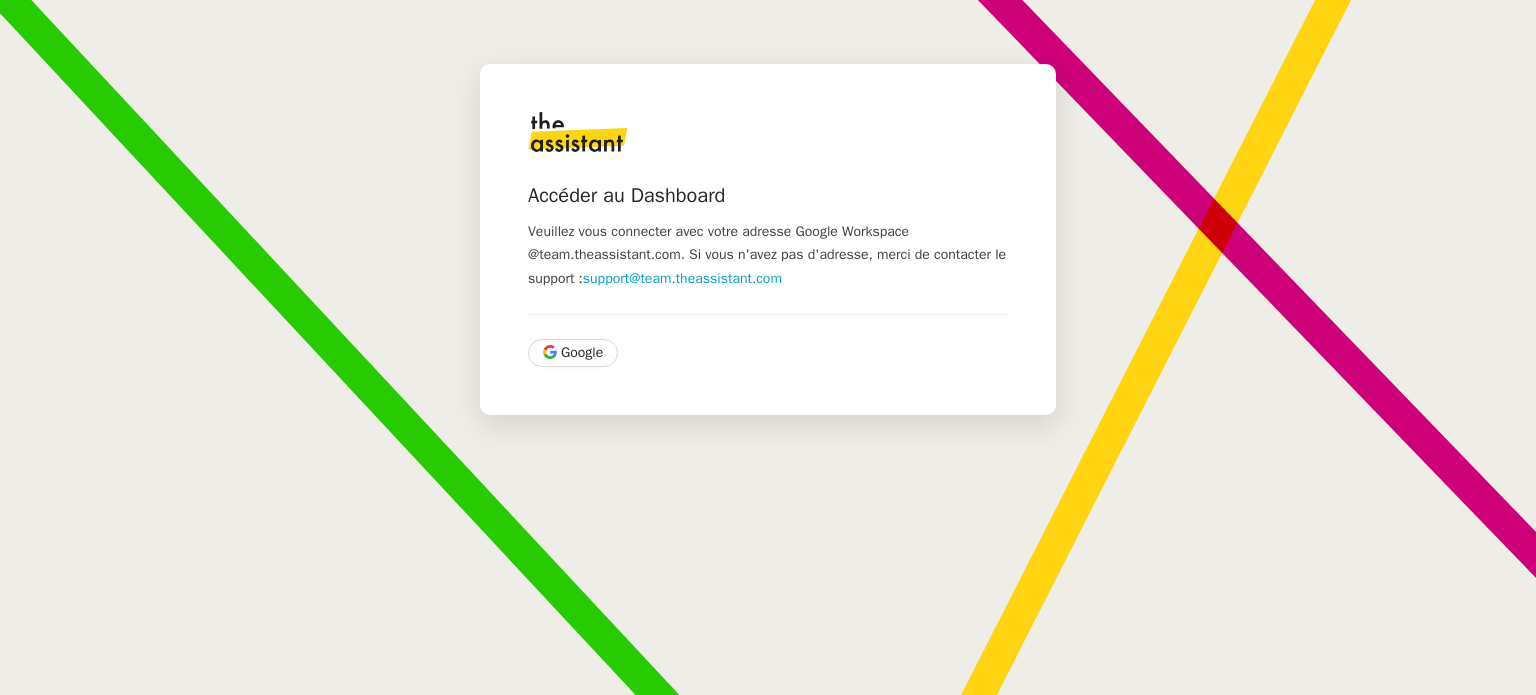scroll, scrollTop: 0, scrollLeft: 0, axis: both 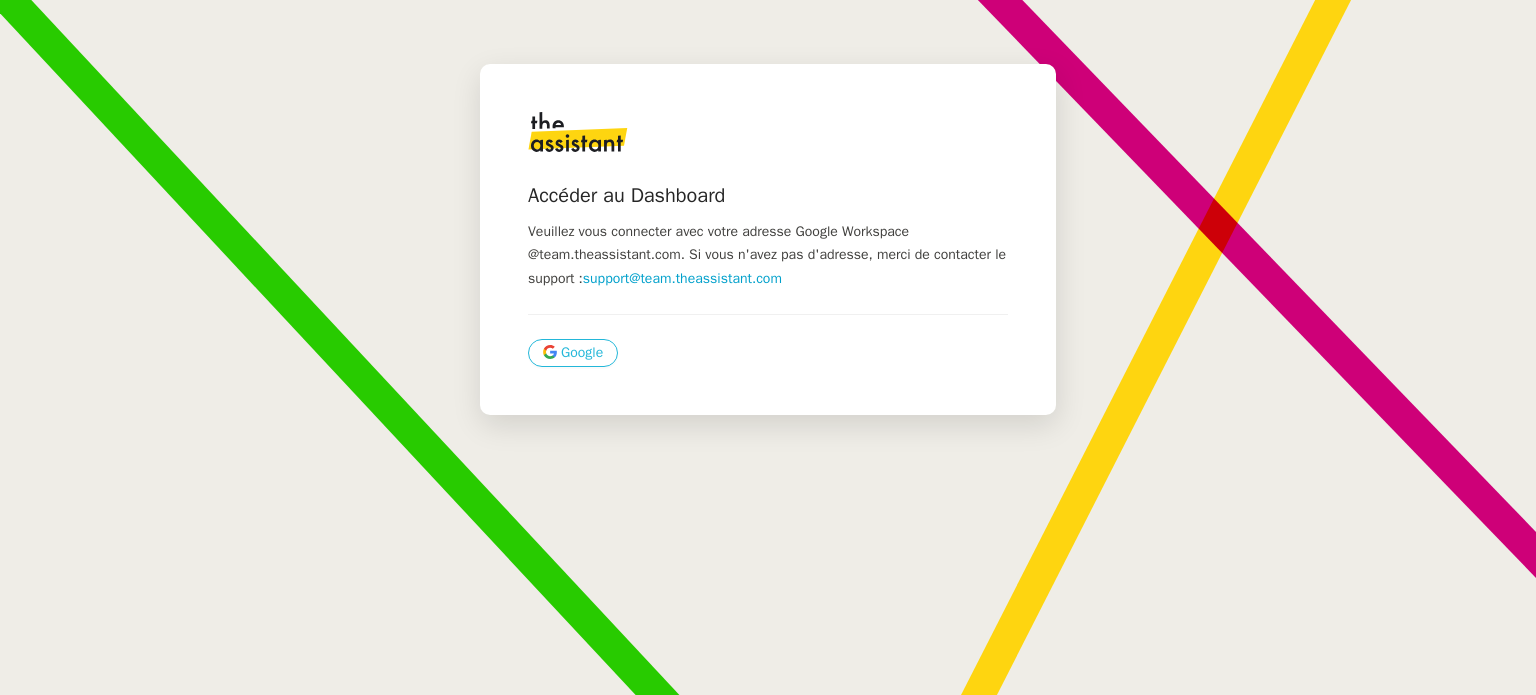 click on "Google" 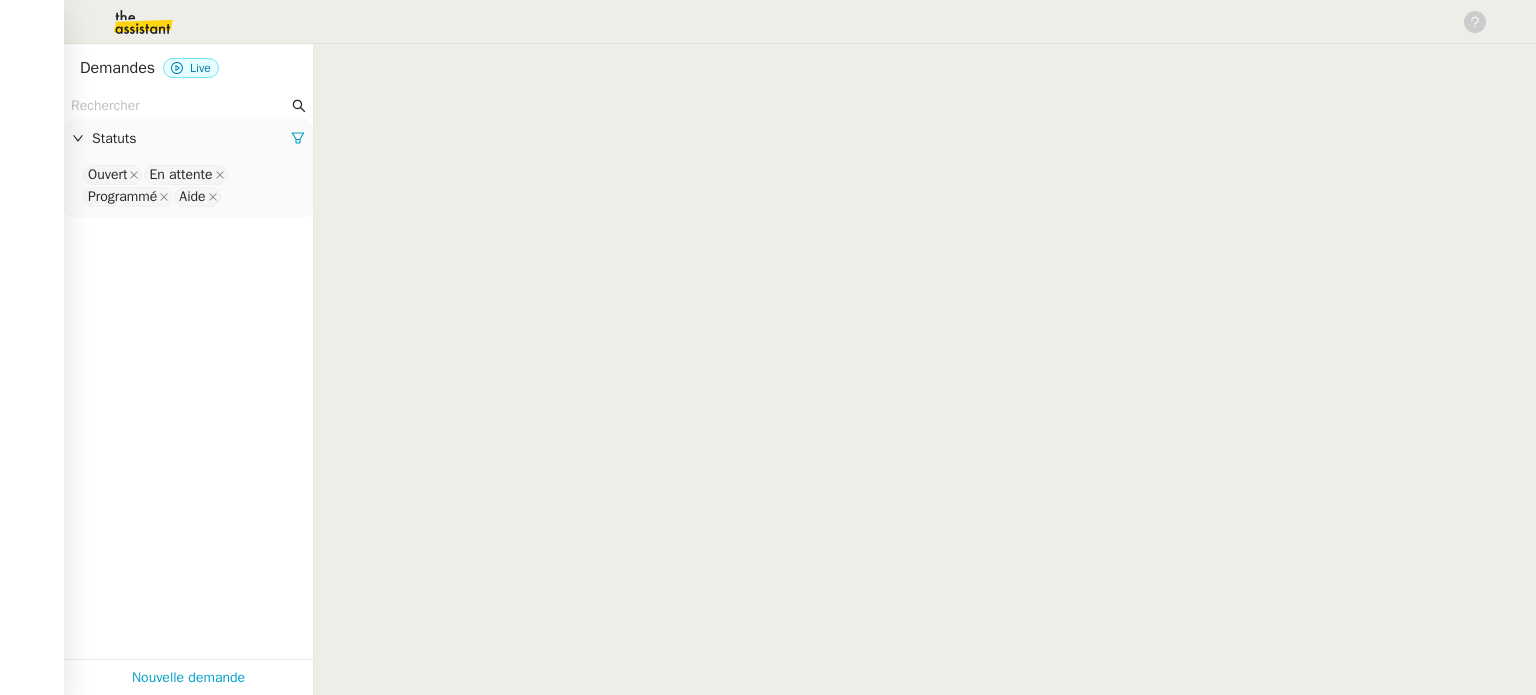 scroll, scrollTop: 0, scrollLeft: 0, axis: both 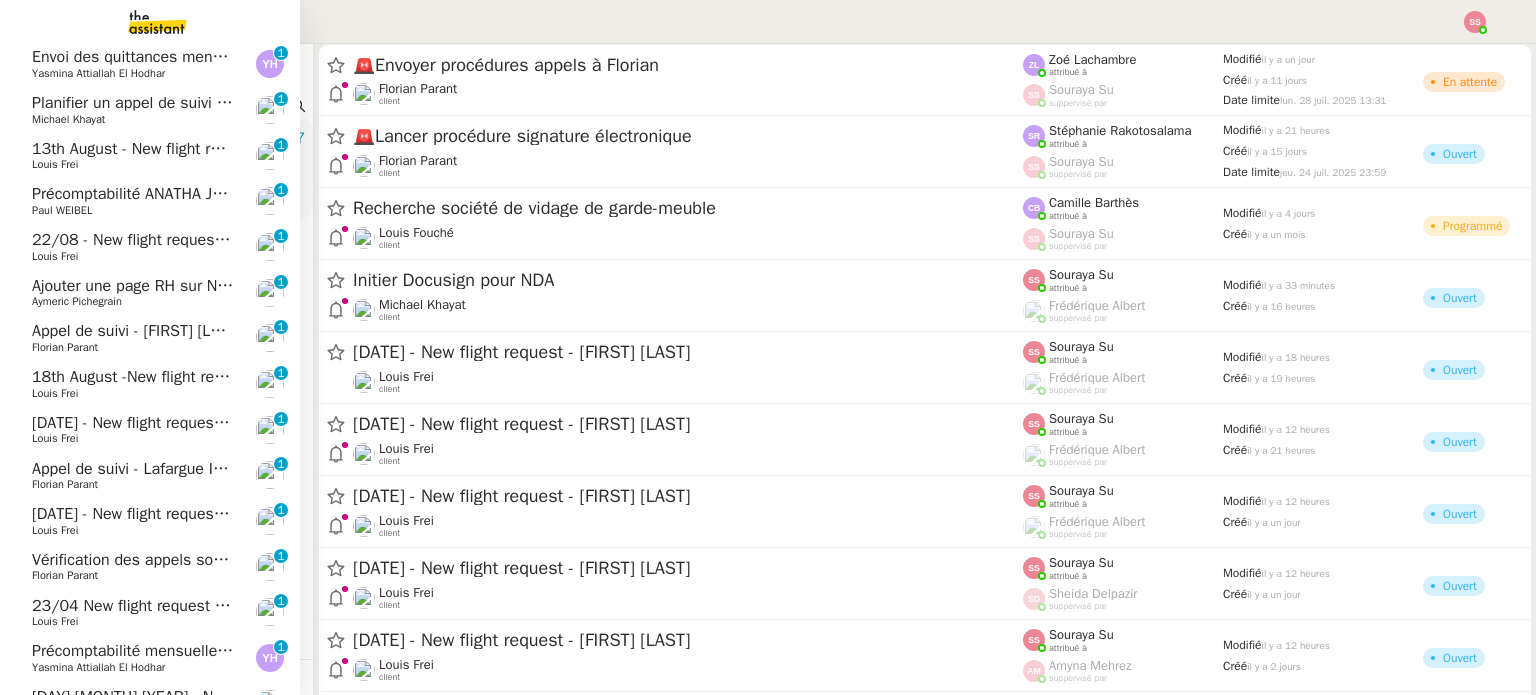click on "Michael Khayat" 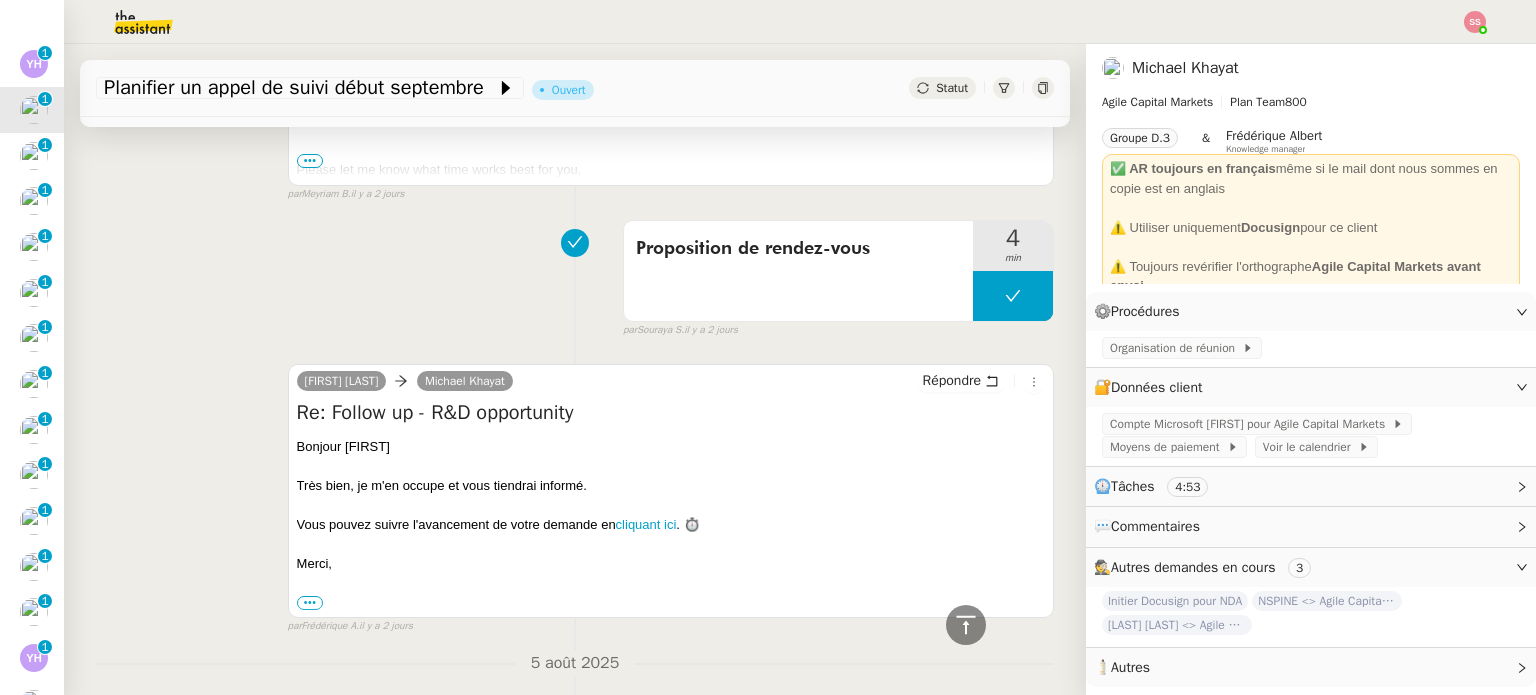 scroll, scrollTop: 1400, scrollLeft: 0, axis: vertical 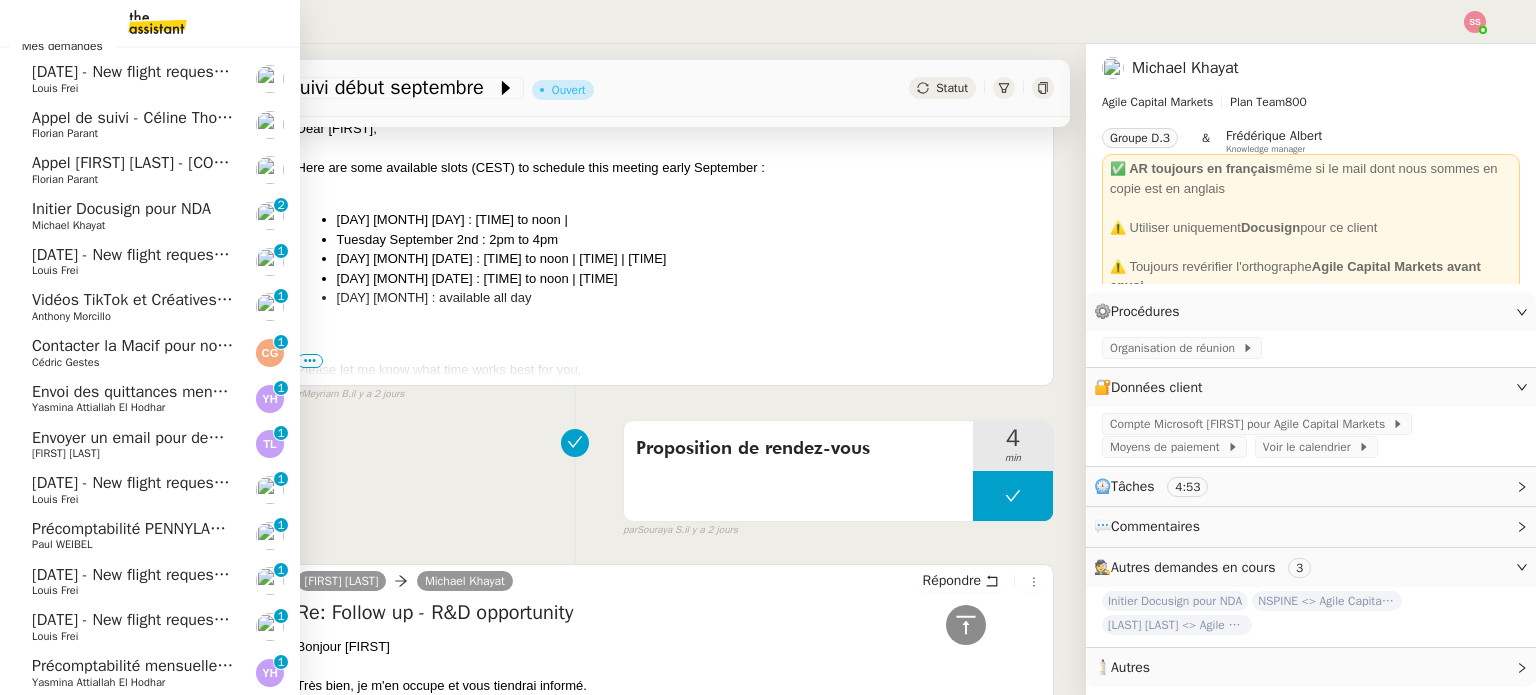 click on "Initier Docusign pour NDA" 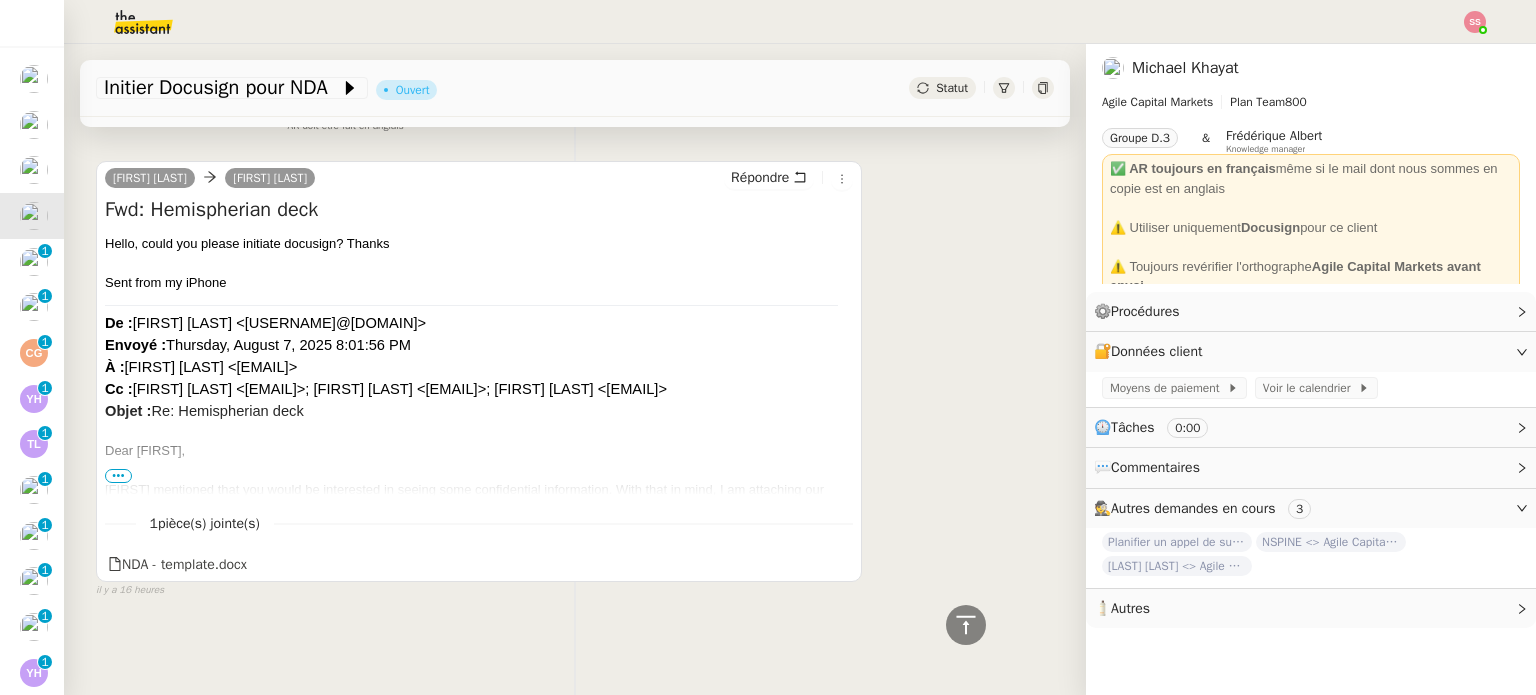 scroll, scrollTop: 1348, scrollLeft: 0, axis: vertical 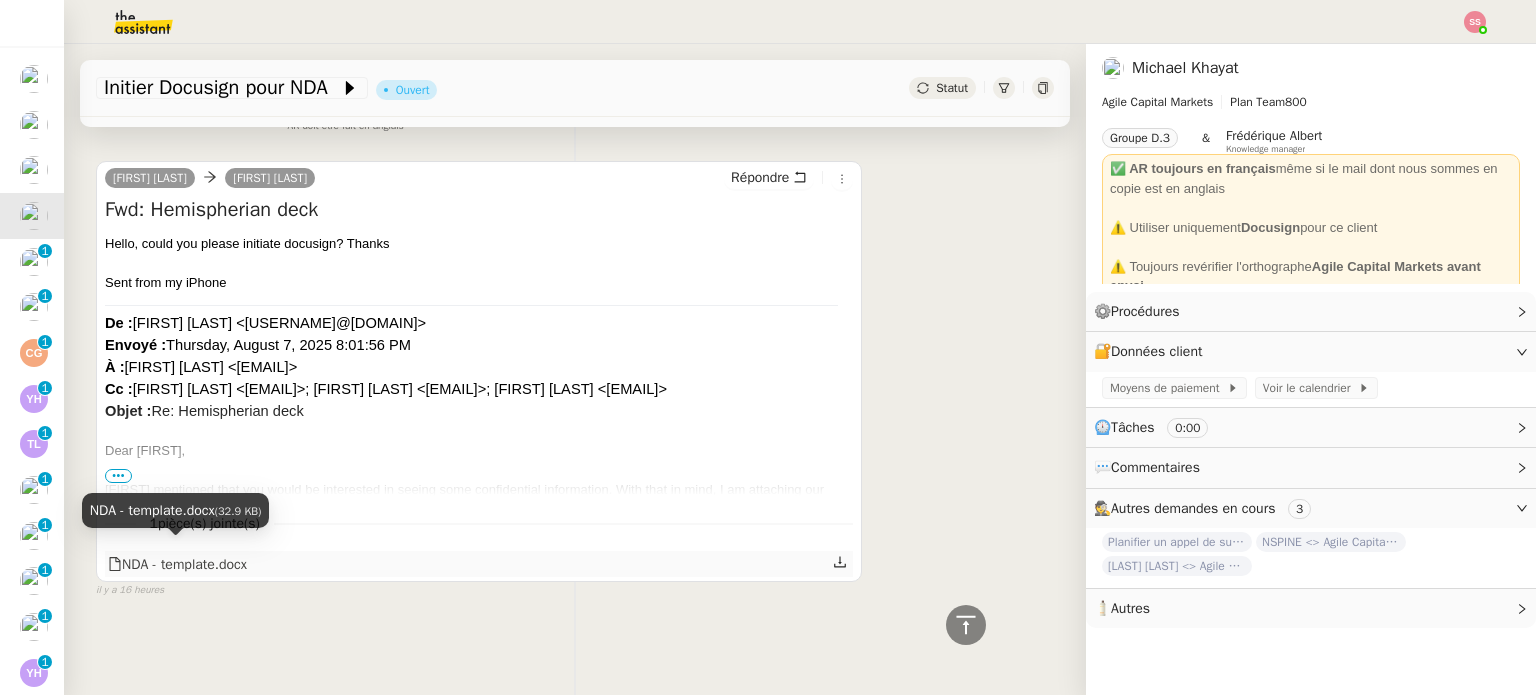 click on "NDA - template.docx" 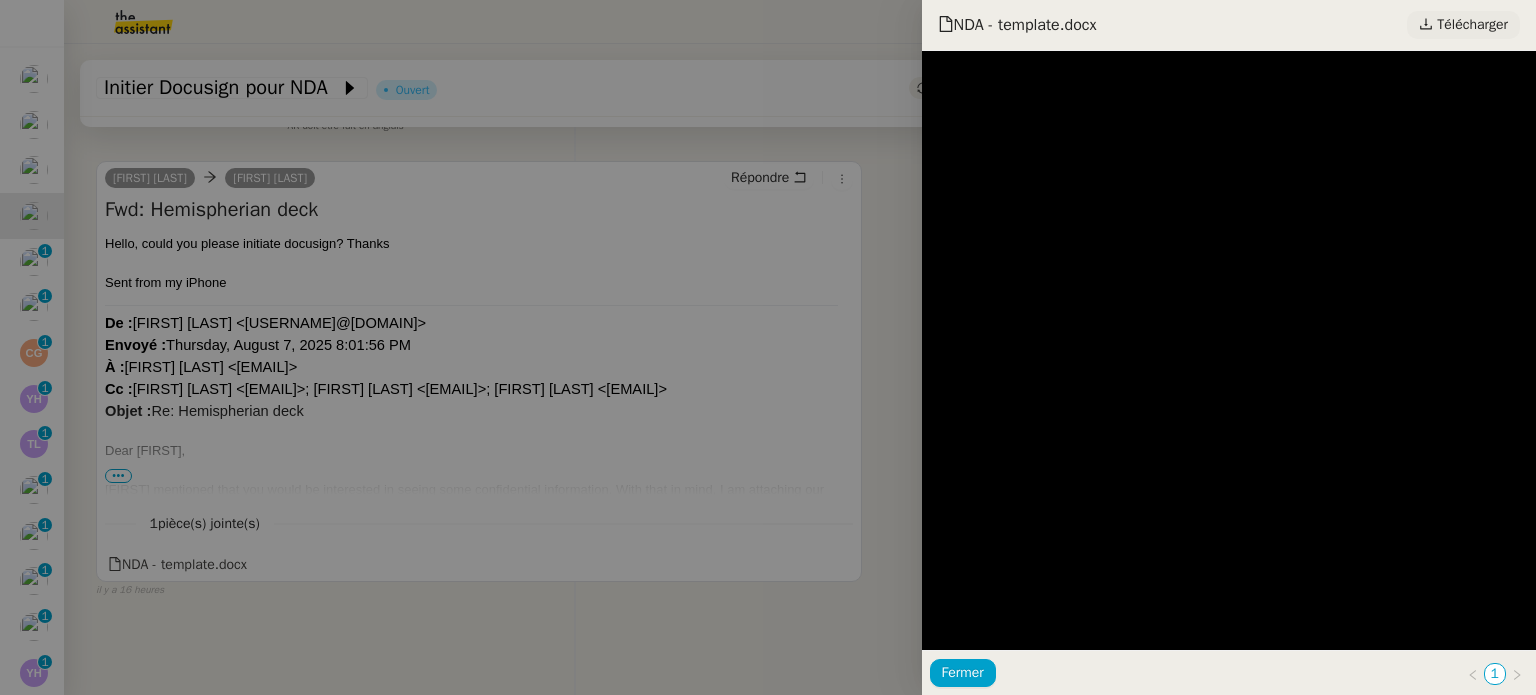 click on "Télécharger" at bounding box center (1472, 25) 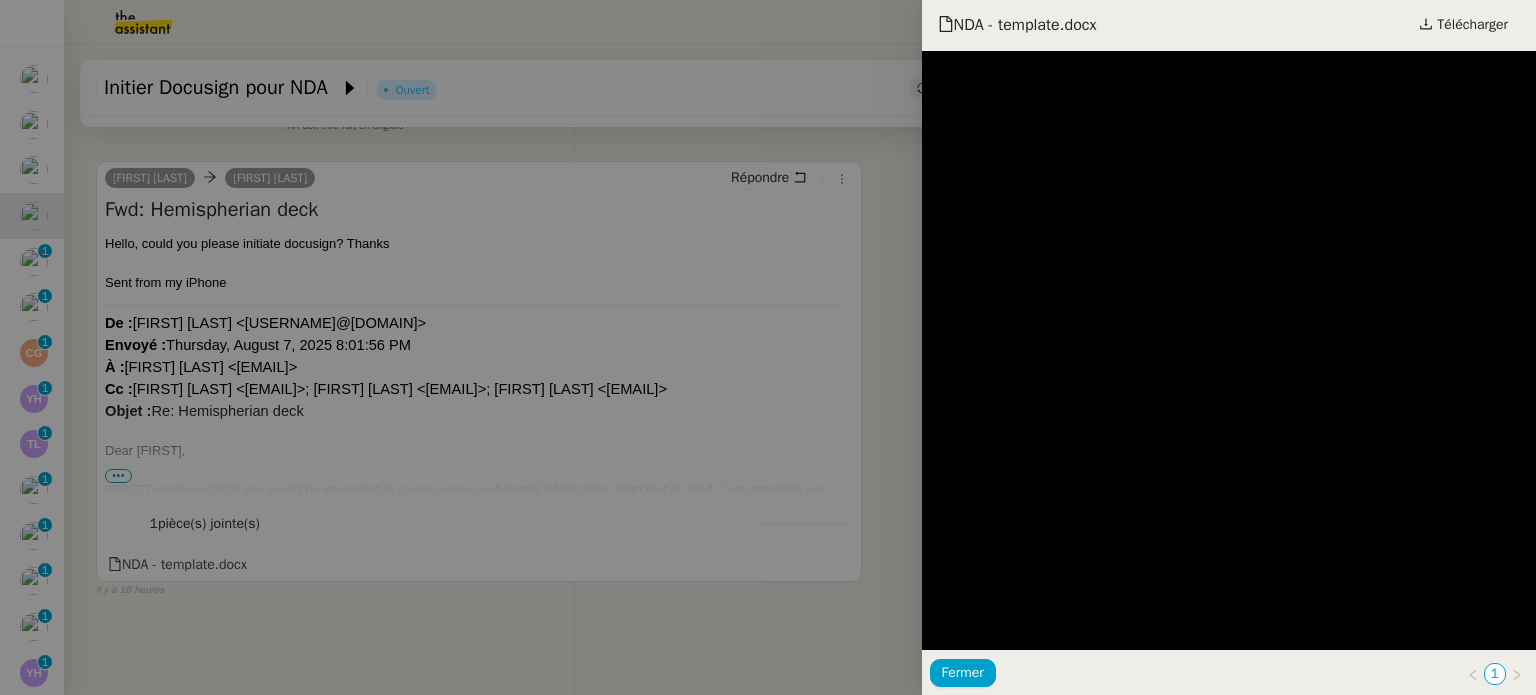 click at bounding box center [768, 347] 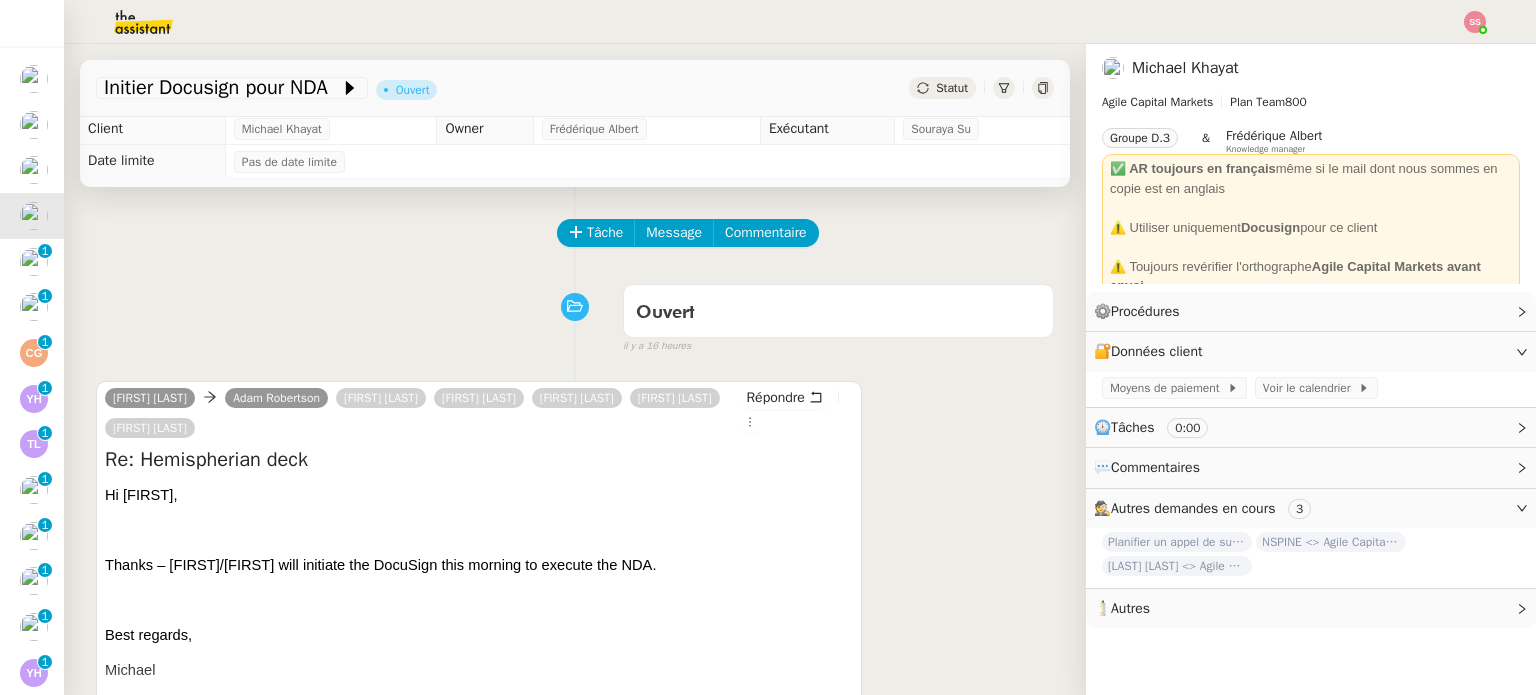 scroll, scrollTop: 0, scrollLeft: 0, axis: both 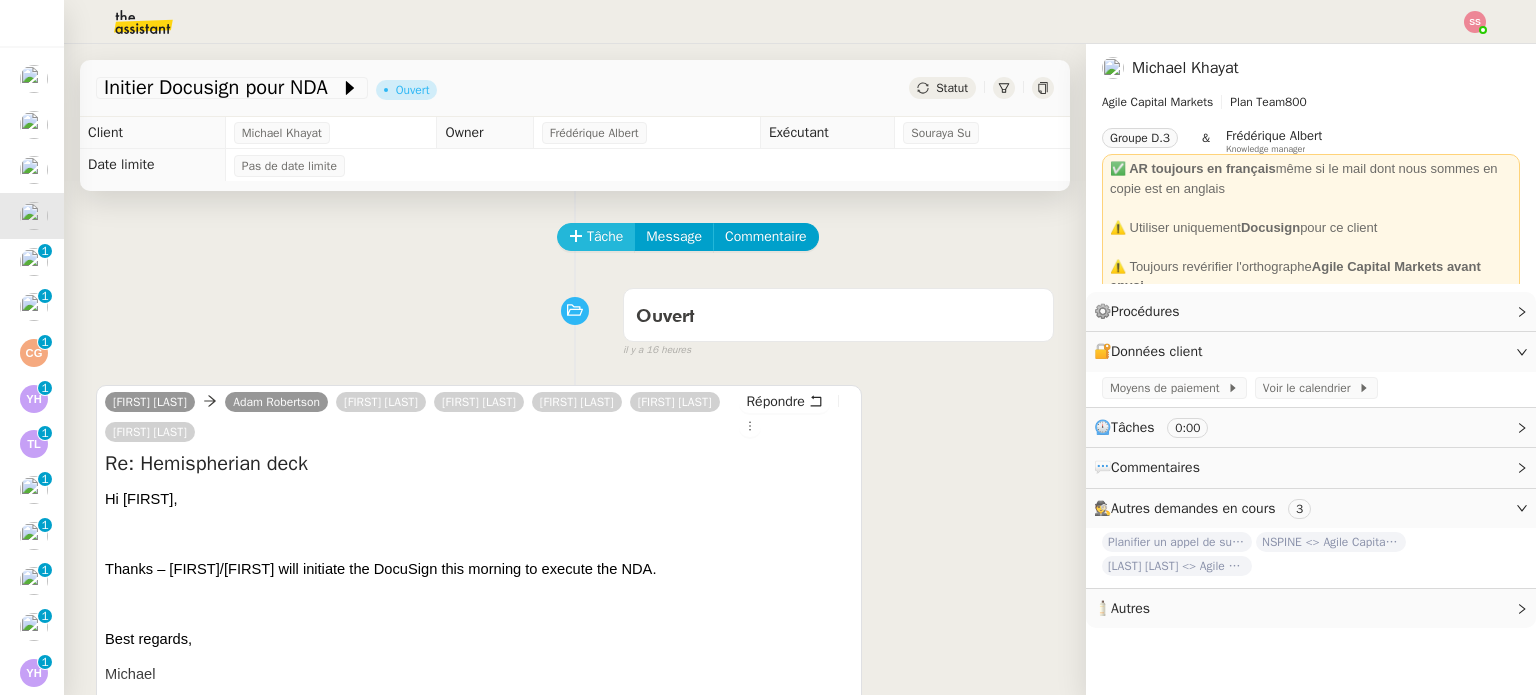 click on "Tâche" 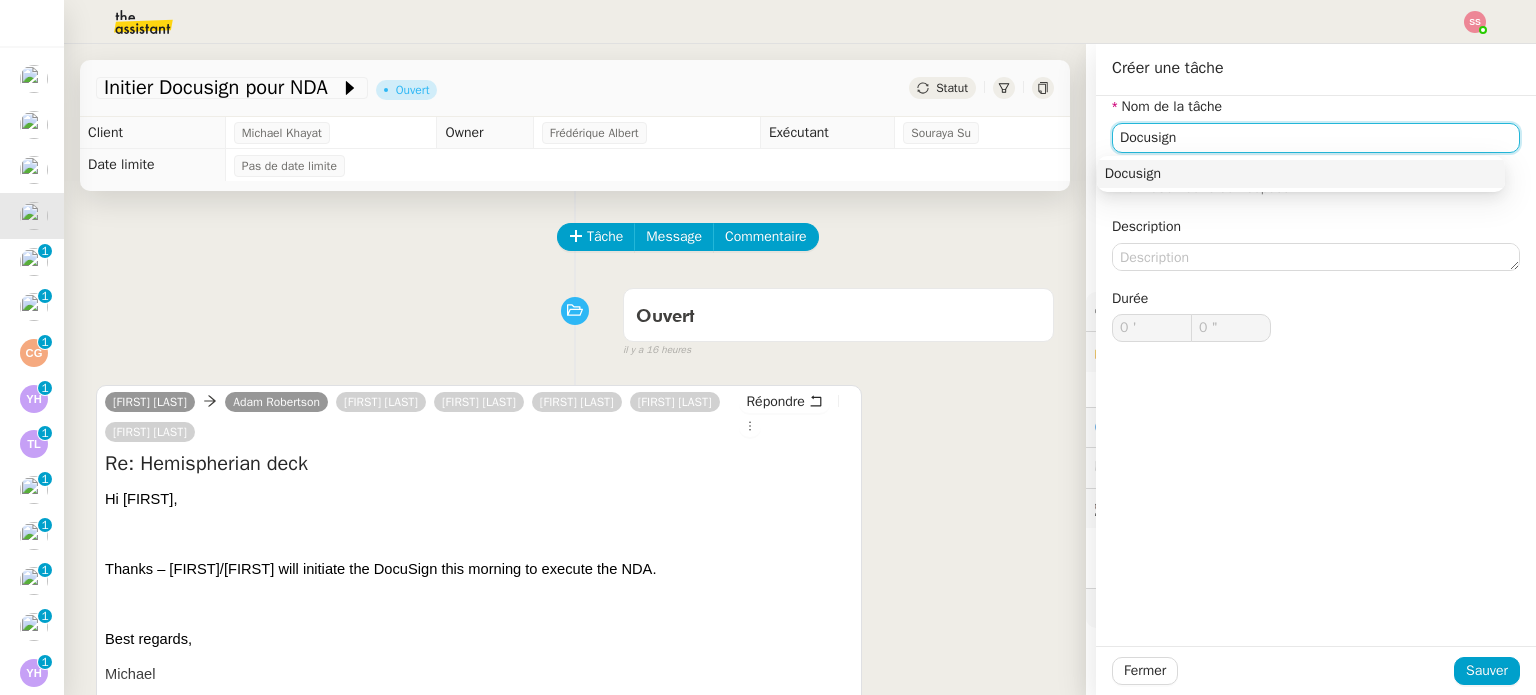 click on "Docusign" at bounding box center (1301, 174) 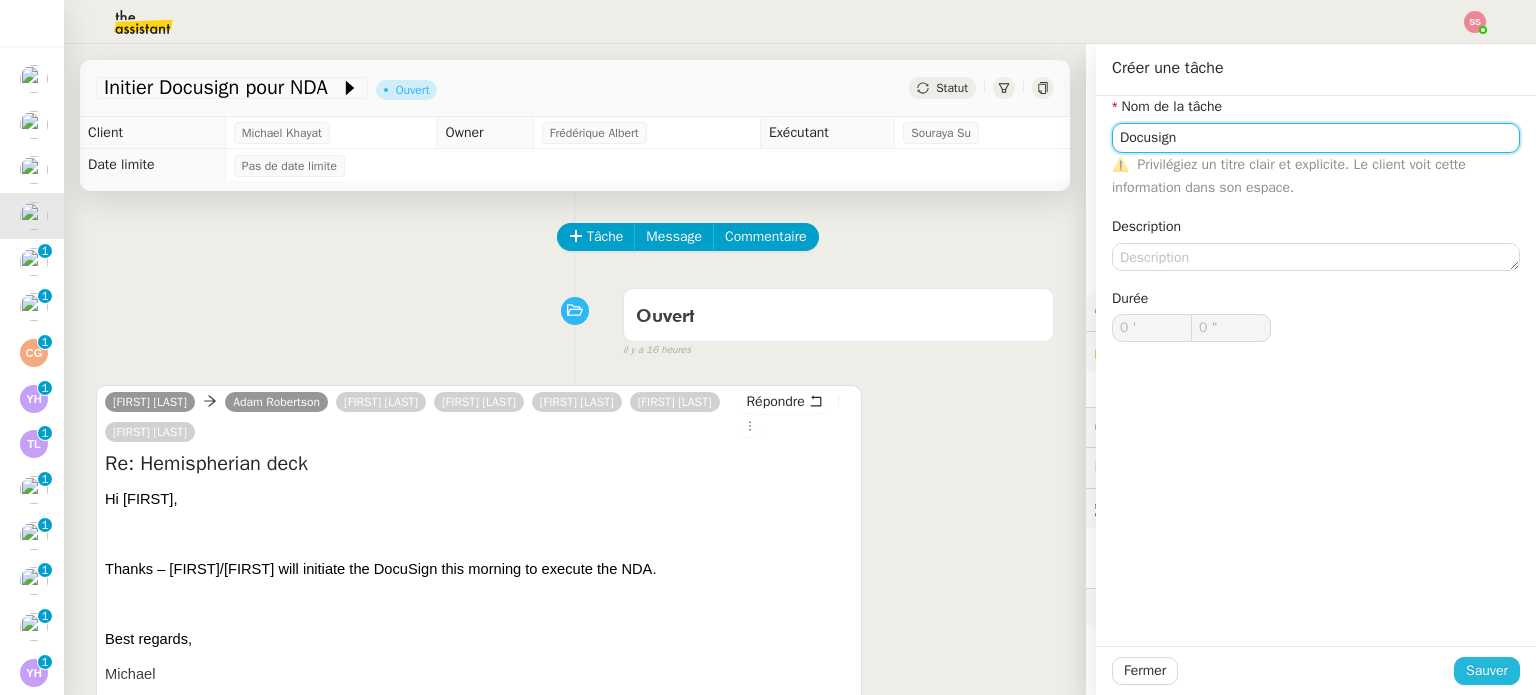 type on "Docusign" 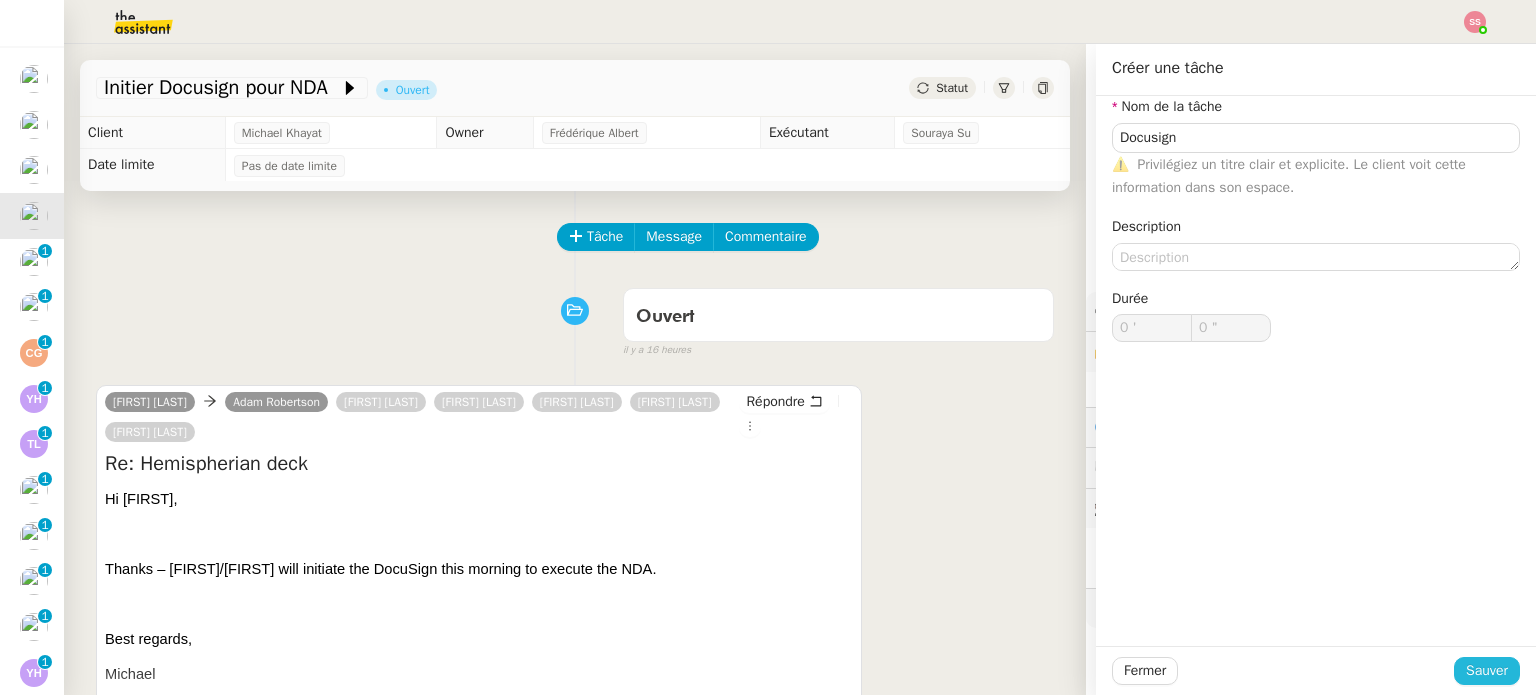 click on "Sauver" 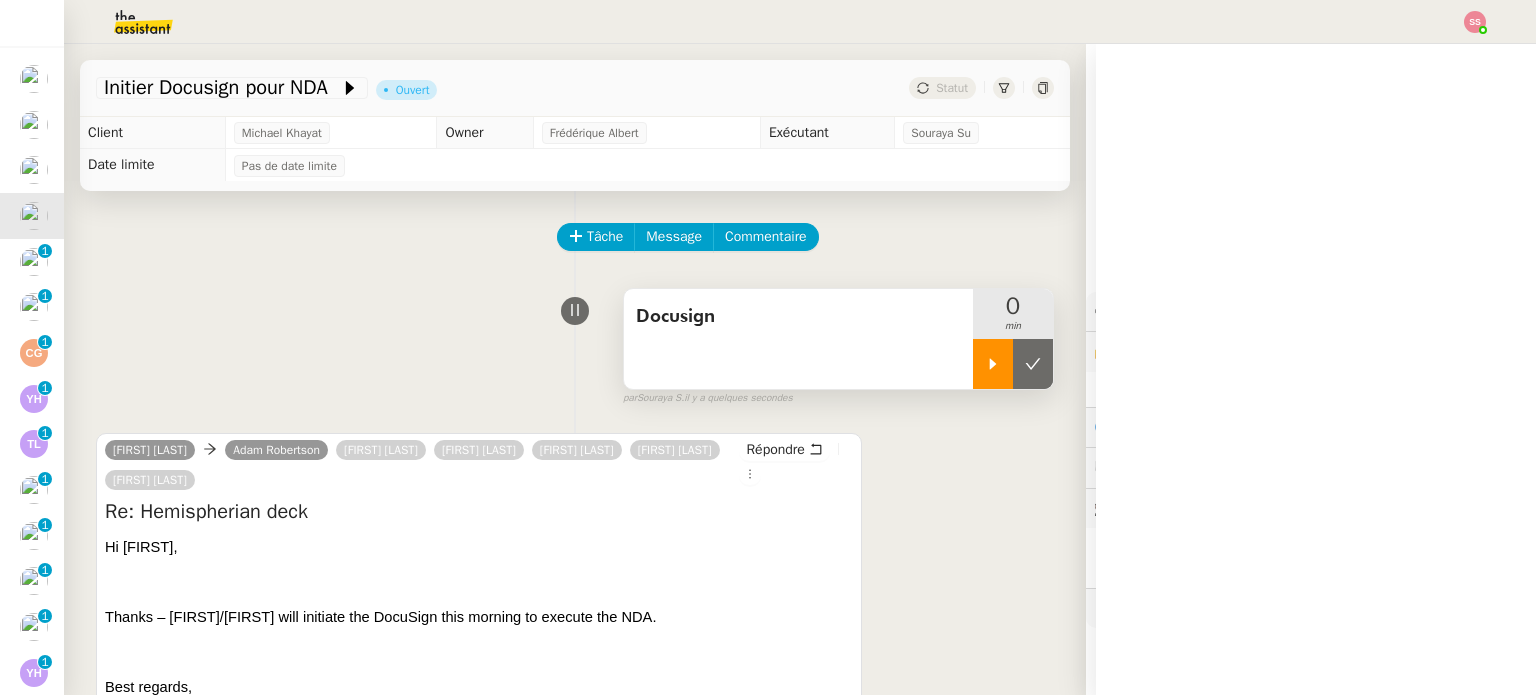 click at bounding box center (993, 364) 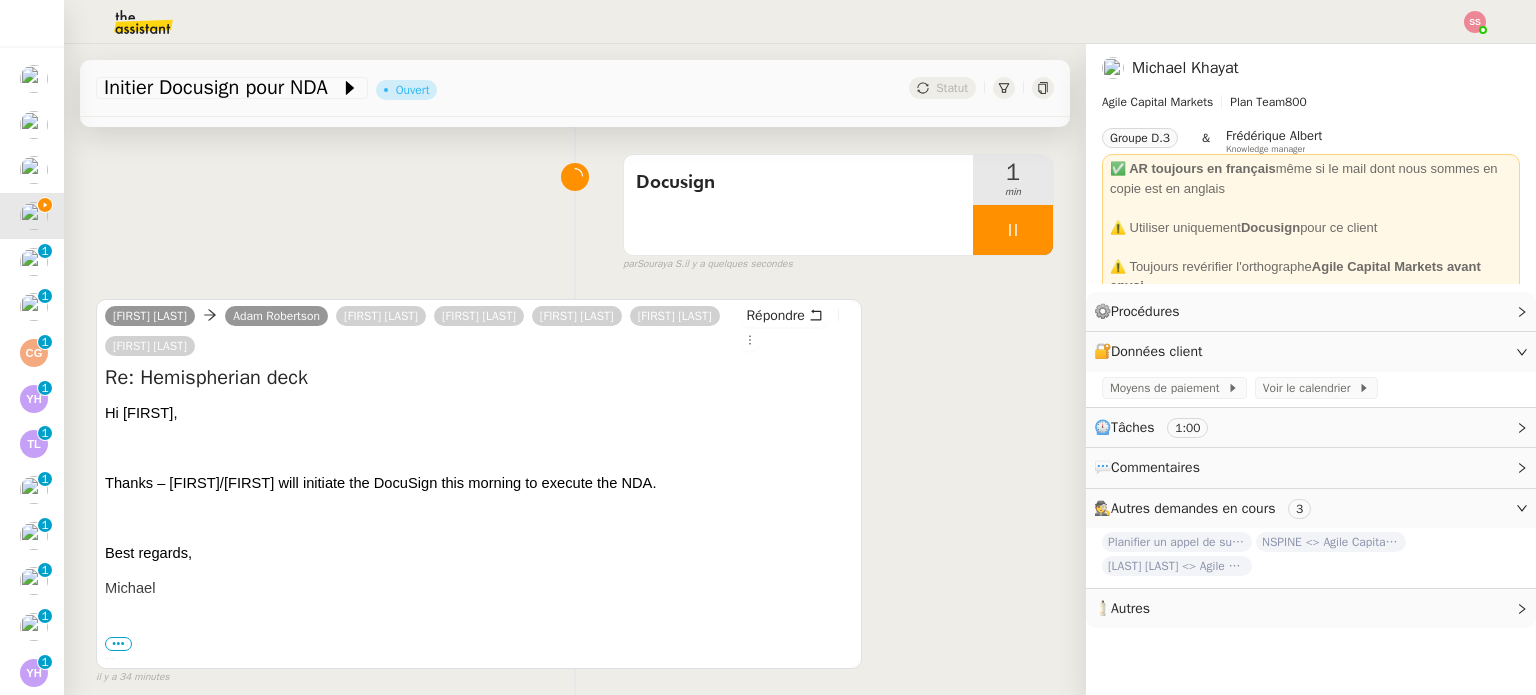 scroll, scrollTop: 300, scrollLeft: 0, axis: vertical 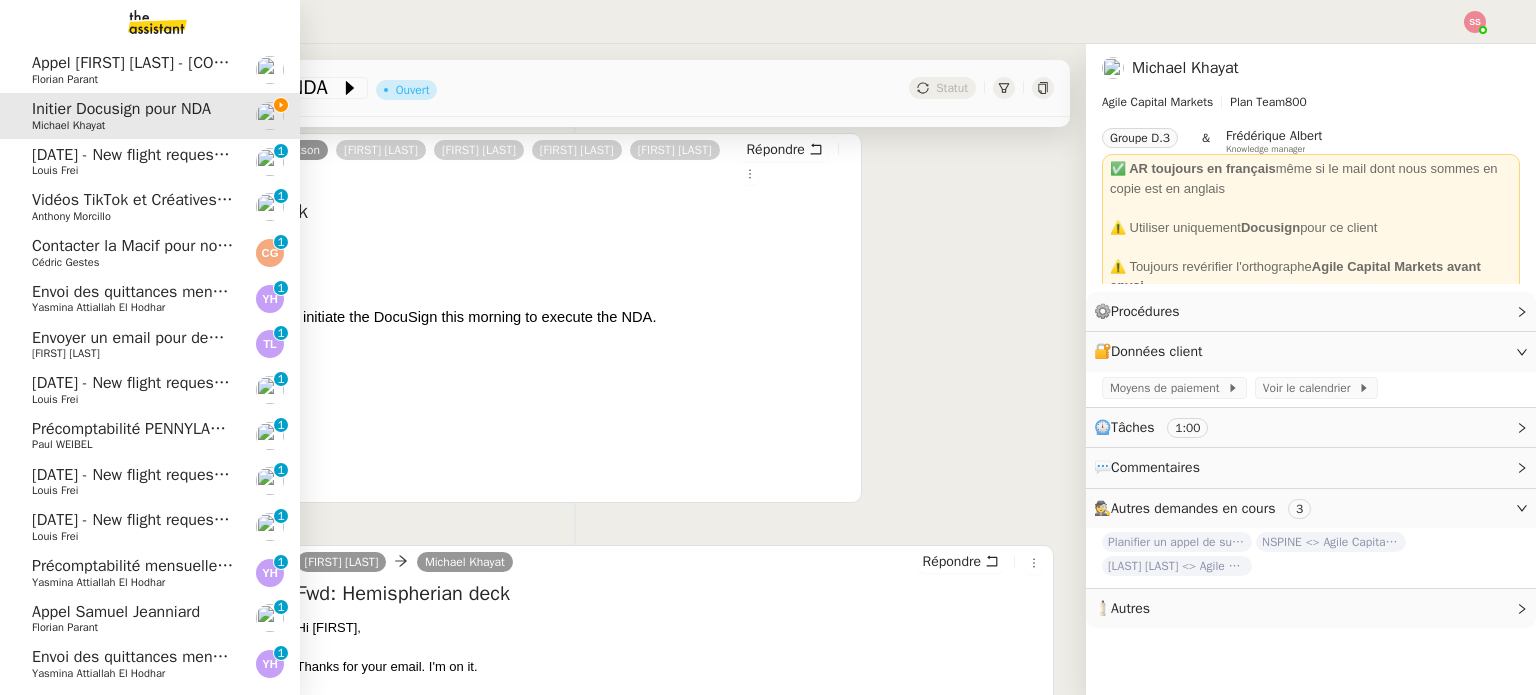 click on "Contacter la Macif pour nouvel ordre de mission" 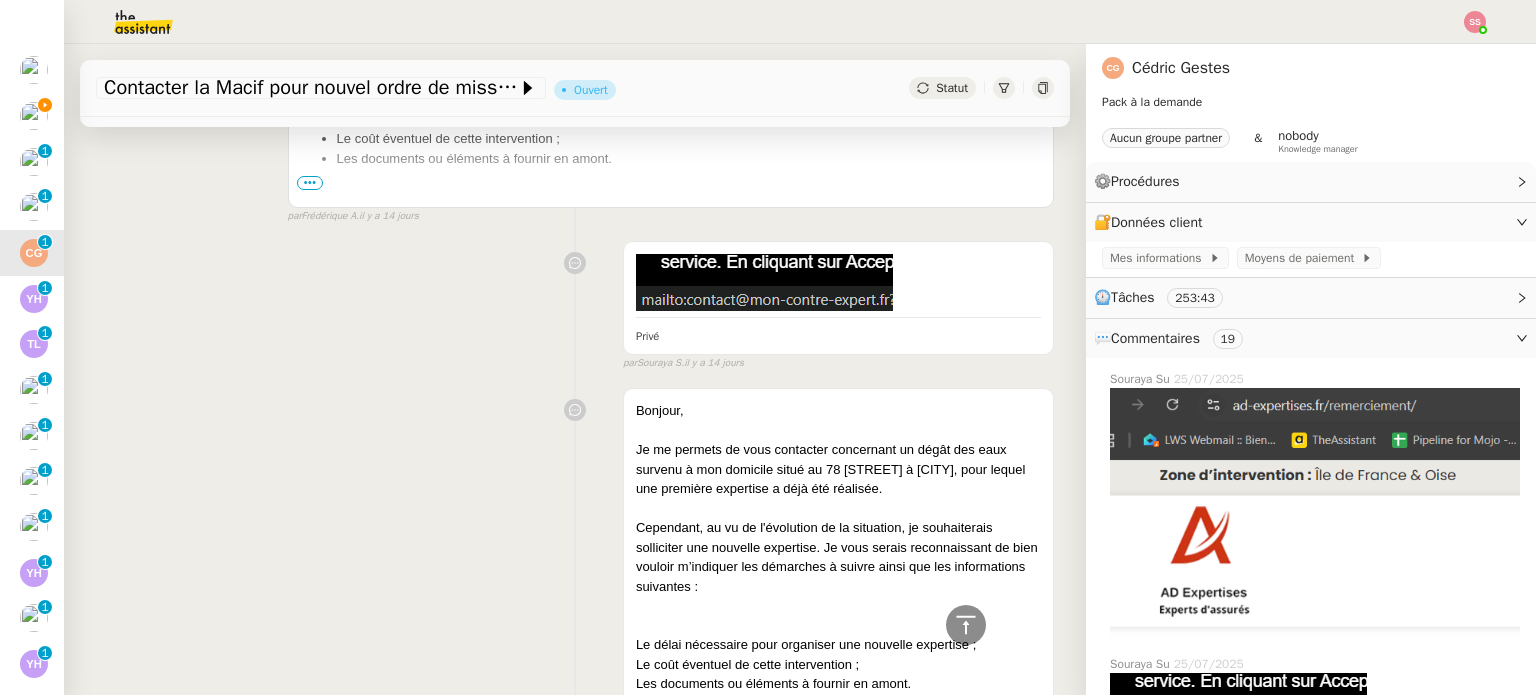 scroll, scrollTop: 30793, scrollLeft: 0, axis: vertical 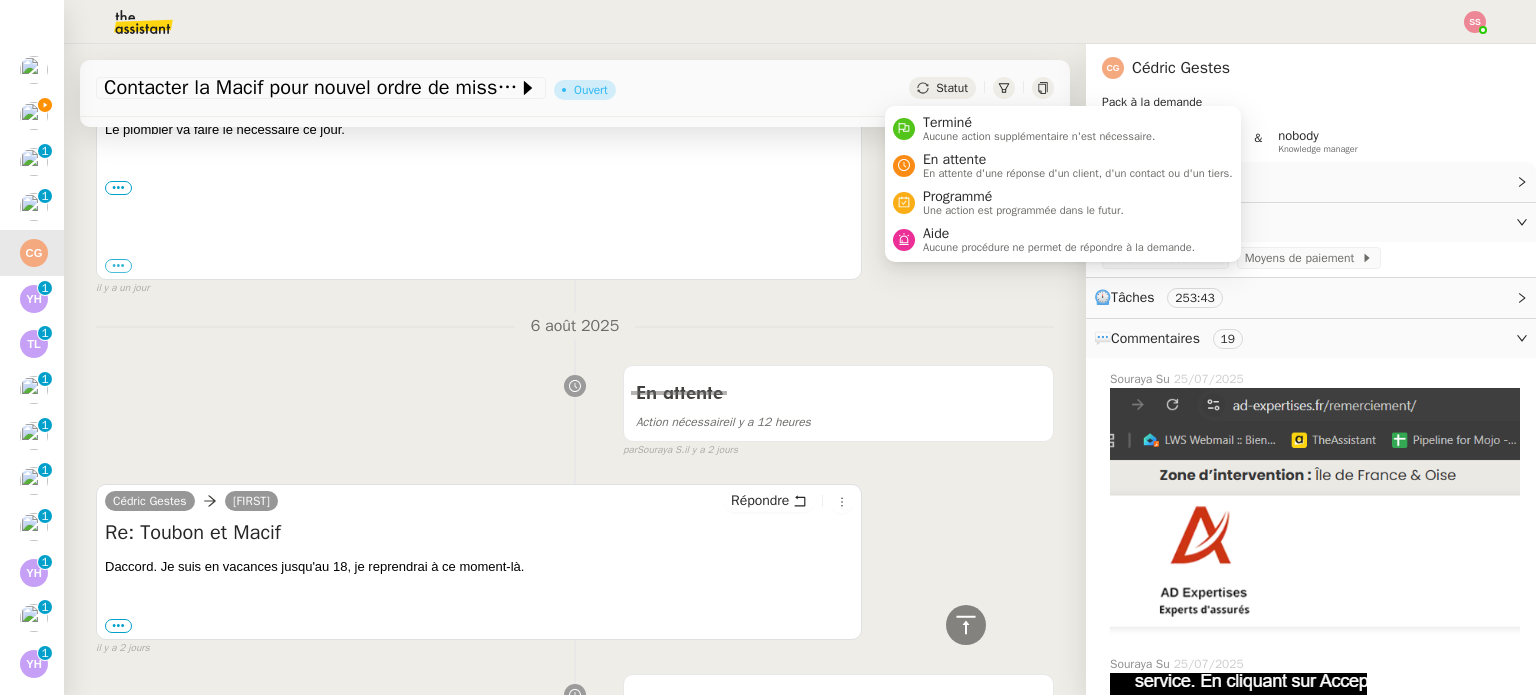 click on "Statut" 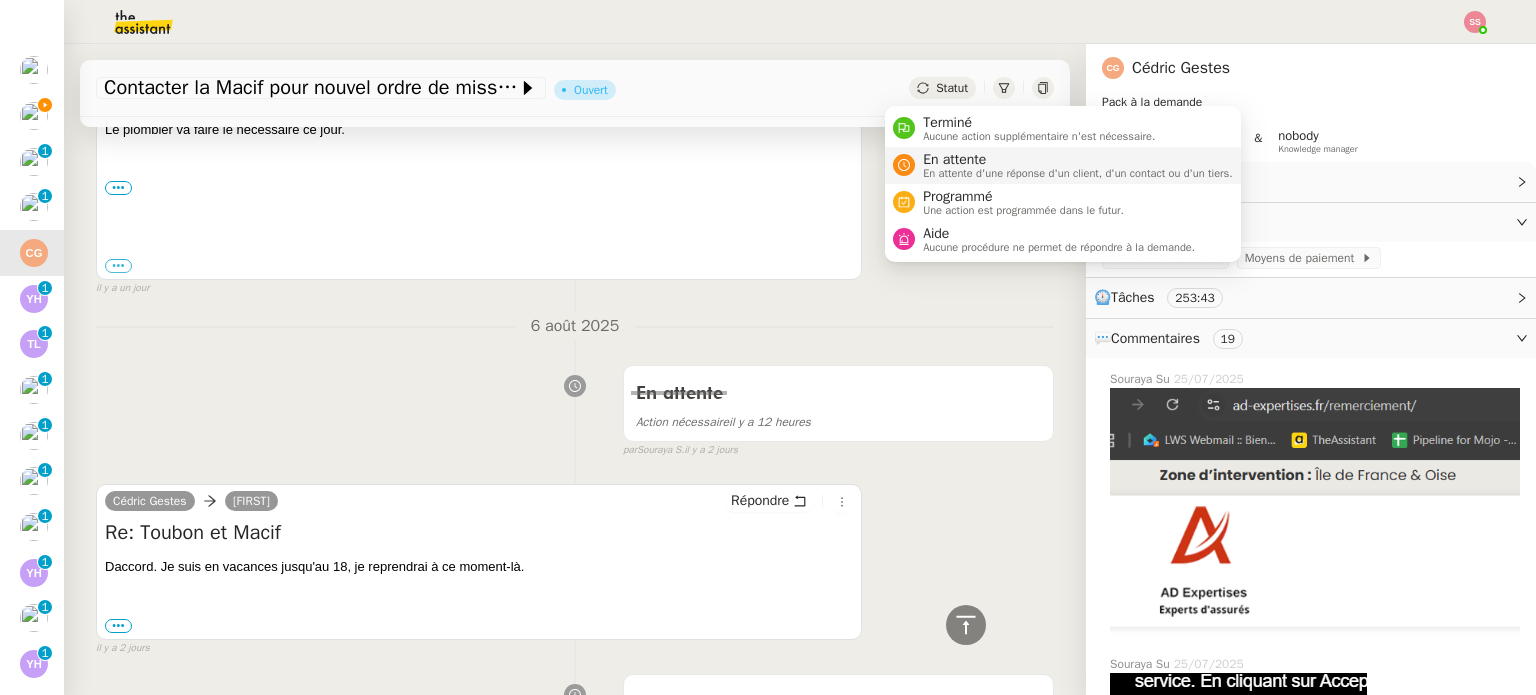 click on "En attente" at bounding box center (1078, 160) 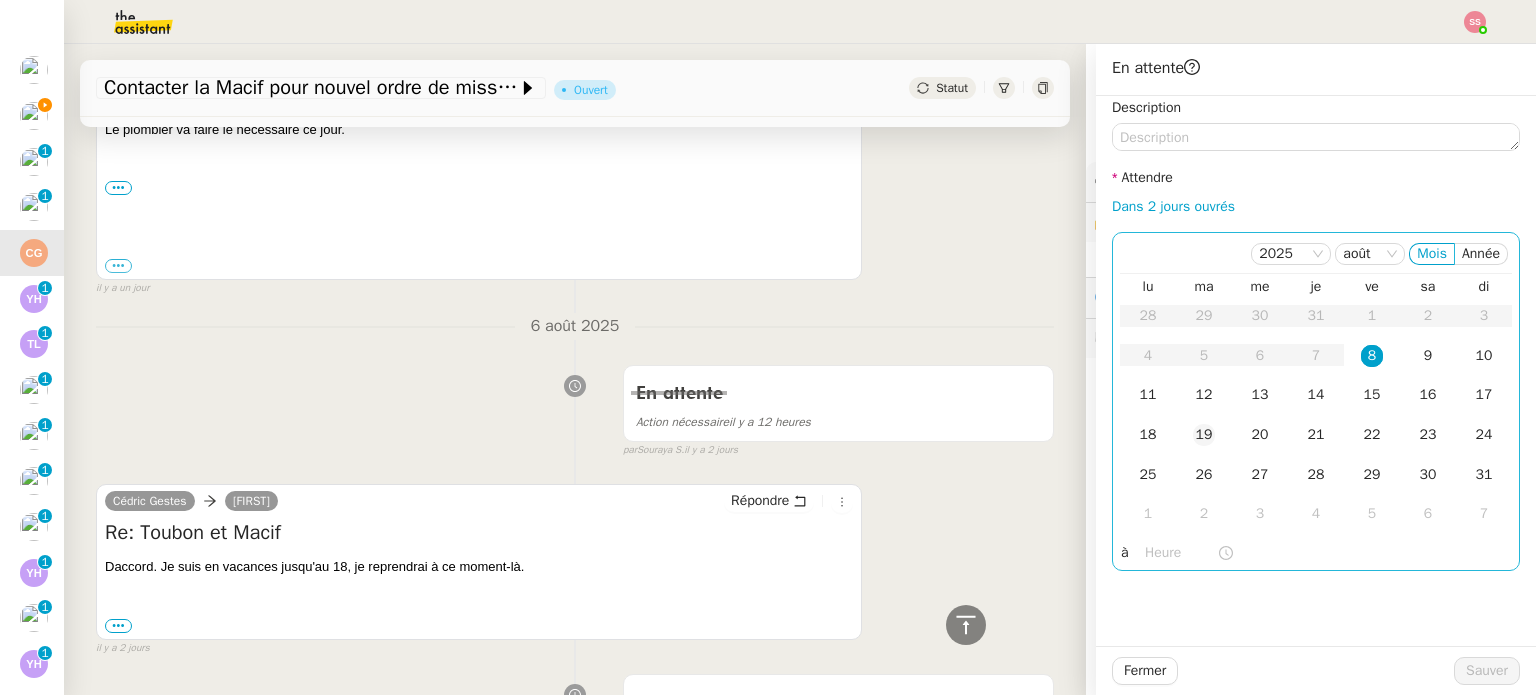 click on "19" 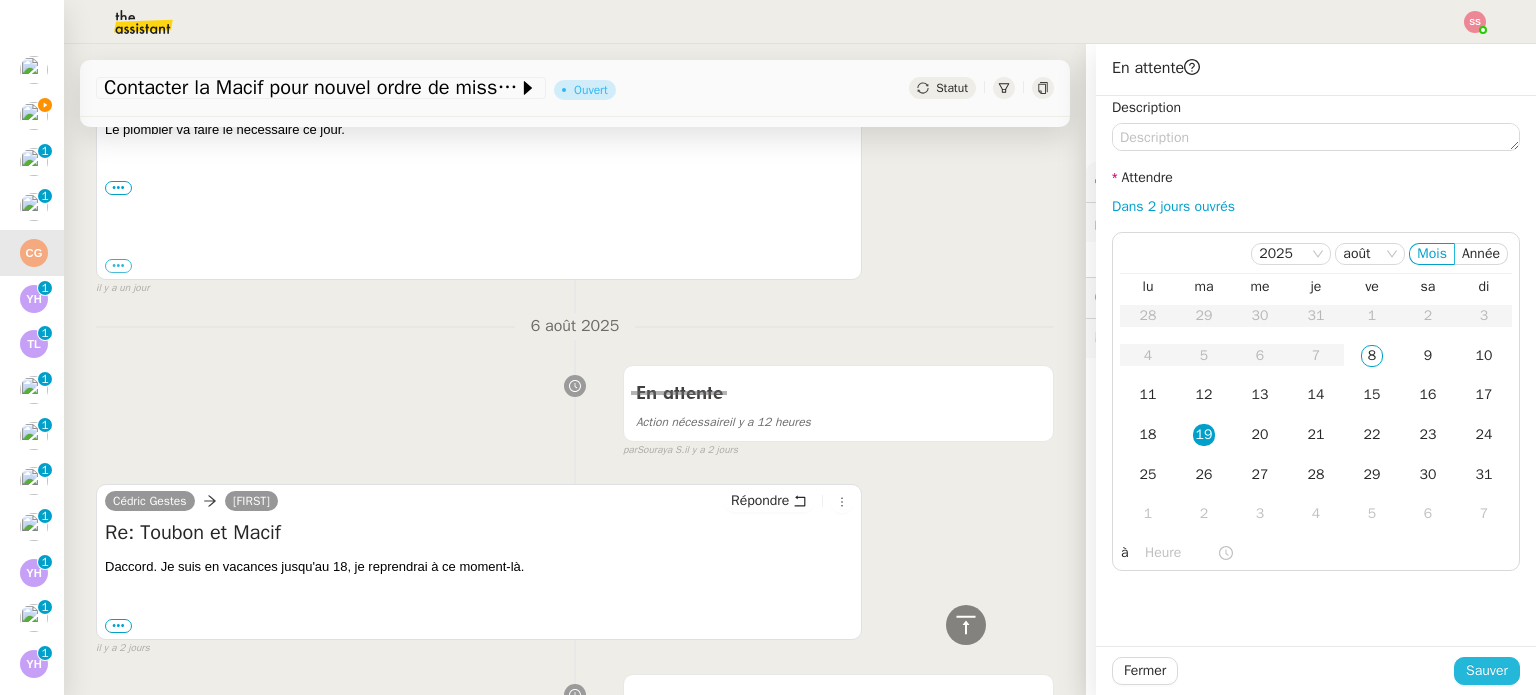 click on "Sauver" 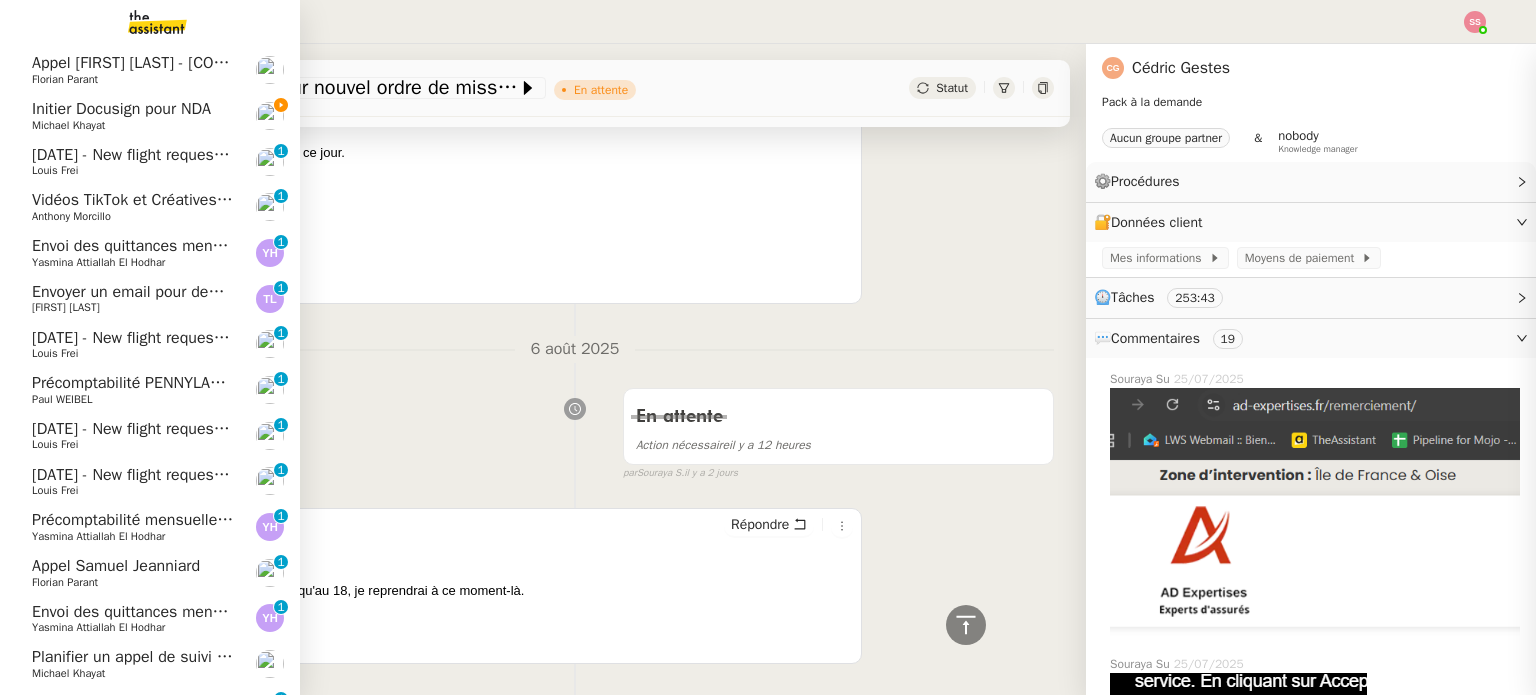 scroll, scrollTop: 723, scrollLeft: 0, axis: vertical 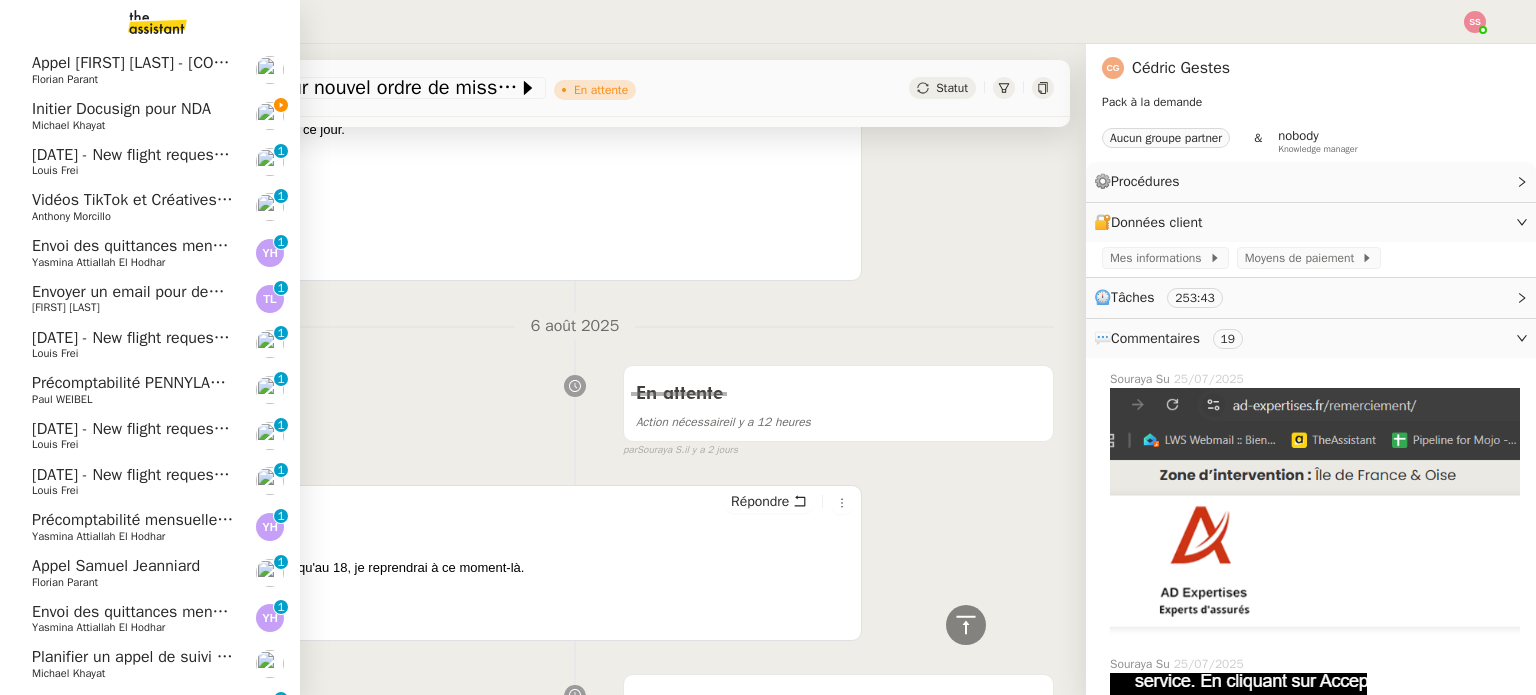 click on "Michael Khayat" 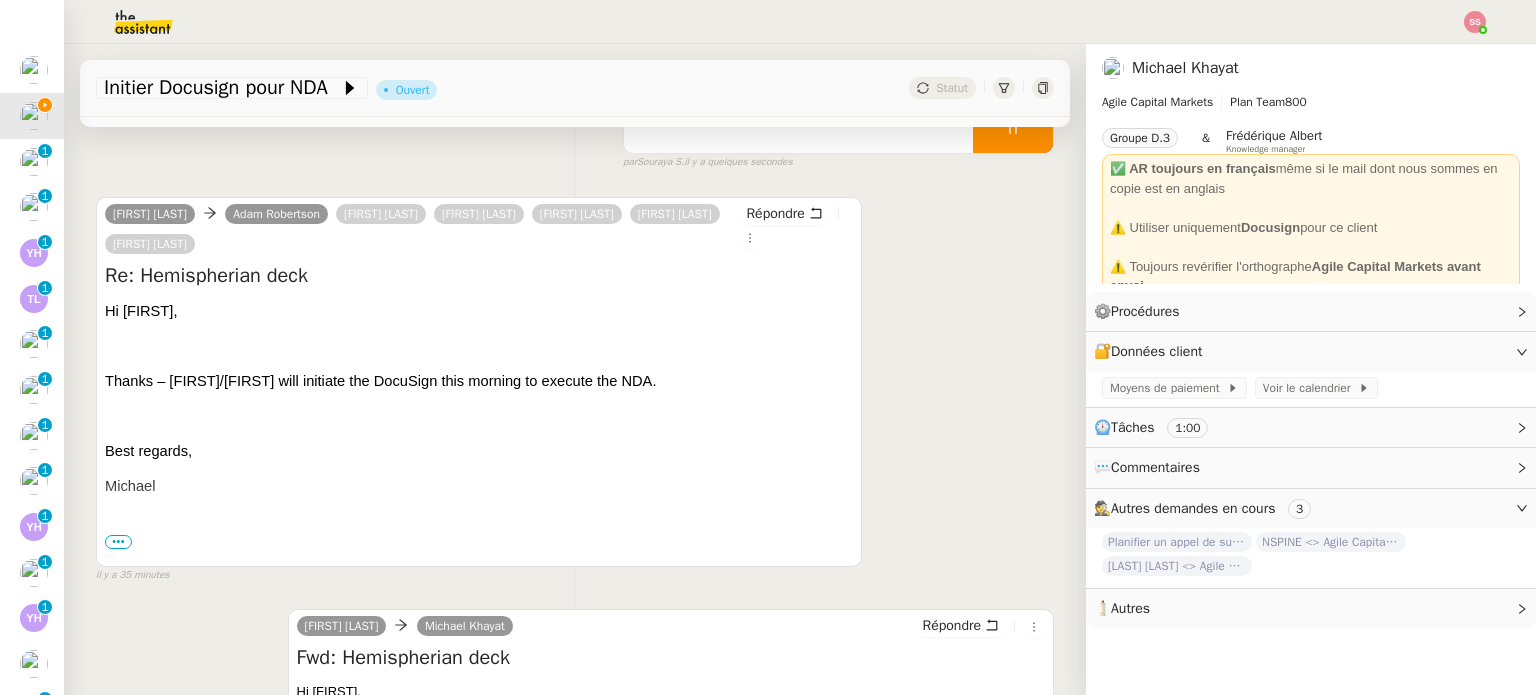 scroll, scrollTop: 223, scrollLeft: 0, axis: vertical 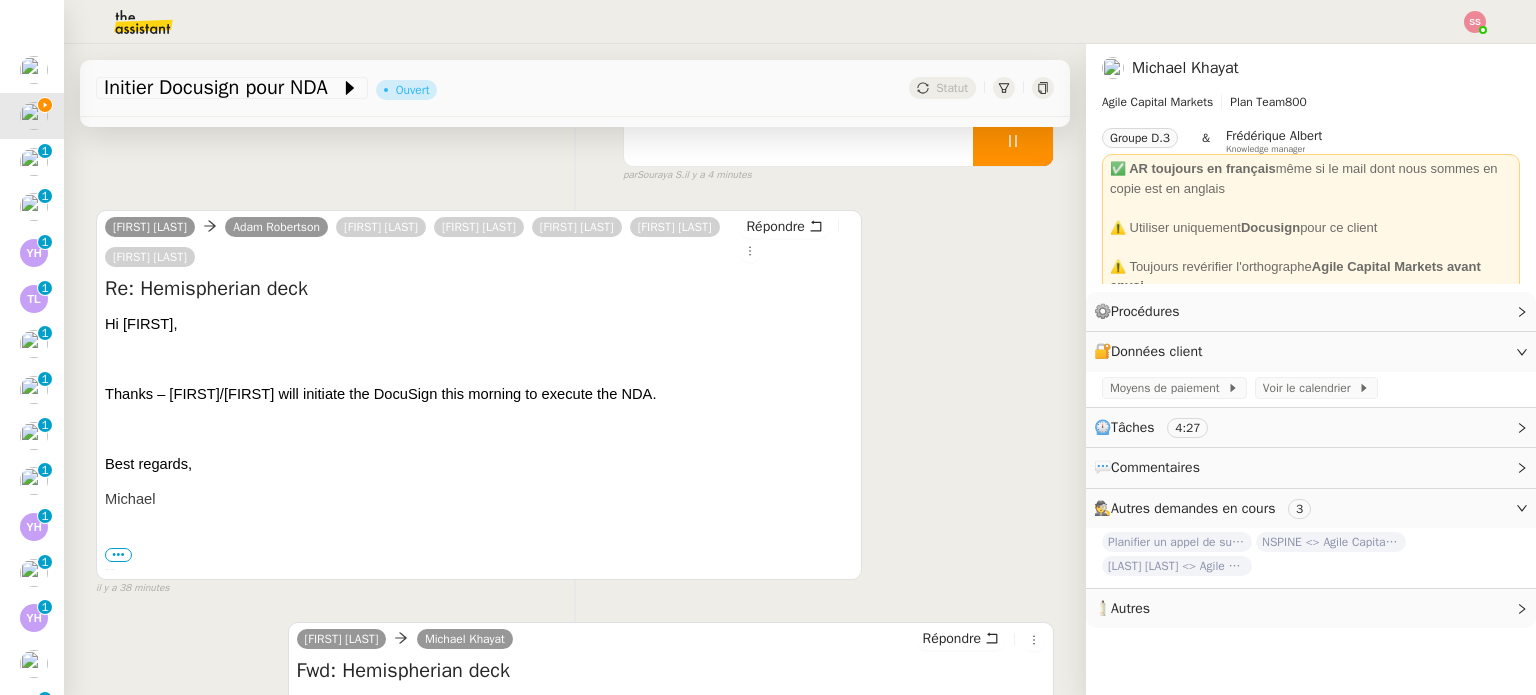 click on "•••" at bounding box center (118, 555) 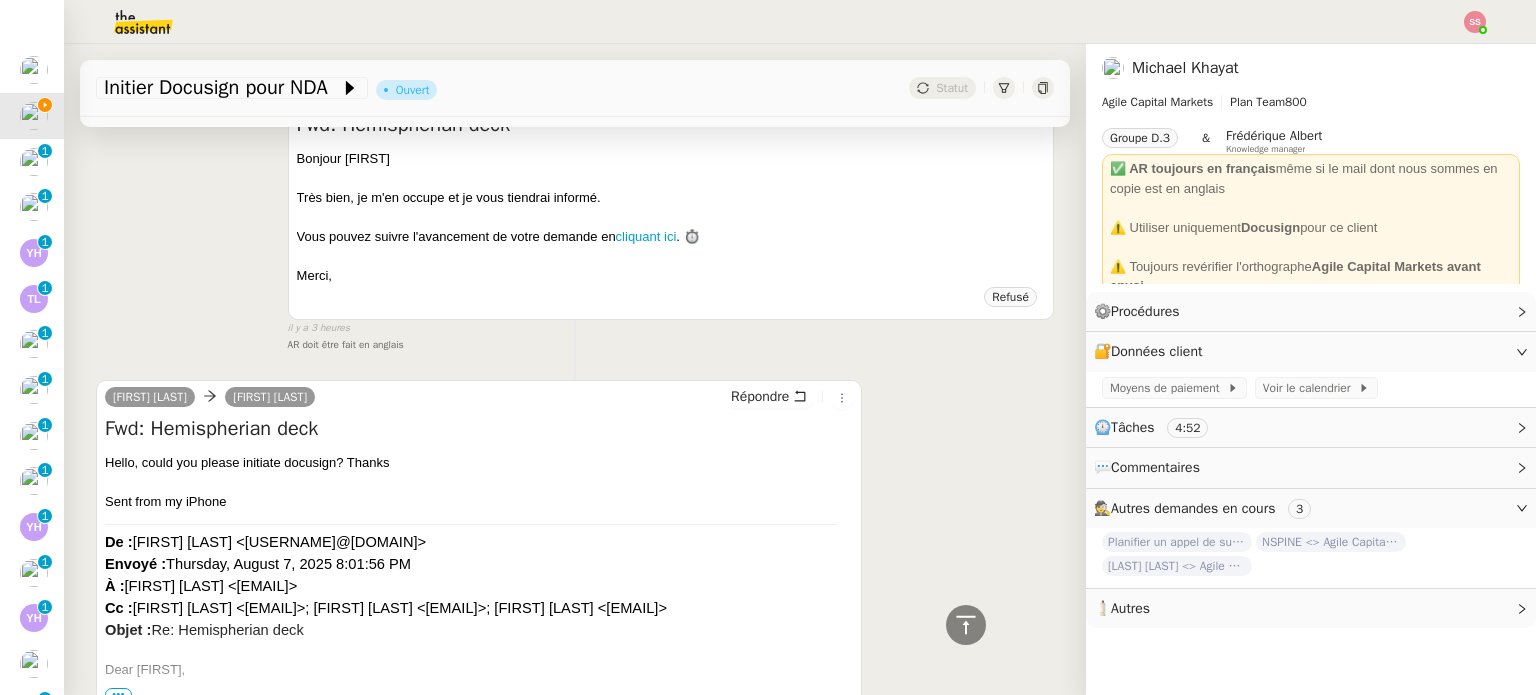 scroll, scrollTop: 6253, scrollLeft: 0, axis: vertical 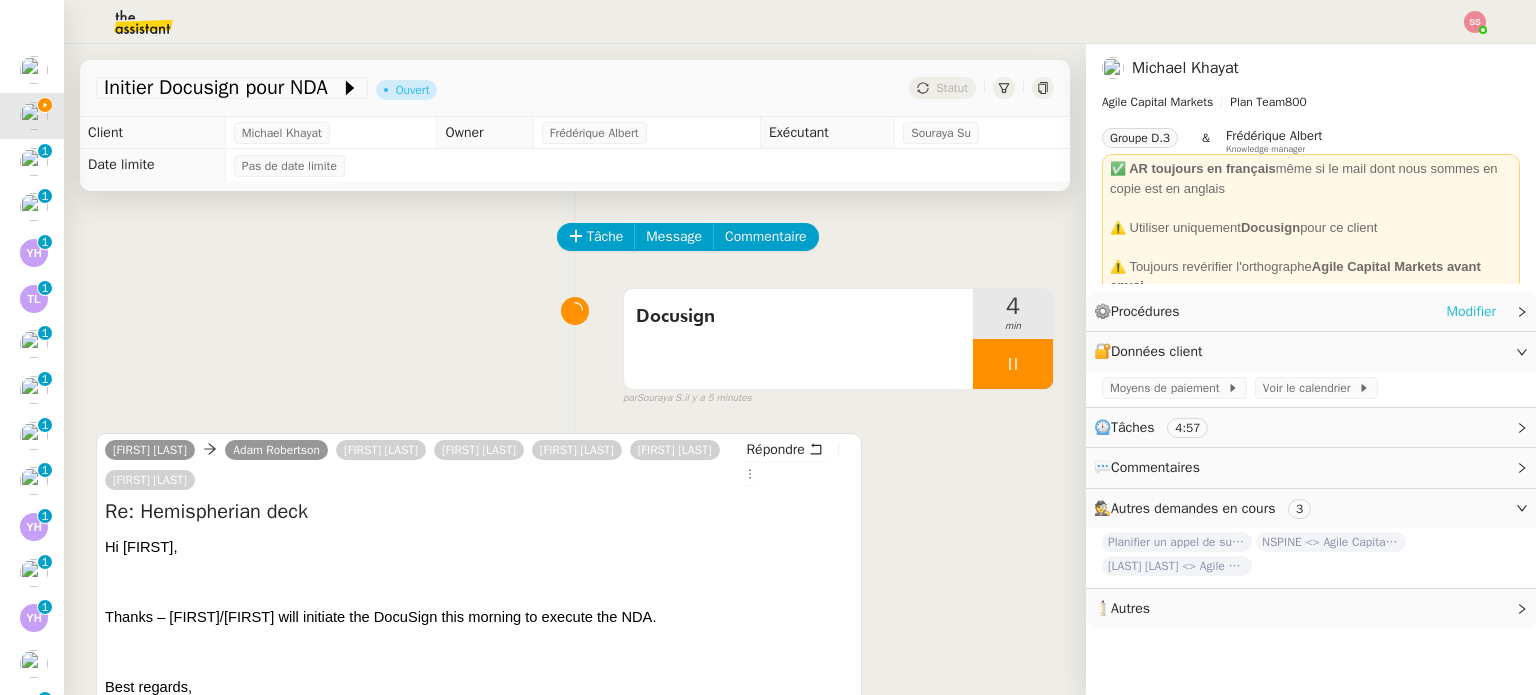 click on "Modifier" 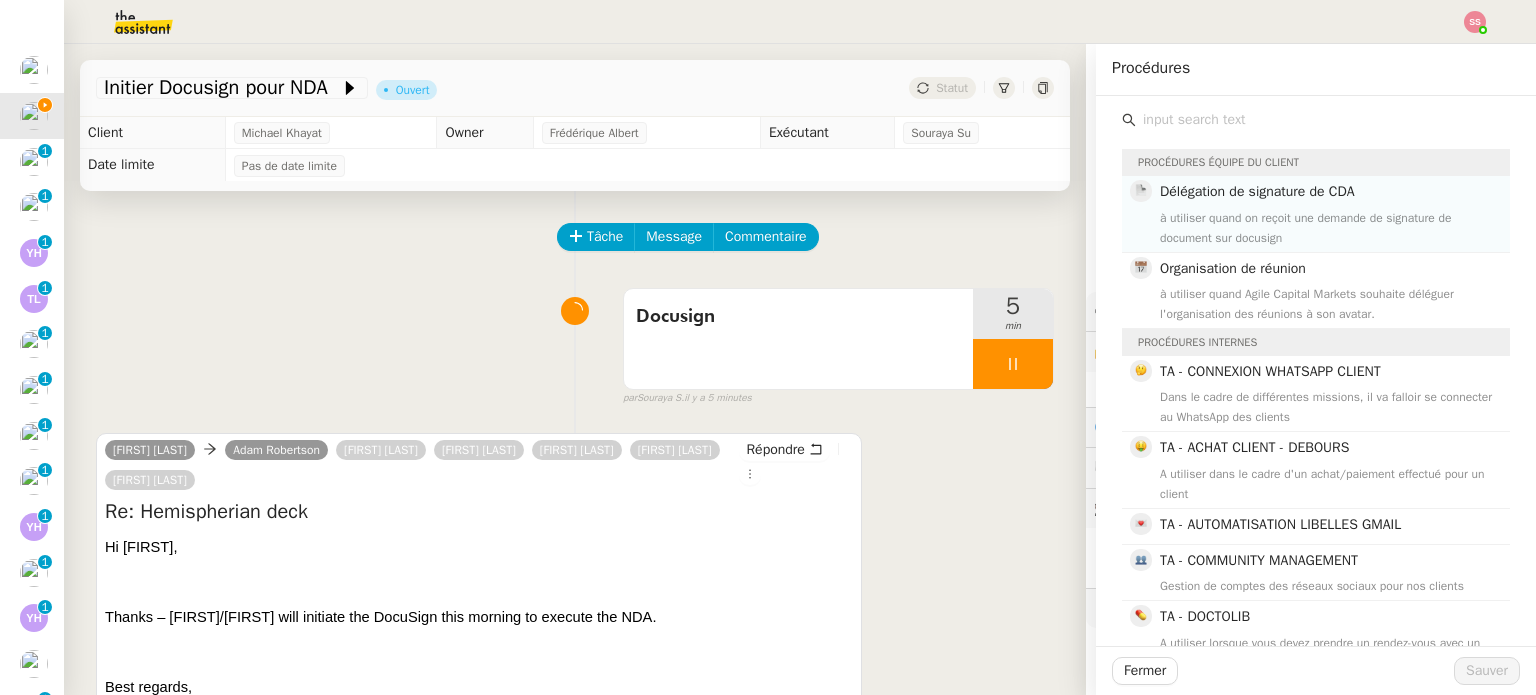 click on "à utiliser quand on reçoit une demande de signature de document sur docusign" 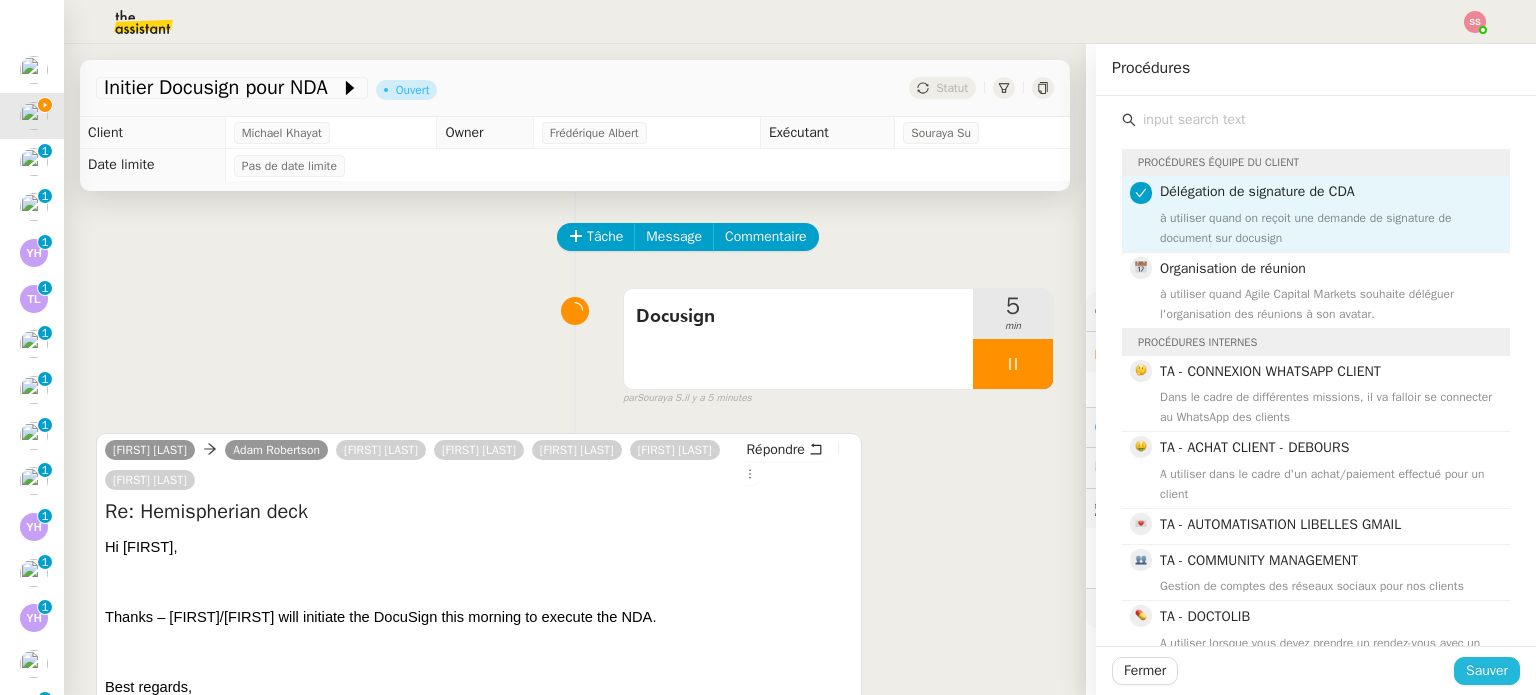 click on "Sauver" 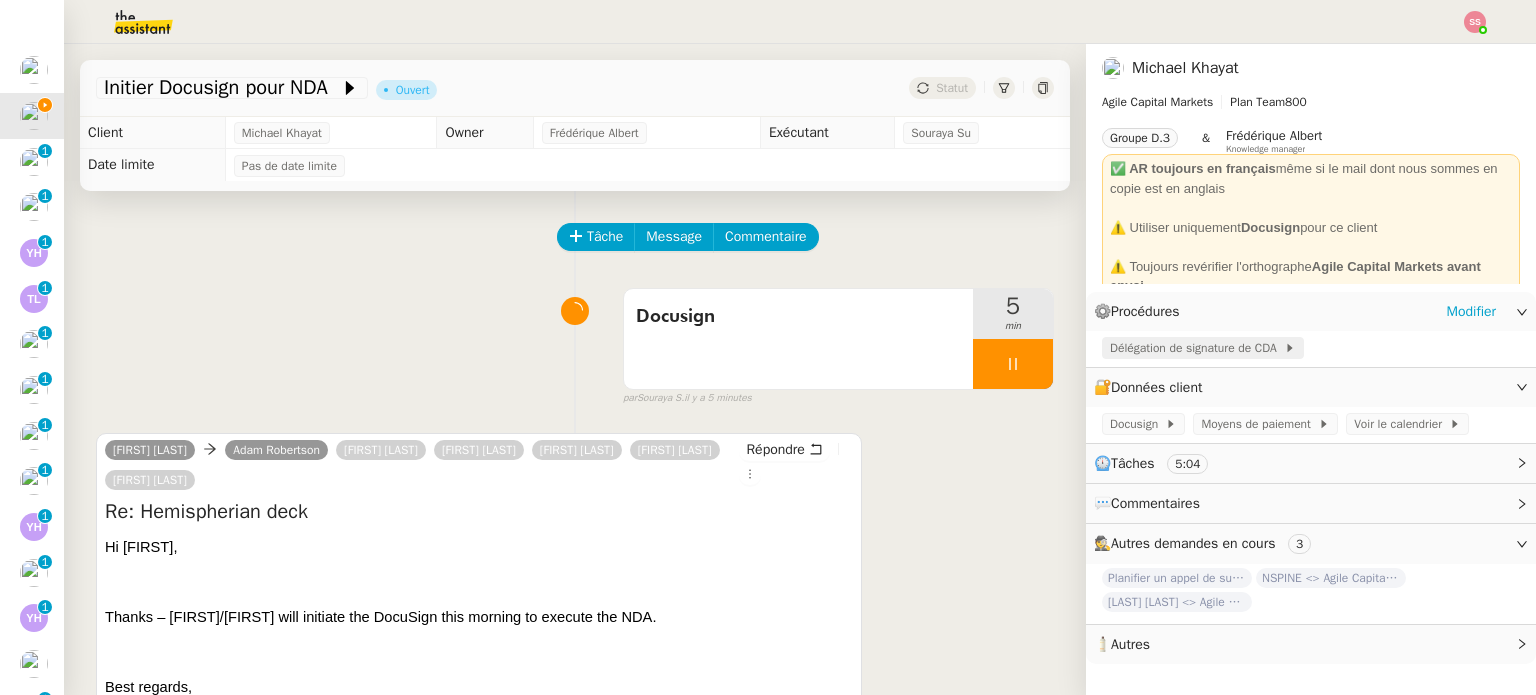 click on "Délégation de signature de CDA" 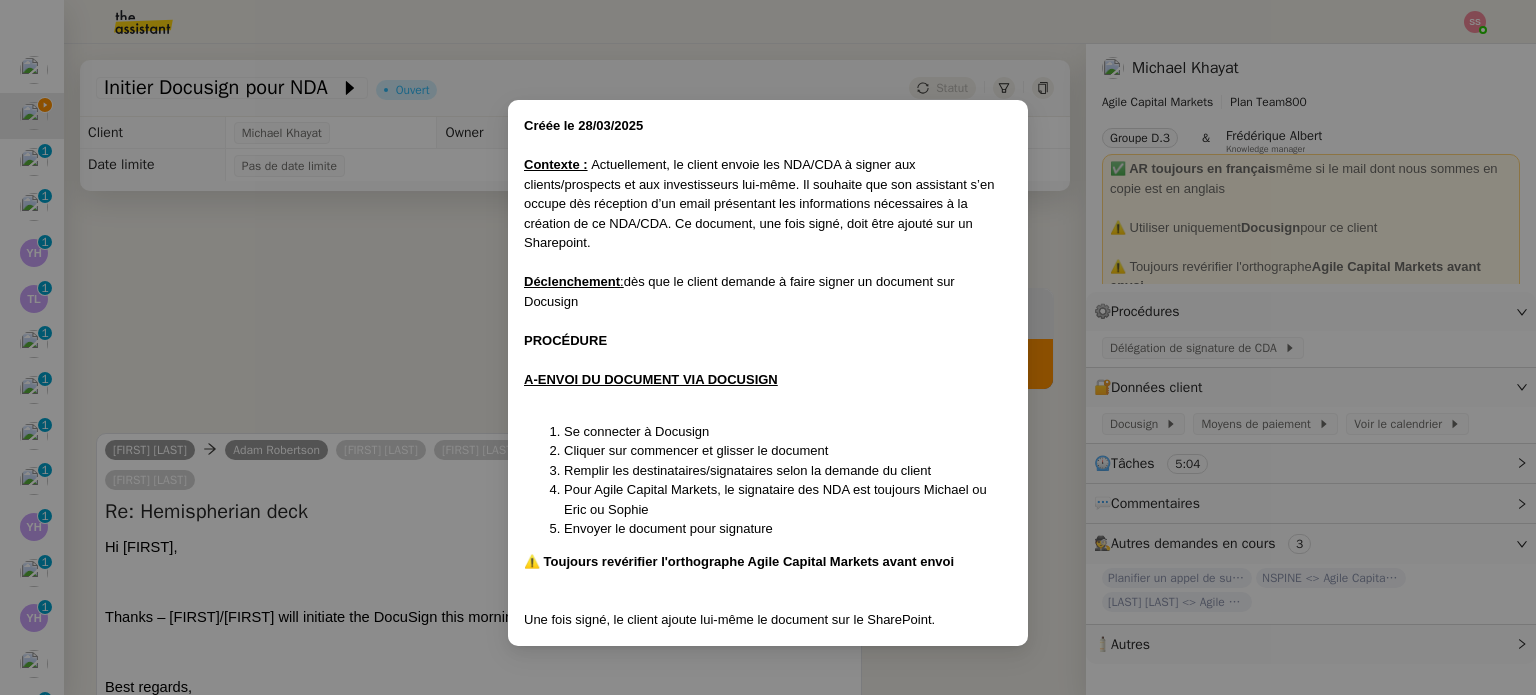 click on "Créée le [DATE] Contexte :   Actuellement, le client envoie les NDA/CDA à signer aux clients/prospects et aux investisseurs lui-même. Il souhaite que son assistant s’en occupe dès réception d’un email présentant les informations nécessaires à la création de ce NDA/CDA. Ce document, une fois signé, doit être ajouté sur un Sharepoint. Déclenchement  :  dès que le client demande à faire signer un document sur Docusign PROCÉDURE A-ENVOI DU DOCUMENT VIA DOCUSIGN Se connecter à Docusign Cliquer sur commencer et glisser le document Remplir les destinataires/signataires selon la demande du client Pour Agile Capital Markets, le signataire des NDA est toujours [FIRST] ou [FIRST] ou [FIRST] Envoyer le document pour signature ⚠️ Toujours revérifier l'orthographe Agile Capital Markets avant envoi Une fois signé, le client ajoute lui-même le document sur le SharePoint." at bounding box center (768, 347) 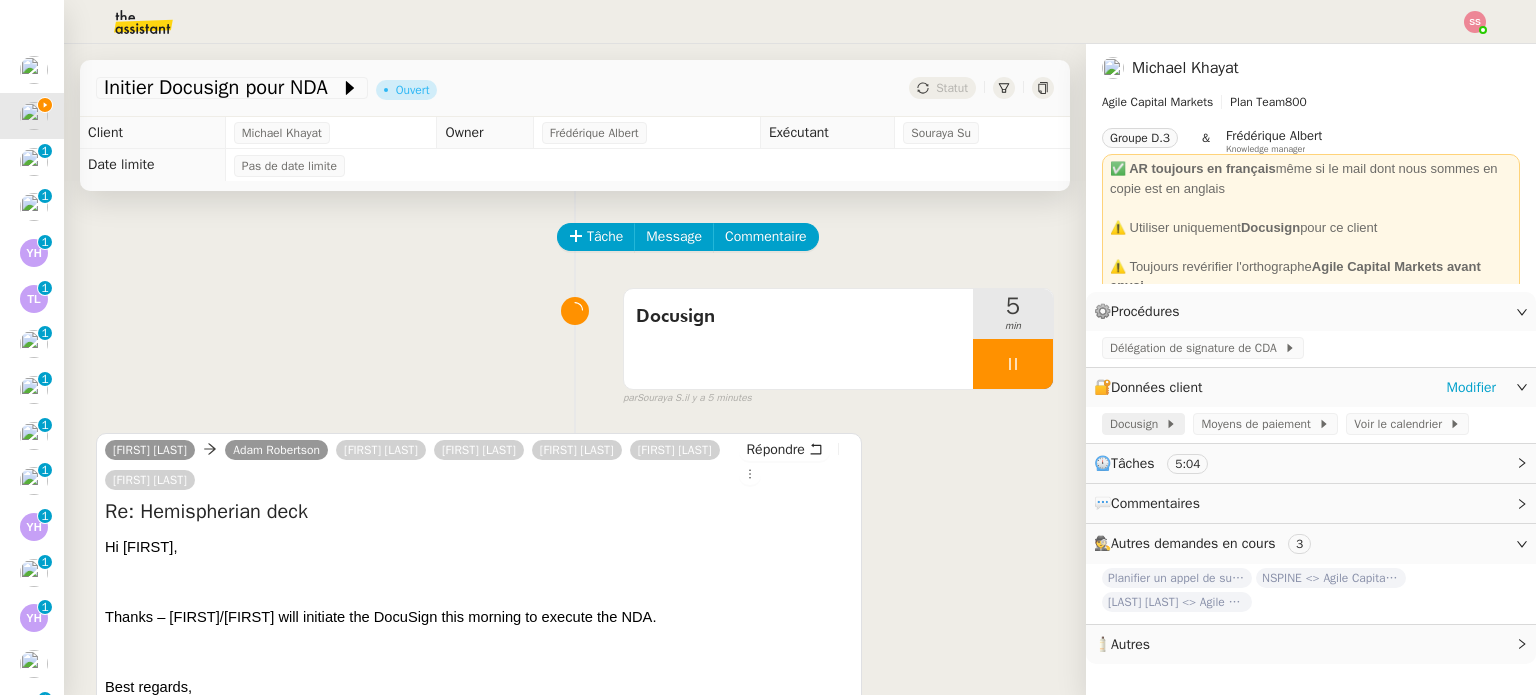 click 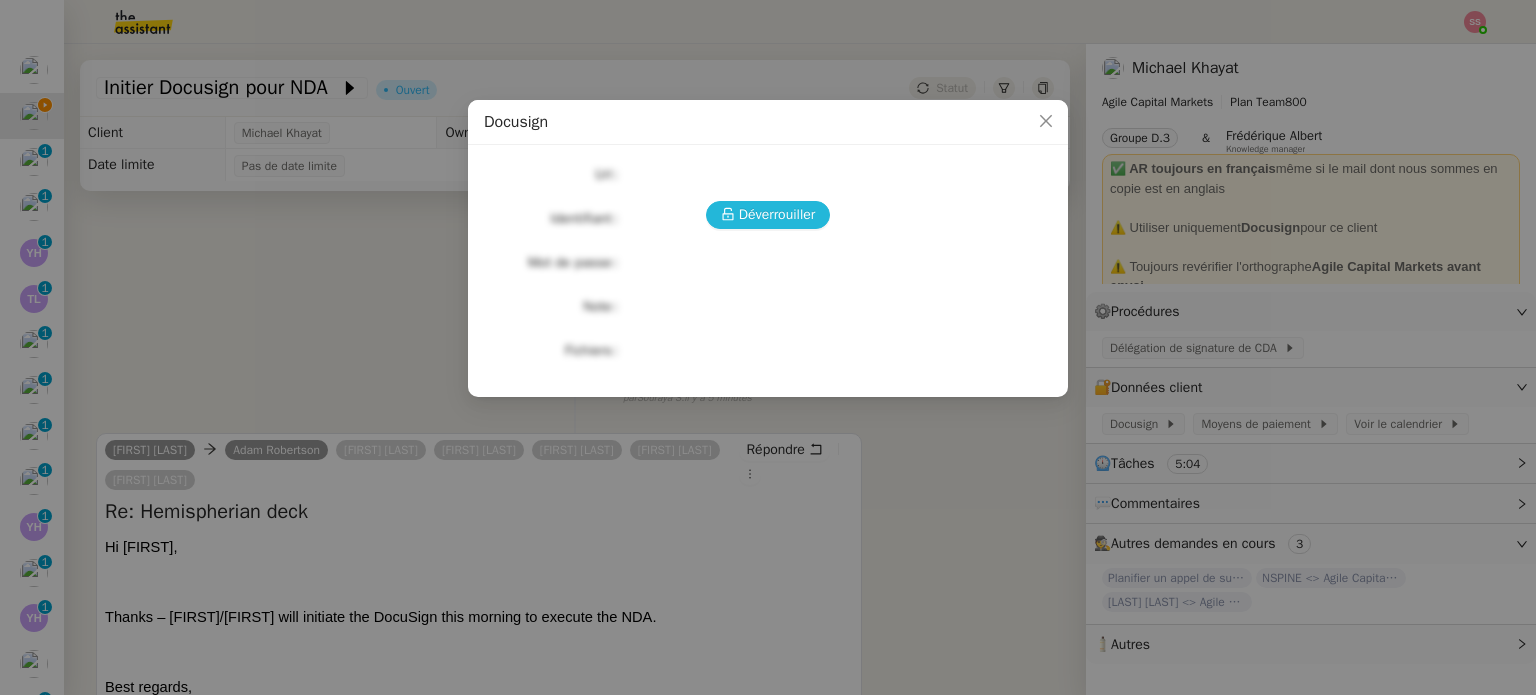 click on "Déverrouiller" at bounding box center [777, 214] 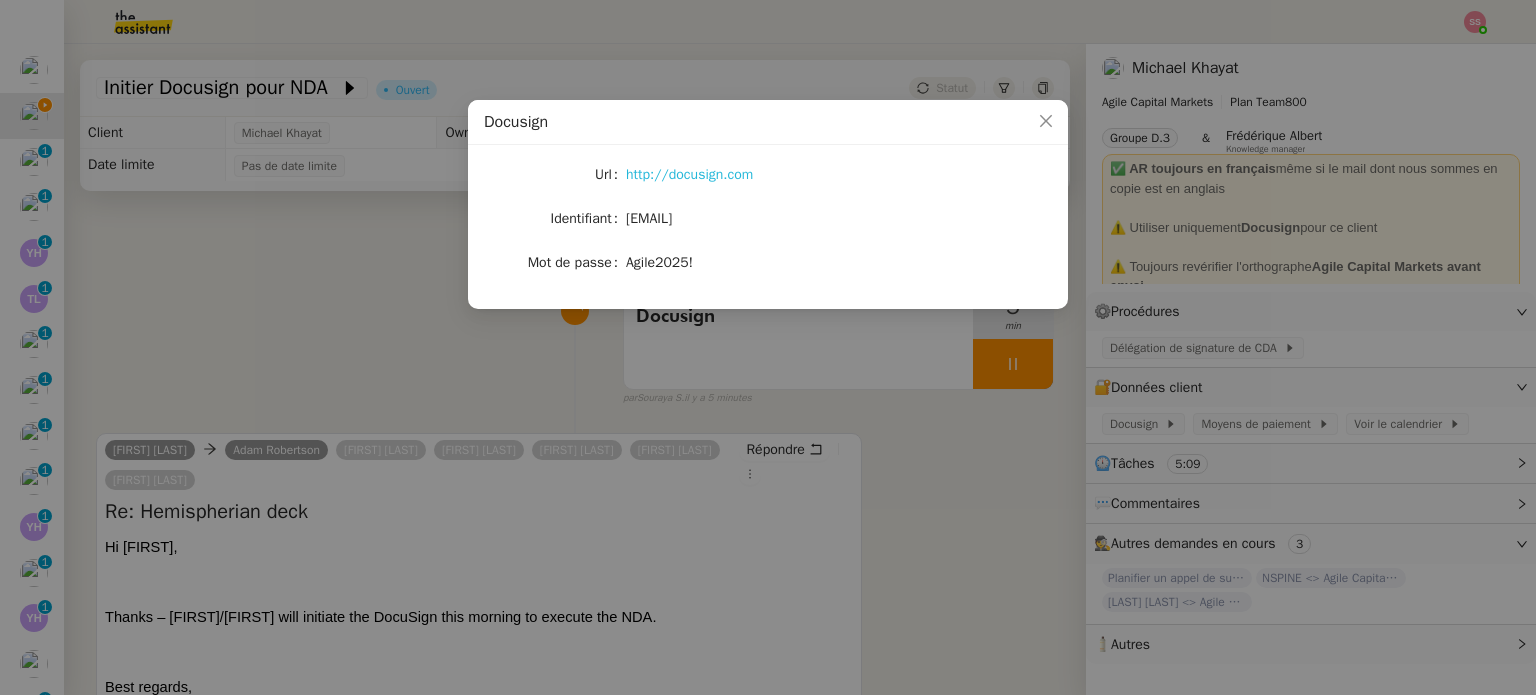 click on "http://docusign.com" 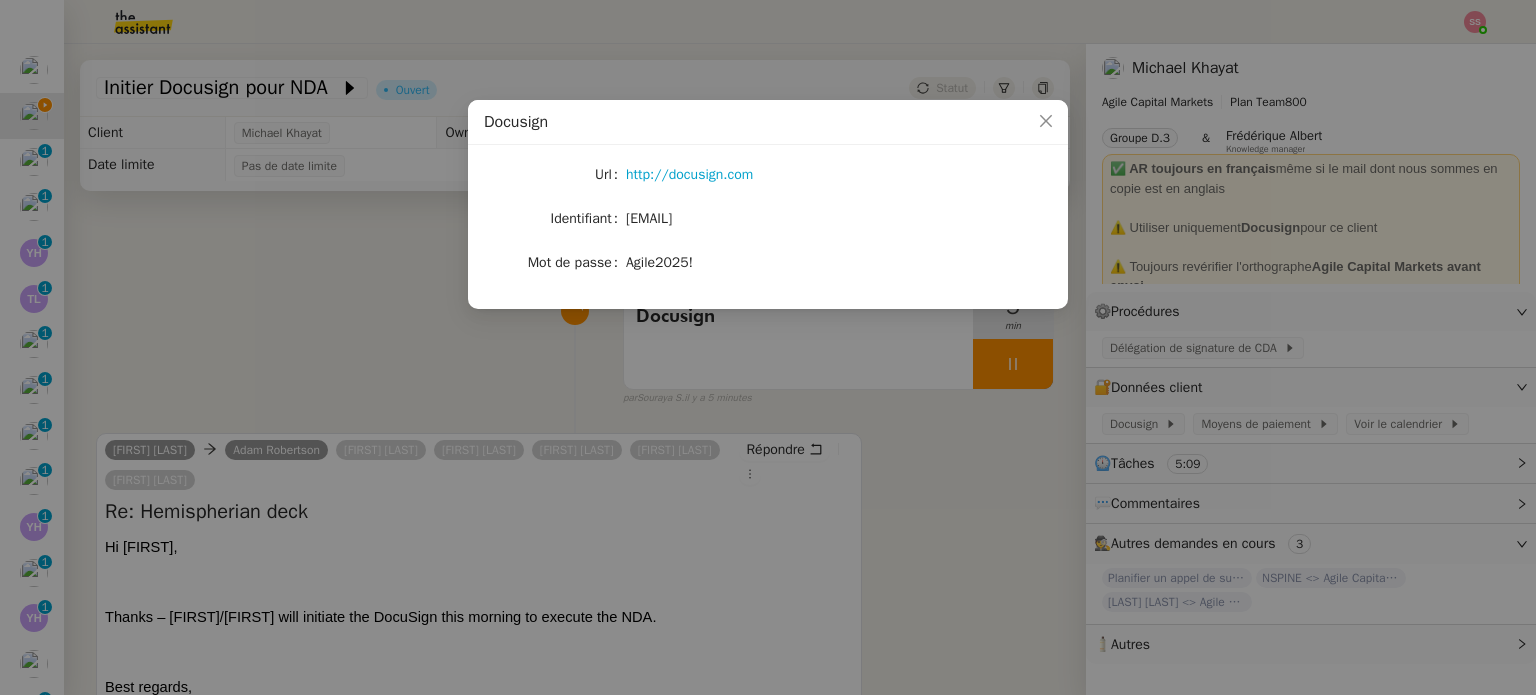click on "Docusign Url http://docusign.com    Identifiant [EMAIL] Mot de passe [PASSWORD]!" at bounding box center (768, 347) 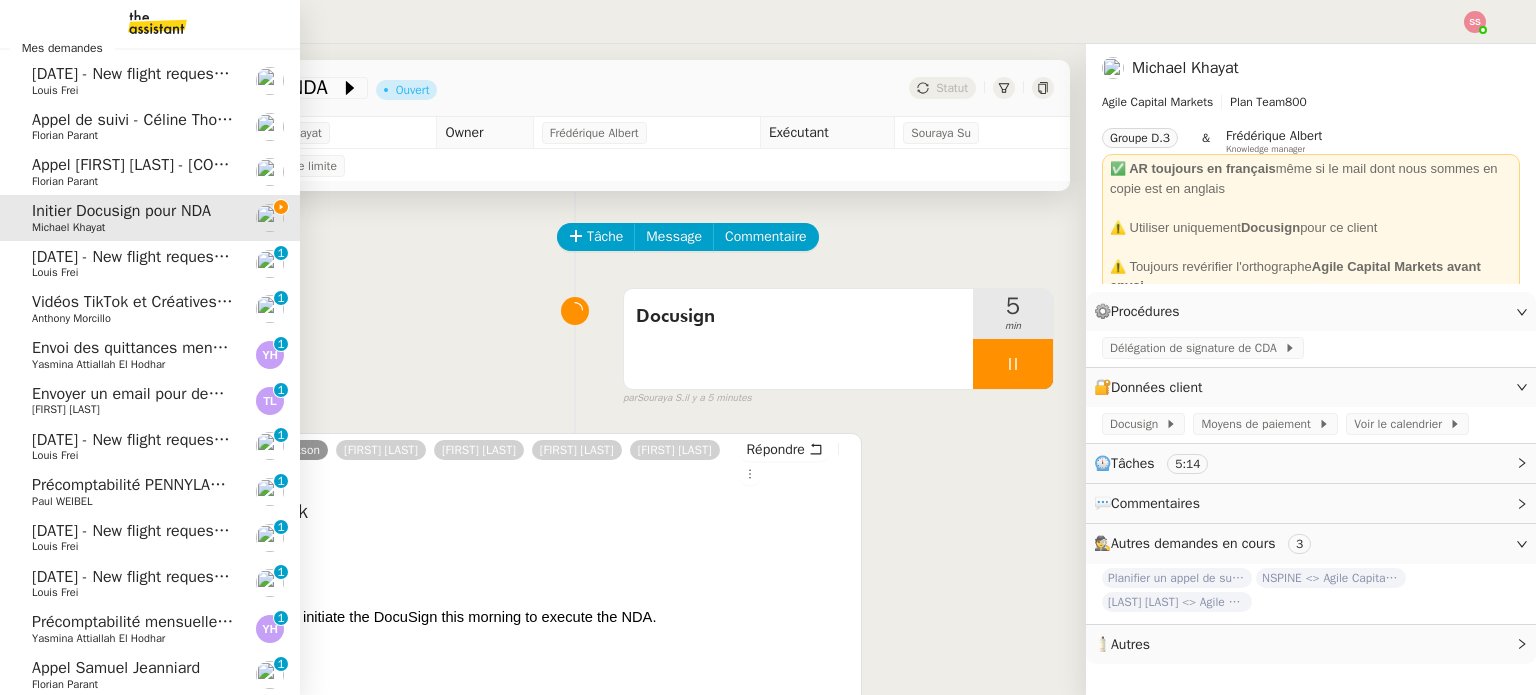 scroll, scrollTop: 0, scrollLeft: 0, axis: both 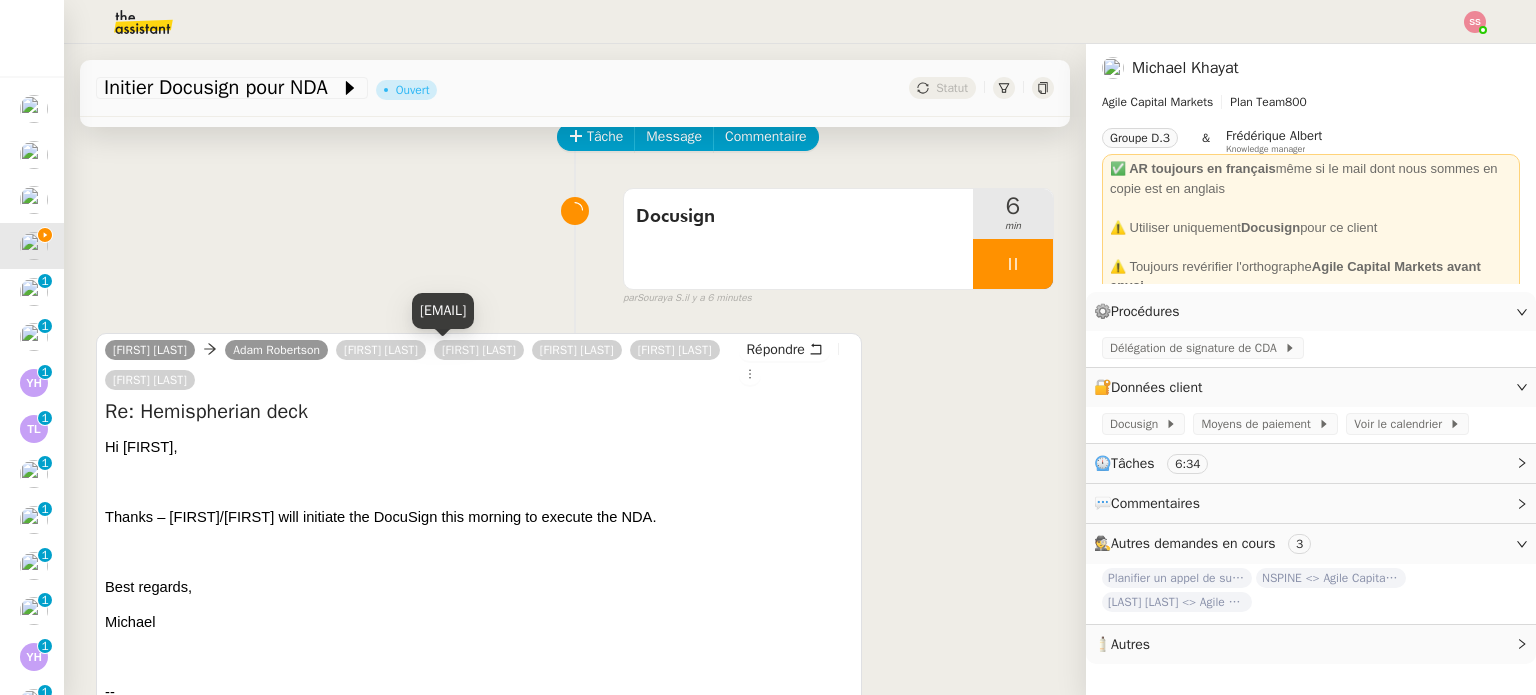 click on "[EMAIL]" at bounding box center [443, 310] 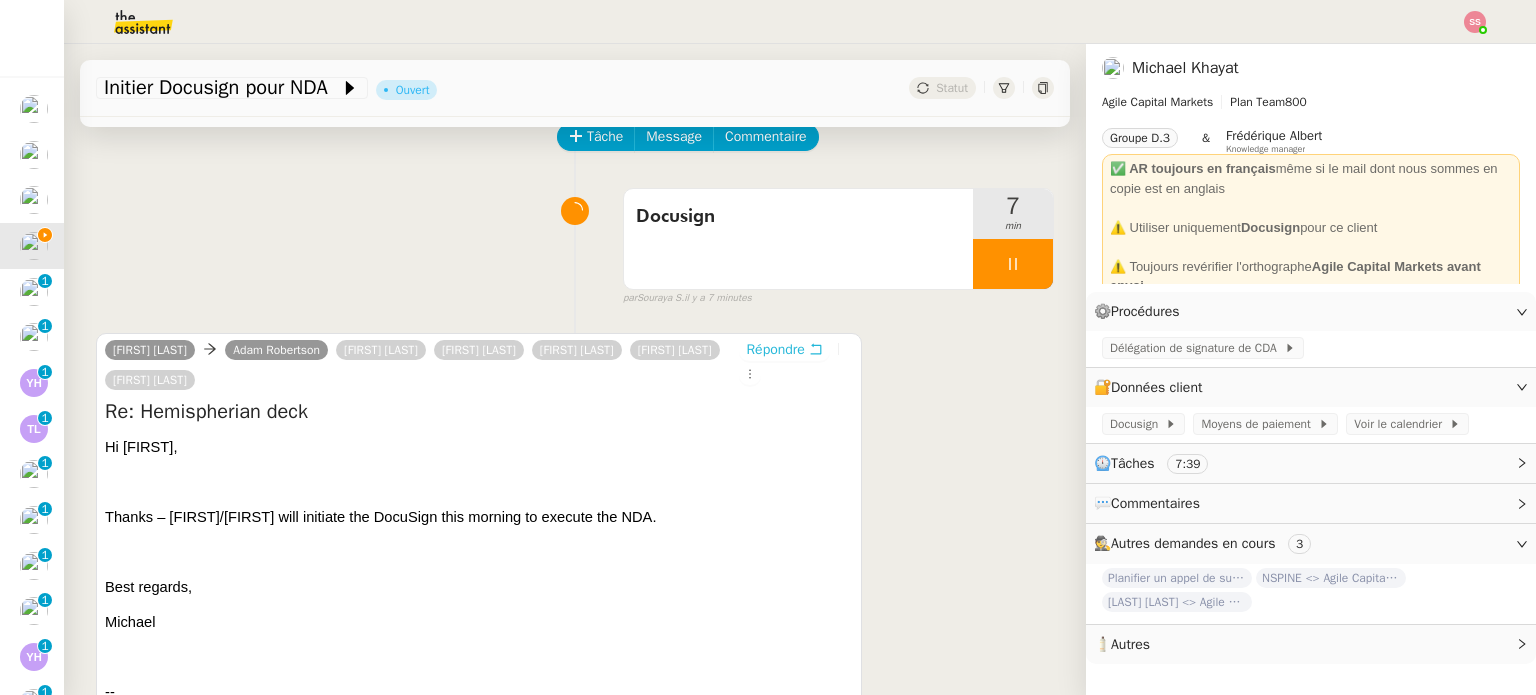 click on "Répondre" at bounding box center (775, 350) 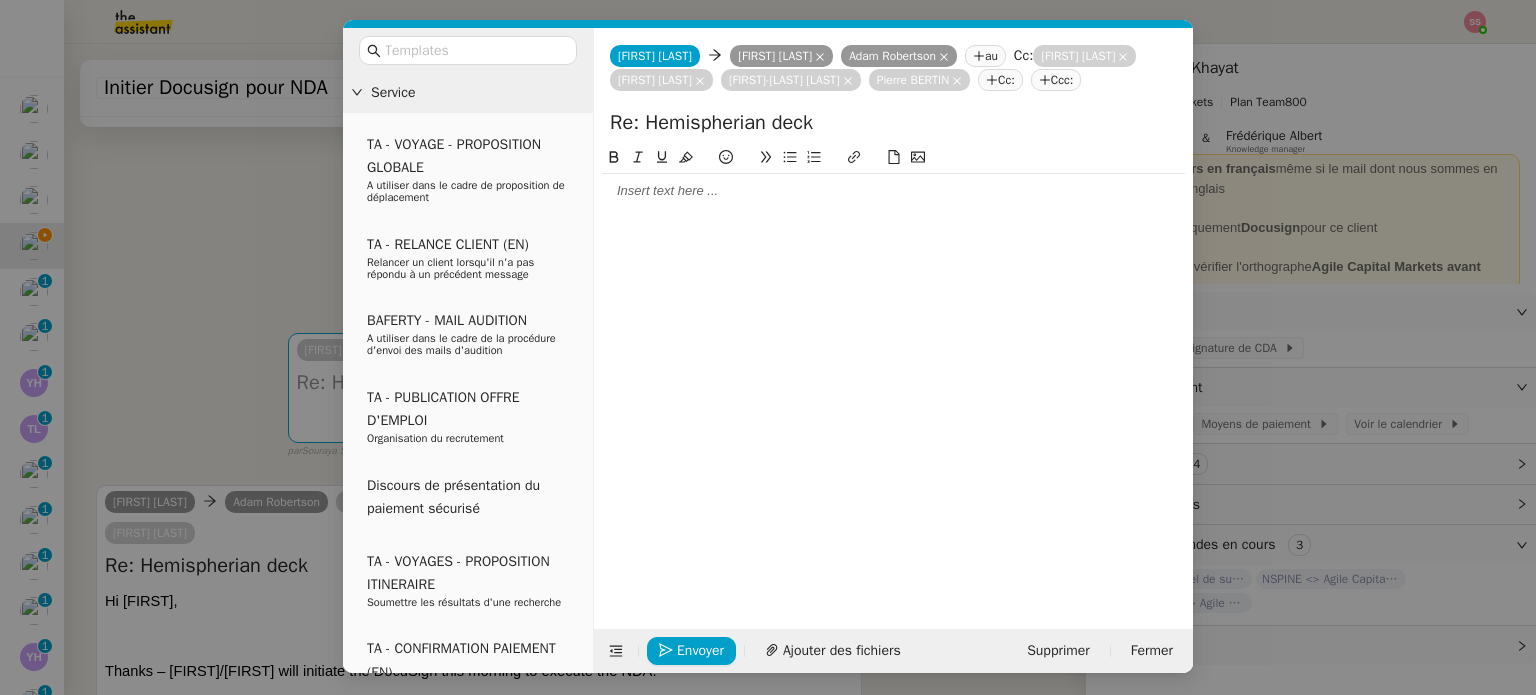 click 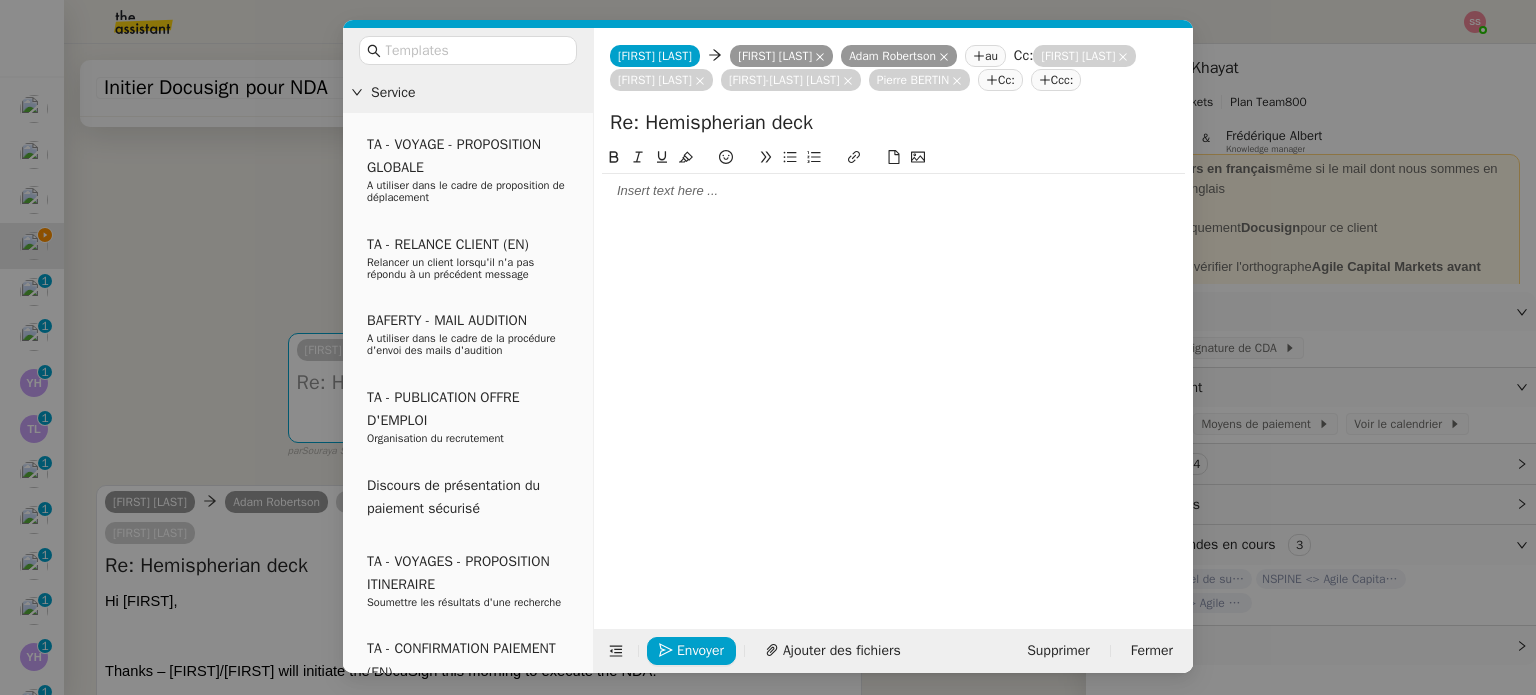type 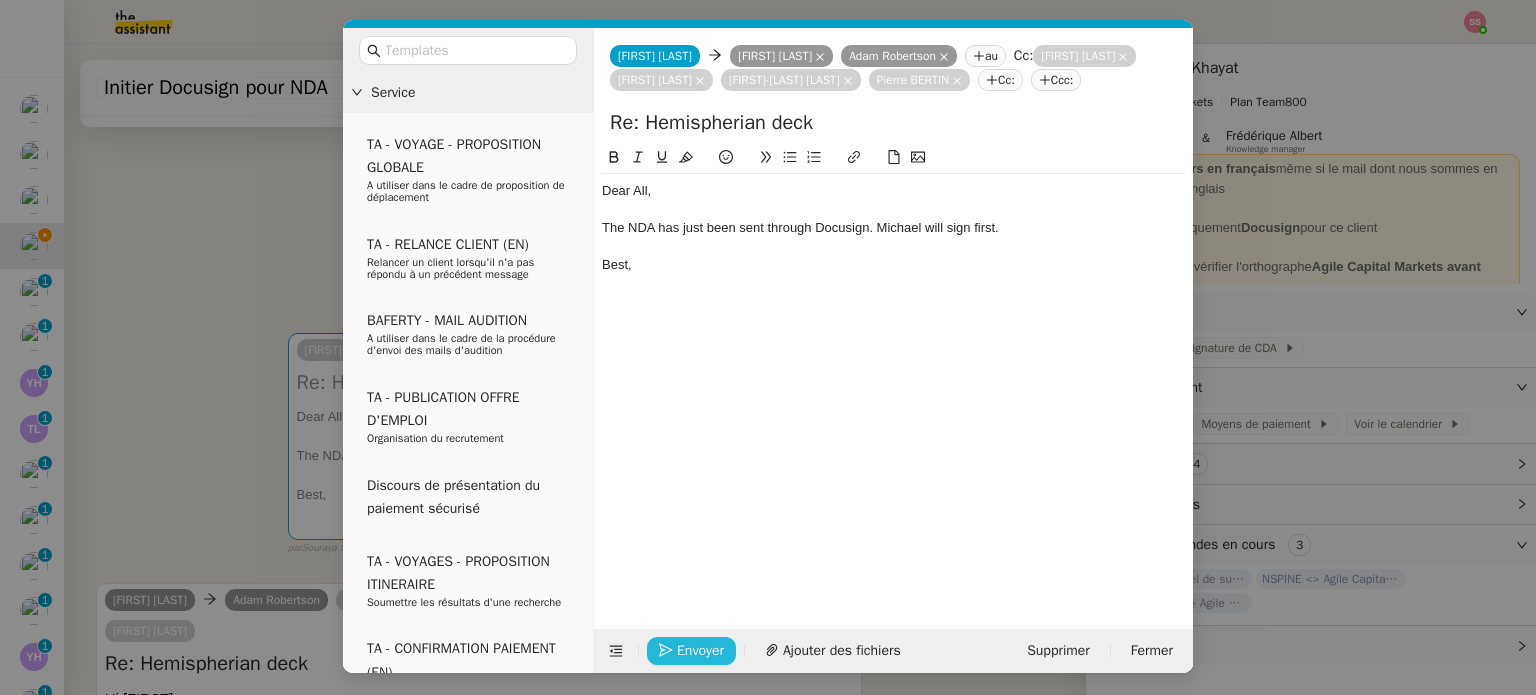 click on "Envoyer" 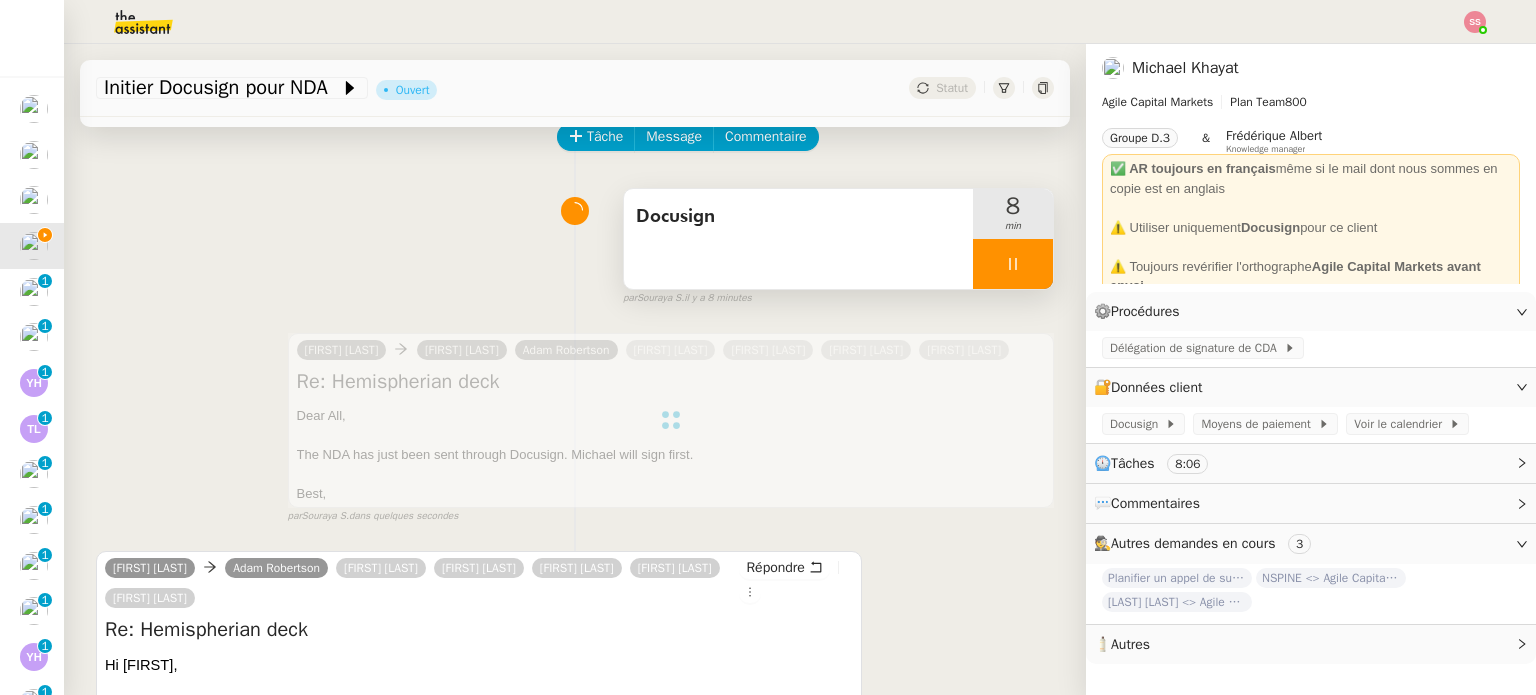 click at bounding box center [1013, 264] 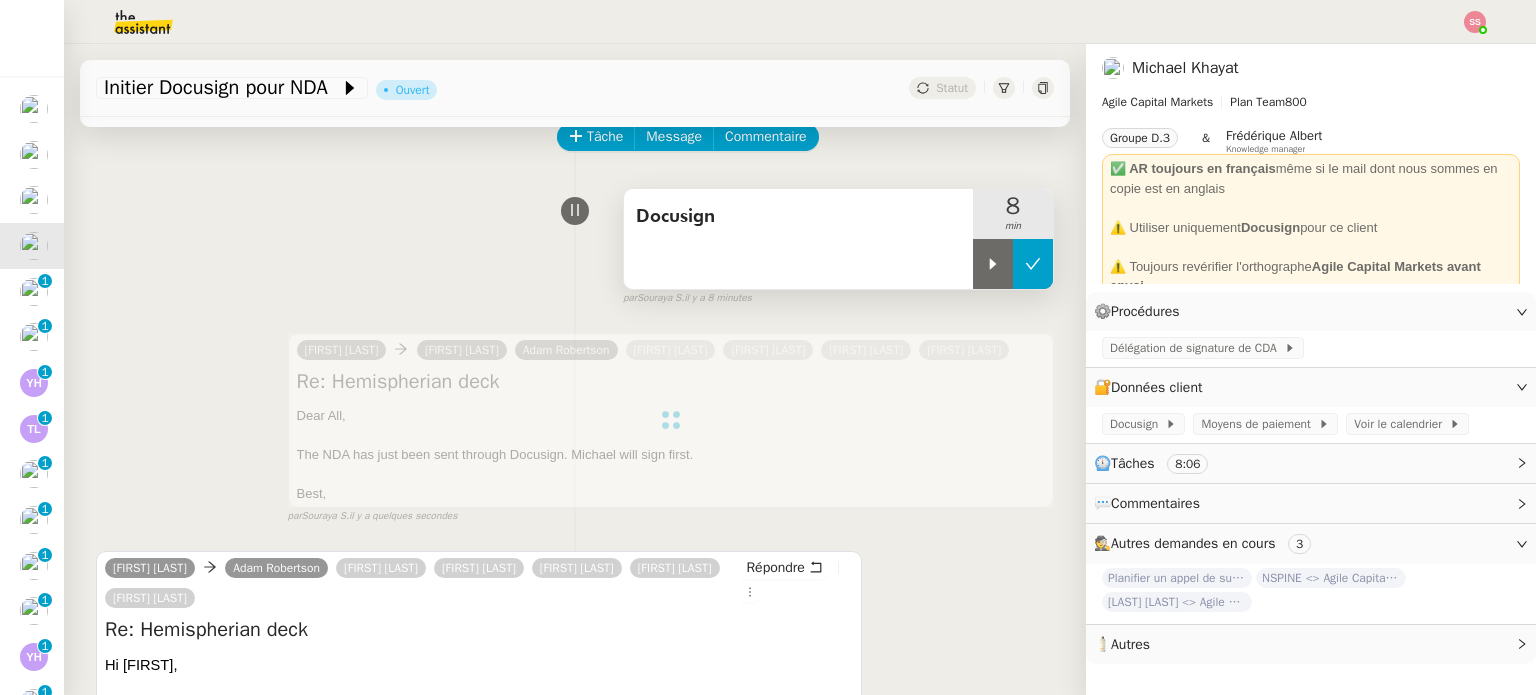 click at bounding box center [1033, 264] 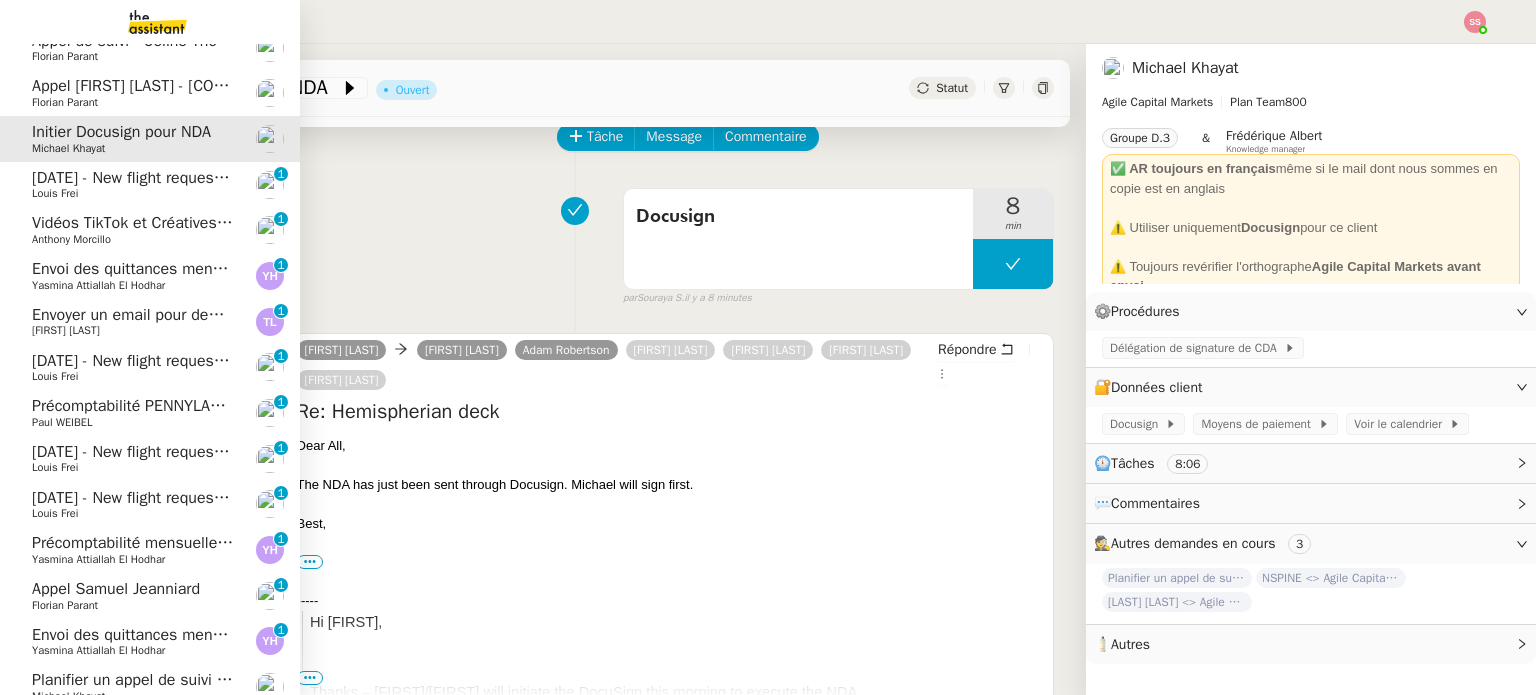 scroll, scrollTop: 84, scrollLeft: 0, axis: vertical 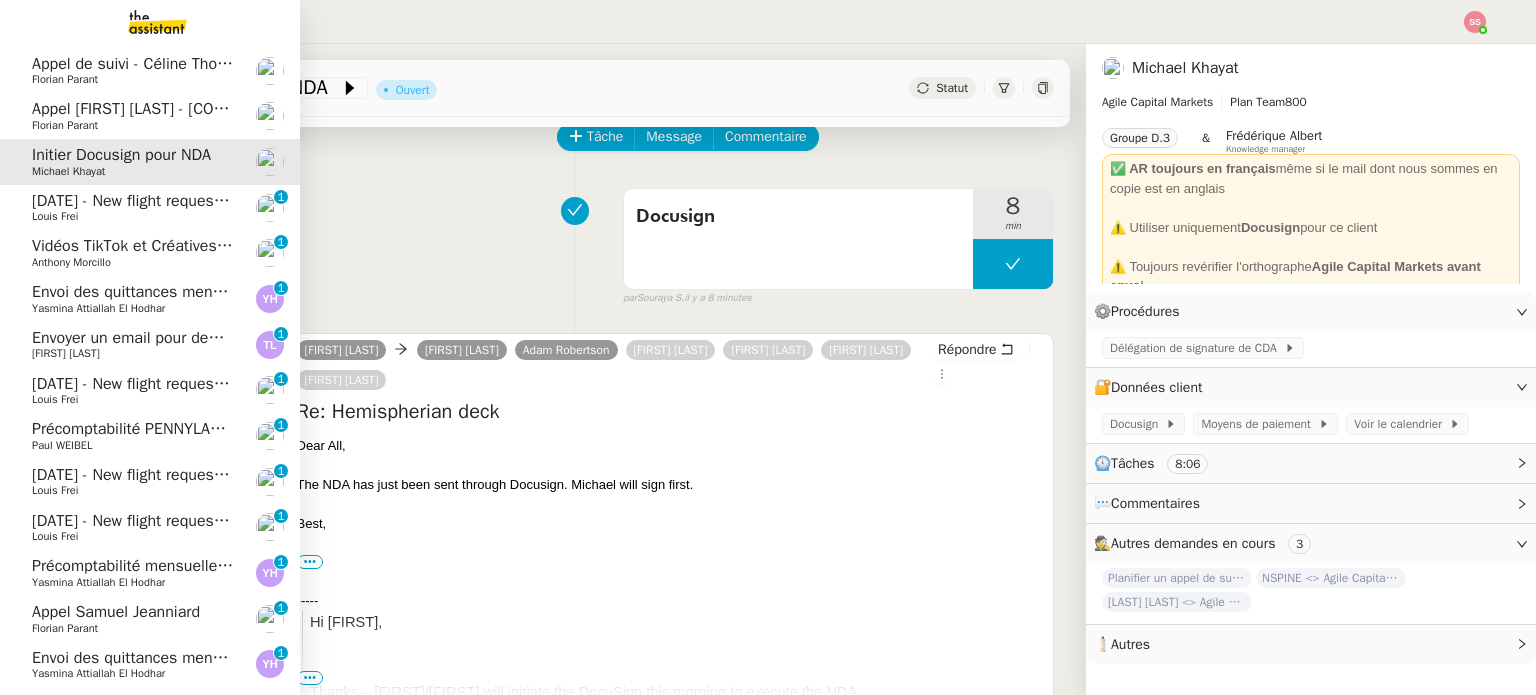 click on "[DATE] - New flight request - [FIRST] [LAST]" 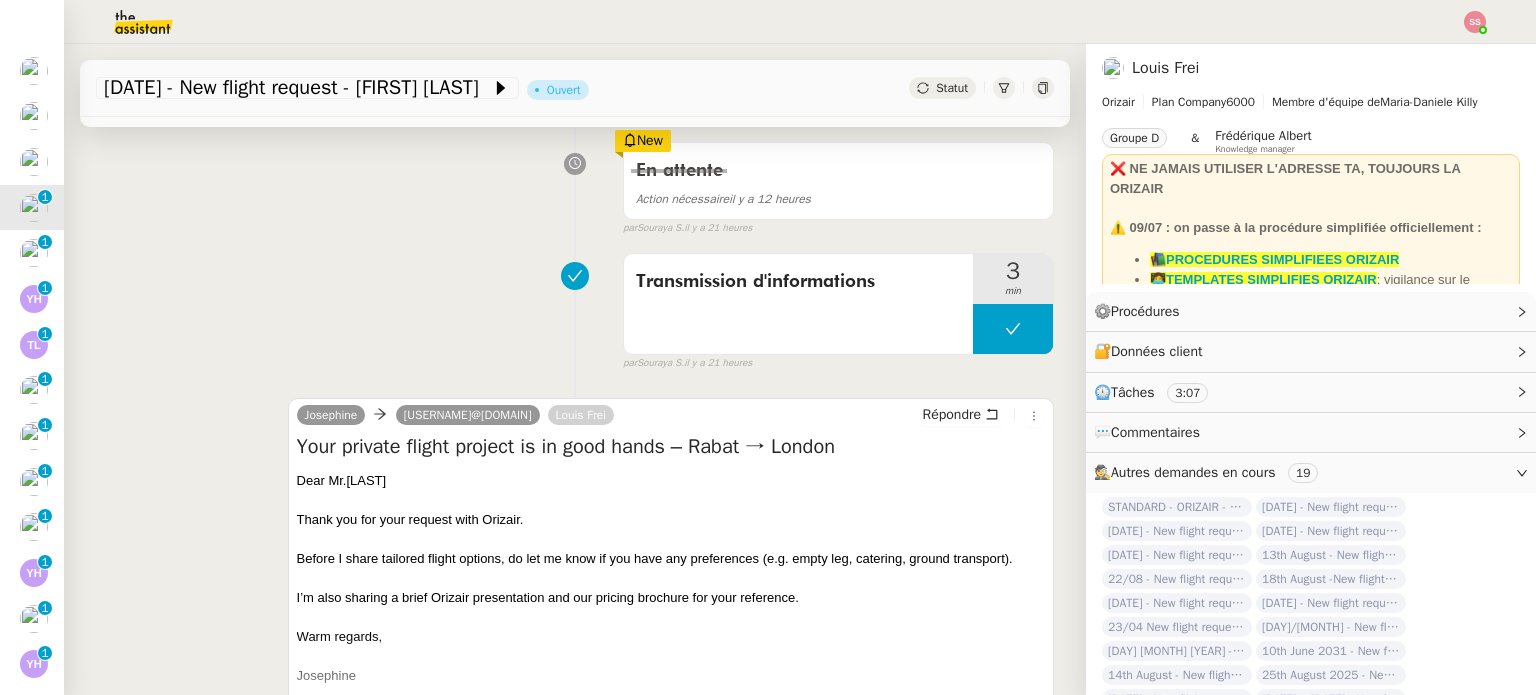 scroll, scrollTop: 300, scrollLeft: 0, axis: vertical 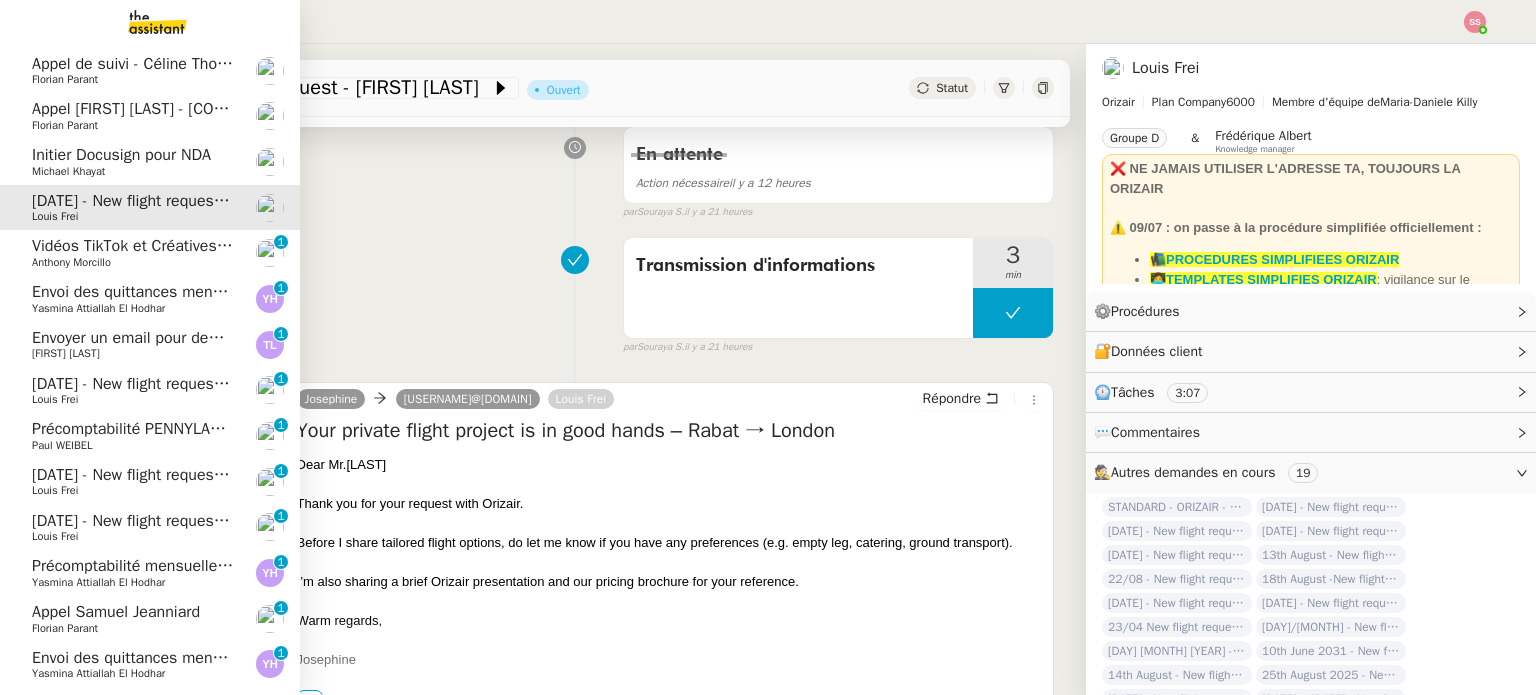 click on "[DATE]  - New flight request - [FIRST] [LAST]" 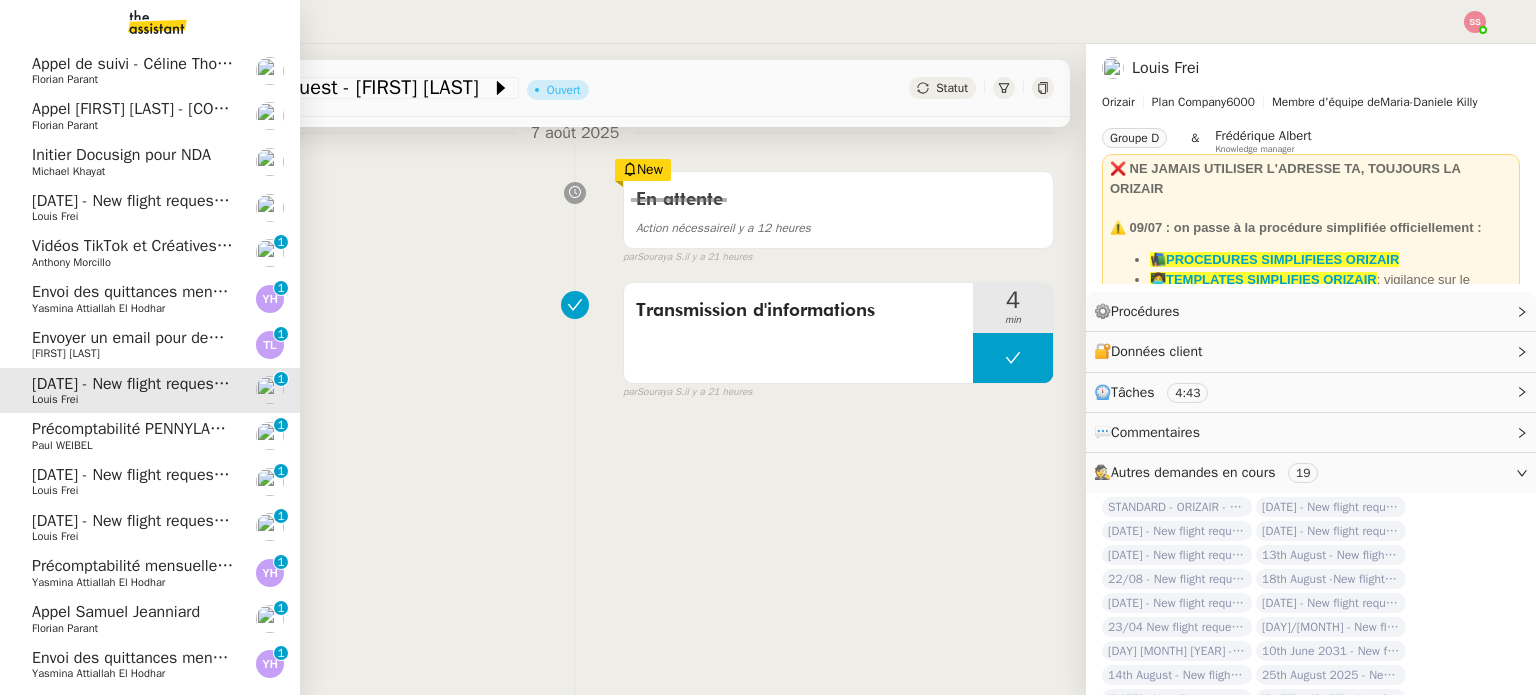 scroll, scrollTop: 300, scrollLeft: 0, axis: vertical 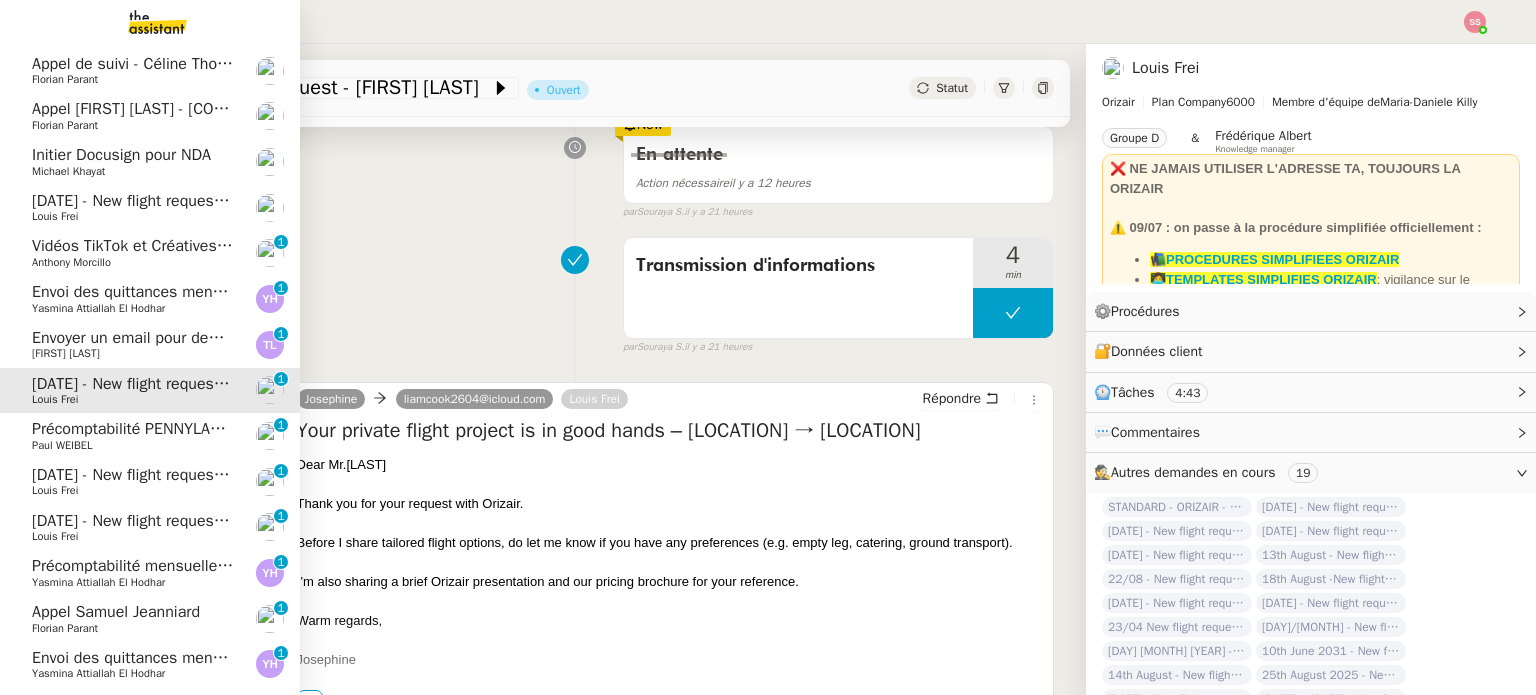 click on "[DATE] - New flight request - [FIRST] [LAST]" 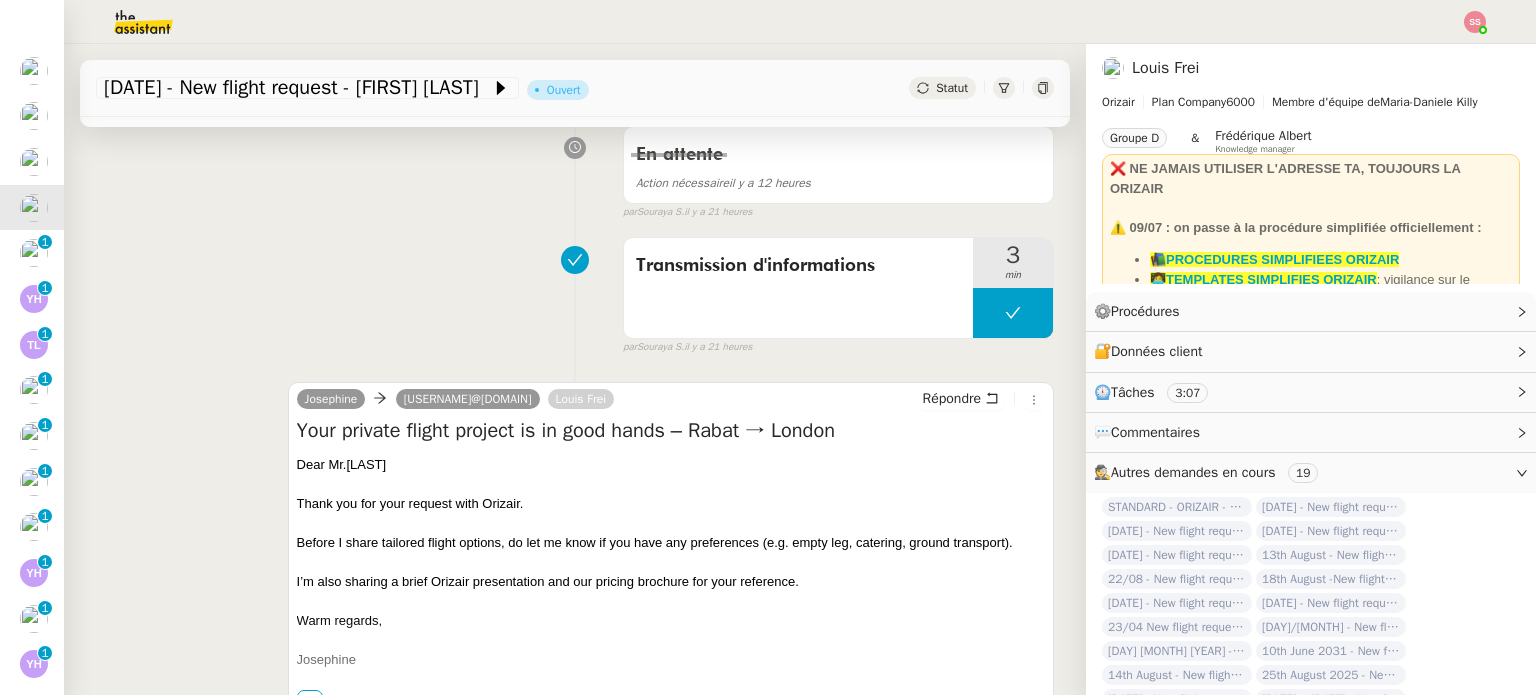 scroll, scrollTop: 0, scrollLeft: 0, axis: both 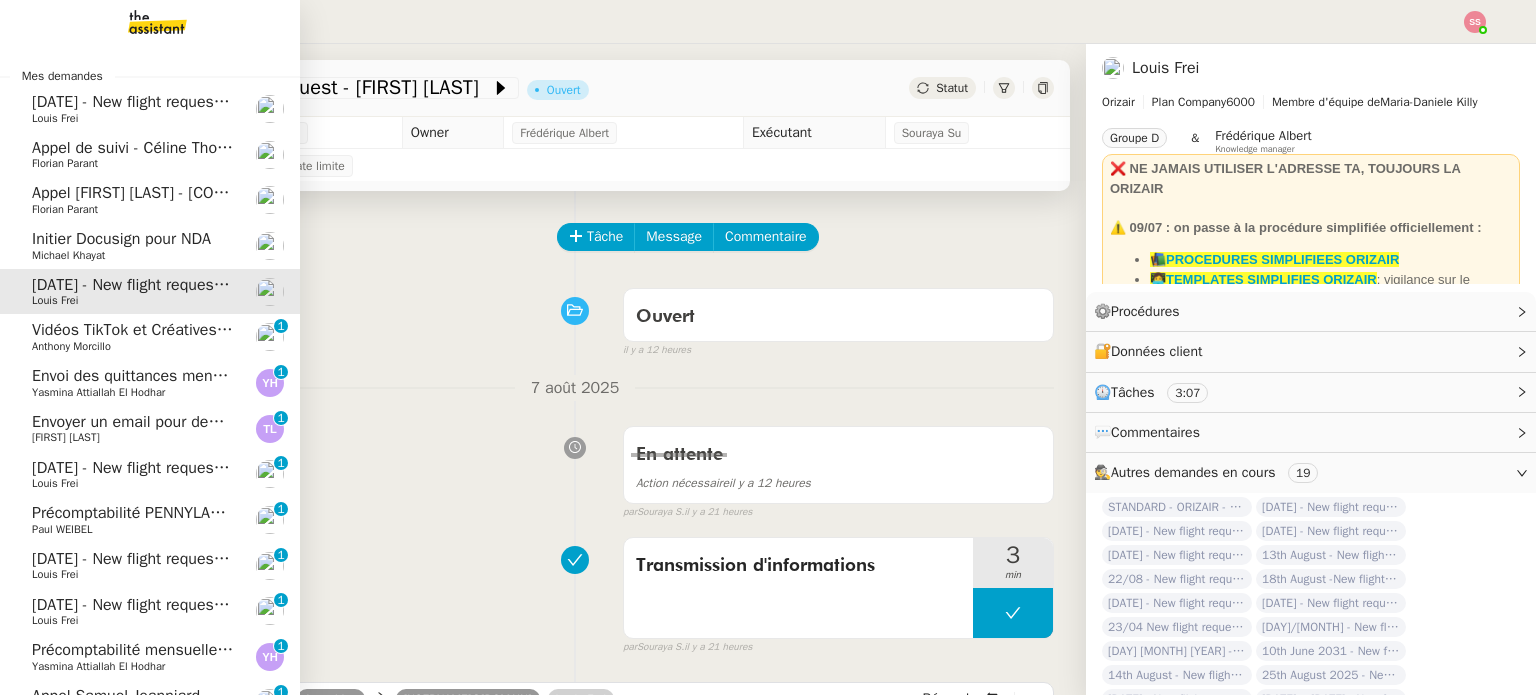 click on "Appel [FIRST] [LAST] - [CODE] - [CODE] - [SERVICE]" 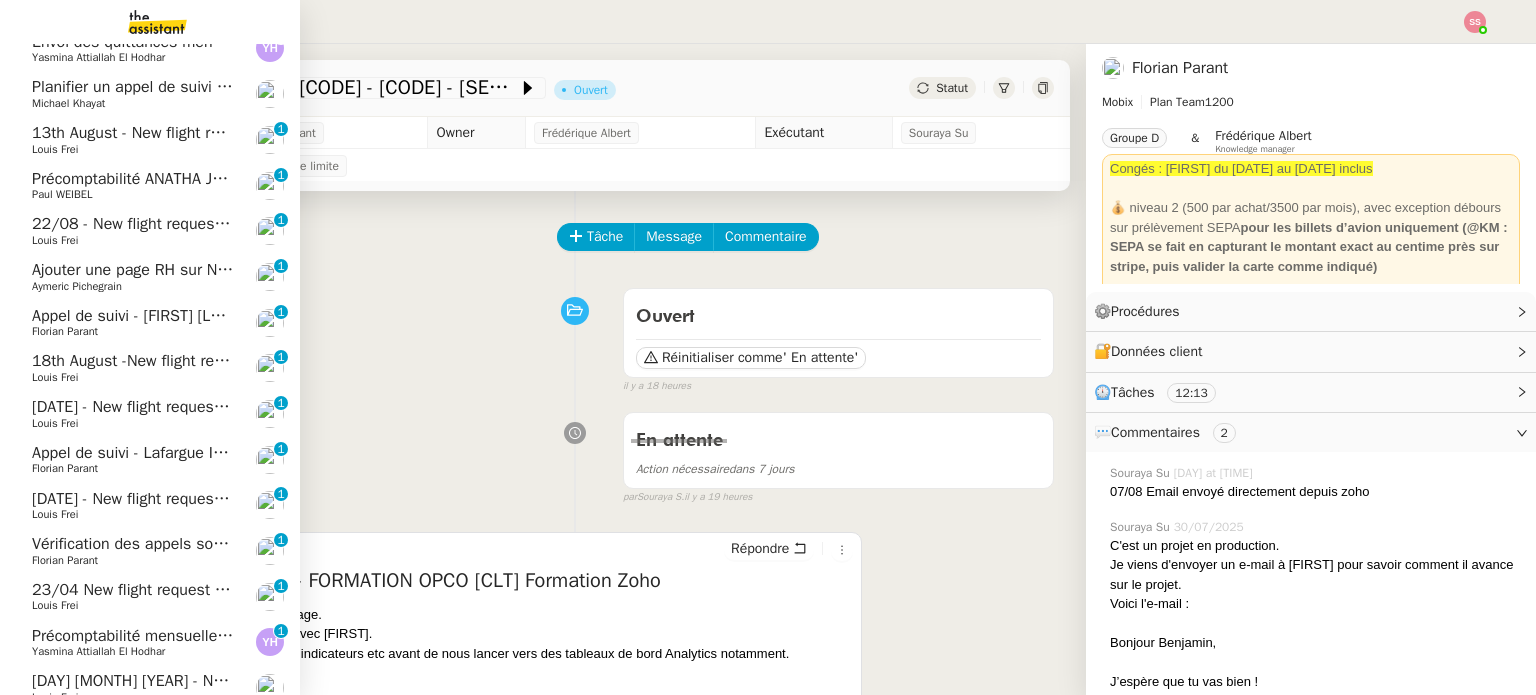 scroll, scrollTop: 784, scrollLeft: 0, axis: vertical 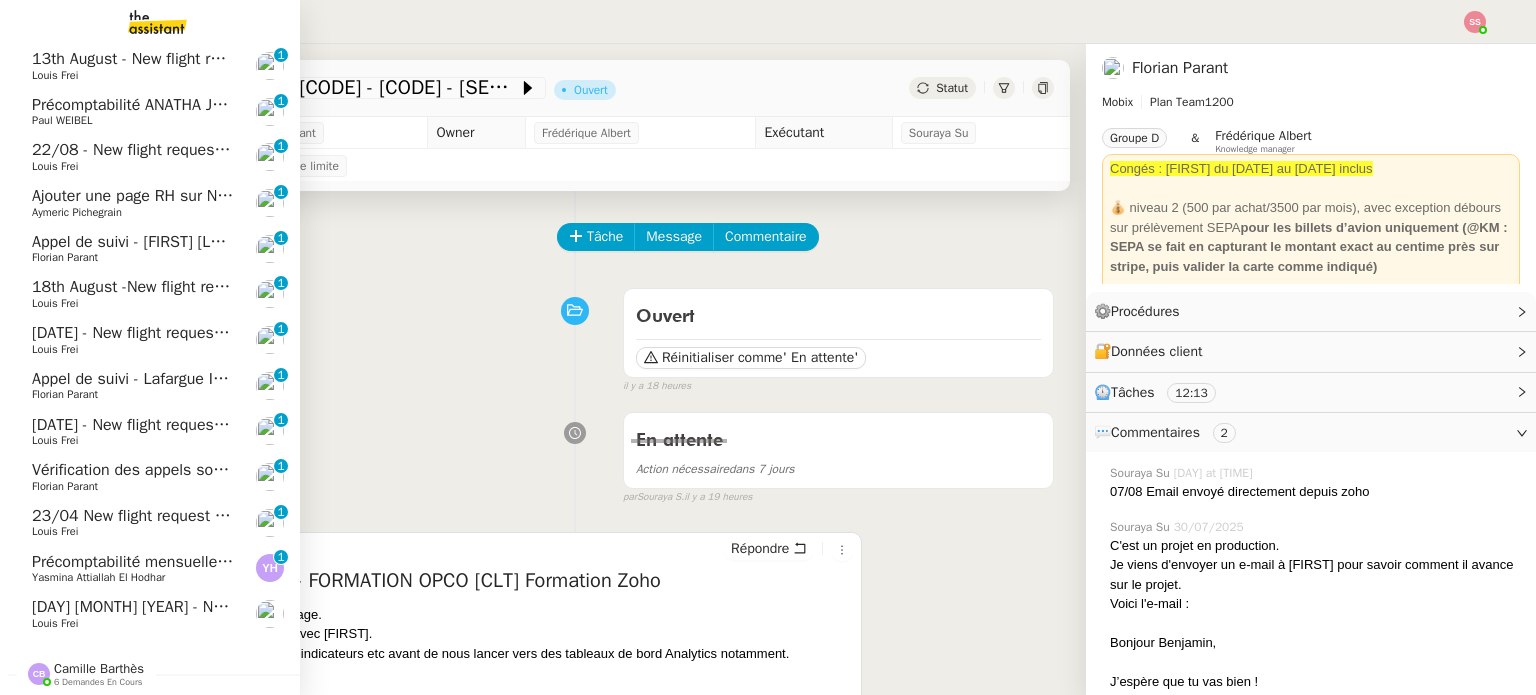 click on "[DAY] [MONTH] [YEAR] - New flight request - [FIRST] [LAST]" 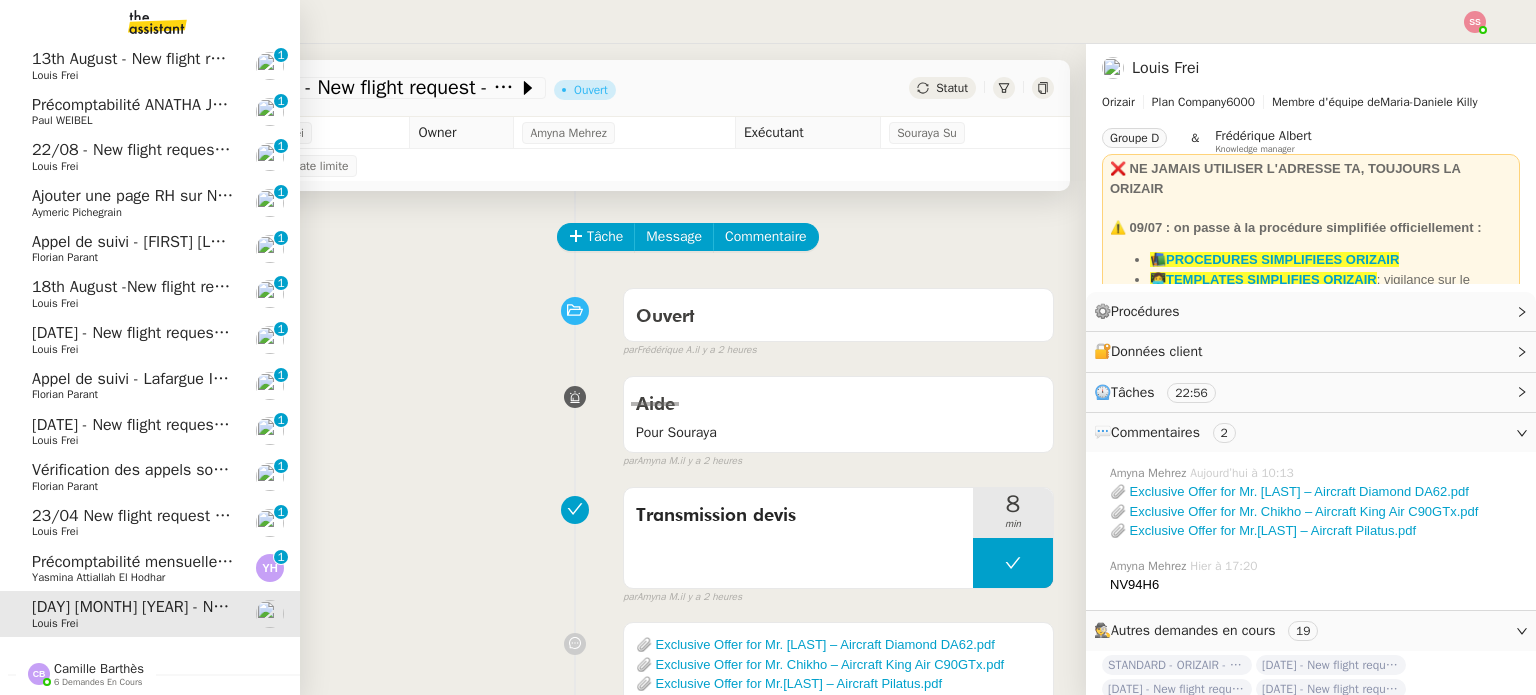 click on "[DAY]/[MONTH] New flight request - [FIRST] [LAST]    [FIRST] [LAST]     [NUMBER]   [NUMBER]   [NUMBER]   [NUMBER]   [NUMBER]   [NUMBER]   [NUMBER]   [NUMBER]   [NUMBER]" 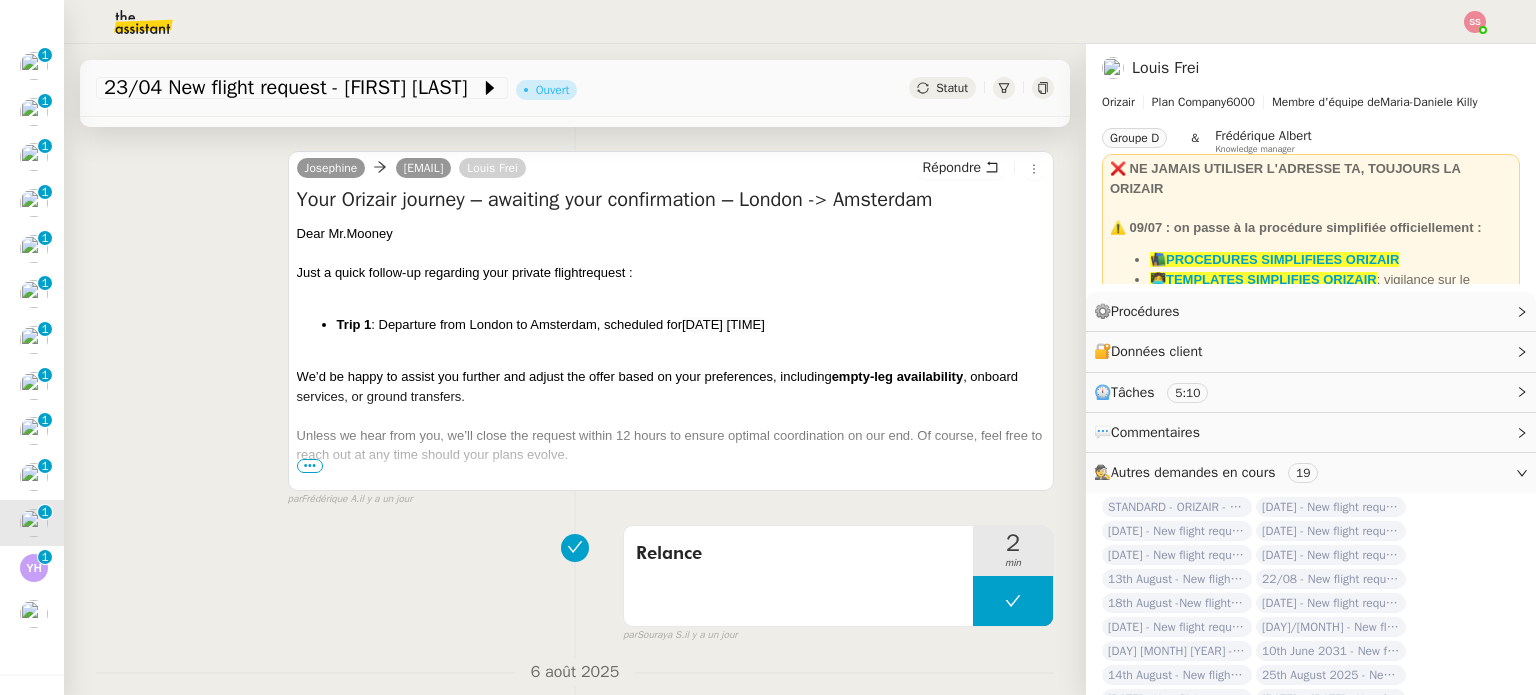 scroll, scrollTop: 400, scrollLeft: 0, axis: vertical 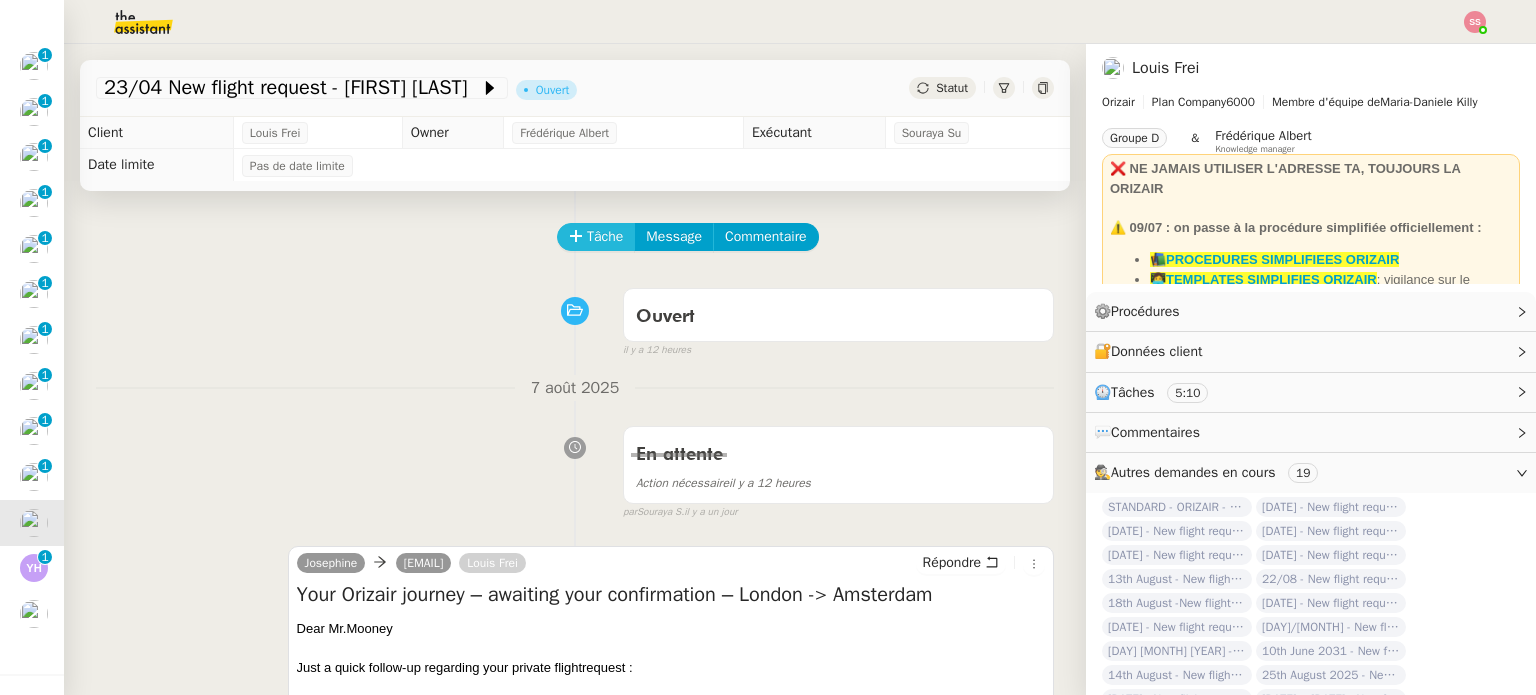click 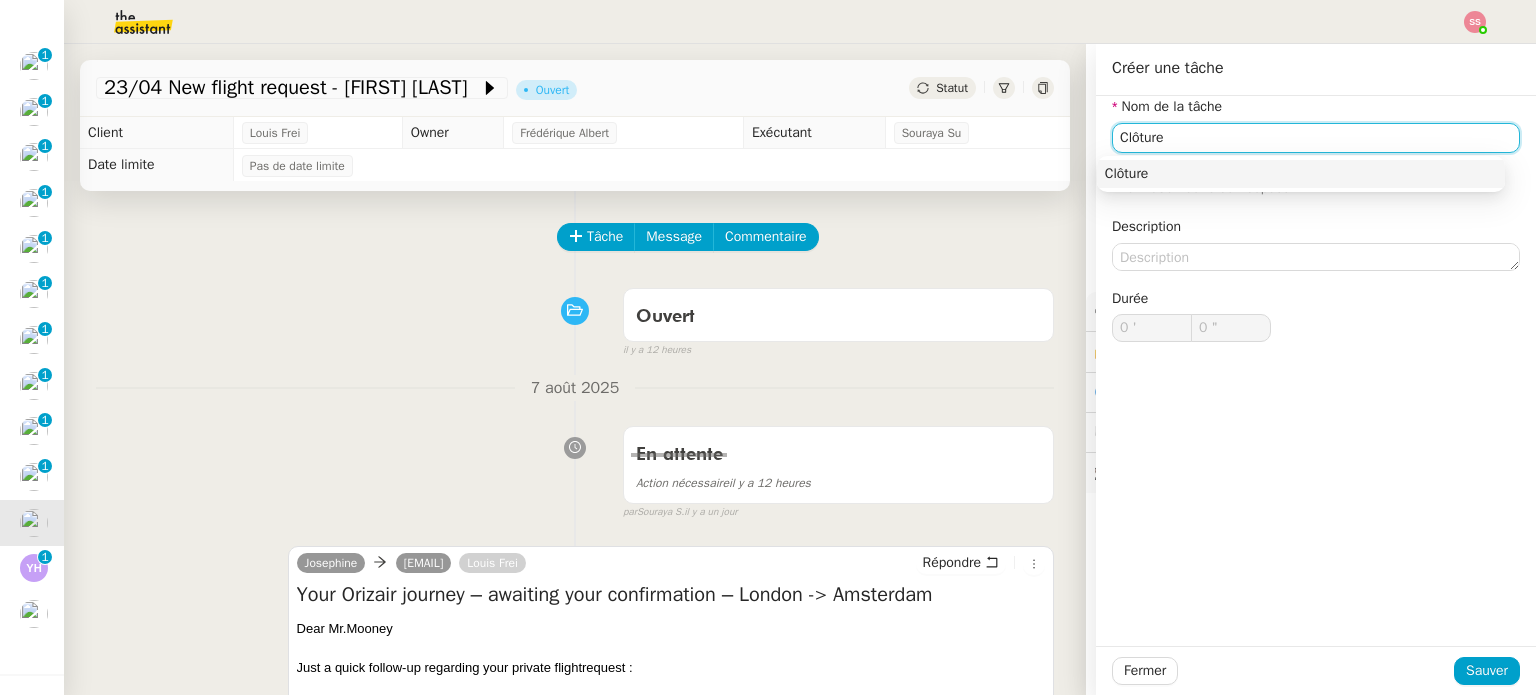 click on "Clôture" at bounding box center (1301, 174) 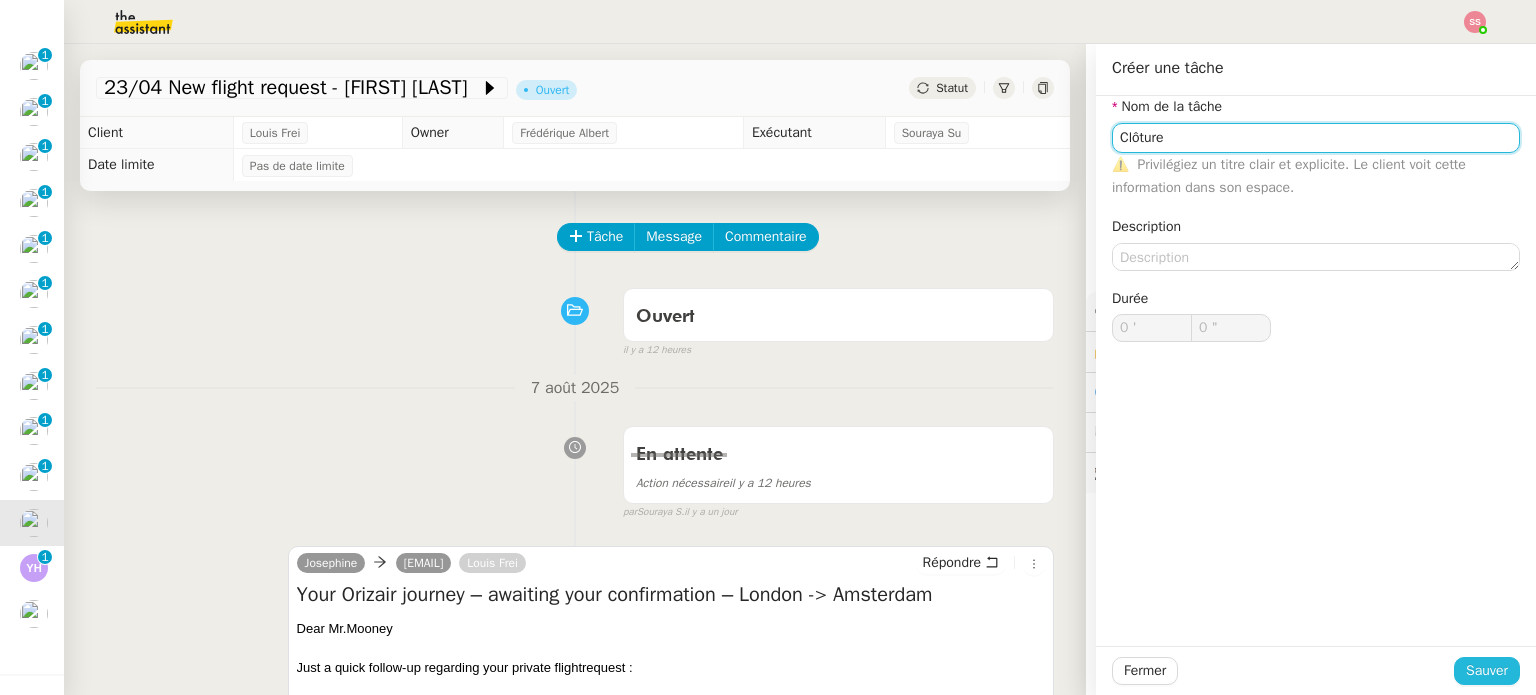 type on "Clôture" 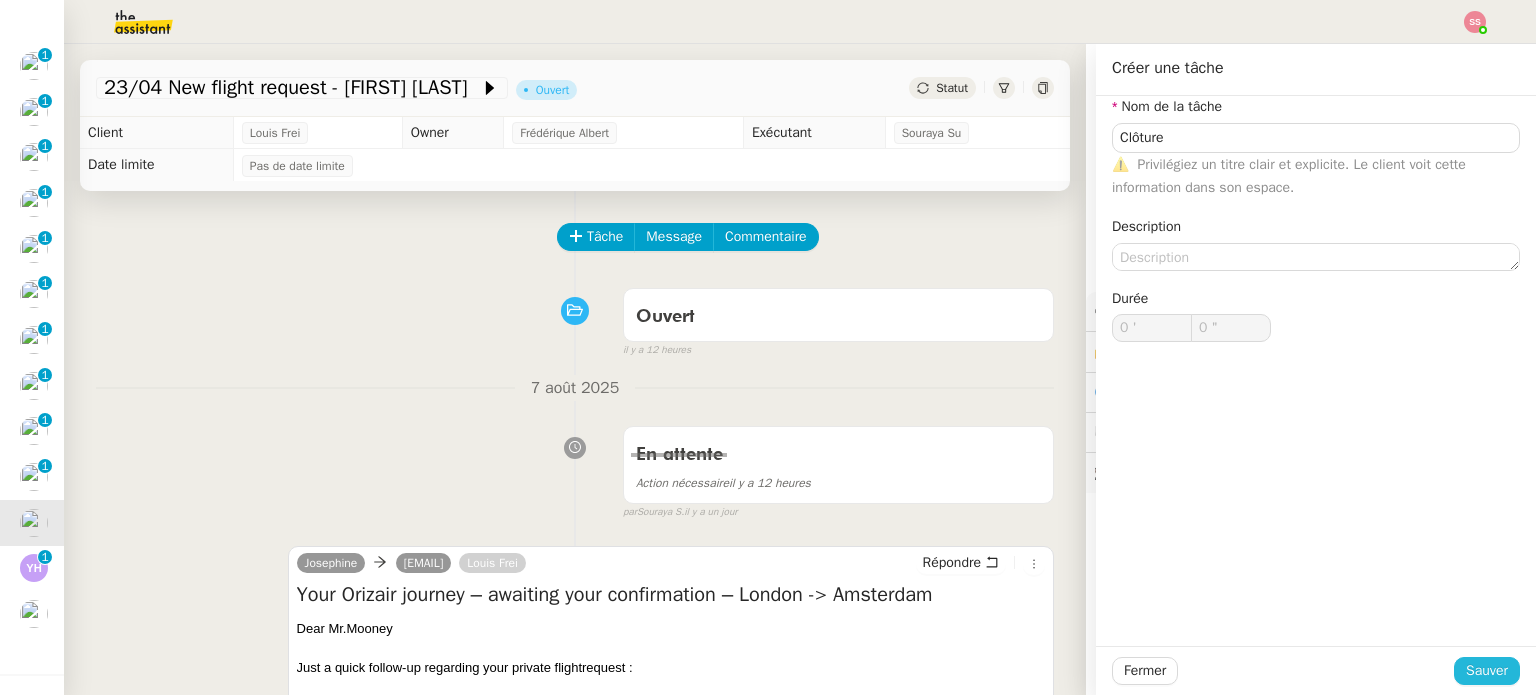 click on "Sauver" 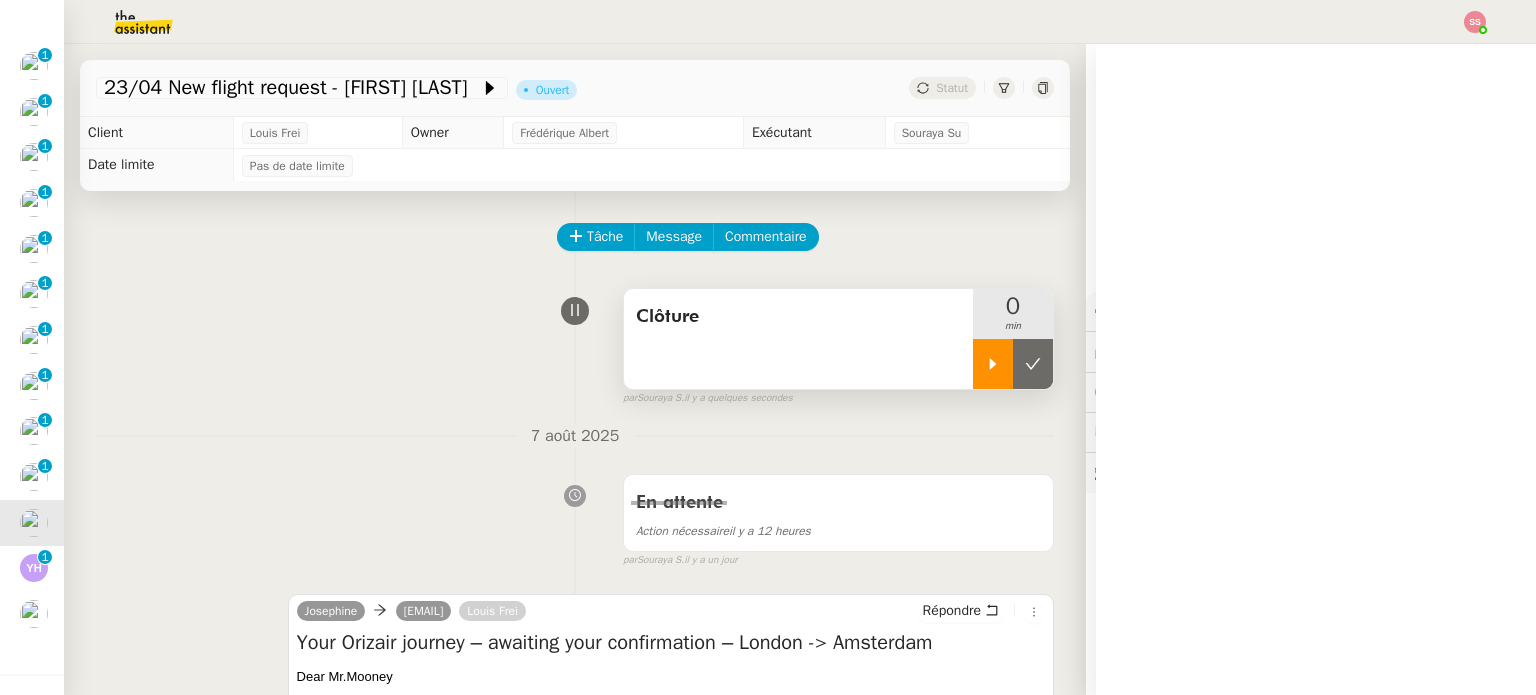 click at bounding box center [993, 364] 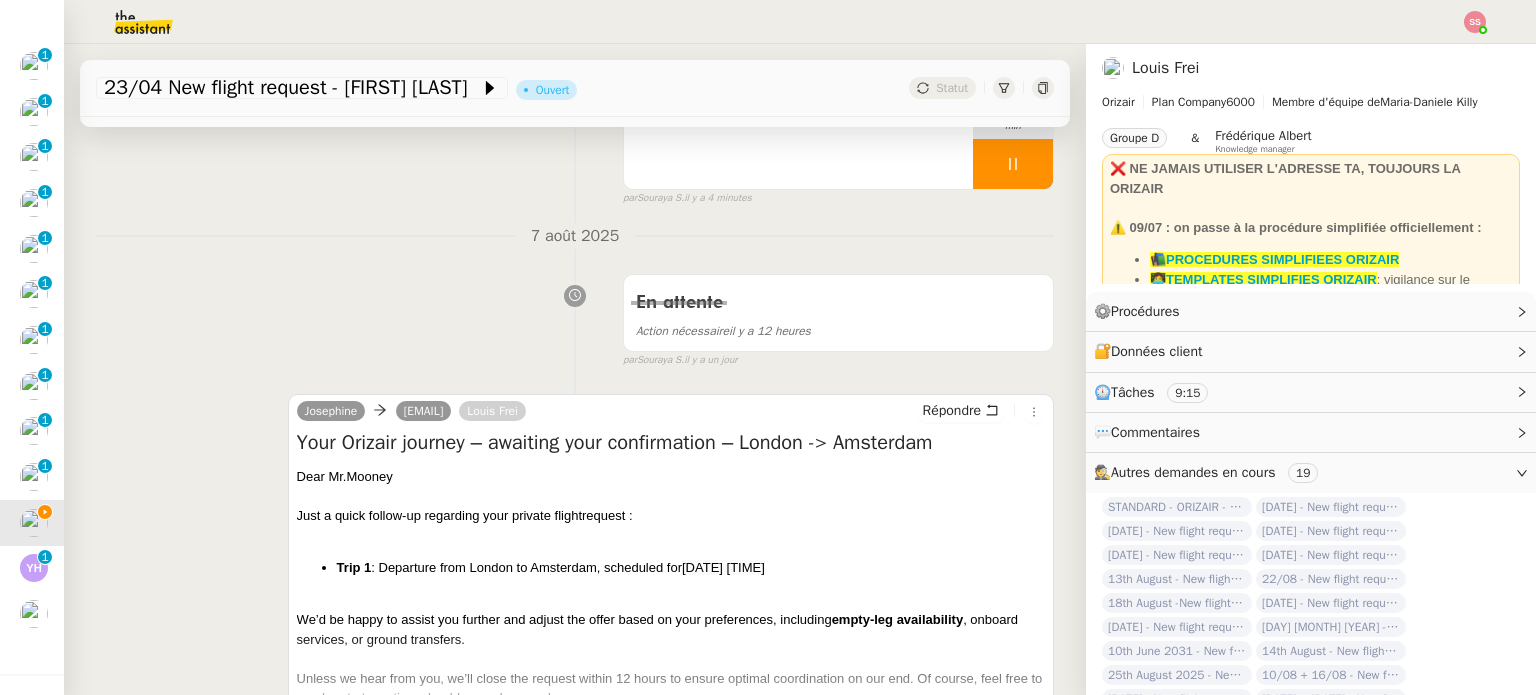 scroll, scrollTop: 100, scrollLeft: 0, axis: vertical 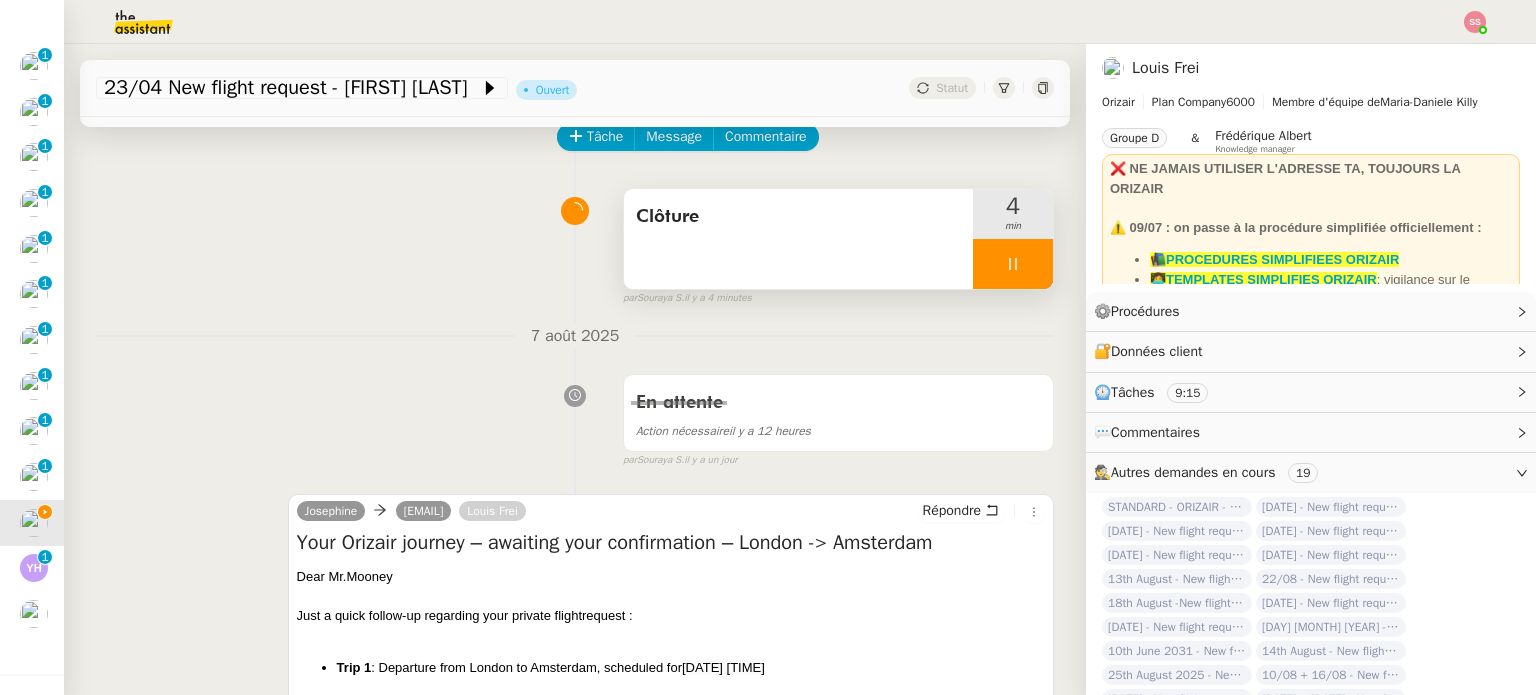 click at bounding box center (1013, 264) 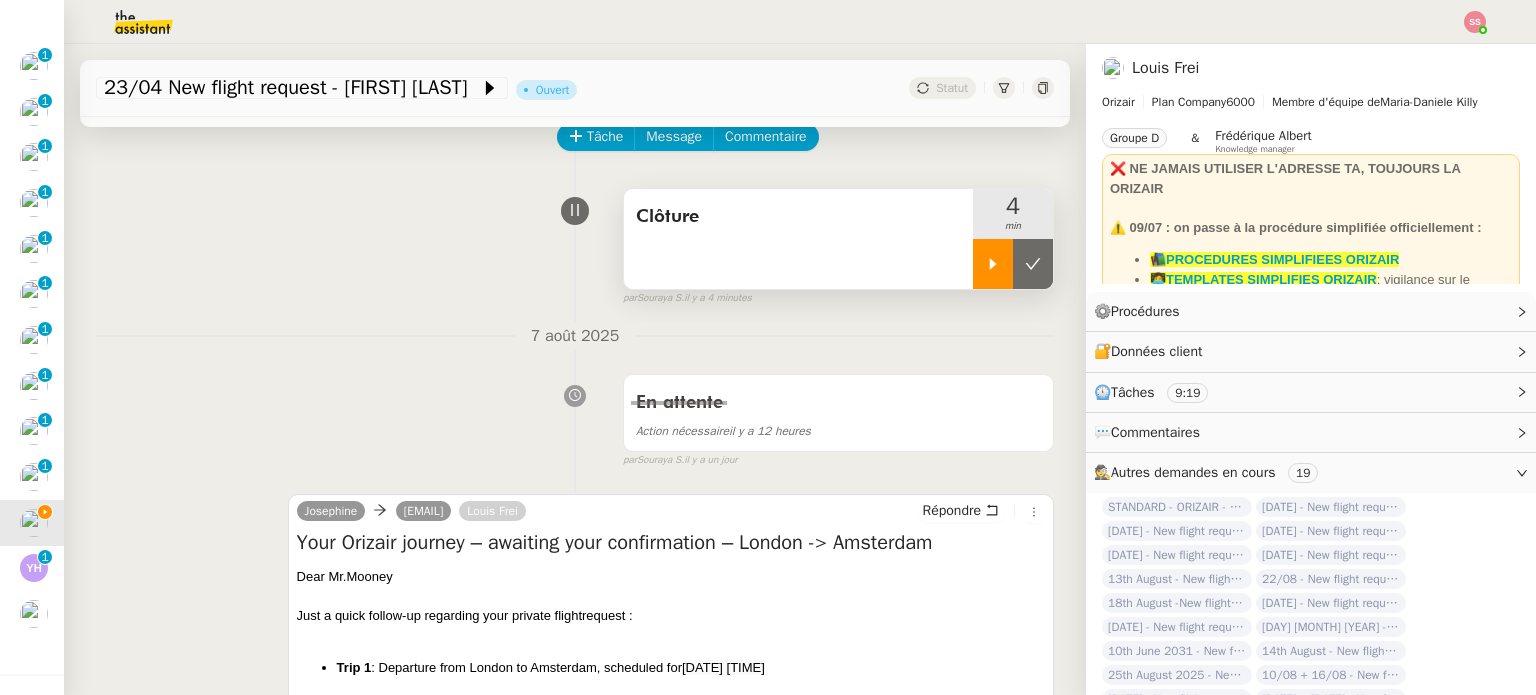 click at bounding box center (1033, 264) 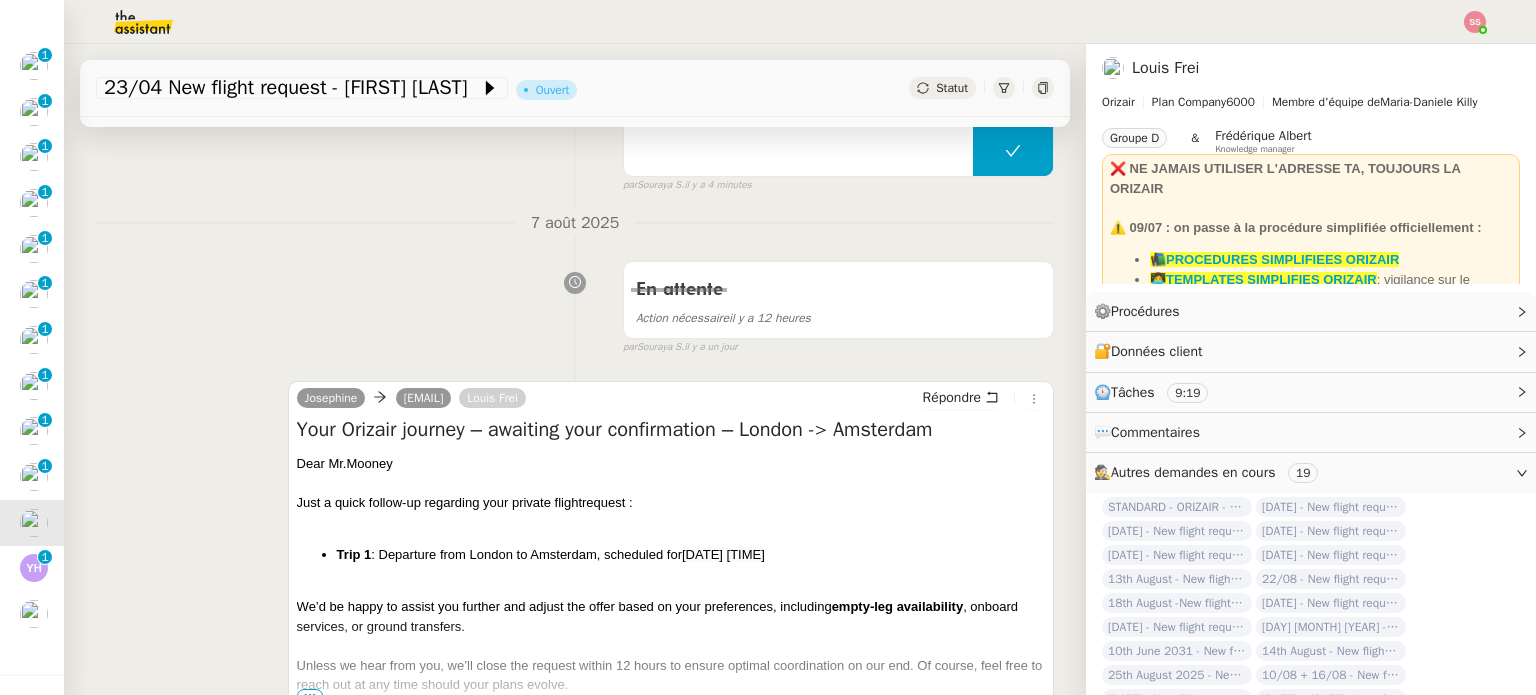 scroll, scrollTop: 300, scrollLeft: 0, axis: vertical 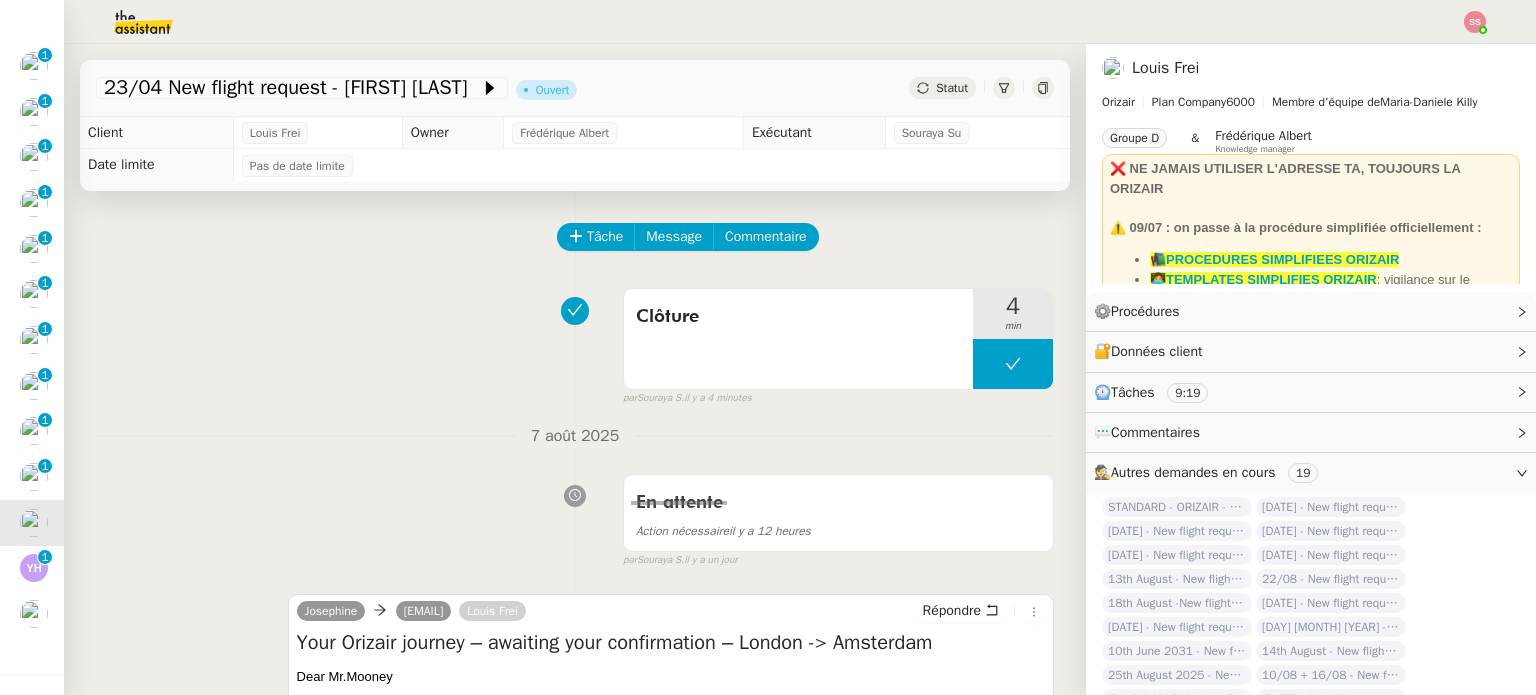 click on "Statut" 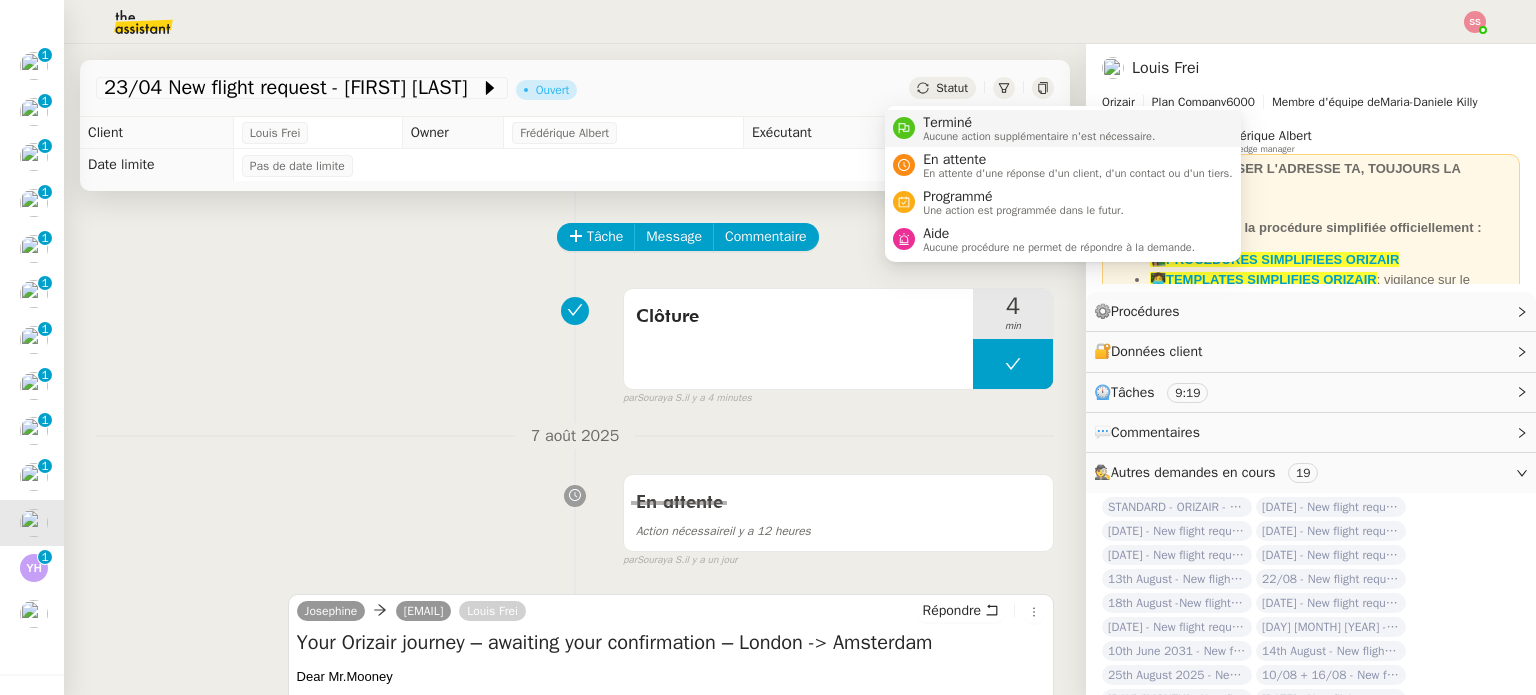 click on "Aucune action supplémentaire n'est nécessaire." at bounding box center (1039, 136) 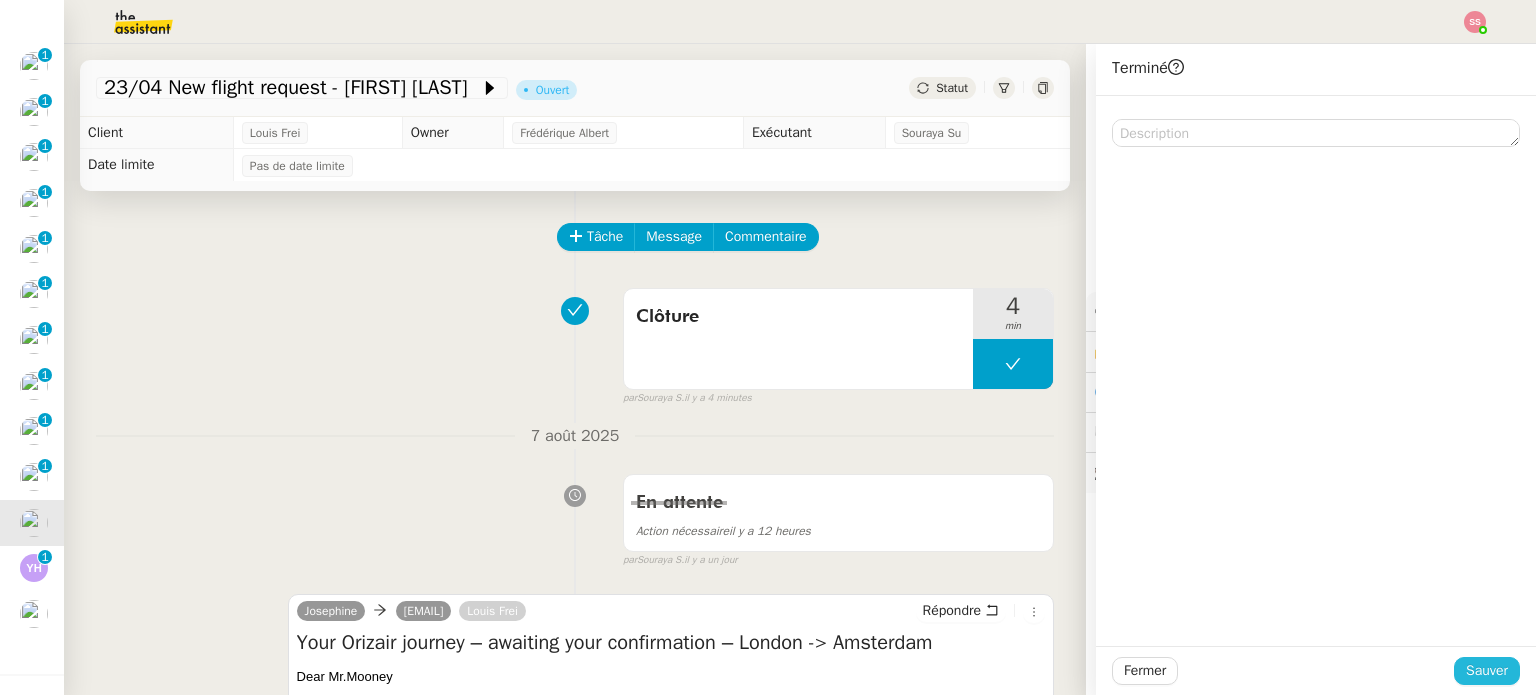 click on "Sauver" 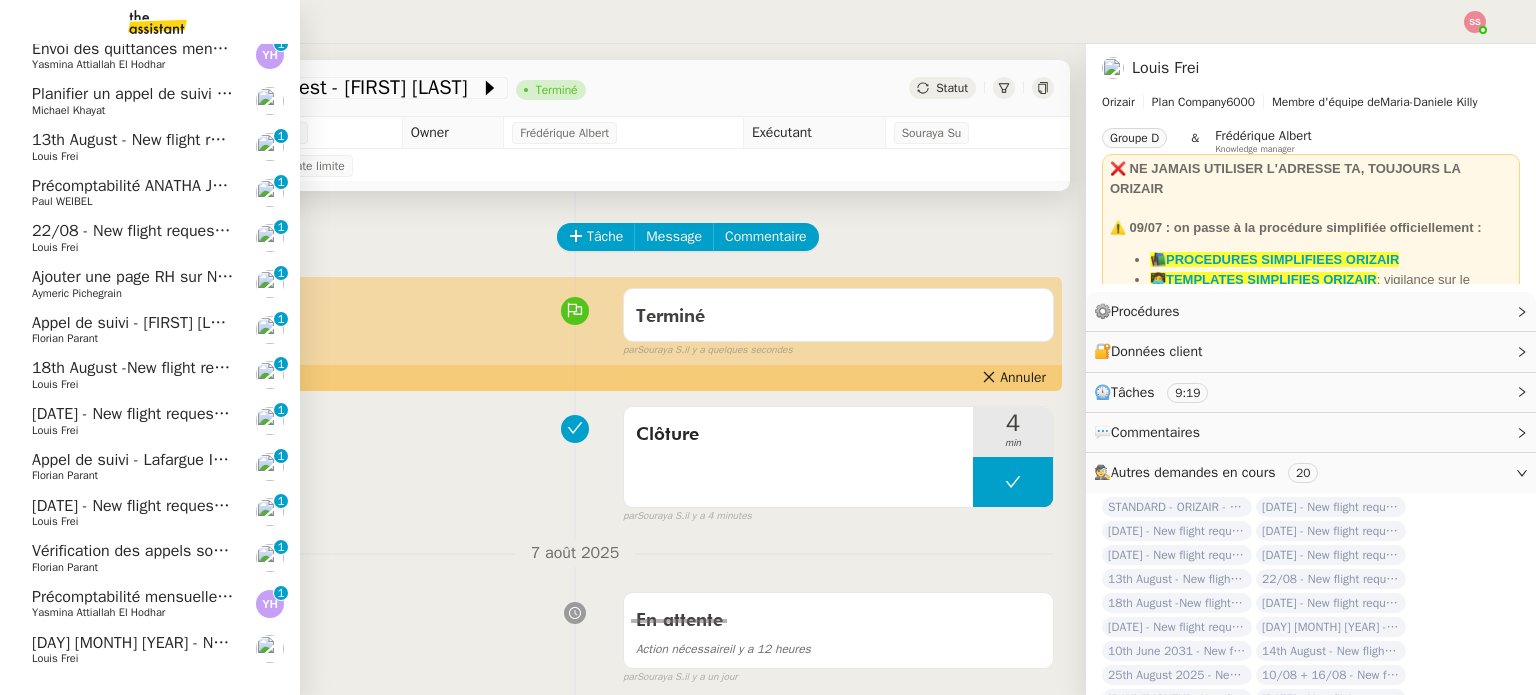 scroll, scrollTop: 785, scrollLeft: 0, axis: vertical 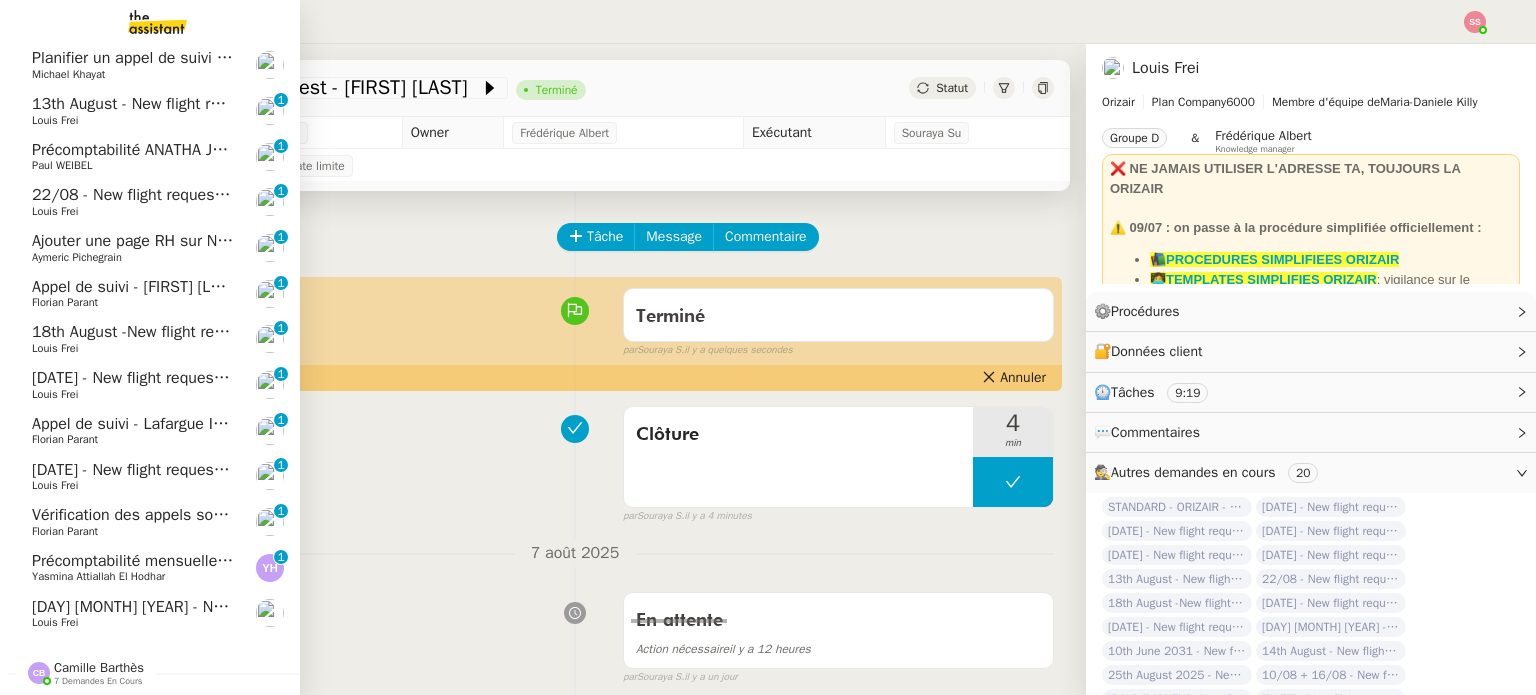 click on "Louis Frei" 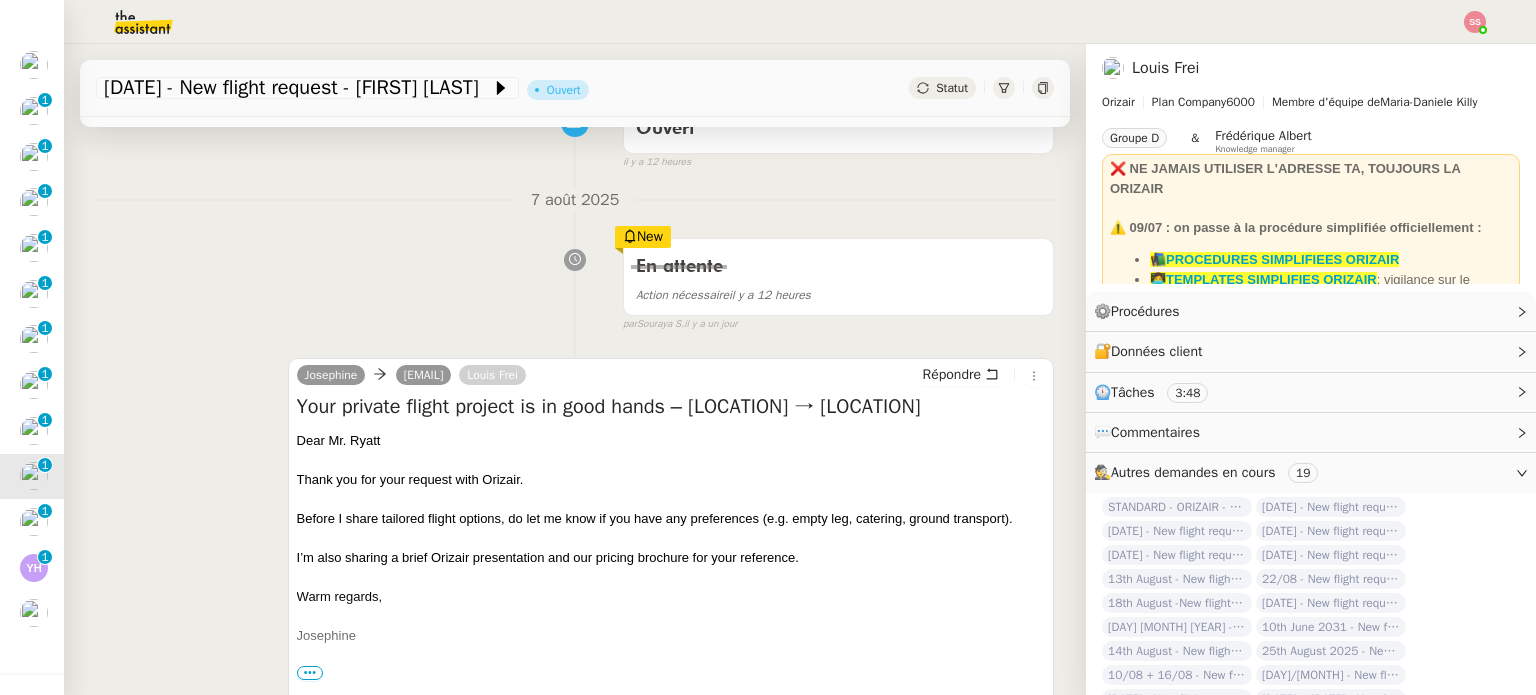 scroll, scrollTop: 200, scrollLeft: 0, axis: vertical 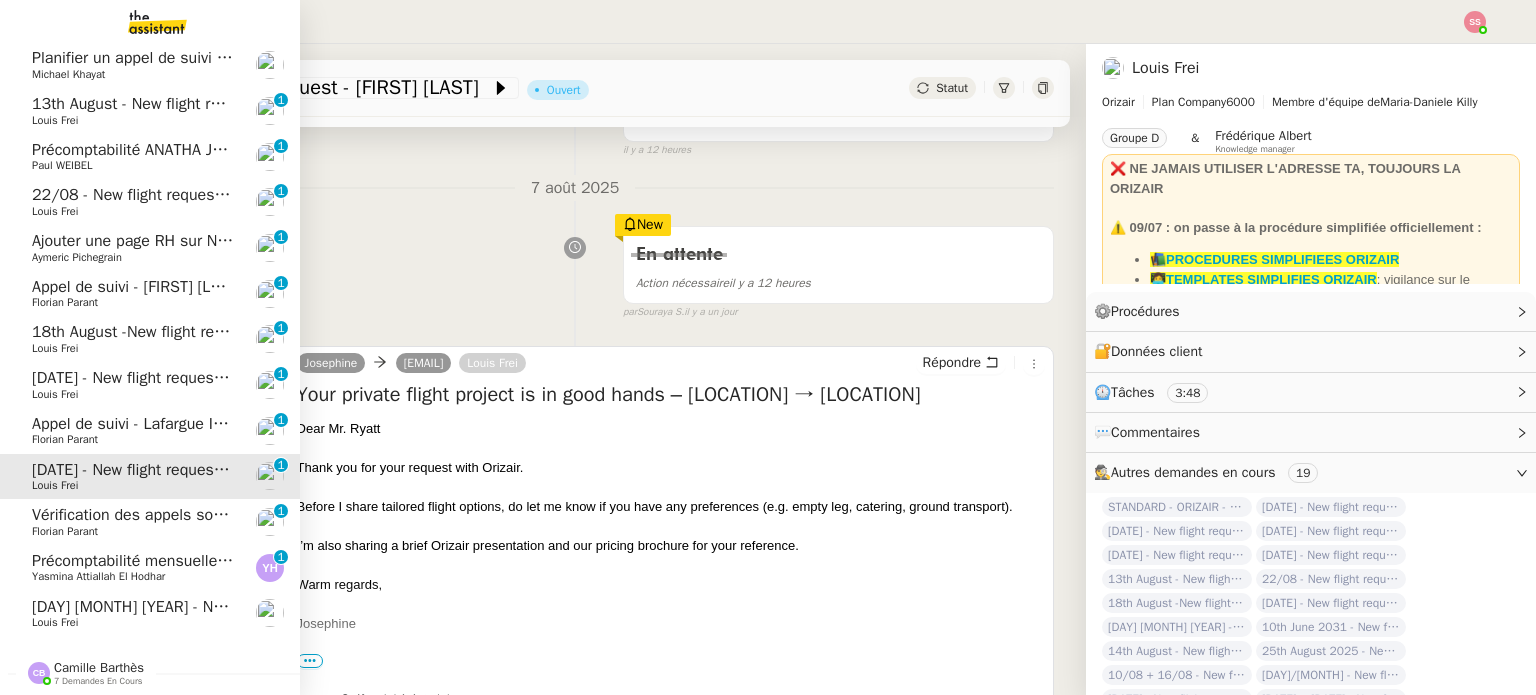 click on "Appel de suivi - Lafargue Immobilier - Dorothée LAFARGUE" 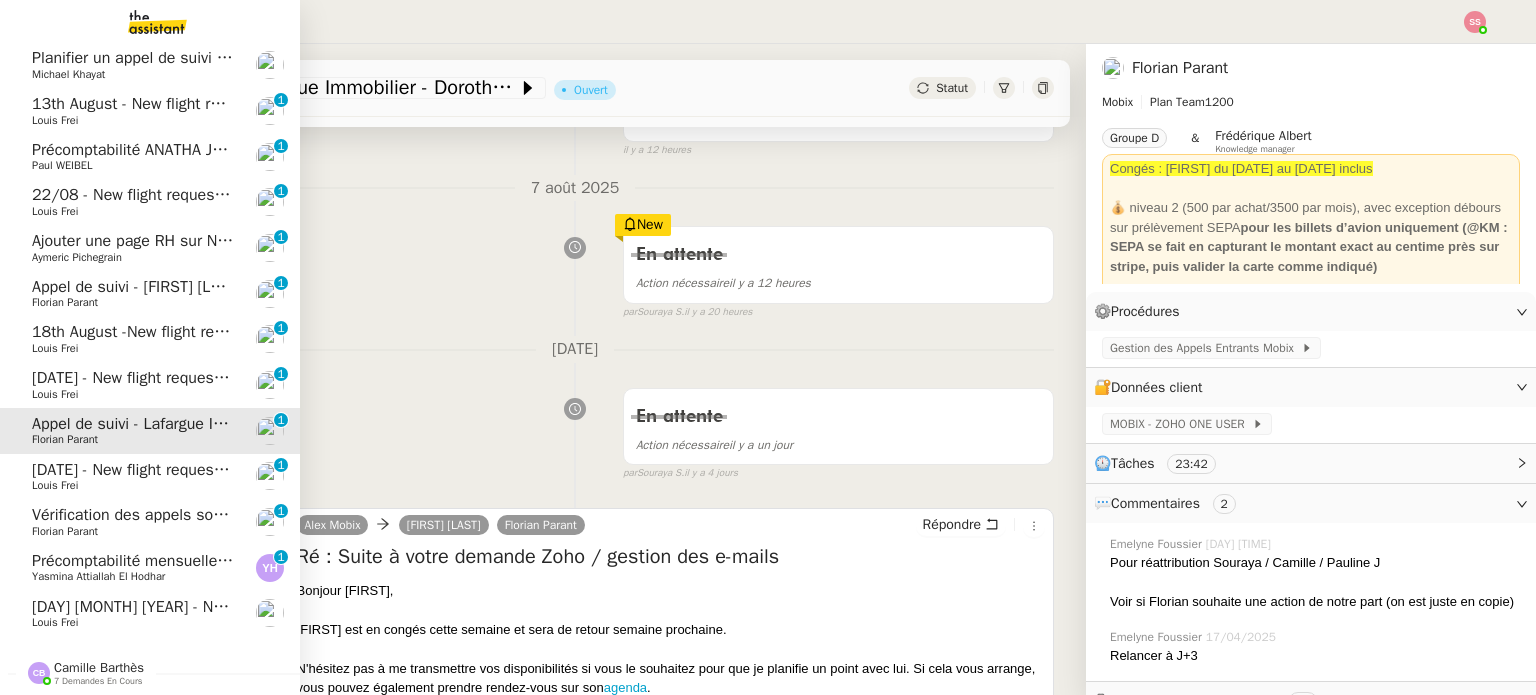 click on "[DAY] [MONTH]  - New flight request - [FIRST] [LAST]    [FIRST] [LAST]     [NUMBER]   [NUMBER]   [NUMBER]   [NUMBER]   [NUMBER]   [NUMBER]   [NUMBER]   [NUMBER]   [NUMBER]" 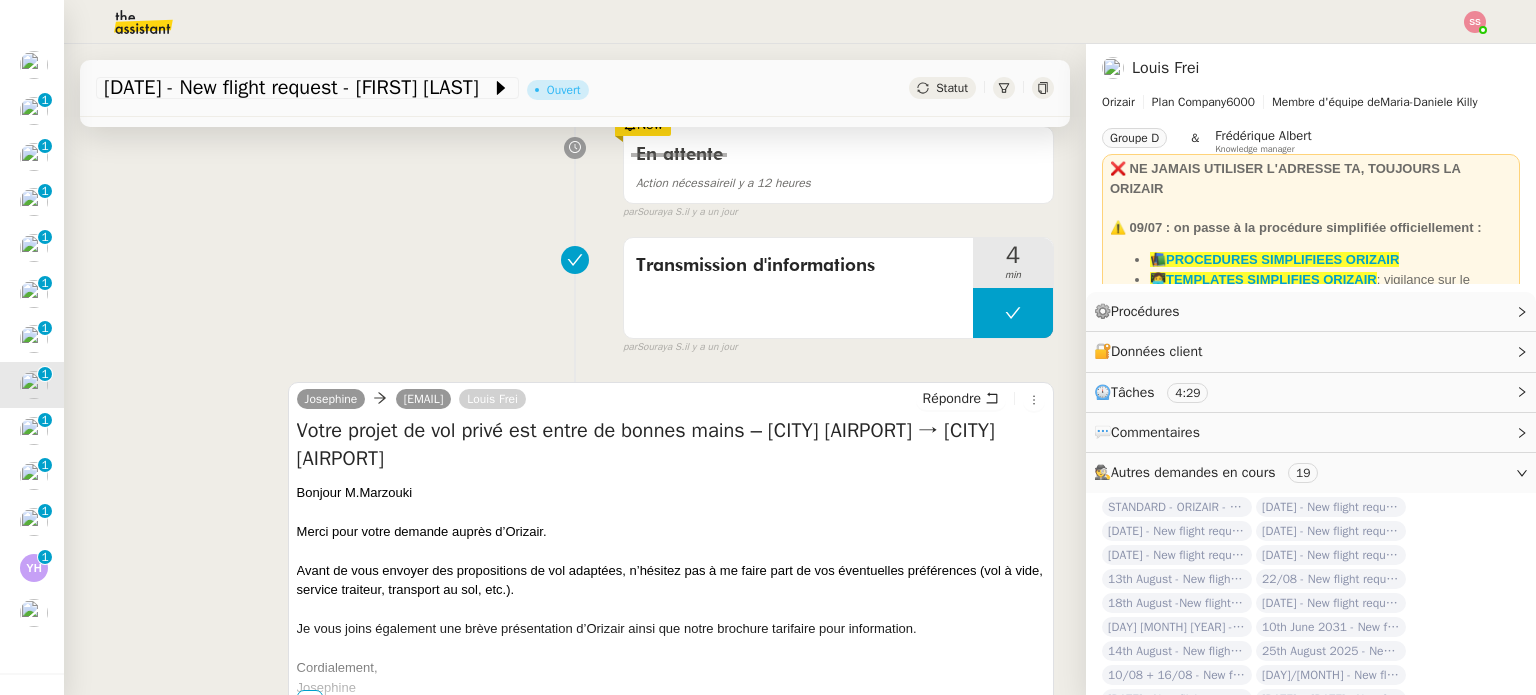 scroll, scrollTop: 400, scrollLeft: 0, axis: vertical 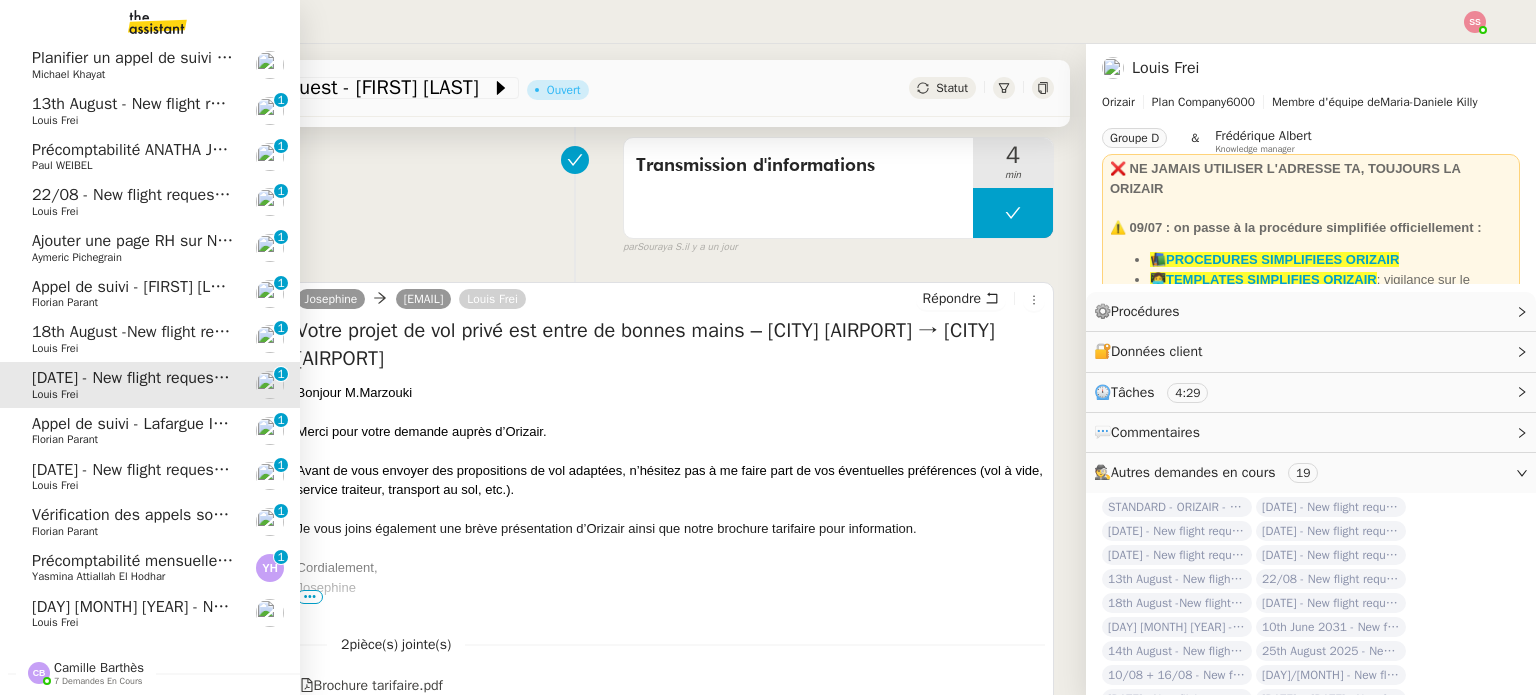 click on "18th August -New flight request - Laurine TROGNON" 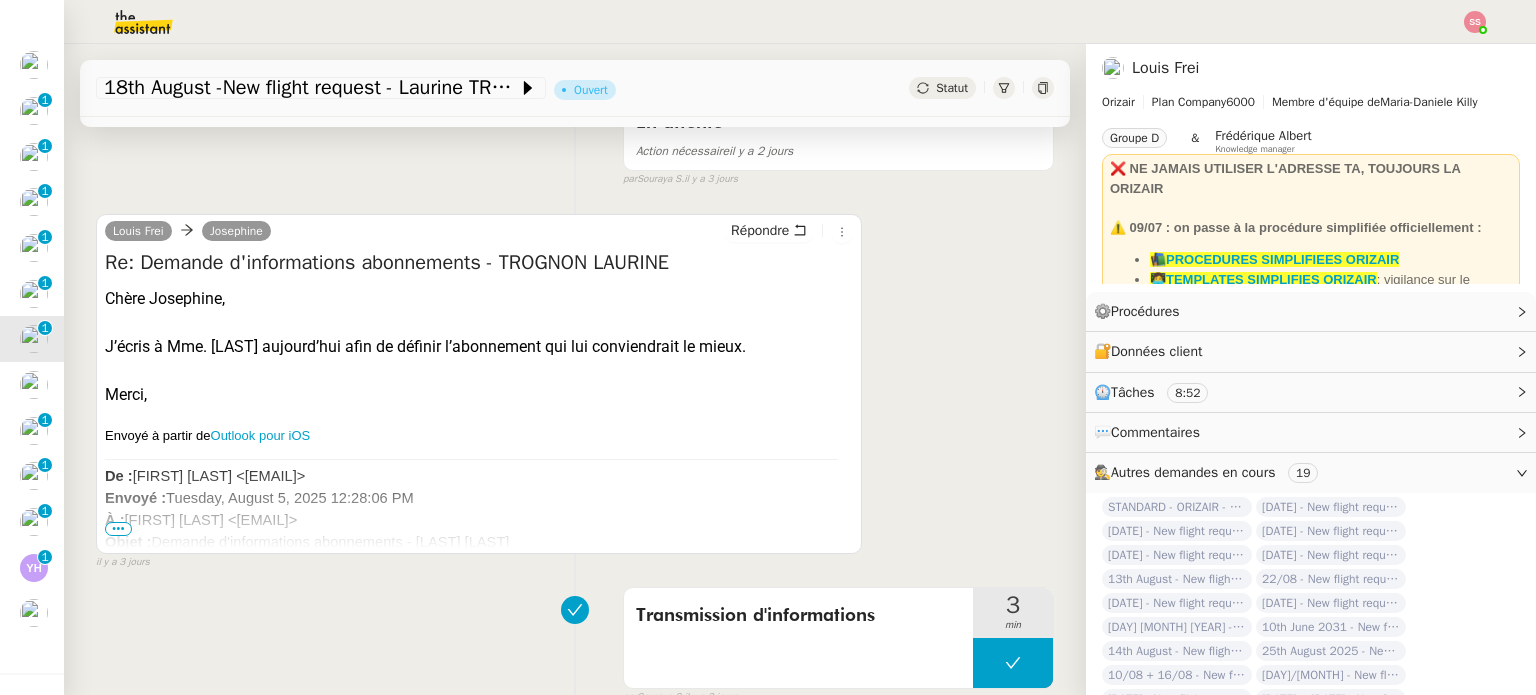 scroll, scrollTop: 500, scrollLeft: 0, axis: vertical 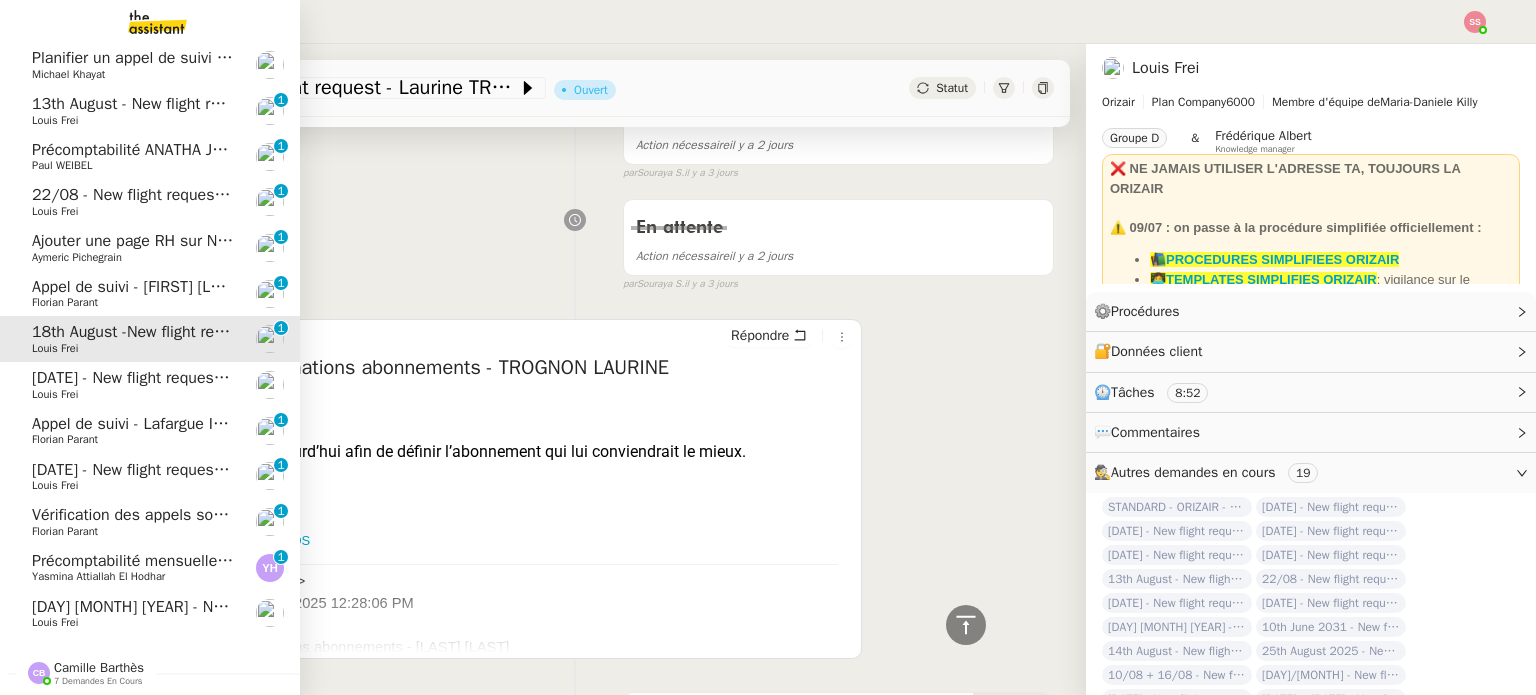 click on "Appel de suivi - [FIRST] [LAST]" 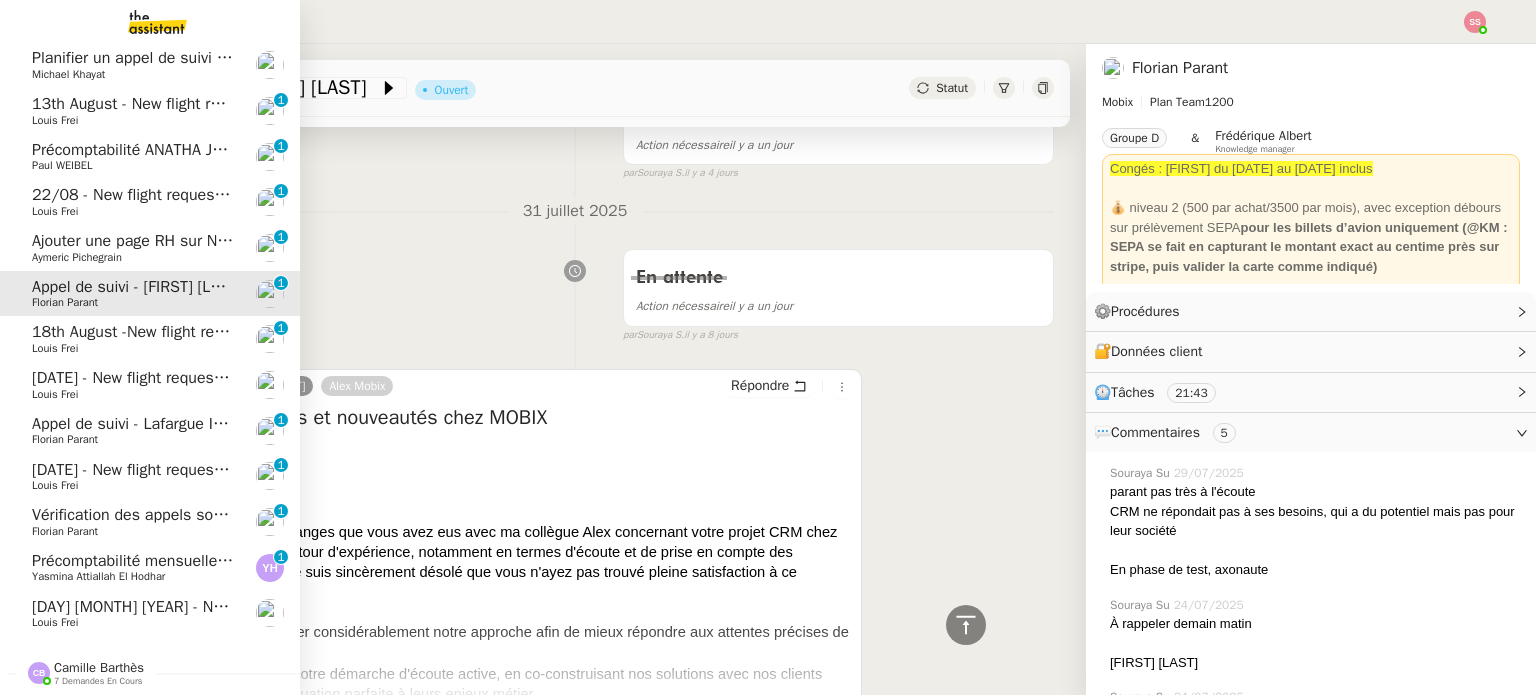 click on "22/08 - New flight request - Oleksii Lykhochas" 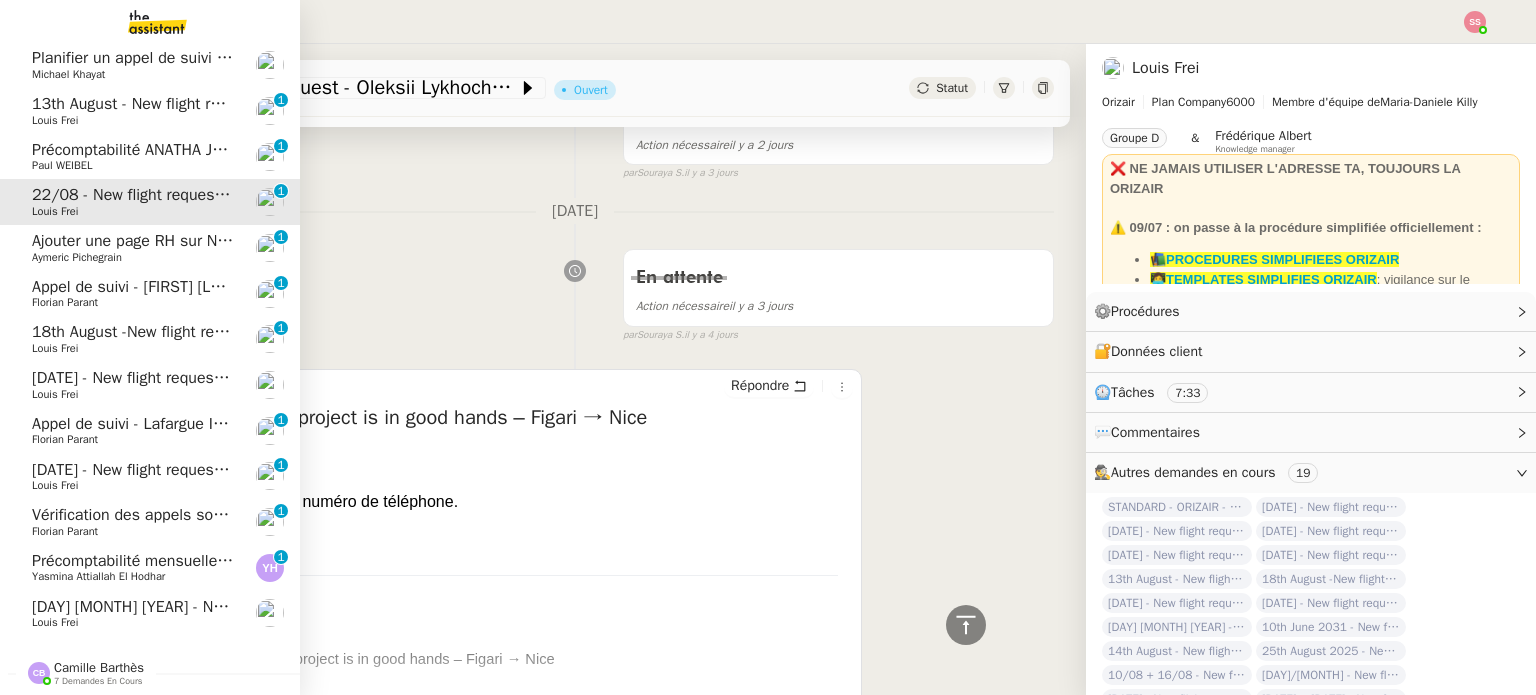 click on "[DATE] - New flight request - [FIRST] [LAST] [LAST] [FIRST]" 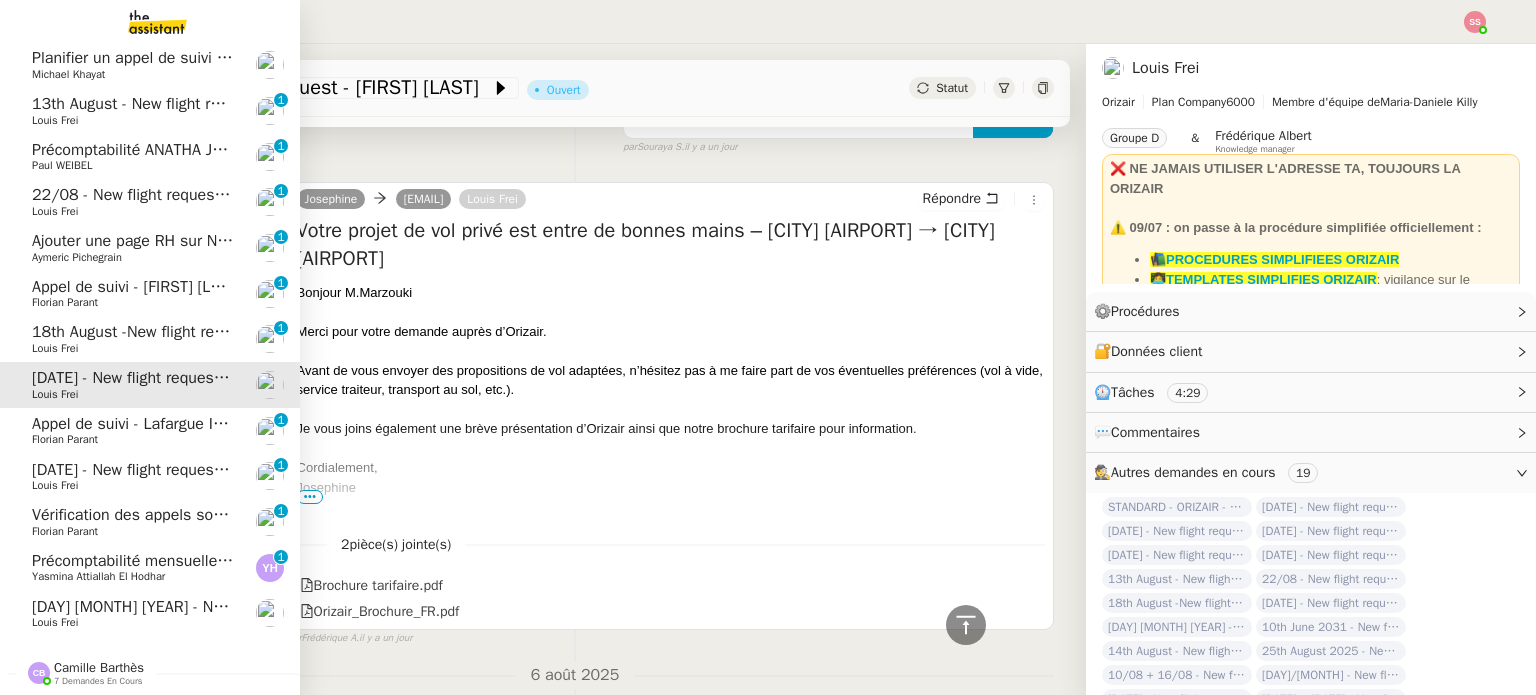 click on "18th August -New flight request - Laurine TROGNON" 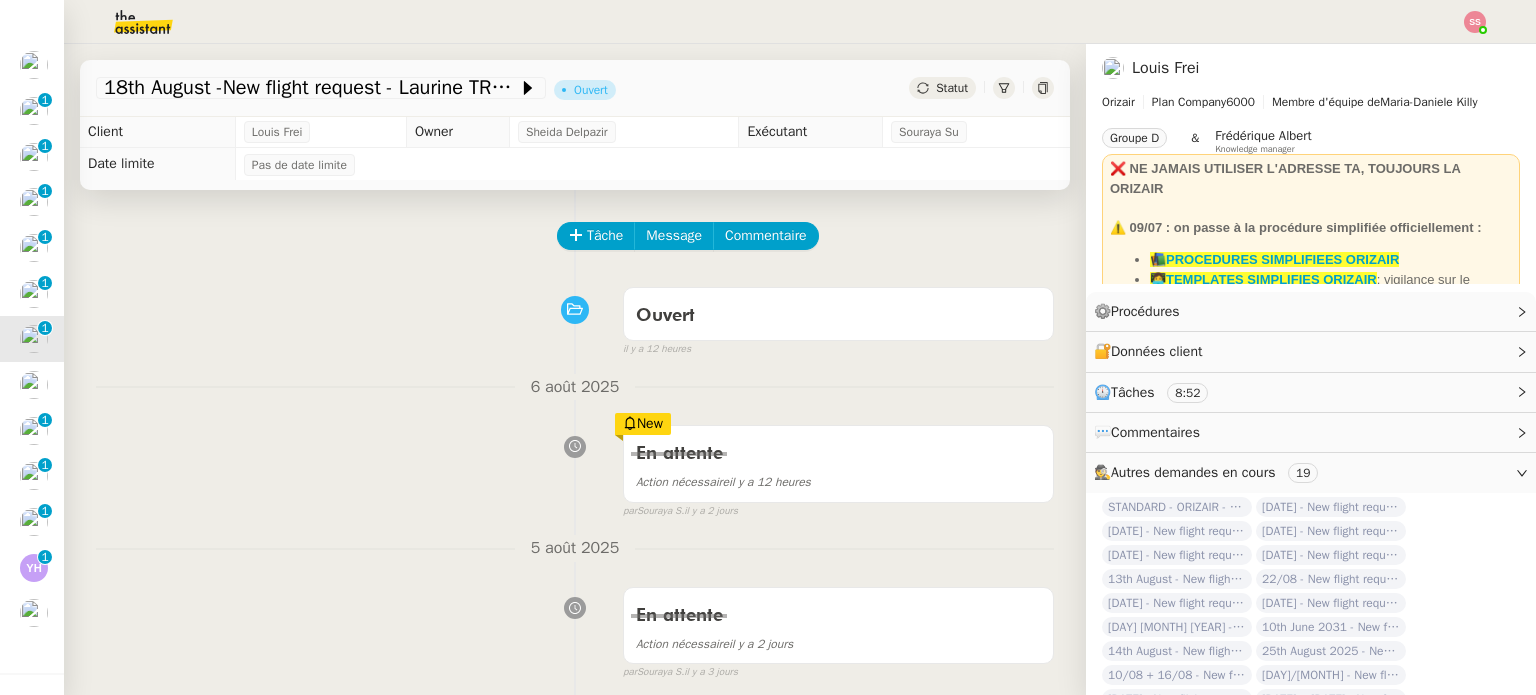 scroll, scrollTop: 0, scrollLeft: 0, axis: both 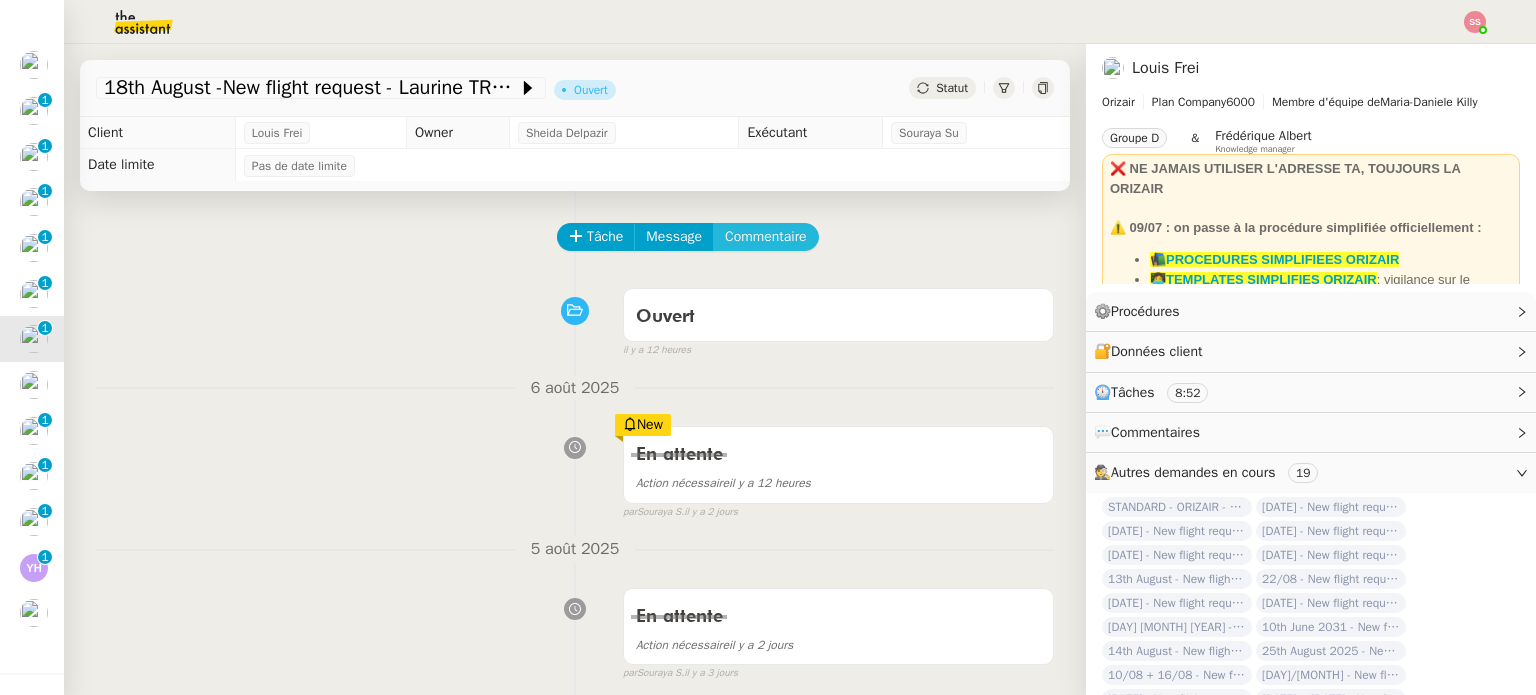 click on "Commentaire" 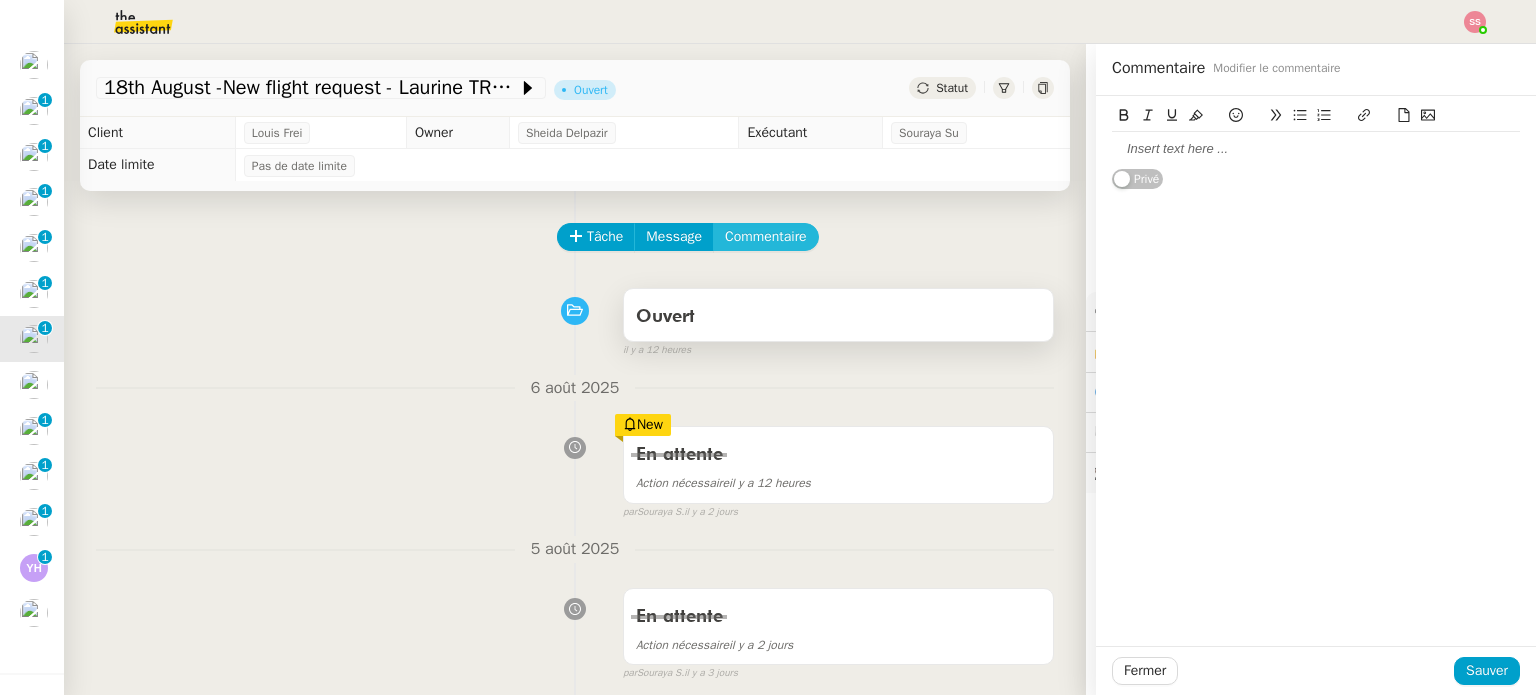 type 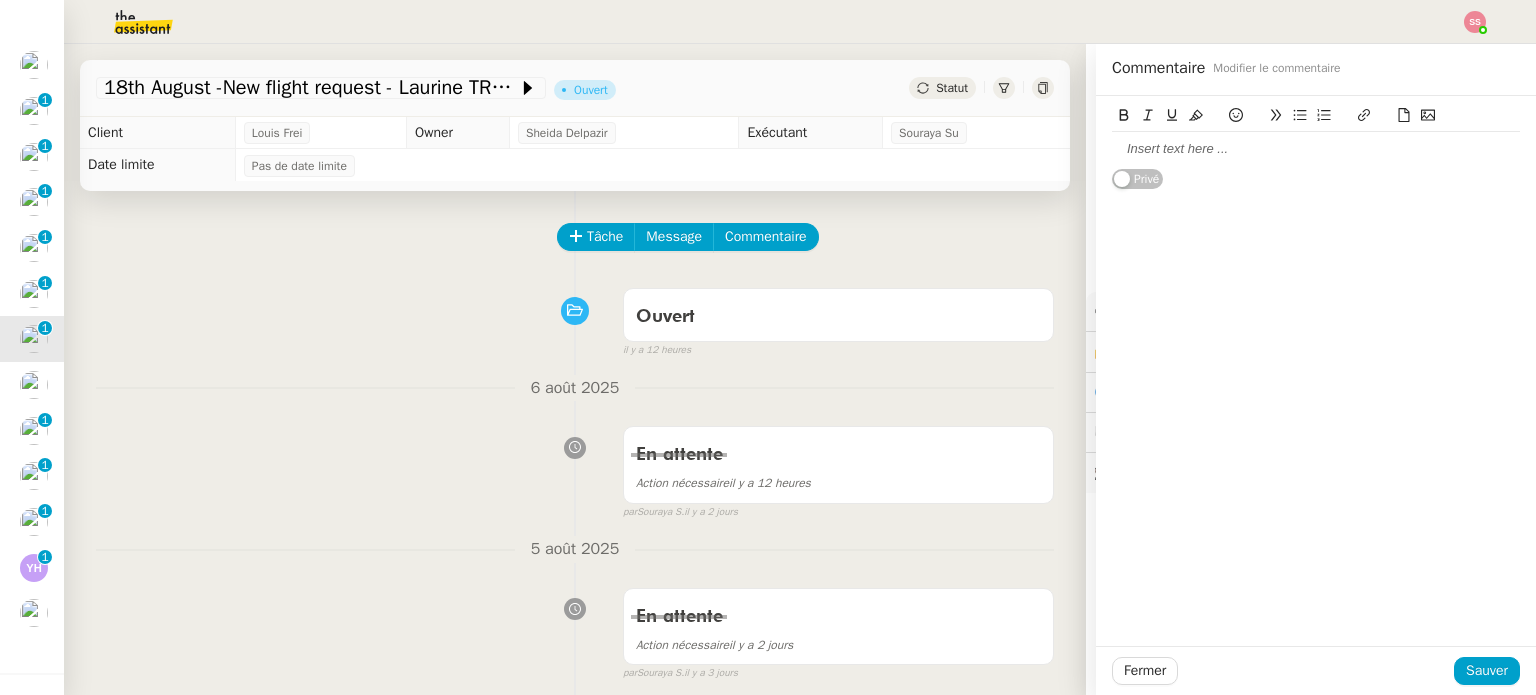click 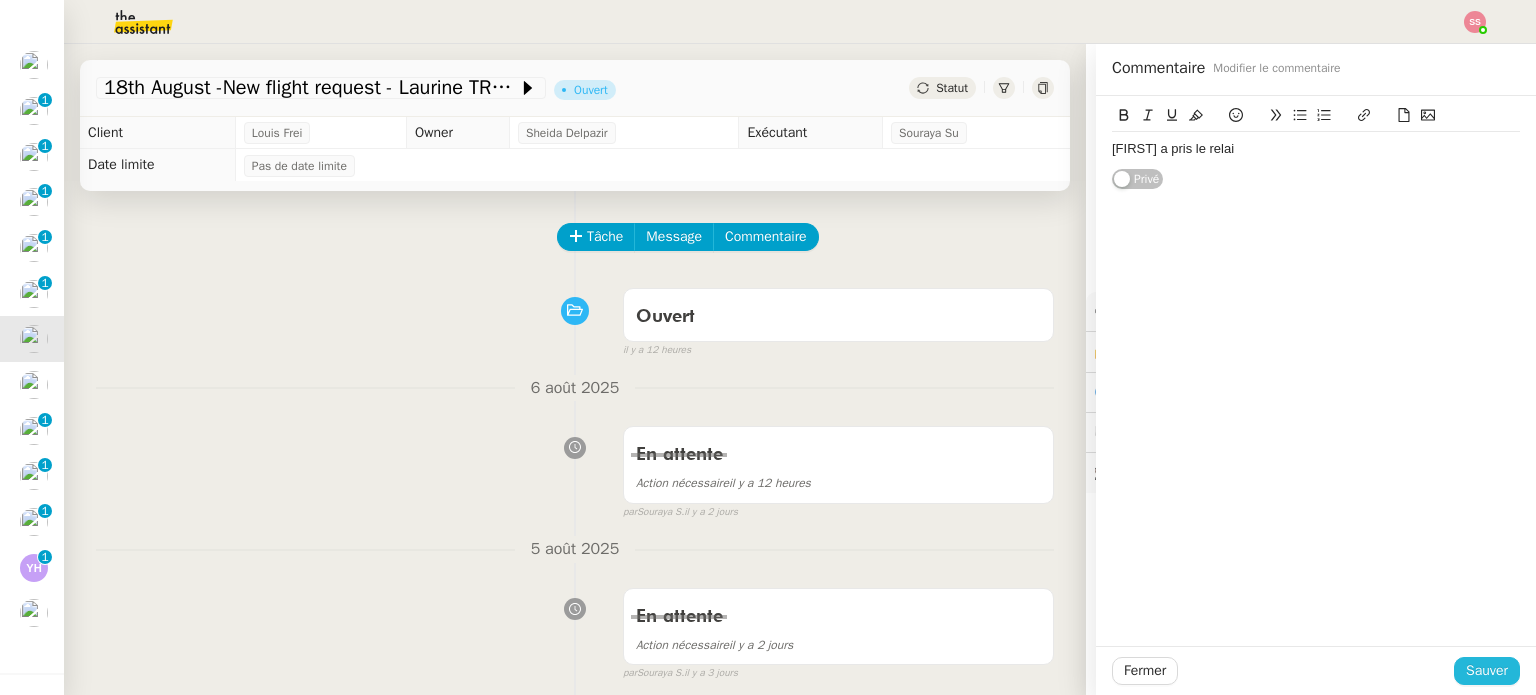 click on "Sauver" 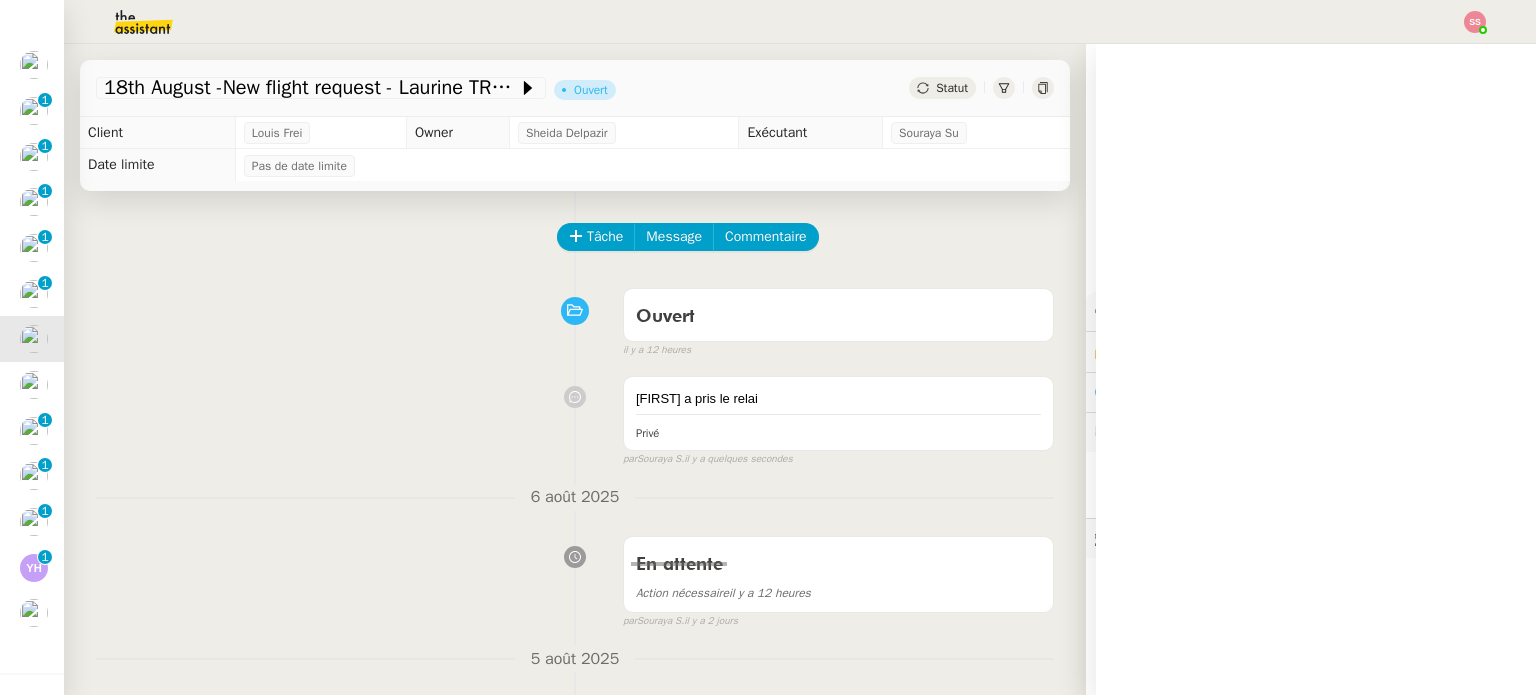 click on "Statut" 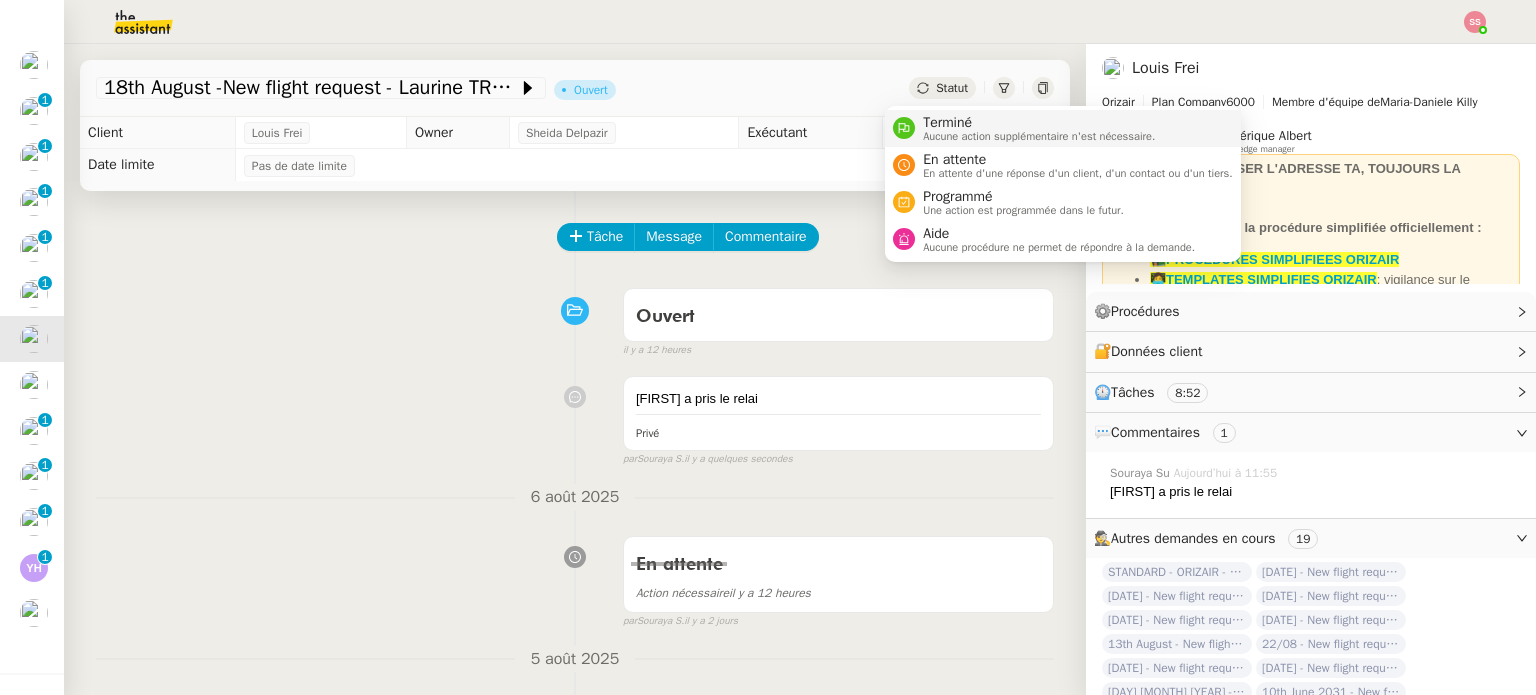 click on "Terminé" at bounding box center [1039, 123] 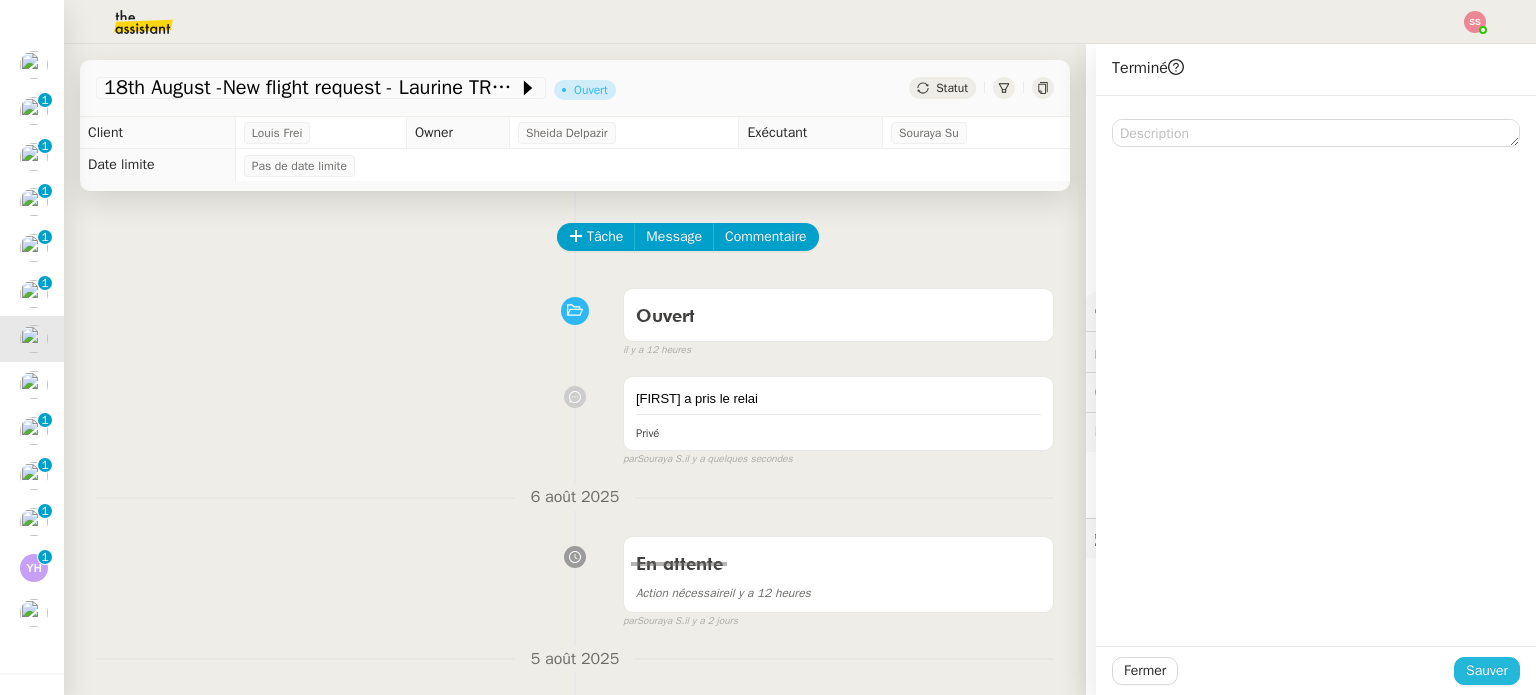 click on "Sauver" 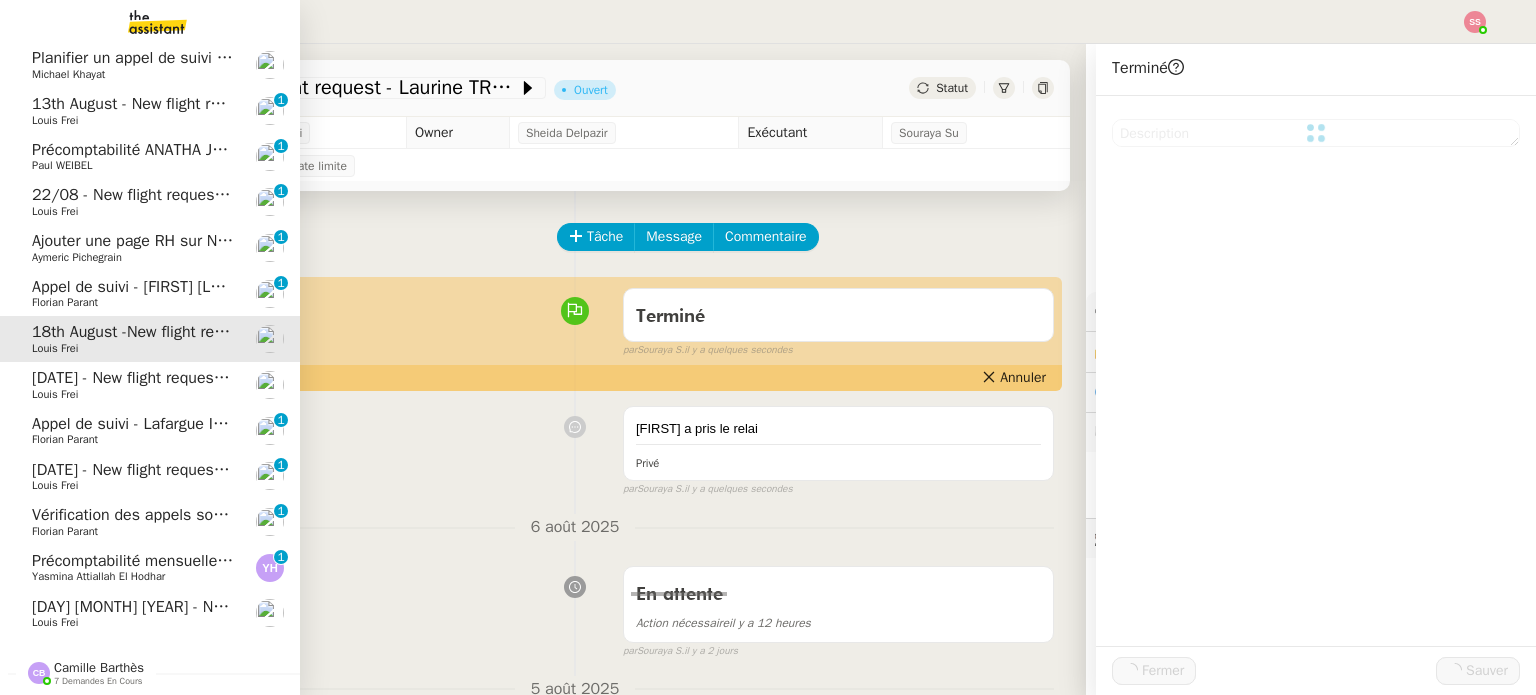 scroll, scrollTop: 739, scrollLeft: 0, axis: vertical 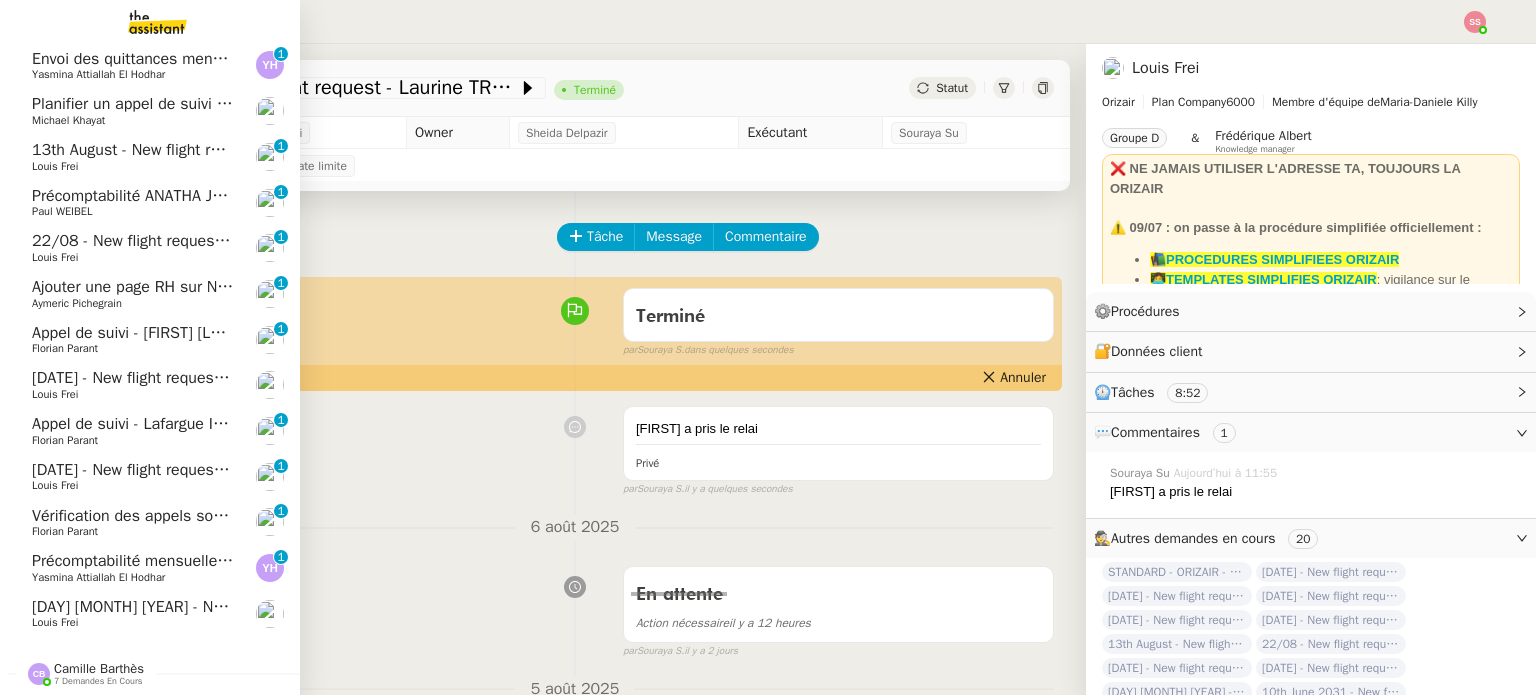 click on "22/08 - New flight request - Oleksii Lykhochas" 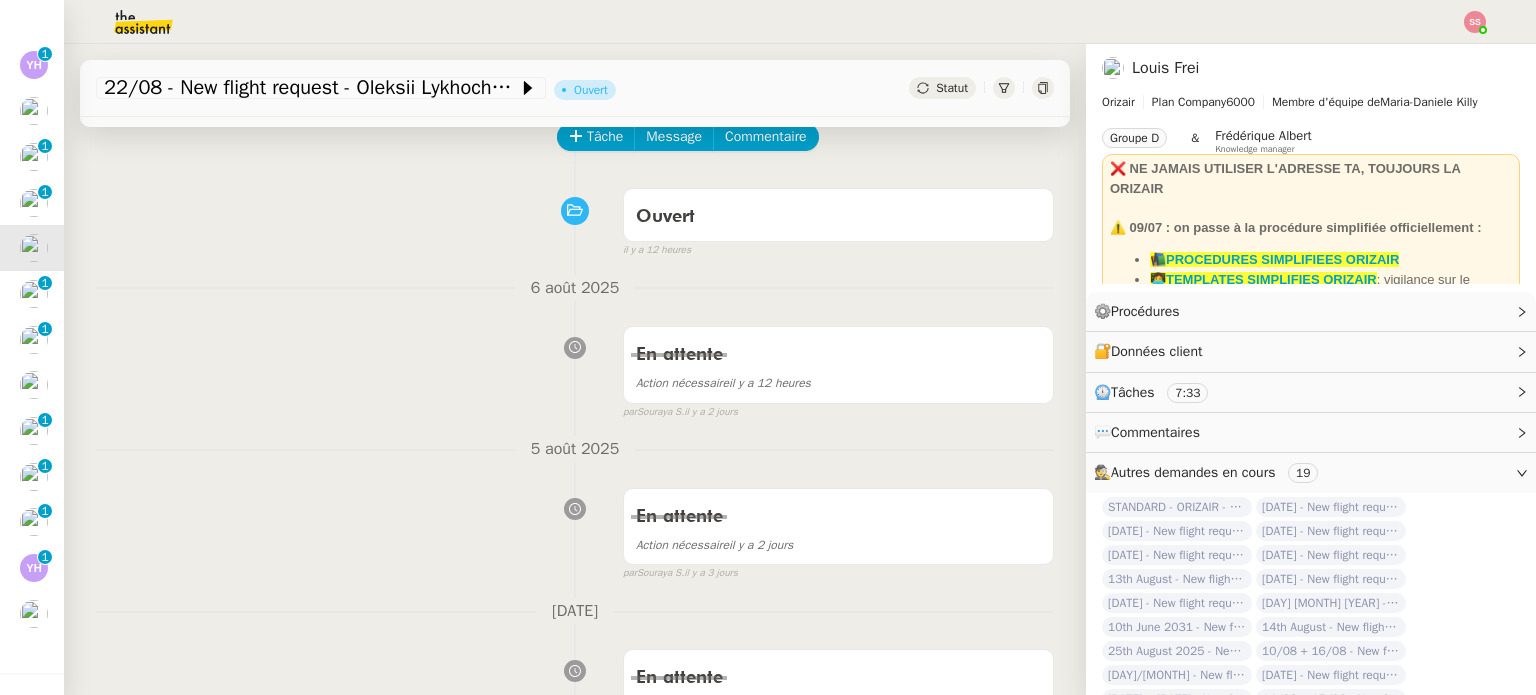 scroll, scrollTop: 0, scrollLeft: 0, axis: both 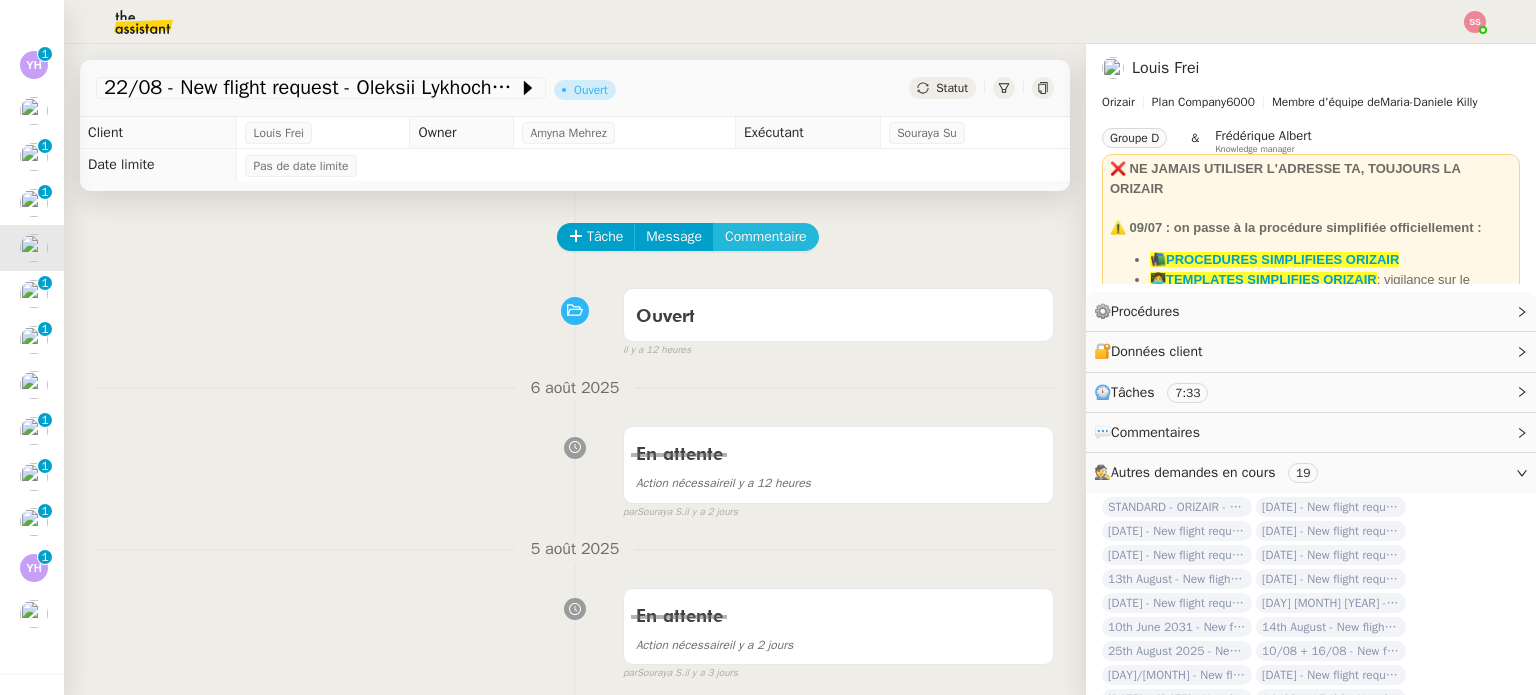 click on "Commentaire" 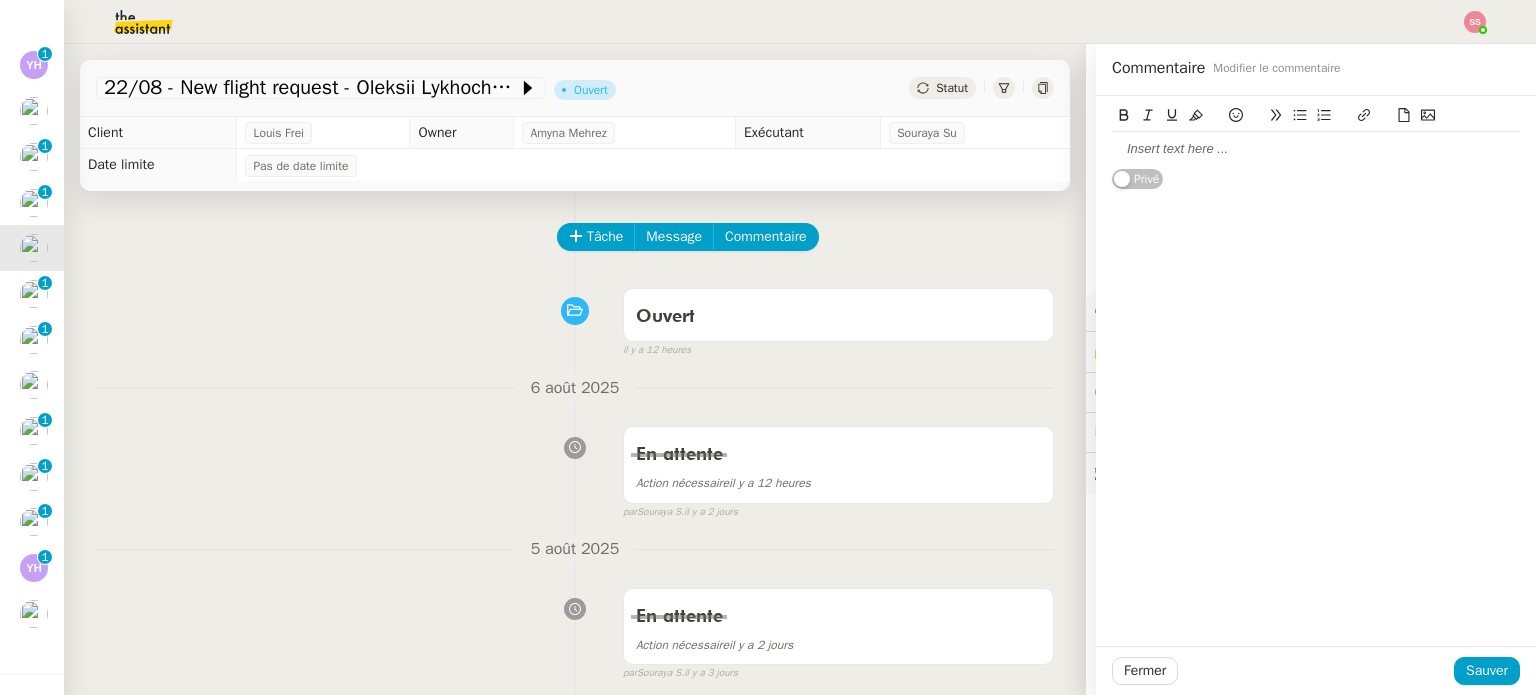 click 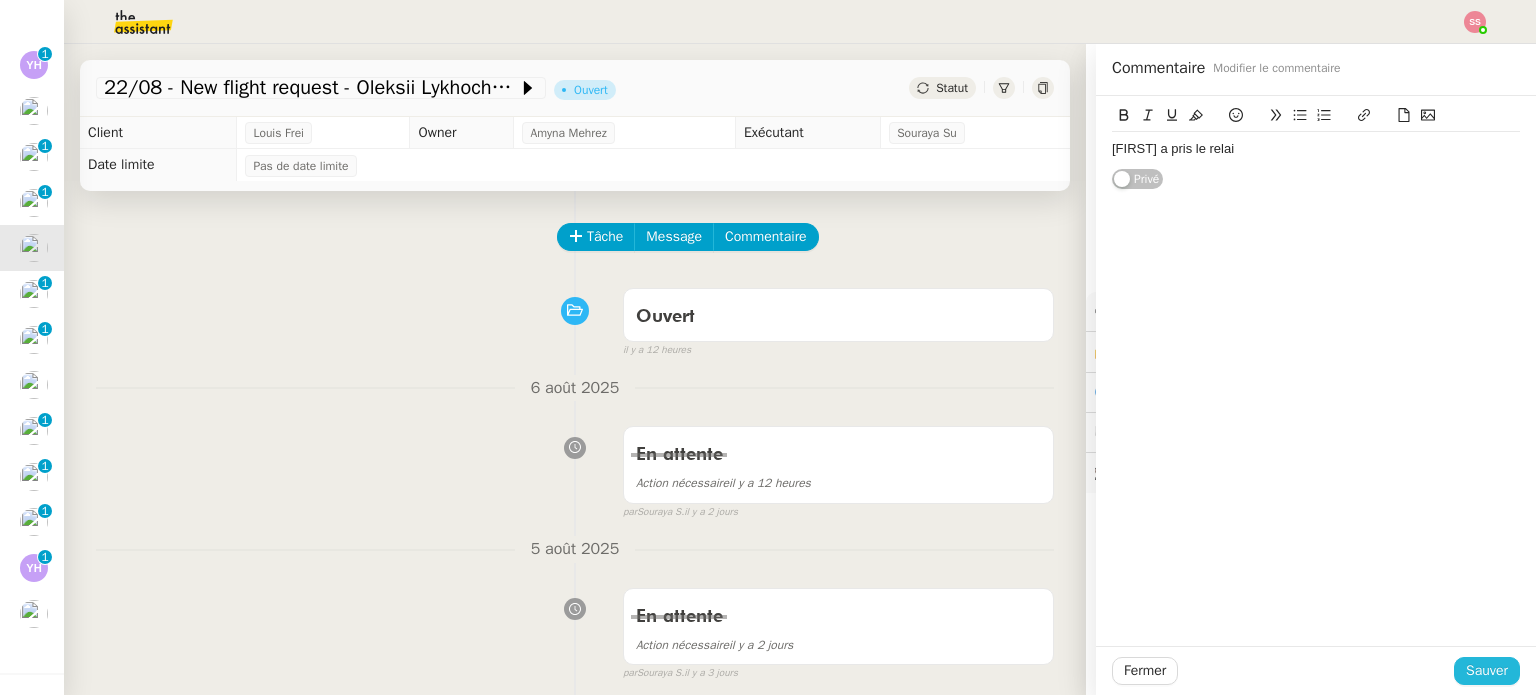 click on "Sauver" 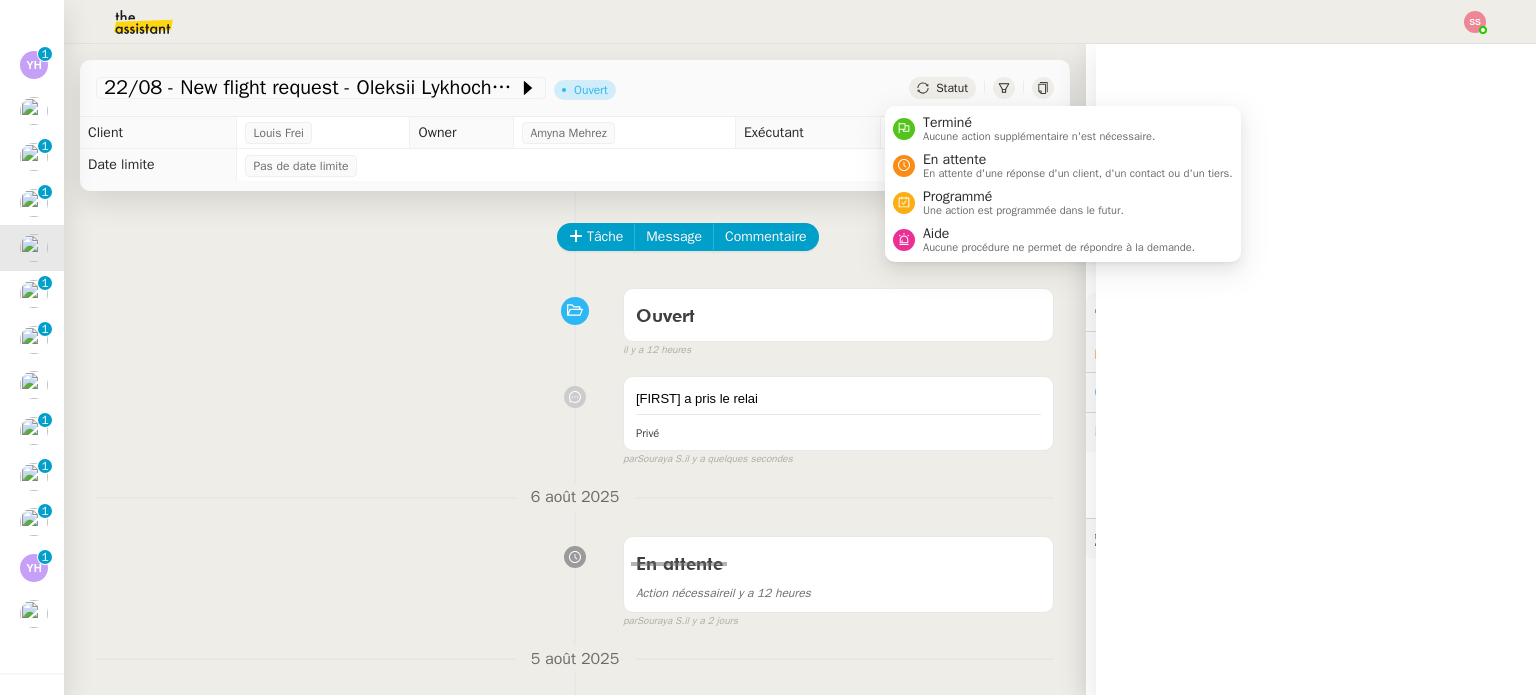 click on "Statut" 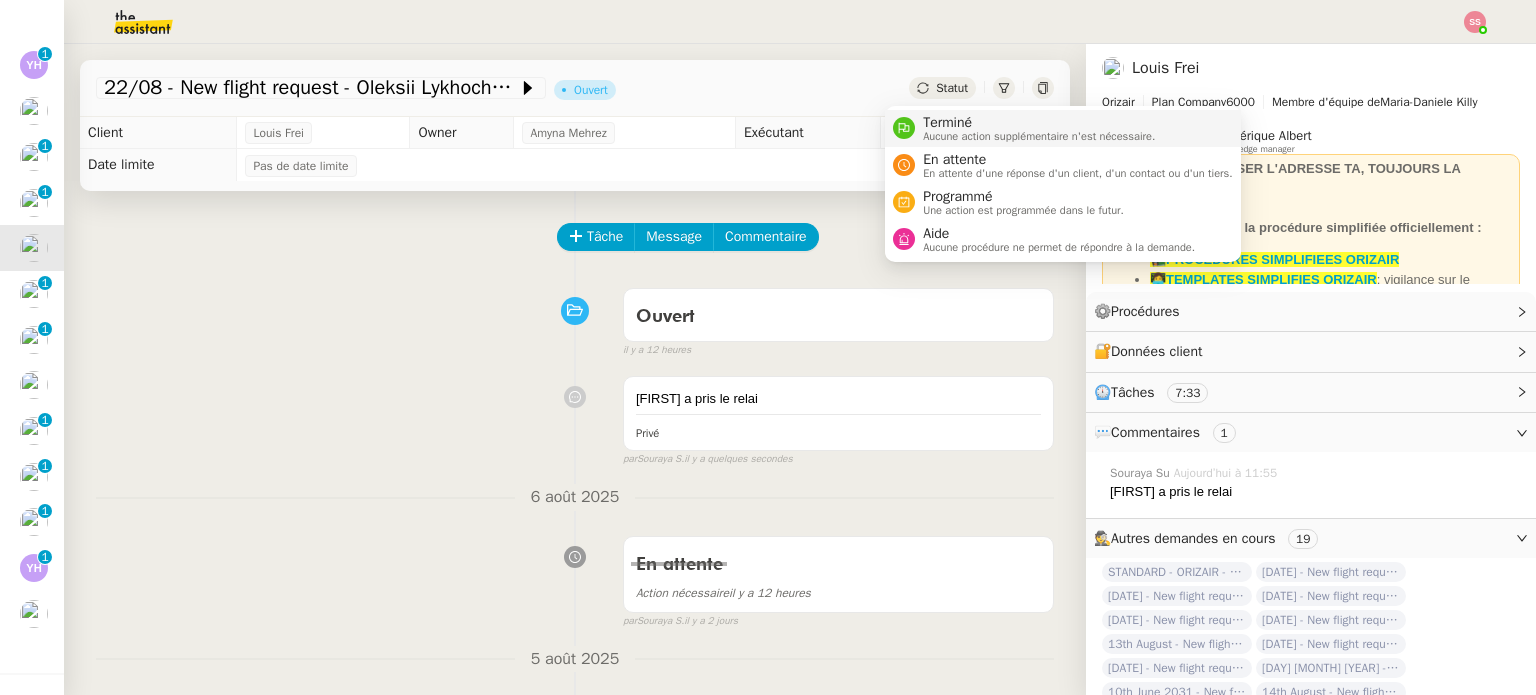 click on "Terminé Aucune action supplémentaire n'est nécessaire." at bounding box center (1063, 128) 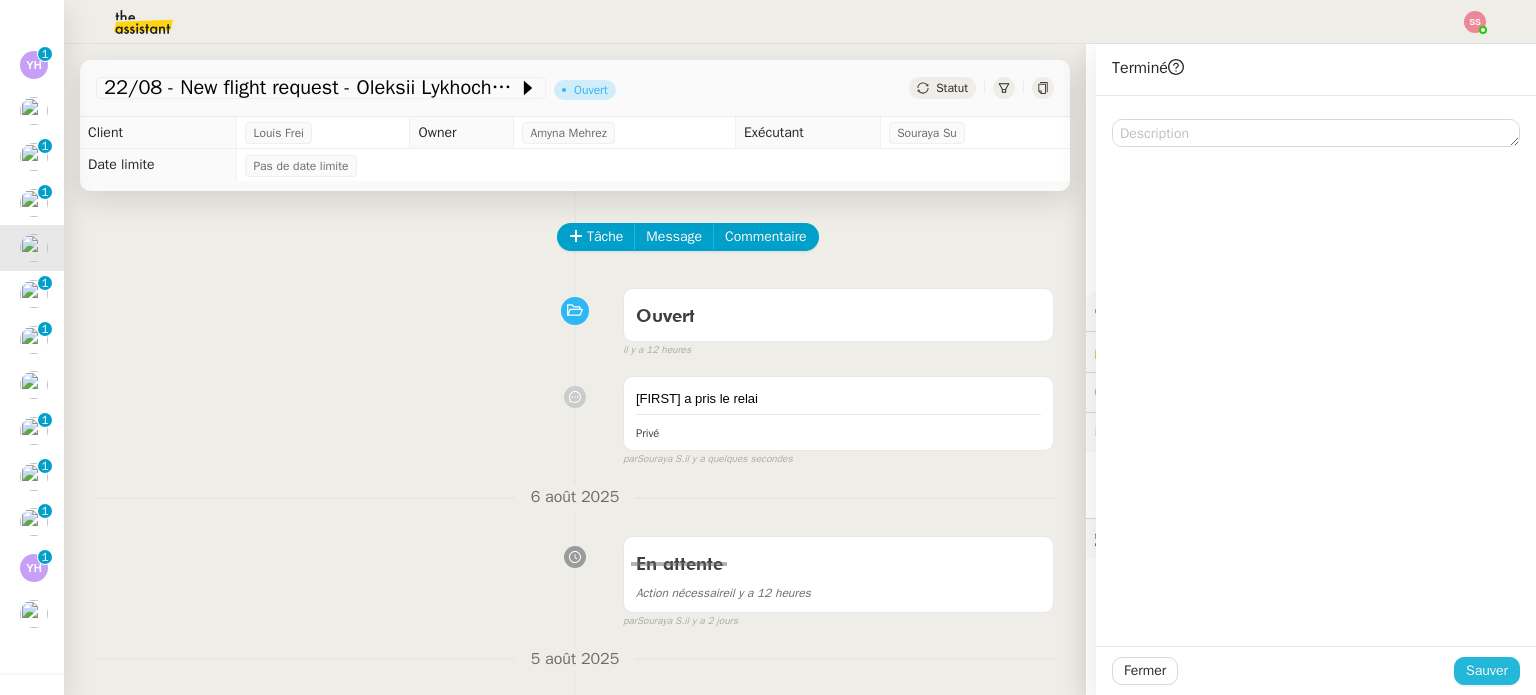 click on "Sauver" 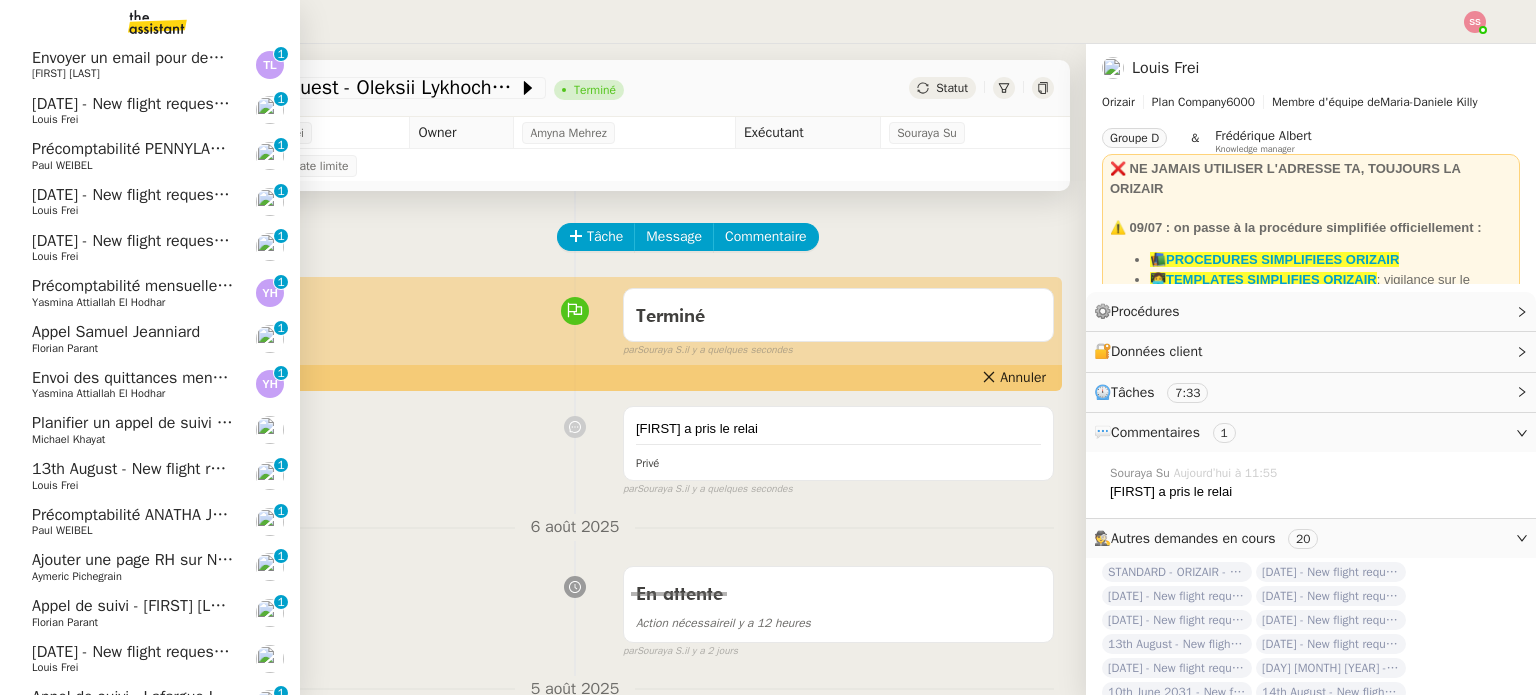 scroll, scrollTop: 493, scrollLeft: 0, axis: vertical 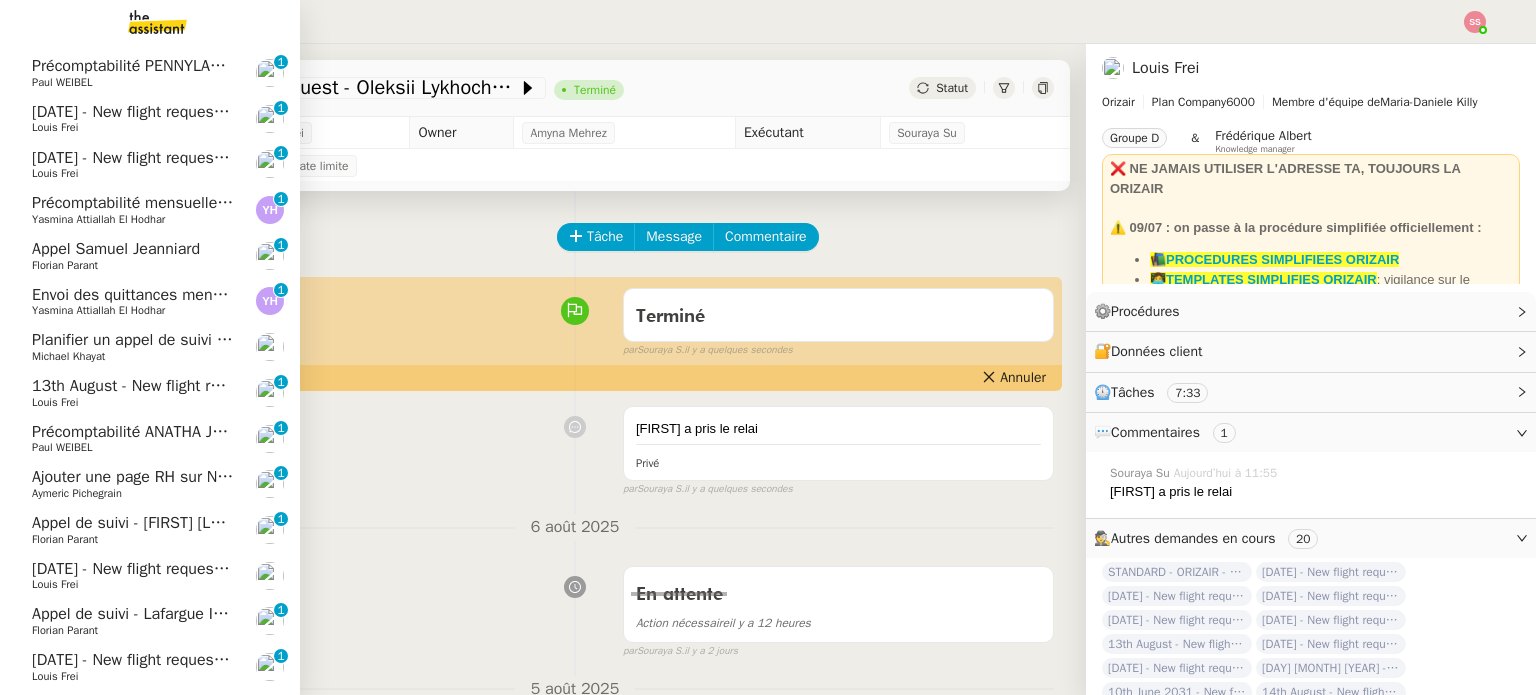 click on "Michael Khayat" 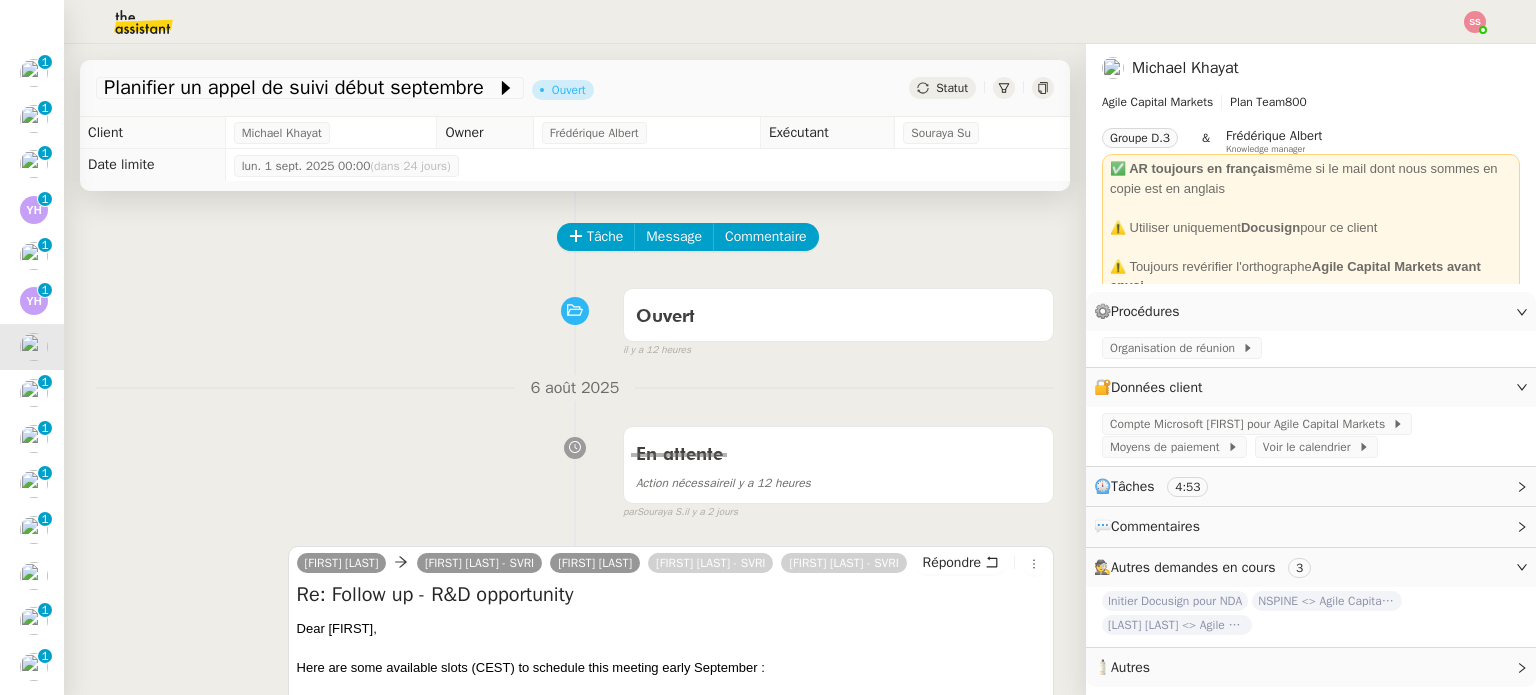 scroll, scrollTop: 300, scrollLeft: 0, axis: vertical 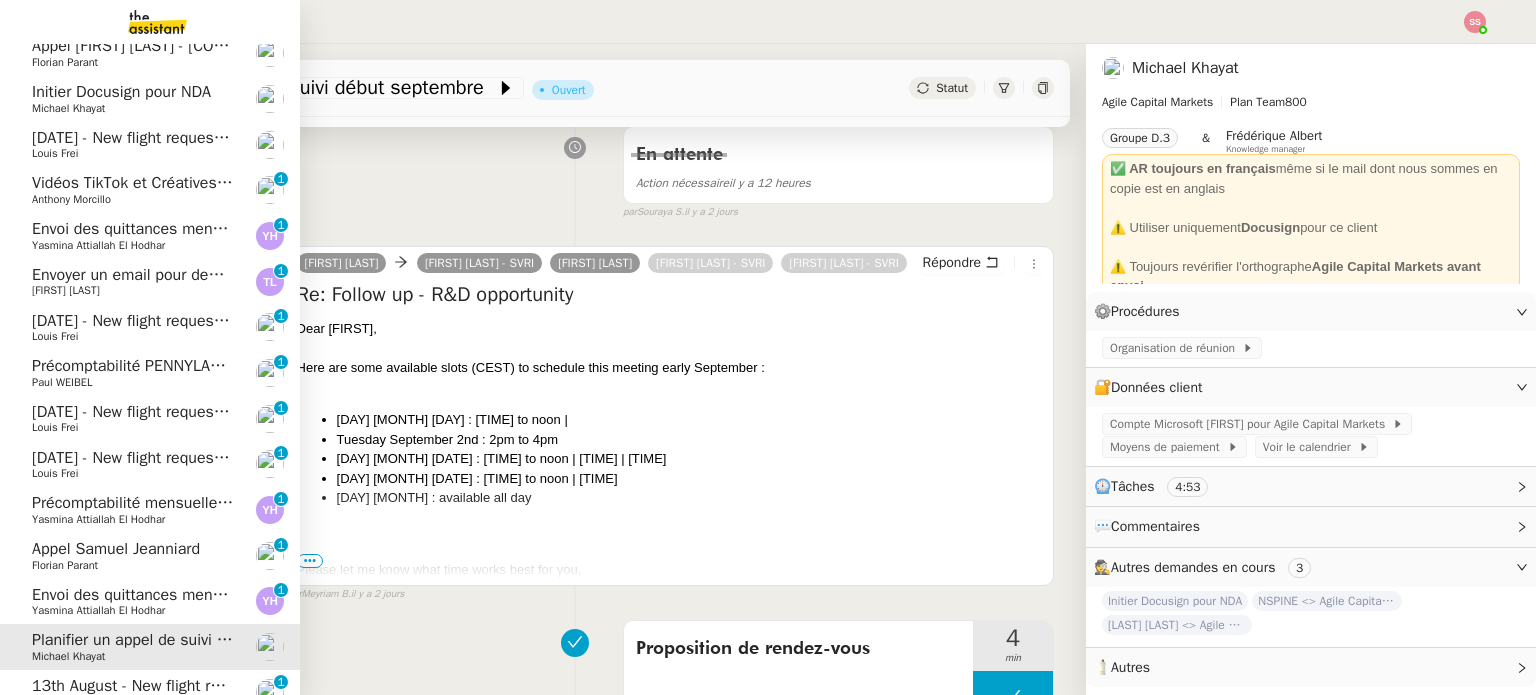 click on "[DATE]  - New flight request - [FIRST] [LAST]" 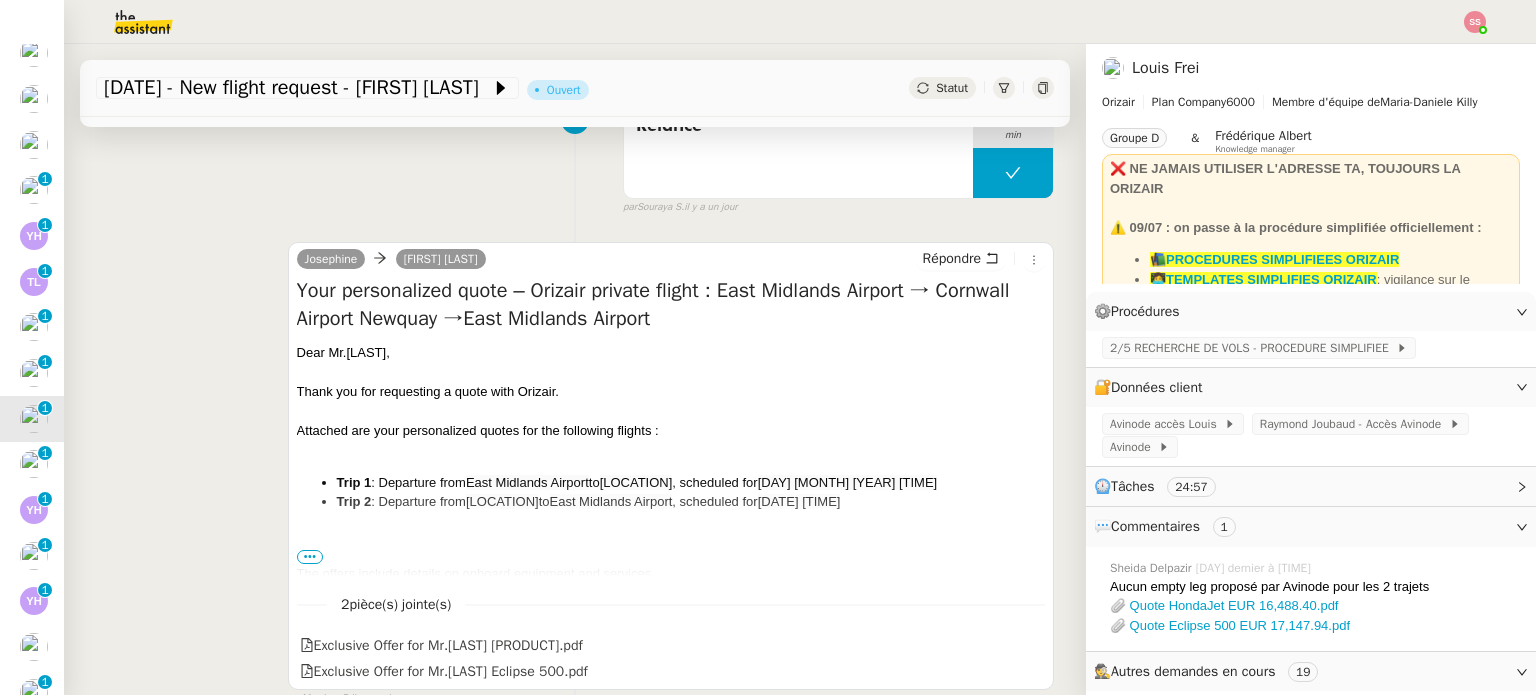 scroll, scrollTop: 568, scrollLeft: 0, axis: vertical 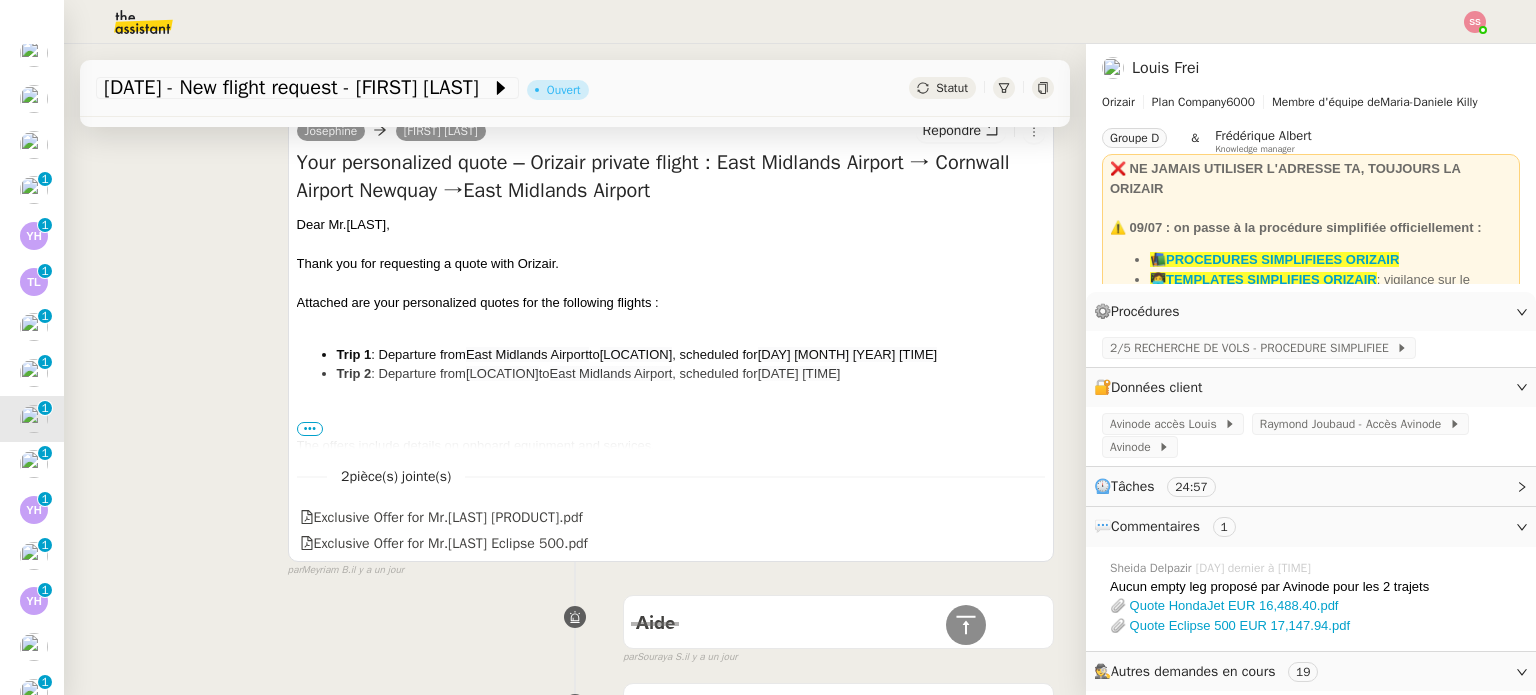 click on "•••" at bounding box center [310, 429] 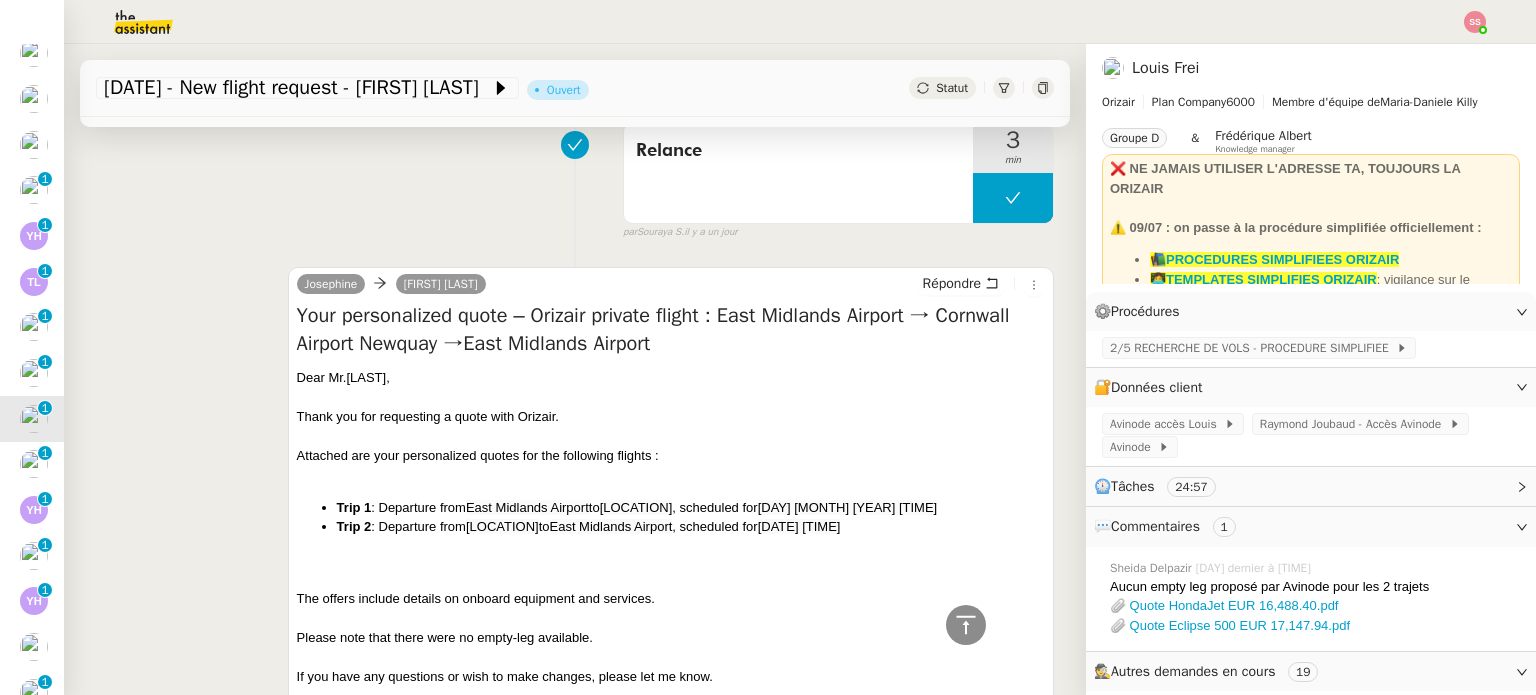 scroll, scrollTop: 268, scrollLeft: 0, axis: vertical 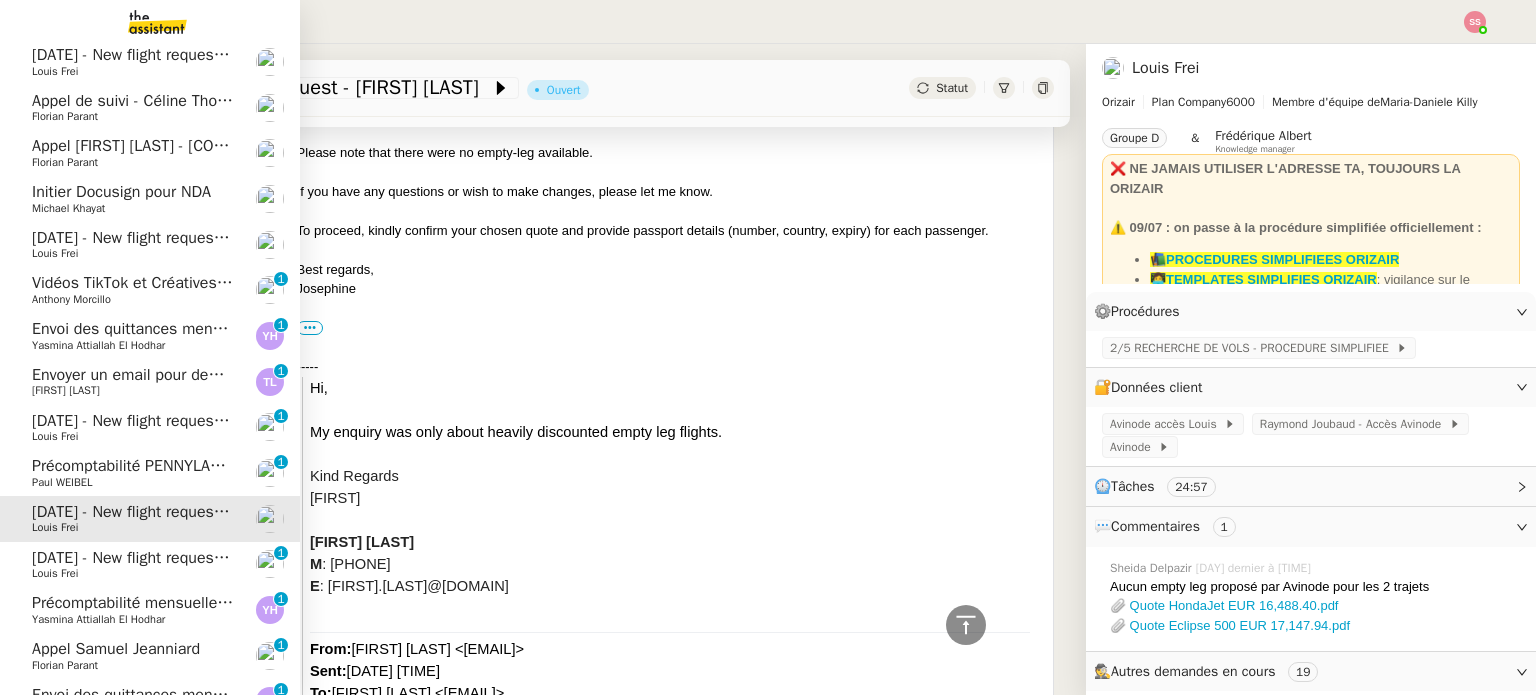 click on "Louis Frei" 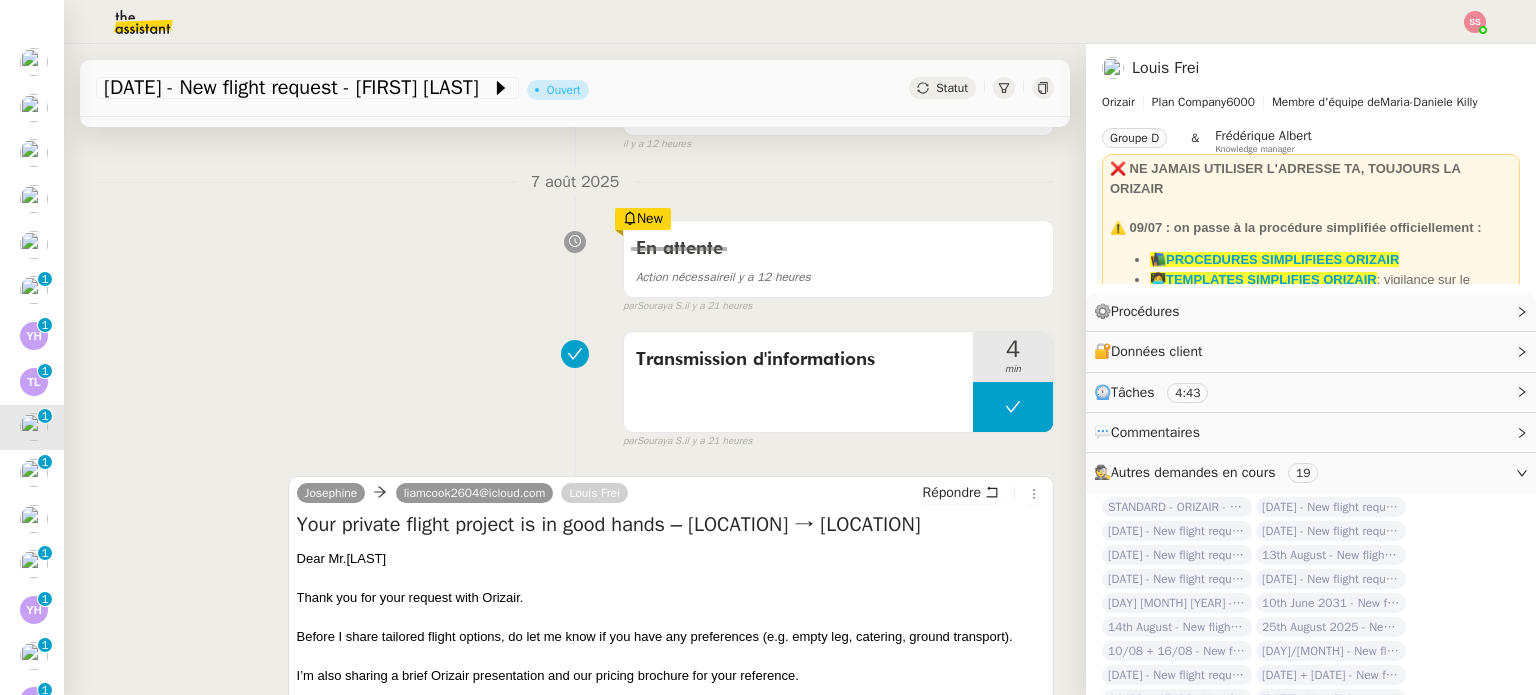 scroll, scrollTop: 200, scrollLeft: 0, axis: vertical 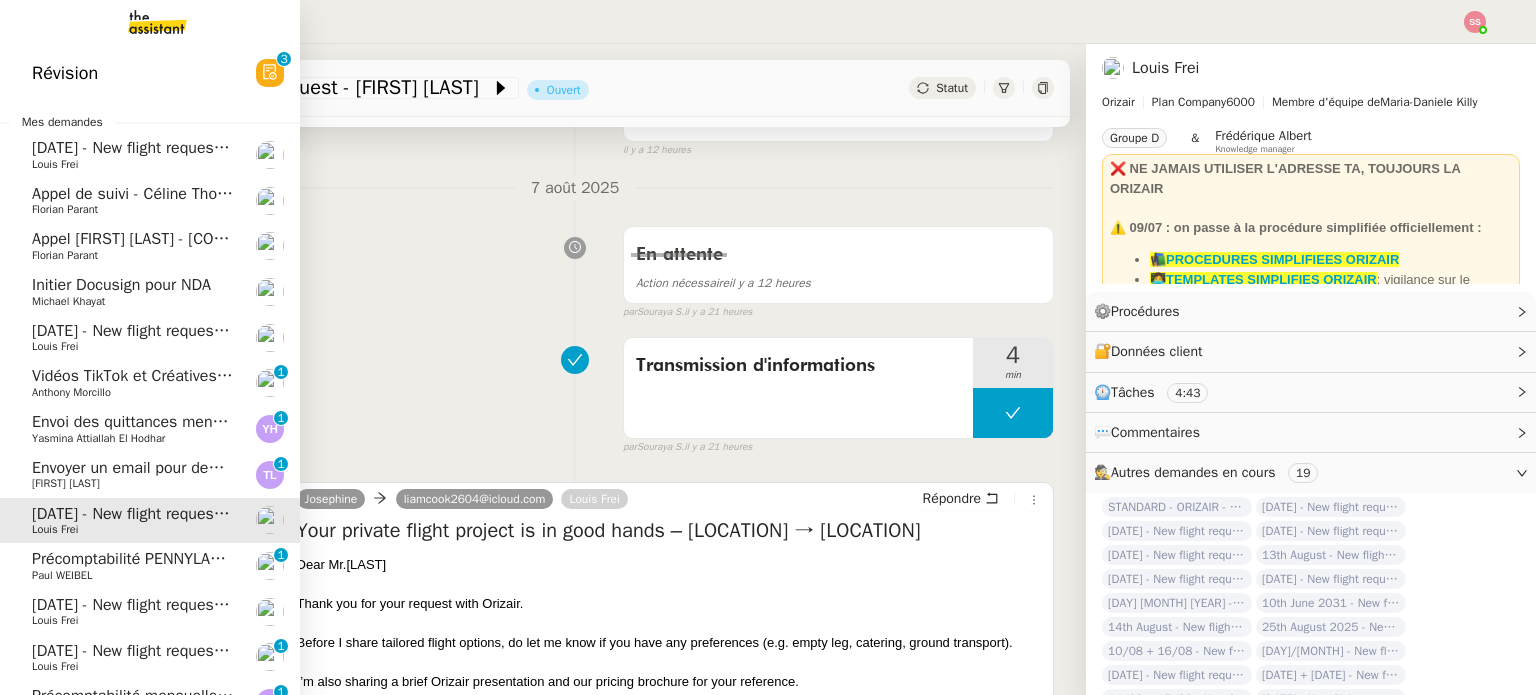 click on "[DATE] - New flight request - [FIRST] [LAST]" 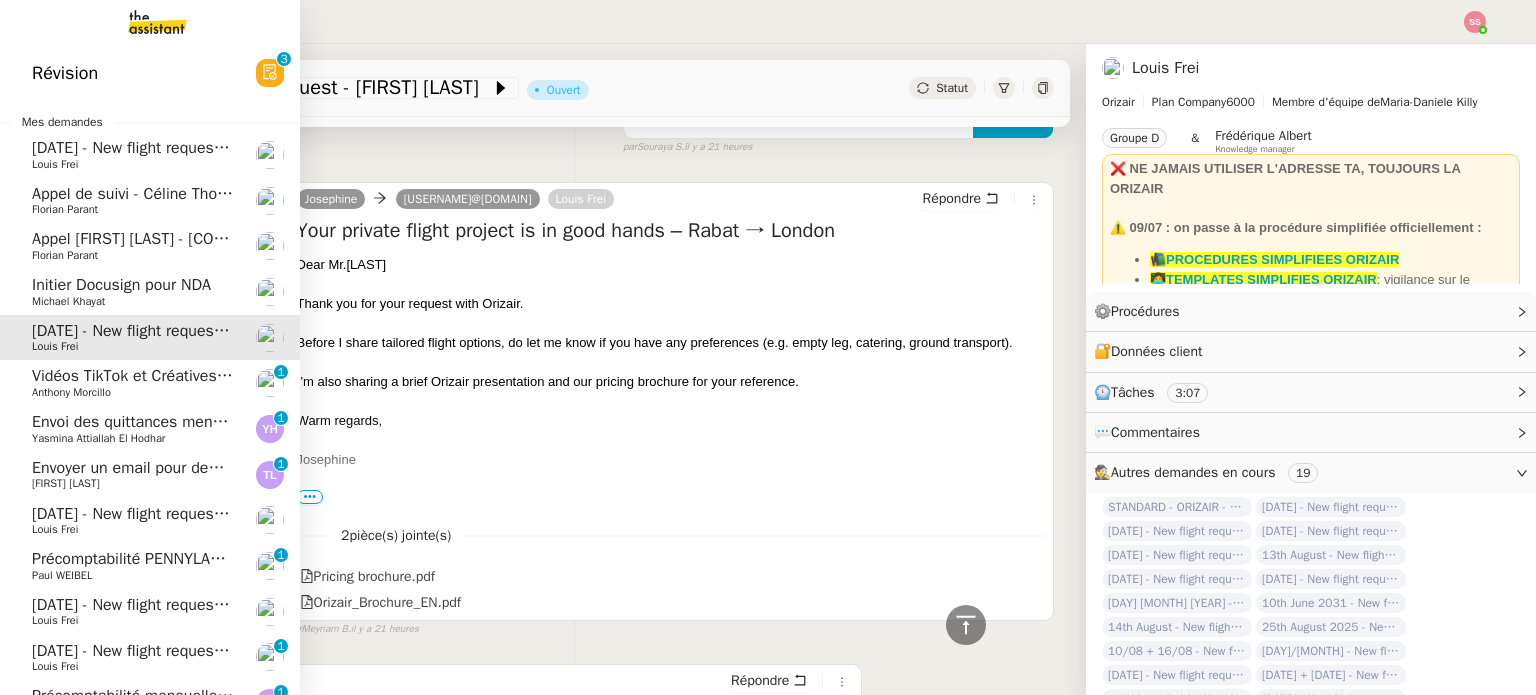 click on "Initier Docusign pour NDA" 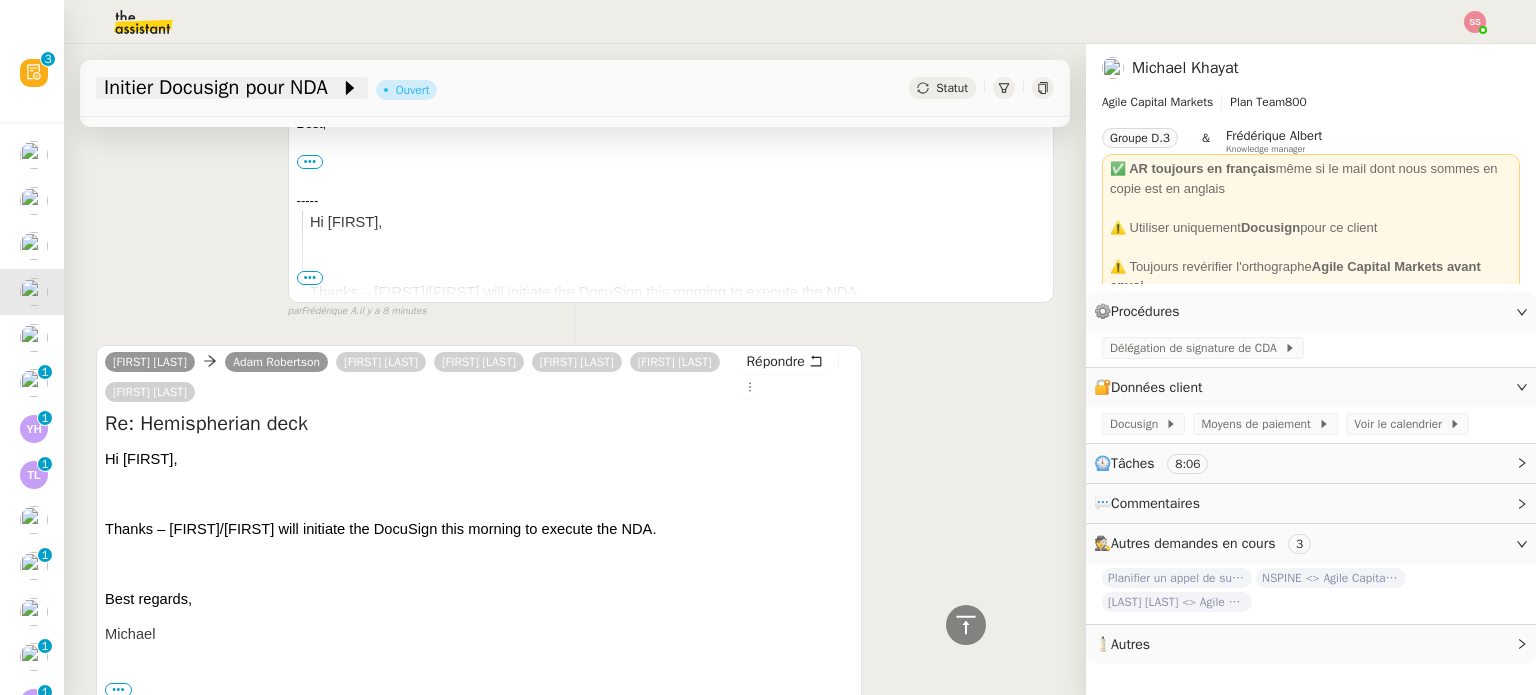 click on "Initier Docusign pour NDA" 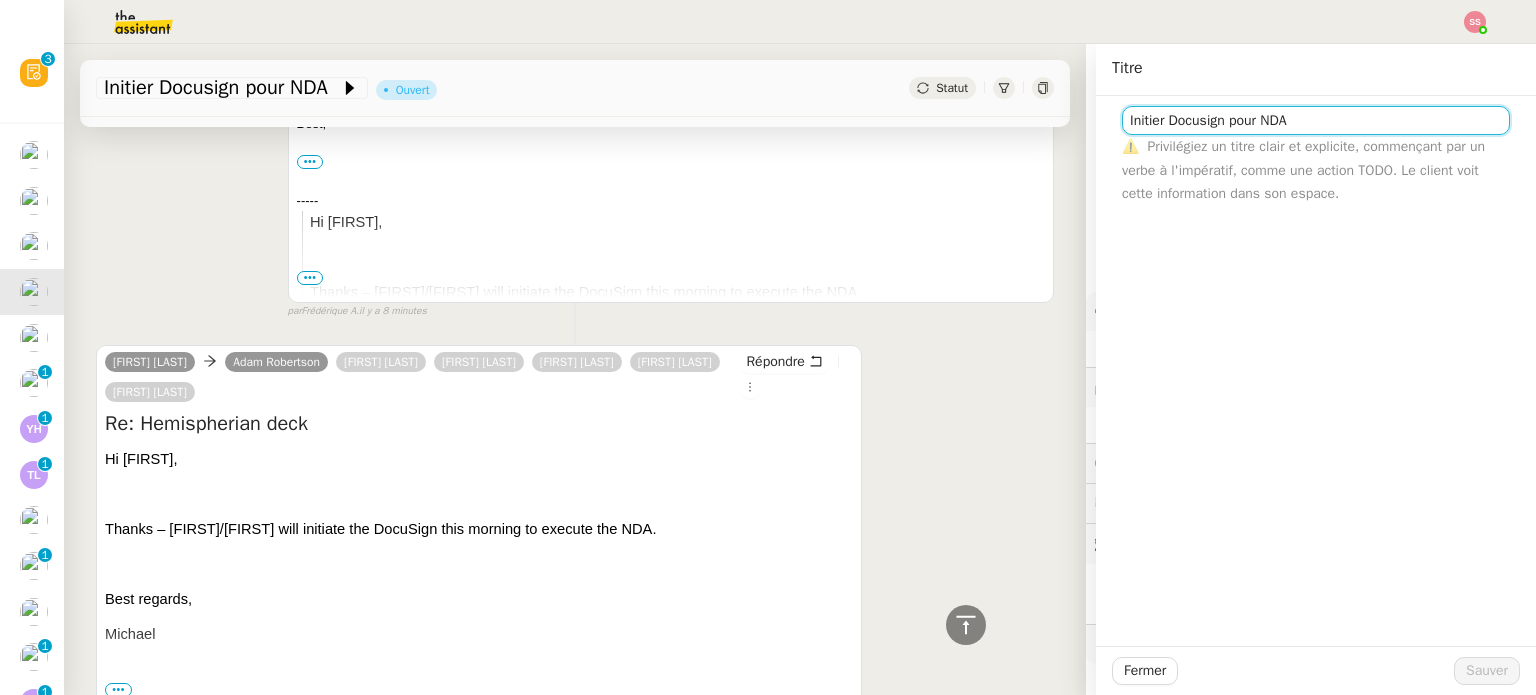 click on "Initier Docusign pour NDA" 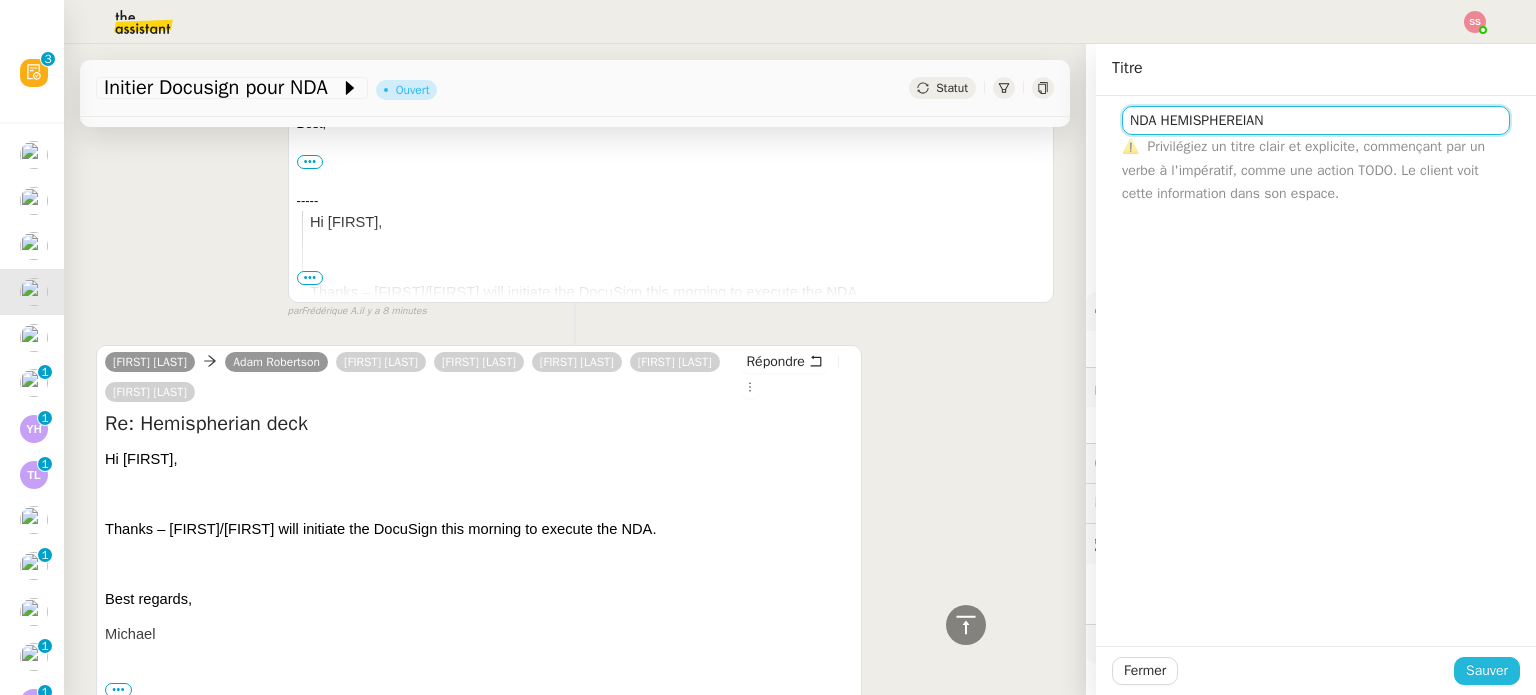 type on "NDA HEMISPHEREIAN" 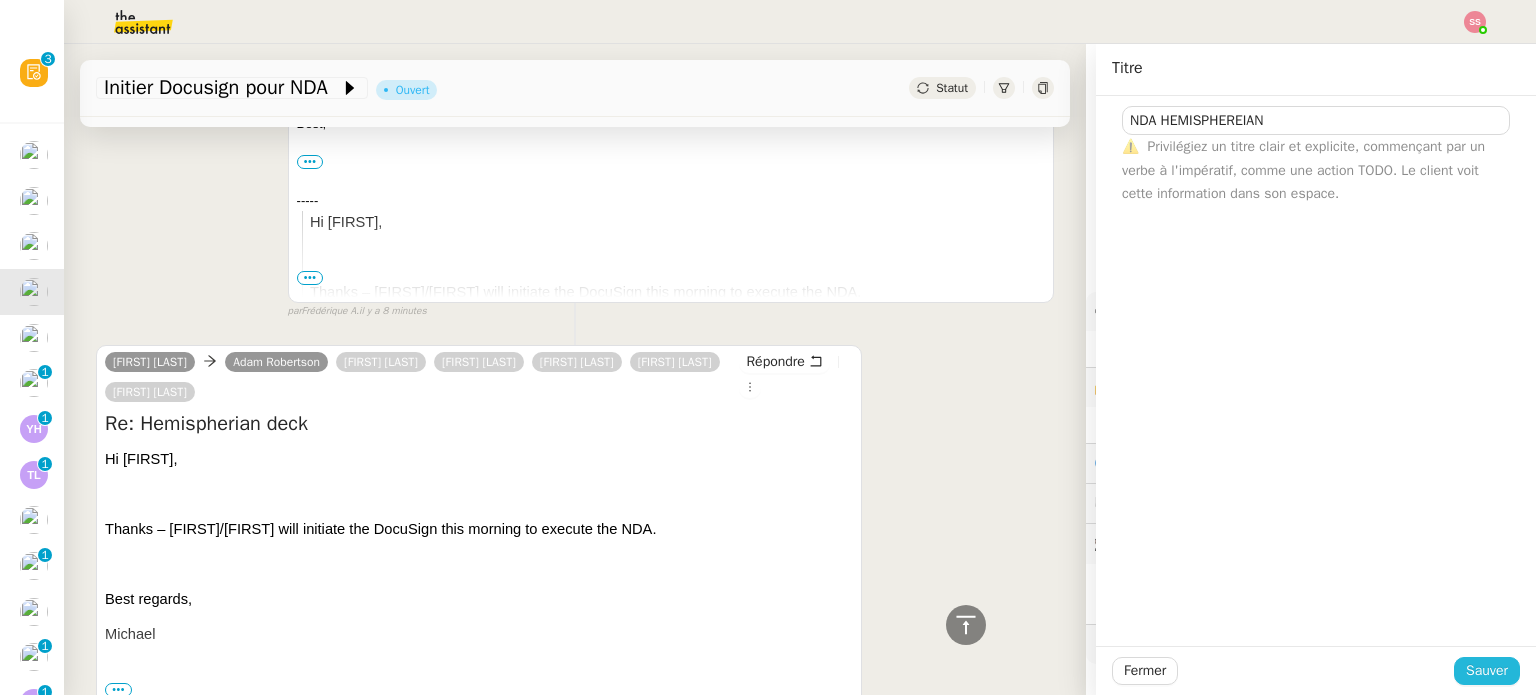 click on "Sauver" 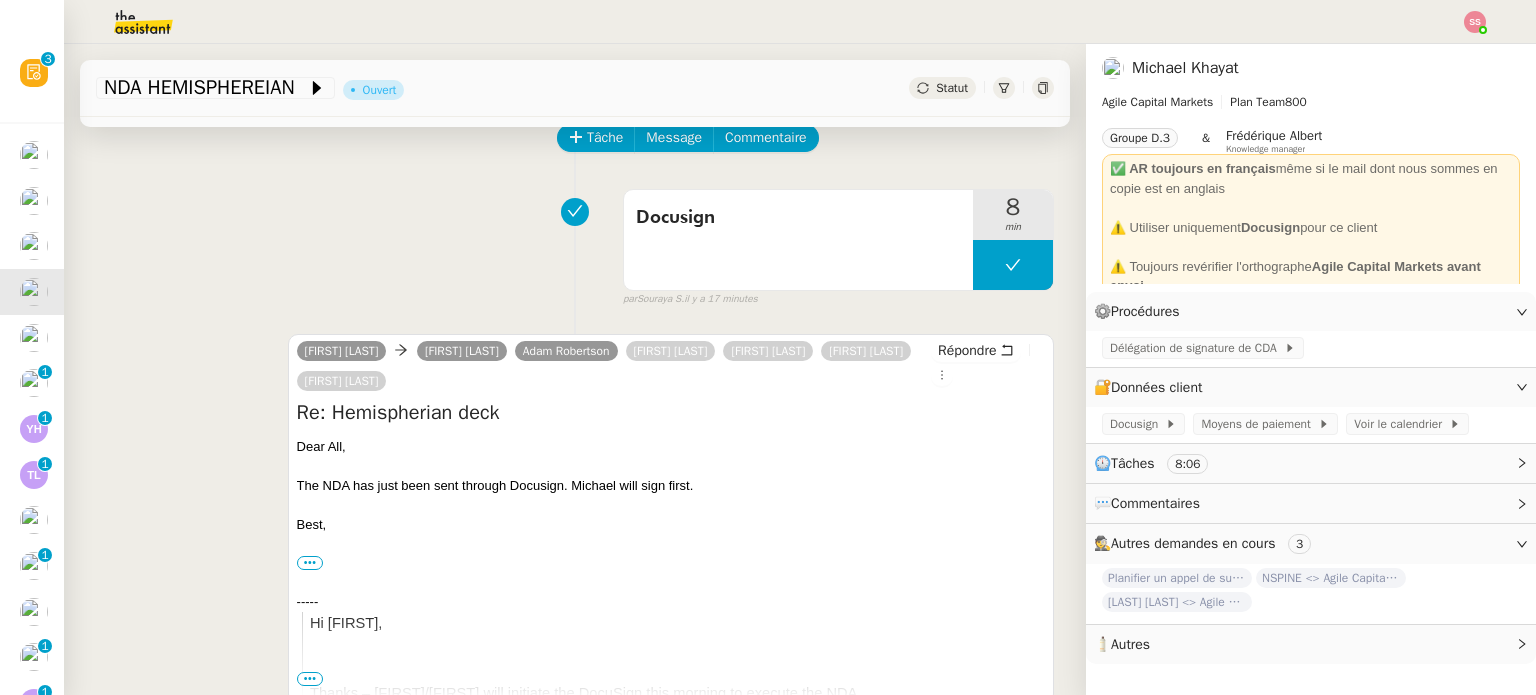 scroll, scrollTop: 100, scrollLeft: 0, axis: vertical 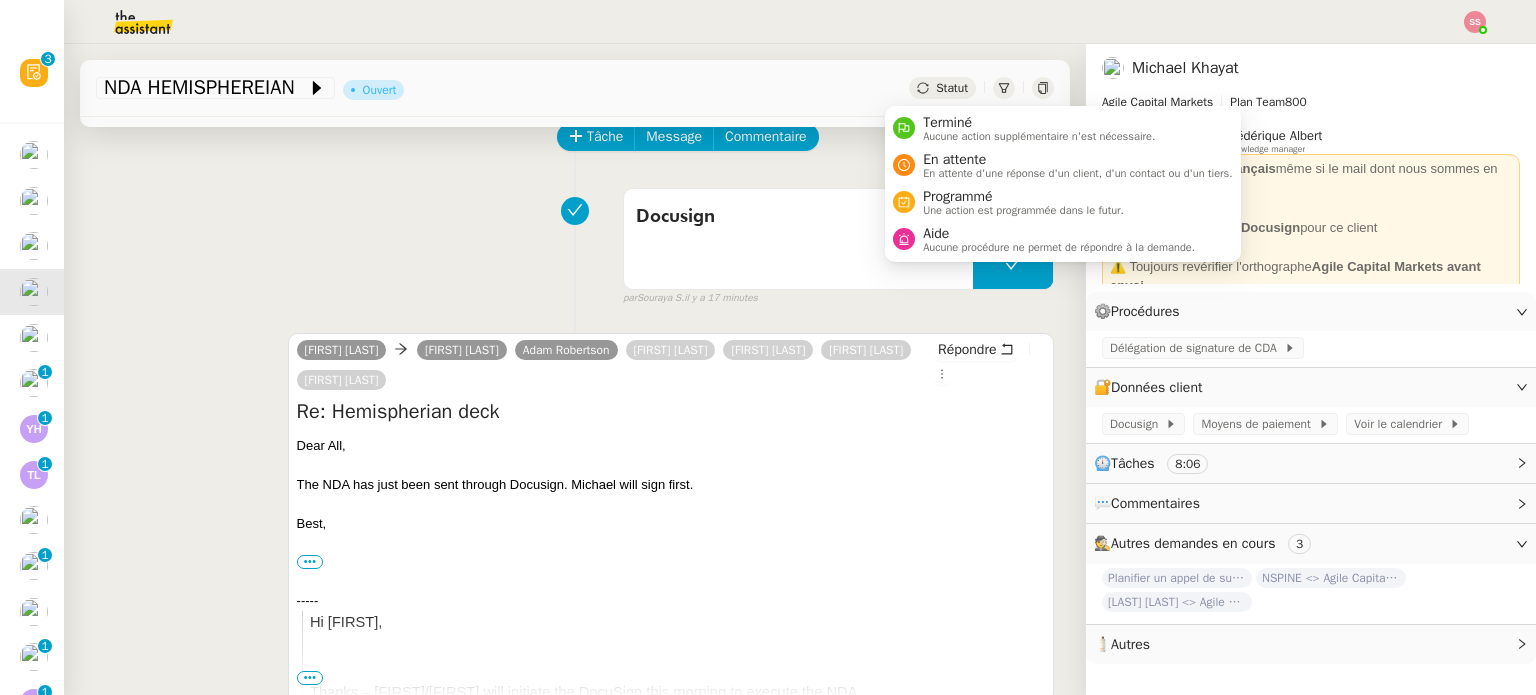 click on "Statut" 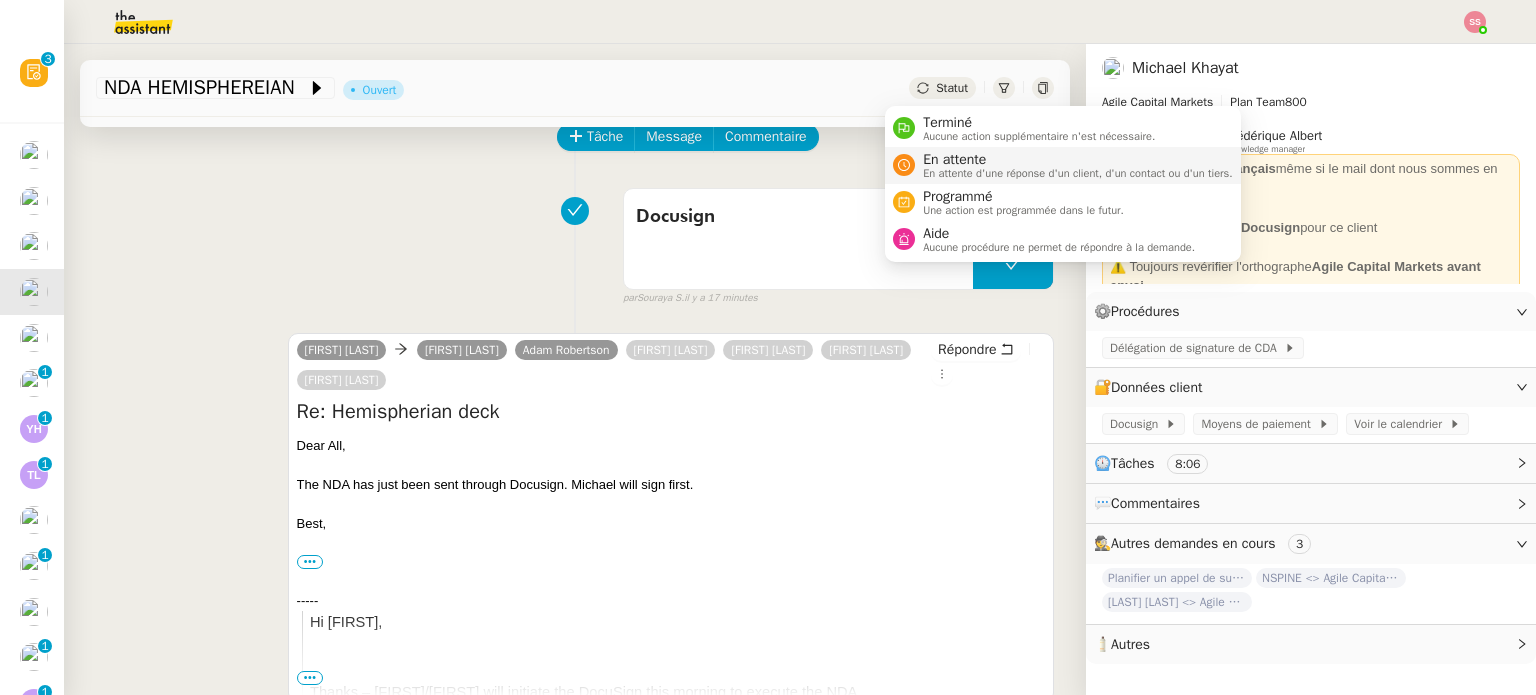 click on "En attente d'une réponse d'un client, d'un contact ou d'un tiers." at bounding box center (1078, 173) 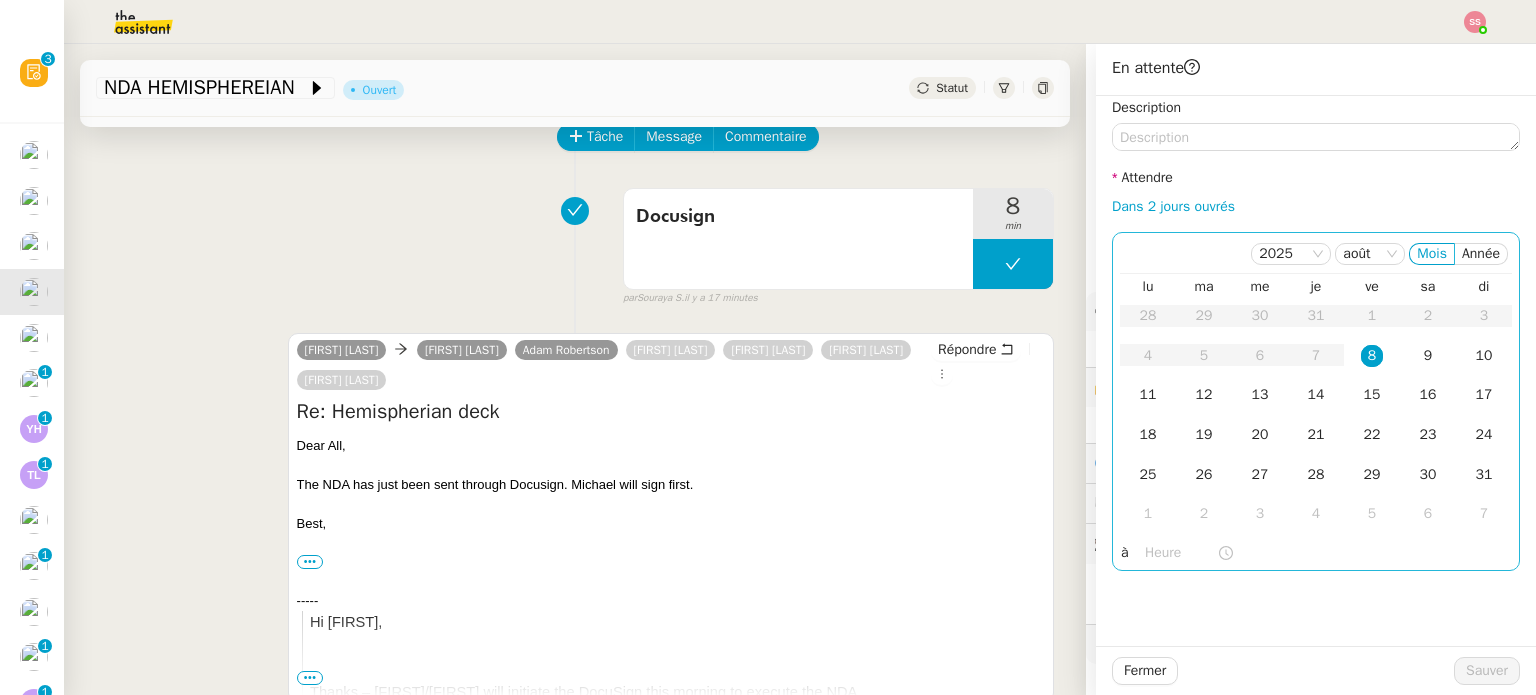 click on "[YEAR] [MONTH] Mois Année  lu   ma   me   je   ve   sa   di  [NUMBER] [NUMBER] [NUMBER] [NUMBER] [NUMBER] [NUMBER] [NUMBER] [NUMBER] [NUMBER] [NUMBER] [NUMBER] [NUMBER] [NUMBER] [NUMBER] [NUMBER] [NUMBER] [NUMBER] [NUMBER] [NUMBER] [NUMBER] [NUMBER] [NUMBER] [NUMBER] [NUMBER] [NUMBER] [NUMBER] [NUMBER] [NUMBER] [NUMBER] [NUMBER] [NUMBER] [NUMBER] [NUMBER] [NUMBER] [NUMBER] [NUMBER] [NUMBER] [NUMBER] [NUMBER] [NUMBER] [NUMBER] [NUMBER] [NUMBER] [NUMBER] à" 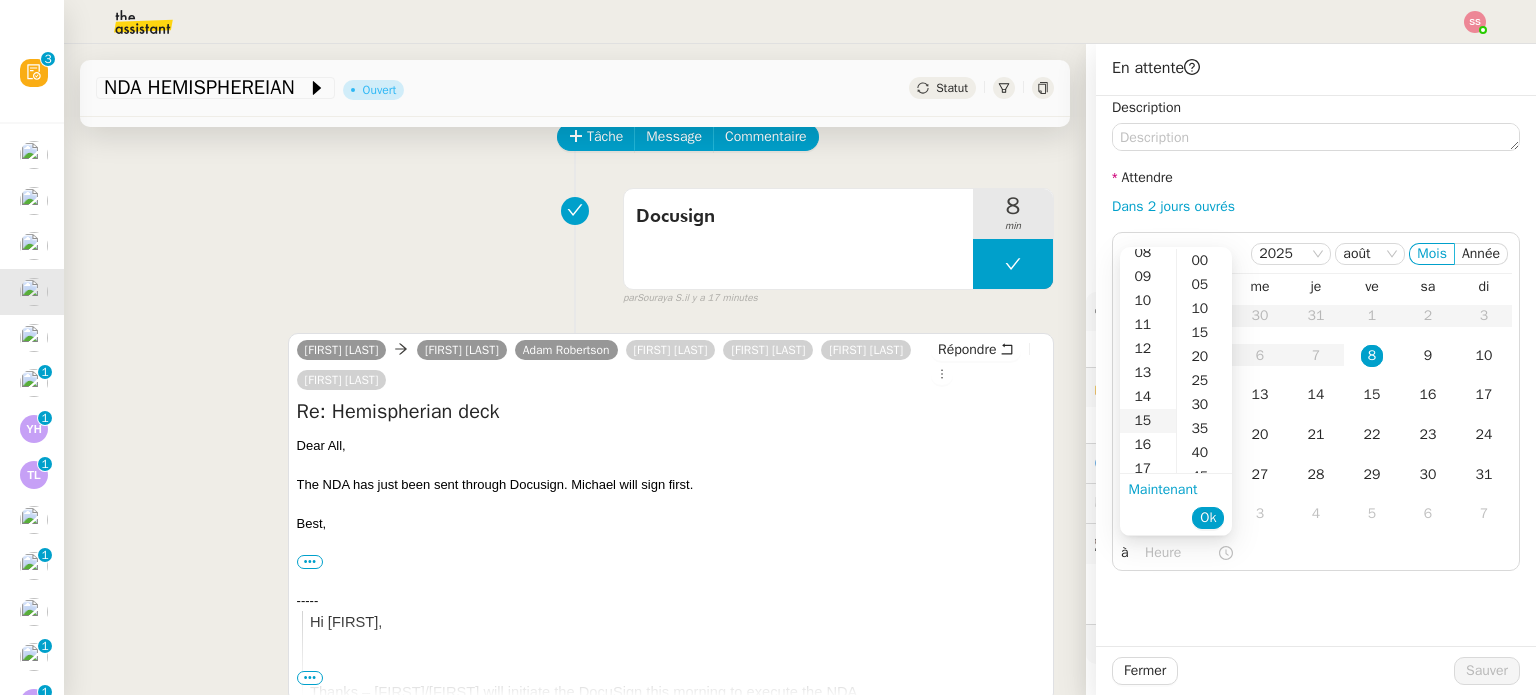 click on "15" at bounding box center [1148, 421] 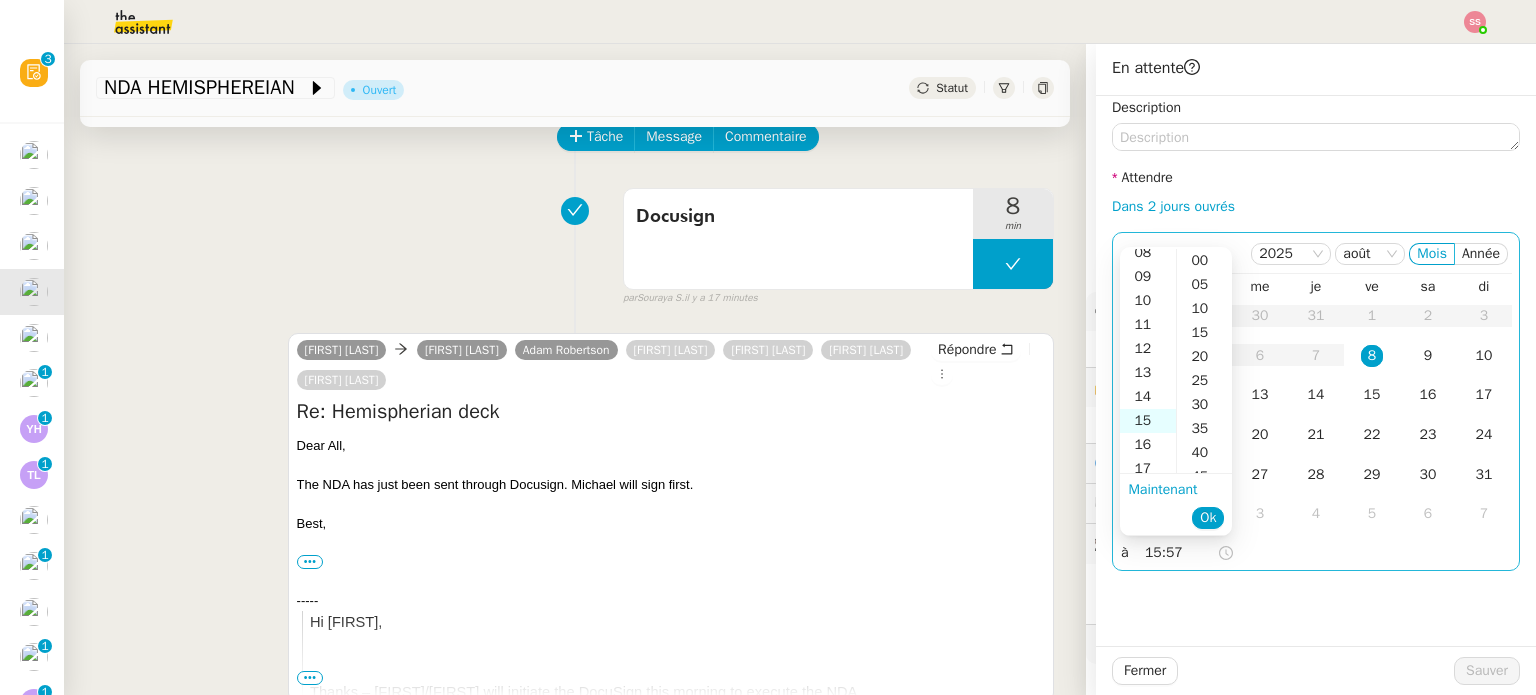 scroll, scrollTop: 360, scrollLeft: 0, axis: vertical 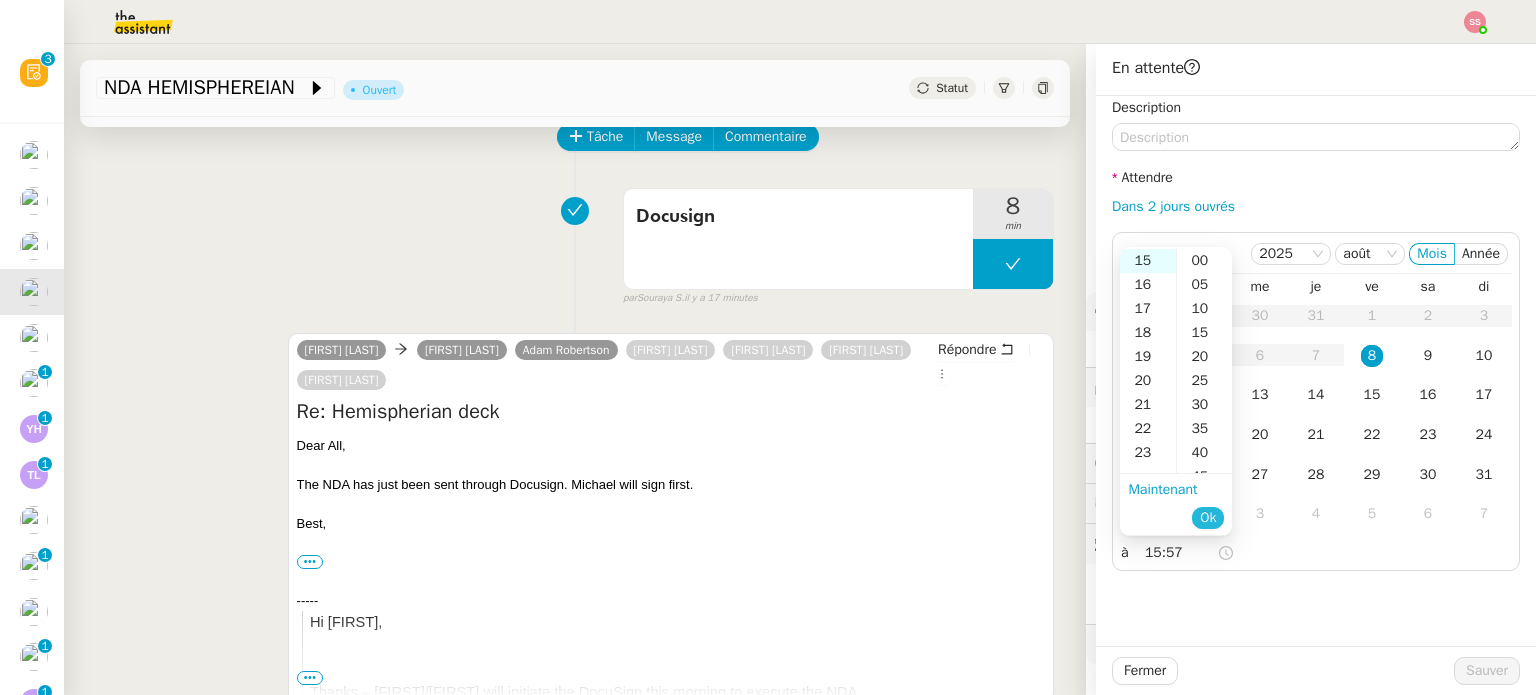 click on "Ok" at bounding box center [1208, 518] 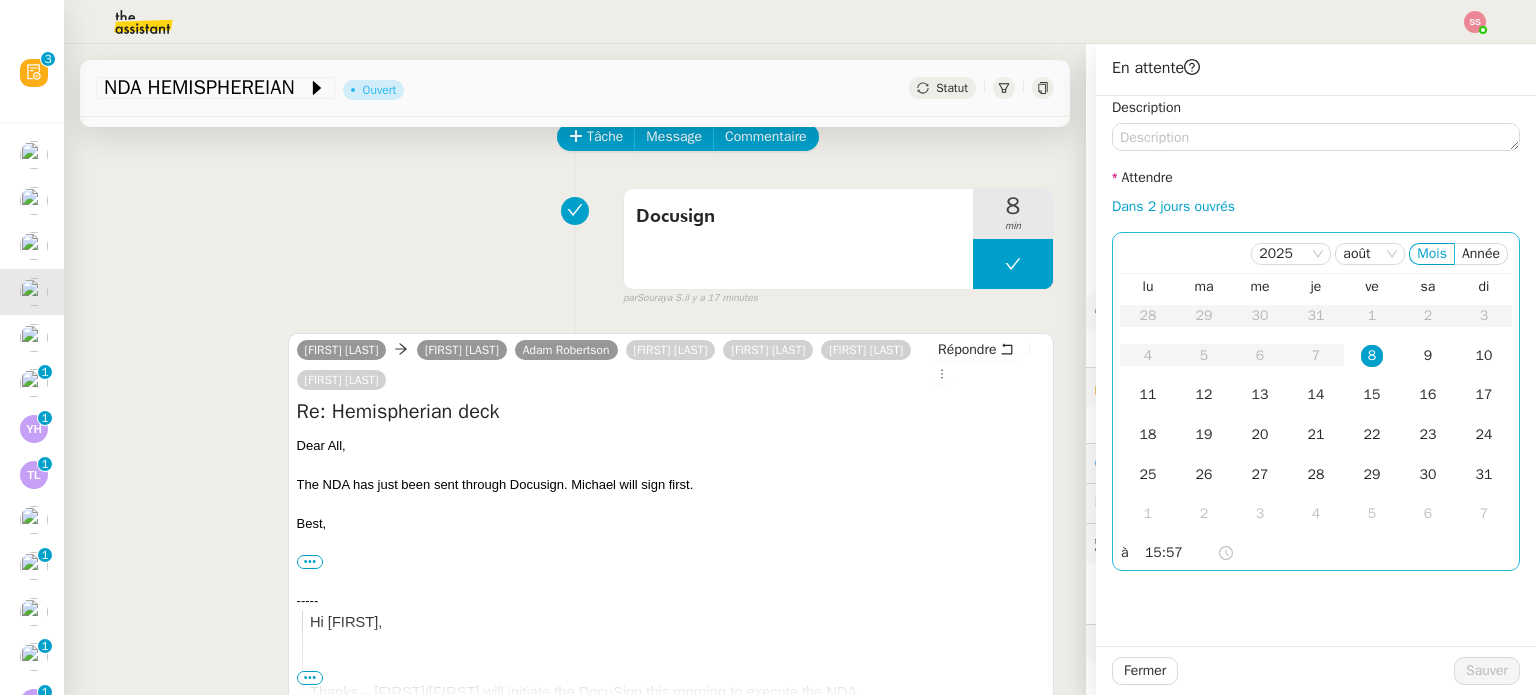 click on "8" 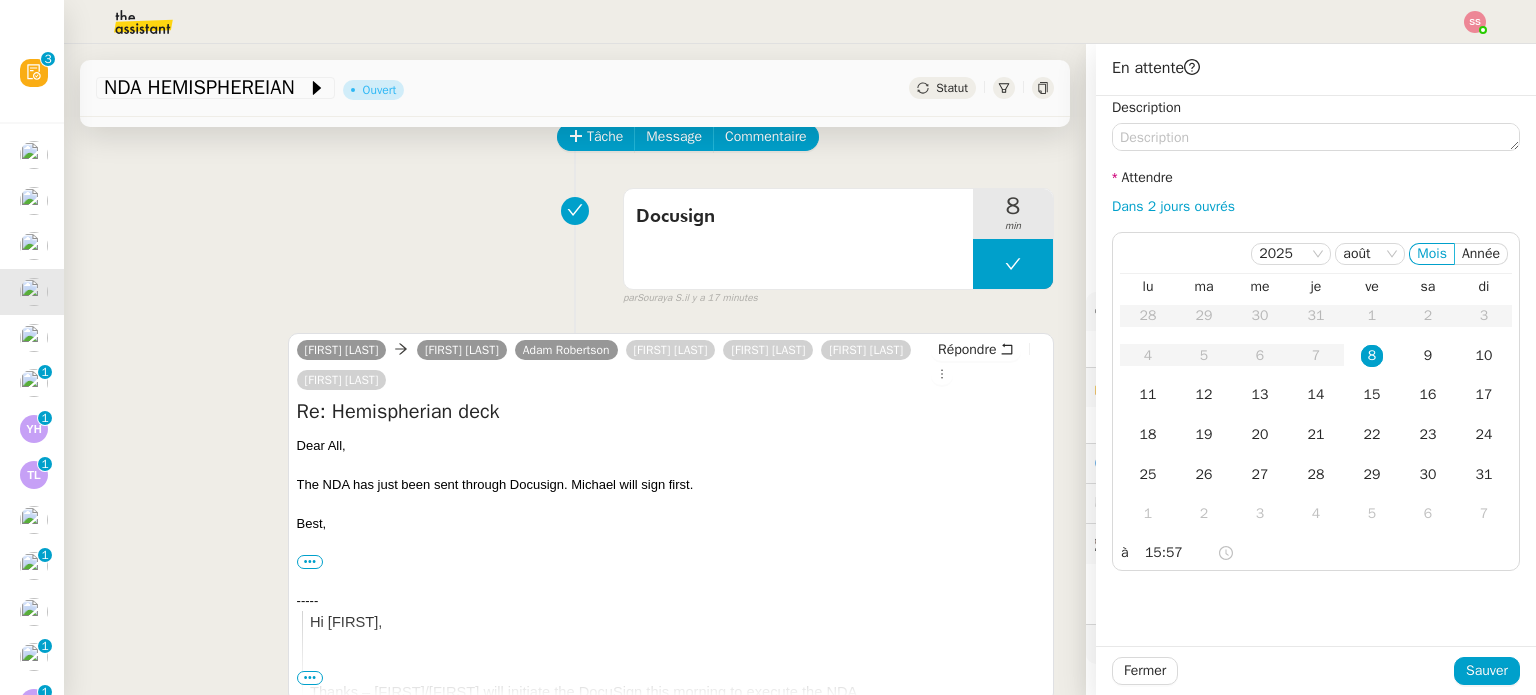 click on "Fermer Sauver" 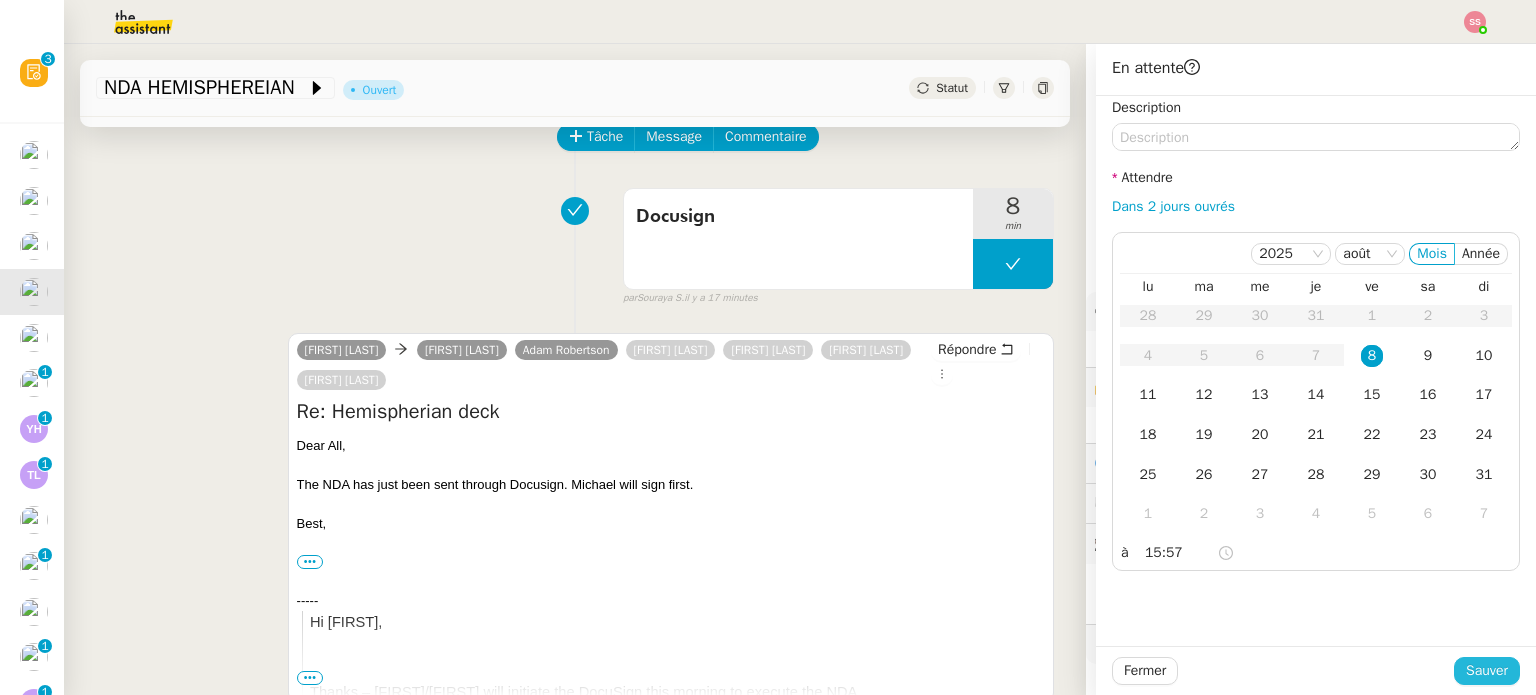 click on "Sauver" 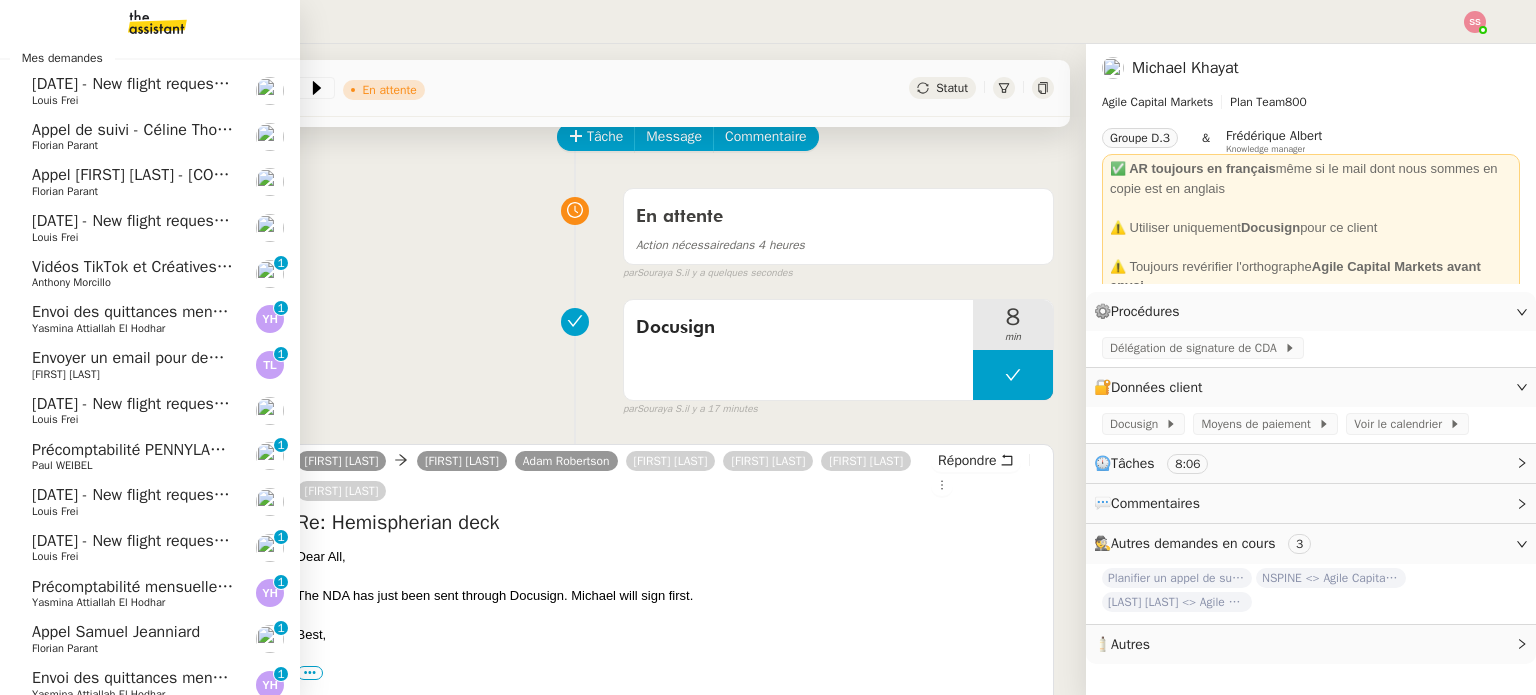 scroll, scrollTop: 100, scrollLeft: 0, axis: vertical 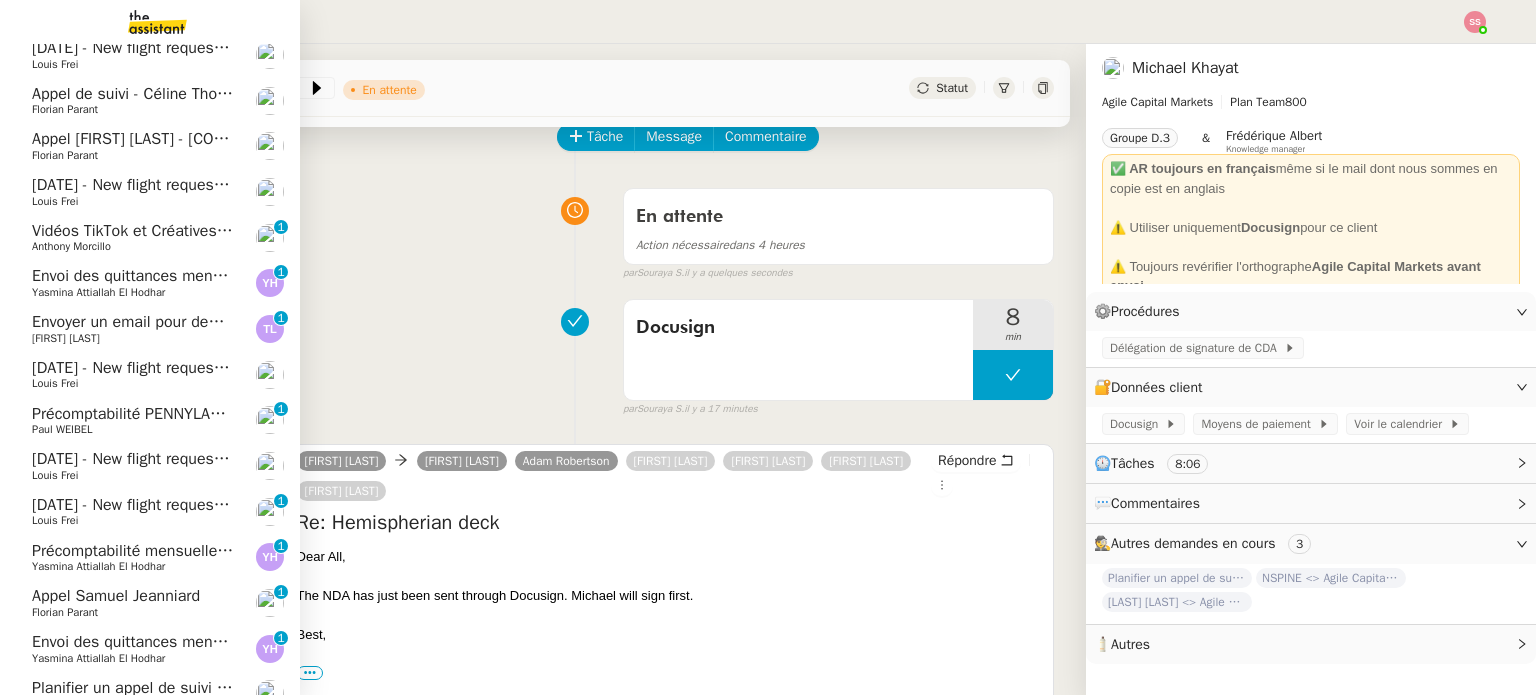 click on "[FIRST] [LAST]" 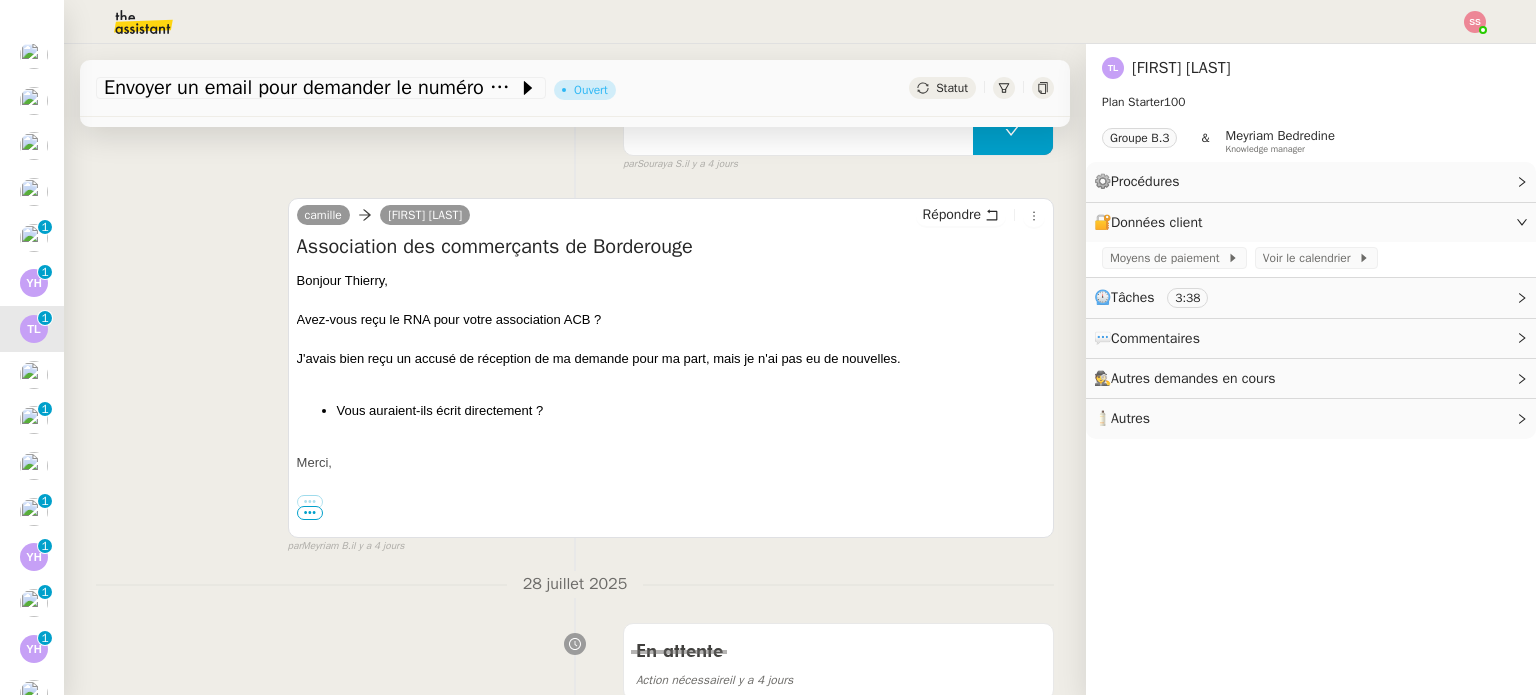 scroll, scrollTop: 800, scrollLeft: 0, axis: vertical 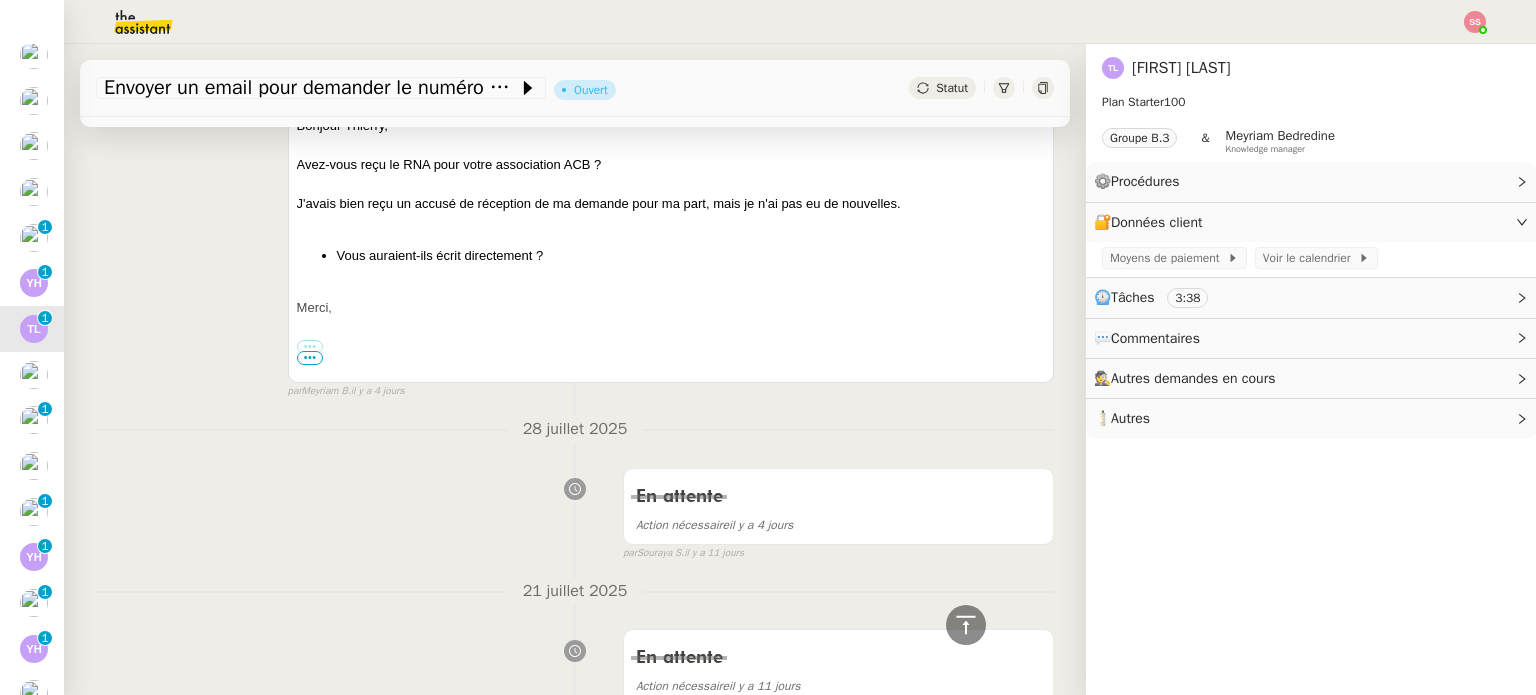 click on "•••" at bounding box center [310, 358] 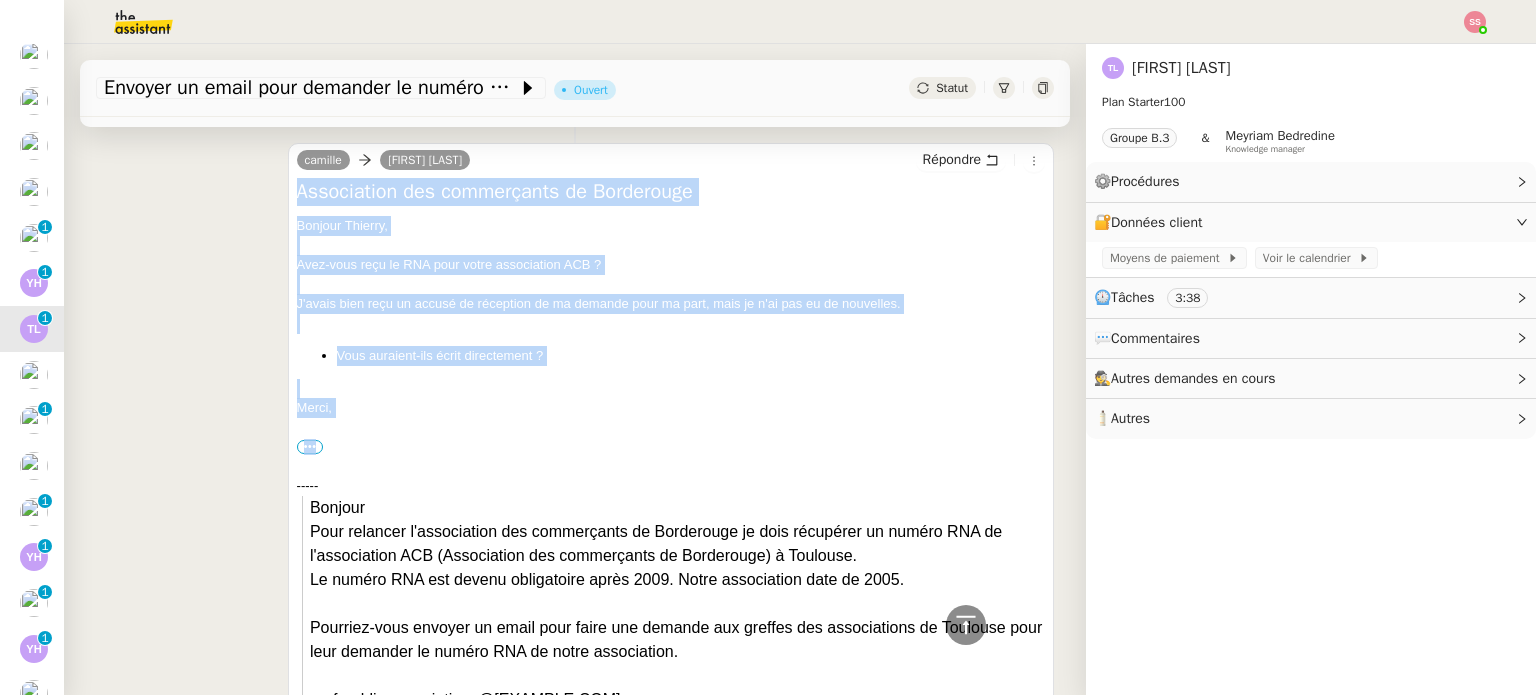 scroll, scrollTop: 700, scrollLeft: 0, axis: vertical 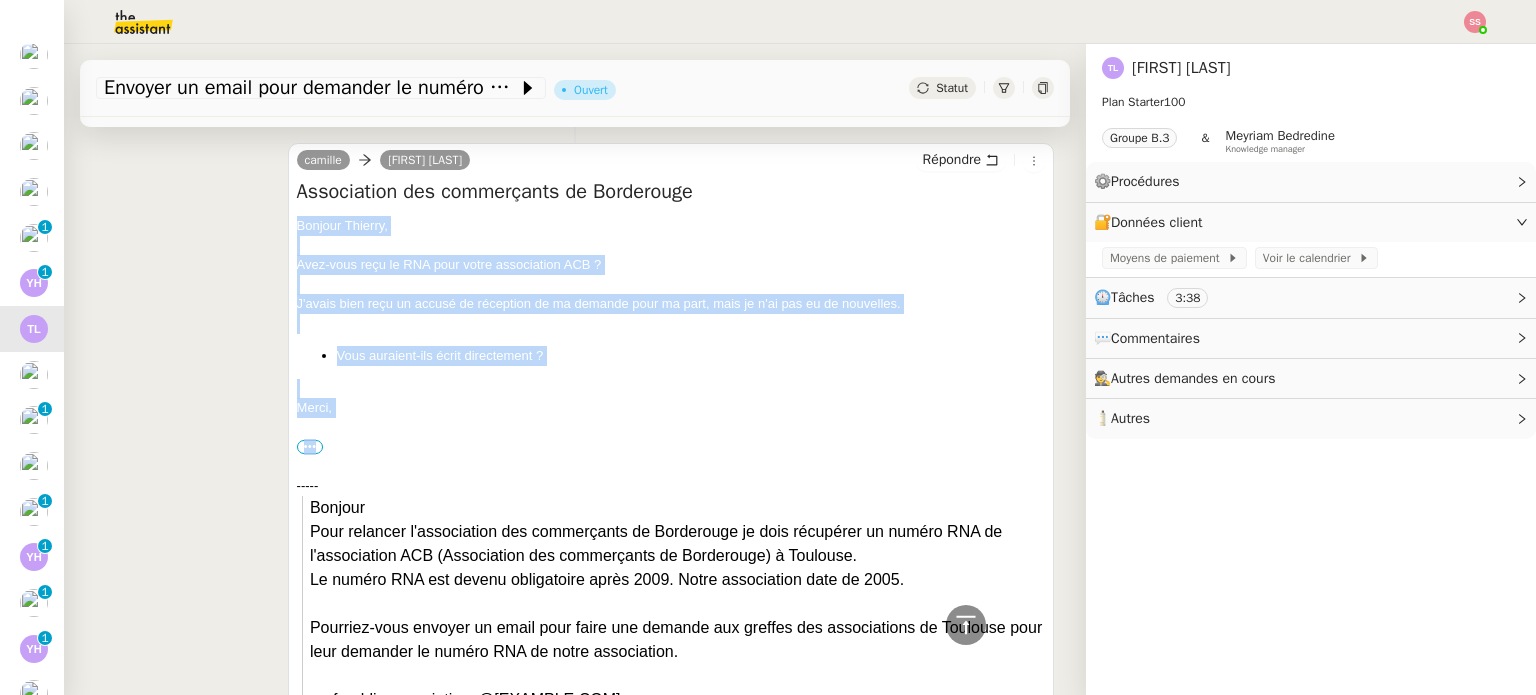 drag, startPoint x: 362, startPoint y: 322, endPoint x: 279, endPoint y: 227, distance: 126.1507 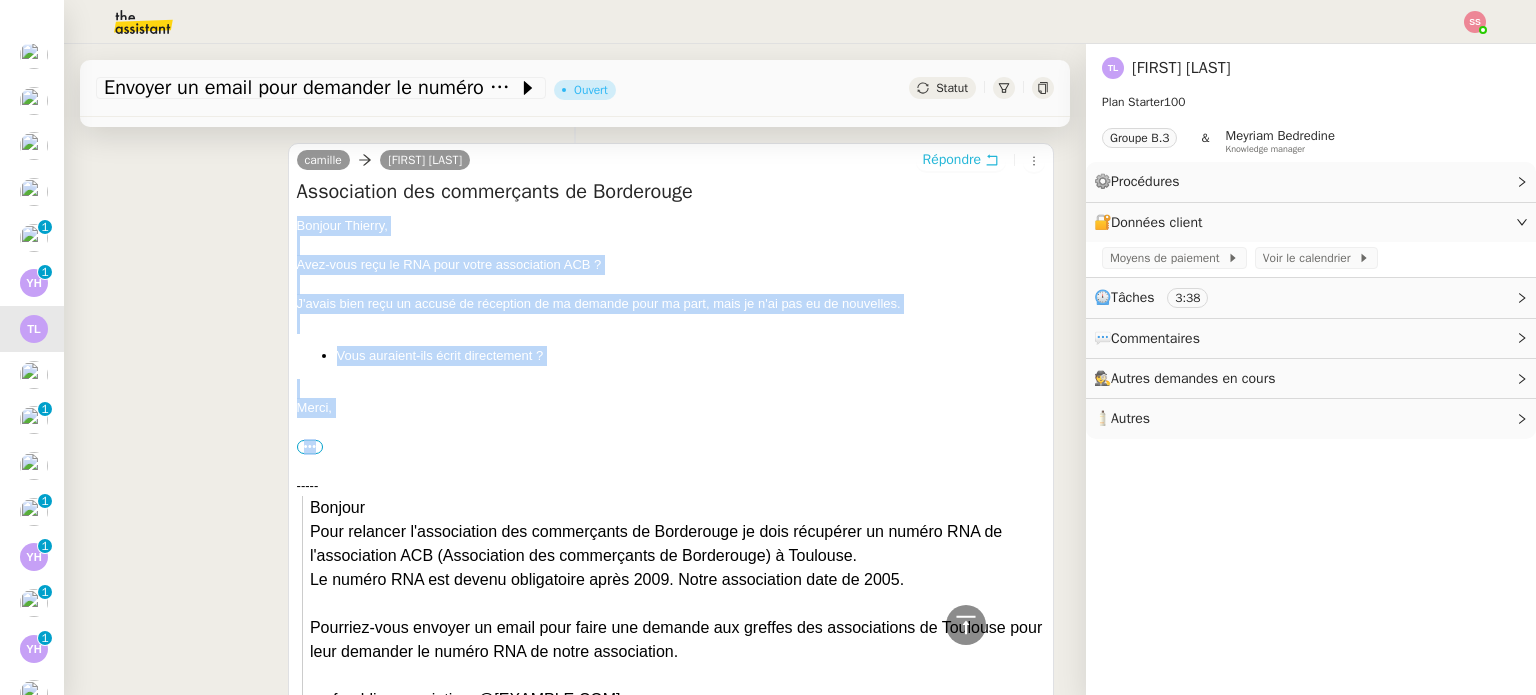 copy on "Bonjour [FIRST], Avez-vous reçu le RNA pour votre association ACB ? J'avais bien reçu un accusé de réception de ma demande pour ma part, mais je n'ai pas eu de nouvelles. Vous auraient-ils écrit directement ? Merci,
•••" 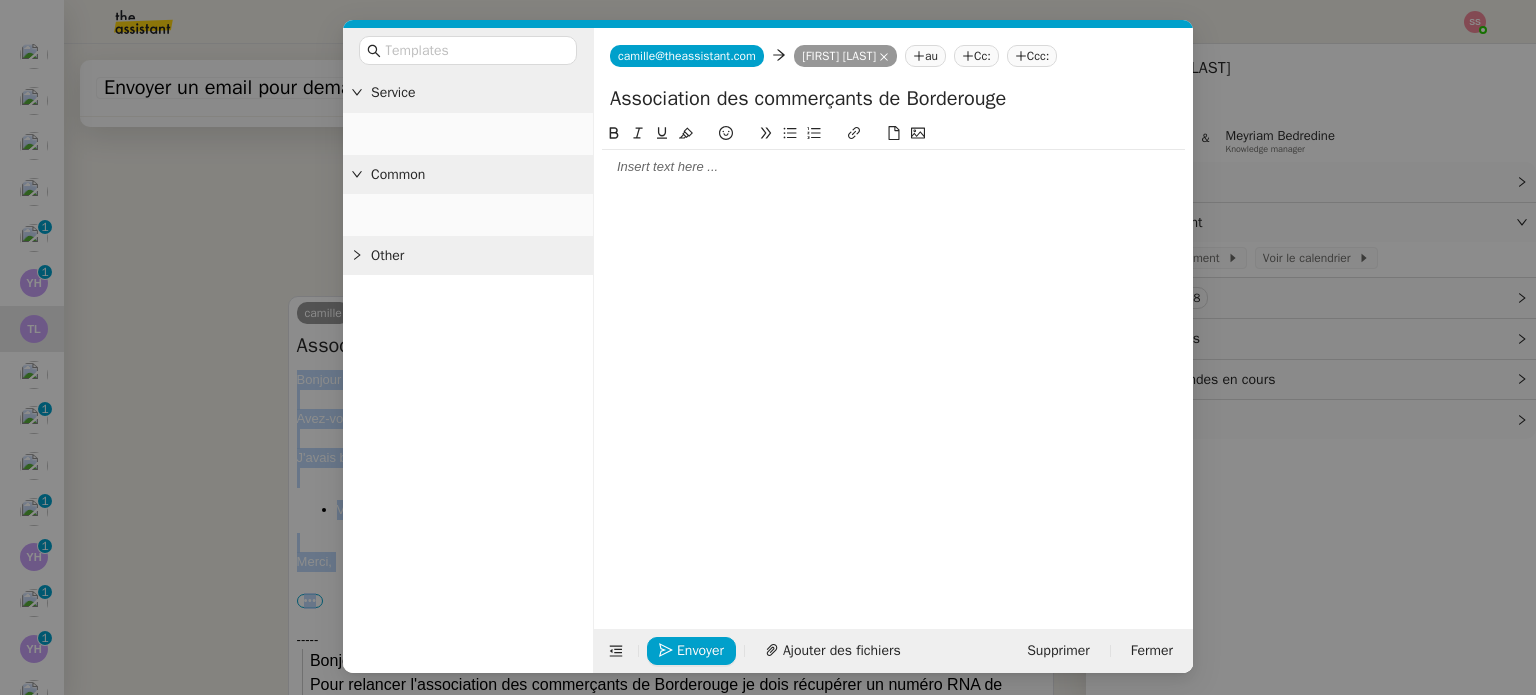 scroll, scrollTop: 853, scrollLeft: 0, axis: vertical 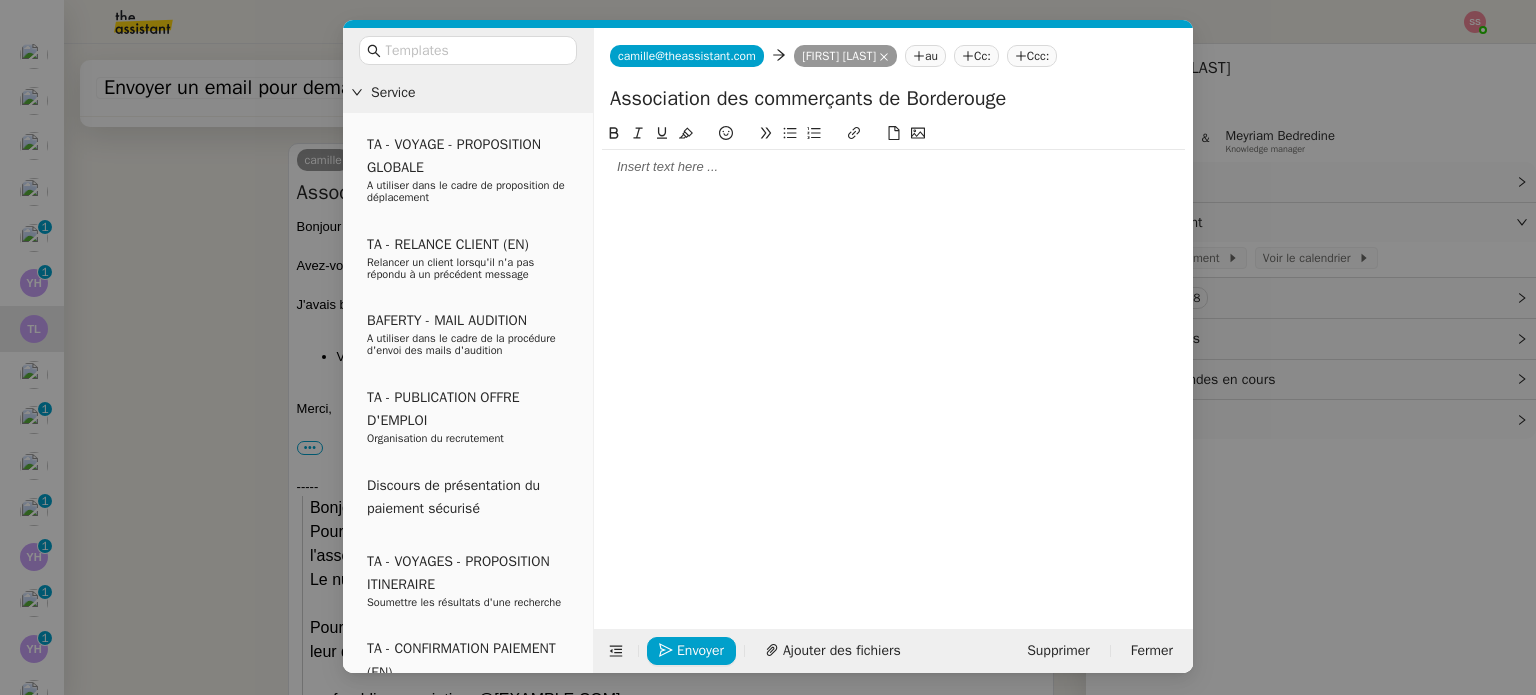 click 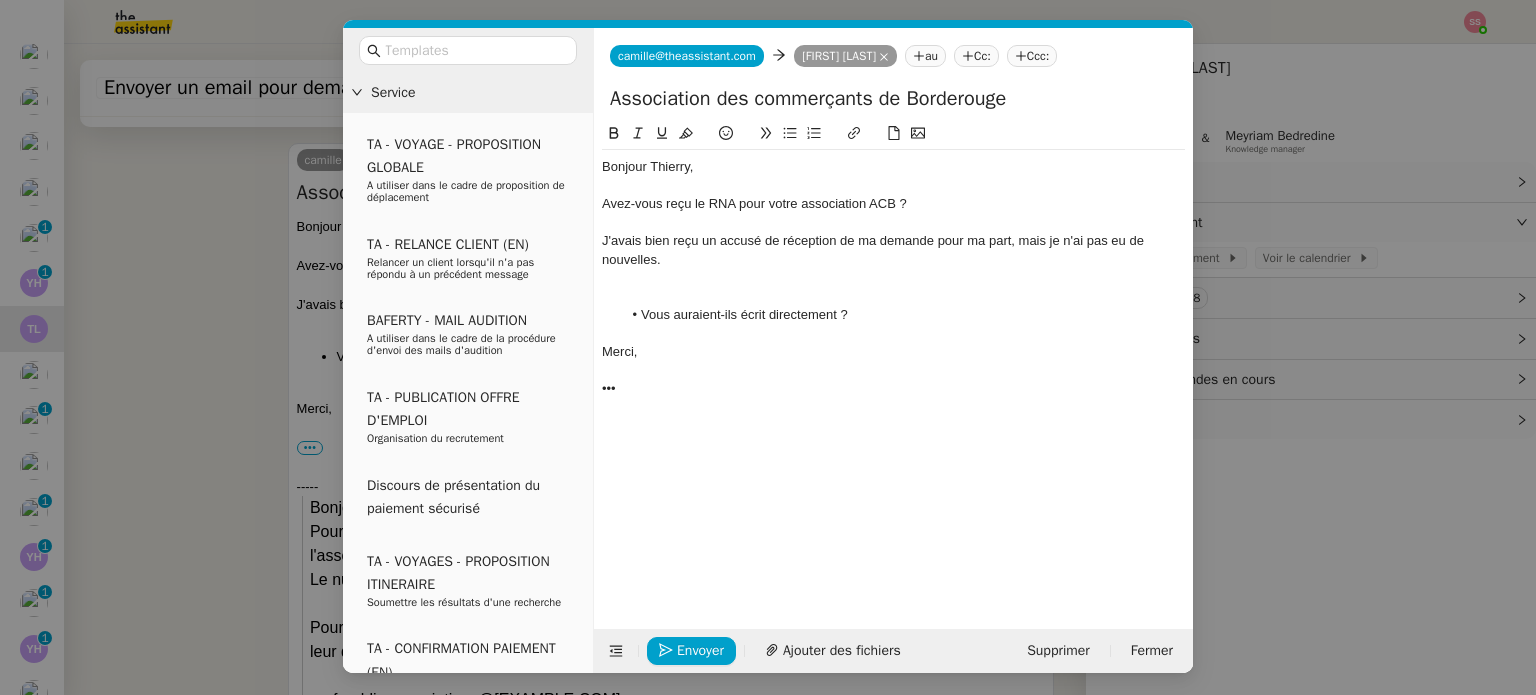 scroll, scrollTop: 0, scrollLeft: 0, axis: both 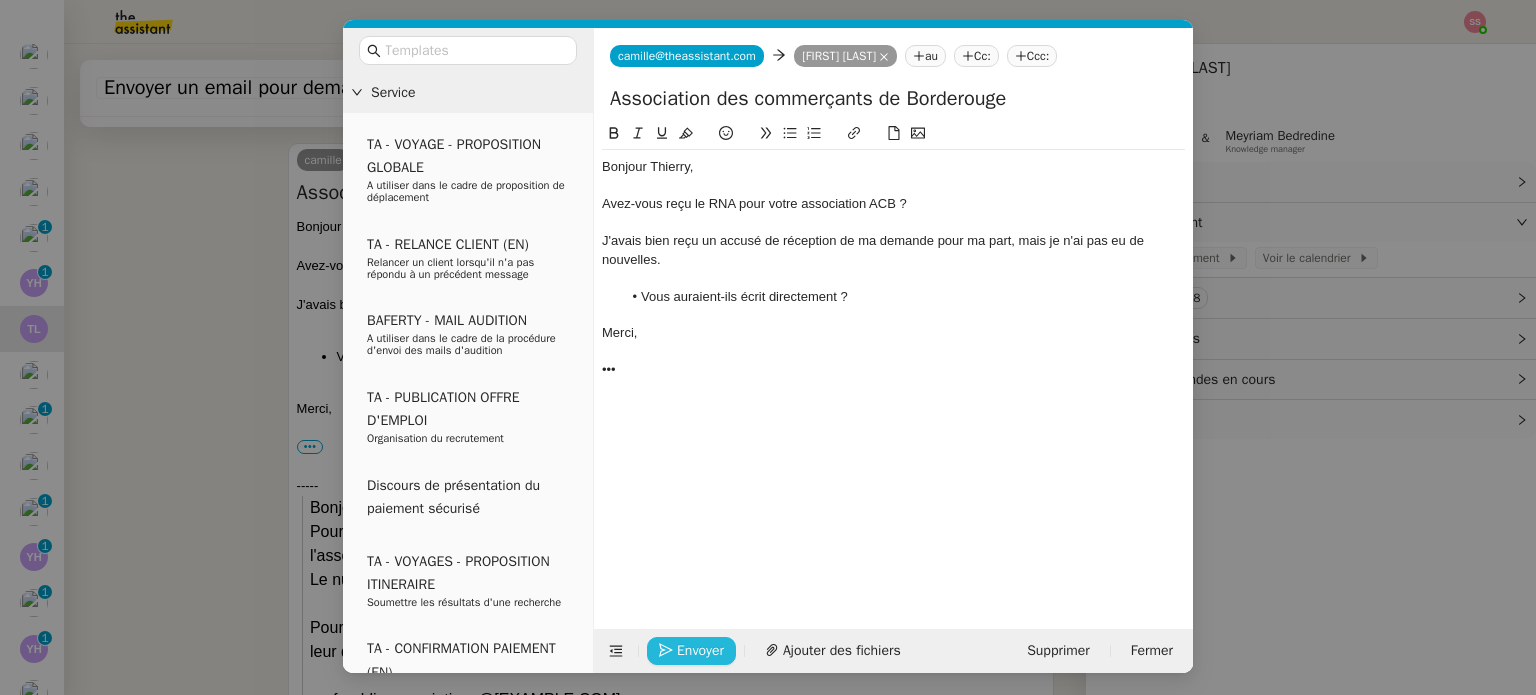 click on "Envoyer" 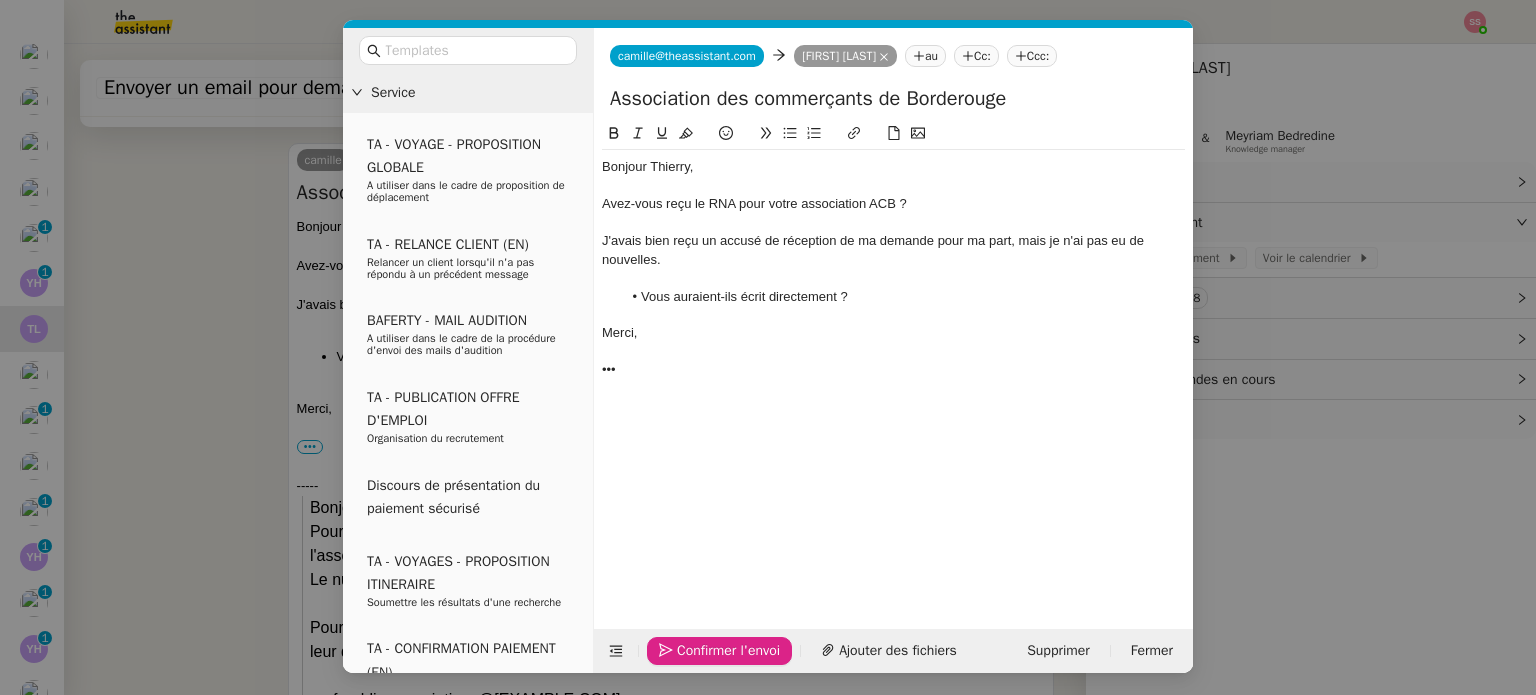 click on "Confirmer l'envoi" 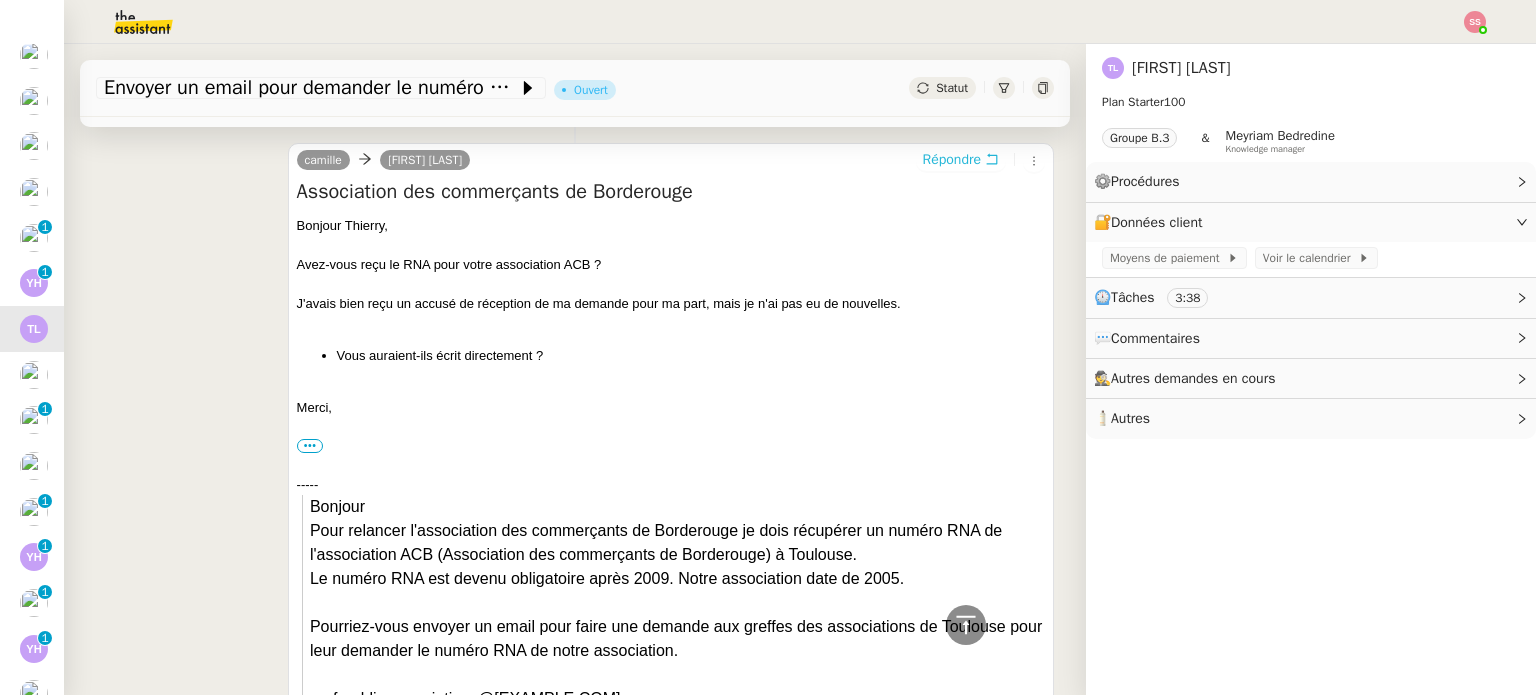 scroll, scrollTop: 1061, scrollLeft: 0, axis: vertical 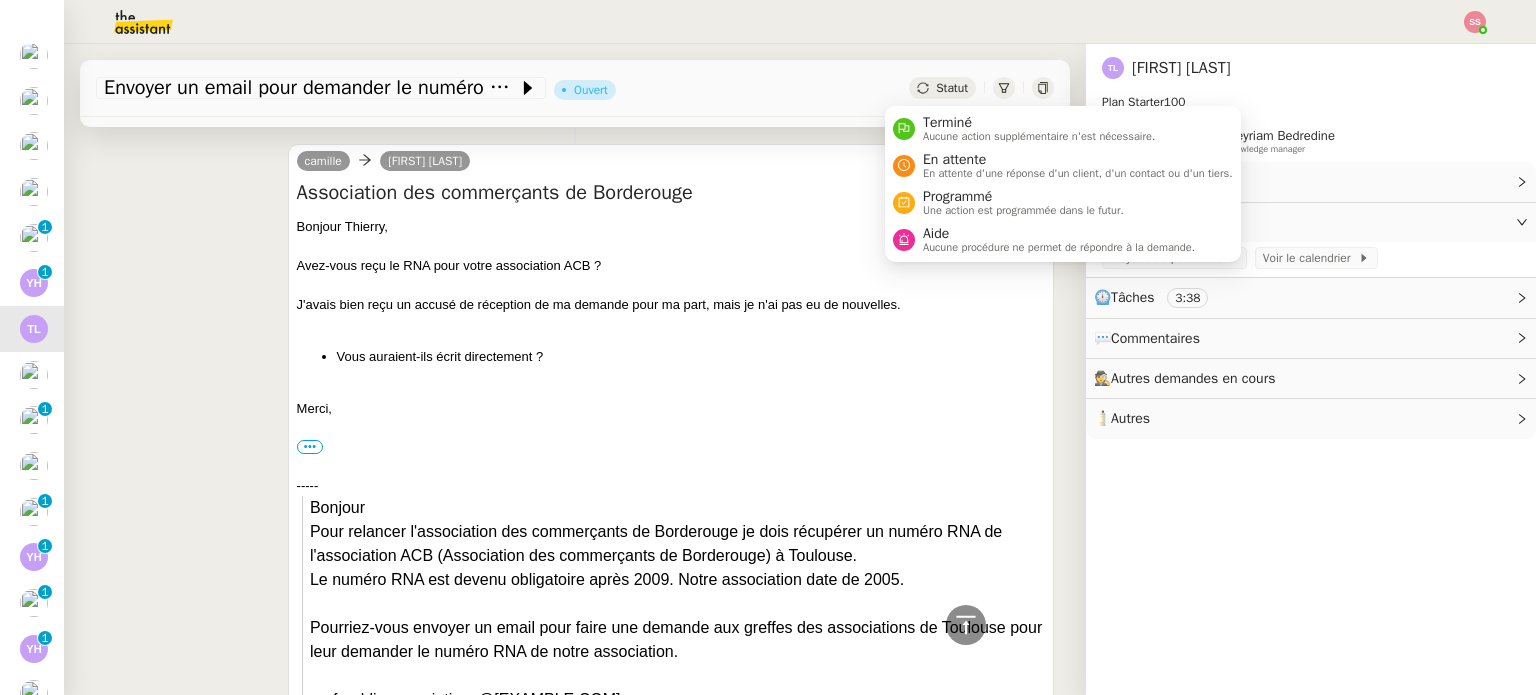 click on "Statut" 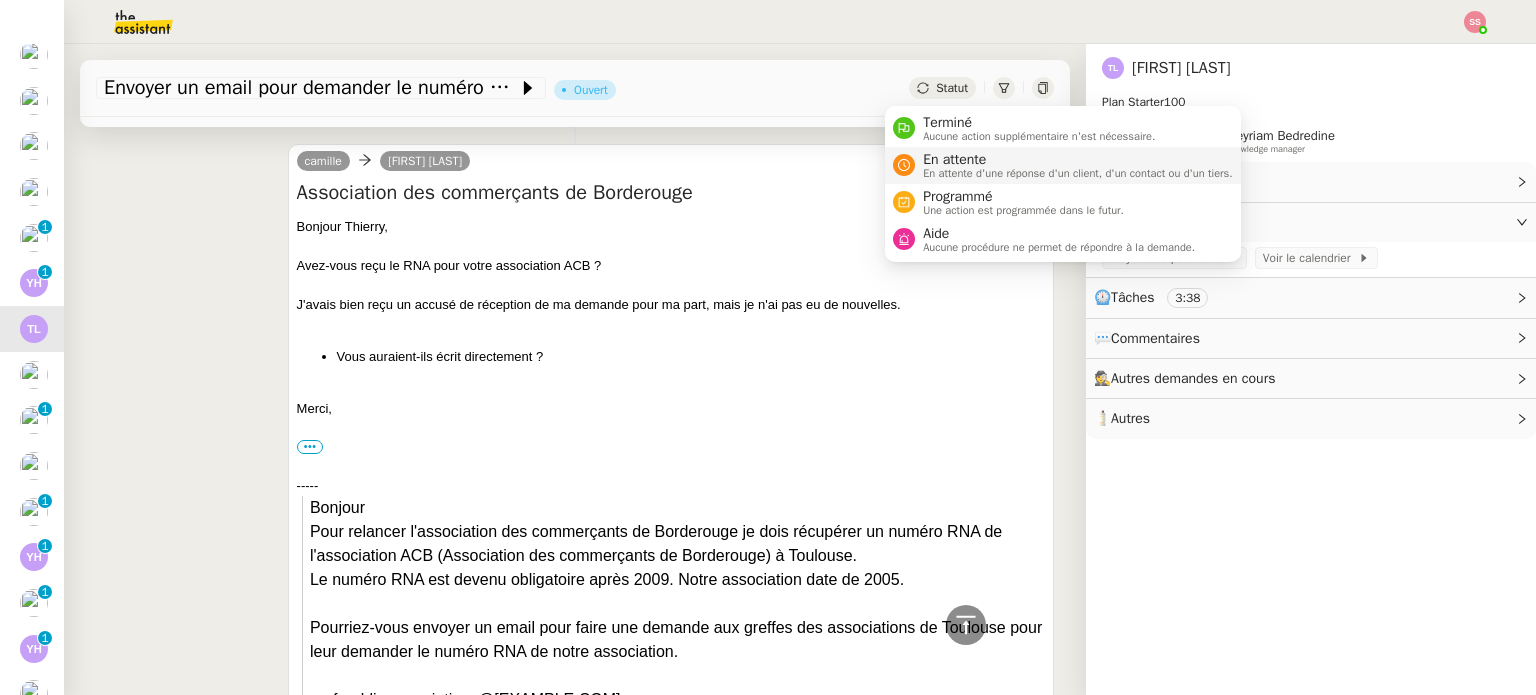 click on "En attente" at bounding box center [1078, 160] 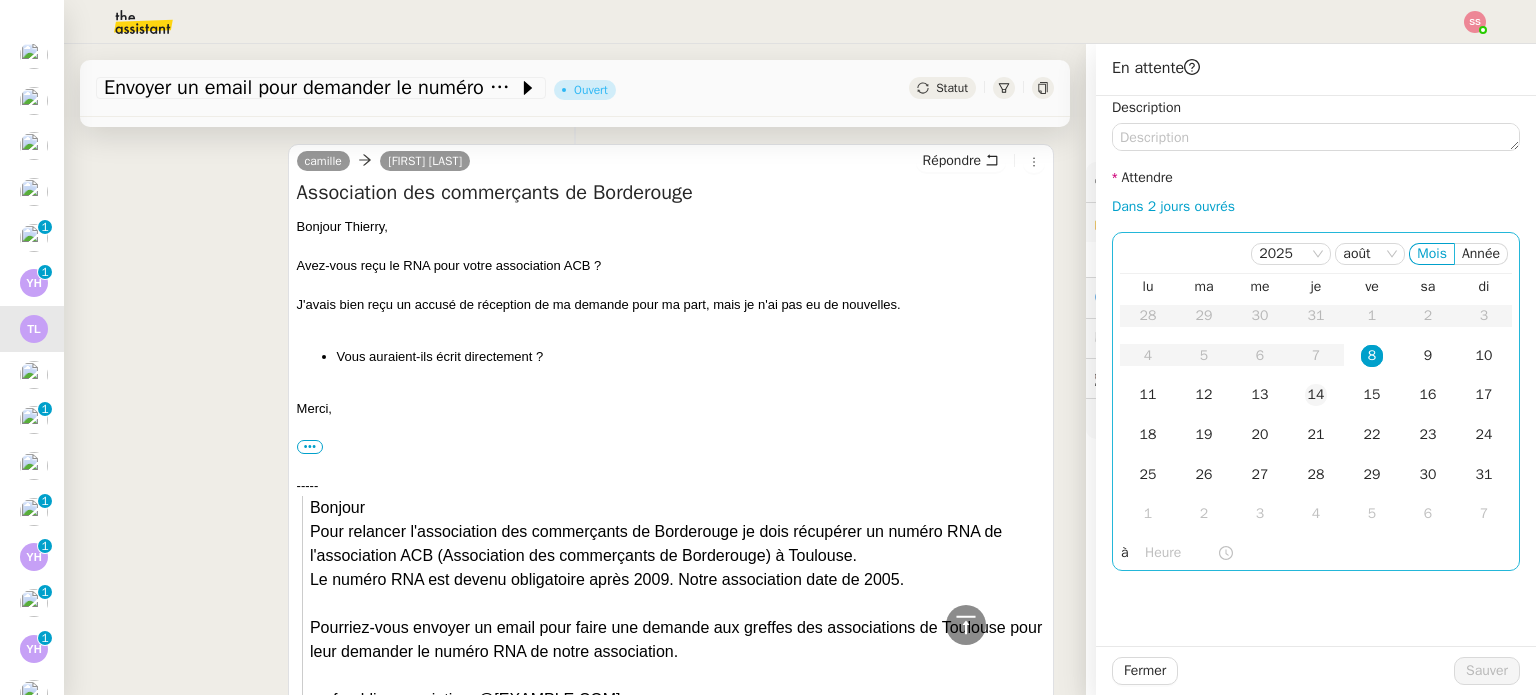 scroll, scrollTop: 1122, scrollLeft: 0, axis: vertical 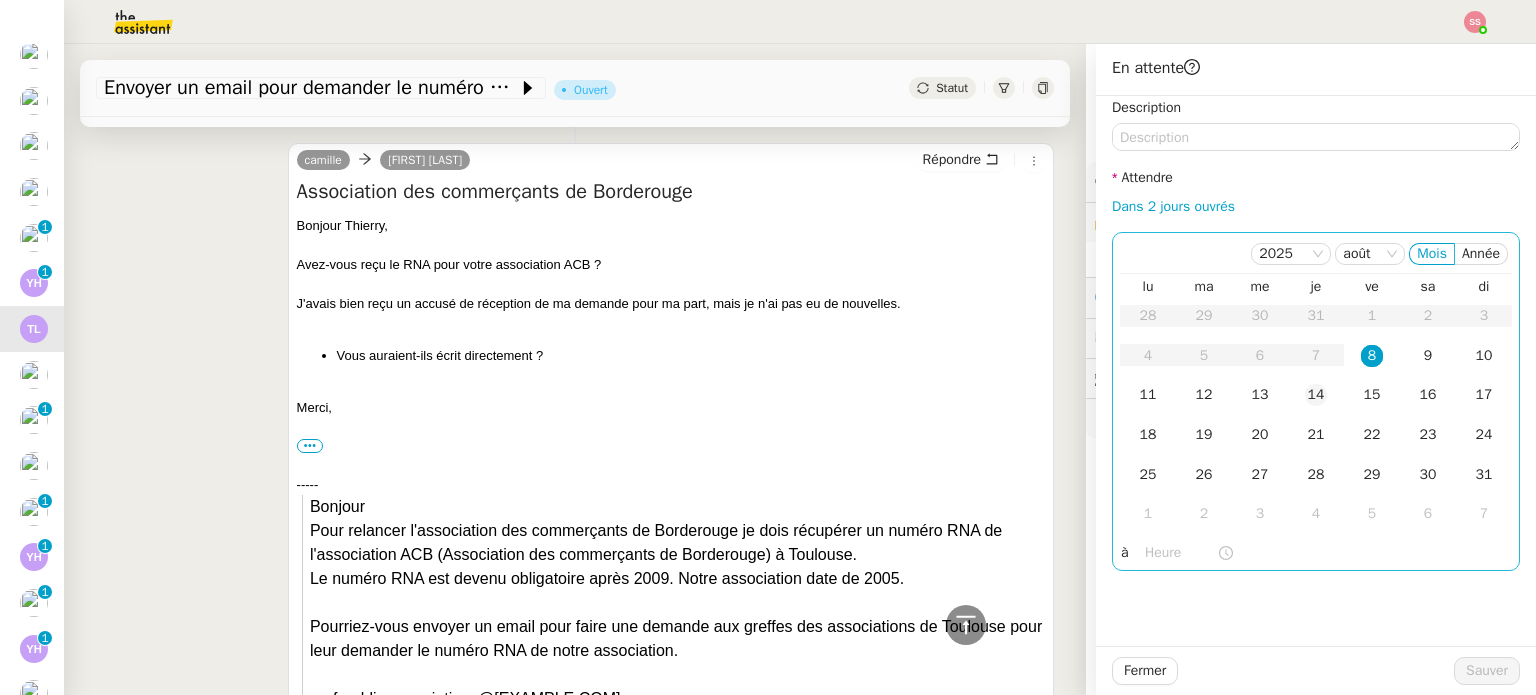 click on "14" 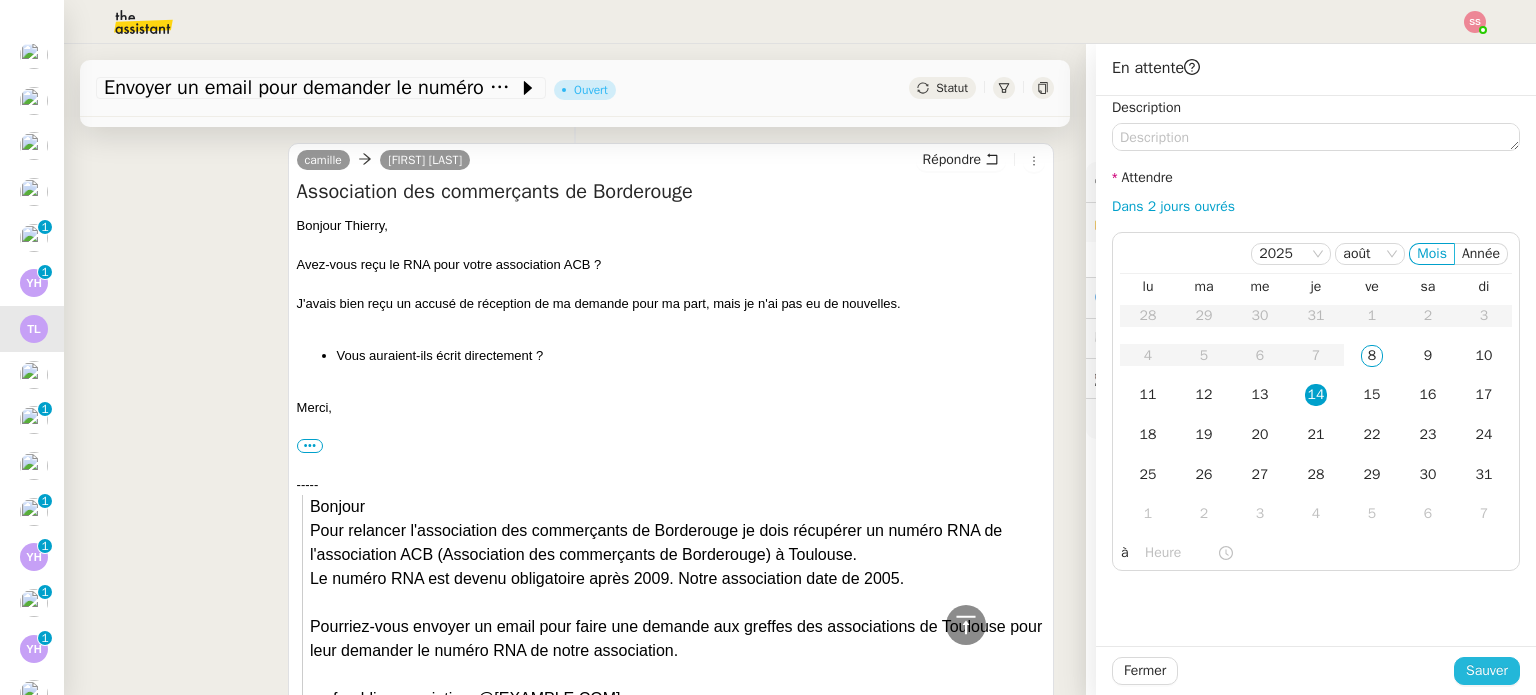 click on "Sauver" 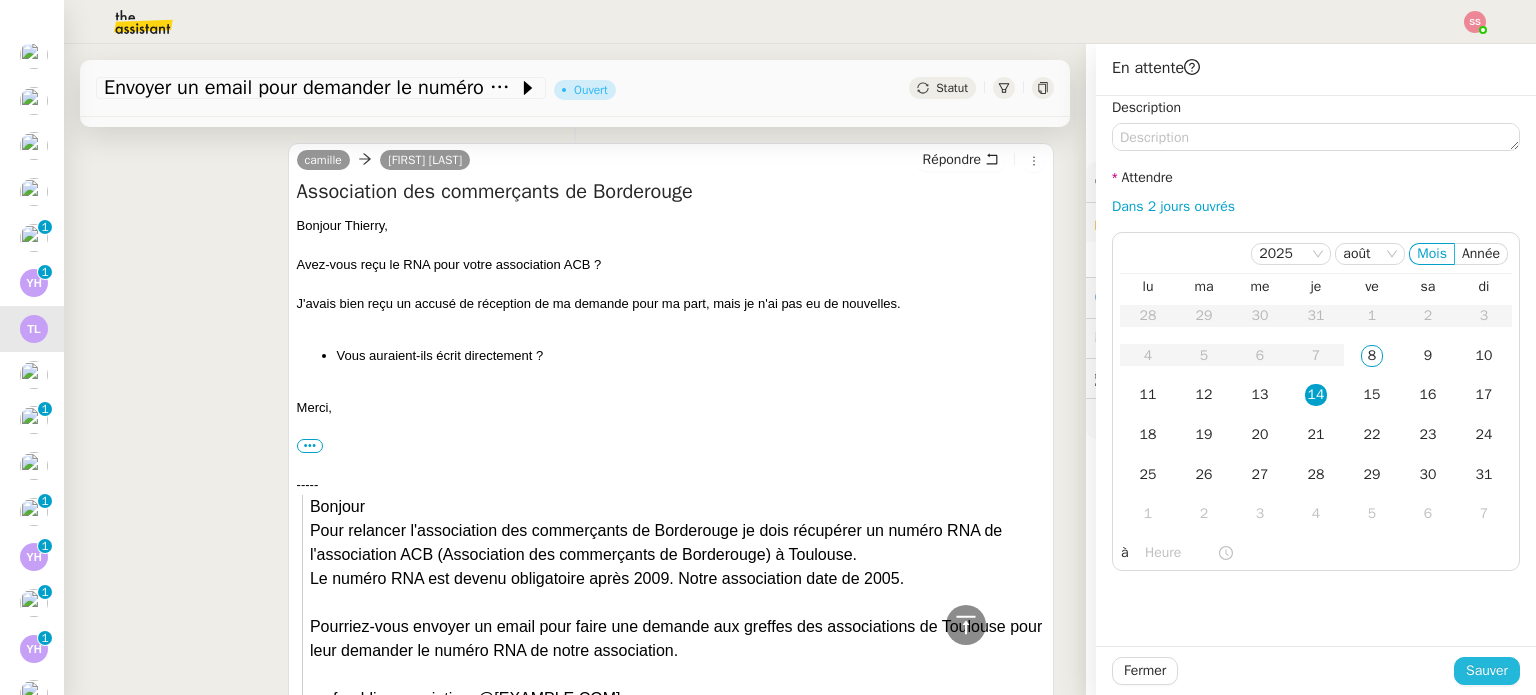scroll, scrollTop: 1145, scrollLeft: 0, axis: vertical 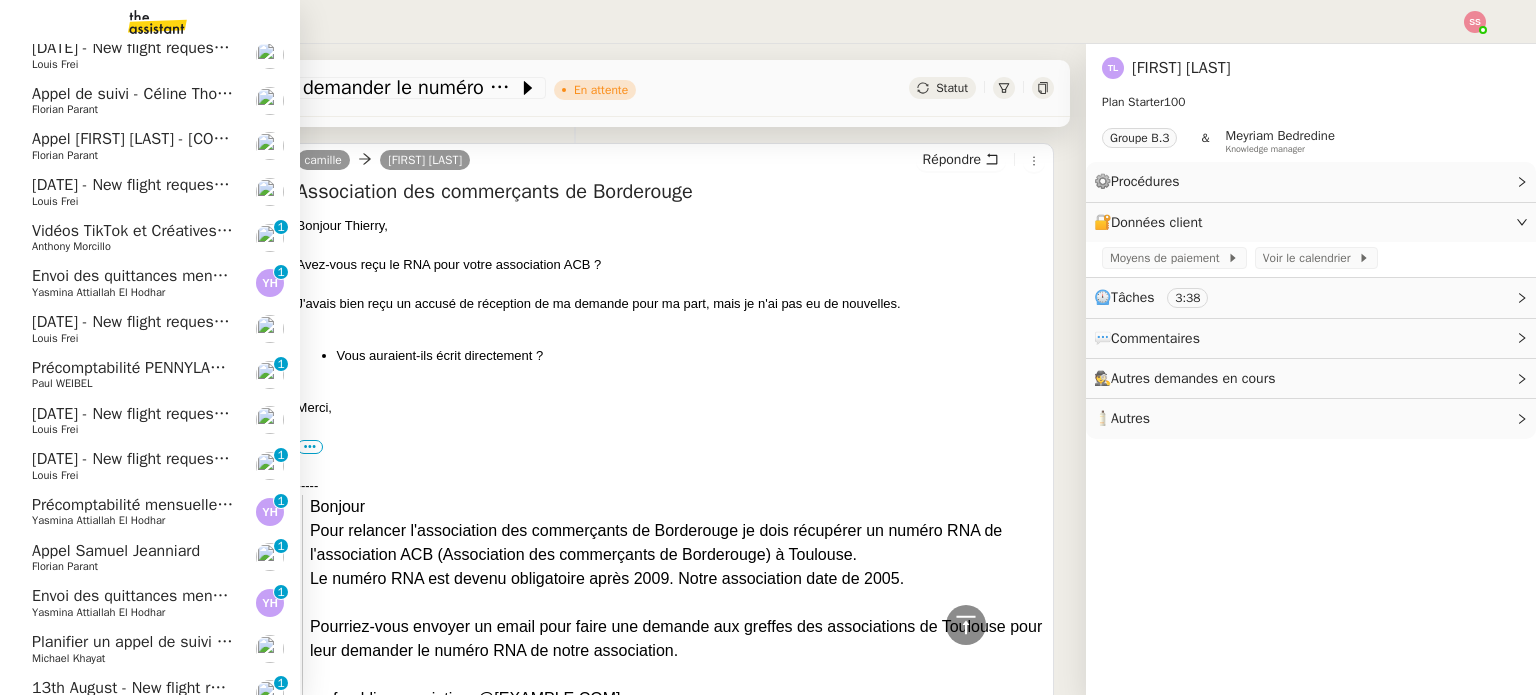 click on "[DATE]  - New flight request - [FIRST] [LAST]" 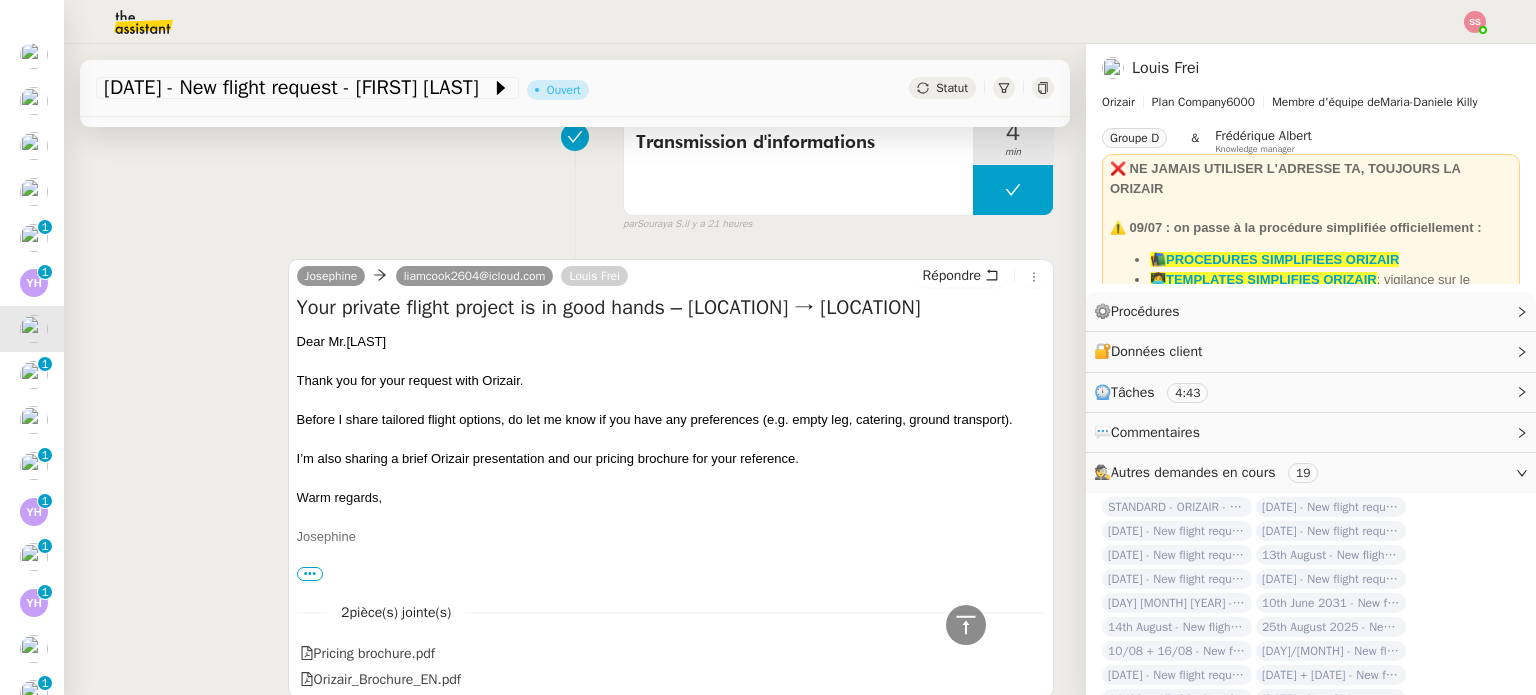 scroll, scrollTop: 223, scrollLeft: 0, axis: vertical 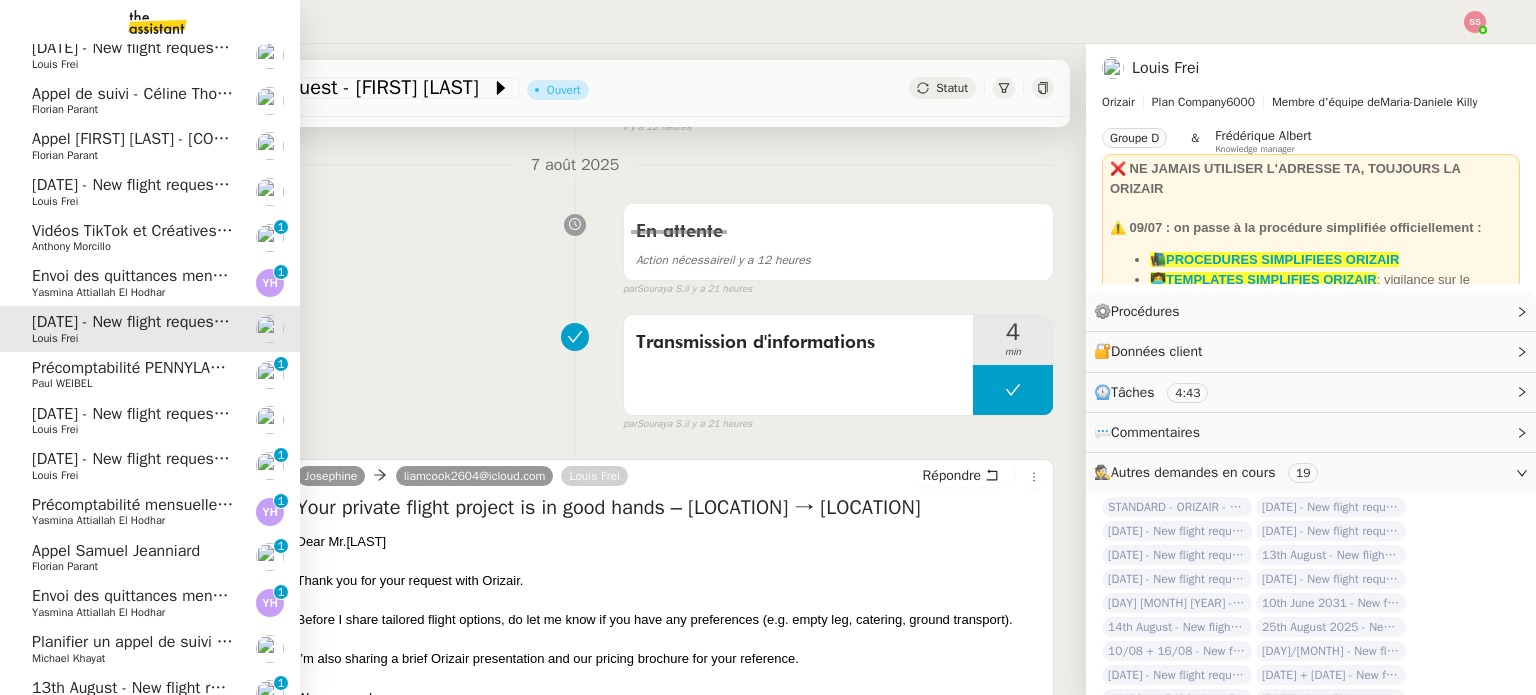click on "Louis Frei" 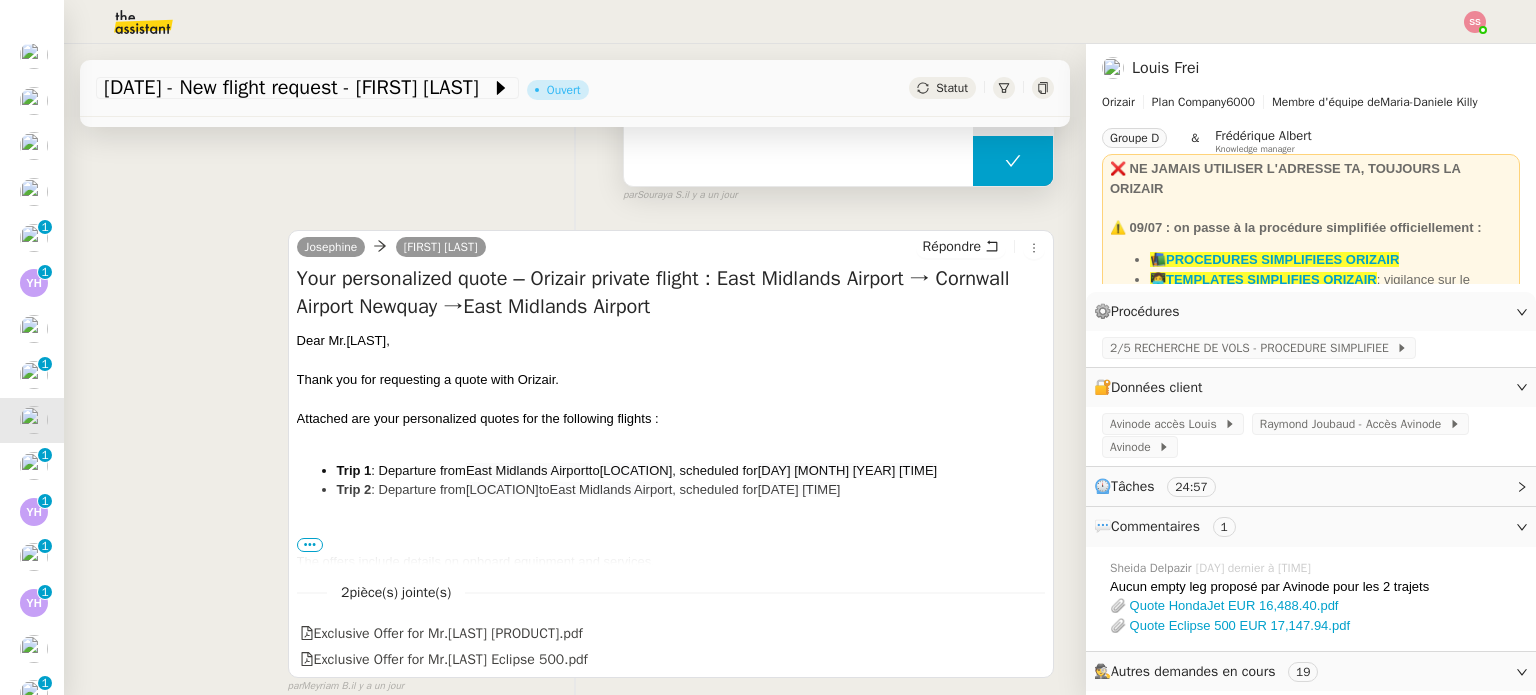scroll, scrollTop: 523, scrollLeft: 0, axis: vertical 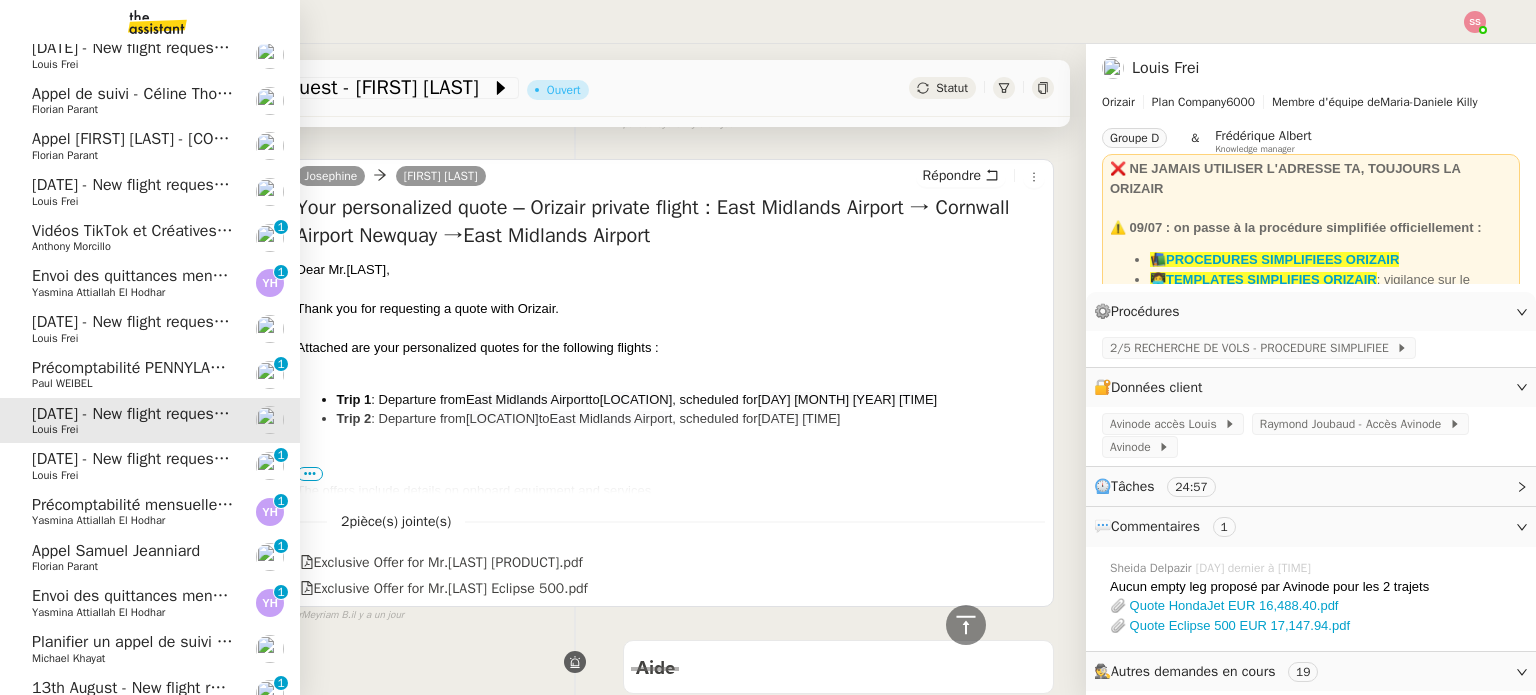 click on "[DATE] - New flight request - [FIRST] [LAST]" 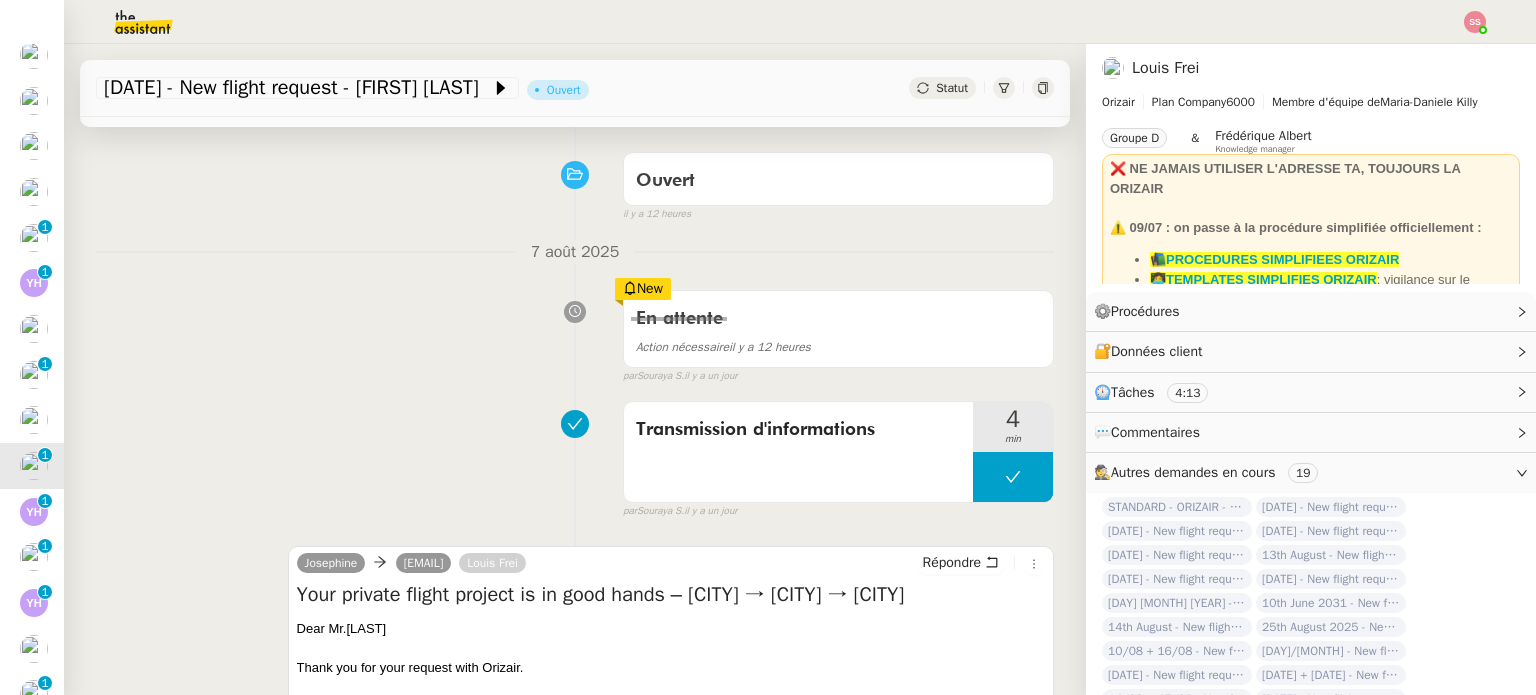 scroll, scrollTop: 123, scrollLeft: 0, axis: vertical 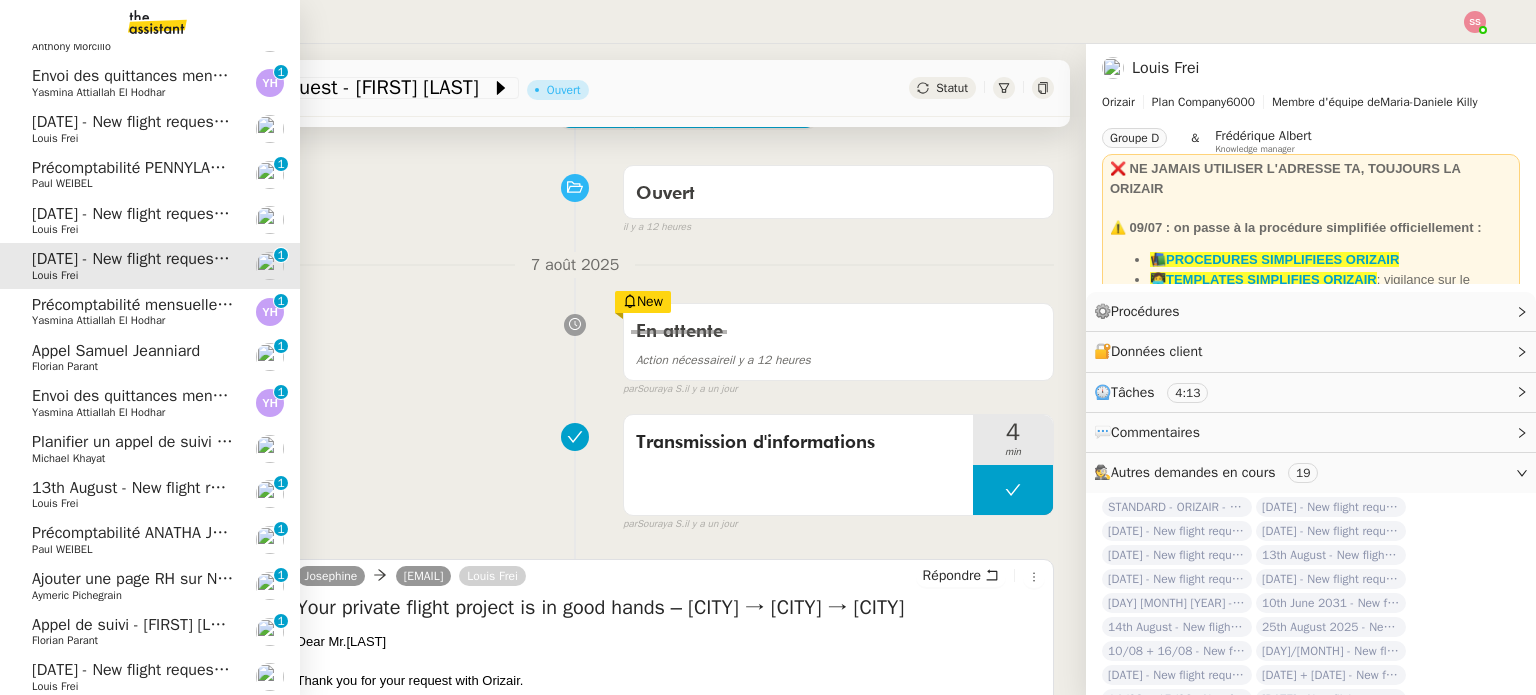 click on "Appel Samuel Jeanniard" 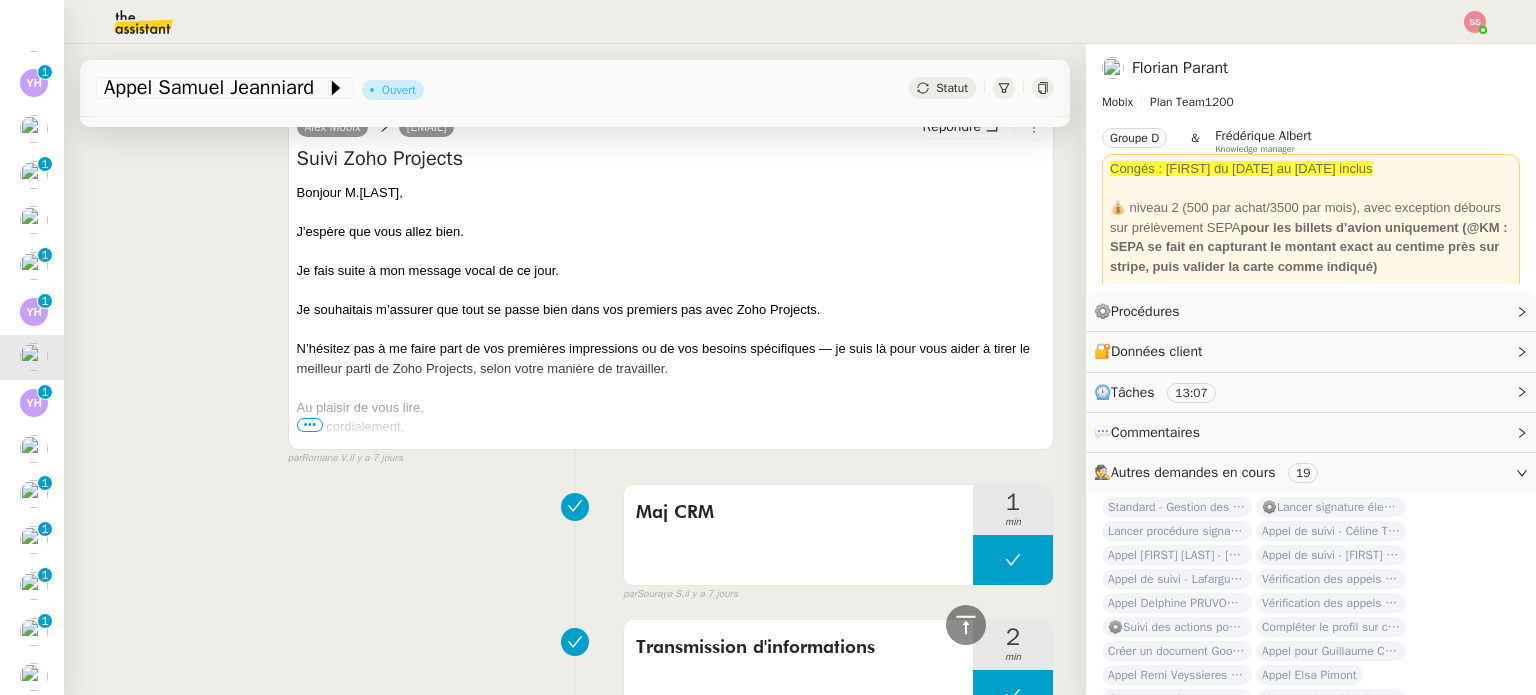 scroll, scrollTop: 423, scrollLeft: 0, axis: vertical 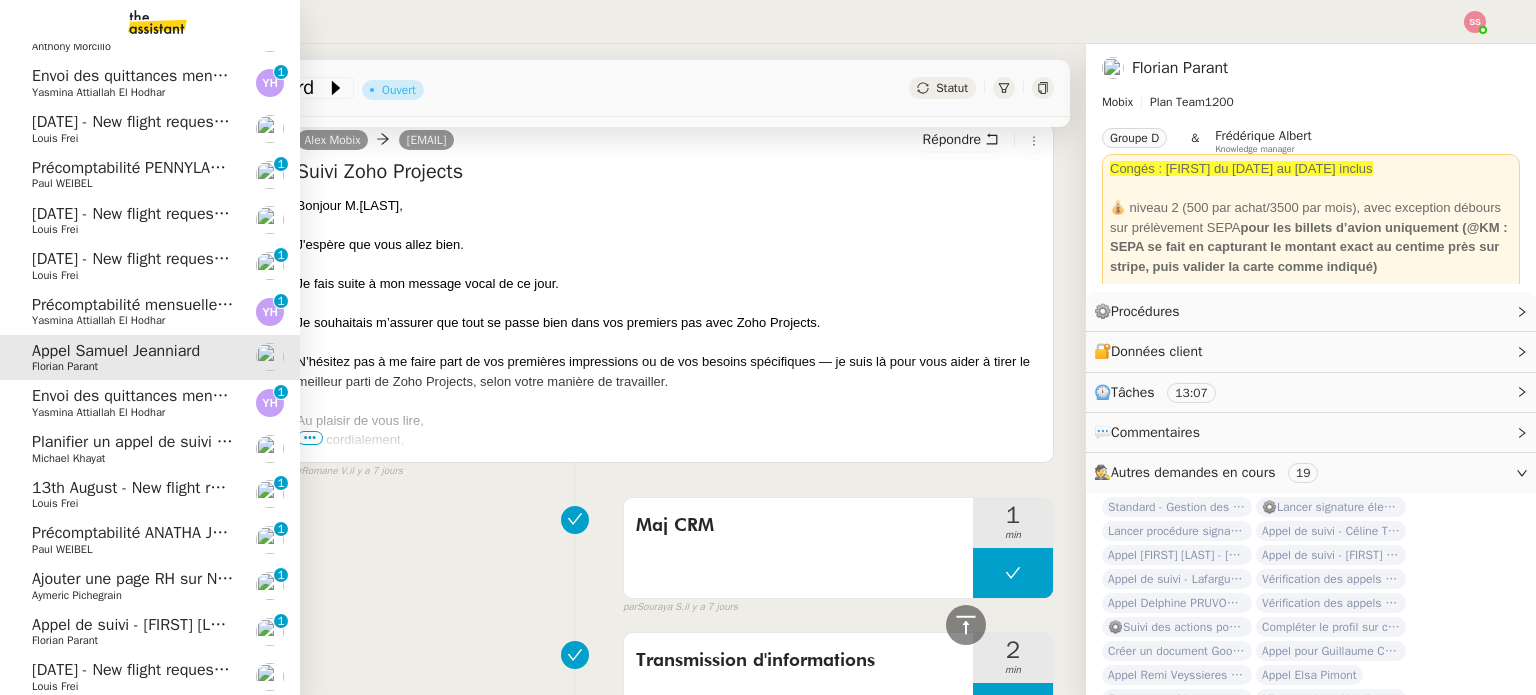 click on "Planifier un appel de suivi début septembre" 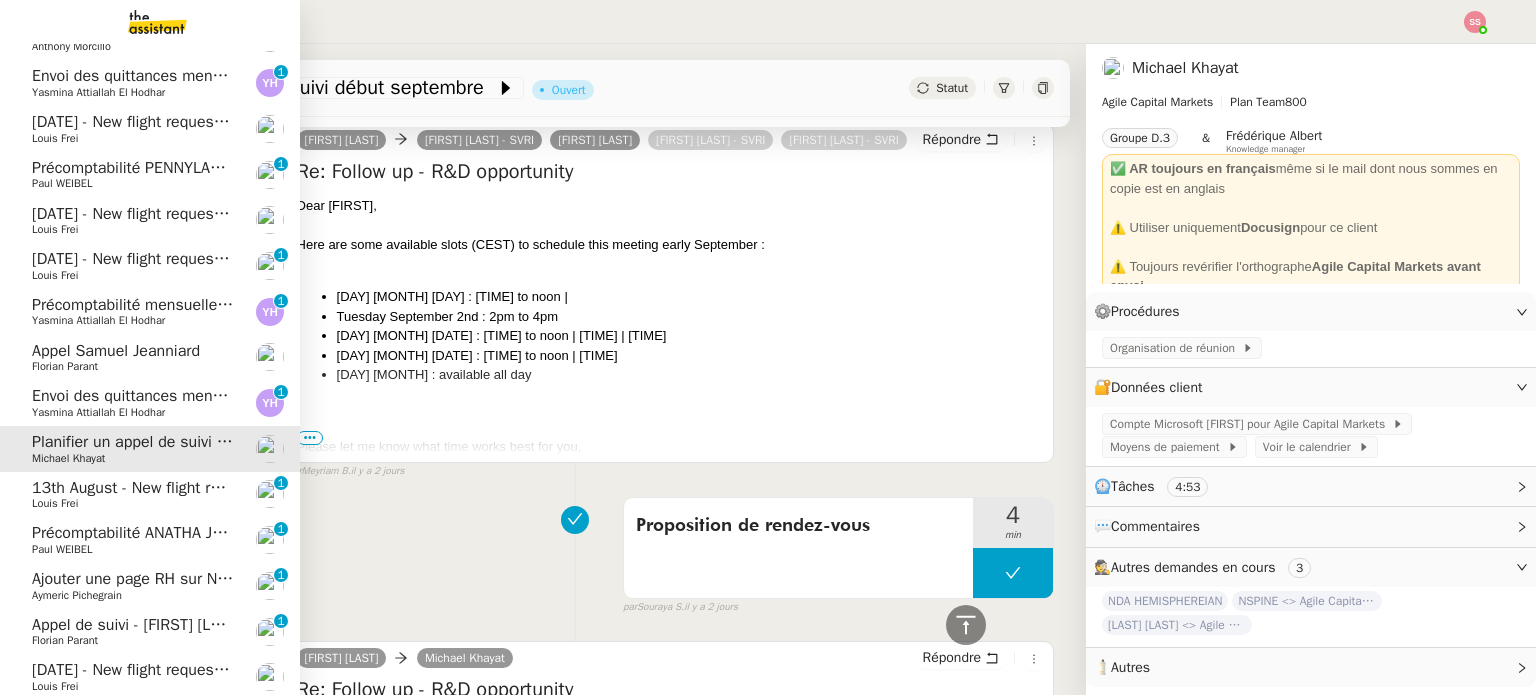 click on "Précomptabilité ANATHA Juin 2025" 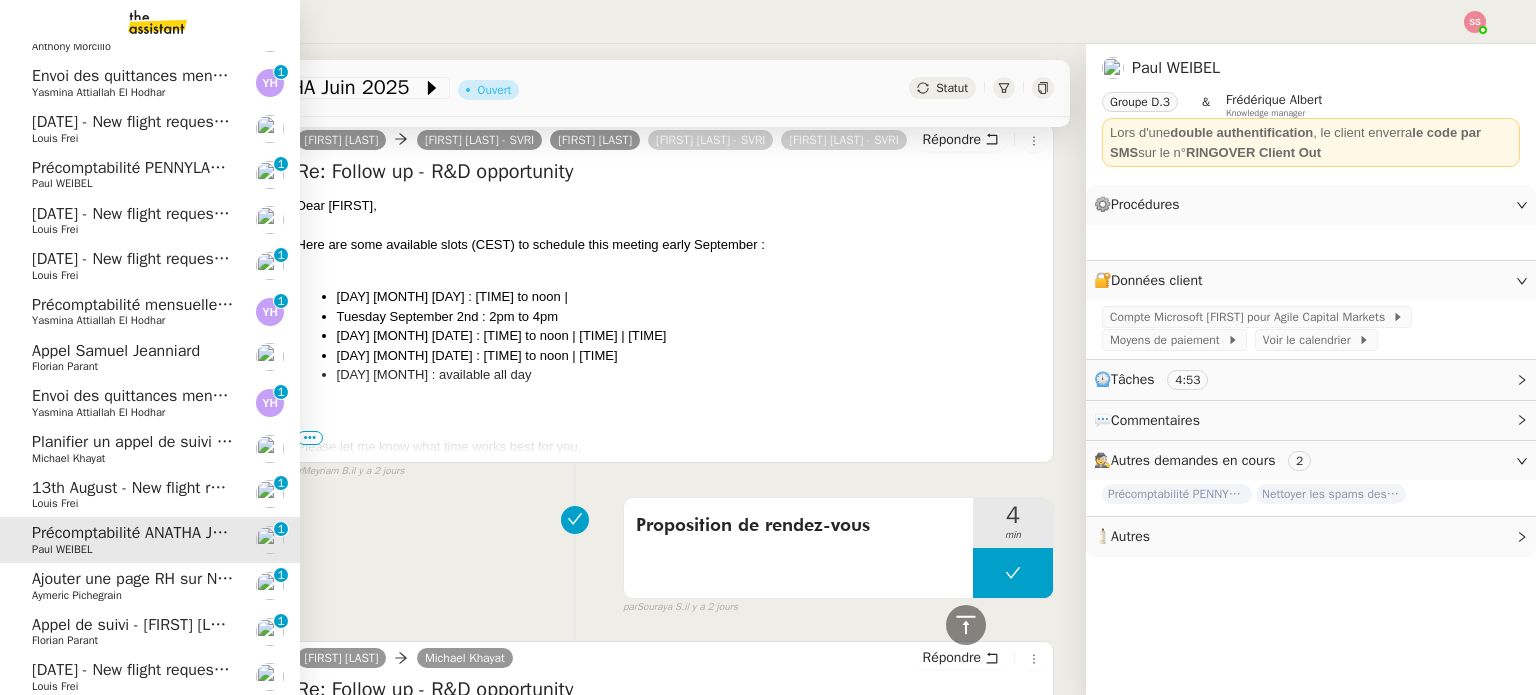 click on "13th August - New flight request - Mathias Heggelund" 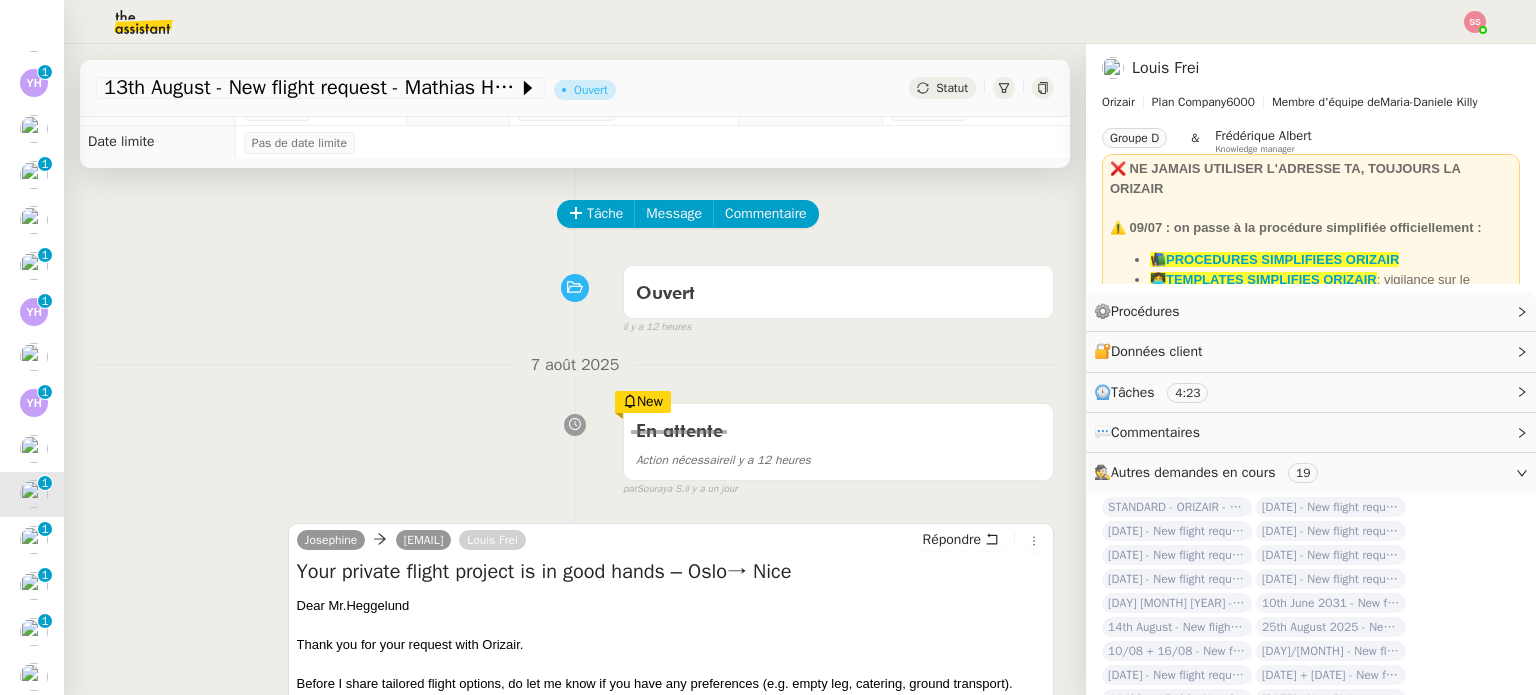 scroll, scrollTop: 323, scrollLeft: 0, axis: vertical 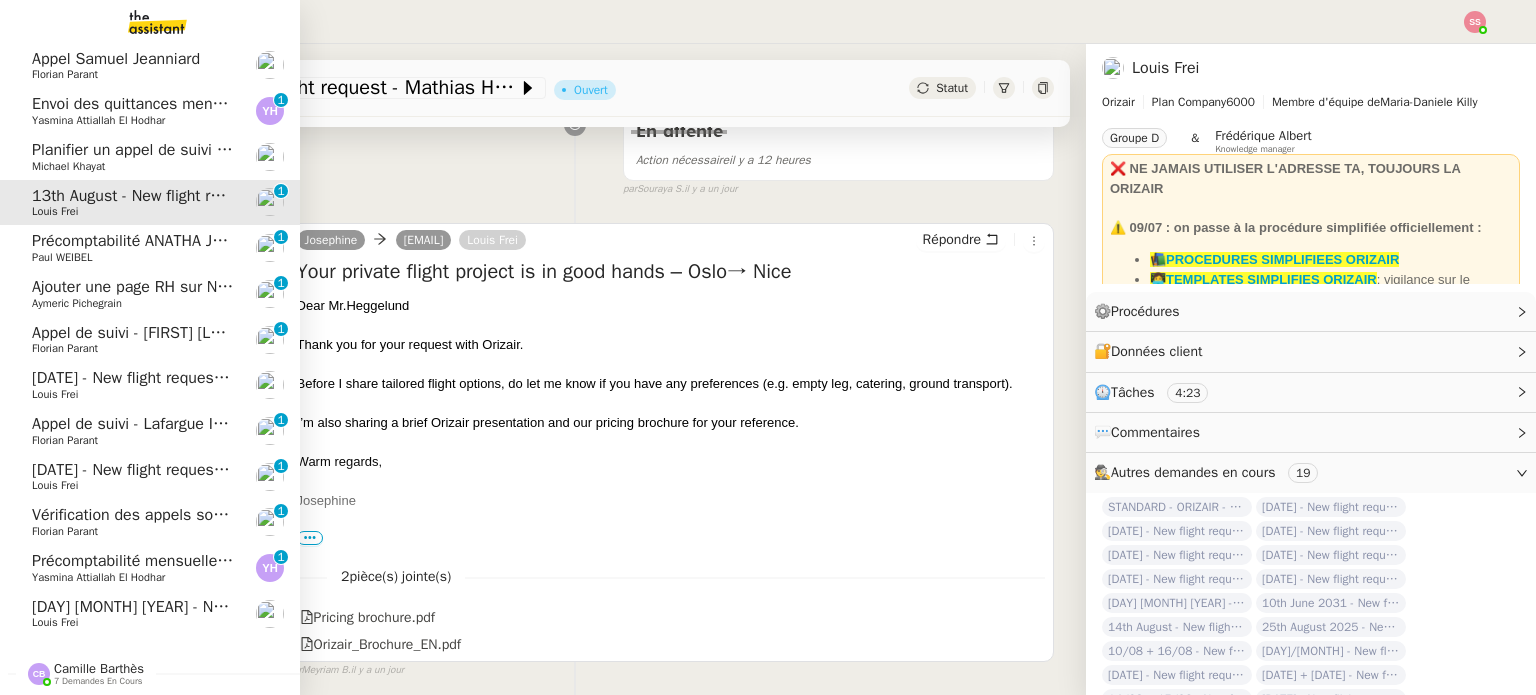 click on "[DATE]  - New flight request - [FIRST] [LAST]" 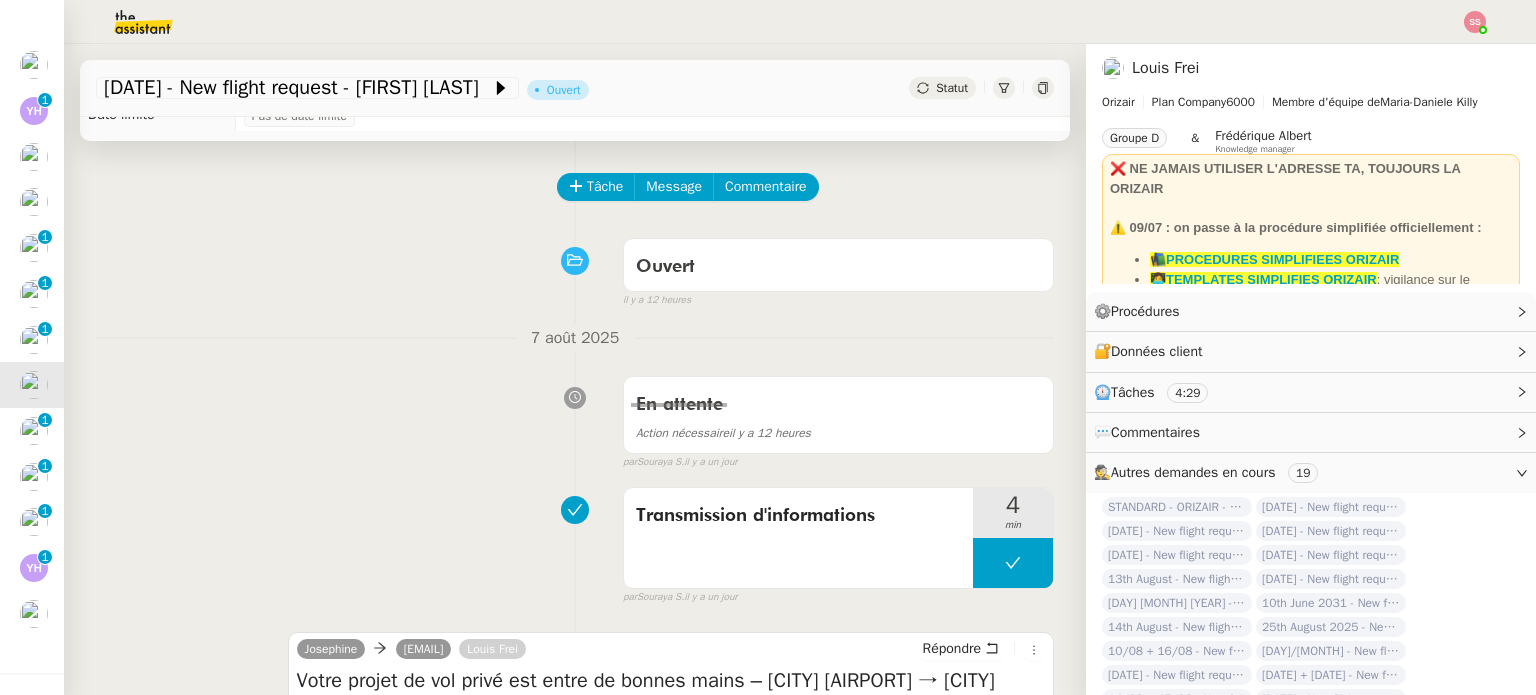 scroll, scrollTop: 0, scrollLeft: 0, axis: both 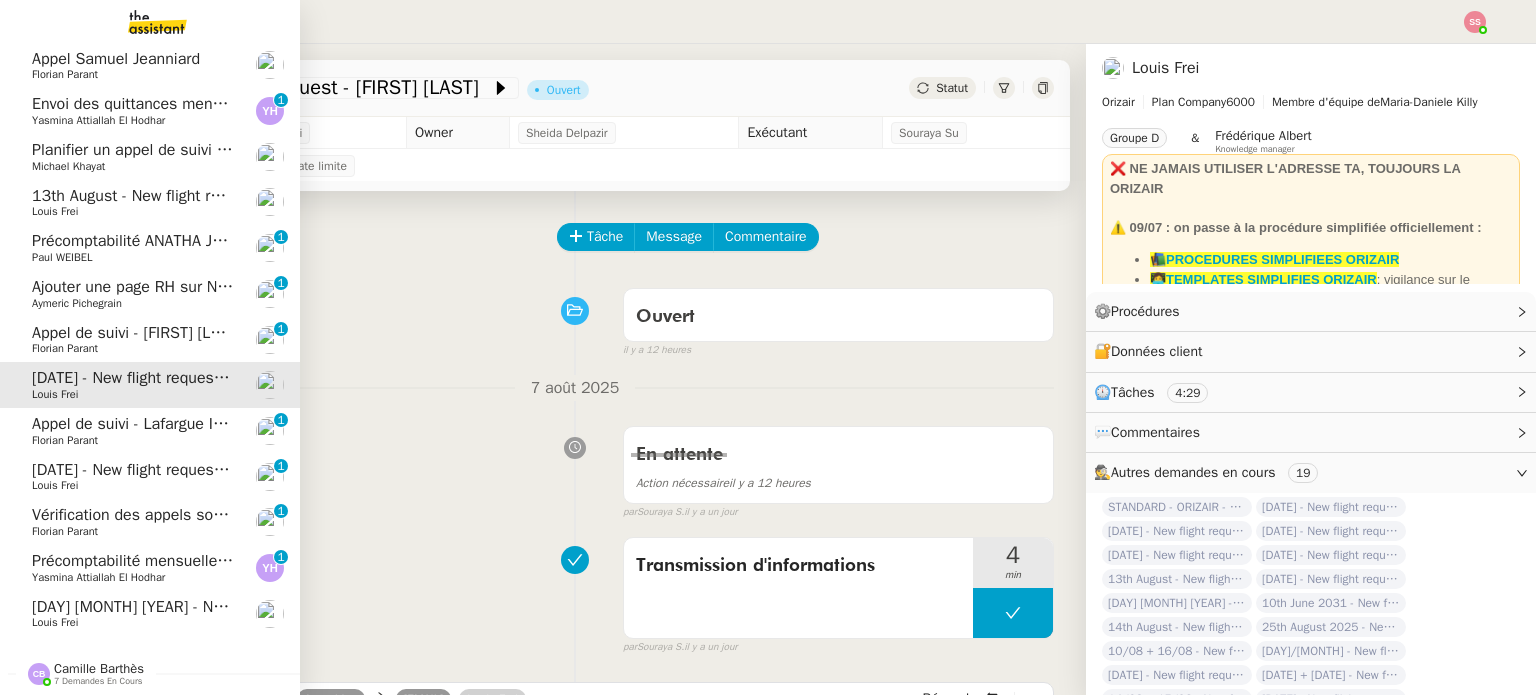 click on "[DATE] - New flight request - [FIRST] [LAST]    [FIRST] [LAST]     0   1   2   3   4   5   6   7   8   9" 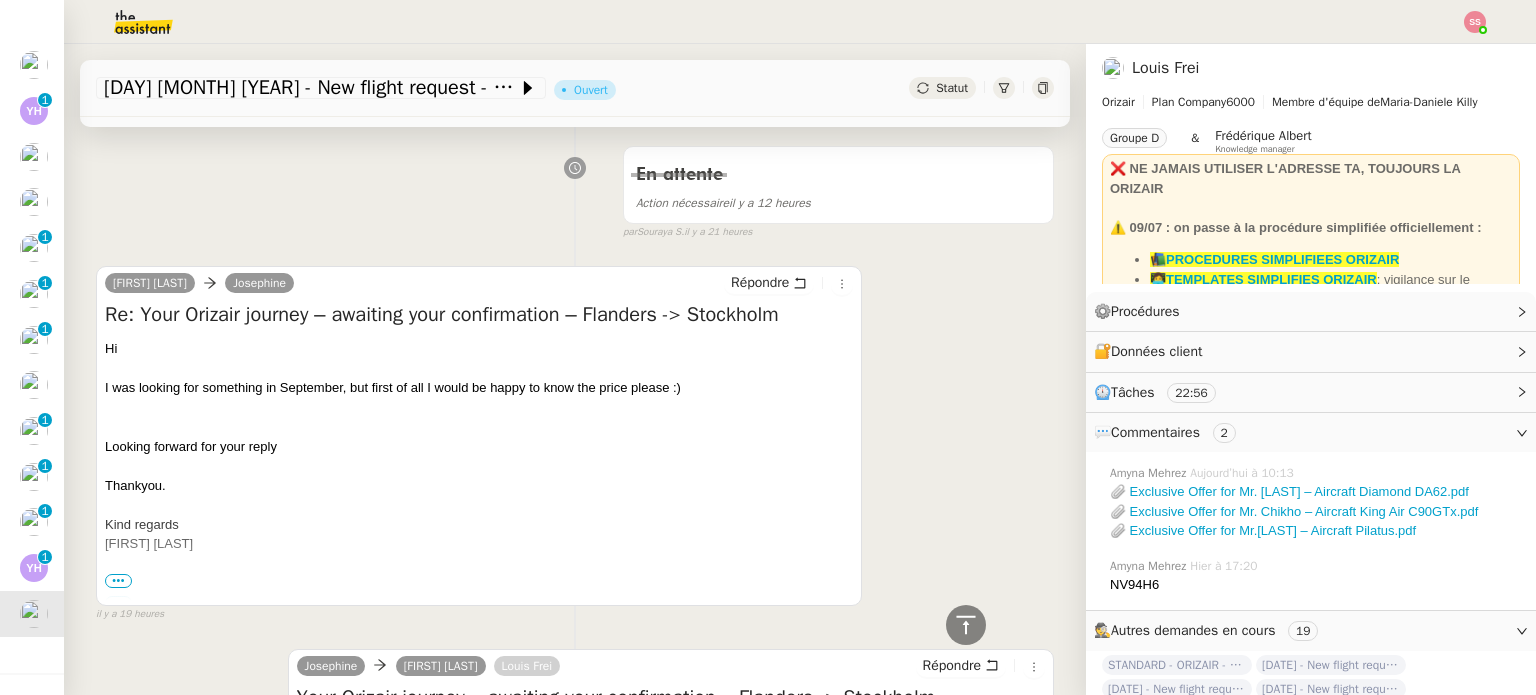 scroll, scrollTop: 1200, scrollLeft: 0, axis: vertical 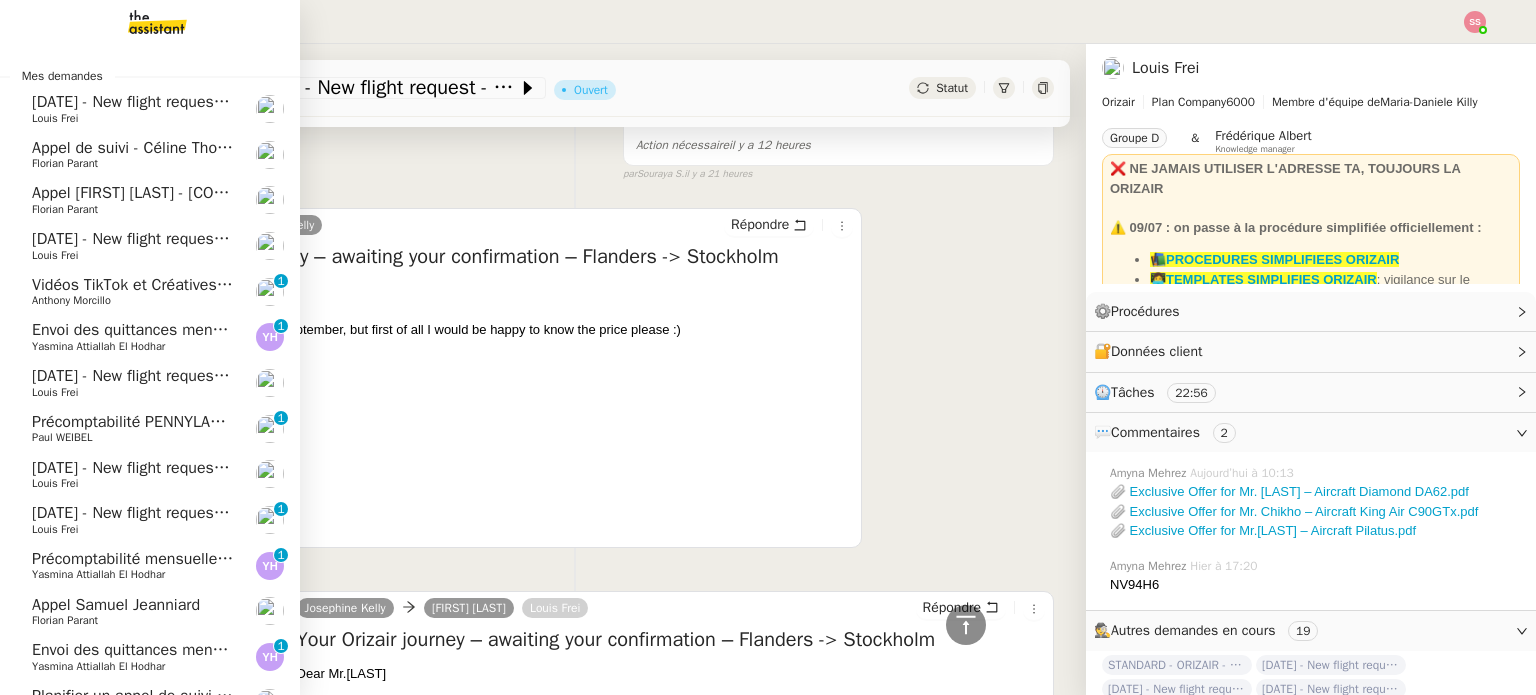 click on "[DATE] - New flight request - [FIRST] [LAST]" 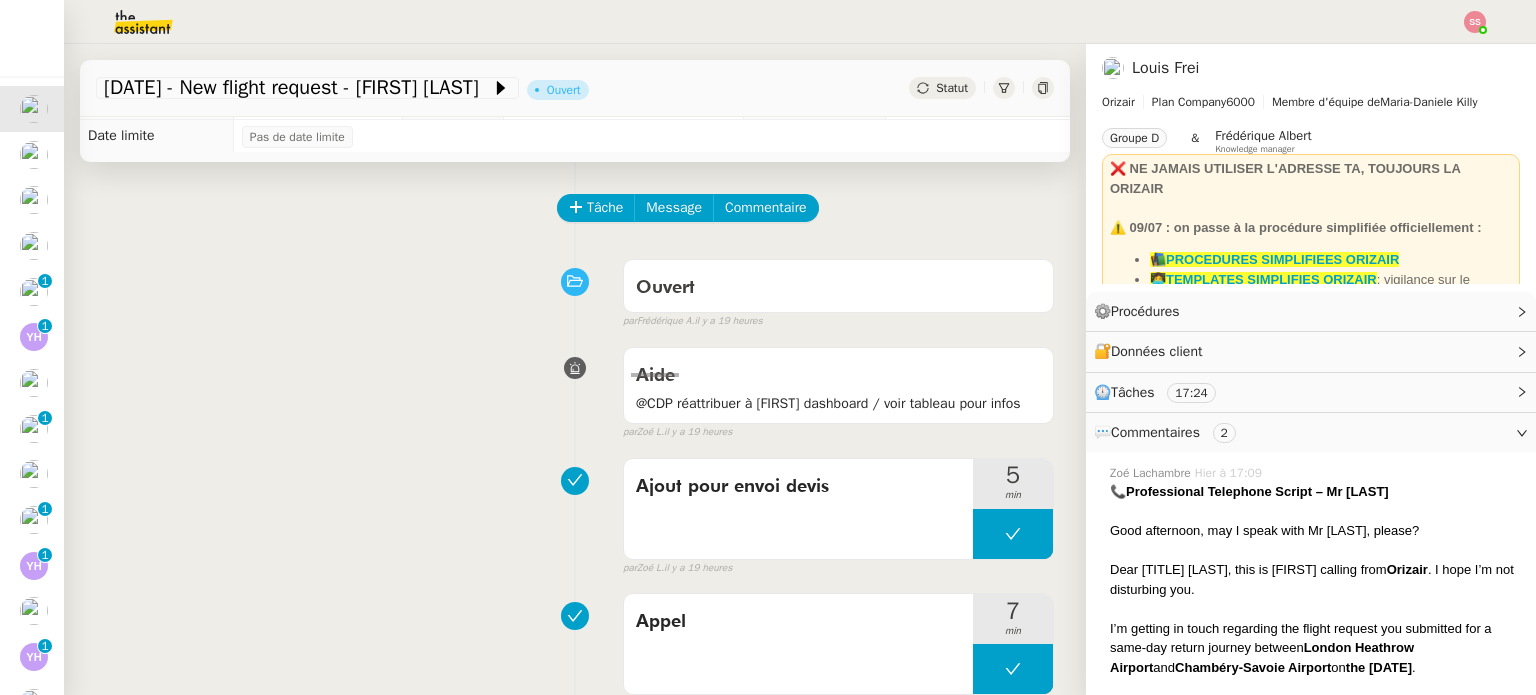 scroll, scrollTop: 0, scrollLeft: 0, axis: both 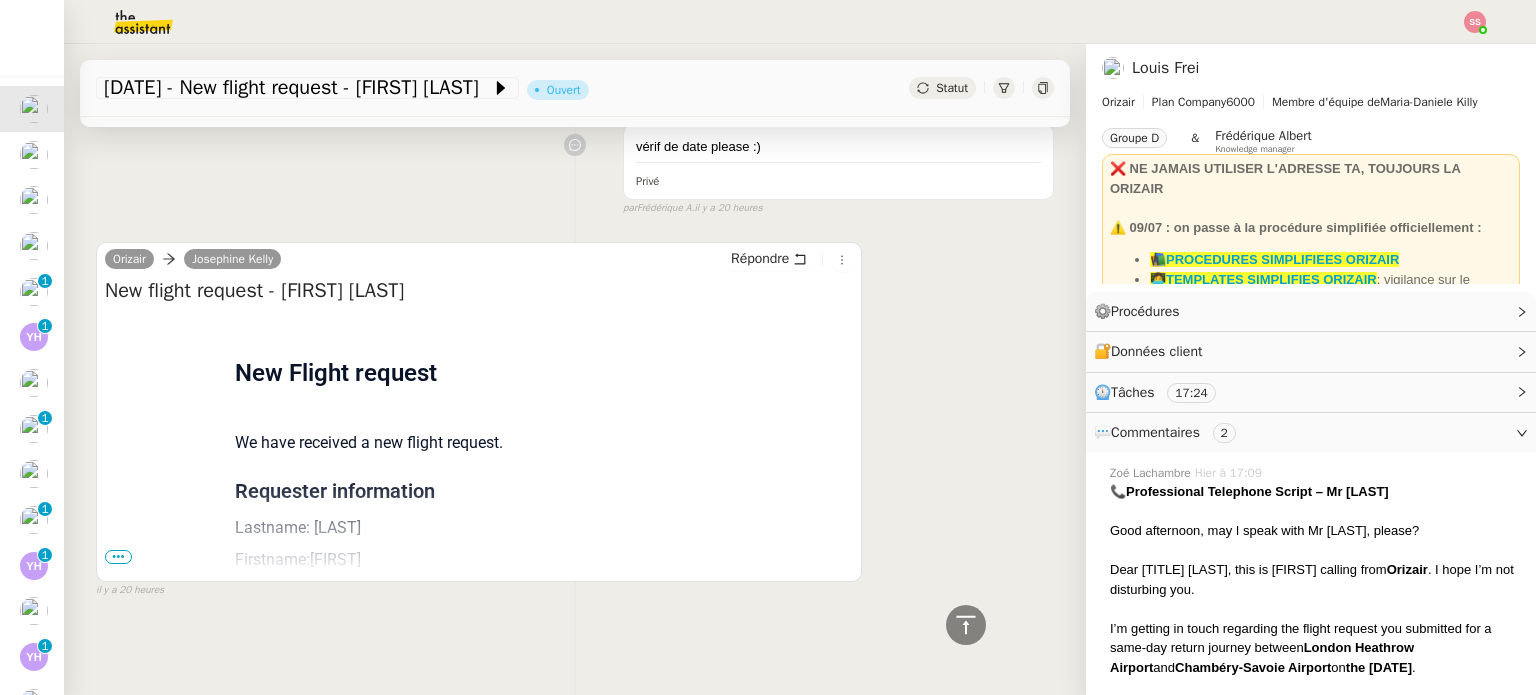 click on "•••" at bounding box center [118, 557] 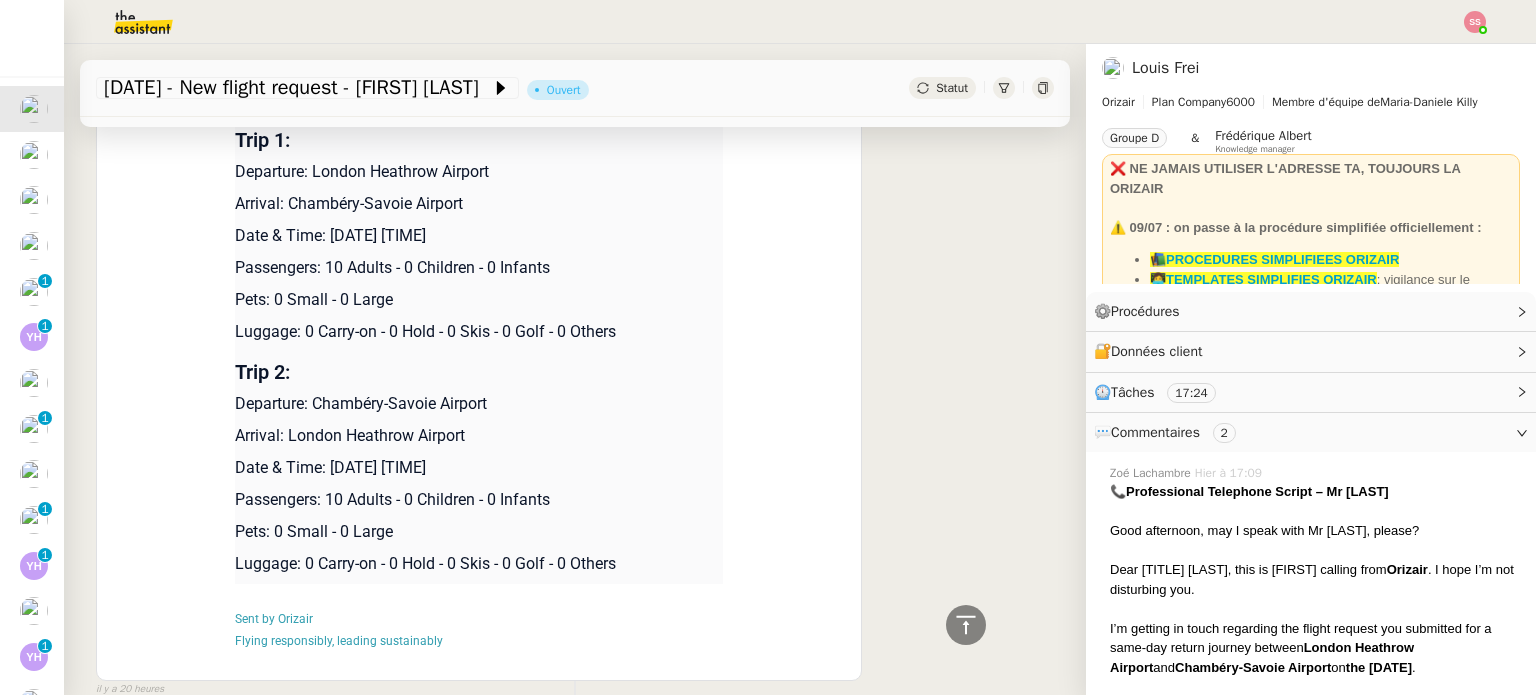 scroll, scrollTop: 2316, scrollLeft: 0, axis: vertical 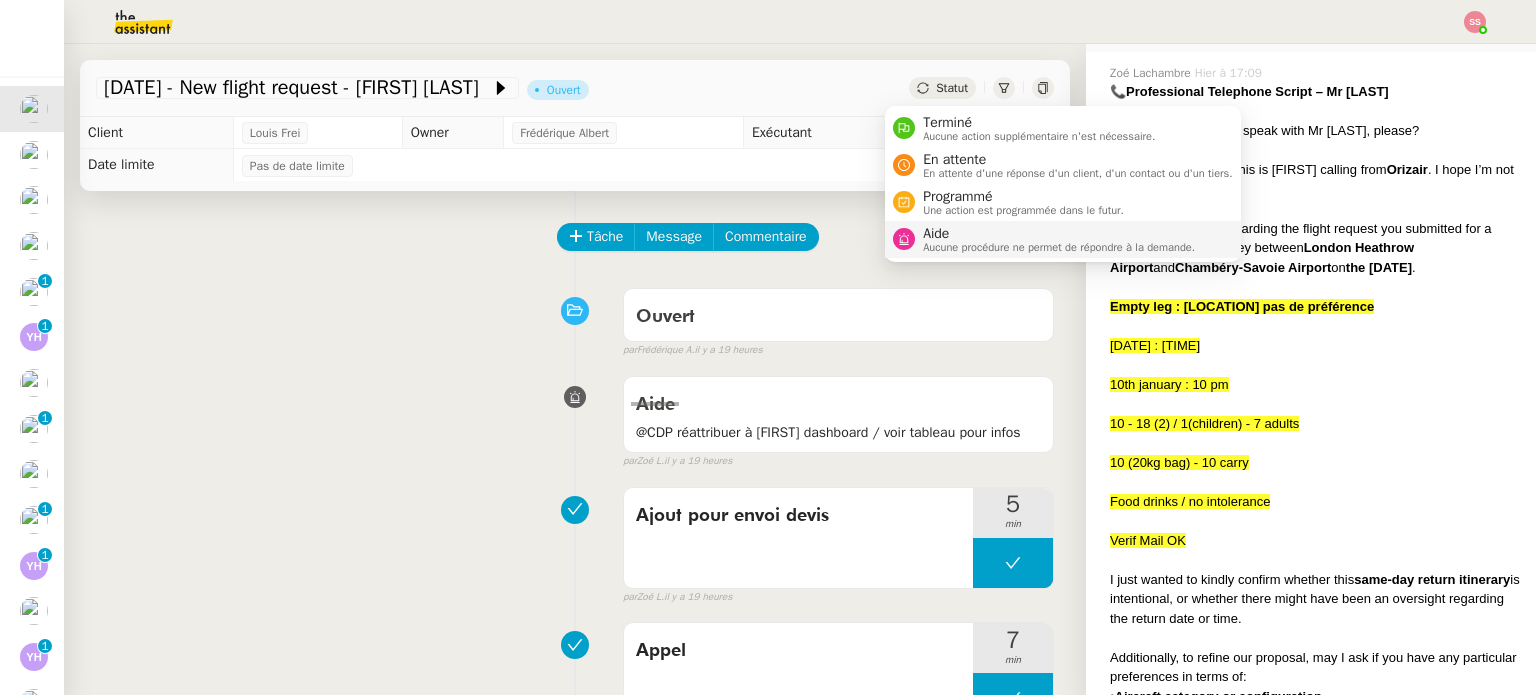 click on "Aide Aucune procédure ne permet de répondre à la demande." at bounding box center [1044, 239] 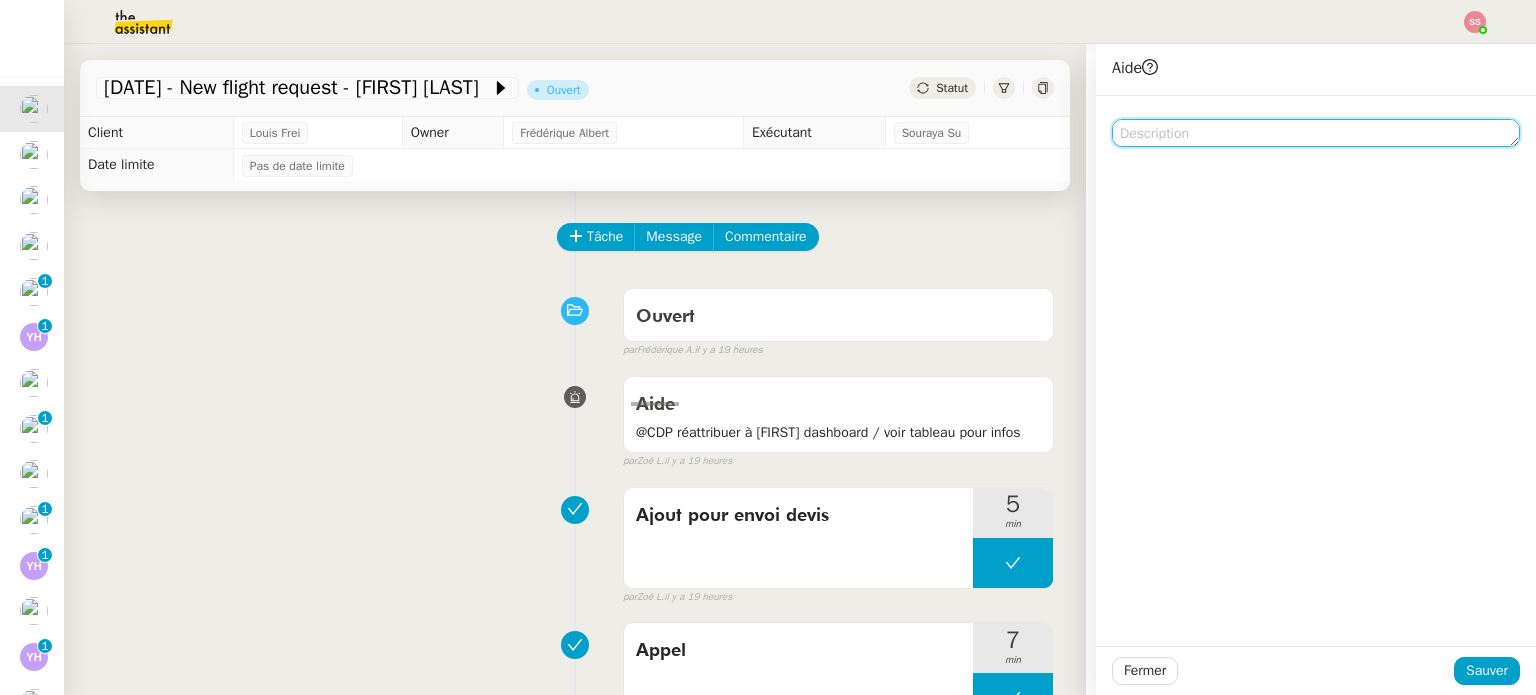 click 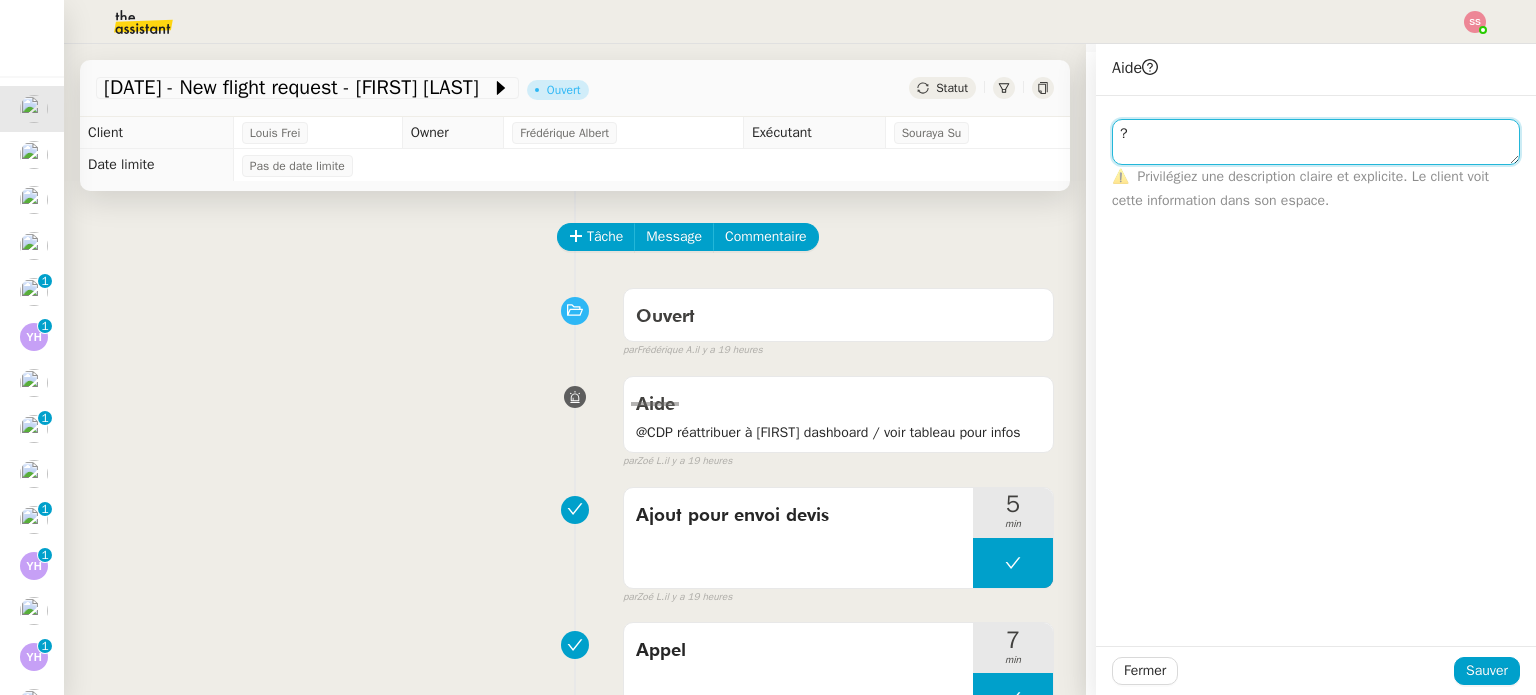 scroll, scrollTop: 1, scrollLeft: 0, axis: vertical 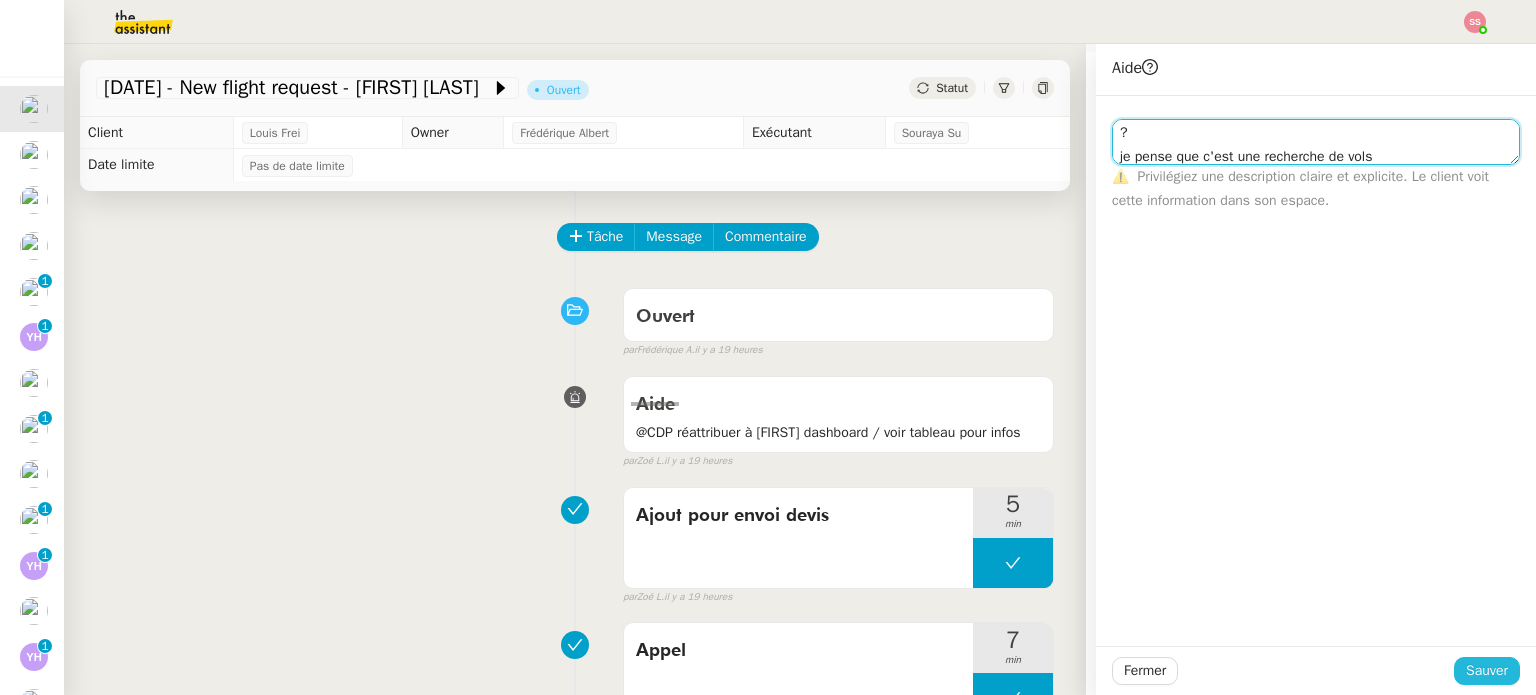 type on "?
je pense que c'est une recherche de vols" 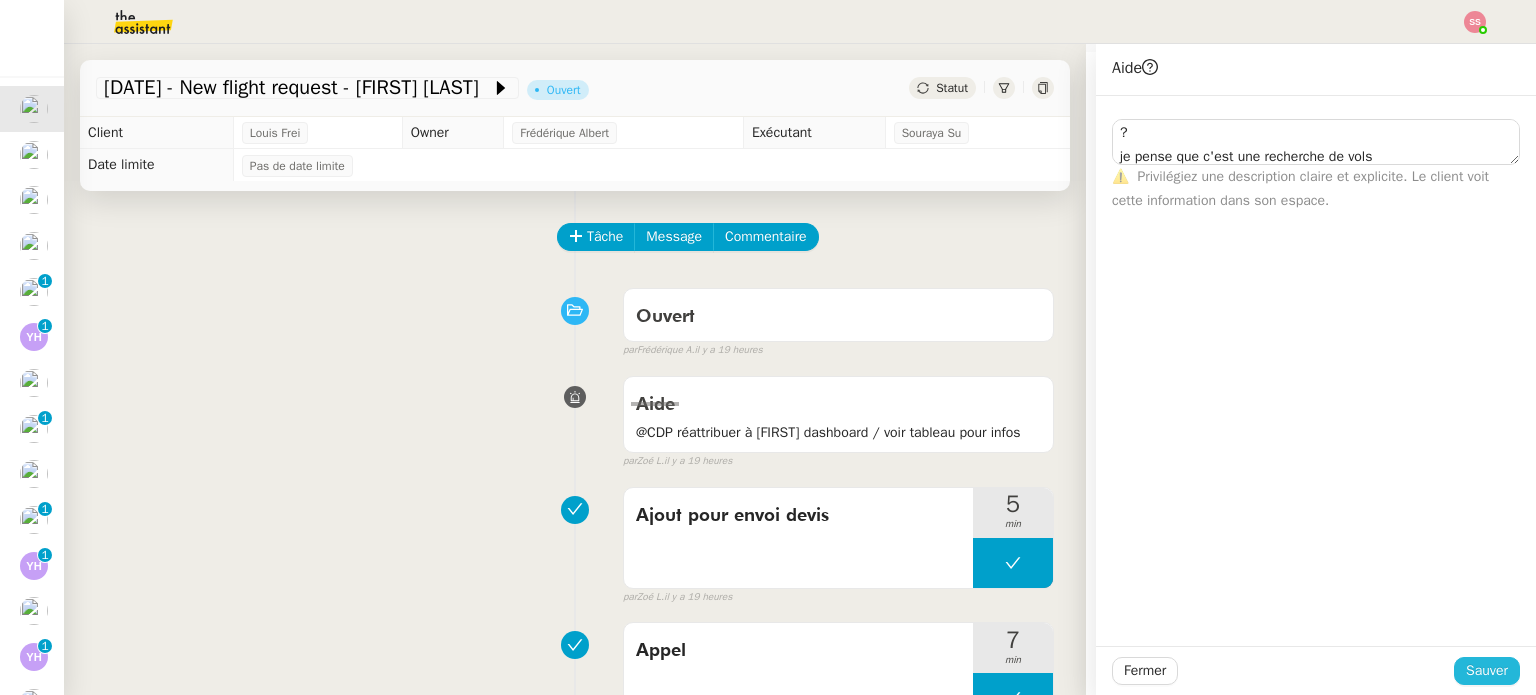 click on "Sauver" 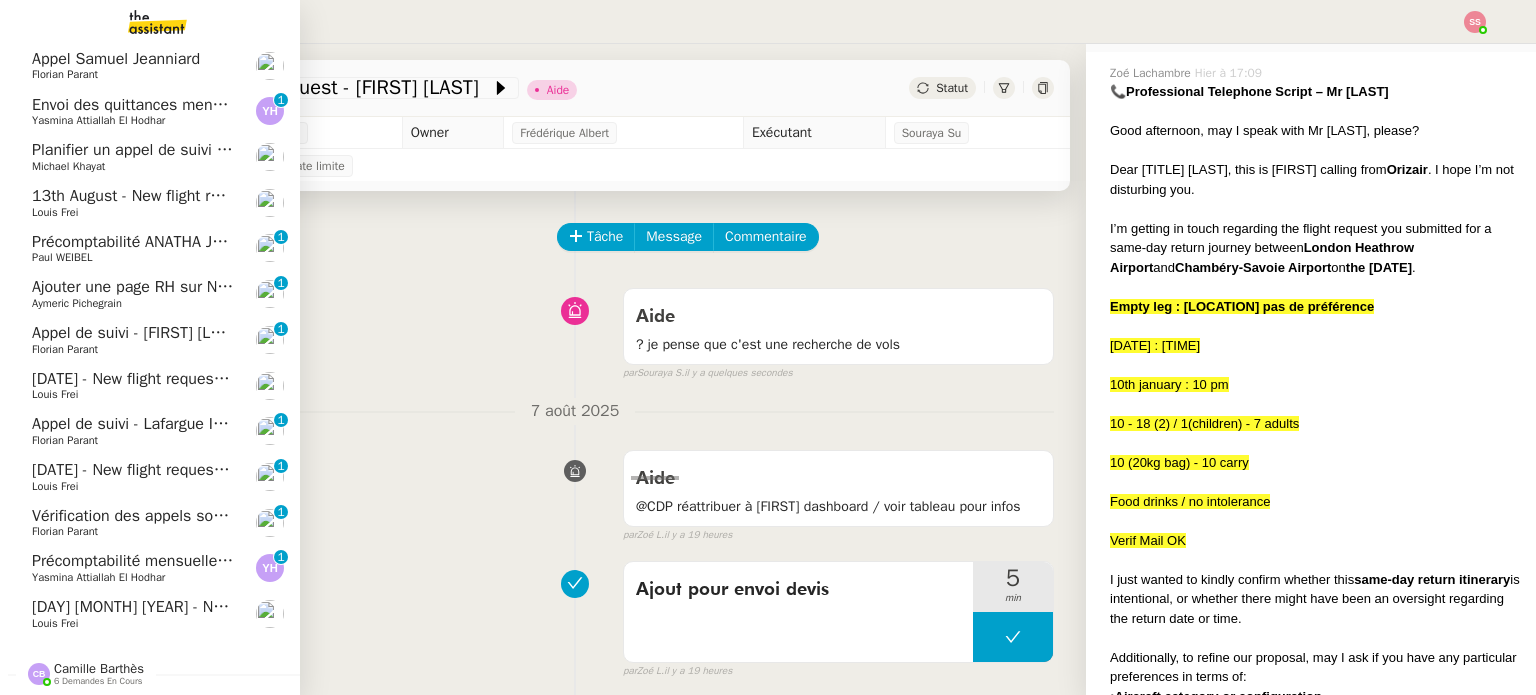 scroll, scrollTop: 556, scrollLeft: 0, axis: vertical 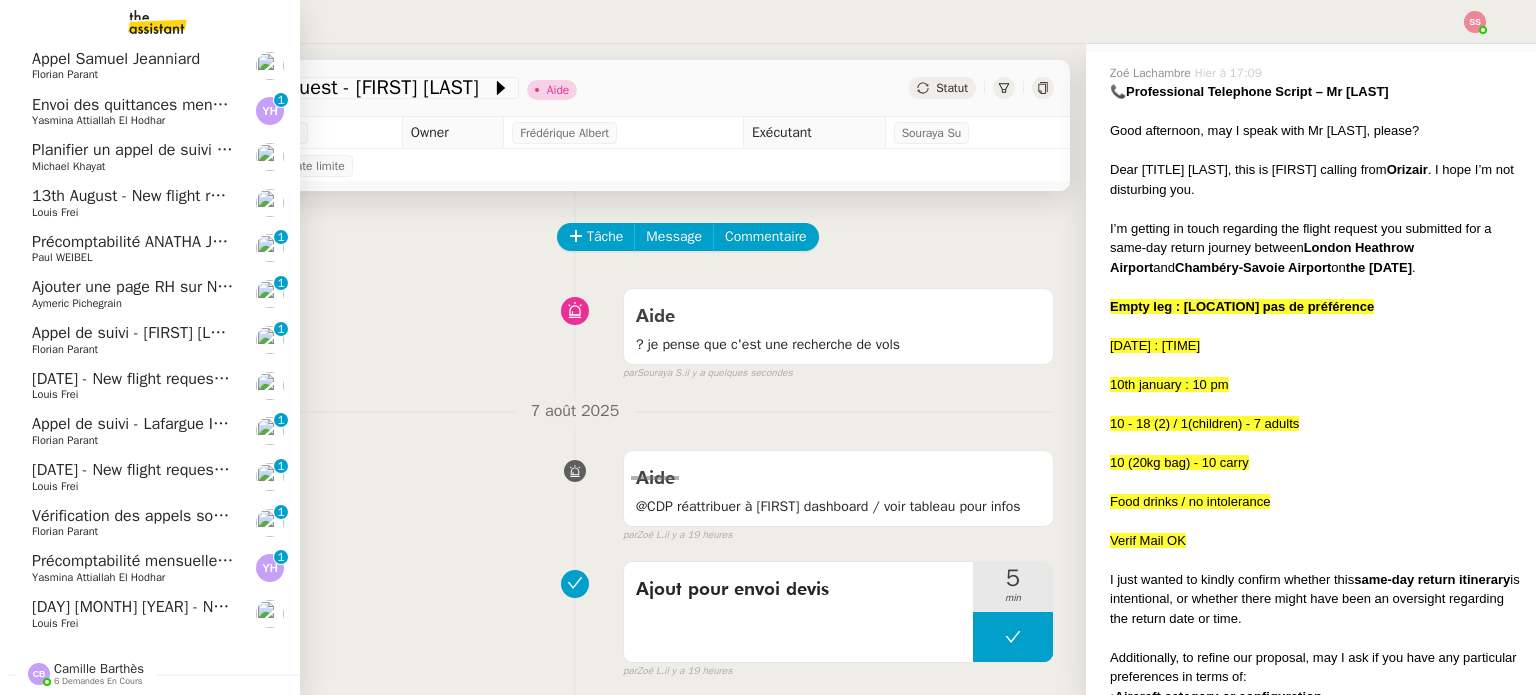 click on "[DAY] [MONTH] [YEAR] - New flight request - [FIRST] [LAST]" 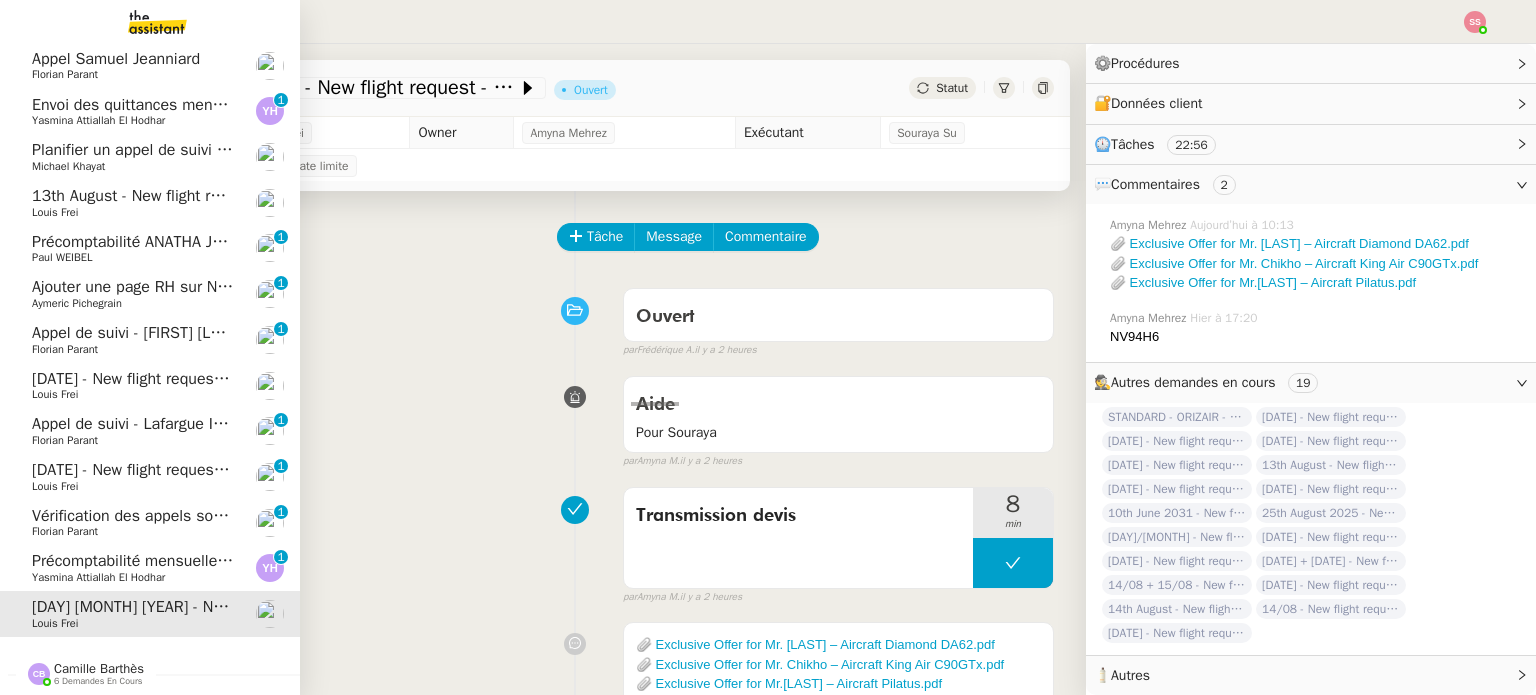 click on "Louis Frei" 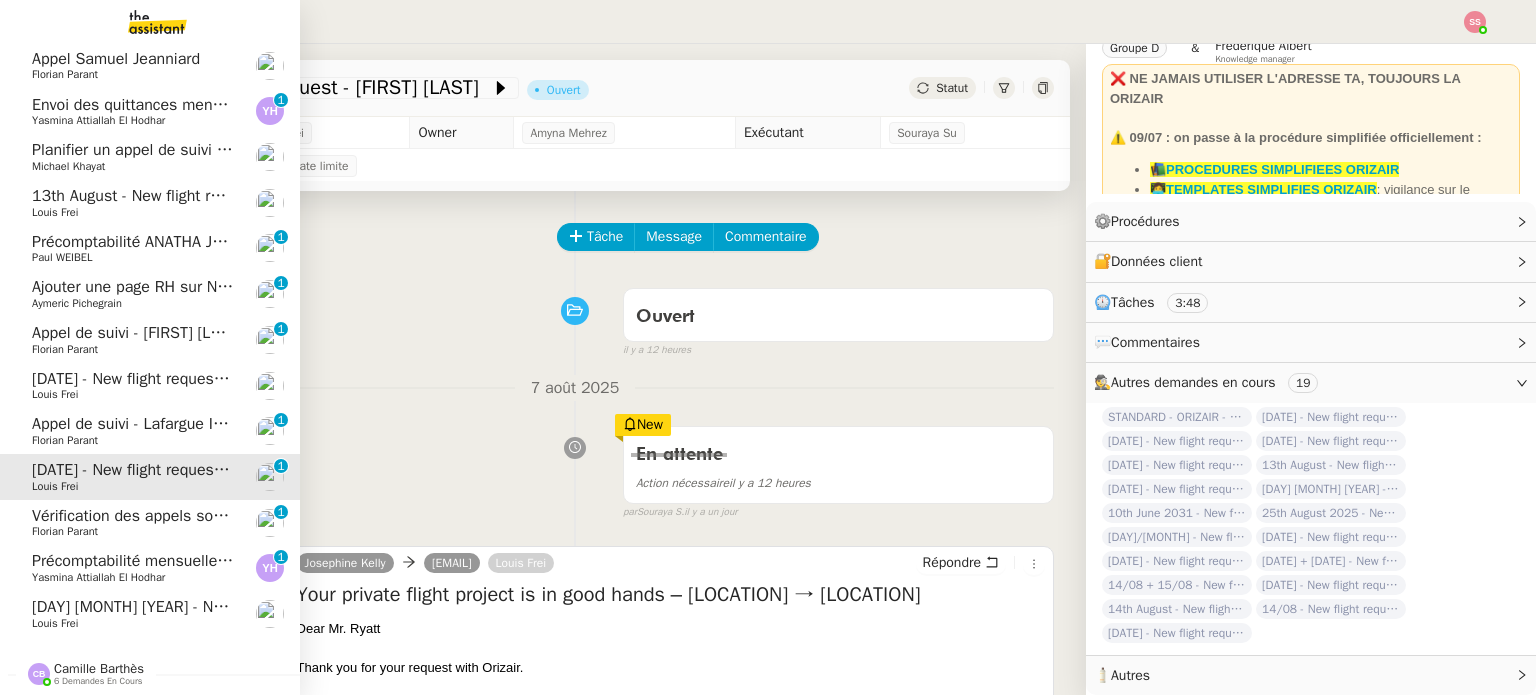 scroll, scrollTop: 99, scrollLeft: 0, axis: vertical 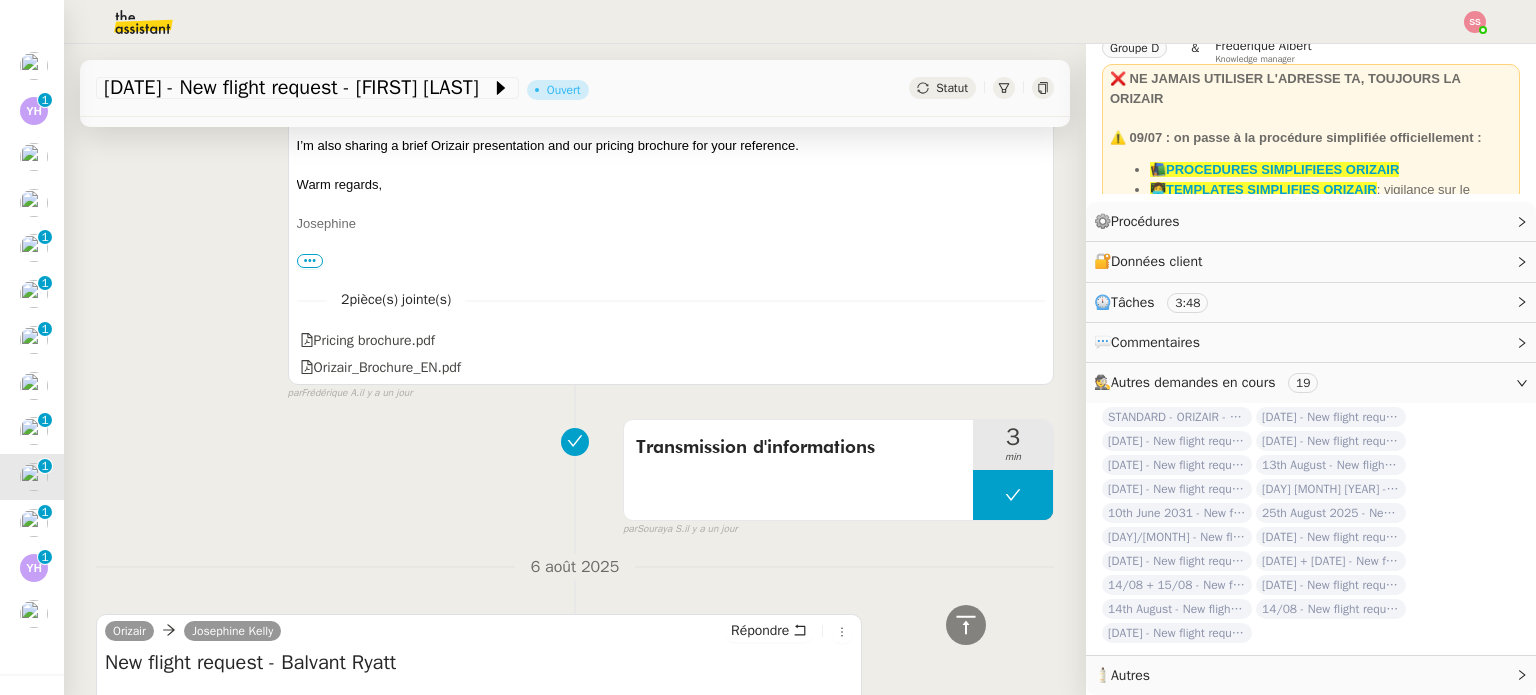 click on "•••" at bounding box center (310, 261) 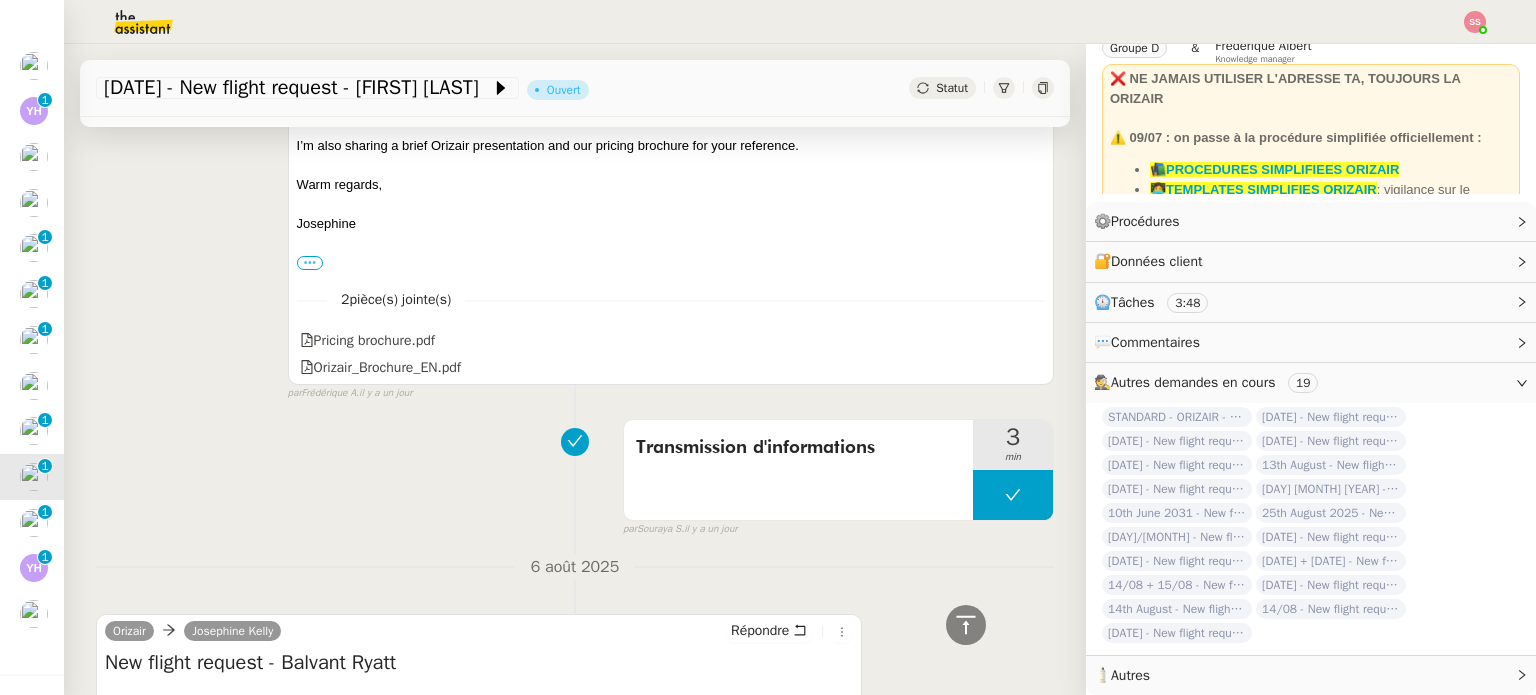 click on "•••" at bounding box center (310, 263) 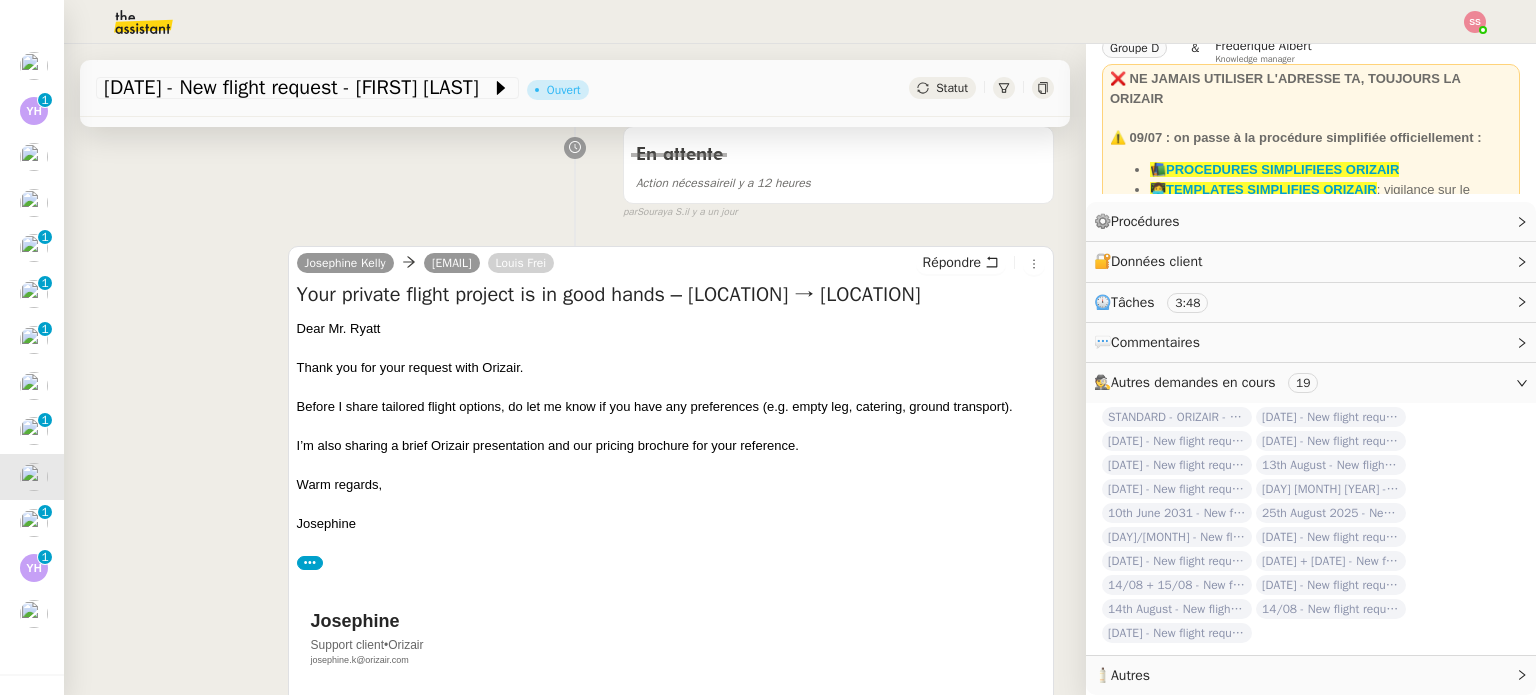 scroll, scrollTop: 400, scrollLeft: 0, axis: vertical 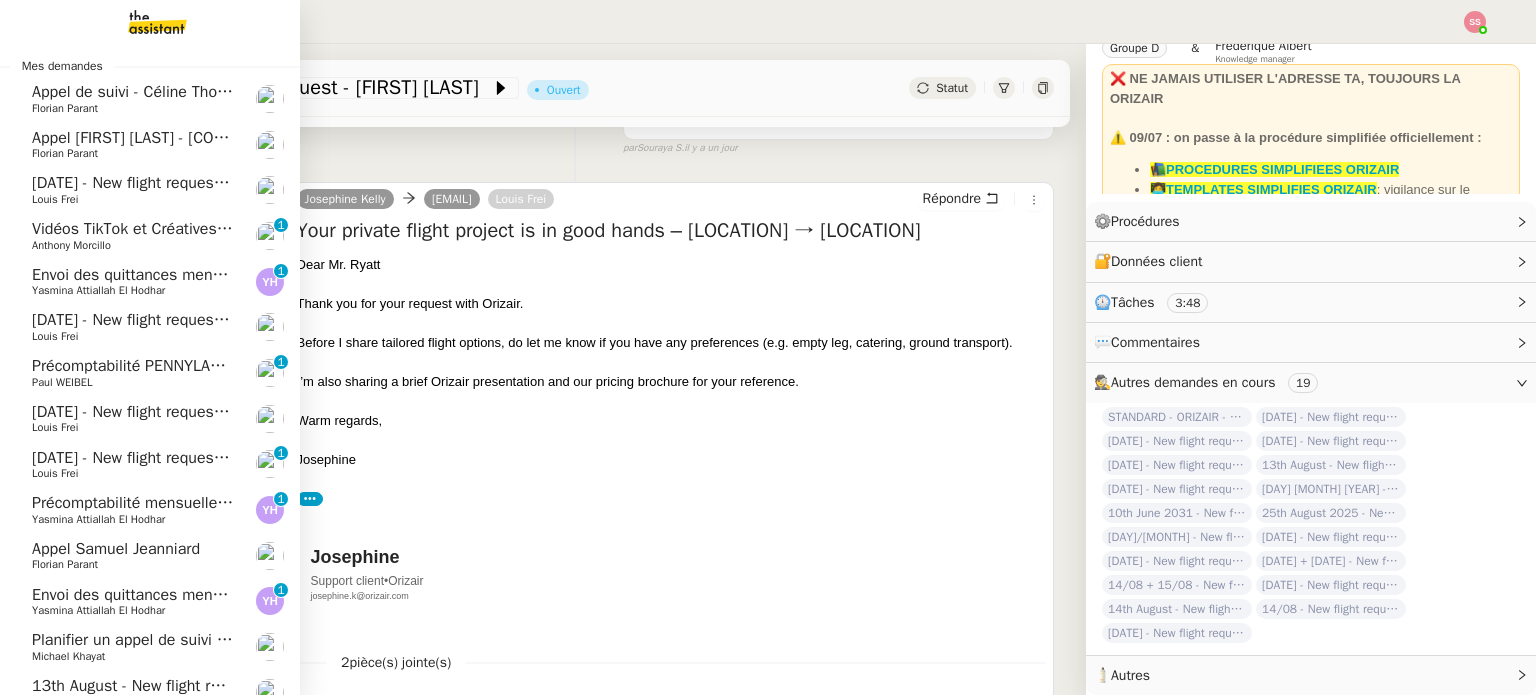 click on "Louis Frei" 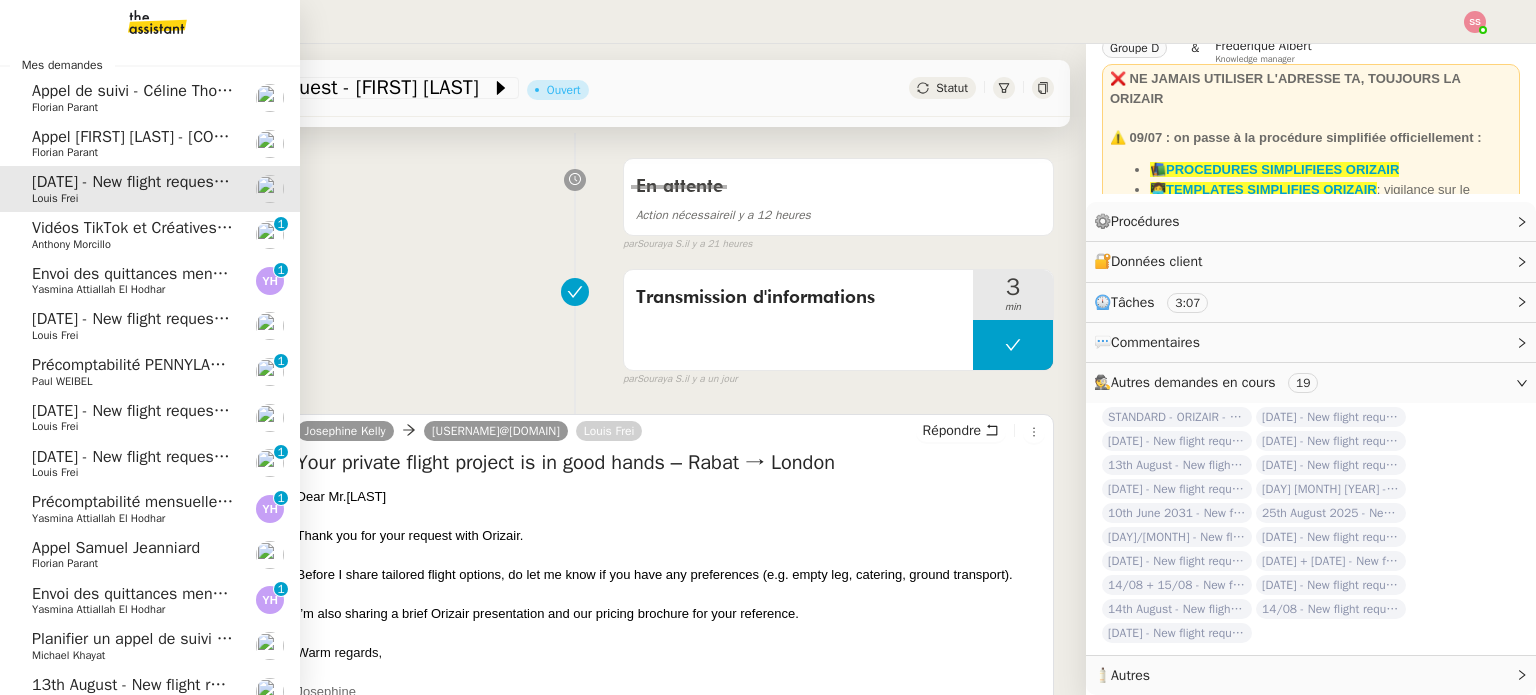 scroll, scrollTop: 56, scrollLeft: 0, axis: vertical 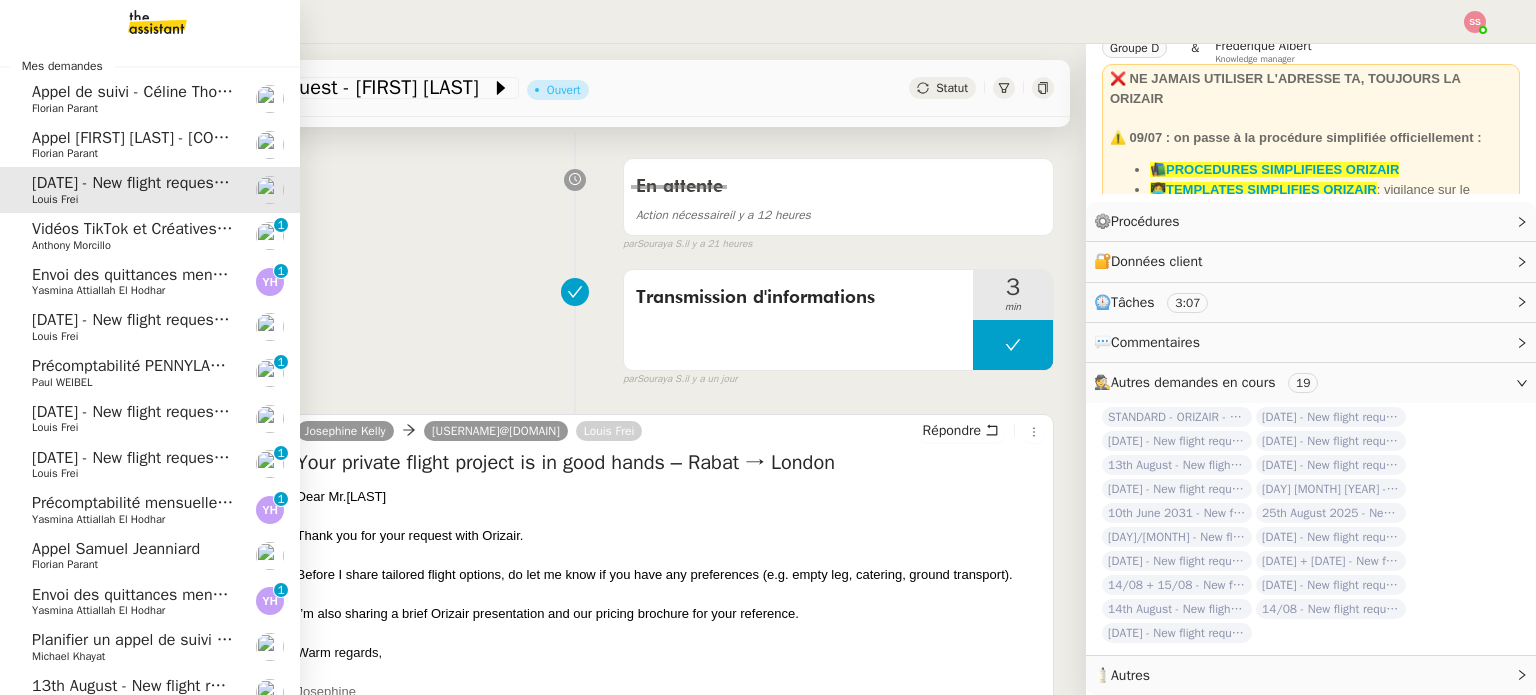click on "Envoi des quittances mensuelles - 5 juillet 2025" 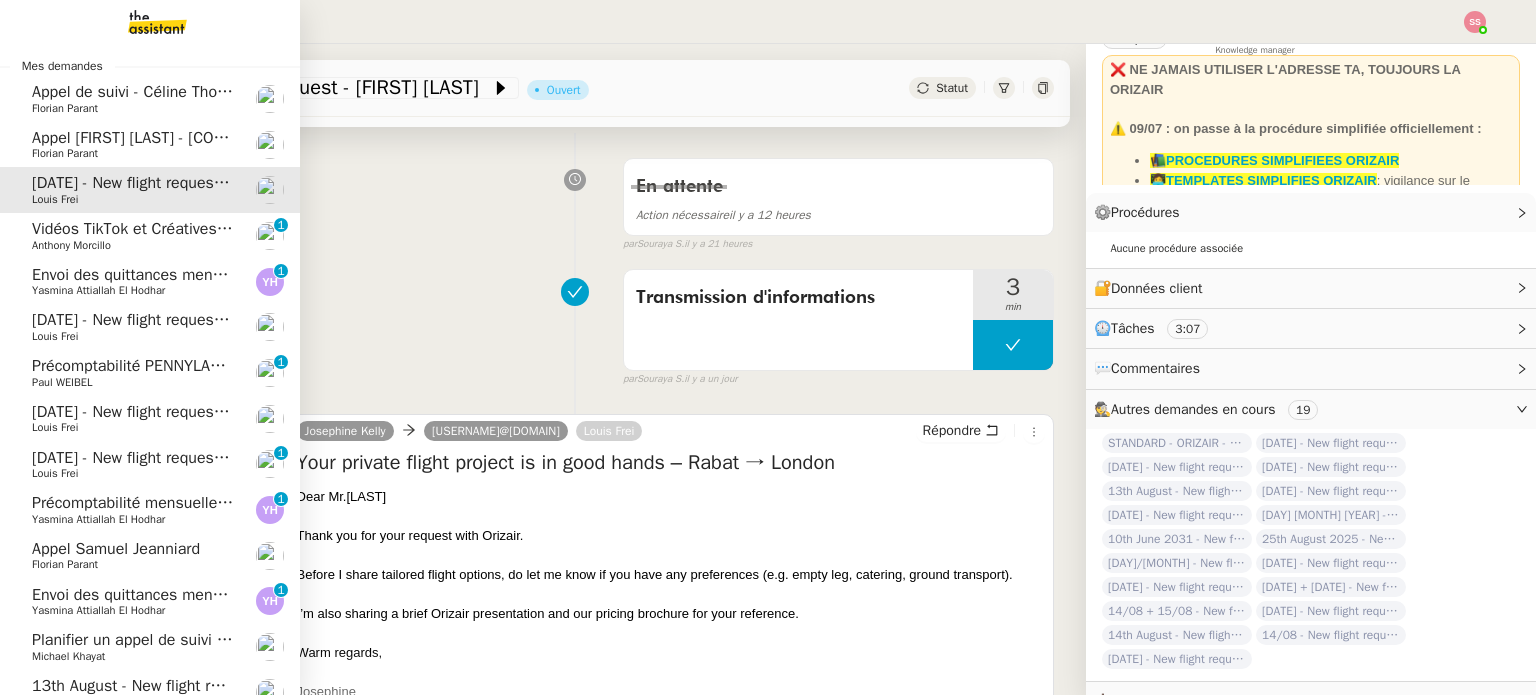 scroll, scrollTop: 0, scrollLeft: 0, axis: both 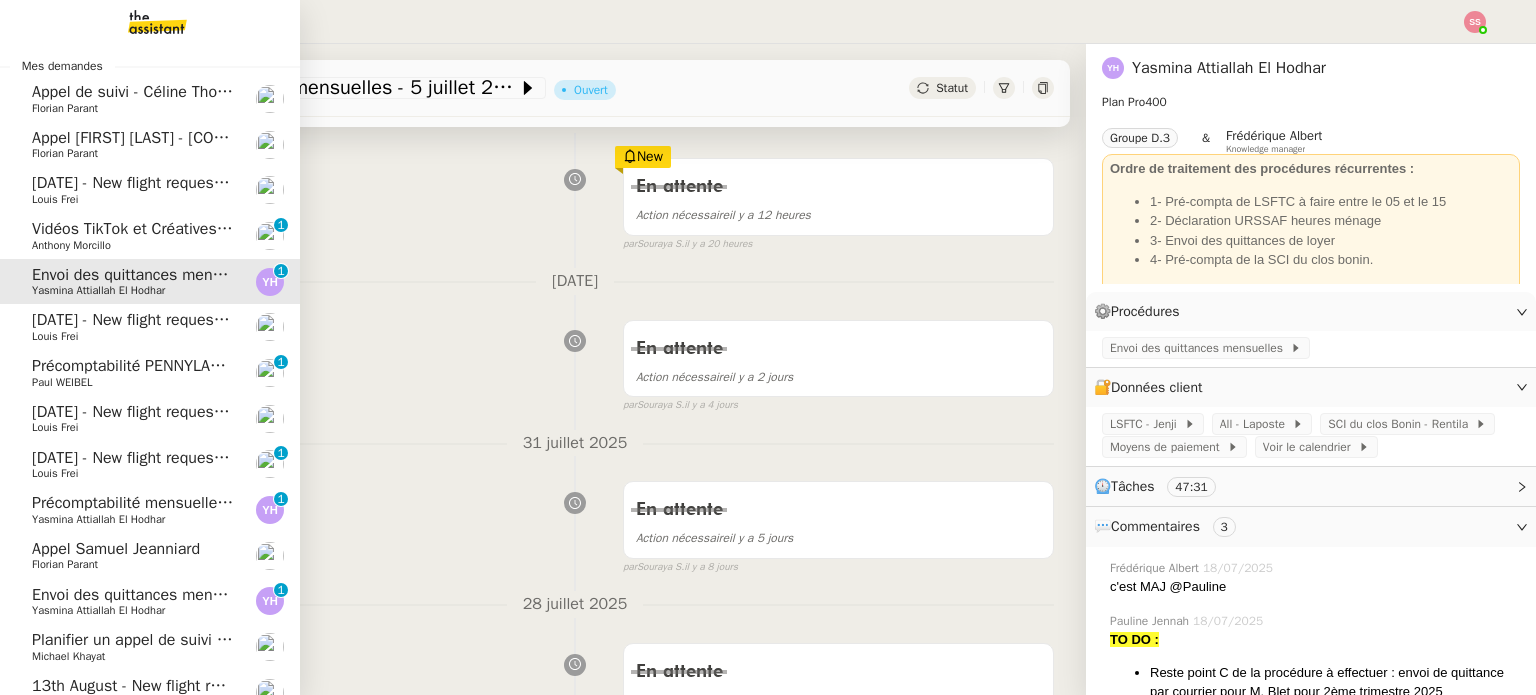 click on "Appel [FIRST] [LAST] - [CODE] - [CODE] - [SERVICE]" 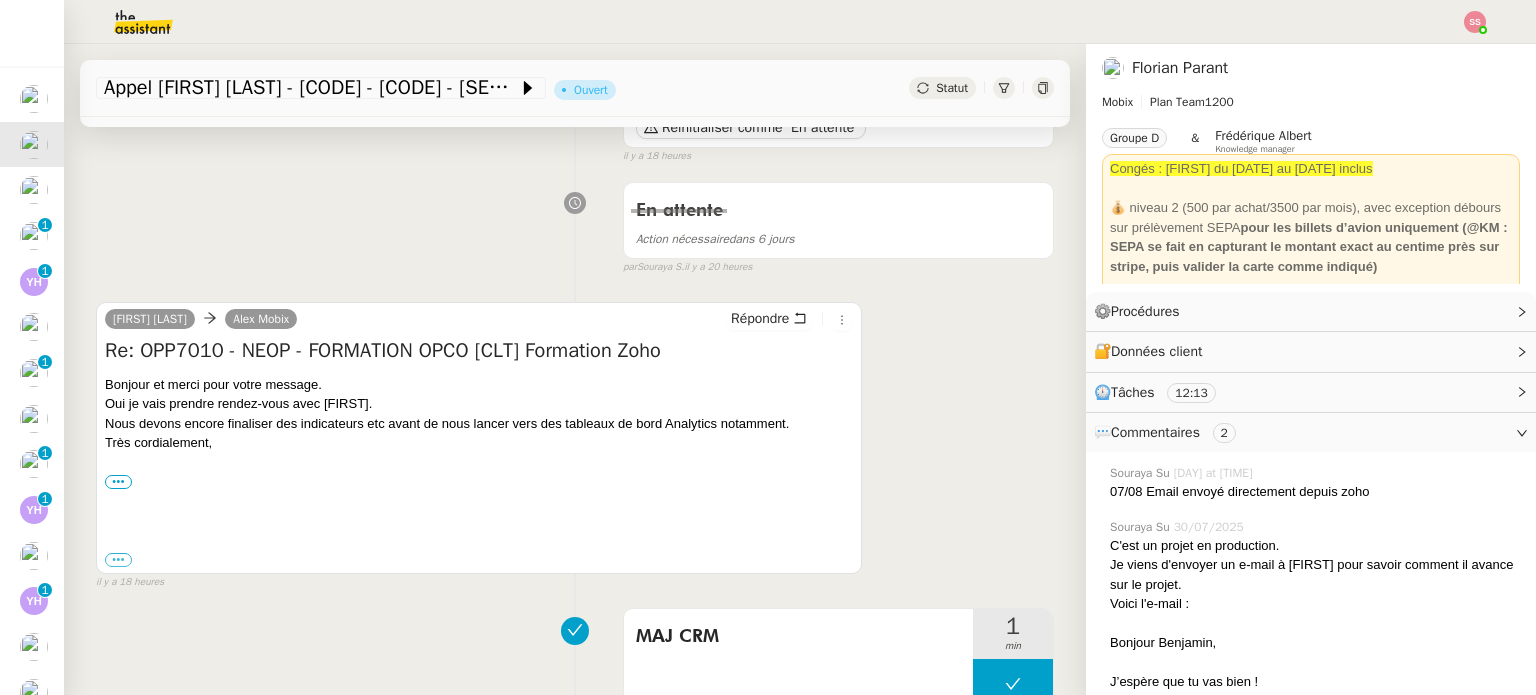 scroll, scrollTop: 0, scrollLeft: 0, axis: both 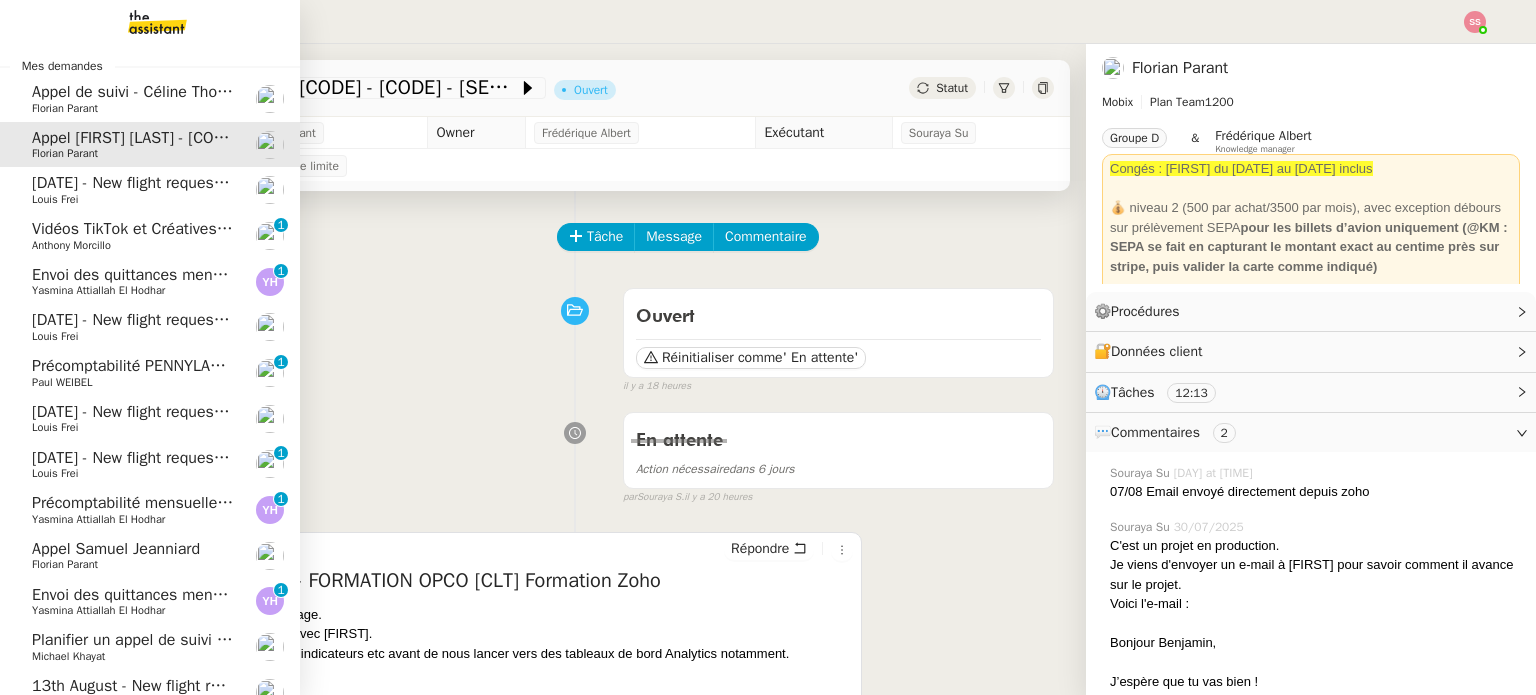 click on "Appel de suivi - Céline Thomas-Mauny - FENIKS CONSULTING" 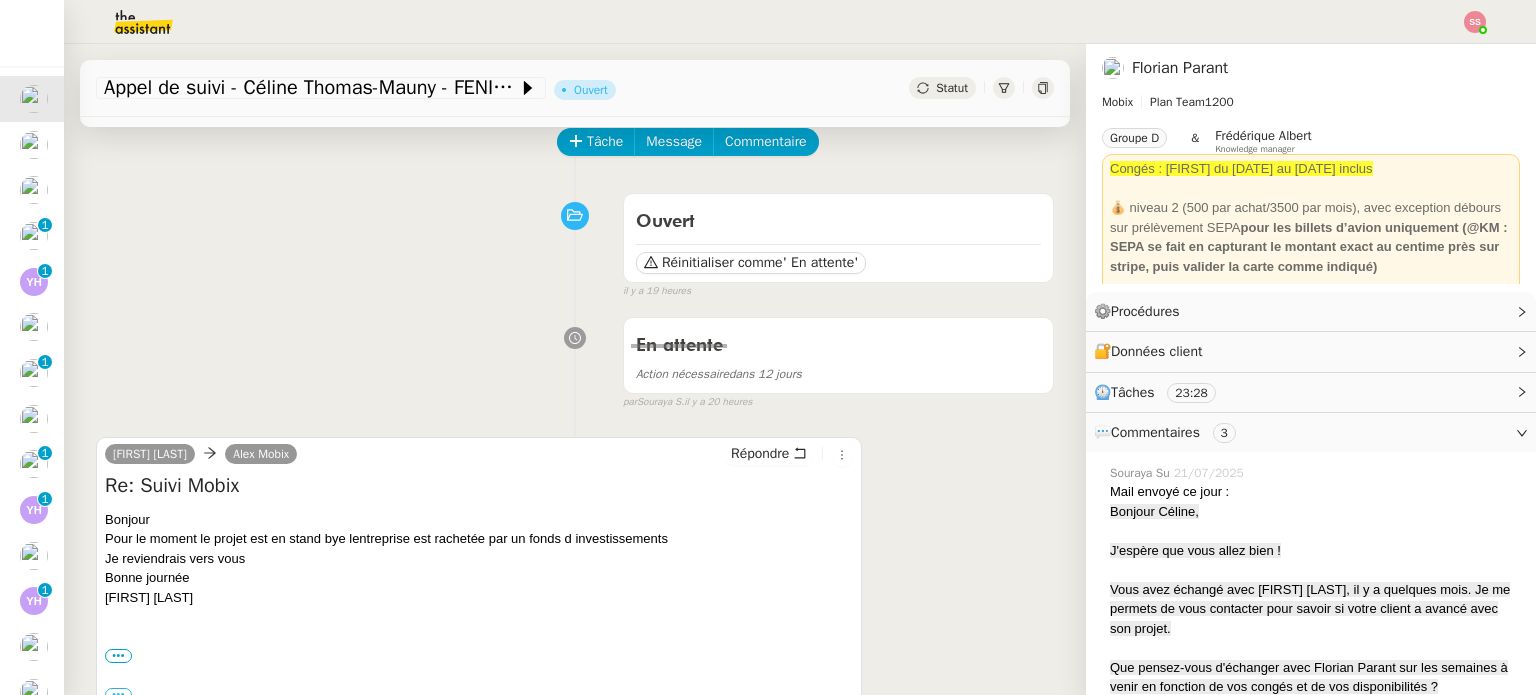scroll, scrollTop: 100, scrollLeft: 0, axis: vertical 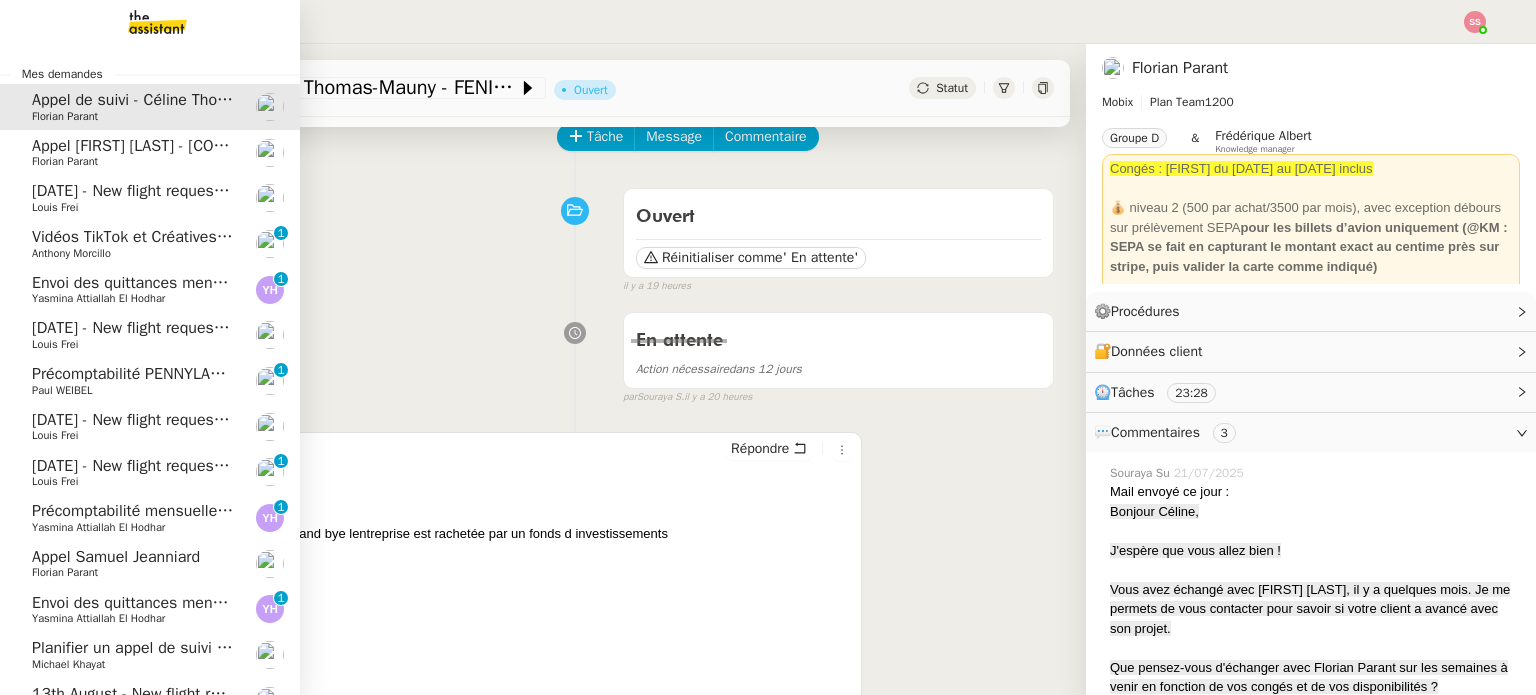 click on "Appel [FIRST] [LAST] - [CODE] - [CODE] - [SERVICE]" 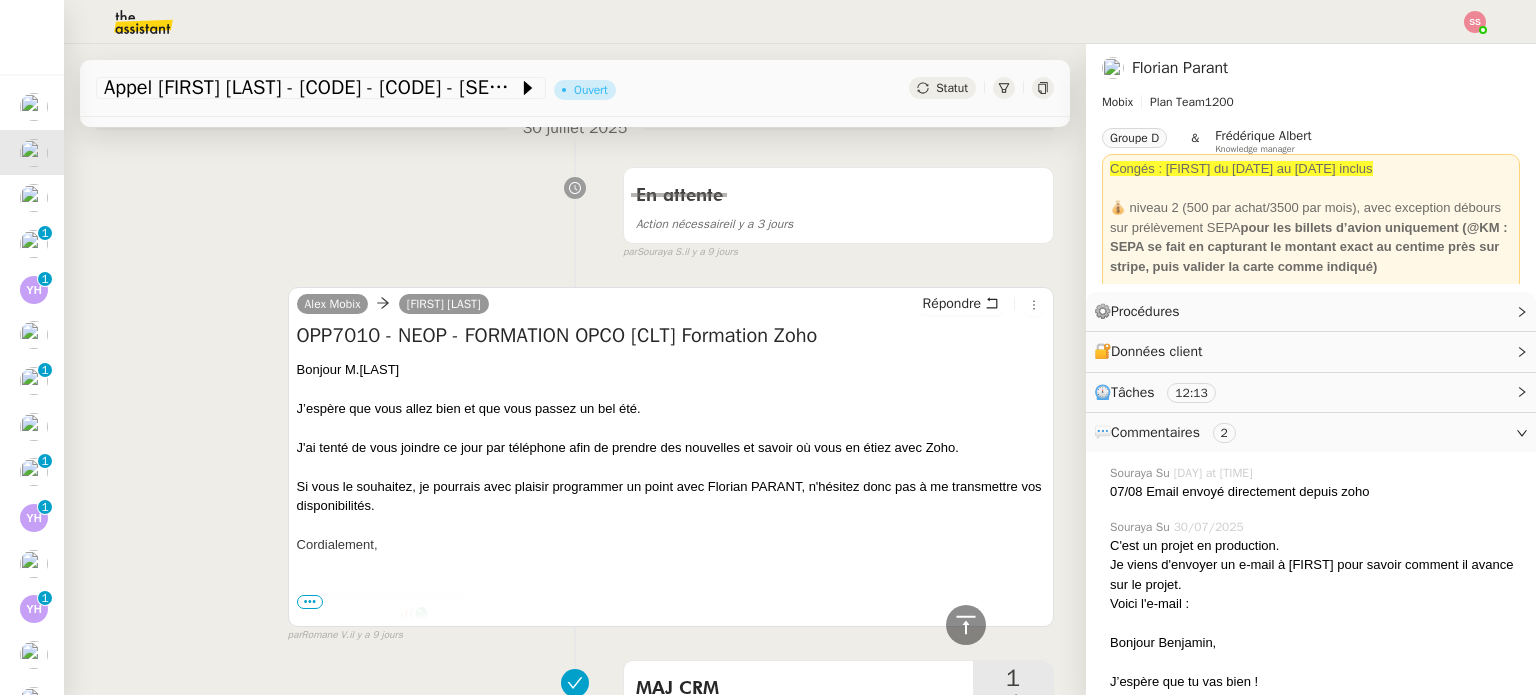 scroll, scrollTop: 1300, scrollLeft: 0, axis: vertical 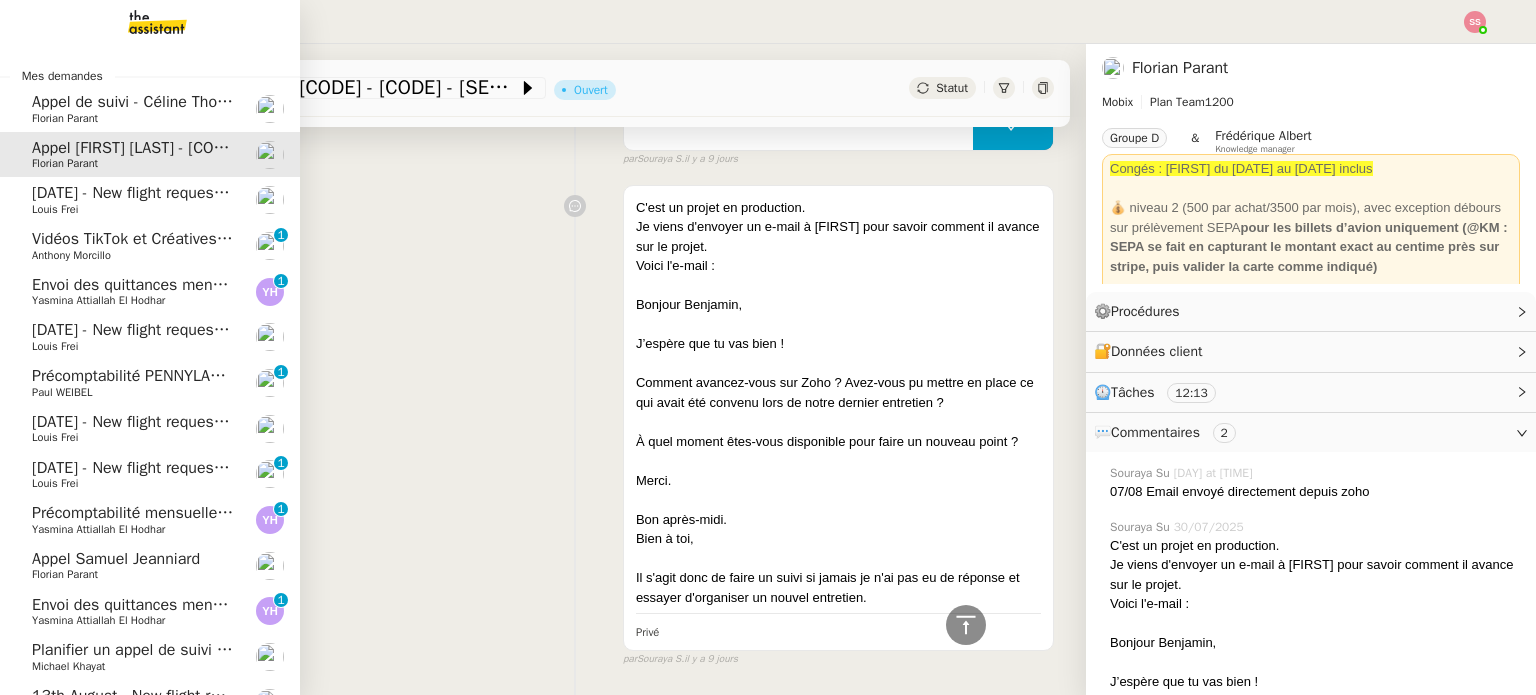click on "[DATE] - New flight request - [FIRST] [LAST]" 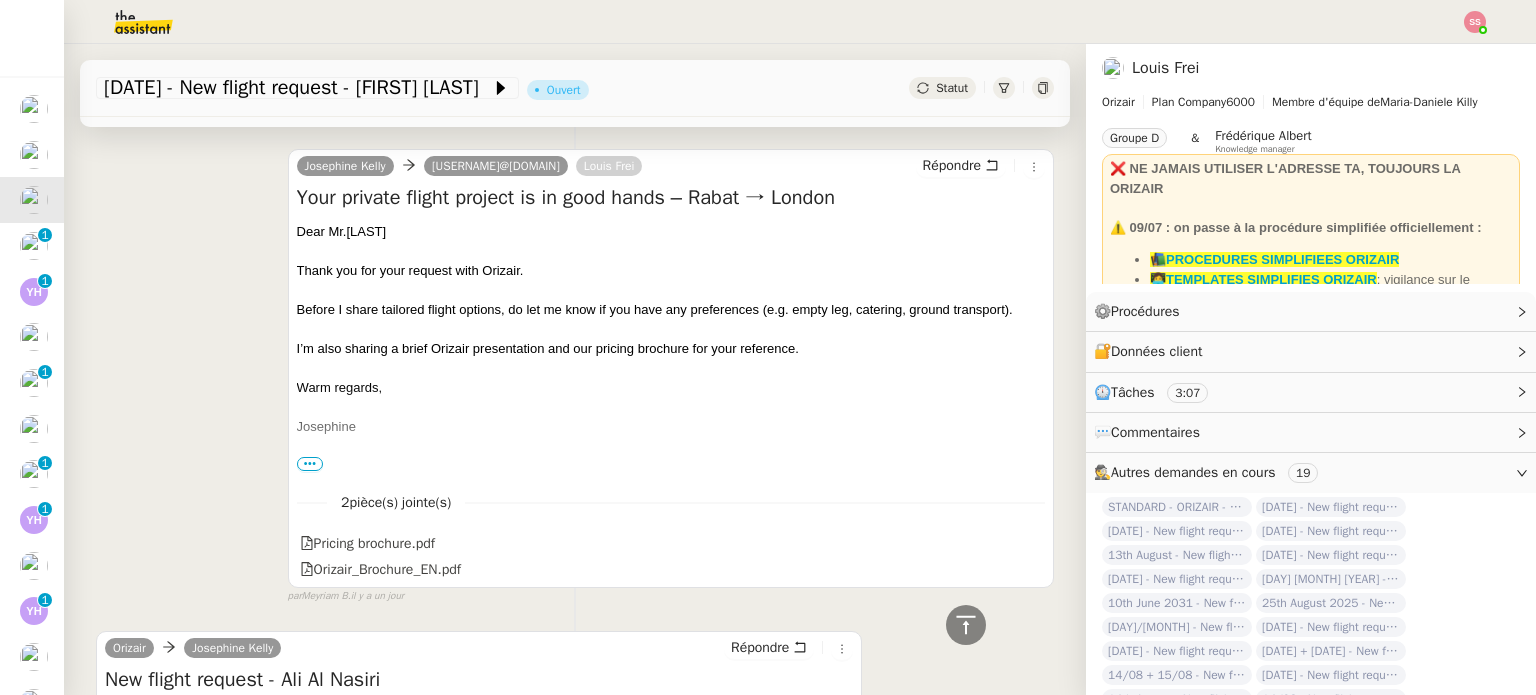 scroll, scrollTop: 0, scrollLeft: 0, axis: both 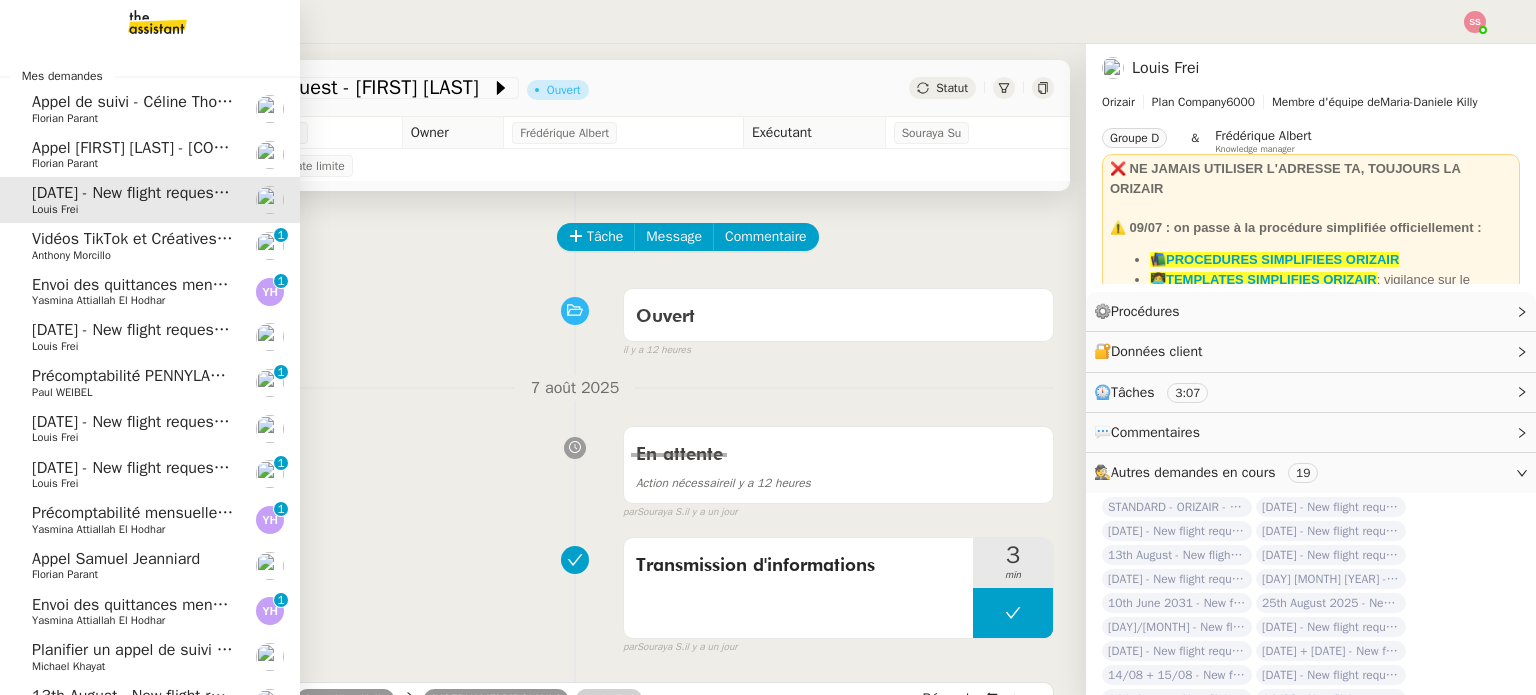 click on "[DATE] - New flight request - [FIRST] [LAST] [LAST] [FIRST]" 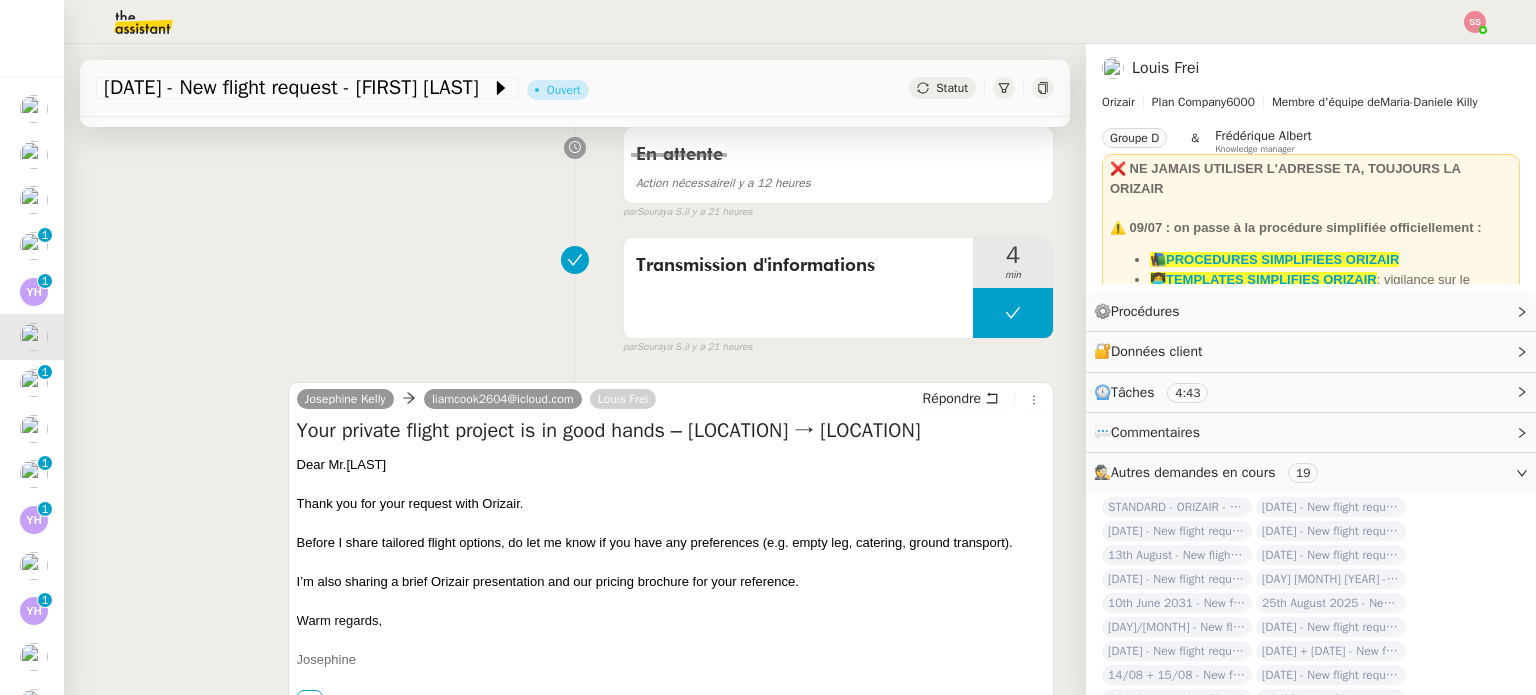 scroll, scrollTop: 600, scrollLeft: 0, axis: vertical 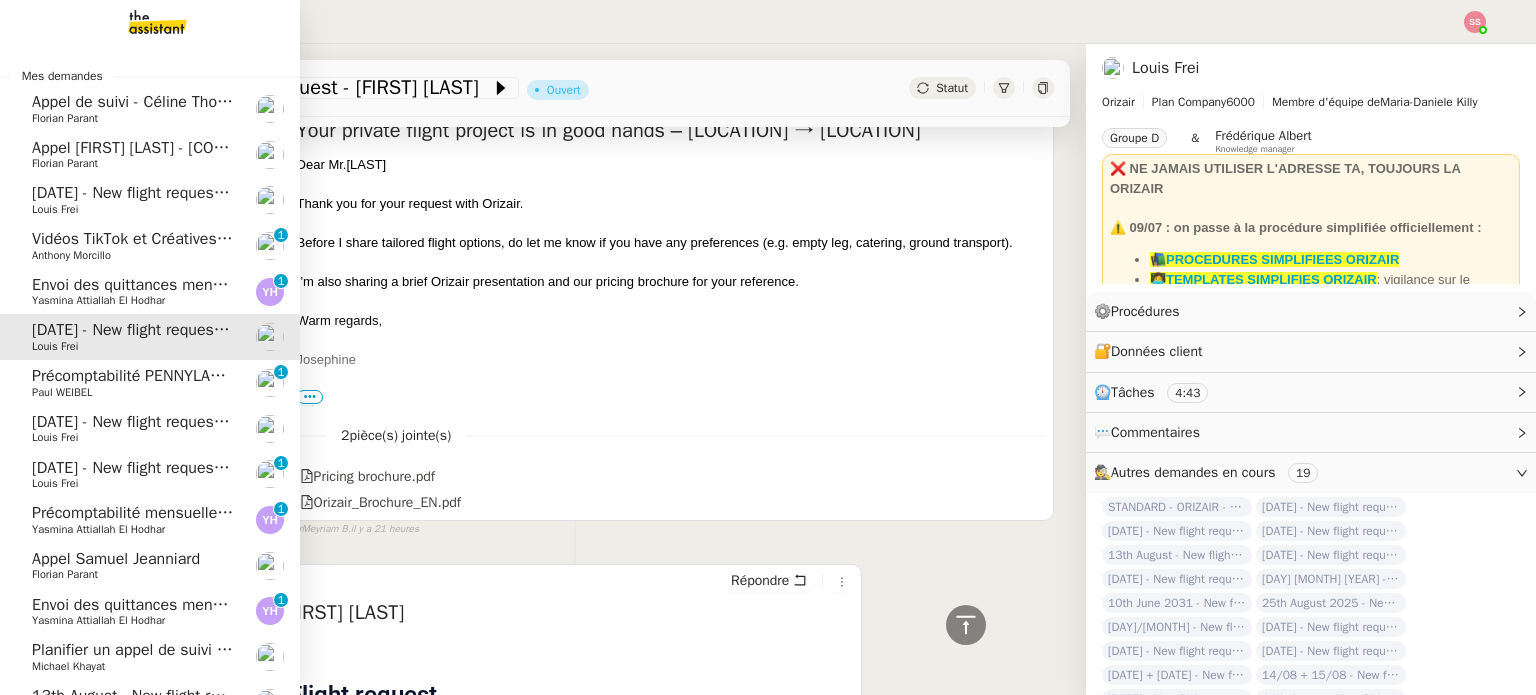 click on "[DATE]  - New flight request - [FIRST] [LAST]" 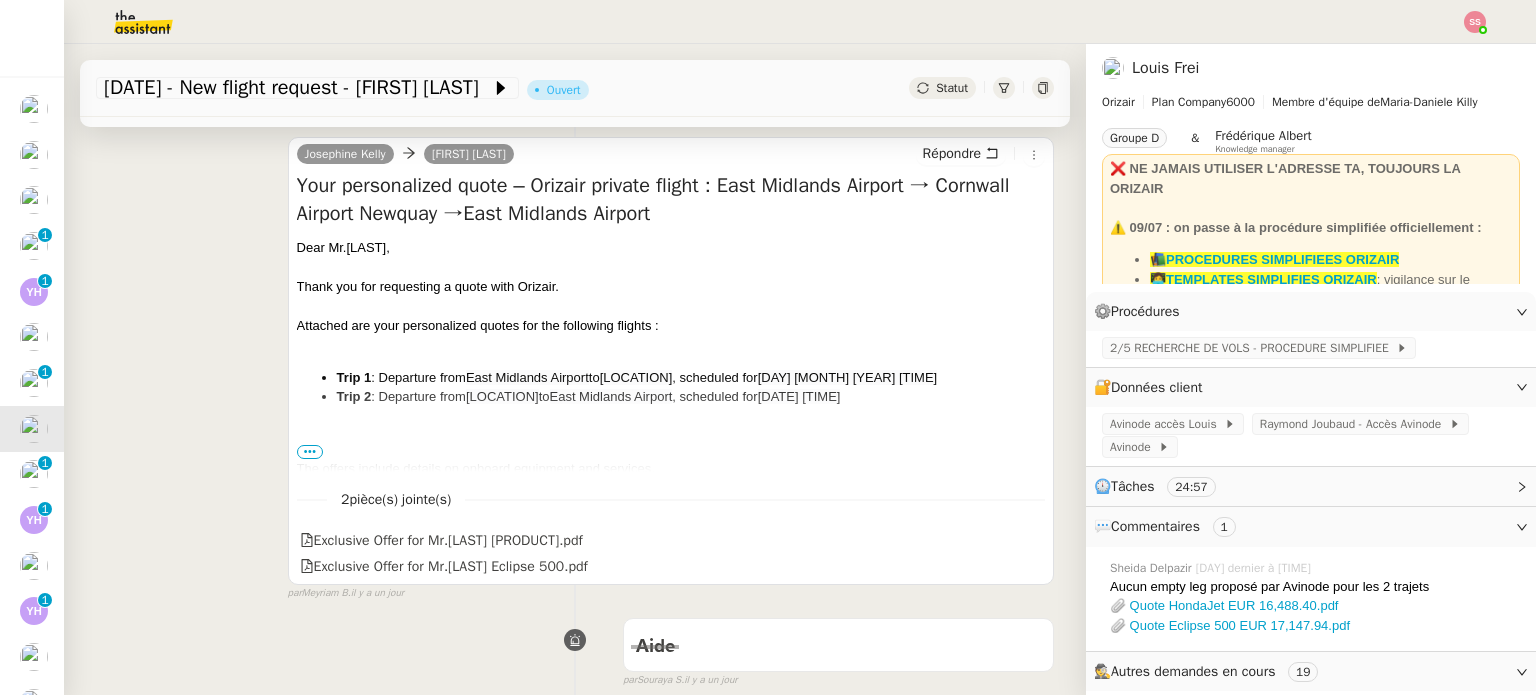 scroll, scrollTop: 668, scrollLeft: 0, axis: vertical 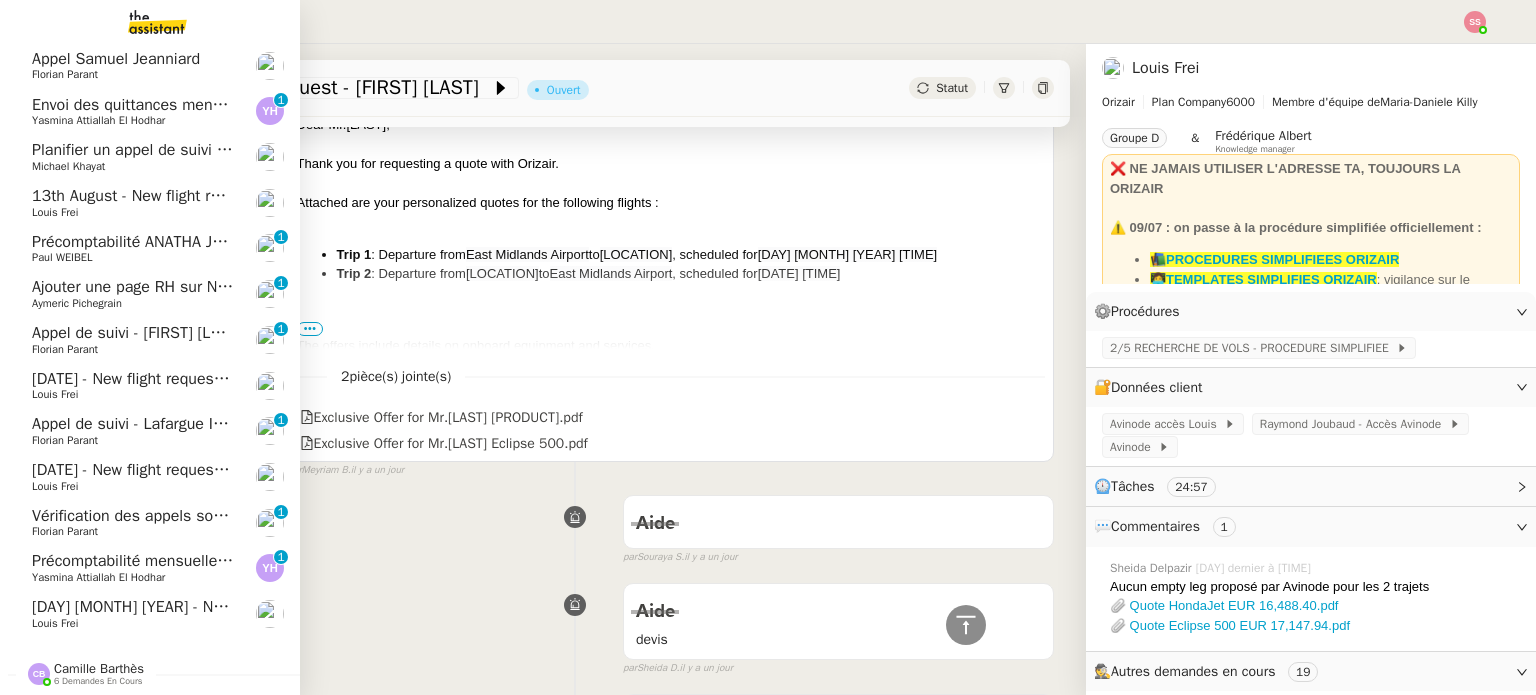 click on "Ajouter une page RH sur Notion" 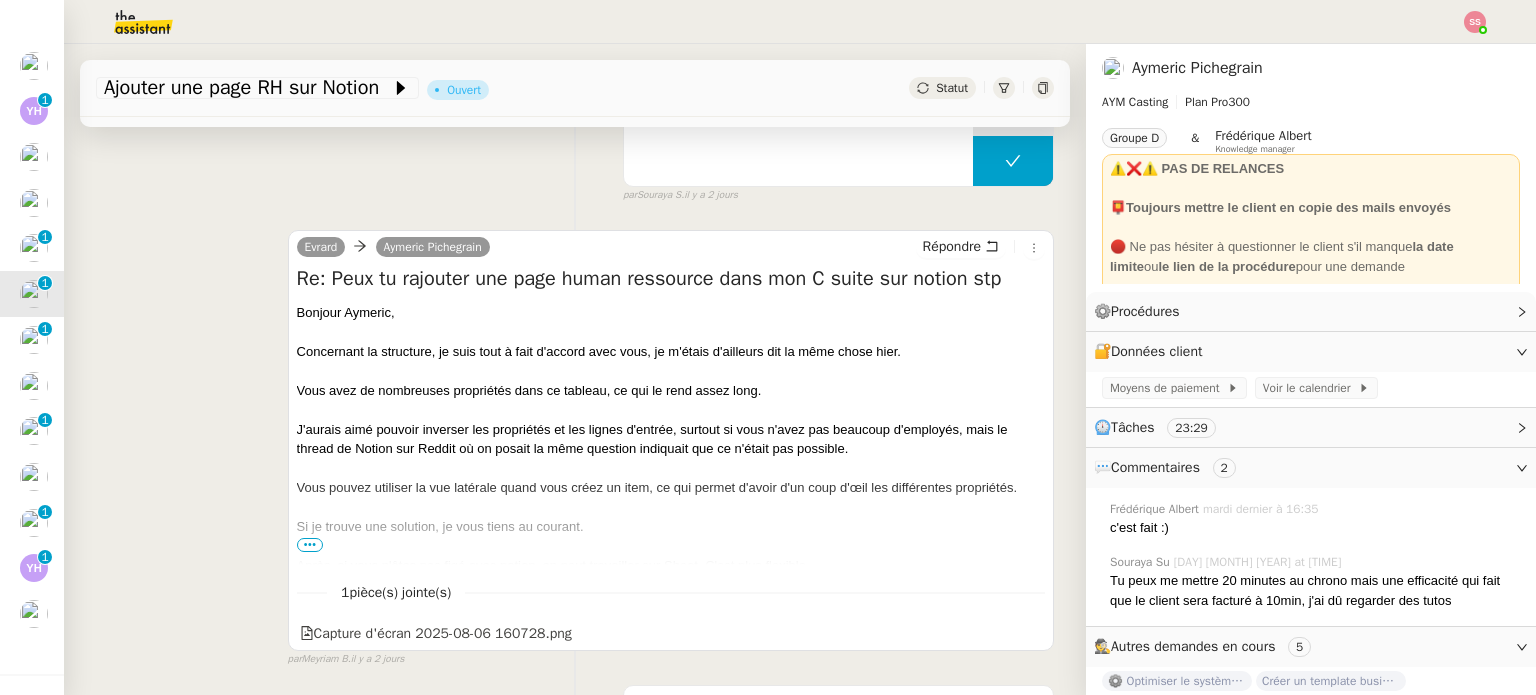 scroll, scrollTop: 500, scrollLeft: 0, axis: vertical 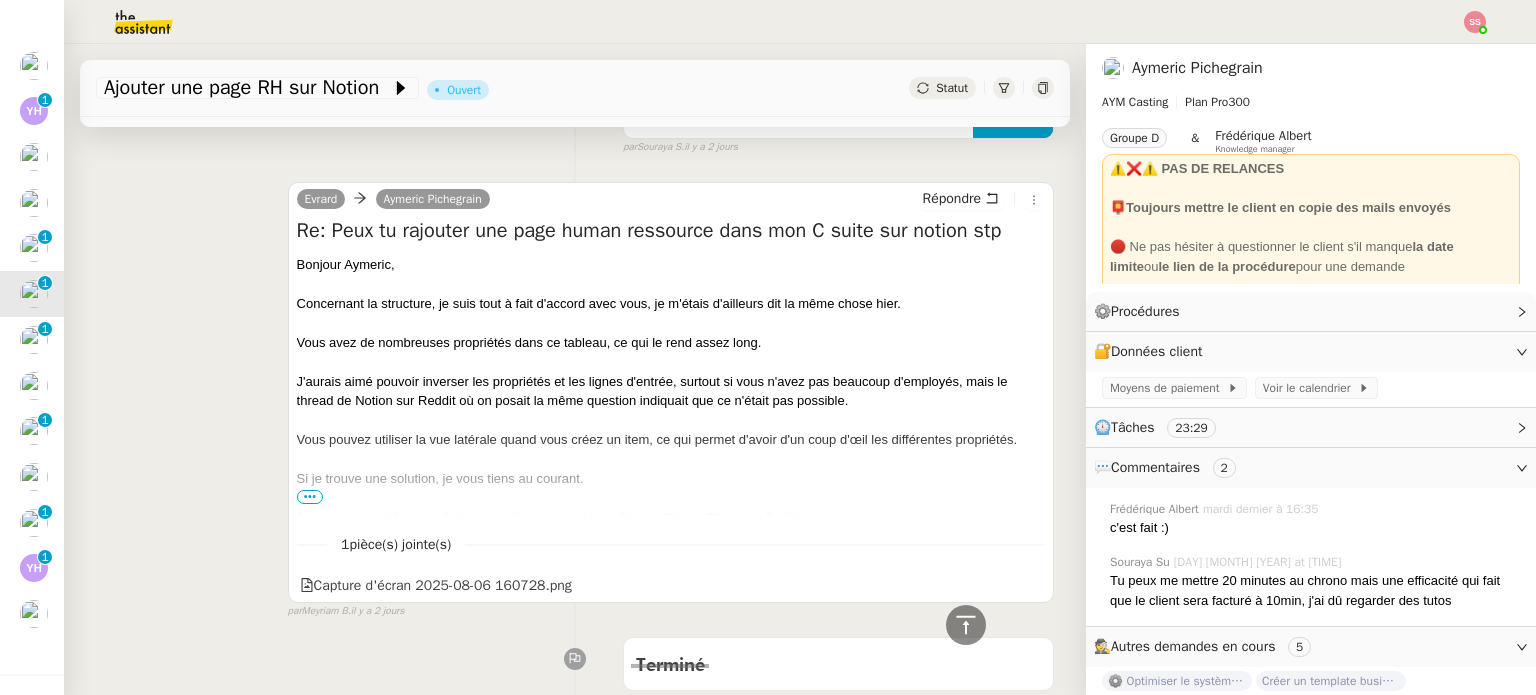 click on "•••" at bounding box center (310, 497) 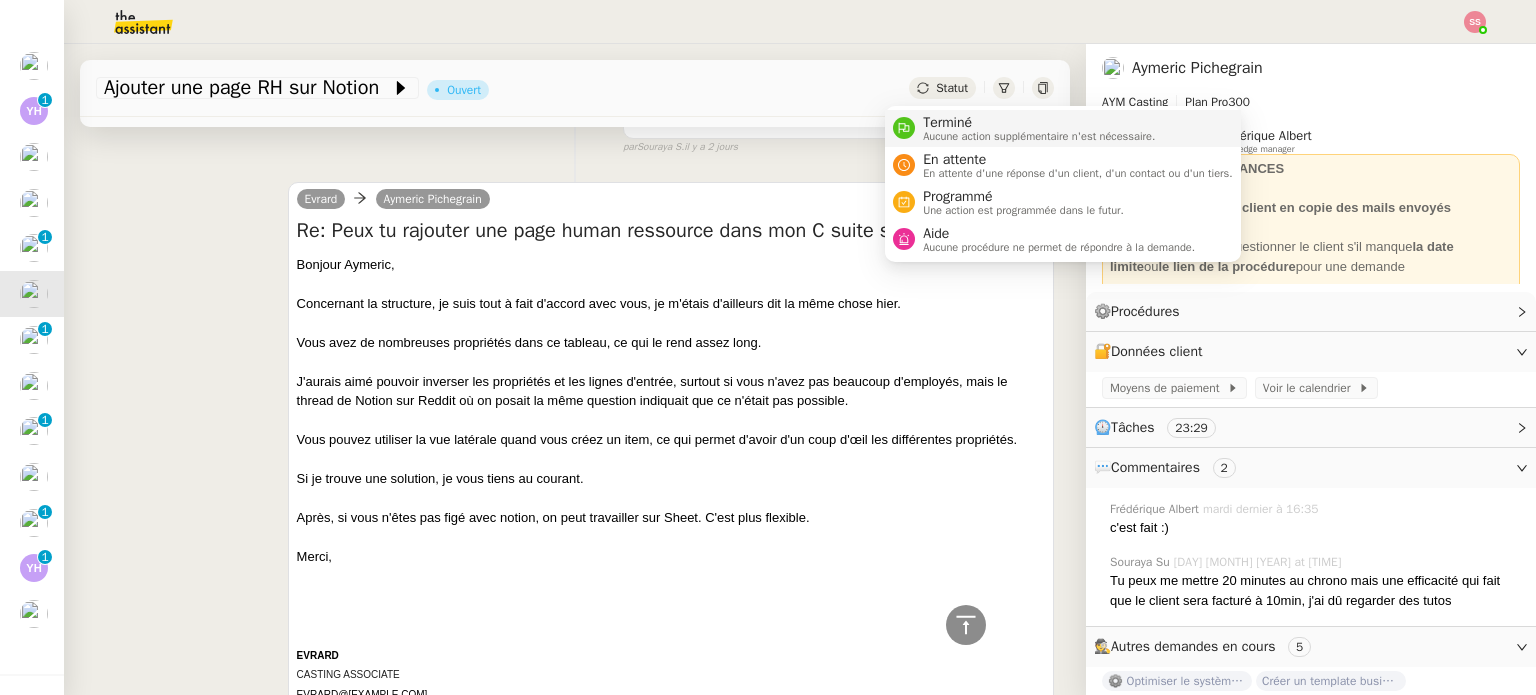click on "Aucune action supplémentaire n'est nécessaire." at bounding box center (1039, 136) 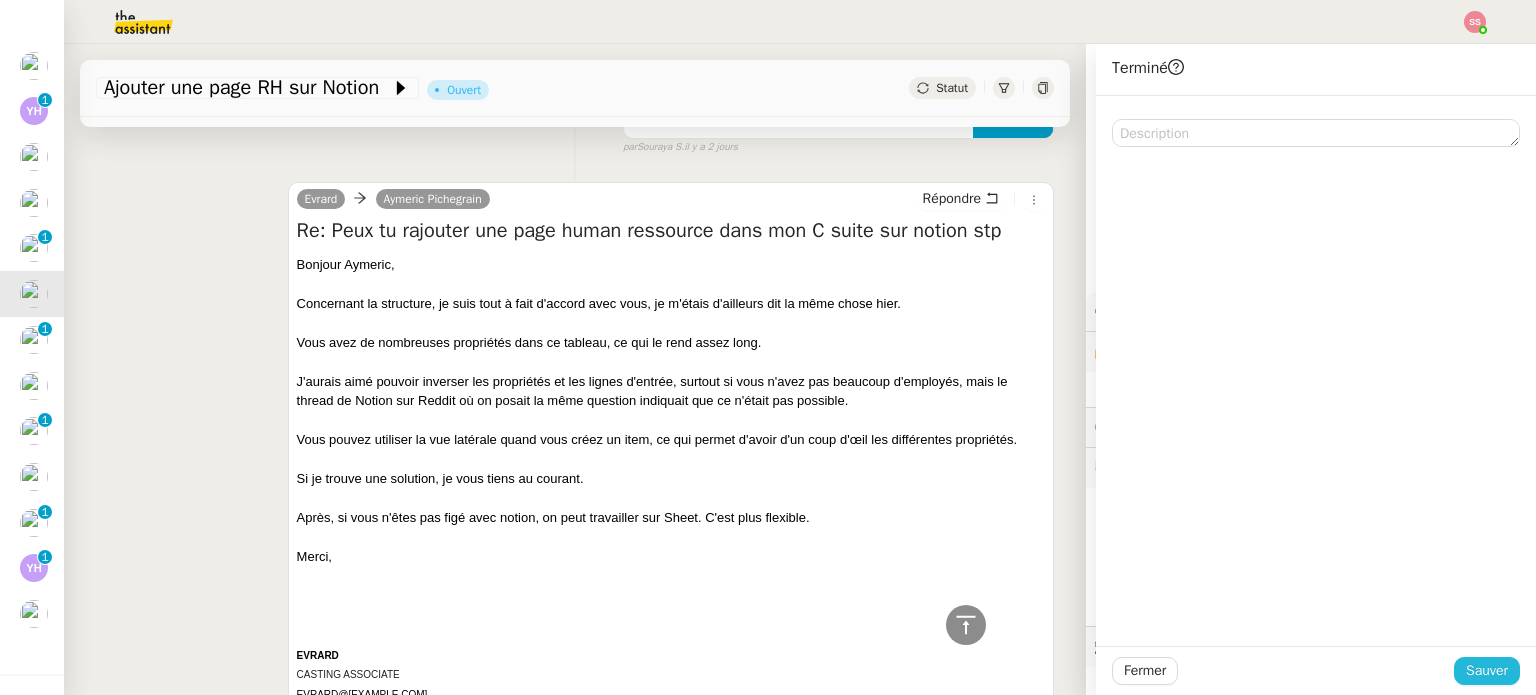 click on "Sauver" 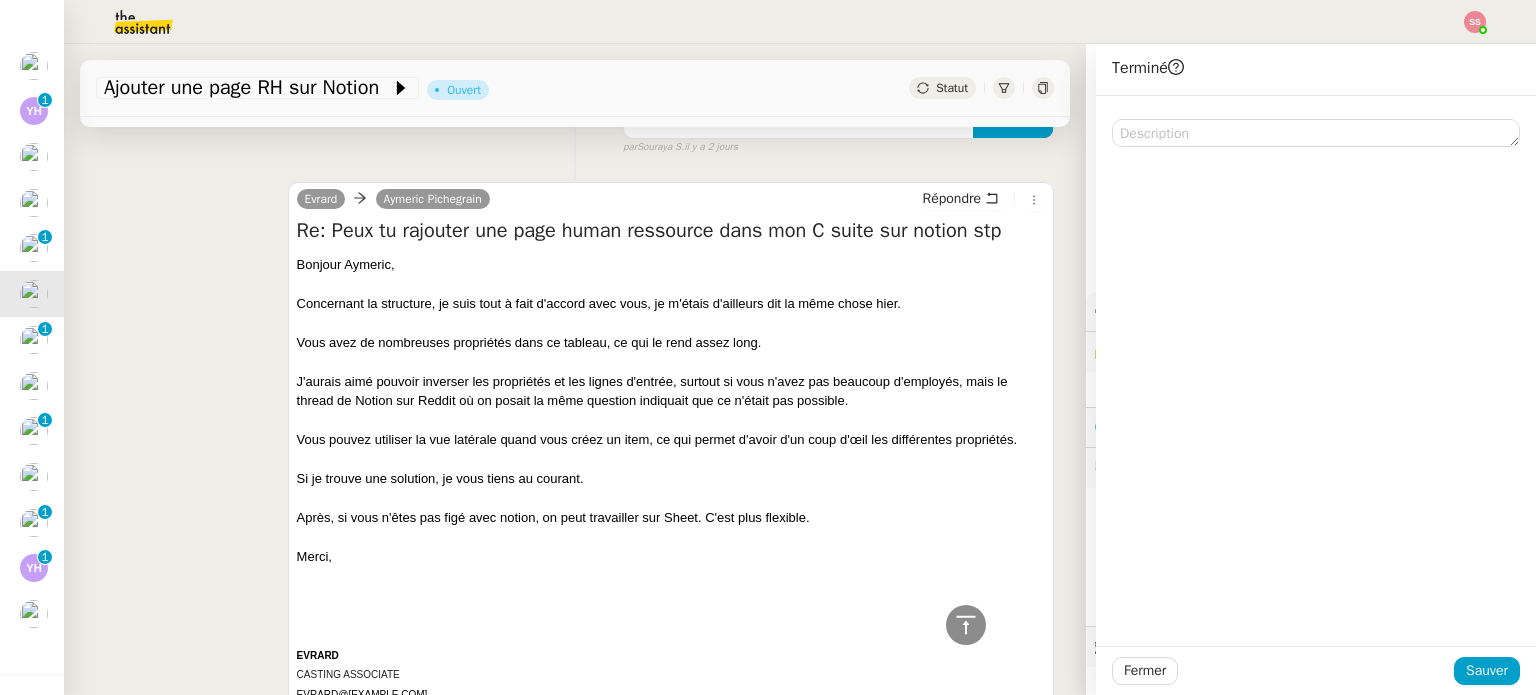 scroll, scrollTop: 530, scrollLeft: 0, axis: vertical 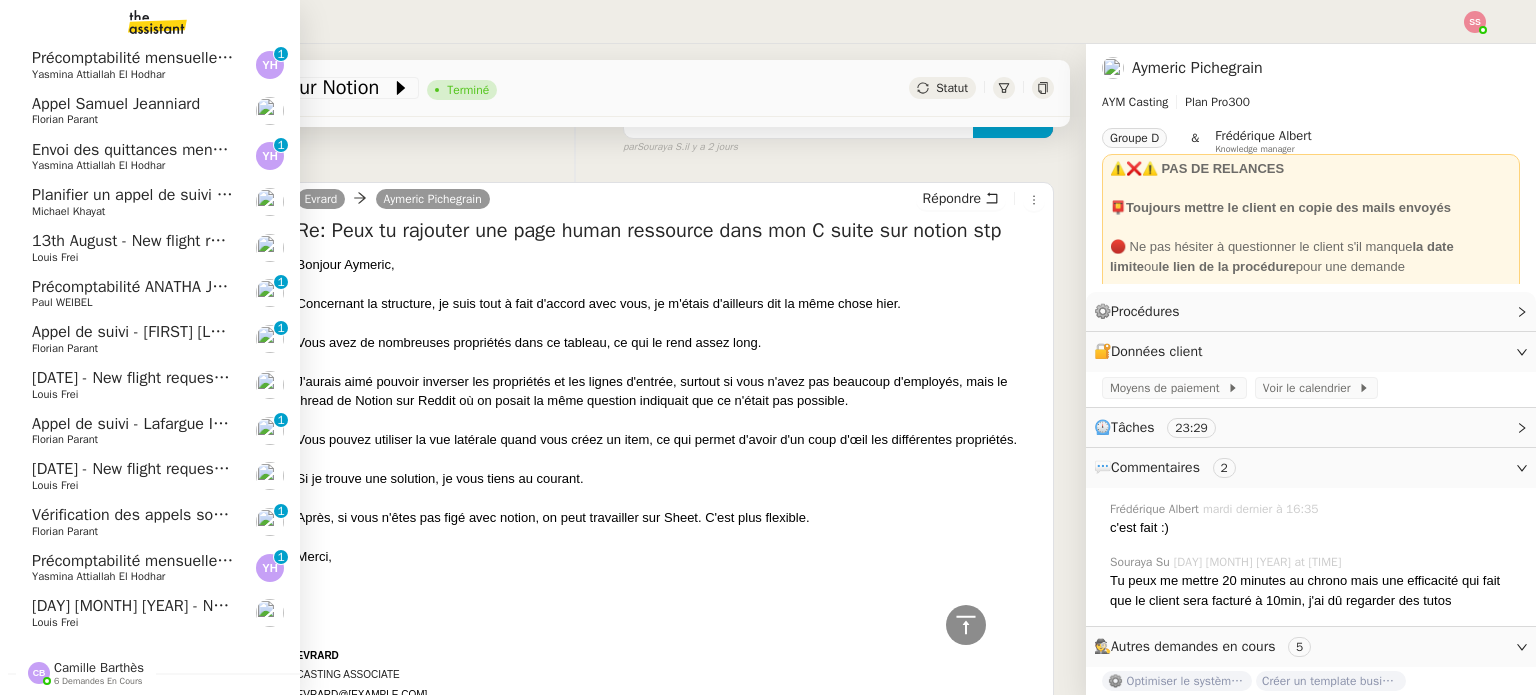 click on "Appel de suivi - Lafargue Immobilier - Dorothée LAFARGUE" 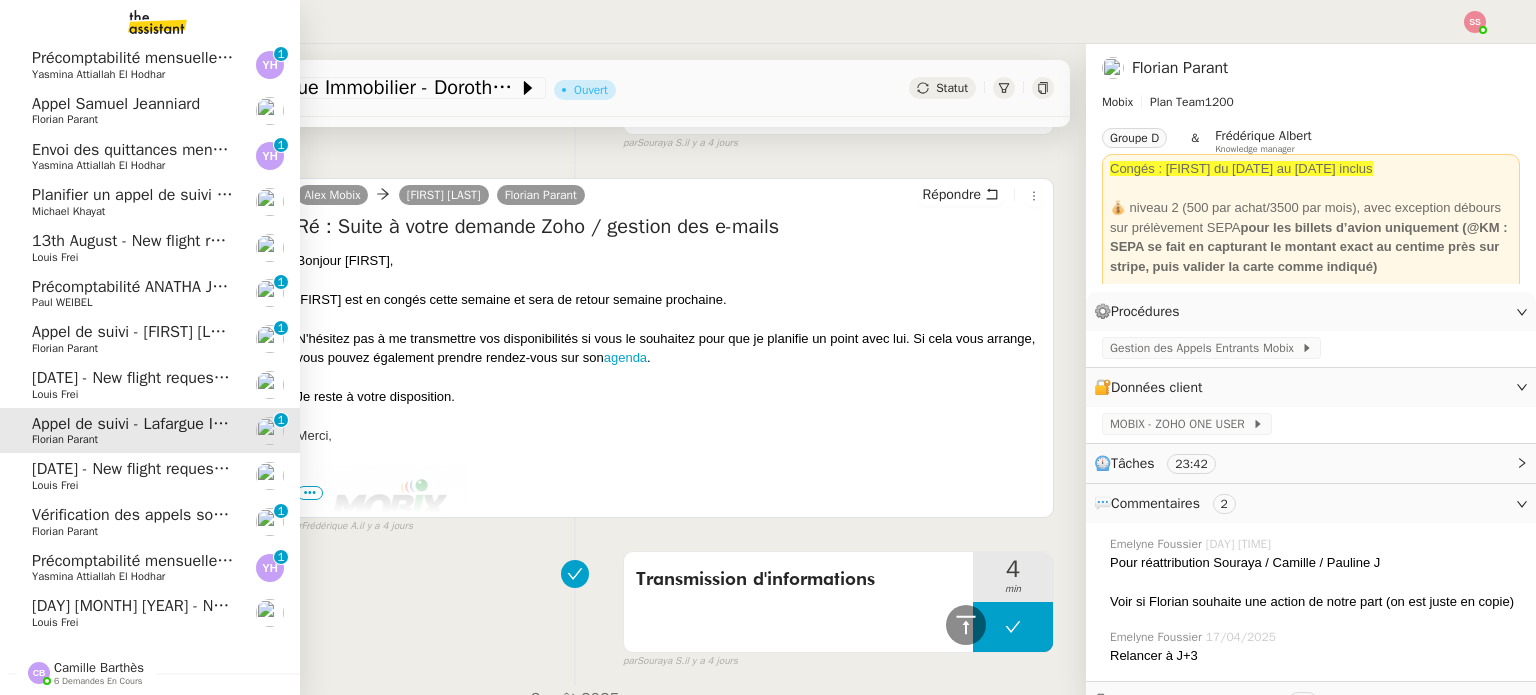 click on "Vérification des appels sortants - juillet 2025" 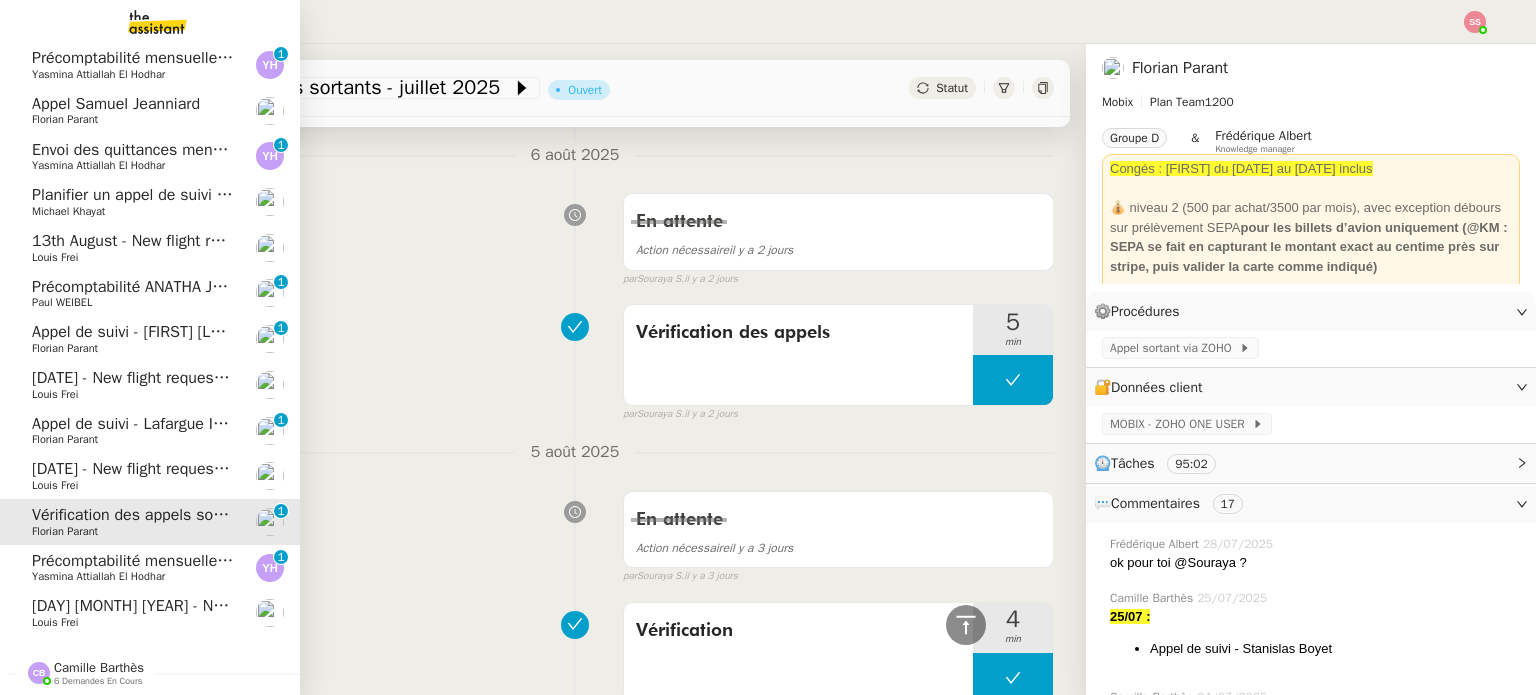 click on "Louis Frei" 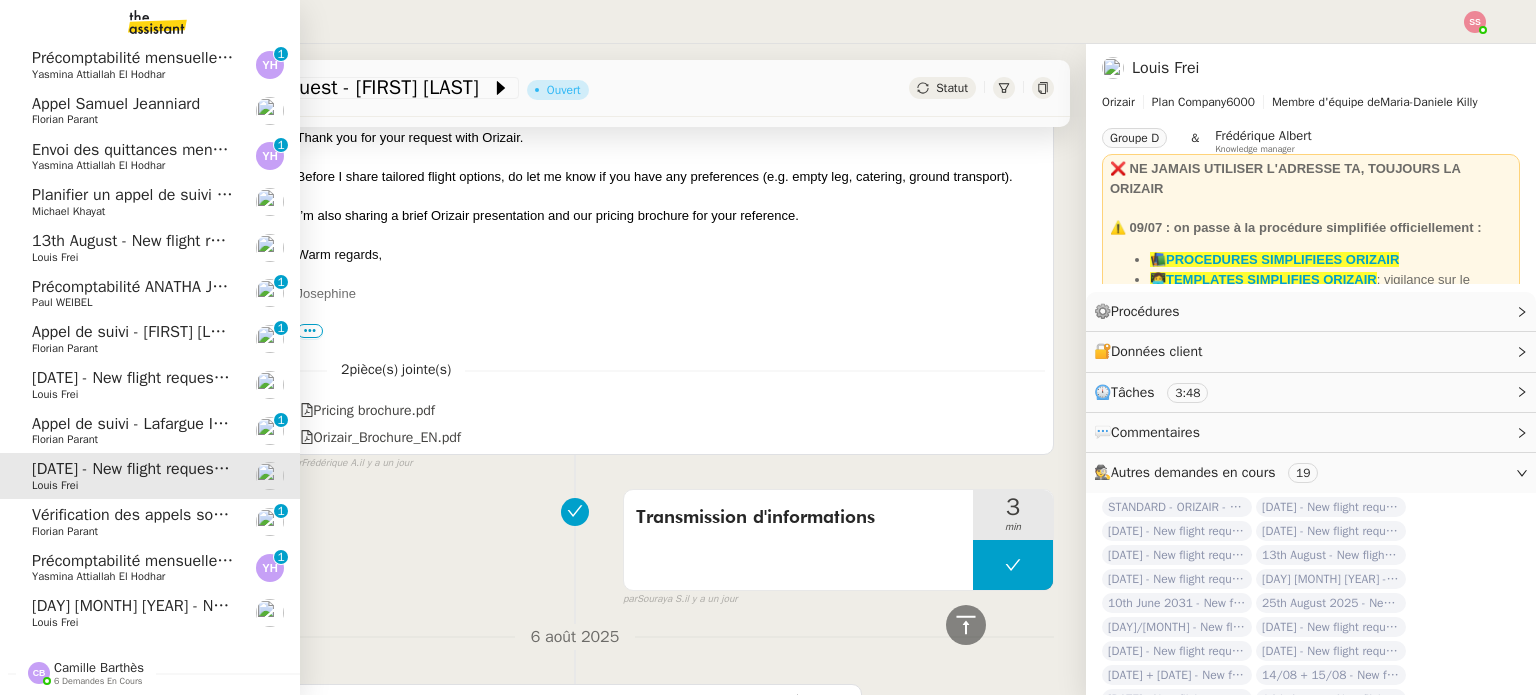 click on "Planifier un appel de suivi début septembre    [FIRST] [LAST]" 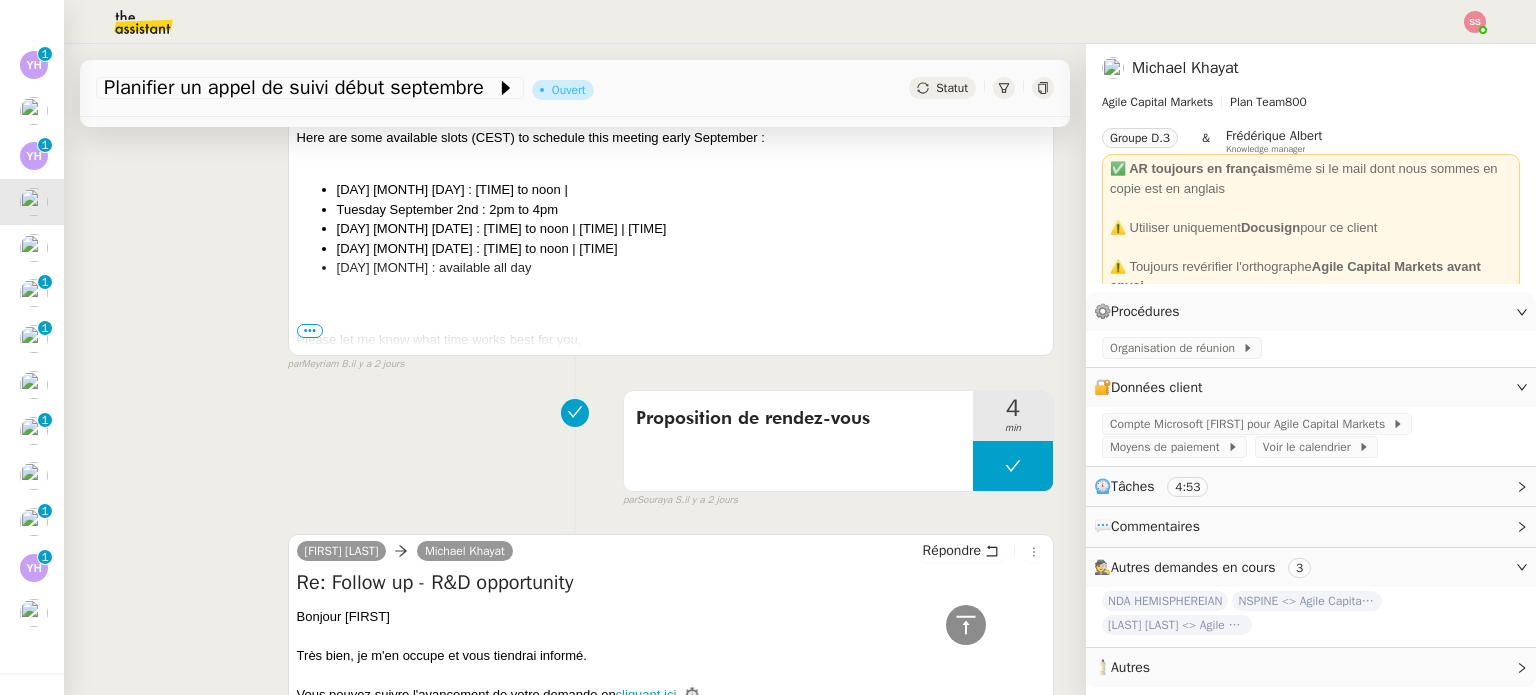 scroll, scrollTop: 430, scrollLeft: 0, axis: vertical 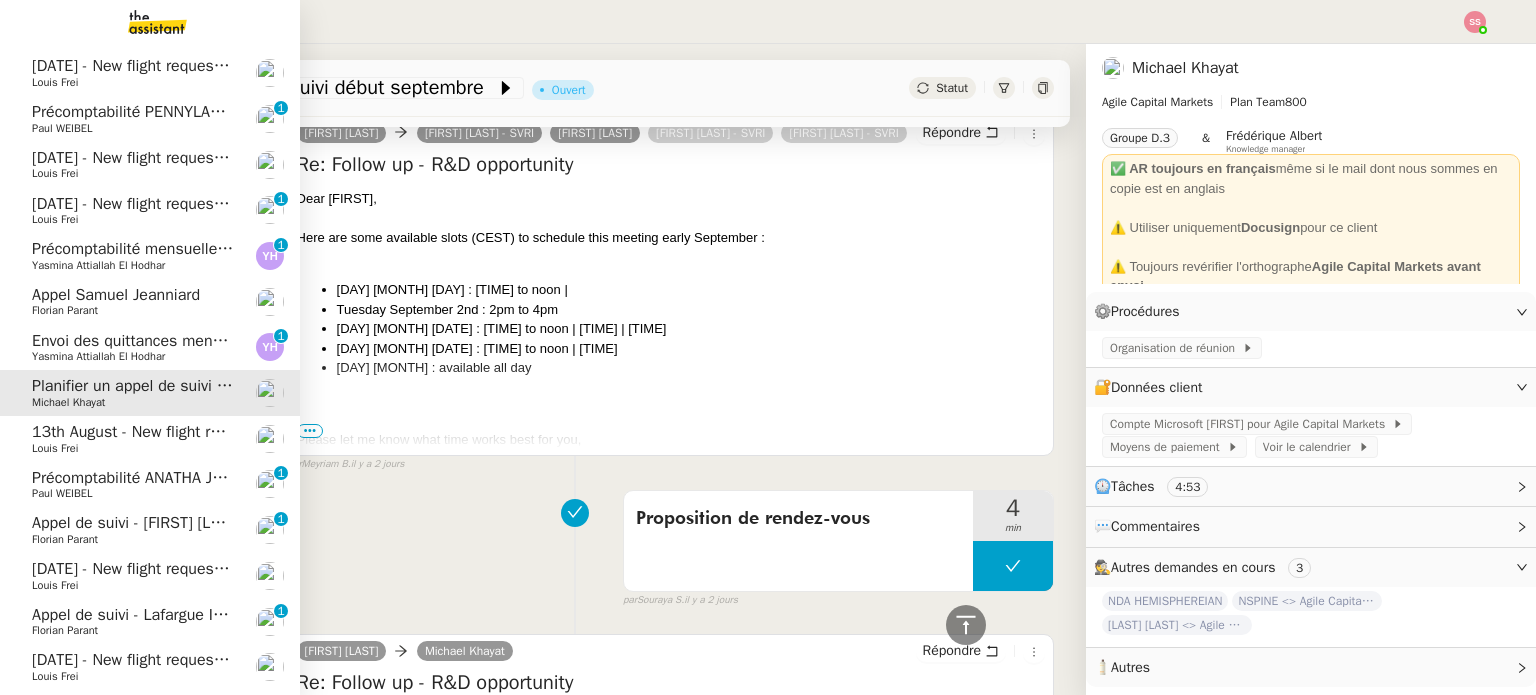 click on "13th August - New flight request - Mathias Heggelund" 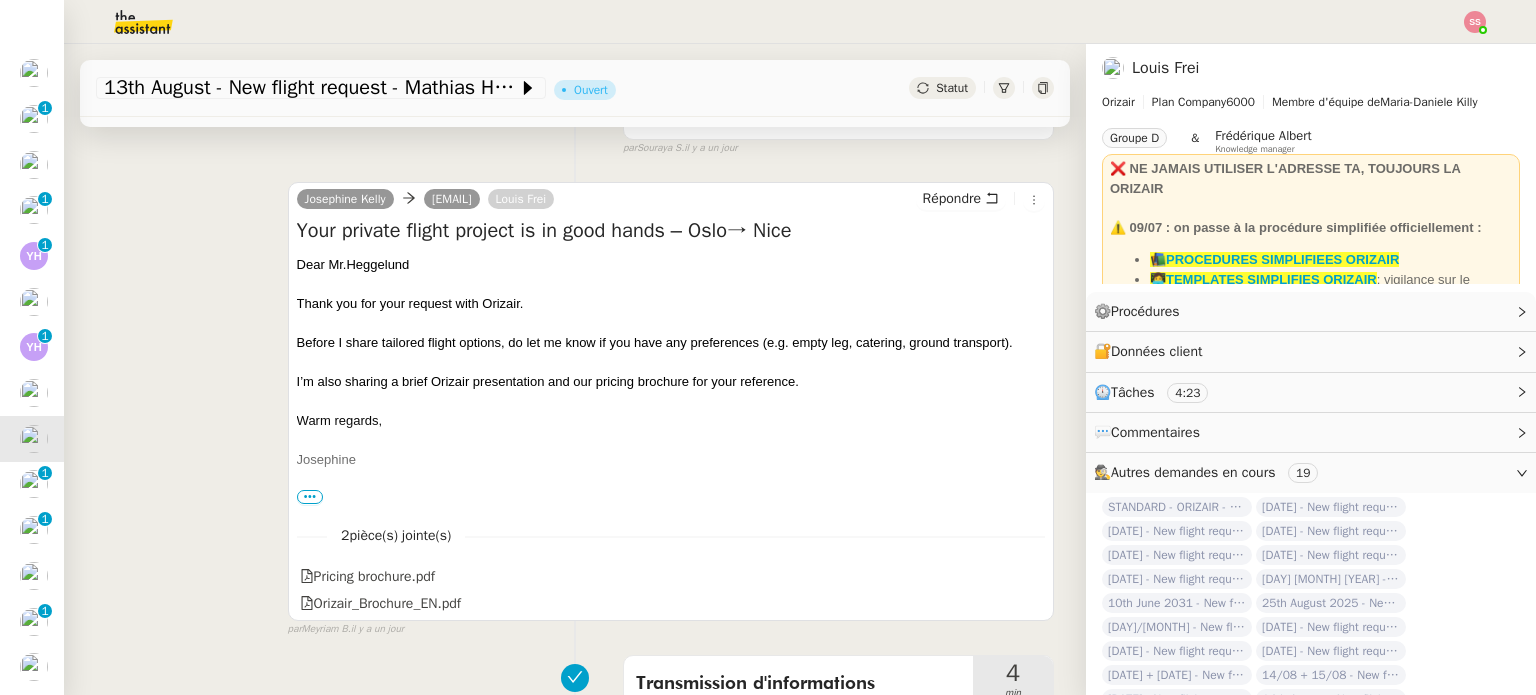 scroll, scrollTop: 400, scrollLeft: 0, axis: vertical 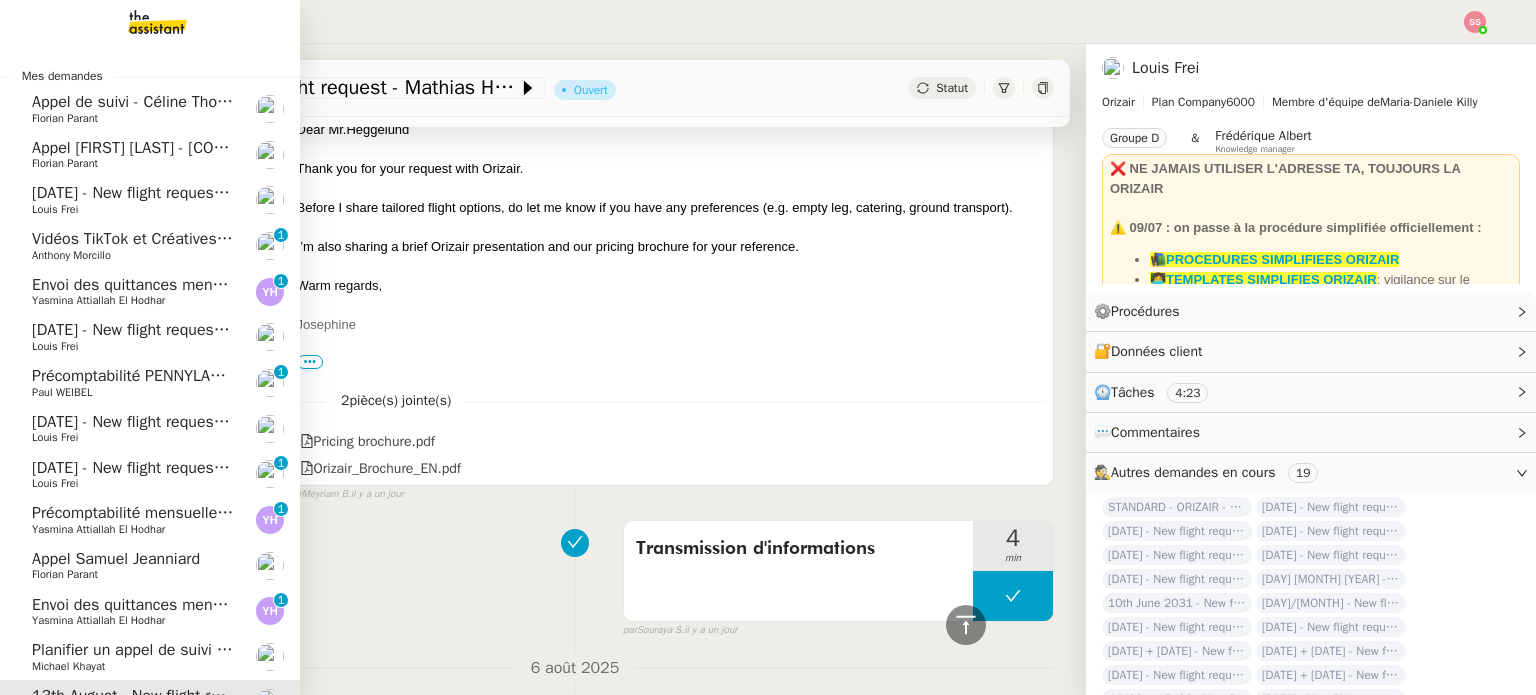 click on "[DATE] - New flight request - [FIRST] [LAST]" 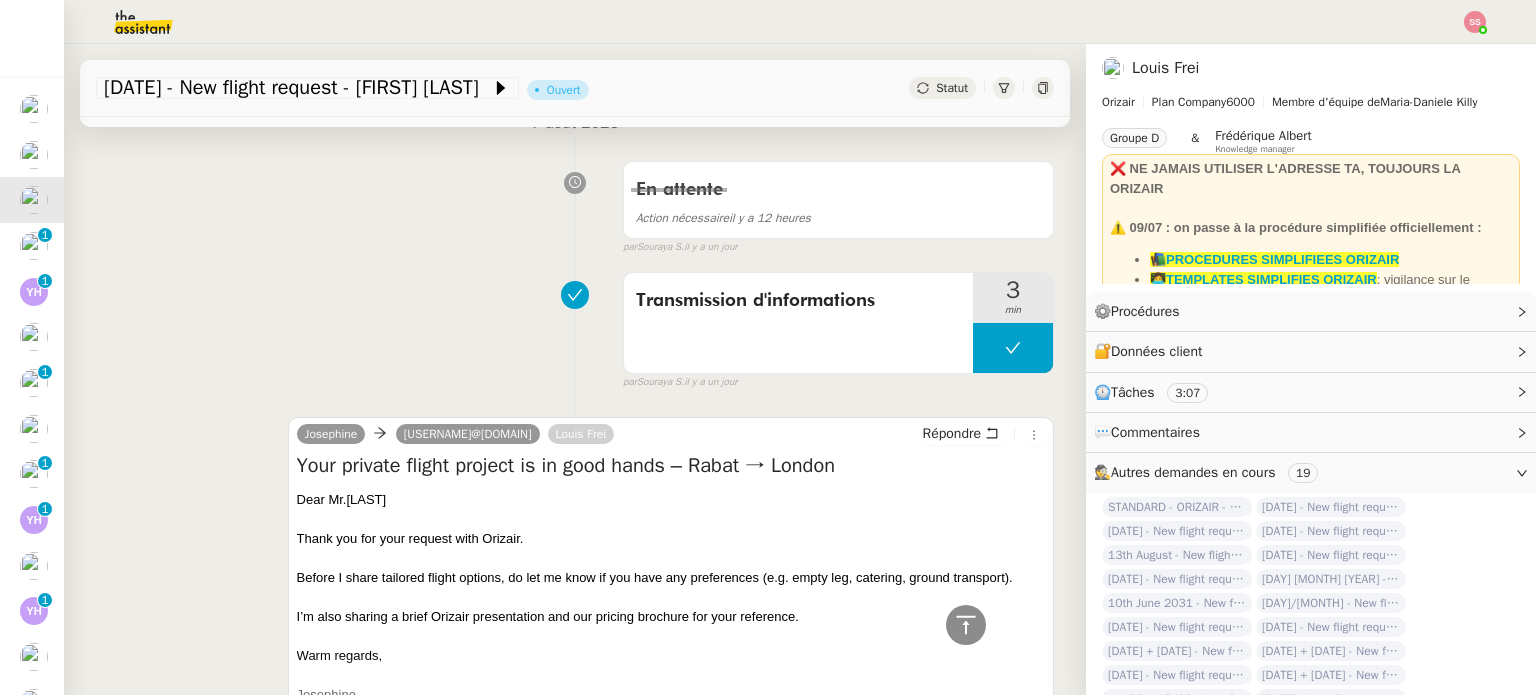 scroll, scrollTop: 99, scrollLeft: 0, axis: vertical 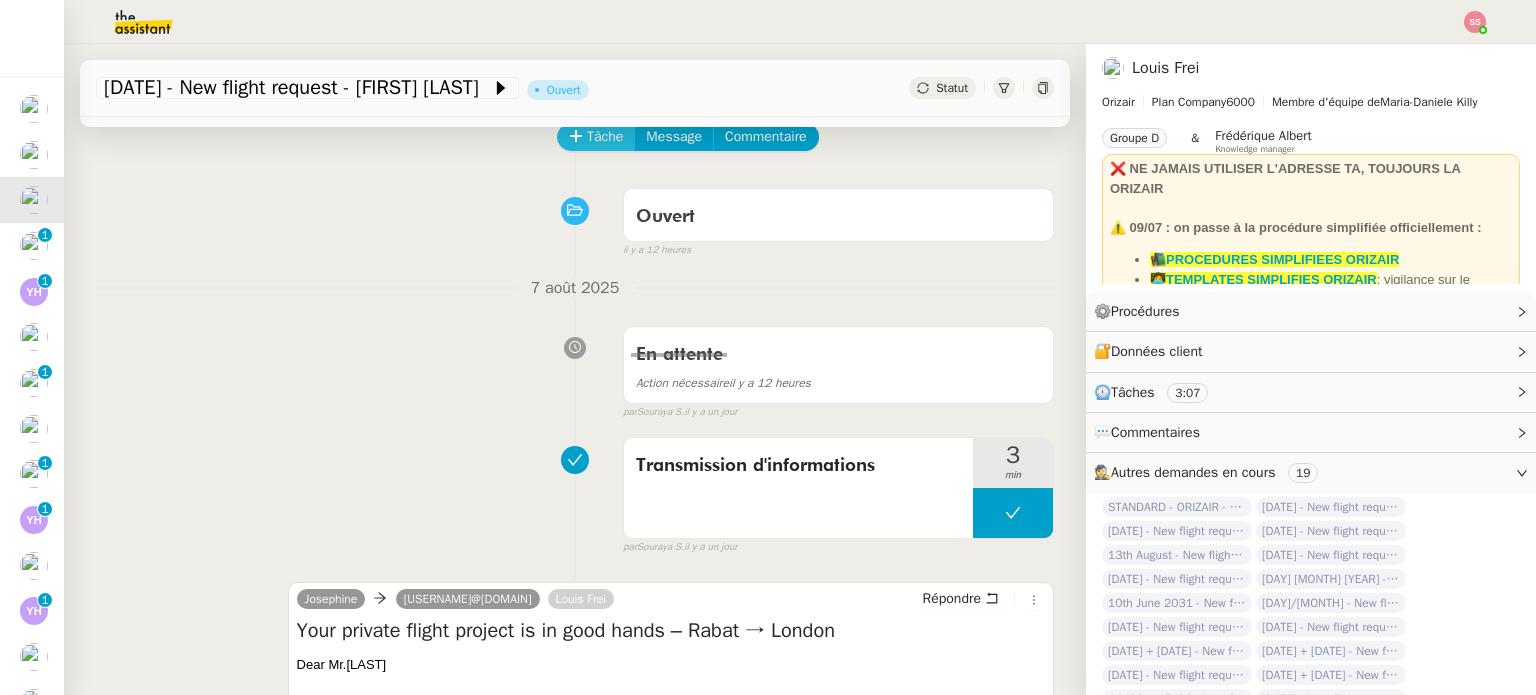 click on "Tâche" 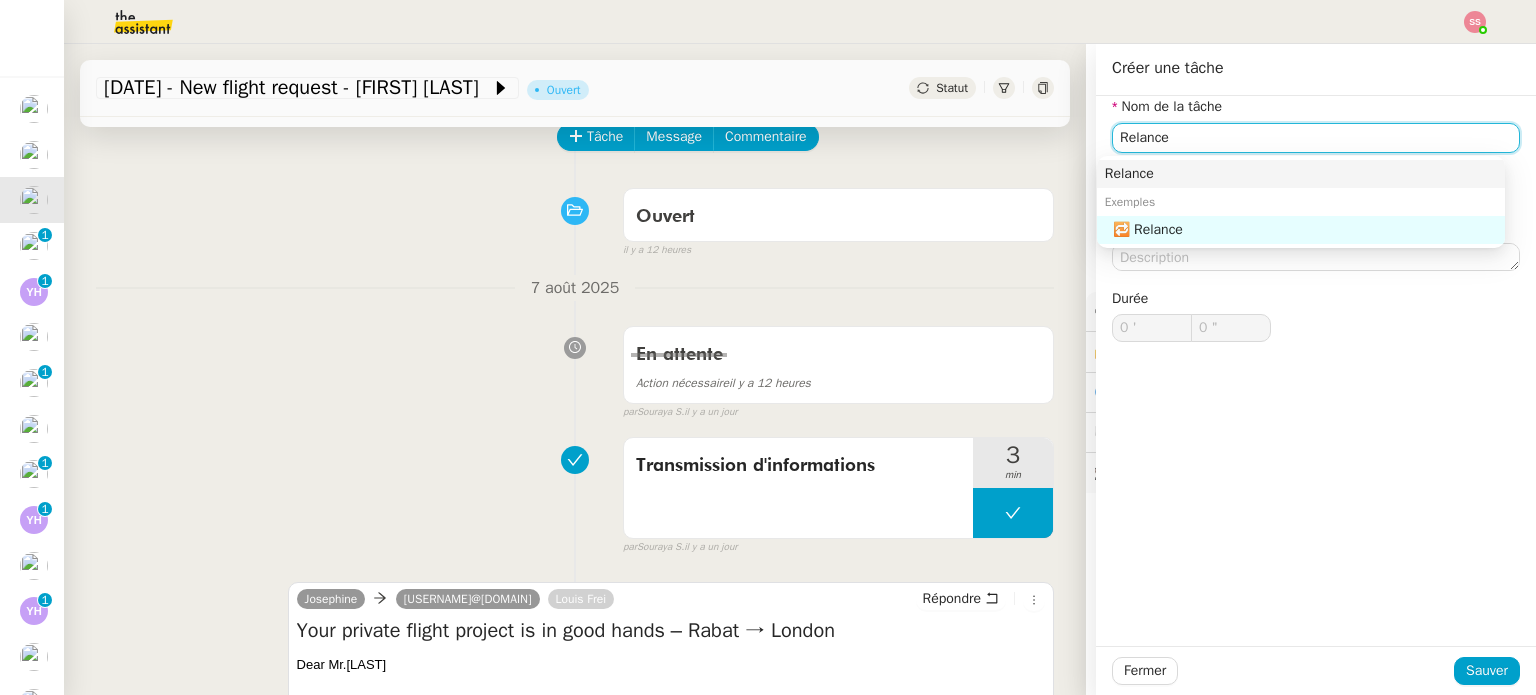 click on "Relance" at bounding box center (1301, 174) 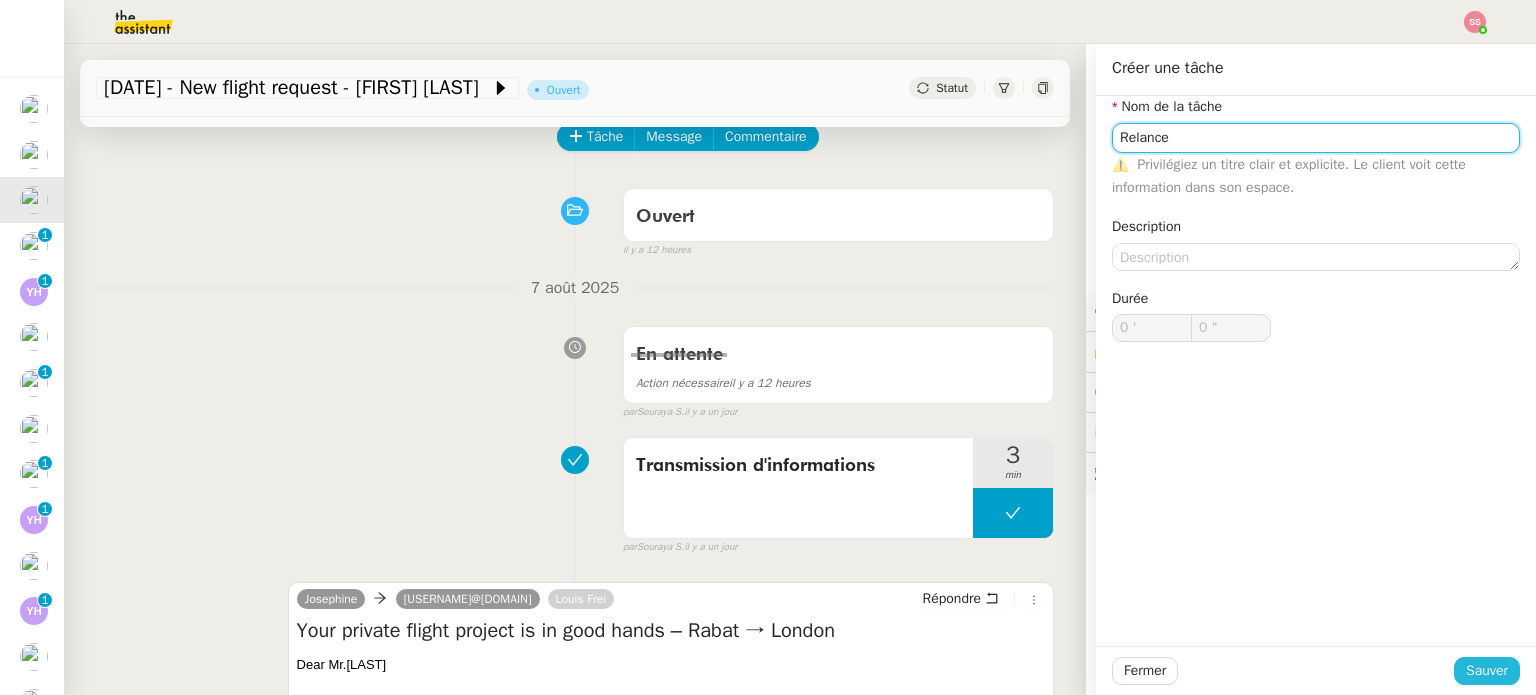 type on "Relance" 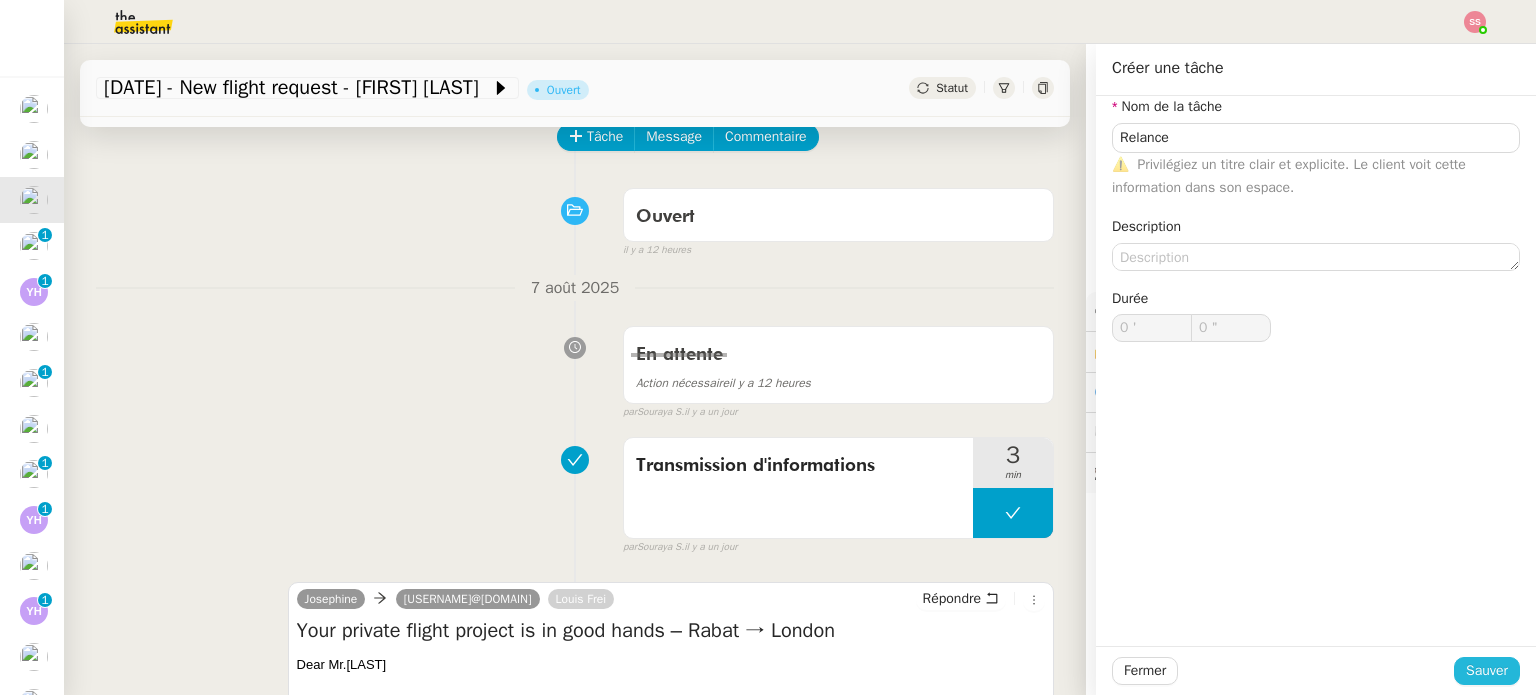 click on "Sauver" 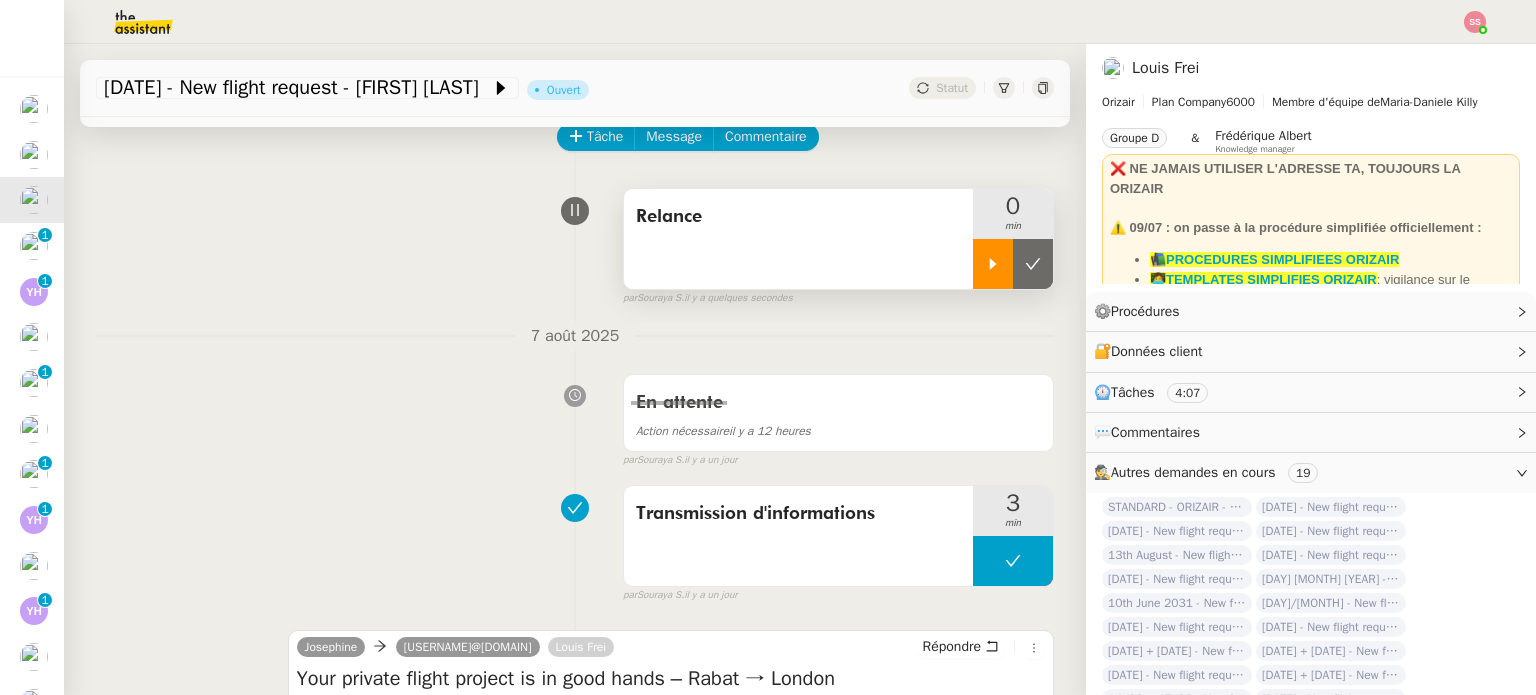click 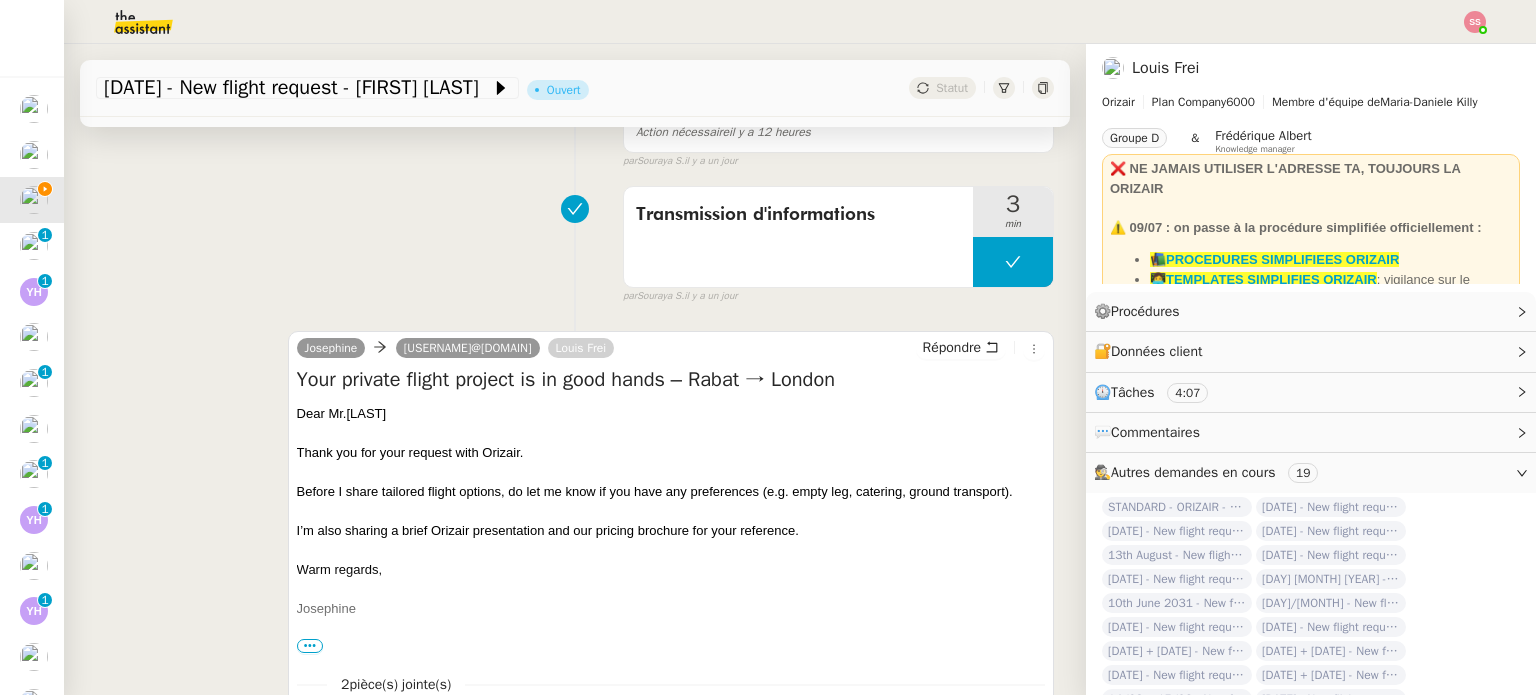 scroll, scrollTop: 400, scrollLeft: 0, axis: vertical 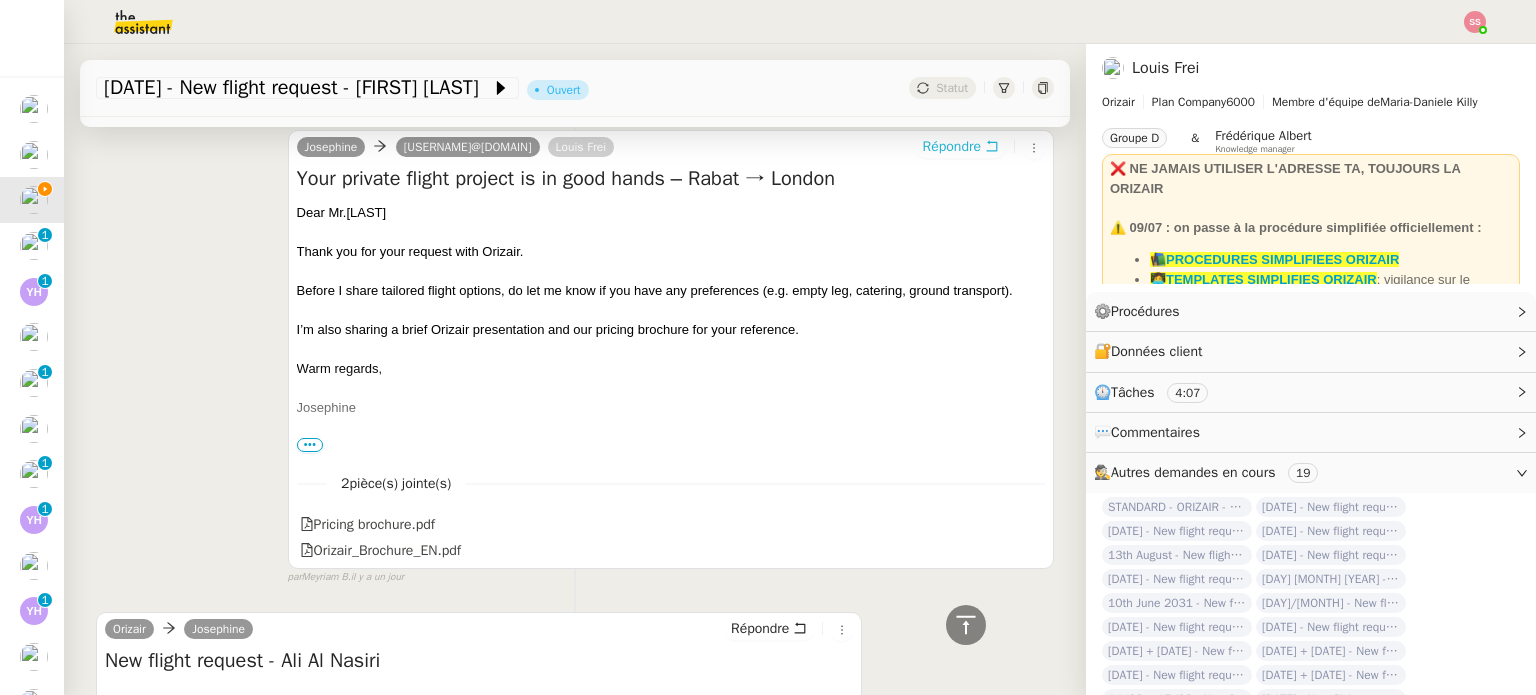 click on "Répondre" at bounding box center (952, 147) 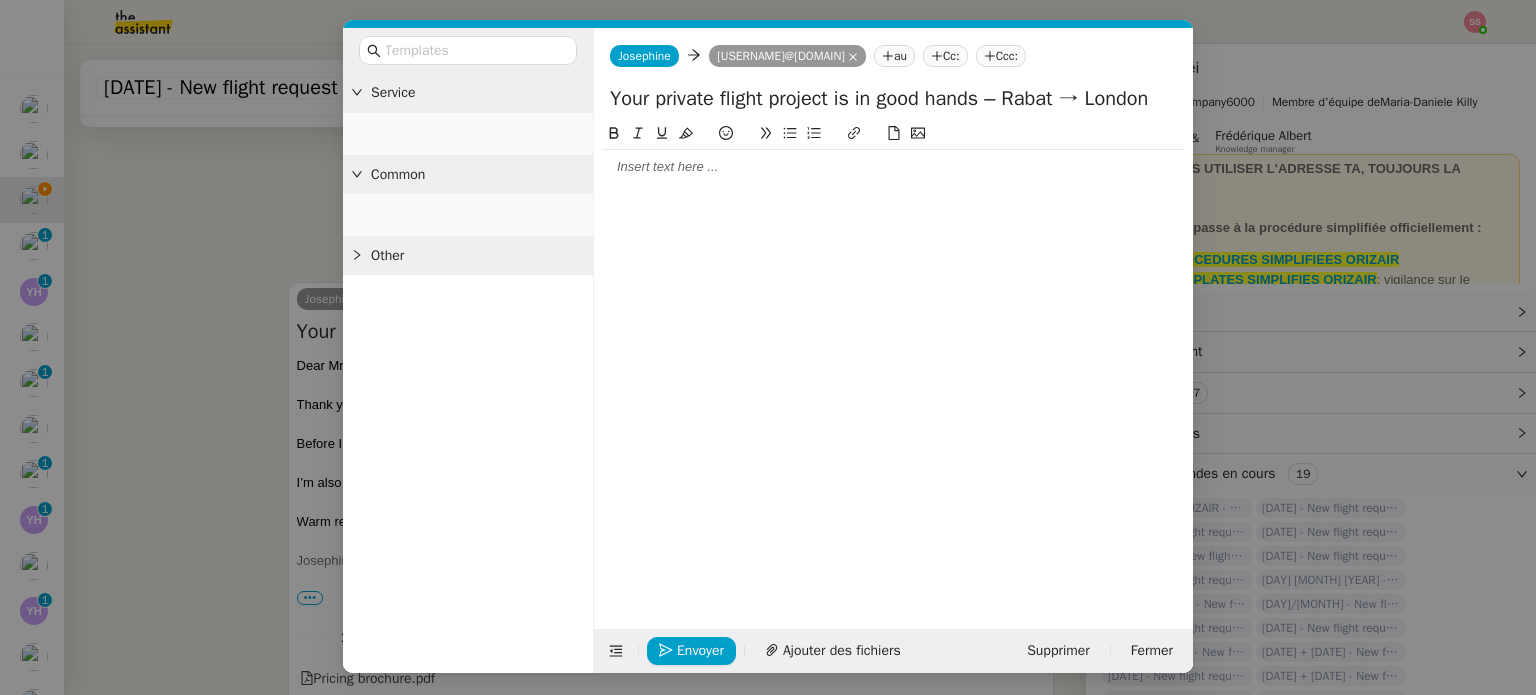 scroll, scrollTop: 753, scrollLeft: 0, axis: vertical 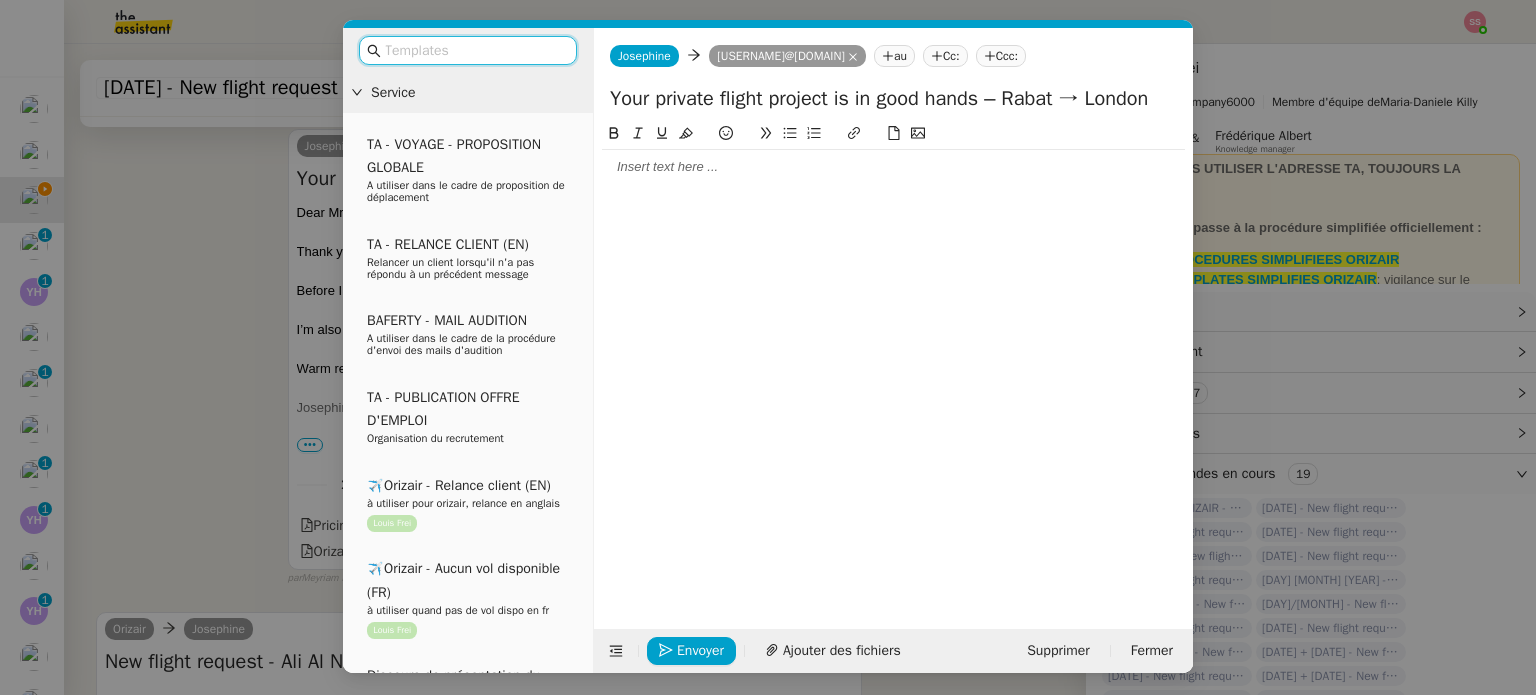 click at bounding box center [475, 50] 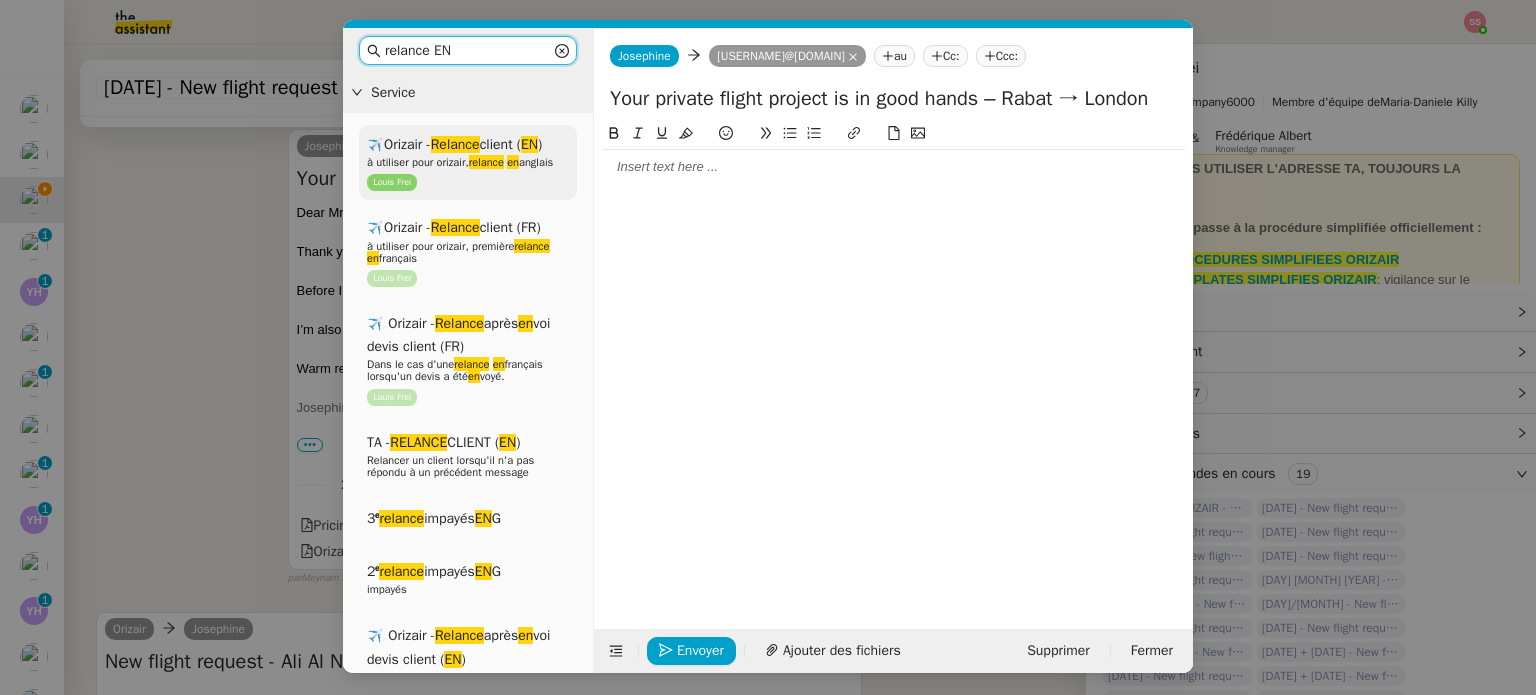 type on "relance EN" 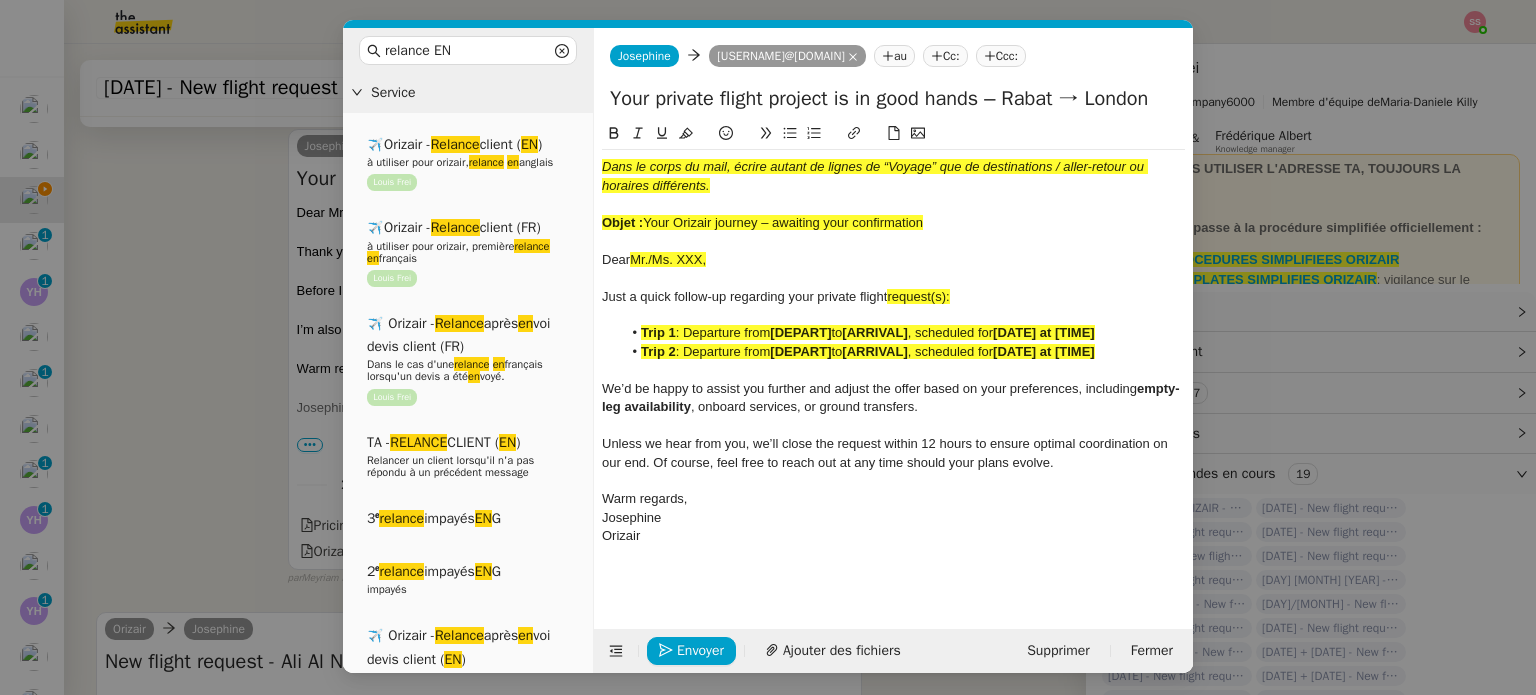 scroll, scrollTop: 1016, scrollLeft: 0, axis: vertical 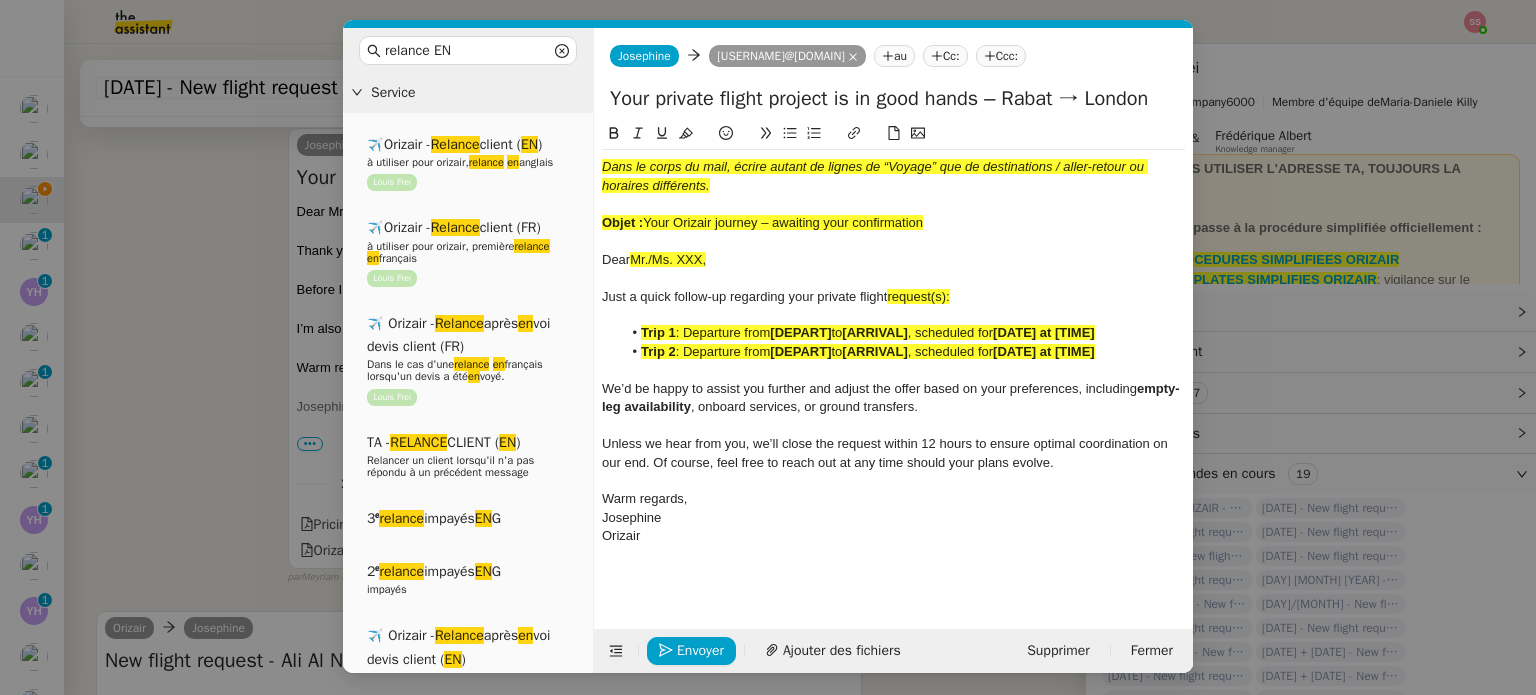 drag, startPoint x: 646, startPoint y: 224, endPoint x: 993, endPoint y: 216, distance: 347.0922 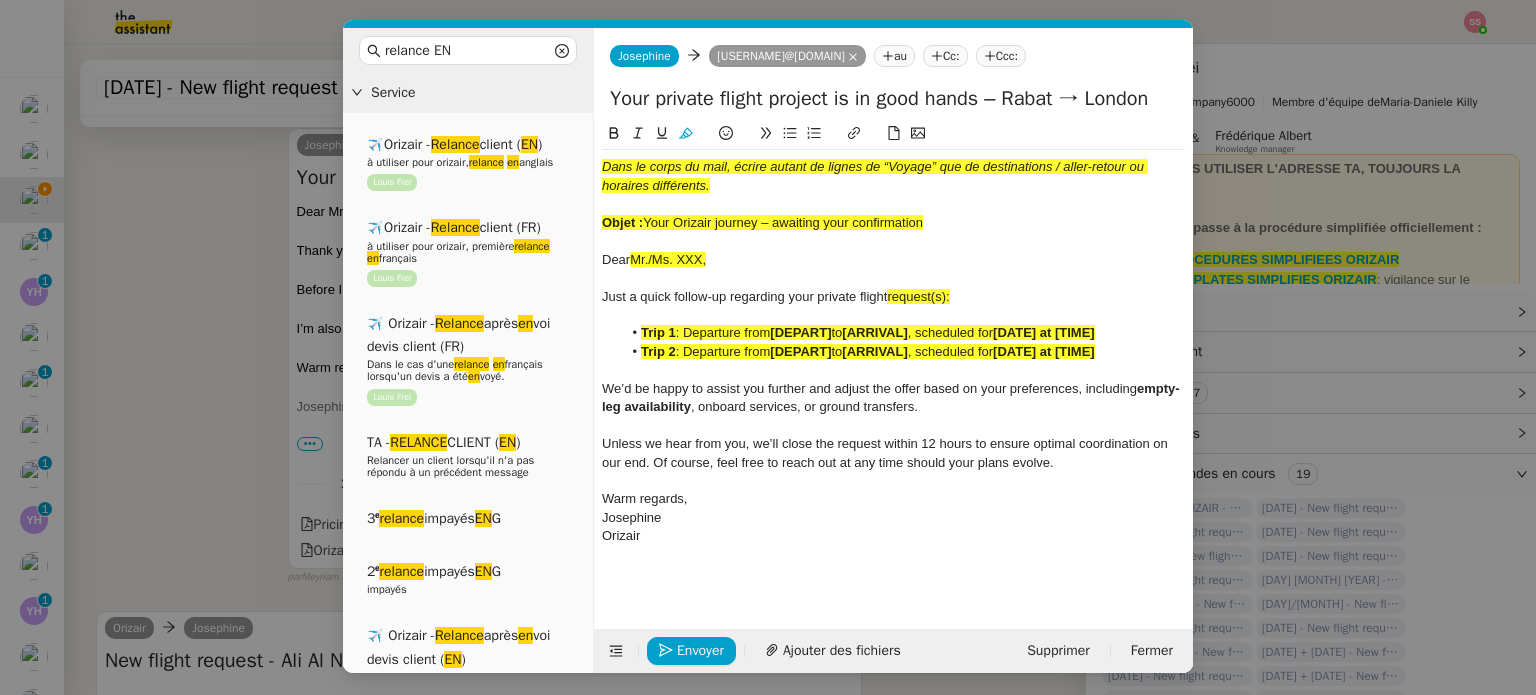 type 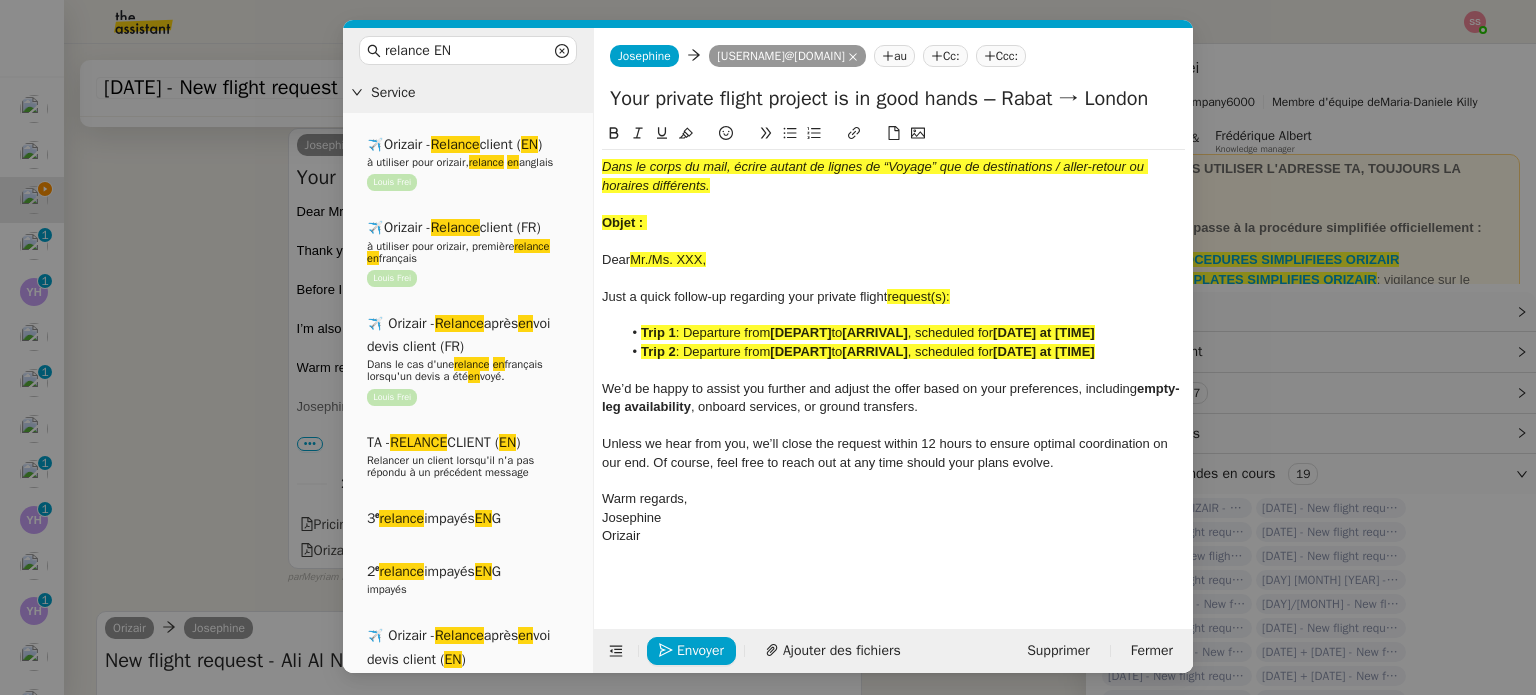 drag, startPoint x: 1014, startPoint y: 98, endPoint x: 556, endPoint y: 83, distance: 458.24557 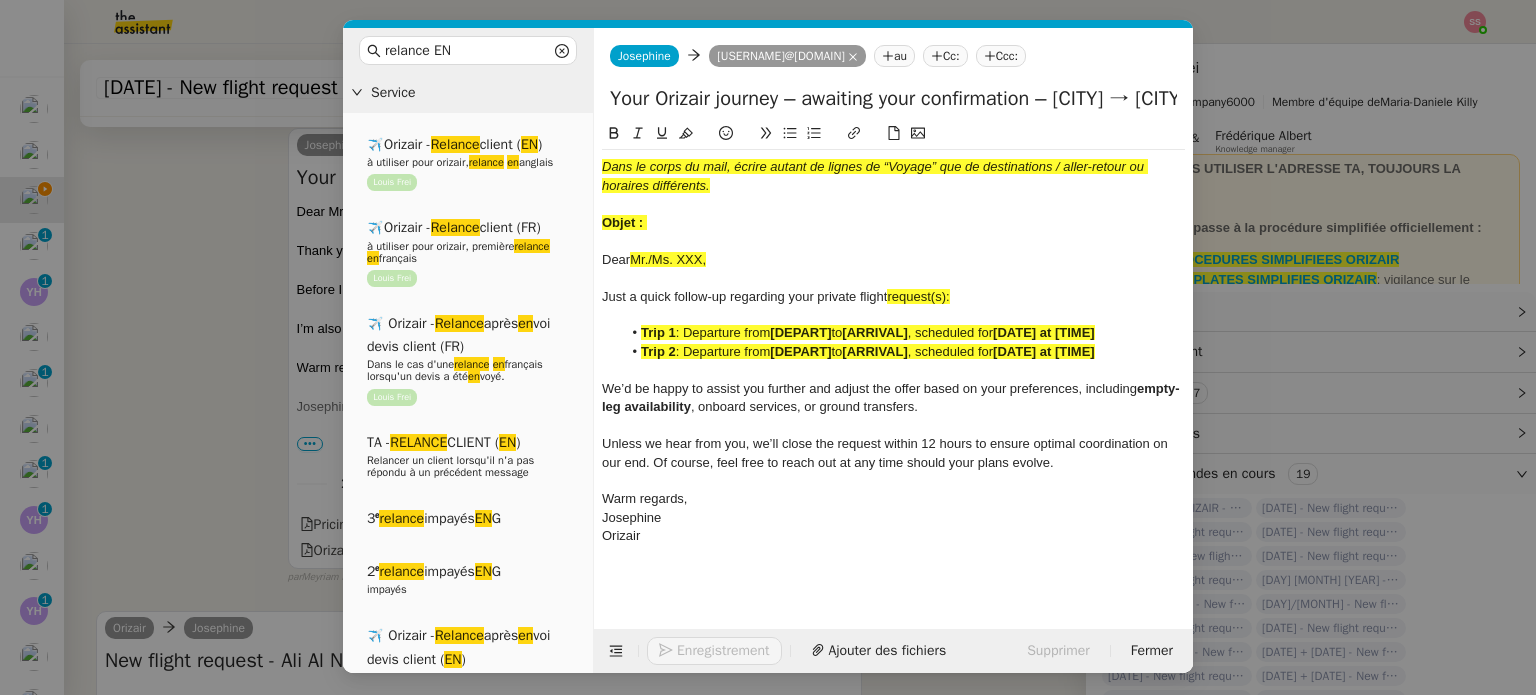 type on "Your Orizair journey – awaiting your confirmation – [CITY] → [CITY]" 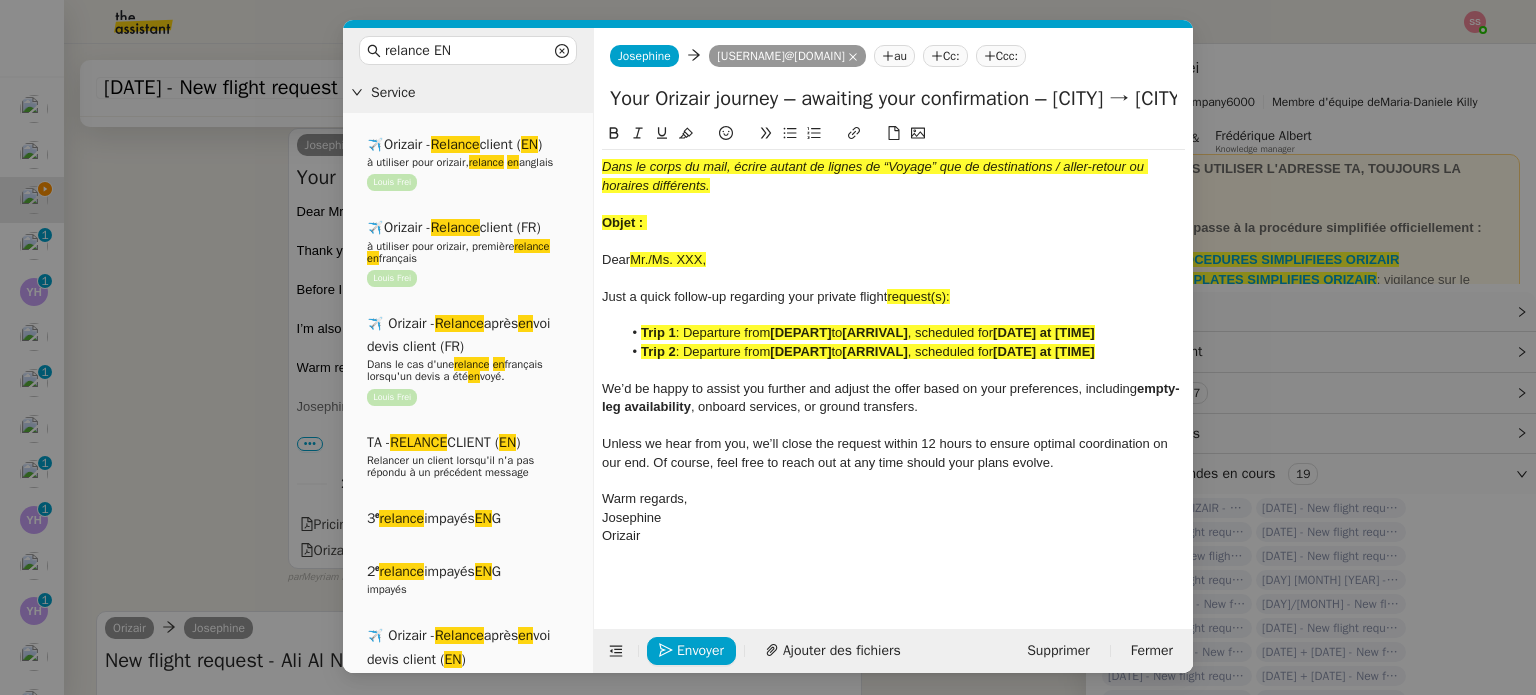 drag, startPoint x: 740, startPoint y: 255, endPoint x: 573, endPoint y: 94, distance: 231.96982 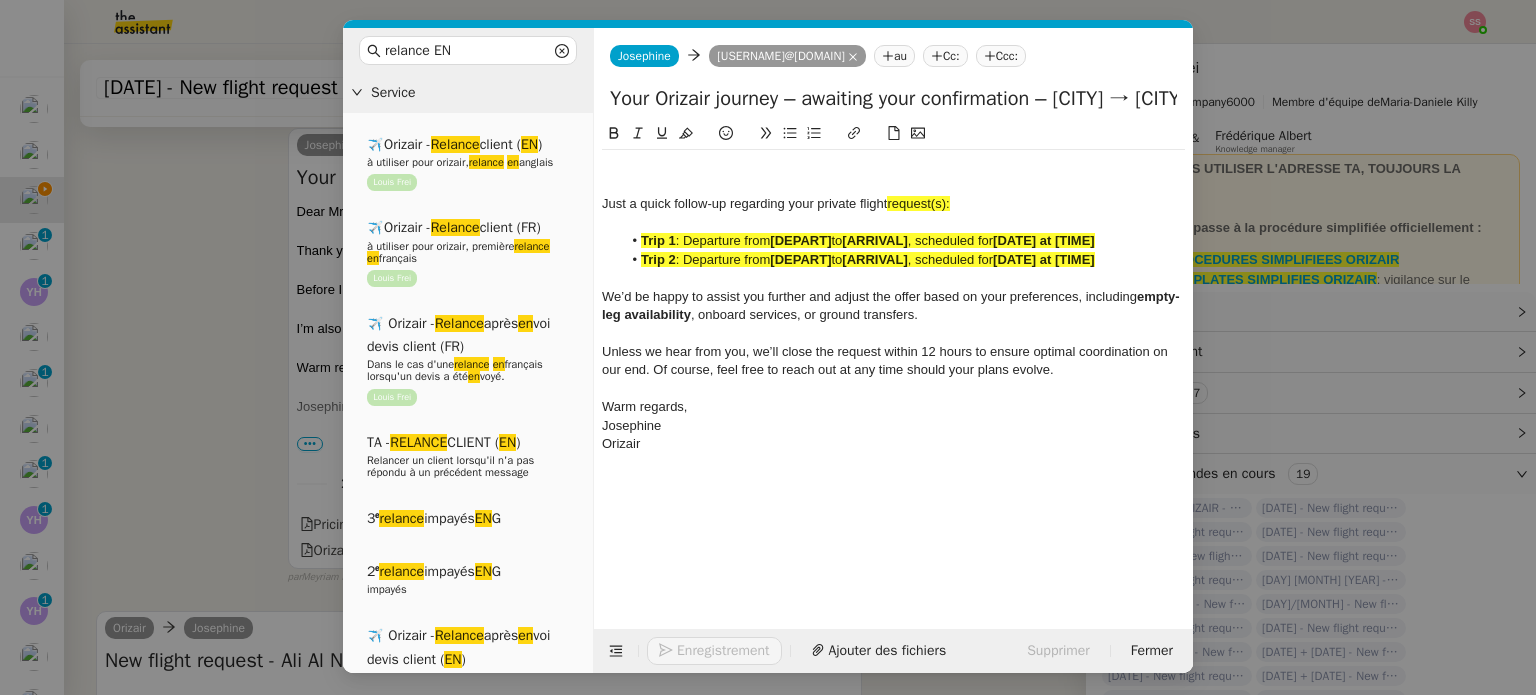 click on "relance EN Service ✈️Orizair -  Relance  client ( EN )     à utiliser pour orizair,  relance   en  anglais [FIRST] [LAST] ✈️Orizair -  Relance  client (FR)    à utiliser pour orizair, première  relance   en  français [FIRST] [LAST] ✈️ Orizair -  Relance  après  en voi devis client (FR)    Dans le cas d'une  relance   en  français lorsqu'un devis a été  en voyé.  [FIRST] [LAST] TA -  RELANCE  CLIENT ( EN )    Relancer un client lorsqu'il n'a pas répondu à un précédent message 3ᵉ  relance  impayés  EN G    2ᵉ  relance  impayés  EN G    impayés  ✈️ Orizair -  Relance  après  en voi devis client ( EN )    Il convient de dérouler la procédure lorsqu'il s'agit de relancer le client pour son devis  en  anglais.  [FIRST] [LAST] TA -  FIN  RELANCES  ( EN )    À utiliser après 3  relances  sans réponse  en  anglais  Common ✈️Orizair -  Relance  client ( EN )     à utiliser pour orizair,  relance   en  anglais [FIRST] [LAST] ✈️Orizair -  Relance  client (FR)    relance   en en" at bounding box center (768, 347) 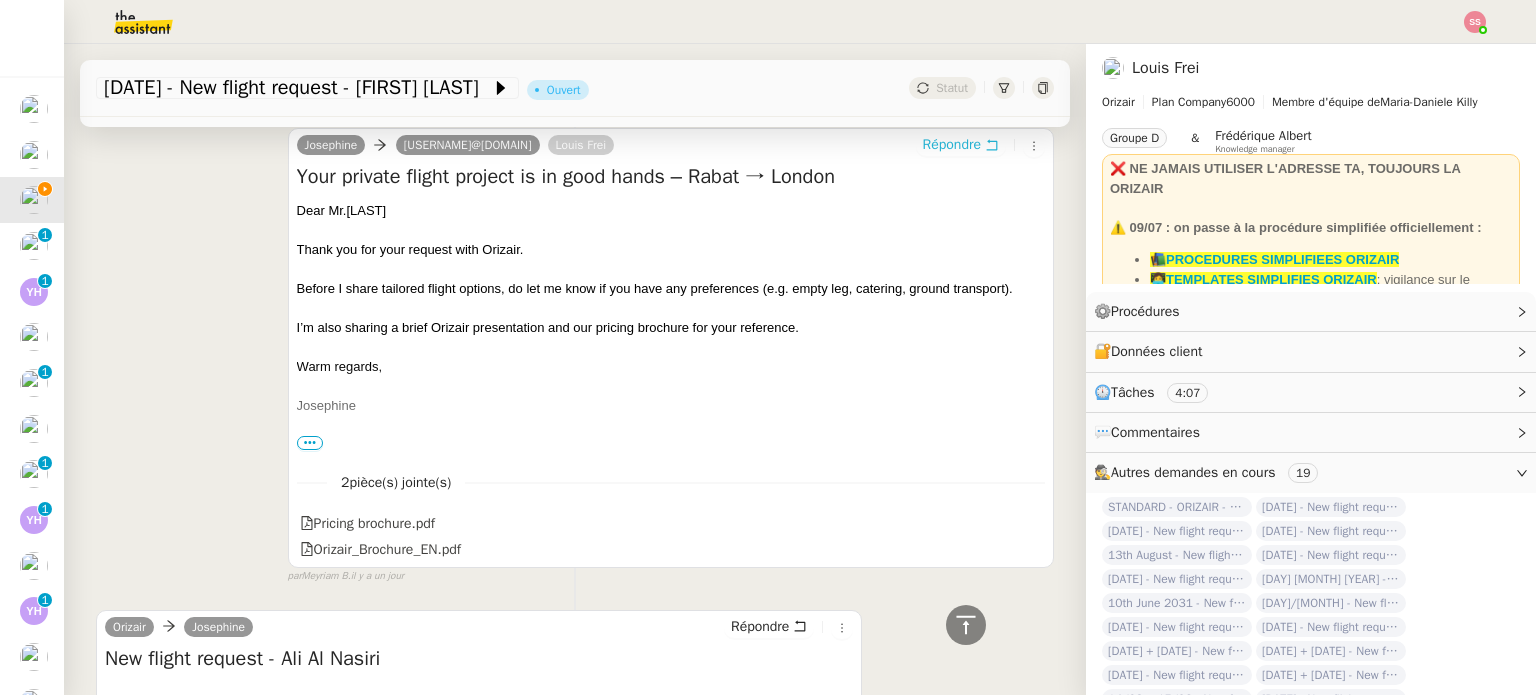 scroll, scrollTop: 1013, scrollLeft: 0, axis: vertical 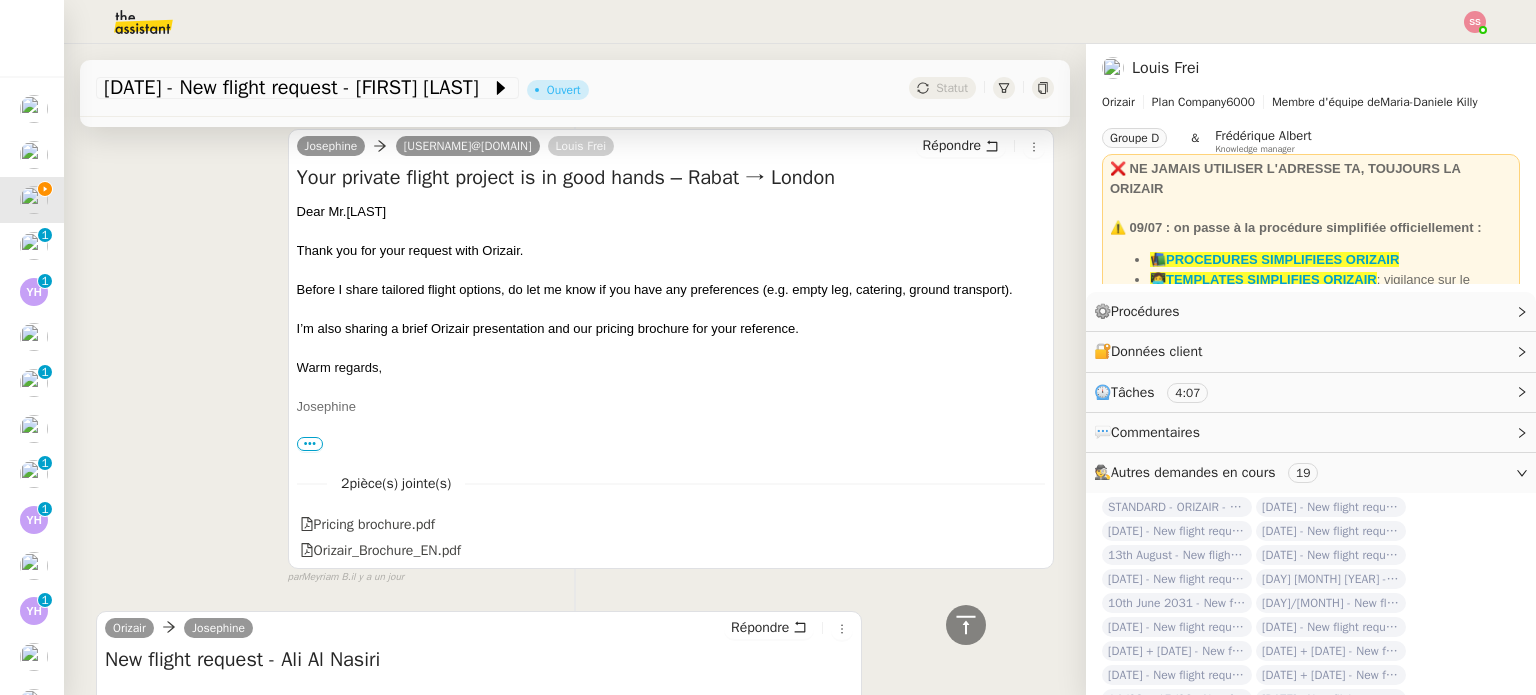 click on "Your private flight project is in good hands – Rabat → London" at bounding box center [671, 178] 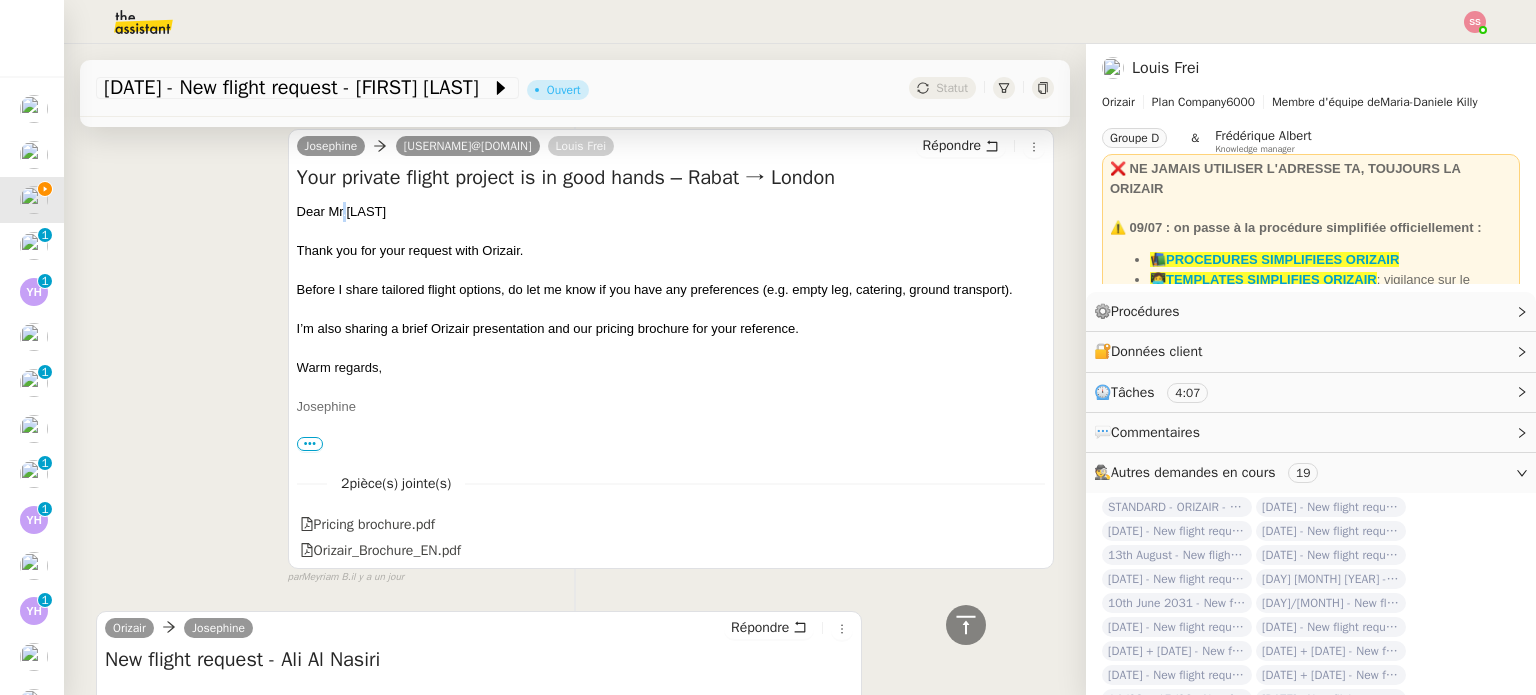 click on "Dear Mr.[LAST]" at bounding box center (671, 212) 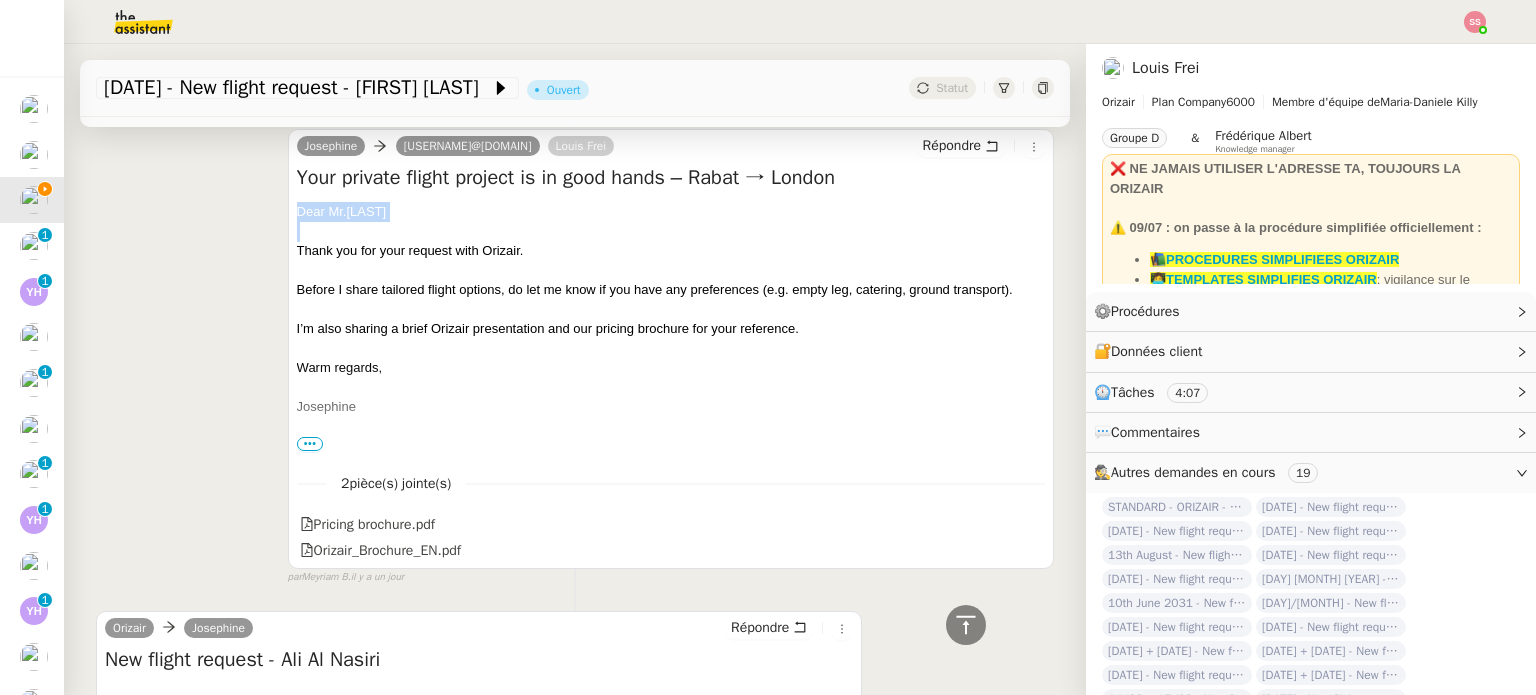 click on "Dear Mr.[LAST]" at bounding box center [671, 212] 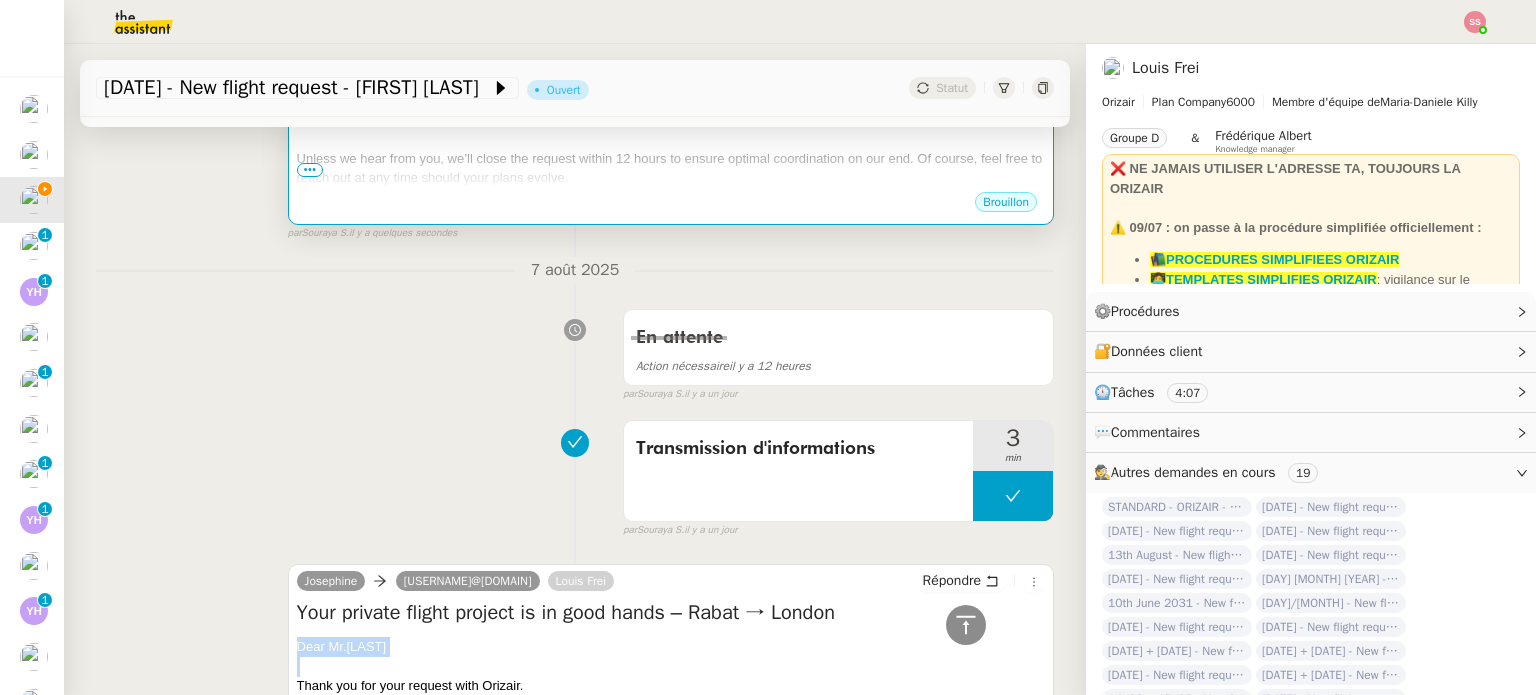 scroll, scrollTop: 413, scrollLeft: 0, axis: vertical 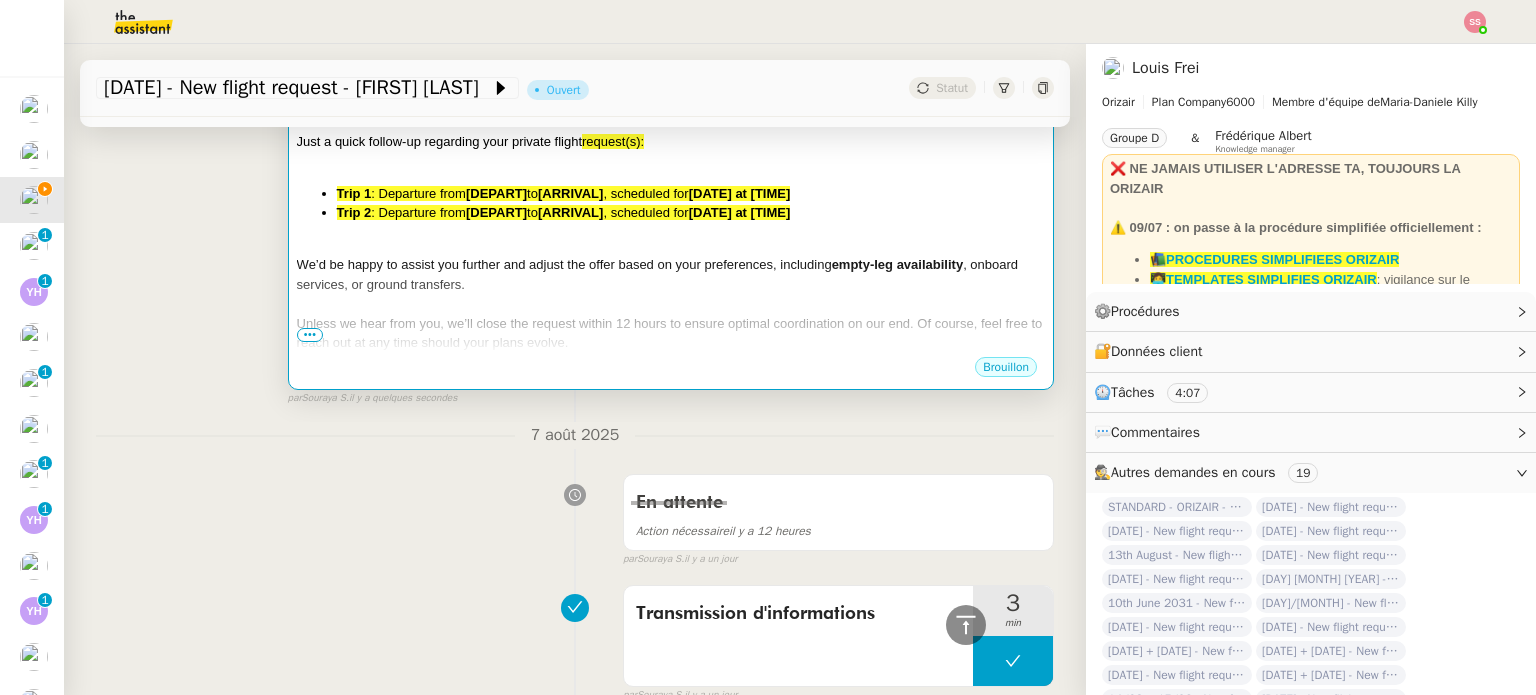 click at bounding box center (671, 246) 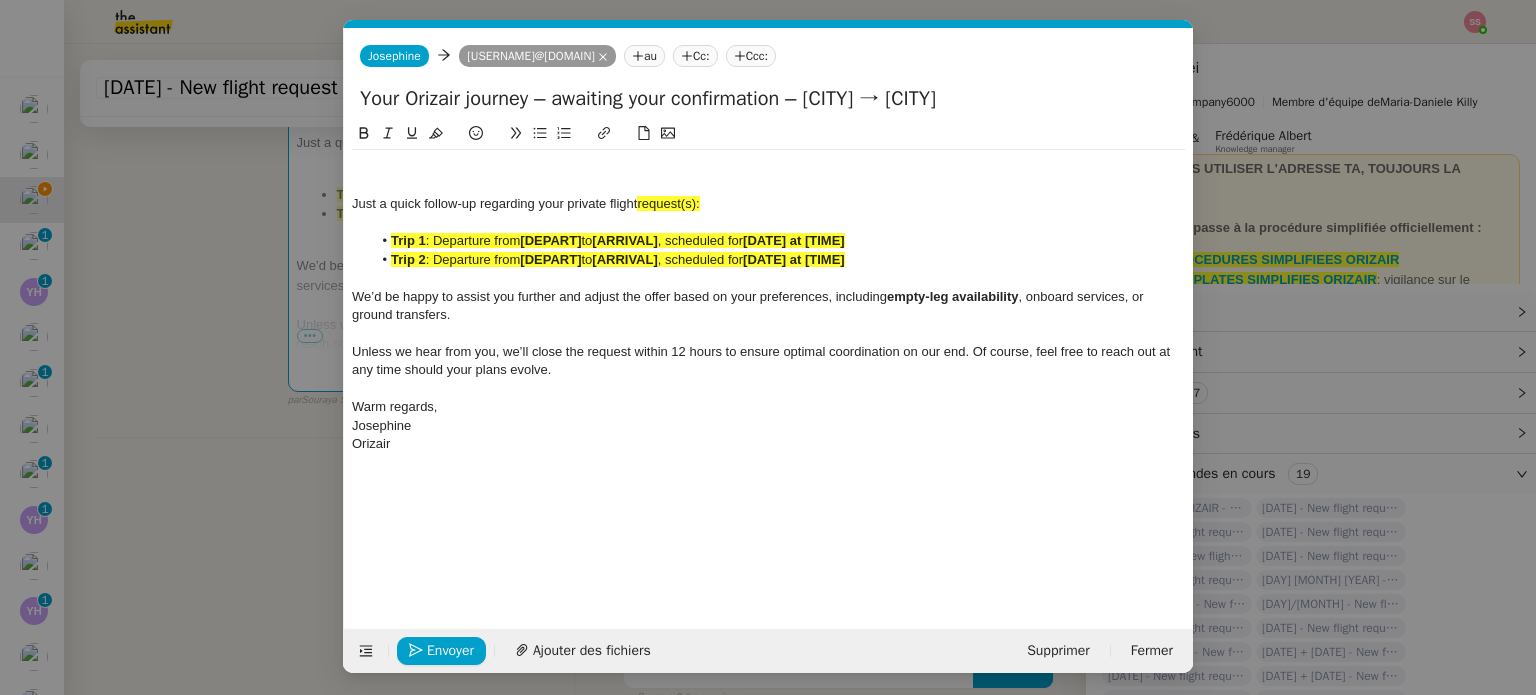 scroll, scrollTop: 0, scrollLeft: 108, axis: horizontal 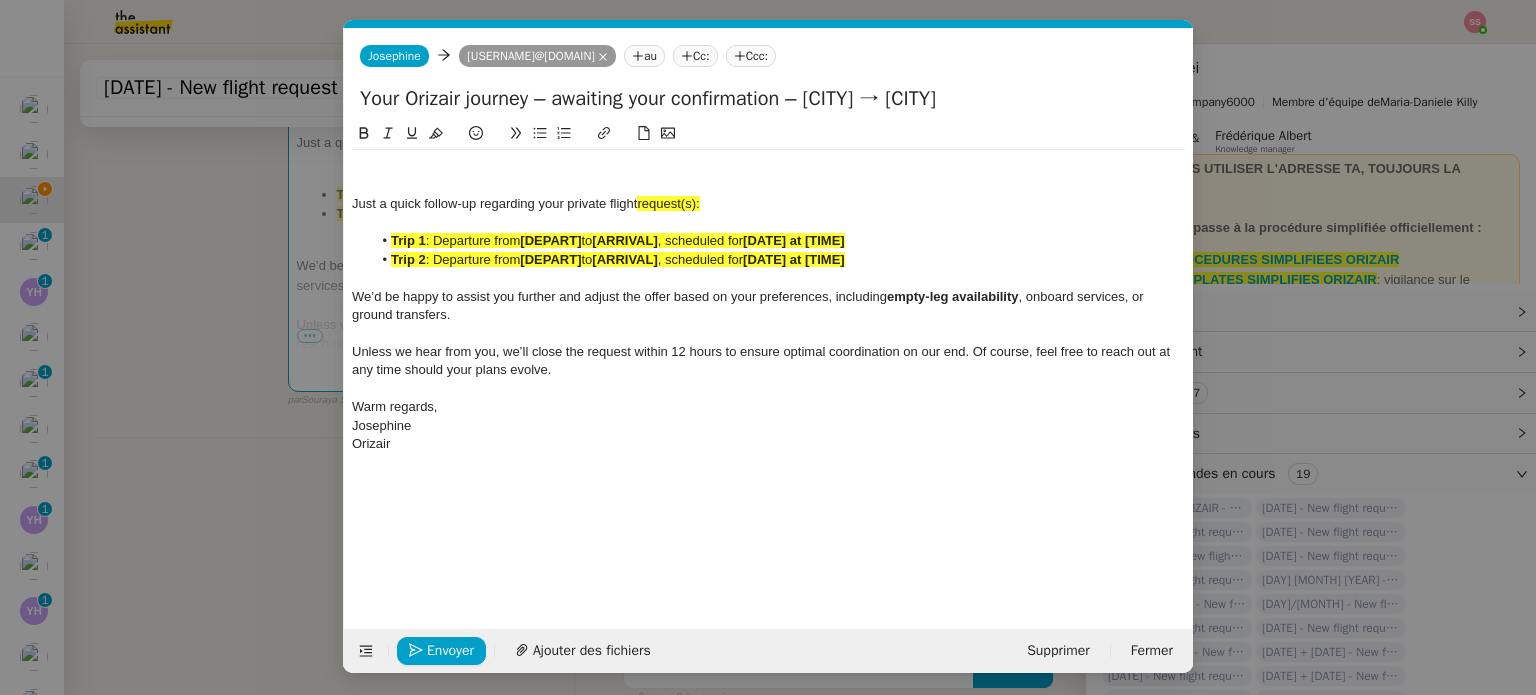 click on "Just a quick follow-up regarding your private flight  request(s): Trip 1 : Departure from  [DEPART]  to  [ARRIVAL] , scheduled for  [DATE] at [TIME] Trip 2  : Departure from  [DEPART]  to  [ARRIVAL] , scheduled for  [DATE] at [TIME] We’d be happy to assist you further and adjust the offer based on your preferences, including  empty-leg availability , onboard services, or ground transfers. Unless we hear from you, we’ll close the request within 12 hours to ensure optimal coordination on our end. Of course, feel free to reach out at any time should your plans evolve. ﻿ Warm regards, [FIRST] [LAST]" 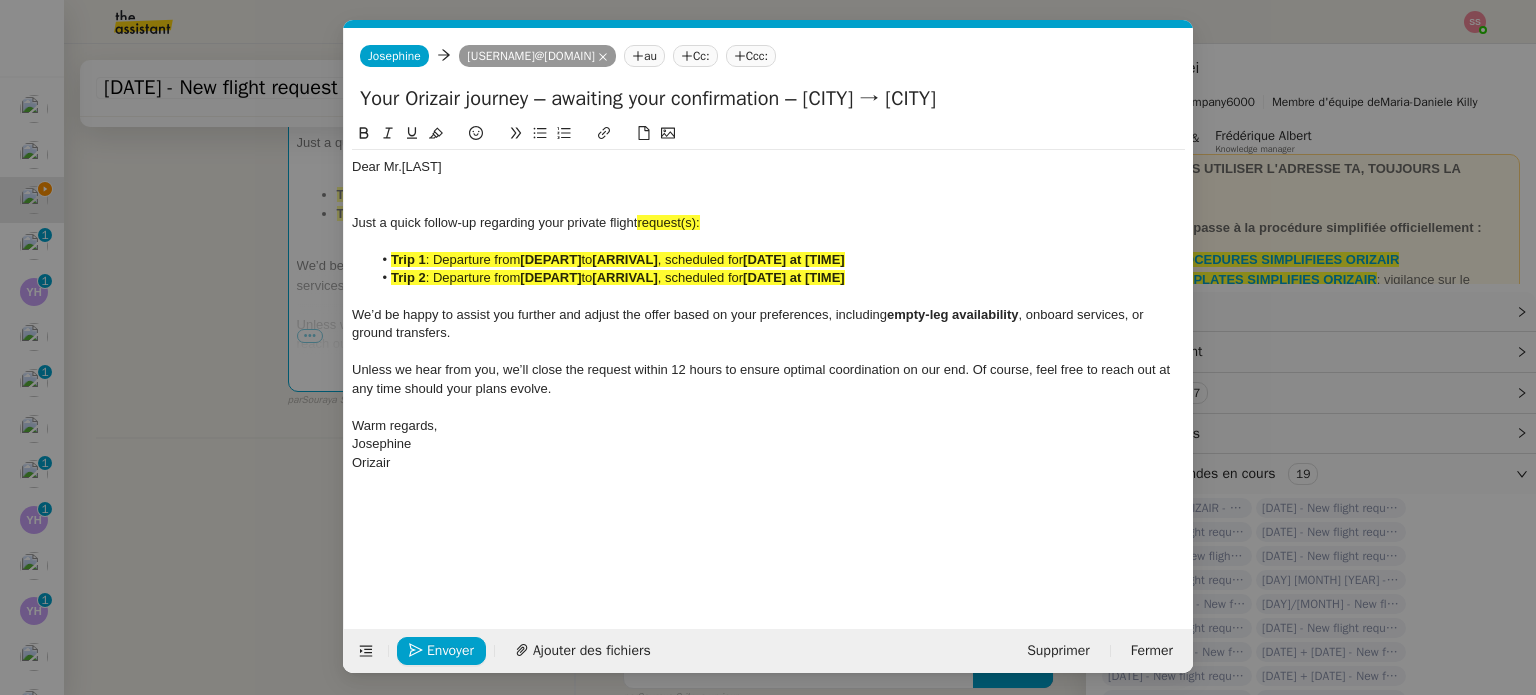scroll, scrollTop: 0, scrollLeft: 0, axis: both 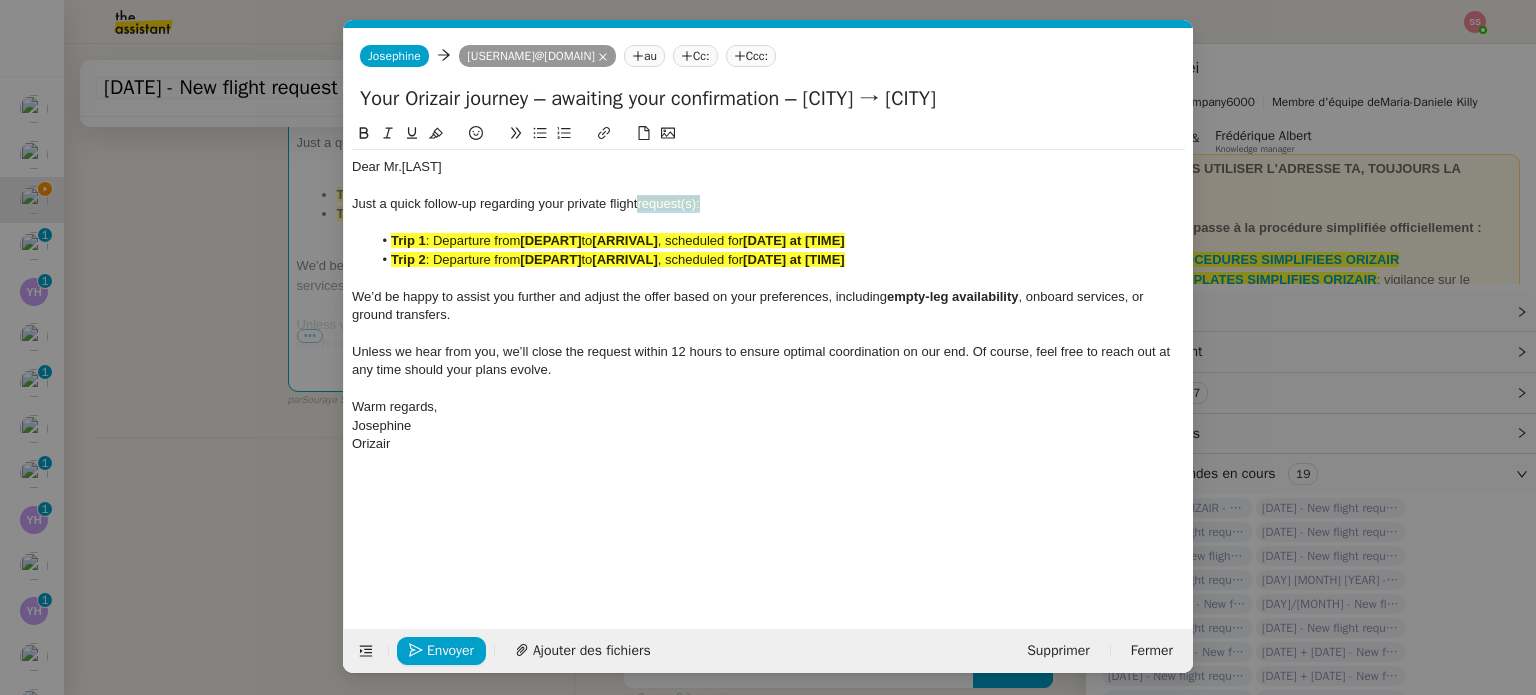 drag, startPoint x: 702, startPoint y: 197, endPoint x: 639, endPoint y: 199, distance: 63.03174 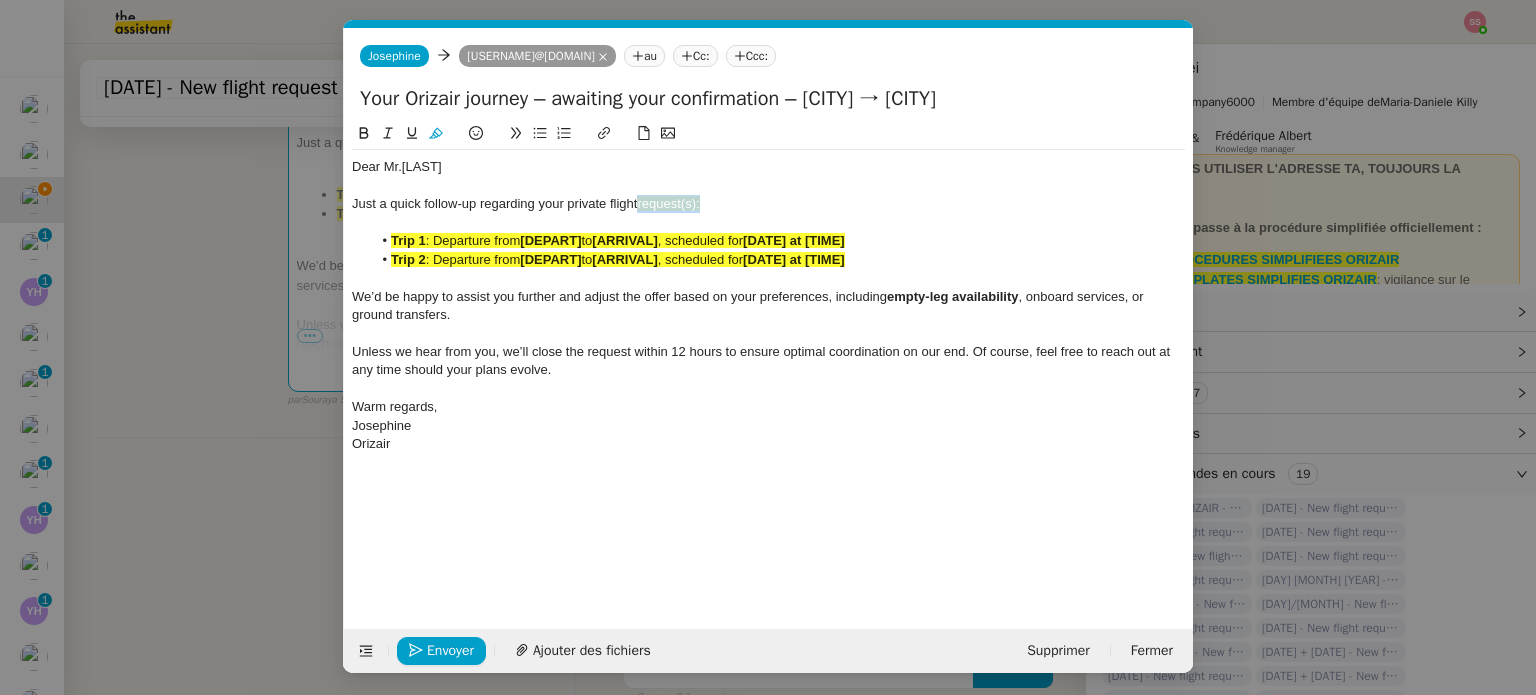 click 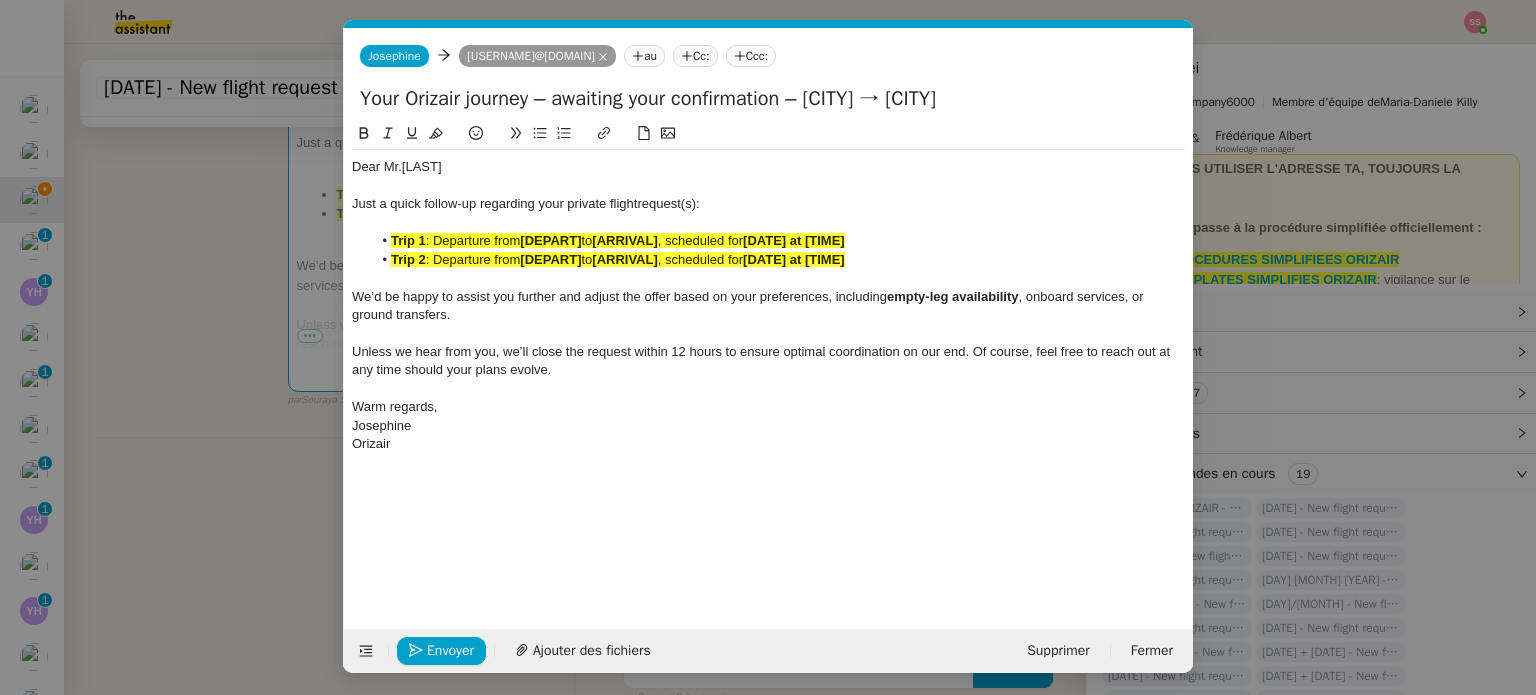 click on "Just a quick follow-up regarding your private flight  request(s):" 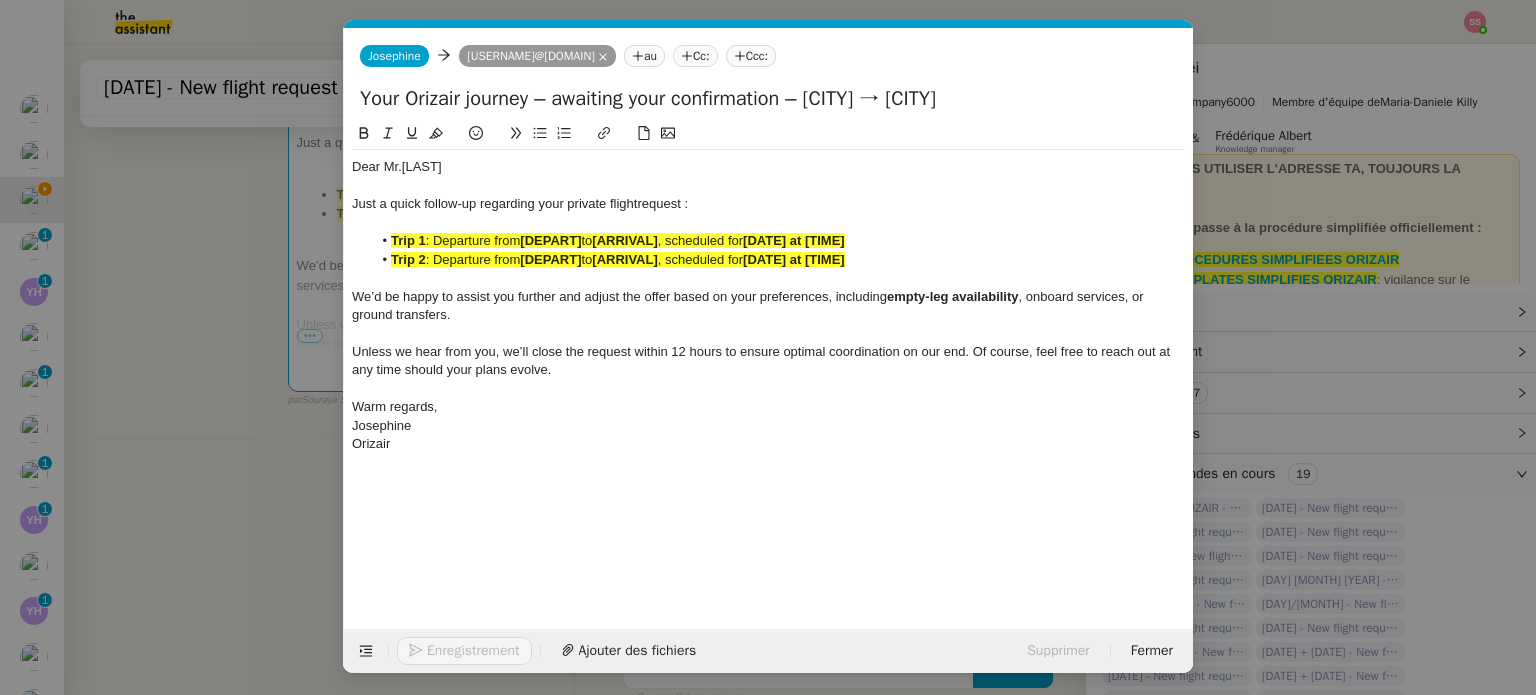 click on ", scheduled for" 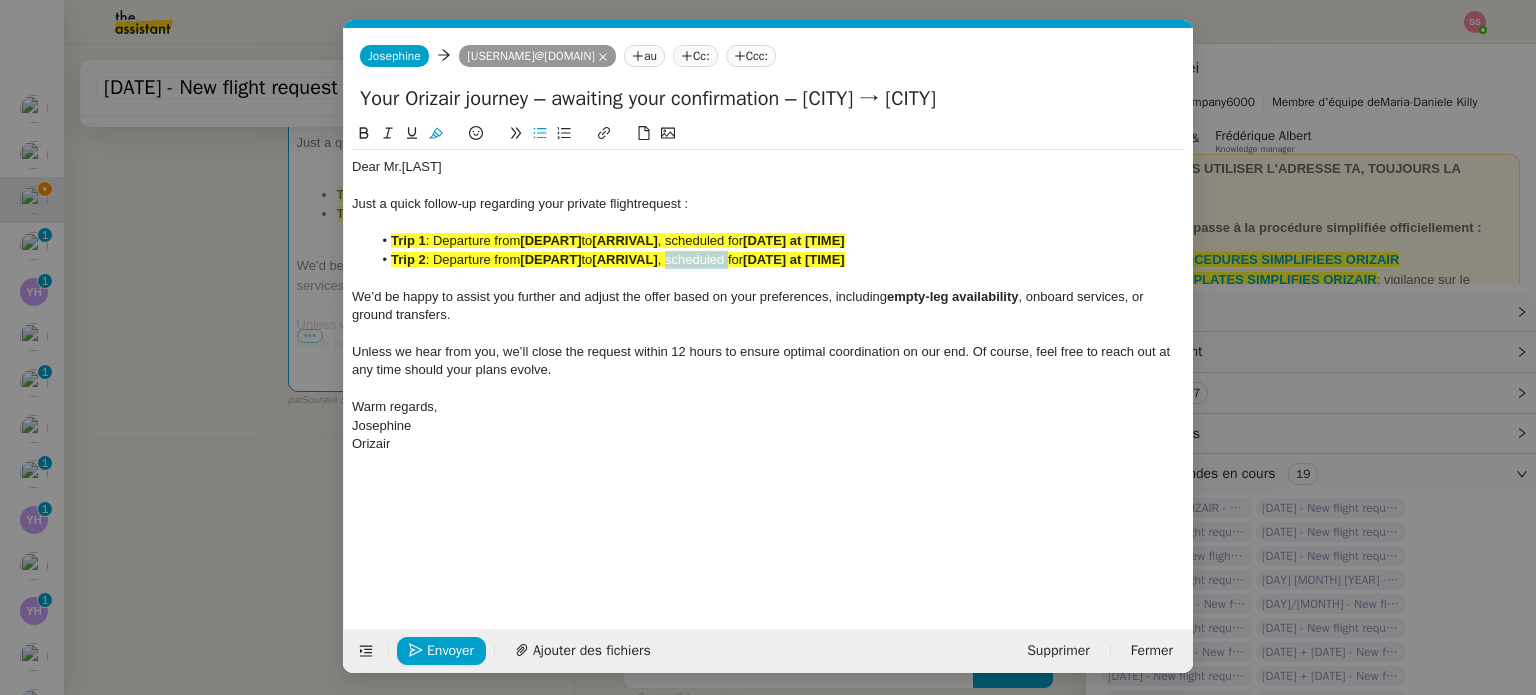 click on ", scheduled for" 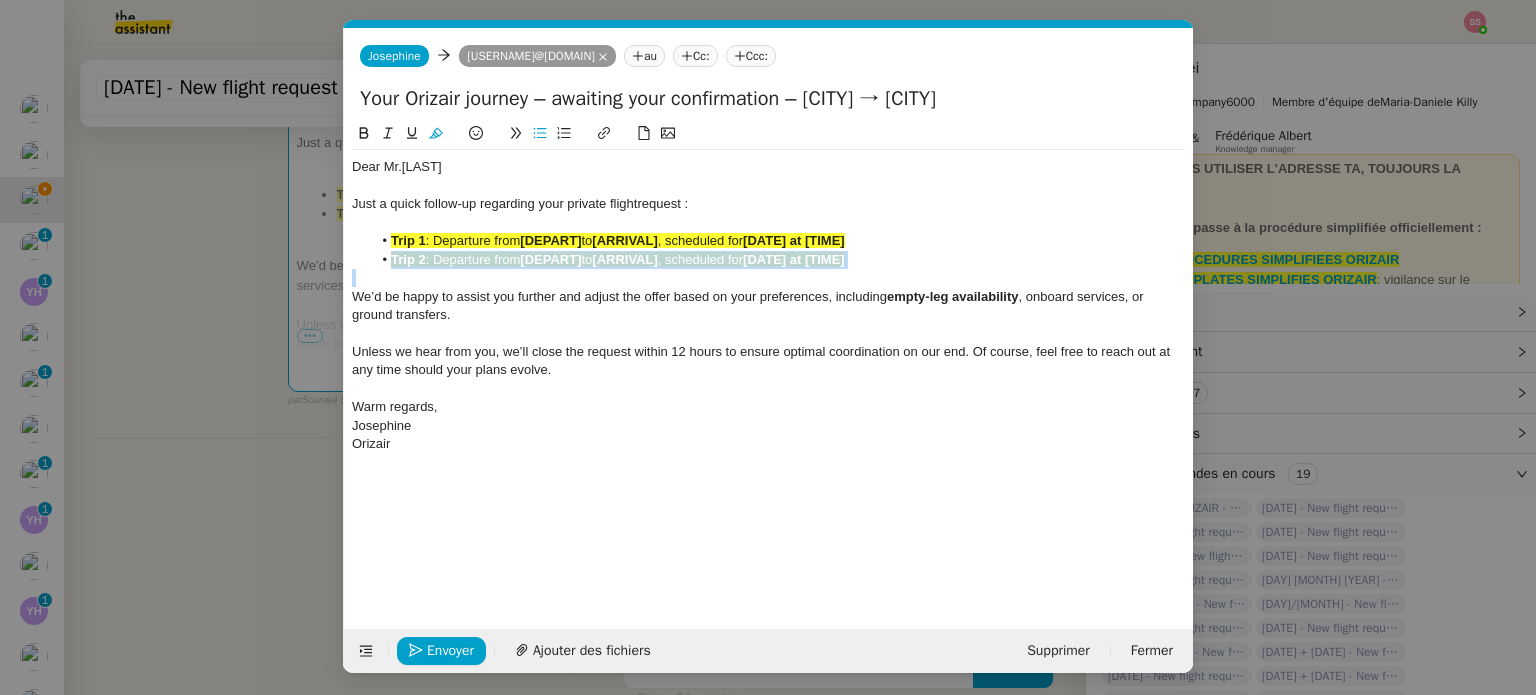 click on ", scheduled for" 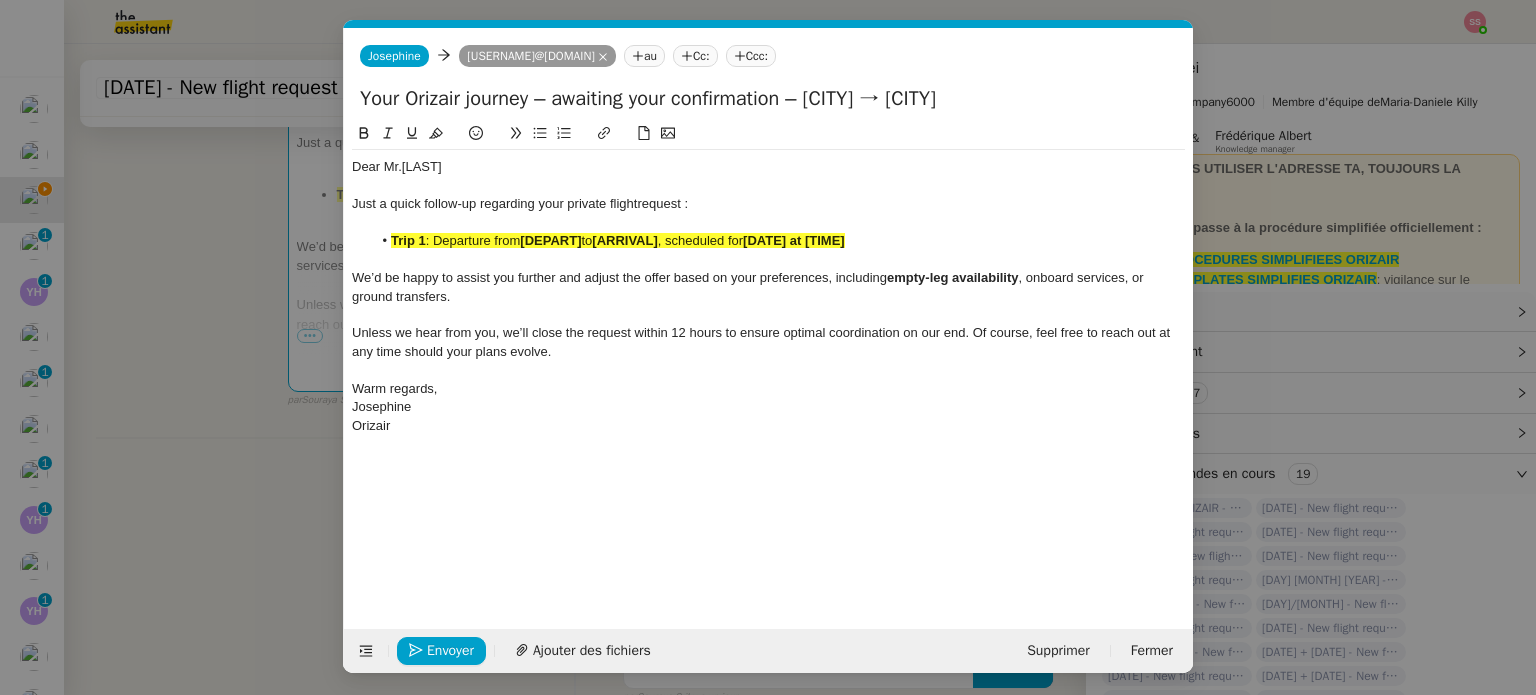 click on "relance EN Service ✈️Orizair -  Relance  client ( EN )     à utiliser pour orizair,  relance   en  anglais [FIRST] [LAST] ✈️Orizair -  Relance  client (FR)    à utiliser pour orizair, première  relance   en  français [FIRST] [LAST] ✈️ Orizair -  Relance  après  en voi devis client (FR)    Dans le cas d'une  relance   en  français lorsqu'un devis a été  en voyé.  [FIRST] [LAST] TA -  RELANCE  CLIENT ( EN )    Relancer un client lorsqu'il n'a pas répondu à un précédent message 3ᵉ  relance  impayés  EN G    2ᵉ  relance  impayés  EN G    impayés  ✈️ Orizair -  Relance  après  en voi devis client ( EN )    Il convient de dérouler la procédure lorsqu'il s'agit de relancer le client pour son devis  en  anglais.  [FIRST] [LAST] TA -  FIN  RELANCES  ( EN )    À utiliser après 3  relances  sans réponse  en  anglais  Common ✈️Orizair -  Relance  client ( EN )     à utiliser pour orizair,  relance   en  anglais [FIRST] [LAST] ✈️Orizair -  Relance  client (FR)    relance   en en" at bounding box center [768, 347] 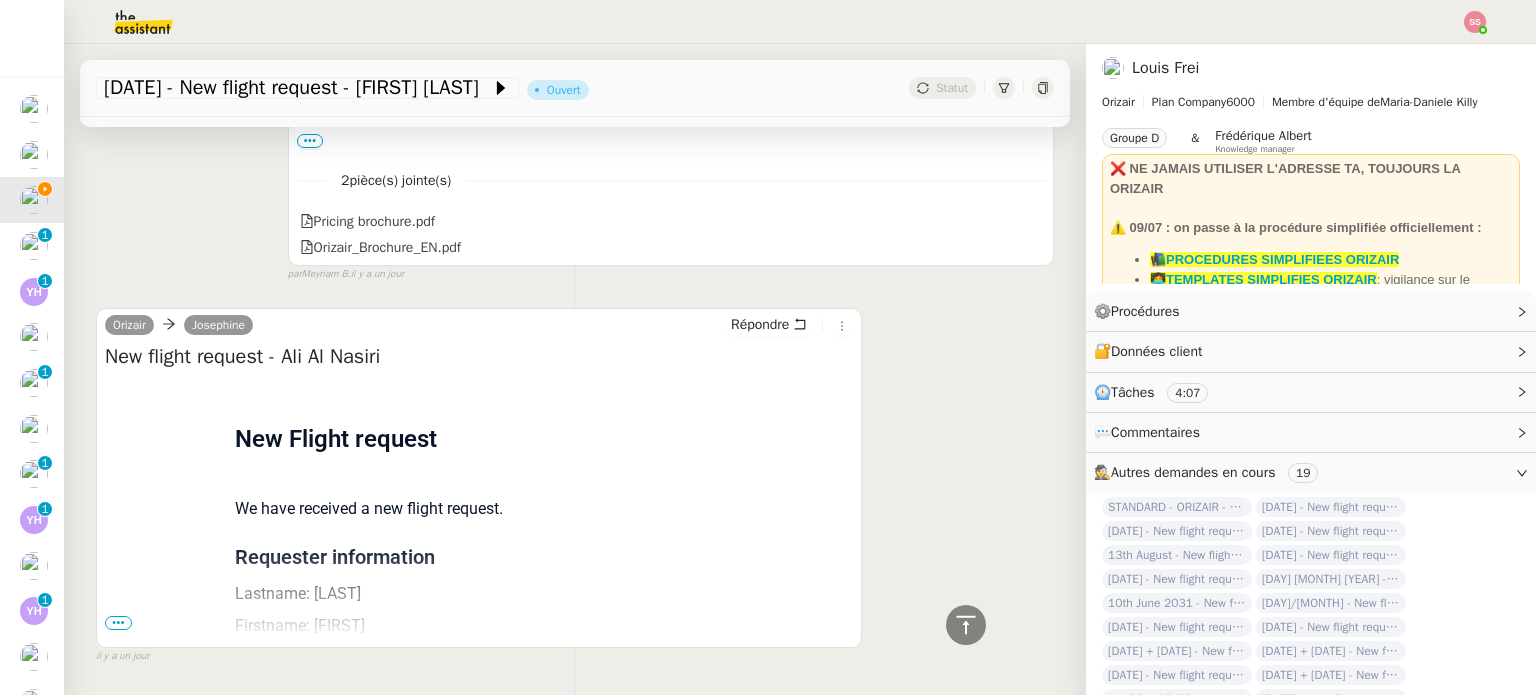scroll, scrollTop: 1396, scrollLeft: 0, axis: vertical 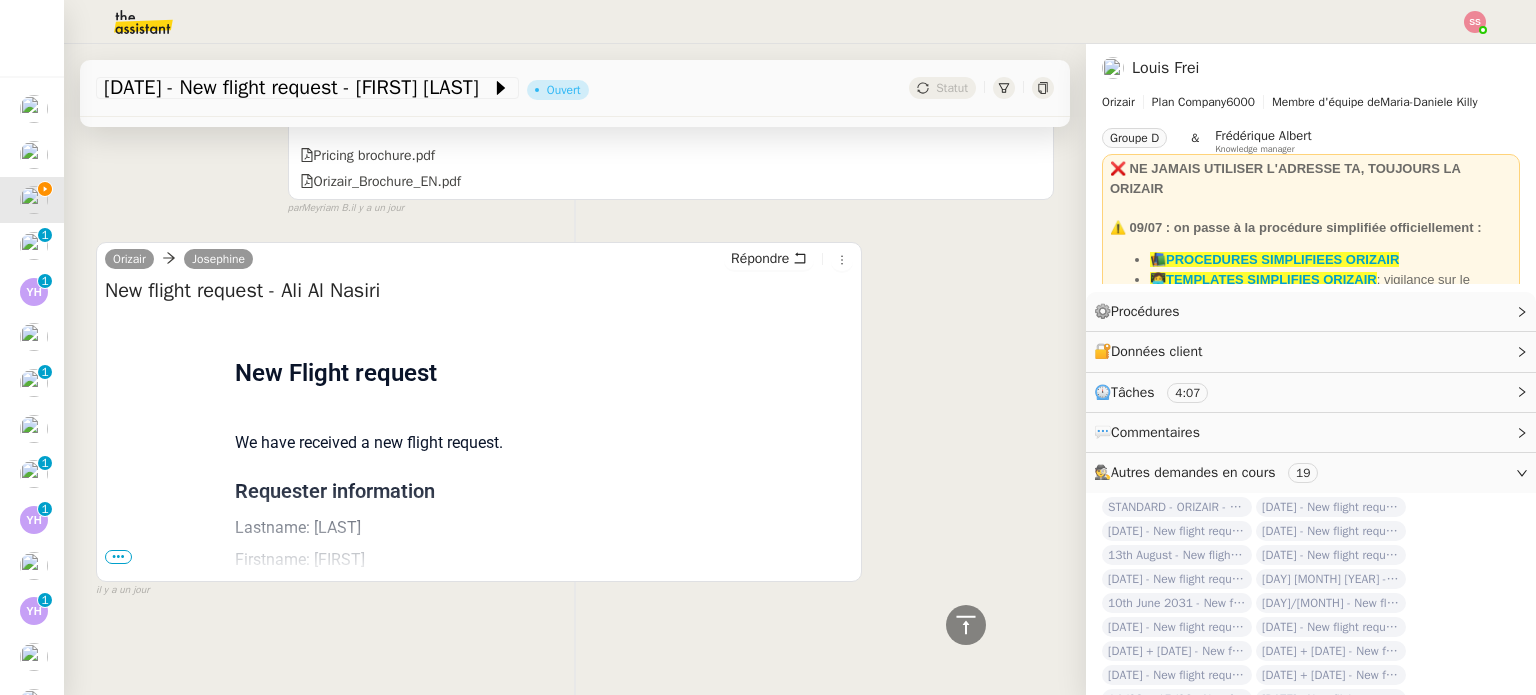 click on "•••" at bounding box center [118, 557] 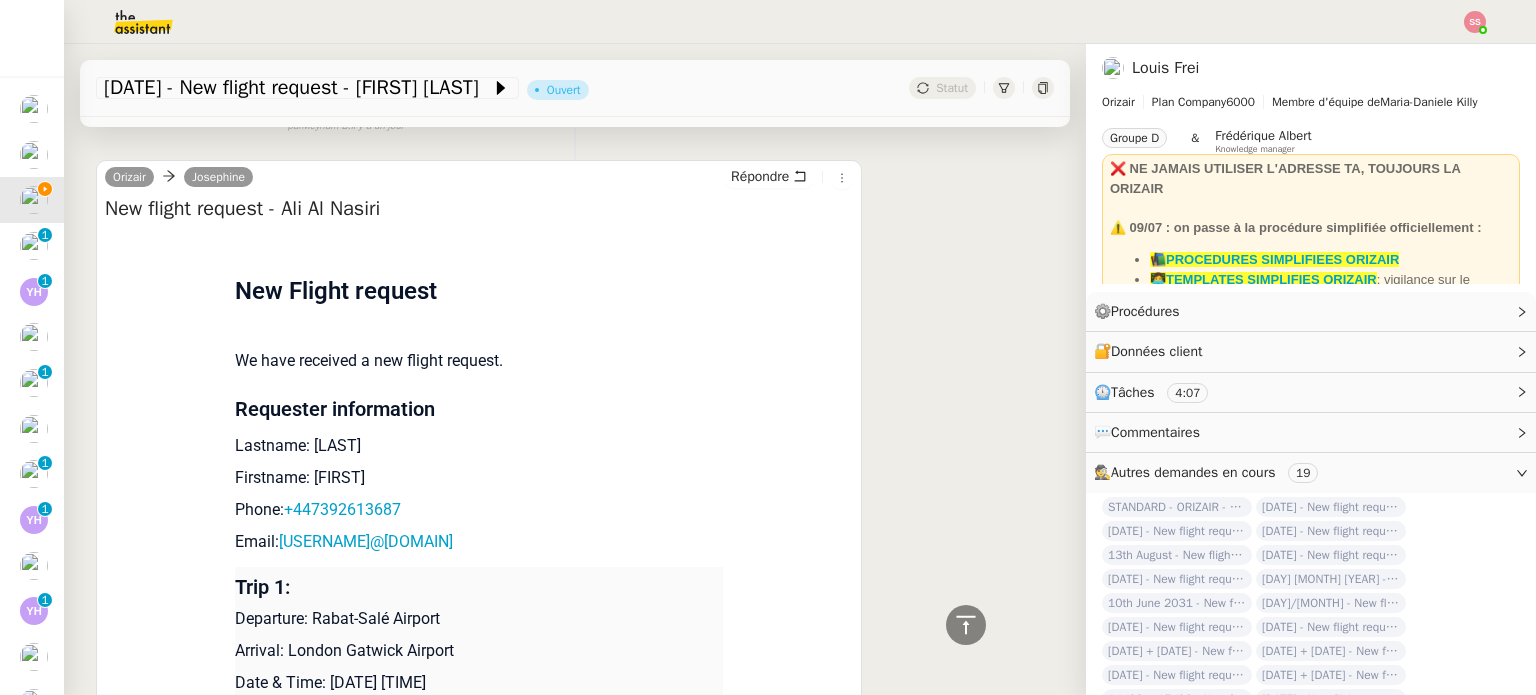 scroll, scrollTop: 1596, scrollLeft: 0, axis: vertical 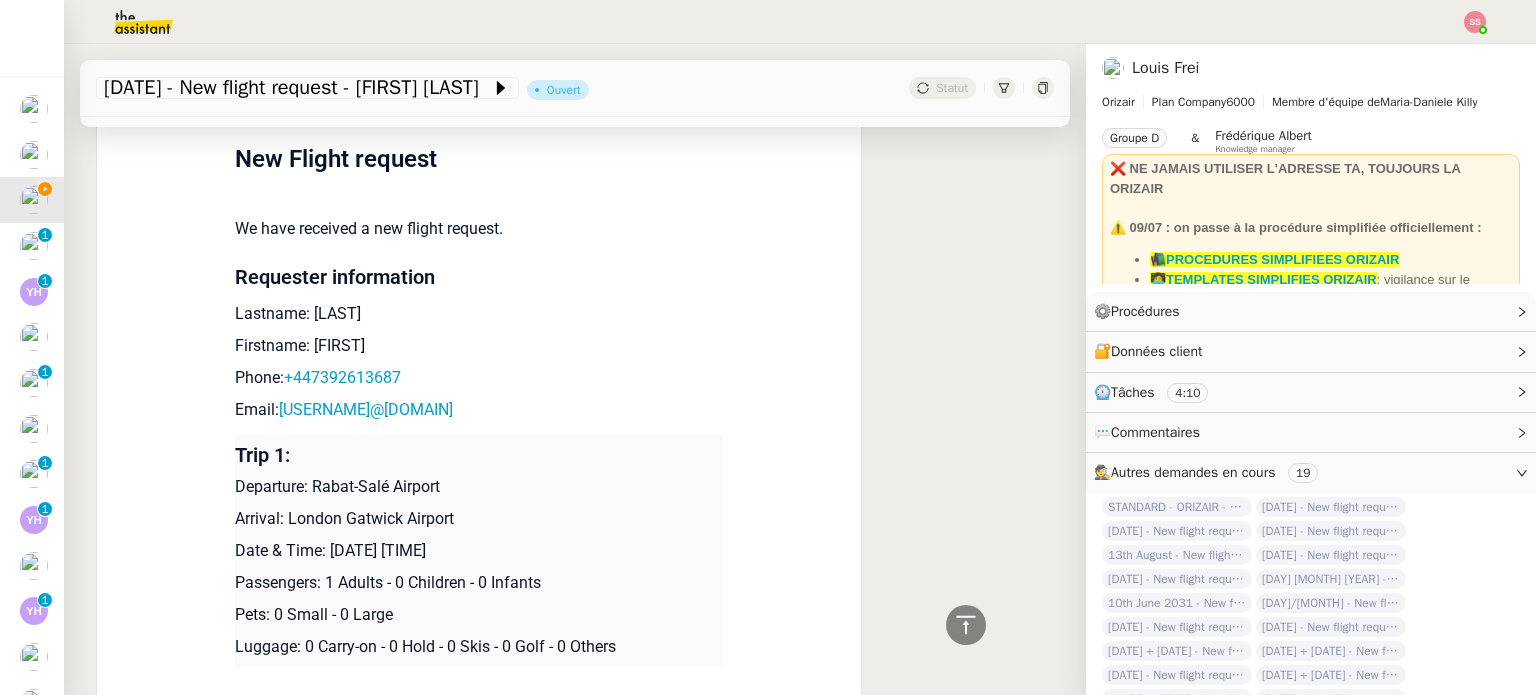 drag, startPoint x: 499, startPoint y: 548, endPoint x: 326, endPoint y: 554, distance: 173.10402 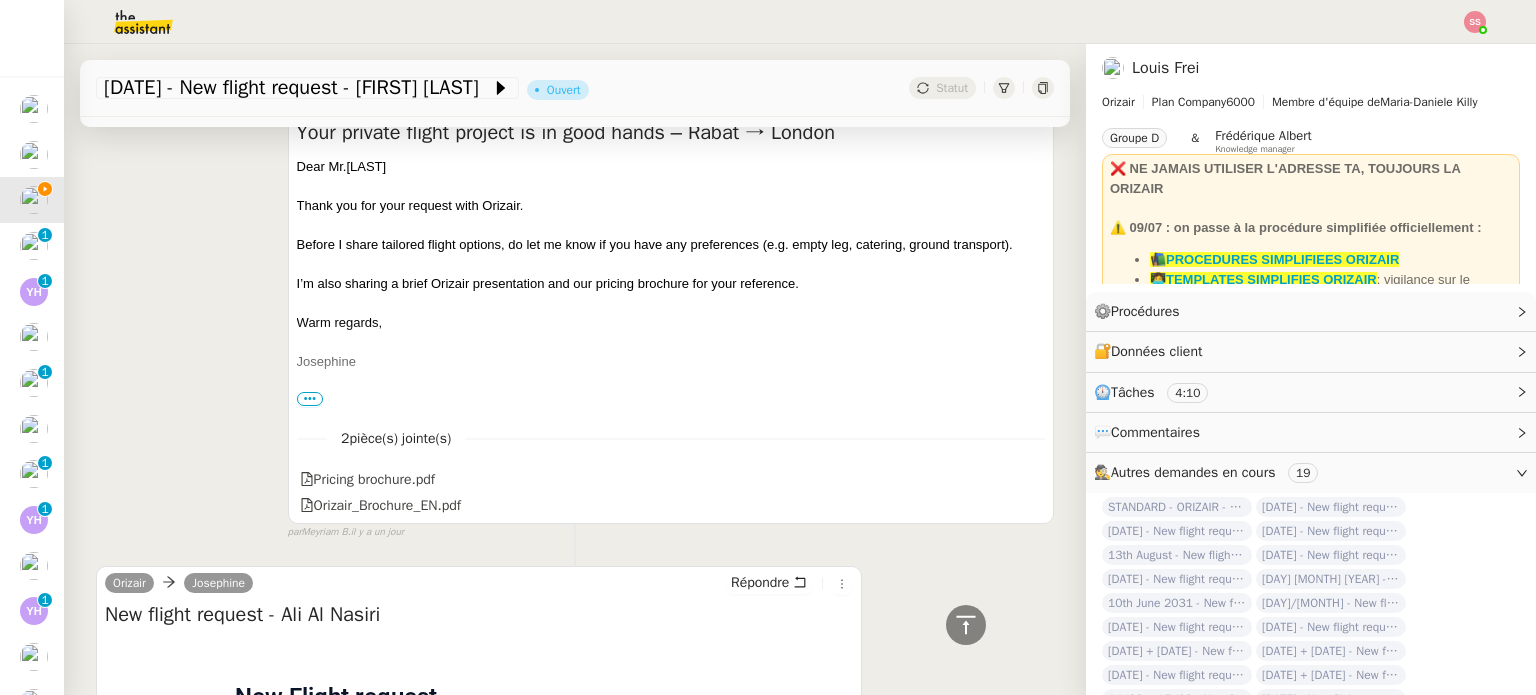 scroll, scrollTop: 896, scrollLeft: 0, axis: vertical 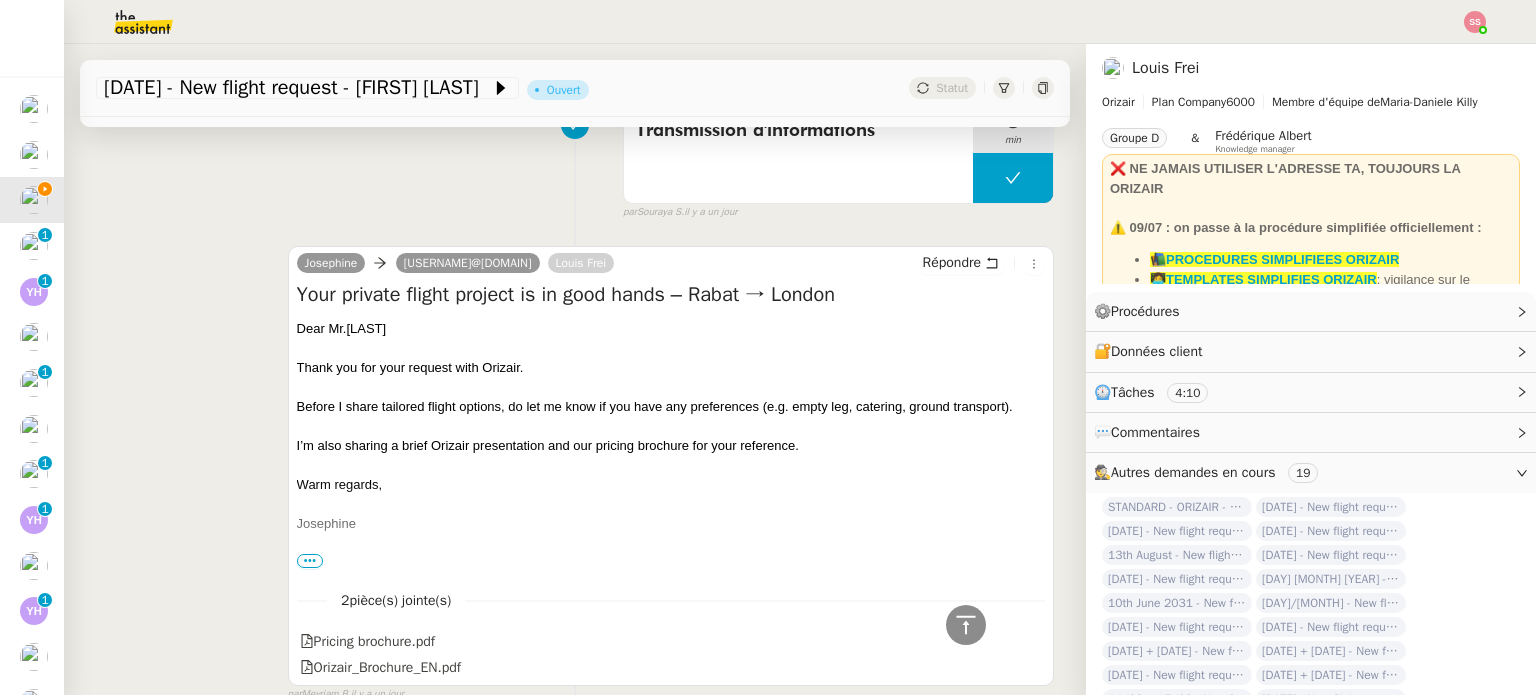 click on "Before I share tailored flight options, do let me know if you have any preferences (e.g. empty leg, catering, ground transport)." at bounding box center (655, 406) 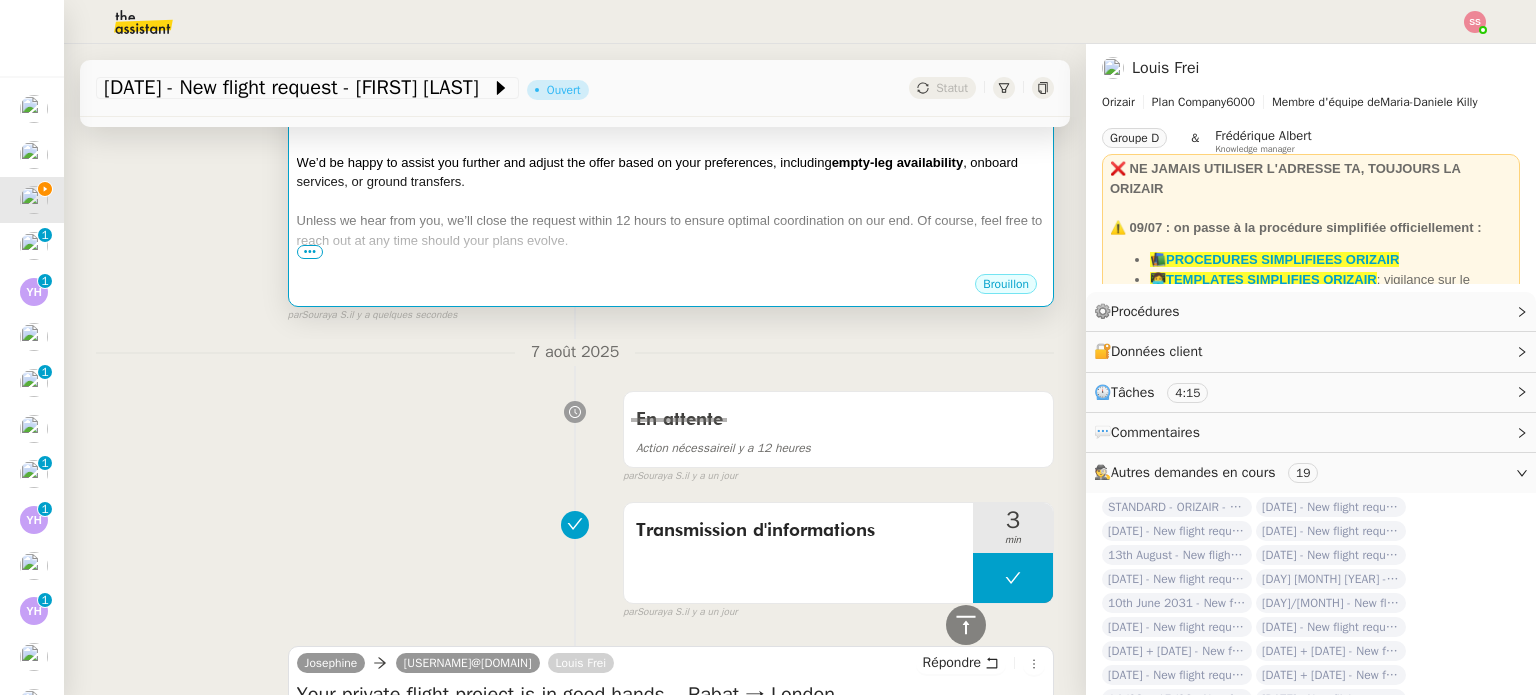click on "Unless we hear from you, we’ll close the request within 12 hours to ensure optimal coordination on our end. Of course, feel free to reach out at any time should your plans evolve." at bounding box center (671, 230) 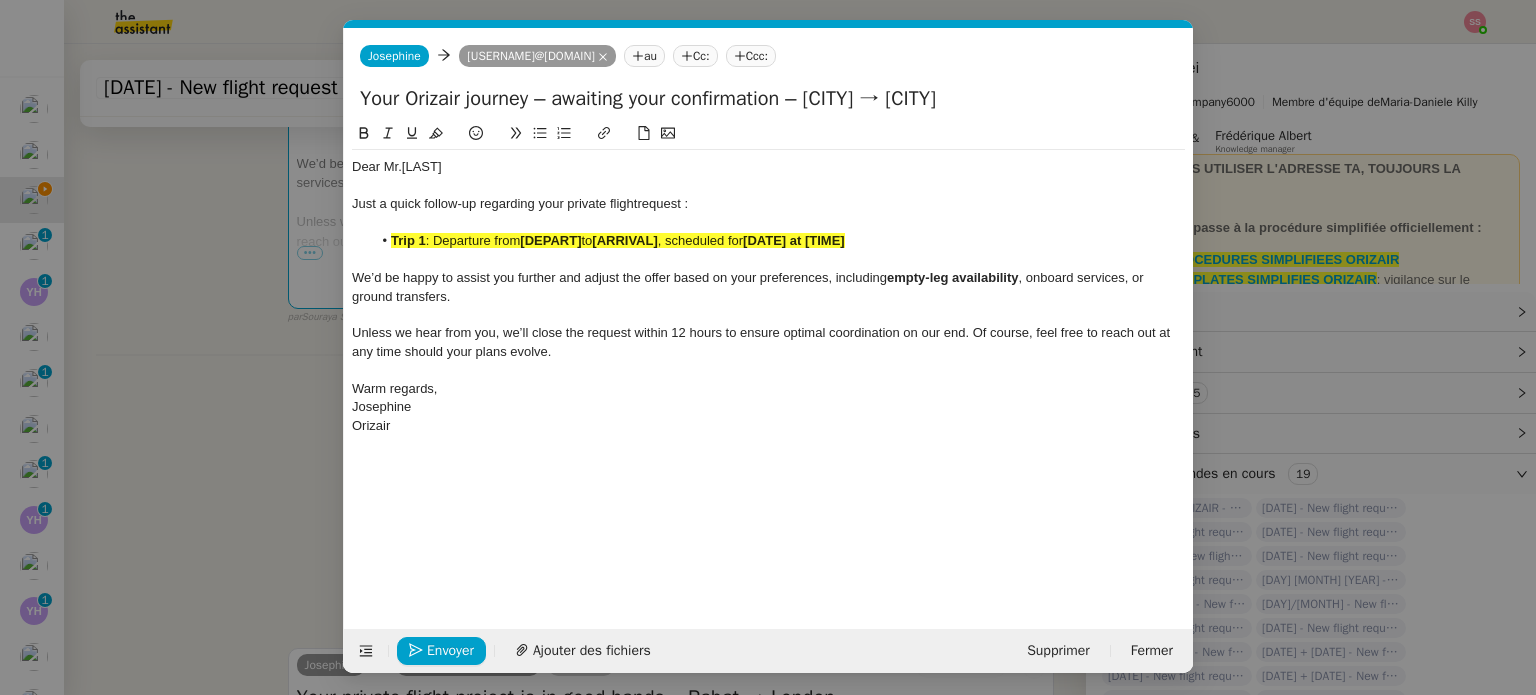 scroll, scrollTop: 0, scrollLeft: 108, axis: horizontal 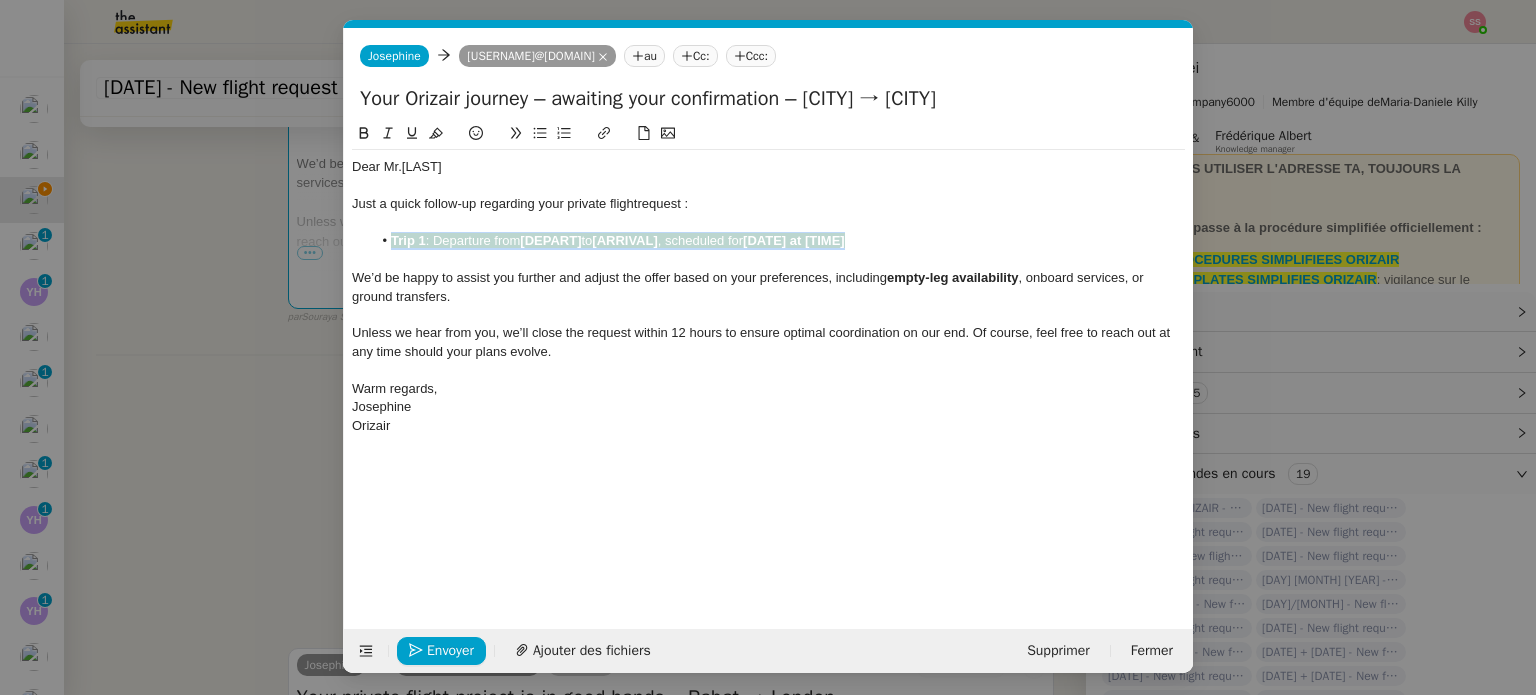 drag, startPoint x: 865, startPoint y: 243, endPoint x: 372, endPoint y: 243, distance: 493 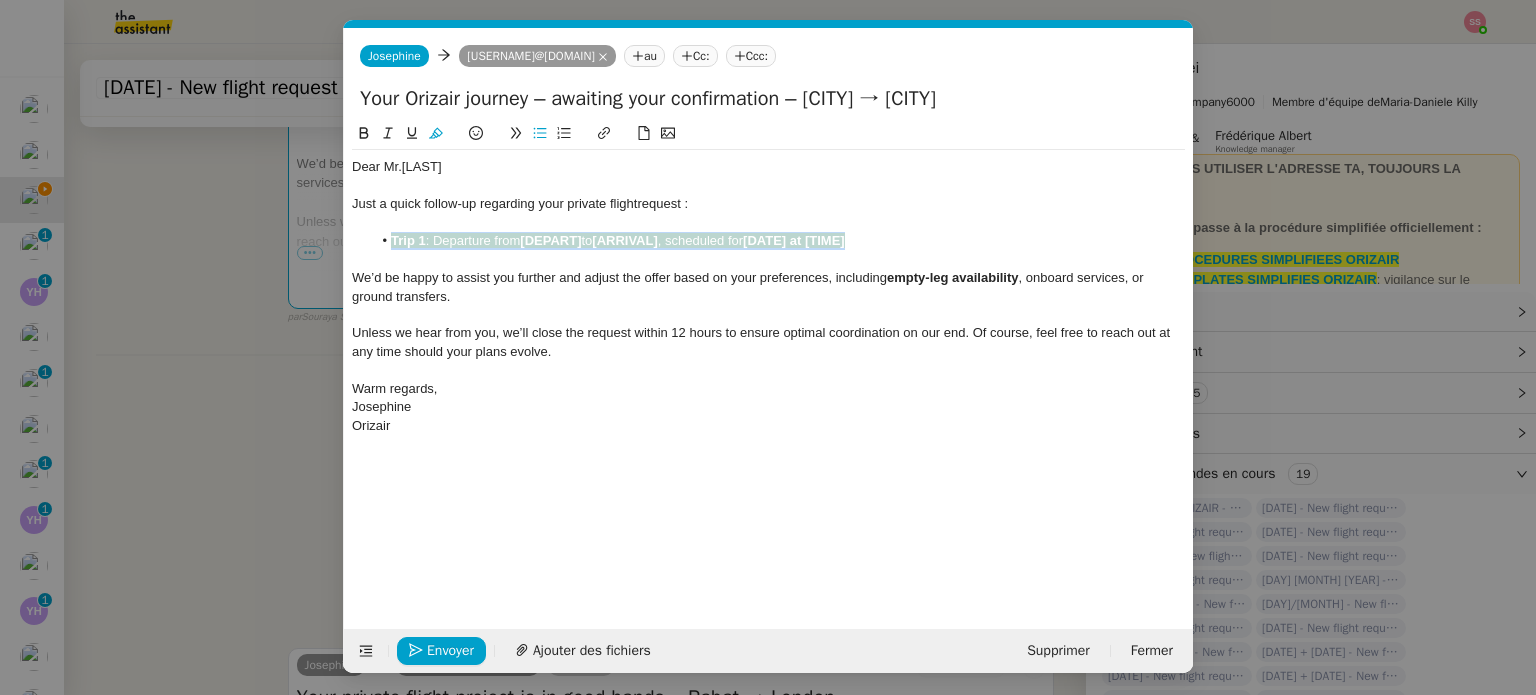 click 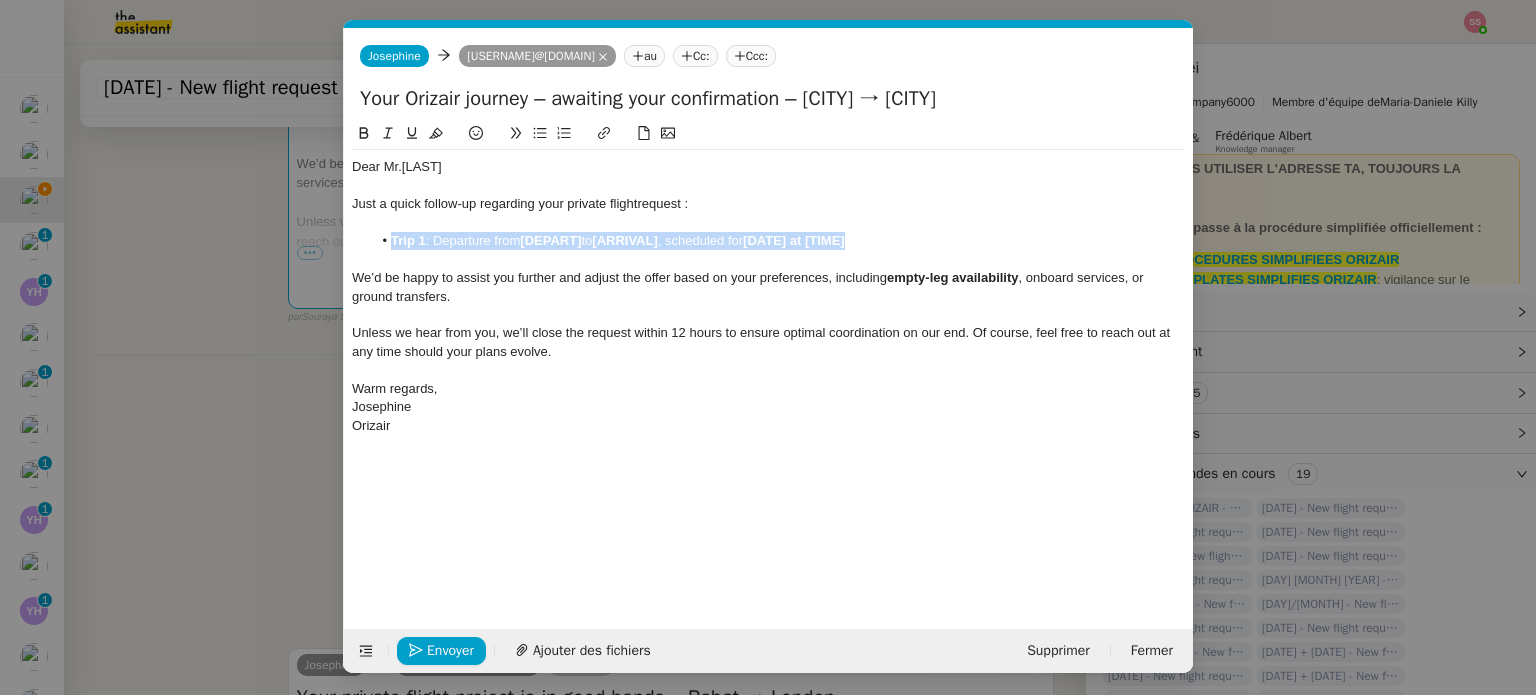 click on "Trip 1 : Departure from  [DEPART]  to  [ARRIVAL] , scheduled for  [DATE] at [TIME]" 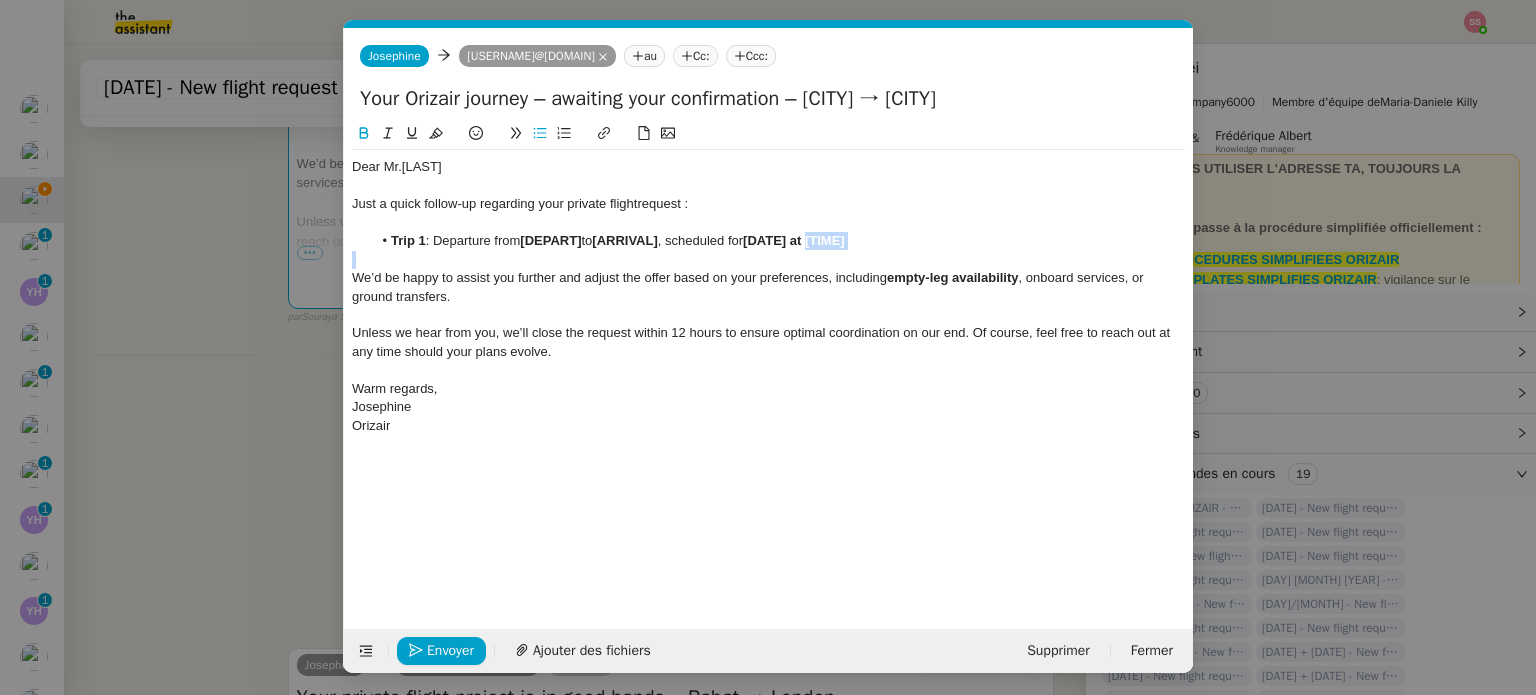 drag, startPoint x: 865, startPoint y: 239, endPoint x: 817, endPoint y: 239, distance: 48 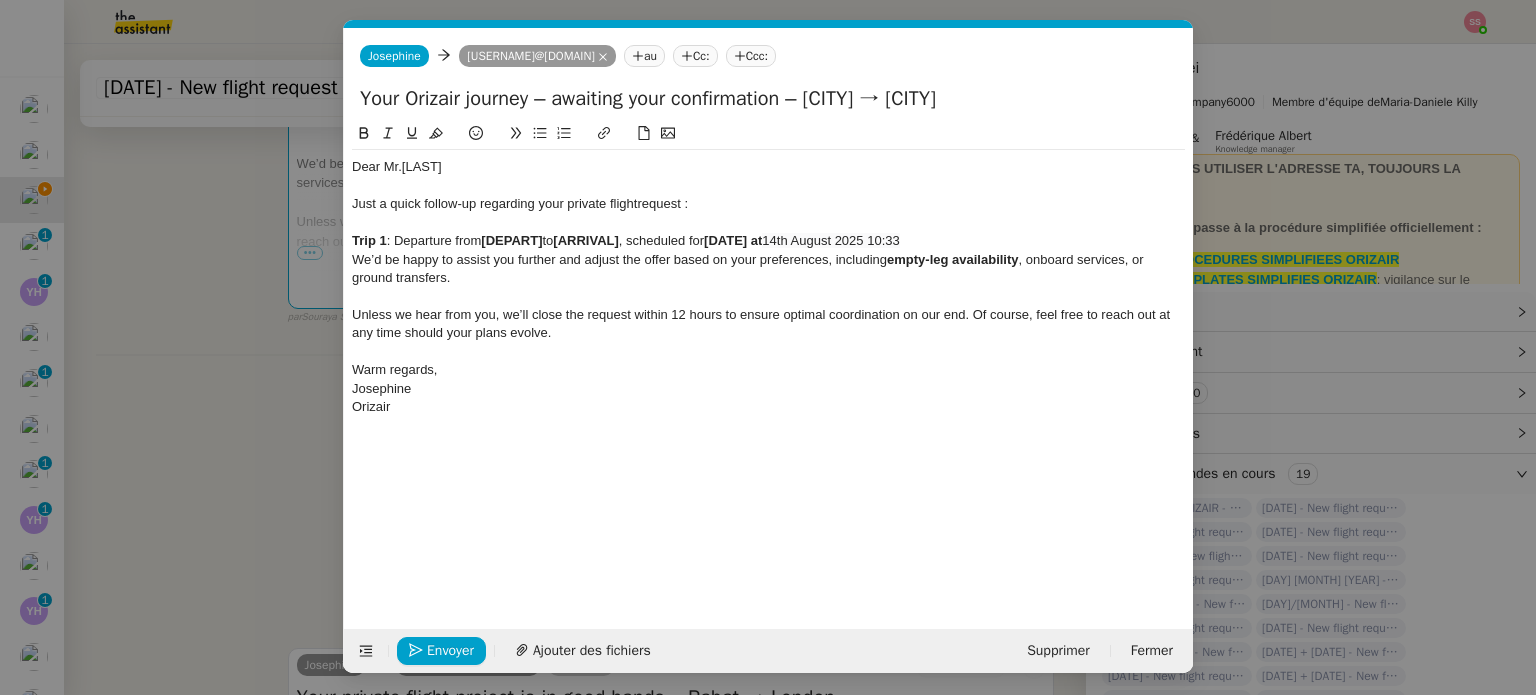 scroll, scrollTop: 0, scrollLeft: 0, axis: both 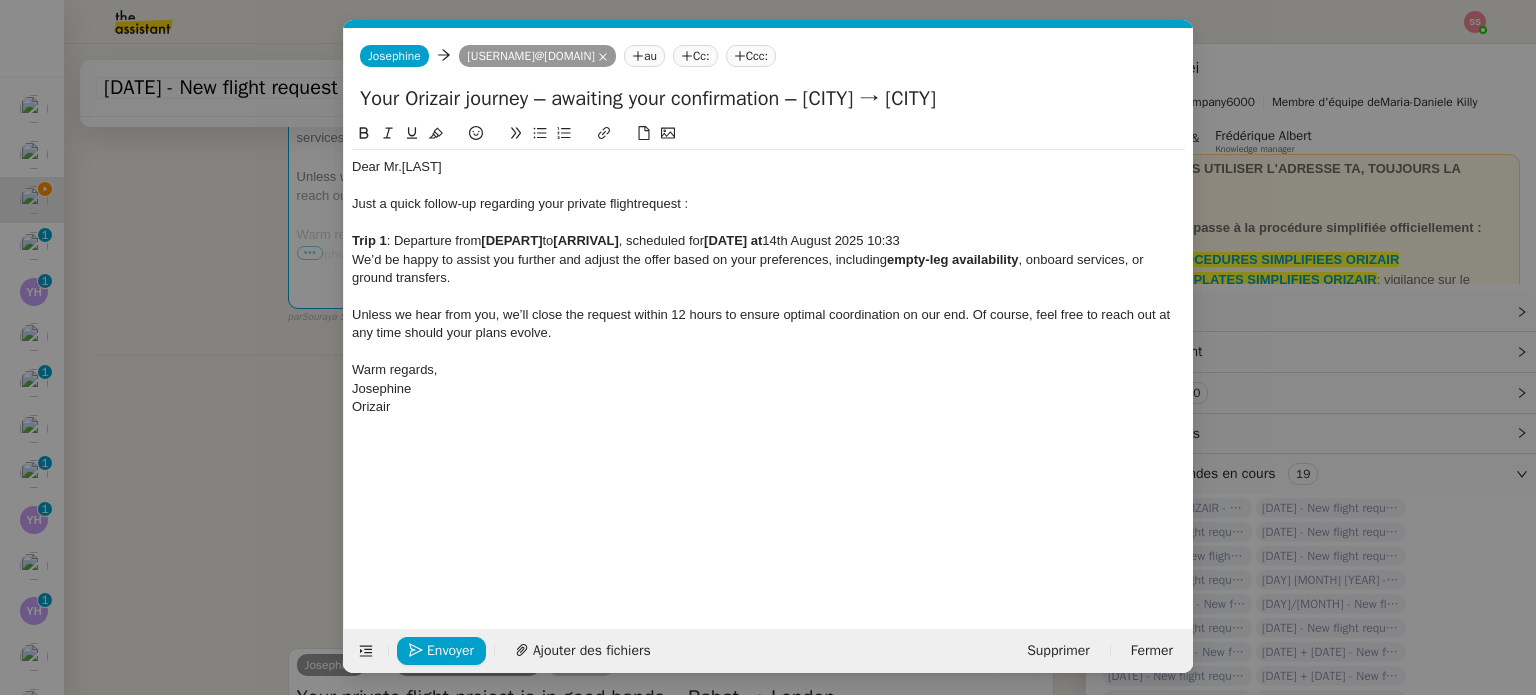 click on "Trip 1" 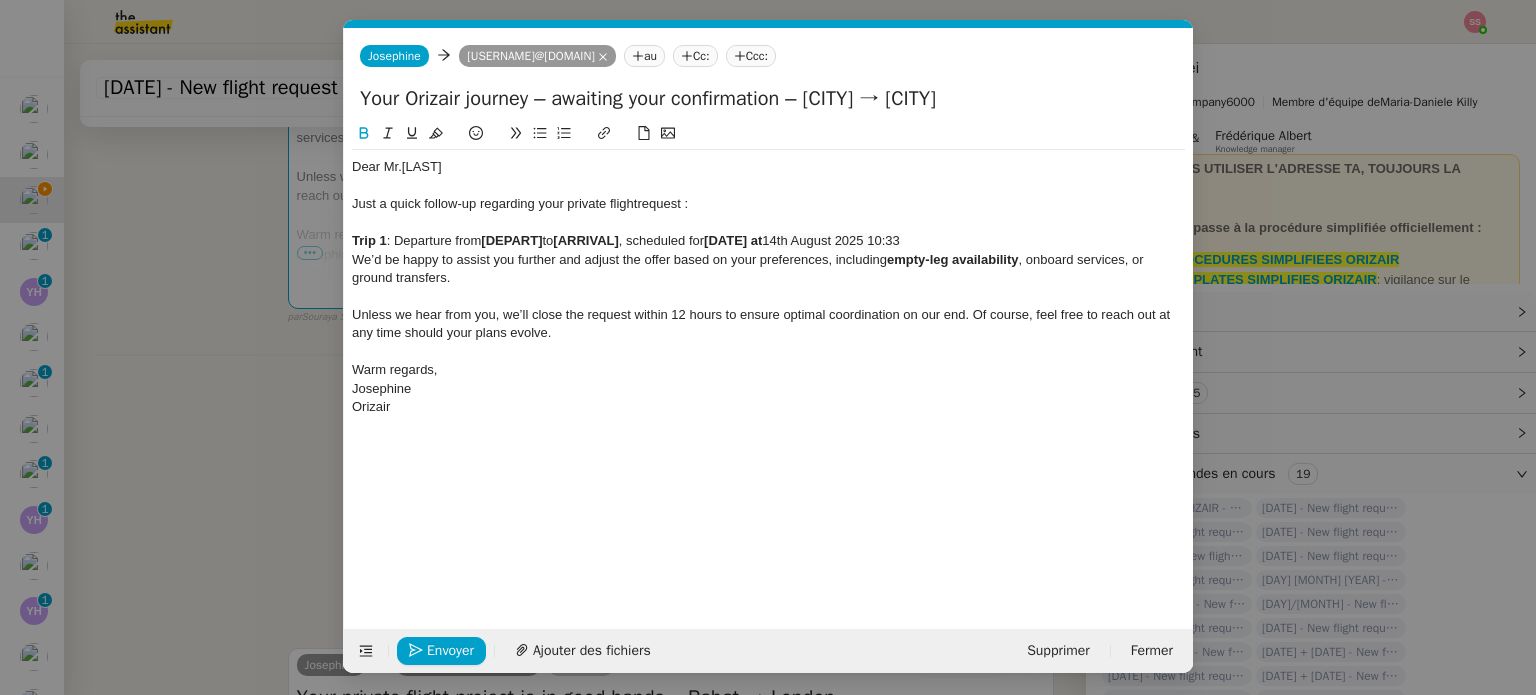 click 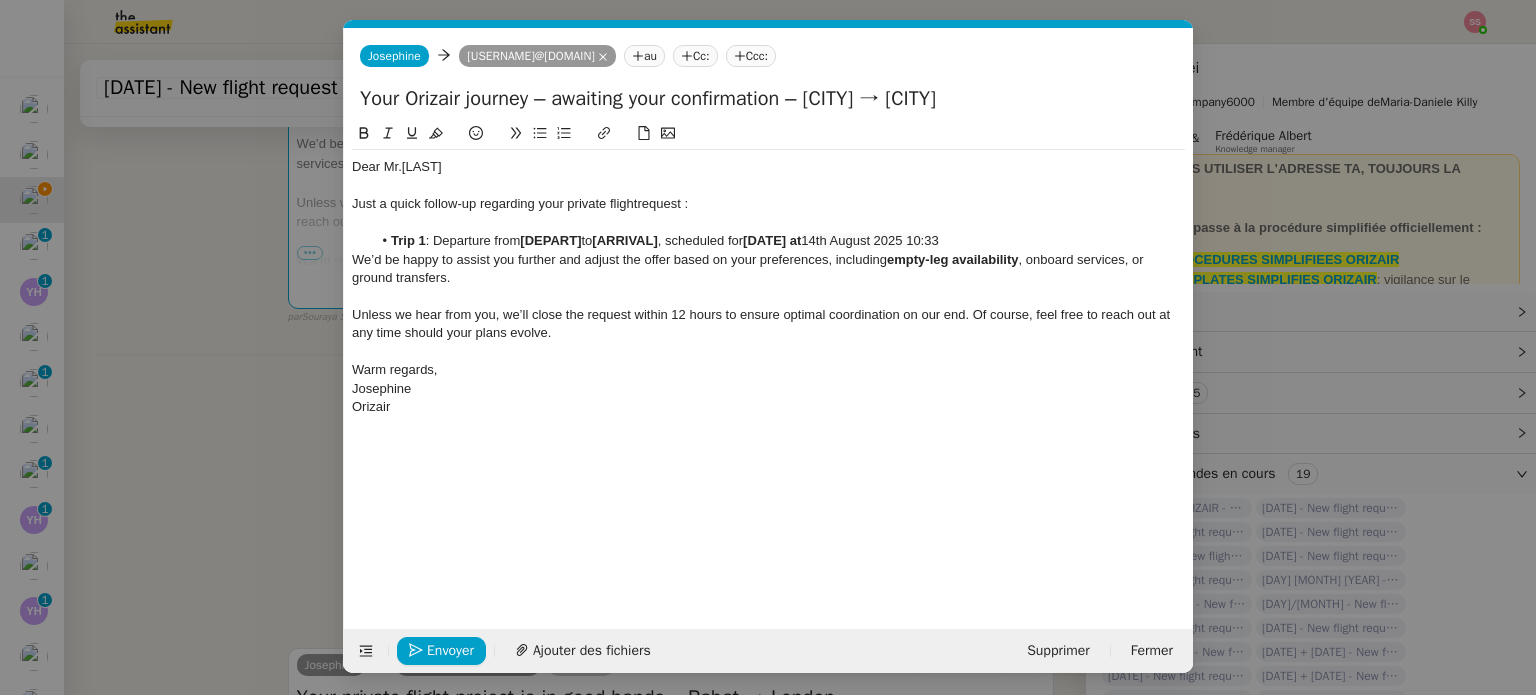 click on "Trip 1 : Departure from  [DEPART]  to  [ARRIVAL] , scheduled for  [DATE] at  14th August 2025 10:33" 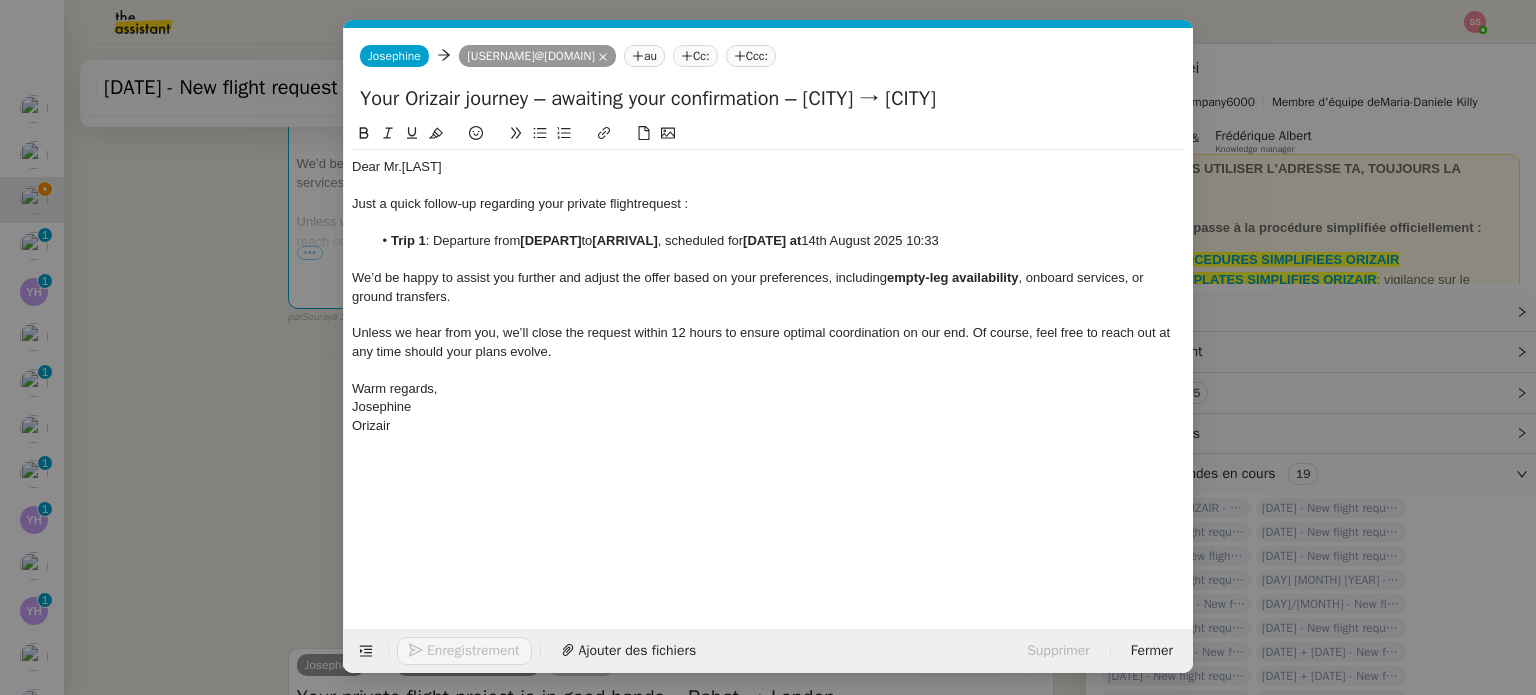 click on "[DEPART]" 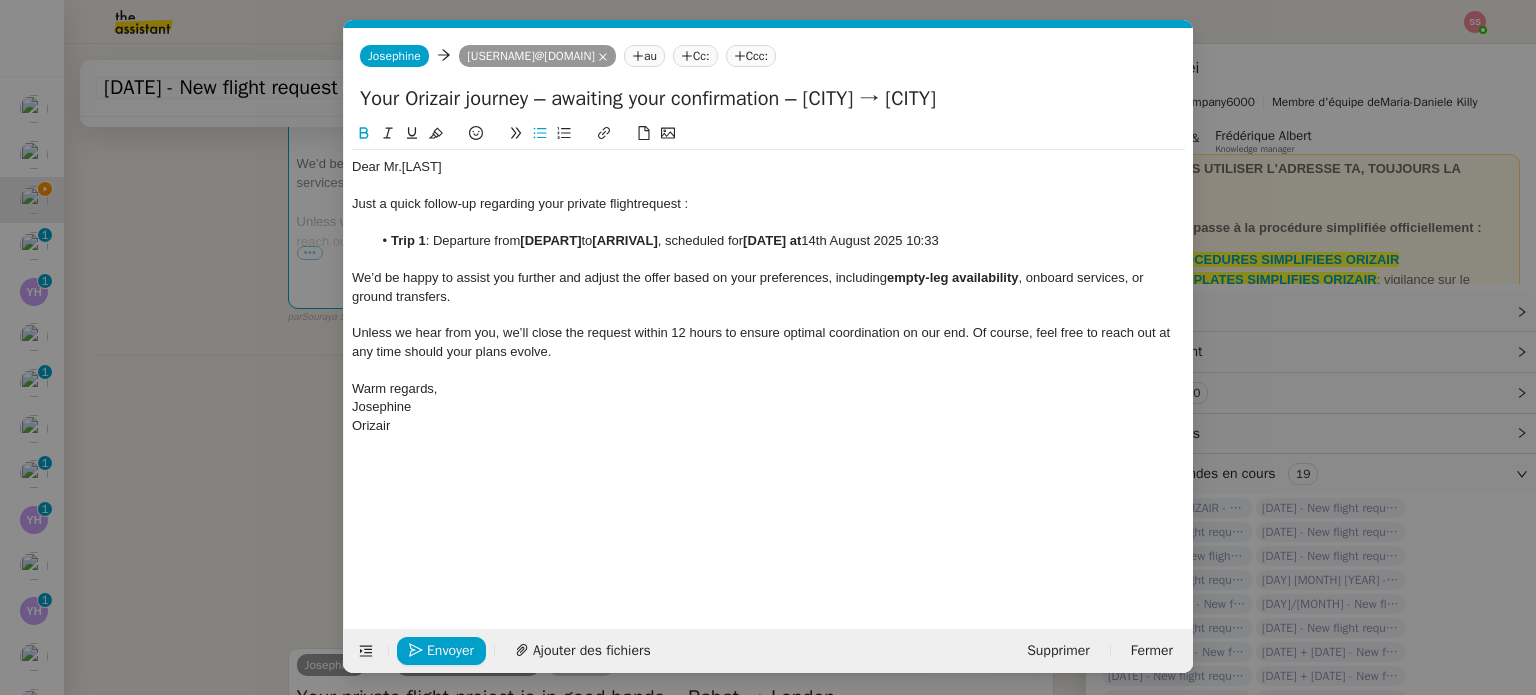 type 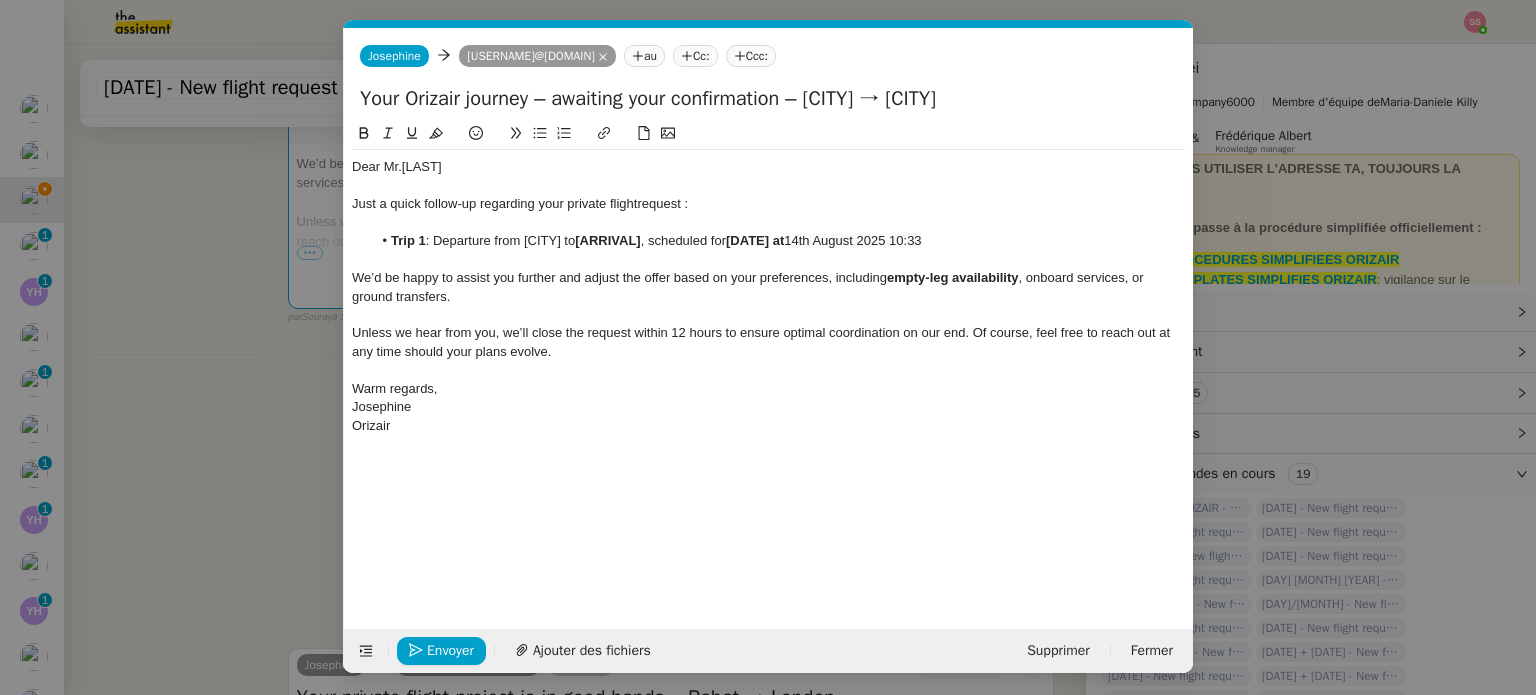click on "[ARRIVAL]" 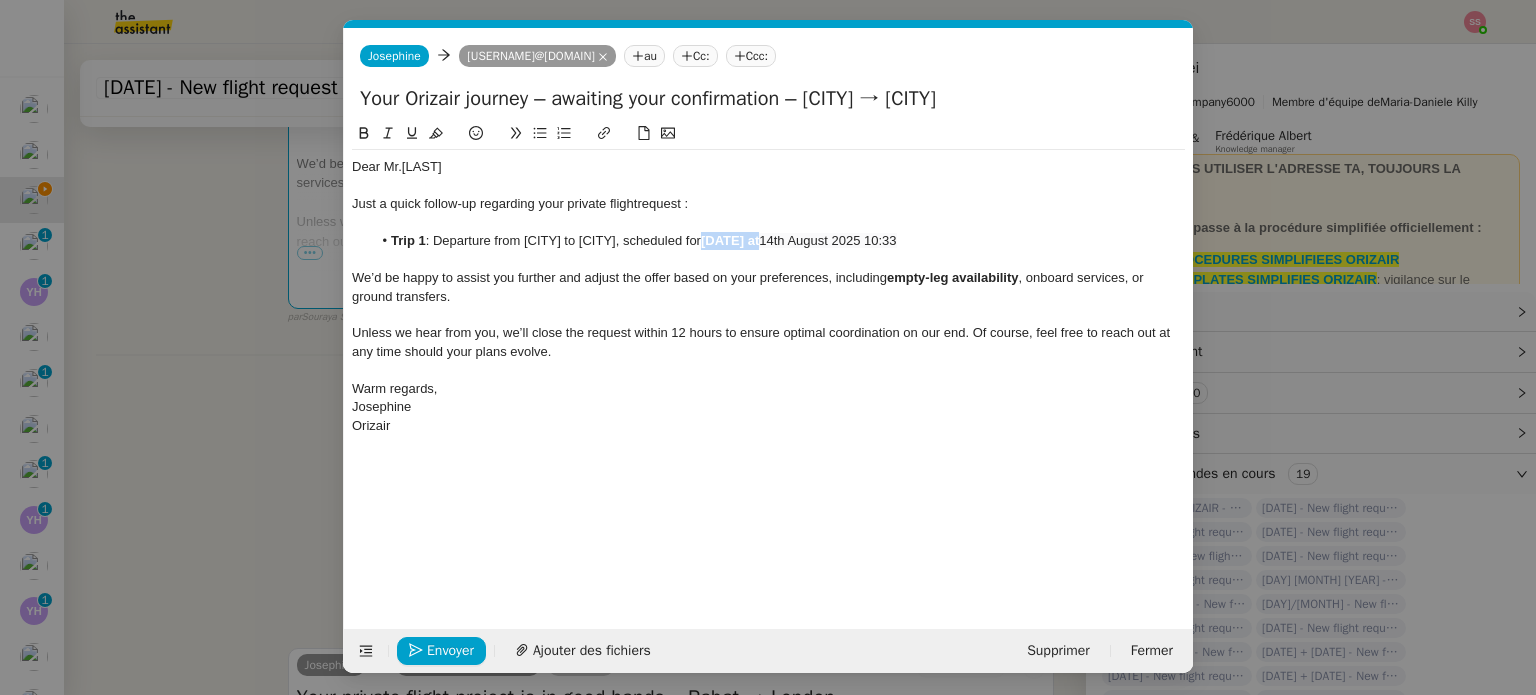 drag, startPoint x: 766, startPoint y: 240, endPoint x: 707, endPoint y: 241, distance: 59.008472 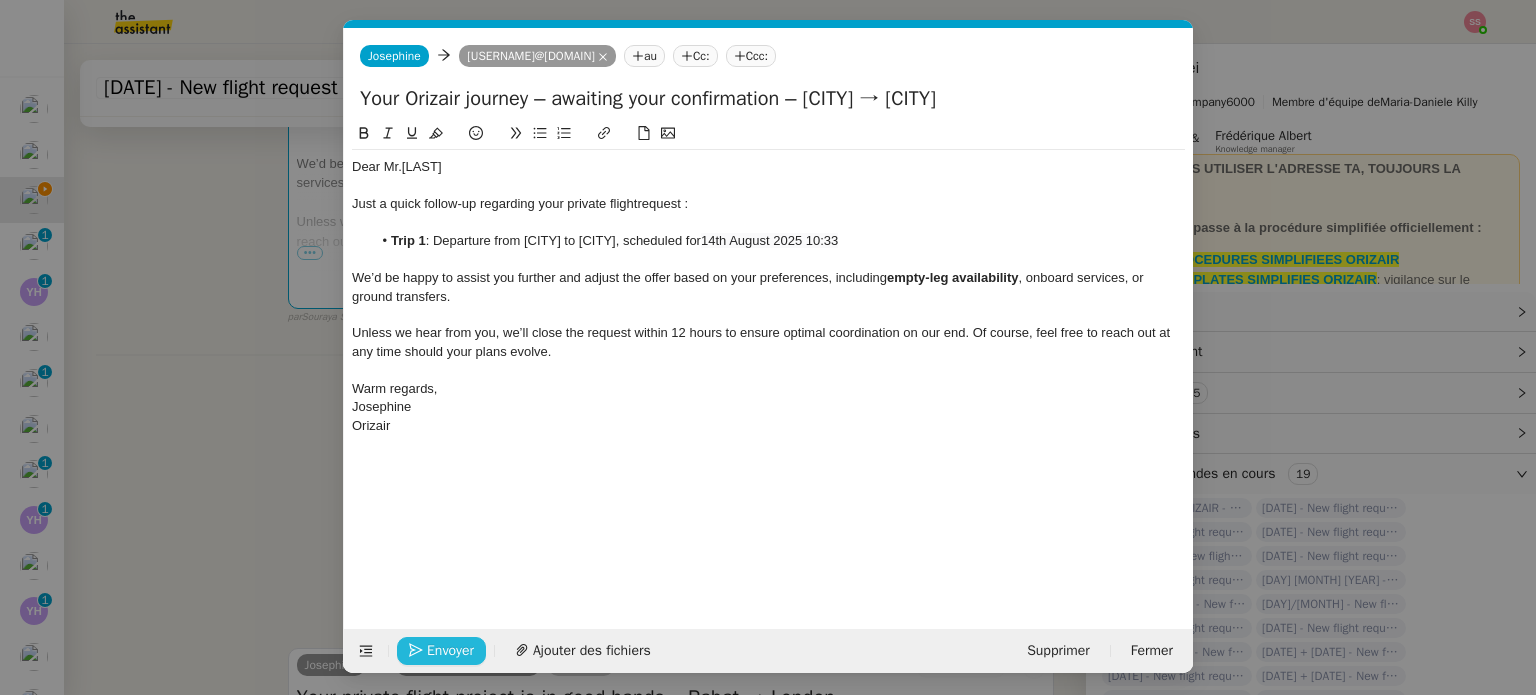 click on "Envoyer" 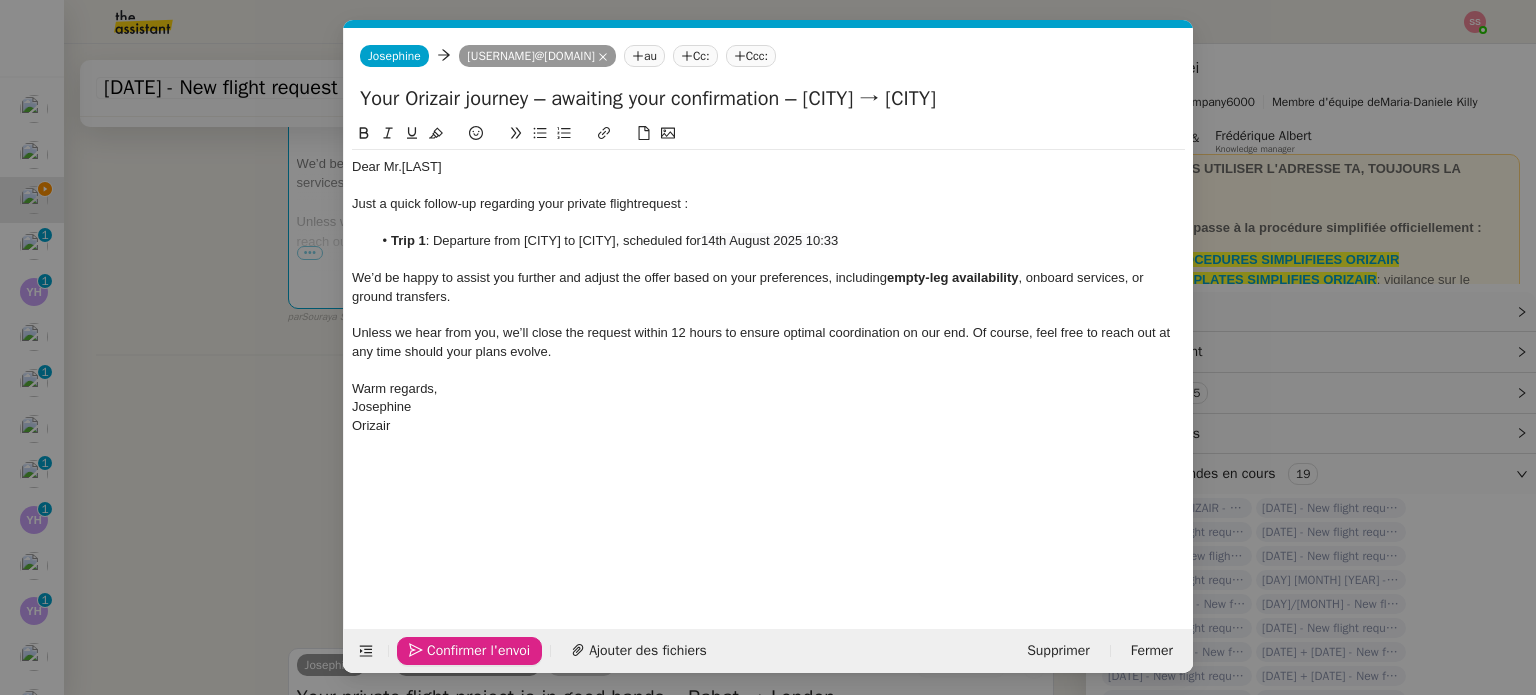 click on "Confirmer l'envoi" 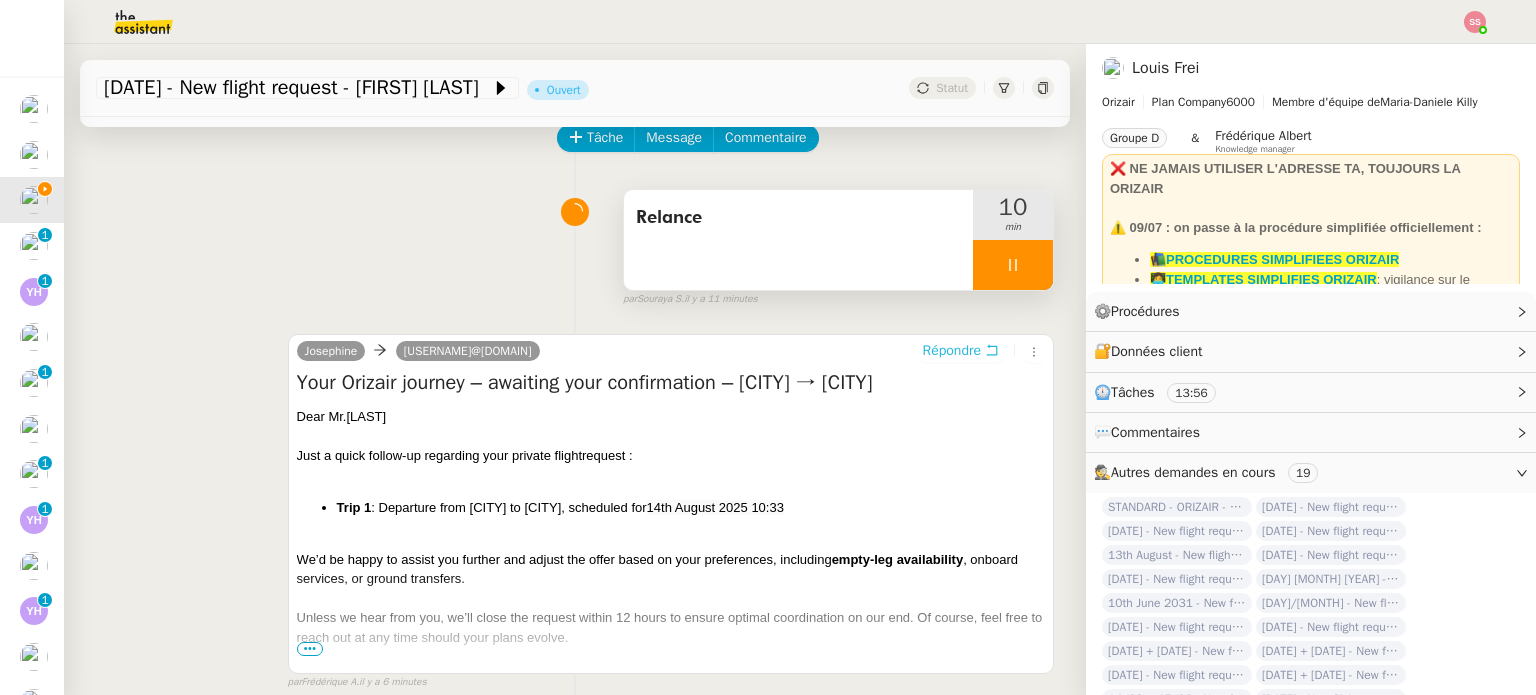 scroll, scrollTop: 0, scrollLeft: 0, axis: both 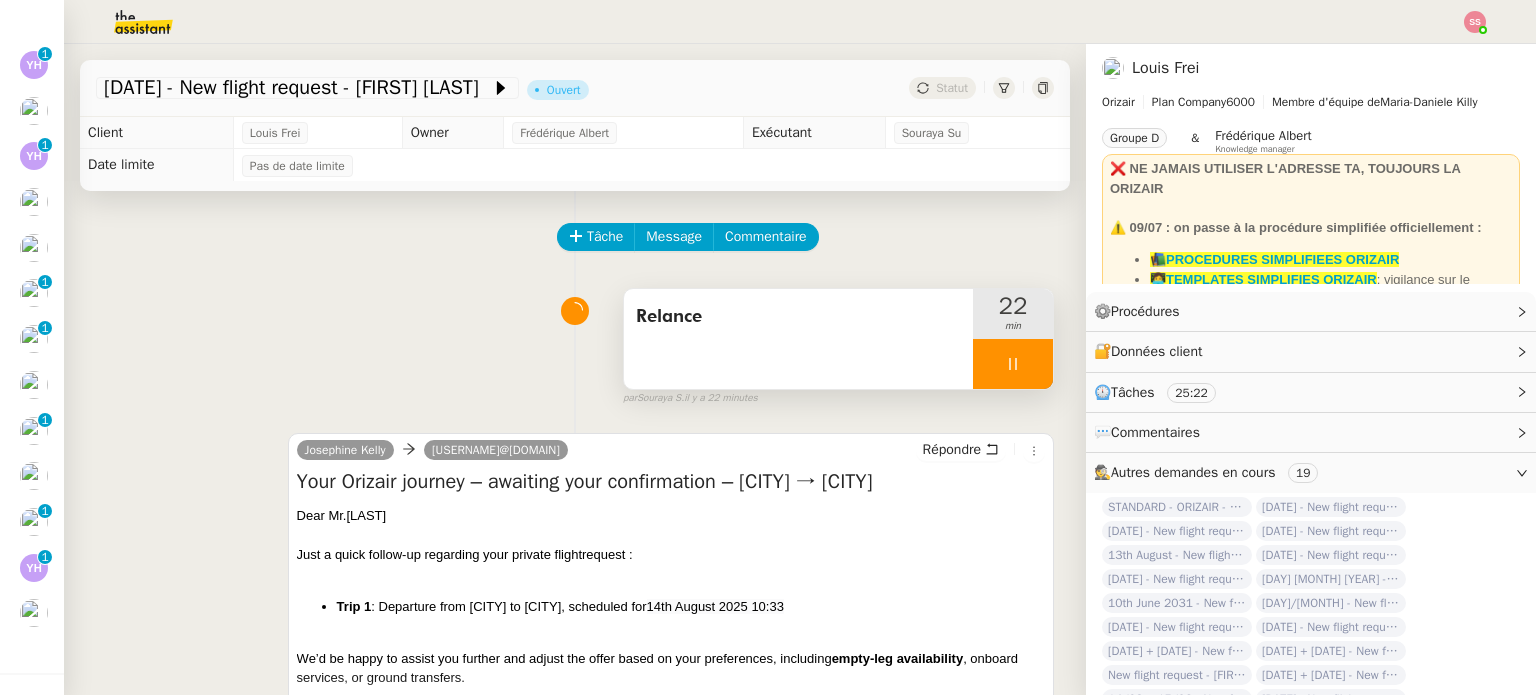click on "Tâche Message Commentaire Veuillez patienter une erreur s'est produite 👌👌👌 message envoyé ✌️✌️✌️ Veuillez d'abord attribuer un client Une erreur s'est produite, veuillez réessayer  Relance     [NUMBER] min false par   [LAST] [LAST]   il y a [NUMBER] minutes 👌👌👌 message envoyé ✌️✌️✌️ une erreur s'est produite 👌👌👌 message envoyé ✌️✌️✌️ Votre message va être revu ✌️✌️✌️ une erreur s'est produite La taille des fichiers doit être de [NUMBER]Mb au maximum.  [FIRST] [LAST]     [USERNAME]@[DOMAIN] Répondre Your Orizair journey – awaiting your confirmation – [CITY] → [CITY]
Dear Mr.[LAST] Just a quick follow-up regarding your private flight  request : Trip 1 : Departure from [CITY] to [CITY], scheduled for  [DAY] [MONTH] [YEAR] [TIME] We’d be happy to assist you further and adjust the offer based on your preferences, including  empty-leg availability , onboard services, or ground transfers. ﻿ Warm regards, [FIRST] Orizair" 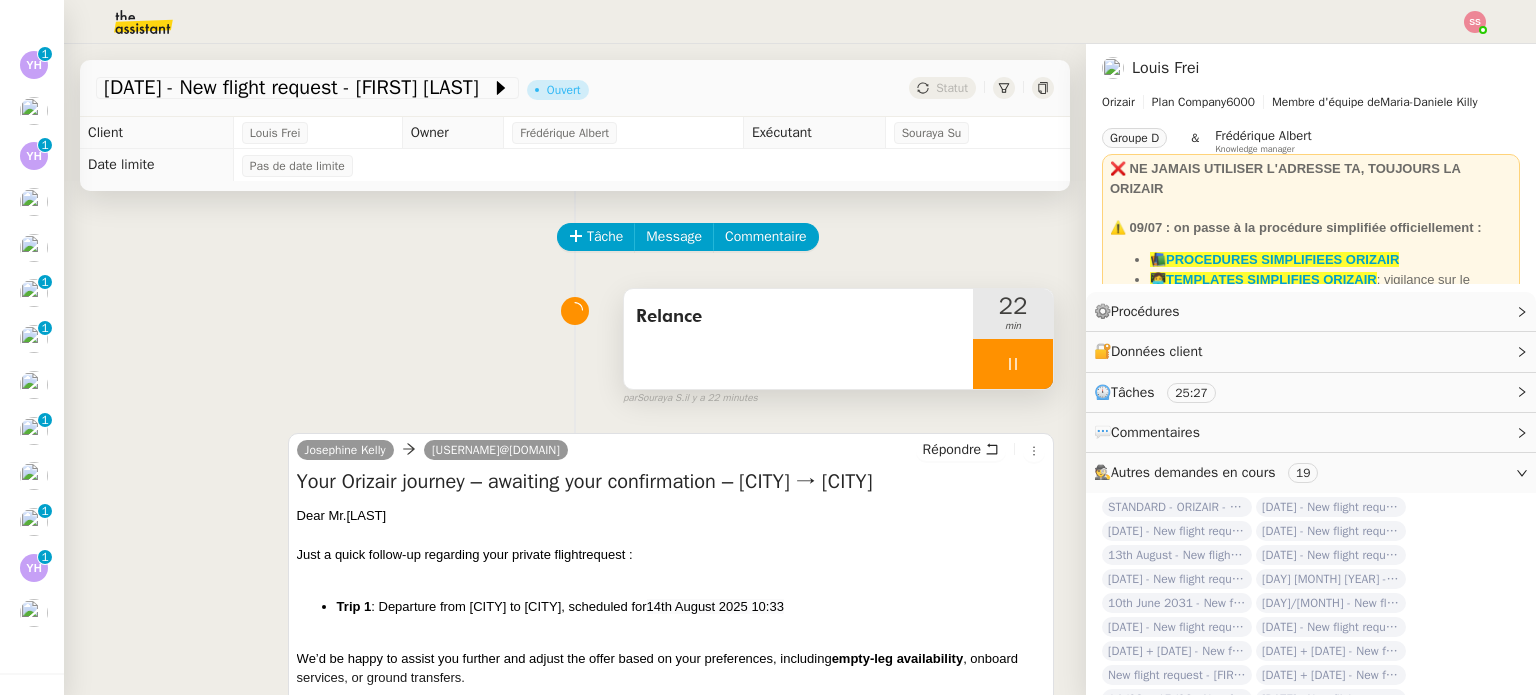 click at bounding box center [1013, 364] 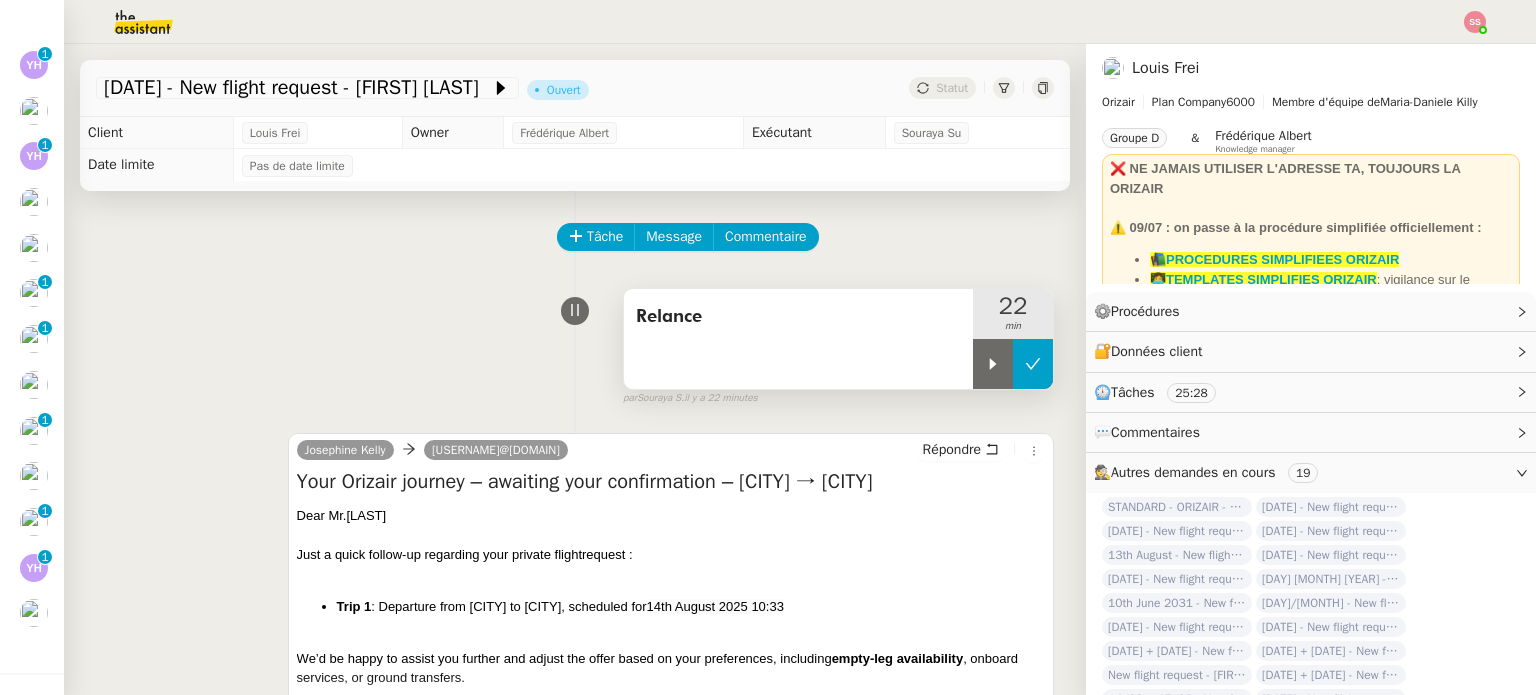 click 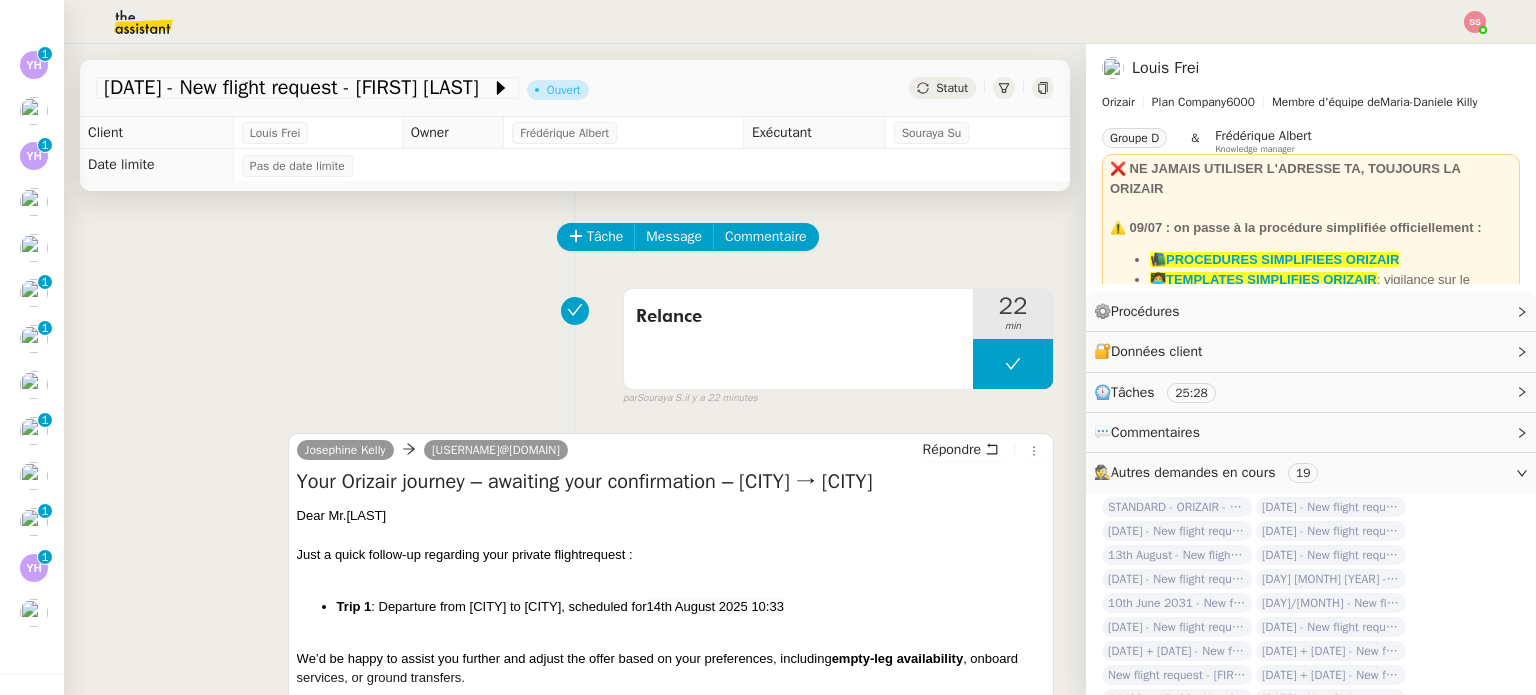 click on "Statut" 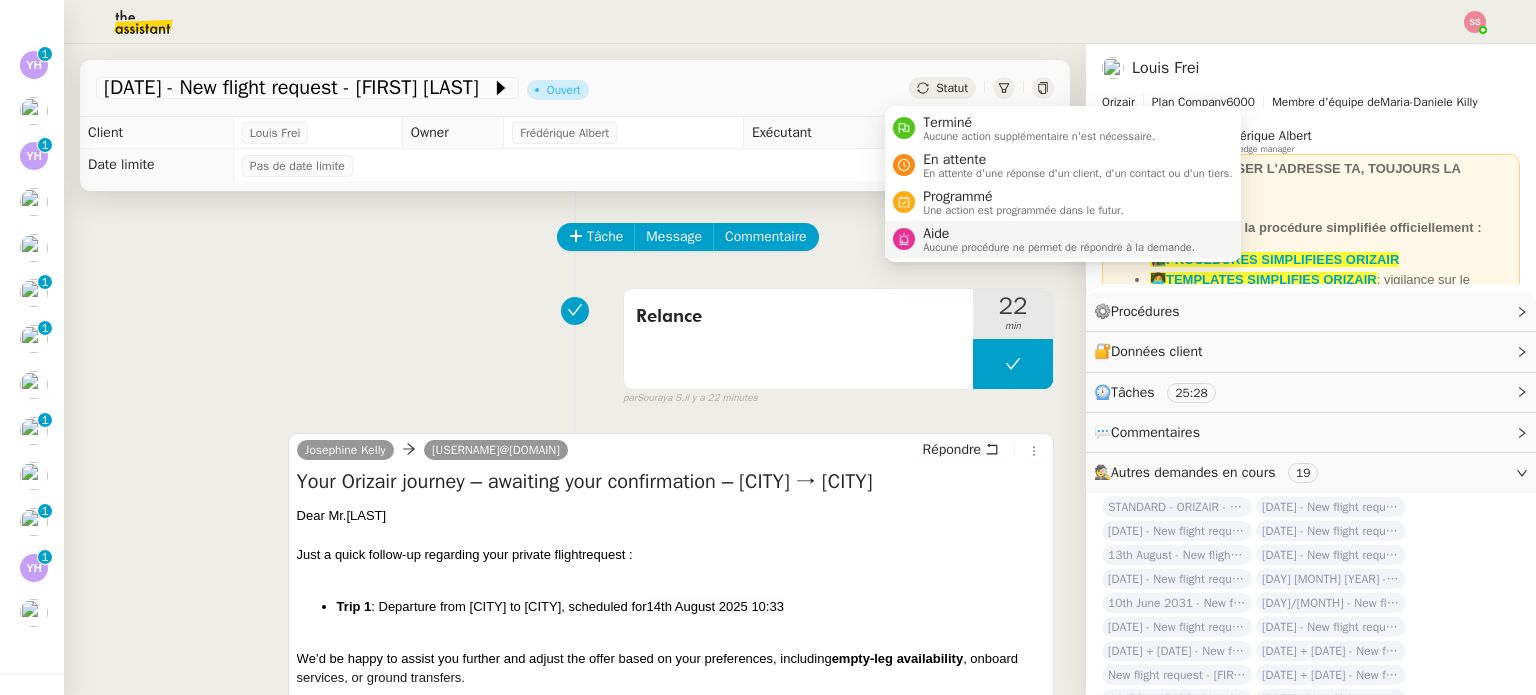 click on "Aucune procédure ne permet de répondre à la demande." at bounding box center (1059, 247) 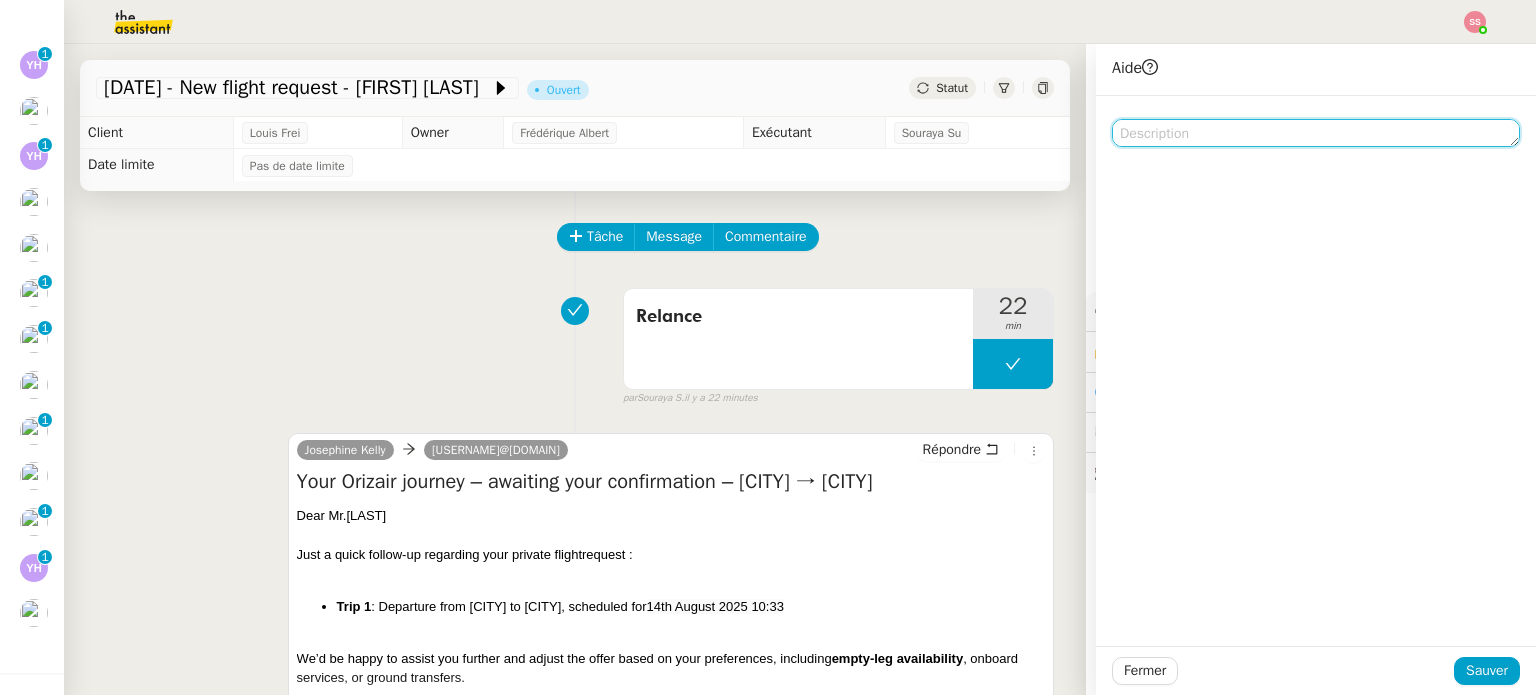 click 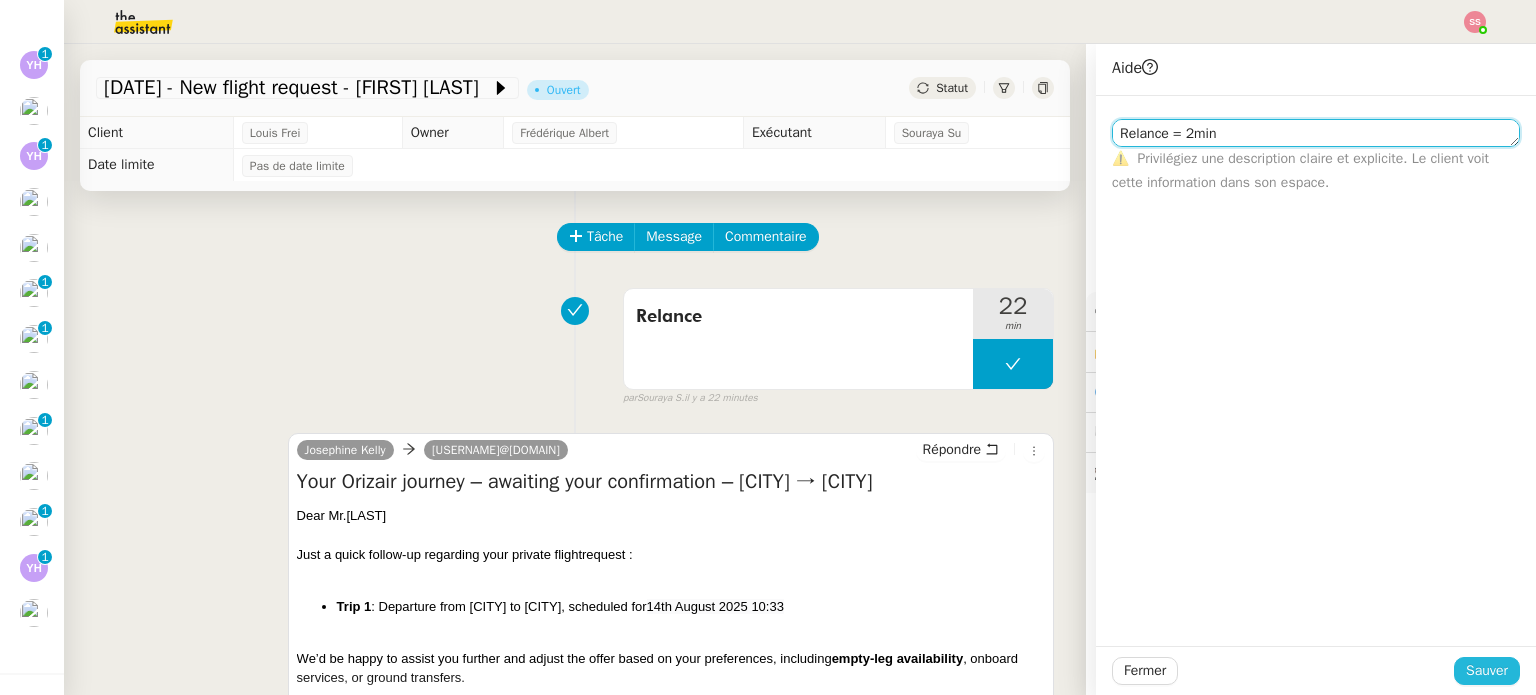 type on "Relance = 2min" 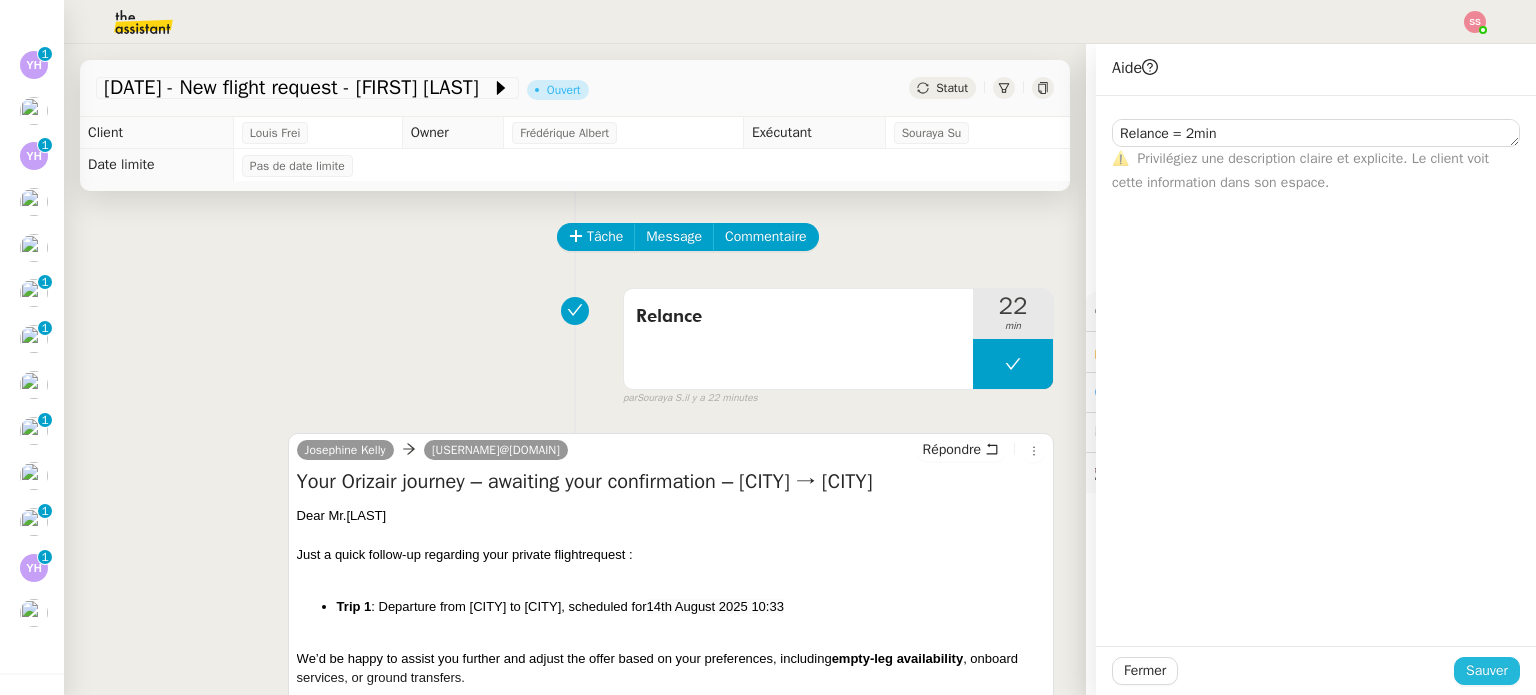 click on "Sauver" 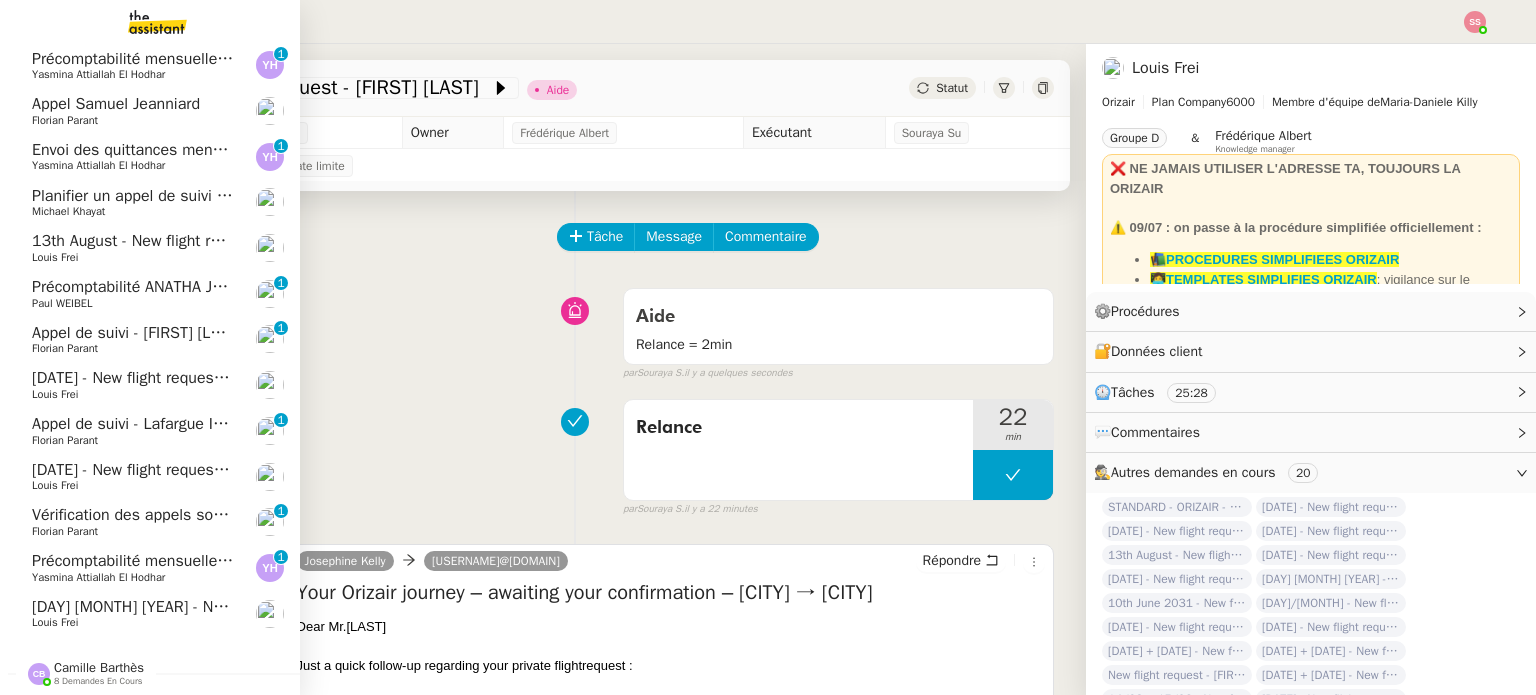 click on "[DAY] [MONTH] [YEAR] - New flight request - [FIRST] [LAST]" 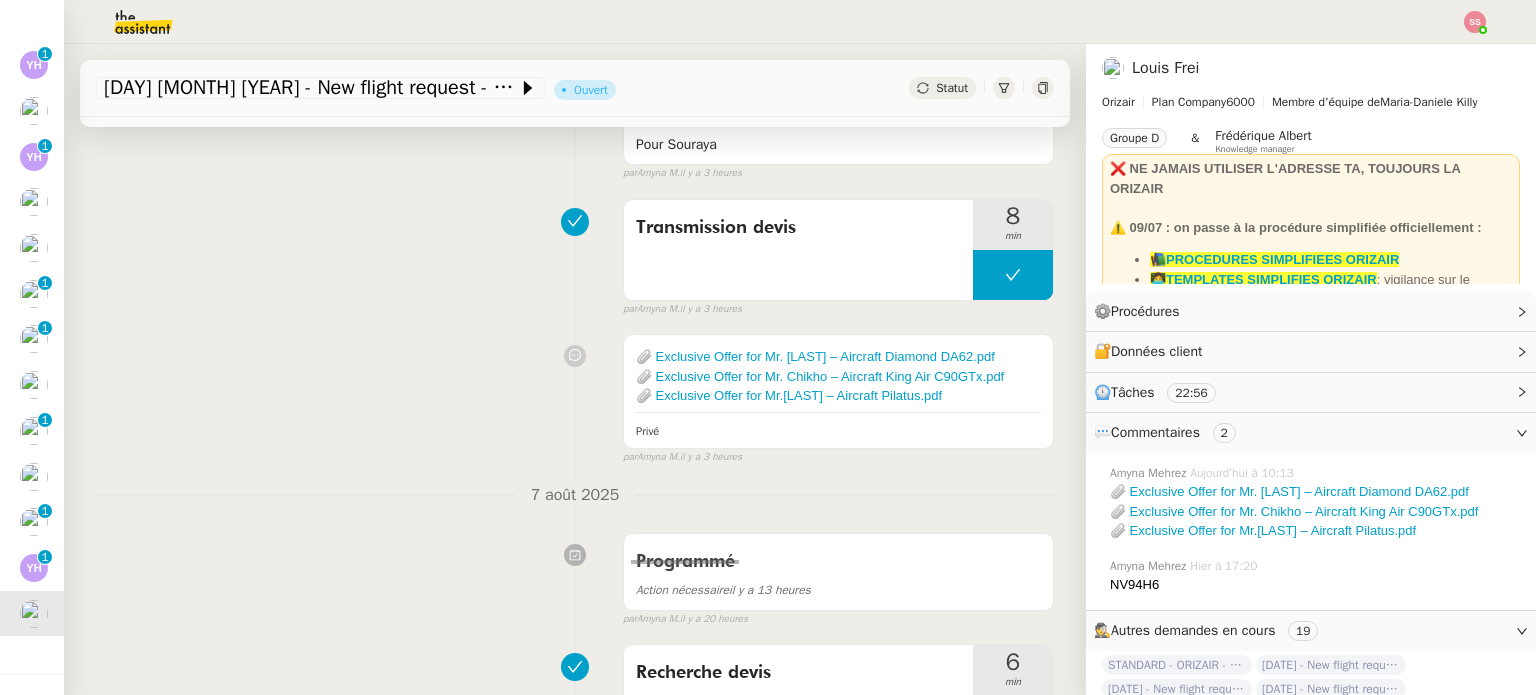 scroll, scrollTop: 300, scrollLeft: 0, axis: vertical 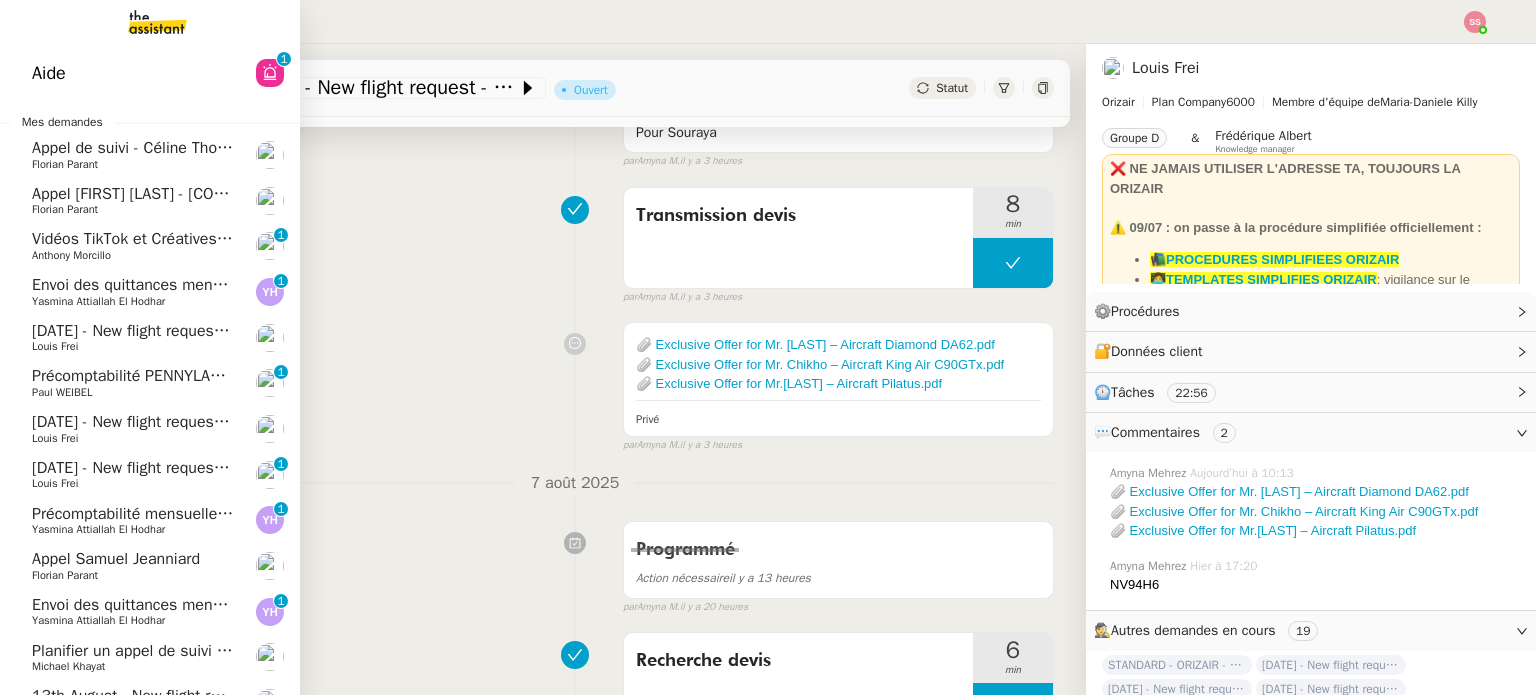 click on "Vidéos TikTok et Créatives META  - août 2025" 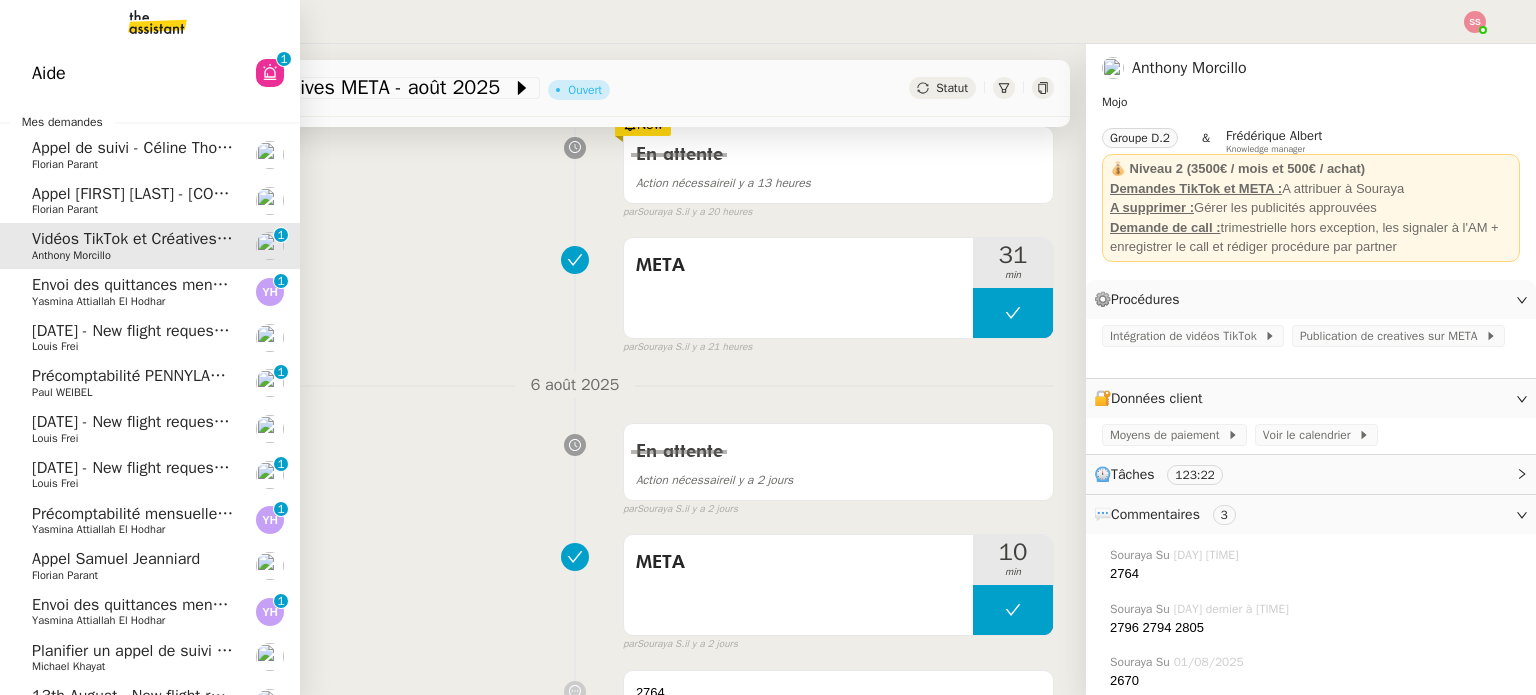 click on "Envoi des quittances mensuelles - 5 juillet 2025" 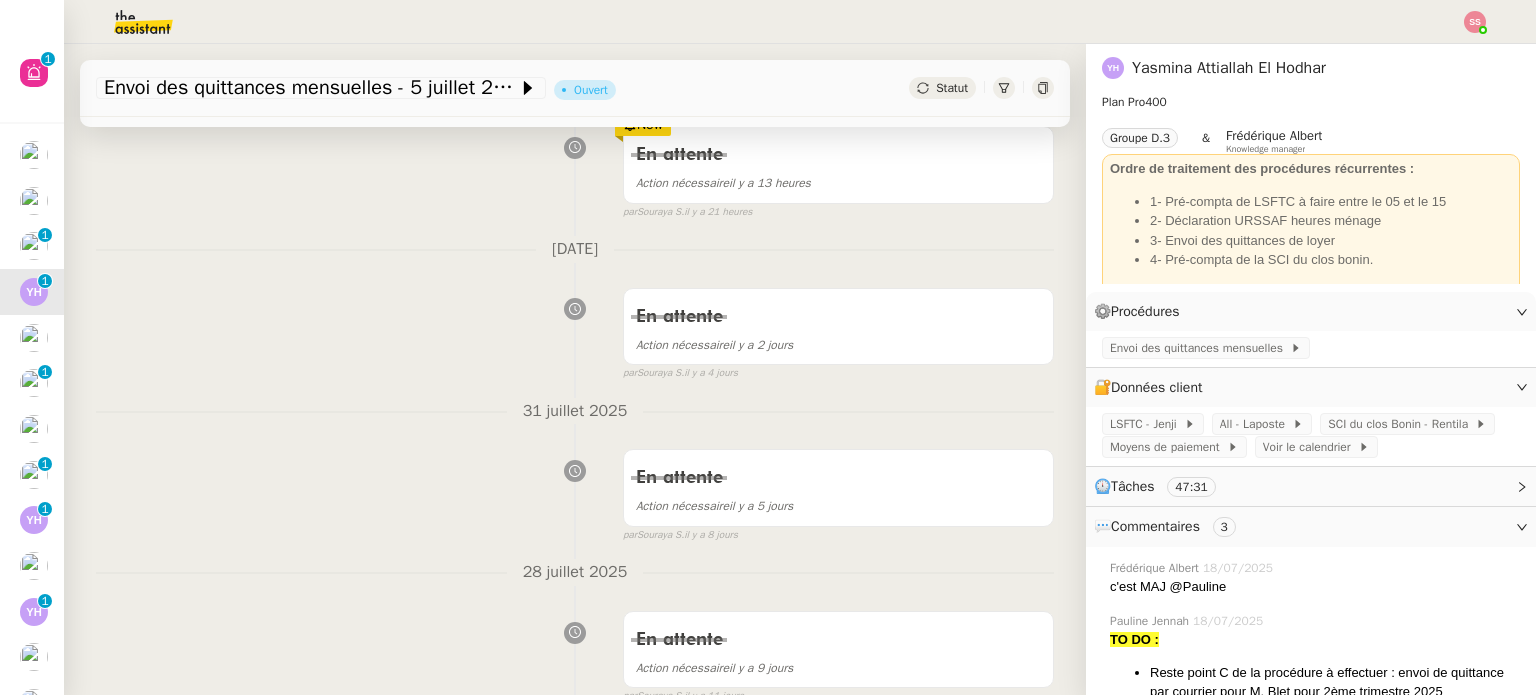 scroll, scrollTop: 0, scrollLeft: 0, axis: both 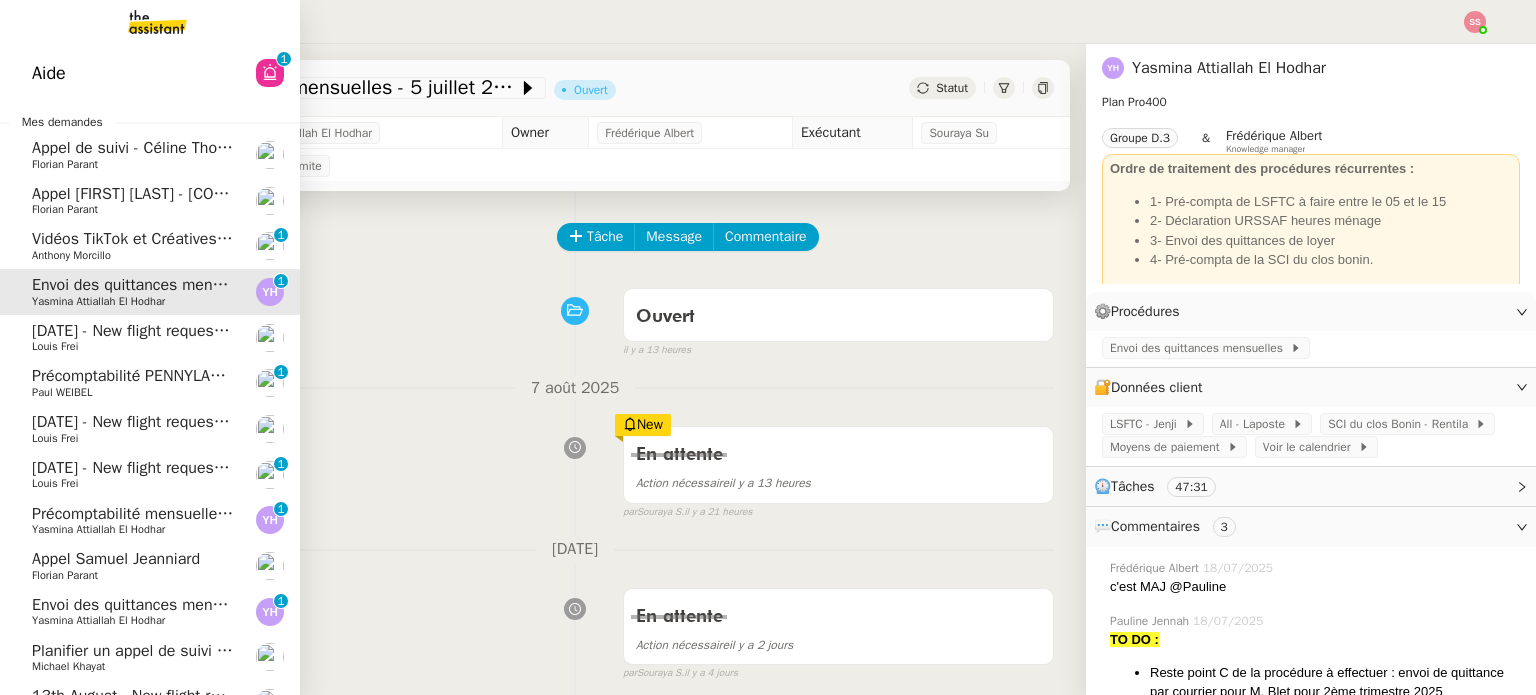 click on "[DATE]  - New flight request - [FIRST] [LAST]" 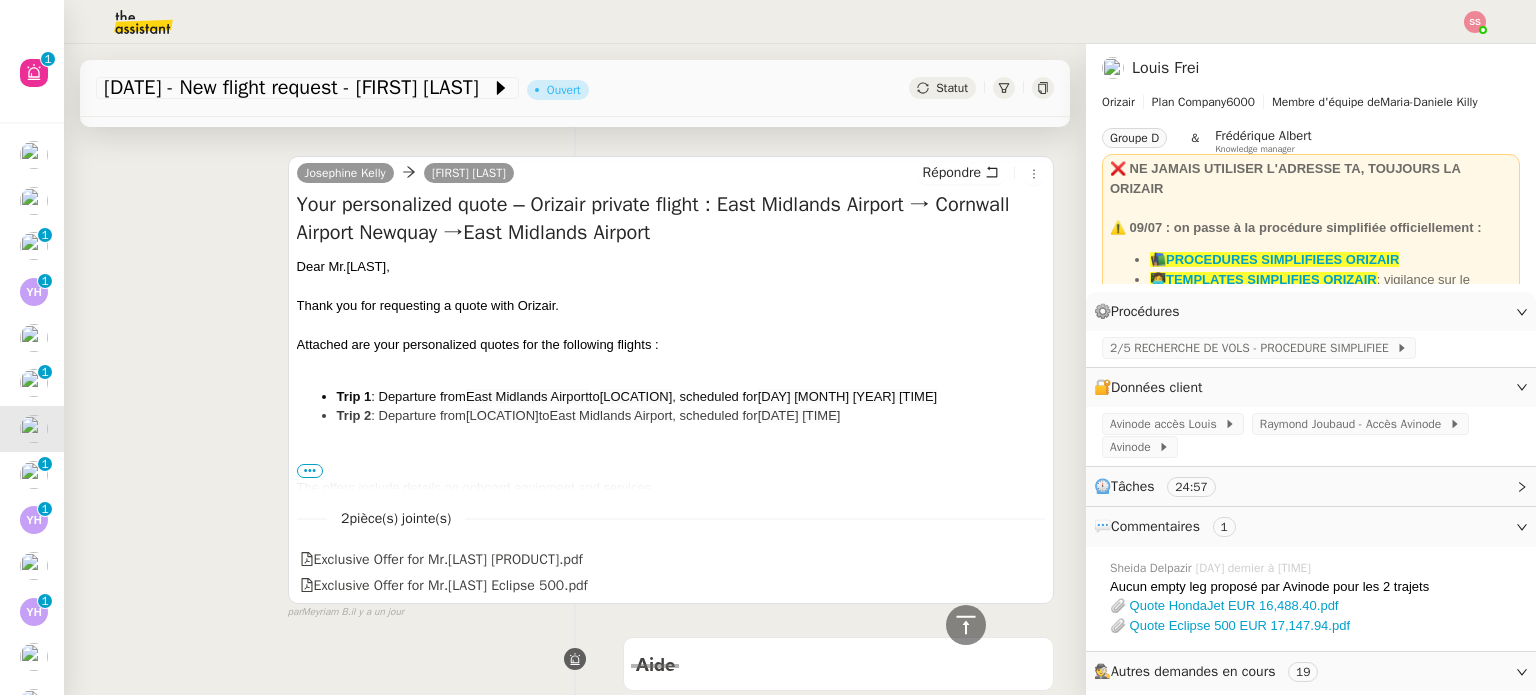 scroll, scrollTop: 500, scrollLeft: 0, axis: vertical 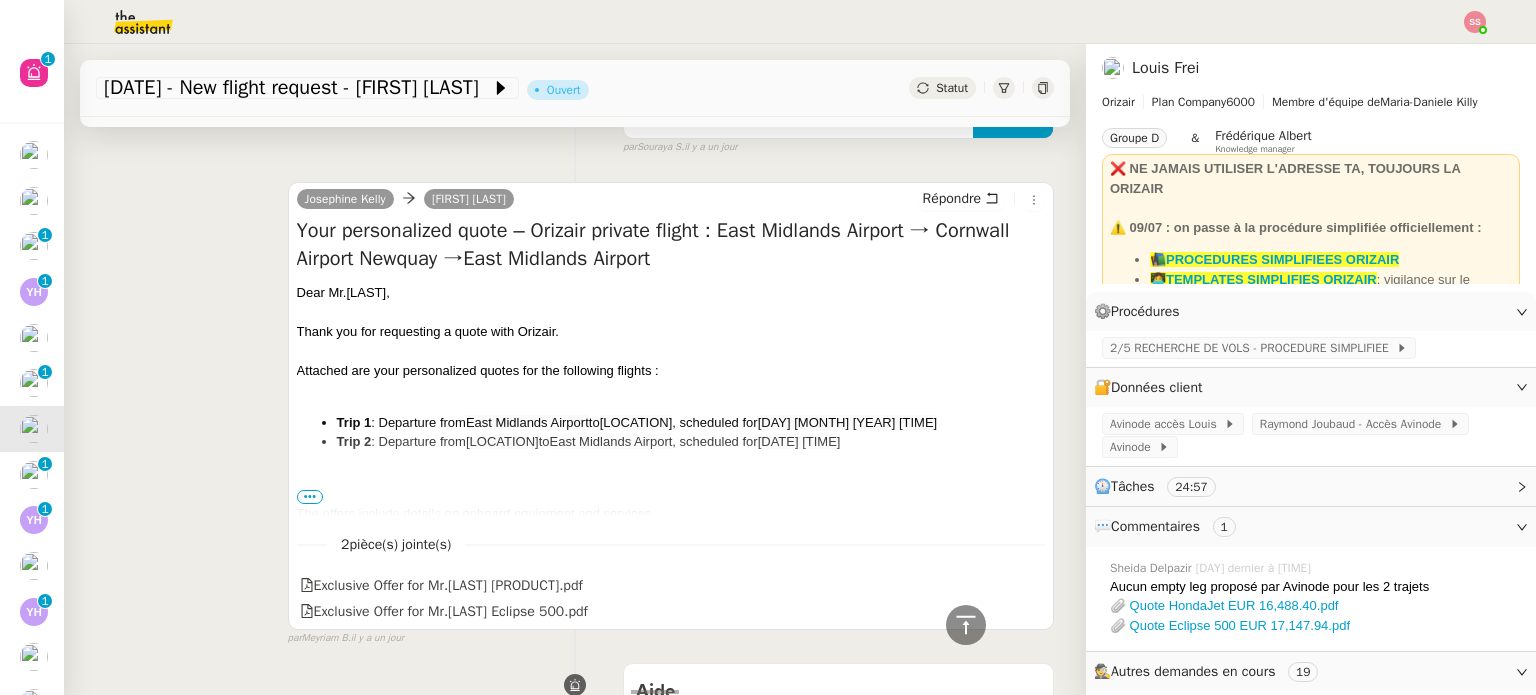 click on "•••" at bounding box center (310, 497) 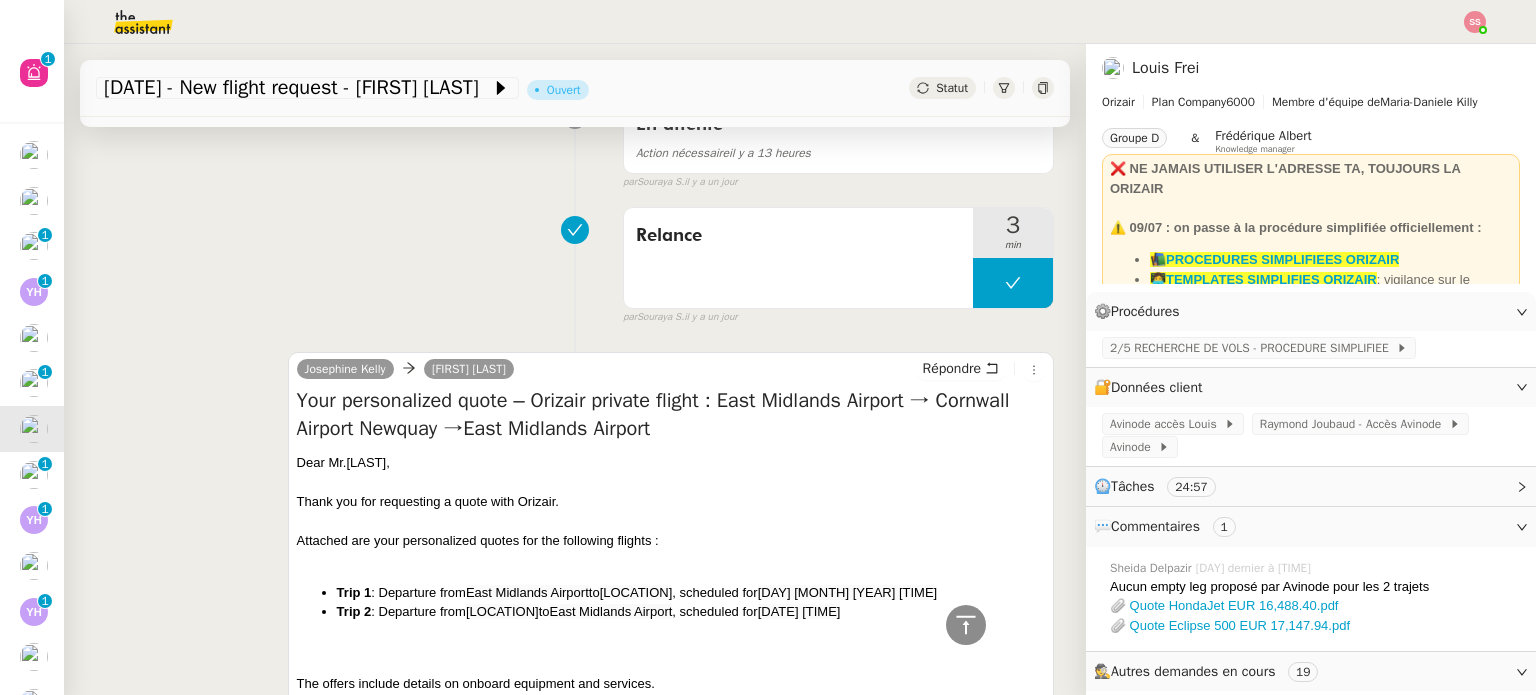 scroll, scrollTop: 300, scrollLeft: 0, axis: vertical 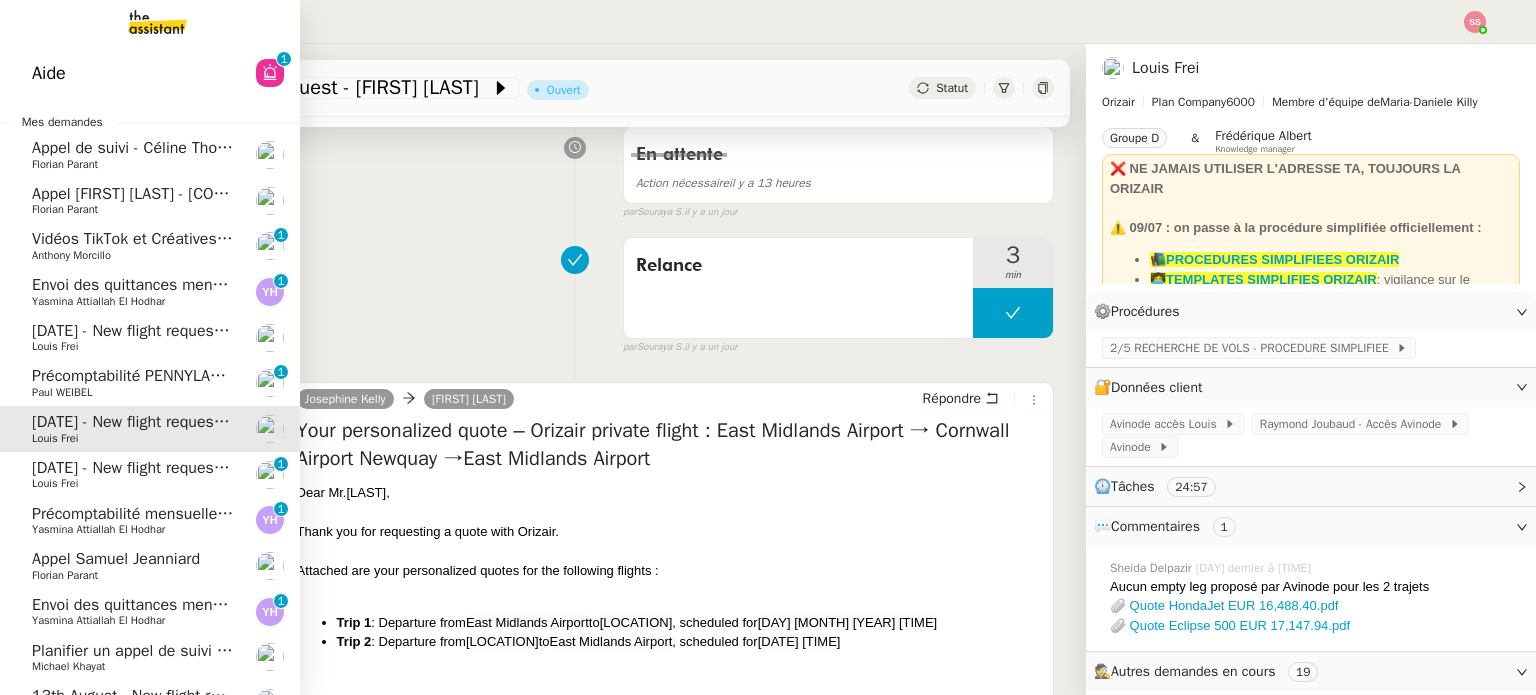 click on "Louis Frei" 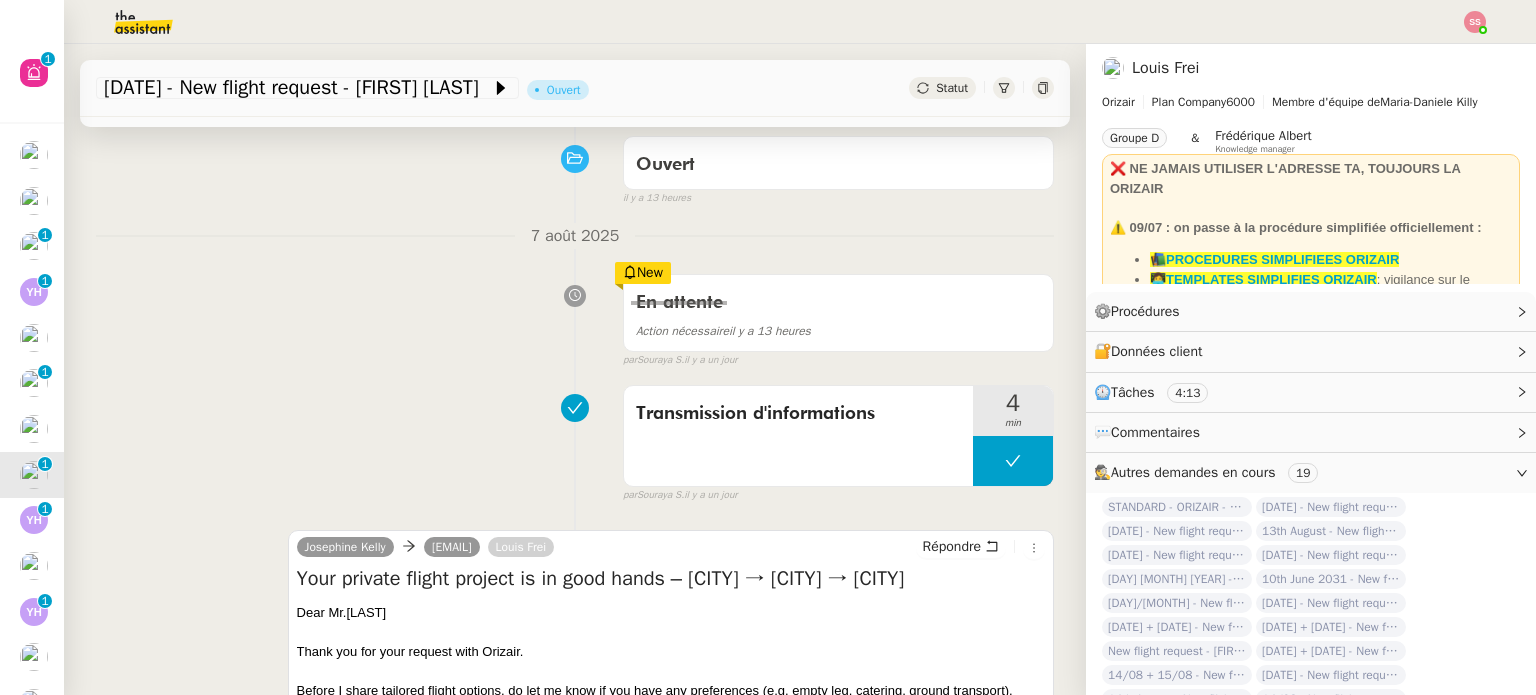 scroll, scrollTop: 100, scrollLeft: 0, axis: vertical 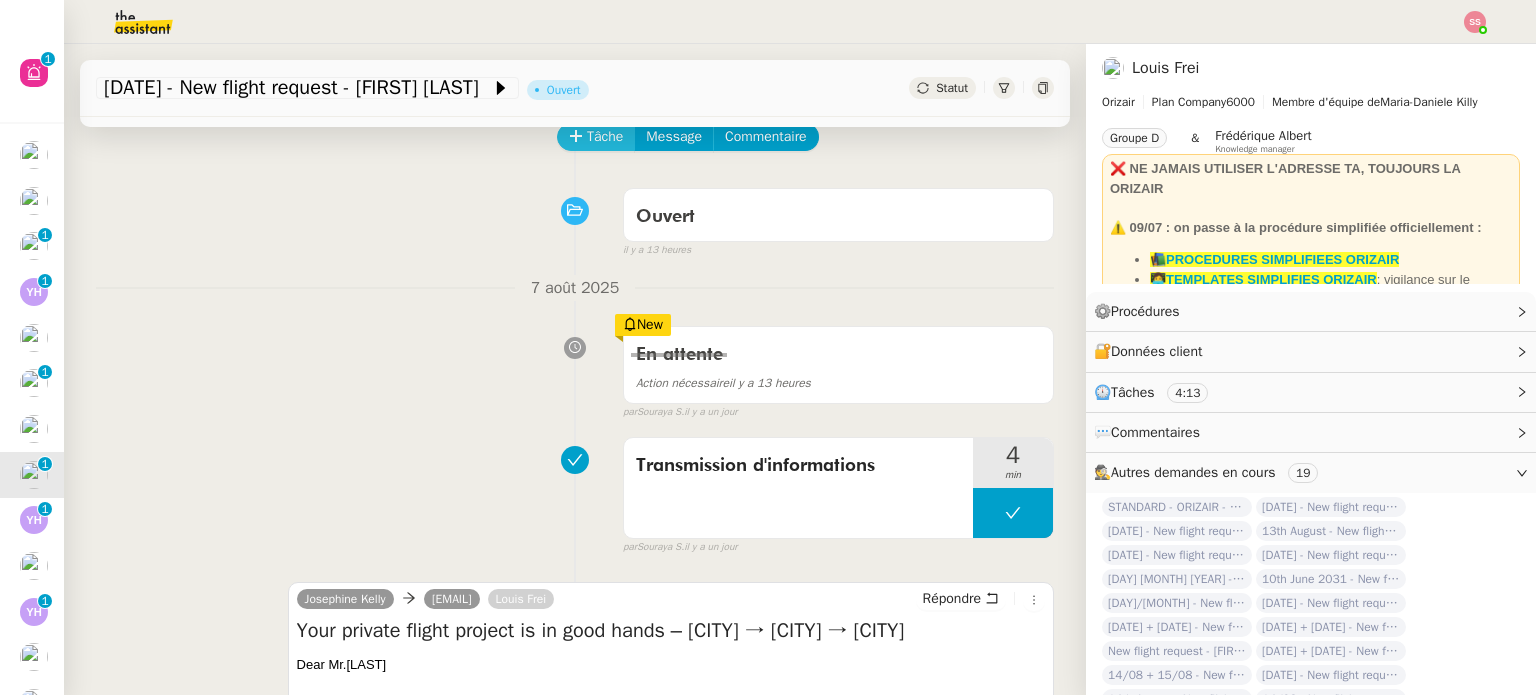 click on "Tâche" 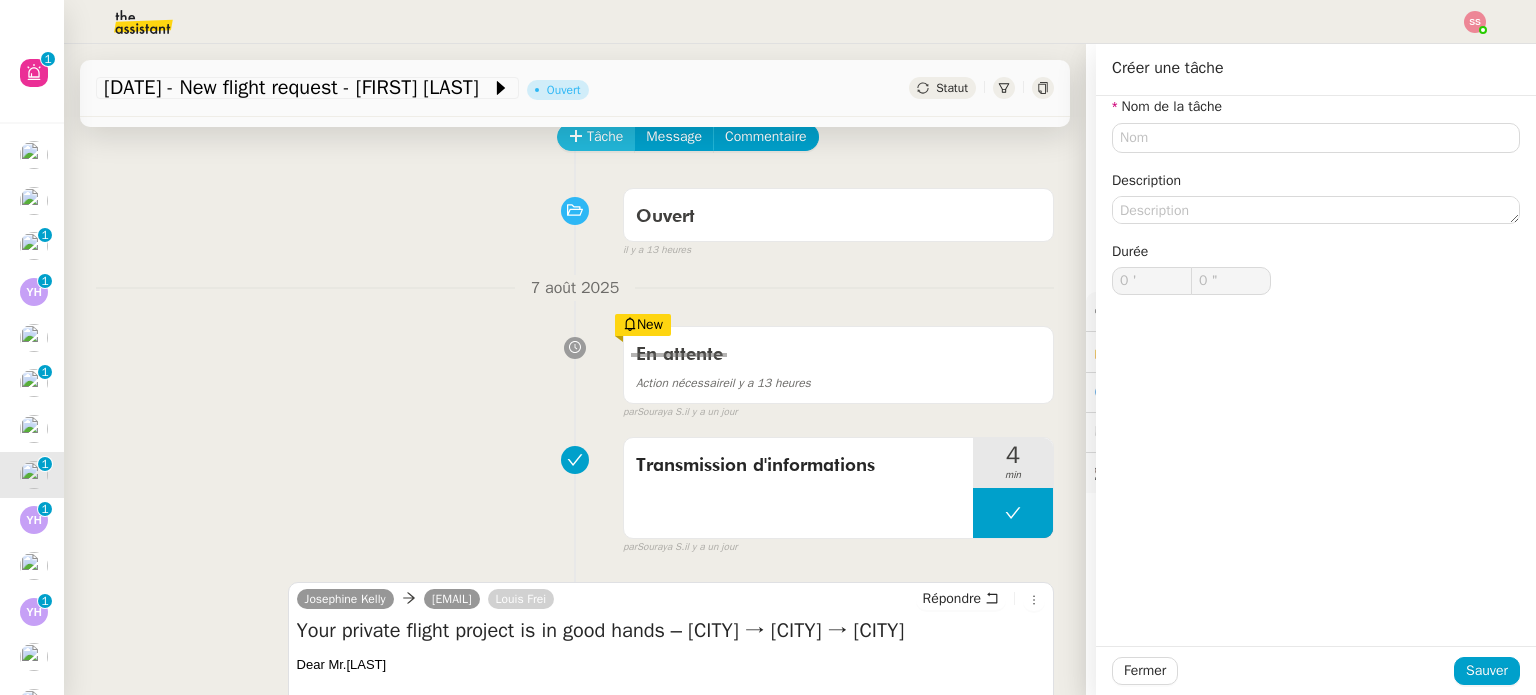 type 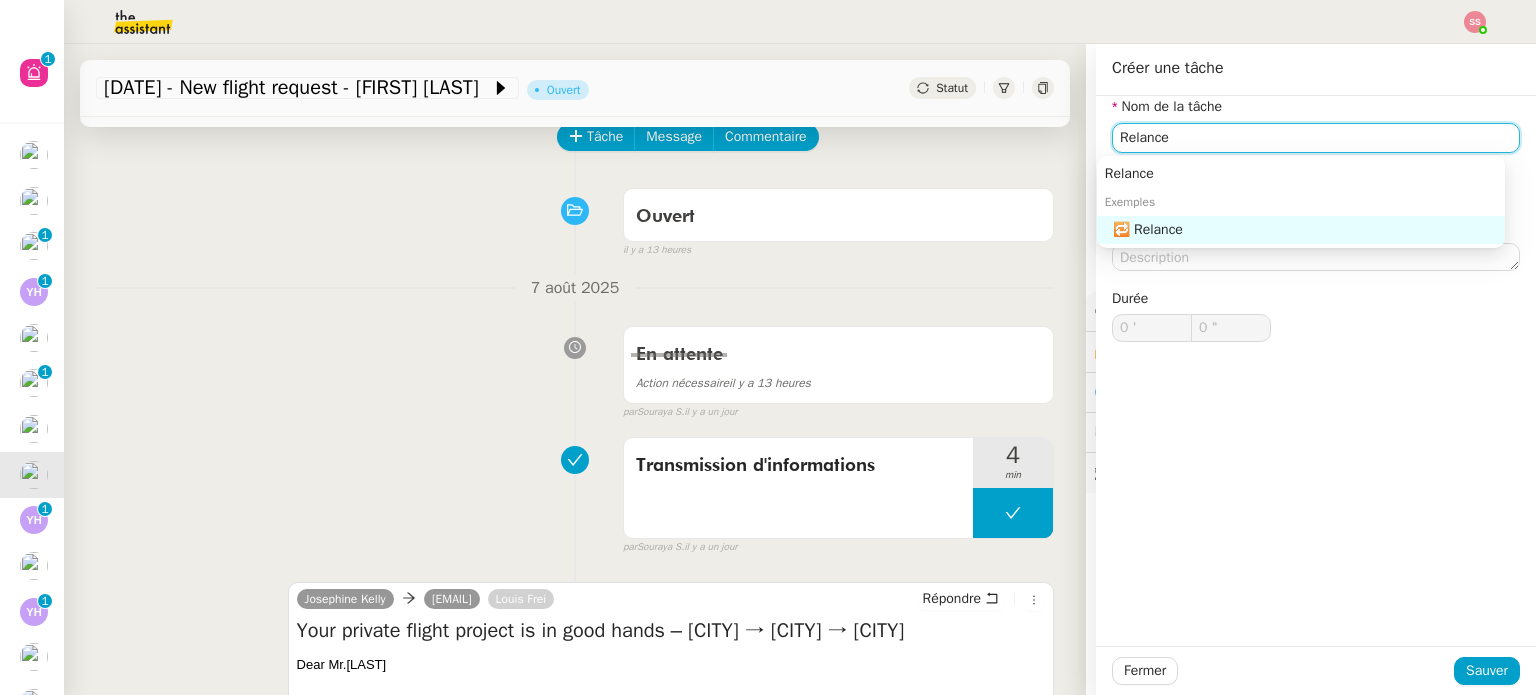 click on "🔁 Relance" 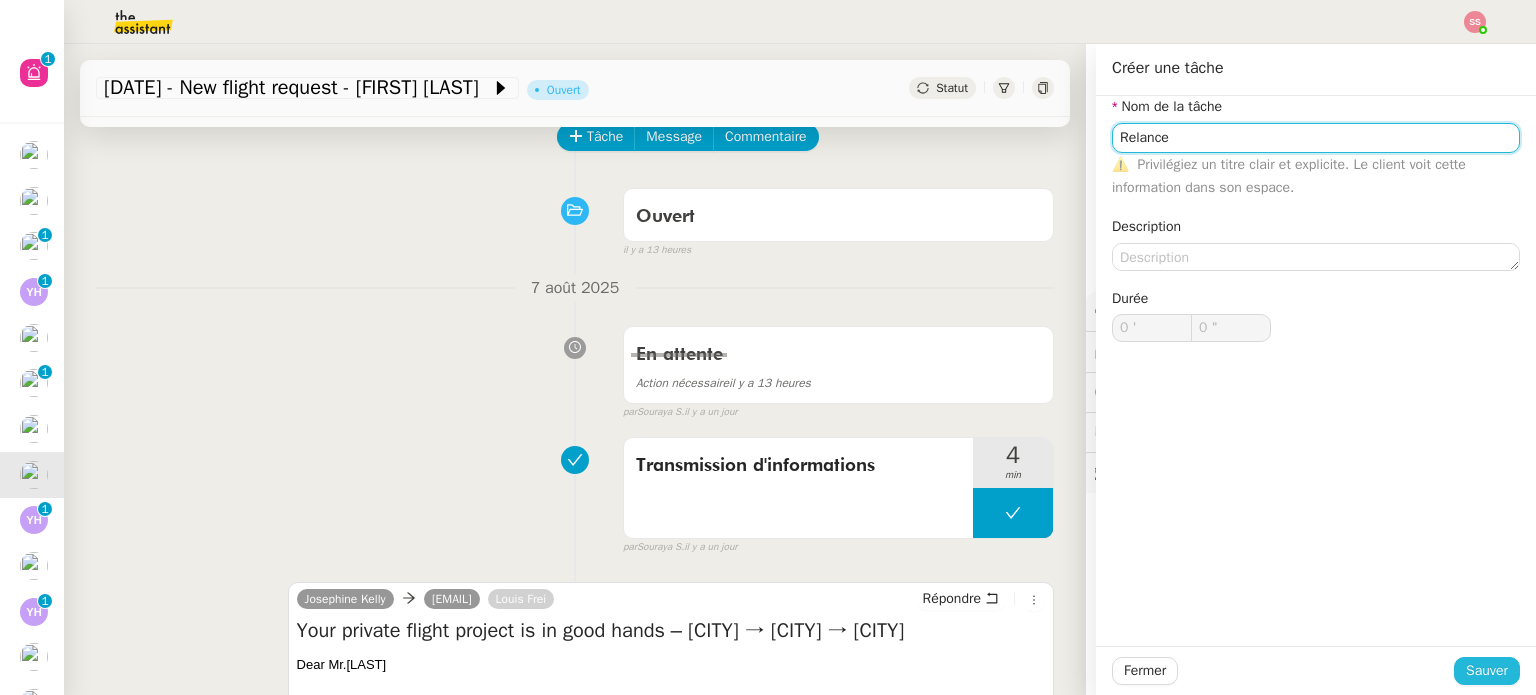 type on "Relance" 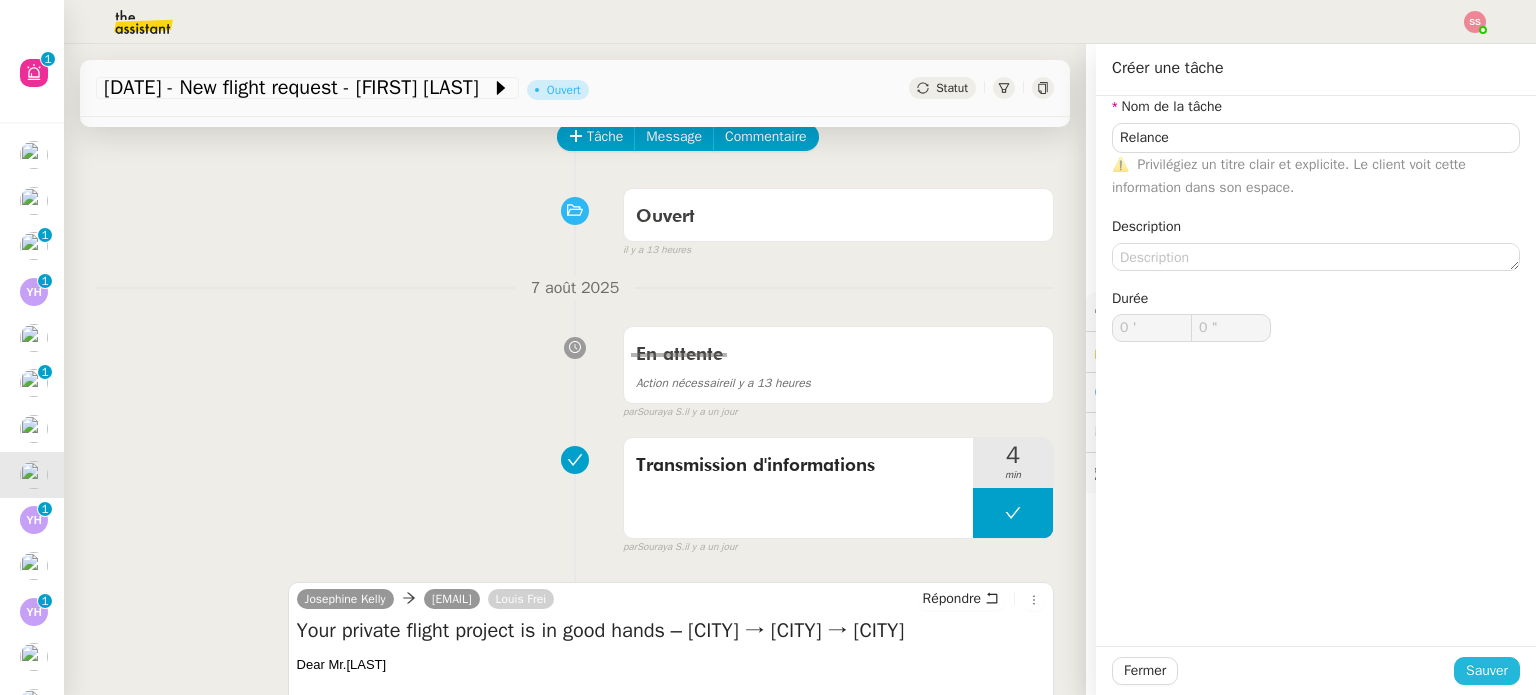 click on "Sauver" 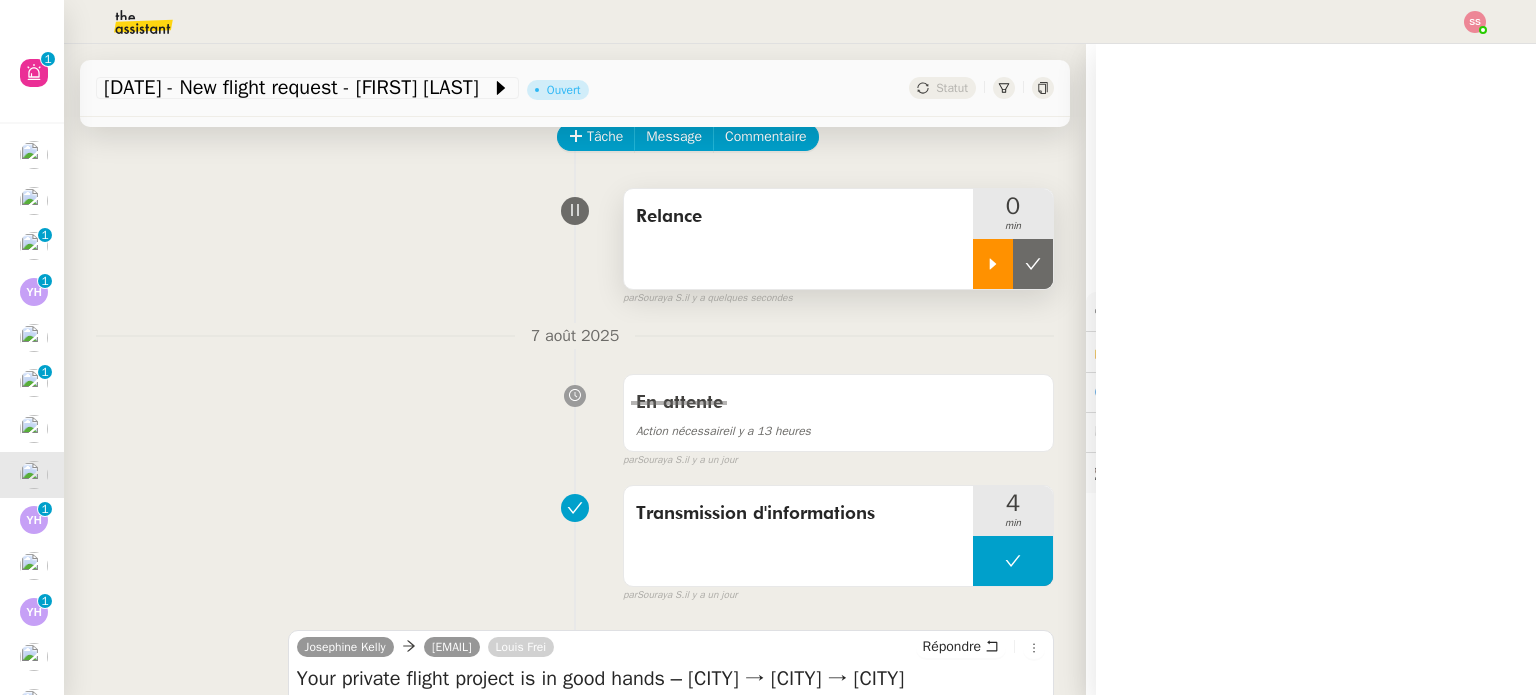 click 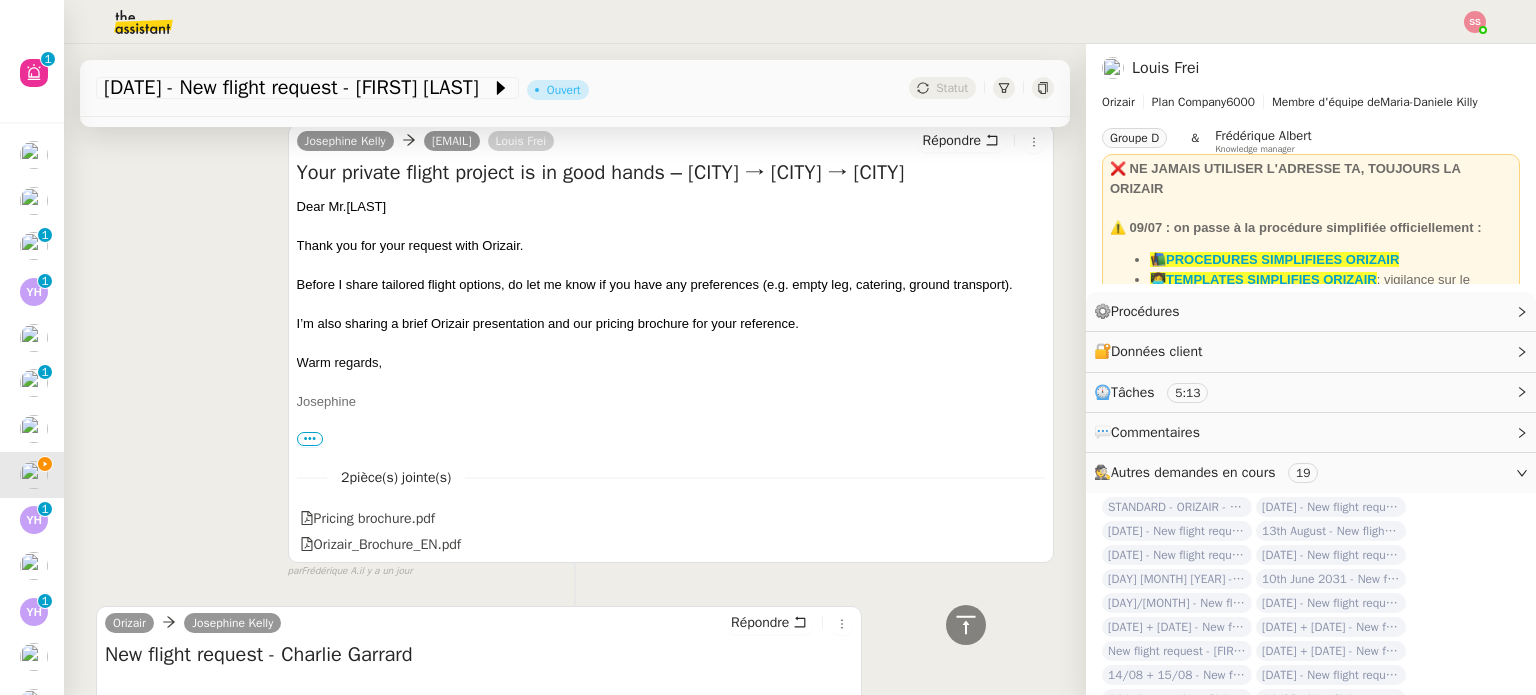 scroll, scrollTop: 500, scrollLeft: 0, axis: vertical 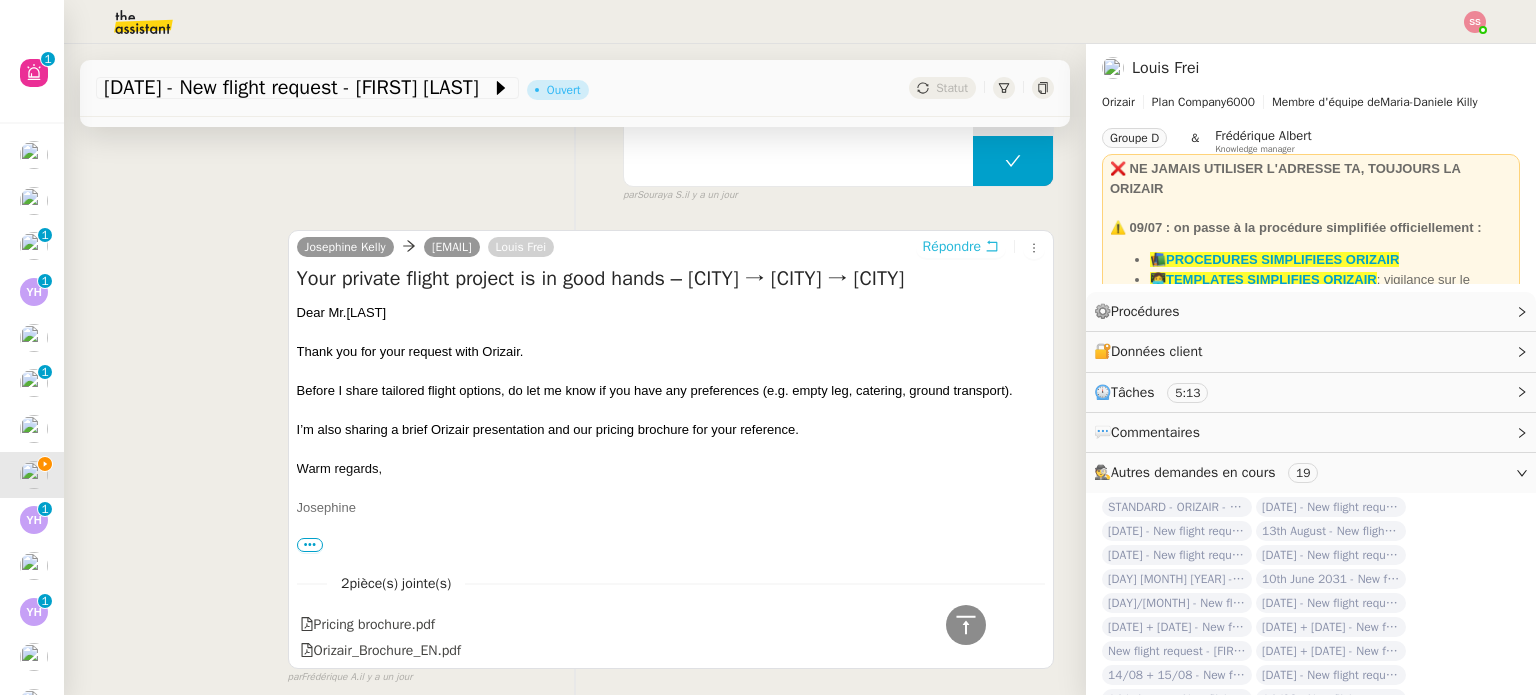 click on "Répondre" at bounding box center [952, 247] 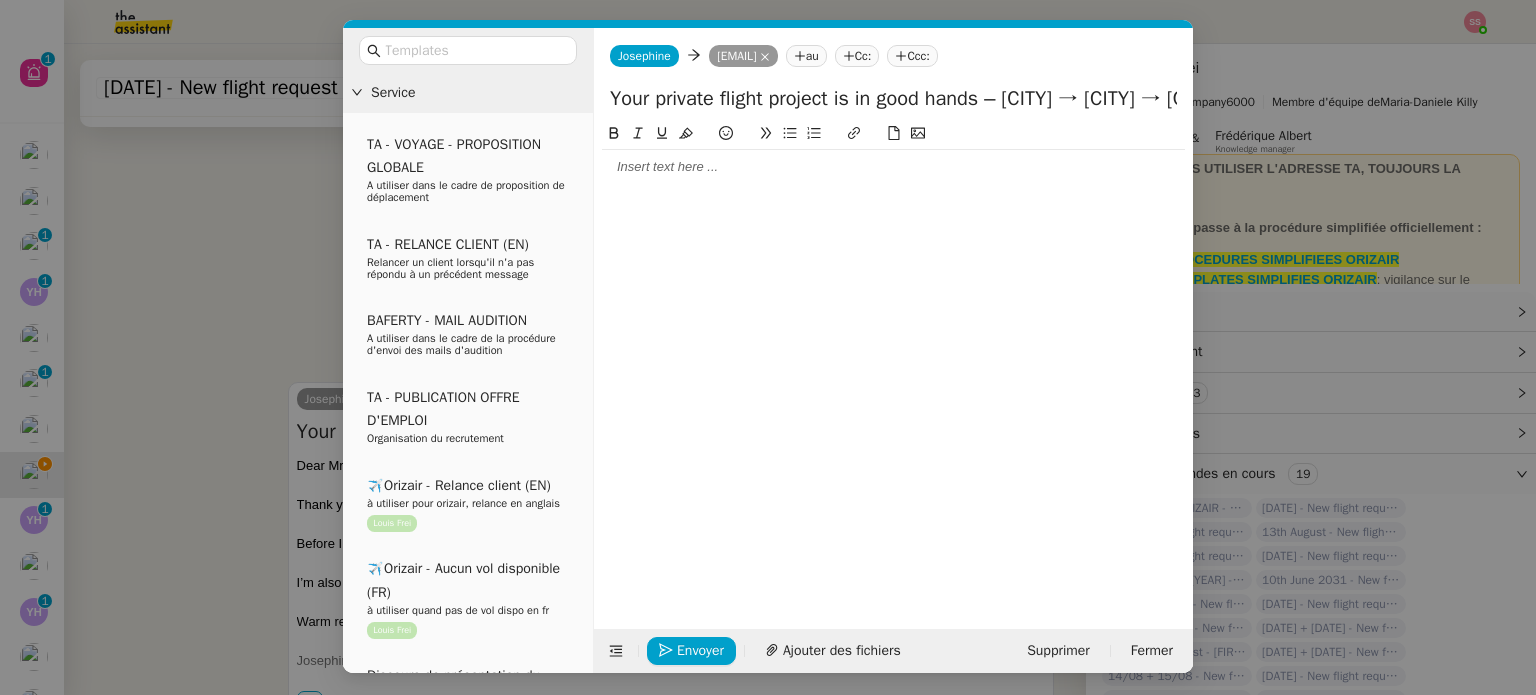 scroll, scrollTop: 653, scrollLeft: 0, axis: vertical 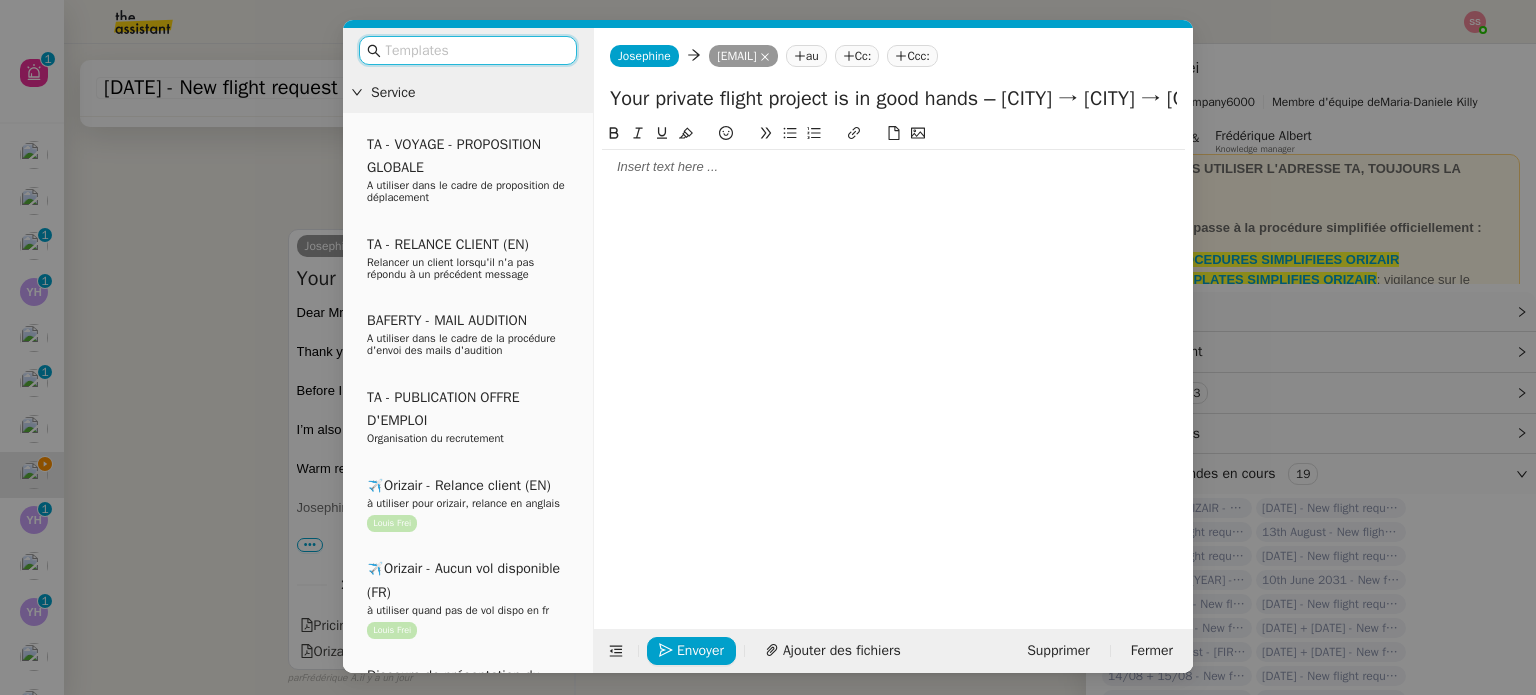 click at bounding box center (475, 50) 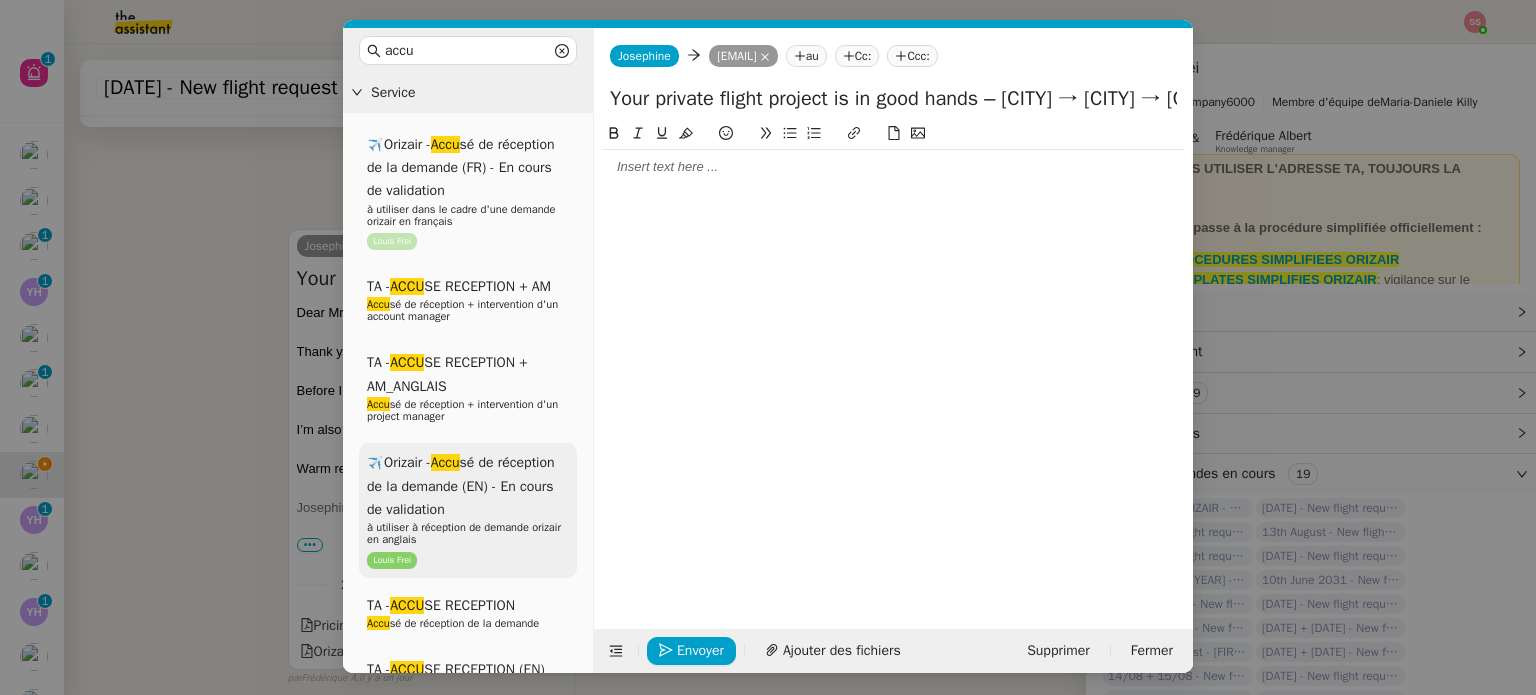 click on "✈️Orizair -  Accu sé de réception de la demande (EN) - En cours de validation    à utiliser à réception de demande orizair en anglais [FIRST] [LAST]" at bounding box center [468, 510] 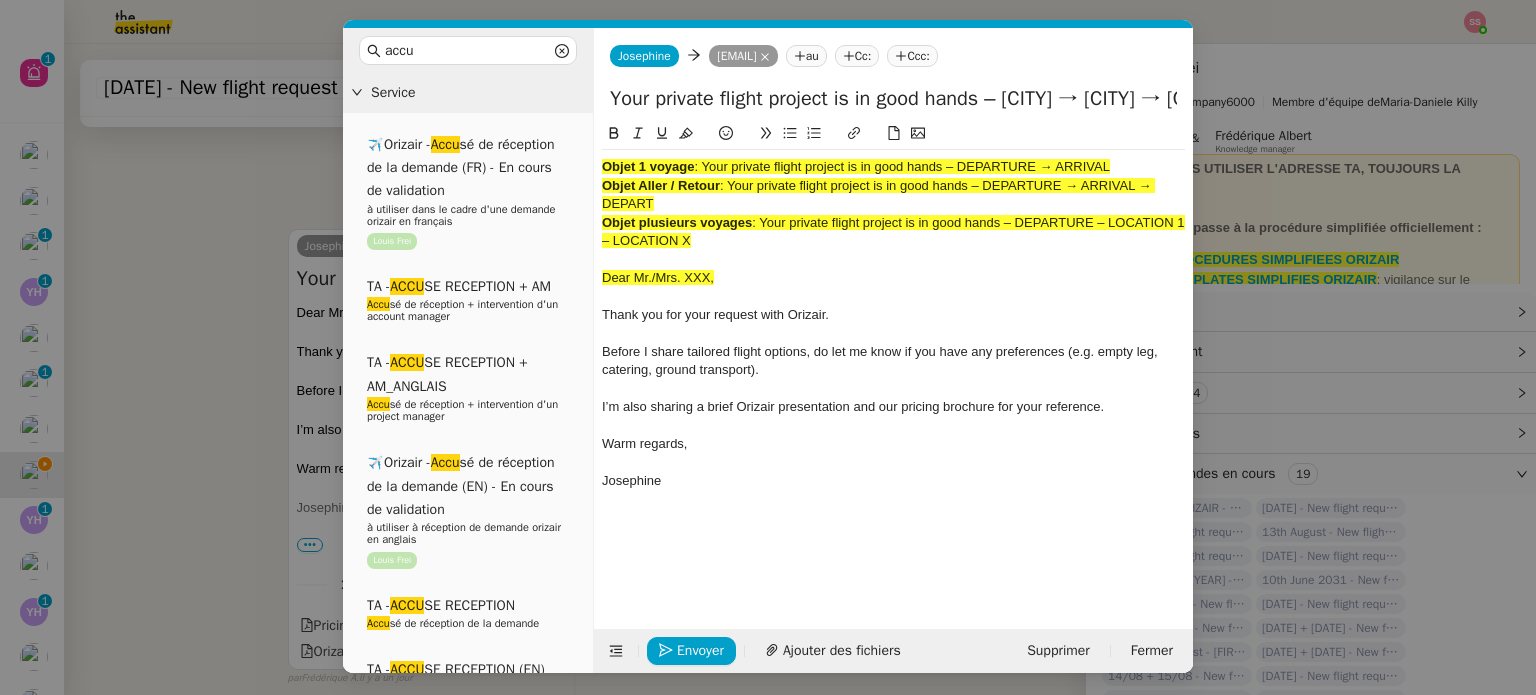 scroll, scrollTop: 915, scrollLeft: 0, axis: vertical 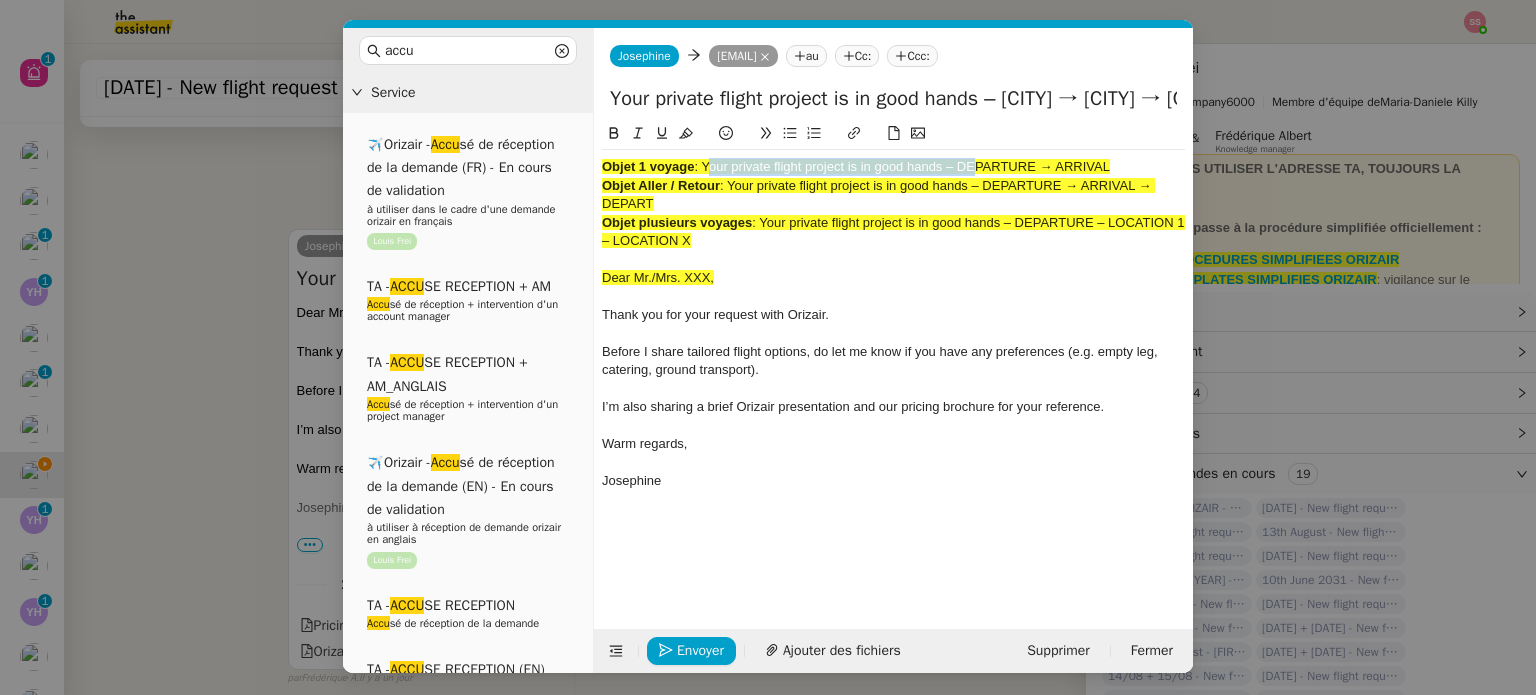 drag, startPoint x: 708, startPoint y: 160, endPoint x: 968, endPoint y: 154, distance: 260.0692 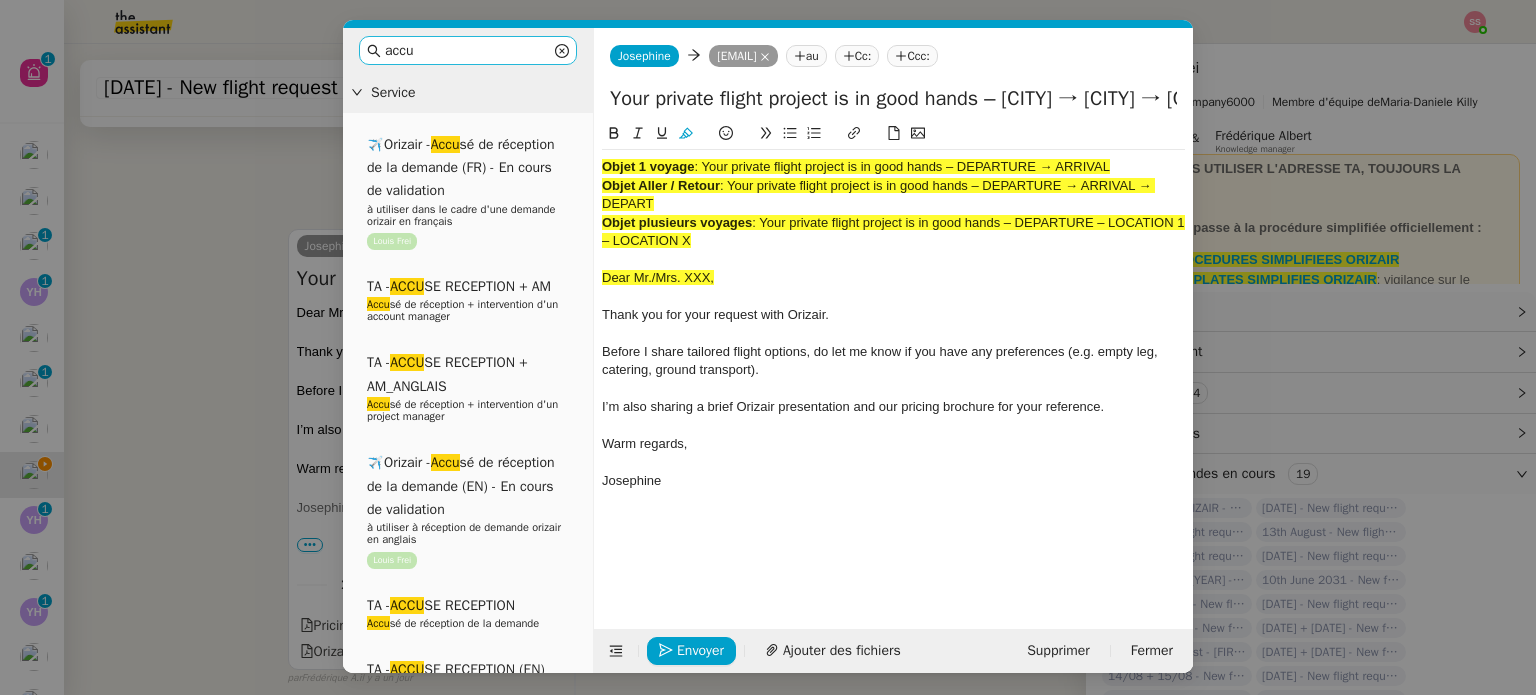 click on "accu" at bounding box center (468, 50) 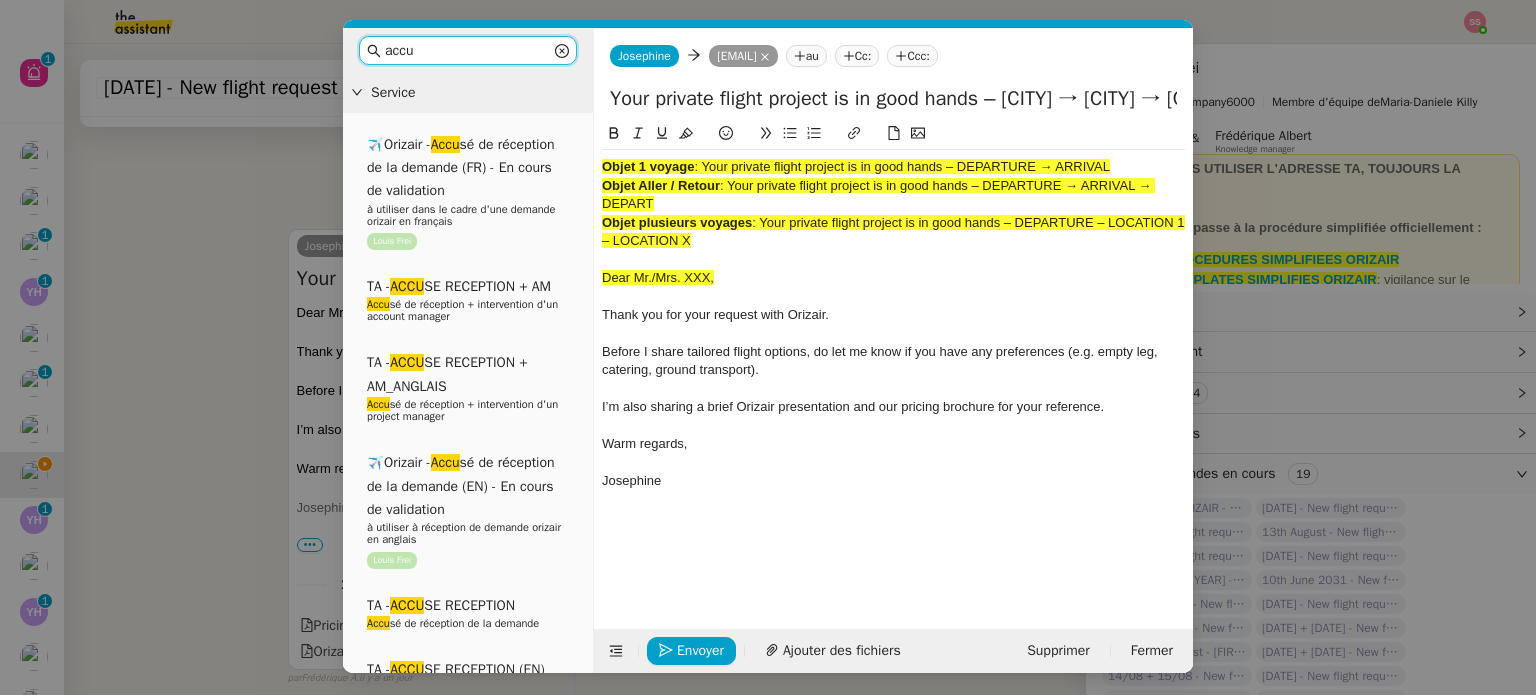 drag, startPoint x: 453, startPoint y: 49, endPoint x: 314, endPoint y: 52, distance: 139.03236 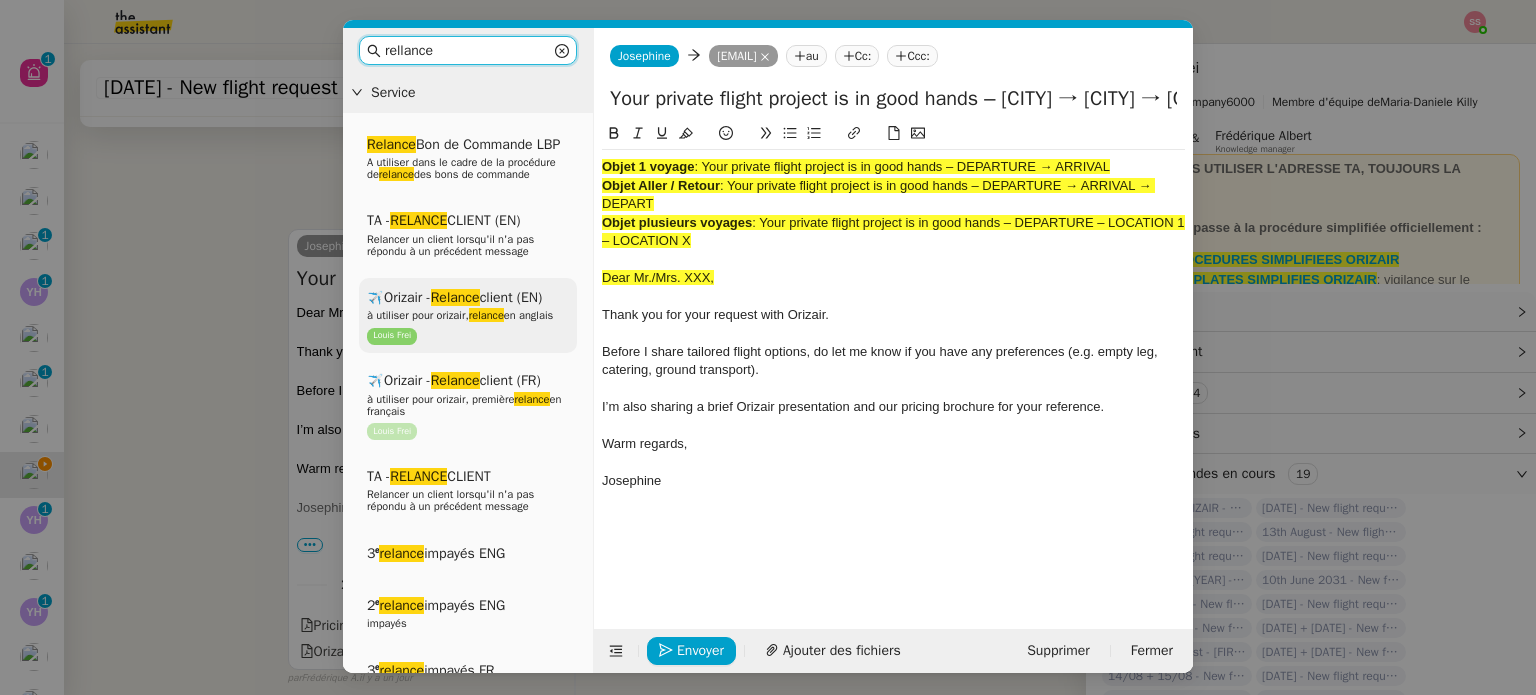 type on "rellance" 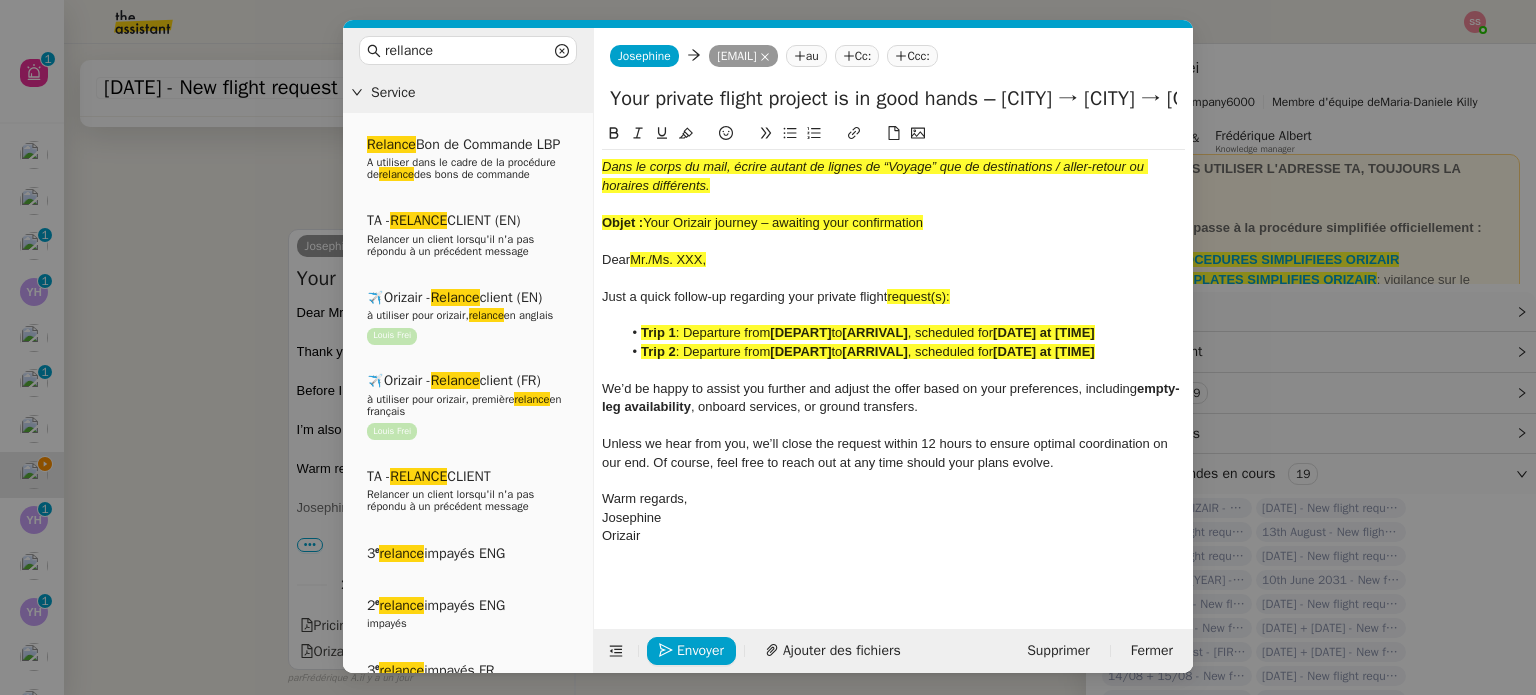 drag, startPoint x: 935, startPoint y: 225, endPoint x: 645, endPoint y: 216, distance: 290.13962 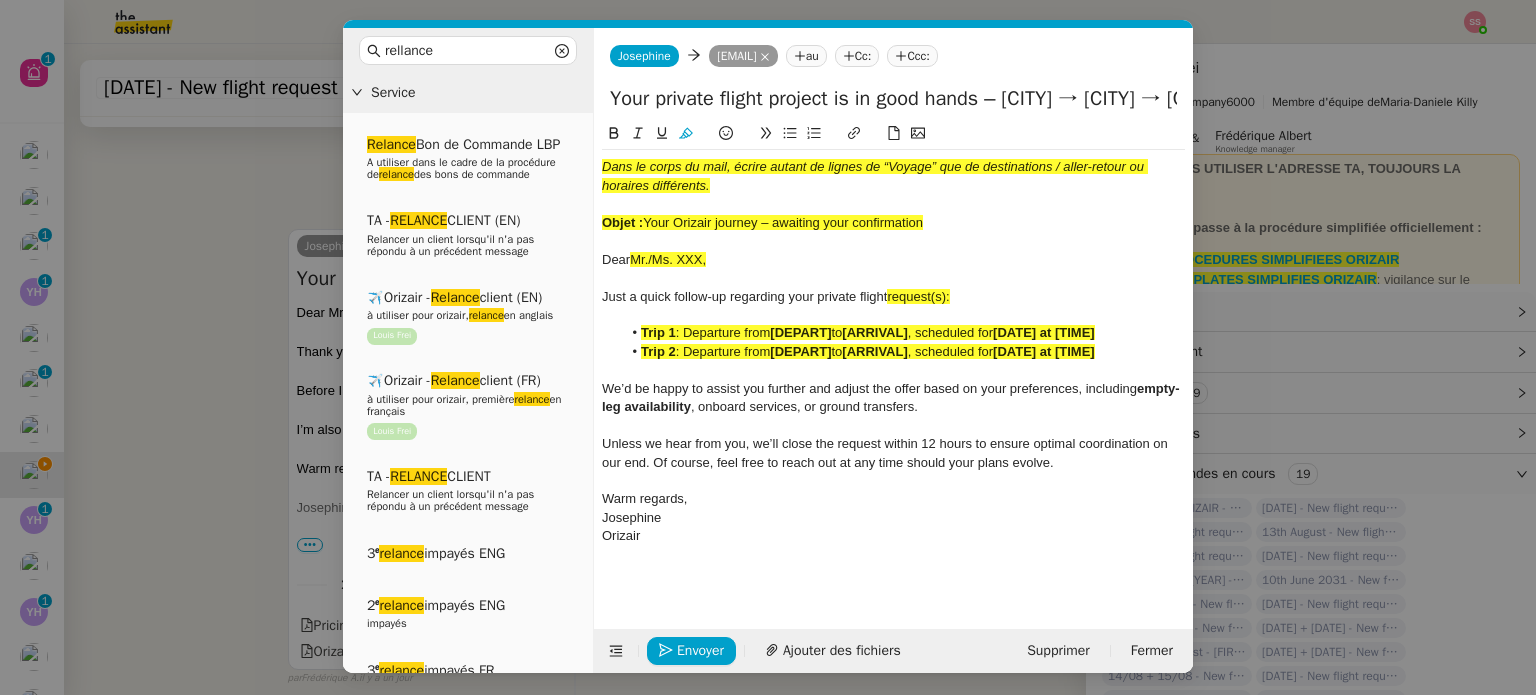 copy on "Your Orizair journey – awaiting your confirmation" 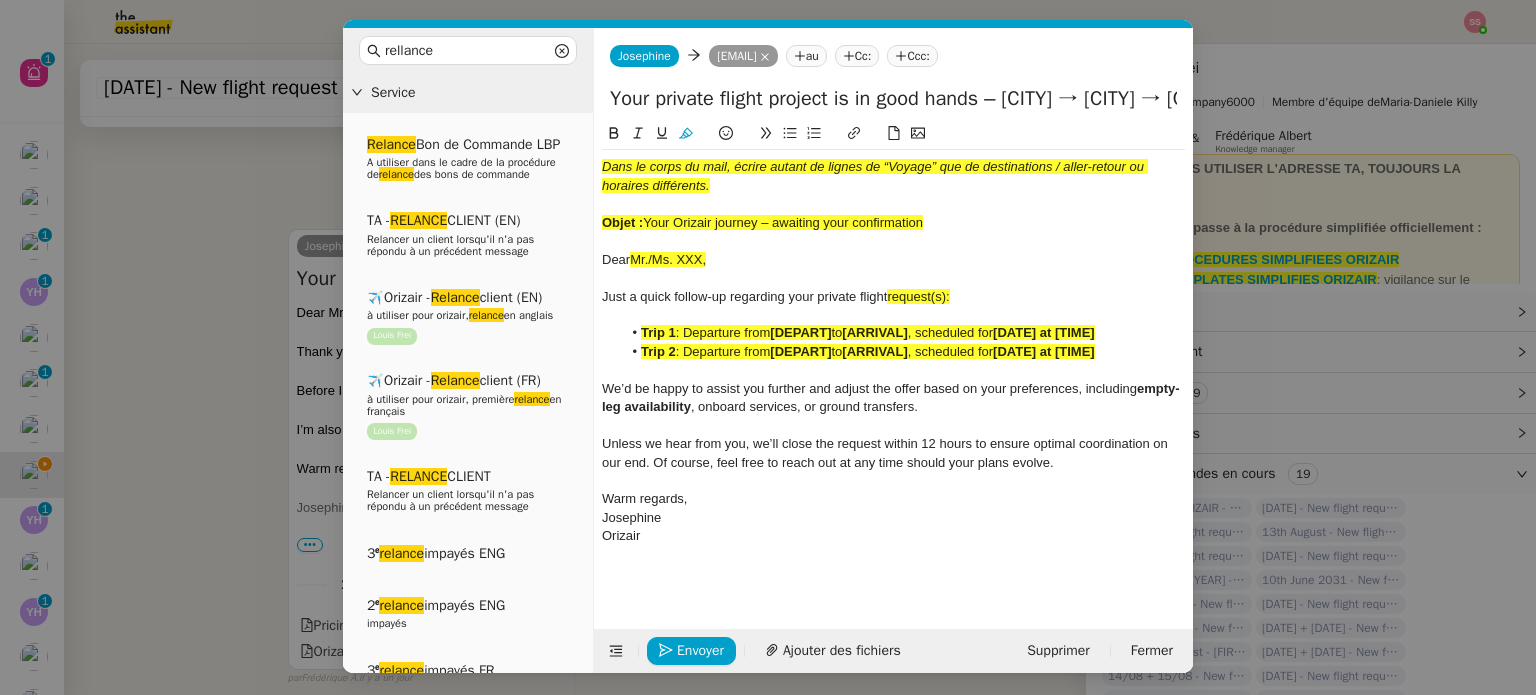 drag, startPoint x: 1012, startPoint y: 102, endPoint x: 508, endPoint y: 111, distance: 504.08035 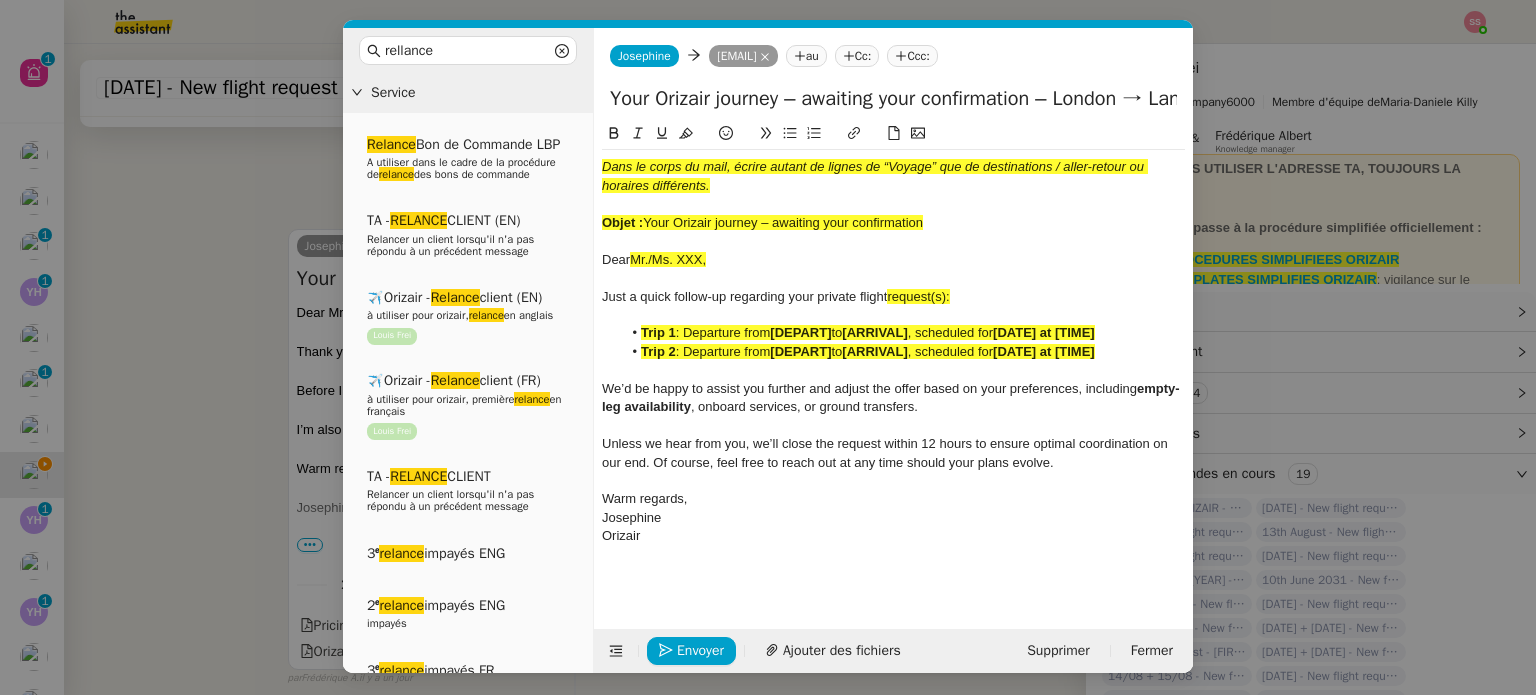 type on "Your Orizair journey – awaiting your confirmation – London → Lanzarote → London" 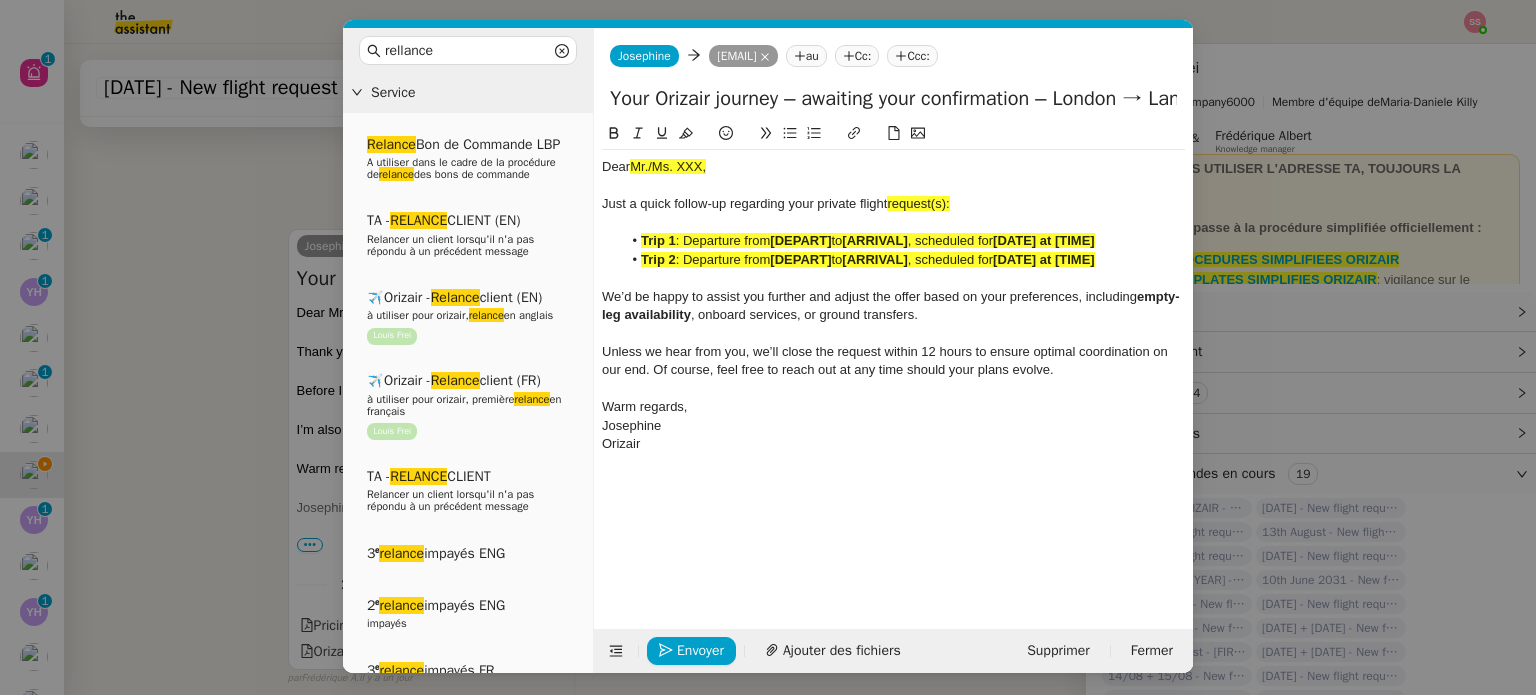 click on "Service [SERVICE] [BRAND] - [SERVICE] de réception de la demande (FR) - En cours de validation à utiliser dans le cadre d'une demande [BRAND] en français [FIRST] [BRAND] - [SERVICE] de réception de la demande (EN) - En cours de validation à utiliser à réception de demande [BRAND] en anglais [FIRST] [BRAND] - [SERVICE] de réception de la demande (FR) à utiliser quand pas de vol dispo en fr [FIRST] [BRAND] - [SERVICE] [MANAGER] - PRO ACTIF Envoyer un Email aux nouveaux utilisateurs non actifs [MANAGER] - [ACCESS] BANQUE DEDIE à utiliser dans le cadre de la mise en place d' accè s bancaires dédiés [BRAND] - Aucun vol disponible (FR) à utiliser quand aucun vol dispo en fr [FIRST] [BRAND] - Aucun vol disponible (EN) à utiliser quand aucun vol disponible en eng aucun" at bounding box center [768, 347] 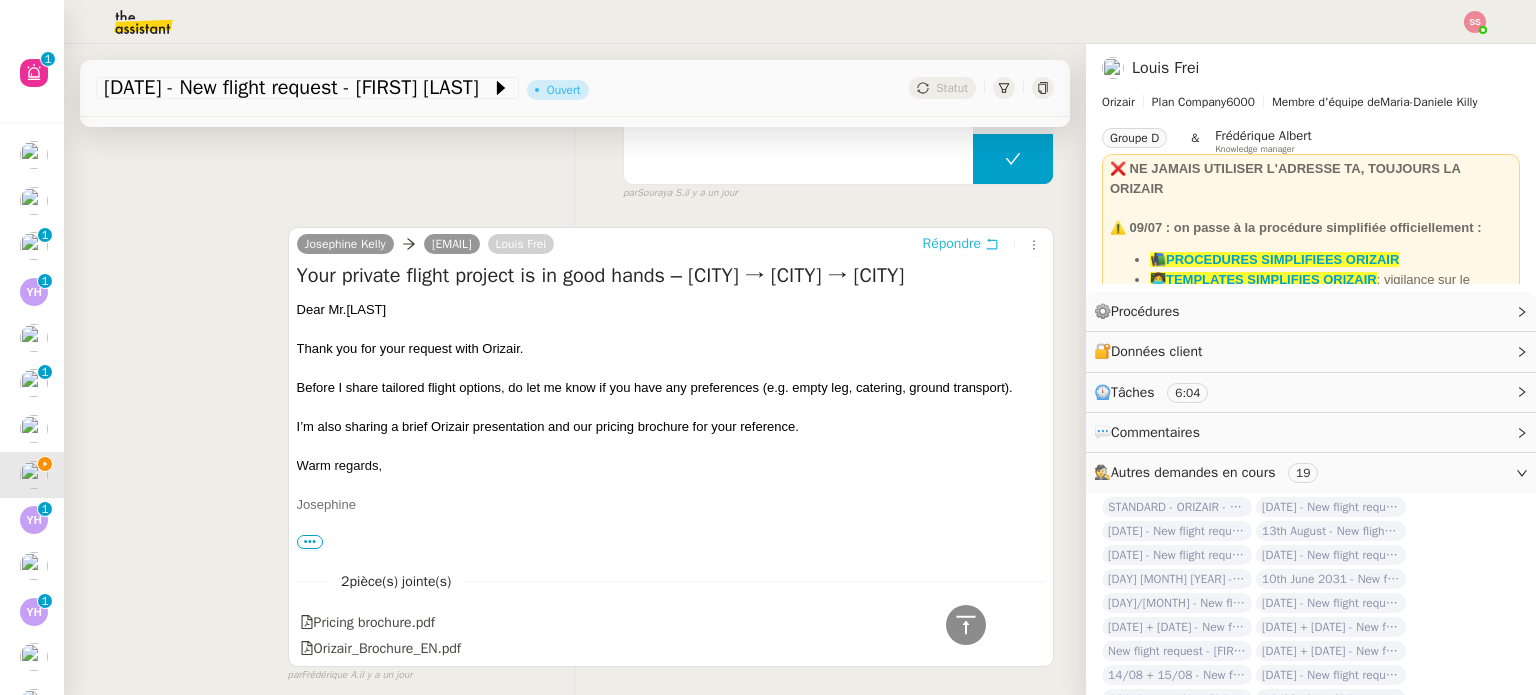 scroll, scrollTop: 913, scrollLeft: 0, axis: vertical 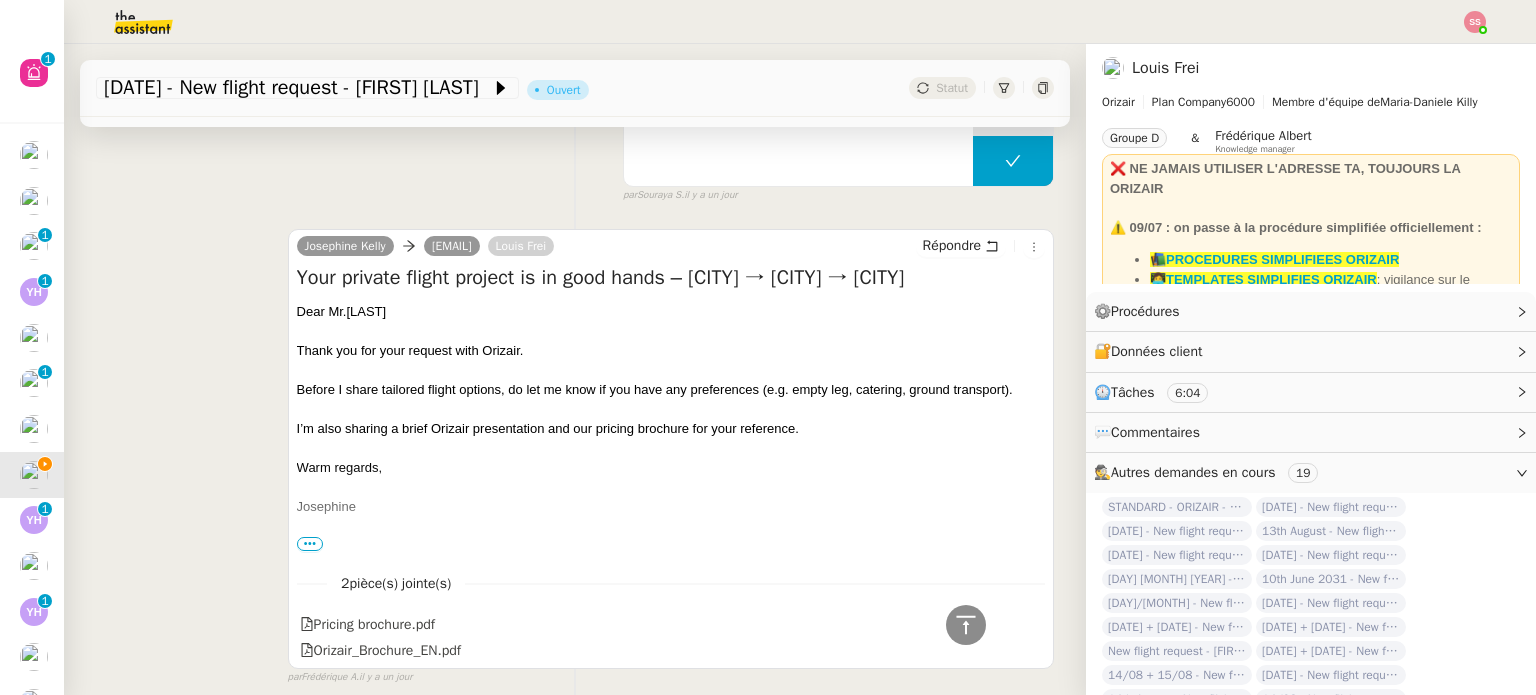 click on "Dear Mr.[LAST]" at bounding box center [671, 312] 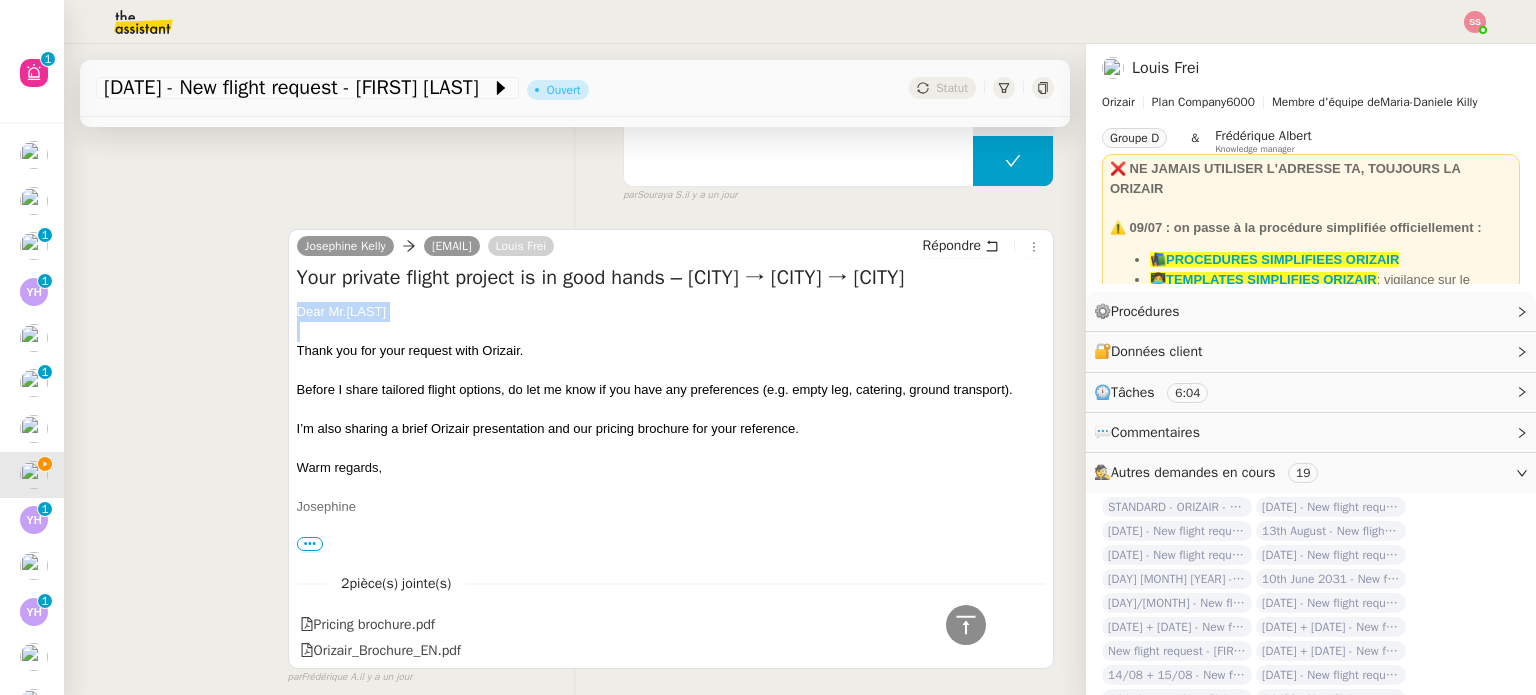 click on "Dear Mr.[LAST]" at bounding box center (671, 312) 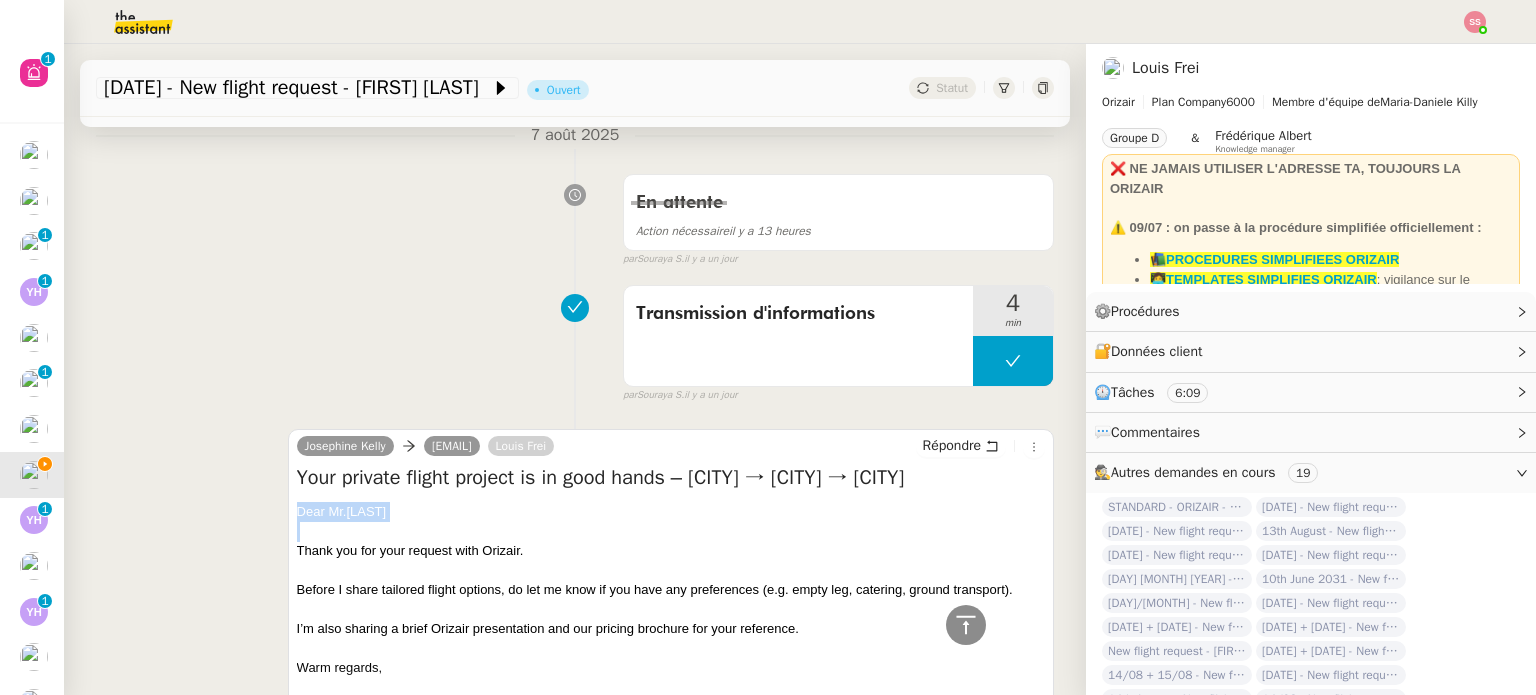 scroll, scrollTop: 213, scrollLeft: 0, axis: vertical 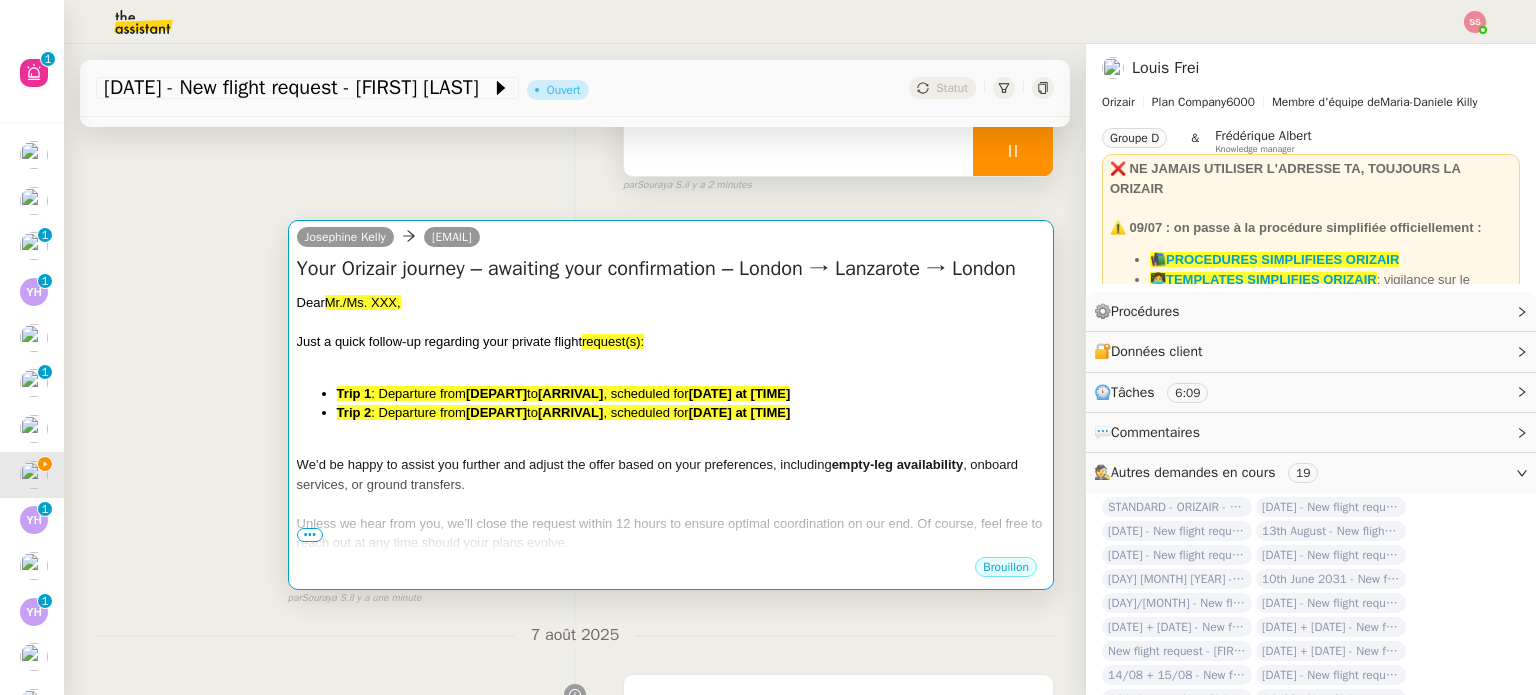 click on "Your Orizair journey – awaiting your confirmation – London → Lanzarote → London" at bounding box center [671, 269] 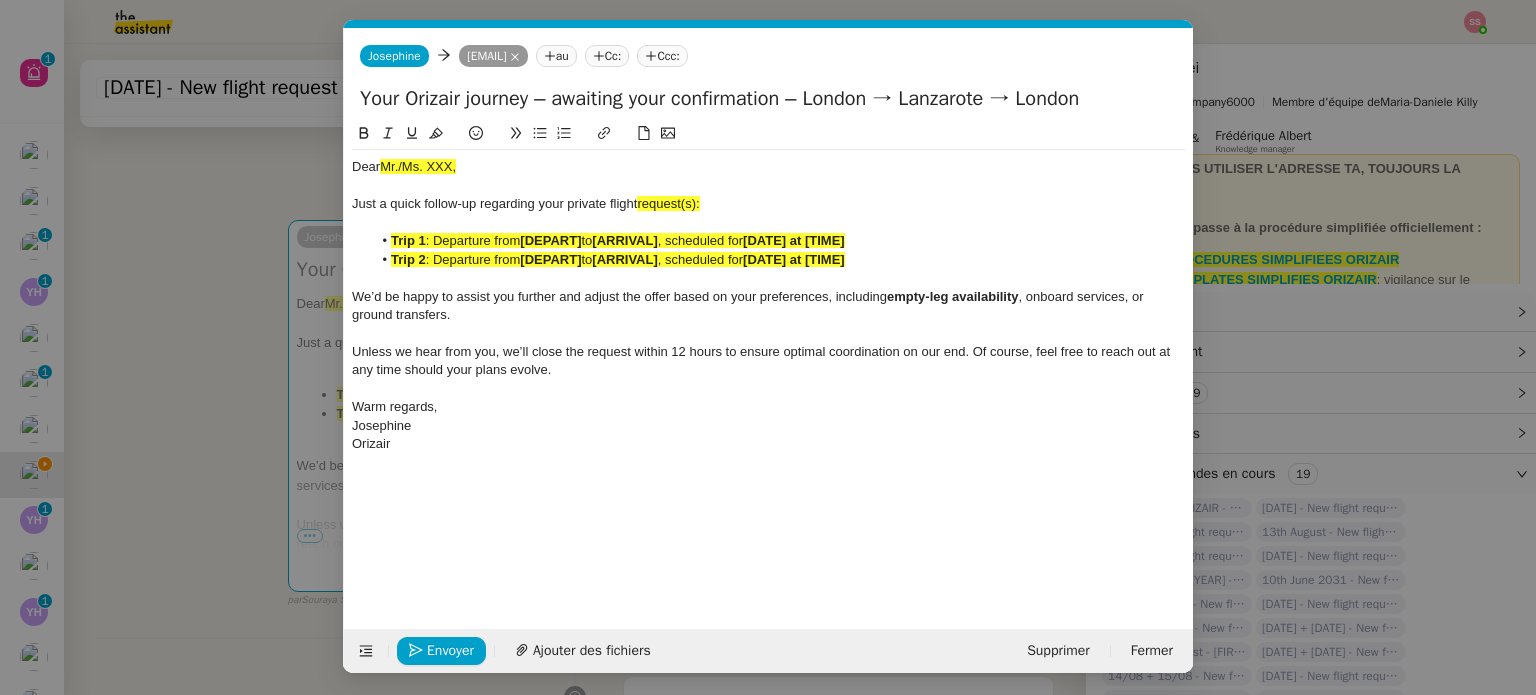 scroll, scrollTop: 0, scrollLeft: 93, axis: horizontal 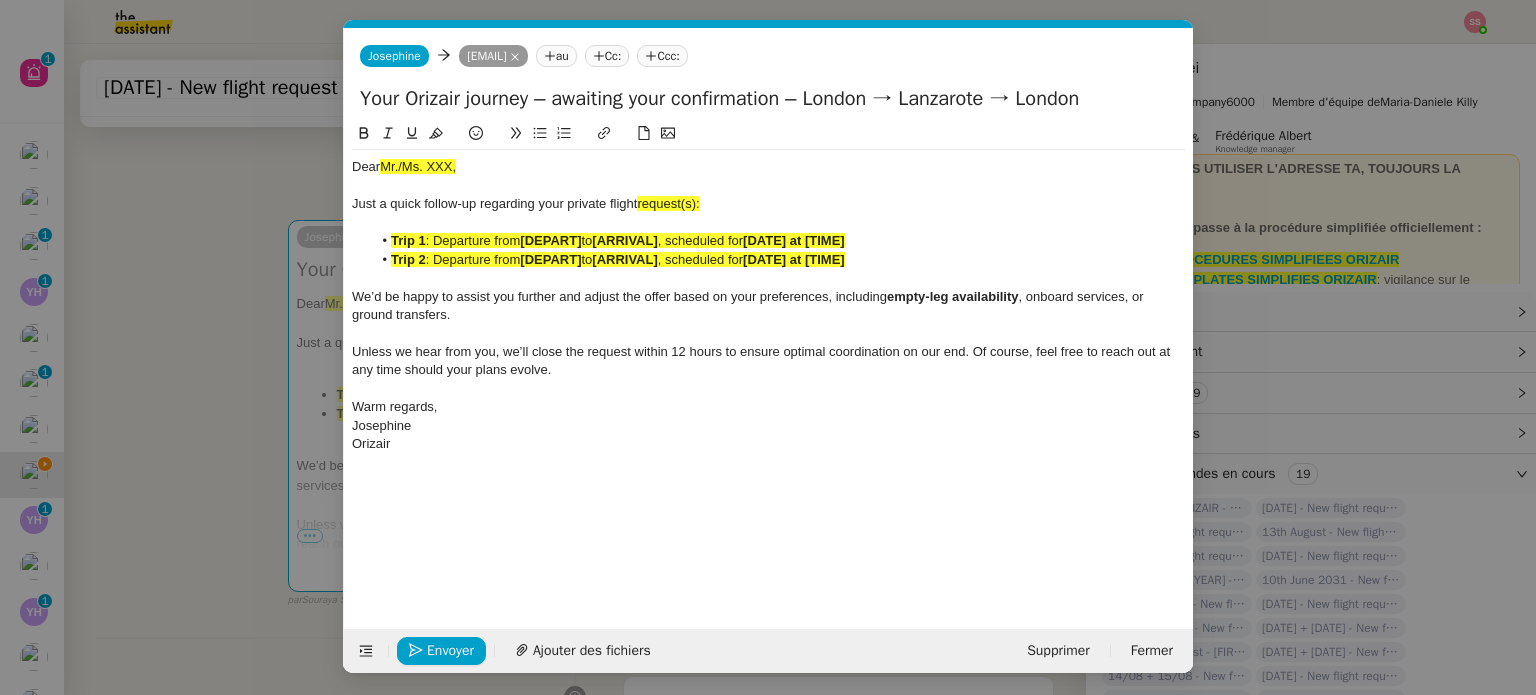 click on "Mr./Ms. XXX," 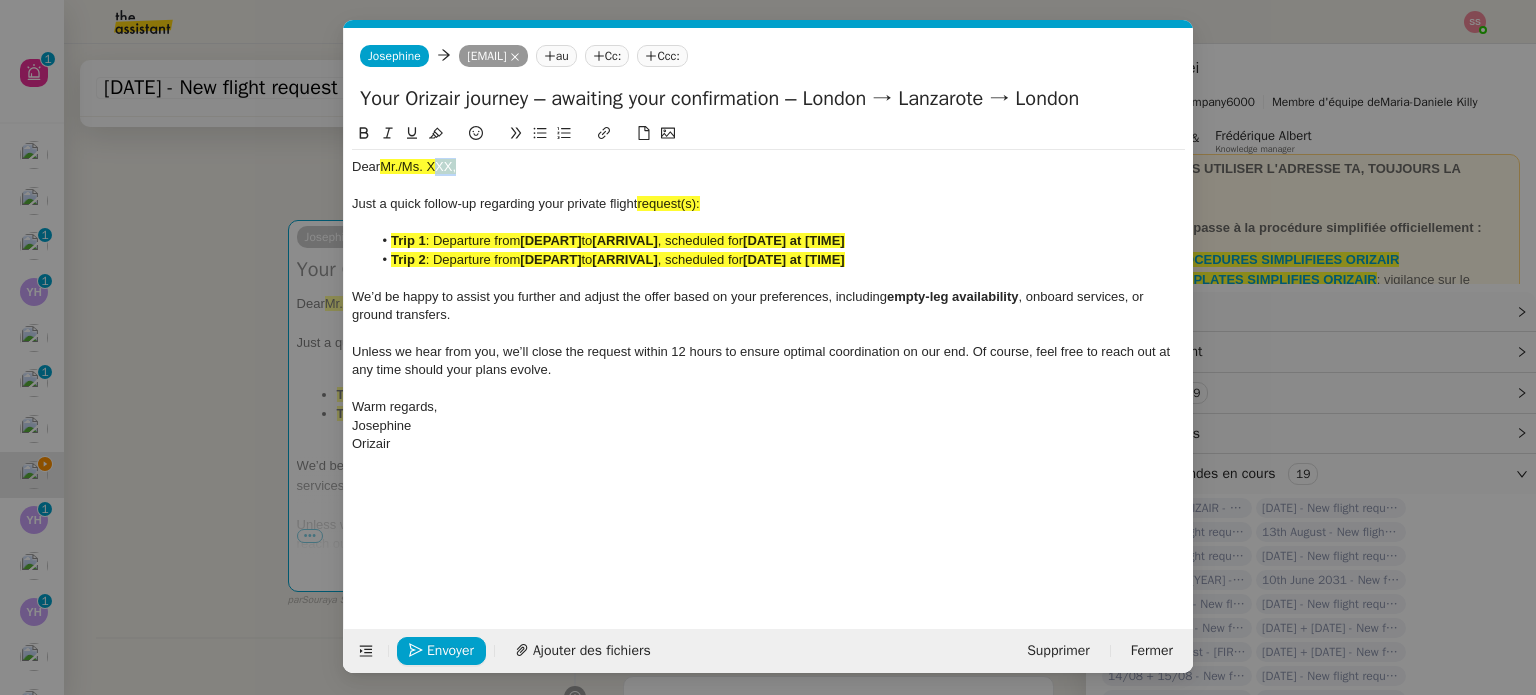 click on "Mr./Ms. XXX," 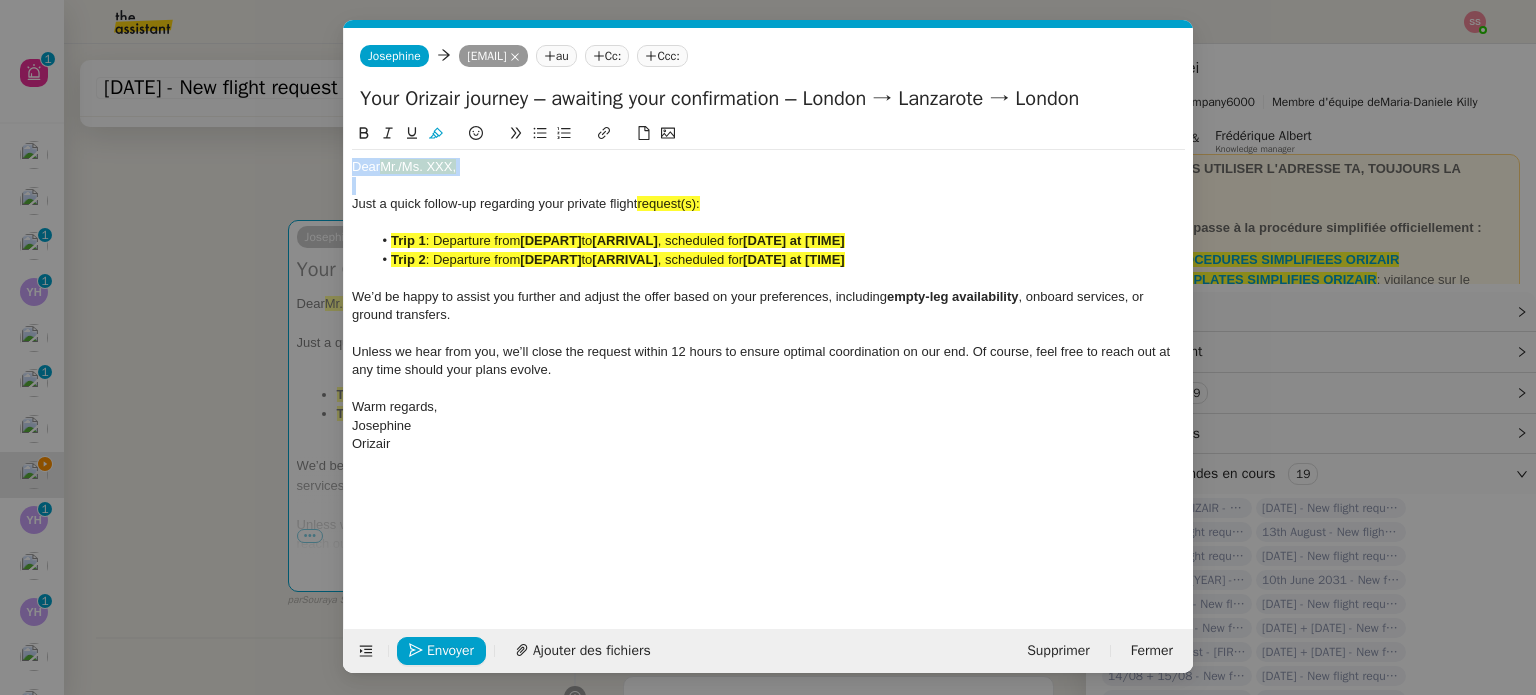 click on "Mr./Ms. XXX," 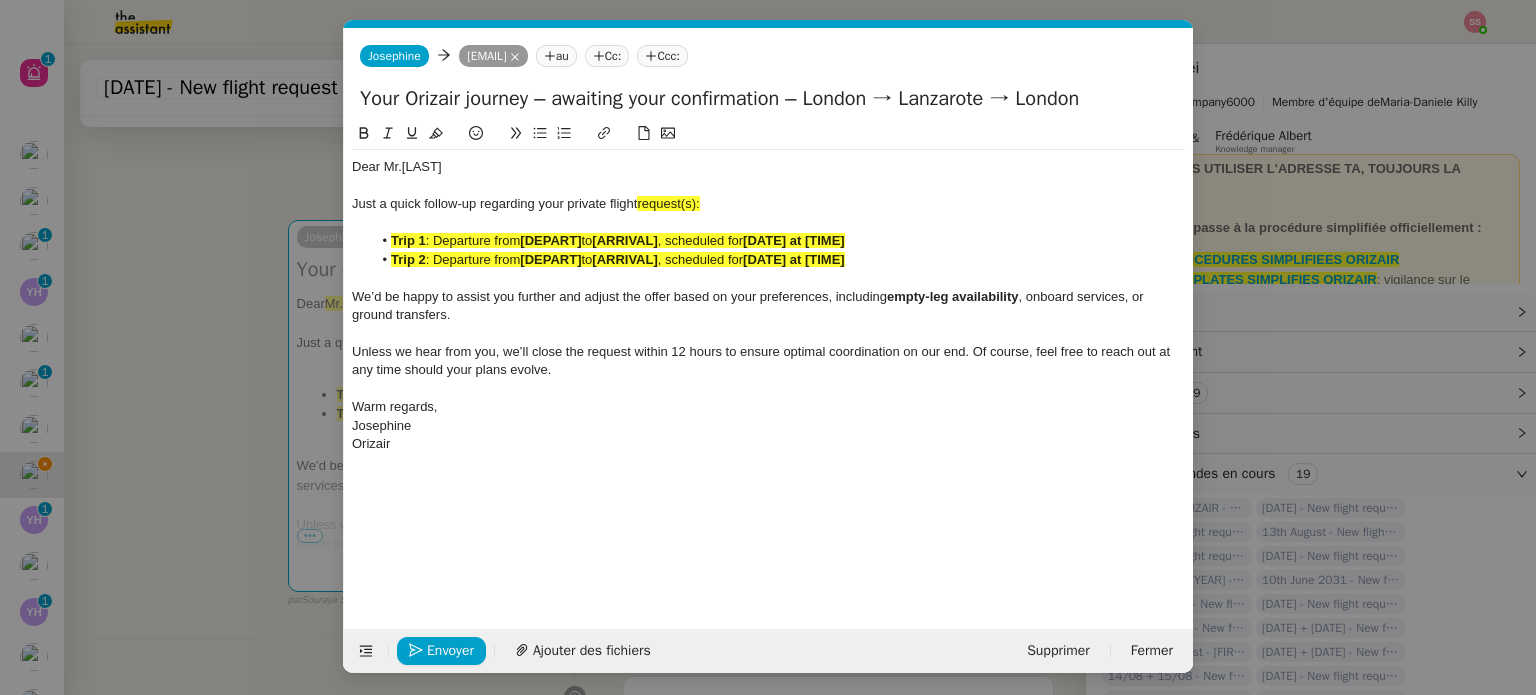 scroll, scrollTop: 0, scrollLeft: 0, axis: both 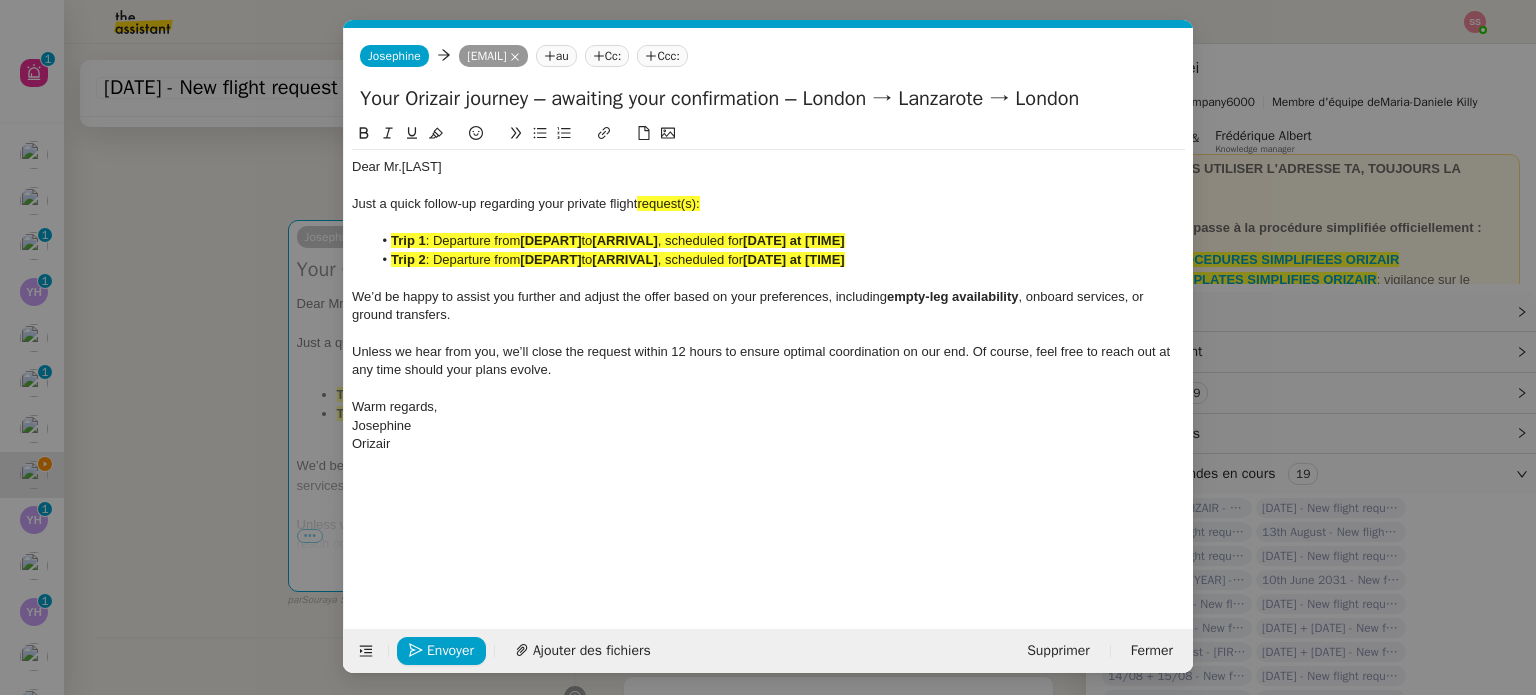 click on "Service [SERVICE] [BRAND] - [SERVICE] de réception de la demande (FR) - En cours de validation à utiliser dans le cadre d'une demande [BRAND] en français [FIRST] [BRAND] - [SERVICE] de réception de la demande (EN) - En cours de validation à utiliser à réception de demande [BRAND] en anglais [FIRST] [BRAND] - [SERVICE] de réception de la demande (FR) à utiliser quand pas de vol dispo en fr [FIRST] [BRAND] - [SERVICE] [MANAGER] - PRO ACTIF Envoyer un Email aux nouveaux utilisateurs non actifs [MANAGER] - [ACCESS] BANQUE DEDIE à utiliser dans le cadre de la mise en place d' accè s bancaires dédiés [BRAND] - Aucun vol disponible (FR) à utiliser quand aucun vol dispo en fr [FIRST] [BRAND] - Aucun vol disponible (EN) à utiliser quand aucun vol disponible en eng aucun" at bounding box center [768, 347] 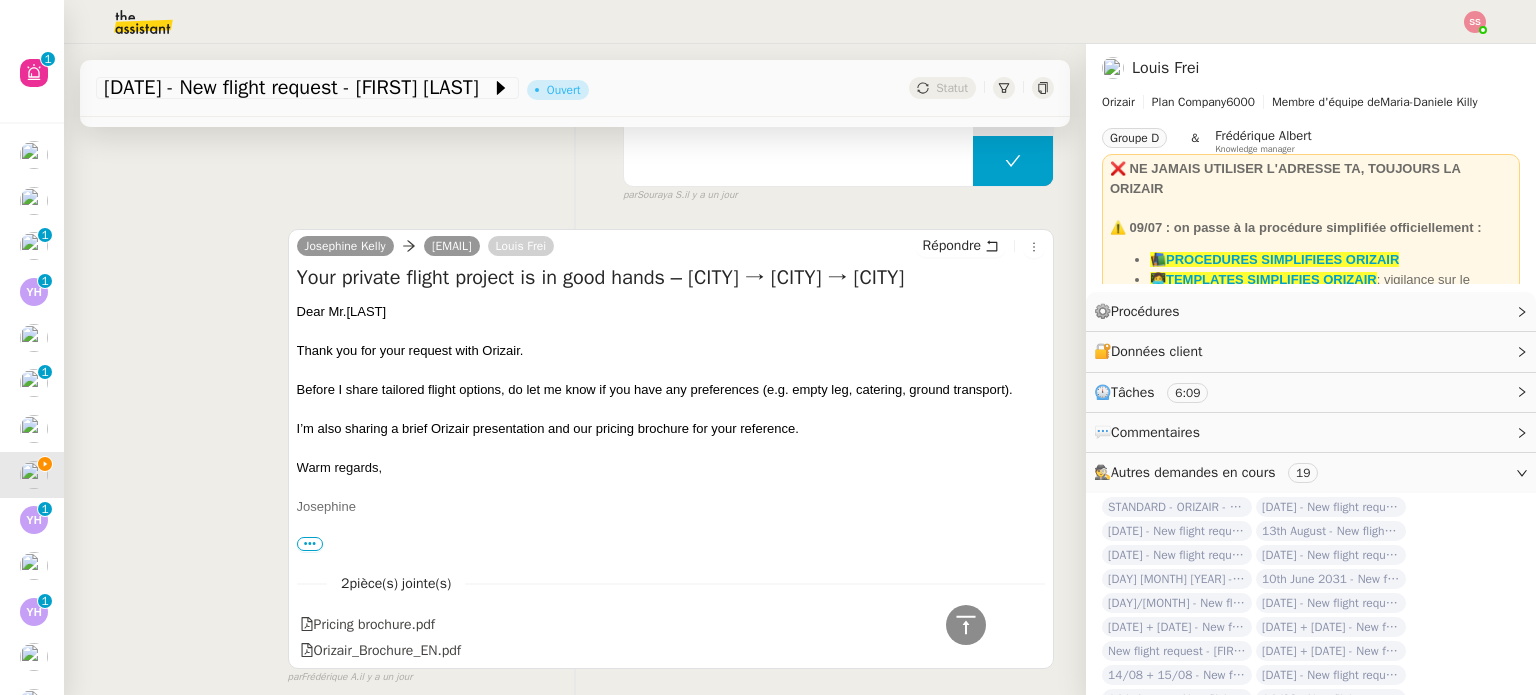 scroll, scrollTop: 1396, scrollLeft: 0, axis: vertical 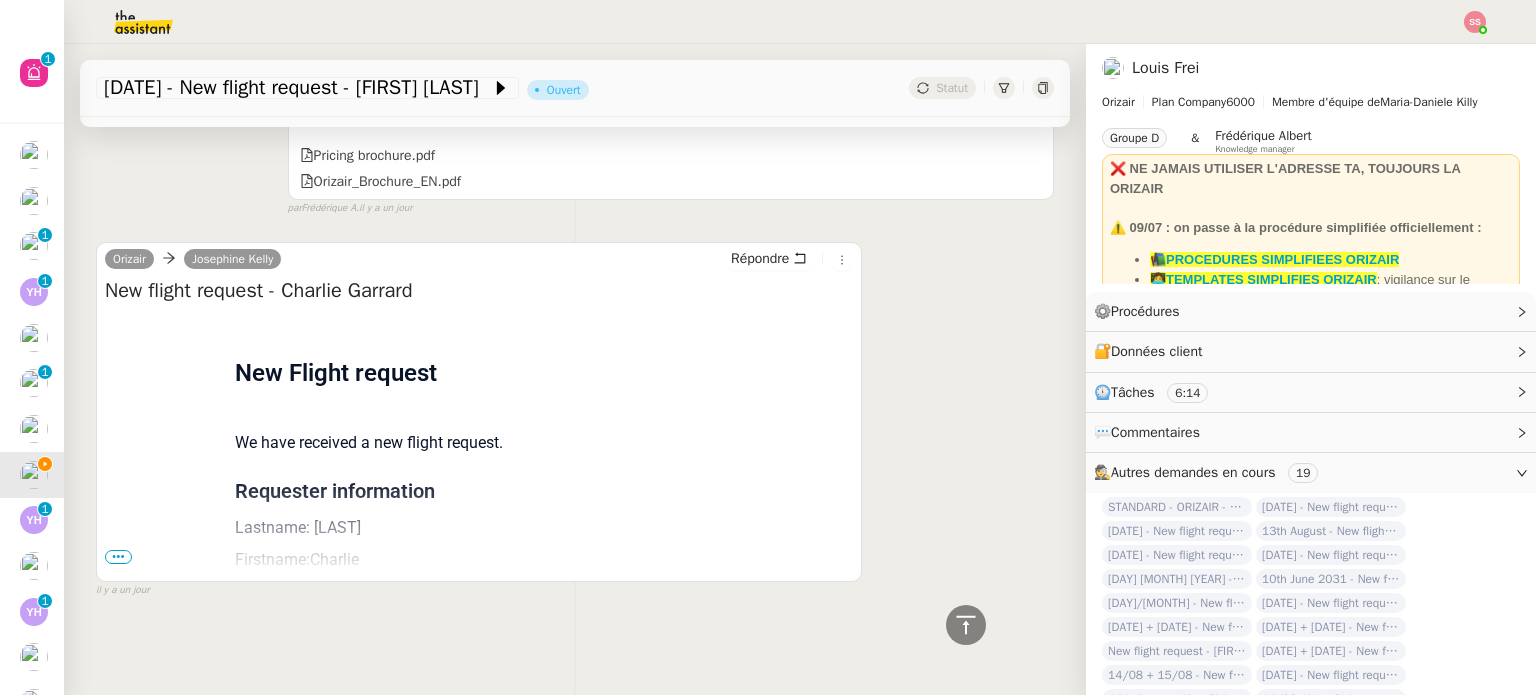 click on "•••" at bounding box center (118, 557) 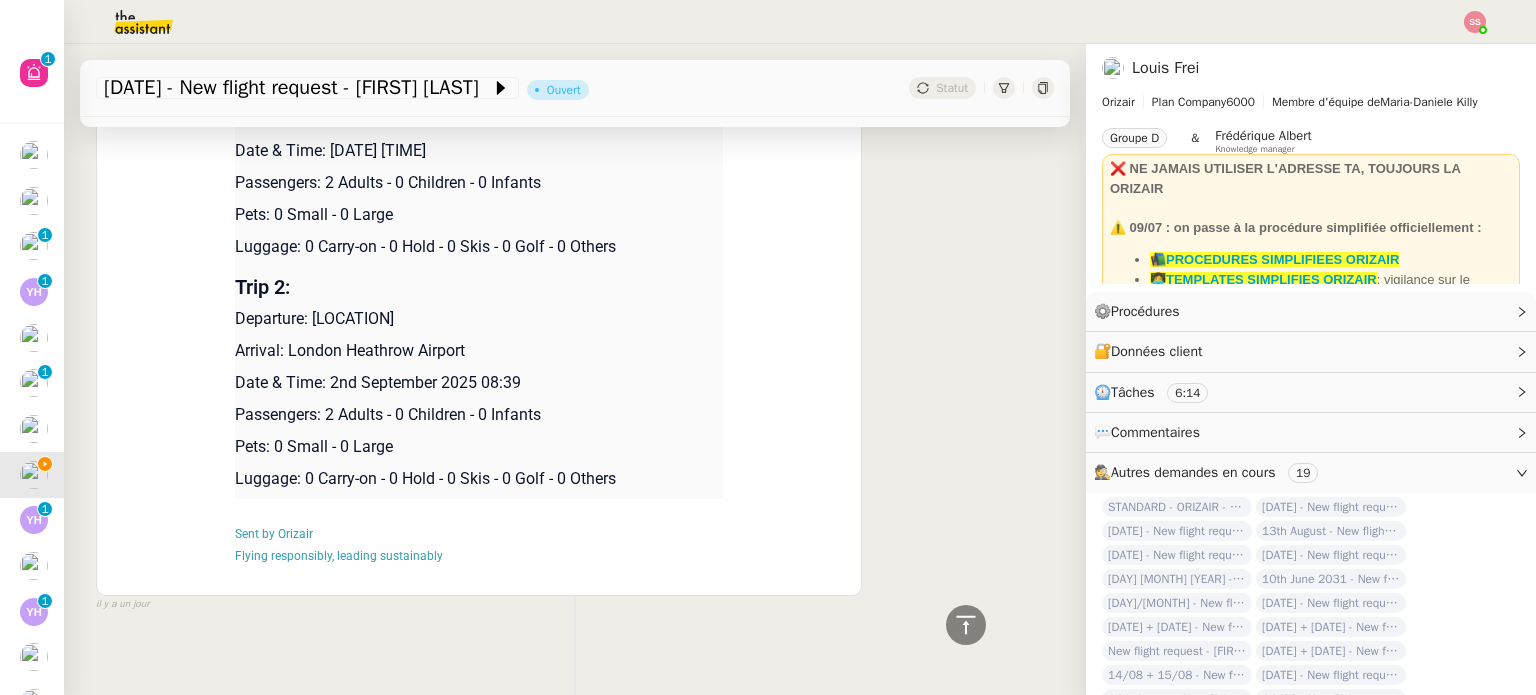 scroll, scrollTop: 1696, scrollLeft: 0, axis: vertical 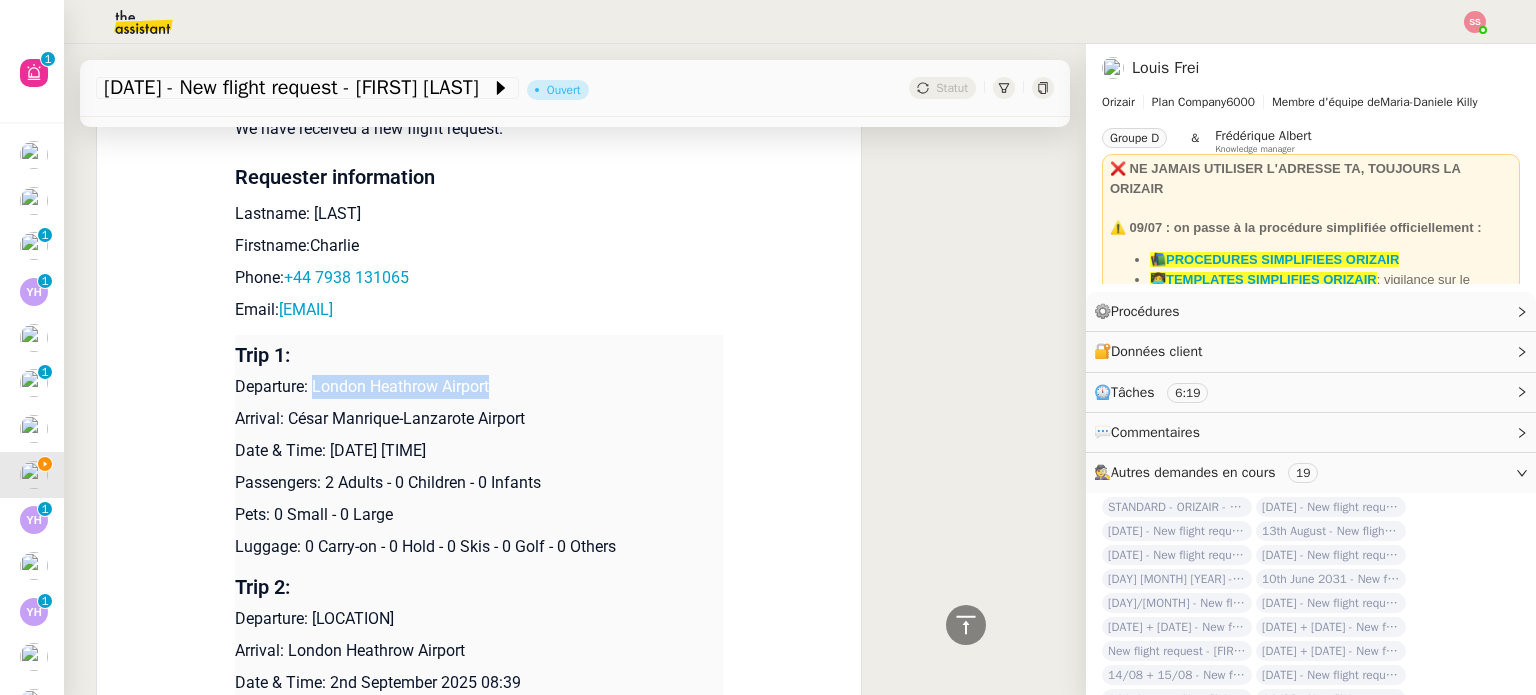 drag, startPoint x: 305, startPoint y: 387, endPoint x: 503, endPoint y: 381, distance: 198.09088 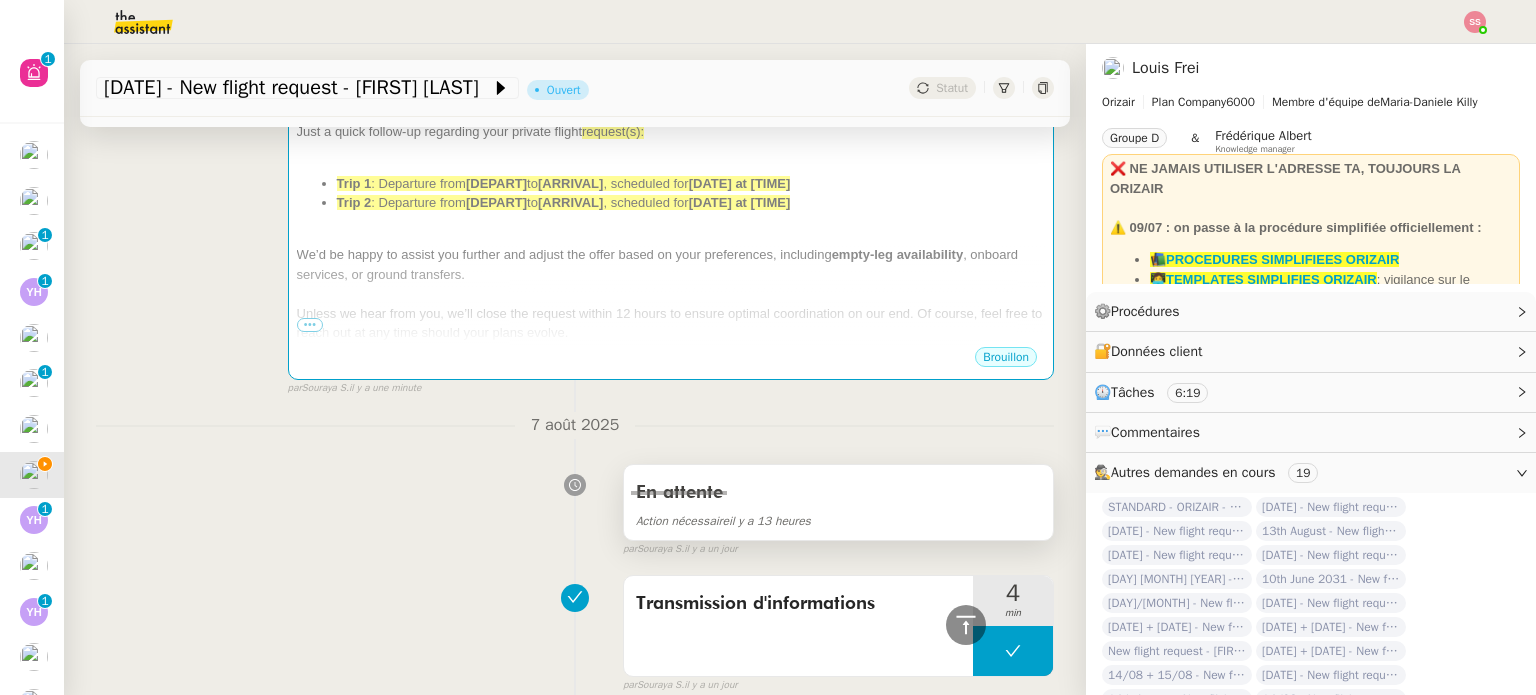 scroll, scrollTop: 296, scrollLeft: 0, axis: vertical 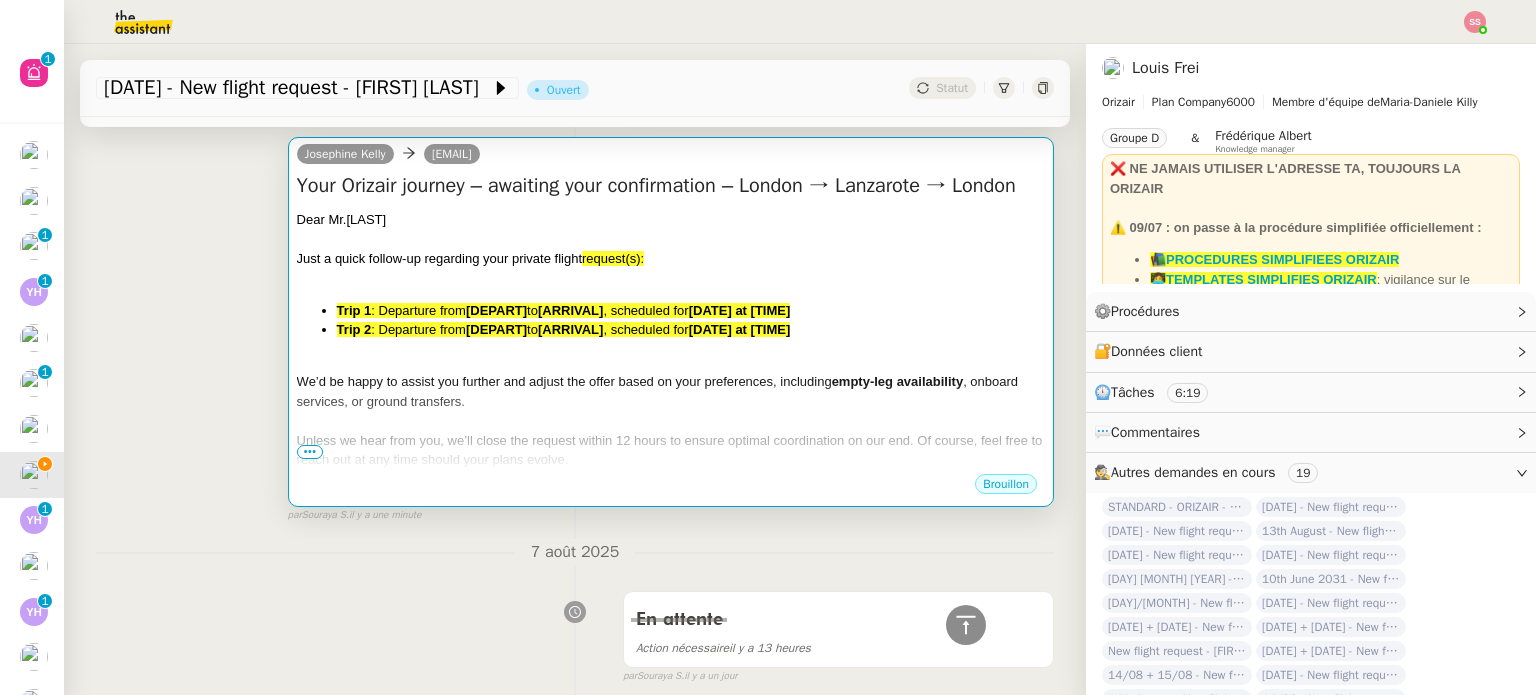 click on "Dear Mr.[LAST] Just a quick follow-up regarding your private flight request(s): Trip 1 : Departure from [DEPART] to [ARRIVAL], scheduled for [DATE] at [TIME] Trip 2 : Departure from [DEPART] to [ARRIVAL], scheduled for [DATE] at [TIME] We’d be happy to assist you further and adjust the offer based on your preferences, including empty-leg availability, onboard services, or ground transfers. Unless we hear from you, we’ll close the request within 12 hours to ensure optimal coordination on our end. Of course, feel free to reach out at any time should your plans evolve. ﻿ Warm regards, Josephine Orizair" at bounding box center (671, 379) 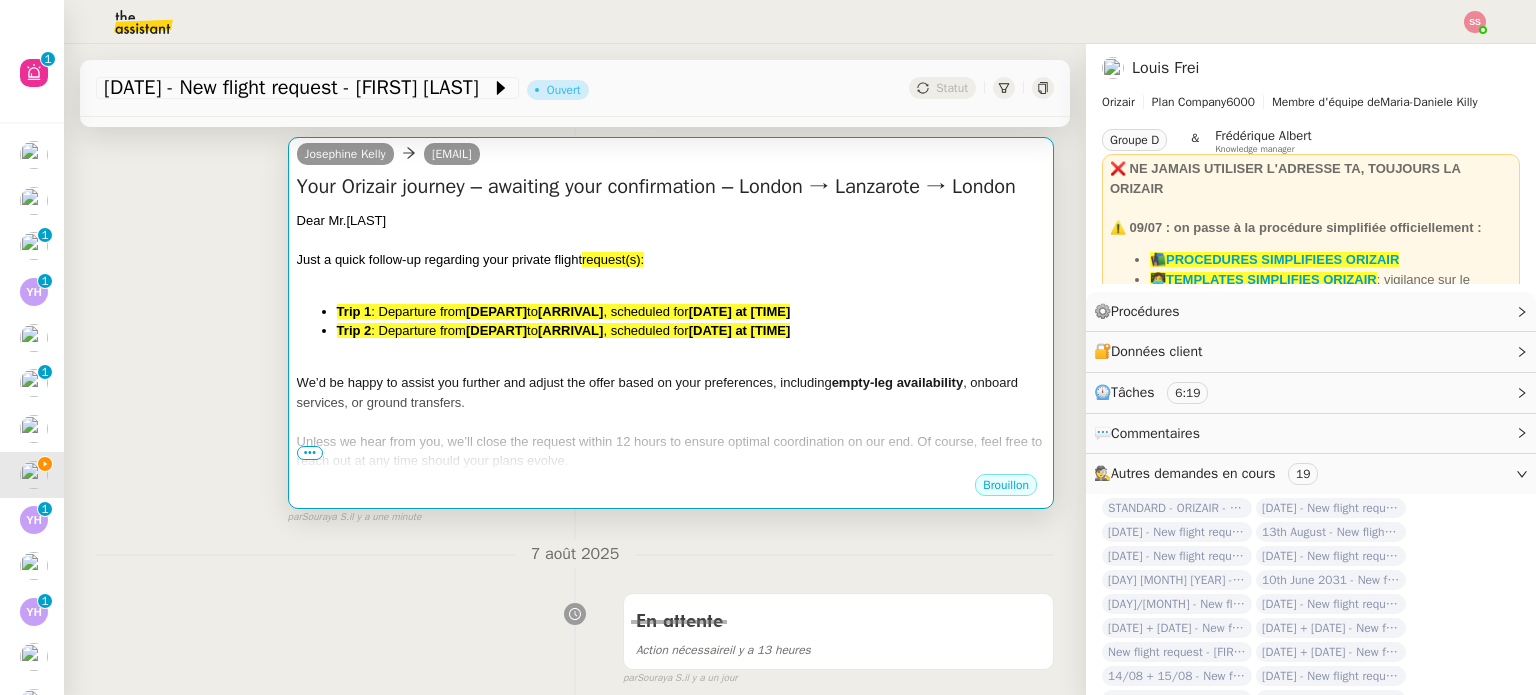 scroll, scrollTop: 0, scrollLeft: 93, axis: horizontal 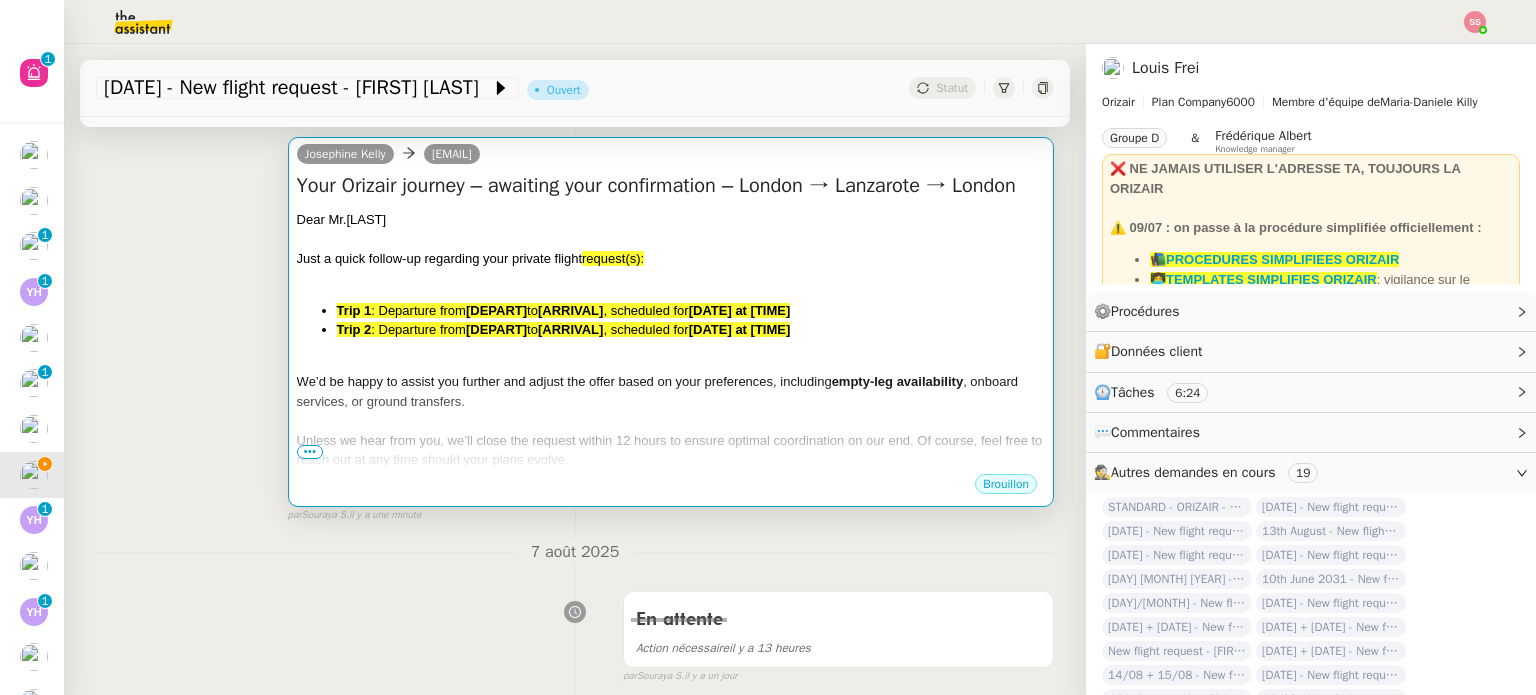 click on "Dear Mr.[LAST]" at bounding box center [671, 220] 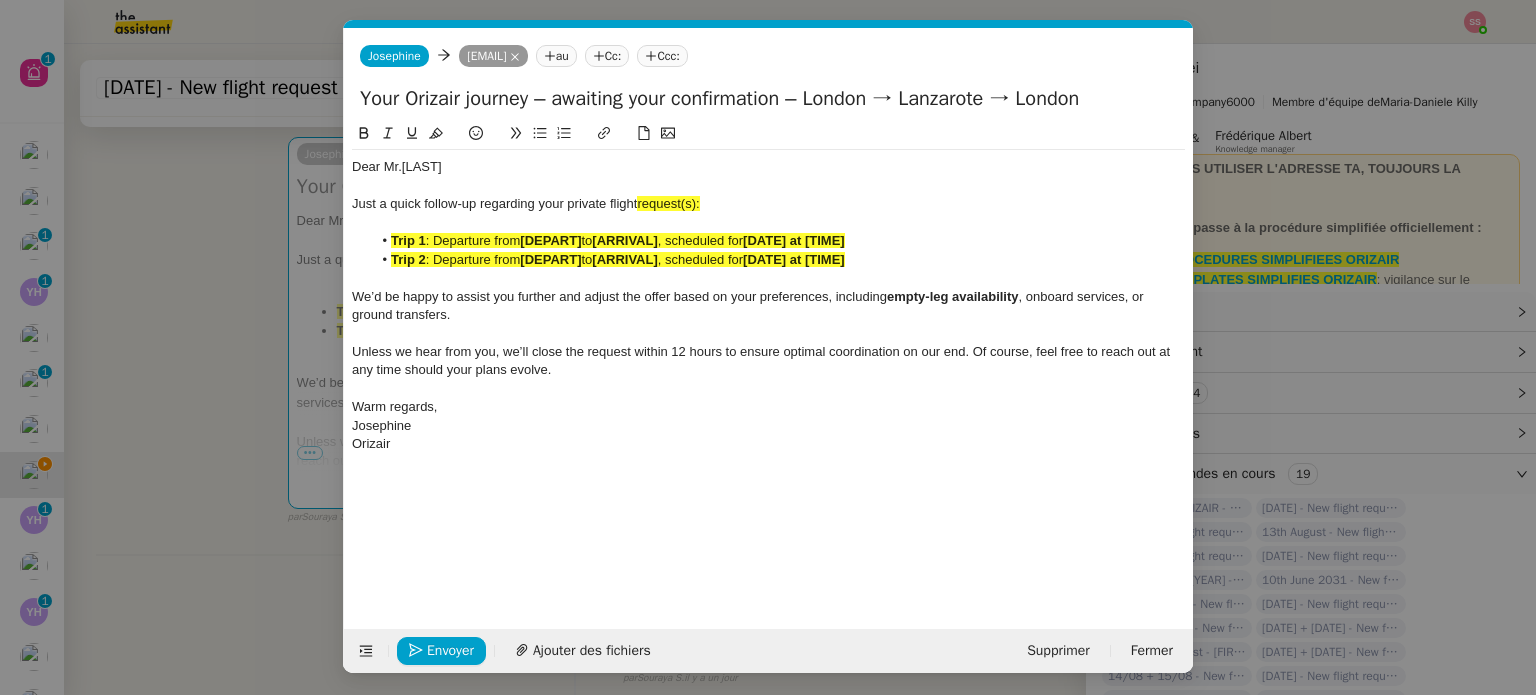 scroll, scrollTop: 0, scrollLeft: 93, axis: horizontal 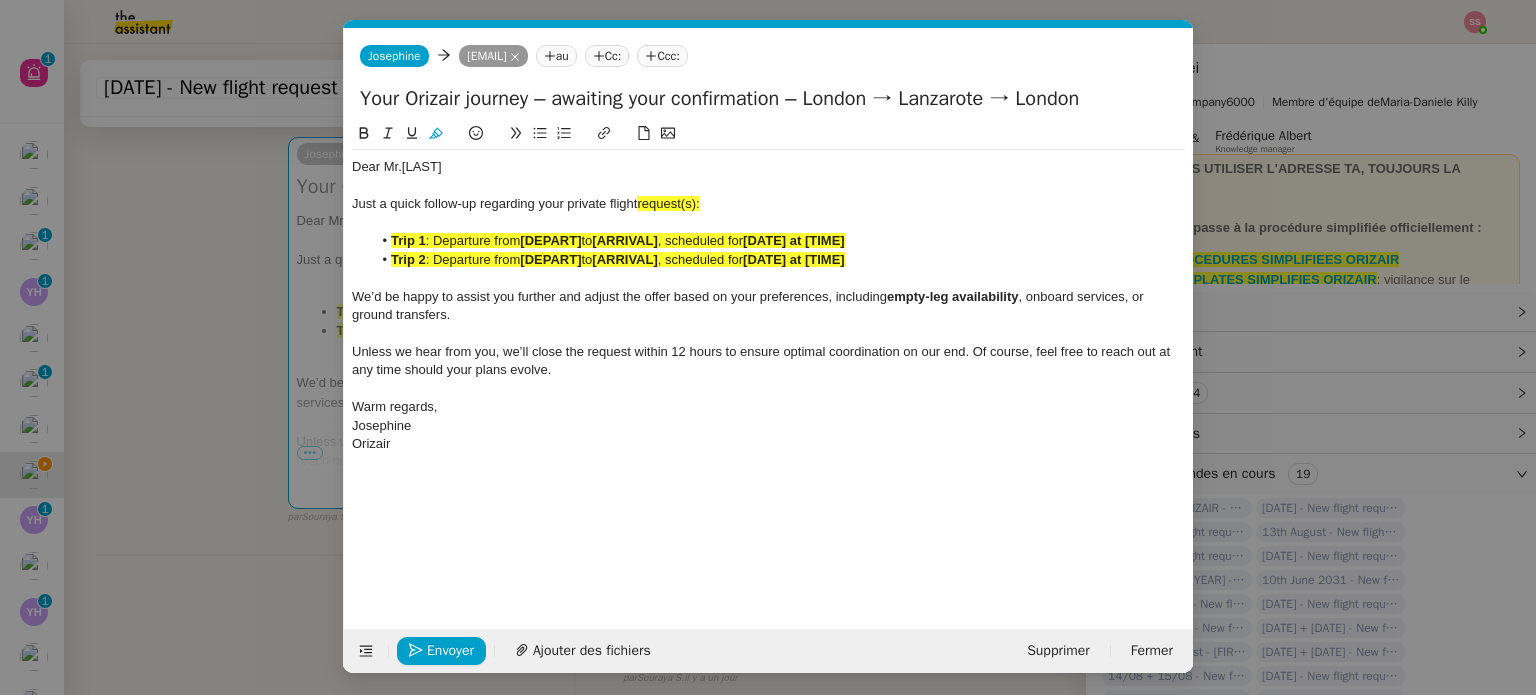 type 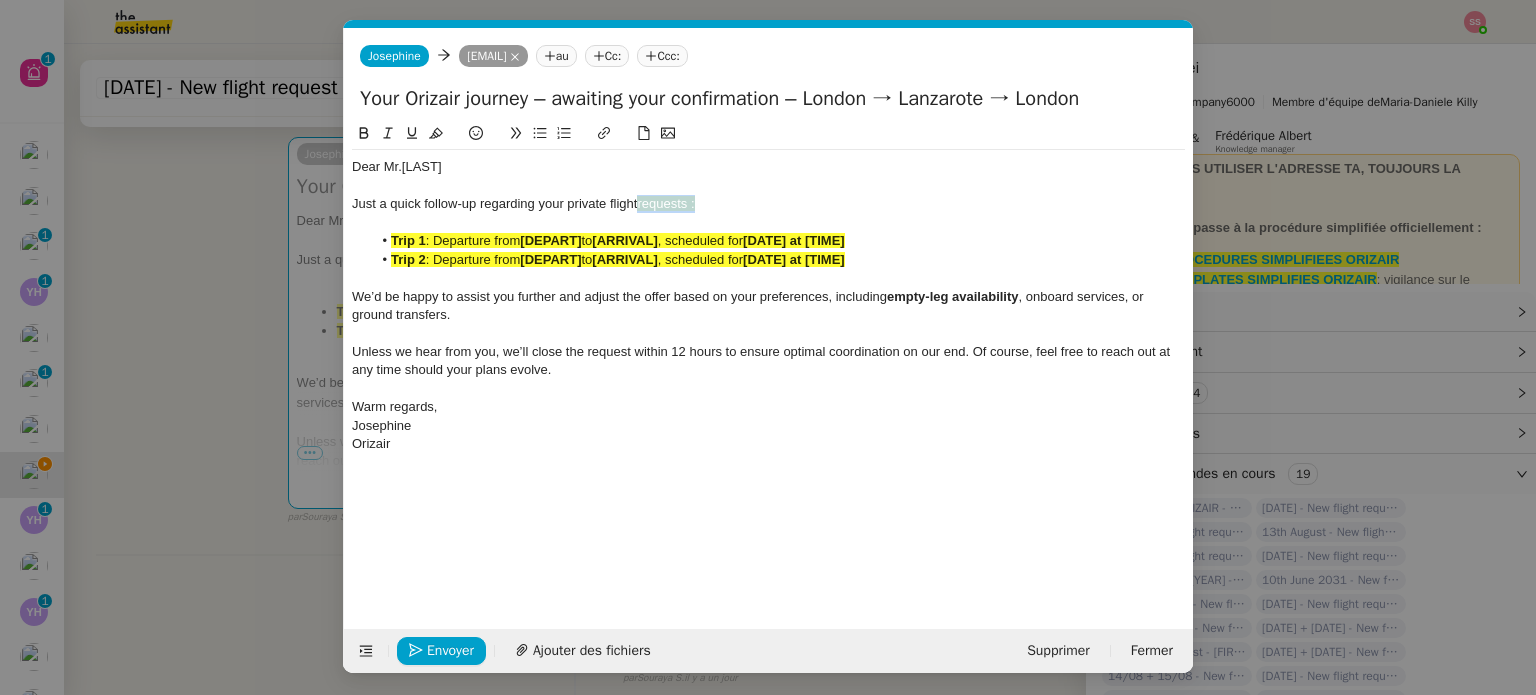 drag, startPoint x: 709, startPoint y: 200, endPoint x: 641, endPoint y: 203, distance: 68.06615 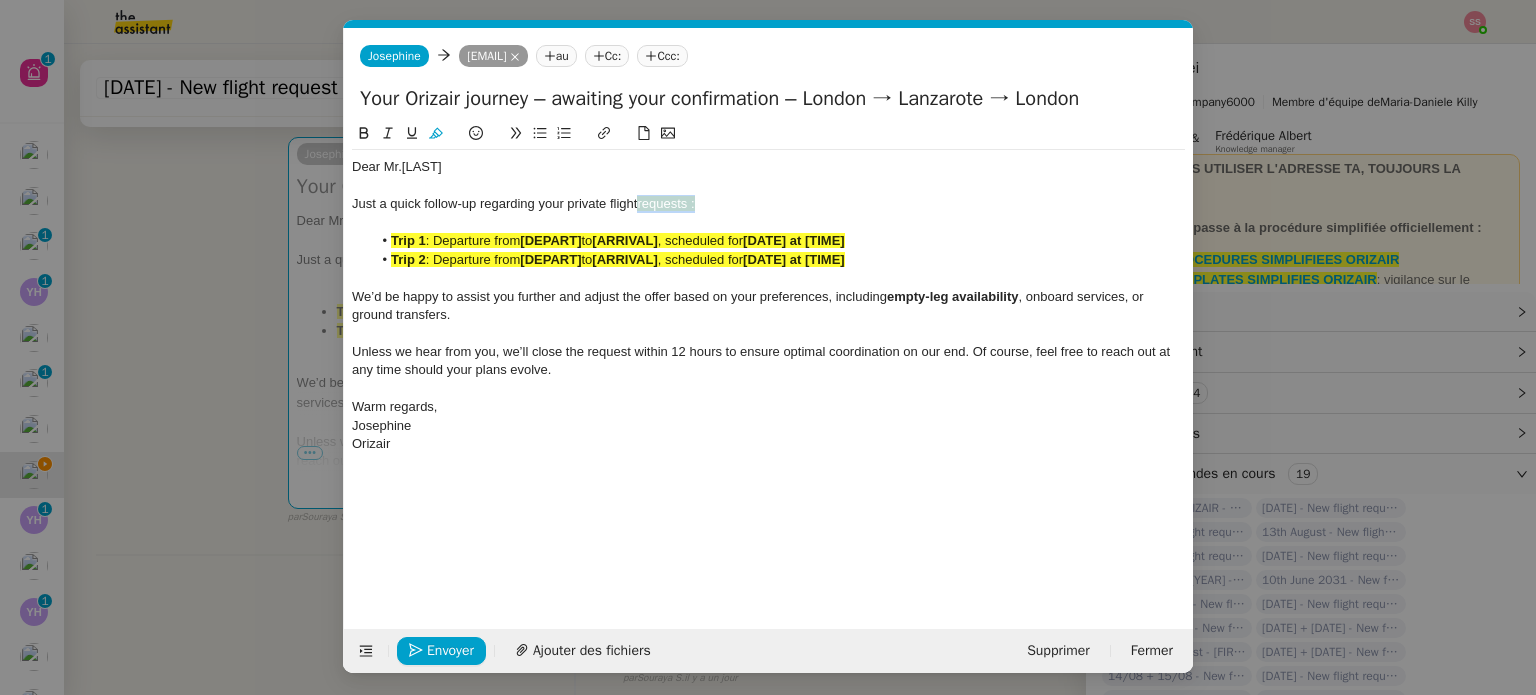 click 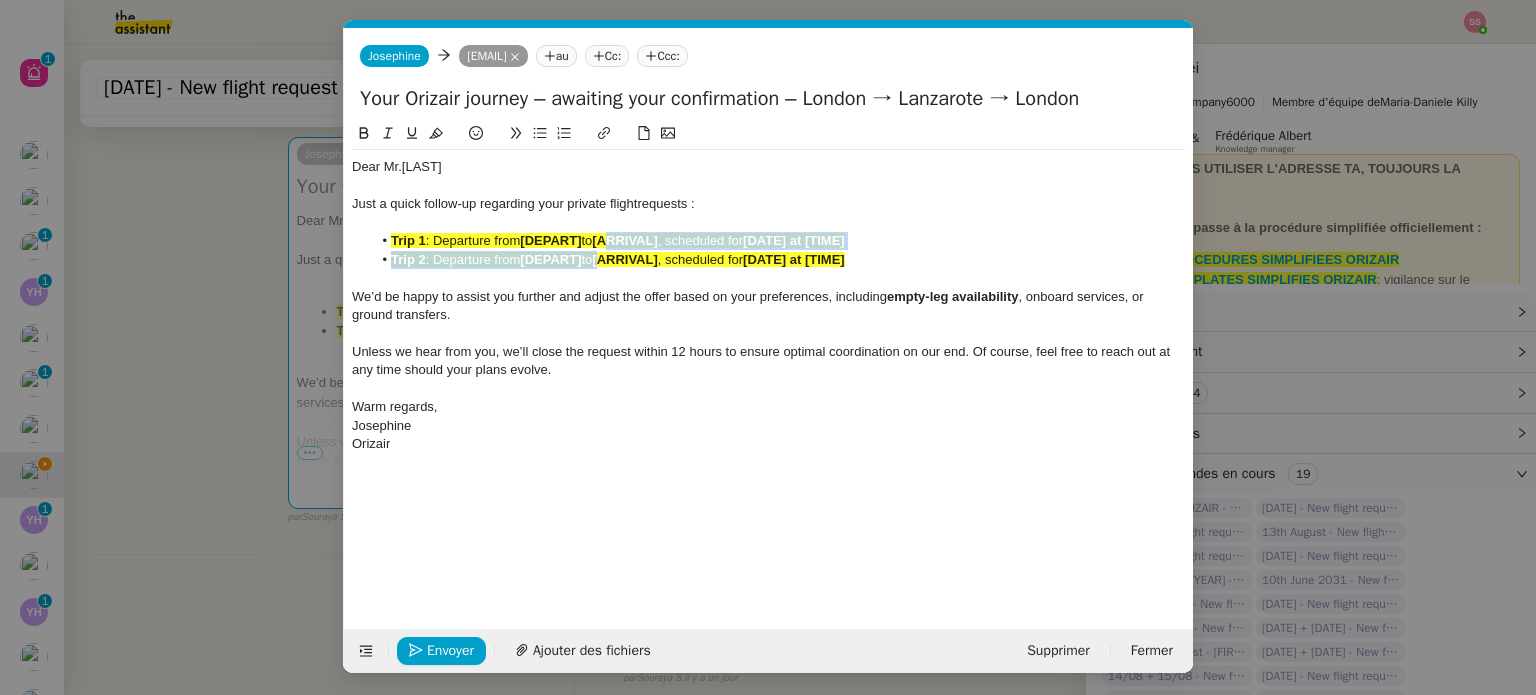 click on "Trip 1 : Departure from  [DEPART]  to  [ARRIVAL] , scheduled for  [DATE] at [TIME] Trip 2  : Departure from  [DEPART]  to  [ARRIVAL] , scheduled for  [DATE] at [TIME]" 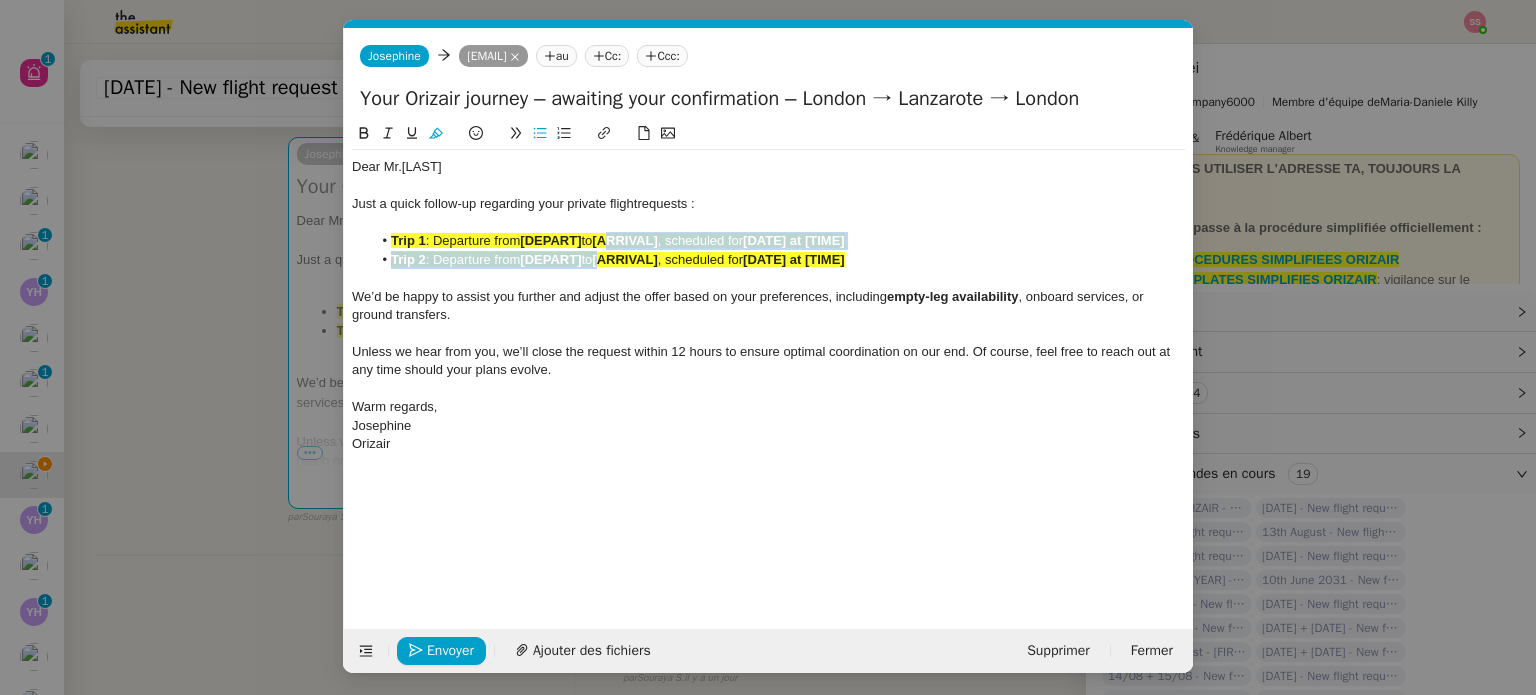 click on "[ARRIVAL]" 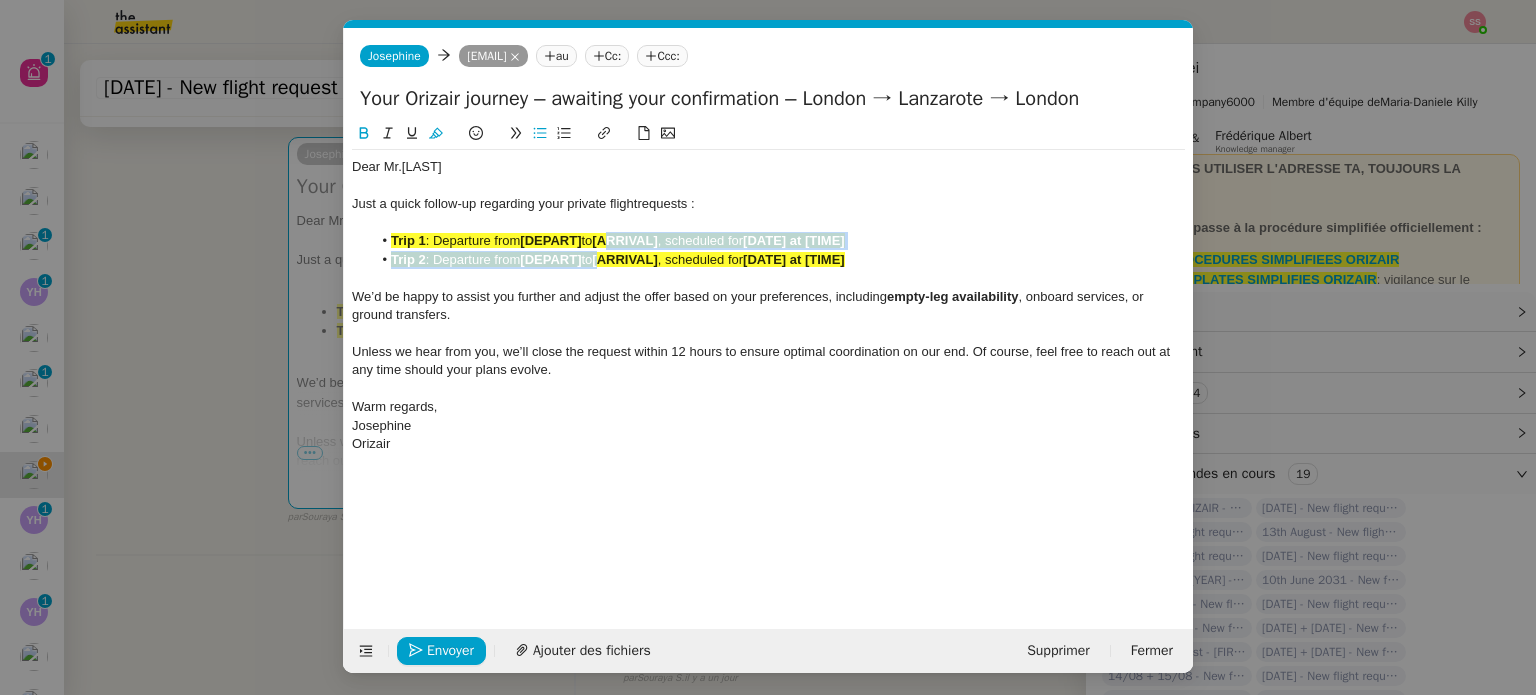 drag, startPoint x: 670, startPoint y: 241, endPoint x: 600, endPoint y: 237, distance: 70.11419 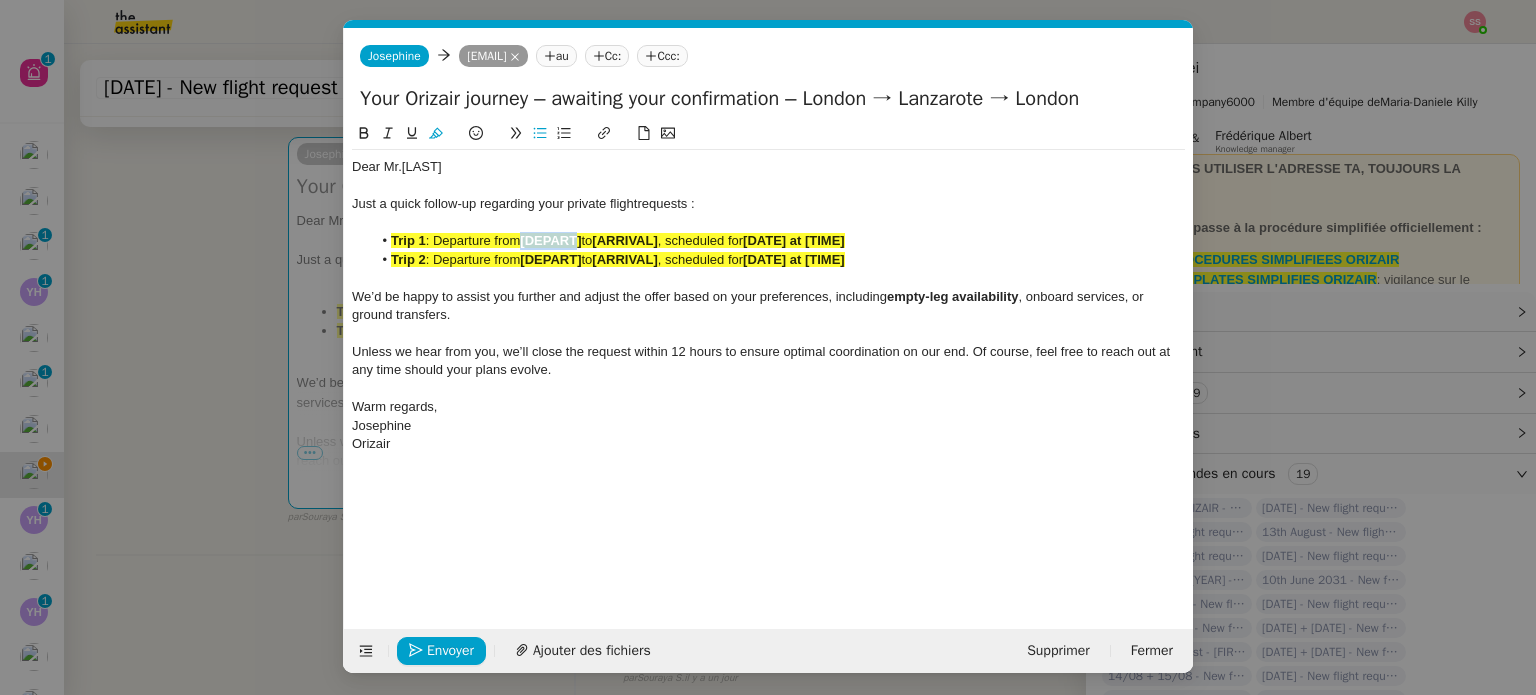 drag, startPoint x: 582, startPoint y: 235, endPoint x: 525, endPoint y: 236, distance: 57.00877 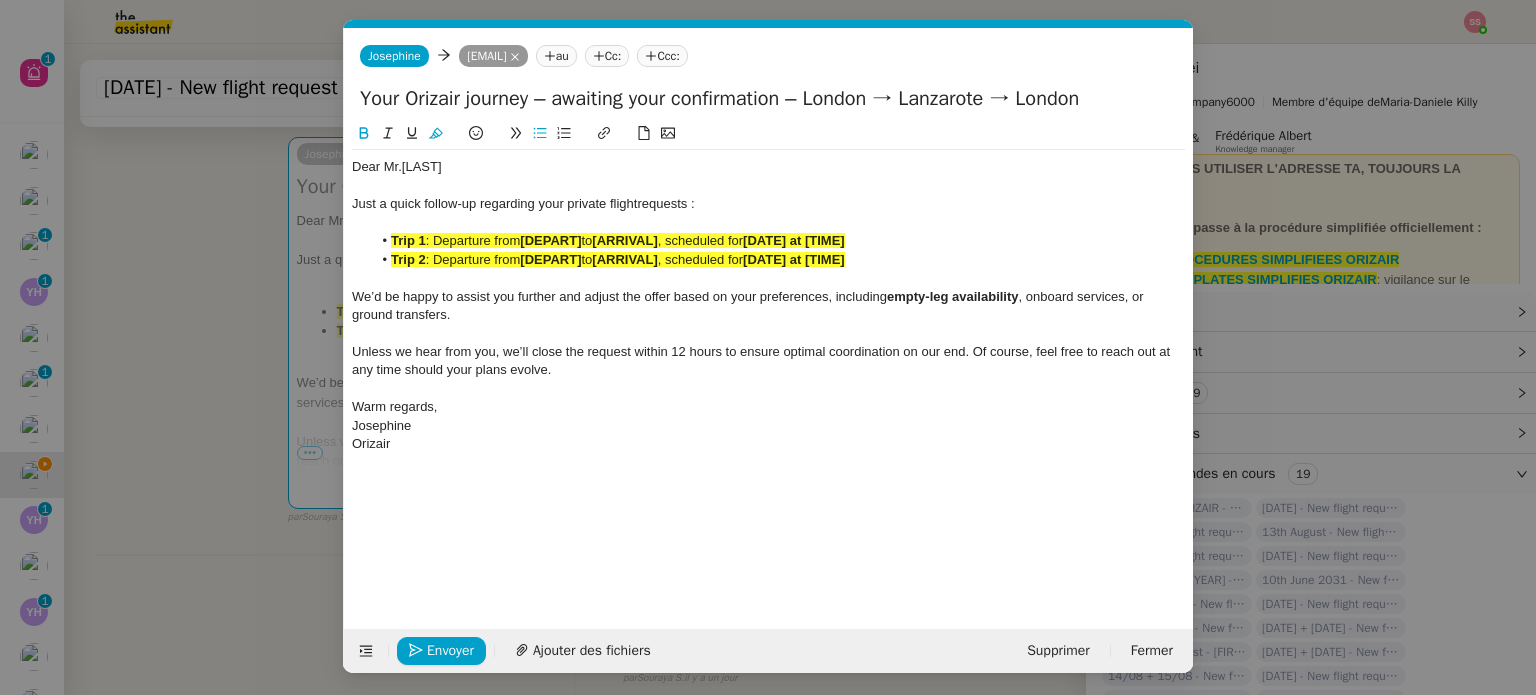 click on "Trip 1 : Departure from  [DEPART]  to  [ARRIVAL] , scheduled for  [DATE] at [TIME]" 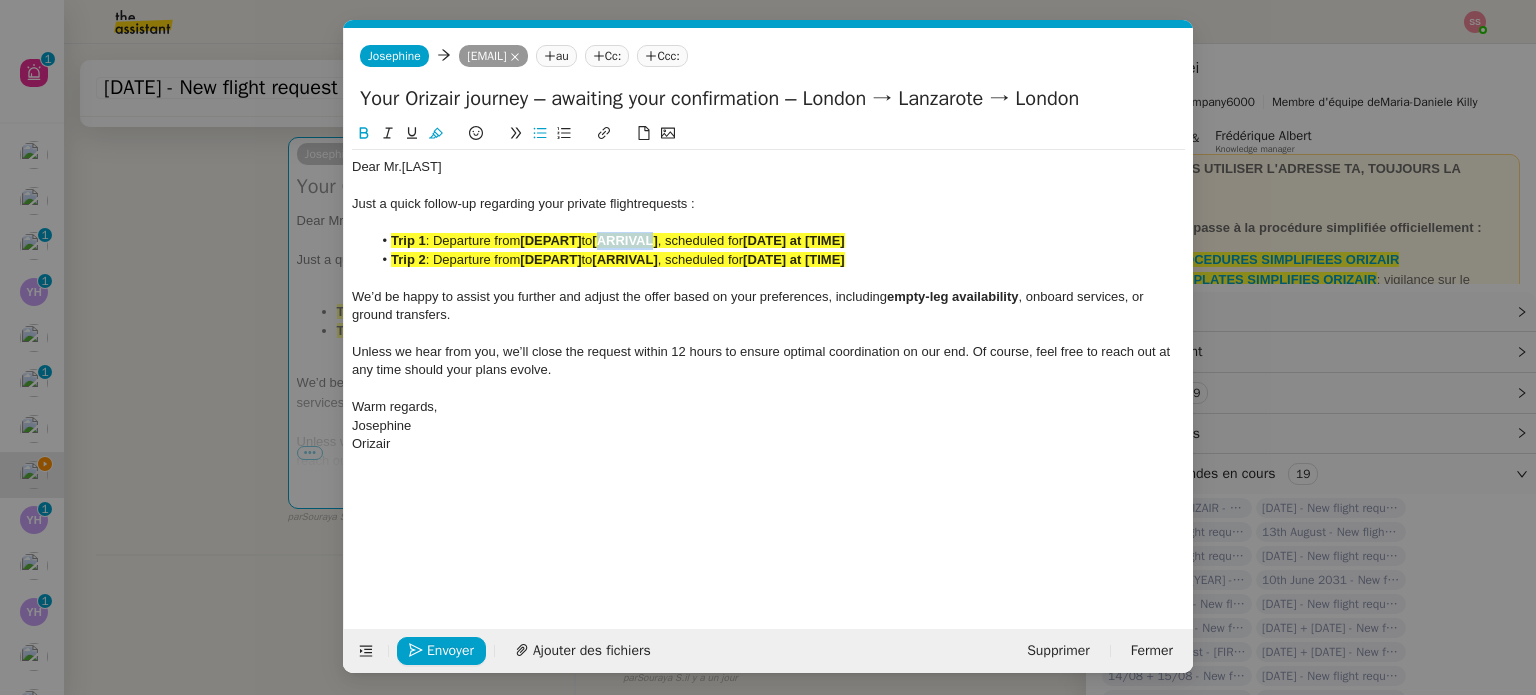 click on "Trip 1 : Departure from  [DEPART]  to  [ARRIVAL] , scheduled for  [DATE] at [TIME]" 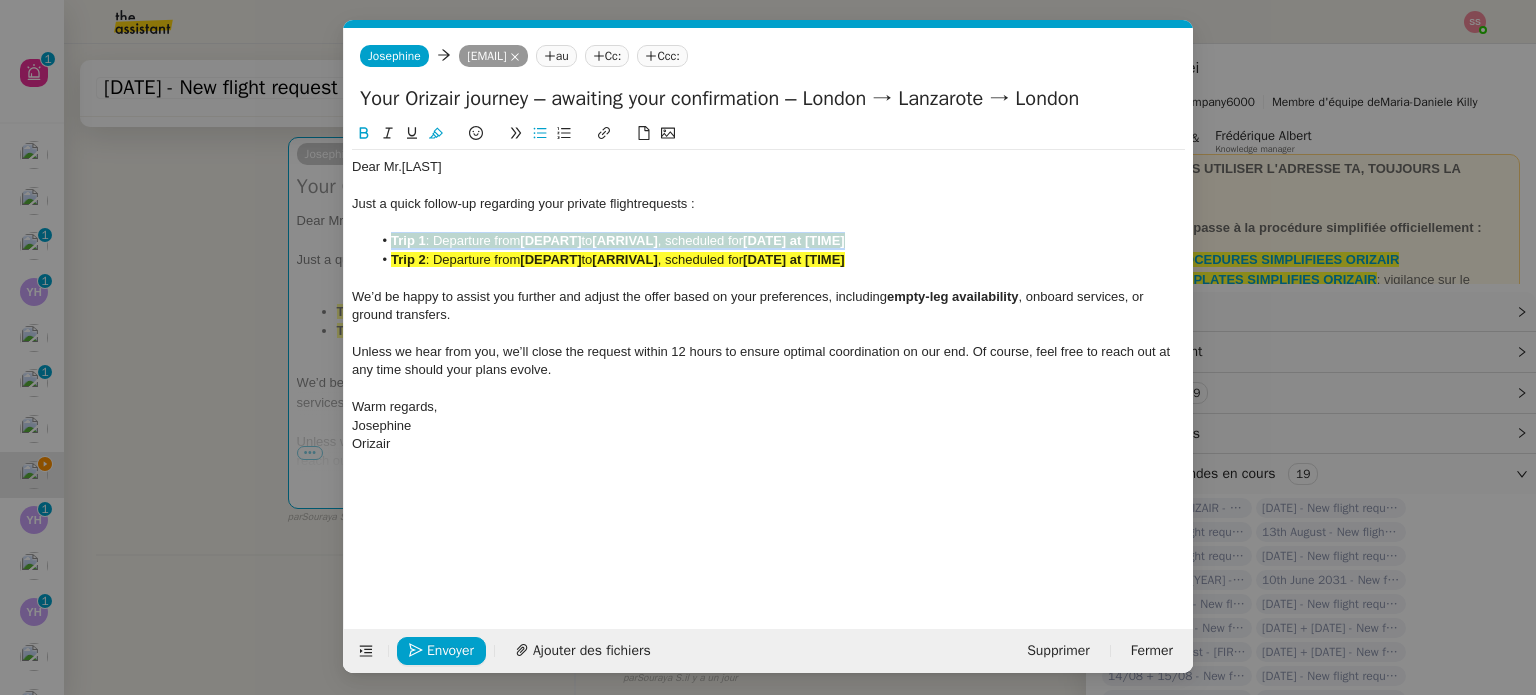 click on "Trip 1 : Departure from  [DEPART]  to  [ARRIVAL] , scheduled for  [DATE] at [TIME]" 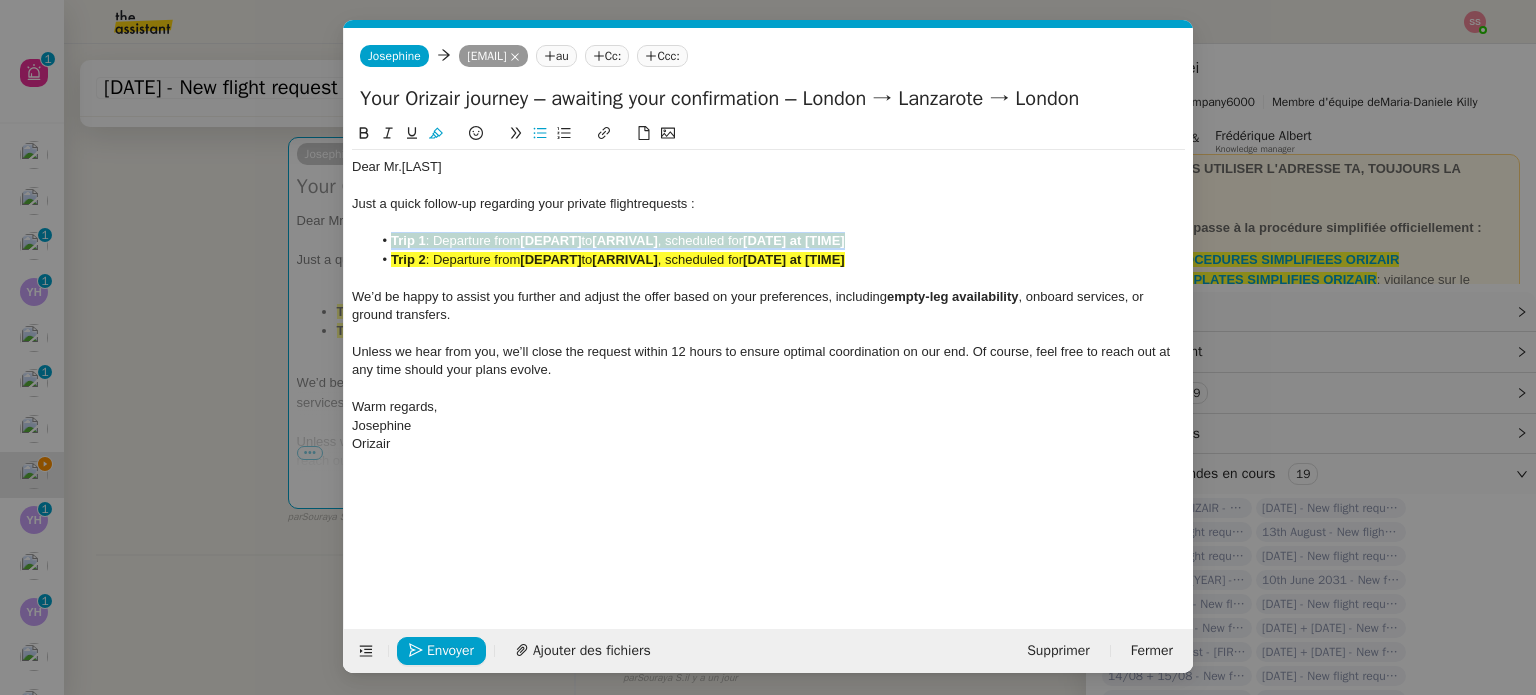 click on ", scheduled for" 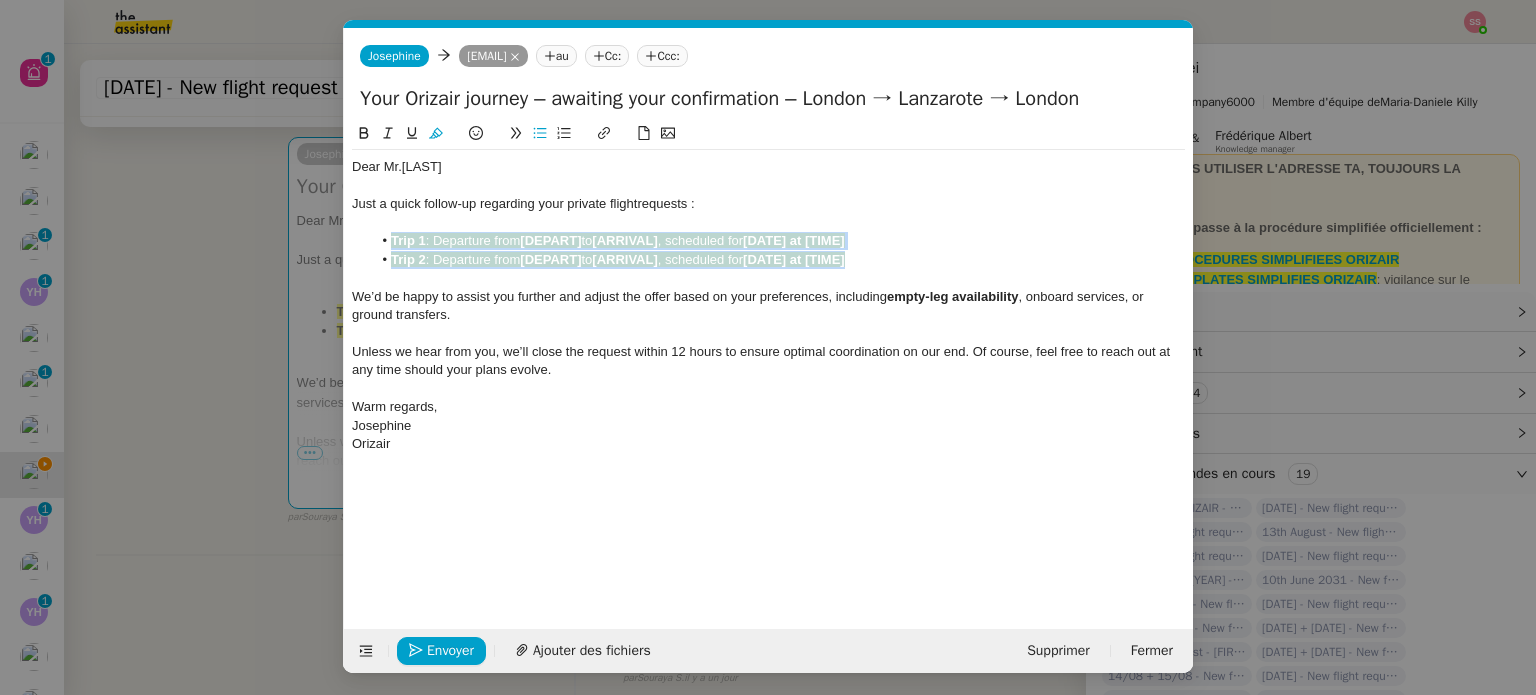 drag, startPoint x: 836, startPoint y: 257, endPoint x: 384, endPoint y: 242, distance: 452.24884 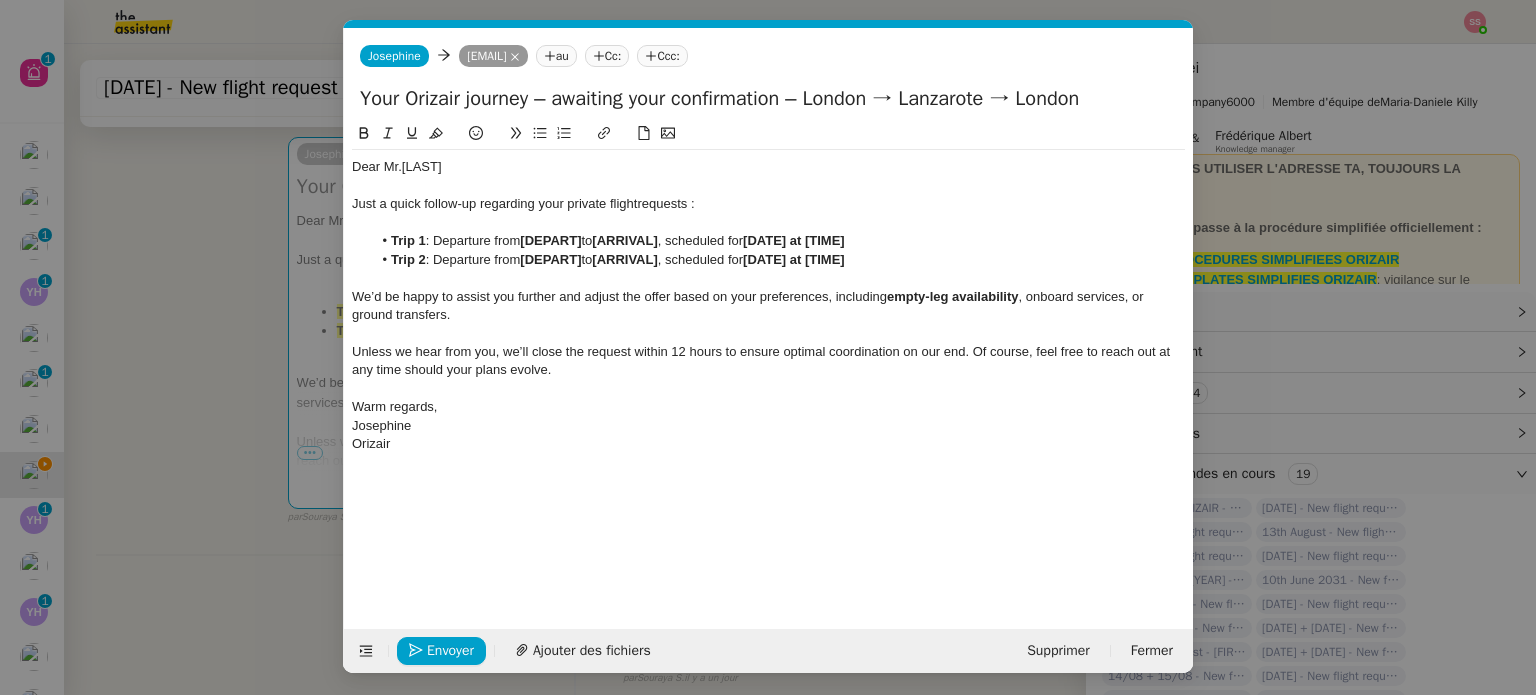 click 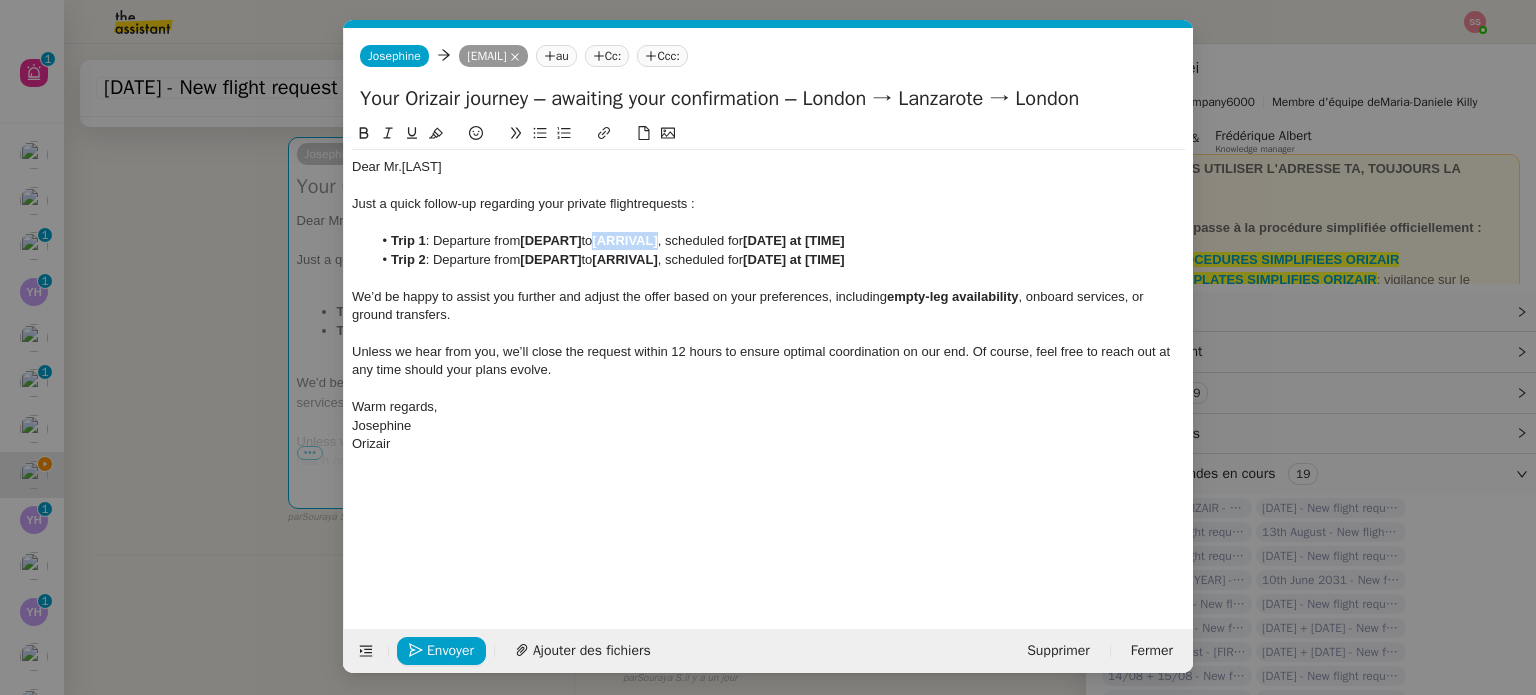 drag, startPoint x: 669, startPoint y: 243, endPoint x: 601, endPoint y: 239, distance: 68.117546 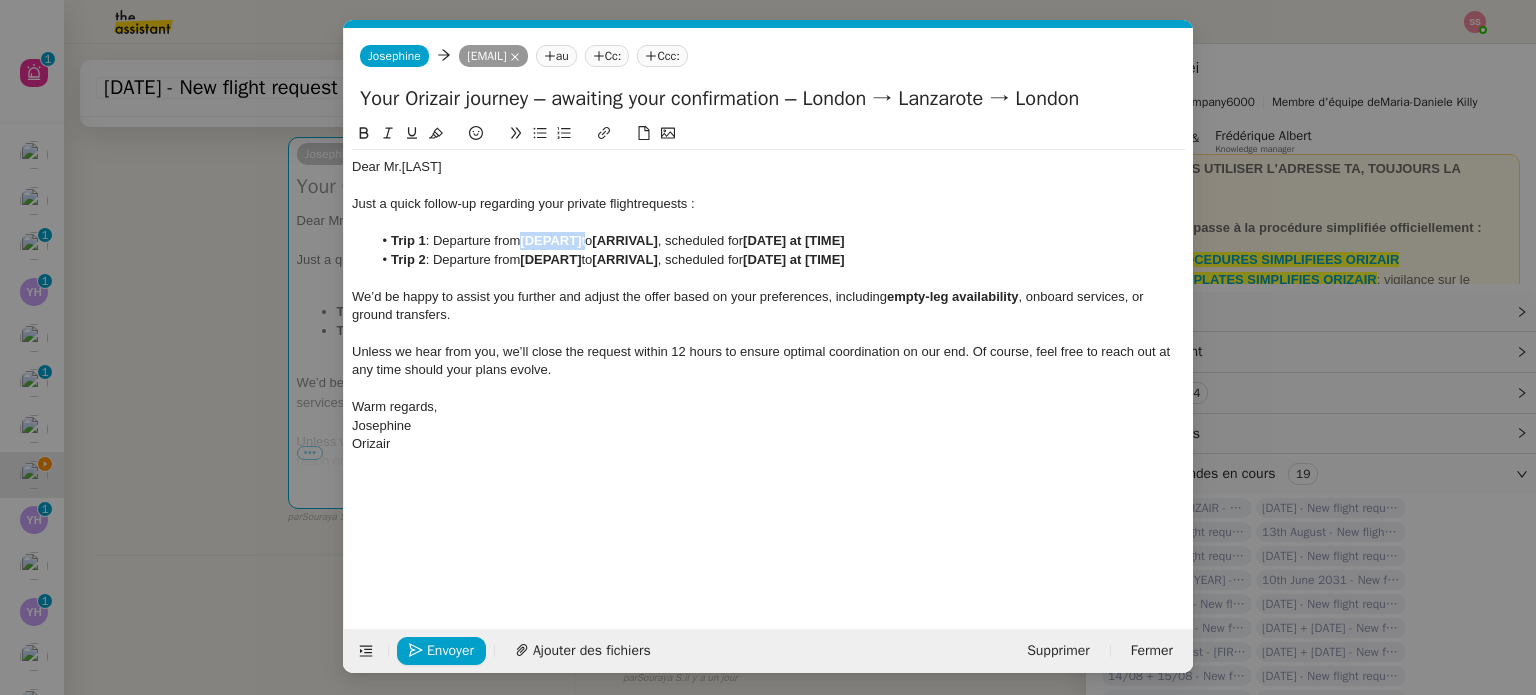 drag, startPoint x: 588, startPoint y: 234, endPoint x: 524, endPoint y: 240, distance: 64.28063 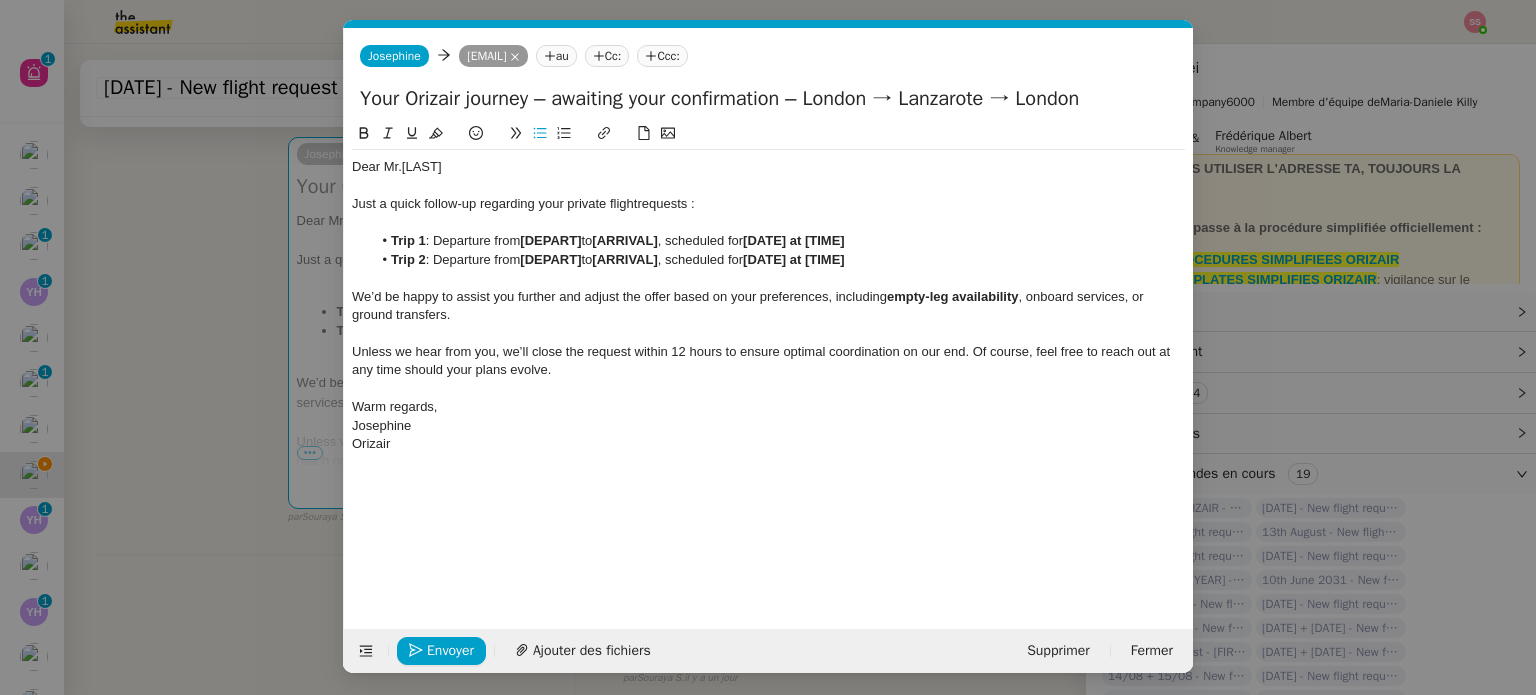 scroll, scrollTop: 0, scrollLeft: 0, axis: both 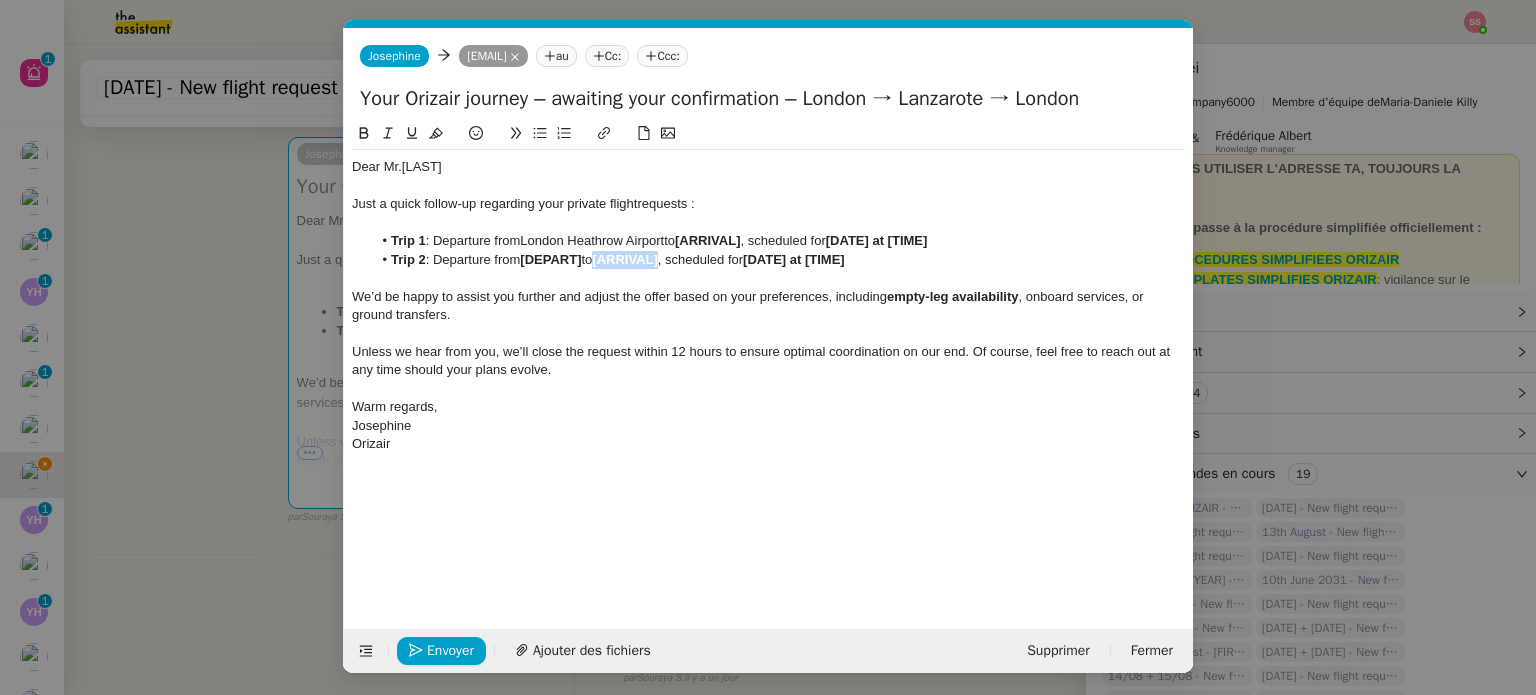 drag, startPoint x: 671, startPoint y: 257, endPoint x: 605, endPoint y: 258, distance: 66.007576 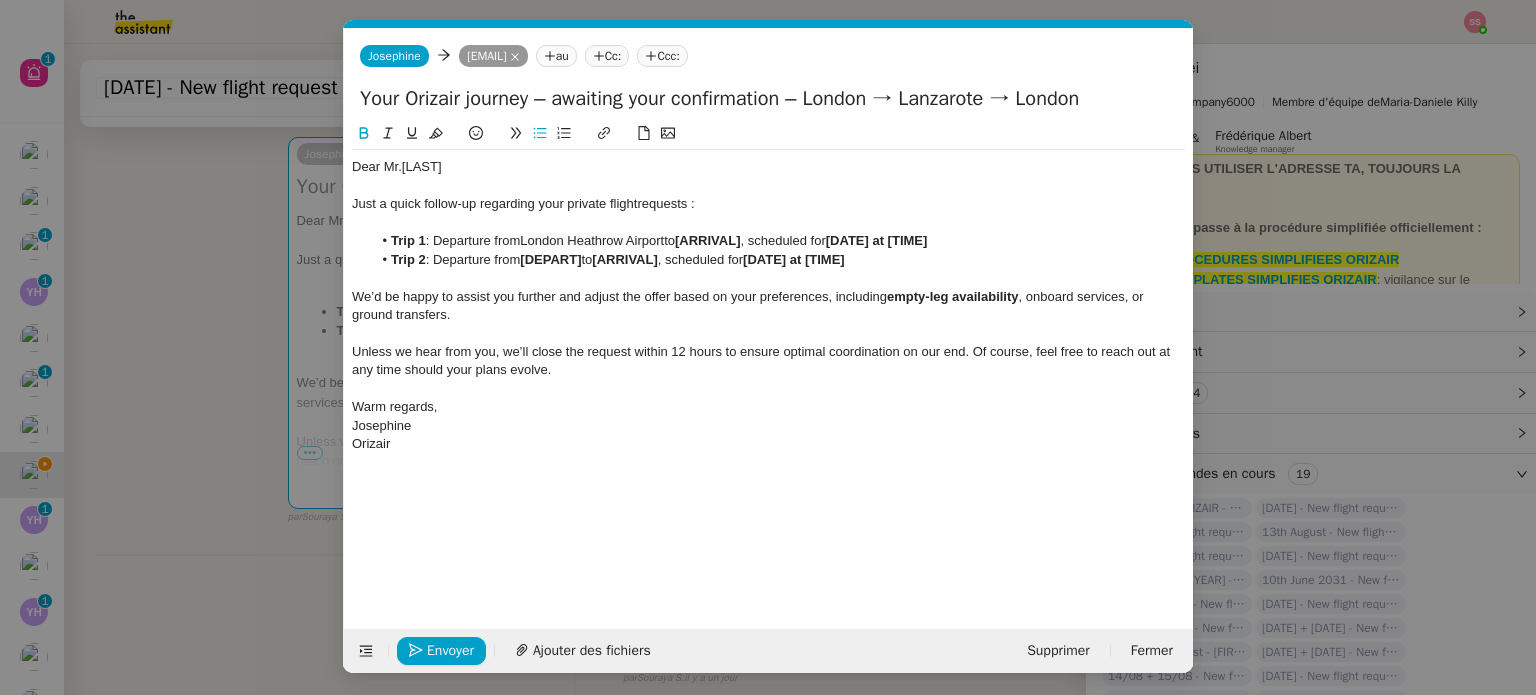 scroll, scrollTop: 0, scrollLeft: 0, axis: both 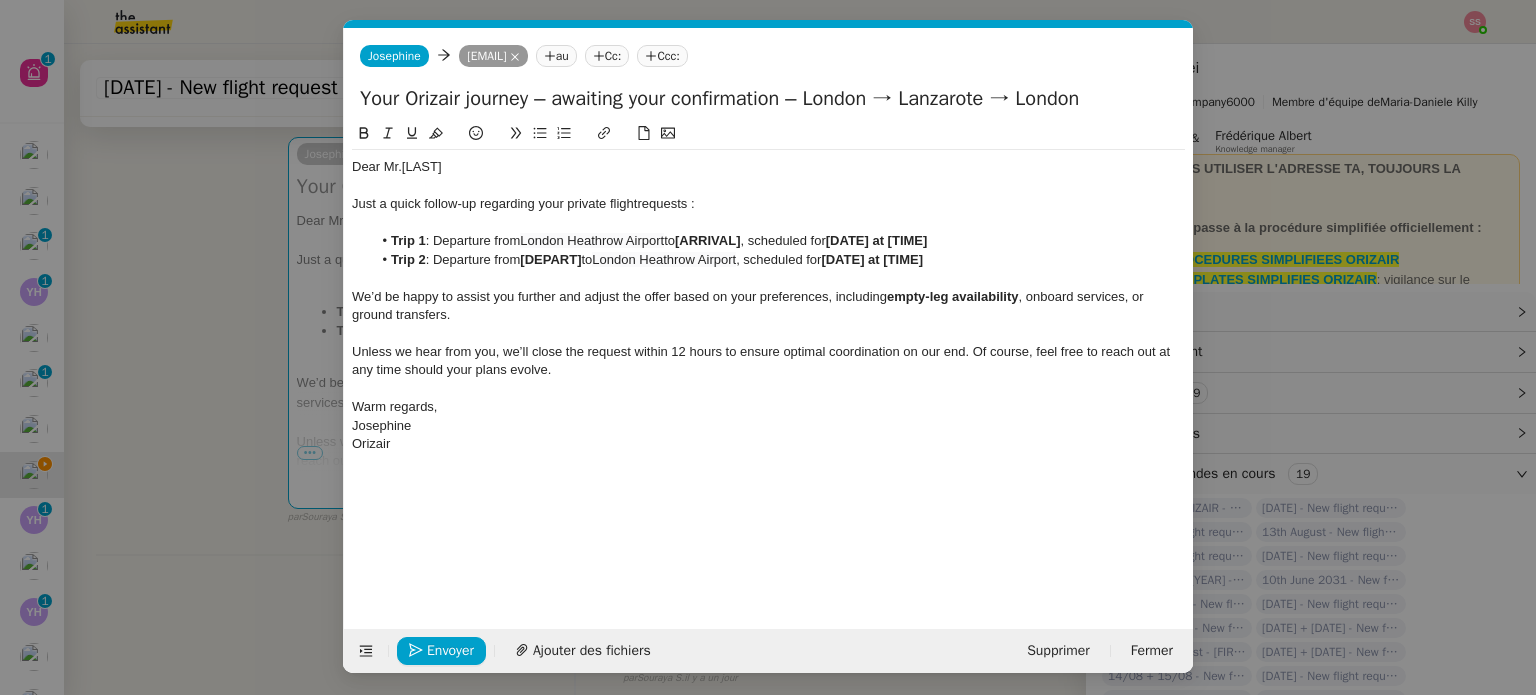 click on "Service [SERVICE] [BRAND] - [SERVICE] de réception de la demande (FR) - En cours de validation à utiliser dans le cadre d'une demande [BRAND] en français [FIRST] [BRAND] - [SERVICE] de réception de la demande (EN) - En cours de validation à utiliser à réception de demande [BRAND] en anglais [FIRST] [BRAND] - [SERVICE] de réception de la demande (FR) à utiliser quand pas de vol dispo en fr [FIRST] [BRAND] - [SERVICE] [MANAGER] - PRO ACTIF Envoyer un Email aux nouveaux utilisateurs non actifs [MANAGER] - [ACCESS] BANQUE DEDIE à utiliser dans le cadre de la mise en place d' accè s bancaires dédiés [BRAND] - Aucun vol disponible (FR) à utiliser quand aucun vol dispo en fr [FIRST] [BRAND] - Aucun vol disponible (EN) à utiliser quand aucun vol disponible en eng aucun" at bounding box center [768, 347] 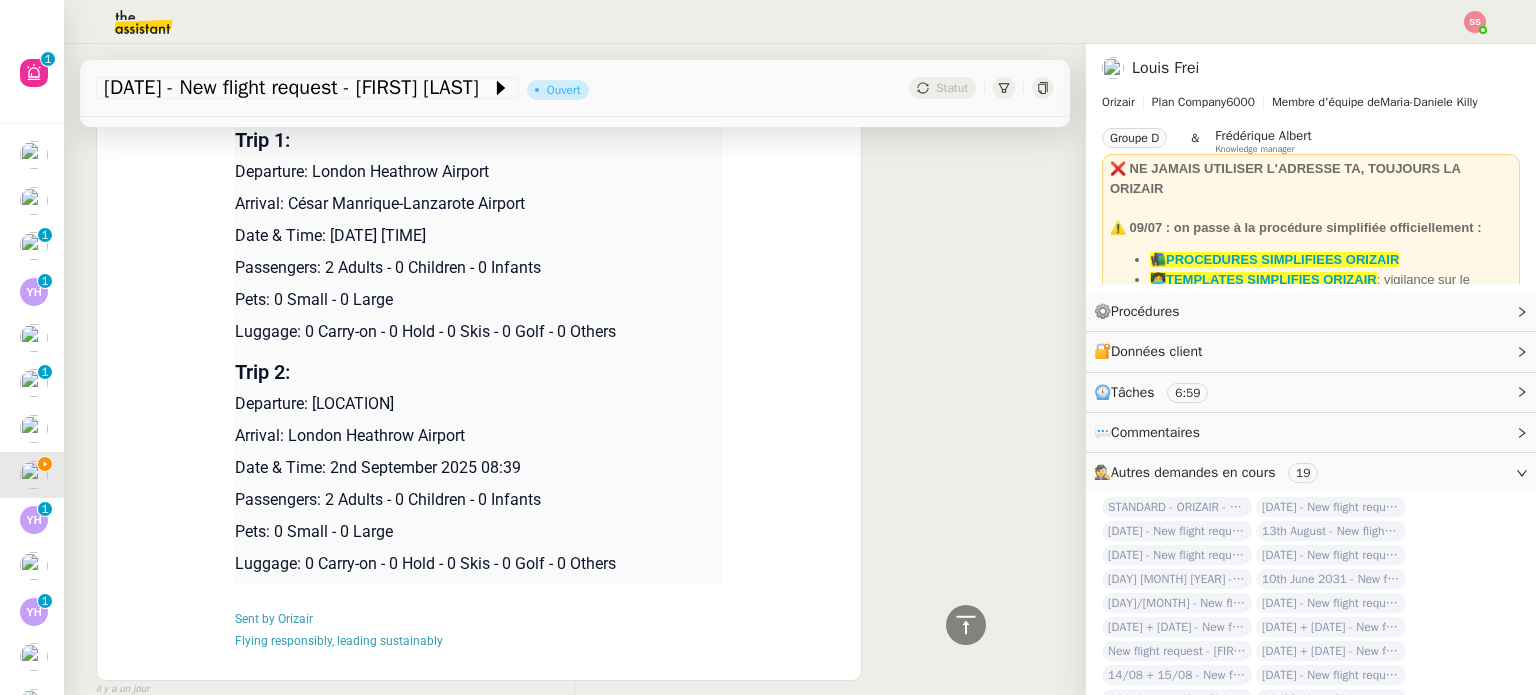 scroll, scrollTop: 1824, scrollLeft: 0, axis: vertical 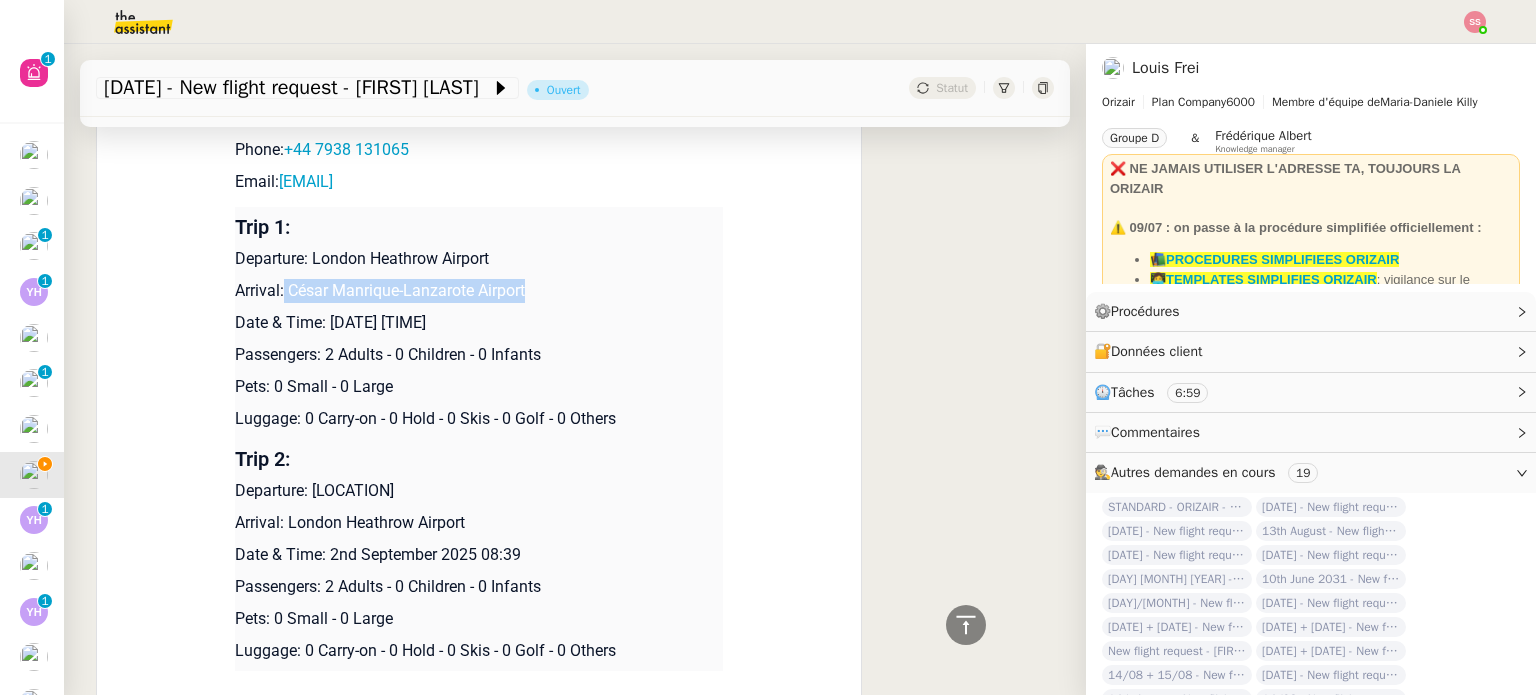 drag, startPoint x: 324, startPoint y: 290, endPoint x: 546, endPoint y: 295, distance: 222.0563 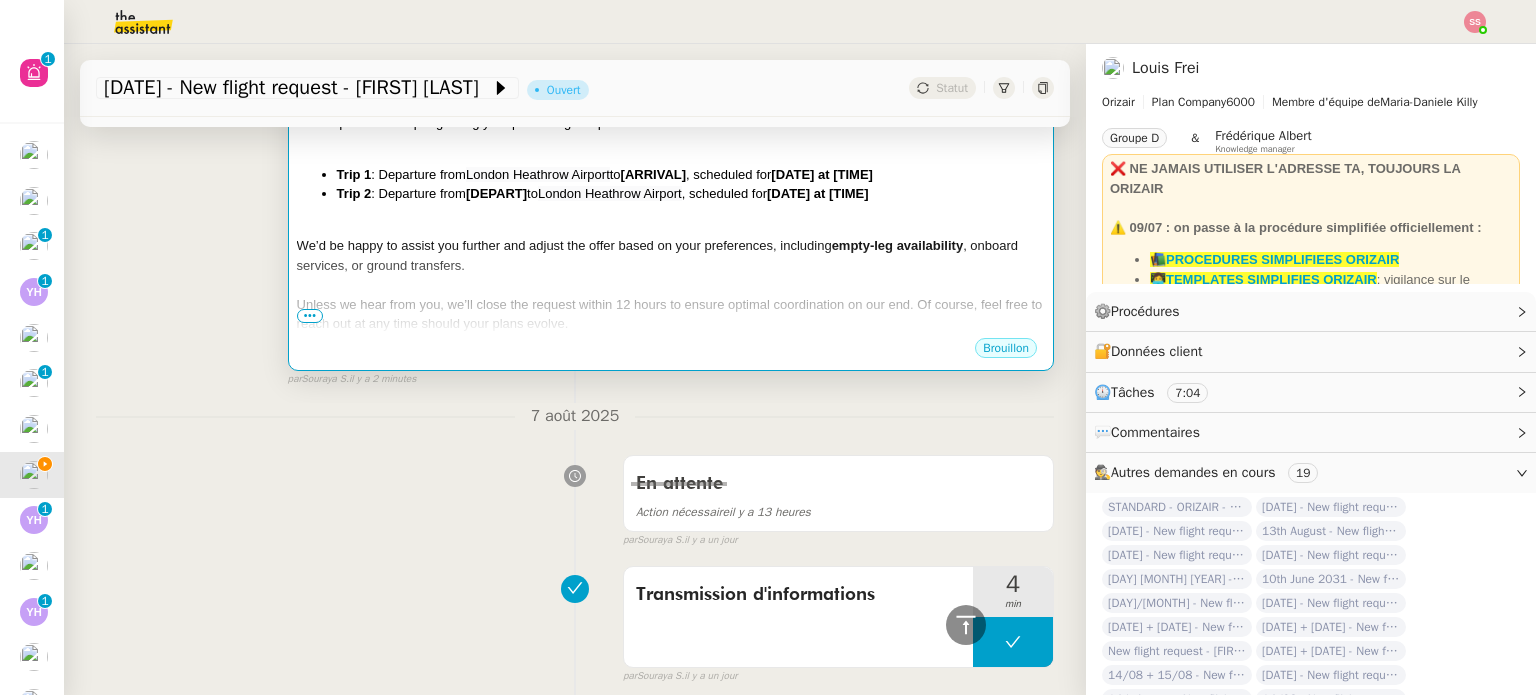 scroll, scrollTop: 424, scrollLeft: 0, axis: vertical 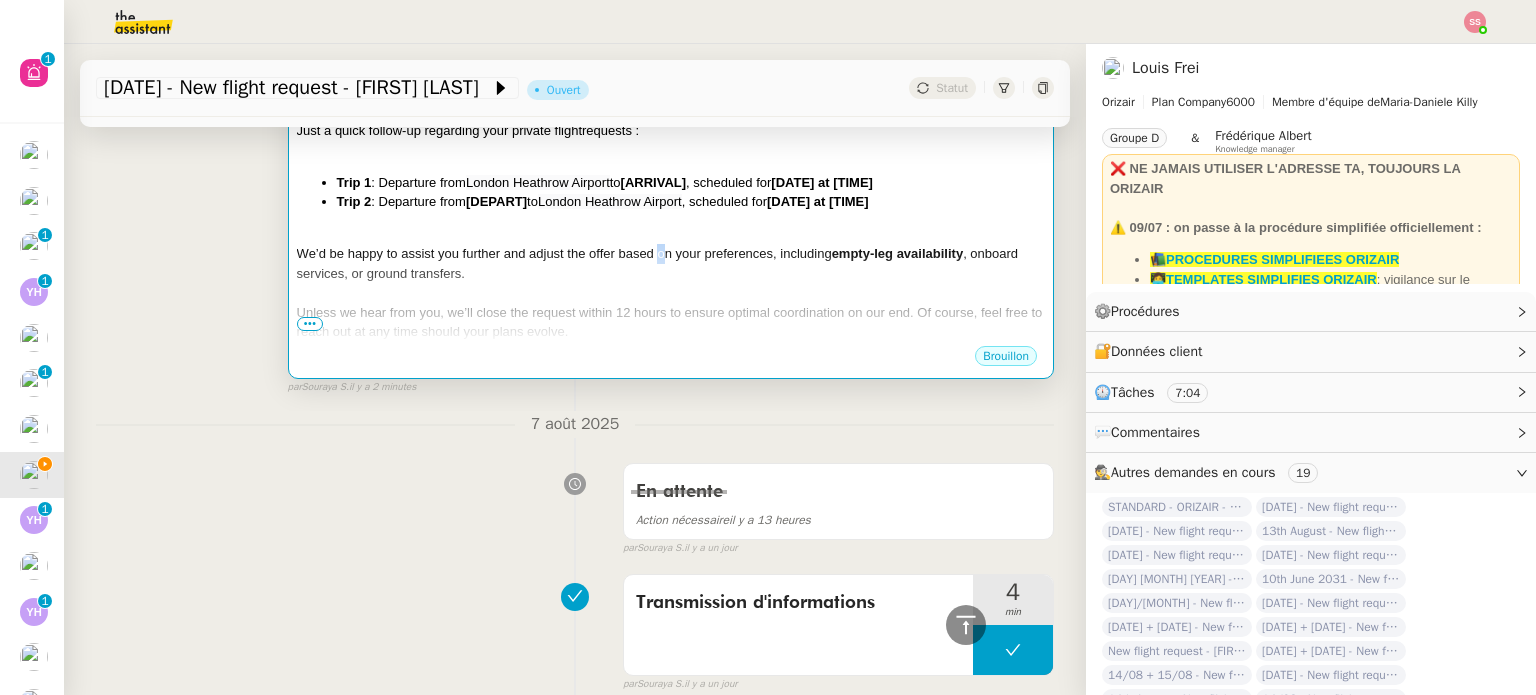 click on "We’d be happy to assist you further and adjust the offer based on your preferences, including" at bounding box center (564, 253) 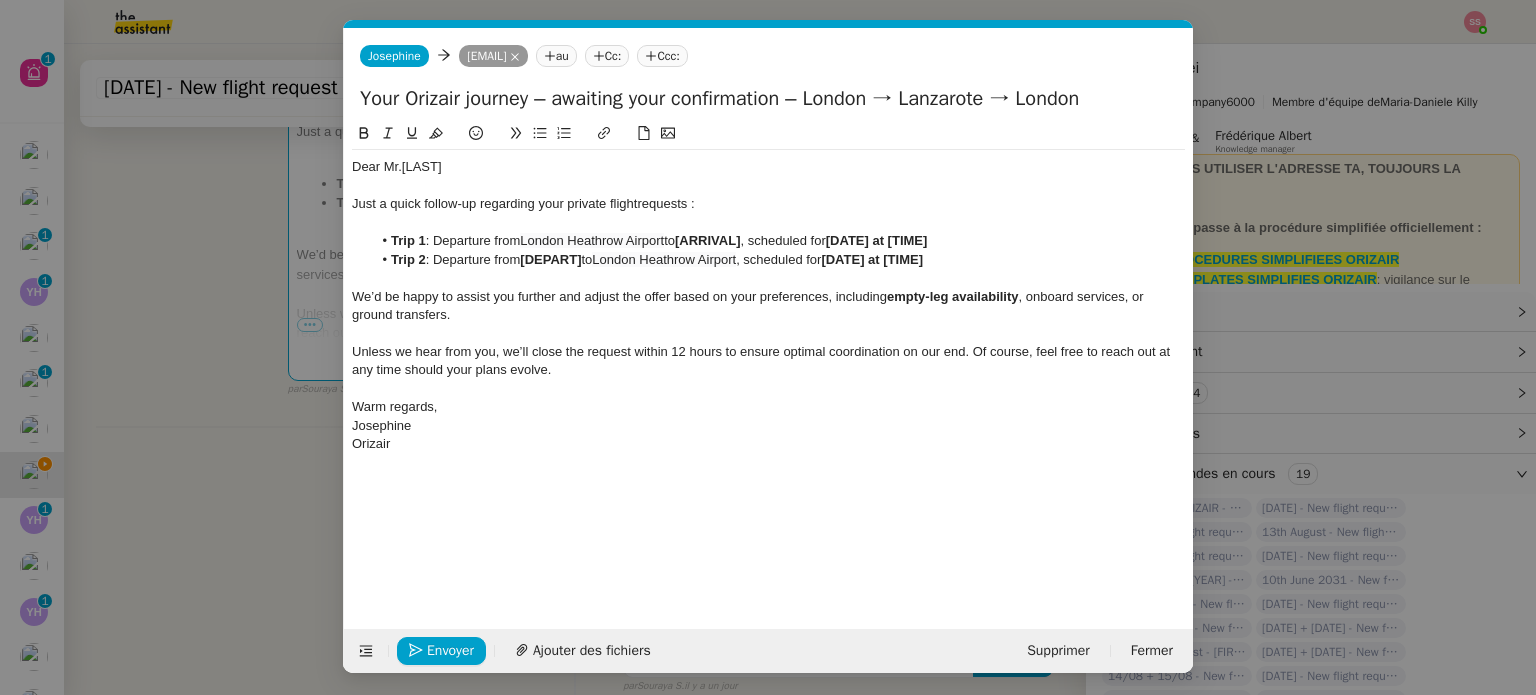 scroll, scrollTop: 0, scrollLeft: 93, axis: horizontal 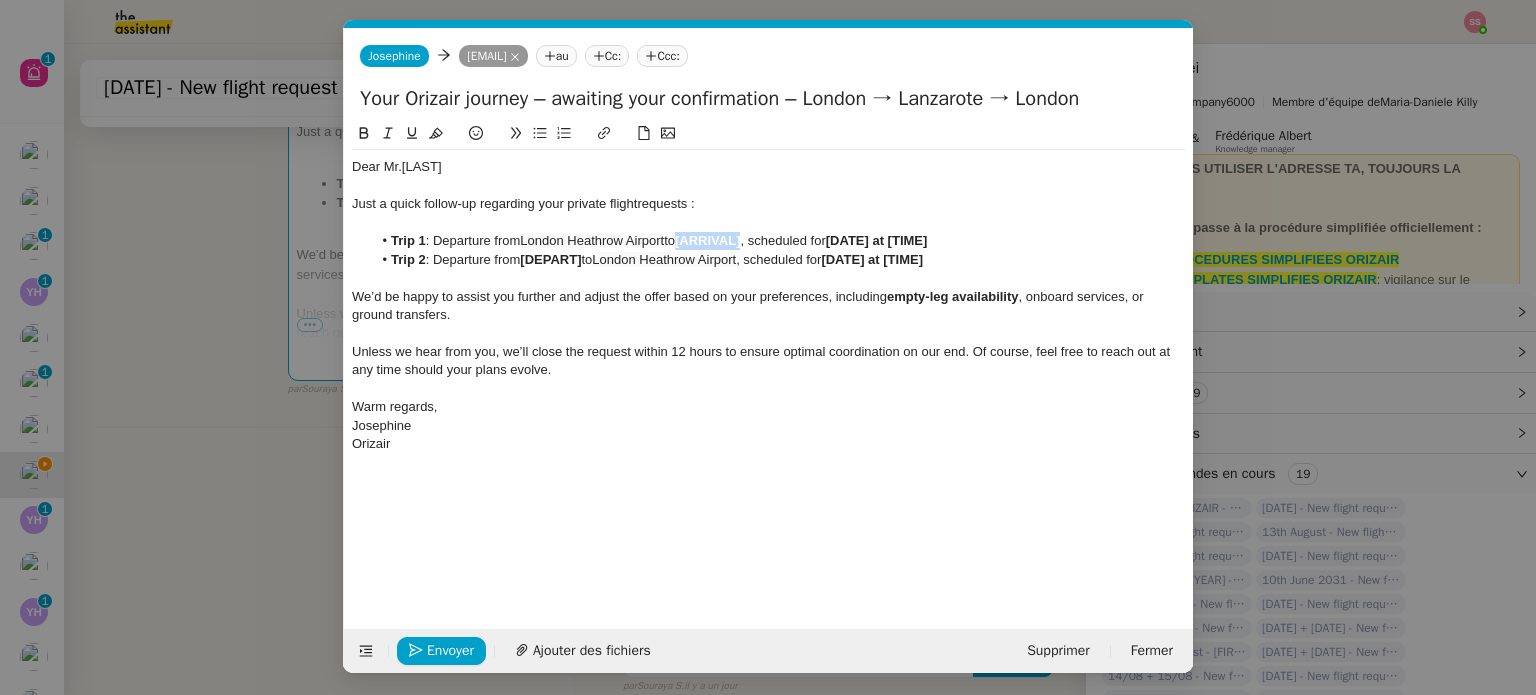 drag, startPoint x: 747, startPoint y: 240, endPoint x: 680, endPoint y: 239, distance: 67.00746 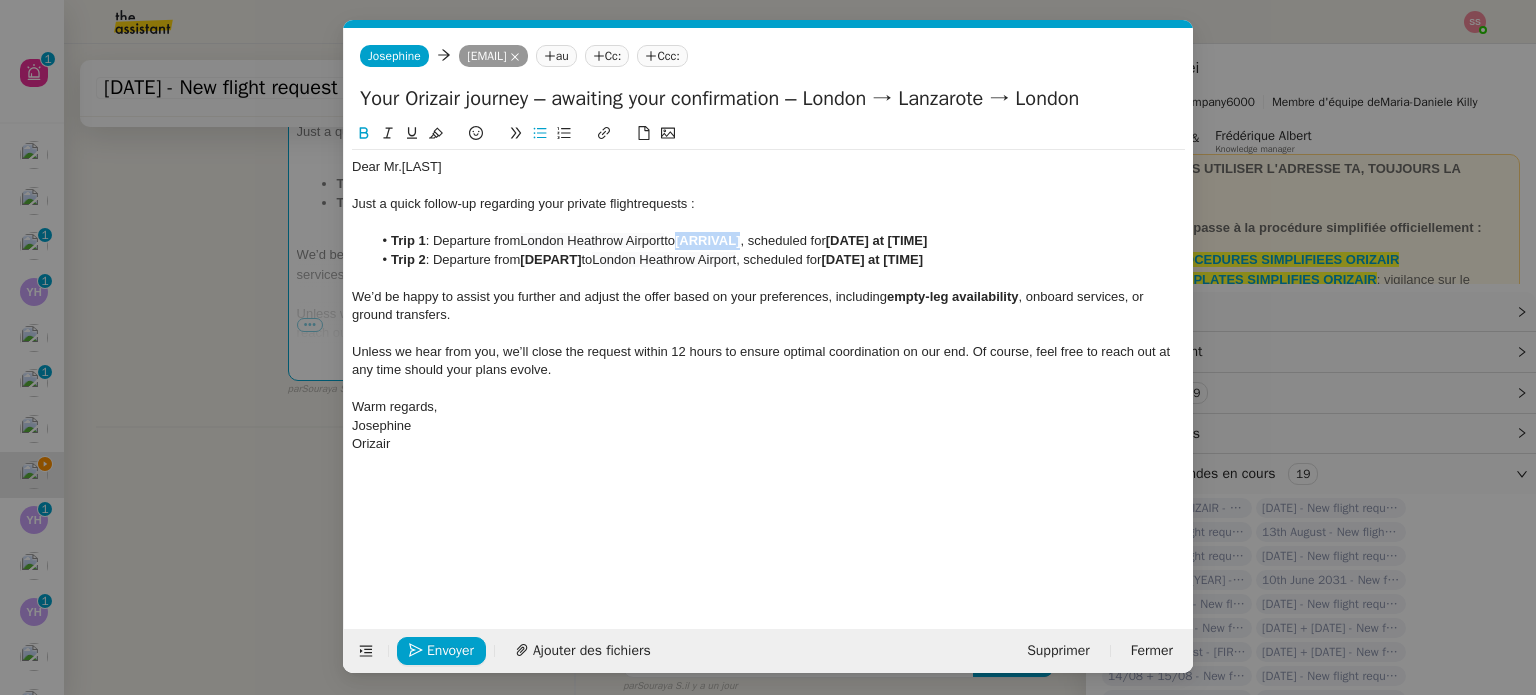 paste 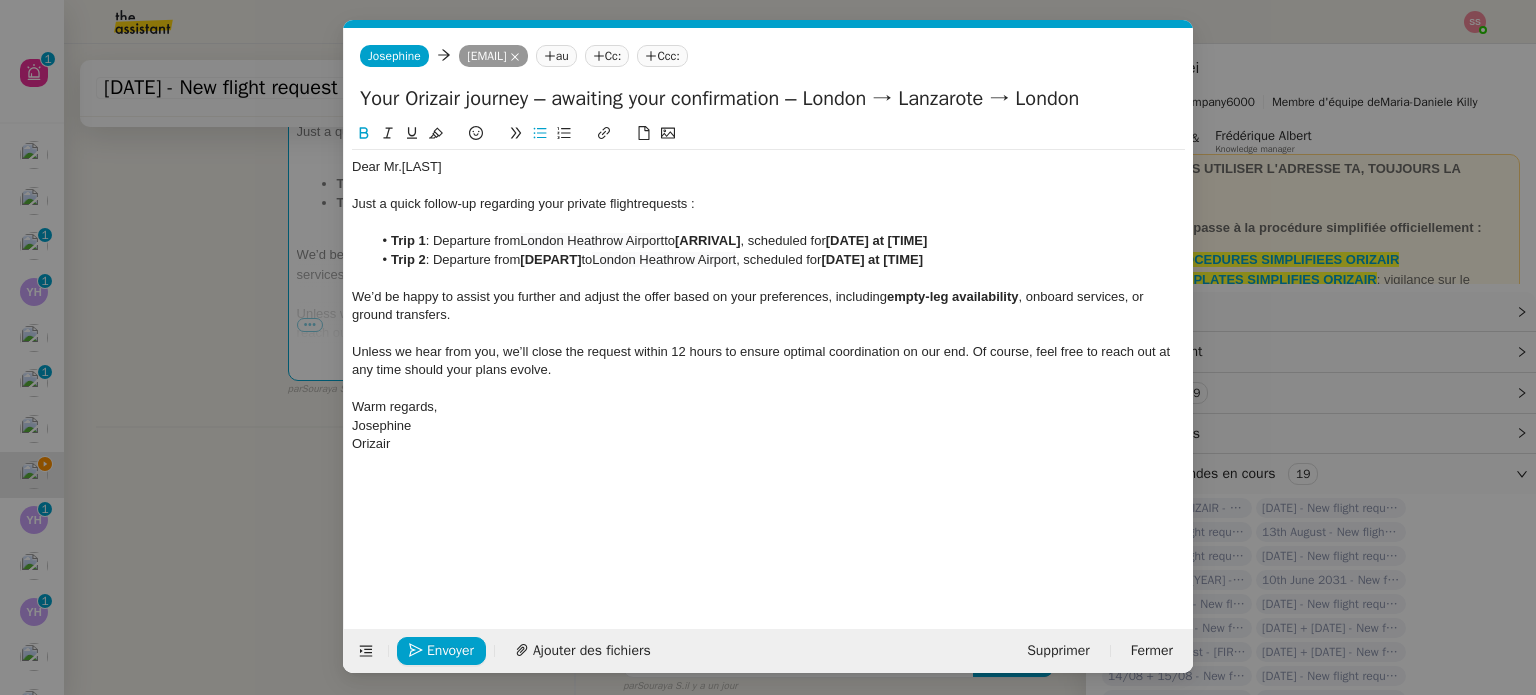 scroll, scrollTop: 0, scrollLeft: 0, axis: both 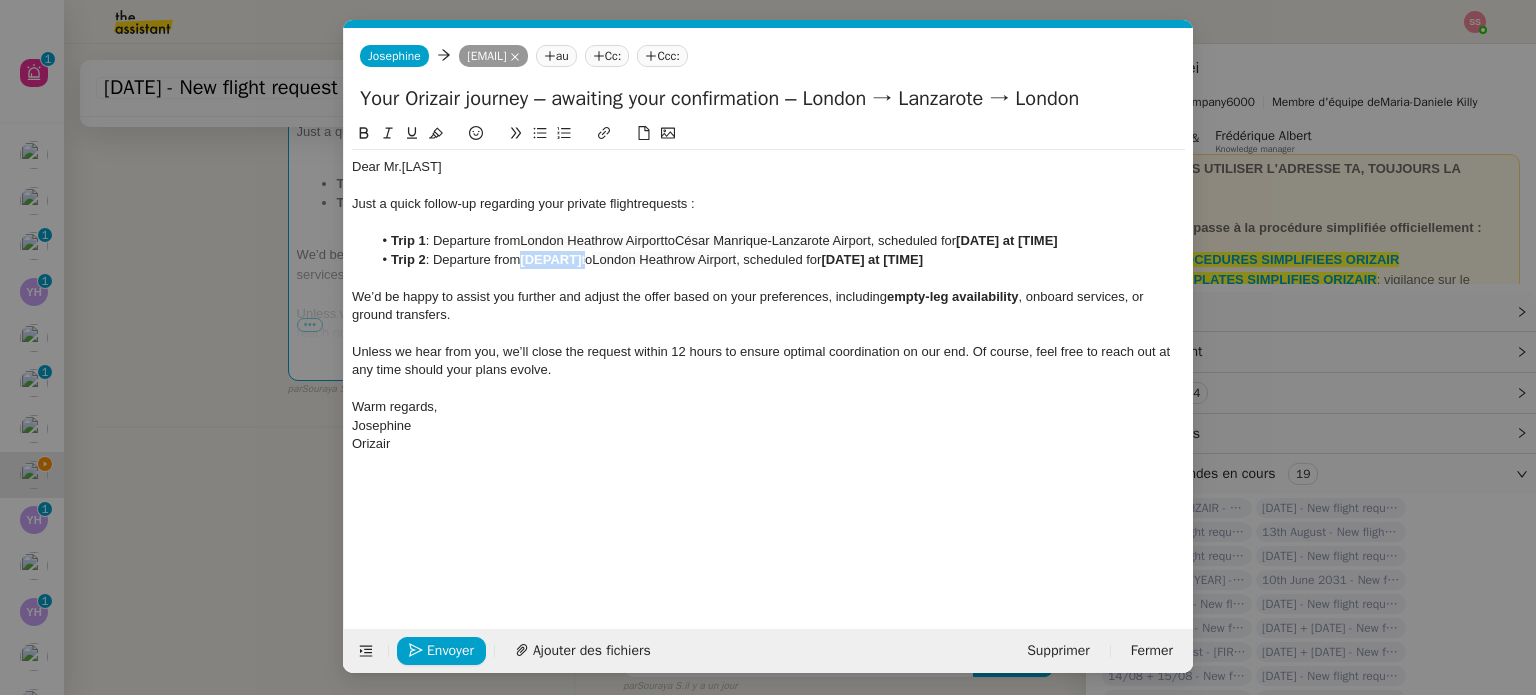 drag, startPoint x: 592, startPoint y: 262, endPoint x: 528, endPoint y: 257, distance: 64.195015 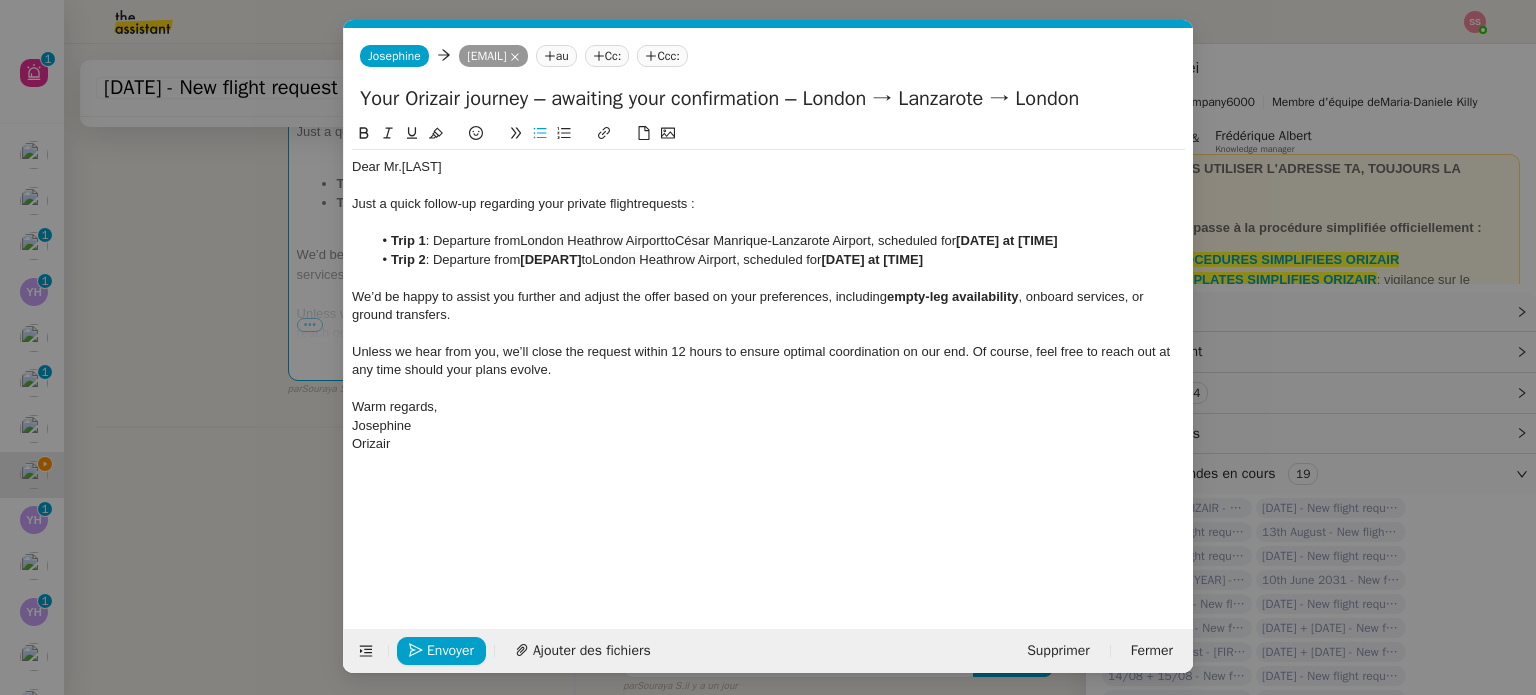 scroll, scrollTop: 0, scrollLeft: 0, axis: both 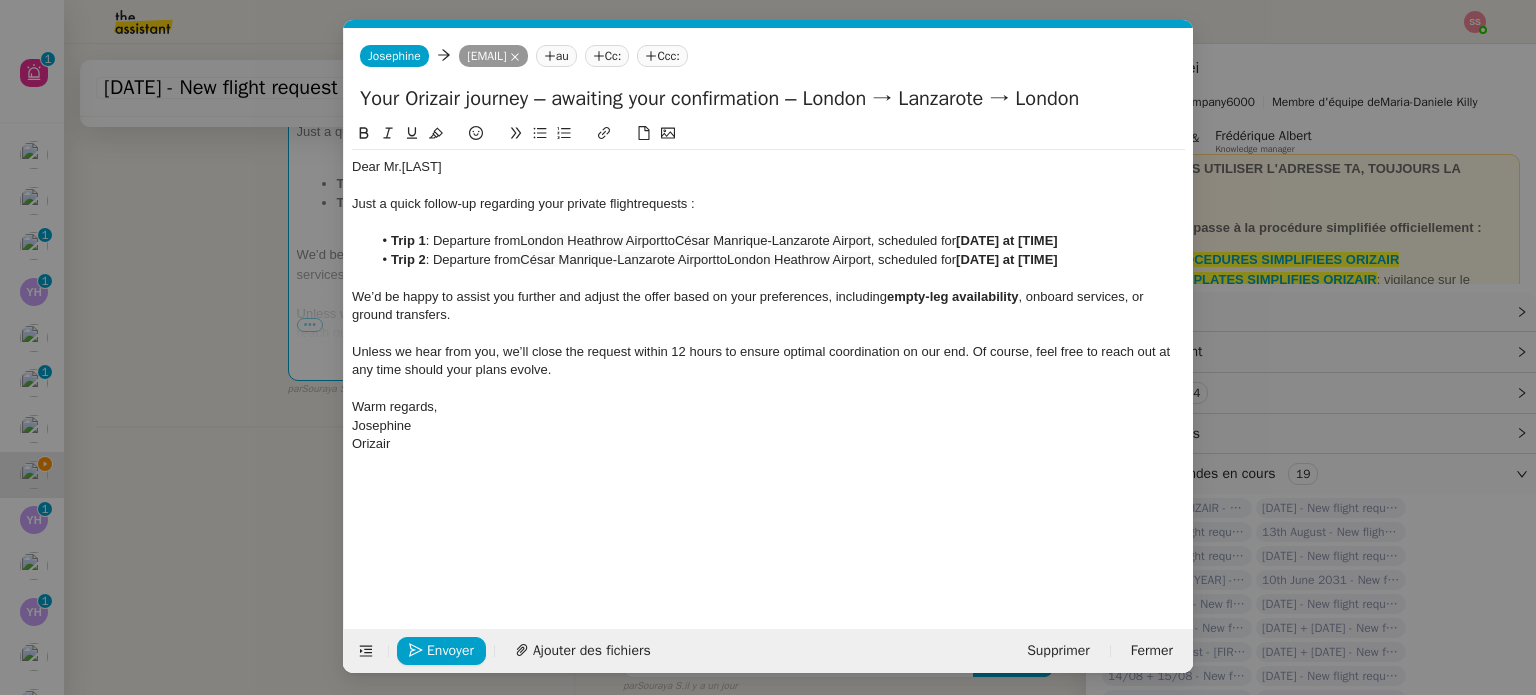 type 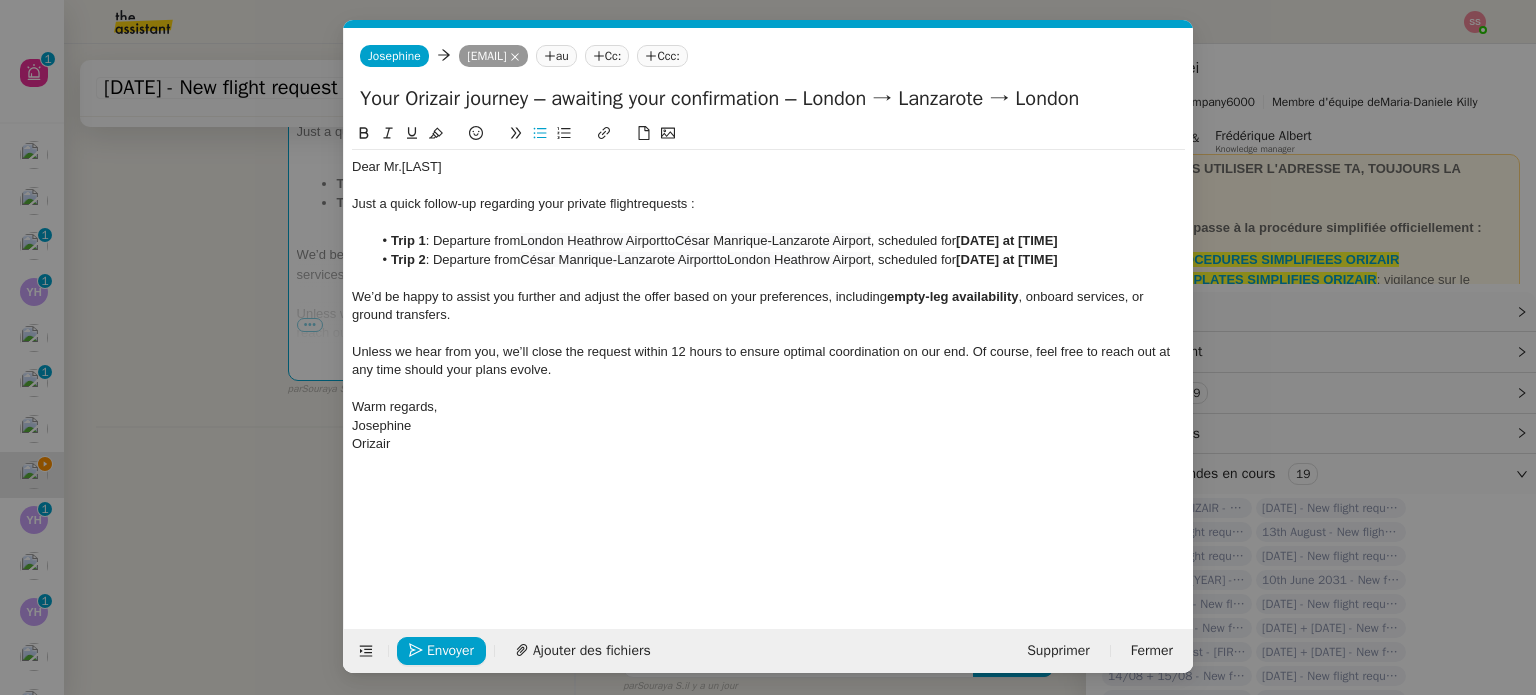 click on "Supprimer les doubles espaces" 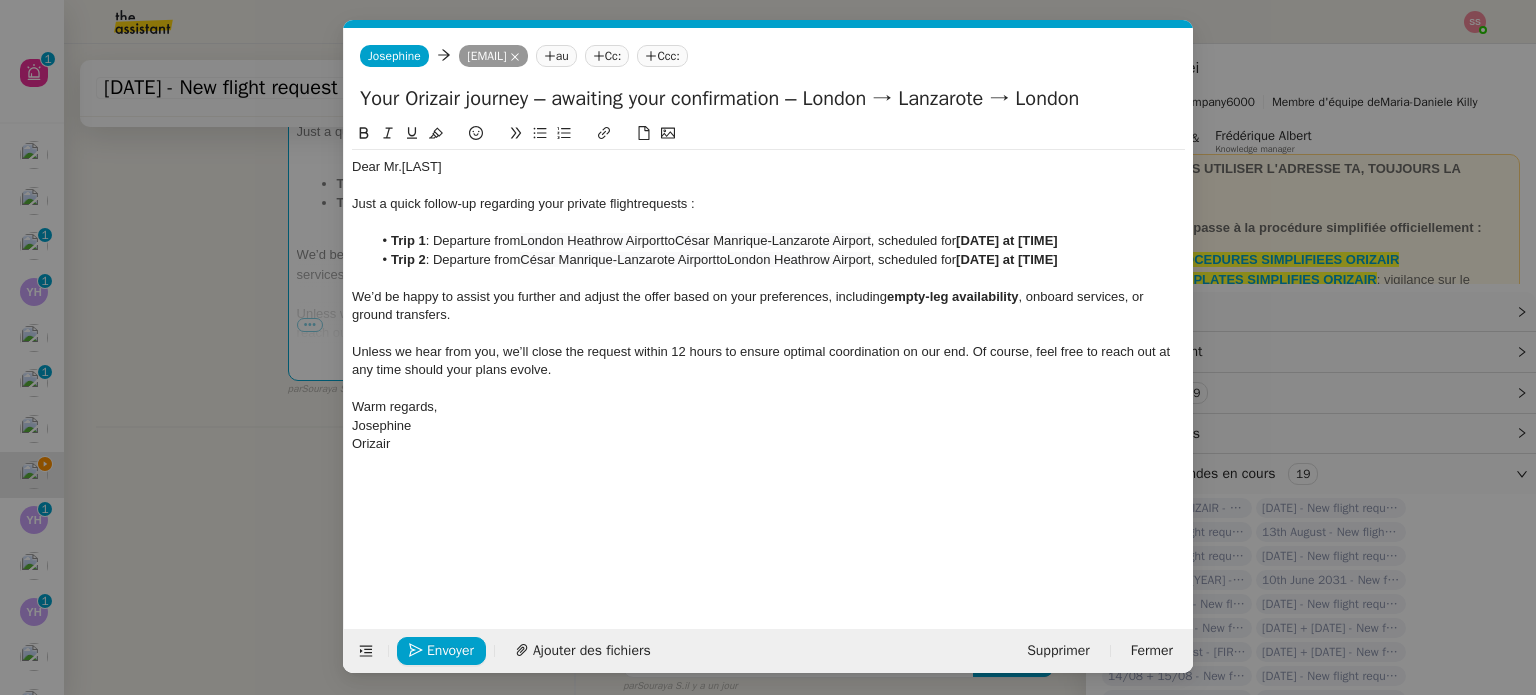 click on "﻿" 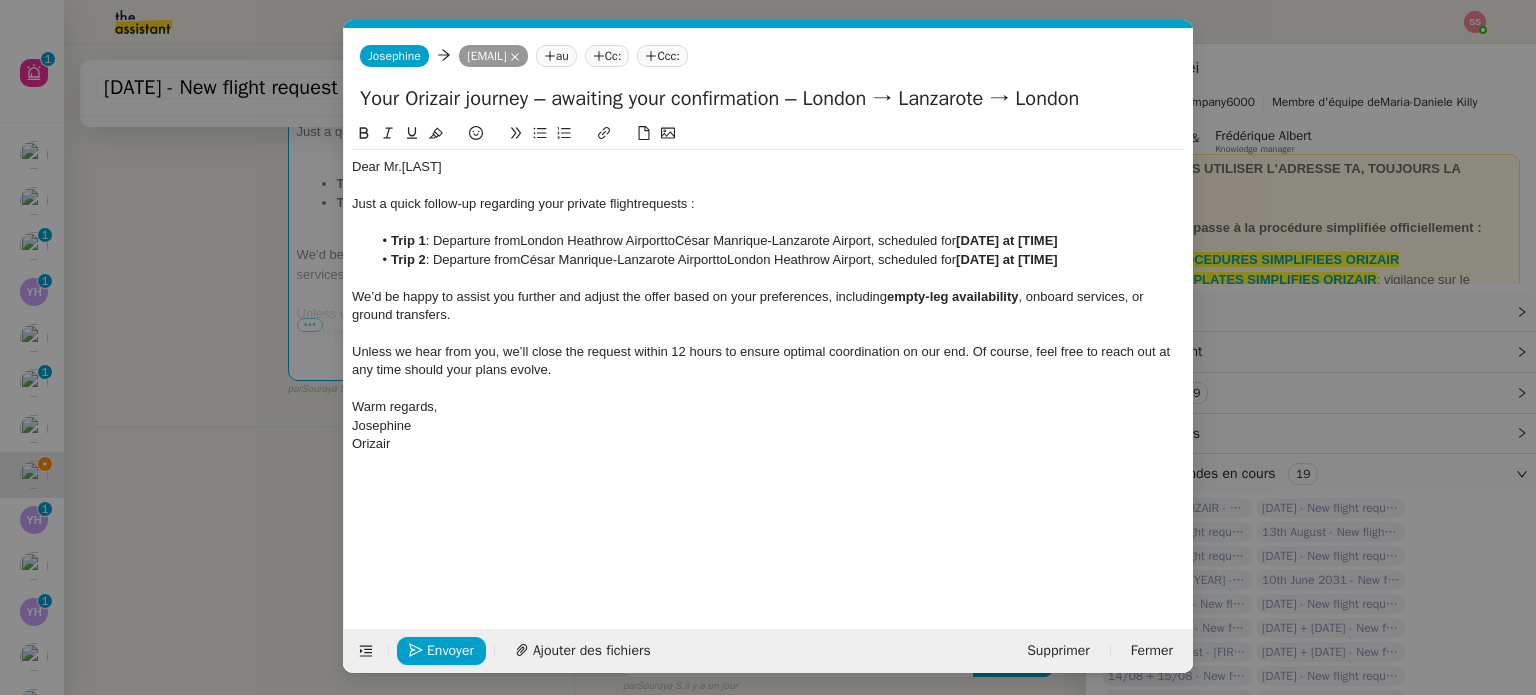 click on "Service [SERVICE] [BRAND] - [SERVICE] de réception de la demande (FR) - En cours de validation à utiliser dans le cadre d'une demande [BRAND] en français [FIRST] [BRAND] - [SERVICE] de réception de la demande (EN) - En cours de validation à utiliser à réception de demande [BRAND] en anglais [FIRST] [BRAND] - [SERVICE] de réception de la demande (FR) à utiliser quand pas de vol dispo en fr [FIRST] [BRAND] - [SERVICE] [MANAGER] - PRO ACTIF Envoyer un Email aux nouveaux utilisateurs non actifs [MANAGER] - [ACCESS] BANQUE DEDIE à utiliser dans le cadre de la mise en place d' accè s bancaires dédiés [BRAND] - Aucun vol disponible (FR) à utiliser quand aucun vol dispo en fr [FIRST] [BRAND] - Aucun vol disponible (EN) à utiliser quand aucun vol disponible en eng aucun" at bounding box center [768, 347] 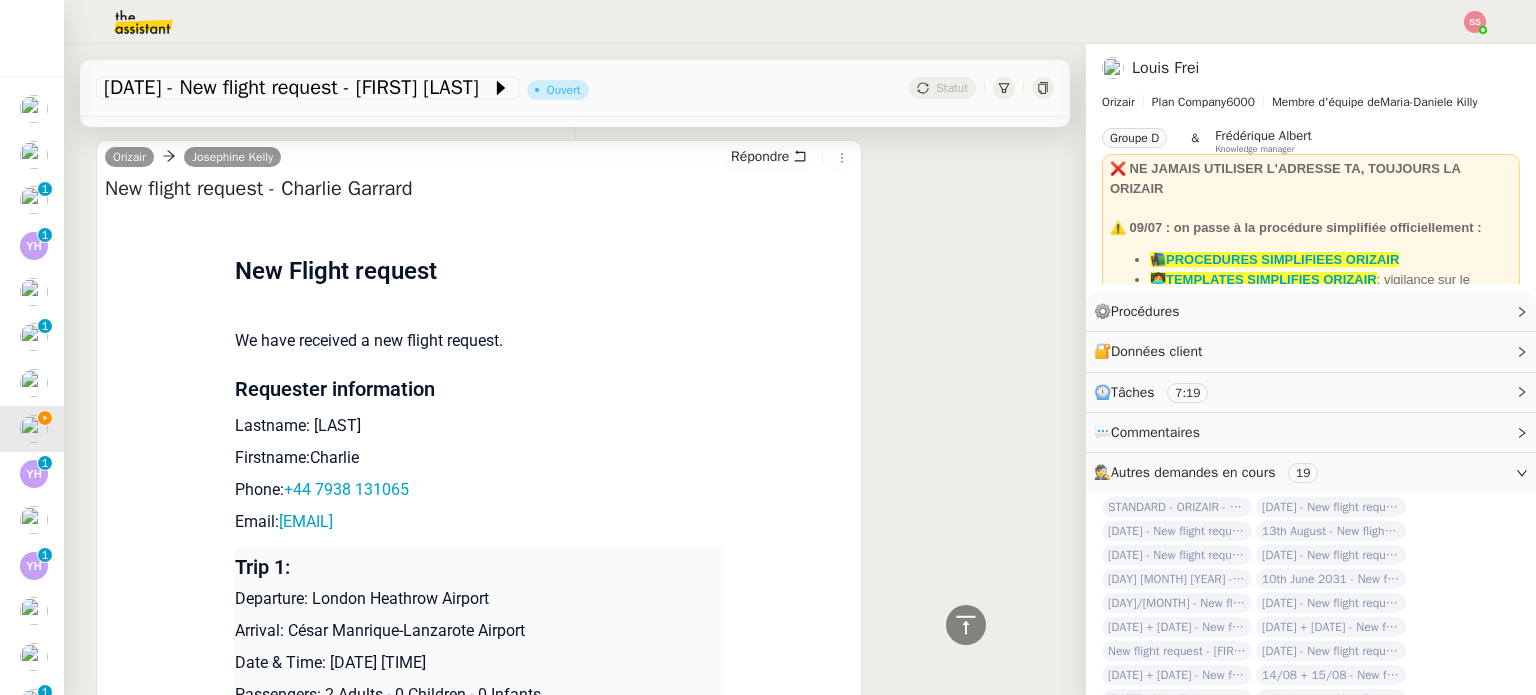 scroll, scrollTop: 1824, scrollLeft: 0, axis: vertical 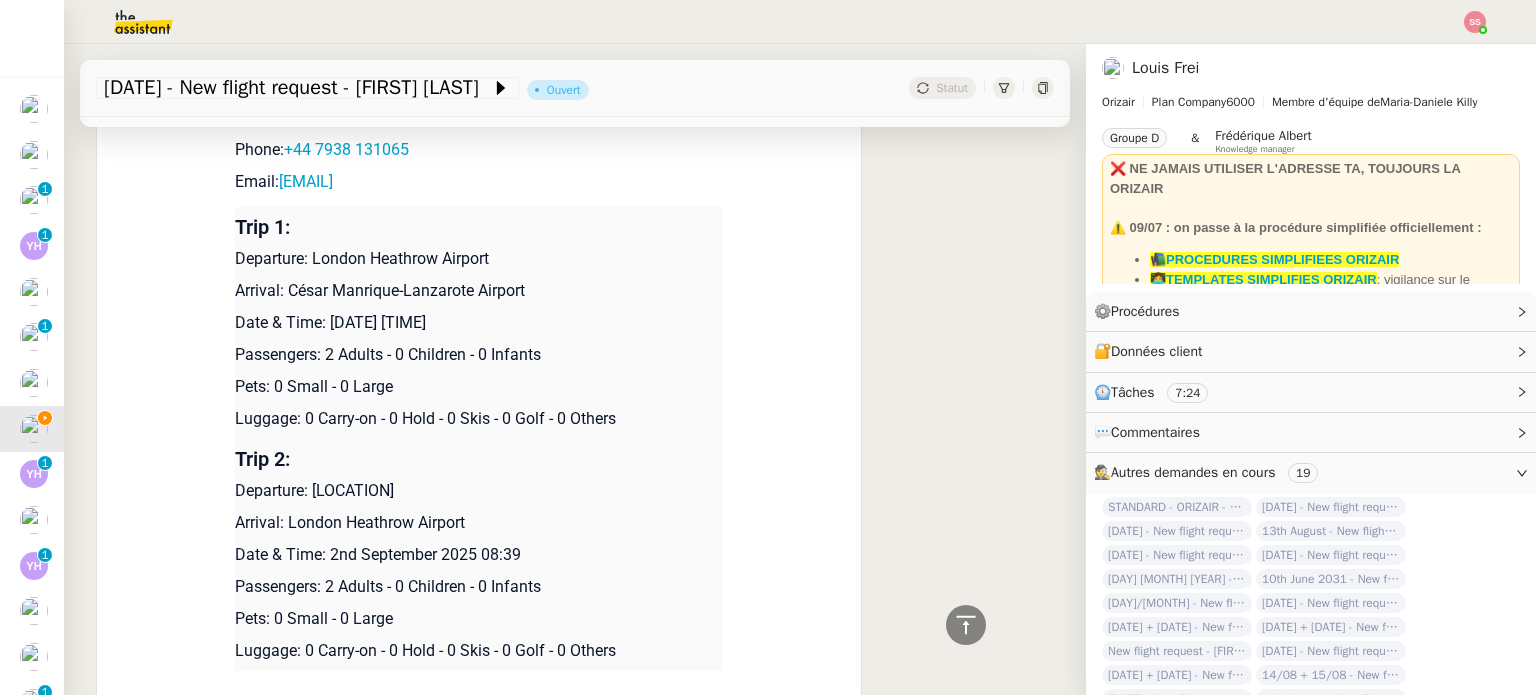 drag, startPoint x: 328, startPoint y: 322, endPoint x: 469, endPoint y: 325, distance: 141.0319 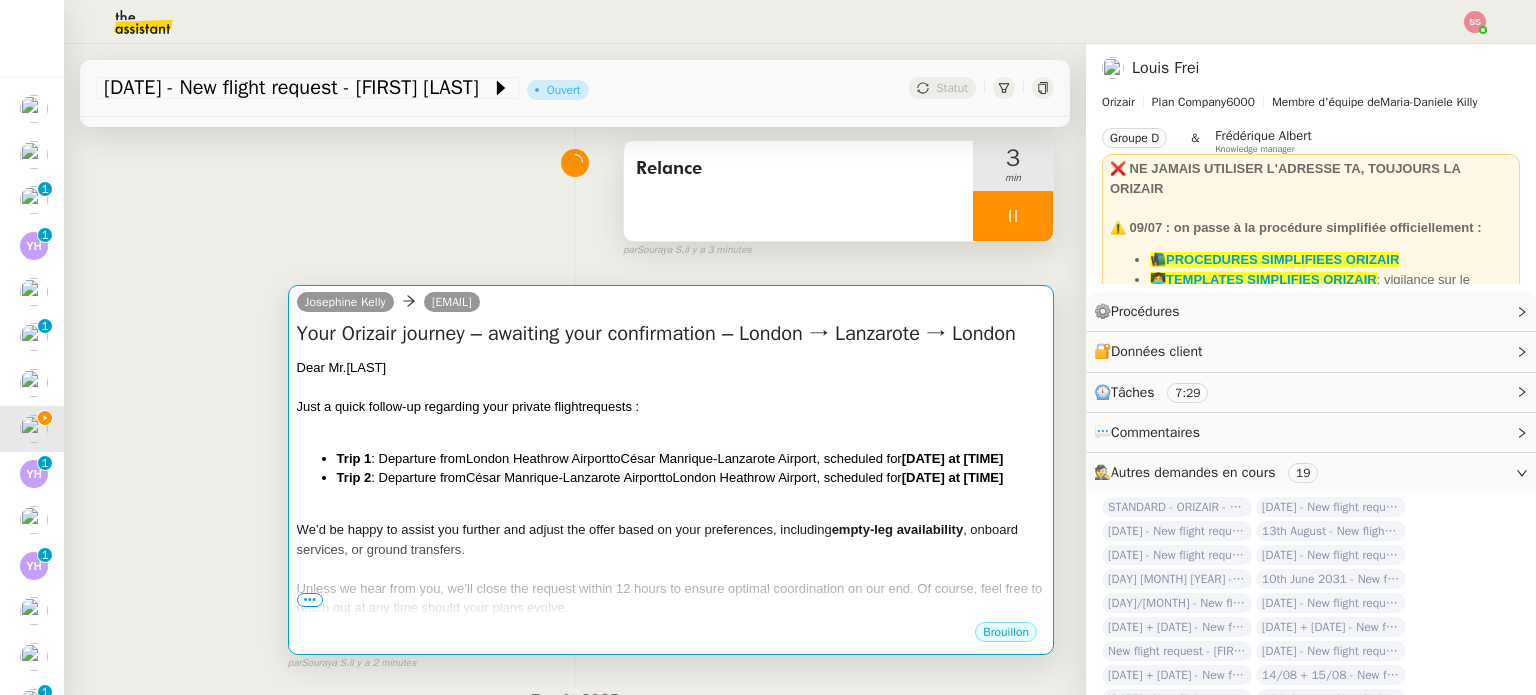 scroll, scrollTop: 224, scrollLeft: 0, axis: vertical 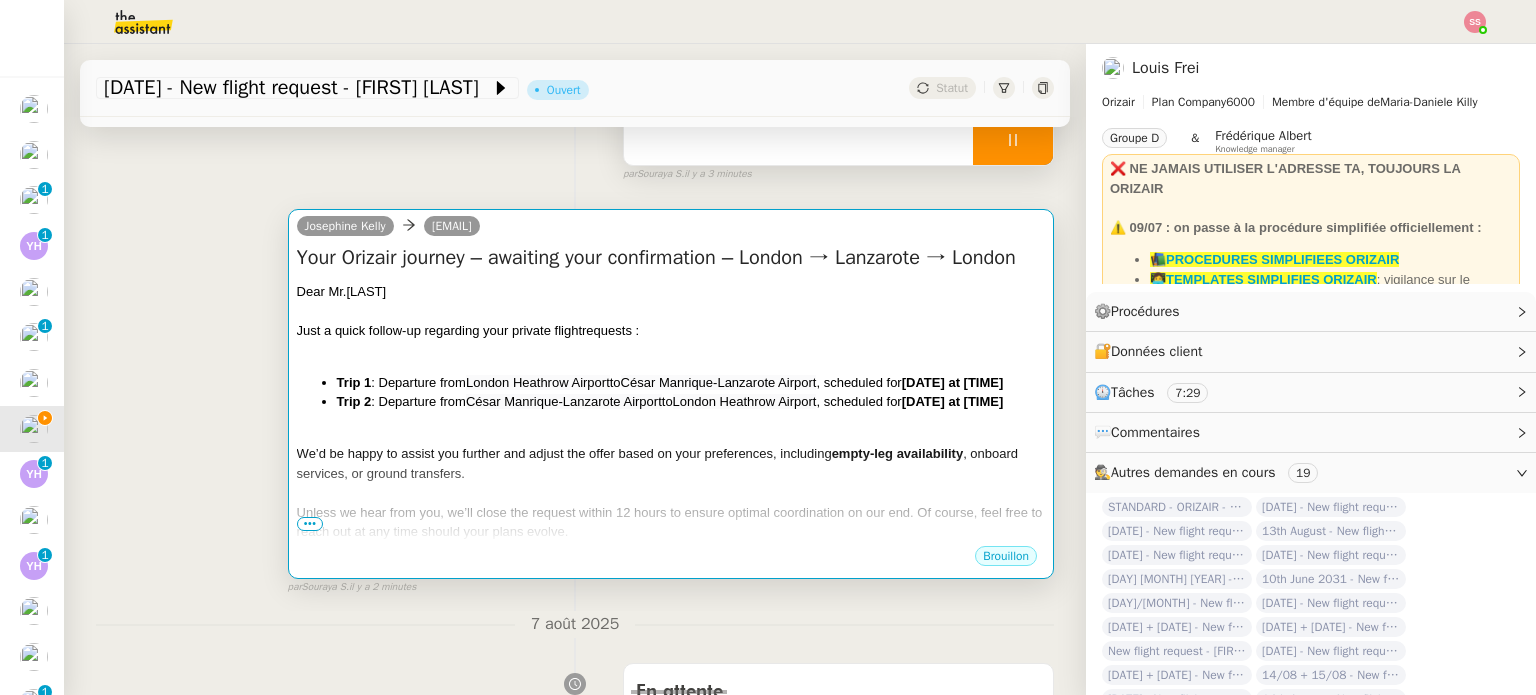 click at bounding box center (671, 311) 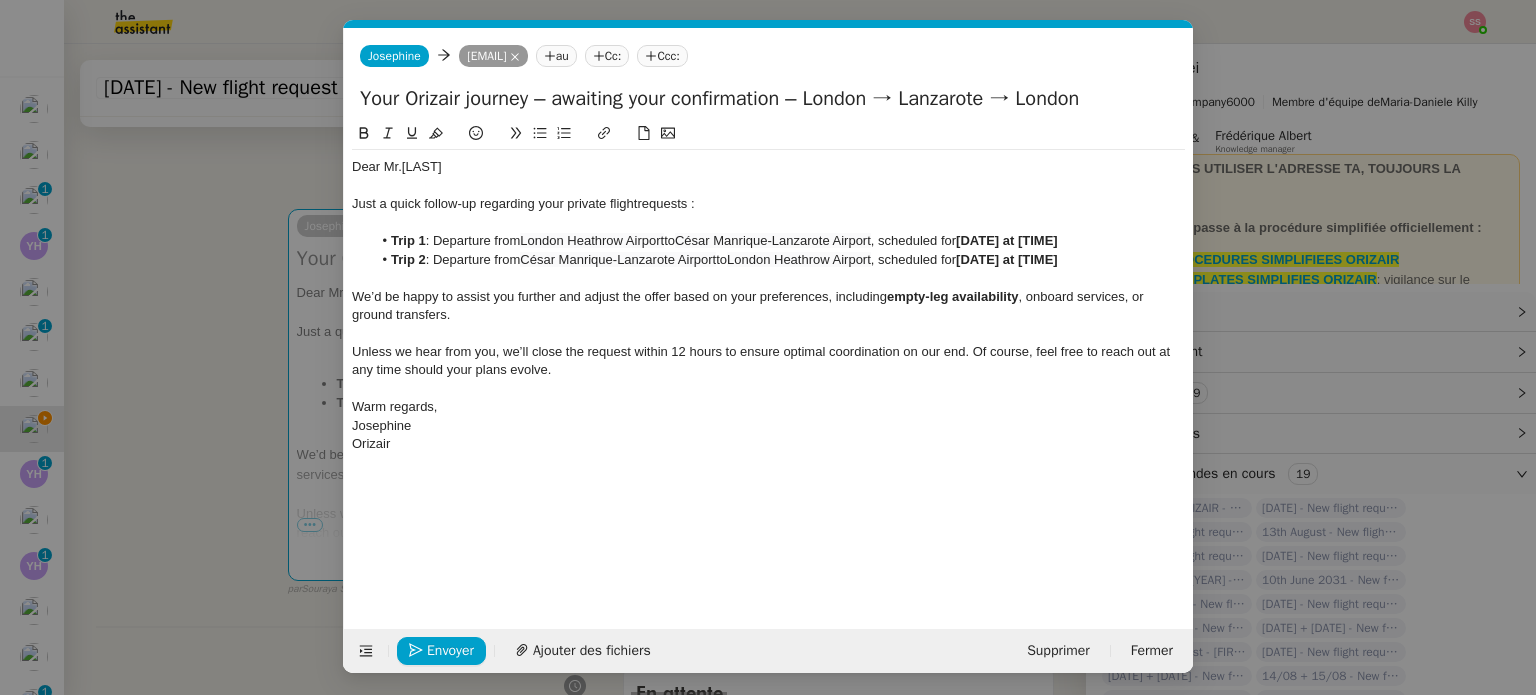 scroll, scrollTop: 0, scrollLeft: 93, axis: horizontal 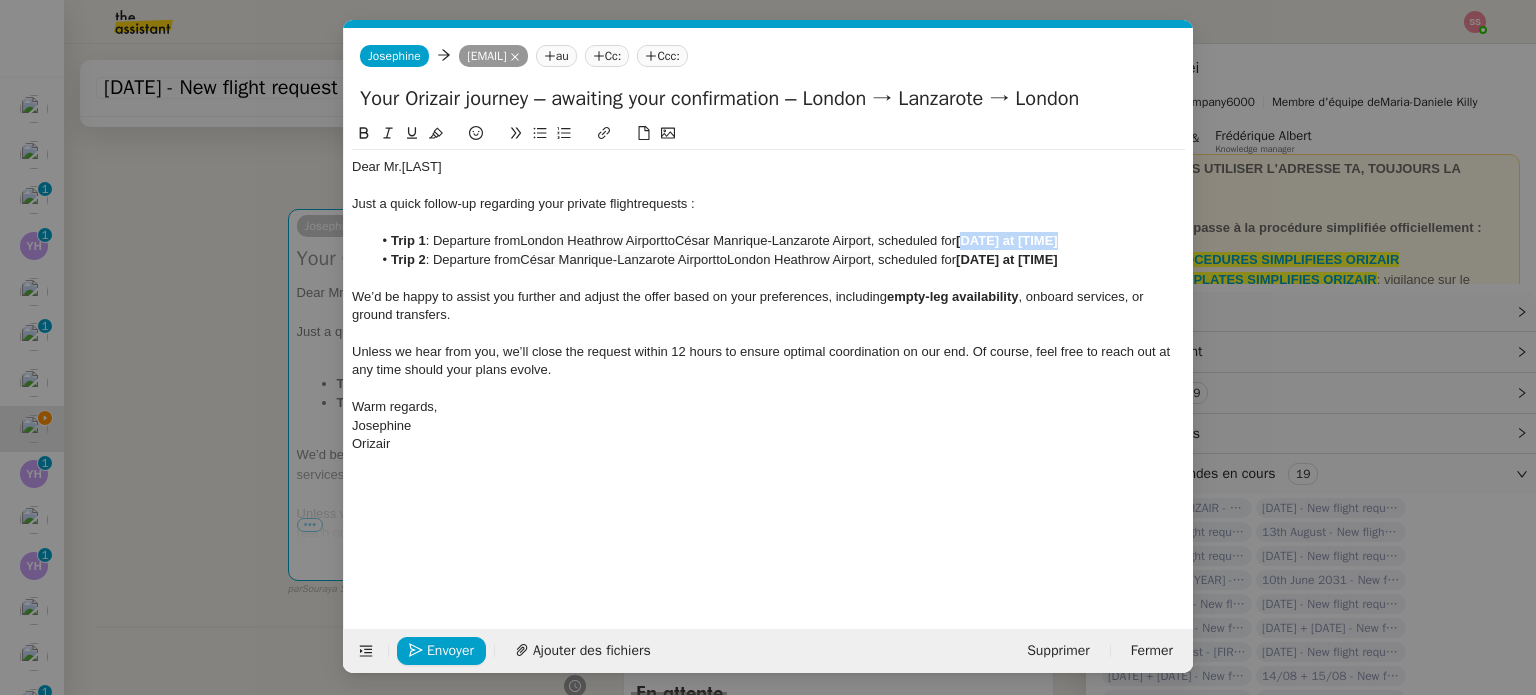 drag, startPoint x: 1072, startPoint y: 243, endPoint x: 974, endPoint y: 235, distance: 98.32599 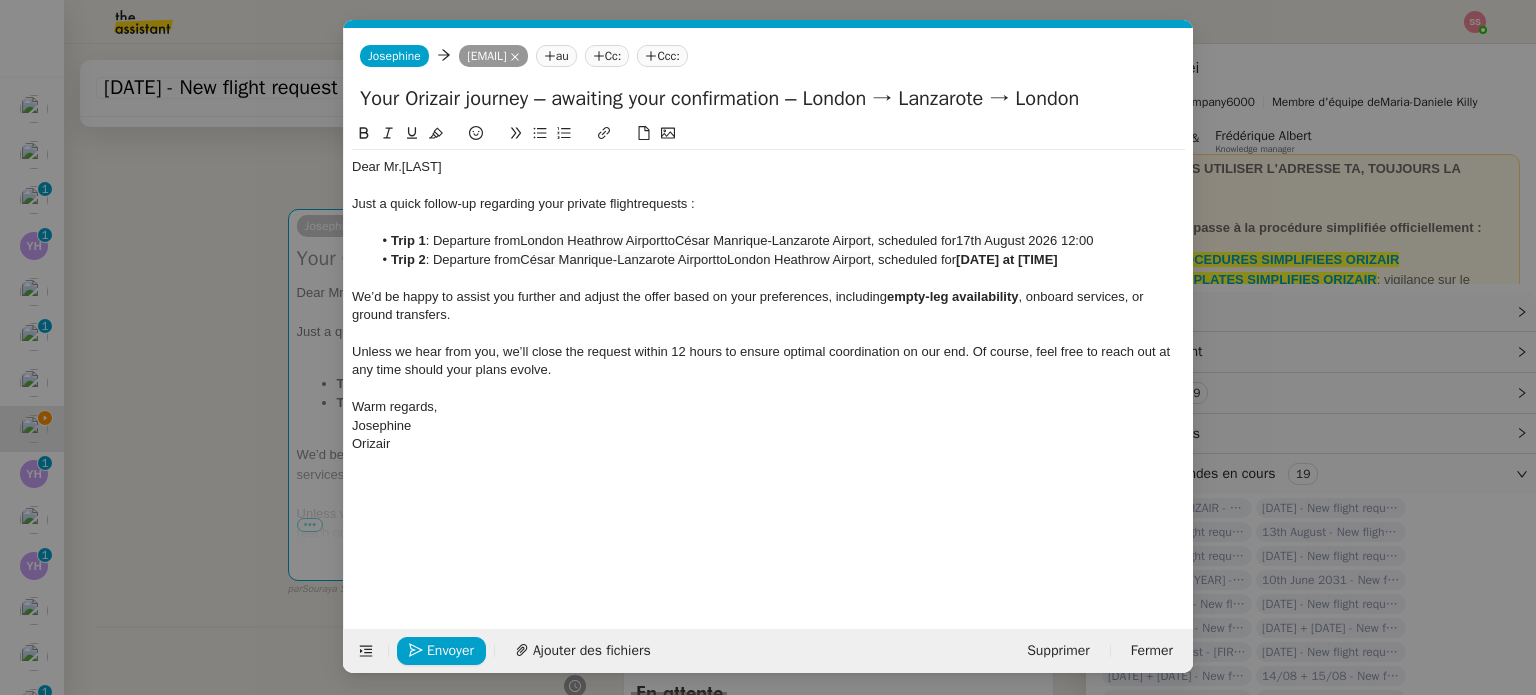 scroll, scrollTop: 0, scrollLeft: 0, axis: both 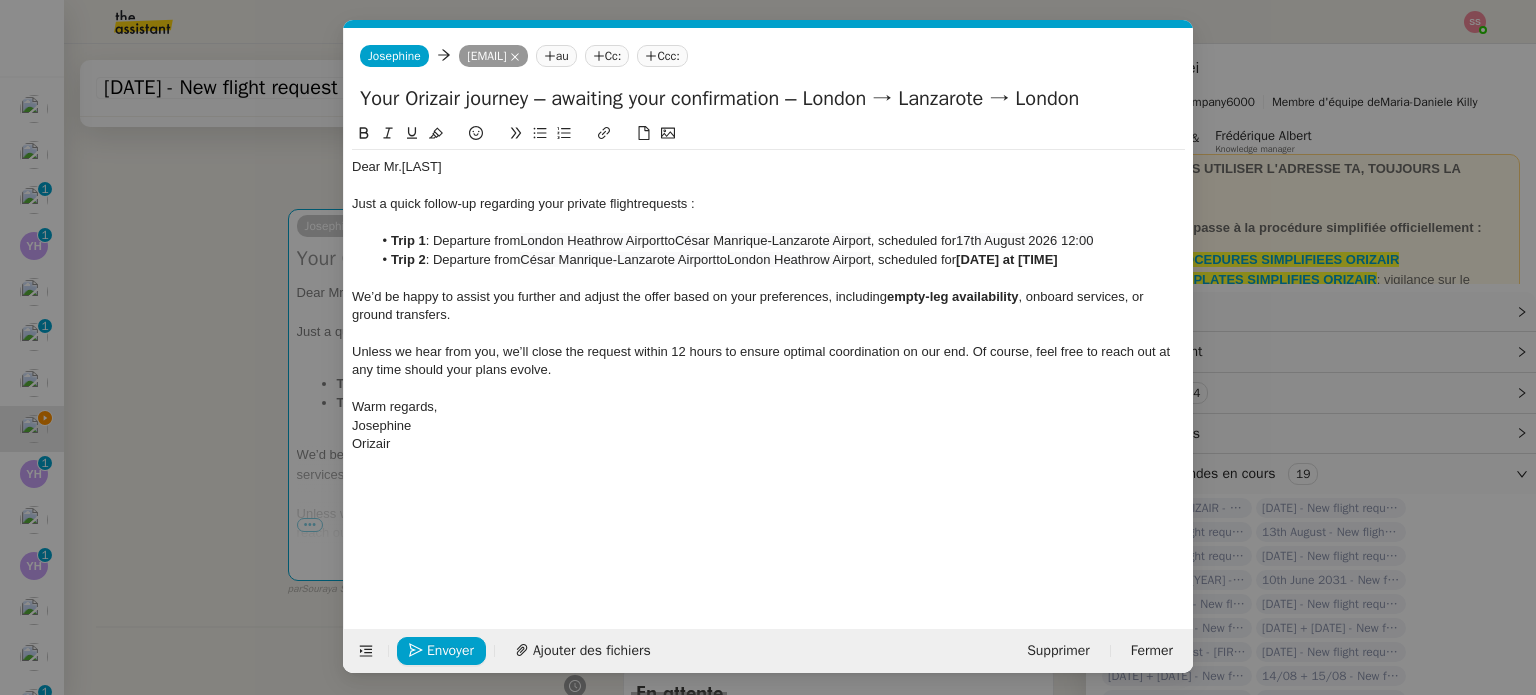 click on "Service [SERVICE] [BRAND] - [SERVICE] de réception de la demande (FR) - En cours de validation à utiliser dans le cadre d'une demande [BRAND] en français [FIRST] [BRAND] - [SERVICE] de réception de la demande (EN) - En cours de validation à utiliser à réception de demande [BRAND] en anglais [FIRST] [BRAND] - [SERVICE] de réception de la demande (FR) à utiliser quand pas de vol dispo en fr [FIRST] [BRAND] - [SERVICE] [MANAGER] - PRO ACTIF Envoyer un Email aux nouveaux utilisateurs non actifs [MANAGER] - [ACCESS] BANQUE DEDIE à utiliser dans le cadre de la mise en place d' accè s bancaires dédiés [BRAND] - Aucun vol disponible (FR) à utiliser quand aucun vol dispo en fr [FIRST] [BRAND] - Aucun vol disponible (EN) à utiliser quand aucun vol disponible en eng aucun" at bounding box center [768, 347] 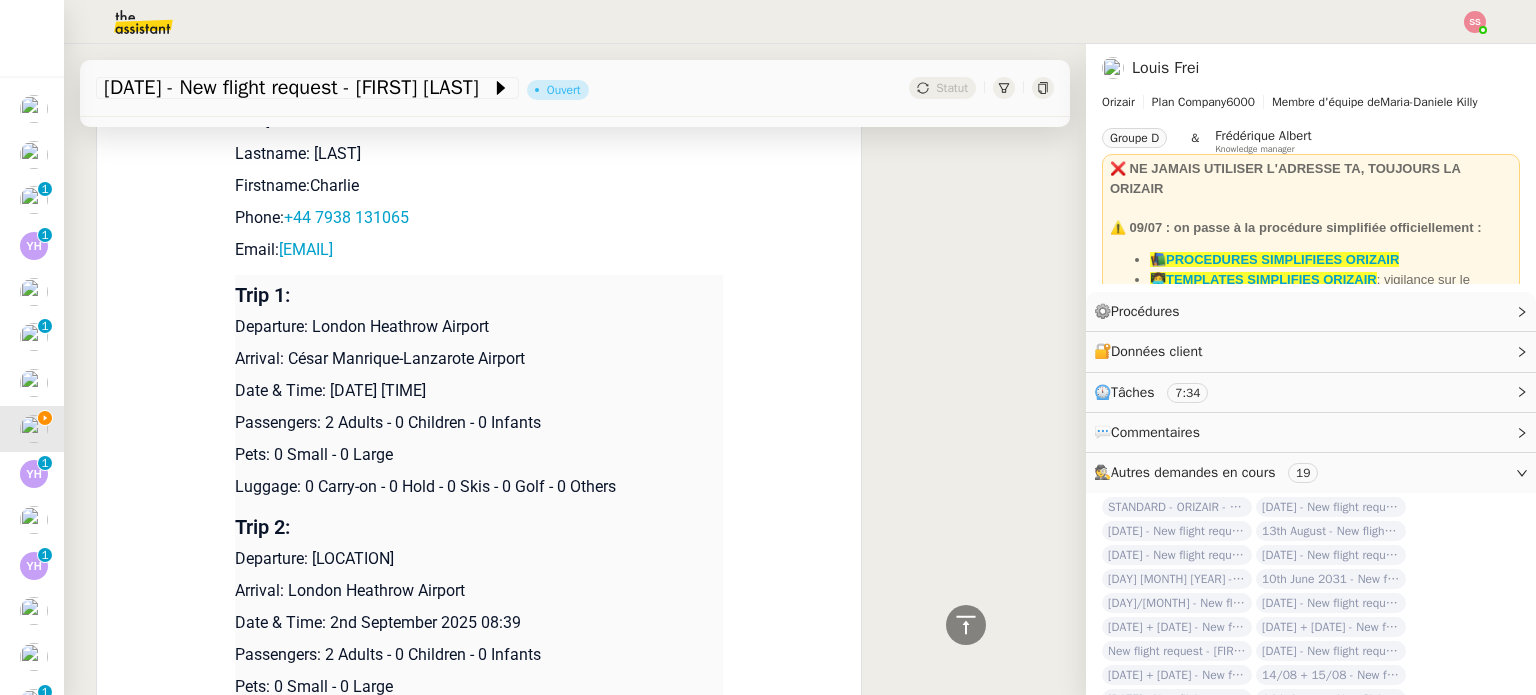 scroll, scrollTop: 1924, scrollLeft: 0, axis: vertical 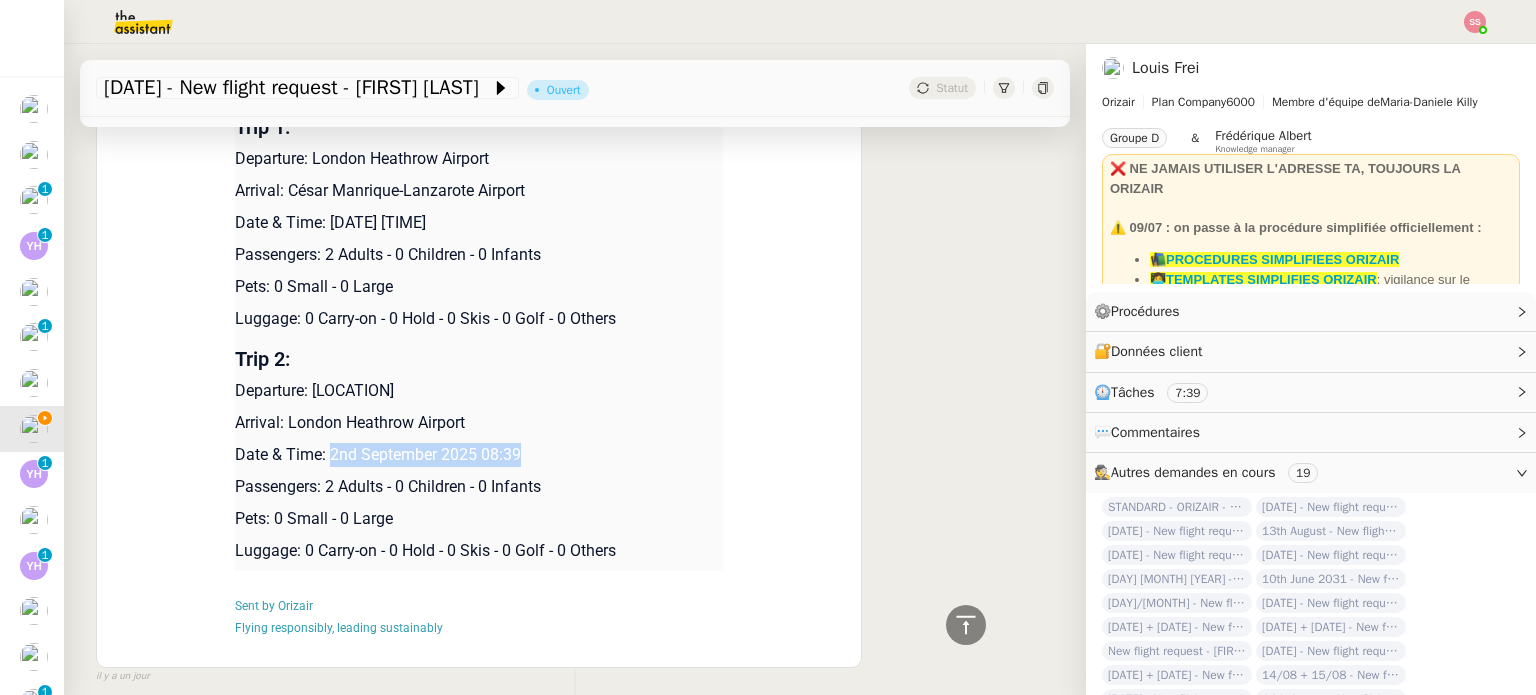 drag, startPoint x: 524, startPoint y: 456, endPoint x: 326, endPoint y: 441, distance: 198.56737 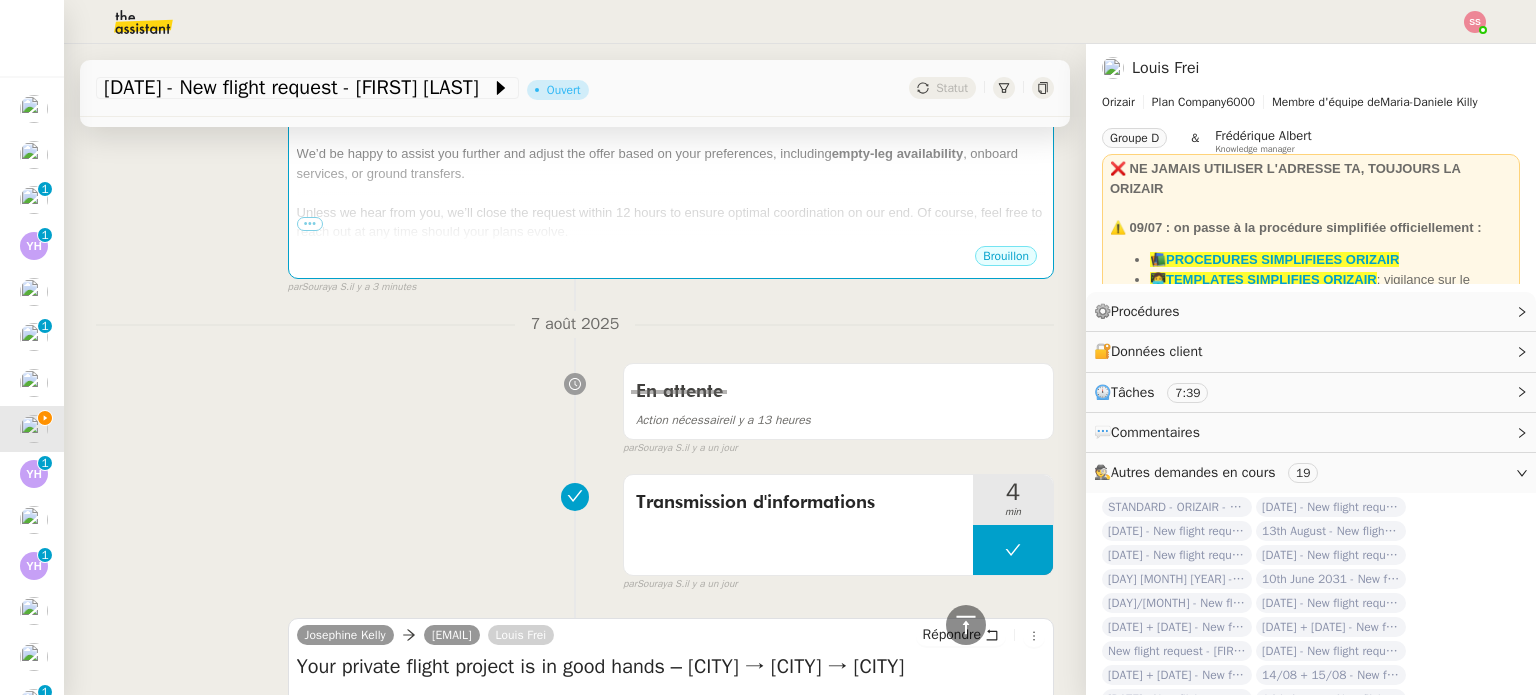 scroll, scrollTop: 424, scrollLeft: 0, axis: vertical 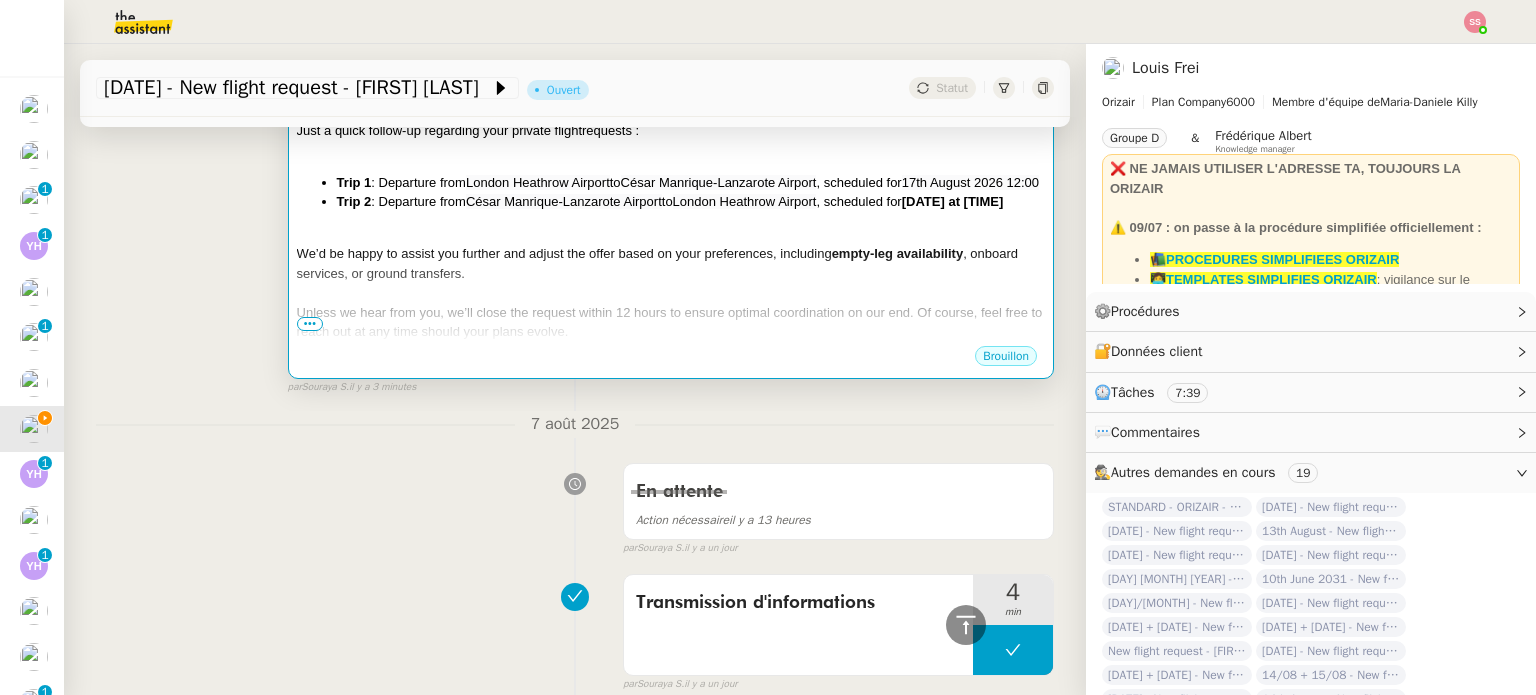 click on "We’d be happy to assist you further and adjust the offer based on your preferences, including" at bounding box center [564, 253] 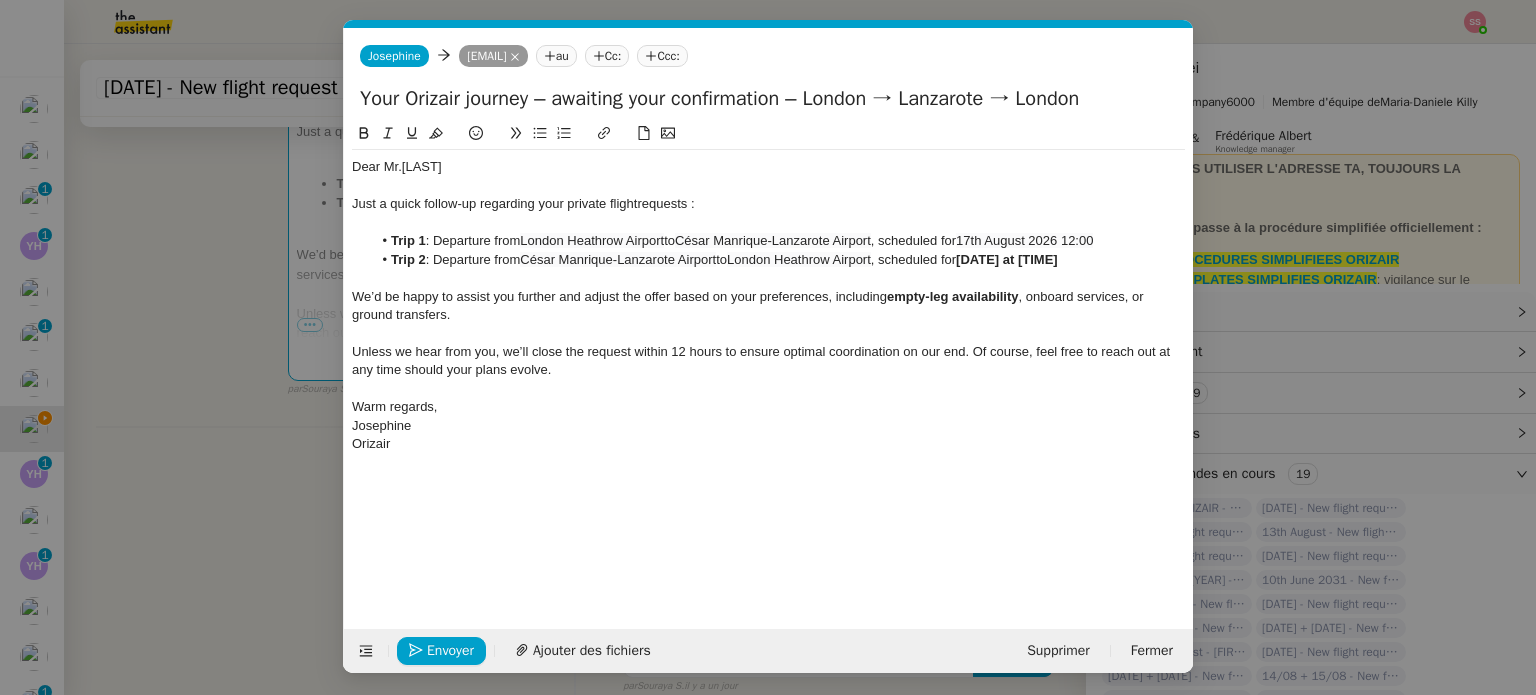 scroll, scrollTop: 0, scrollLeft: 93, axis: horizontal 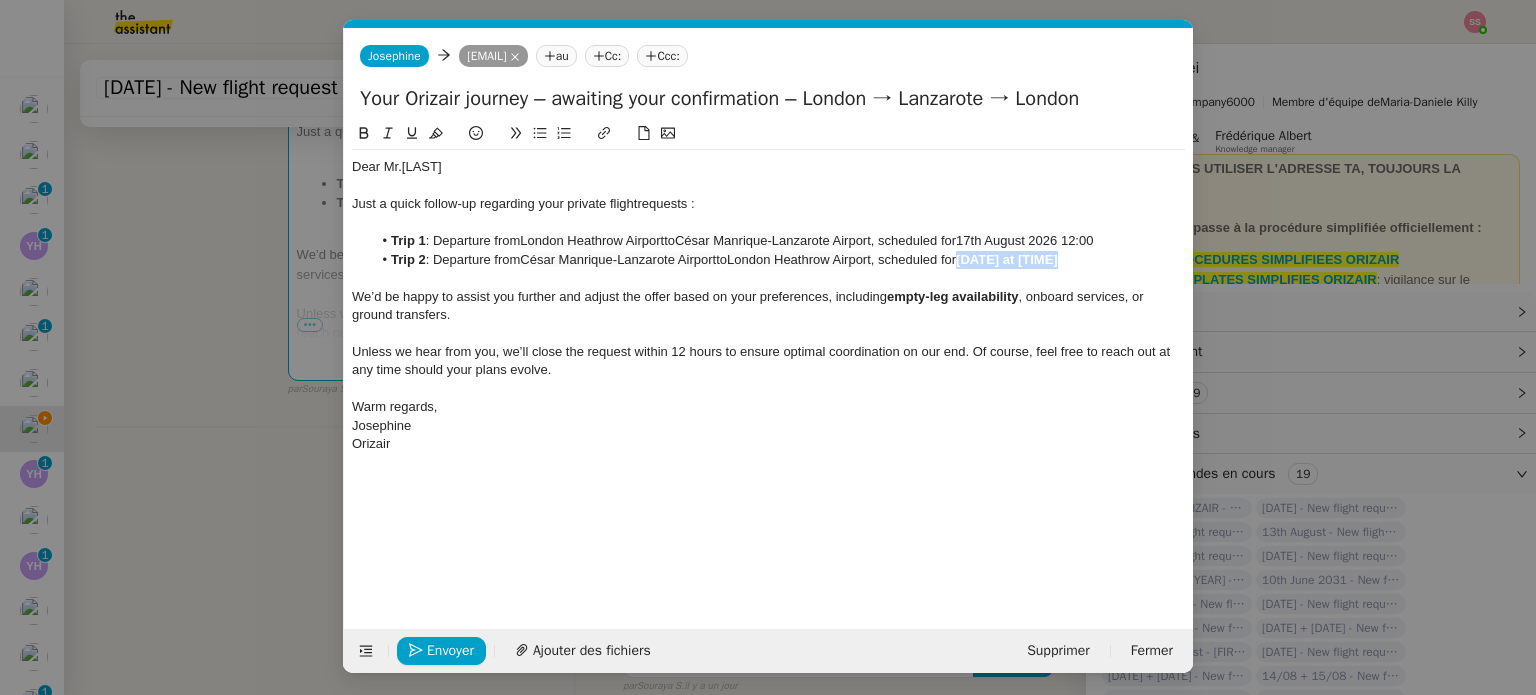 drag, startPoint x: 1083, startPoint y: 262, endPoint x: 975, endPoint y: 260, distance: 108.01852 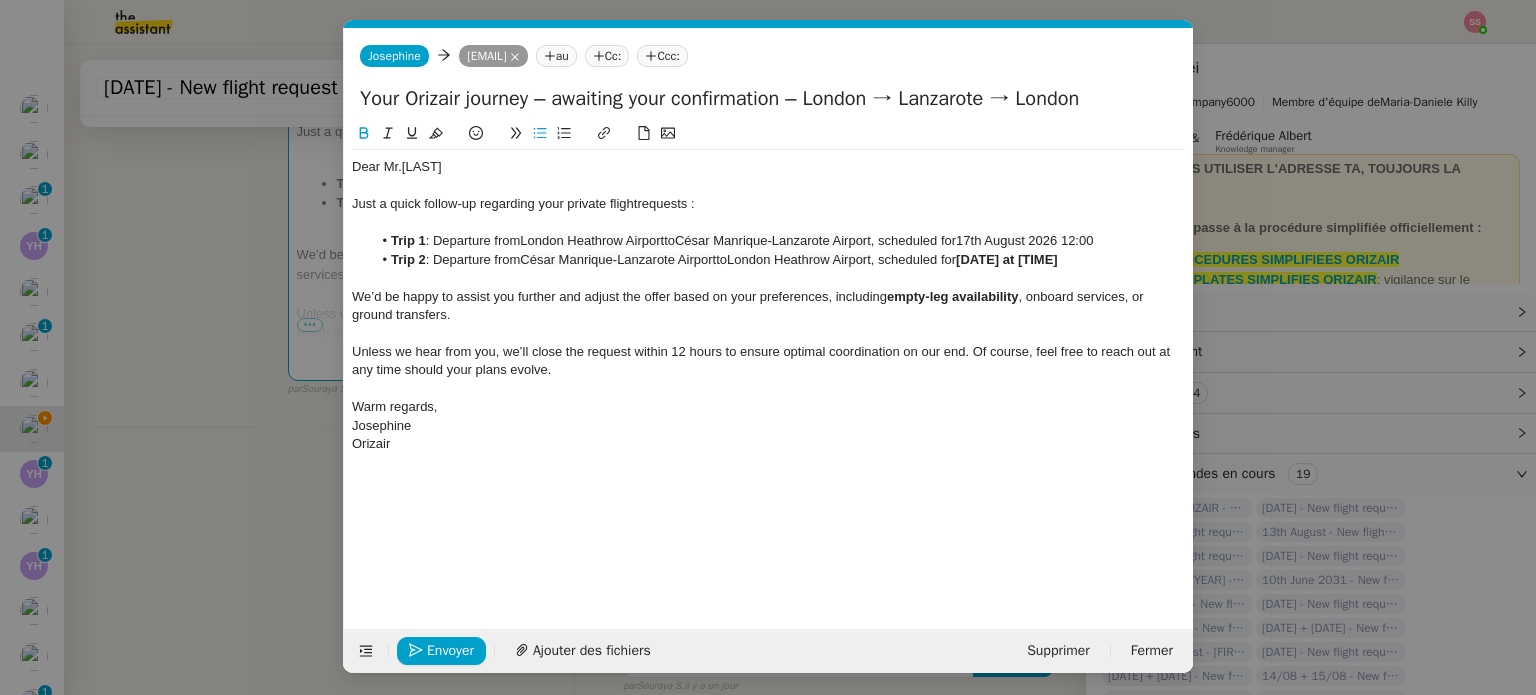 scroll, scrollTop: 0, scrollLeft: 0, axis: both 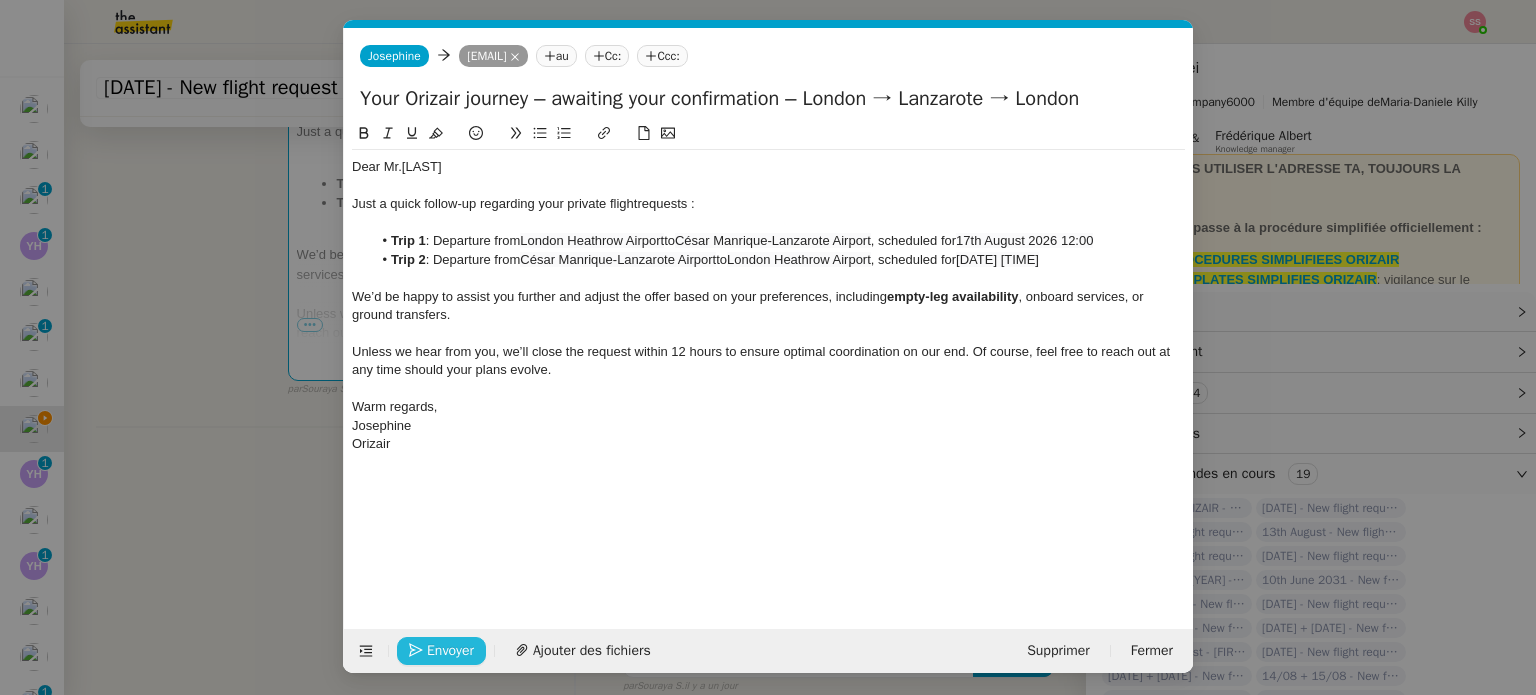 click on "Envoyer" 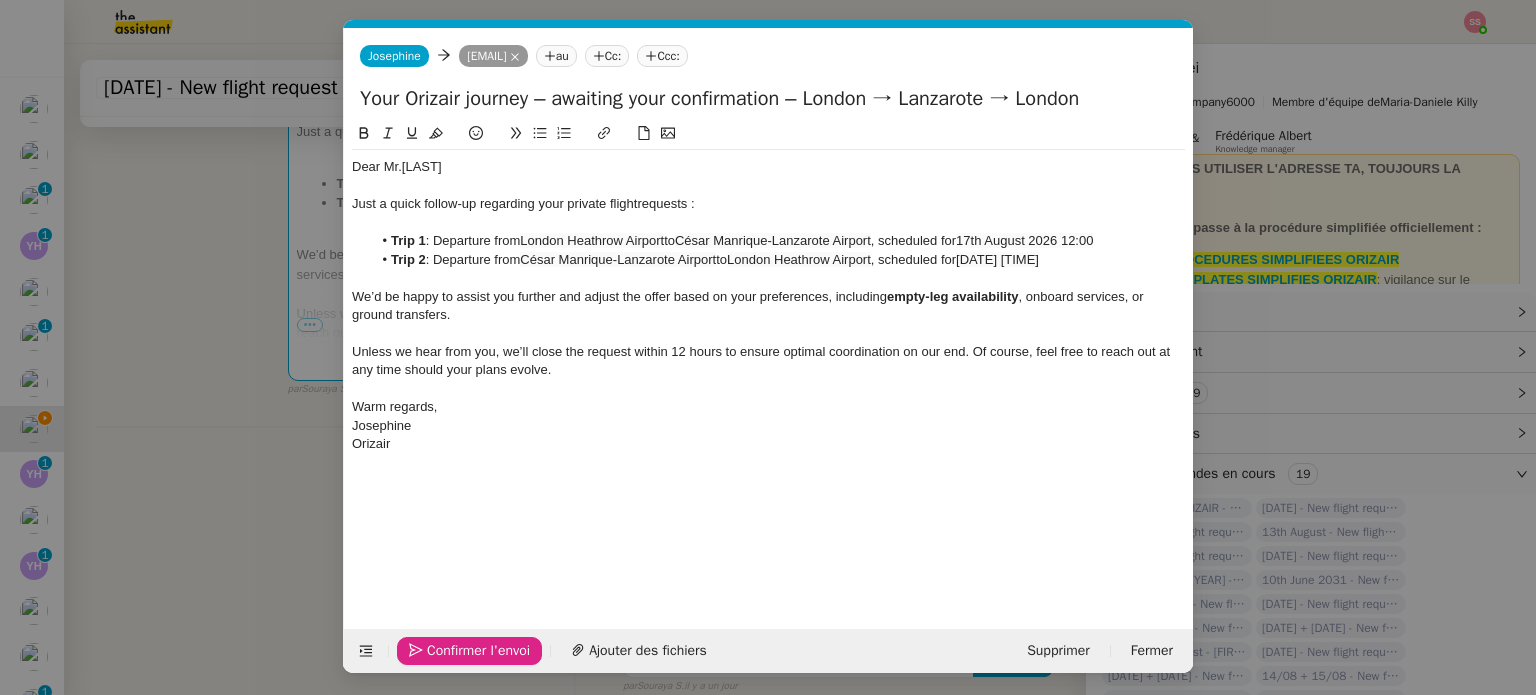 click on "Confirmer l'envoi" 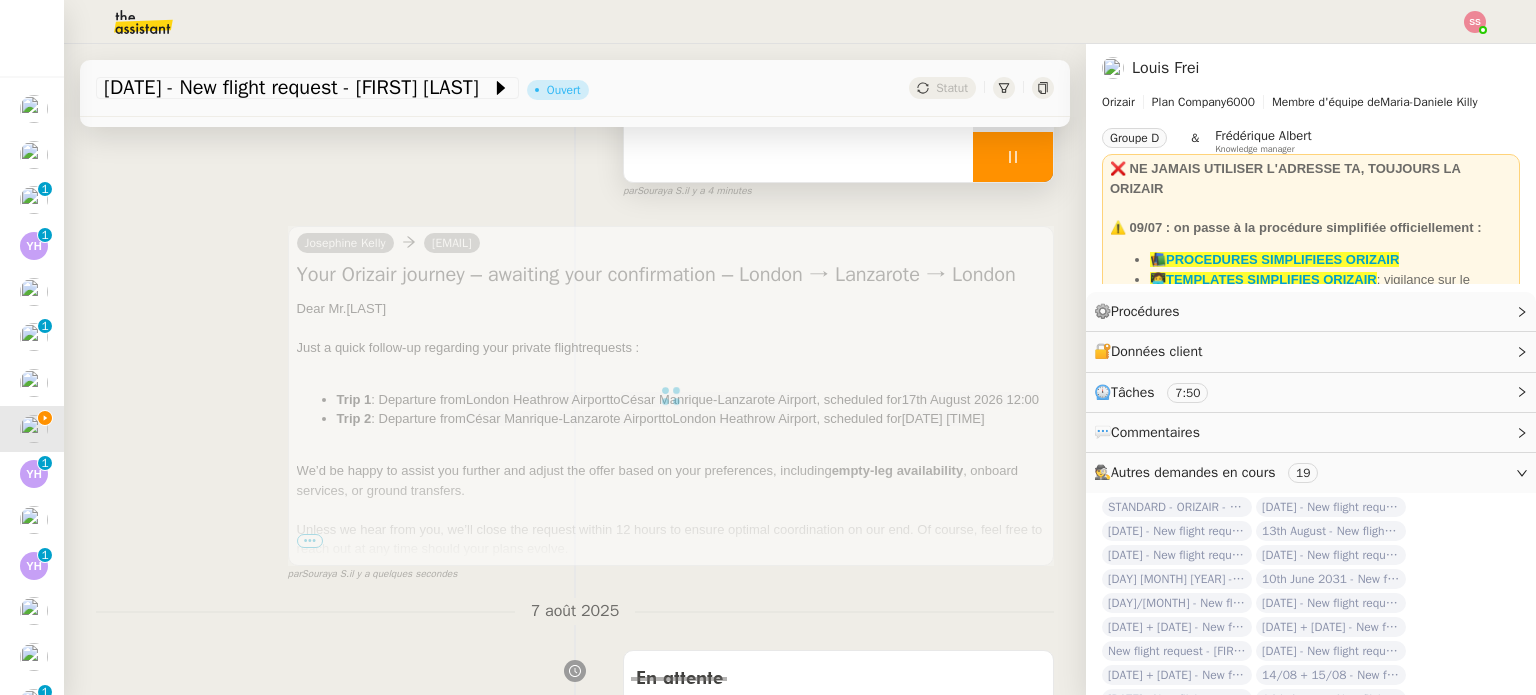 scroll, scrollTop: 100, scrollLeft: 0, axis: vertical 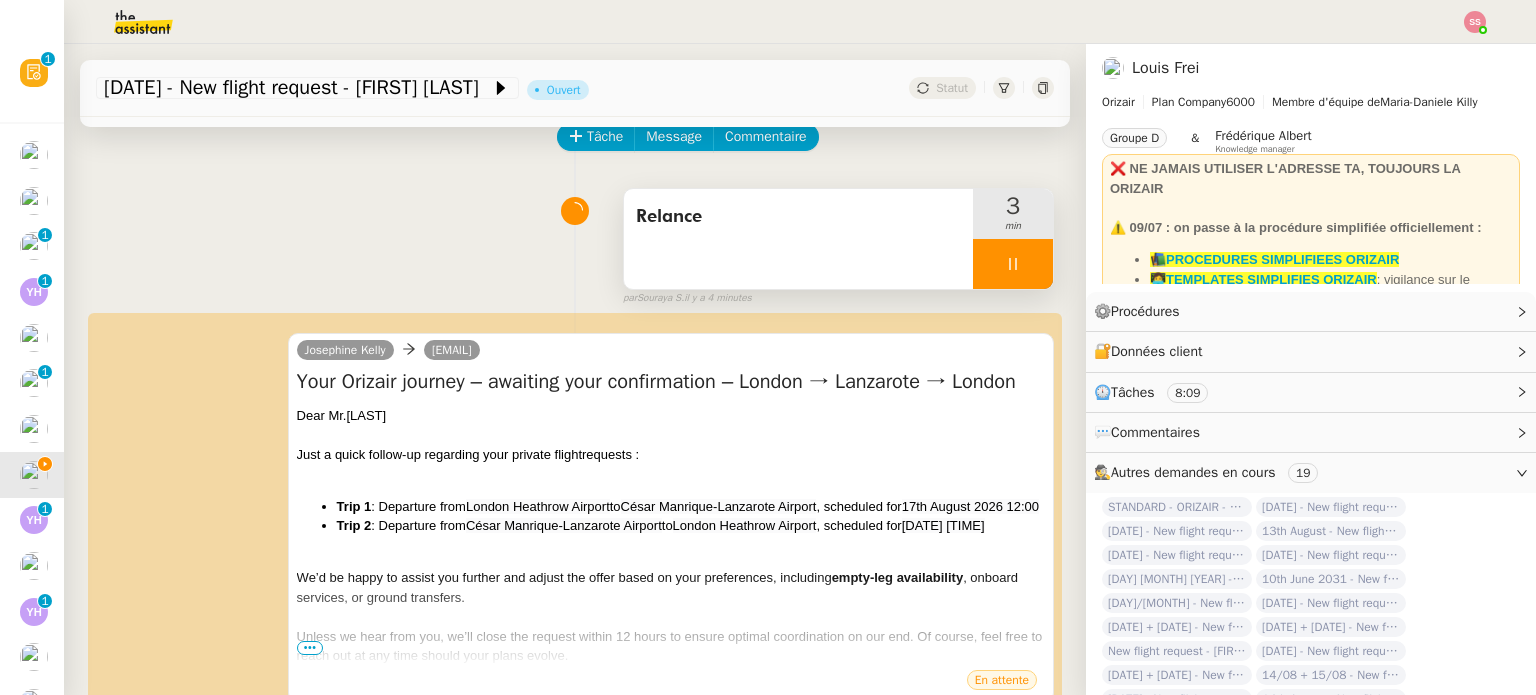 click at bounding box center (1013, 264) 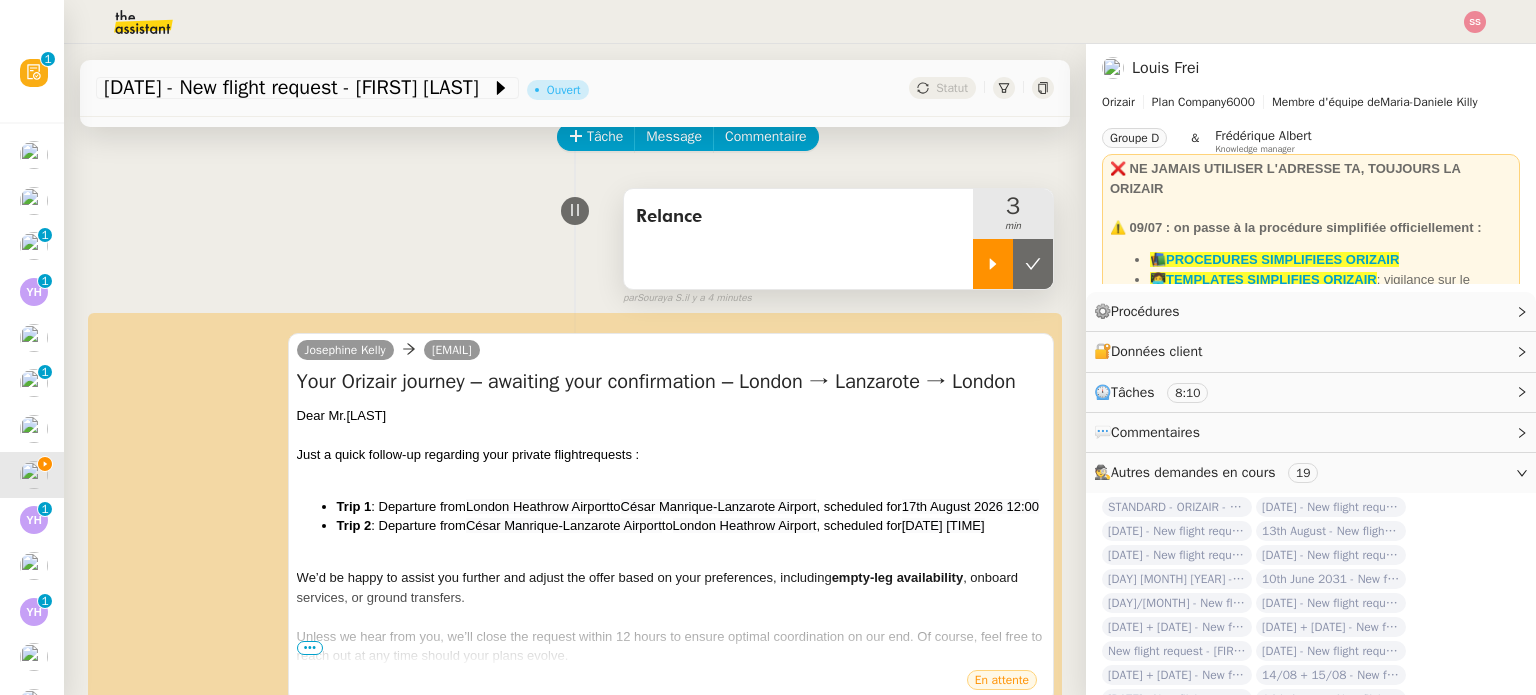 click 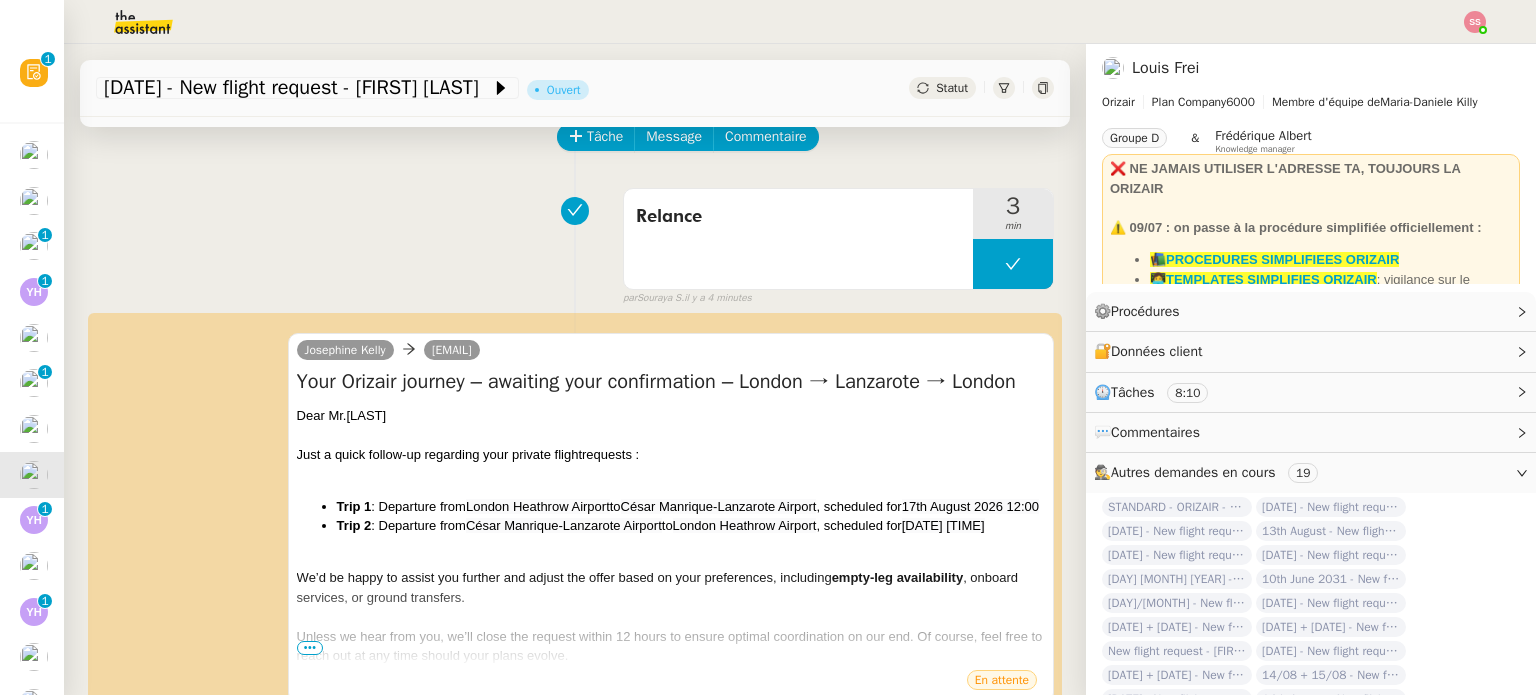 click on "Relance     3 min false par   [FIRST] [LAST]   il y a 4 minutes" at bounding box center (575, 243) 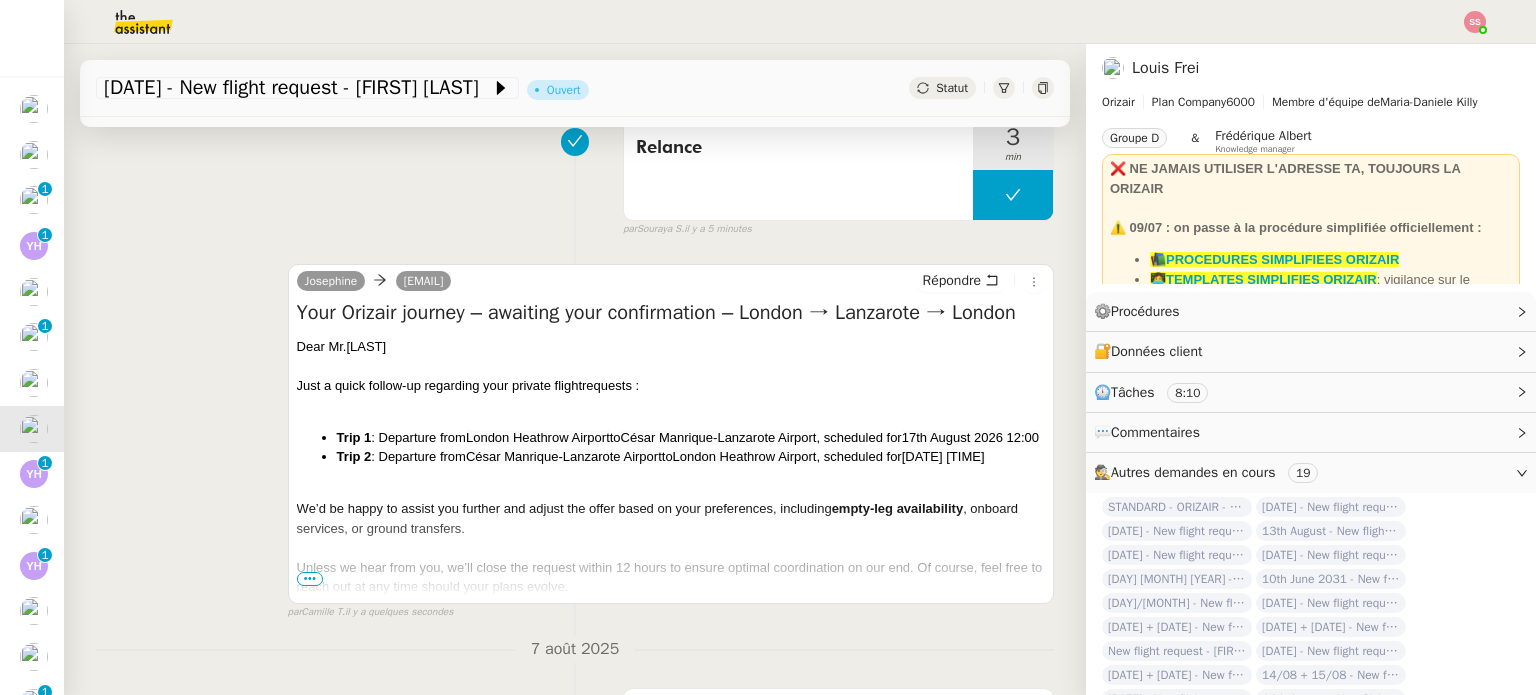 scroll, scrollTop: 200, scrollLeft: 0, axis: vertical 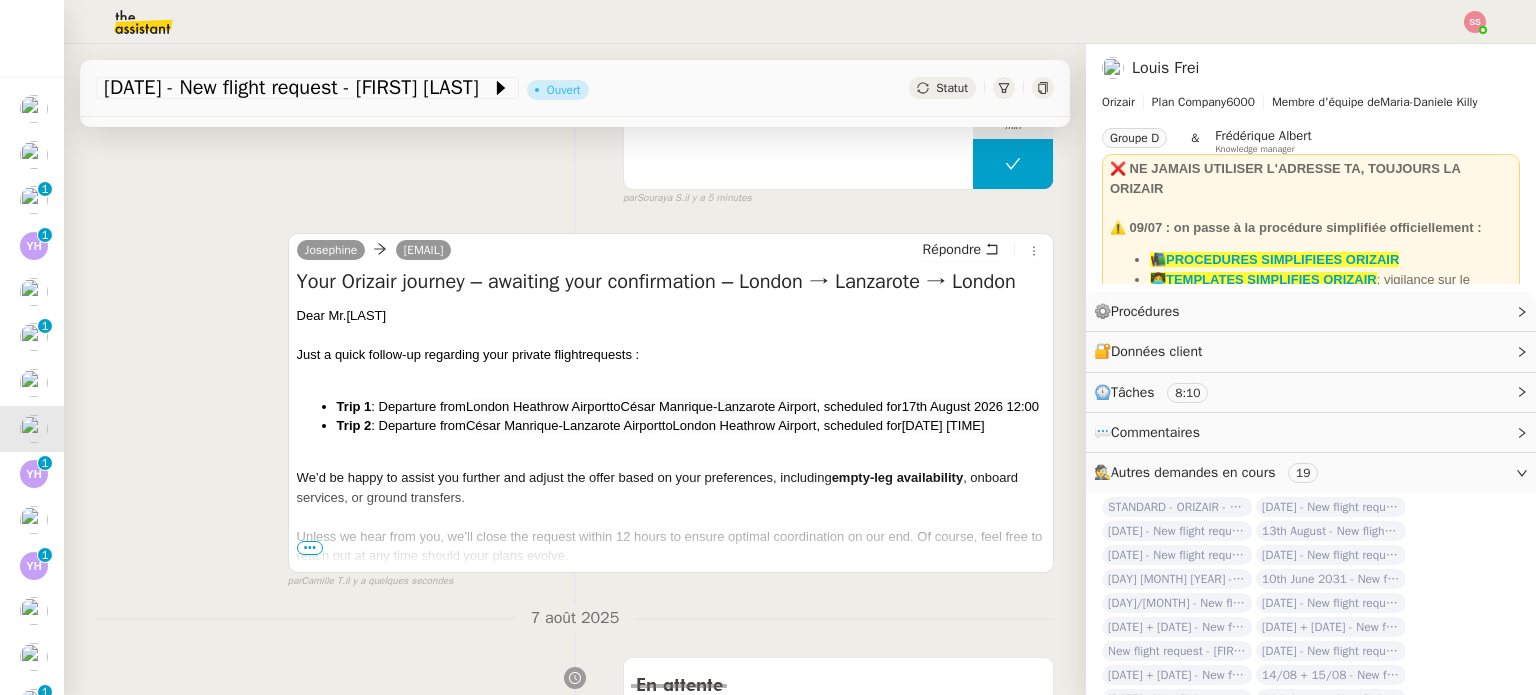 click on "Statut" 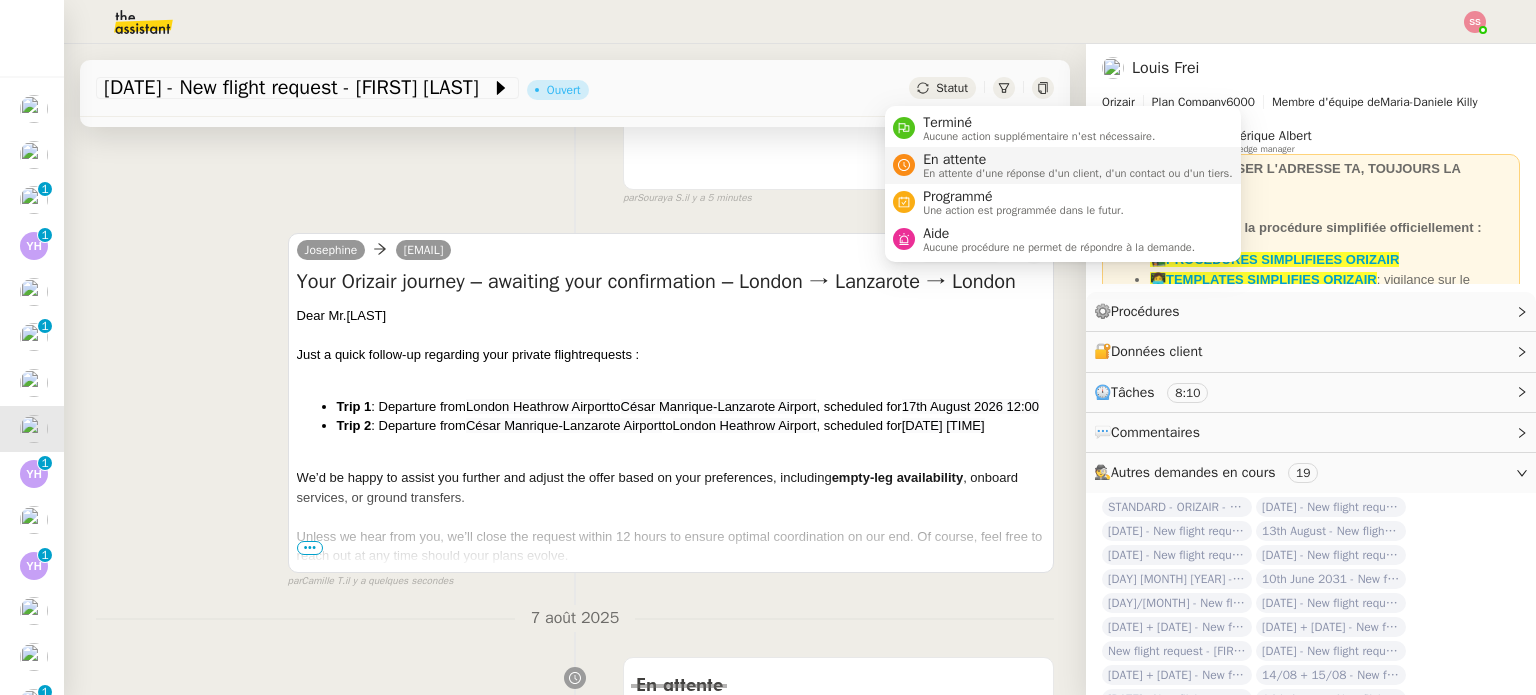 click on "En attente" at bounding box center (1078, 160) 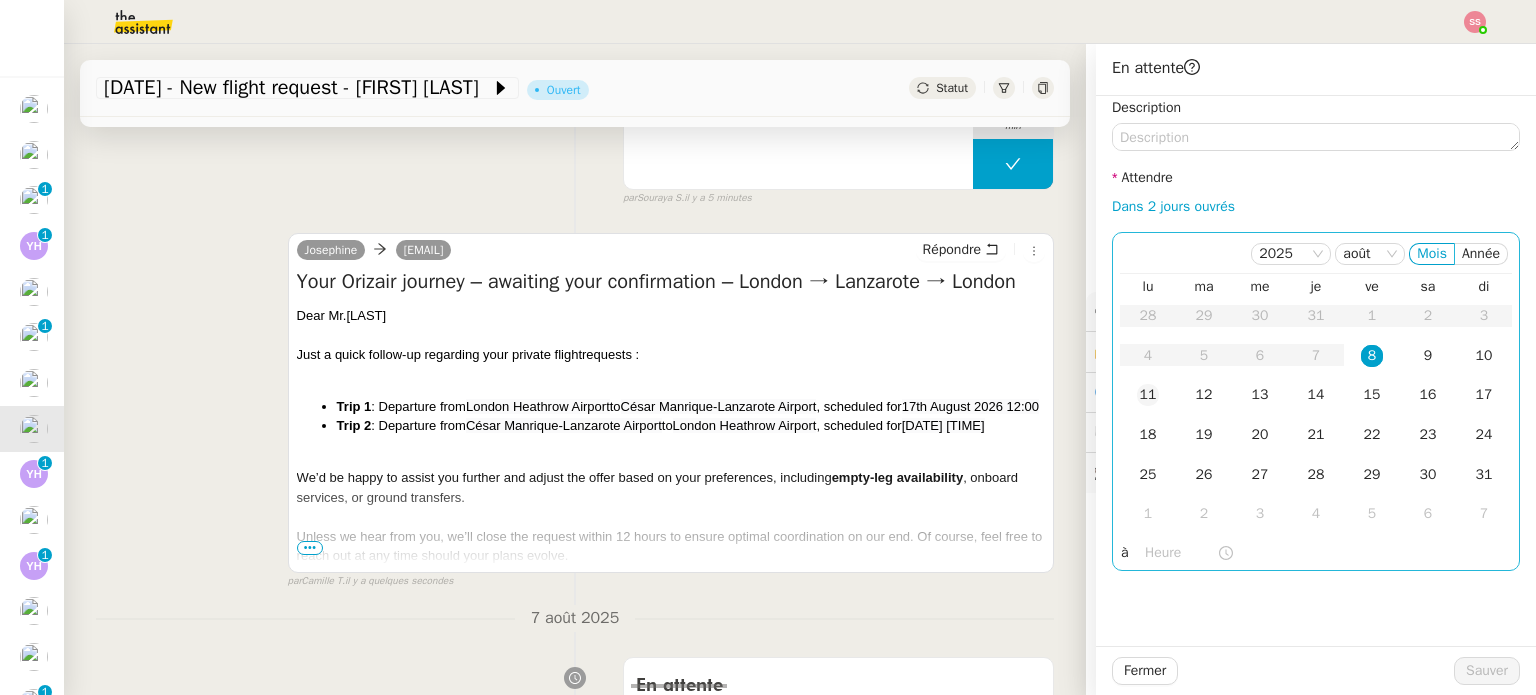 click on "11" 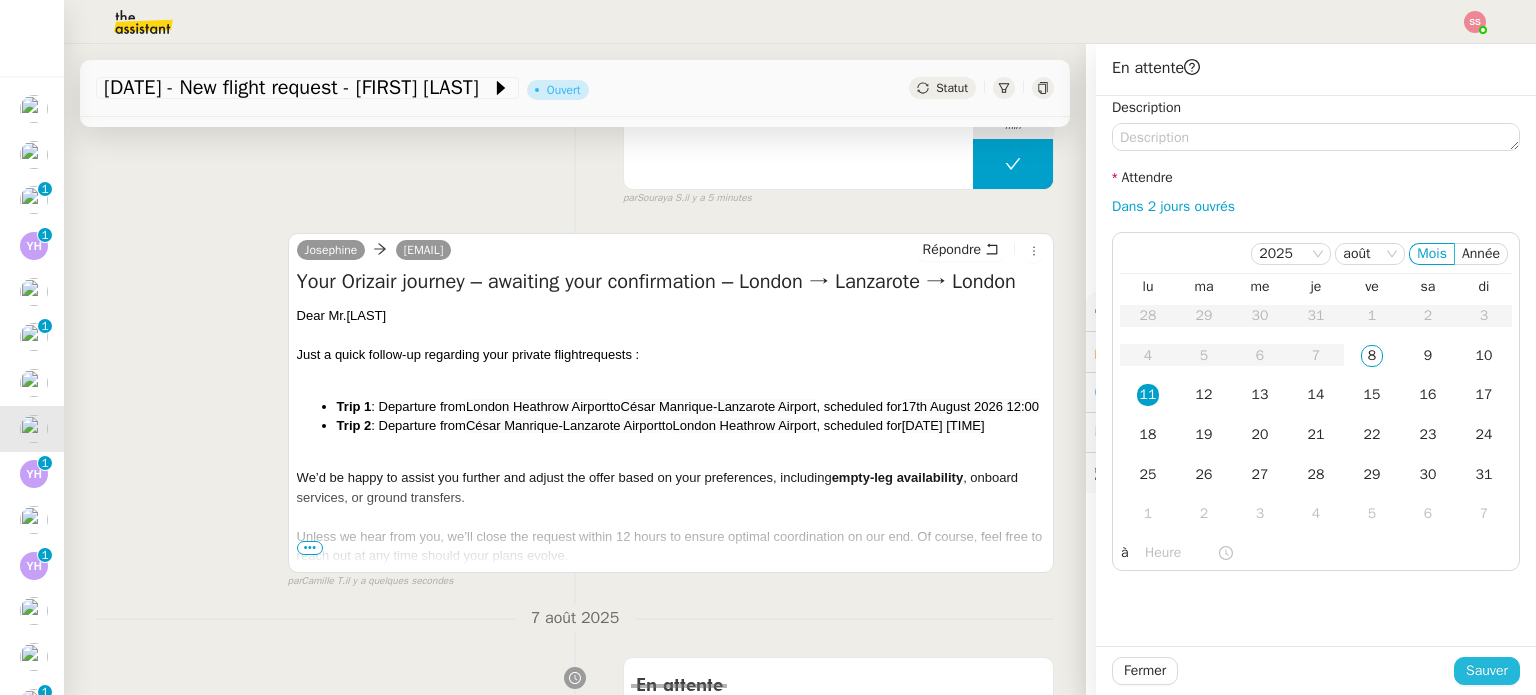 click on "Fermer Sauver" 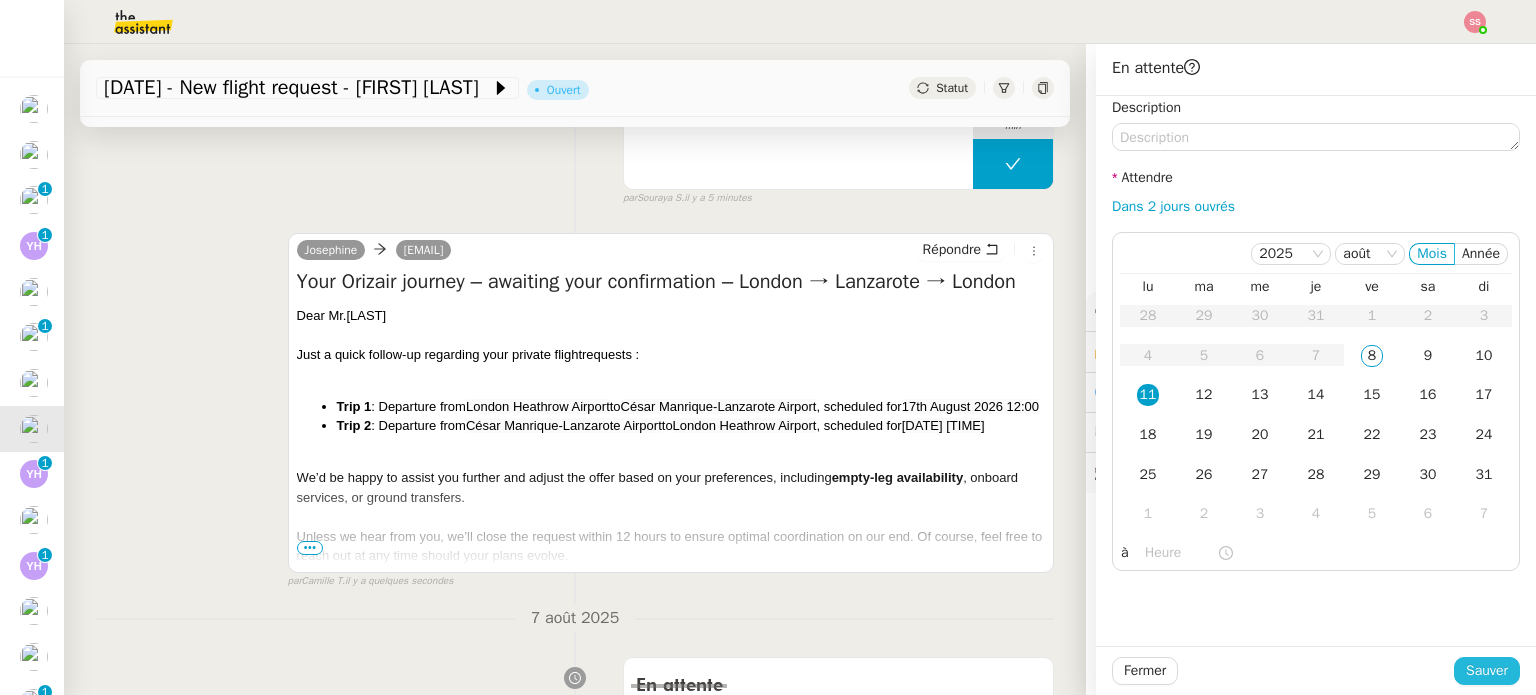 click on "Sauver" 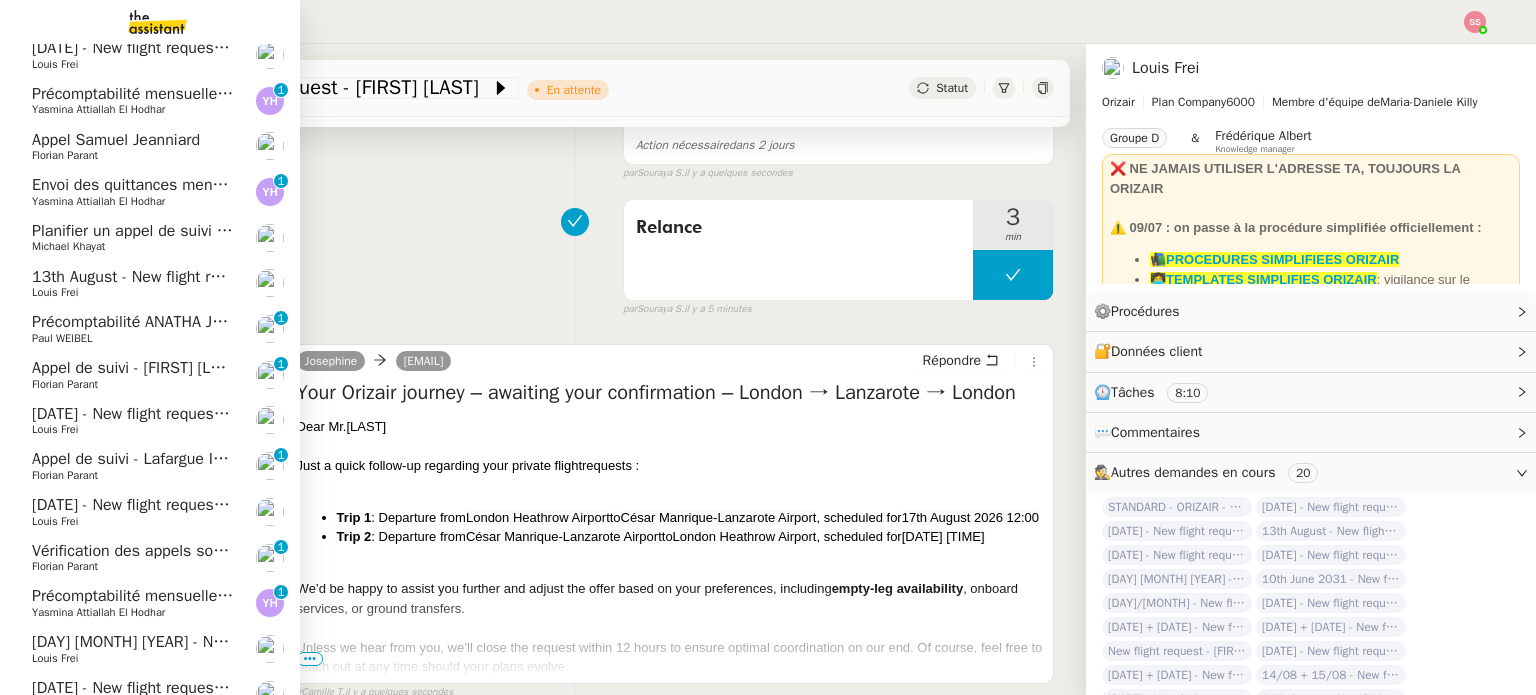 scroll, scrollTop: 400, scrollLeft: 0, axis: vertical 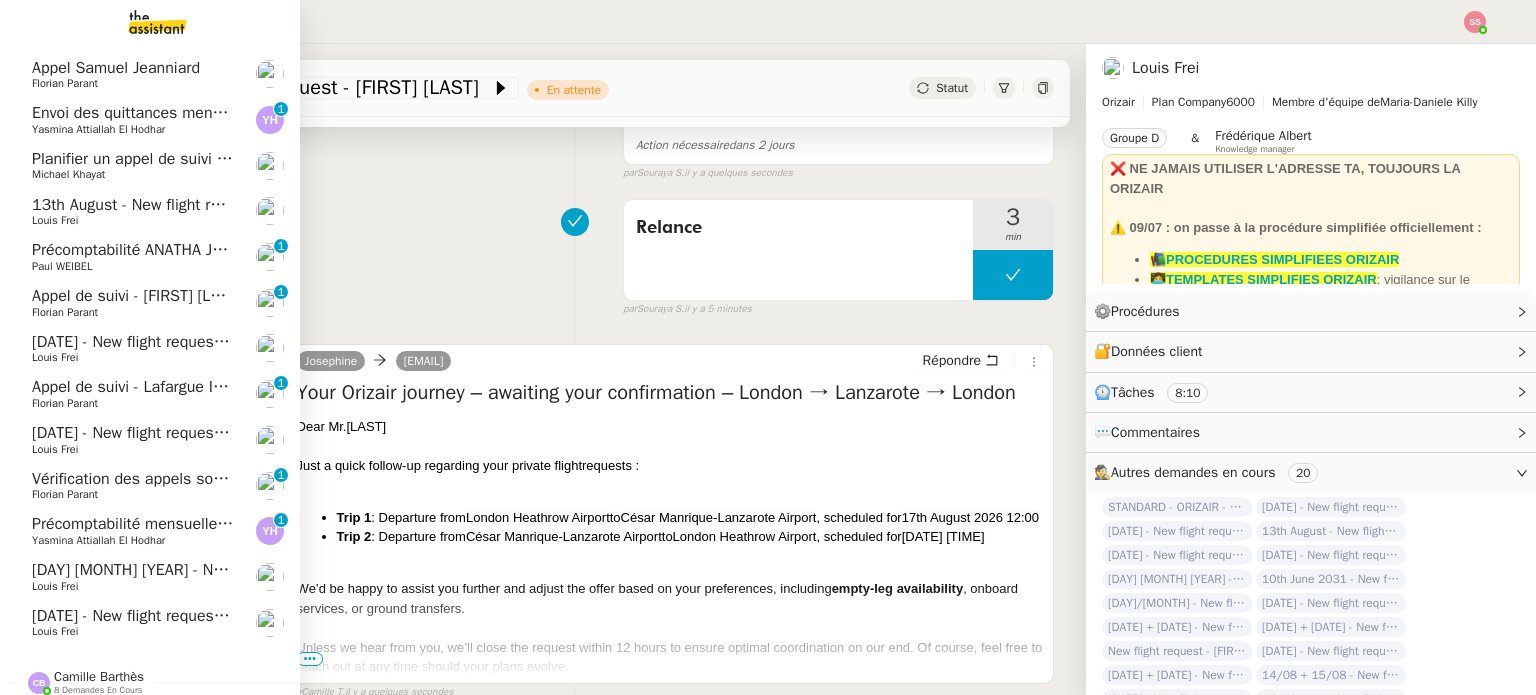 click on "[DATE]  - New flight request - [FIRST] [LAST]" 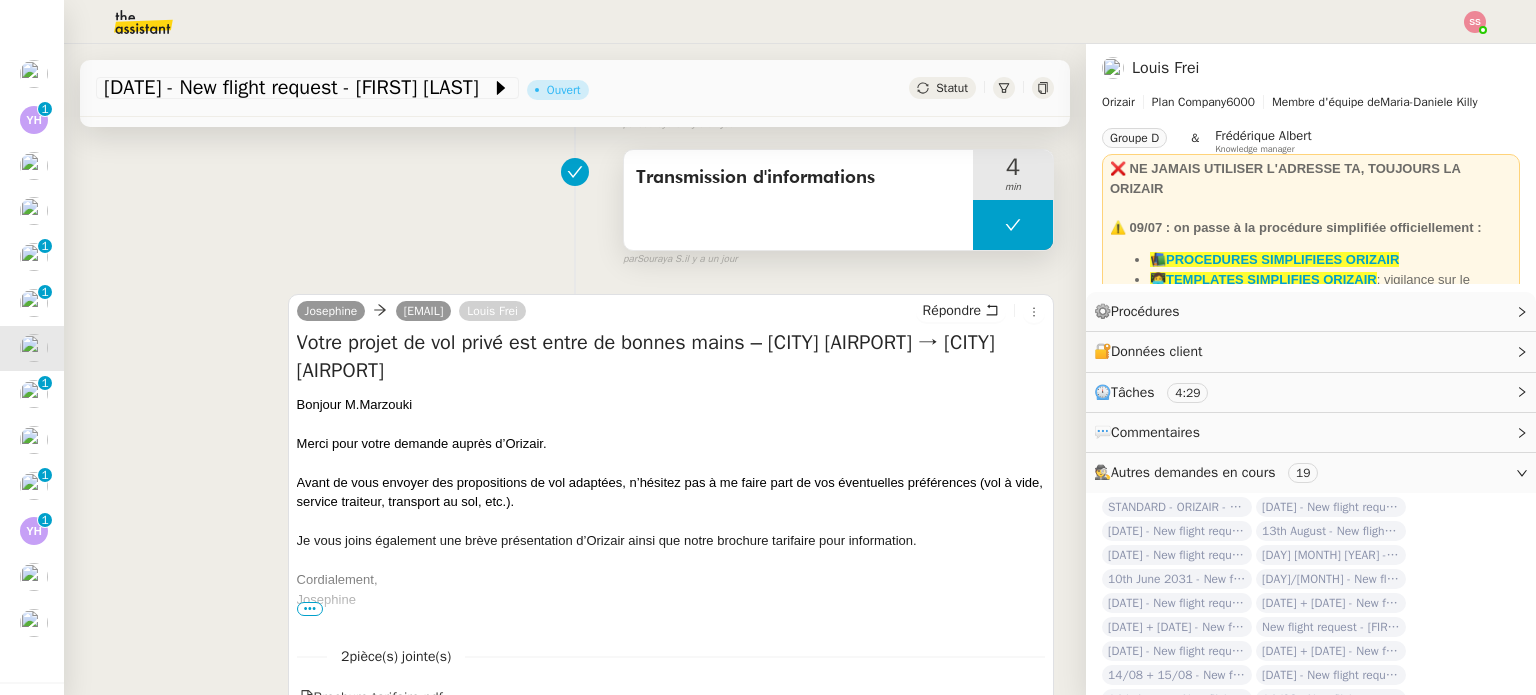 scroll, scrollTop: 500, scrollLeft: 0, axis: vertical 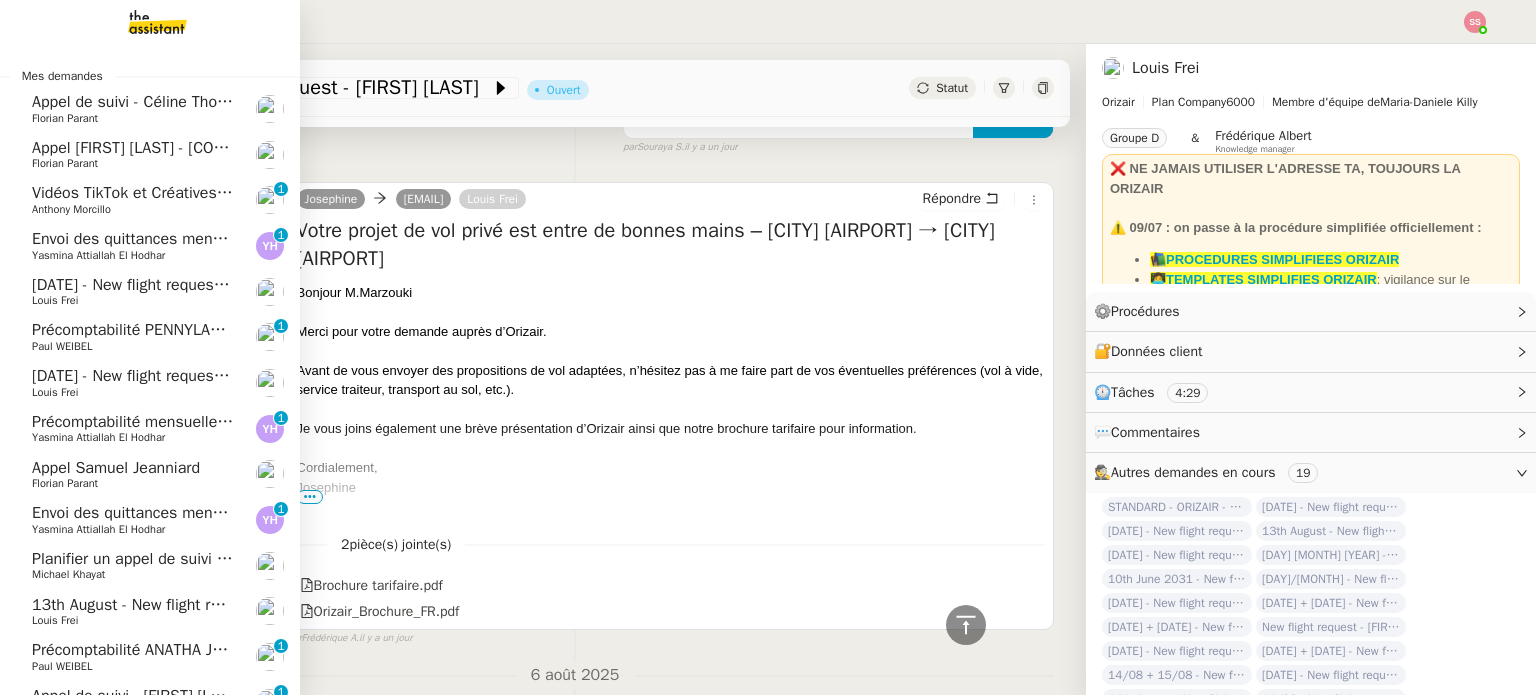 click on "Louis Frei" 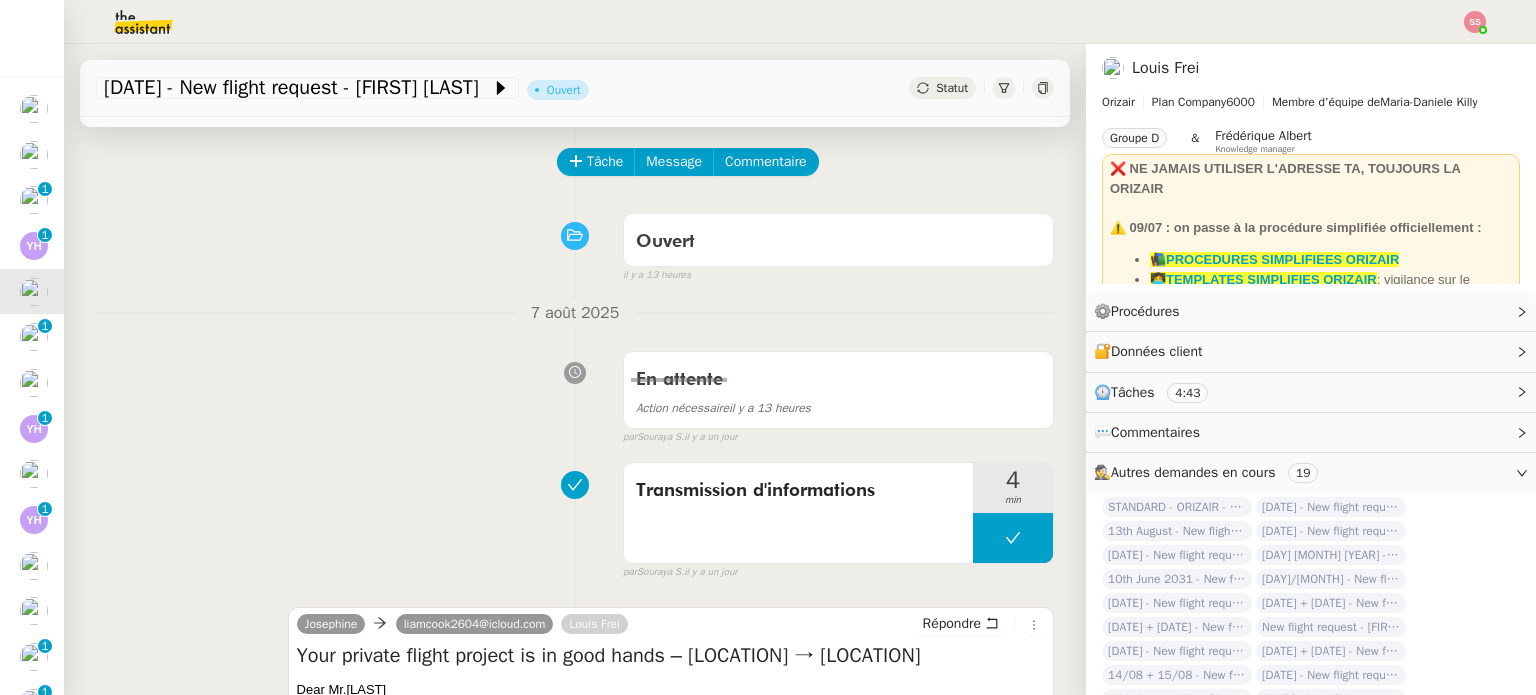 scroll, scrollTop: 0, scrollLeft: 0, axis: both 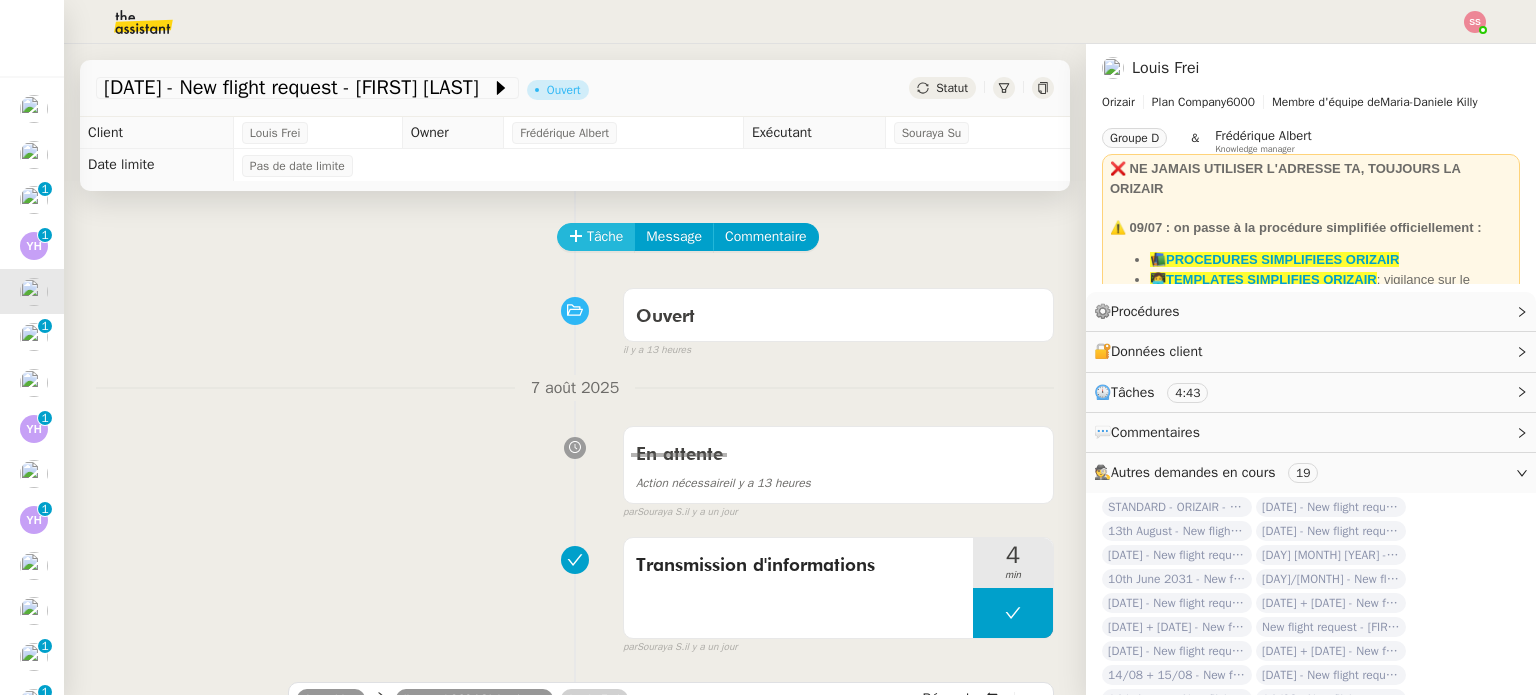 click on "Tâche" 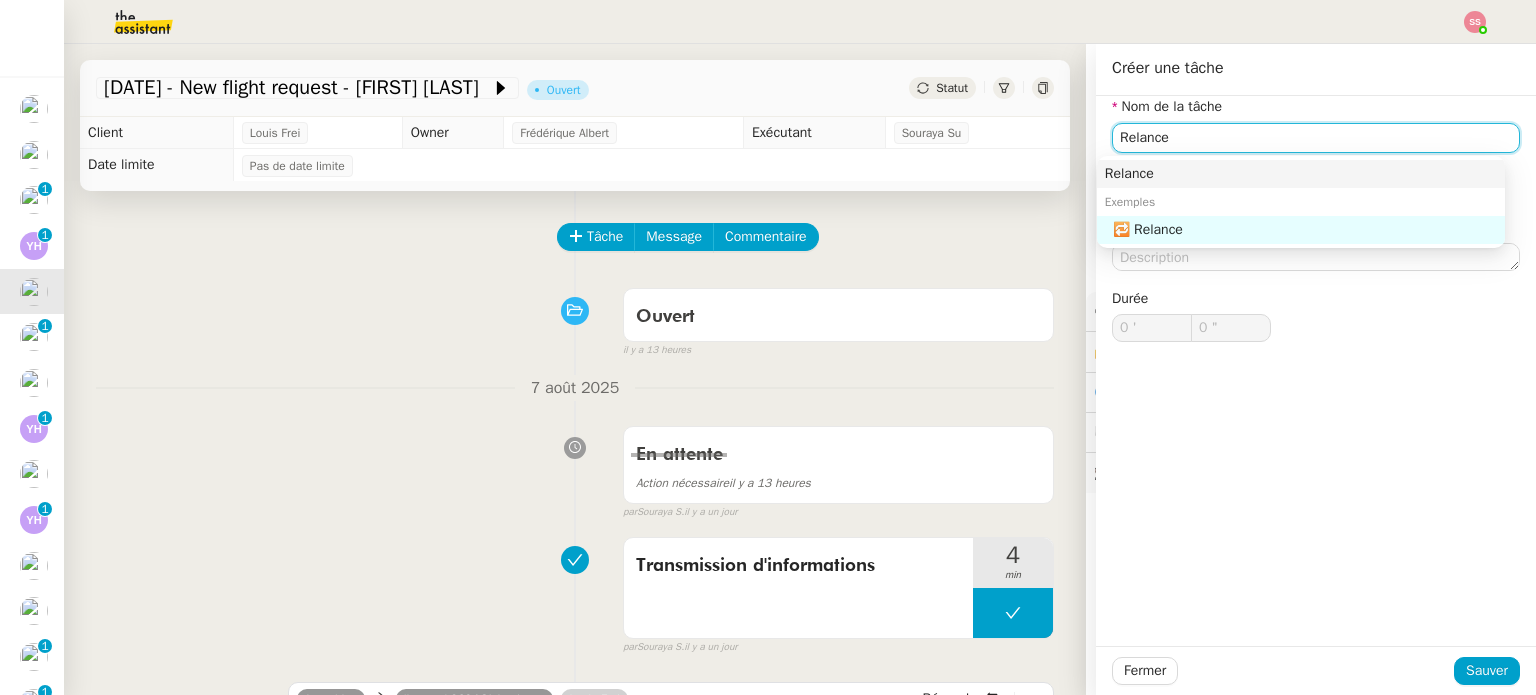 click on "Relance" at bounding box center [1301, 174] 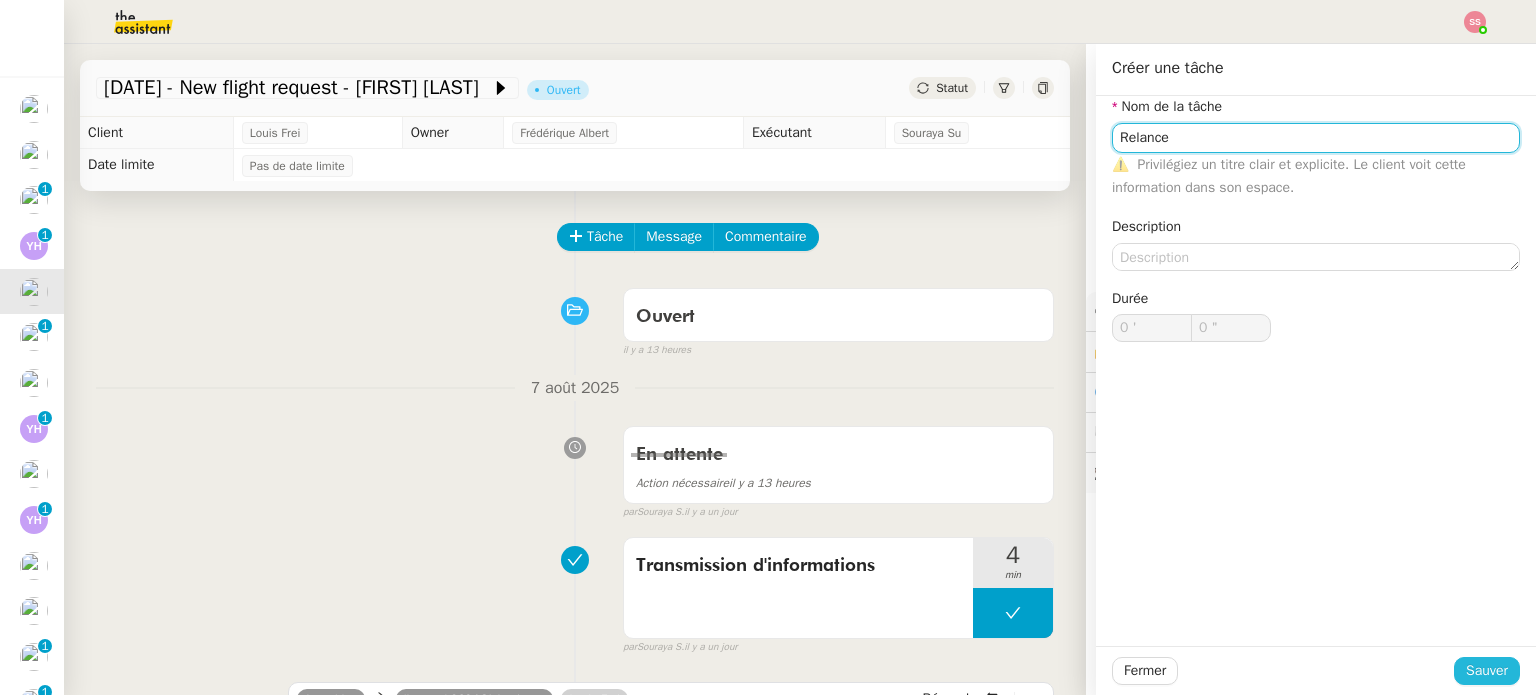 type on "Relance" 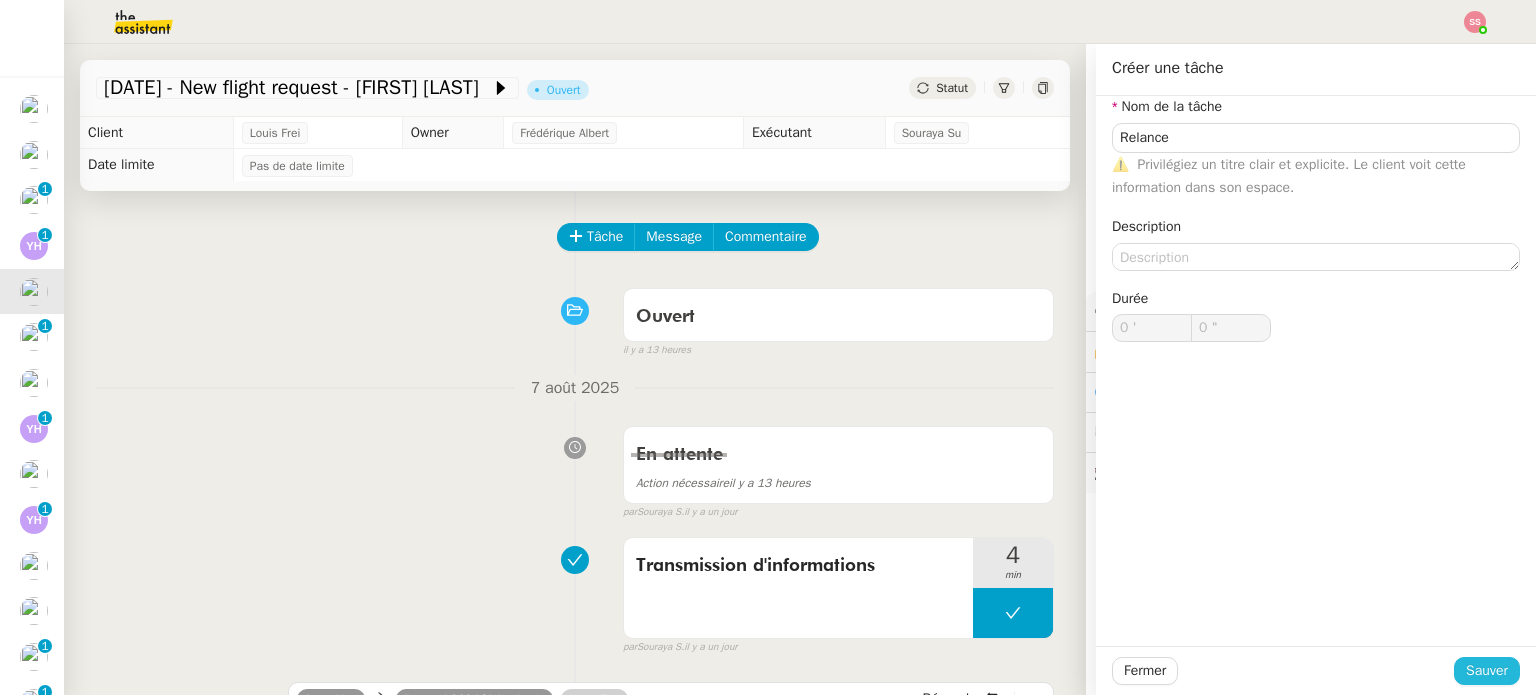 click on "Sauver" 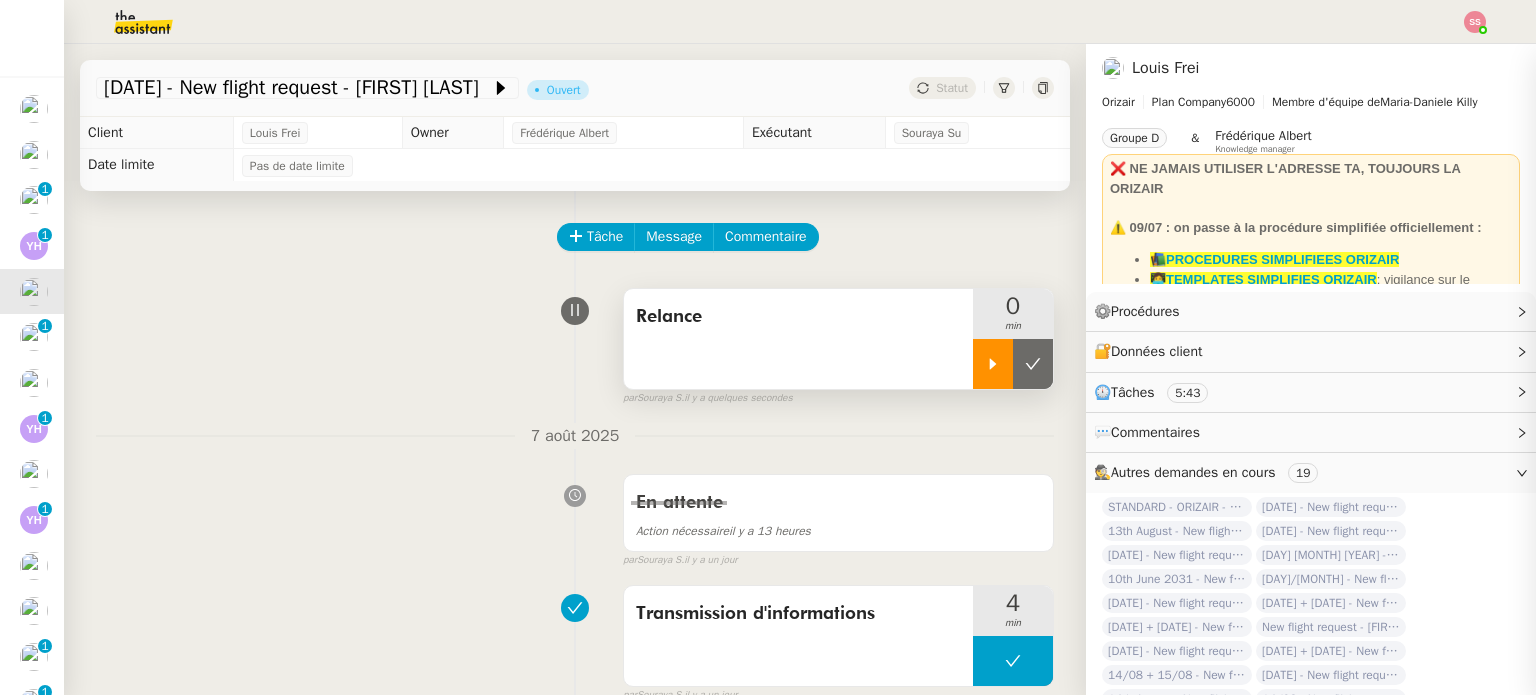 click at bounding box center [993, 364] 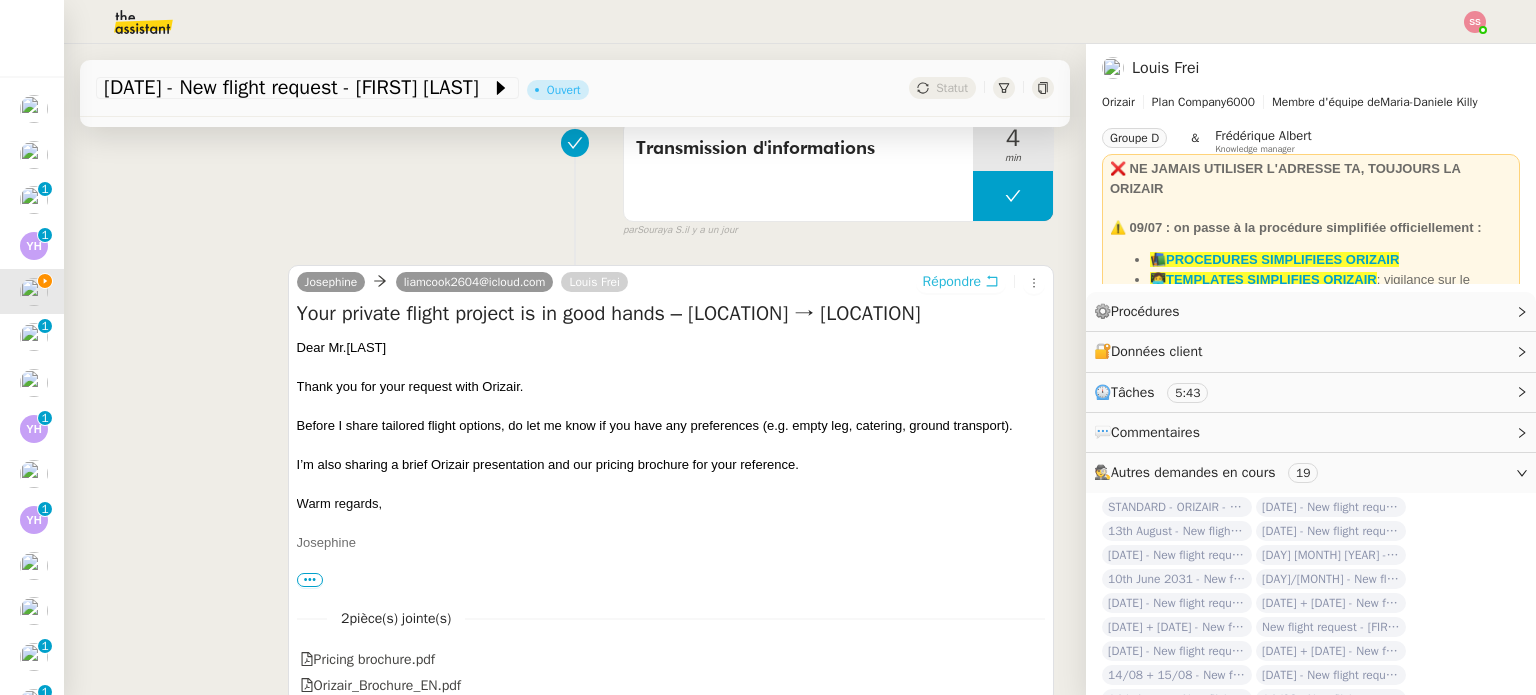 scroll, scrollTop: 500, scrollLeft: 0, axis: vertical 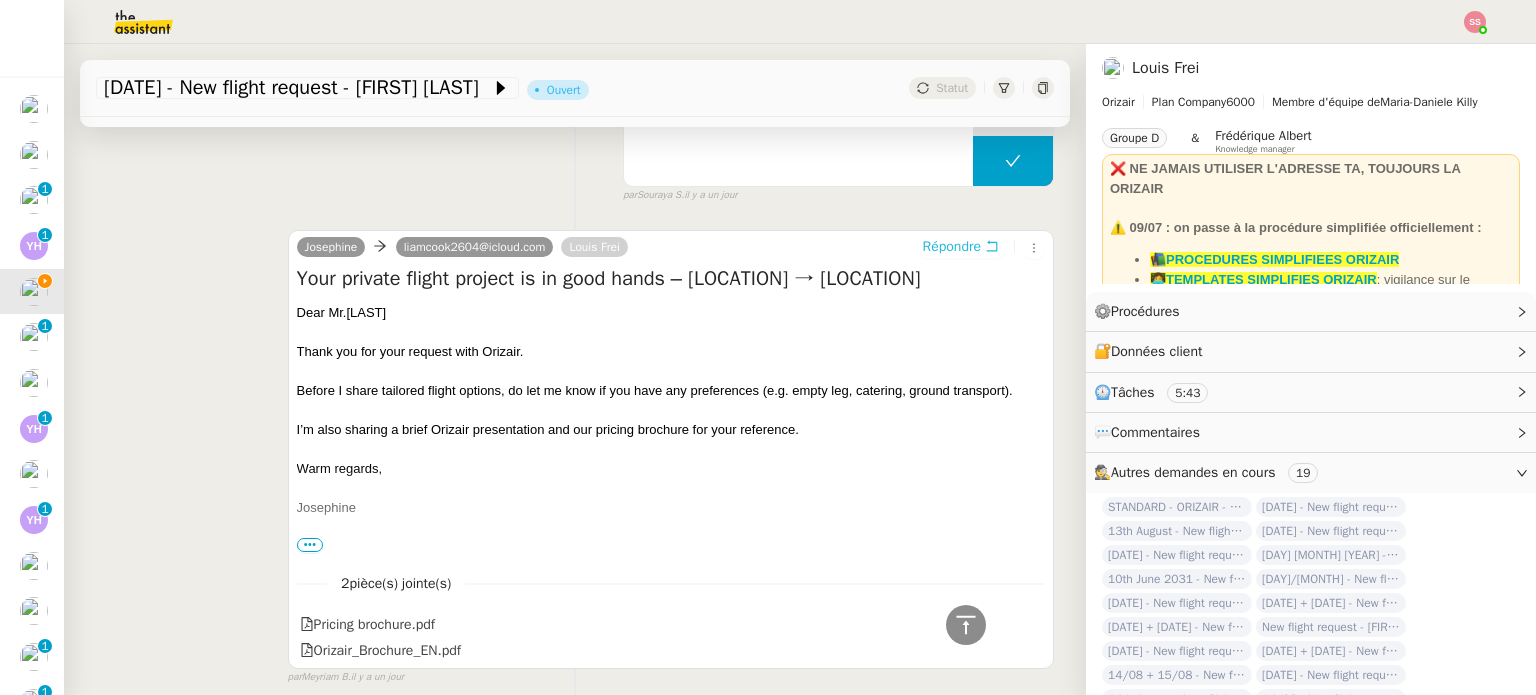 click on "Répondre" at bounding box center (952, 247) 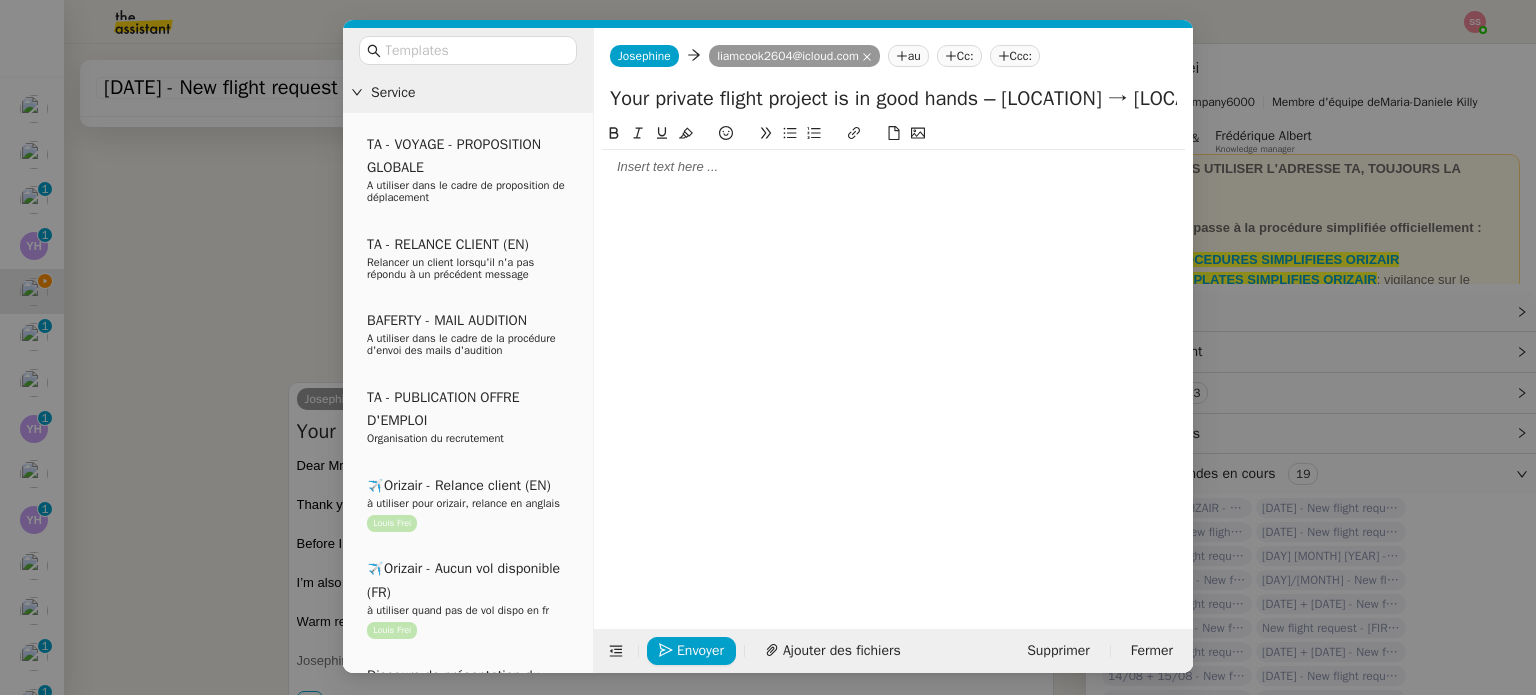 scroll, scrollTop: 681, scrollLeft: 0, axis: vertical 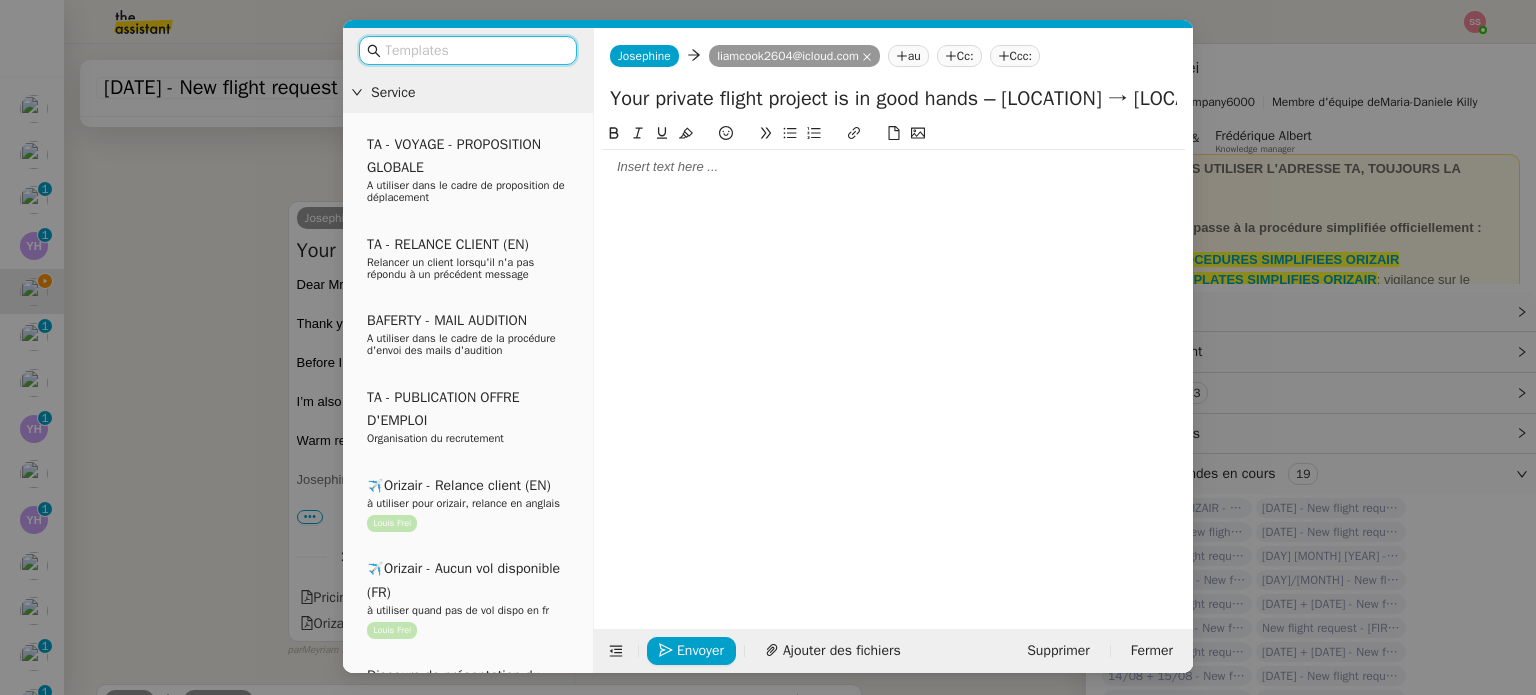 click at bounding box center [475, 50] 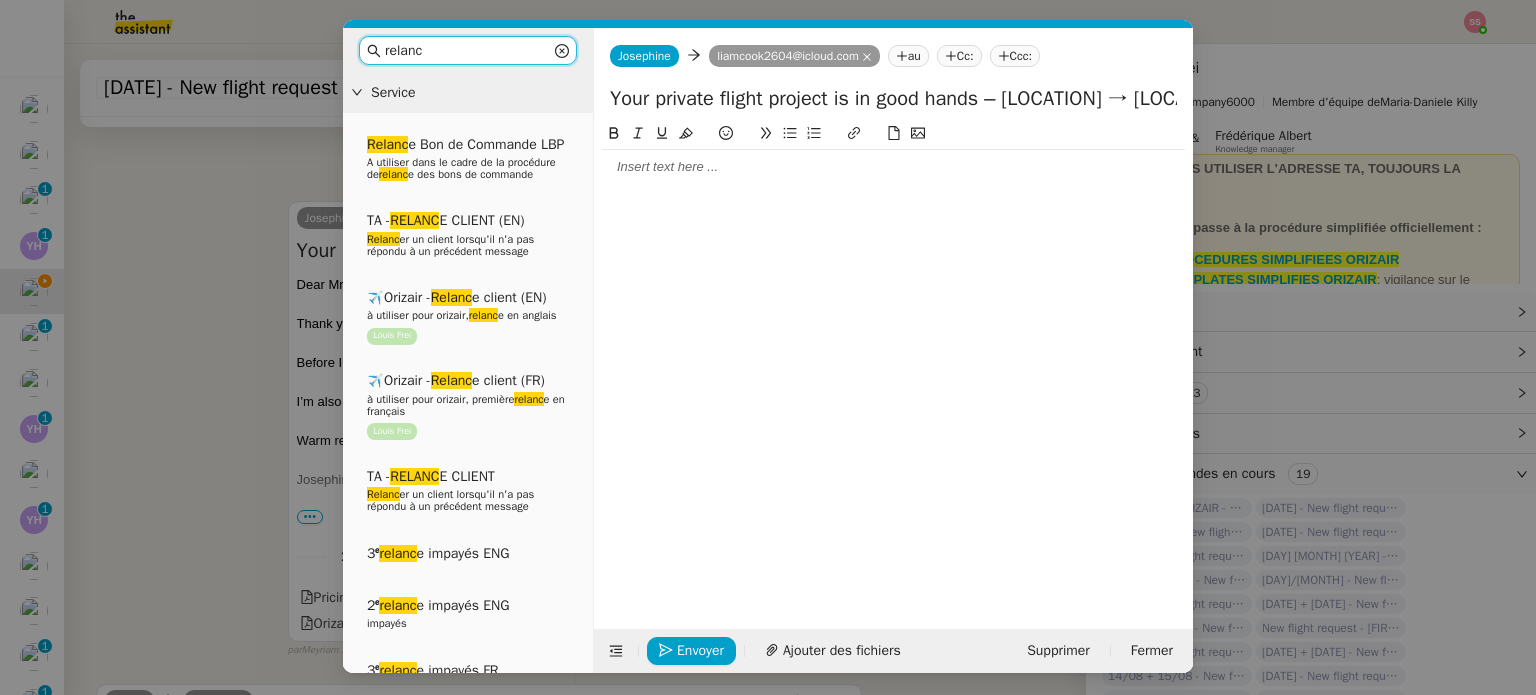 type on "relance" 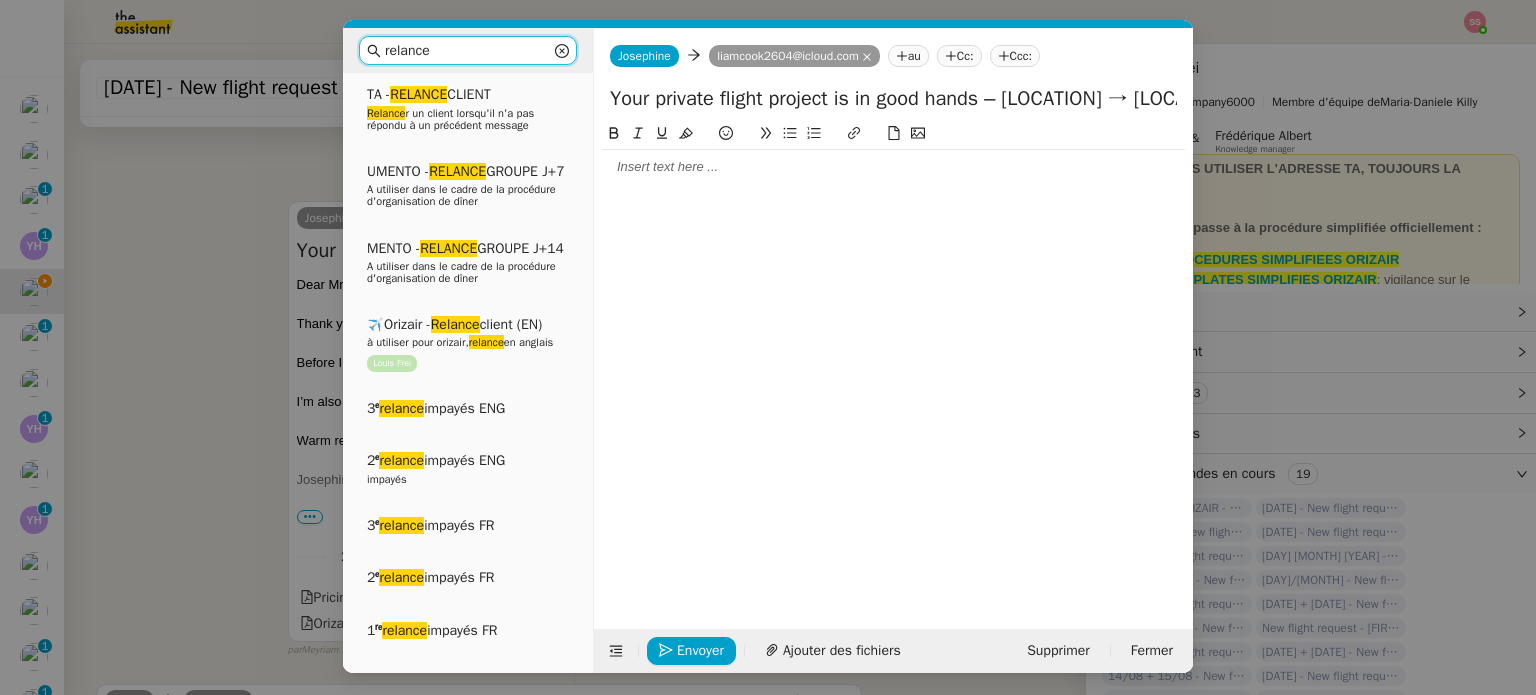 scroll, scrollTop: 300, scrollLeft: 0, axis: vertical 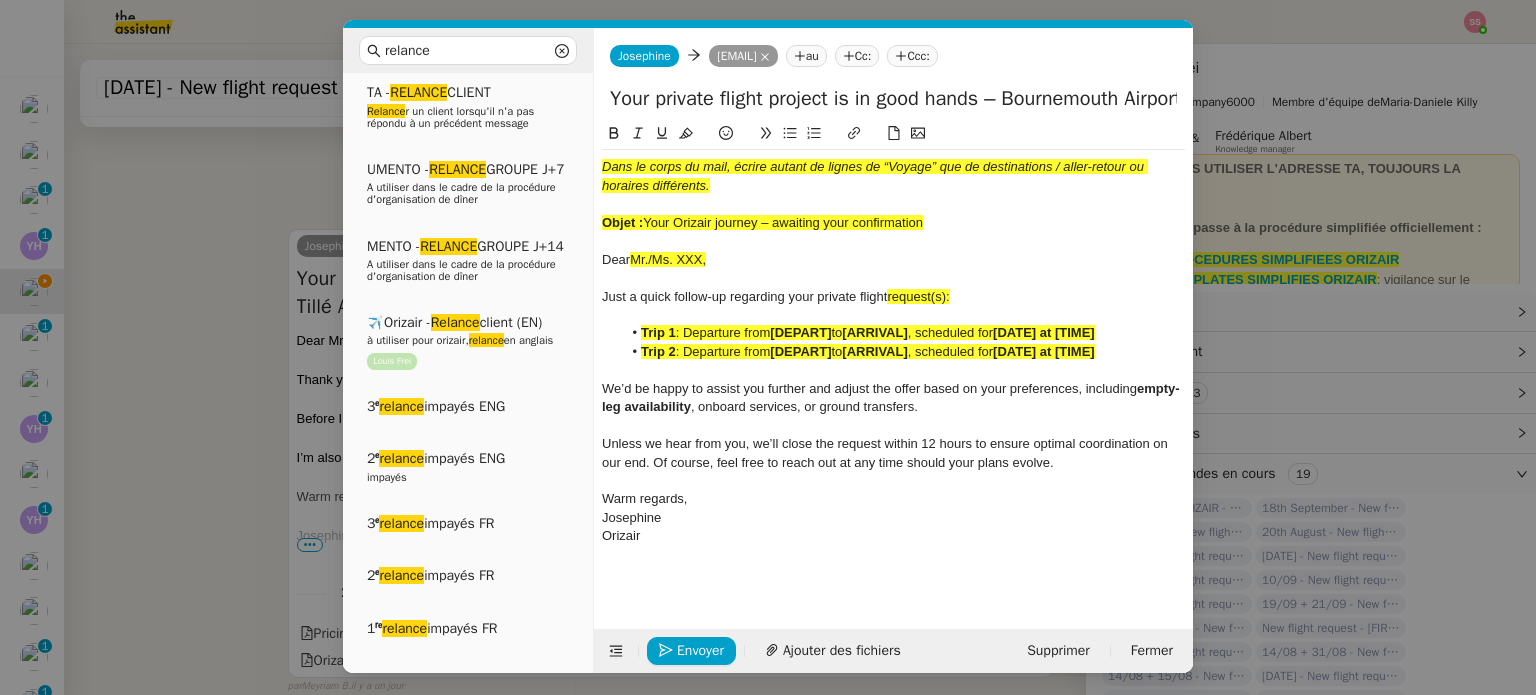 drag, startPoint x: 928, startPoint y: 217, endPoint x: 645, endPoint y: 220, distance: 283.0159 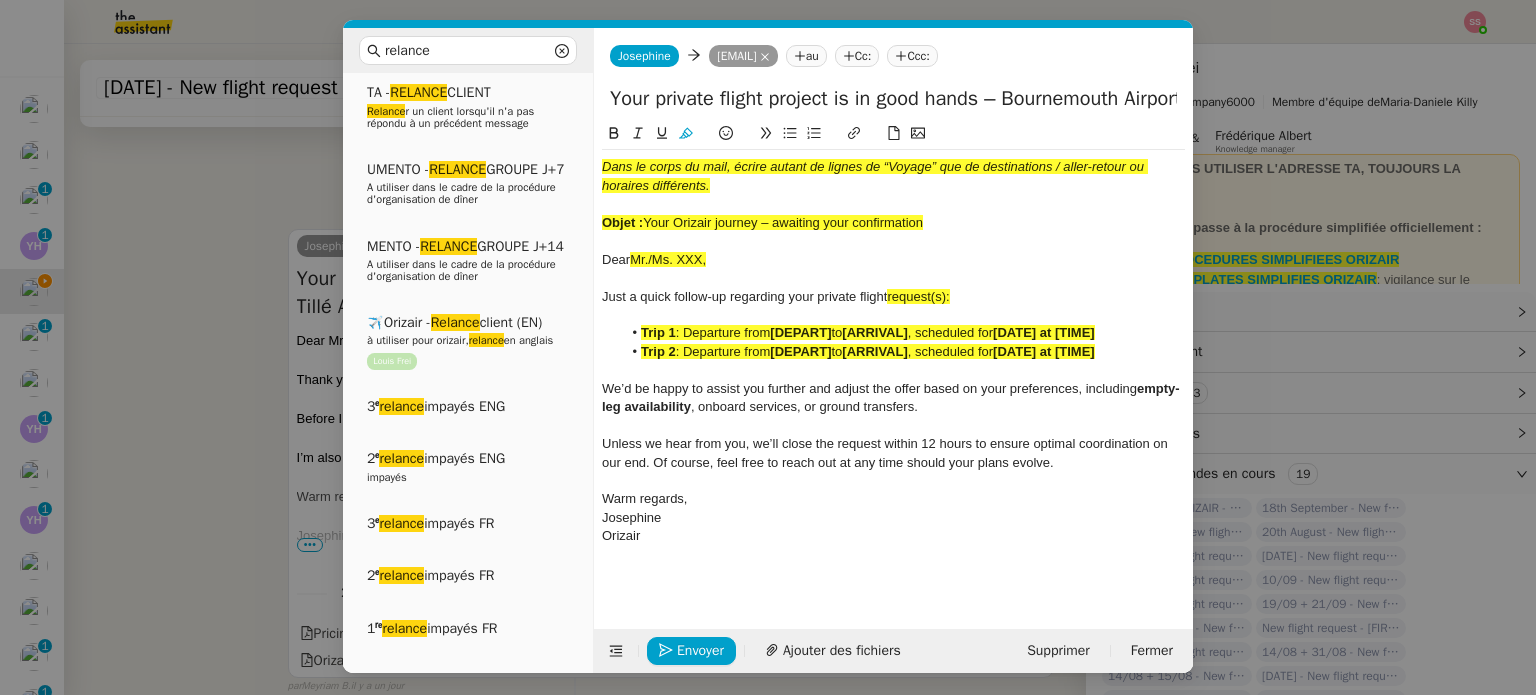 copy on "Your Orizair journey – awaiting your confirmation" 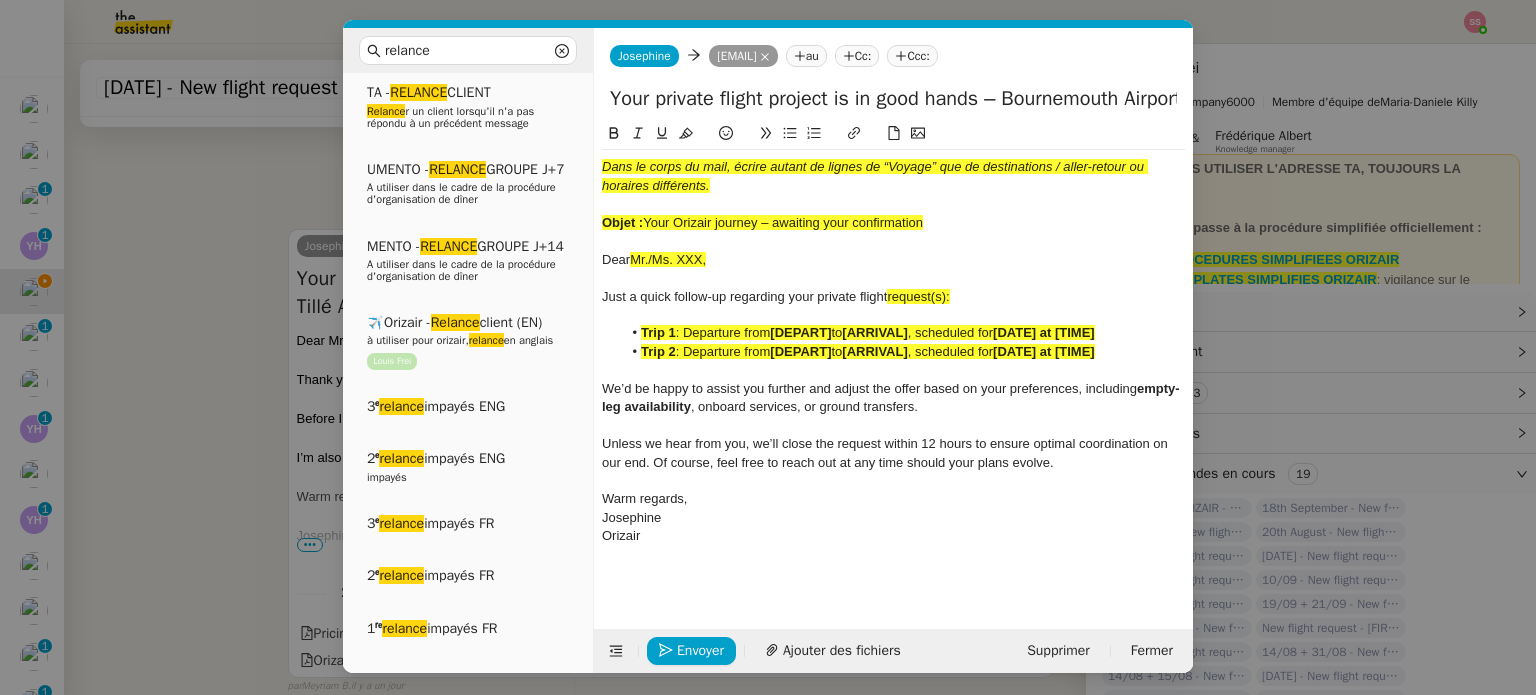 paste on "Your Orizair journey – awaiting your confirmation" 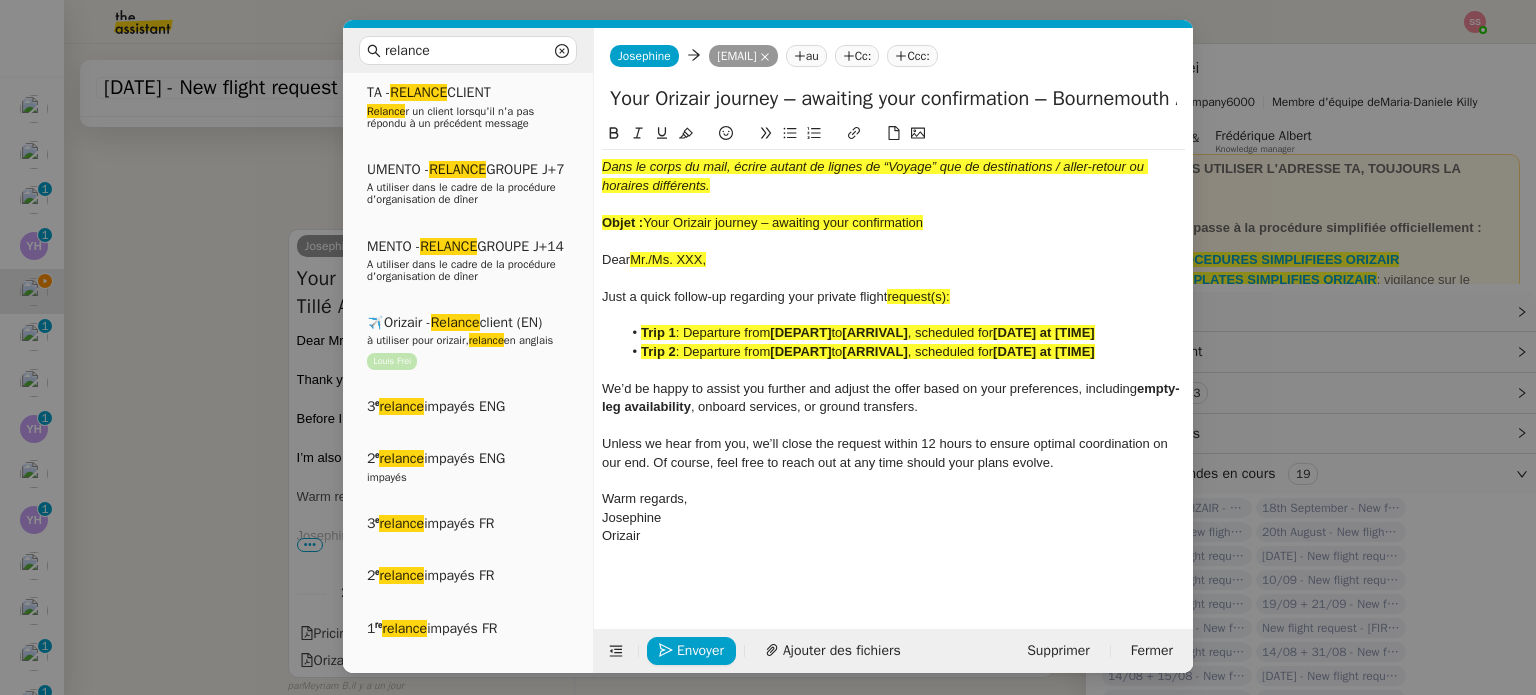 type on "Your Orizair journey – awaiting your confirmation – Bournemouth Airport → Paris Beauvais Tillé Airport" 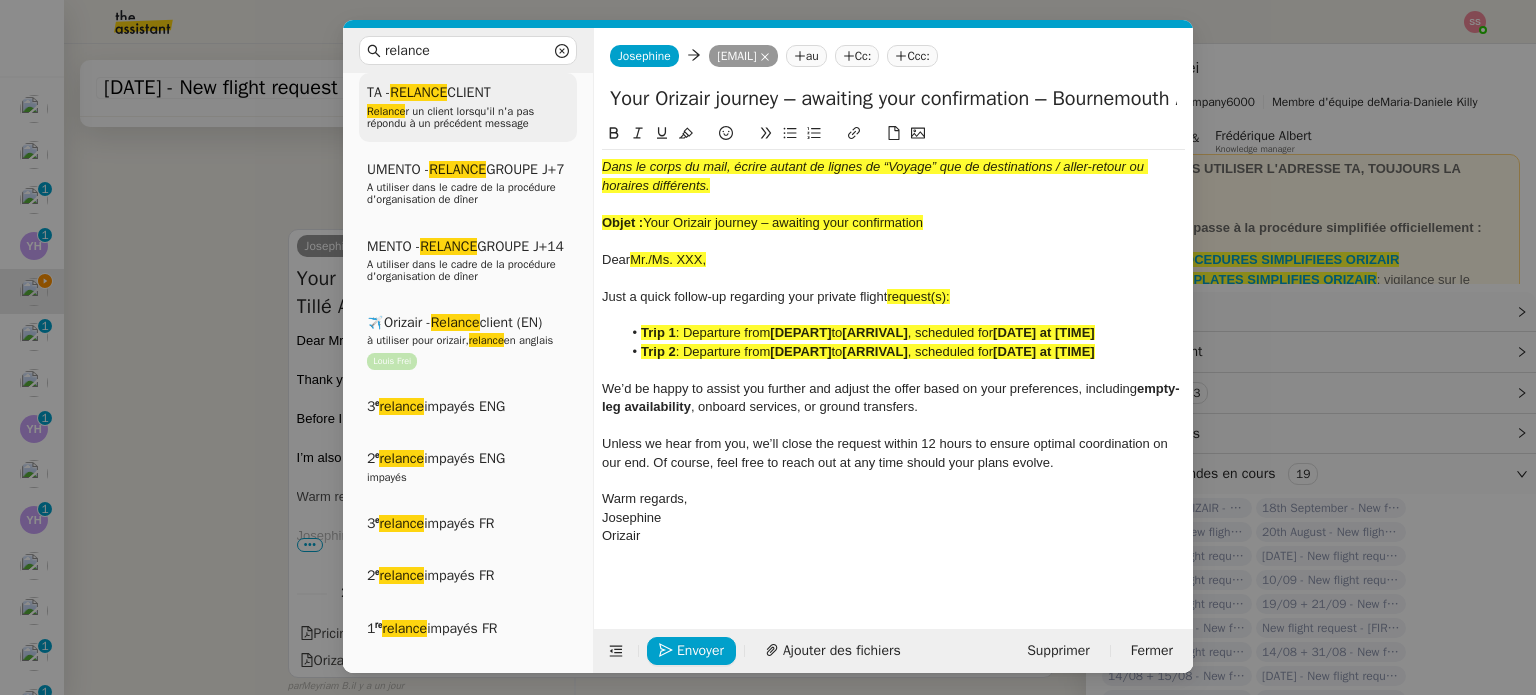 drag, startPoint x: 947, startPoint y: 223, endPoint x: 430, endPoint y: 136, distance: 524.26904 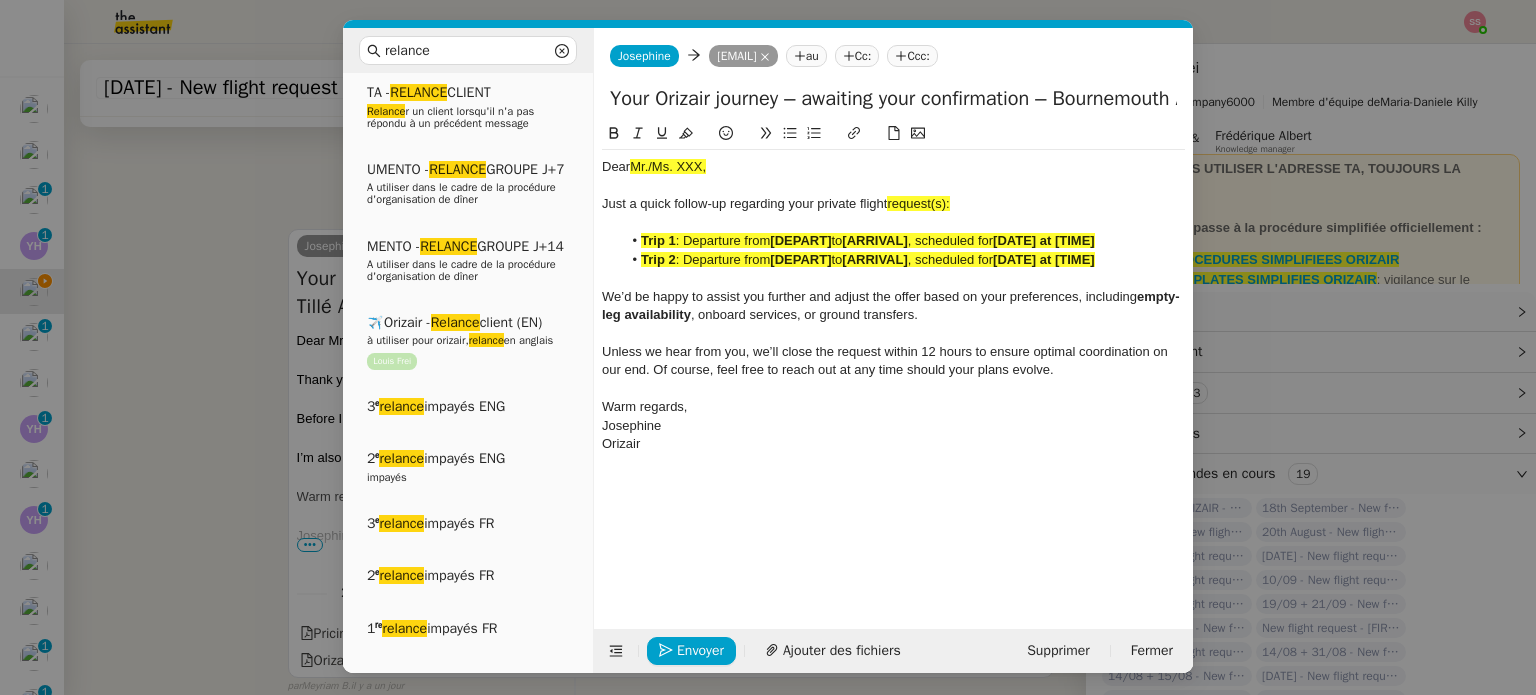 click on "relance Service Relance  Bon de Commande LBP    A utiliser dans le cadre de la procédure de  relance  des bons de commande TA -  RELANCE  CLIENT (EN)    Relance r un client lorsqu'il n'a pas répondu à un précédent message ✈️Orizair -  Relance  client (FR)    à utiliser pour orizair, première  relance  en français  Louis Frei TA -  RELANCE  CLIENT    Relance r un client lorsqu'il n'a pas répondu à un précédent message UMENTO -  RELANCE  GROUPE J+7    A utiliser dans le cadre de la procédure d'organisation de dîner MENTO -  RELANCE  GROUPE J+14    A utiliser dans le cadre de la procédure d'organisation de dîner ✈️Orizair -  Relance  client (EN)     à utiliser pour orizair,  relance  en anglais  Louis Frei 3ᵉ  relance  impayés ENG    2ᵉ  relance  impayés ENG    impayés  3ᵉ  relance  impayés FR    2ᵉ  relance  impayés FR    1ʳᵉ  relance  impayés FR    ✈️ Orizair -  Relance  après envoi devis client (EN)    relance r le client pour son devis en anglais." at bounding box center [768, 347] 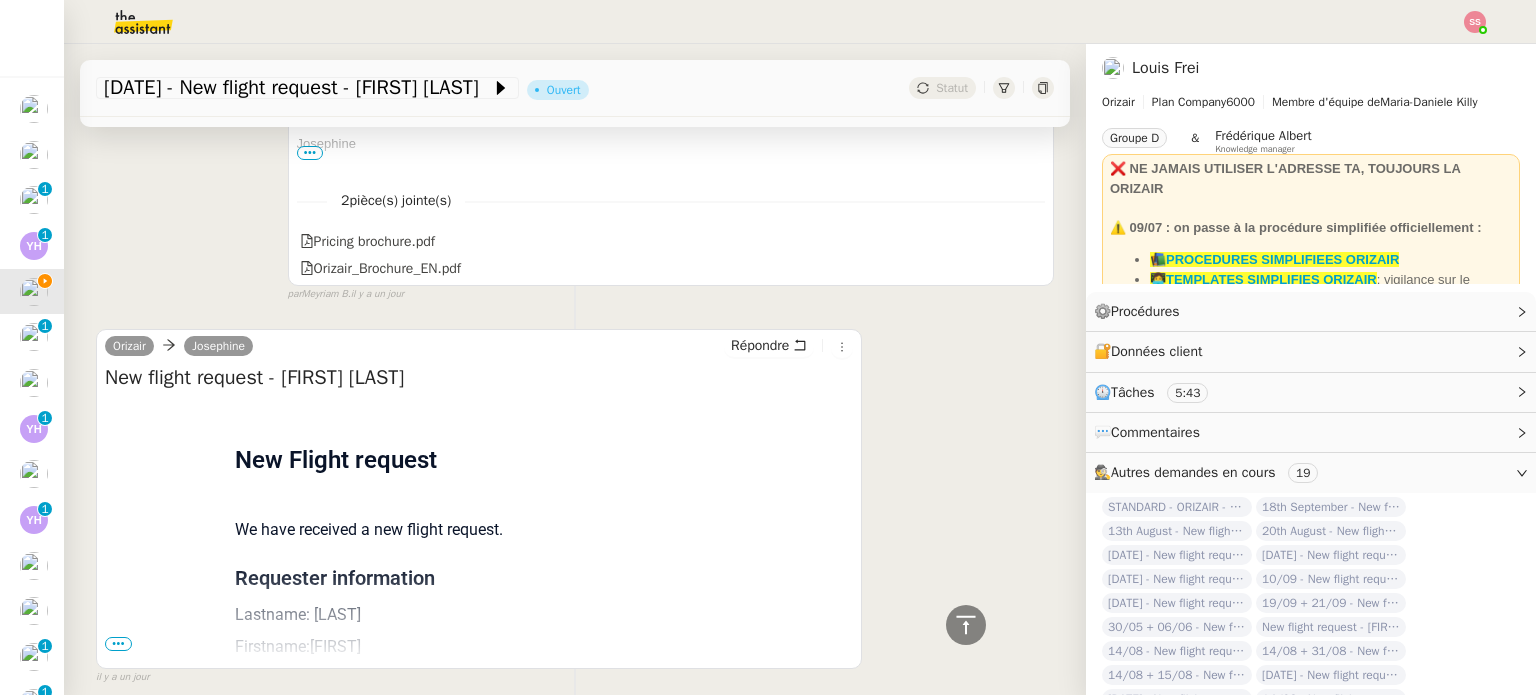 scroll, scrollTop: 1304, scrollLeft: 0, axis: vertical 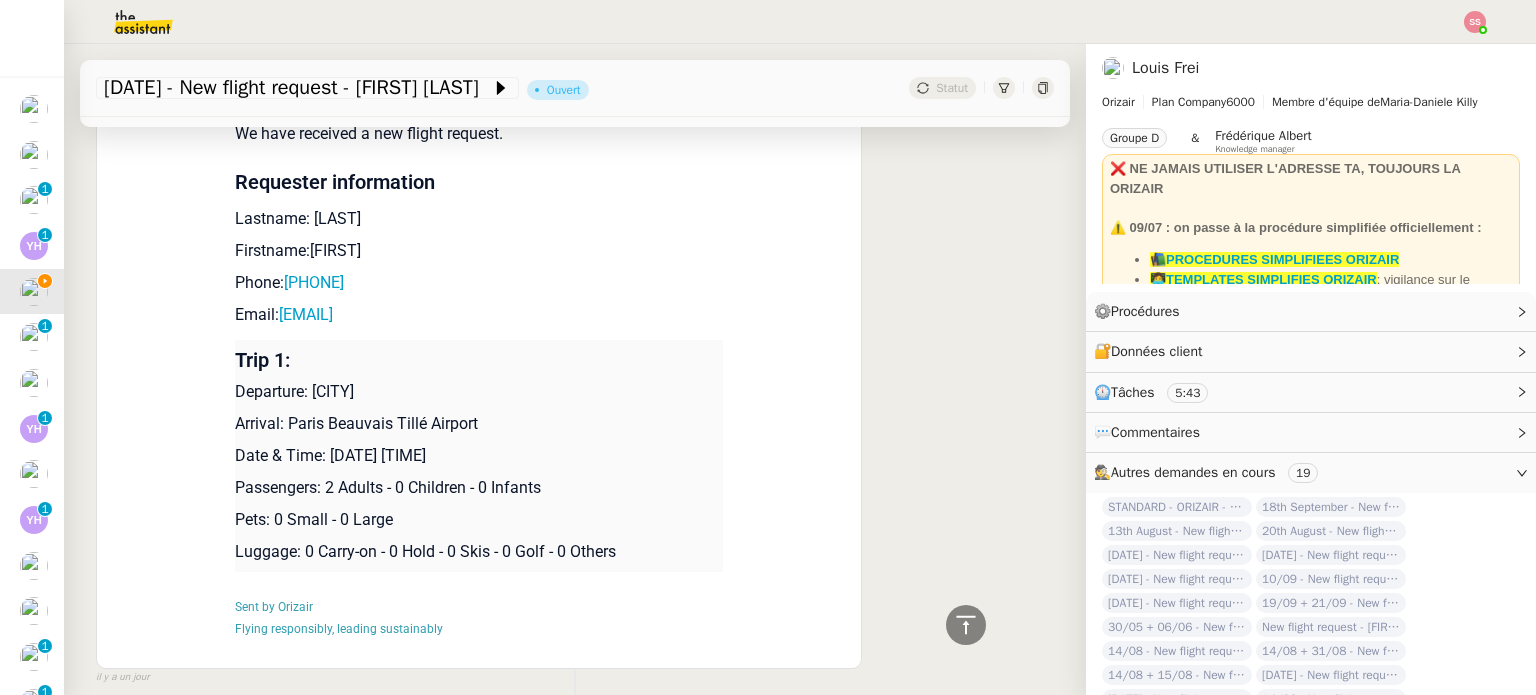 drag, startPoint x: 303, startPoint y: 395, endPoint x: 521, endPoint y: 376, distance: 218.82642 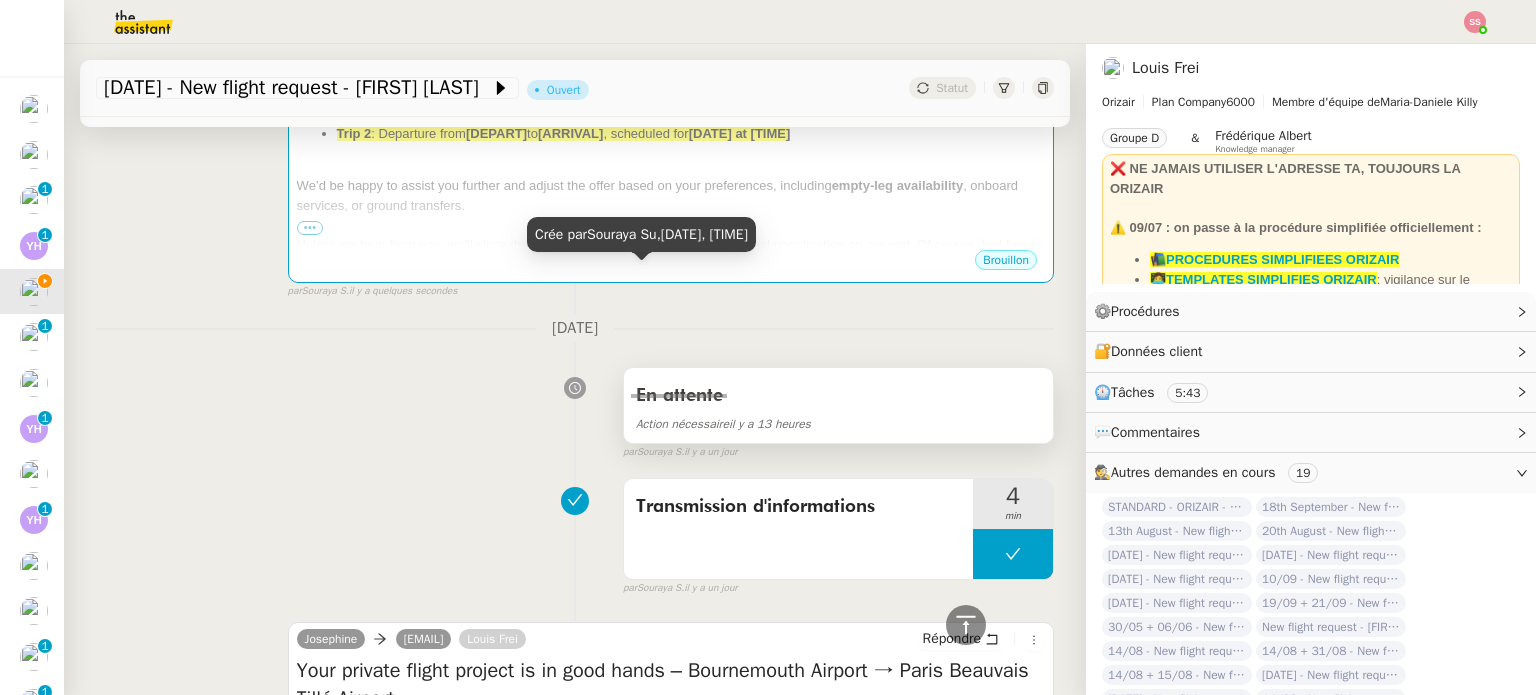 scroll, scrollTop: 400, scrollLeft: 0, axis: vertical 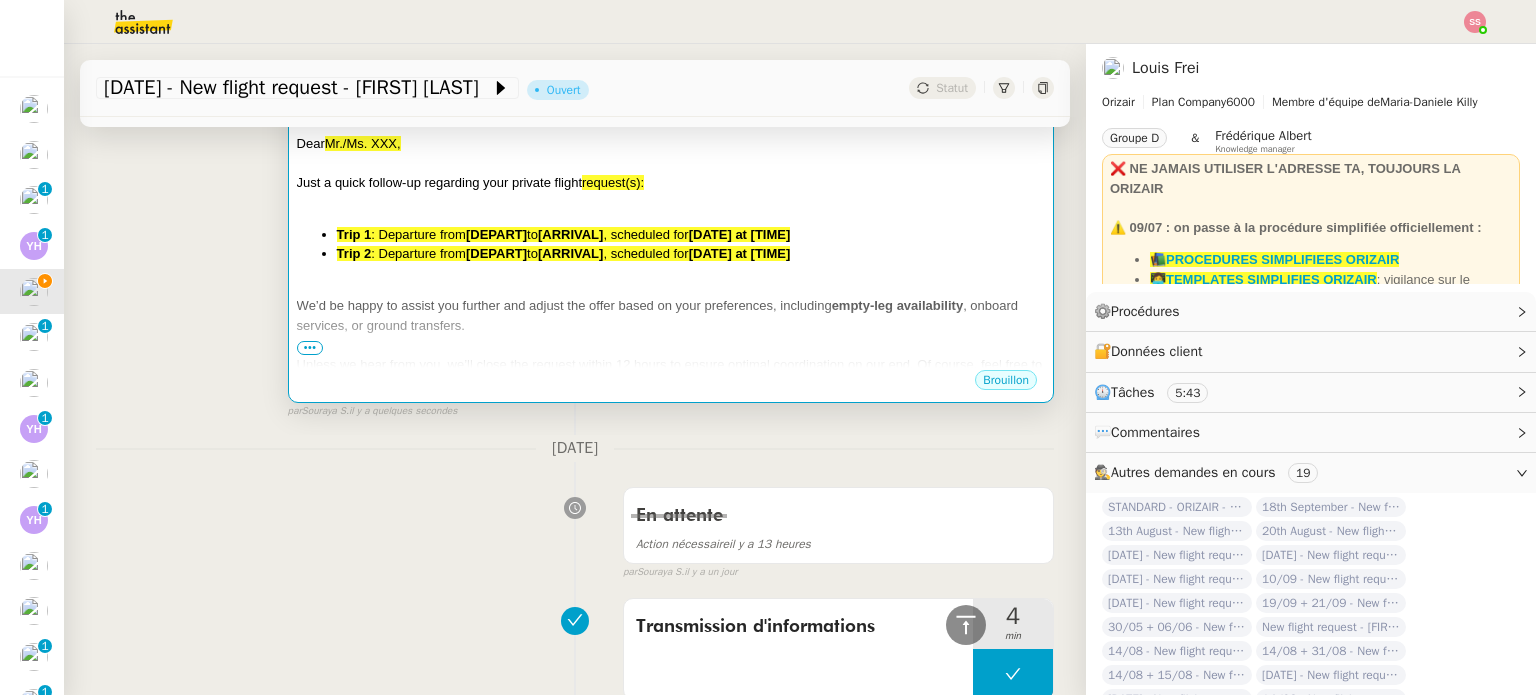click on "We’d be happy to assist you further and adjust the offer based on your preferences, including" at bounding box center [564, 305] 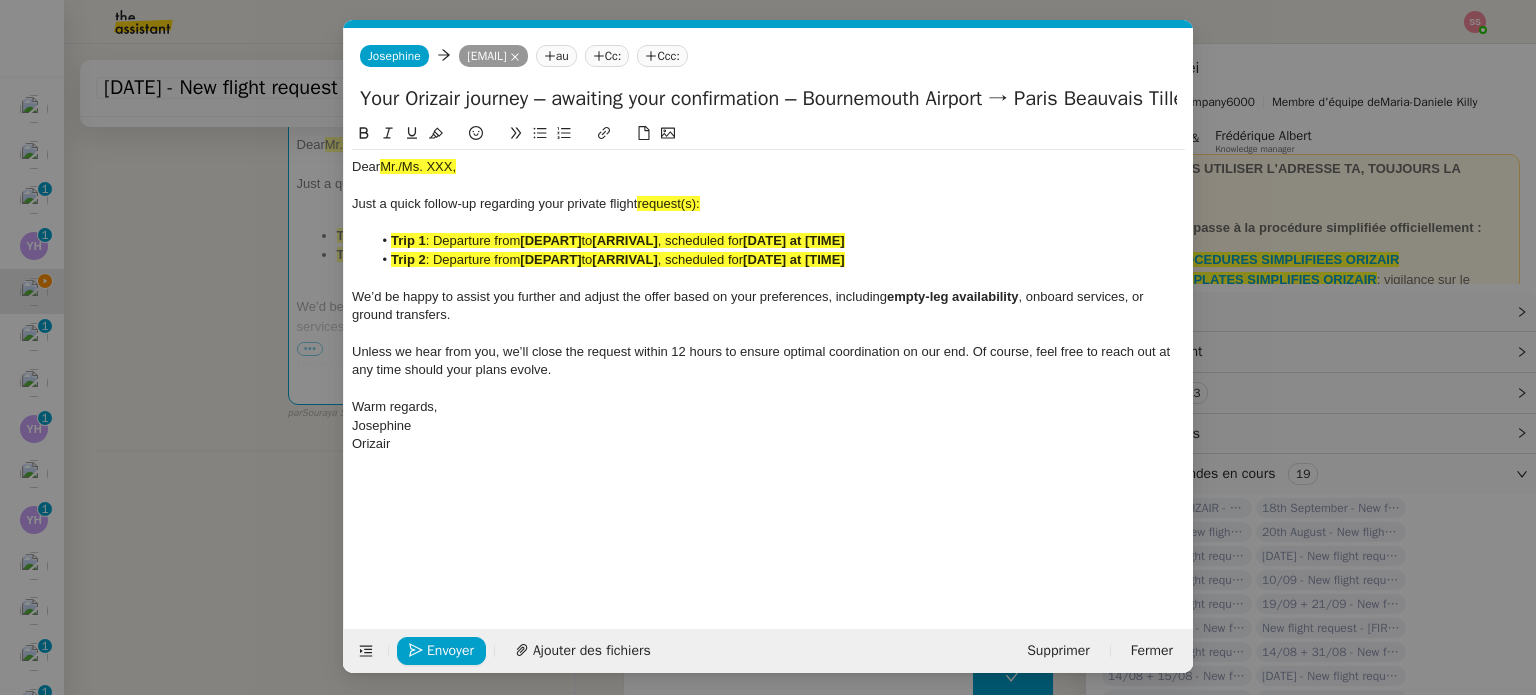 scroll, scrollTop: 0, scrollLeft: 86, axis: horizontal 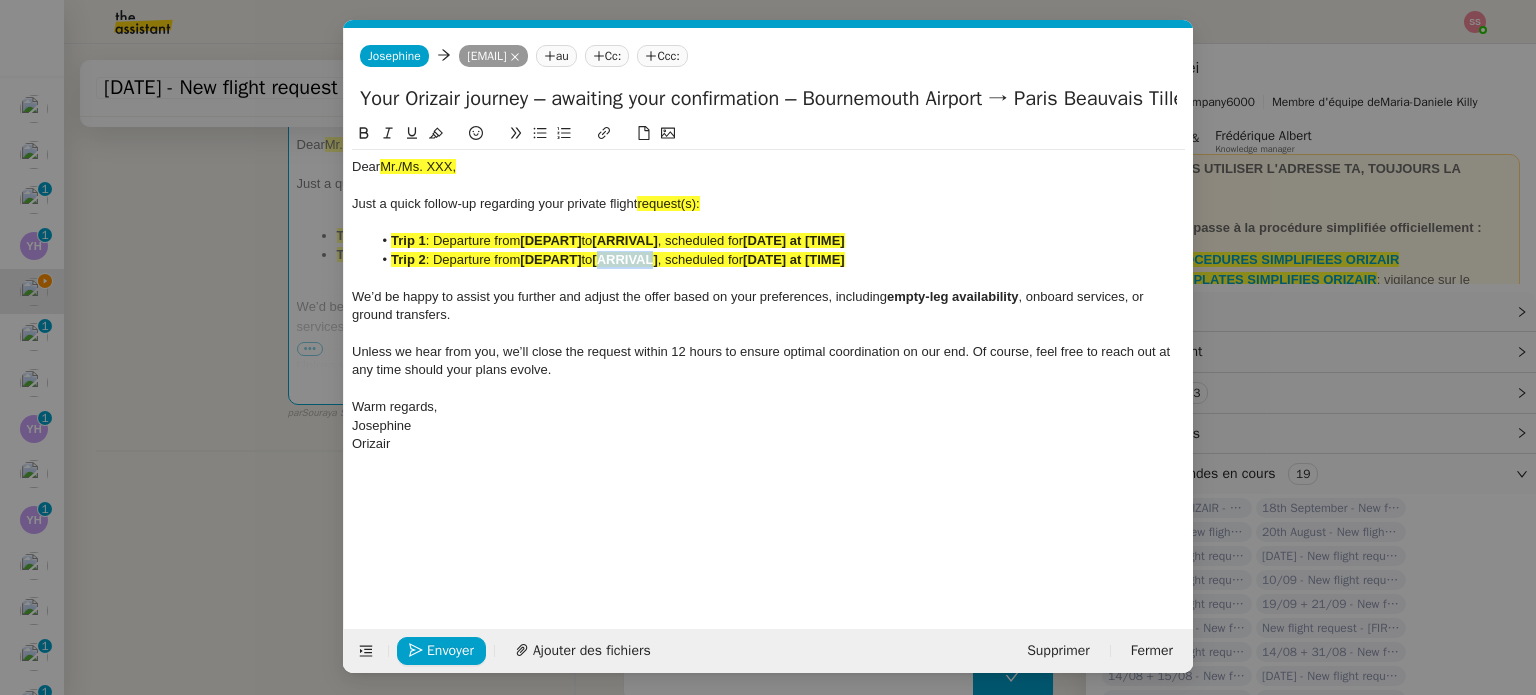 click on "[ARRIVAL]" 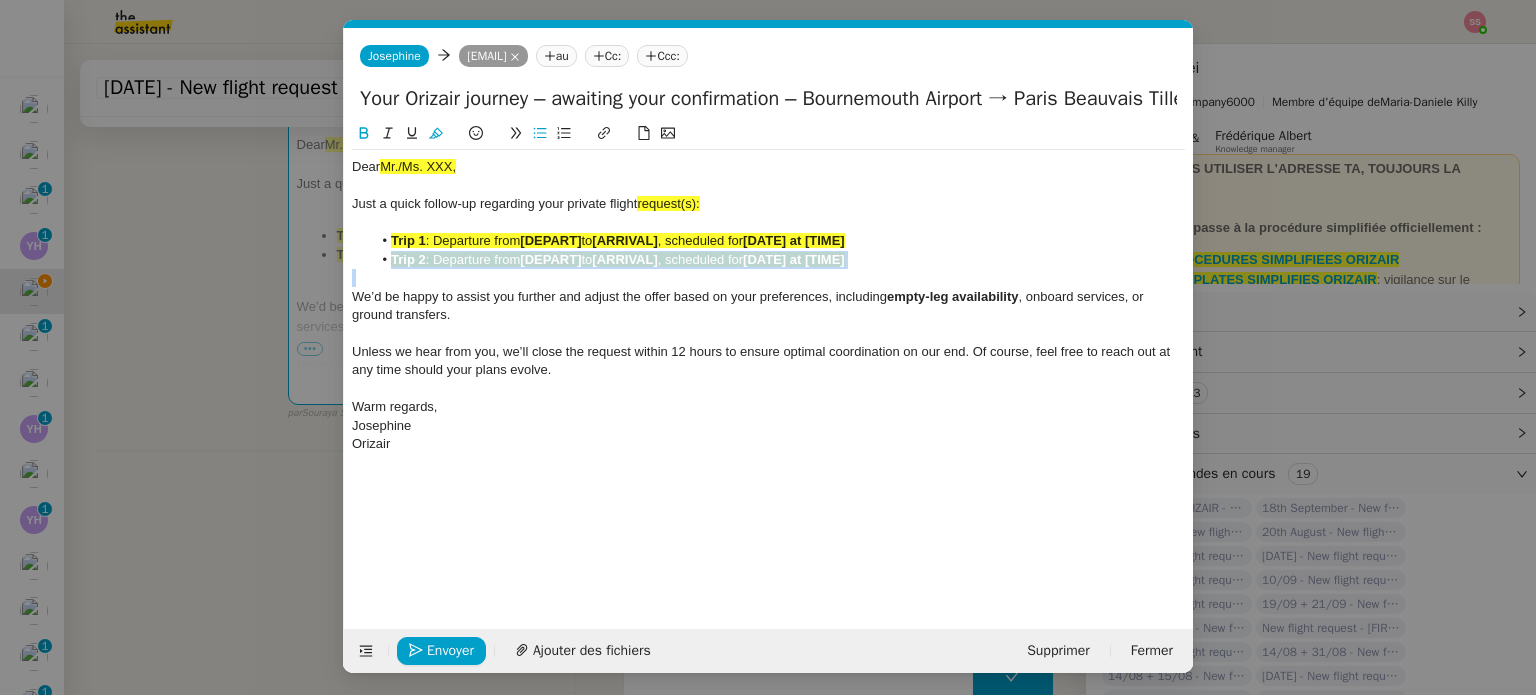 click on "[ARRIVAL]" 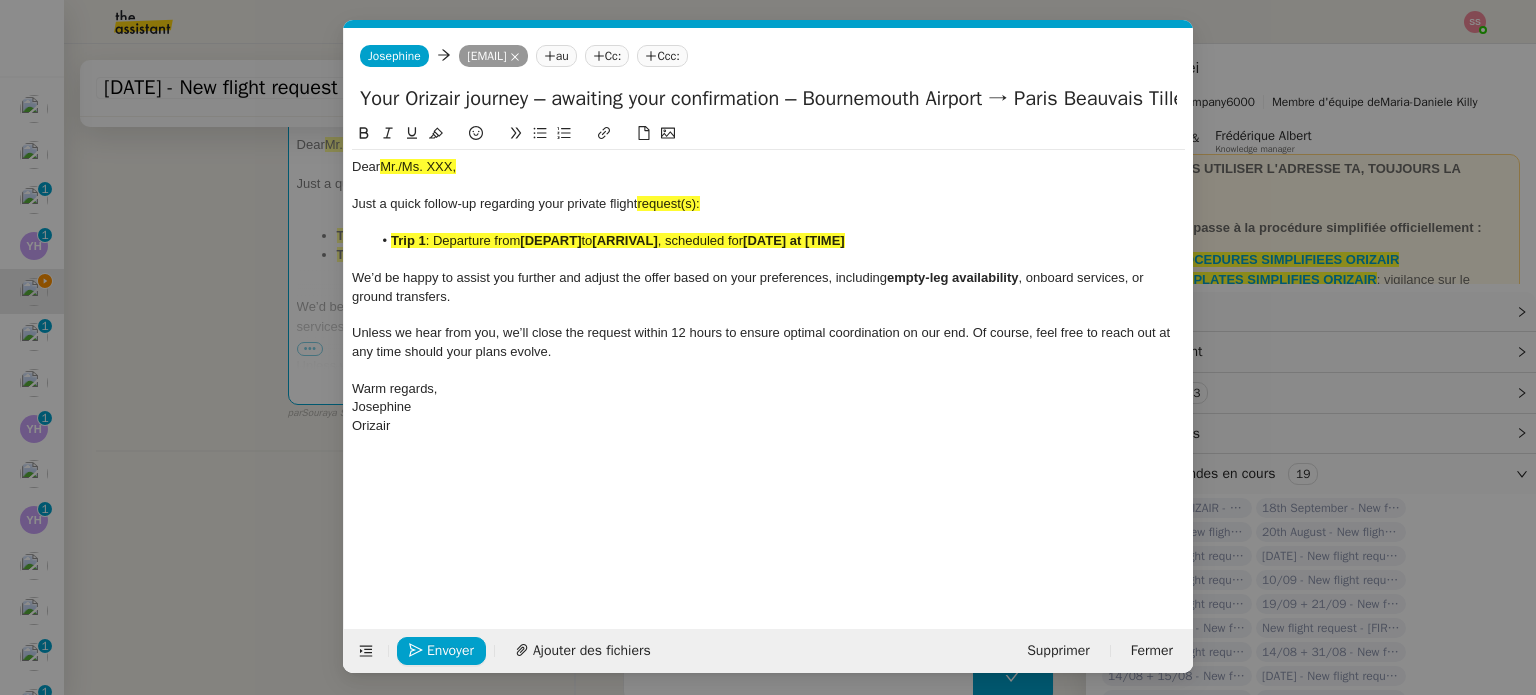 click on "to" 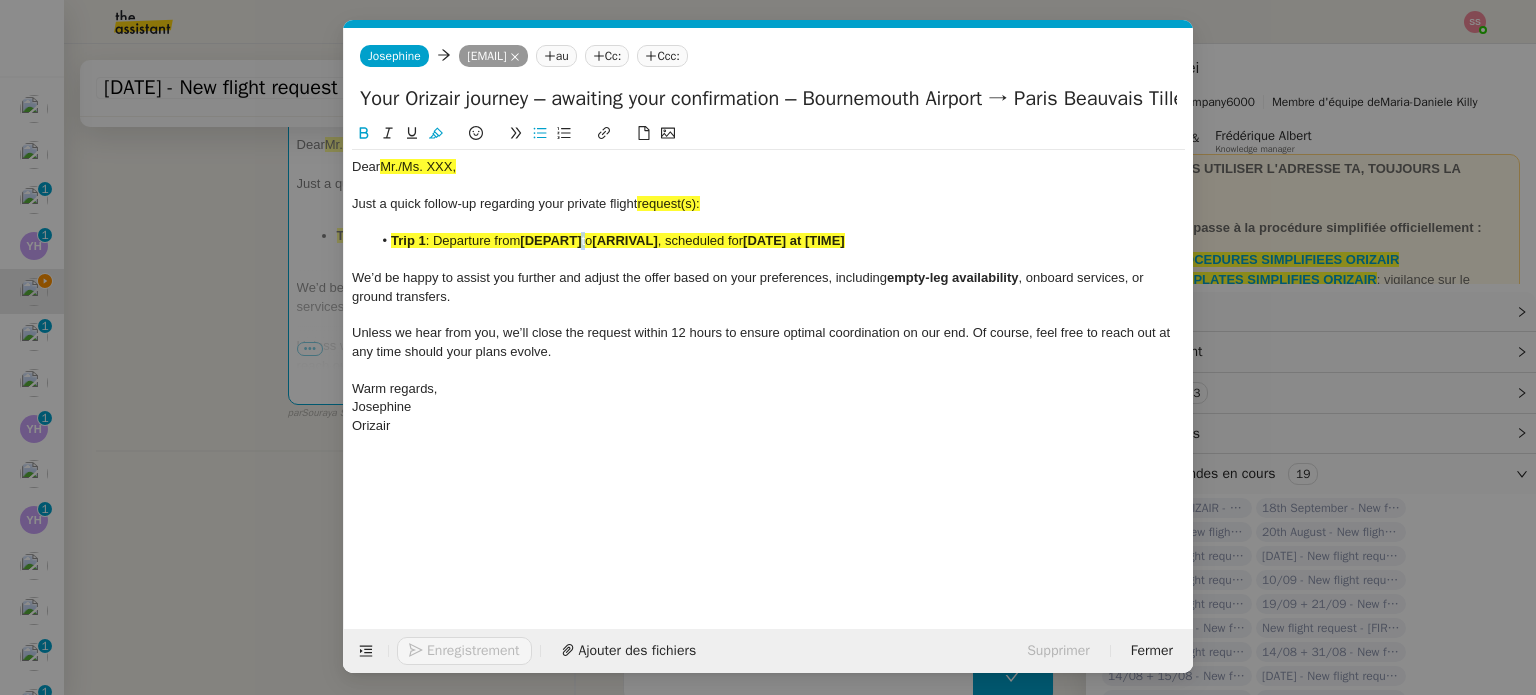 click on "to" 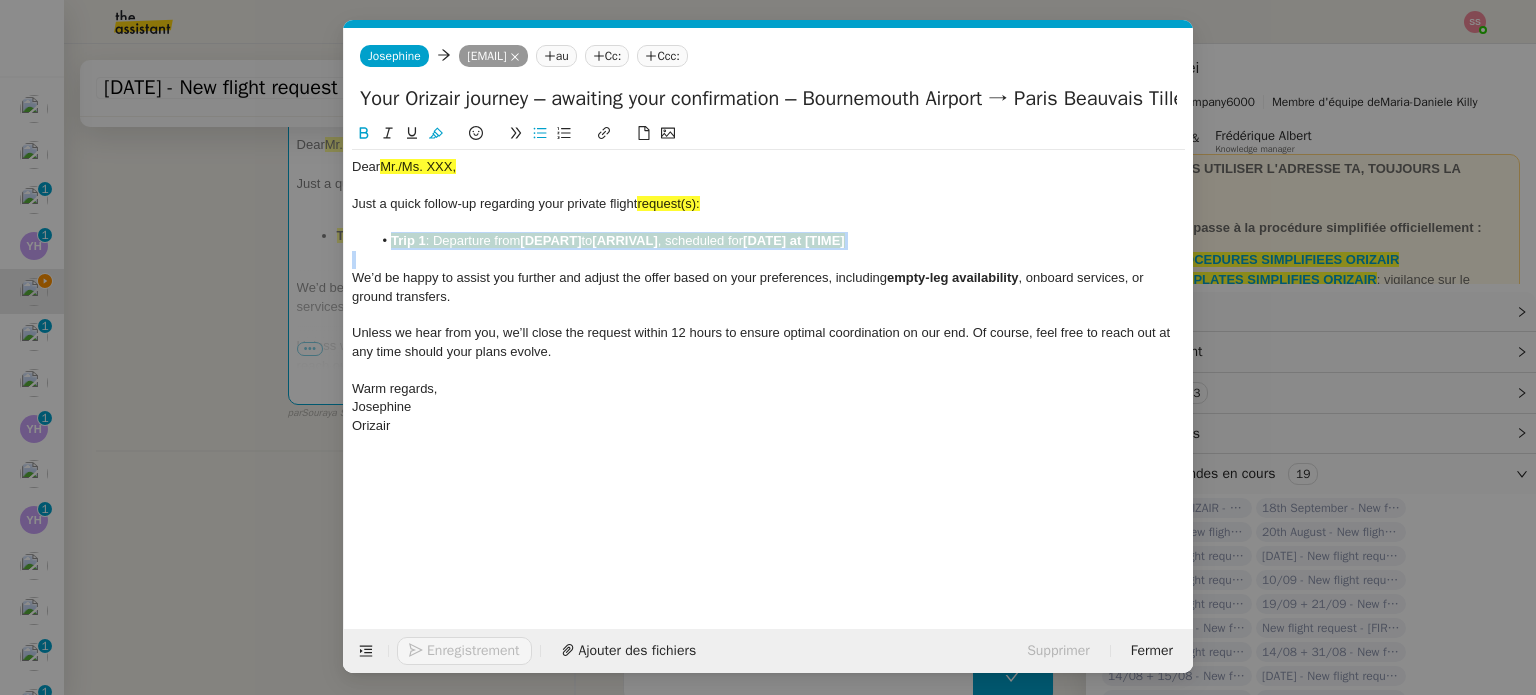 click on "to" 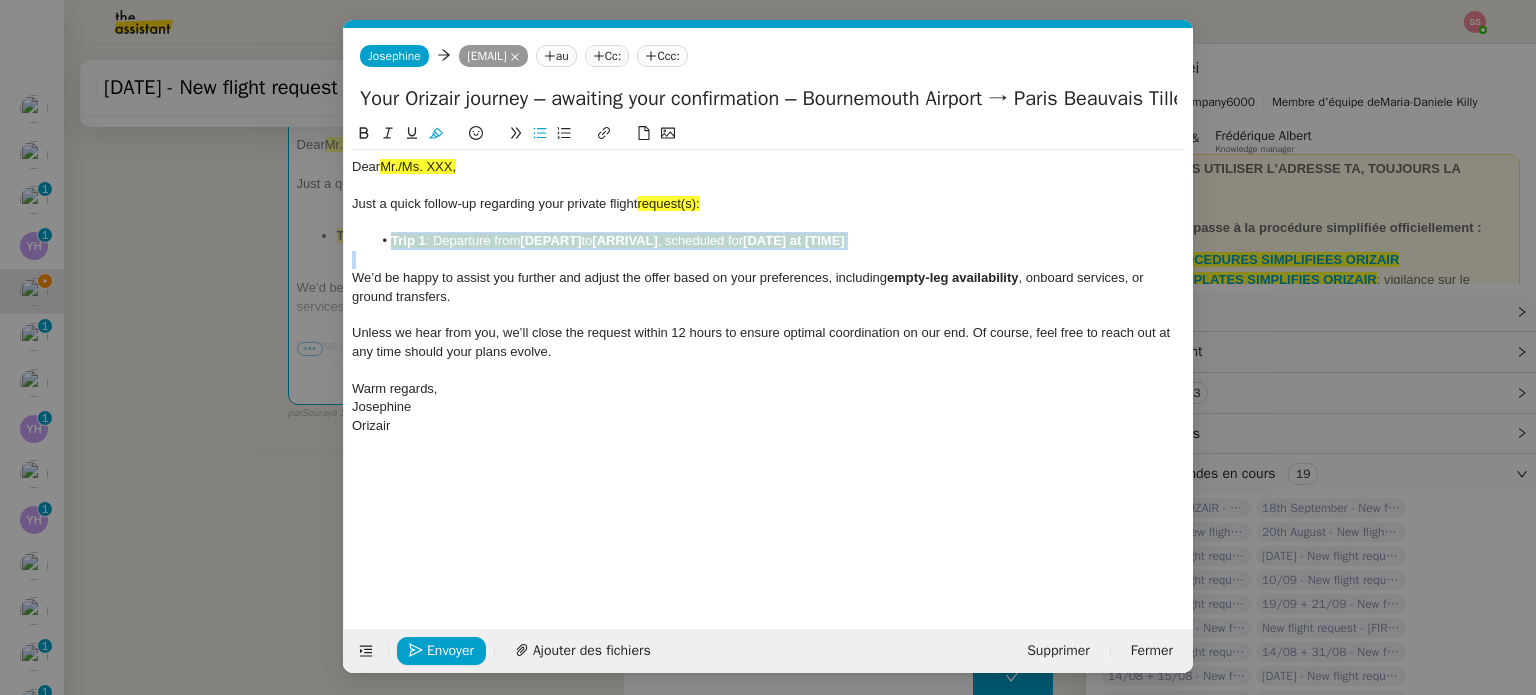 click 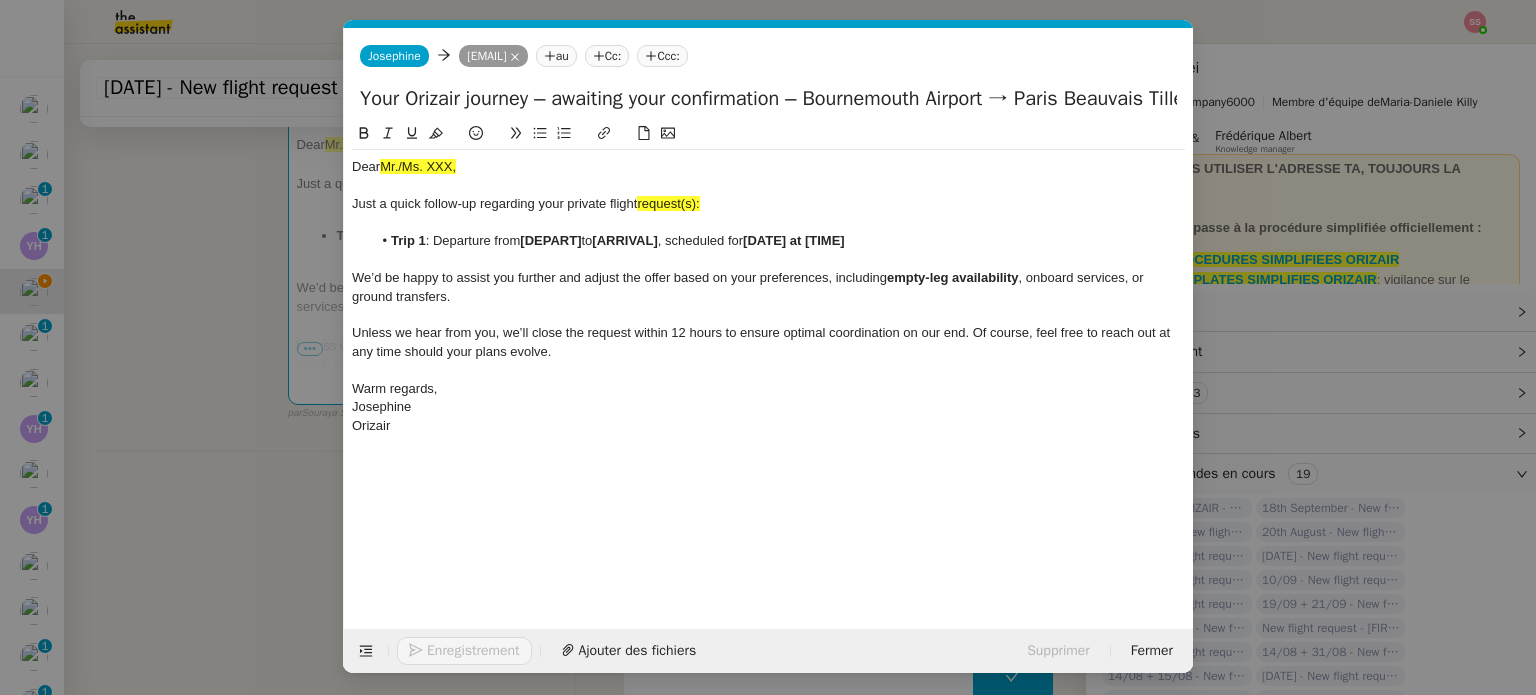 click on "Just a quick follow-up regarding your private flight  request(s):" 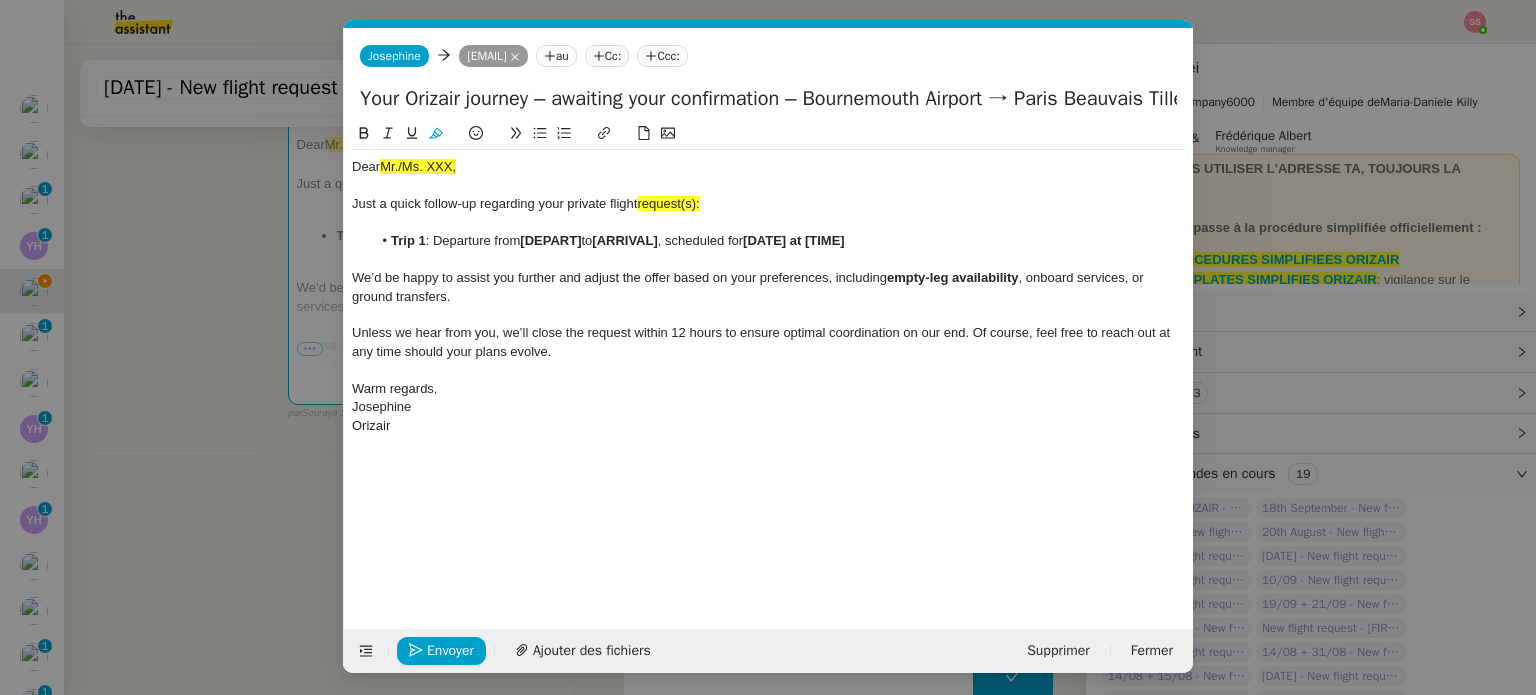 type 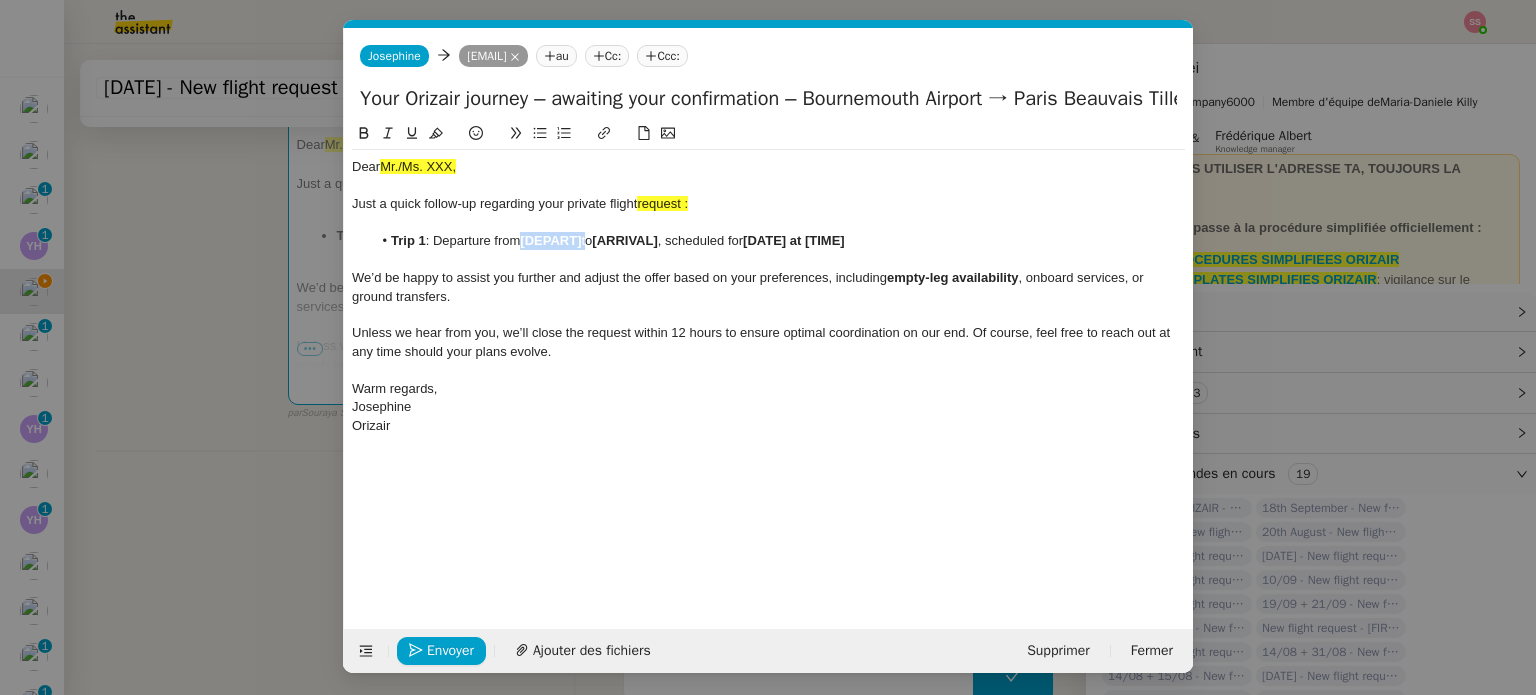 drag, startPoint x: 587, startPoint y: 237, endPoint x: 524, endPoint y: 240, distance: 63.07139 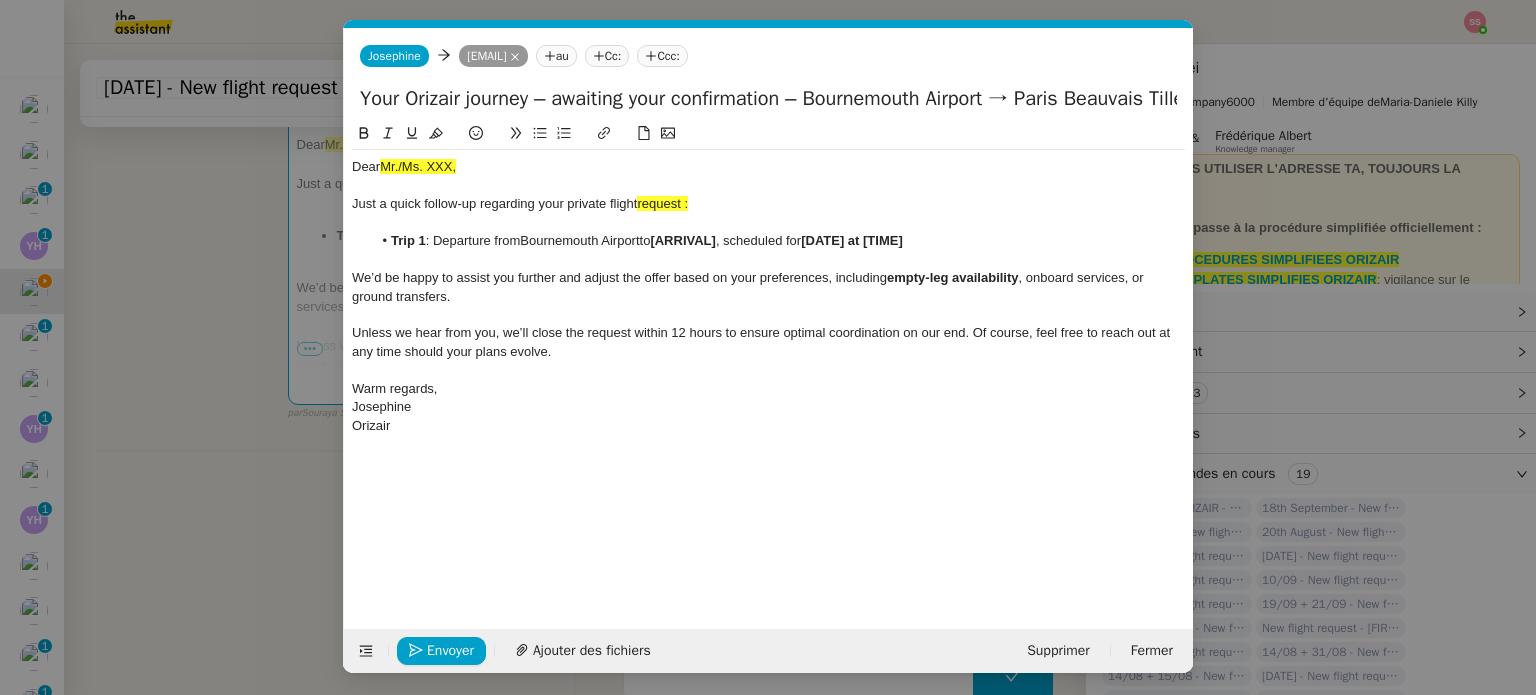scroll, scrollTop: 0, scrollLeft: 0, axis: both 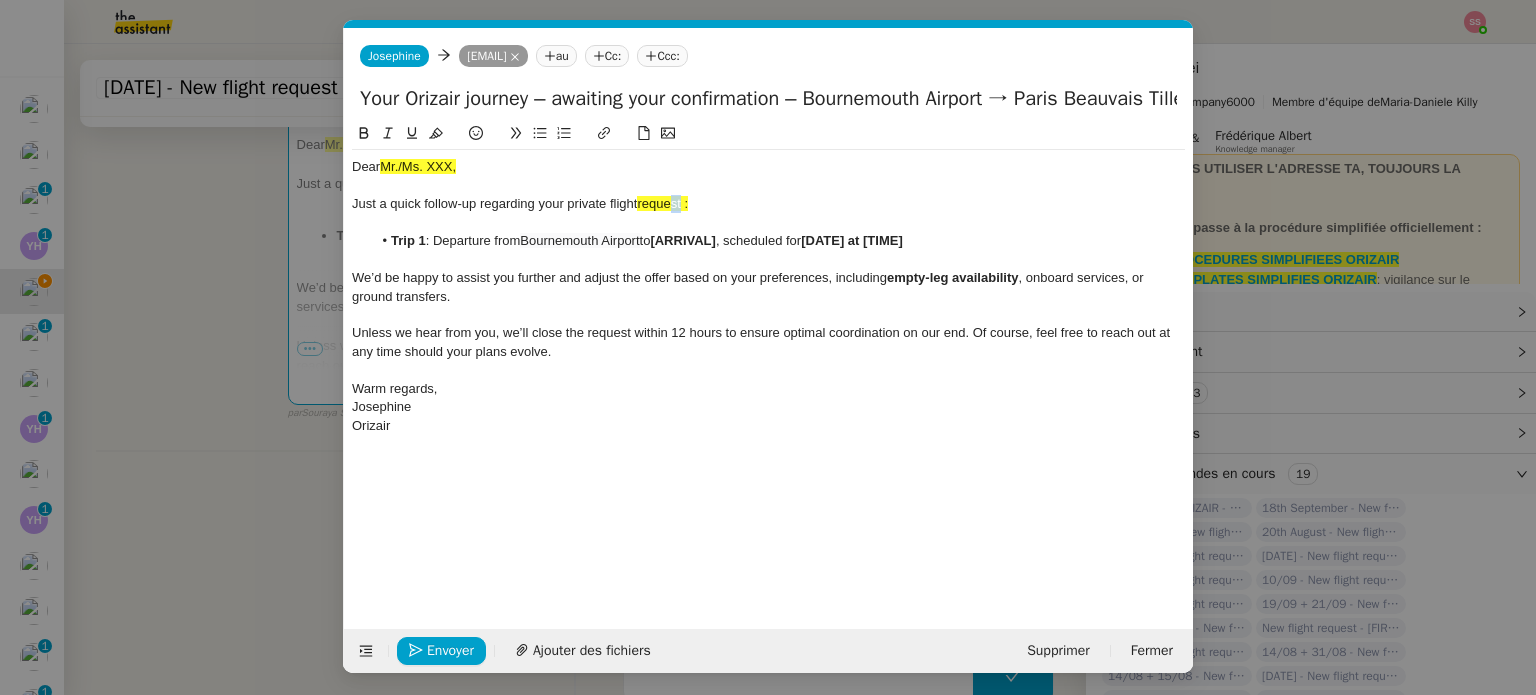 click on "request :" 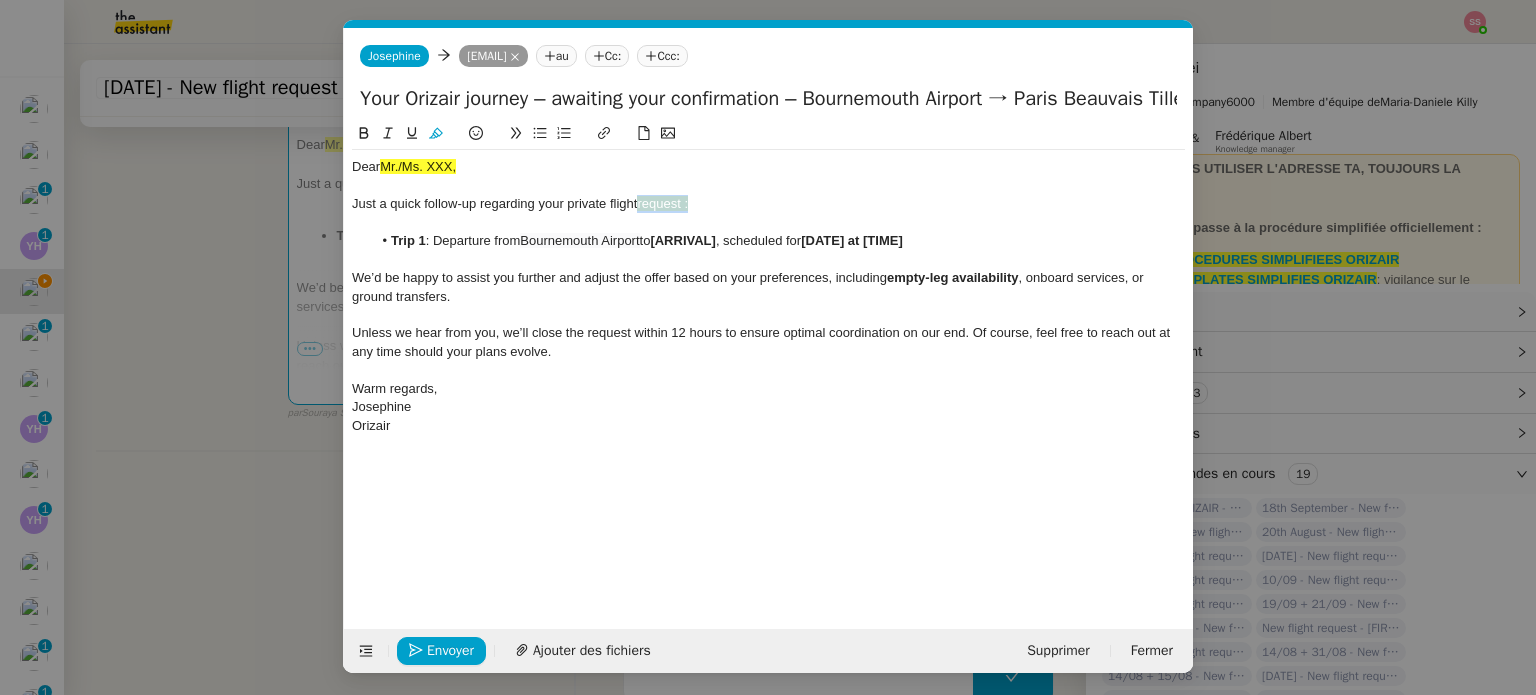 drag, startPoint x: 716, startPoint y: 200, endPoint x: 640, endPoint y: 203, distance: 76.05919 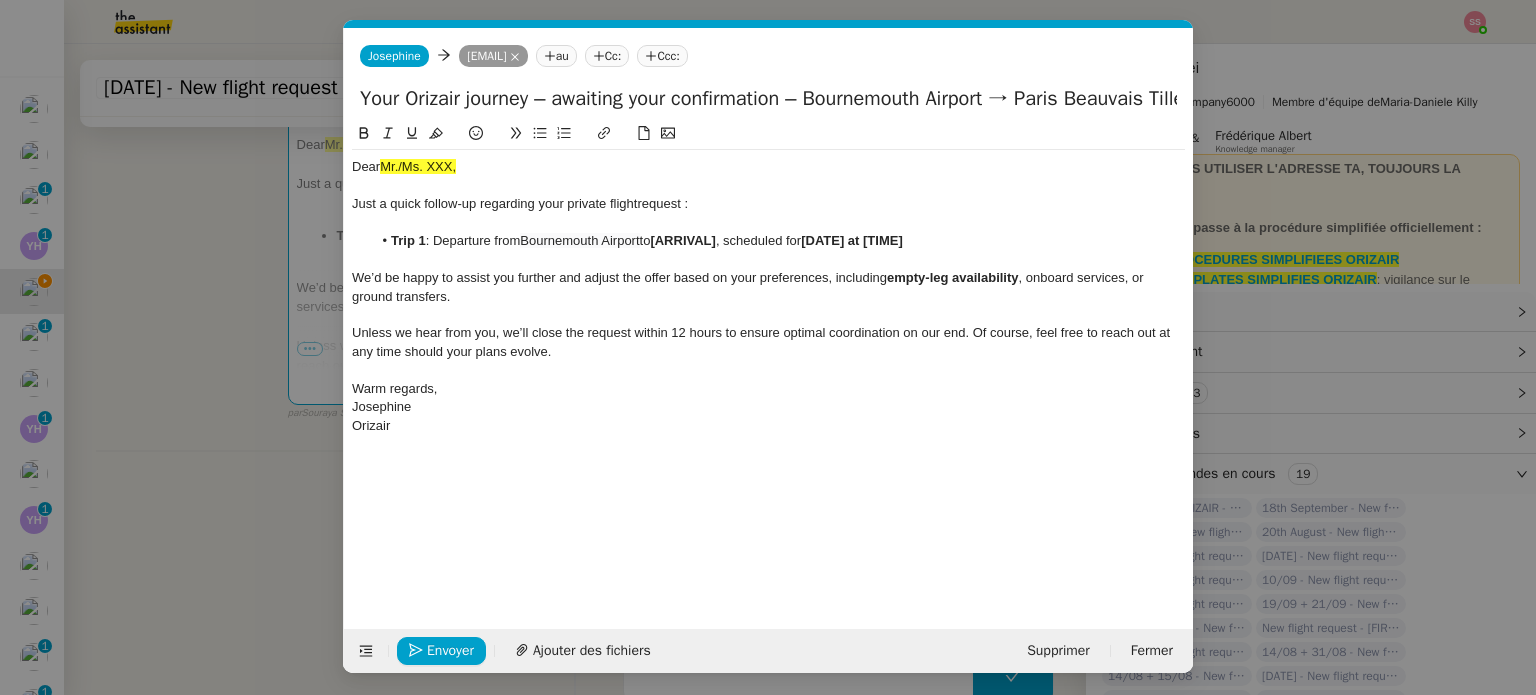 click on "Just a quick follow-up regarding your private flight" 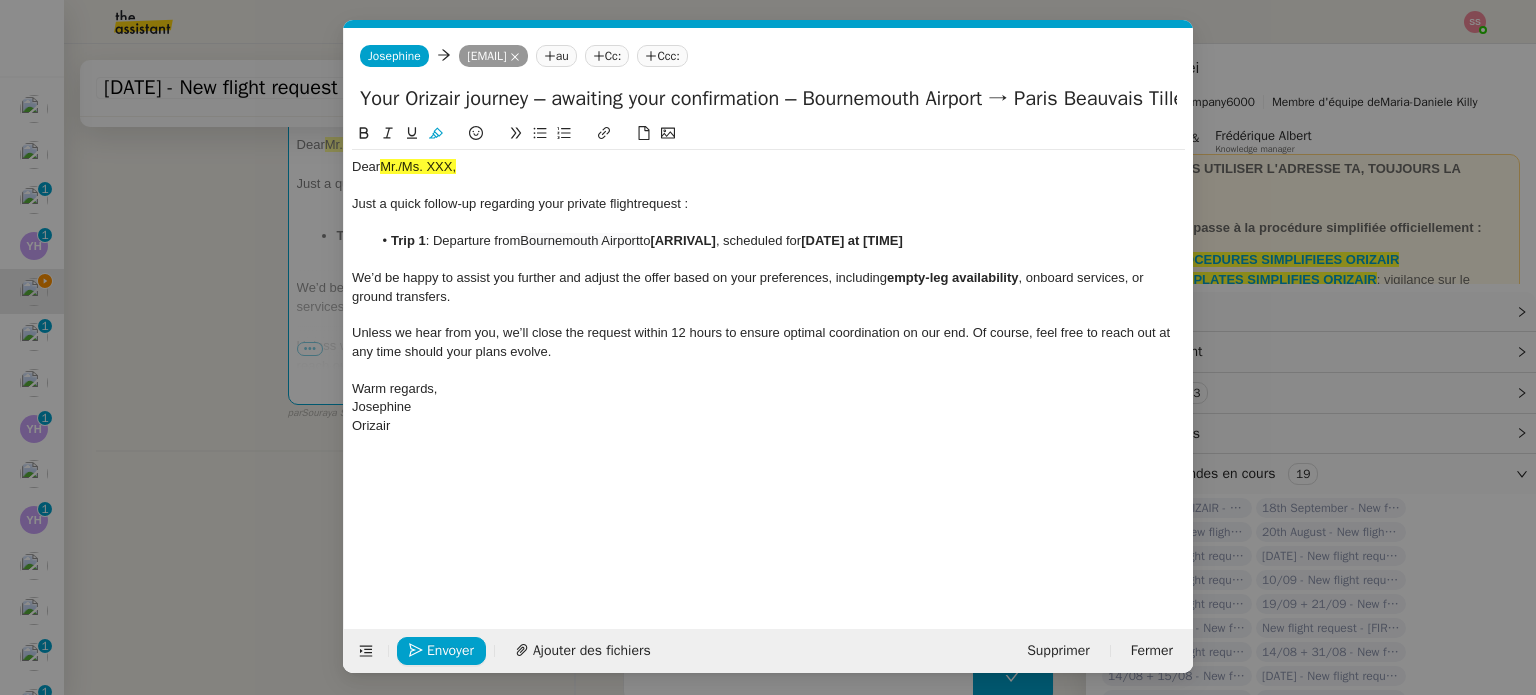 drag, startPoint x: 488, startPoint y: 159, endPoint x: 197, endPoint y: 147, distance: 291.2473 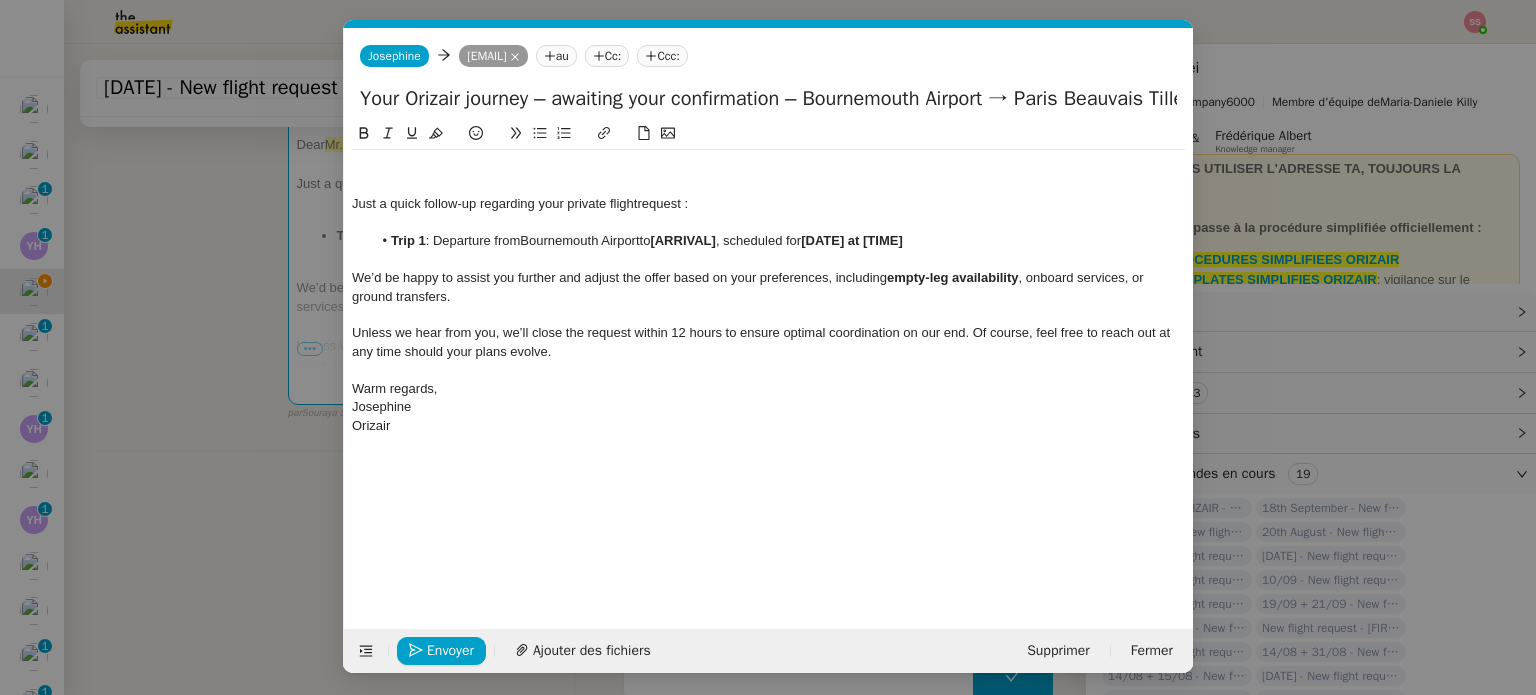 click on "relance Service Relance  Bon de Commande LBP    A utiliser dans le cadre de la procédure de  relance  des bons de commande TA -  RELANCE  CLIENT (EN)    Relance r un client lorsqu'il n'a pas répondu à un précédent message ✈️Orizair -  Relance  client (FR)    à utiliser pour orizair, première  relance  en français  Louis Frei TA -  RELANCE  CLIENT    Relance r un client lorsqu'il n'a pas répondu à un précédent message UMENTO -  RELANCE  GROUPE J+7    A utiliser dans le cadre de la procédure d'organisation de dîner MENTO -  RELANCE  GROUPE J+14    A utiliser dans le cadre de la procédure d'organisation de dîner ✈️Orizair -  Relance  client (EN)     à utiliser pour orizair,  relance  en anglais  Louis Frei 3ᵉ  relance  impayés ENG    2ᵉ  relance  impayés ENG    impayés  3ᵉ  relance  impayés FR    2ᵉ  relance  impayés FR    1ʳᵉ  relance  impayés FR    ✈️ Orizair -  Relance  après envoi devis client (EN)    relance r le client pour son devis en anglais." at bounding box center (768, 347) 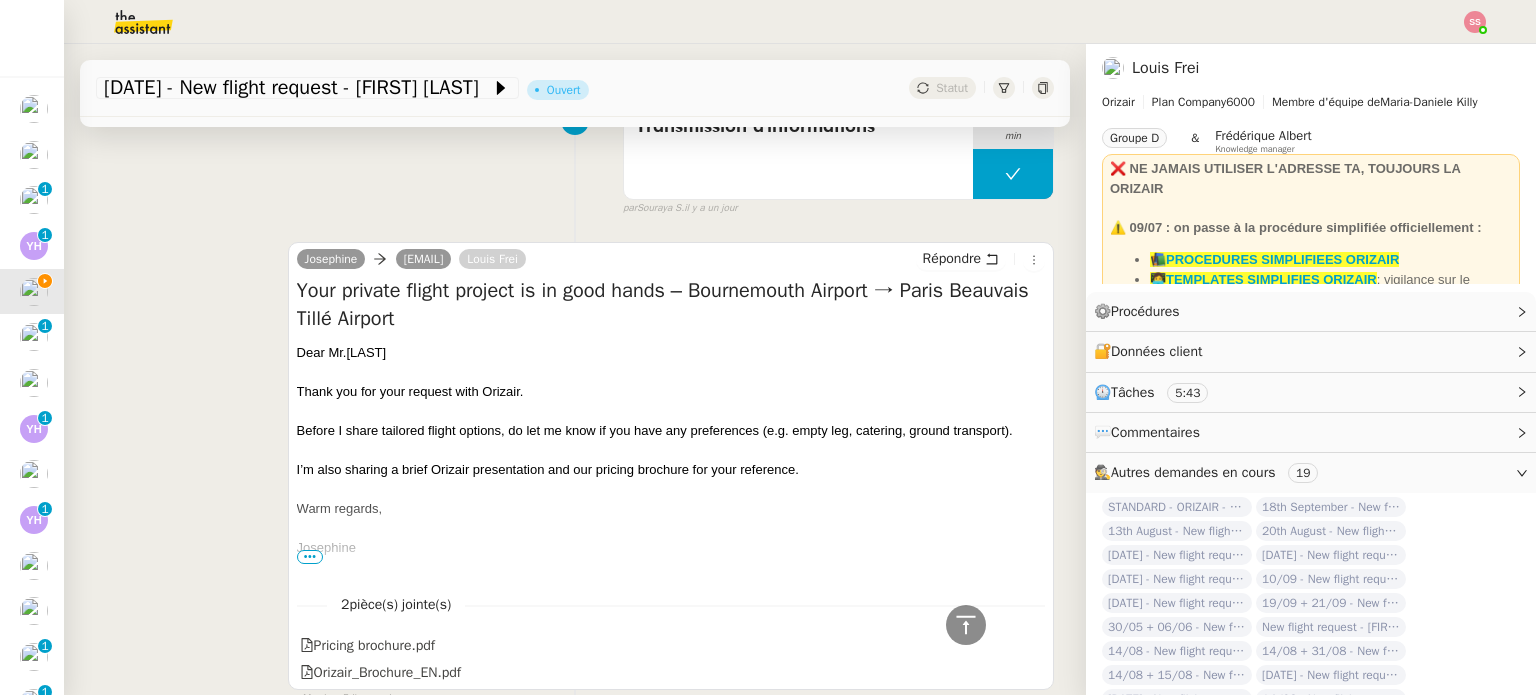 scroll, scrollTop: 1000, scrollLeft: 0, axis: vertical 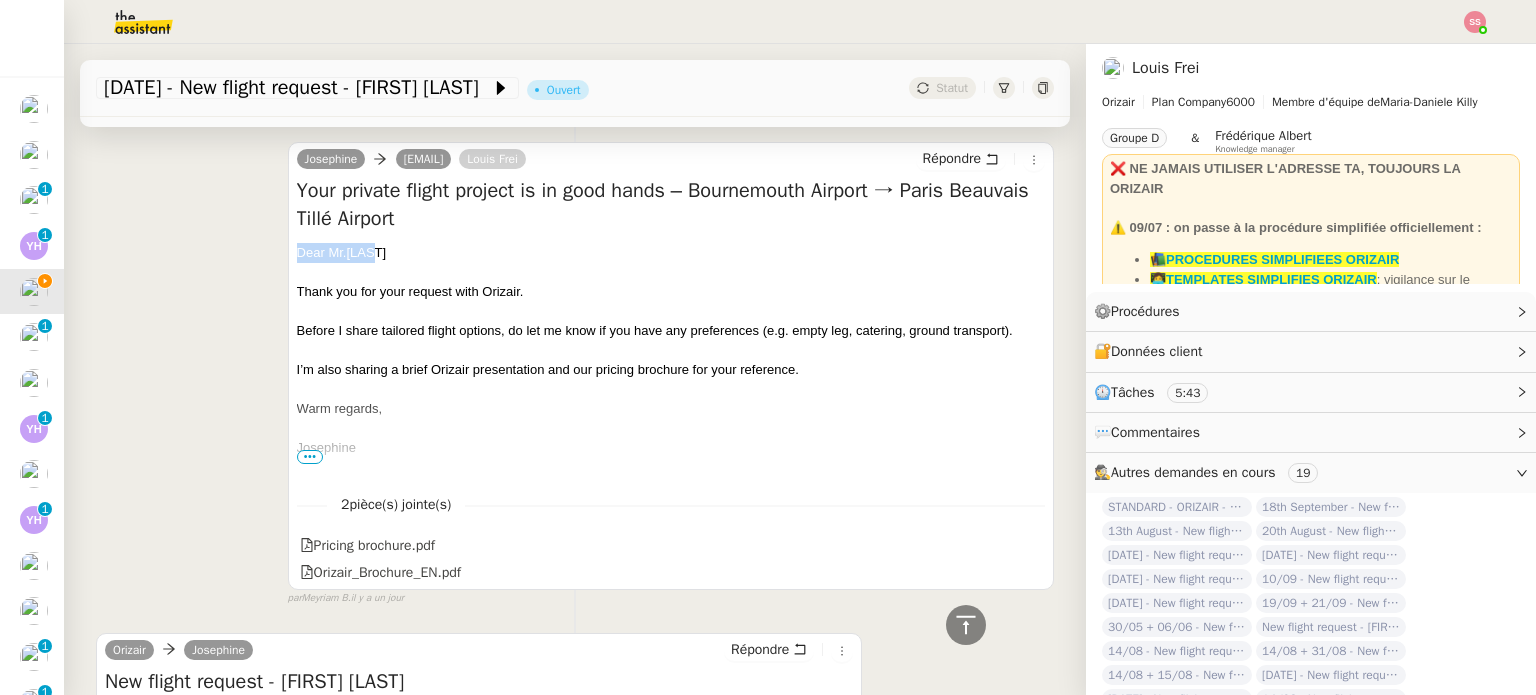 drag, startPoint x: 379, startPoint y: 256, endPoint x: 258, endPoint y: 252, distance: 121.0661 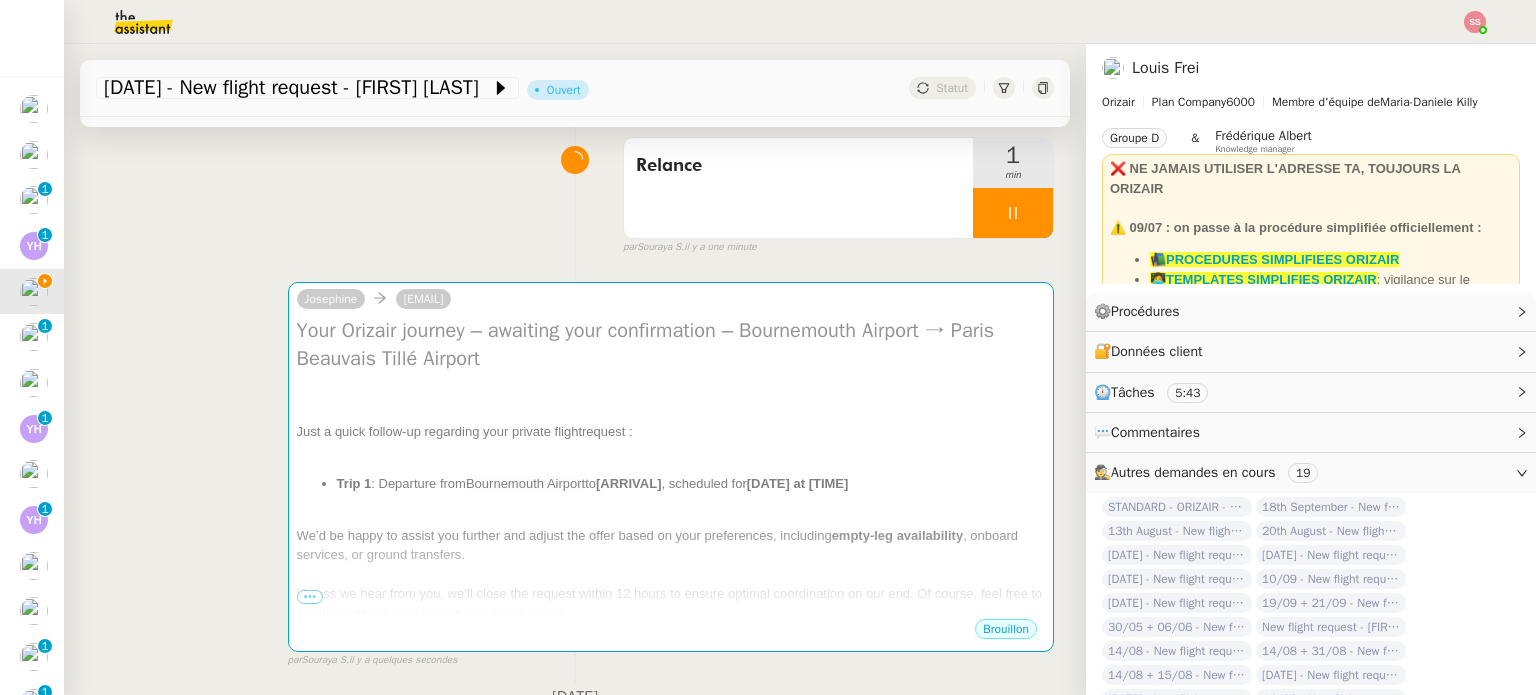 scroll, scrollTop: 0, scrollLeft: 0, axis: both 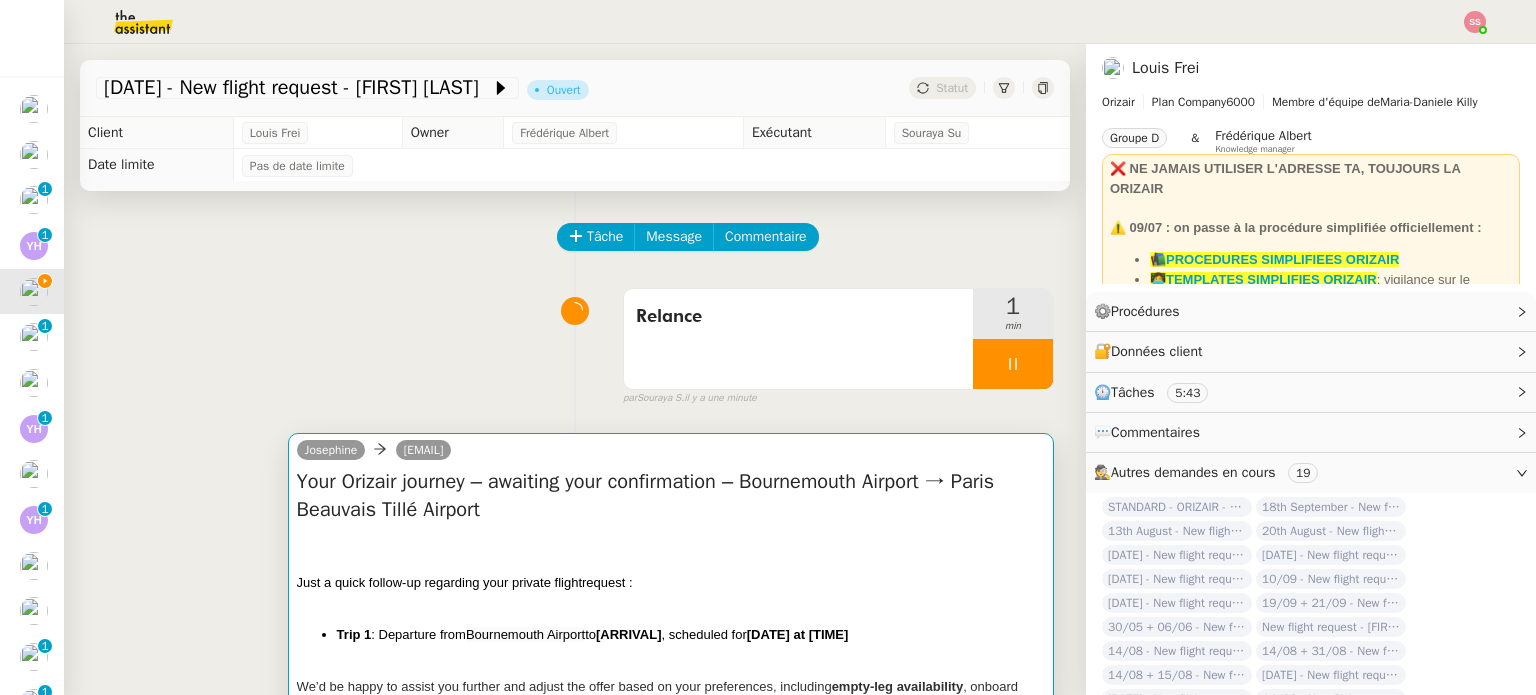 click on "Your Orizair journey – awaiting your confirmation – Bournemouth Airport → Paris Beauvais Tillé Airport" at bounding box center [671, 496] 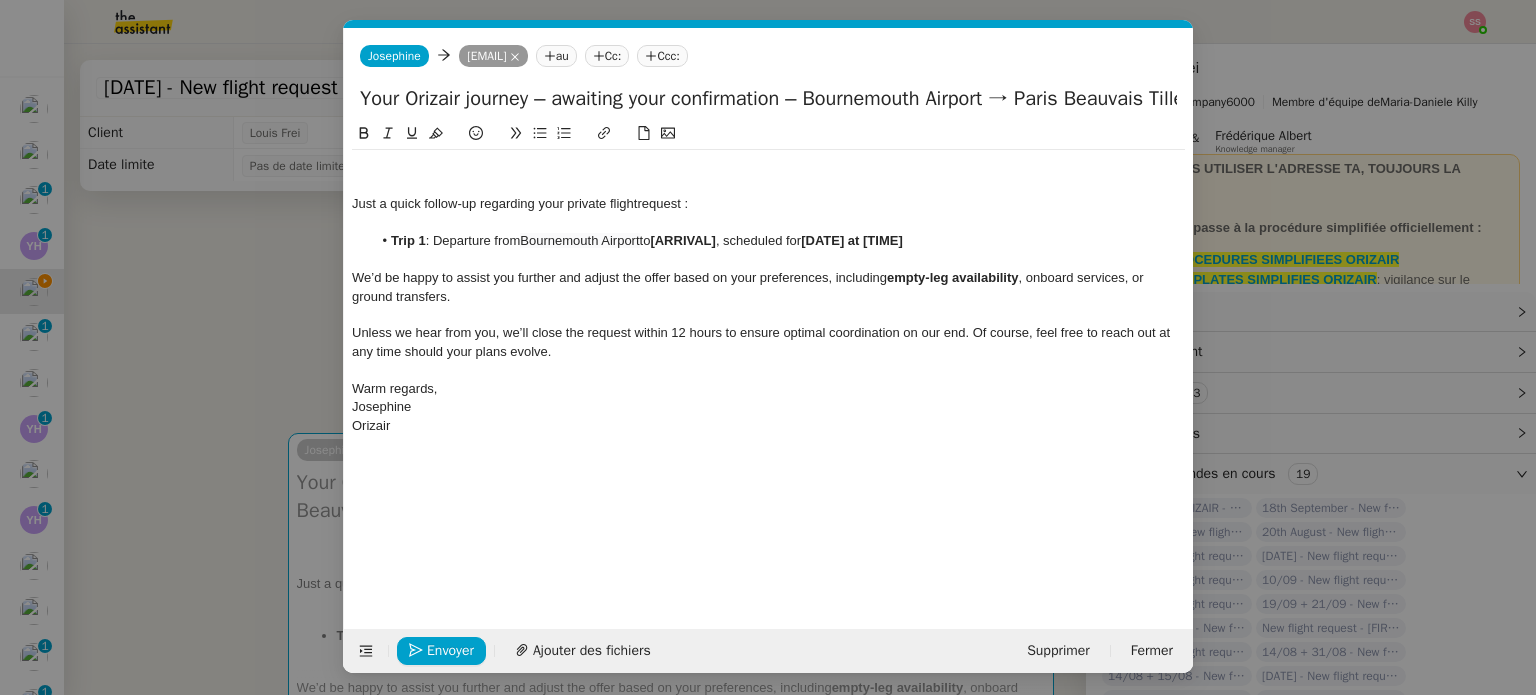 scroll, scrollTop: 0, scrollLeft: 86, axis: horizontal 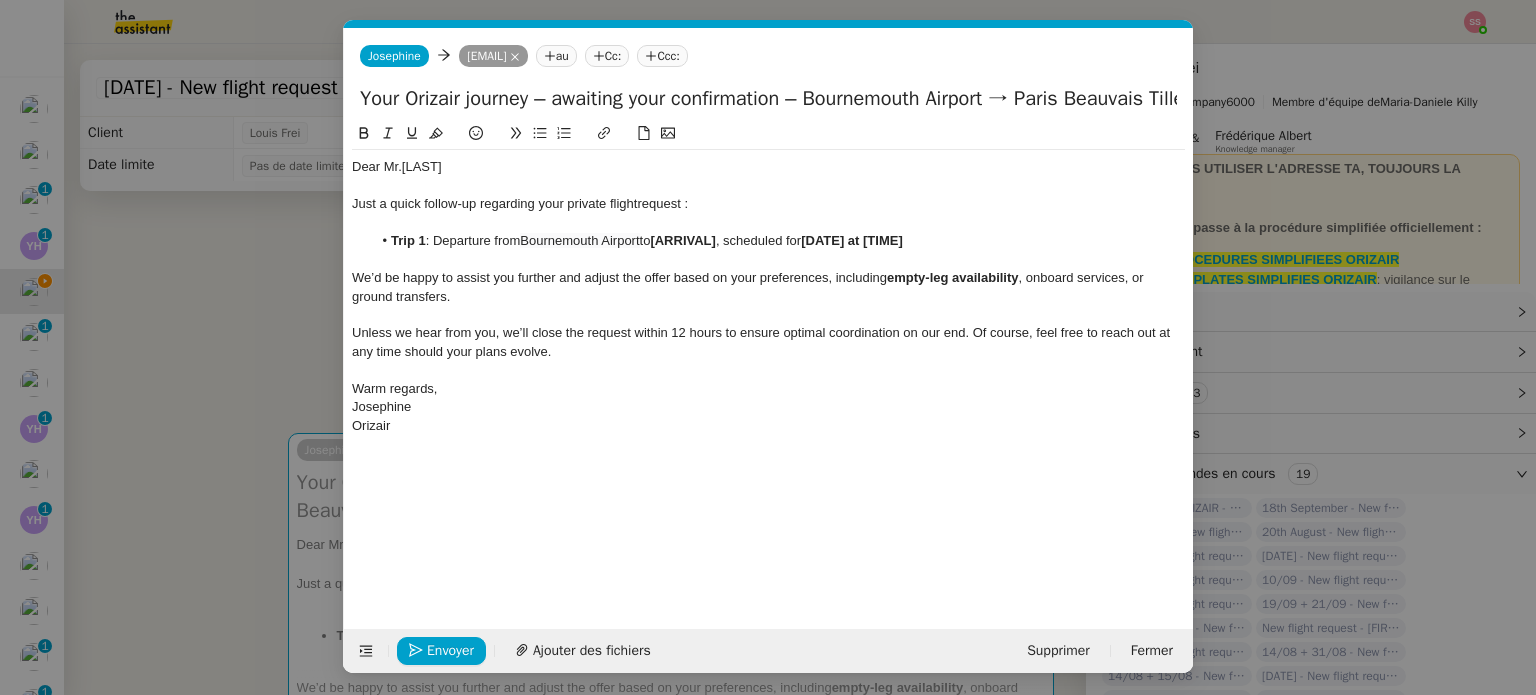 click on "relance Service Relance  Bon de Commande LBP    A utiliser dans le cadre de la procédure de  relance  des bons de commande TA -  RELANCE  CLIENT (EN)    Relance r un client lorsqu'il n'a pas répondu à un précédent message ✈️Orizair -  Relance  client (FR)    à utiliser pour orizair, première  relance  en français  Louis Frei TA -  RELANCE  CLIENT    Relance r un client lorsqu'il n'a pas répondu à un précédent message UMENTO -  RELANCE  GROUPE J+7    A utiliser dans le cadre de la procédure d'organisation de dîner MENTO -  RELANCE  GROUPE J+14    A utiliser dans le cadre de la procédure d'organisation de dîner ✈️Orizair -  Relance  client (EN)     à utiliser pour orizair,  relance  en anglais  Louis Frei 3ᵉ  relance  impayés ENG    2ᵉ  relance  impayés ENG    impayés  3ᵉ  relance  impayés FR    2ᵉ  relance  impayés FR    1ʳᵉ  relance  impayés FR    ✈️ Orizair -  Relance  après envoi devis client (EN)    relance r le client pour son devis en anglais." at bounding box center [768, 347] 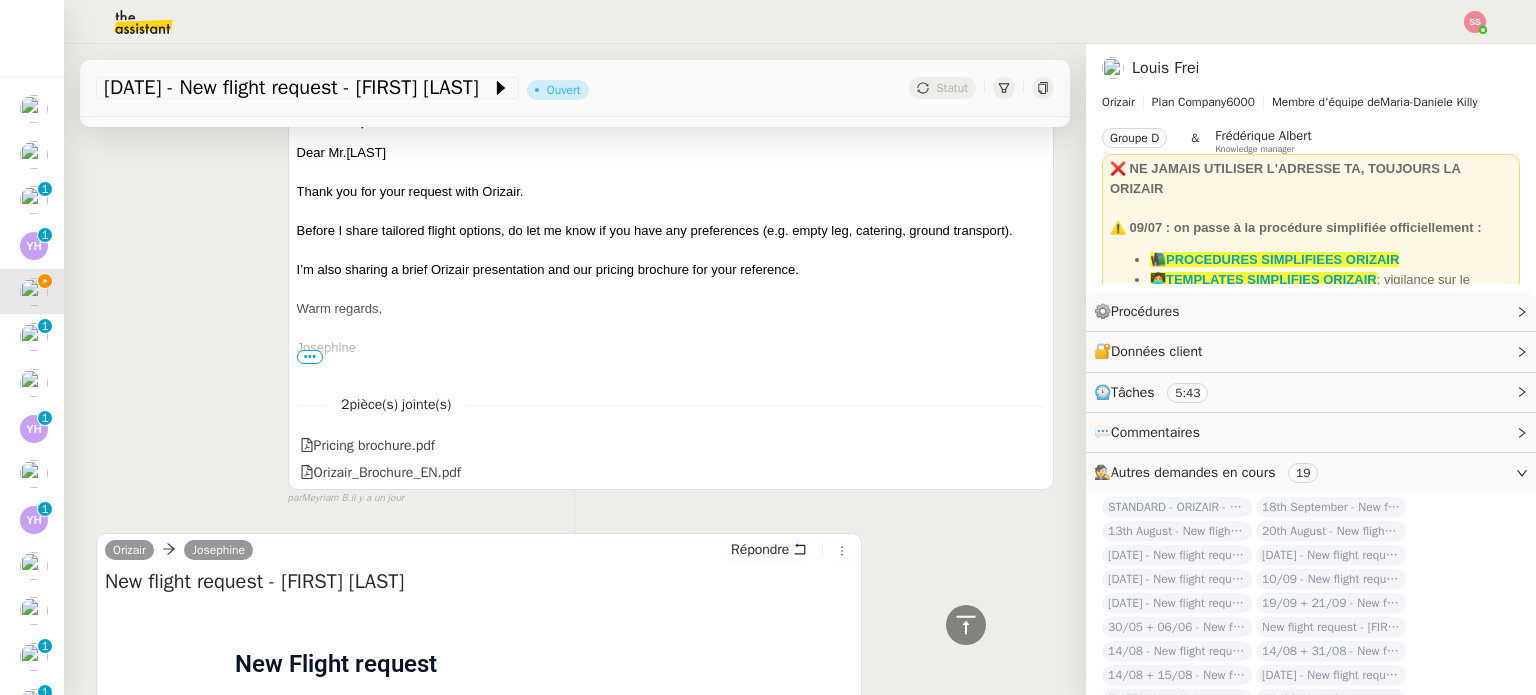 scroll, scrollTop: 1600, scrollLeft: 0, axis: vertical 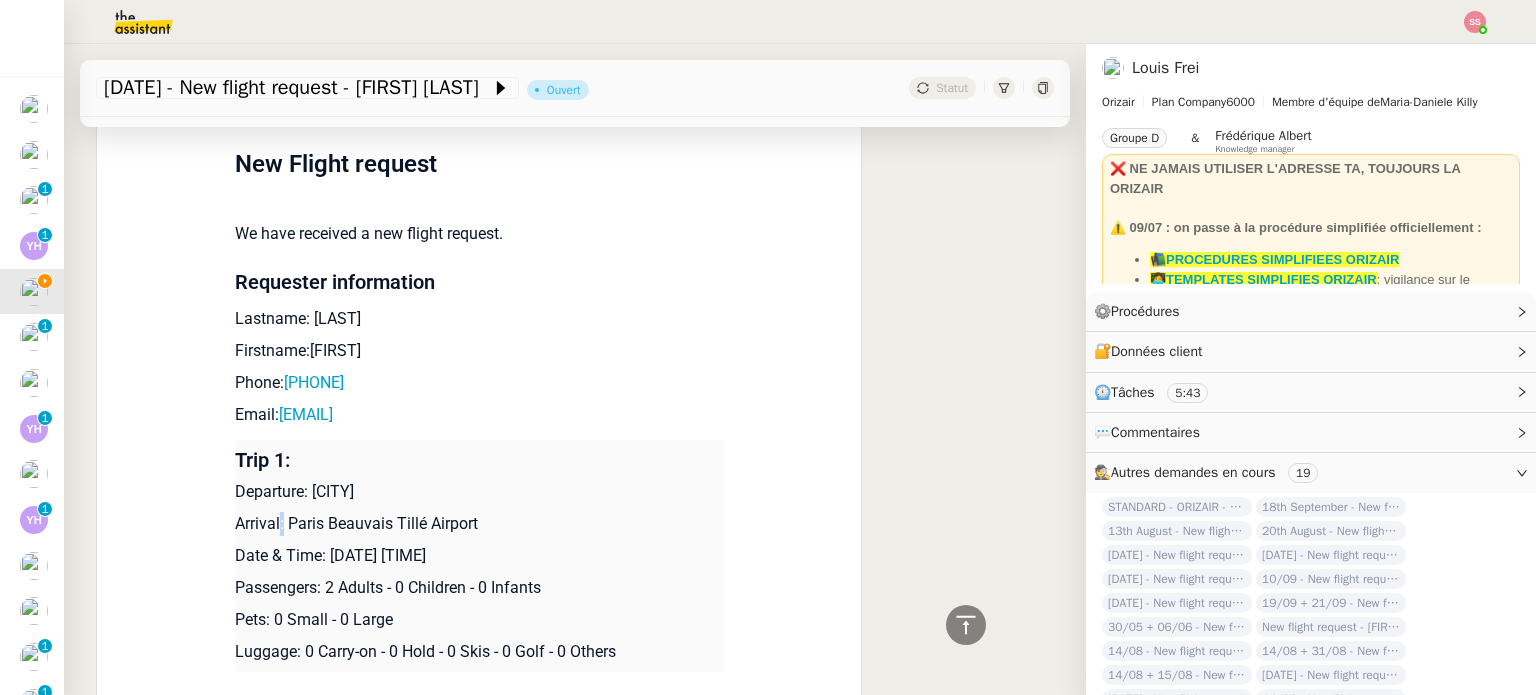 click on "Arrival: Paris Beauvais Tillé Airport" at bounding box center (479, 524) 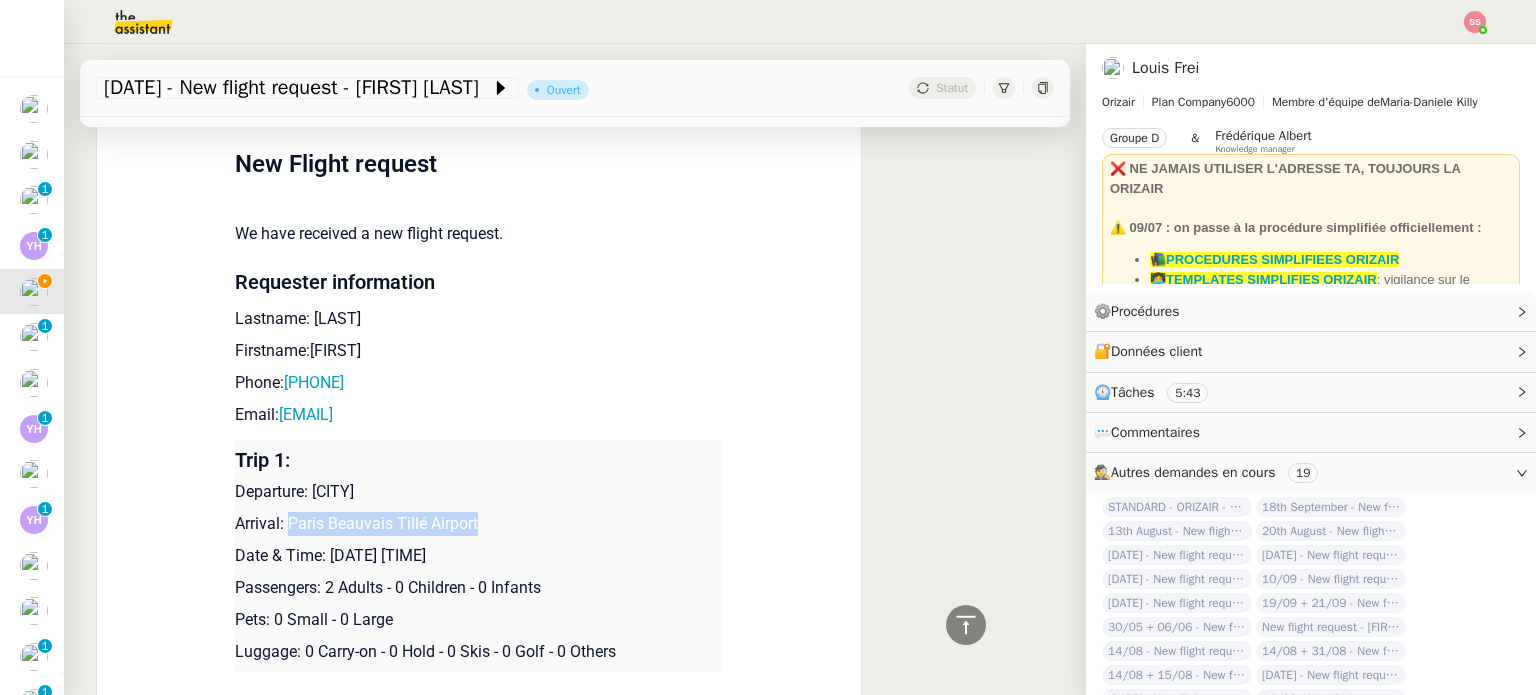 drag, startPoint x: 276, startPoint y: 528, endPoint x: 496, endPoint y: 523, distance: 220.05681 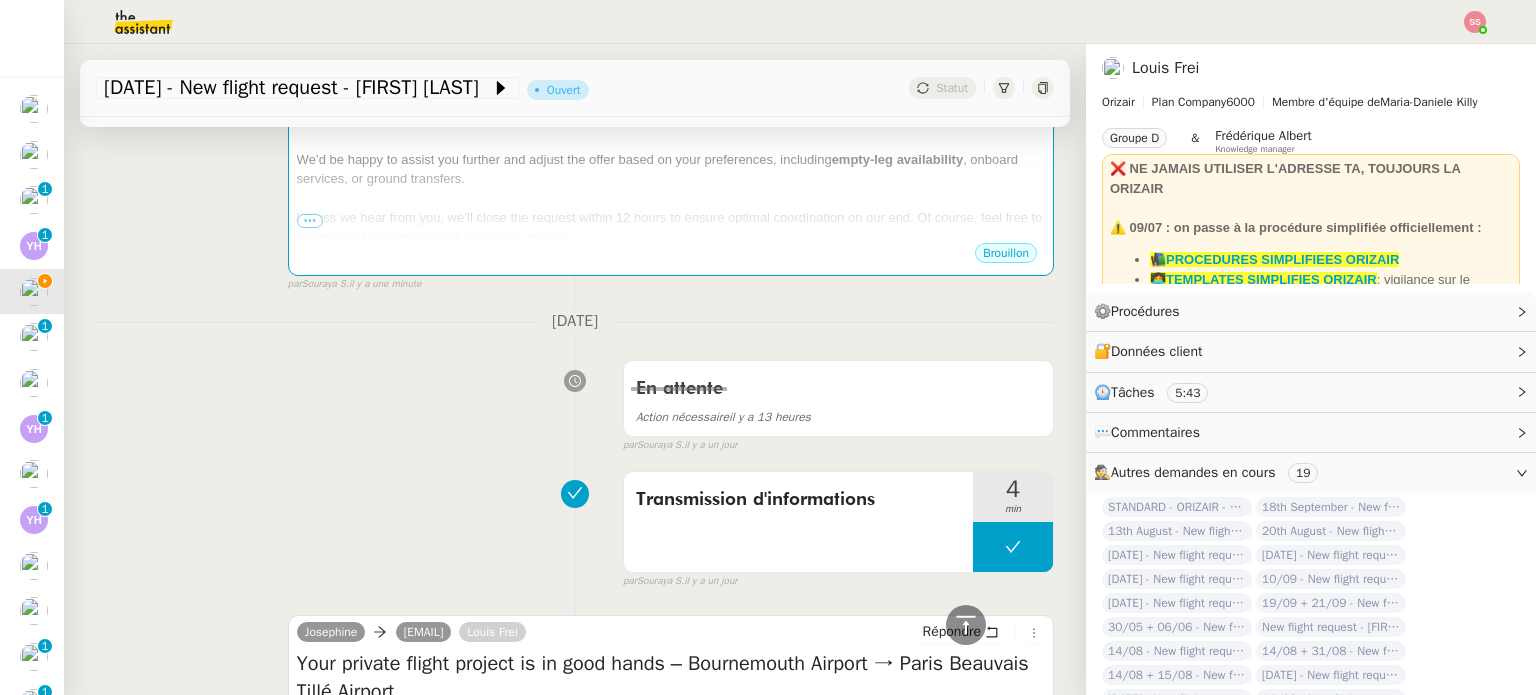 scroll, scrollTop: 400, scrollLeft: 0, axis: vertical 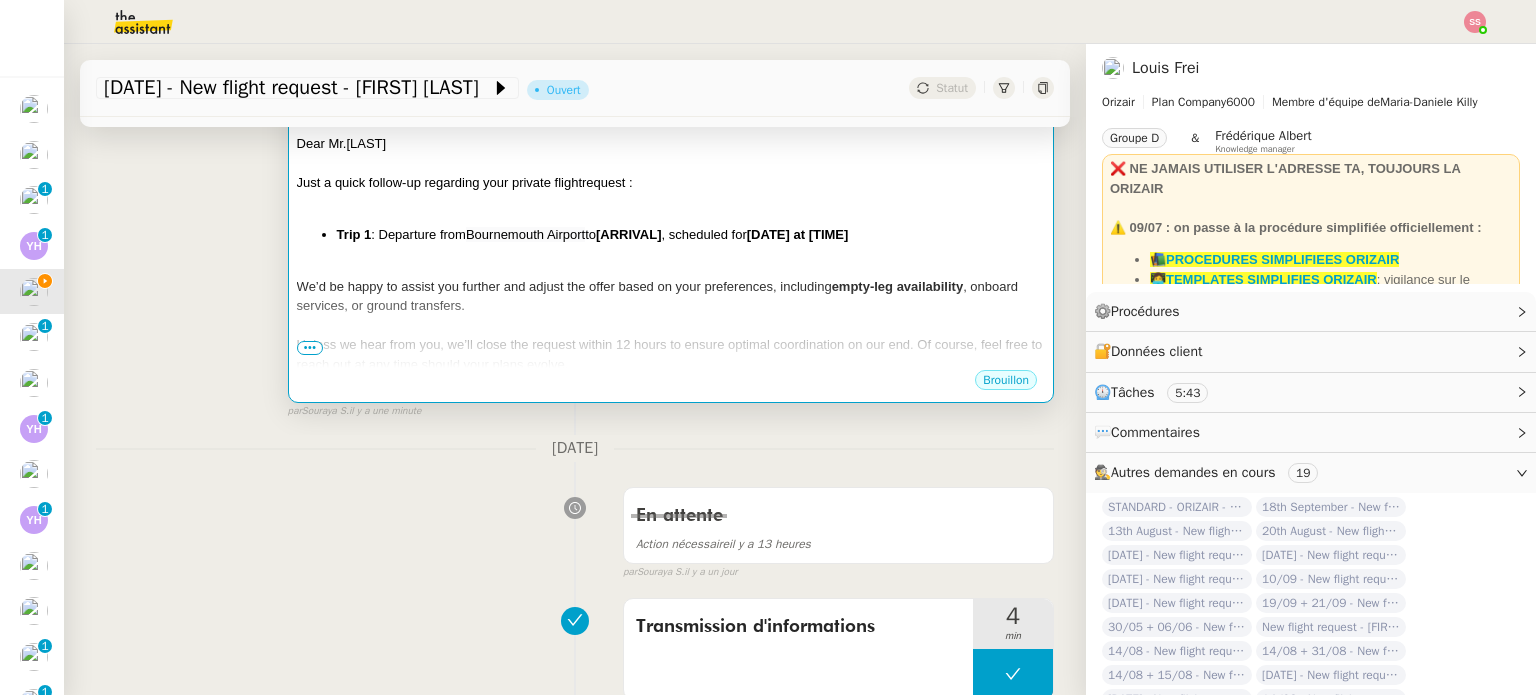 click at bounding box center [671, 267] 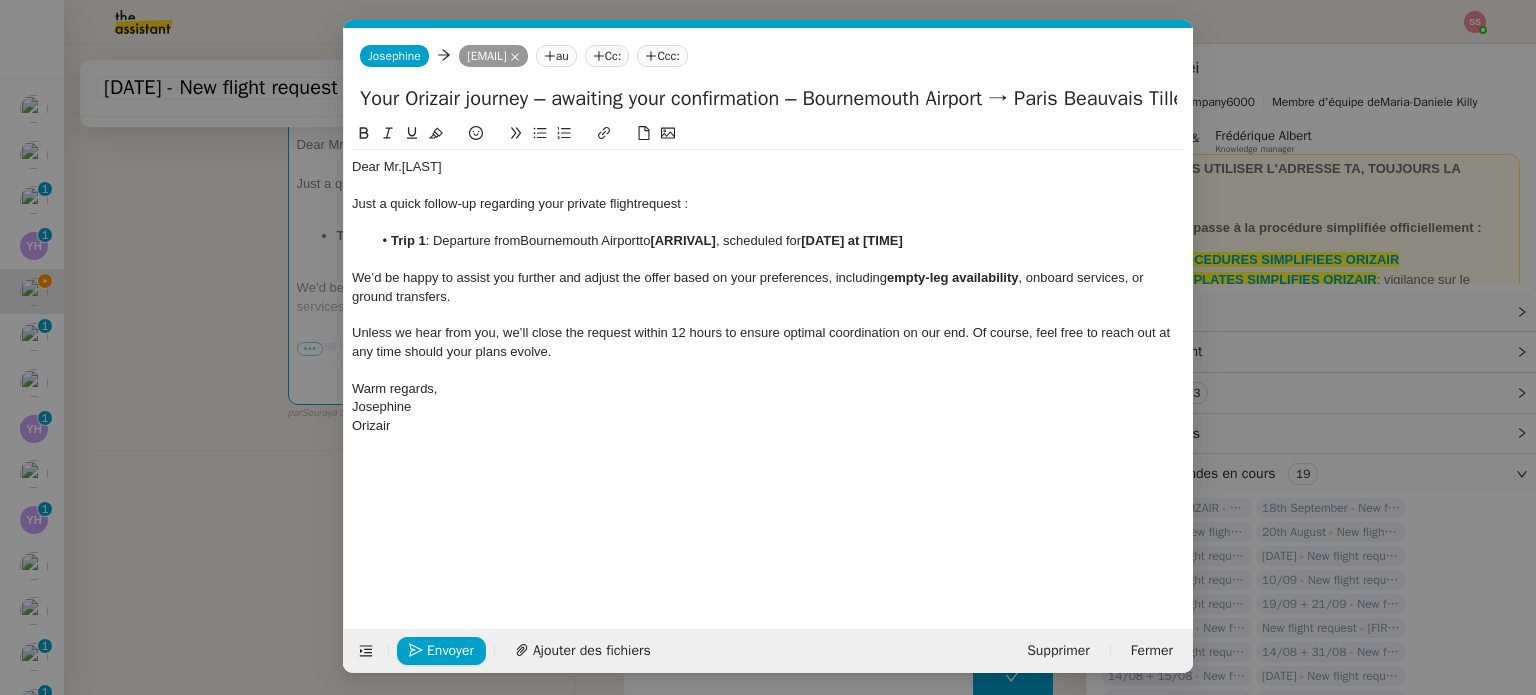 scroll, scrollTop: 0, scrollLeft: 86, axis: horizontal 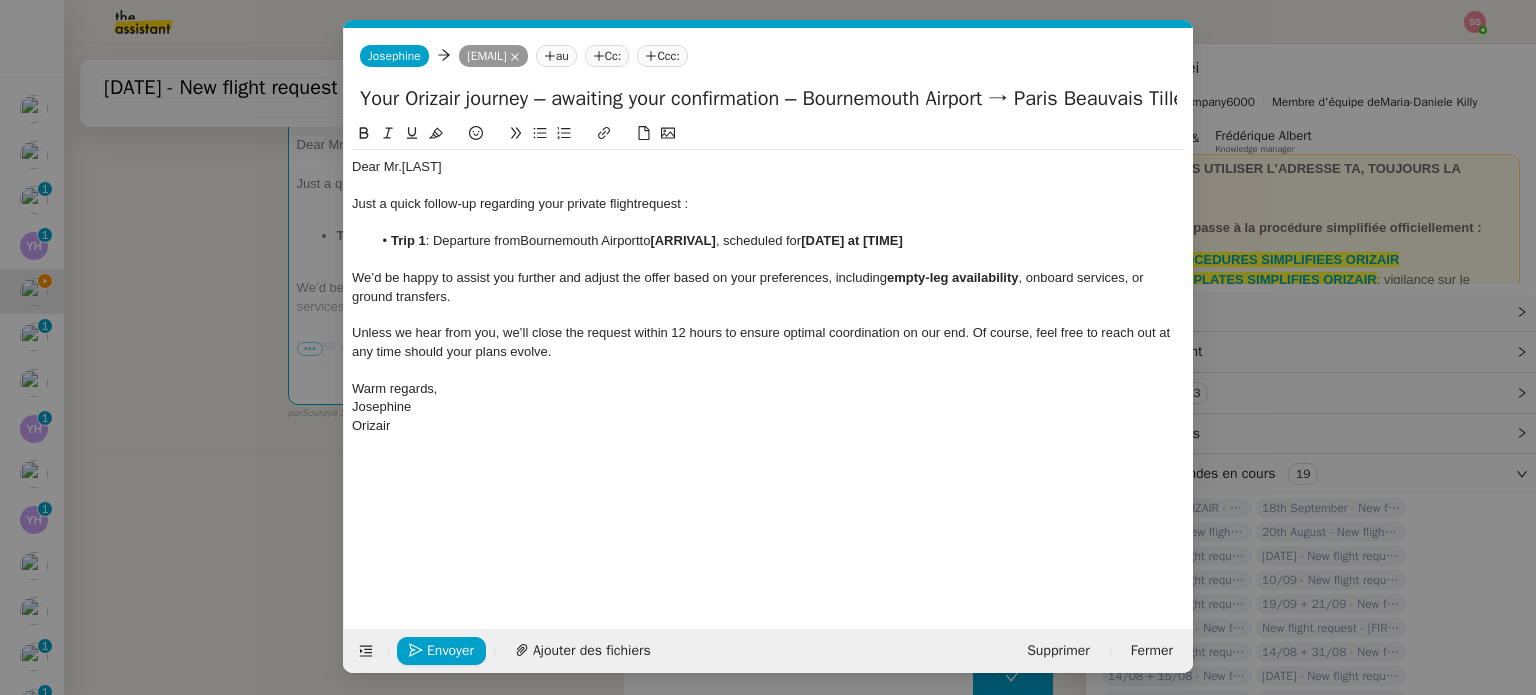 click on "Trip 1 : Departure from  Bournemouth Airport  to  [ARRIVAL] , scheduled for  [DATE] at [TIME]" 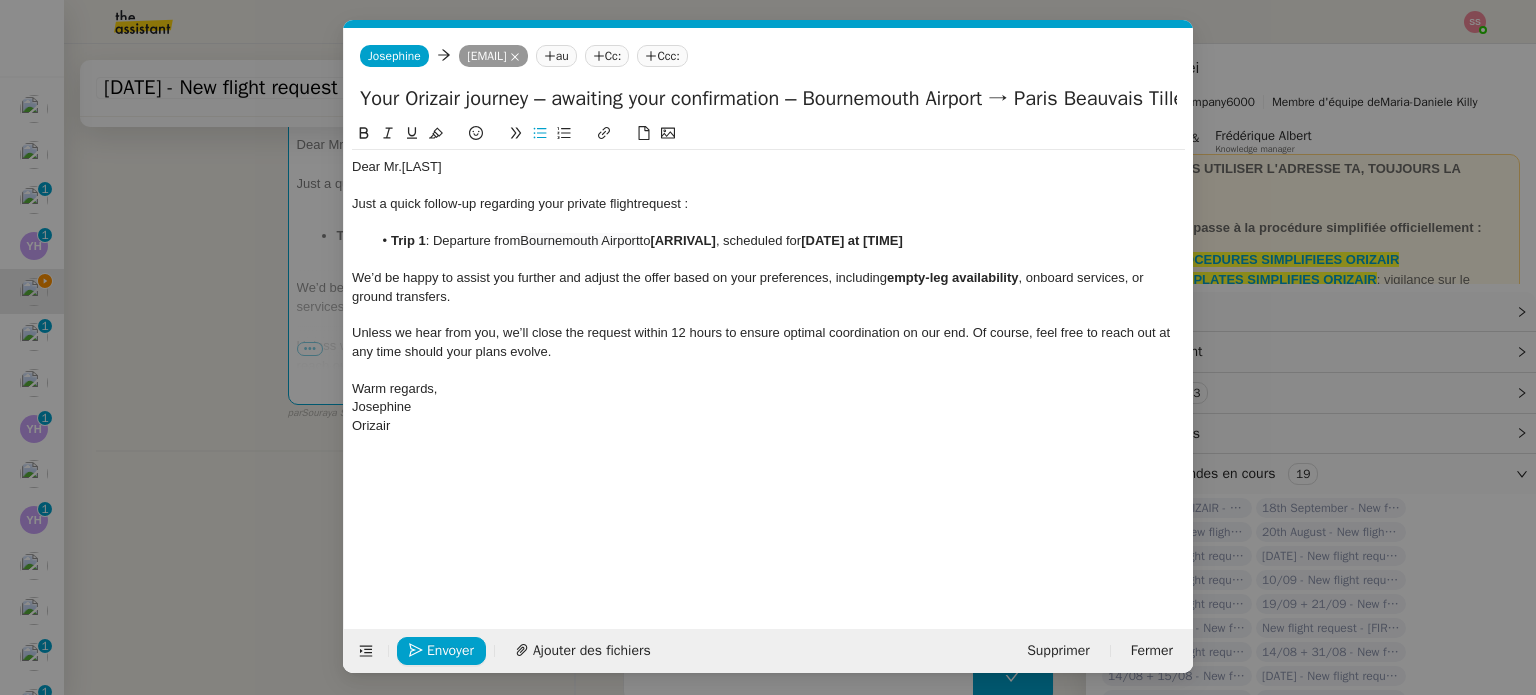click on "[ARRIVAL]" 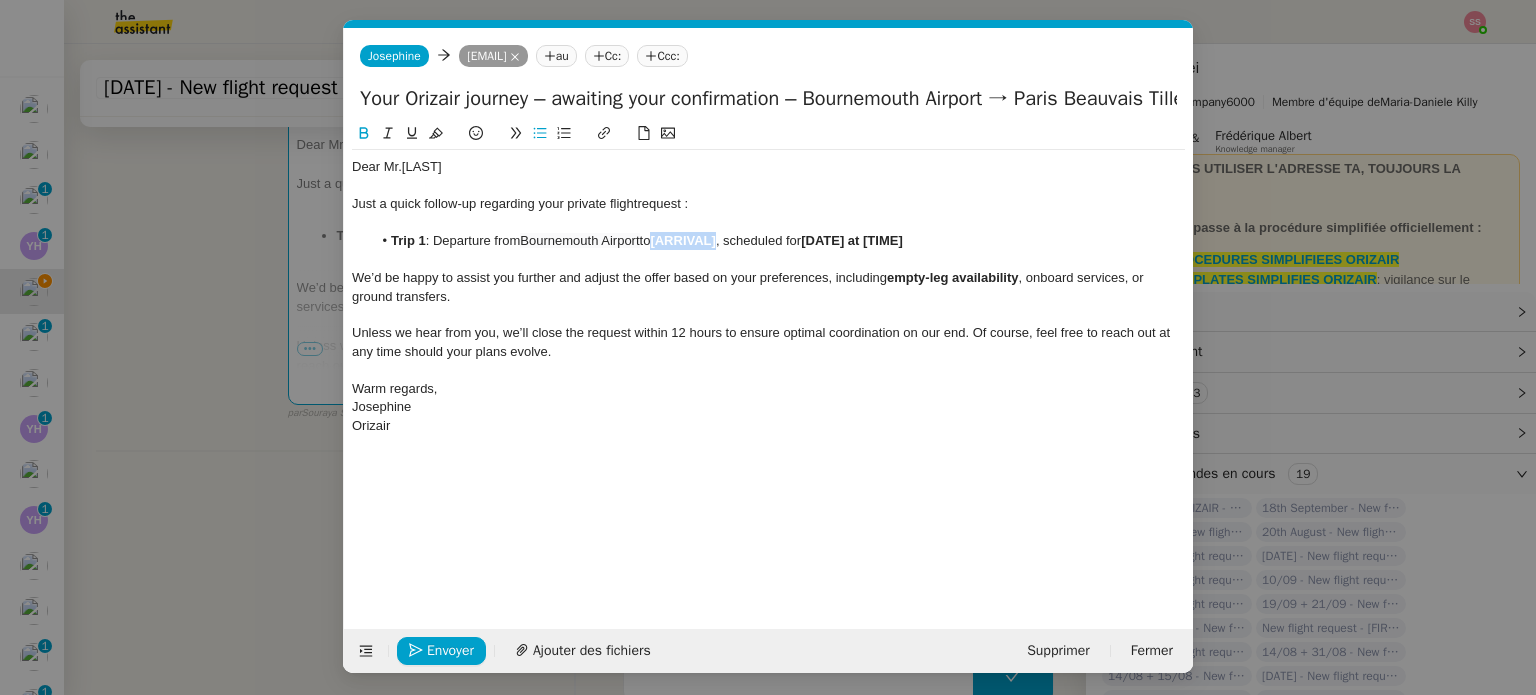 drag, startPoint x: 727, startPoint y: 236, endPoint x: 660, endPoint y: 239, distance: 67.06713 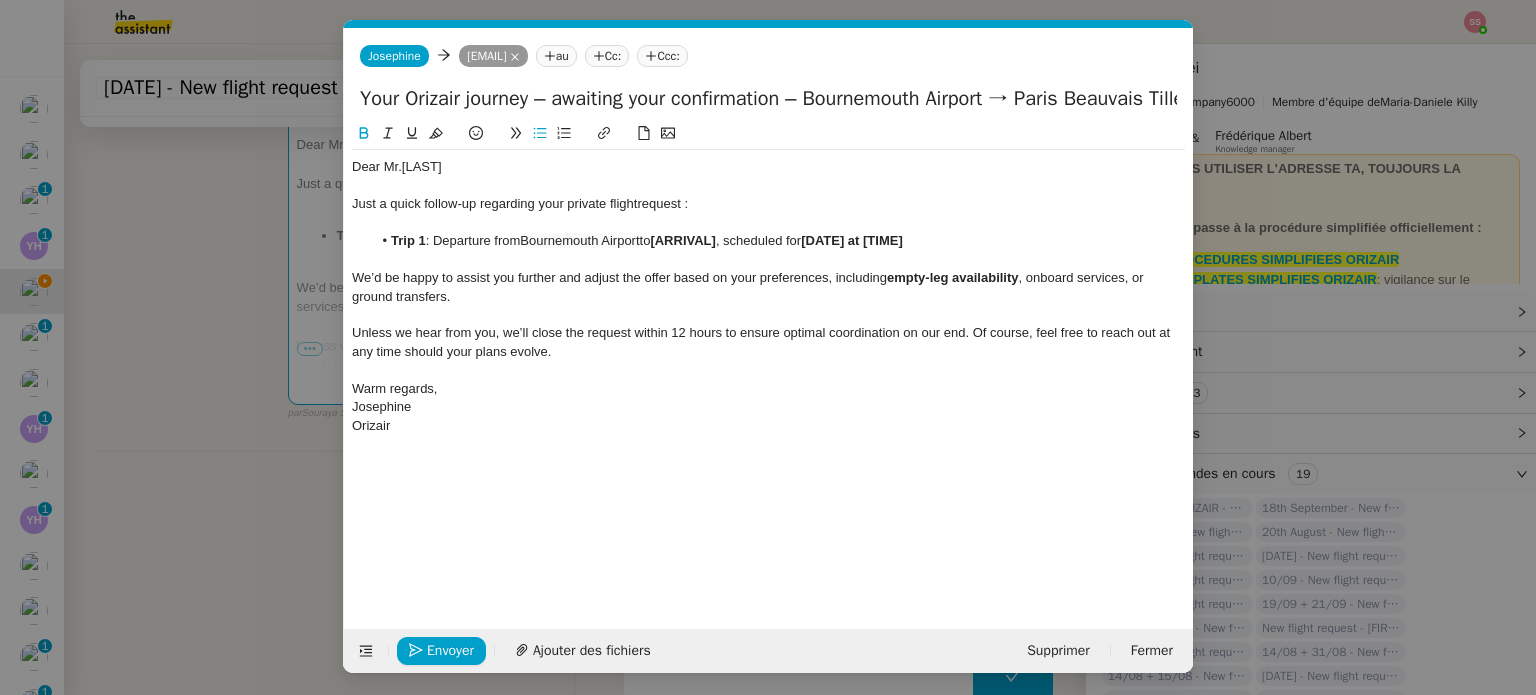 scroll, scrollTop: 0, scrollLeft: 0, axis: both 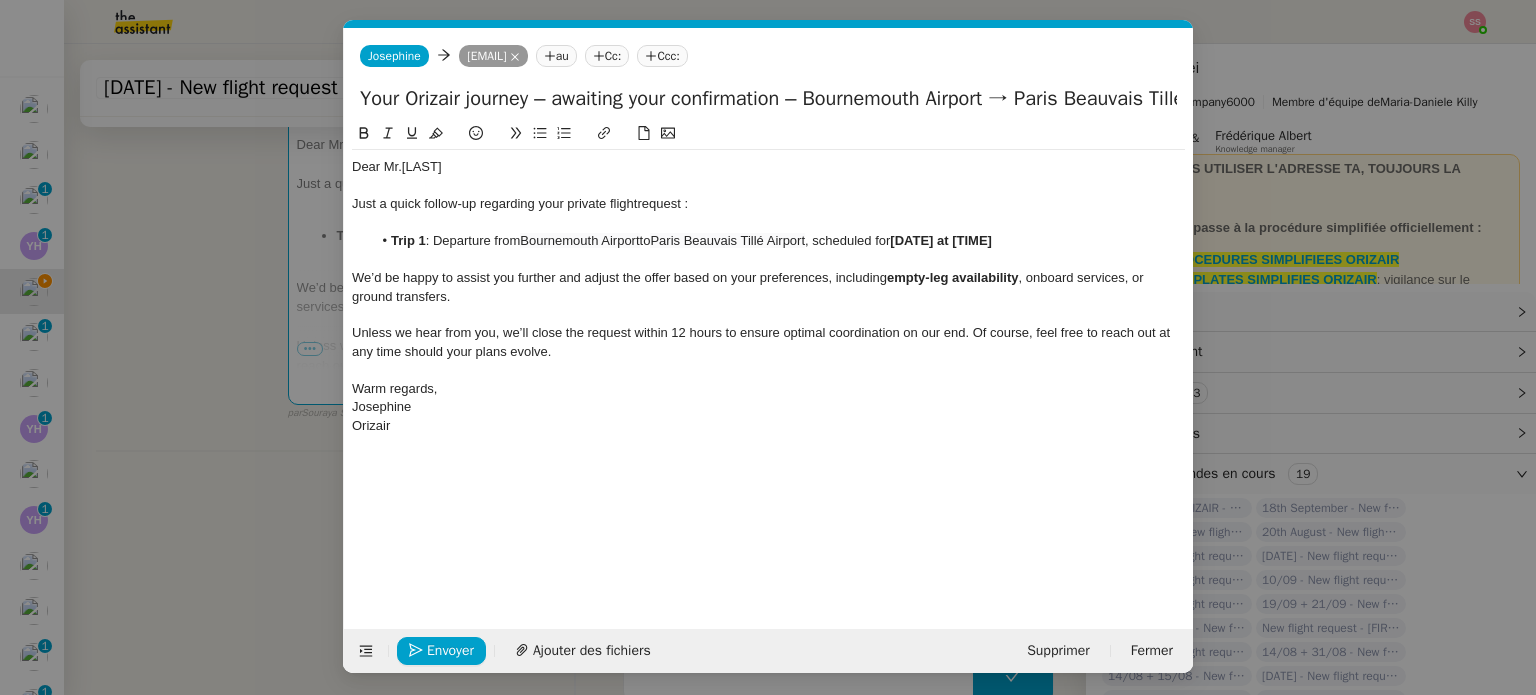 click on "relance Service Relance  Bon de Commande LBP    A utiliser dans le cadre de la procédure de  relance  des bons de commande TA -  RELANCE  CLIENT (EN)    Relance r un client lorsqu'il n'a pas répondu à un précédent message ✈️Orizair -  Relance  client (FR)    à utiliser pour orizair, première  relance  en français  Louis Frei TA -  RELANCE  CLIENT    Relance r un client lorsqu'il n'a pas répondu à un précédent message UMENTO -  RELANCE  GROUPE J+7    A utiliser dans le cadre de la procédure d'organisation de dîner MENTO -  RELANCE  GROUPE J+14    A utiliser dans le cadre de la procédure d'organisation de dîner ✈️Orizair -  Relance  client (EN)     à utiliser pour orizair,  relance  en anglais  Louis Frei 3ᵉ  relance  impayés ENG    2ᵉ  relance  impayés ENG    impayés  3ᵉ  relance  impayés FR    2ᵉ  relance  impayés FR    1ʳᵉ  relance  impayés FR    ✈️ Orizair -  Relance  après envoi devis client (EN)    relance r le client pour son devis en anglais." at bounding box center [768, 347] 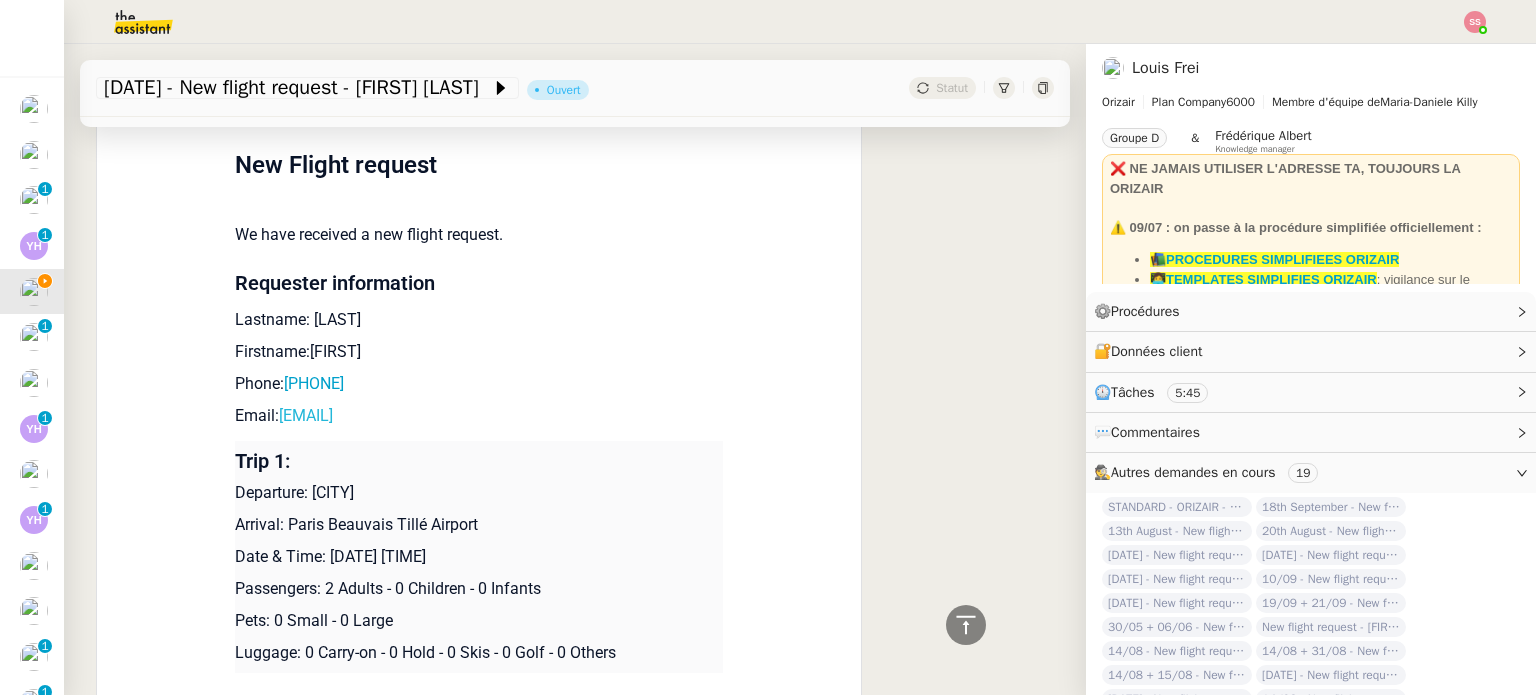 scroll, scrollTop: 1800, scrollLeft: 0, axis: vertical 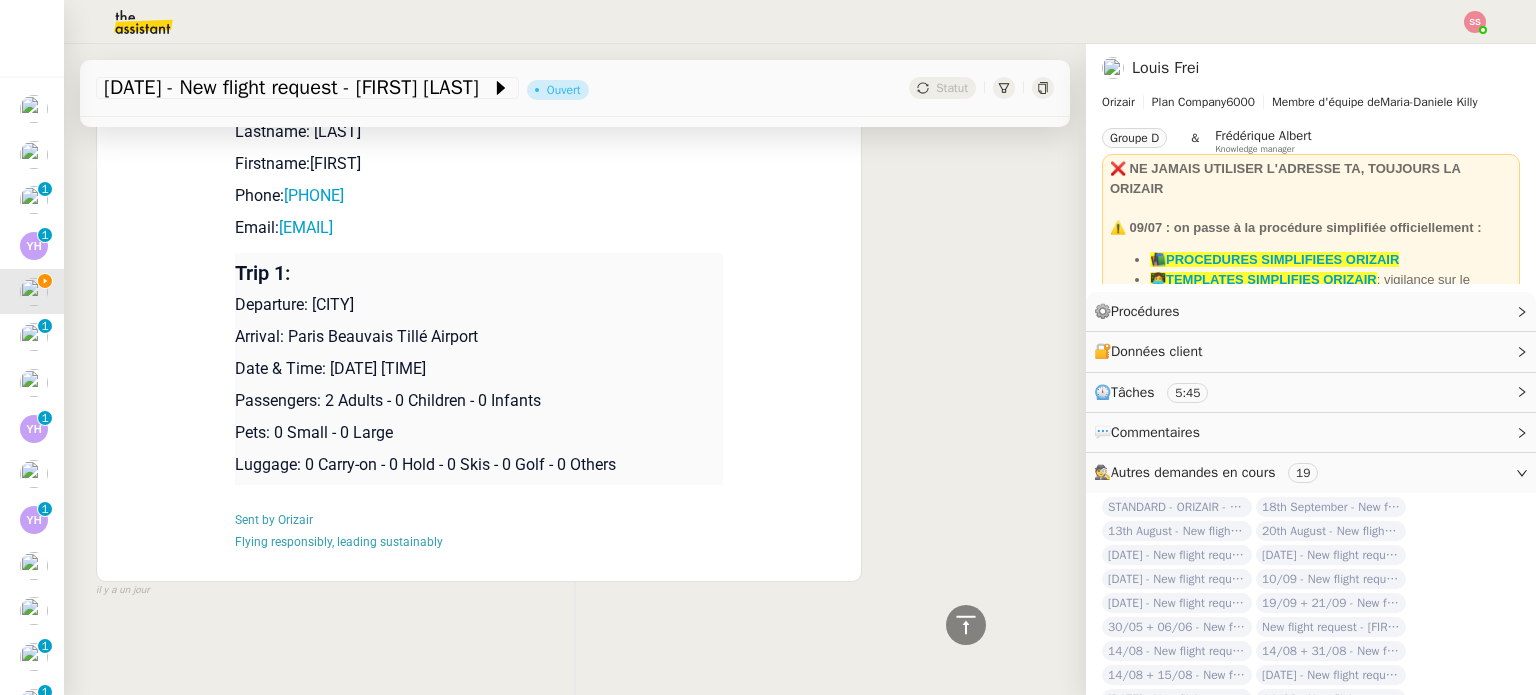 drag, startPoint x: 495, startPoint y: 367, endPoint x: 326, endPoint y: 359, distance: 169.18924 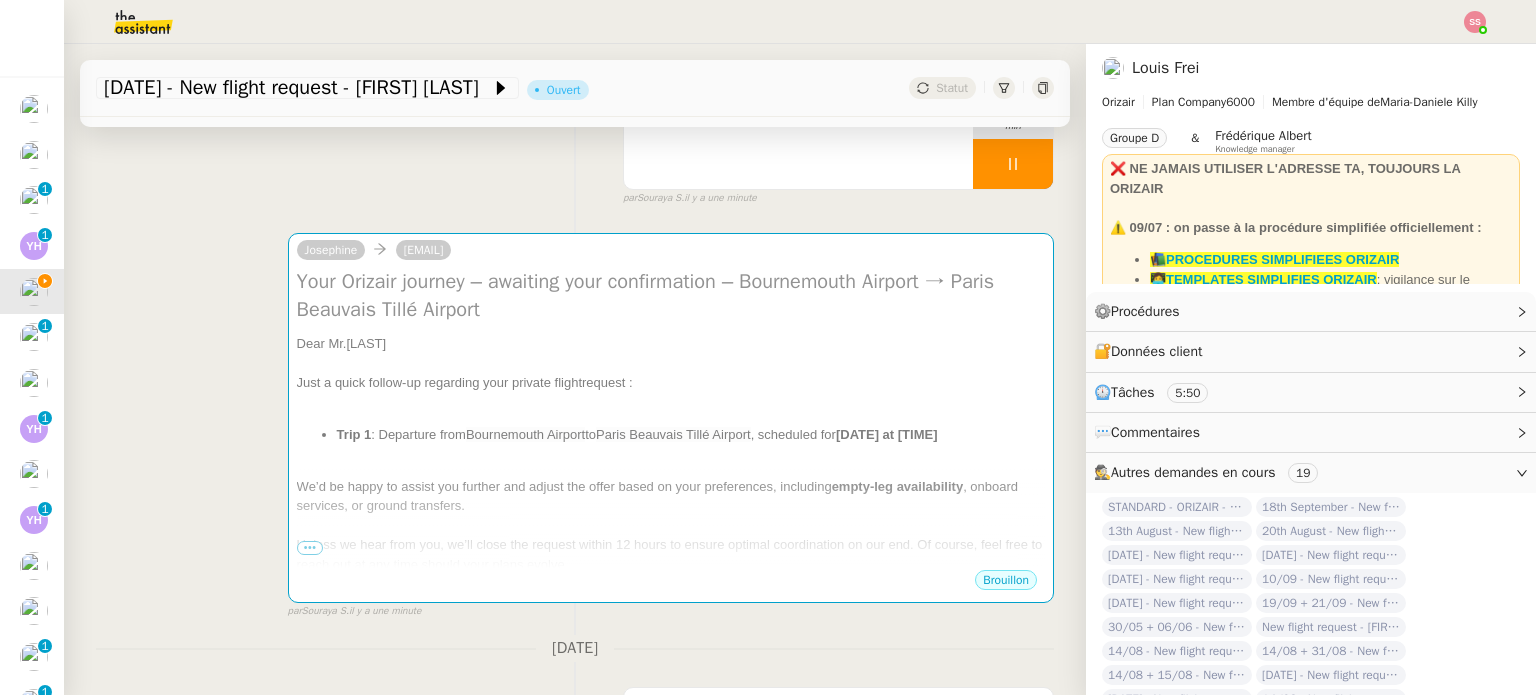 scroll, scrollTop: 100, scrollLeft: 0, axis: vertical 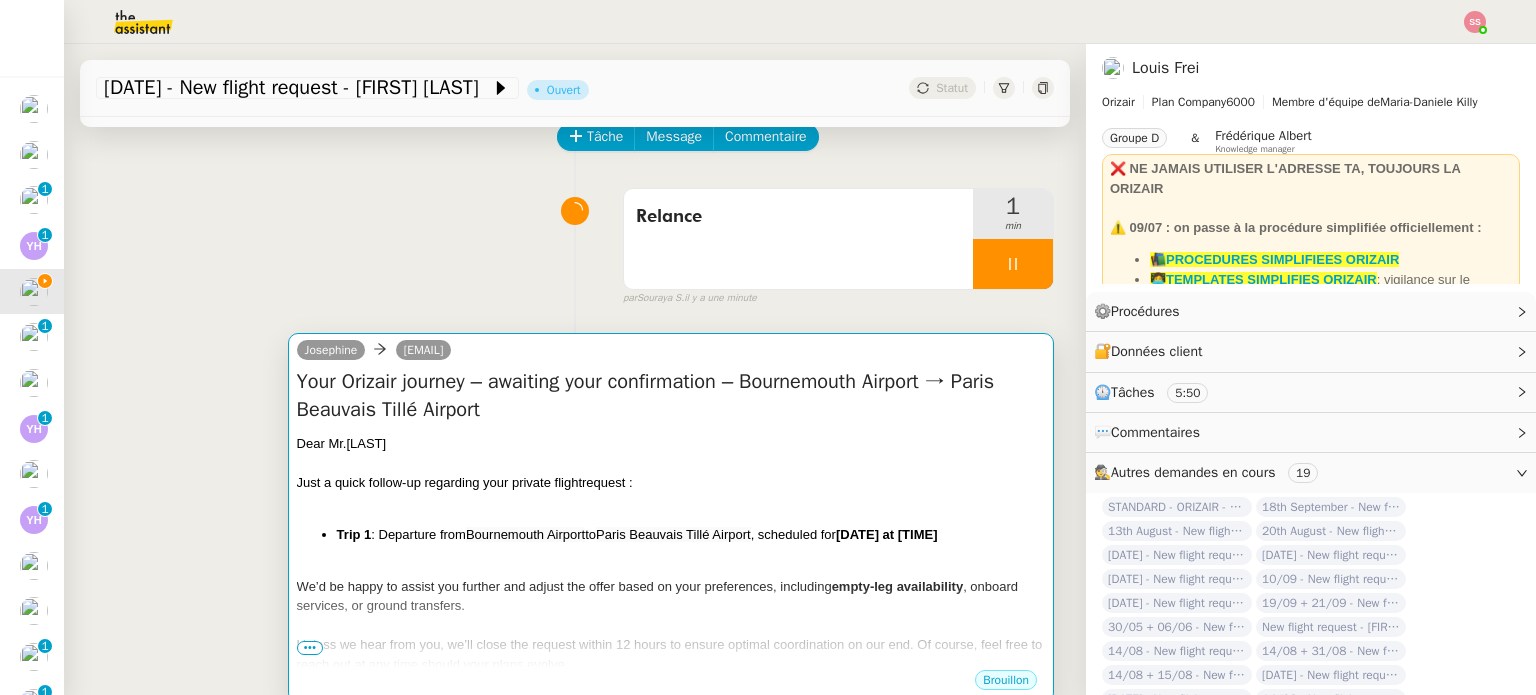click on "Your Orizair journey – awaiting your confirmation – Bournemouth Airport → Paris Beauvais Tillé Airport" at bounding box center [671, 396] 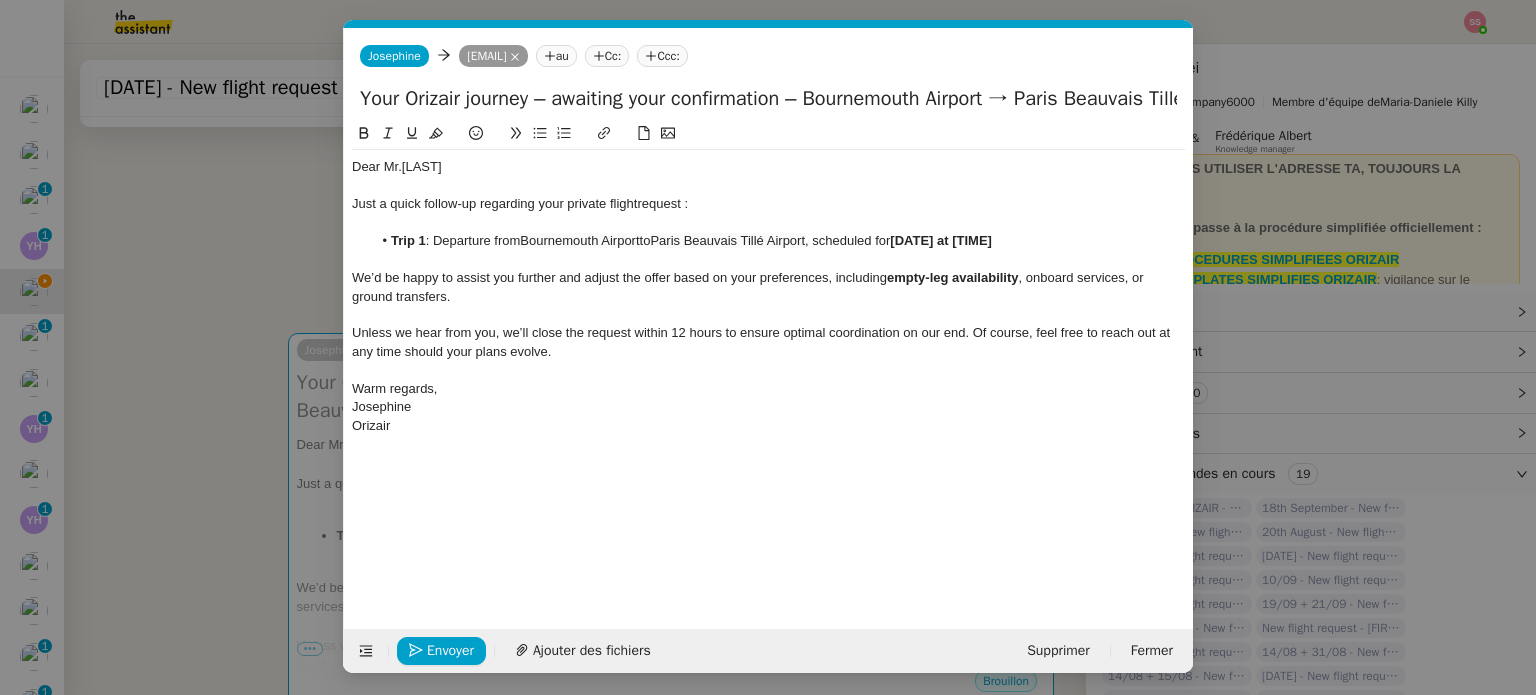 scroll, scrollTop: 0, scrollLeft: 86, axis: horizontal 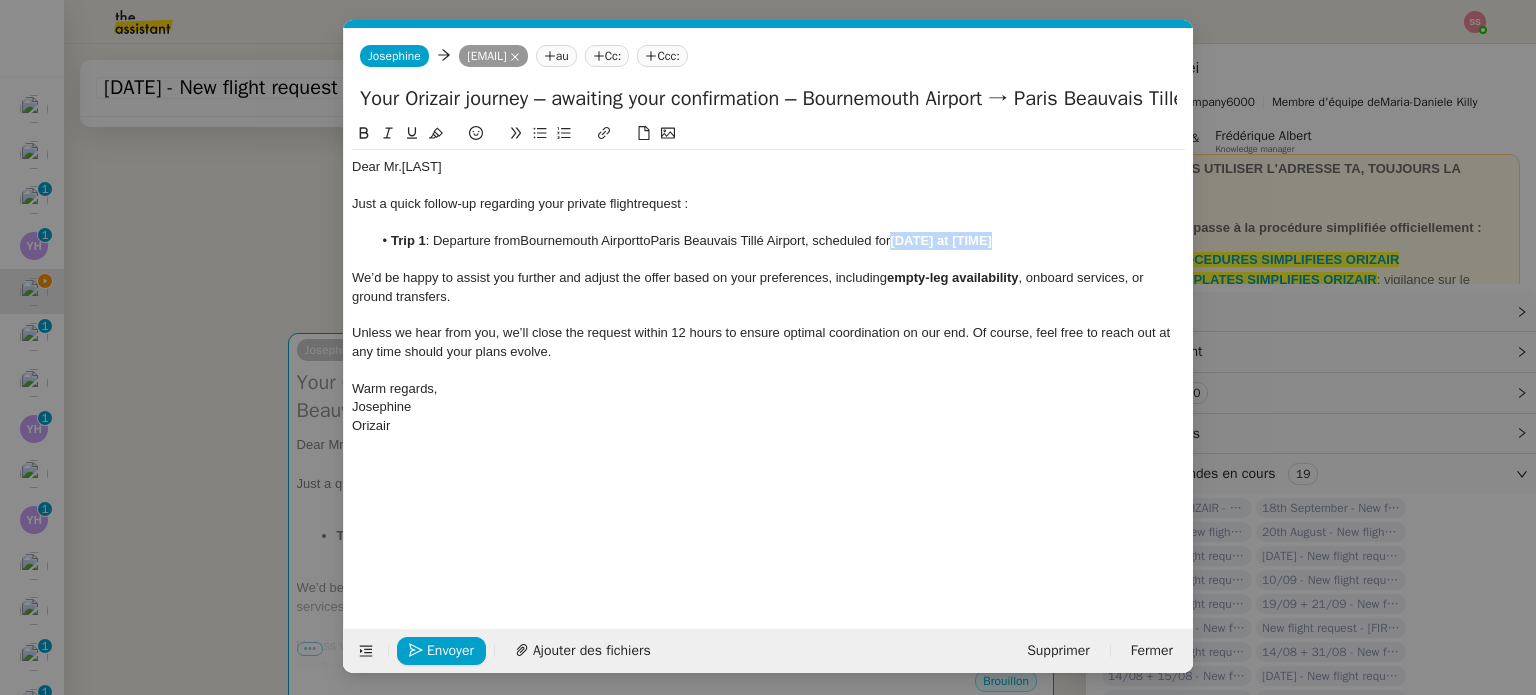 drag, startPoint x: 1008, startPoint y: 244, endPoint x: 905, endPoint y: 243, distance: 103.00485 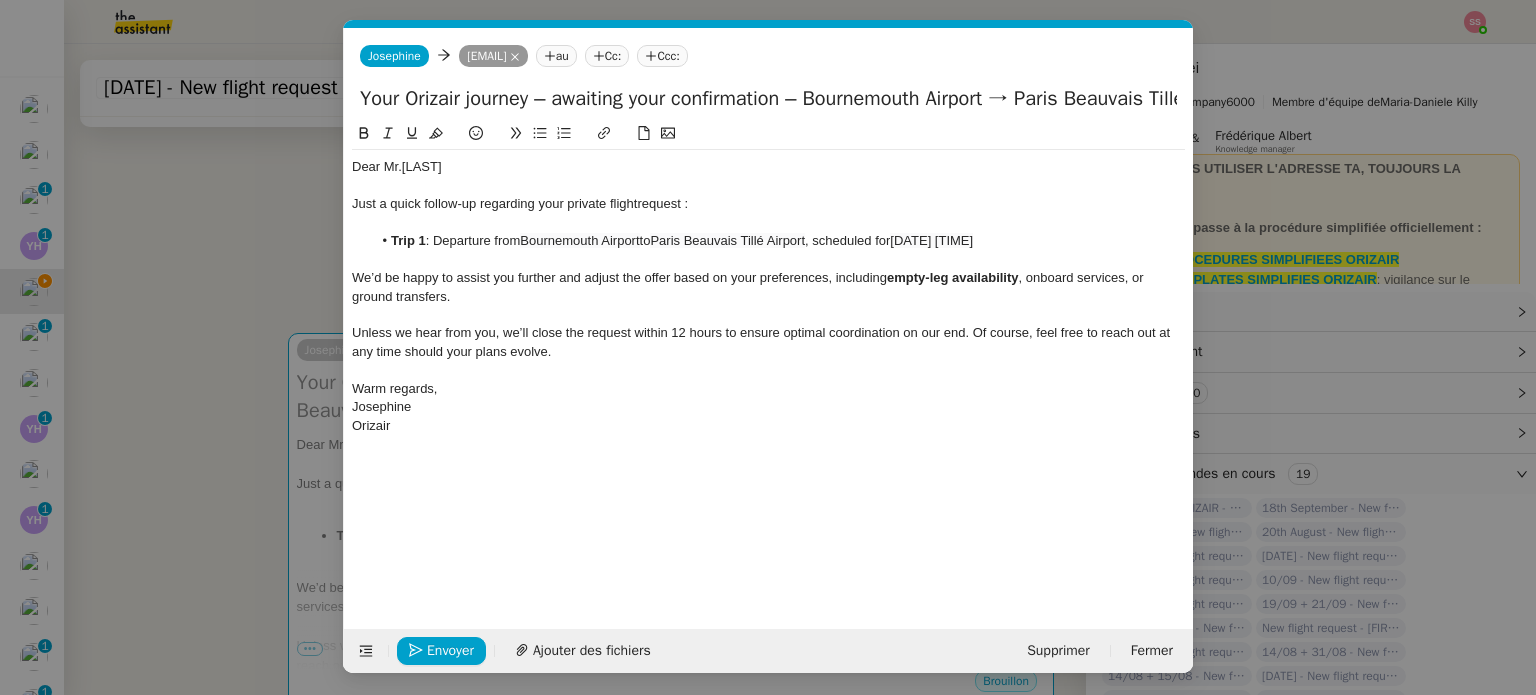 scroll, scrollTop: 0, scrollLeft: 0, axis: both 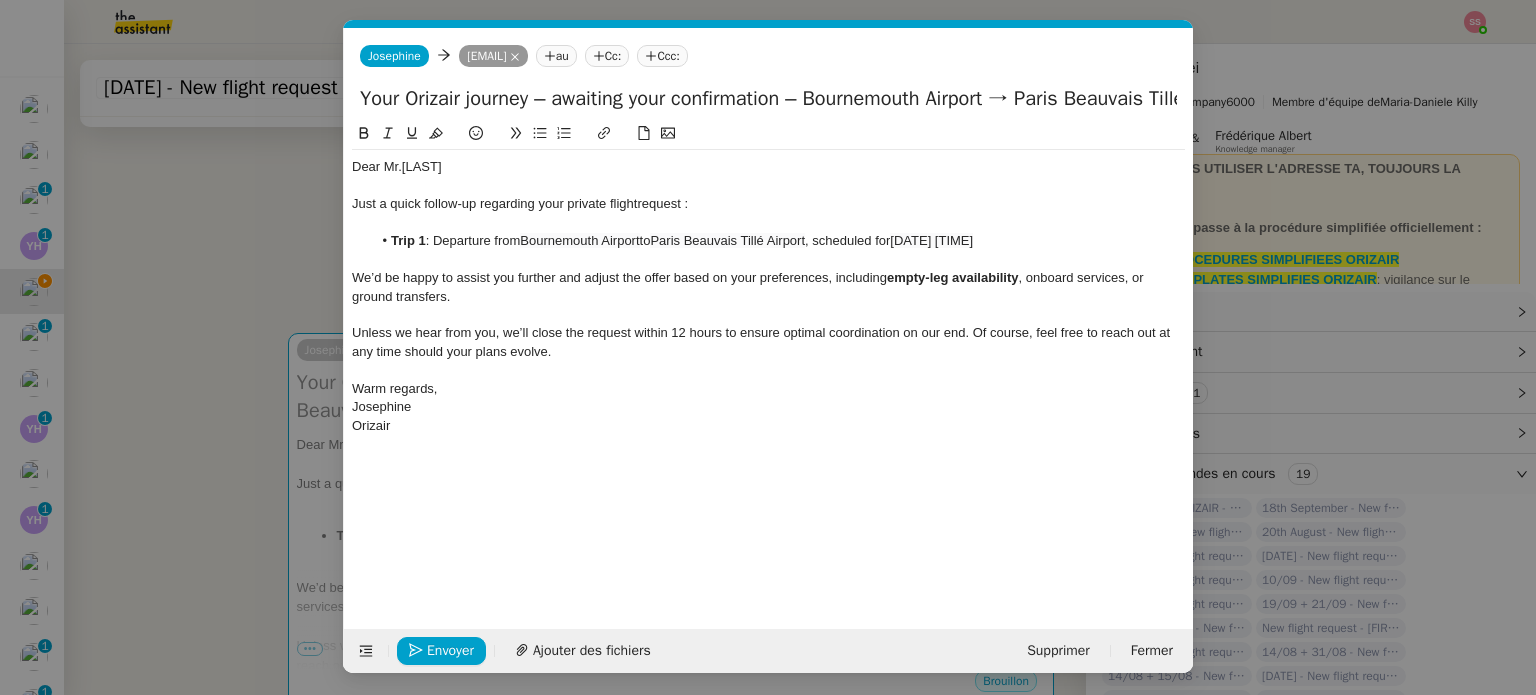 click on "Dear Mr.Cook Just a quick follow-up regarding your private flight  request : Trip 1 : Departure from  Bournemouth Airport  to  Paris Beauvais Tillé Airport , scheduled for  14th August 2025 13:19 We’d be happy to assist you further and adjust the offer based on your preferences, including  empty-leg availability , onboard services, or ground transfers. Unless we hear from you, we’ll close the request within 12 hours to ensure optimal coordination on our end. Of course, feel free to reach out at any time should your plans evolve. ﻿ Warm regards, Josephine Orizair" 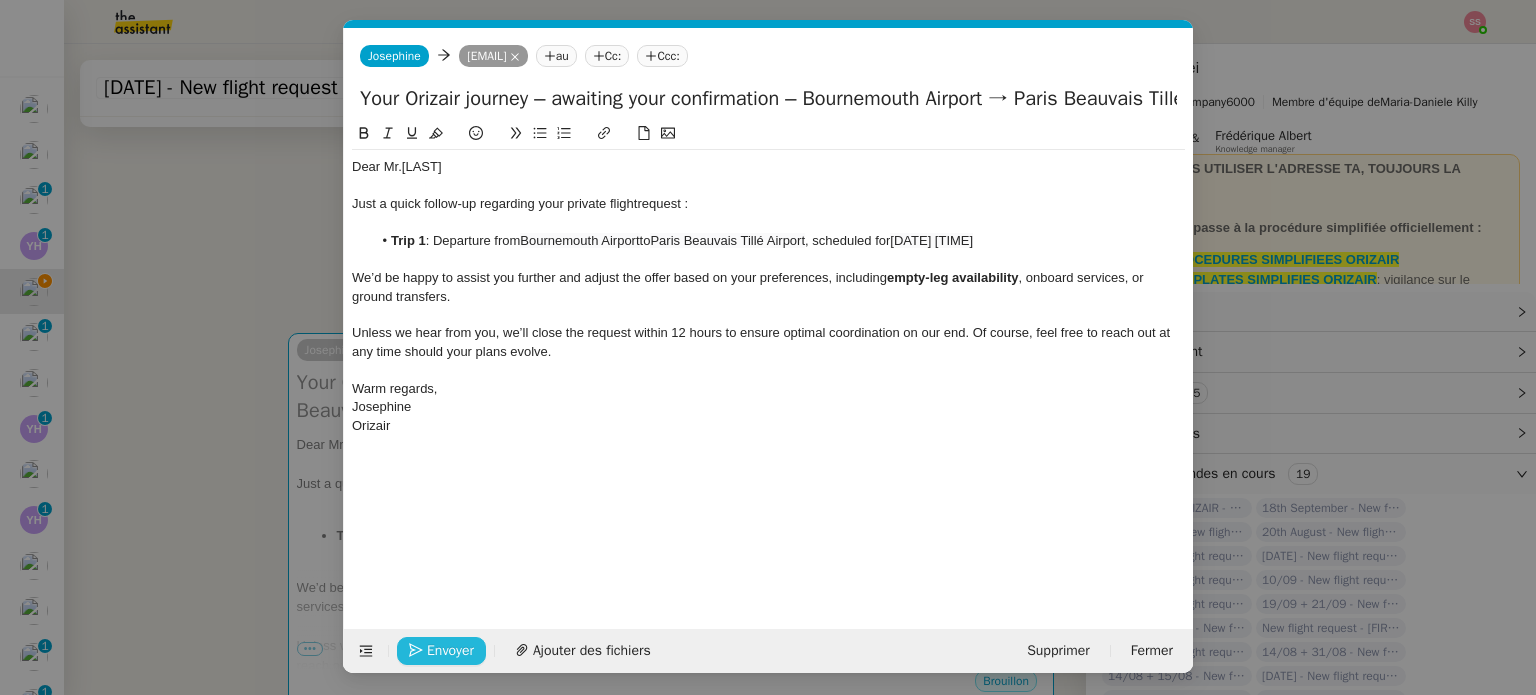 click on "Envoyer" 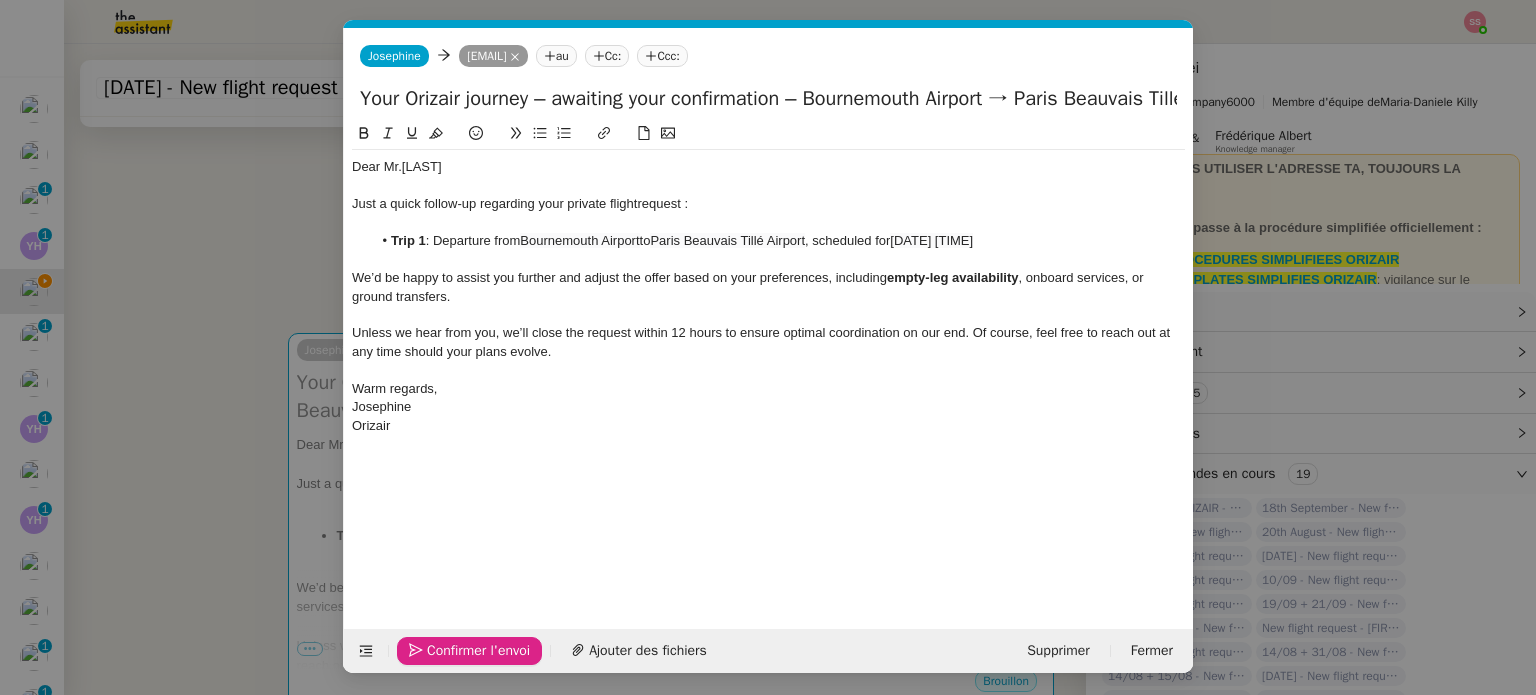 click on "Confirmer l'envoi" 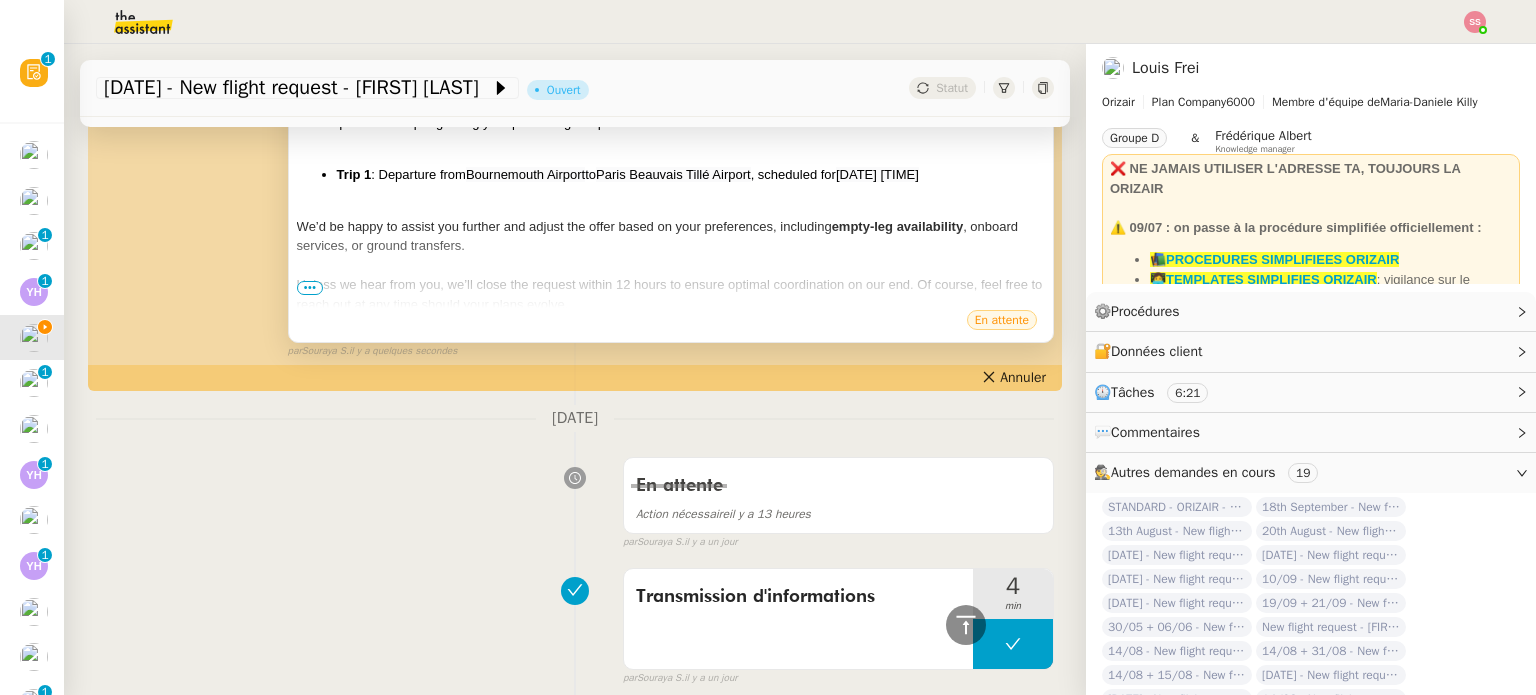 scroll, scrollTop: 400, scrollLeft: 0, axis: vertical 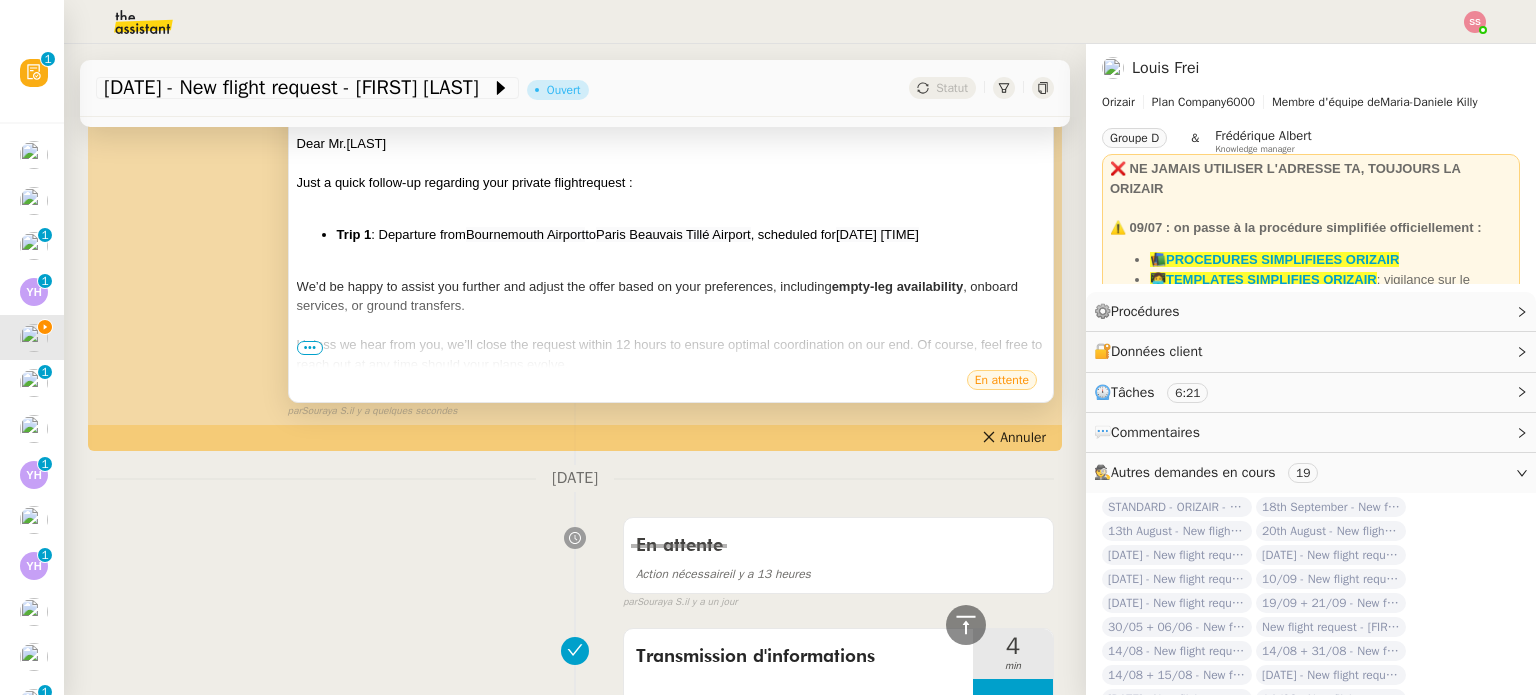 click on "•••" at bounding box center [310, 348] 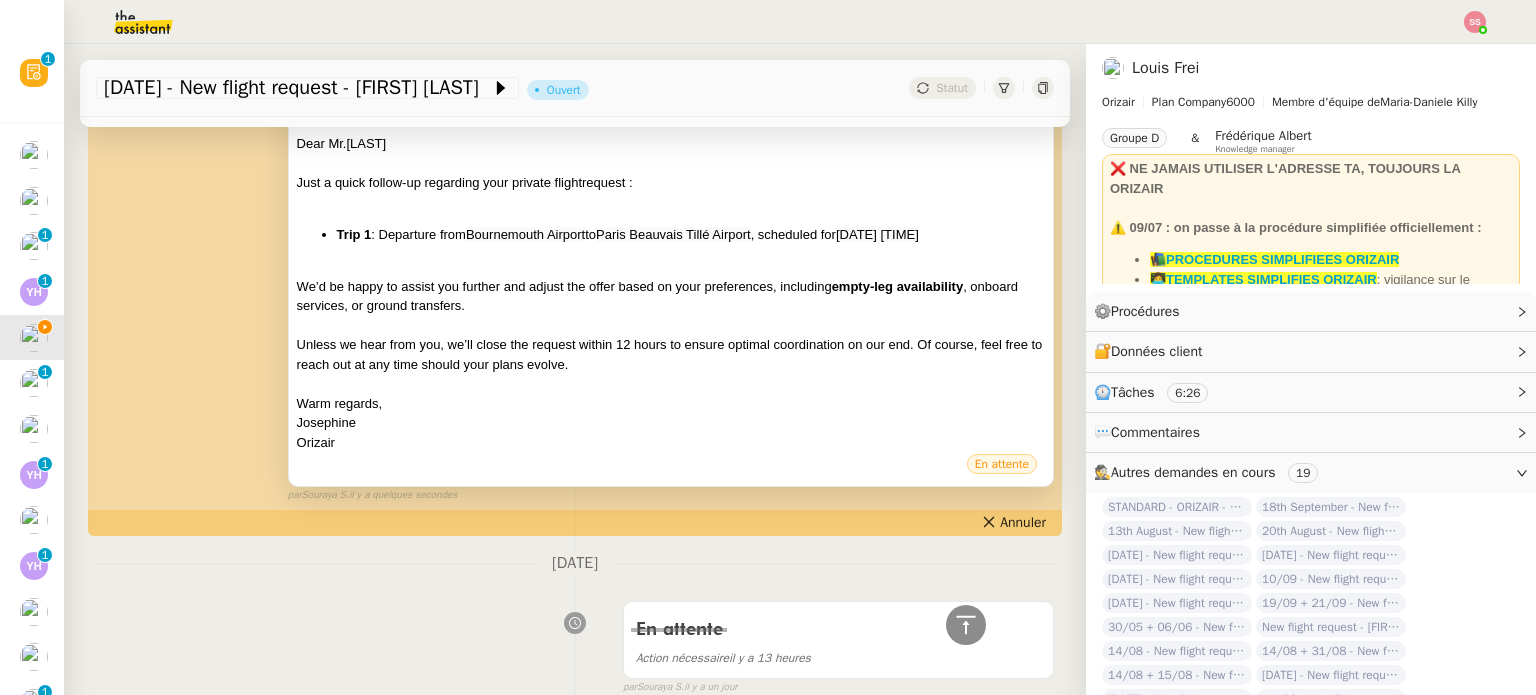 scroll, scrollTop: 100, scrollLeft: 0, axis: vertical 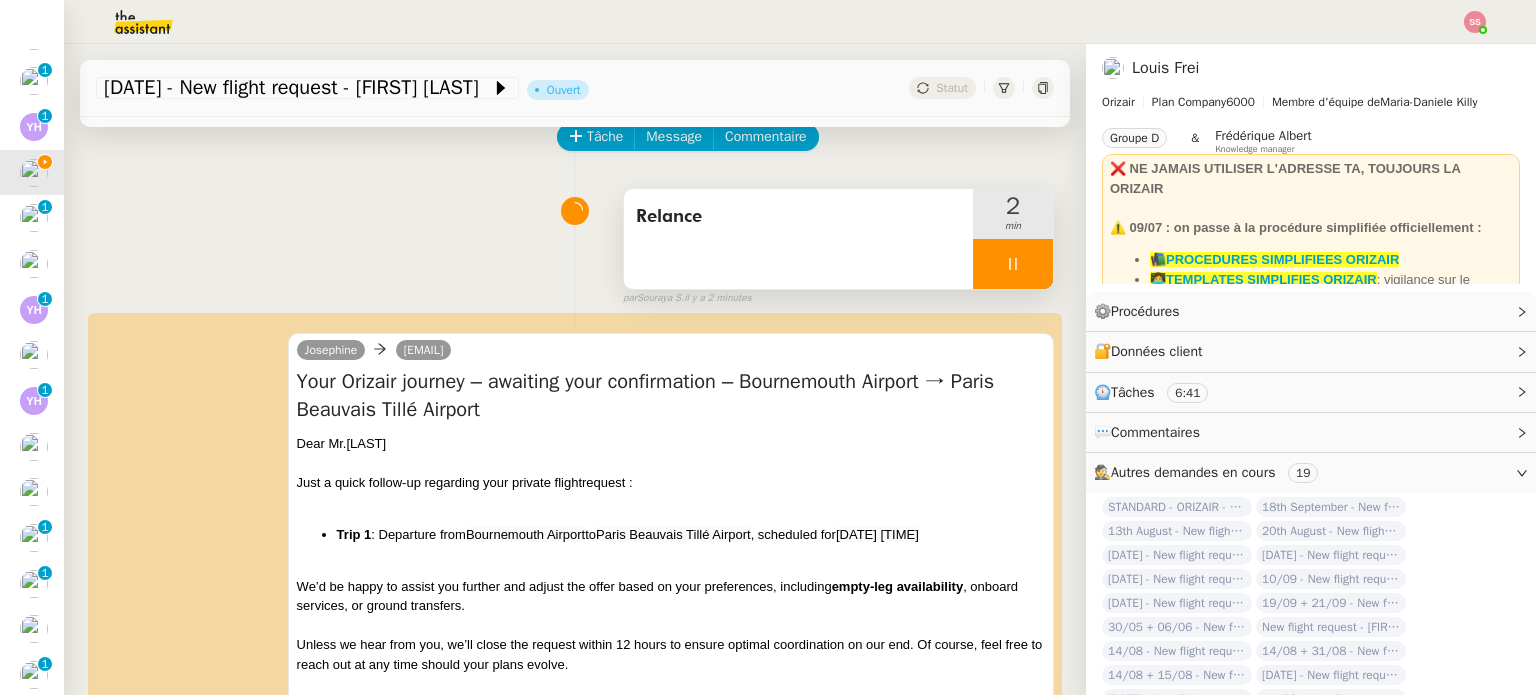 click at bounding box center (1013, 264) 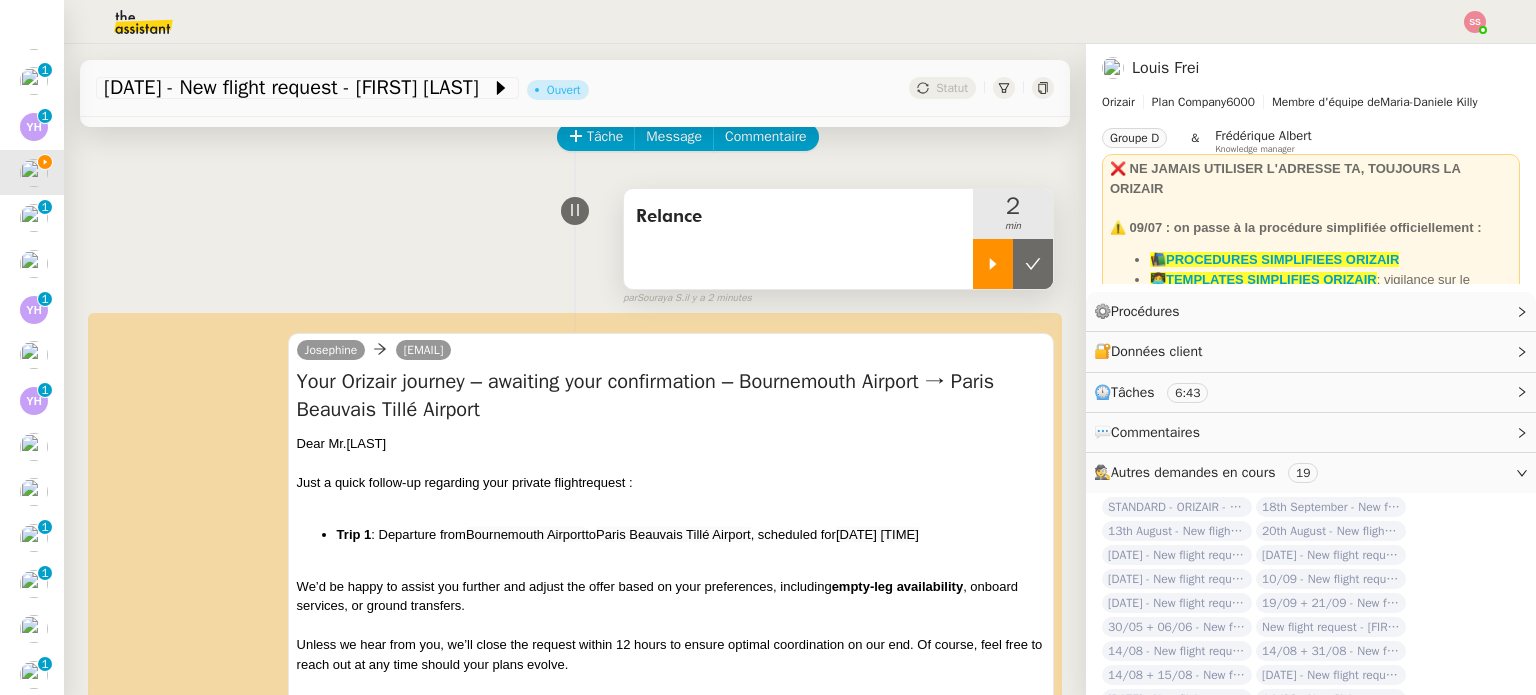 click 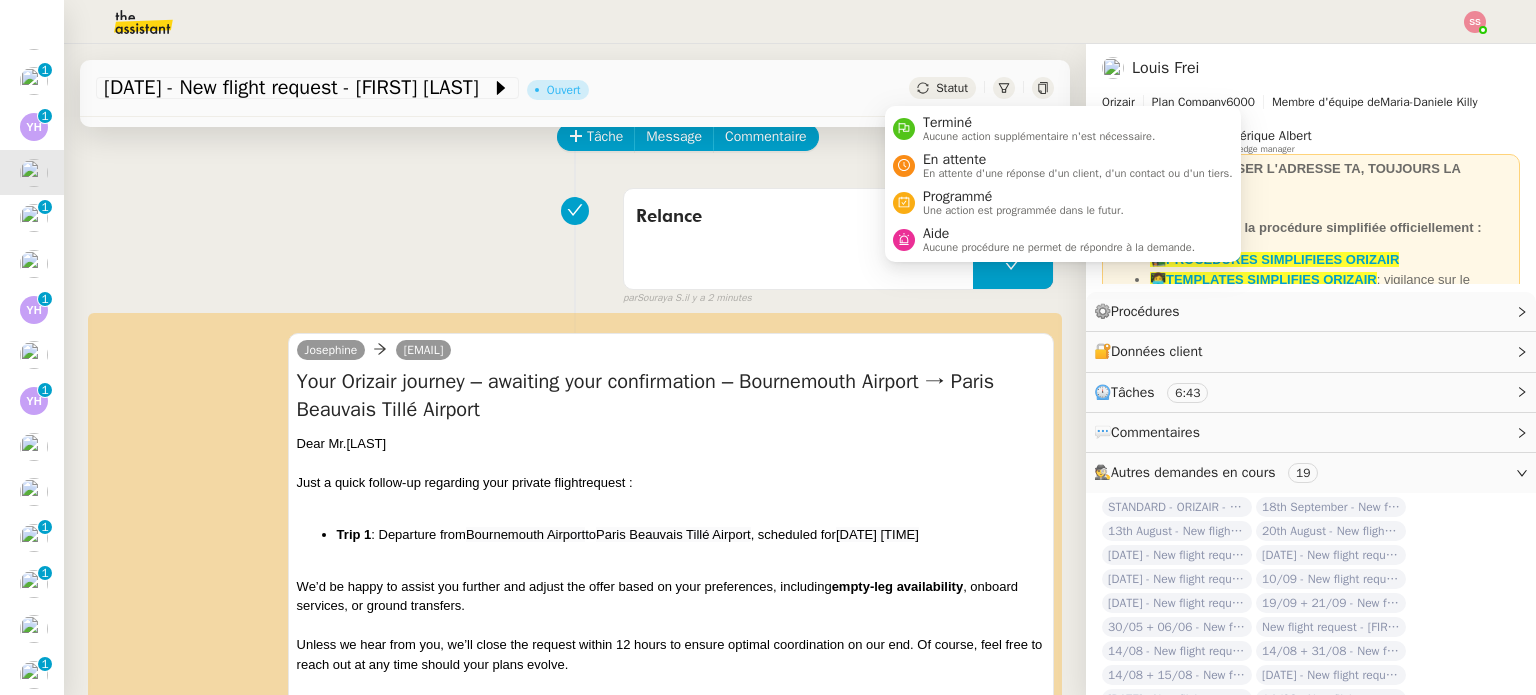 click on "Statut" 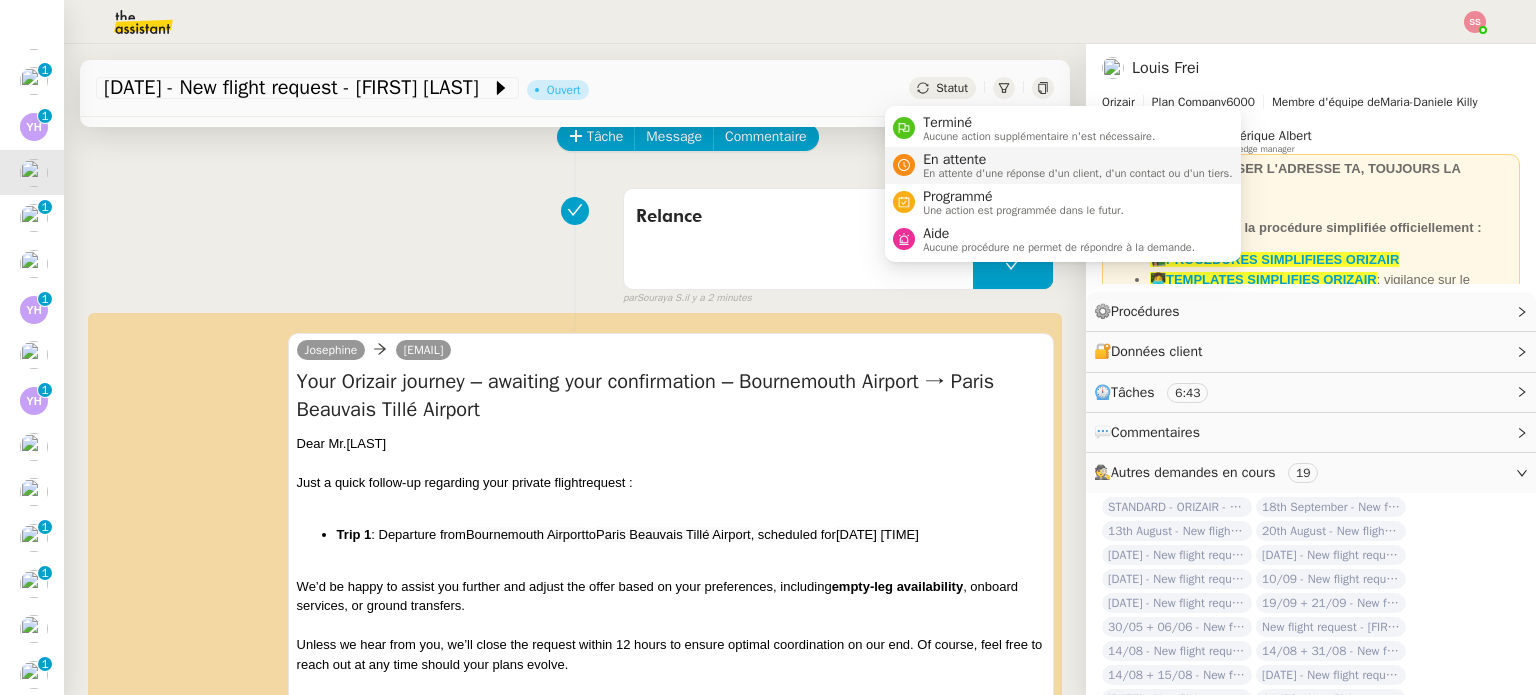 click on "En attente" at bounding box center [1078, 160] 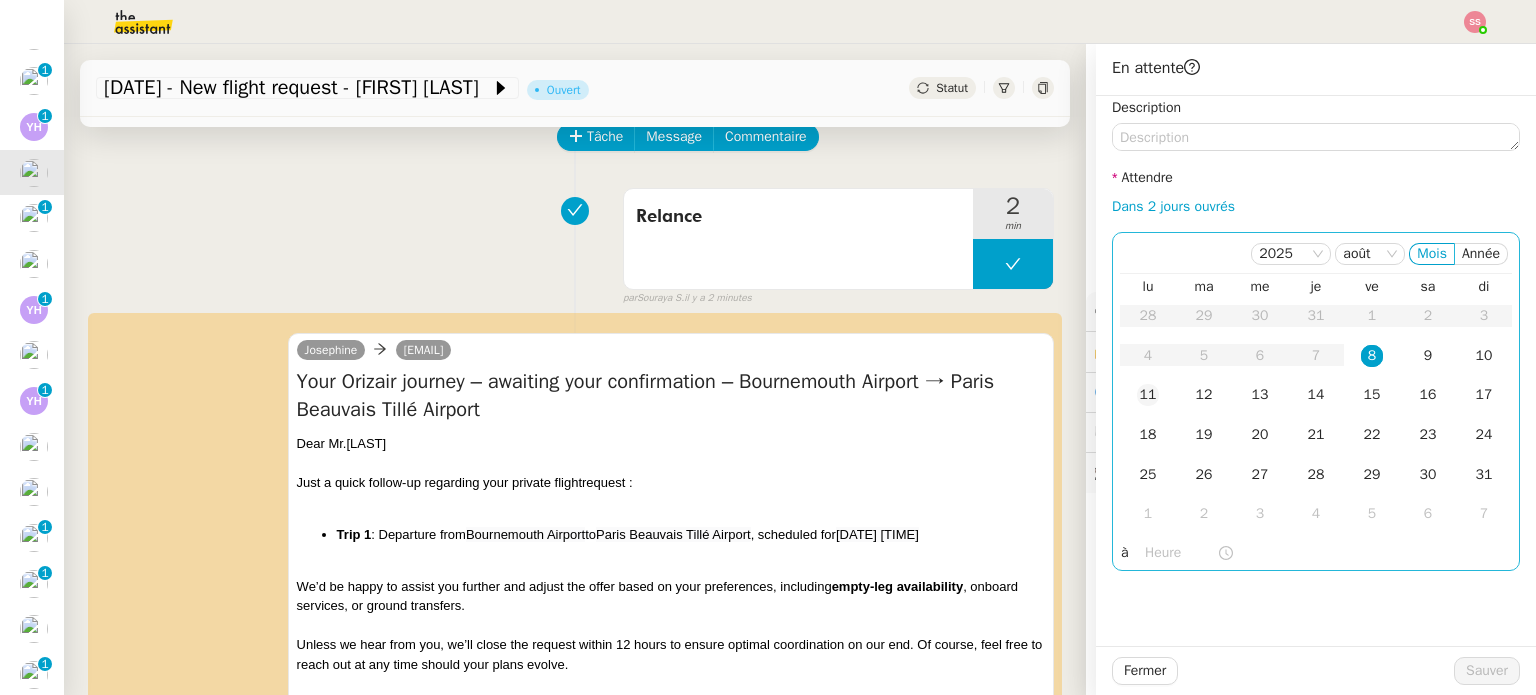 click on "11" 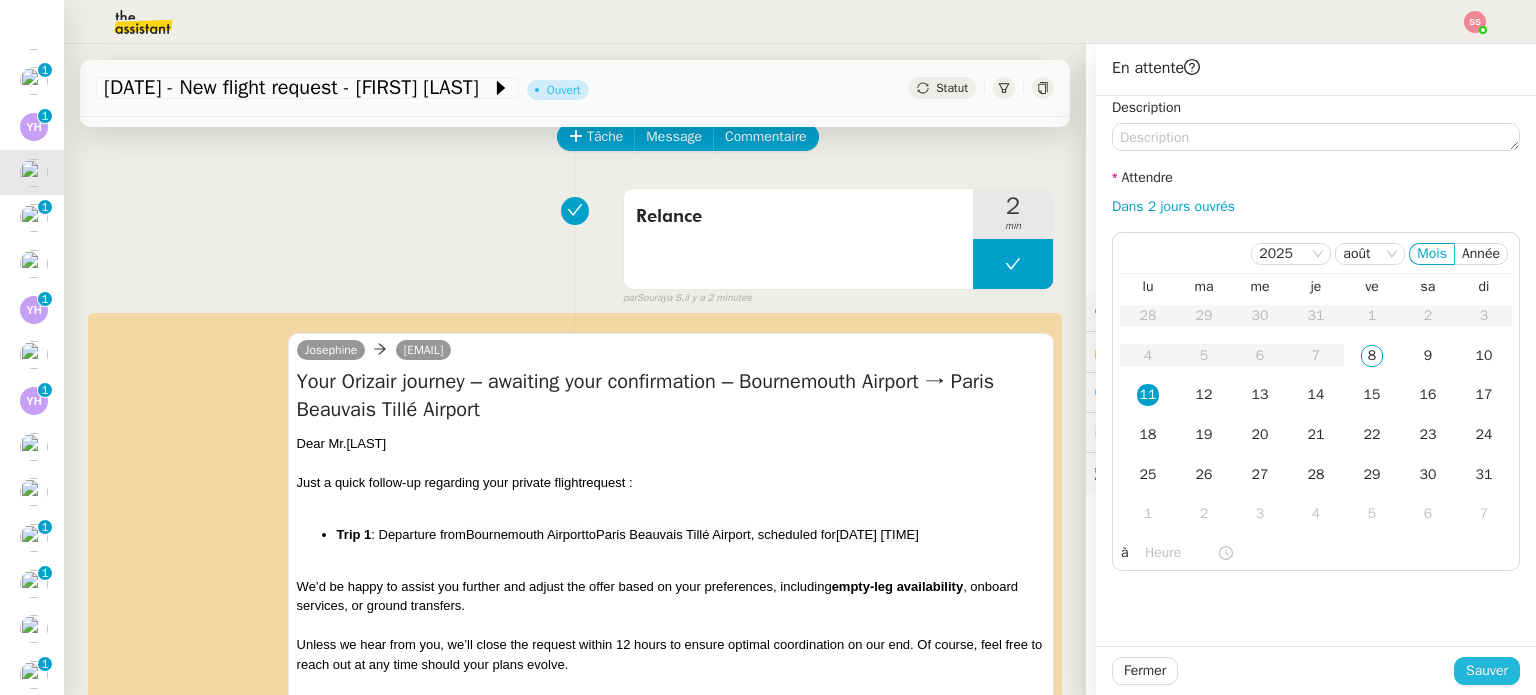 click on "Sauver" 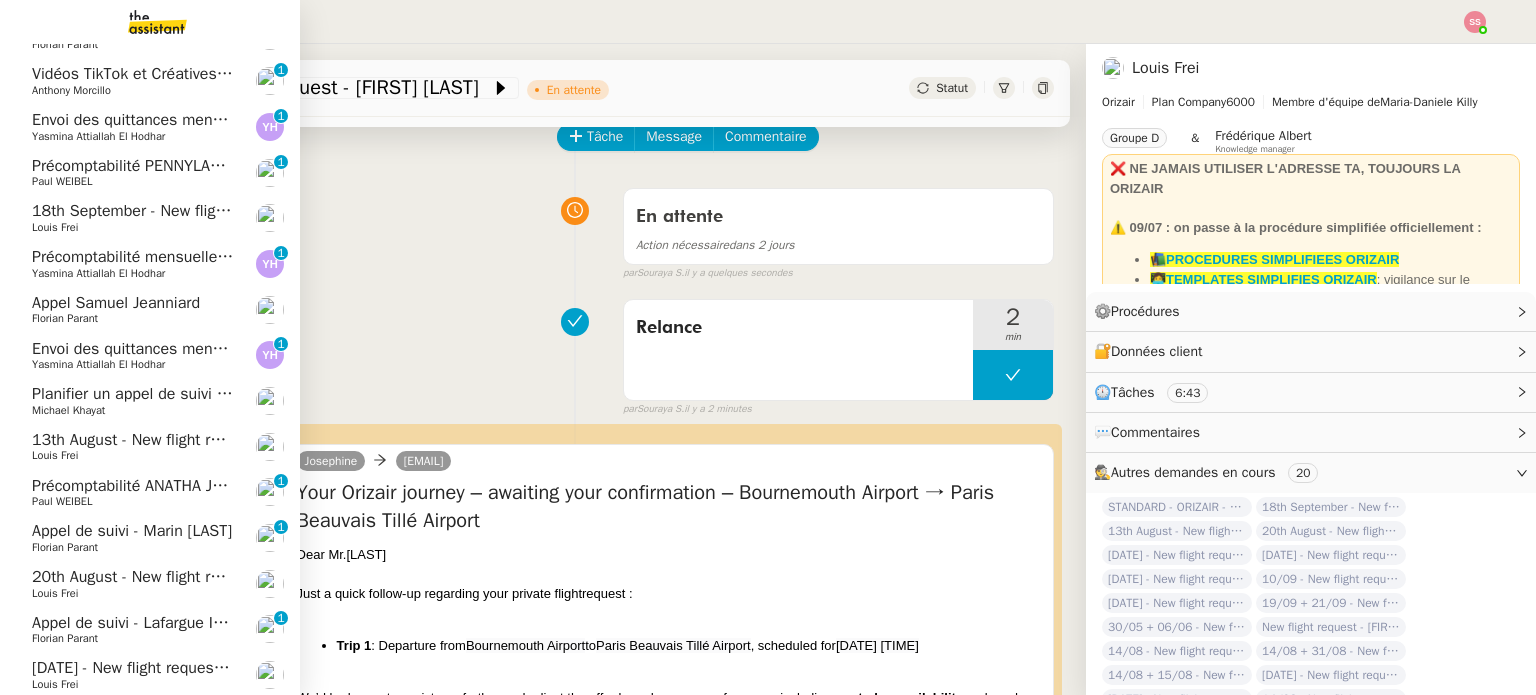 click on "[DATE] - New flight request - [FIRST] [LAST]    [FIRST] [LAST]" 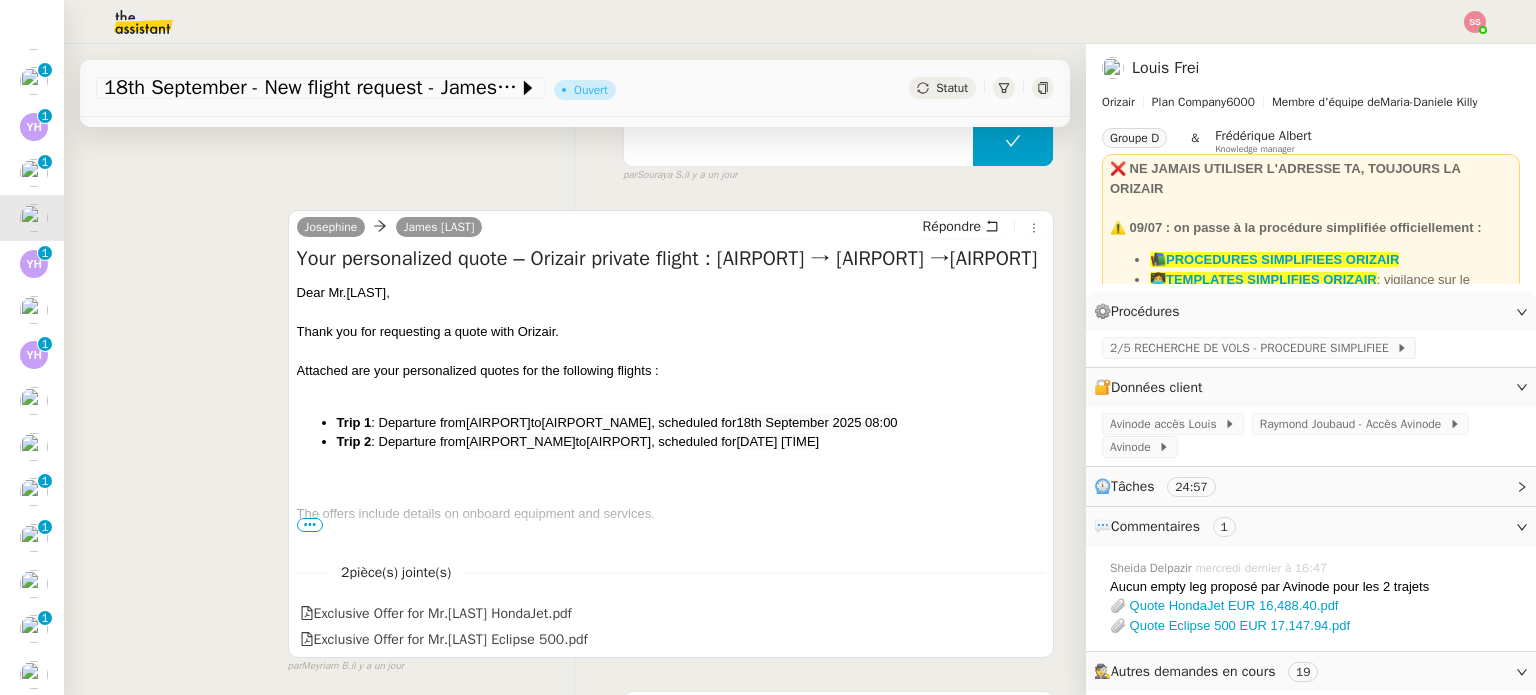 scroll, scrollTop: 500, scrollLeft: 0, axis: vertical 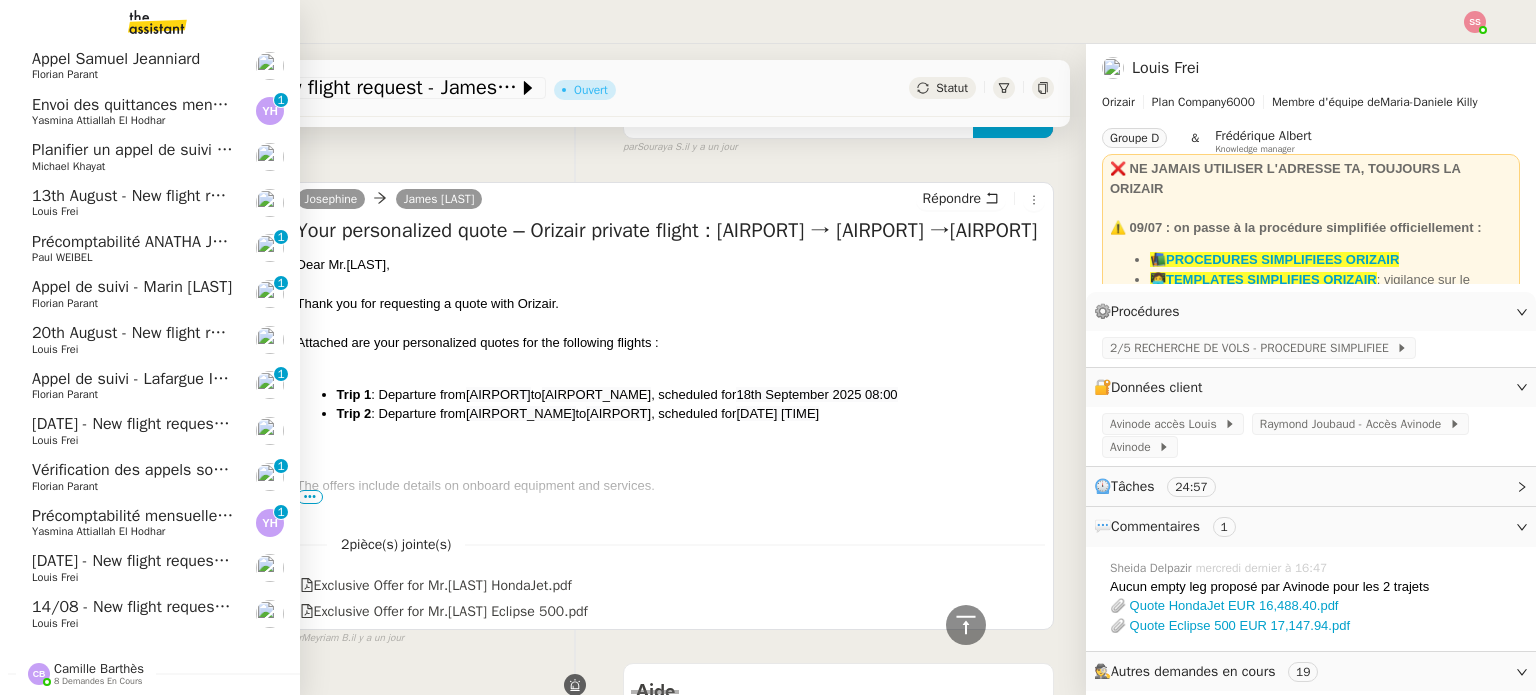 click on "[DATE] - New flight request - [FIRST] [LAST]" 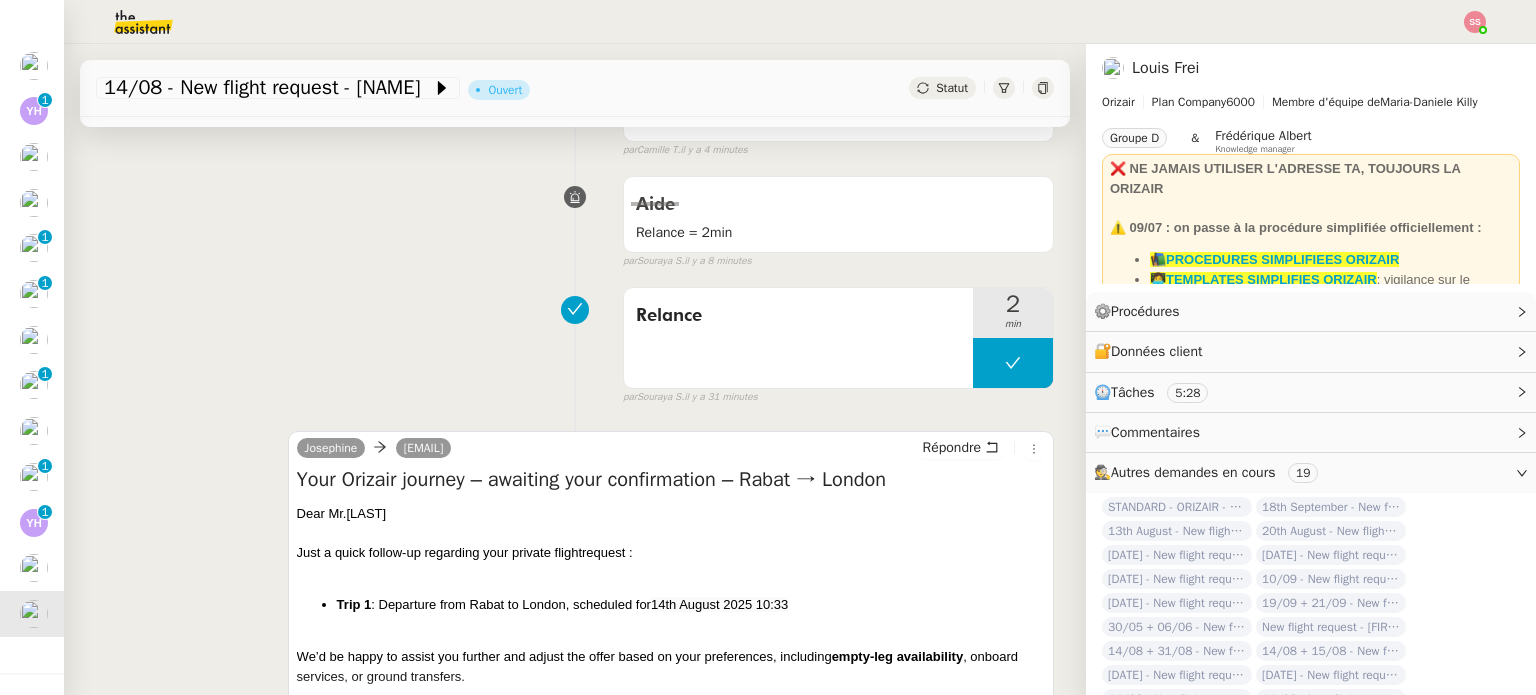 scroll, scrollTop: 100, scrollLeft: 0, axis: vertical 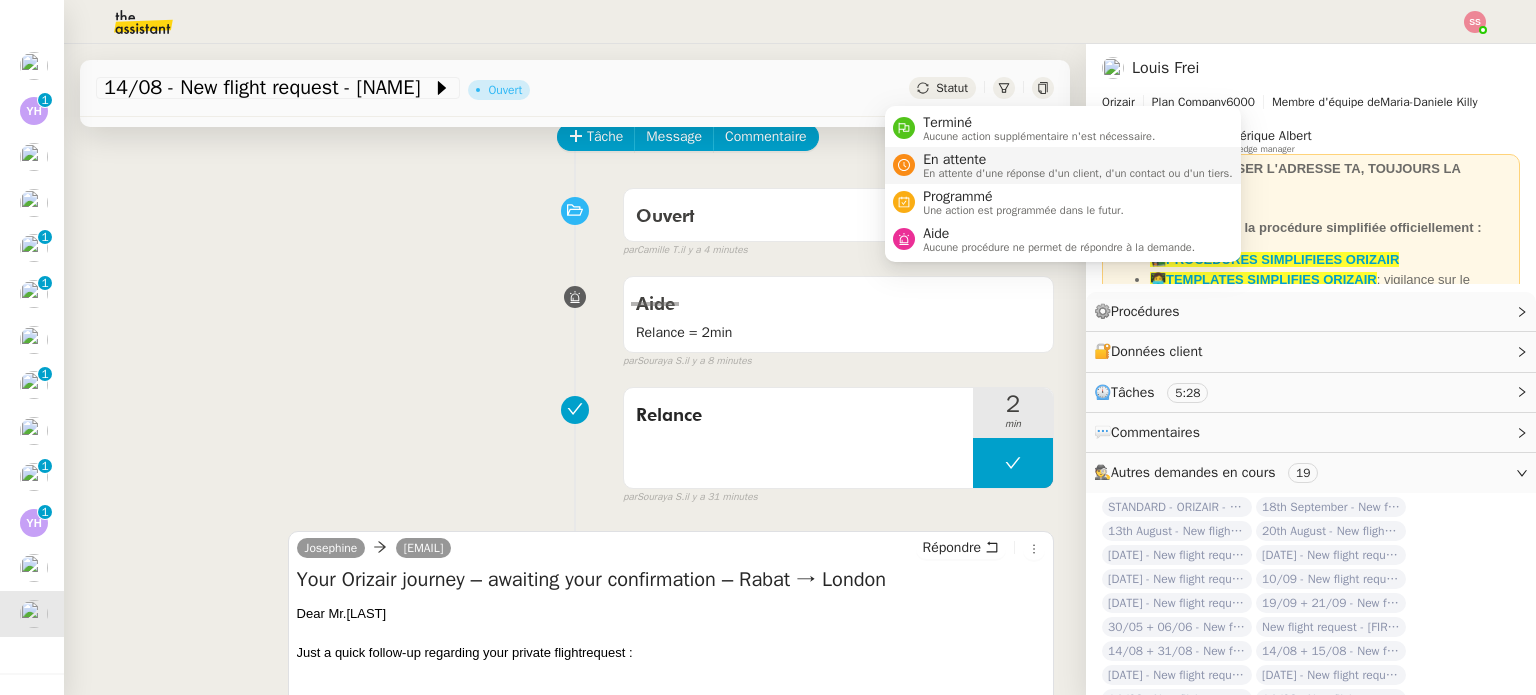 click on "En attente" at bounding box center (1078, 160) 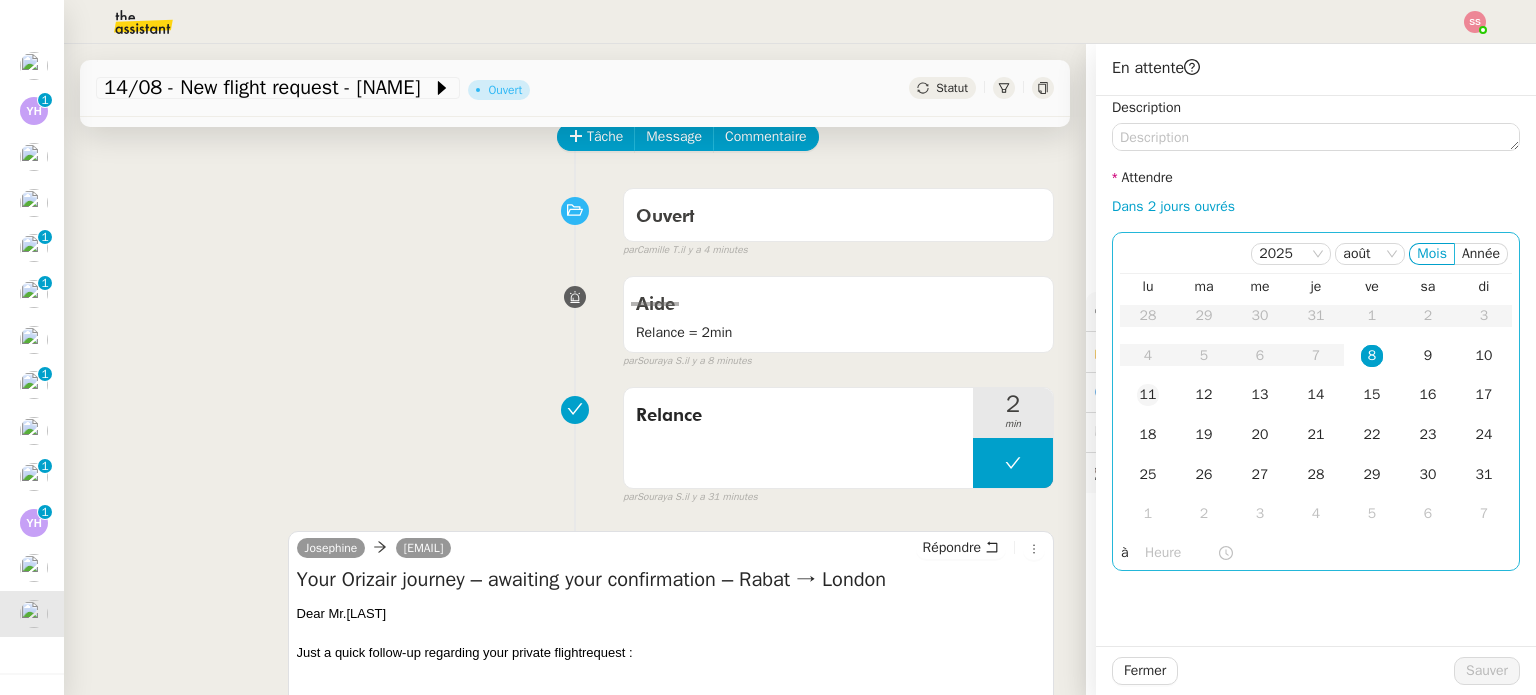 click on "11" 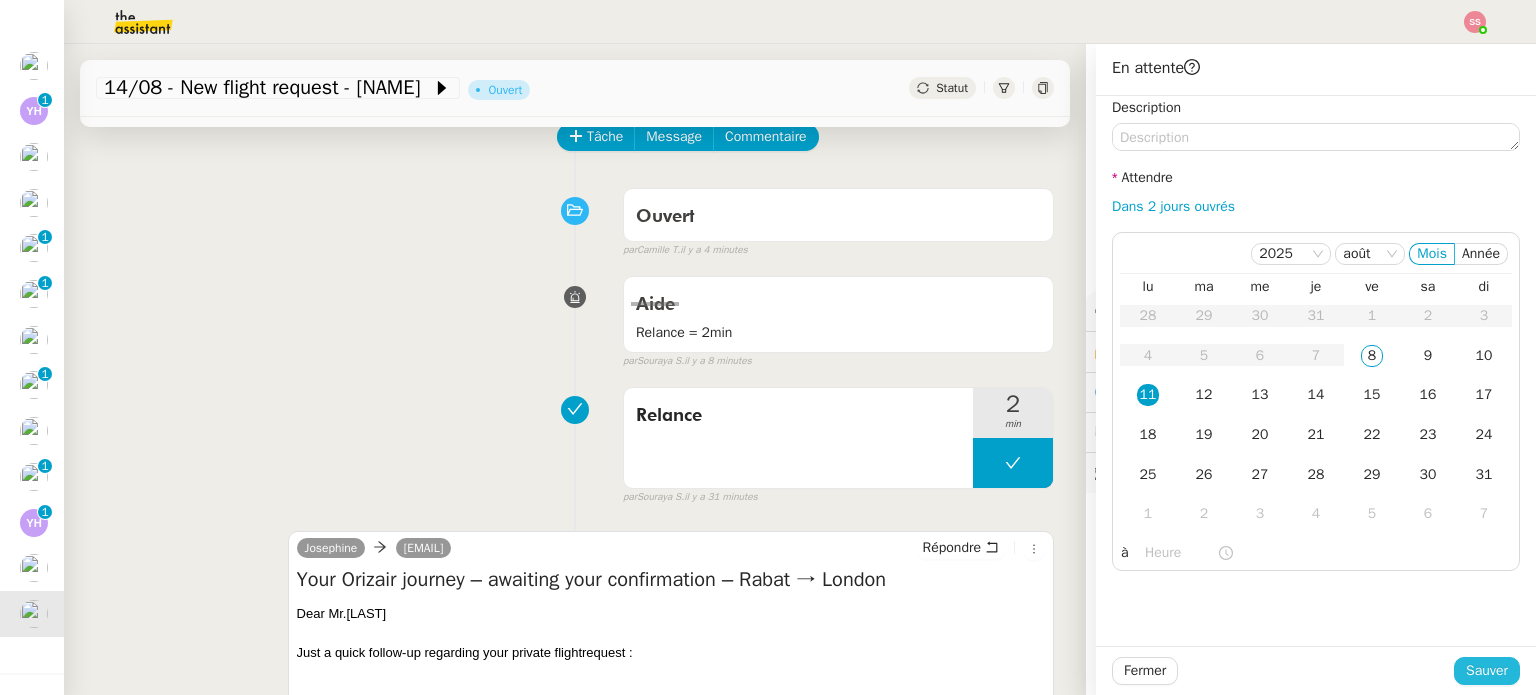 click on "Sauver" 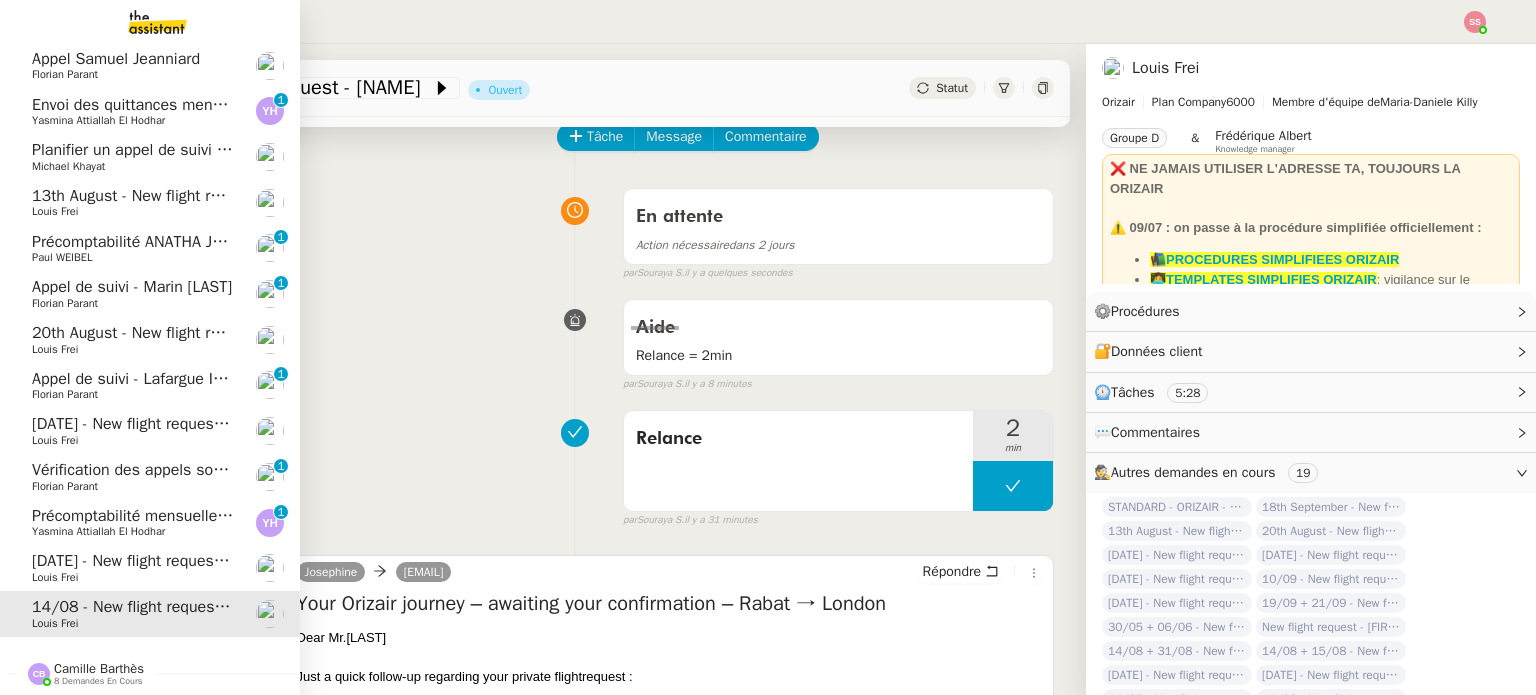scroll, scrollTop: 373, scrollLeft: 0, axis: vertical 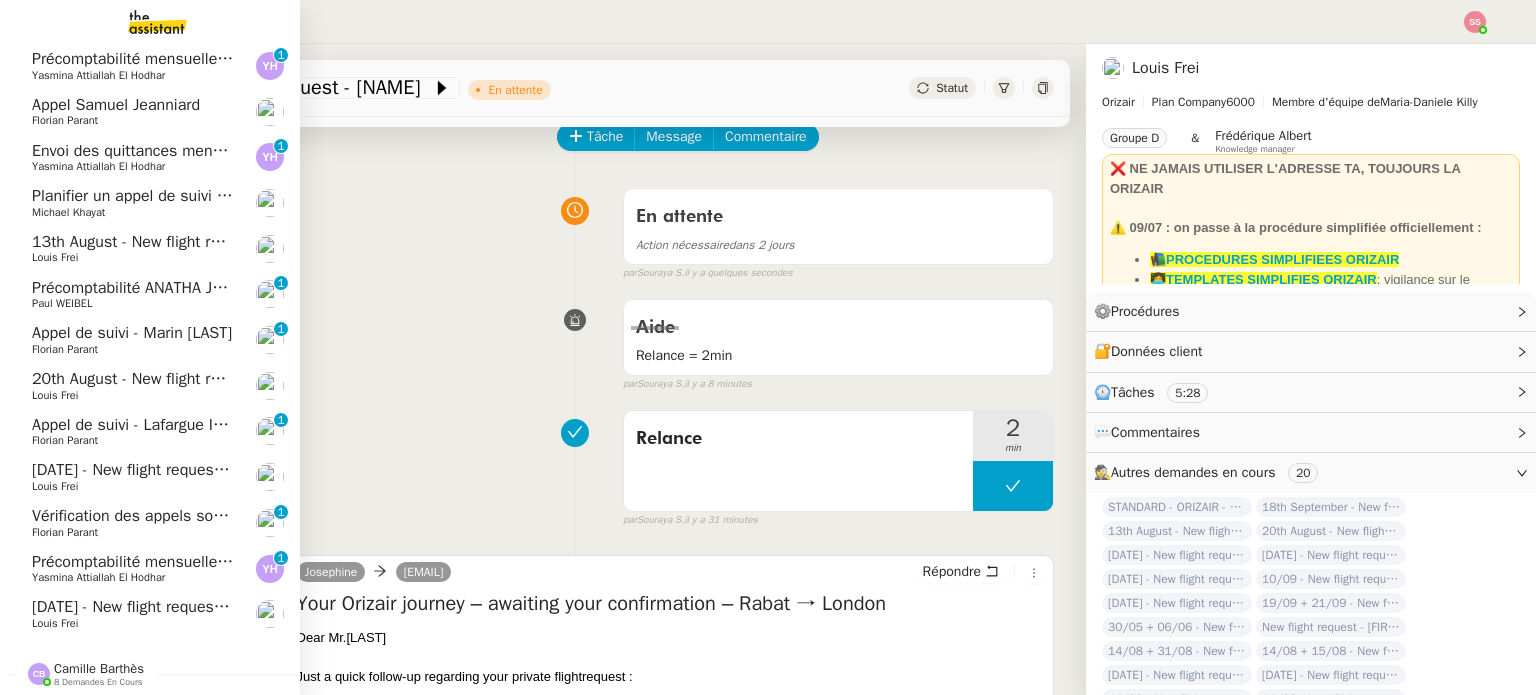 click on "Louis Frei" 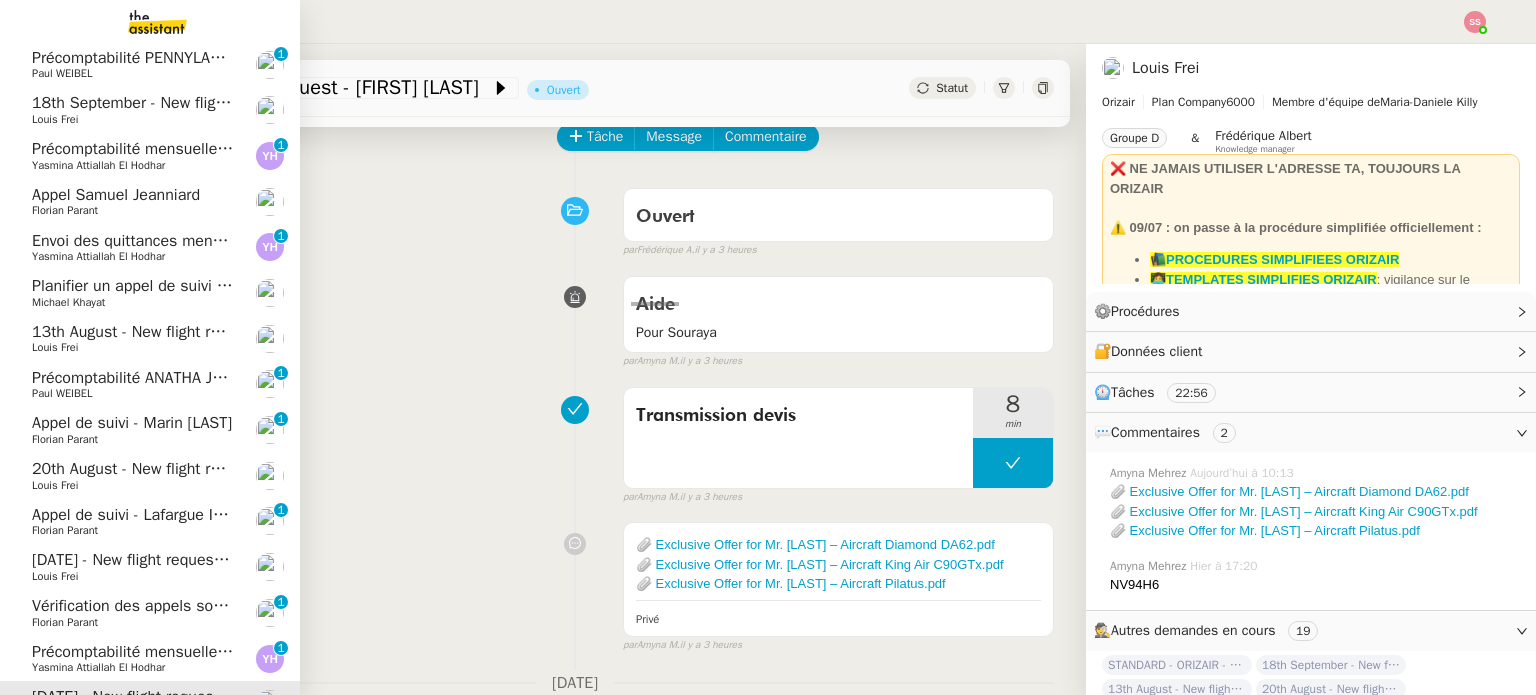 scroll, scrollTop: 173, scrollLeft: 0, axis: vertical 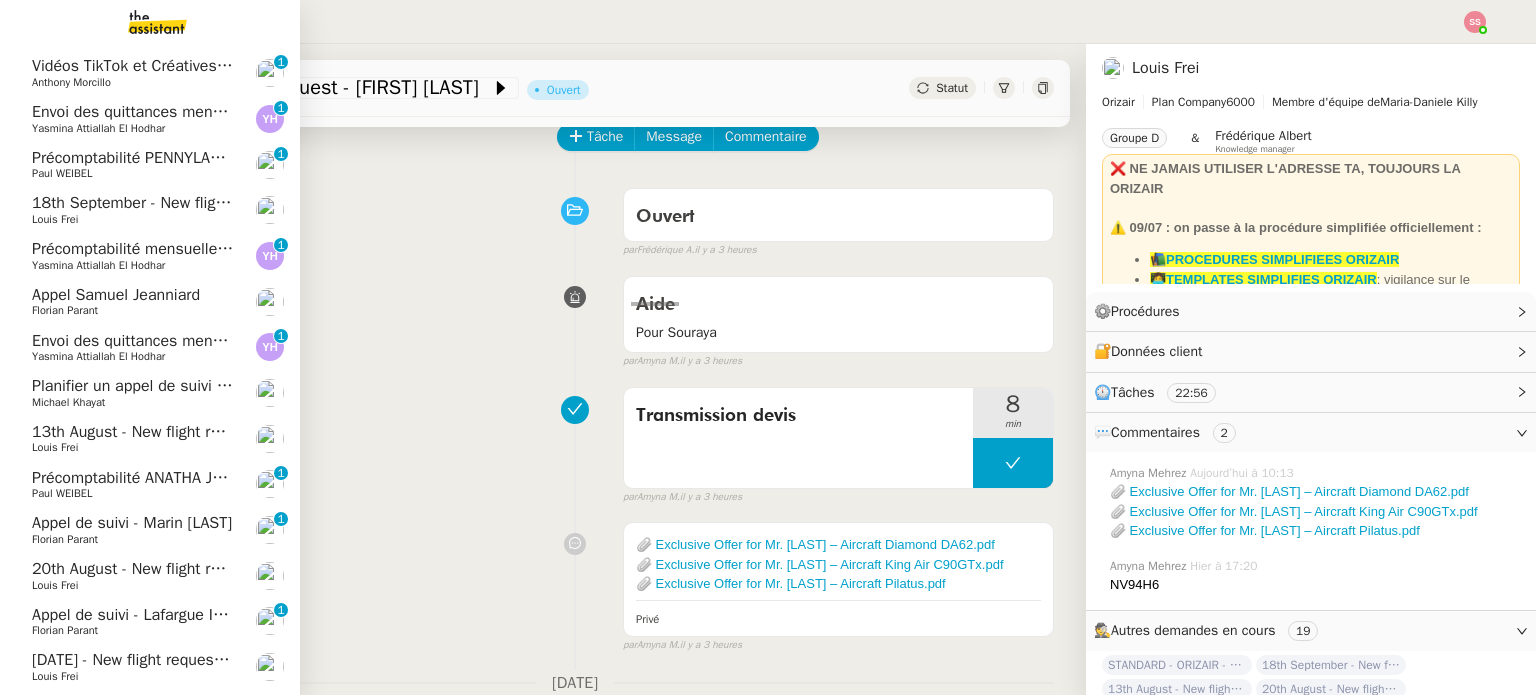 click on "[DATE]  - New flight request - [FIRST] [LAST]" 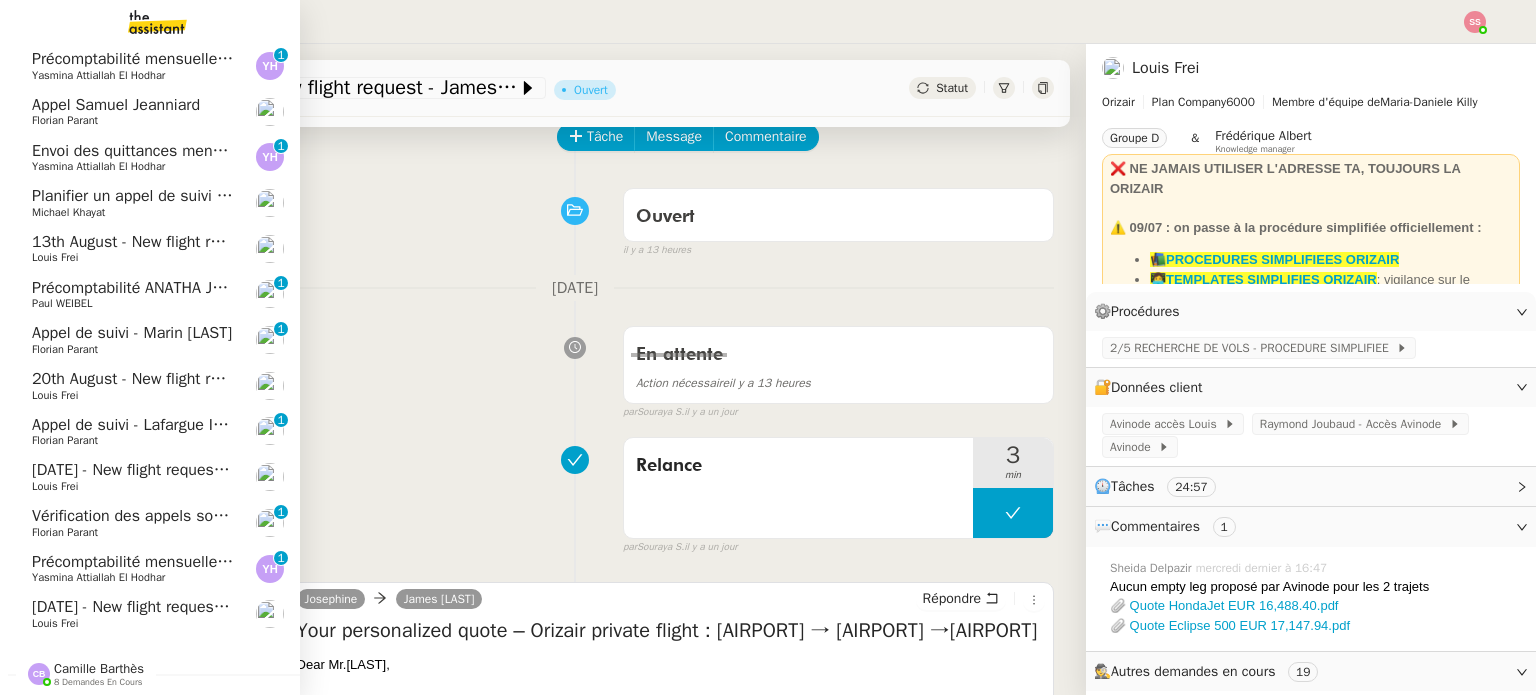 scroll, scrollTop: 373, scrollLeft: 0, axis: vertical 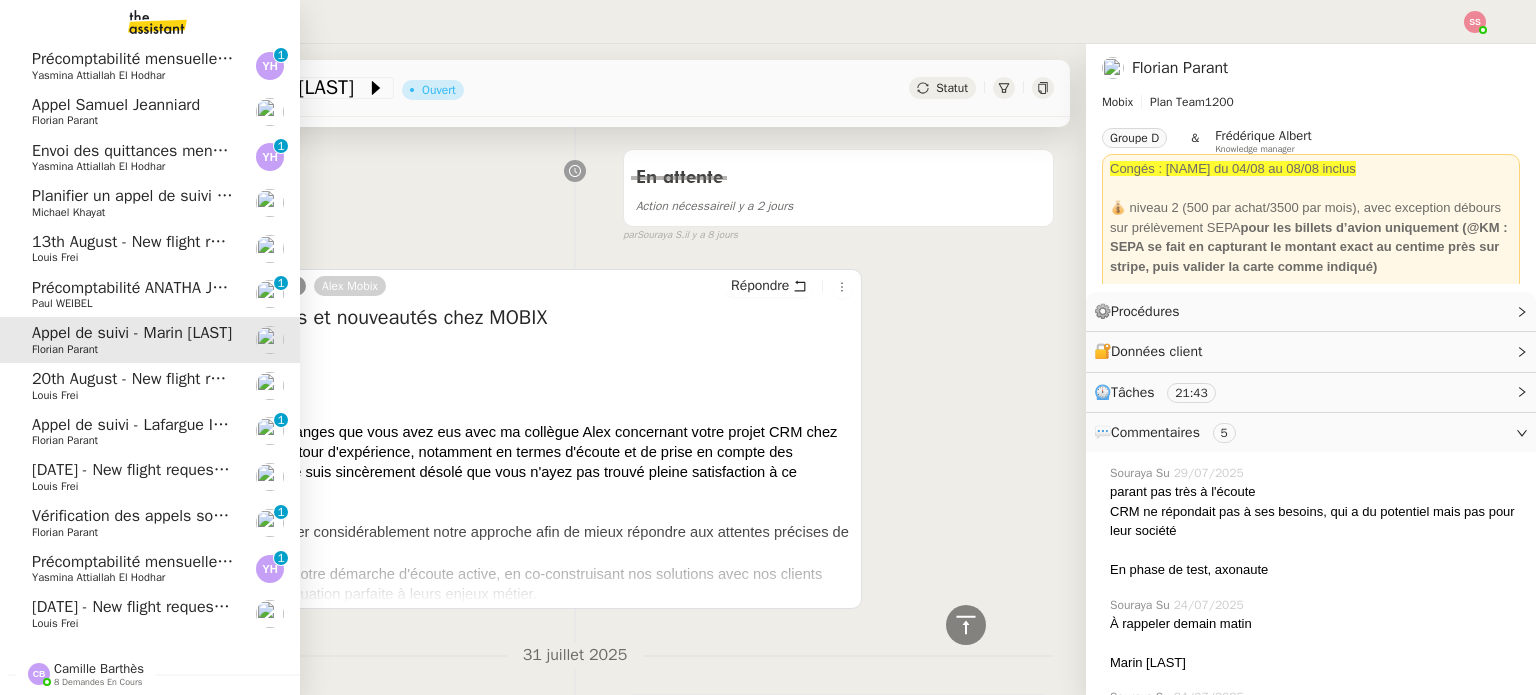 click on "[DATE] - New flight request - [FIRST] [LAST]    [FIRST] [LAST]     0   1   2   3   4   5   6   7   8   9" 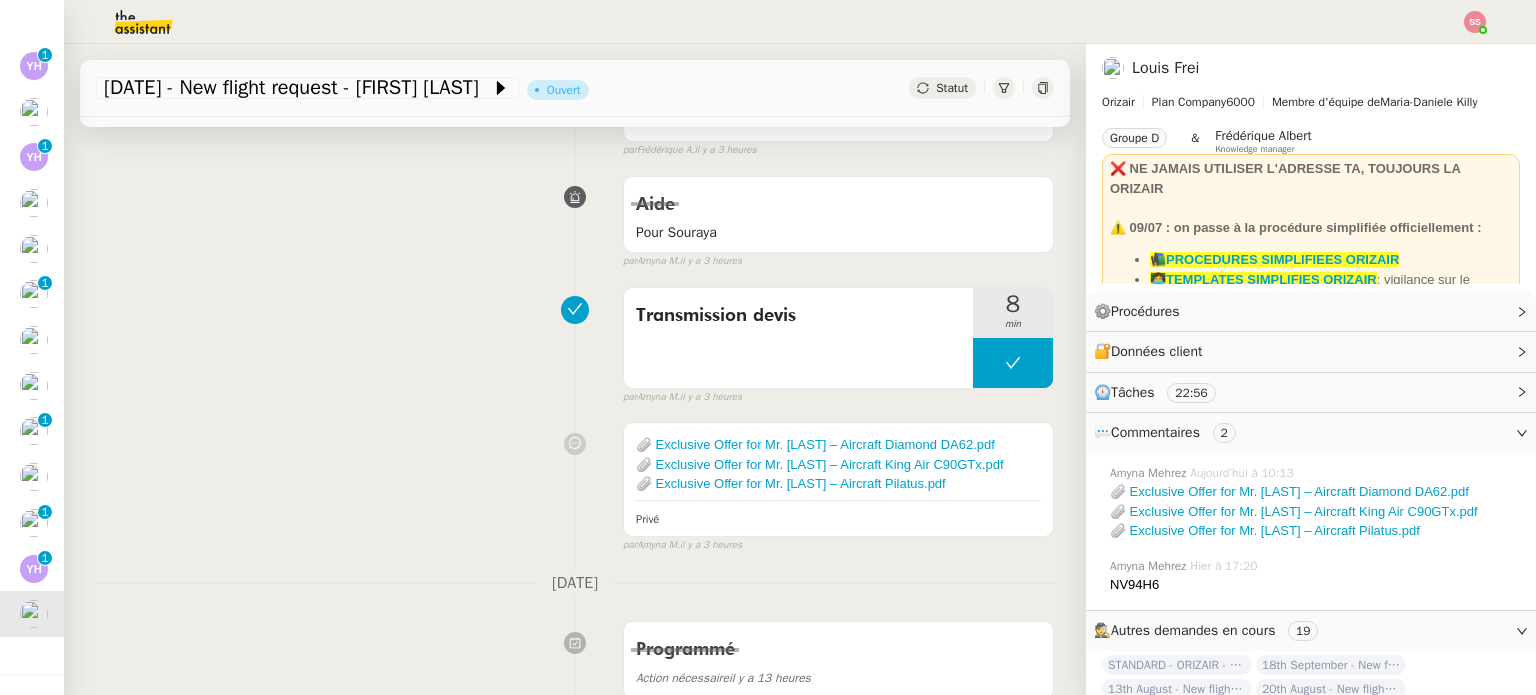 scroll, scrollTop: 400, scrollLeft: 0, axis: vertical 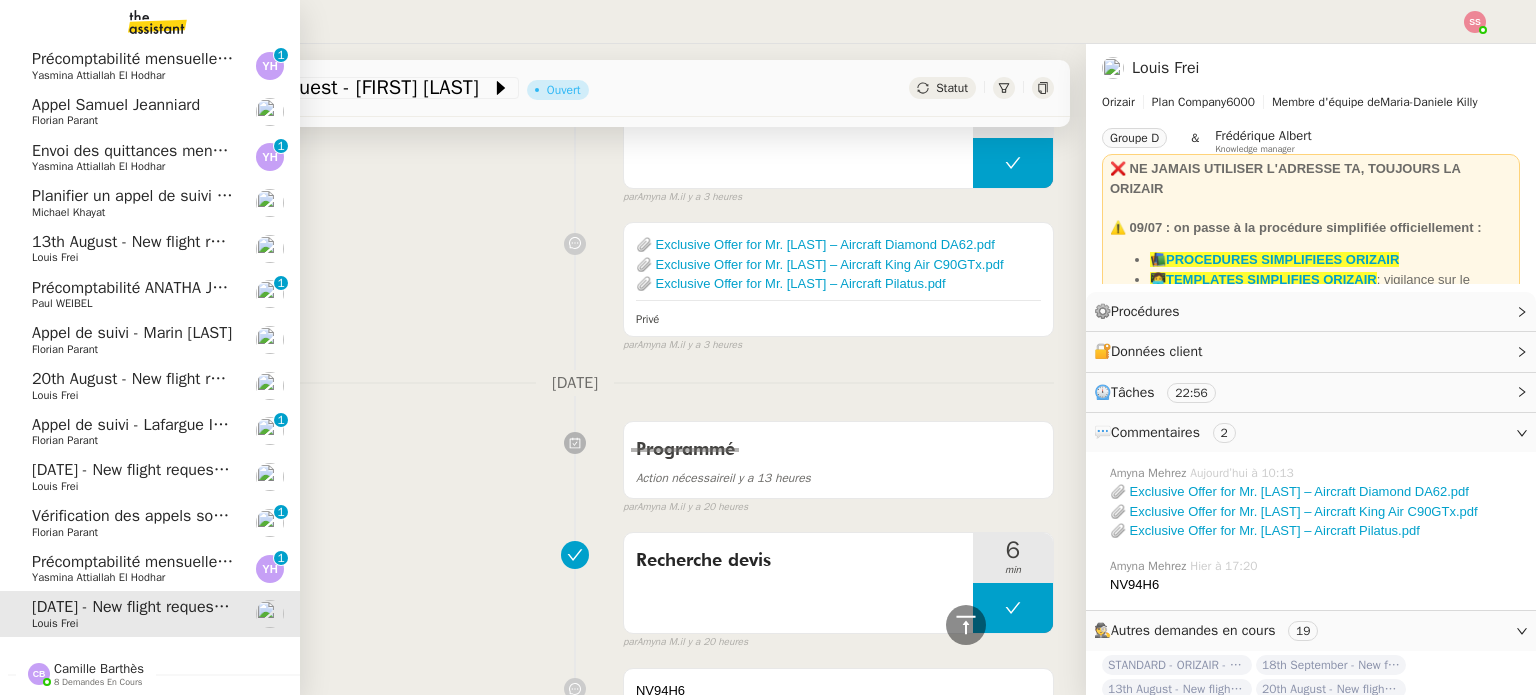 click on "Vérification des appels sortants - [MONTH] [YEAR]    [FIRST] [LAST]     0   1   2   3   4   5   6   7   8   9" 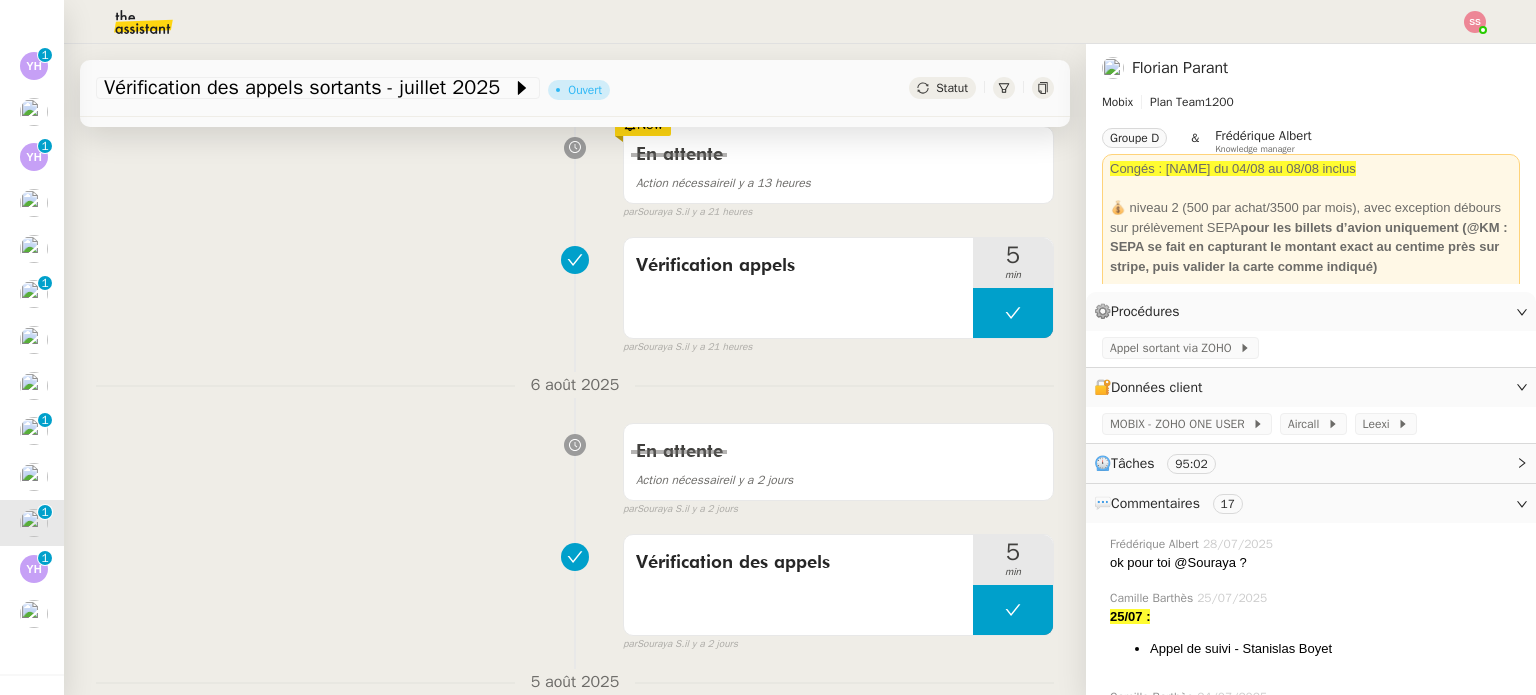scroll, scrollTop: 500, scrollLeft: 0, axis: vertical 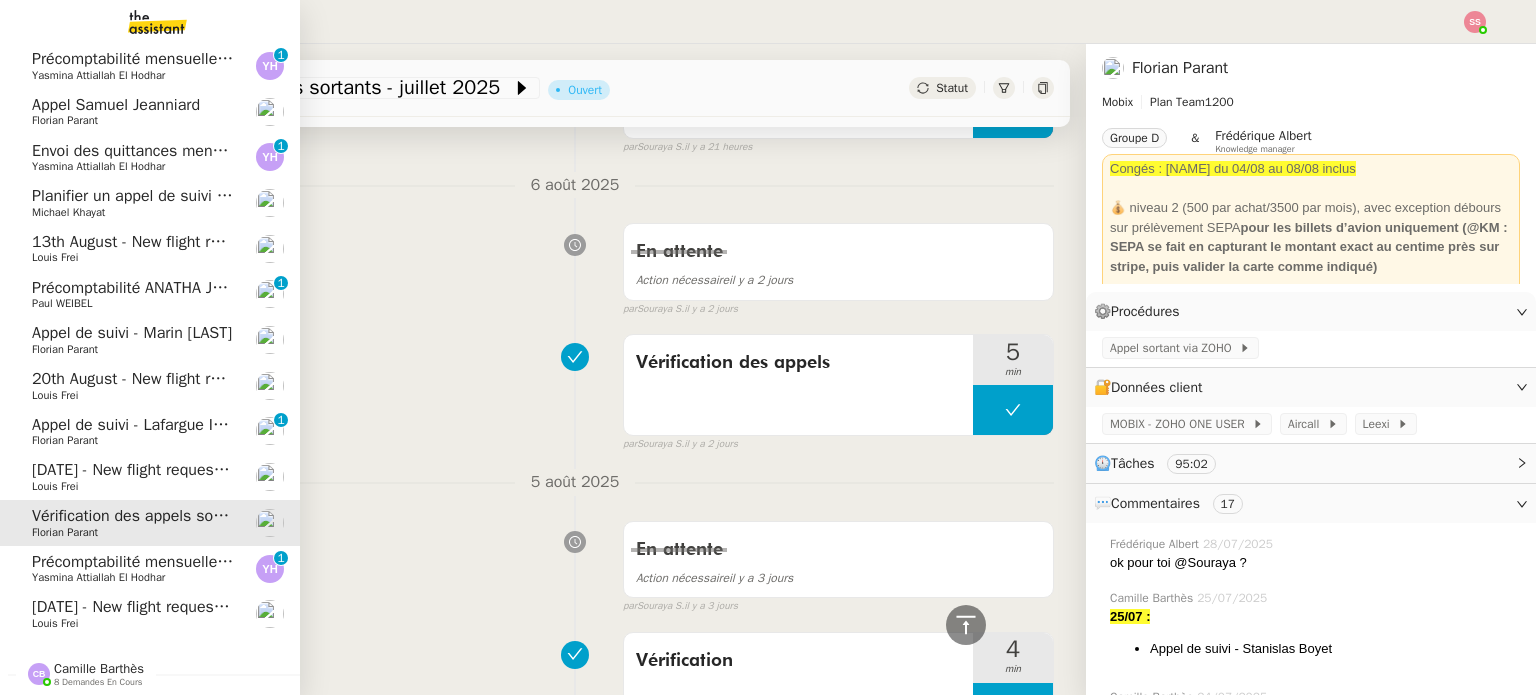 click on "Louis Frei" 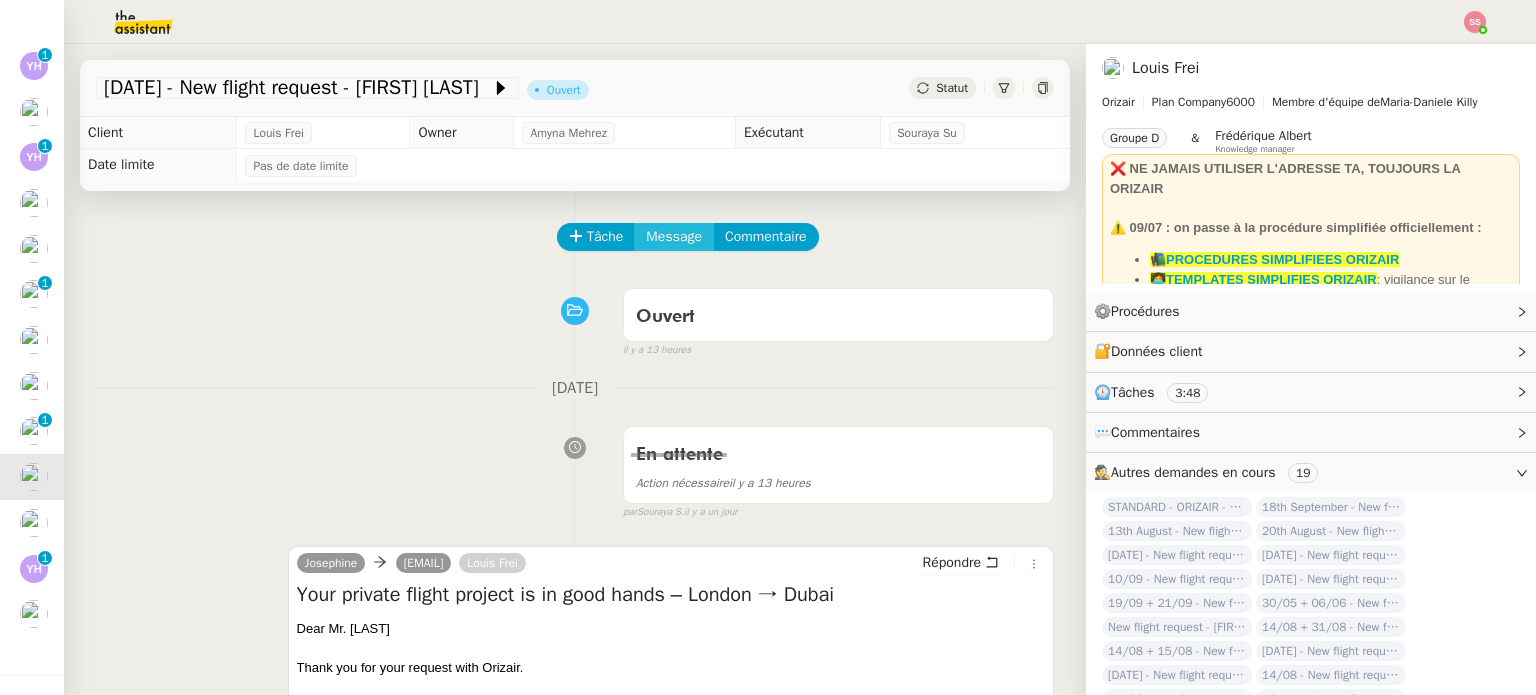 scroll, scrollTop: 0, scrollLeft: 0, axis: both 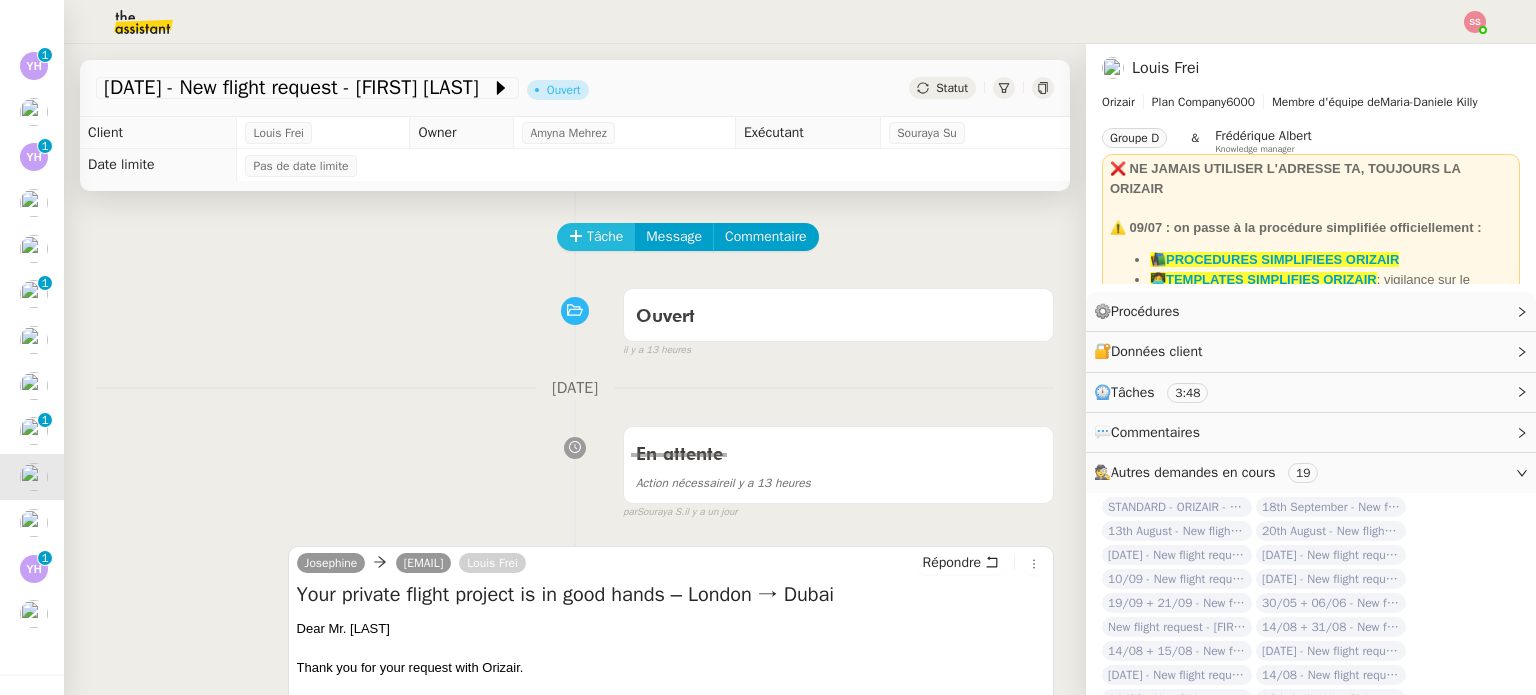click on "Tâche" 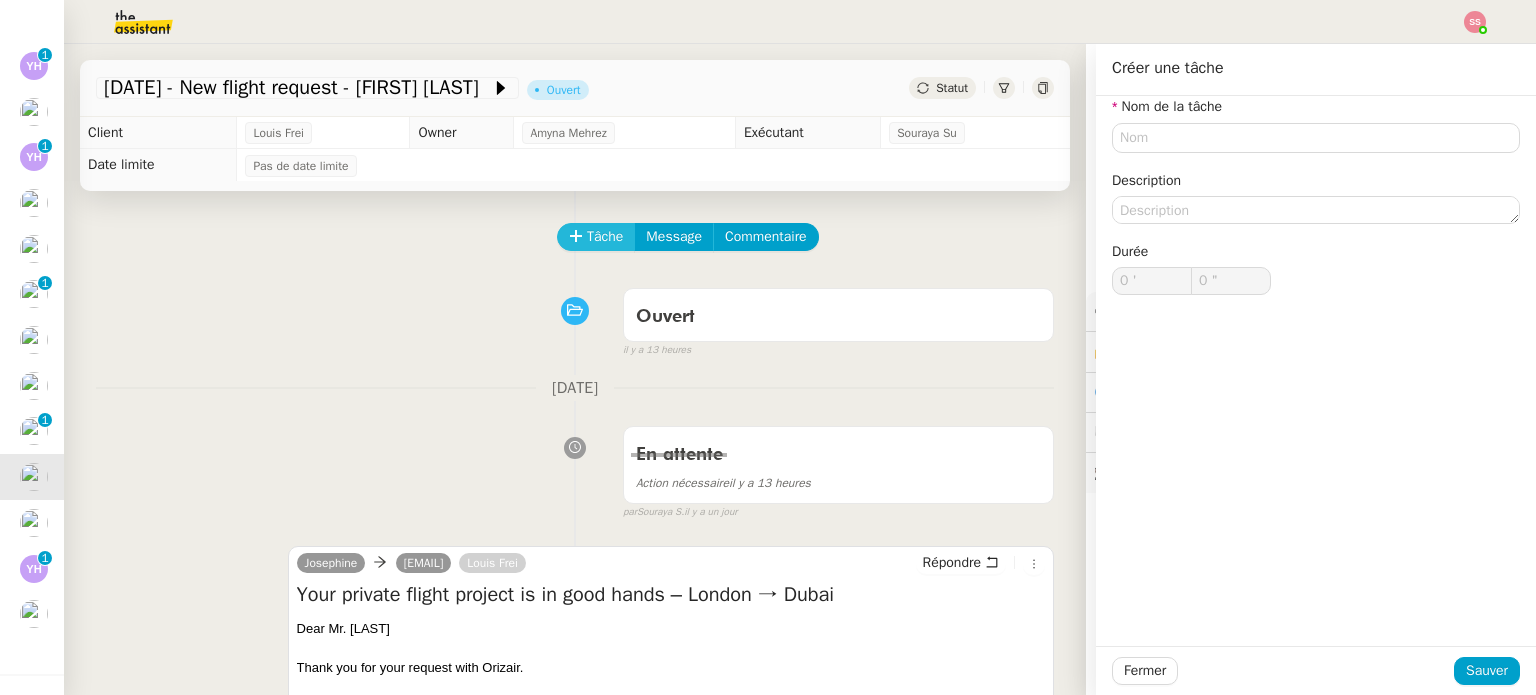 type 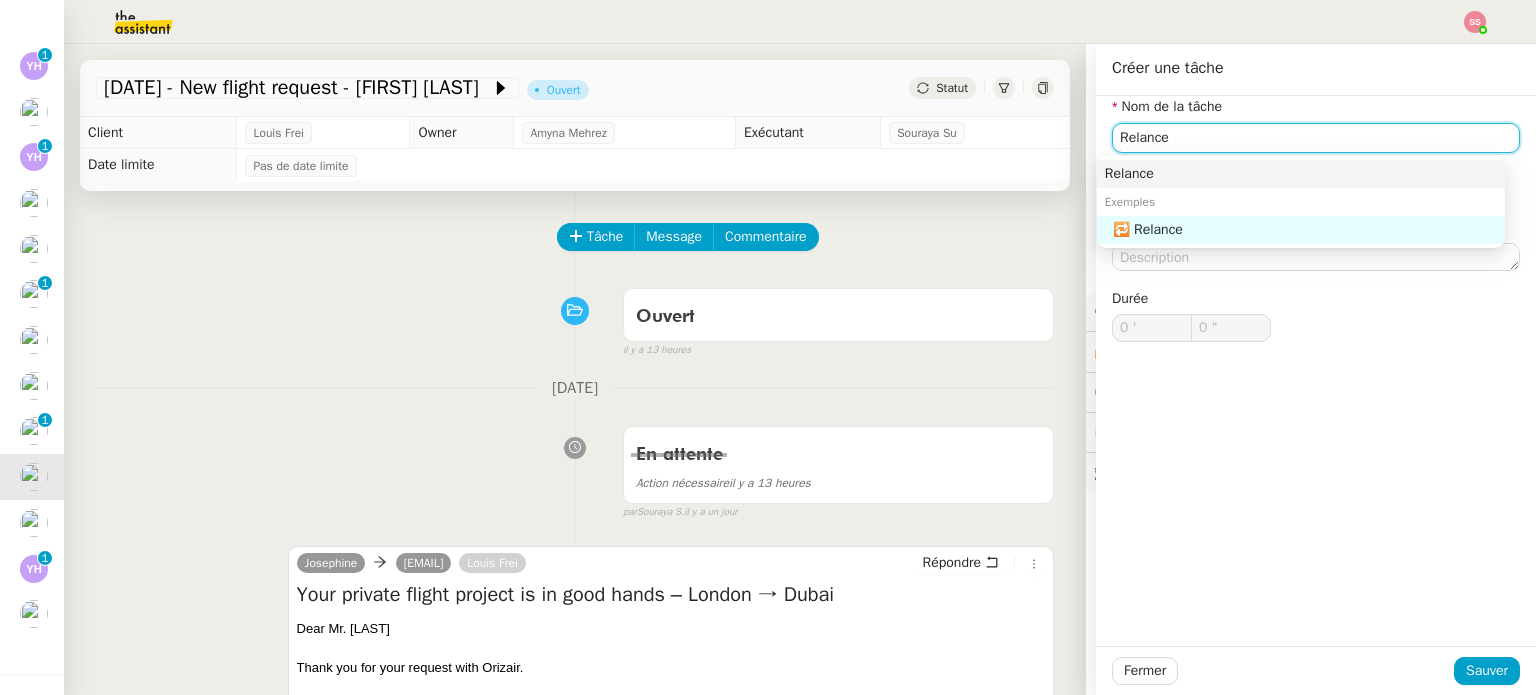 click on "Relance" at bounding box center [1301, 174] 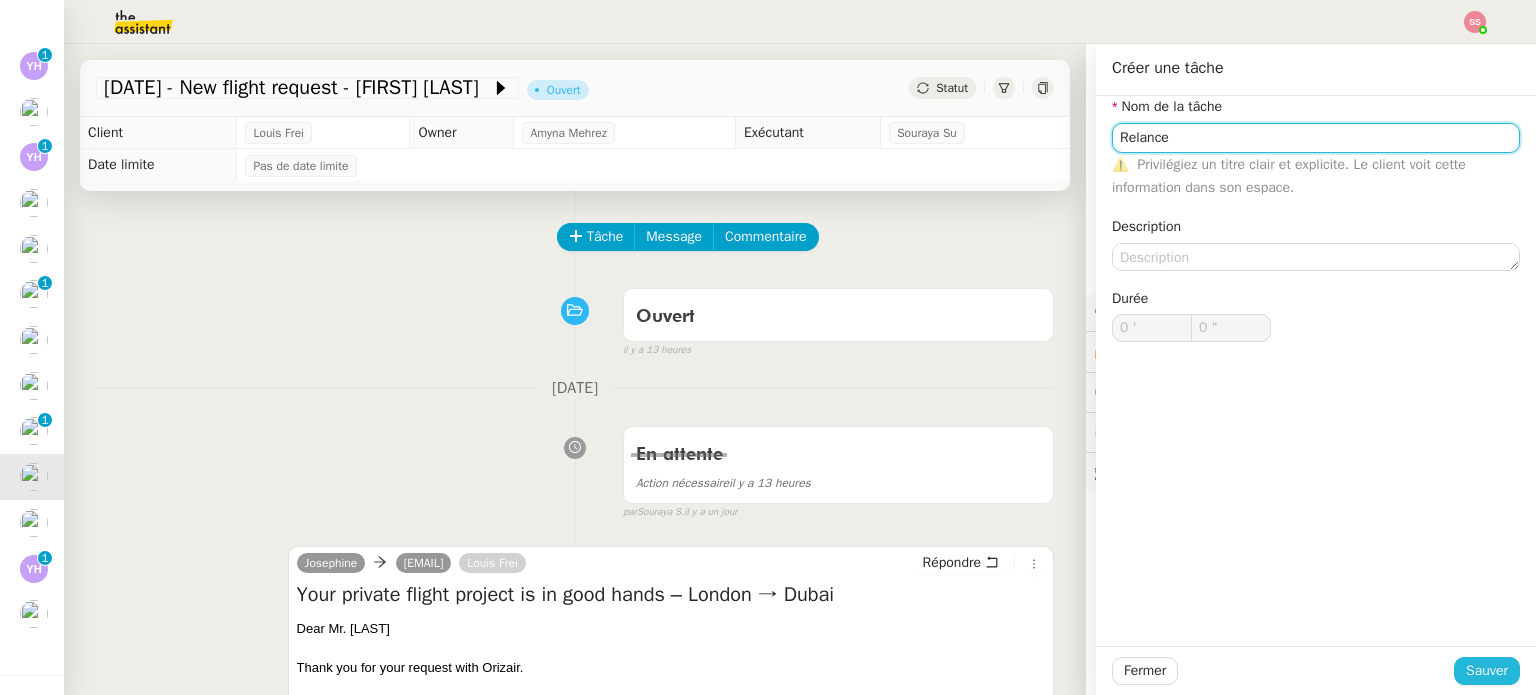 type on "Relance" 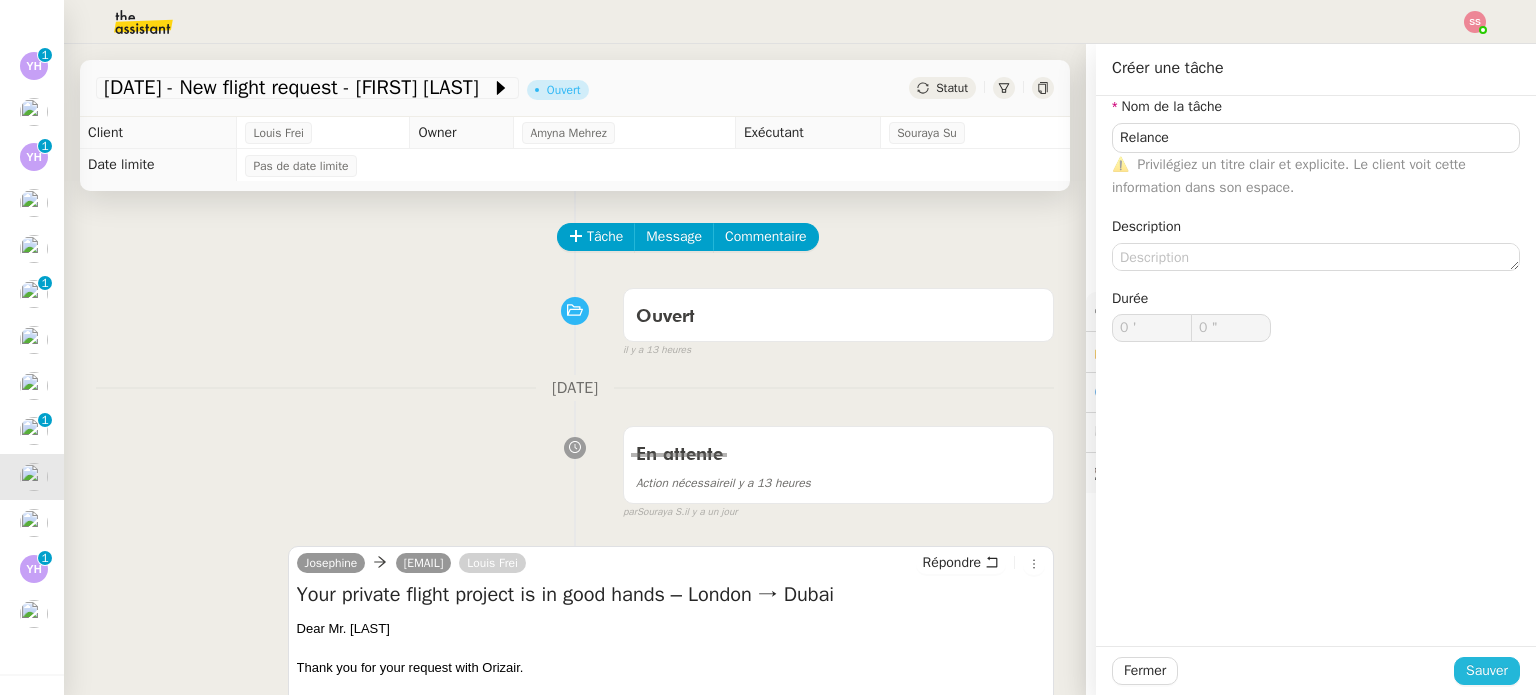 click on "Sauver" 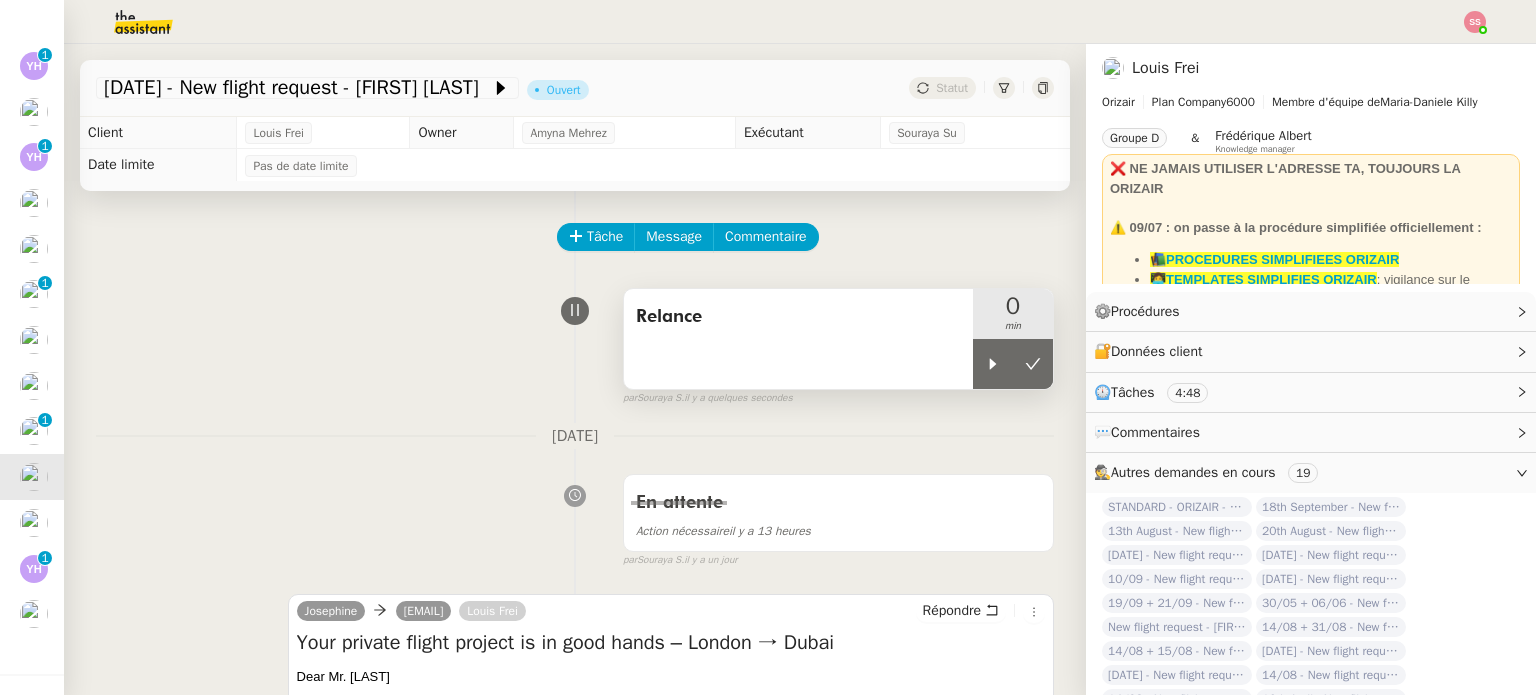 drag, startPoint x: 956, startPoint y: 369, endPoint x: 884, endPoint y: 381, distance: 72.99315 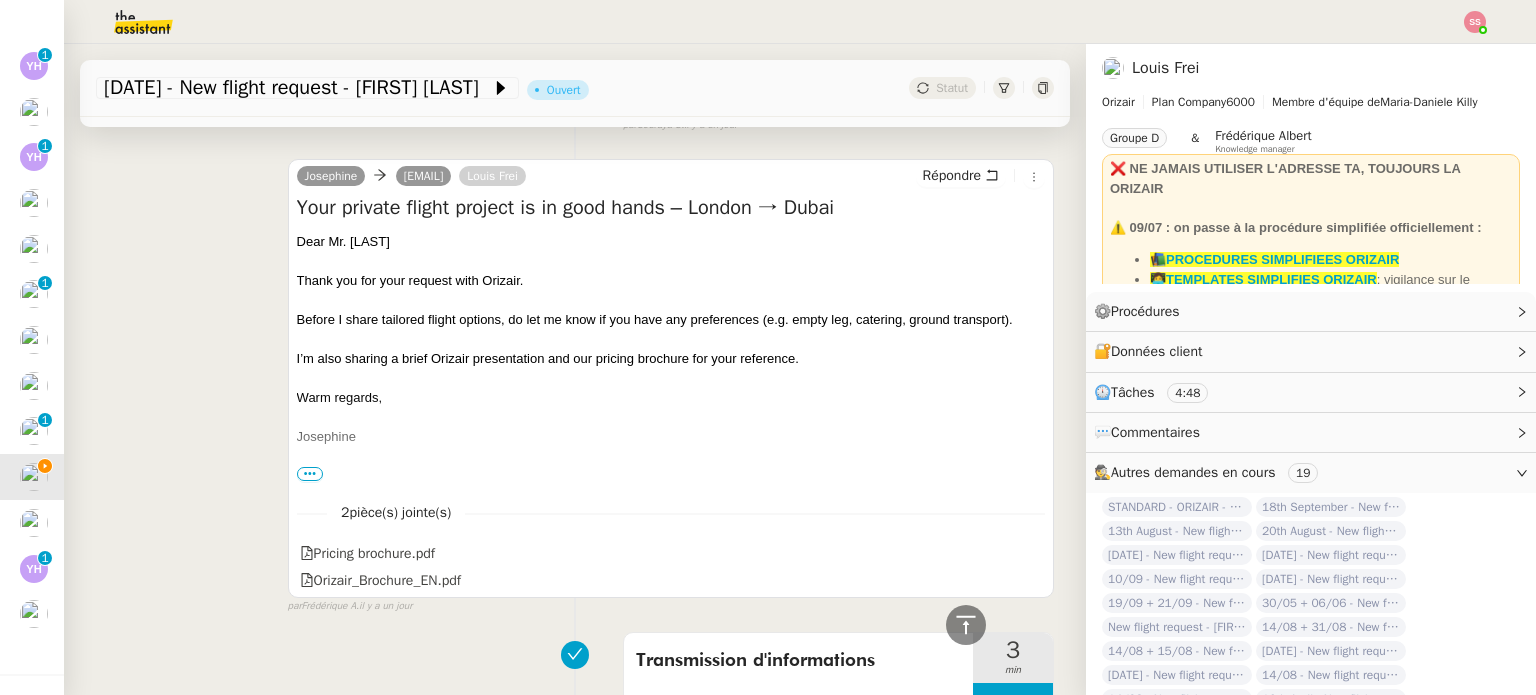 scroll, scrollTop: 400, scrollLeft: 0, axis: vertical 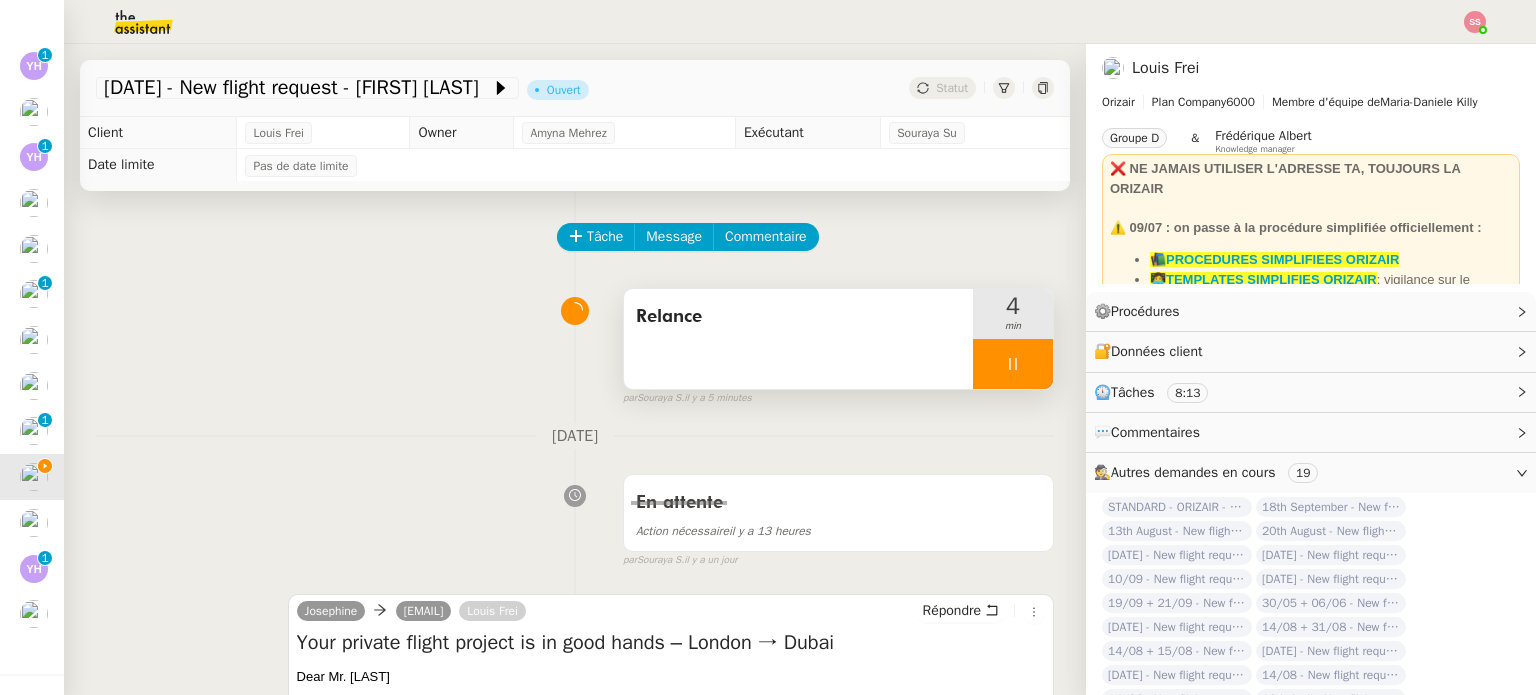 click at bounding box center (1013, 364) 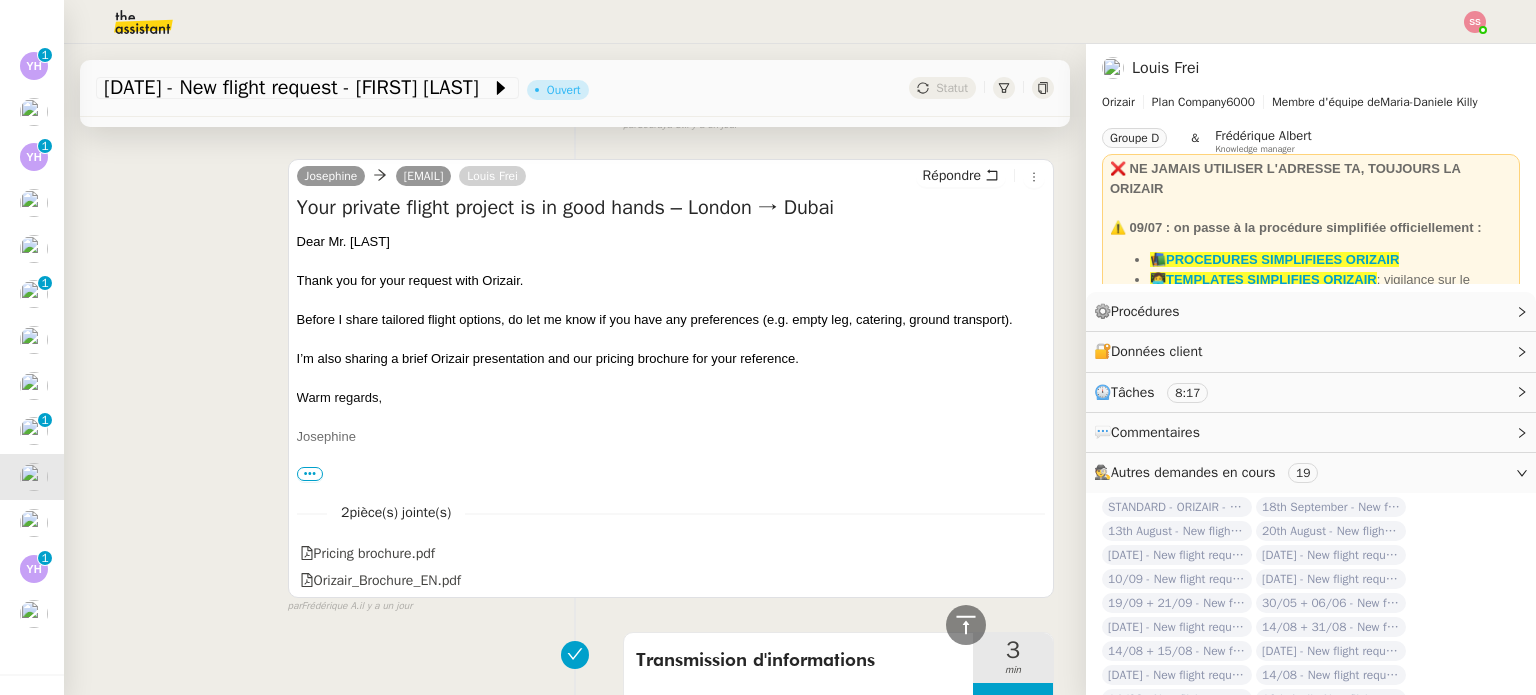 scroll, scrollTop: 400, scrollLeft: 0, axis: vertical 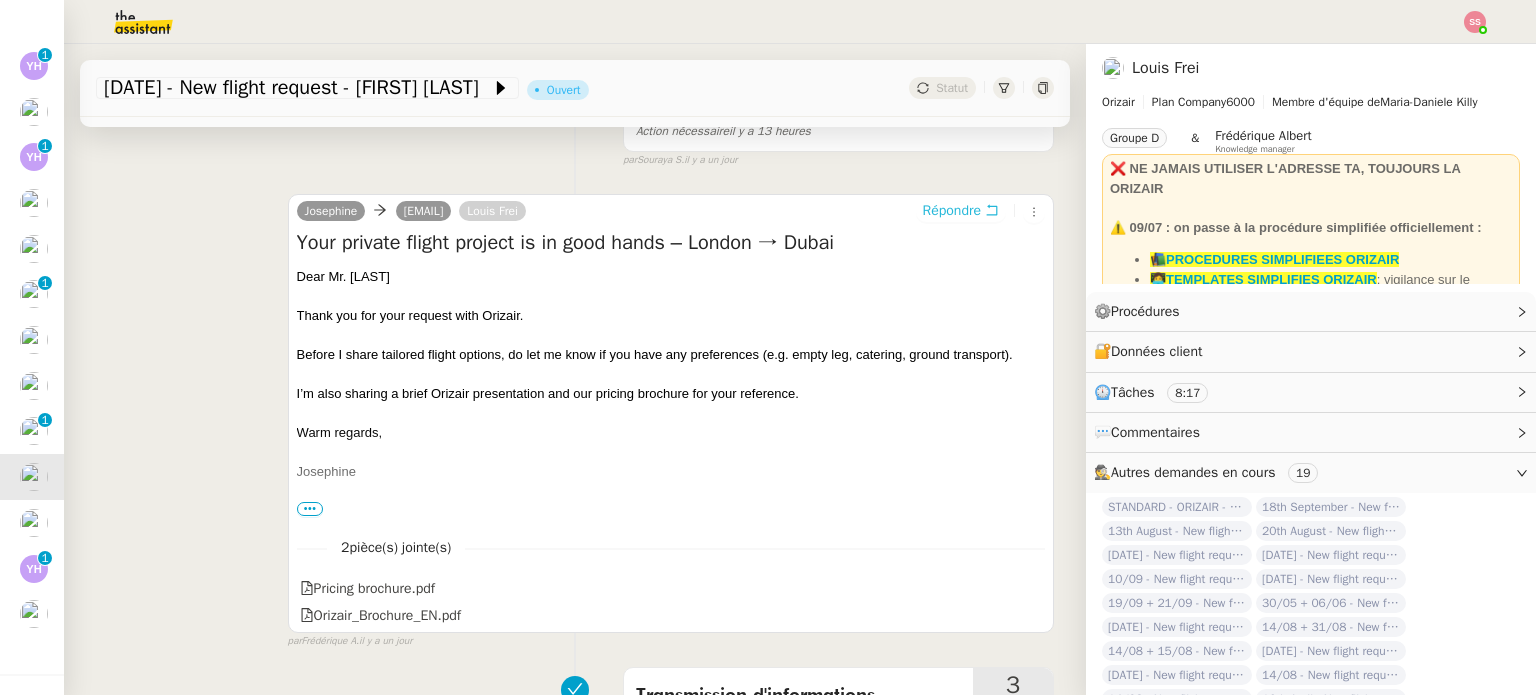 click on "Répondre" at bounding box center [952, 211] 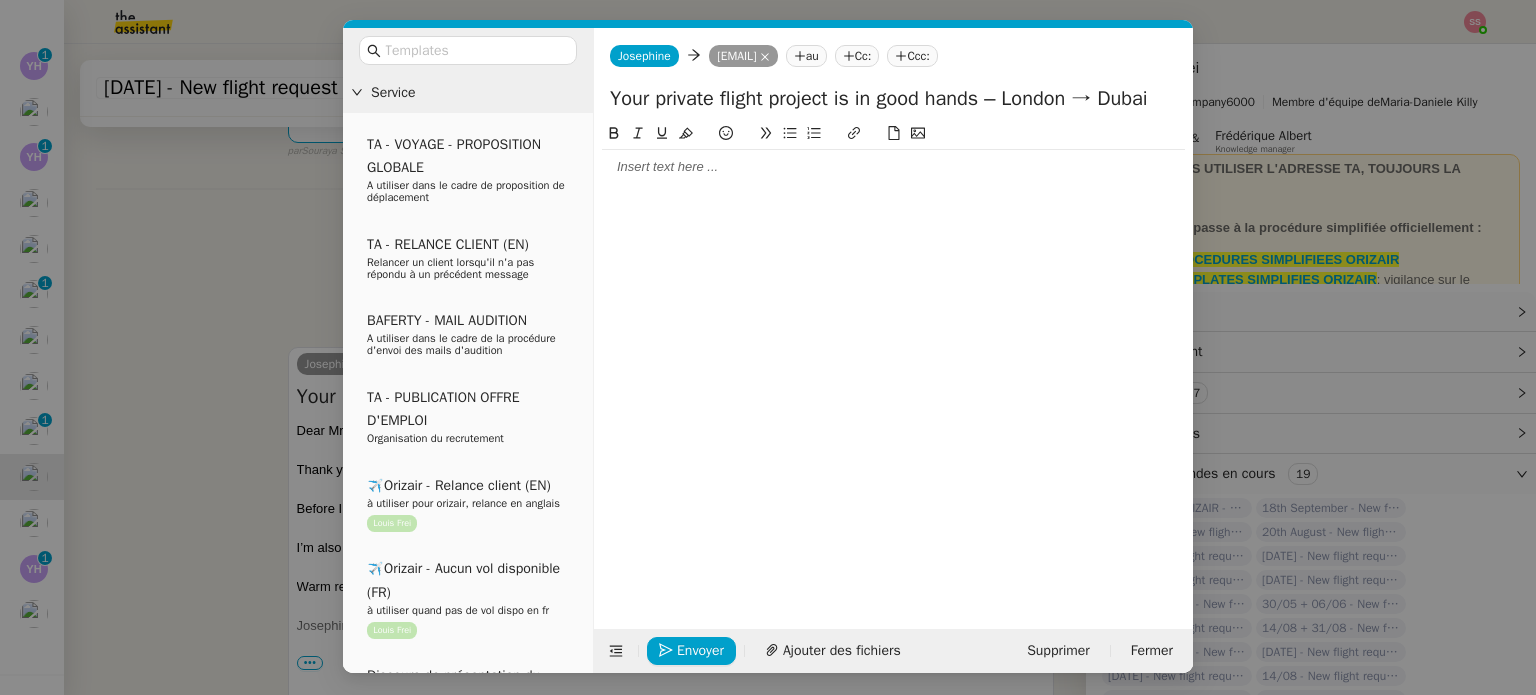 scroll, scrollTop: 553, scrollLeft: 0, axis: vertical 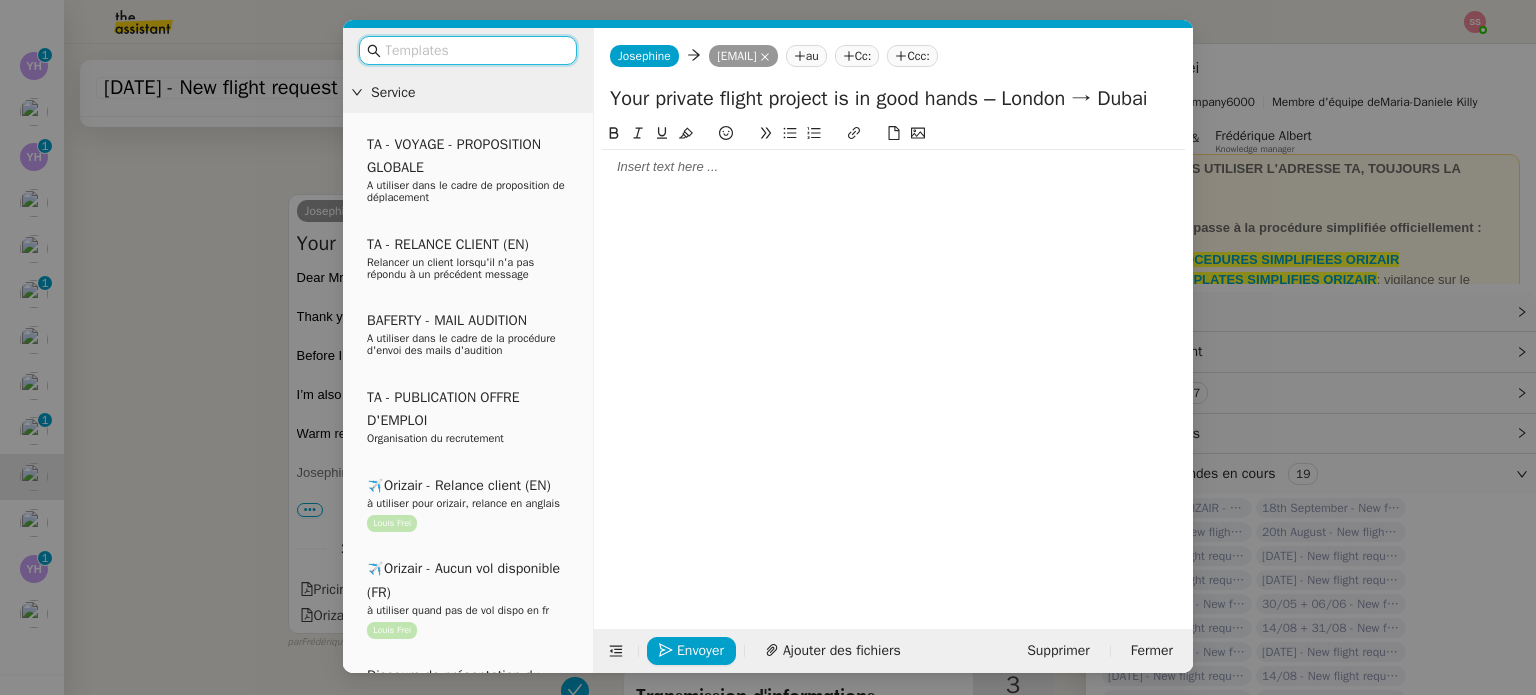 click at bounding box center [475, 50] 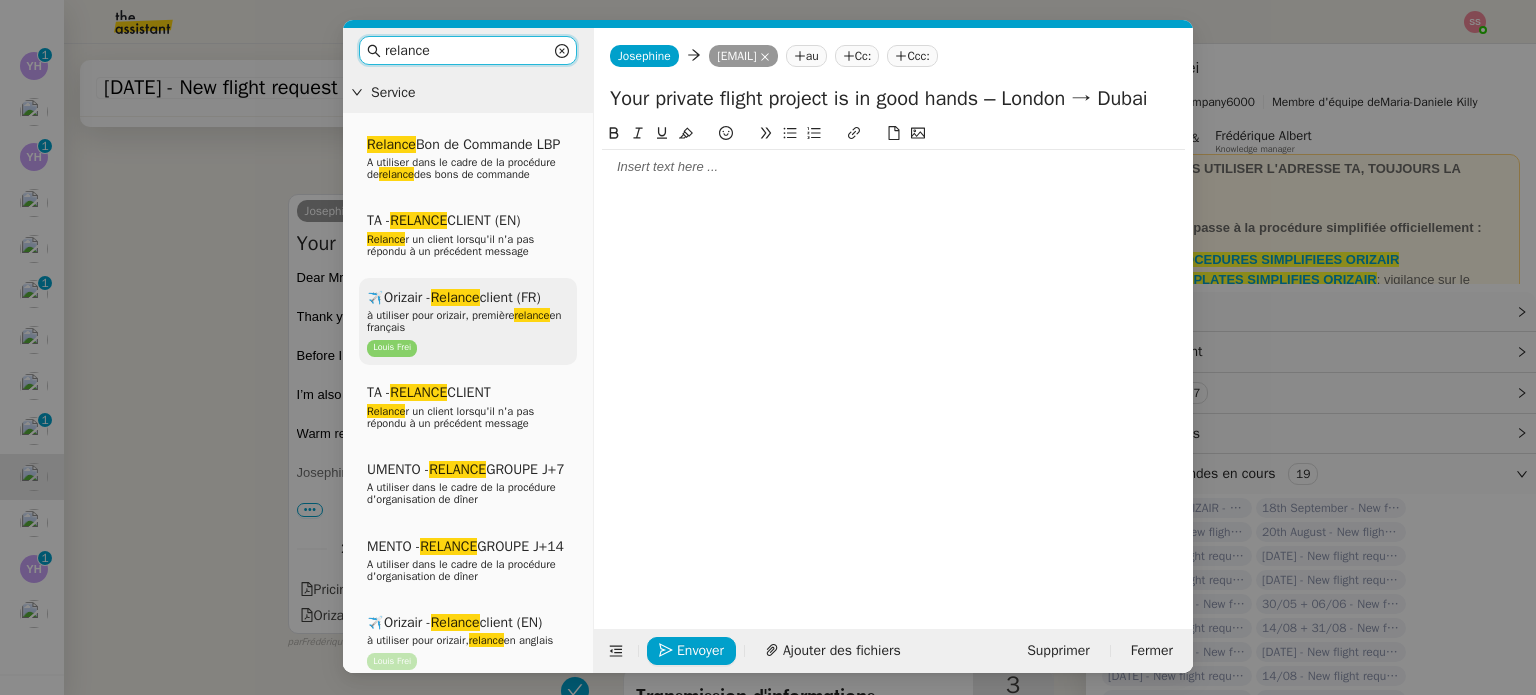 scroll, scrollTop: 300, scrollLeft: 0, axis: vertical 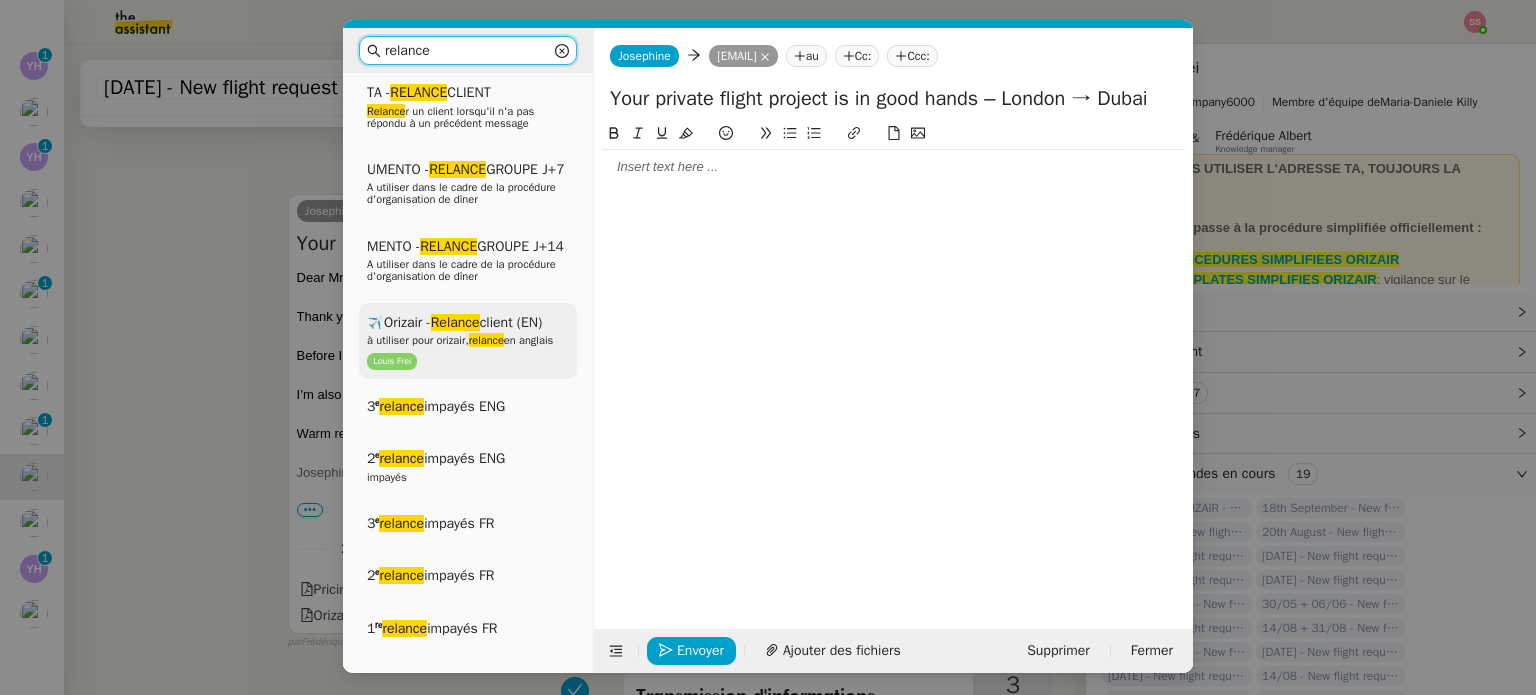 type on "relance" 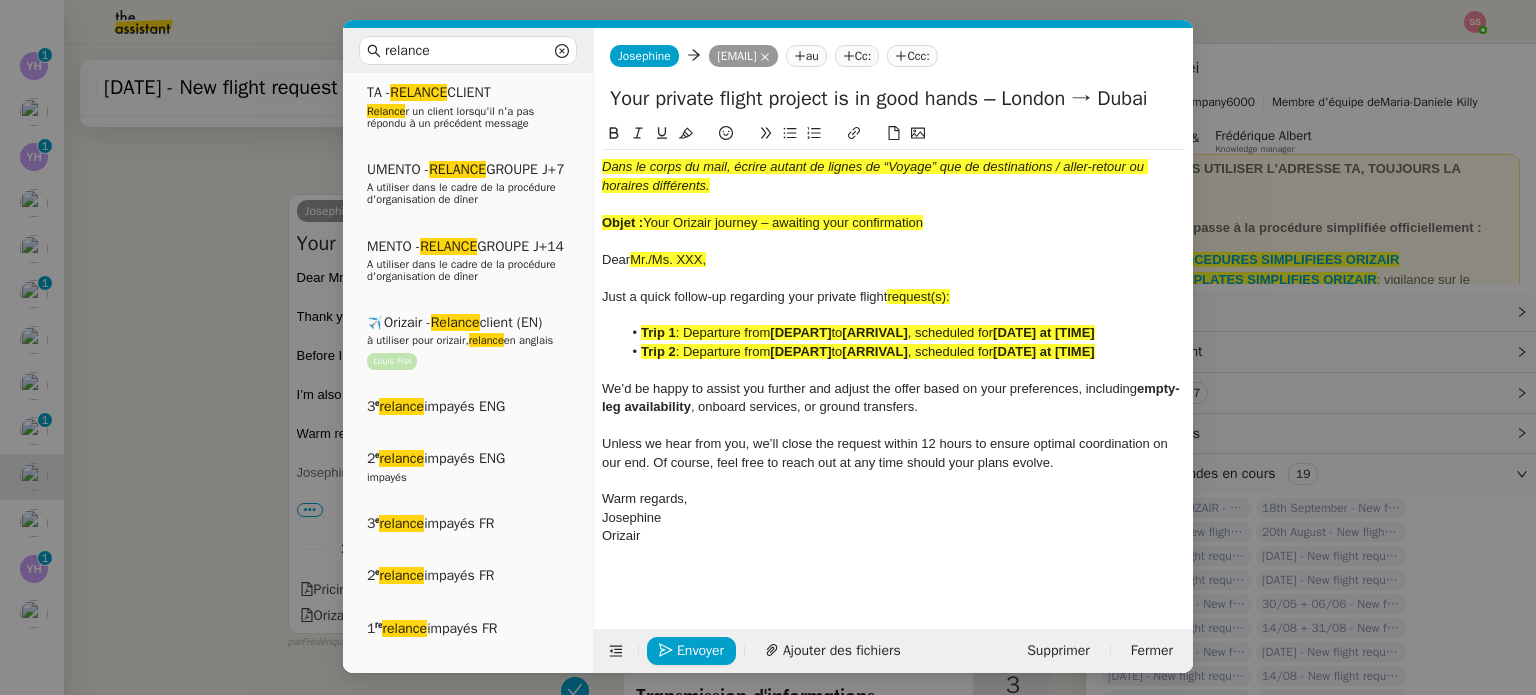 scroll, scrollTop: 816, scrollLeft: 0, axis: vertical 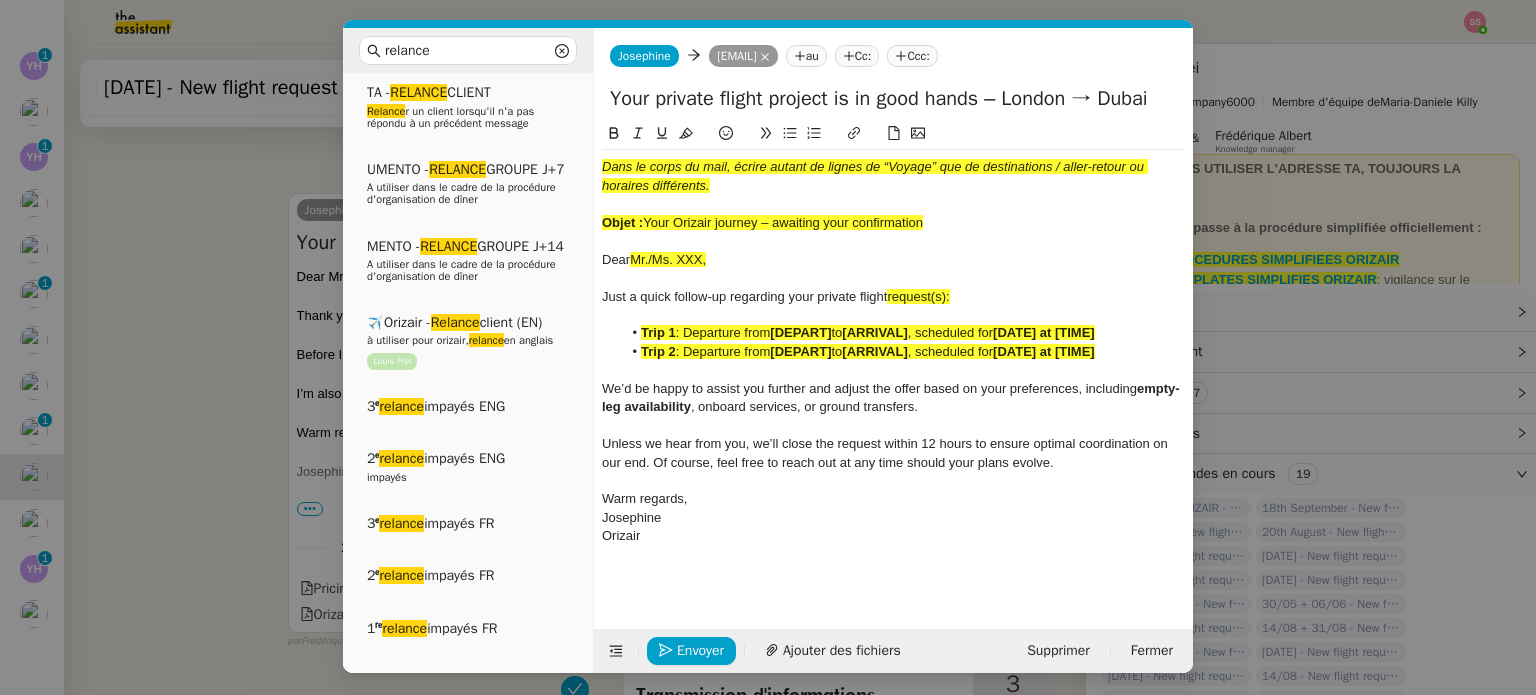 drag, startPoint x: 645, startPoint y: 223, endPoint x: 956, endPoint y: 218, distance: 311.0402 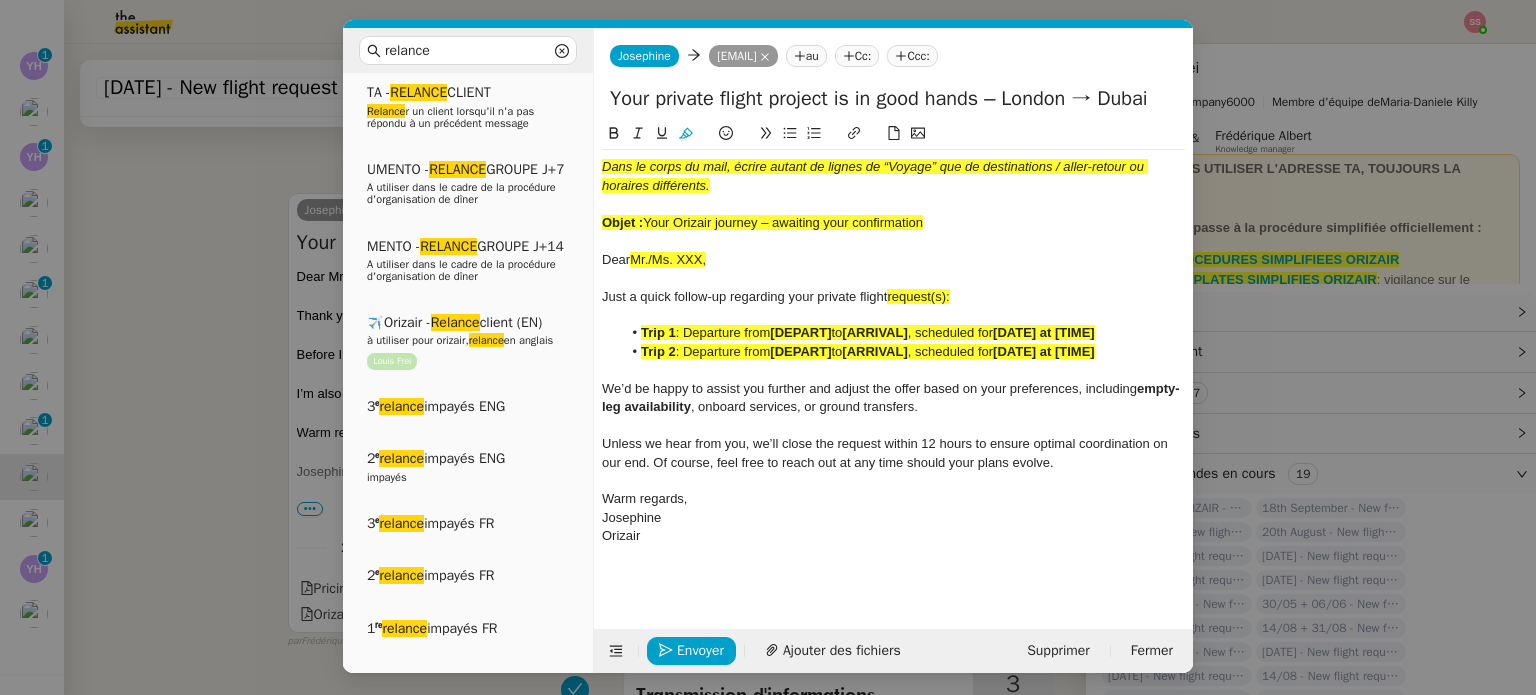 copy on "Your Orizair journey – awaiting your confirmation" 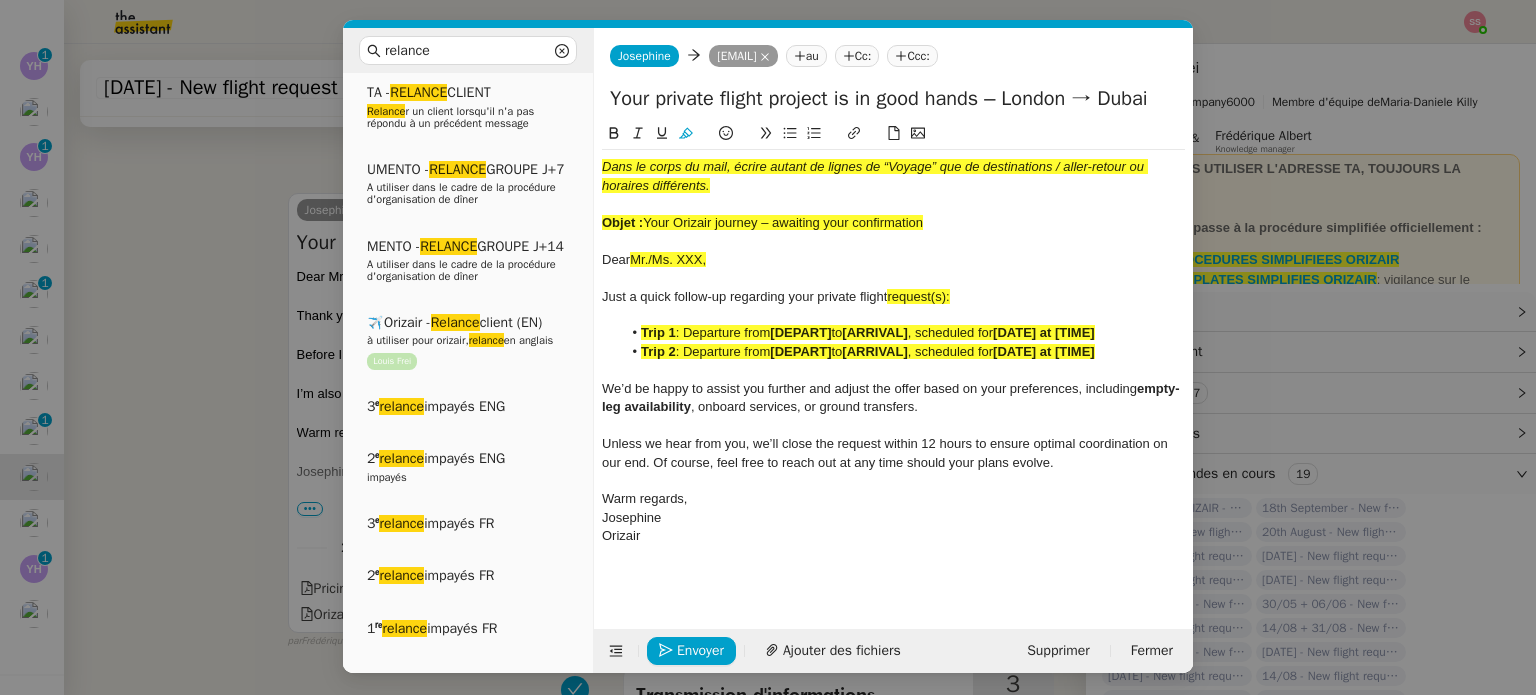 drag, startPoint x: 1008, startPoint y: 99, endPoint x: 593, endPoint y: 89, distance: 415.12045 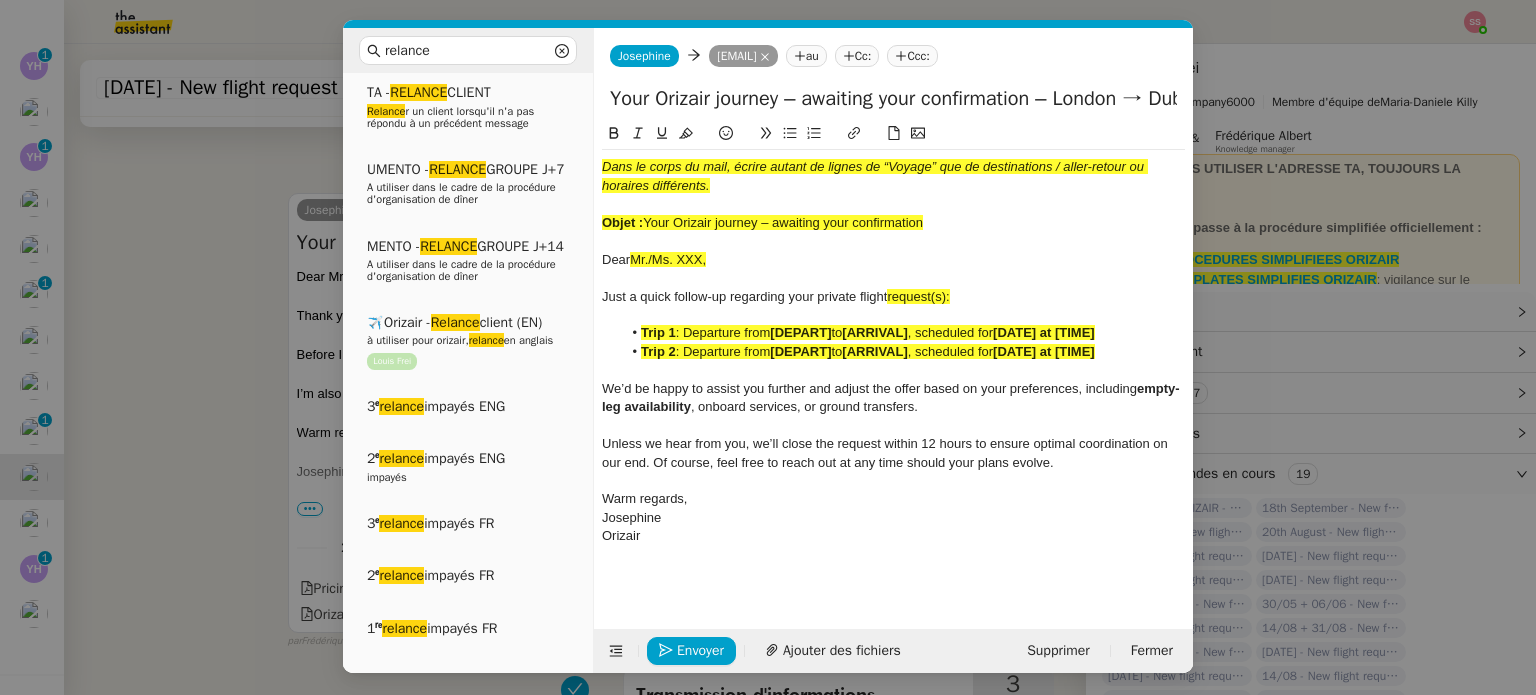 type on "Your Orizair journey – awaiting your confirmation – London → Dubai" 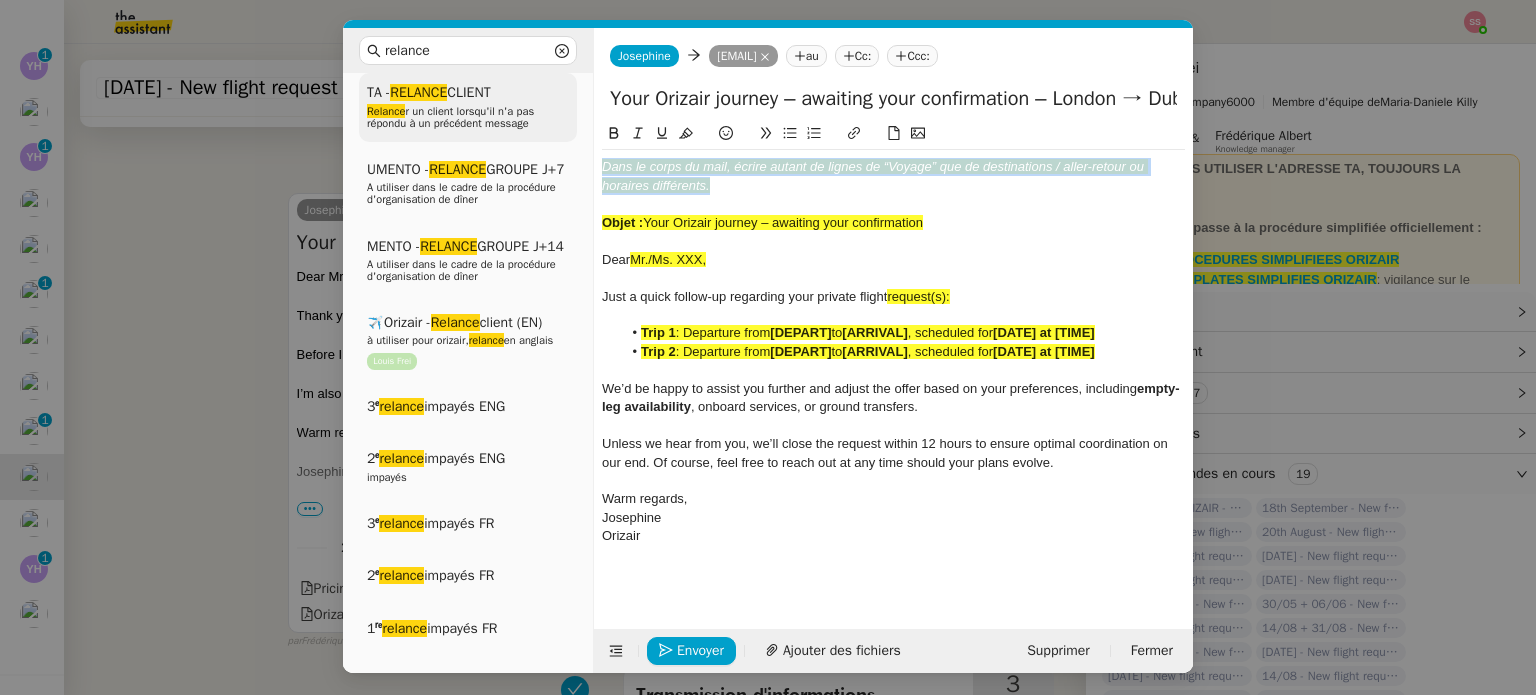 drag, startPoint x: 712, startPoint y: 183, endPoint x: 464, endPoint y: 123, distance: 255.15486 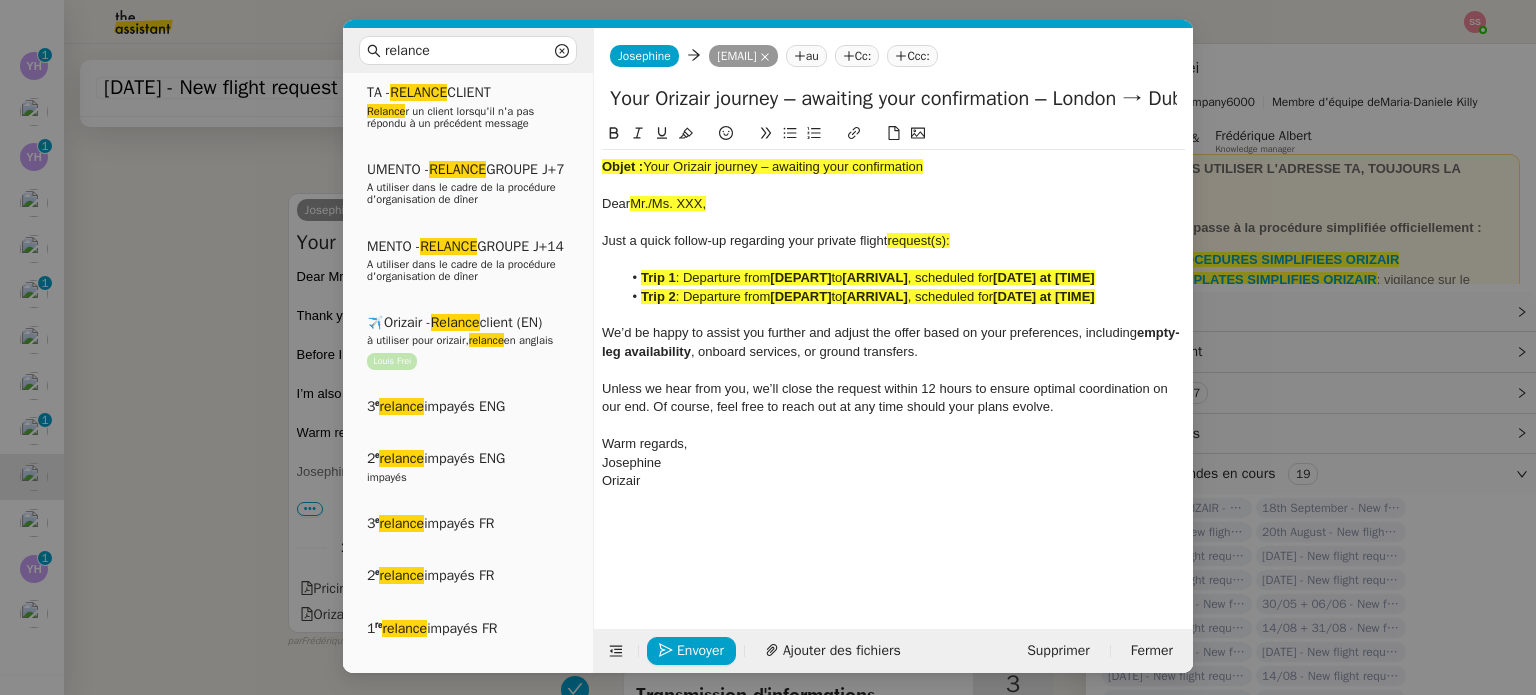 click on "Objet :  Your Orizair journey – awaiting your confirmation" 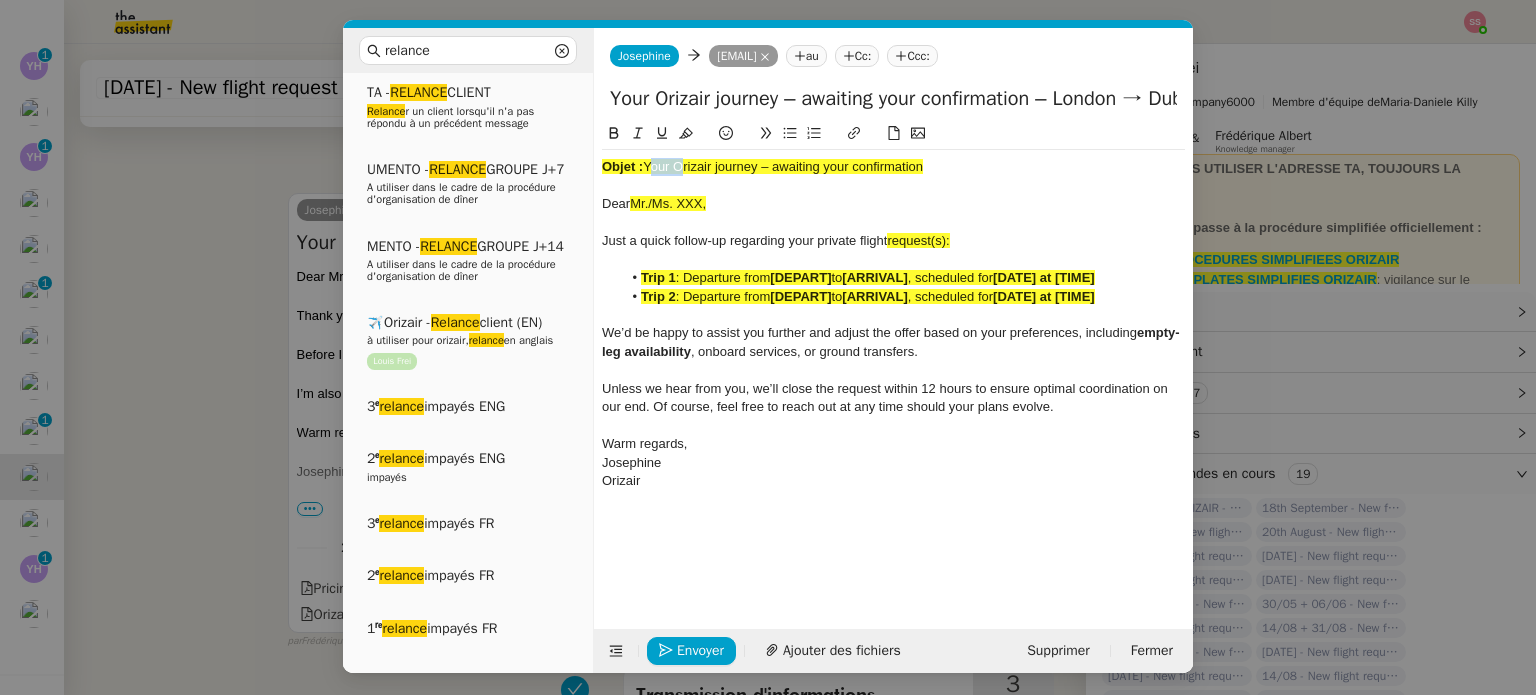 click on "Objet :  Your Orizair journey – awaiting your confirmation" 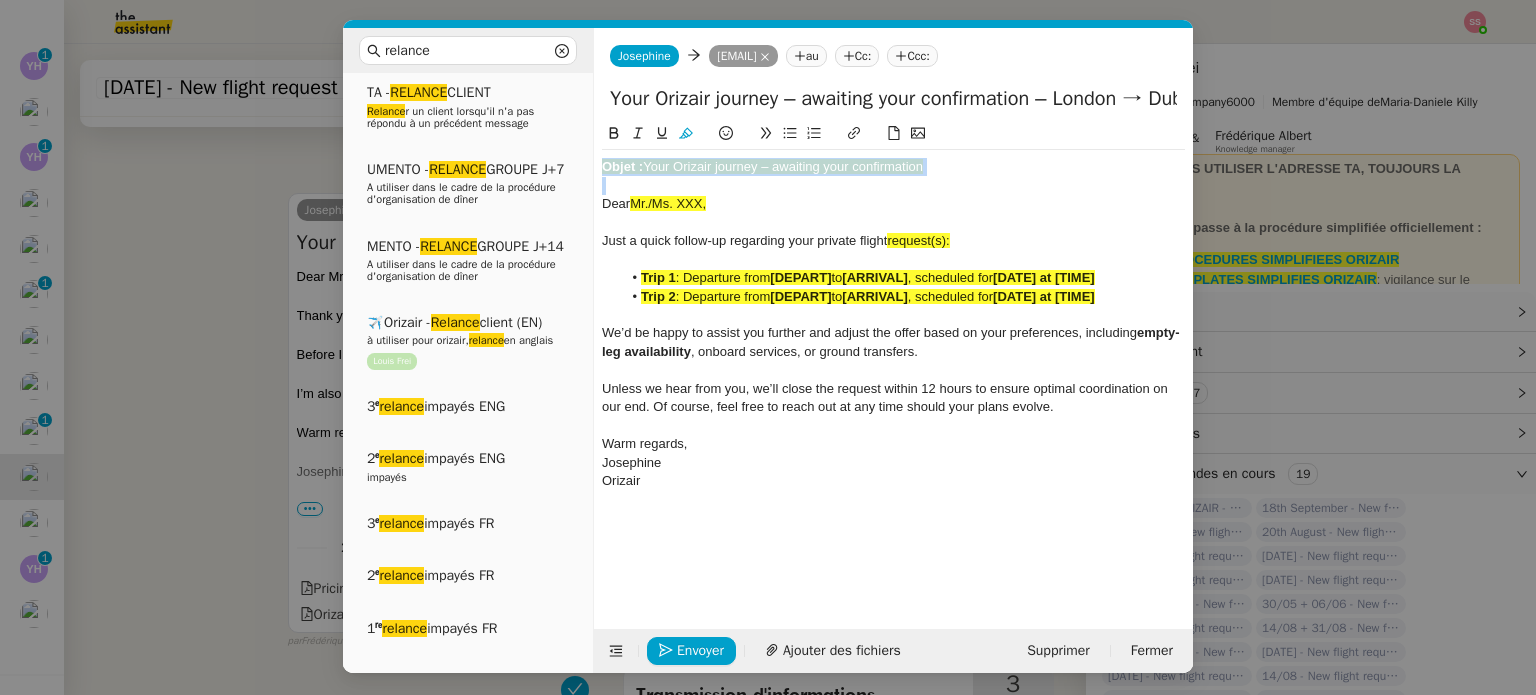 click on "Objet :  Your Orizair journey – awaiting your confirmation" 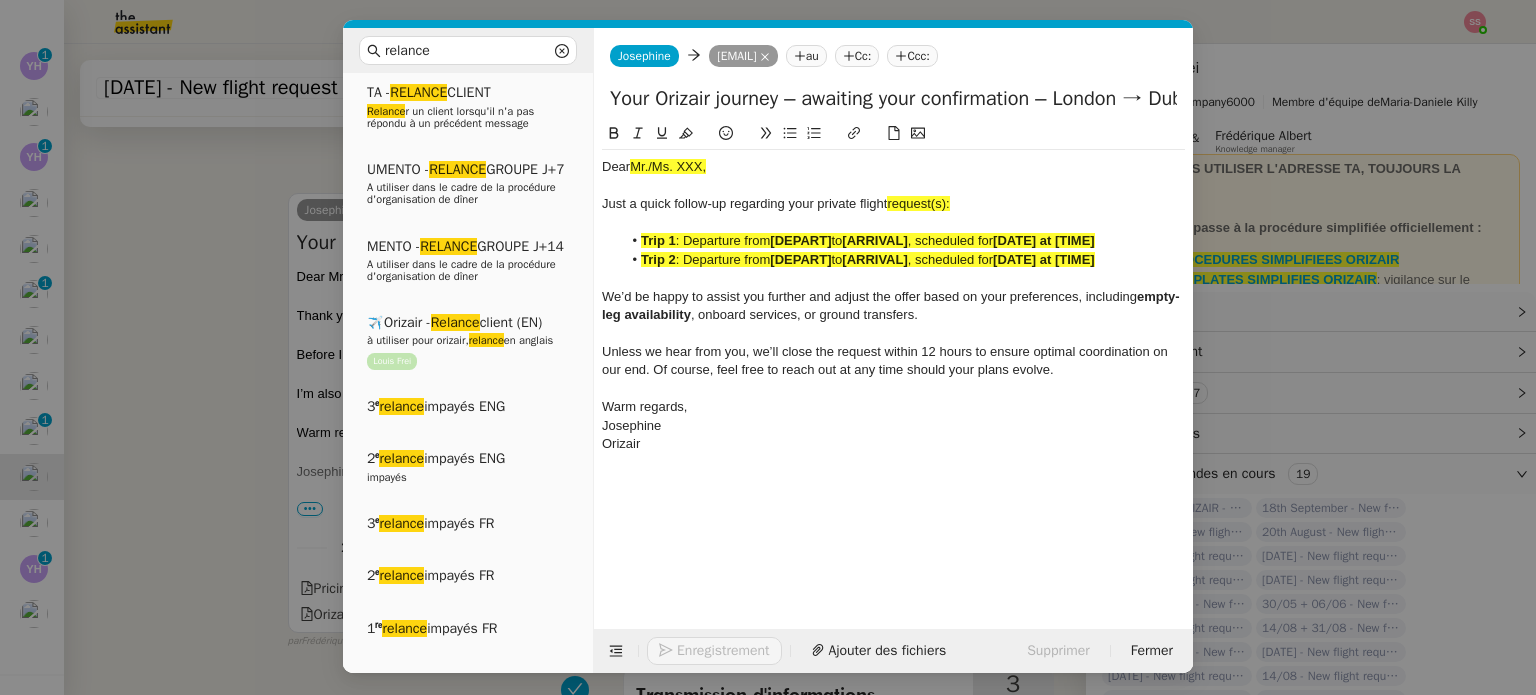 click on "relance Service Relance  Bon de Commande LBP    A utiliser dans le cadre de la procédure de  relance  des bons de commande TA -  RELANCE  CLIENT (EN)    Relance r un client lorsqu'il n'a pas répondu à un précédent message ✈️Orizair -  Relance  client (FR)    à utiliser pour orizair, première  relance  en français  Louis Frei TA -  RELANCE  CLIENT    Relance r un client lorsqu'il n'a pas répondu à un précédent message UMENTO -  RELANCE  GROUPE J+7    A utiliser dans le cadre de la procédure d'organisation de dîner MENTO -  RELANCE  GROUPE J+14    A utiliser dans le cadre de la procédure d'organisation de dîner ✈️Orizair -  Relance  client (EN)     à utiliser pour orizair,  relance  en anglais  Louis Frei 3ᵉ  relance  impayés ENG    2ᵉ  relance  impayés ENG    impayés  3ᵉ  relance  impayés FR    2ᵉ  relance  impayés FR    1ʳᵉ  relance  impayés FR    ✈️ Orizair -  Relance  après envoi devis client (EN)    relance r le client pour son devis en anglais." at bounding box center [768, 347] 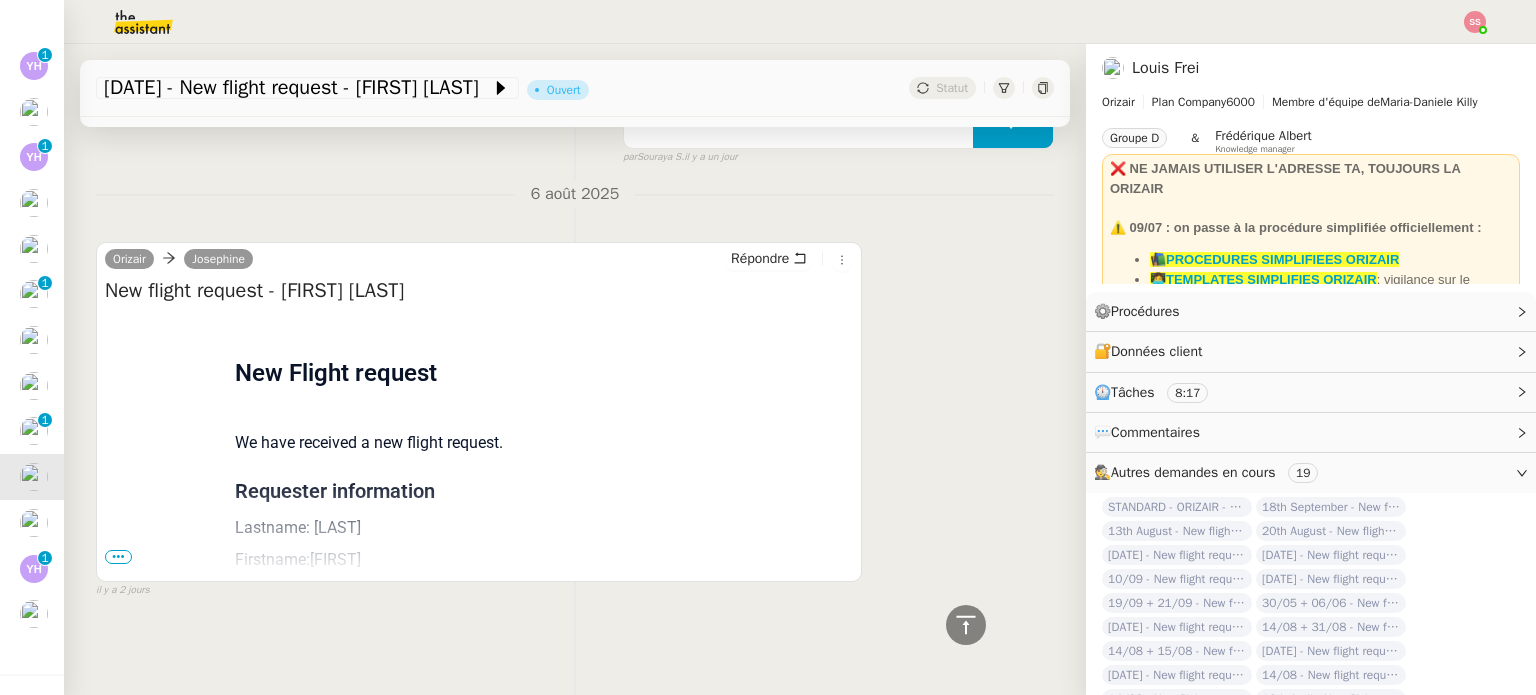 scroll, scrollTop: 1446, scrollLeft: 0, axis: vertical 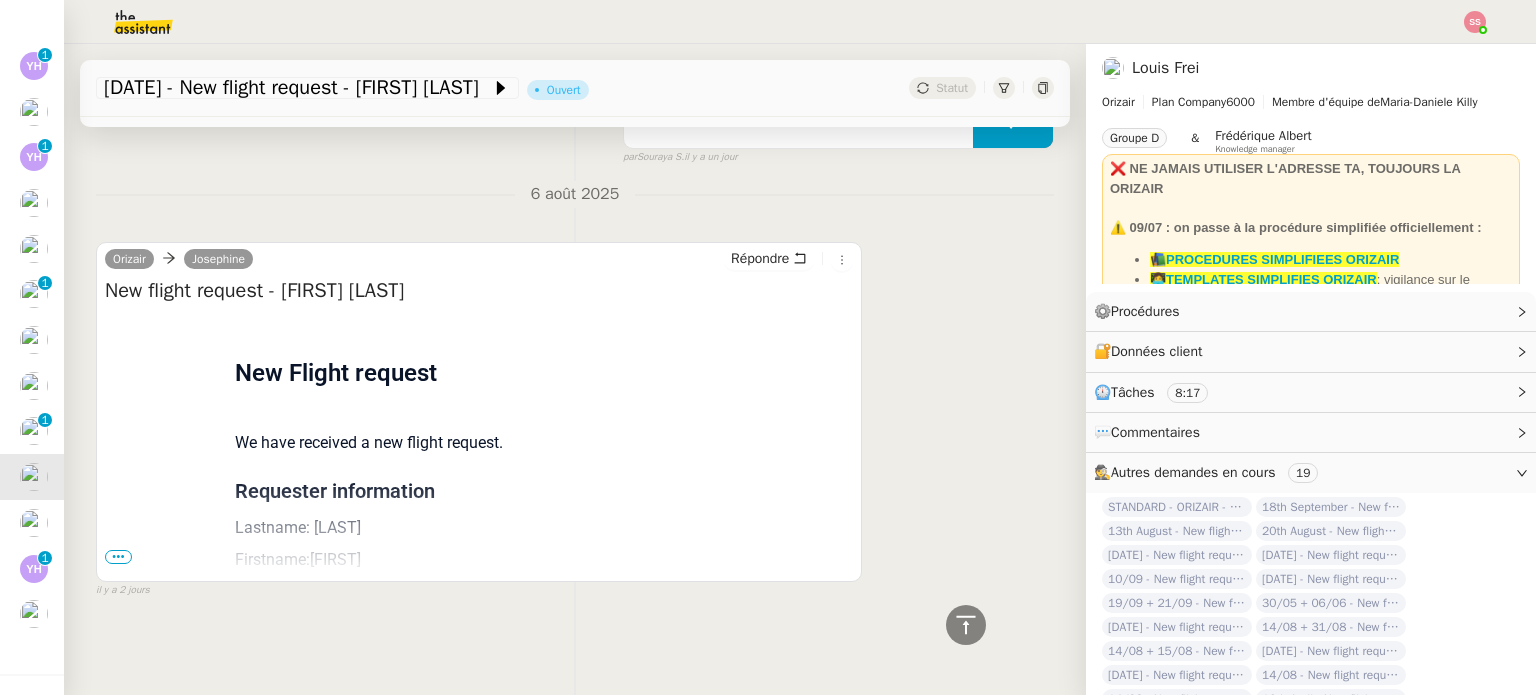 click on "Flight request created by Balvant Ryatt  New Flight request  We have received a new flight request.  Requester information Lastname: Ryatt  Firstname:Balvant  Phone:  +447801319614   Email:  balvant.ryatt@gmail.com   Trip 1: Departure: London Heathrow Airport Arrival: Dubai International Airport Date & Time: 13th August 2025 20:02 Passengers: 2 Adults - 0 Children - 0 Infants  Pets: 0 Small - 0 Large  Luggage: 0 Carry-on - 0 Hold - 0 Skis - 0 Golf - 0 Others  Sent by Orizair  Flying responsibly, leading sustainably" at bounding box center (479, 644) 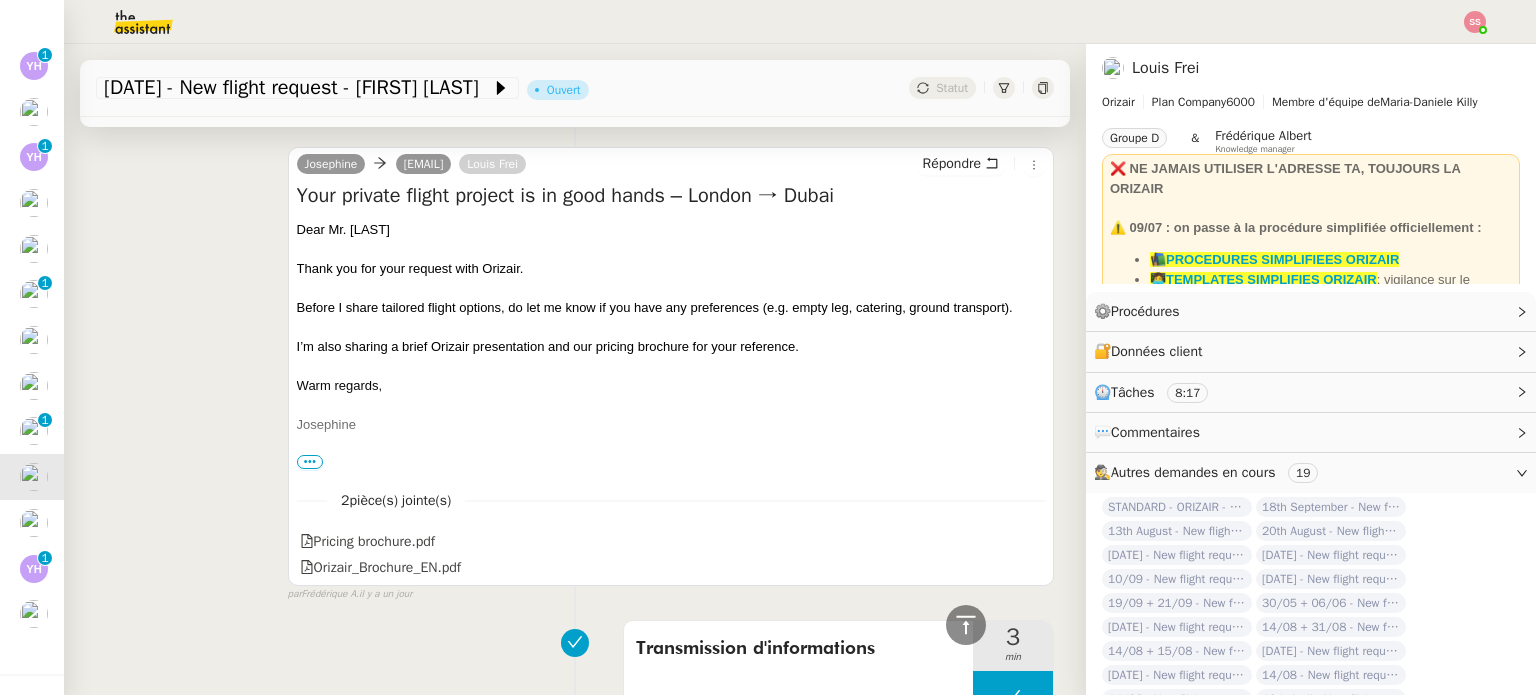 scroll, scrollTop: 846, scrollLeft: 0, axis: vertical 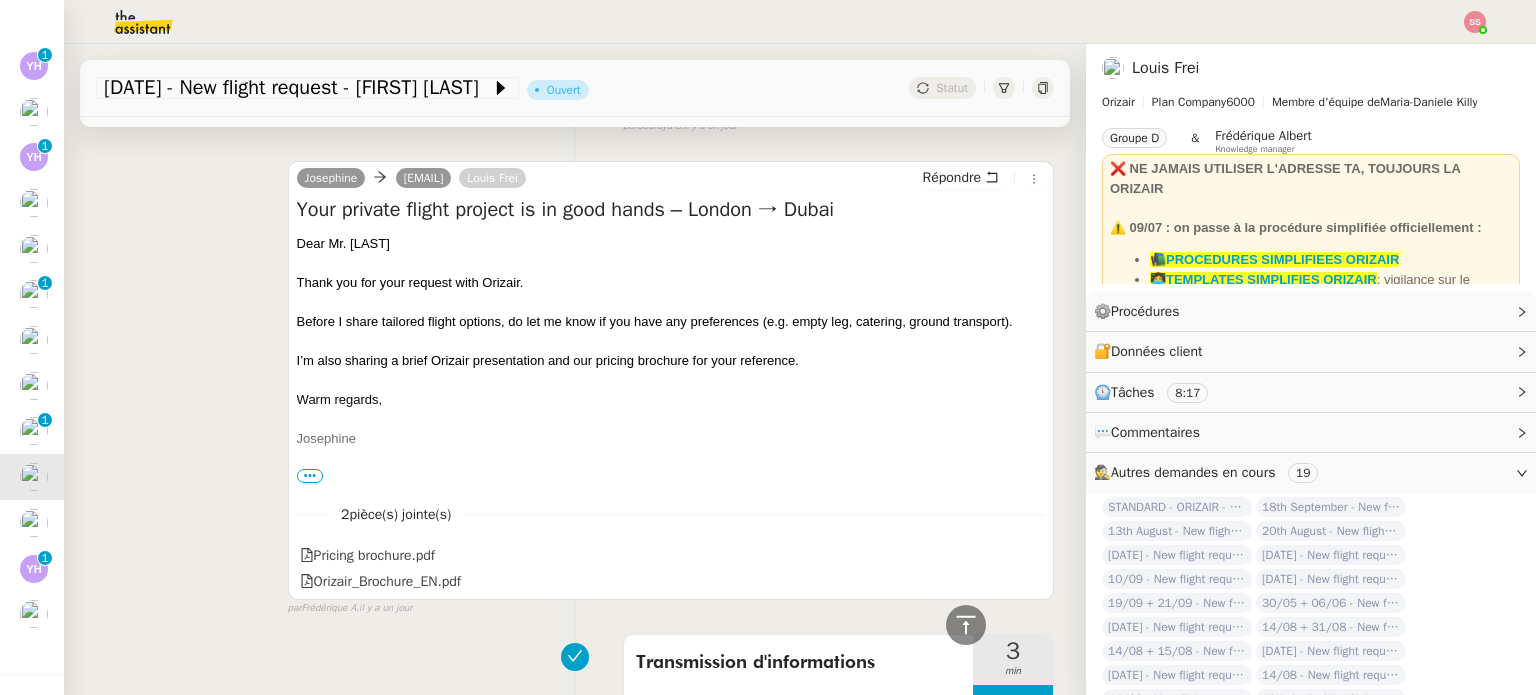 click on "Dear Mr. Ryatt" at bounding box center (671, 244) 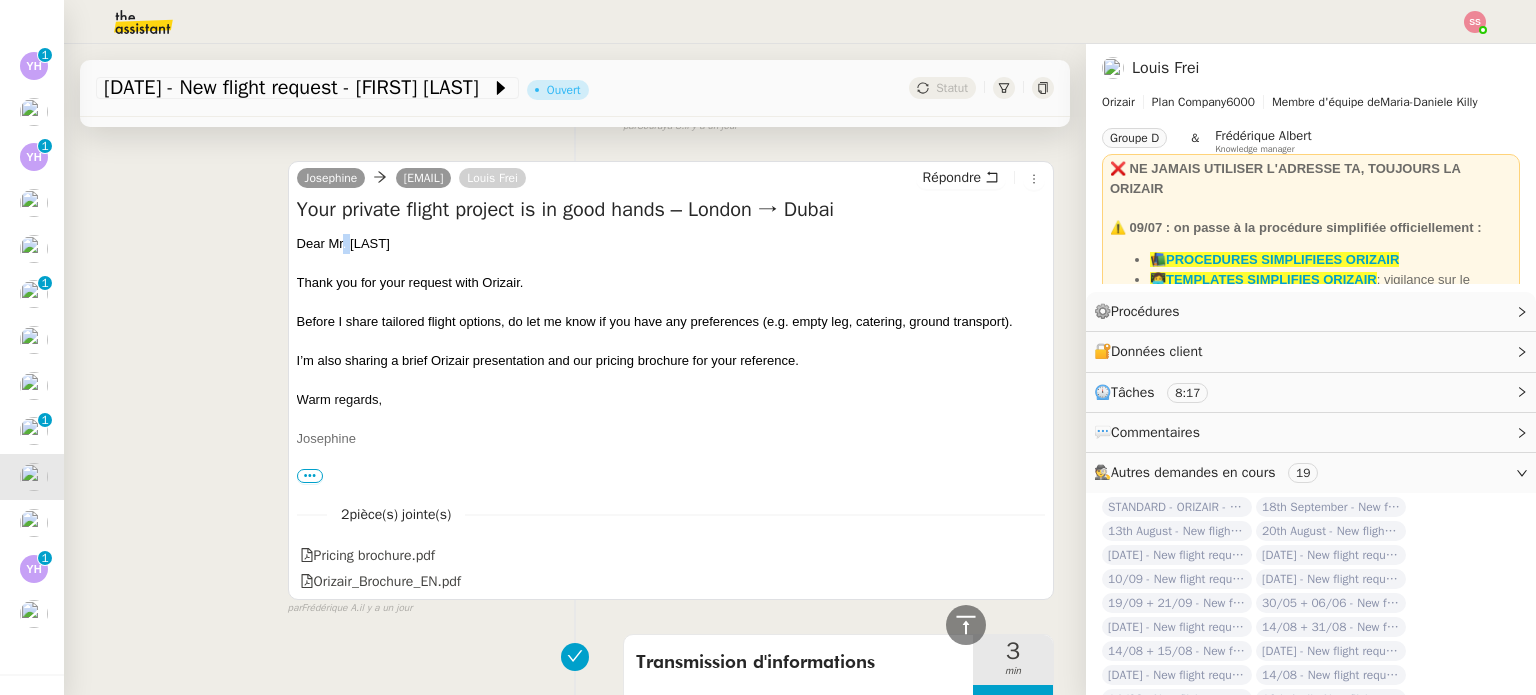 click on "Dear Mr. Ryatt" at bounding box center (671, 244) 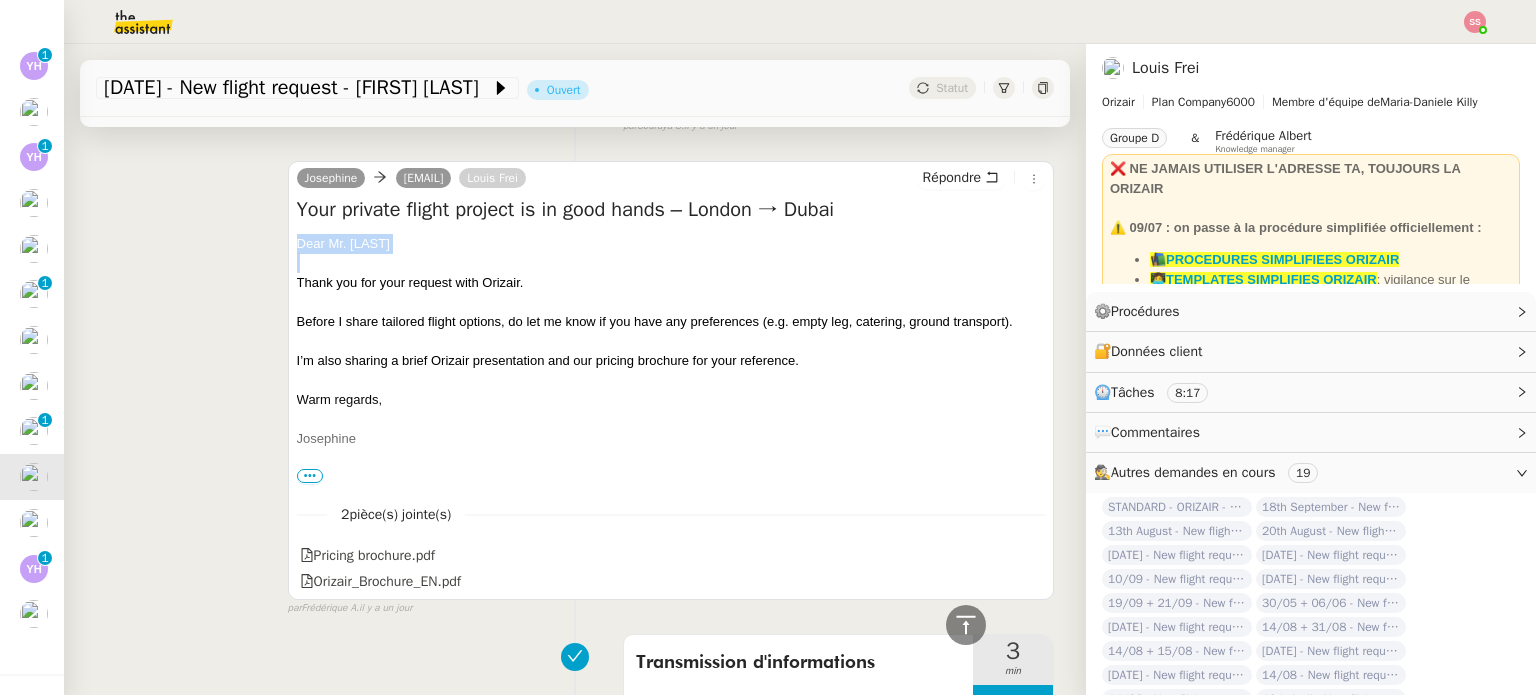 click on "Dear Mr. Ryatt" at bounding box center (671, 244) 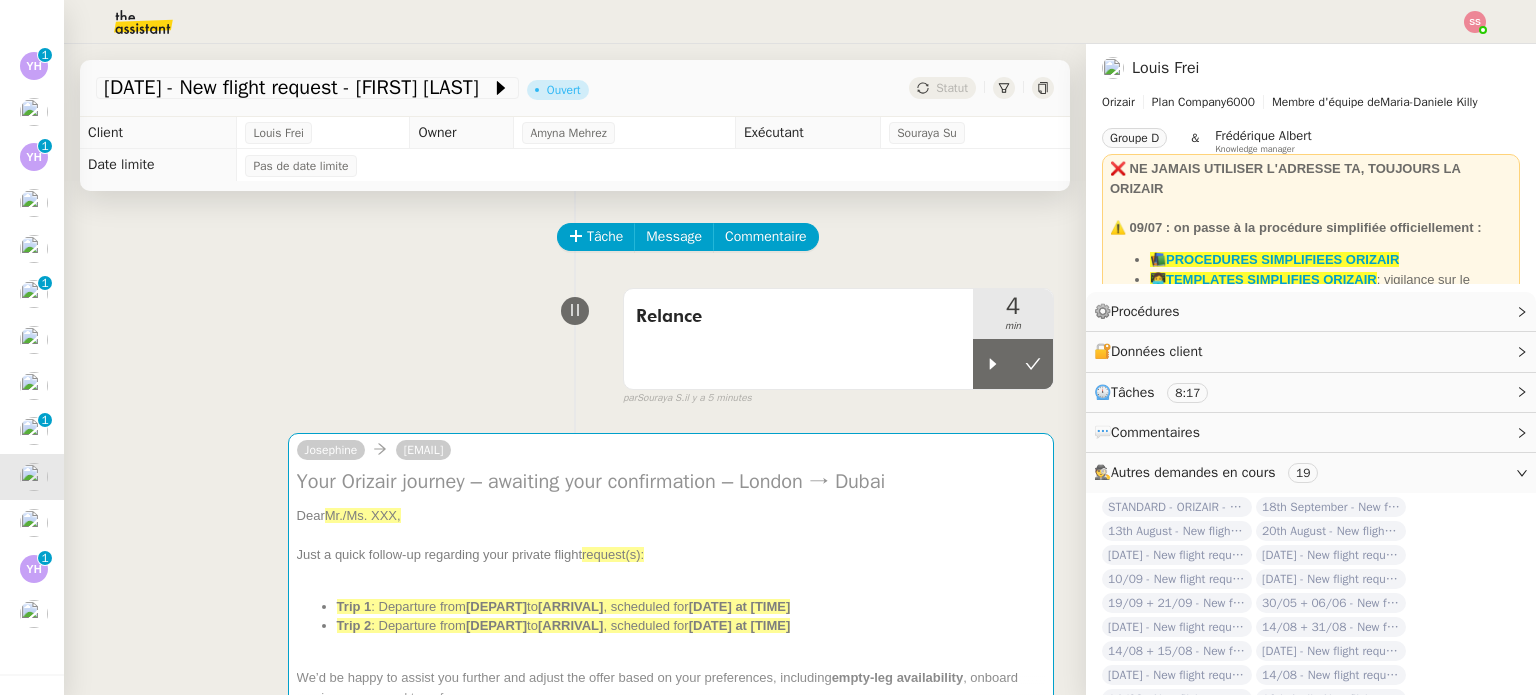 scroll, scrollTop: 200, scrollLeft: 0, axis: vertical 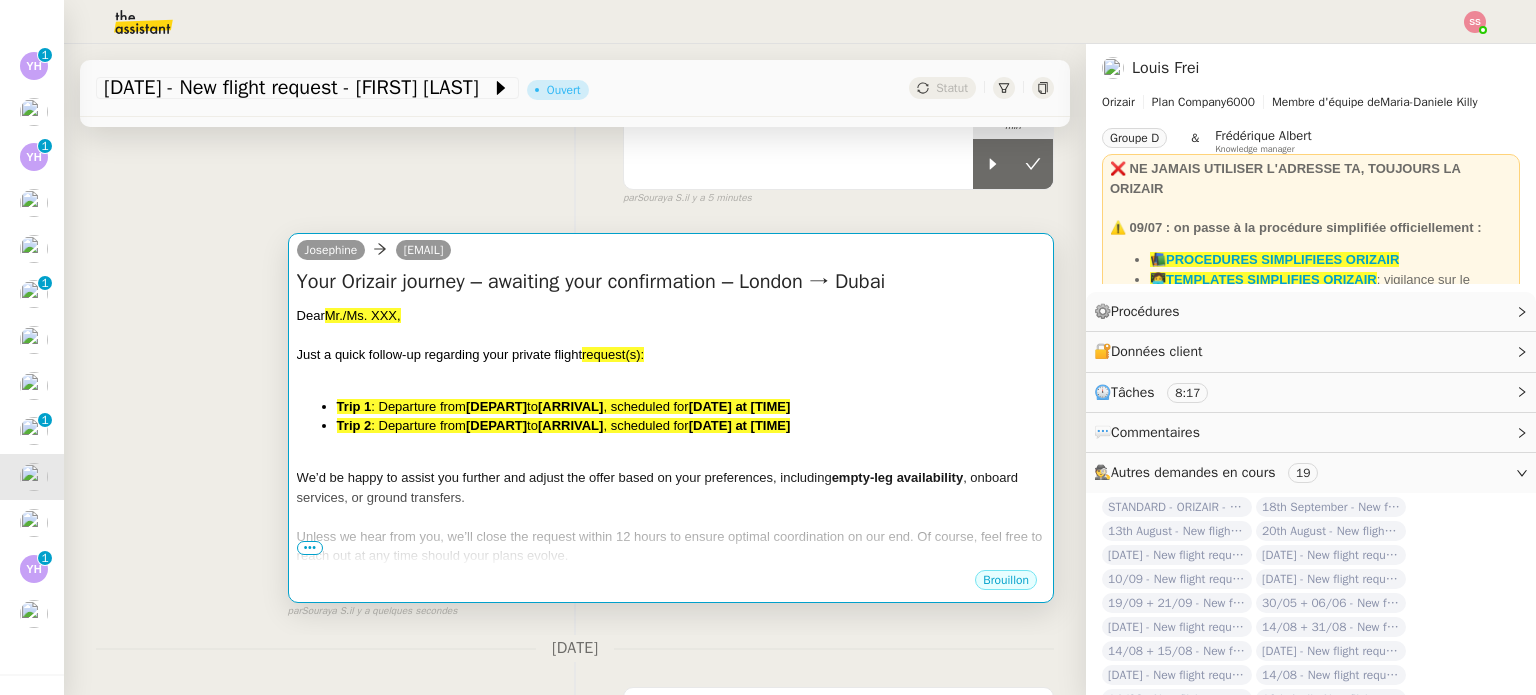 click on "Dear  Mr./Ms. XXX," at bounding box center [671, 316] 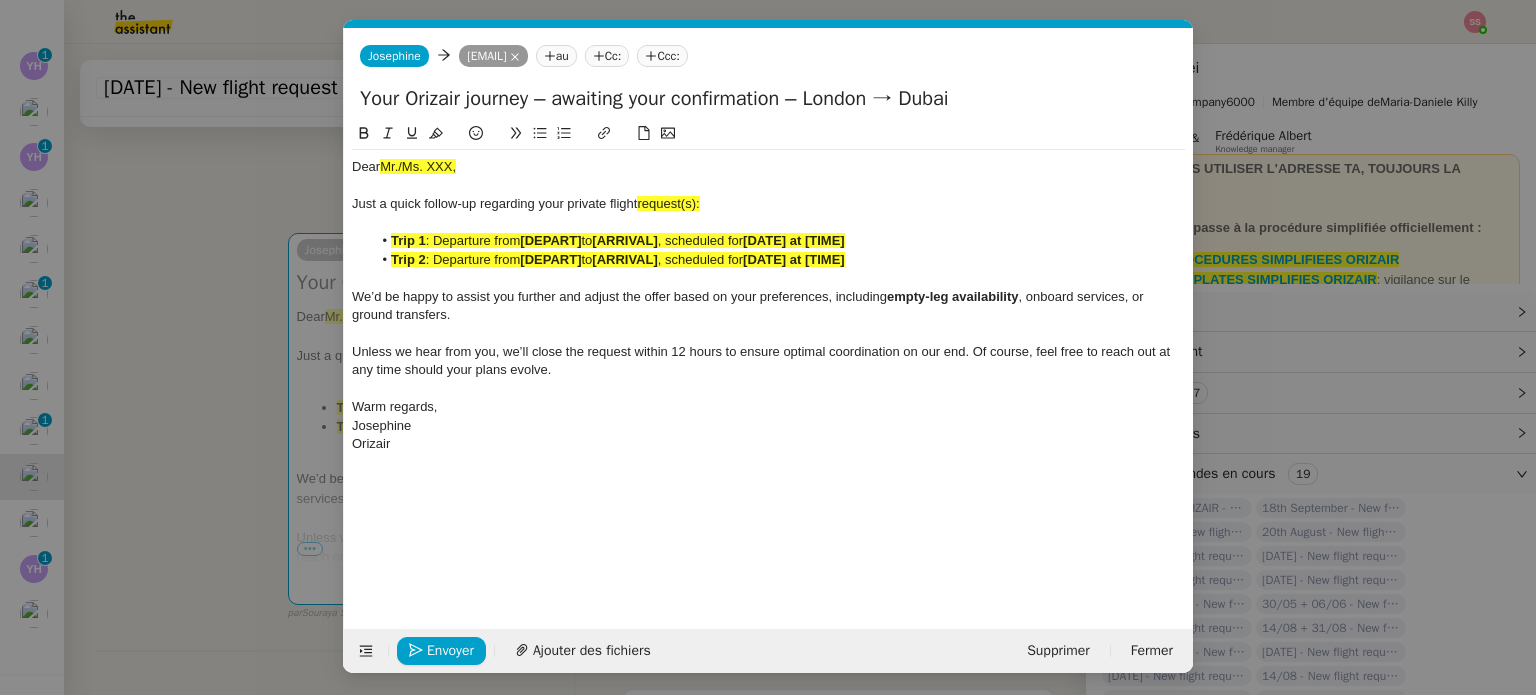 scroll, scrollTop: 0, scrollLeft: 86, axis: horizontal 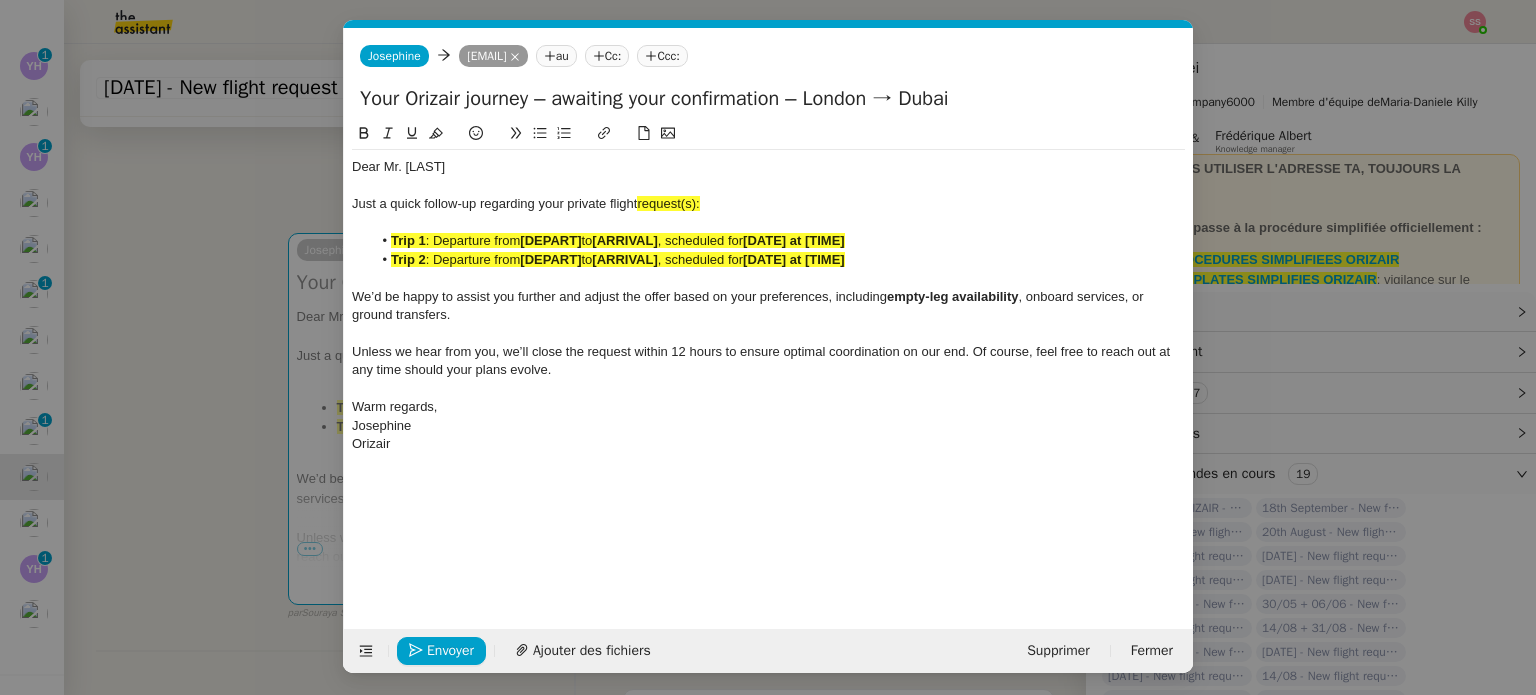 click on "Just a quick follow-up regarding your private flight  request(s):" 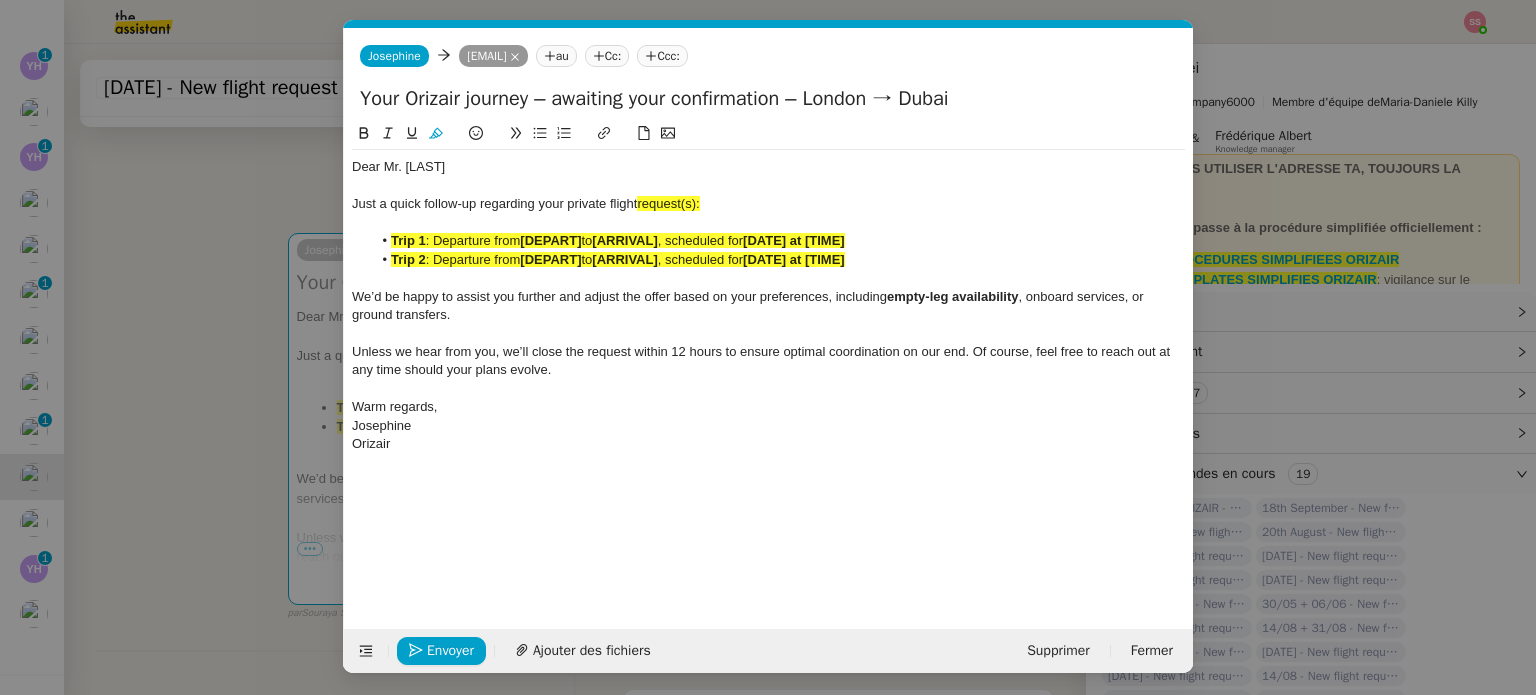 type 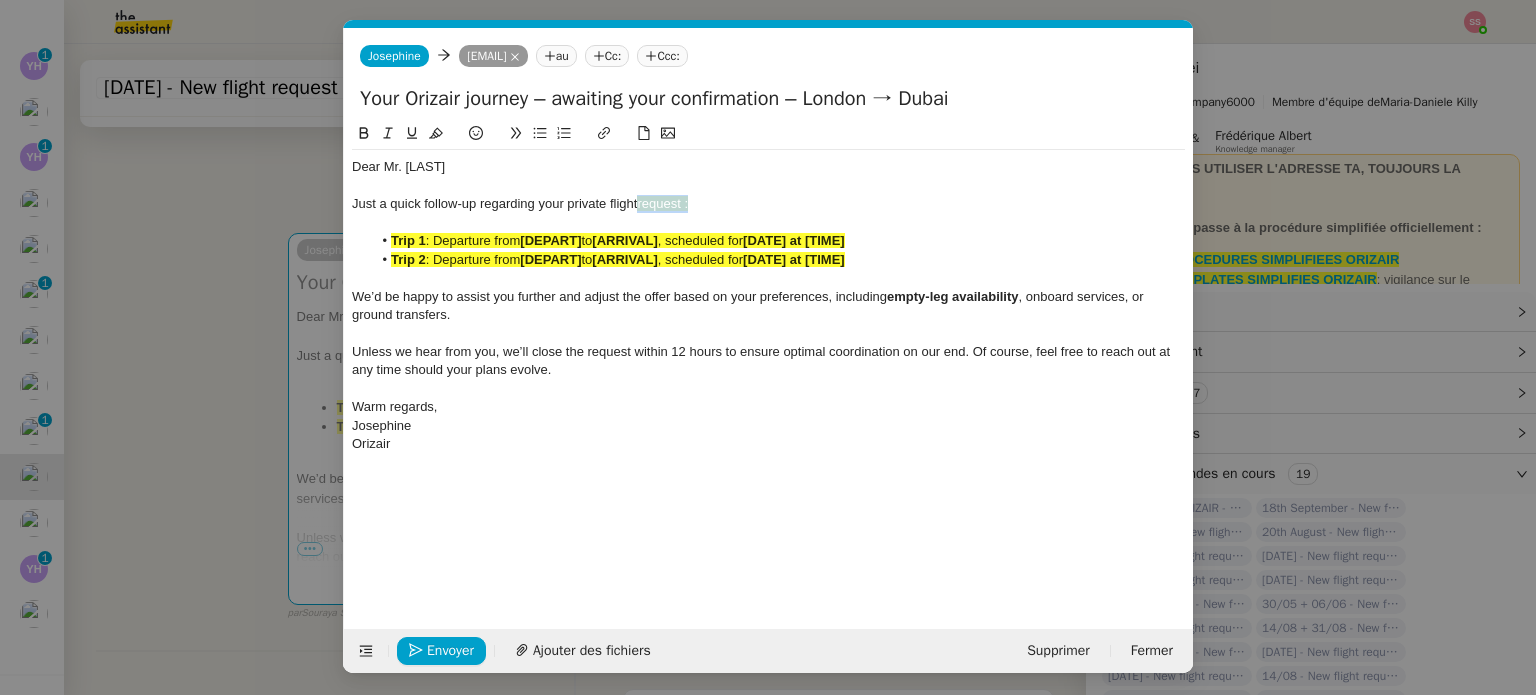 drag, startPoint x: 718, startPoint y: 203, endPoint x: 640, endPoint y: 206, distance: 78.05767 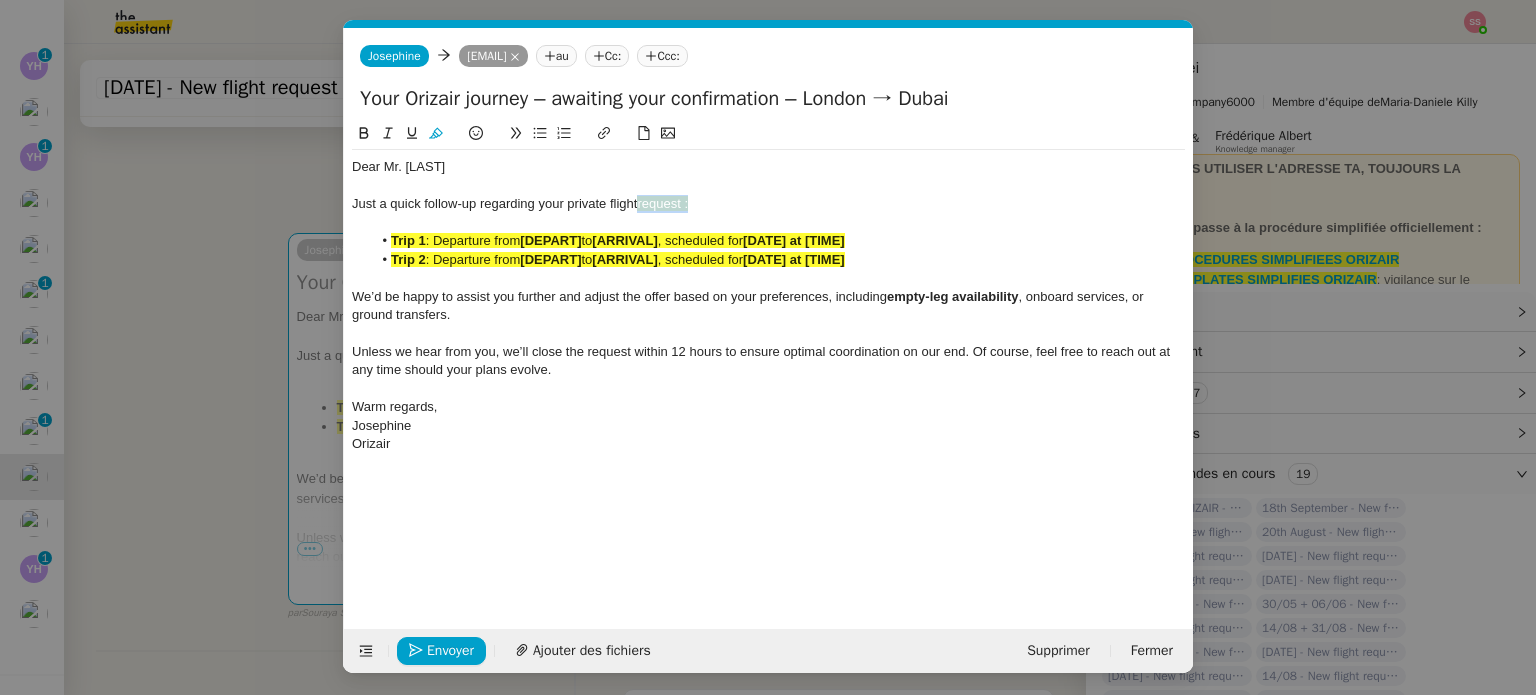 click 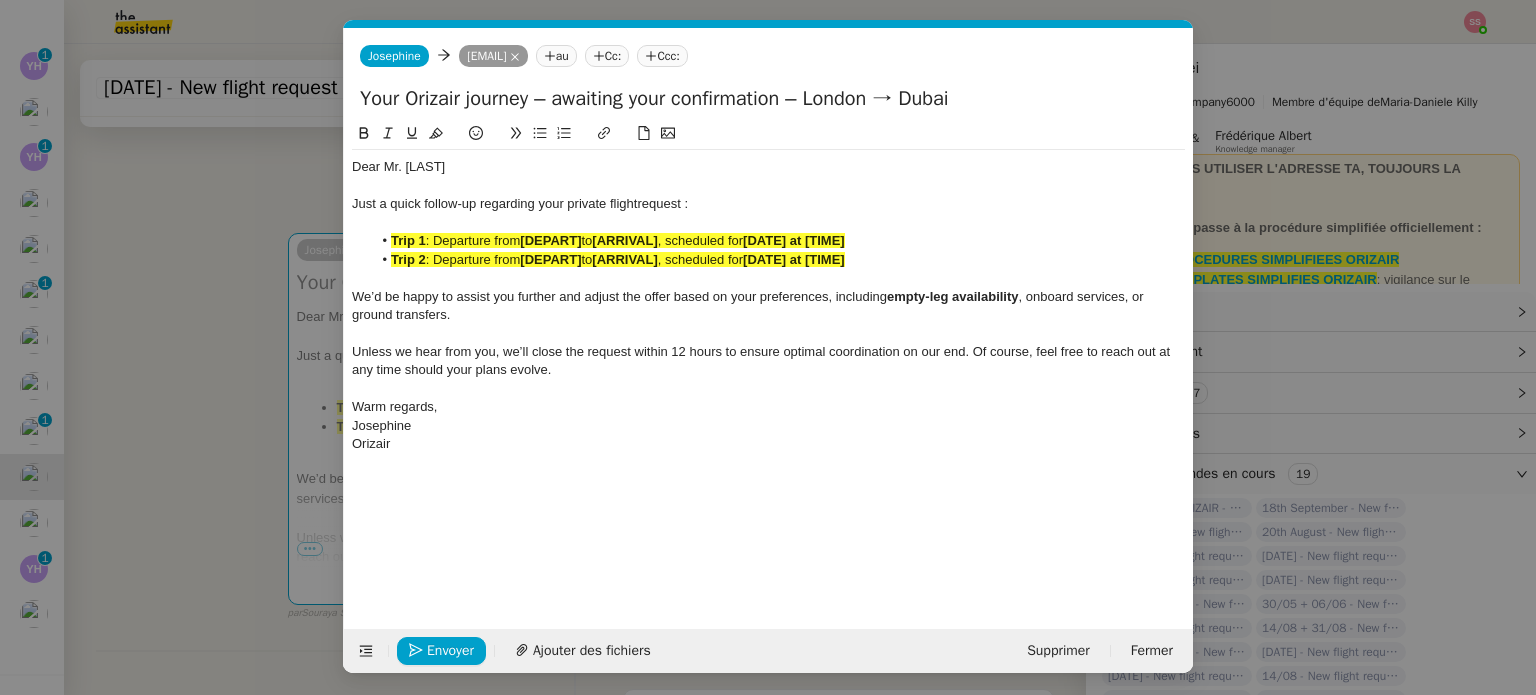click on ": Departure from" 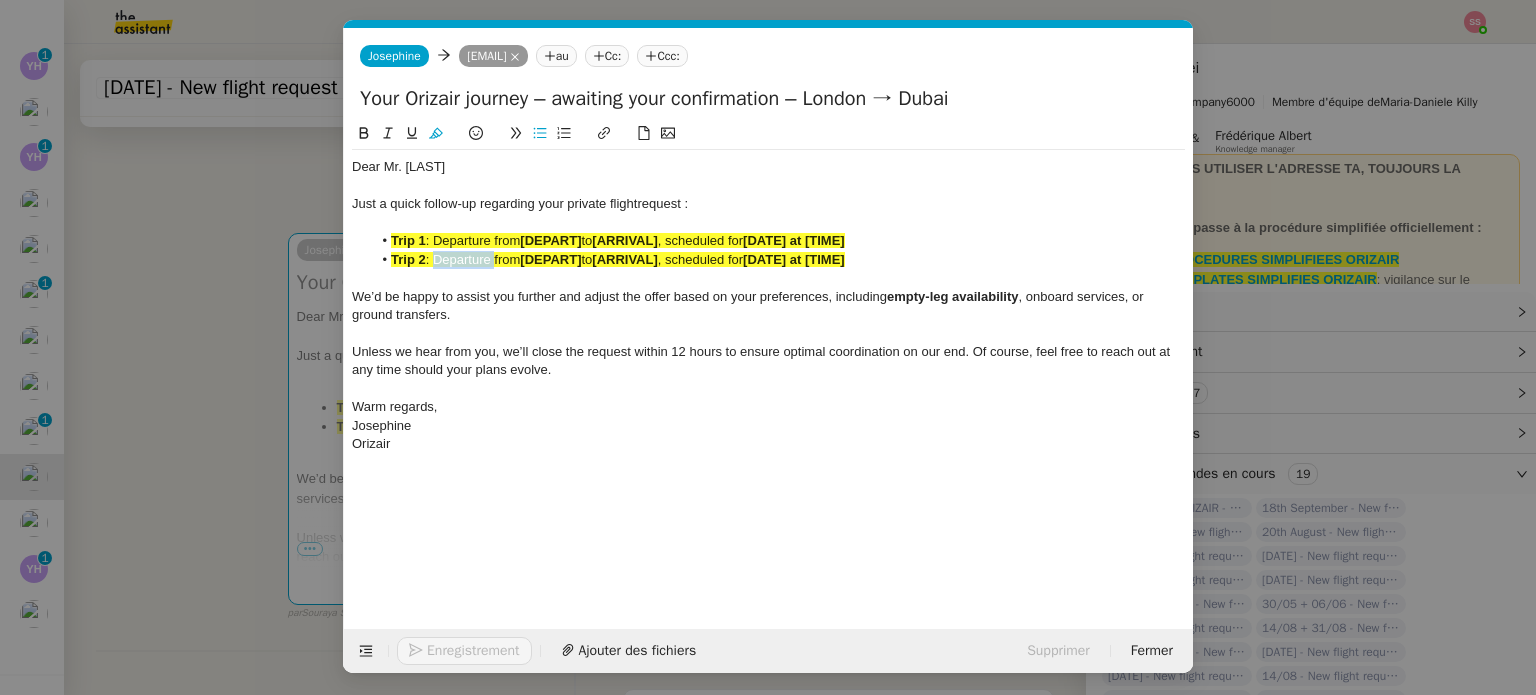 click on ": Departure from" 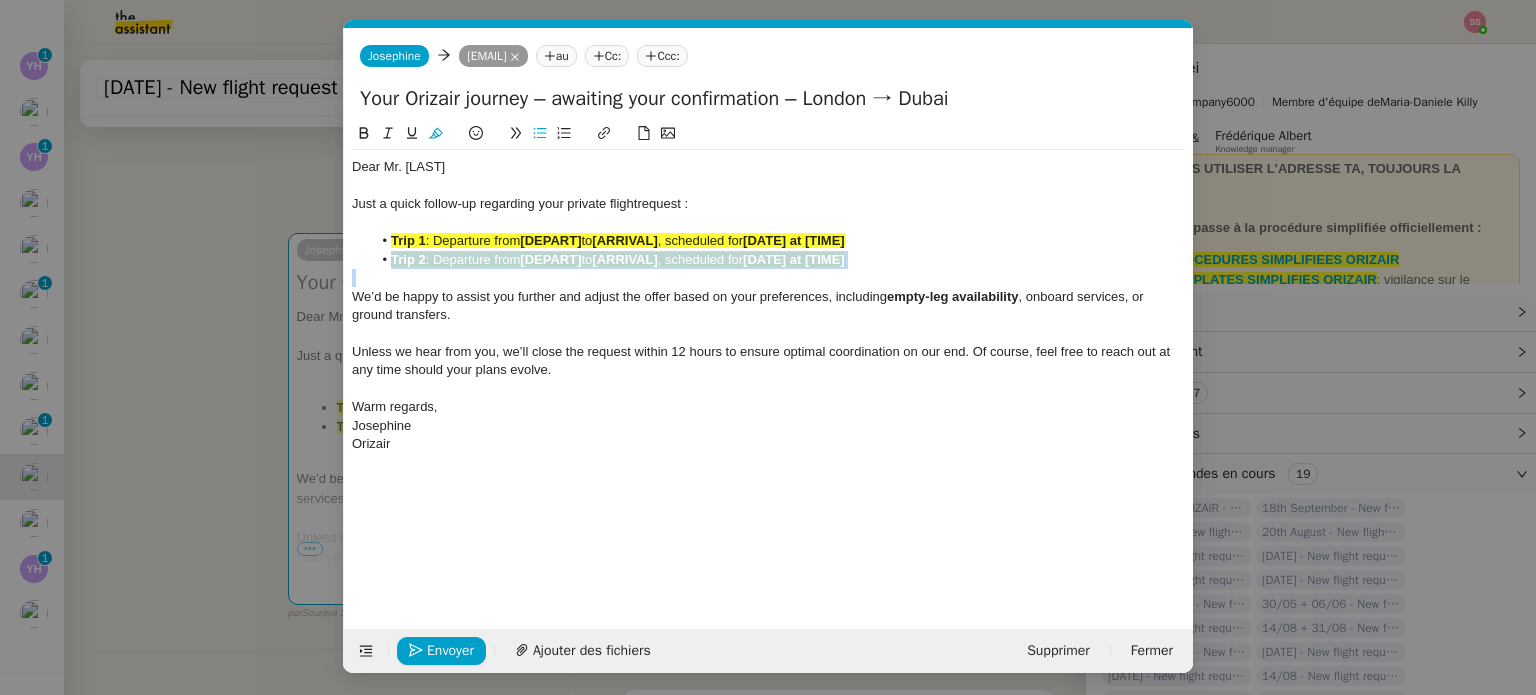 click on ": Departure from" 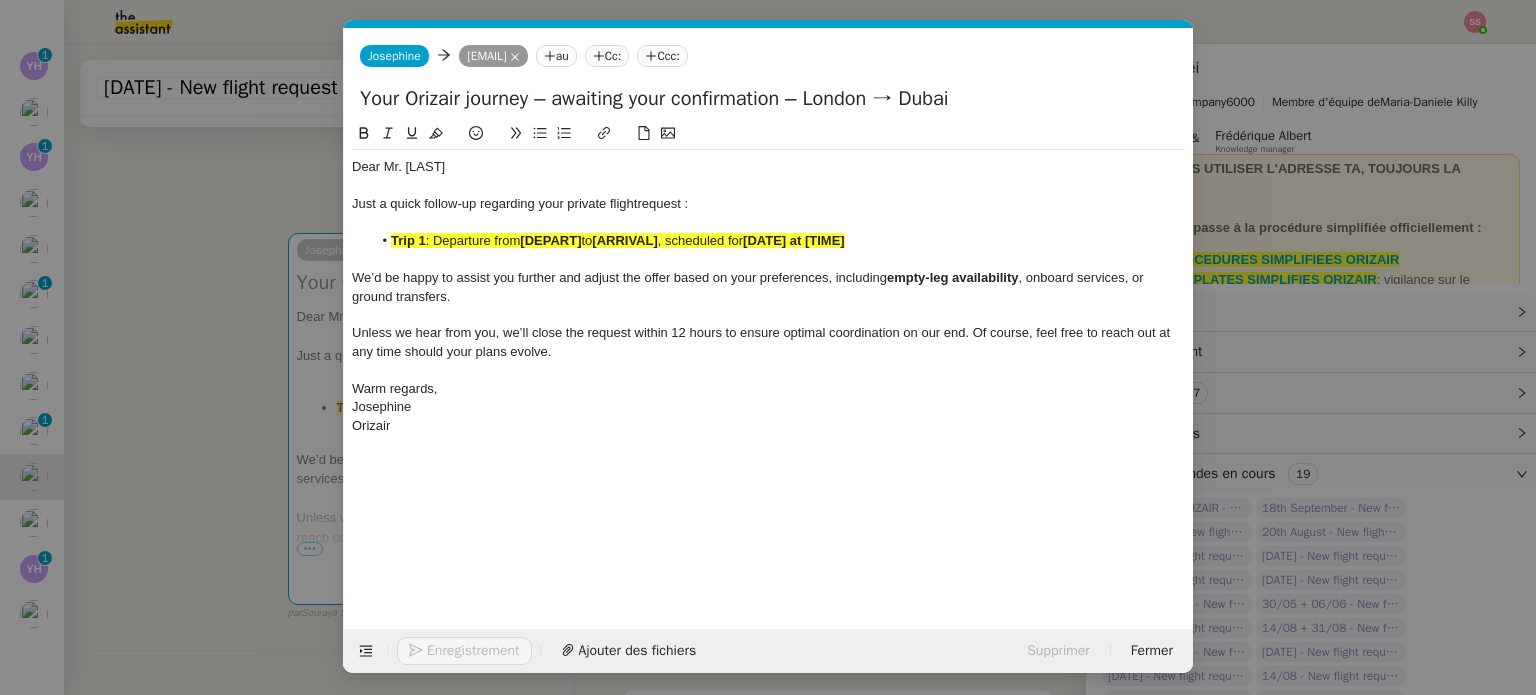click on "to" 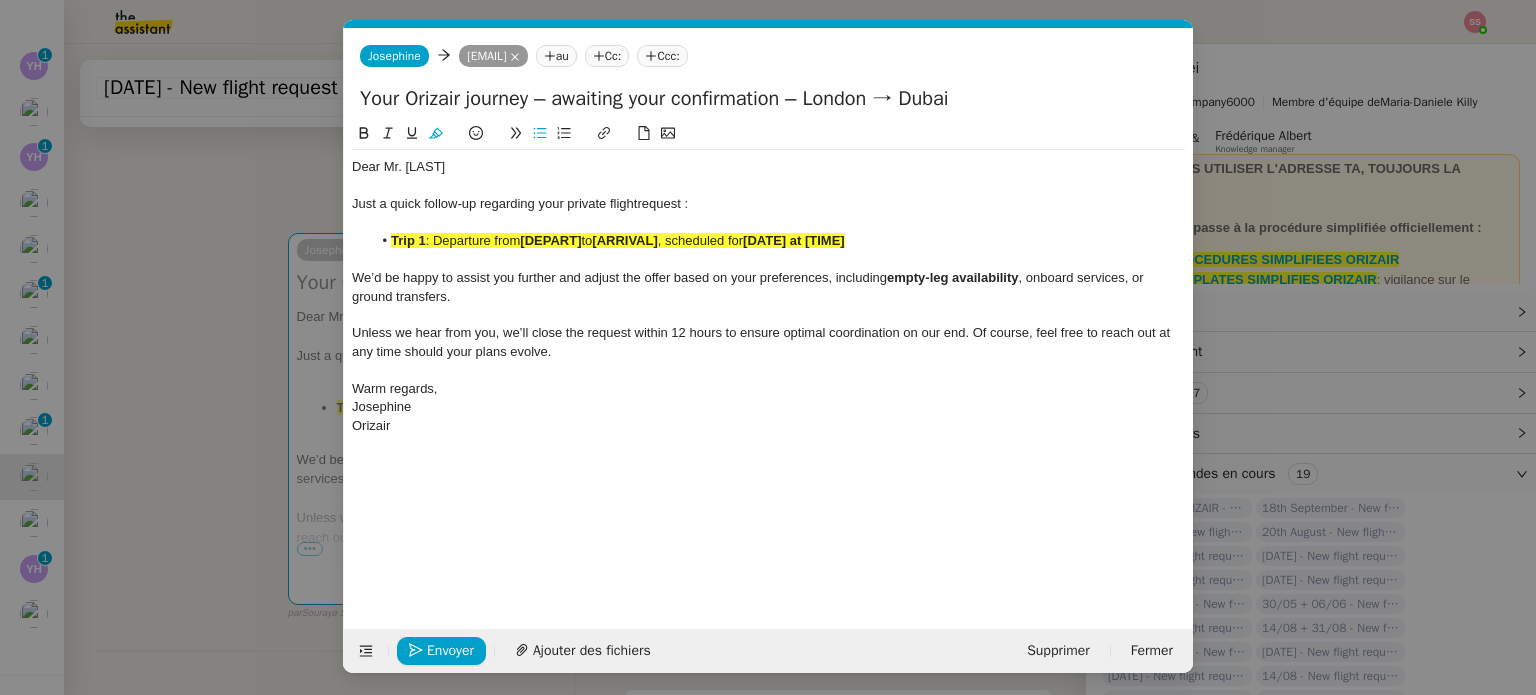 click on "to" 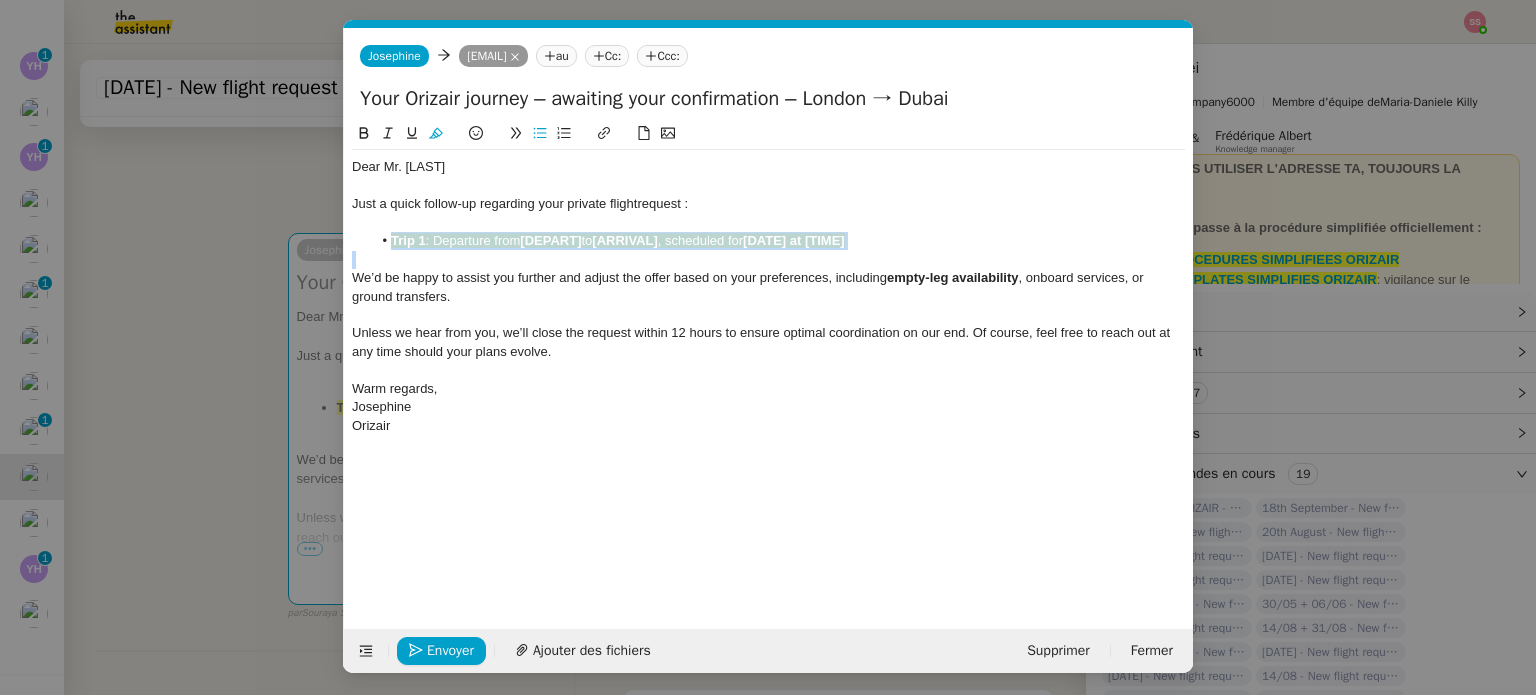 click on "to" 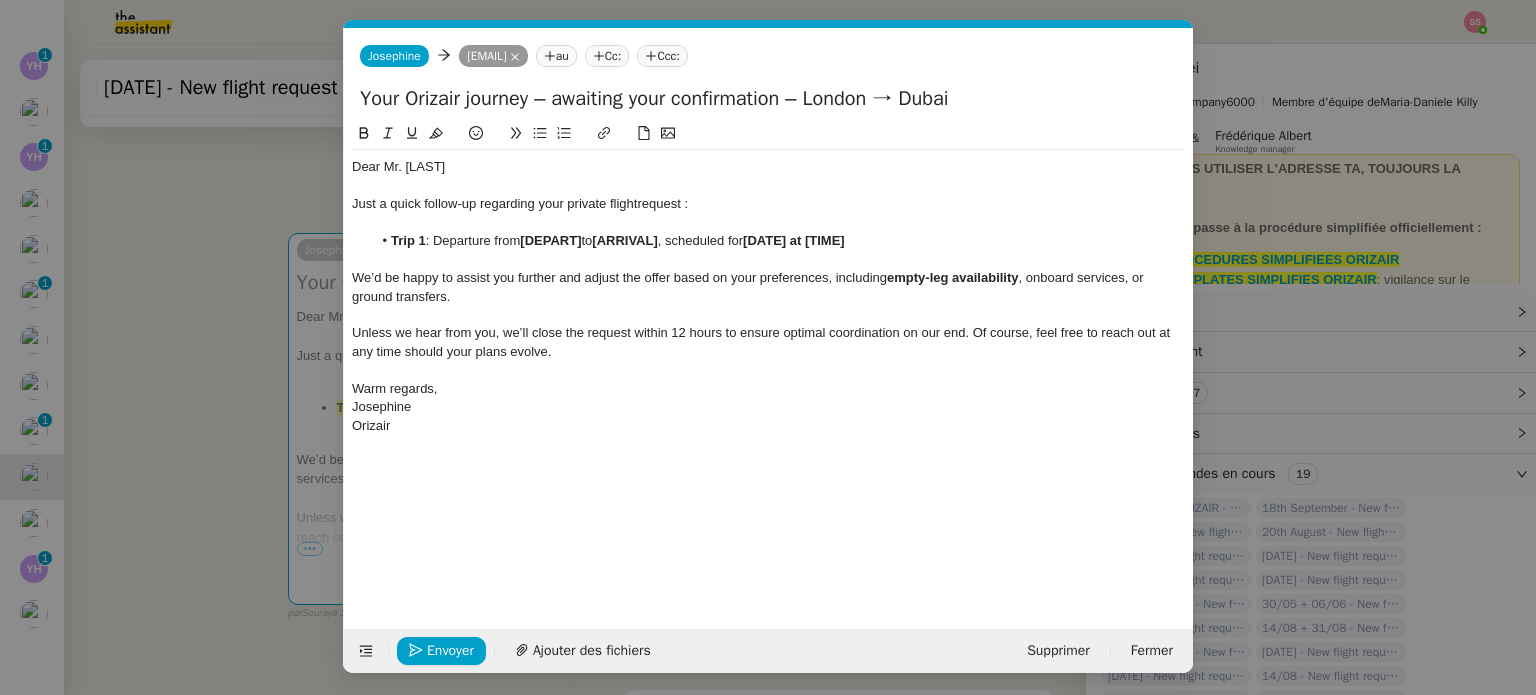 click on "relance Service Relance  Bon de Commande LBP    A utiliser dans le cadre de la procédure de  relance  des bons de commande TA -  RELANCE  CLIENT (EN)    Relance r un client lorsqu'il n'a pas répondu à un précédent message ✈️Orizair -  Relance  client (FR)    à utiliser pour orizair, première  relance  en français  Louis Frei TA -  RELANCE  CLIENT    Relance r un client lorsqu'il n'a pas répondu à un précédent message UMENTO -  RELANCE  GROUPE J+7    A utiliser dans le cadre de la procédure d'organisation de dîner MENTO -  RELANCE  GROUPE J+14    A utiliser dans le cadre de la procédure d'organisation de dîner ✈️Orizair -  Relance  client (EN)     à utiliser pour orizair,  relance  en anglais  Louis Frei 3ᵉ  relance  impayés ENG    2ᵉ  relance  impayés ENG    impayés  3ᵉ  relance  impayés FR    2ᵉ  relance  impayés FR    1ʳᵉ  relance  impayés FR    ✈️ Orizair -  Relance  après envoi devis client (EN)    relance r le client pour son devis en anglais." at bounding box center (768, 347) 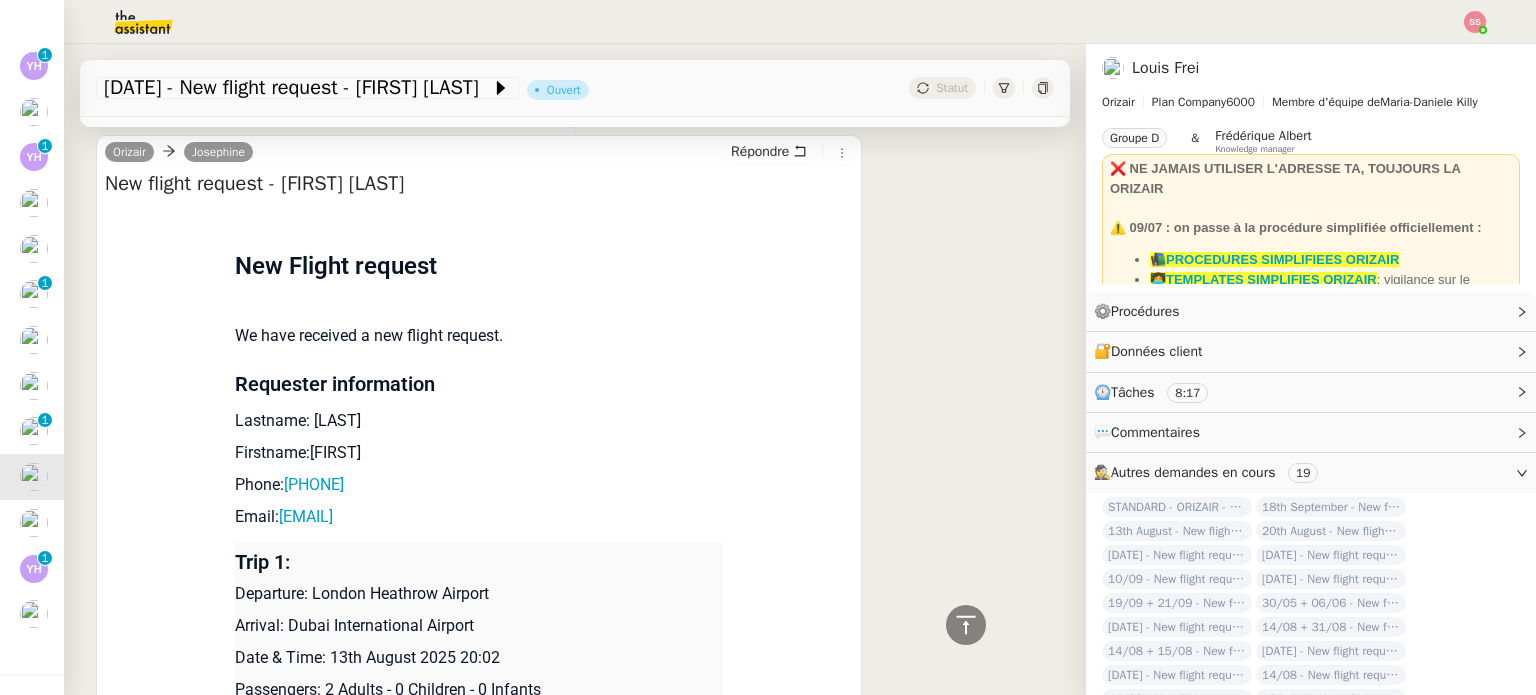 scroll, scrollTop: 1700, scrollLeft: 0, axis: vertical 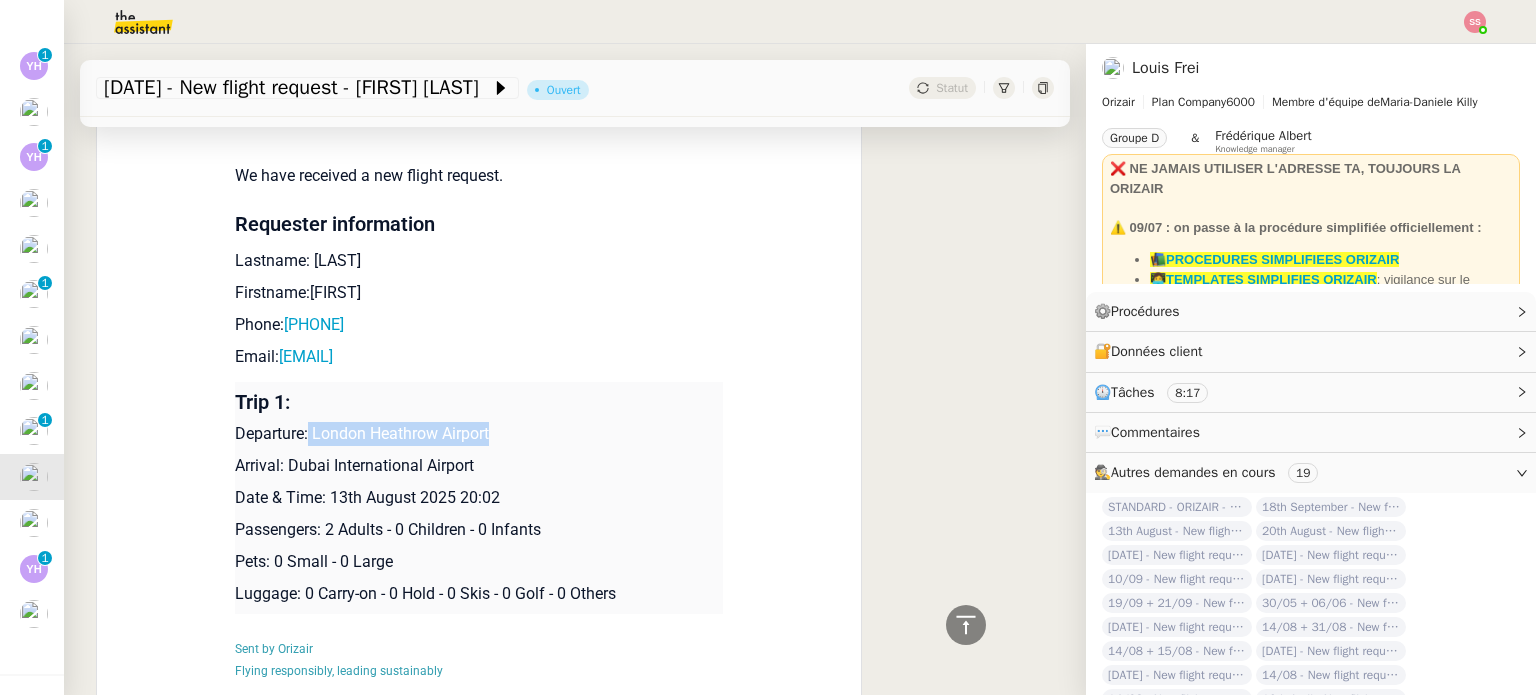 drag, startPoint x: 300, startPoint y: 434, endPoint x: 588, endPoint y: 428, distance: 288.0625 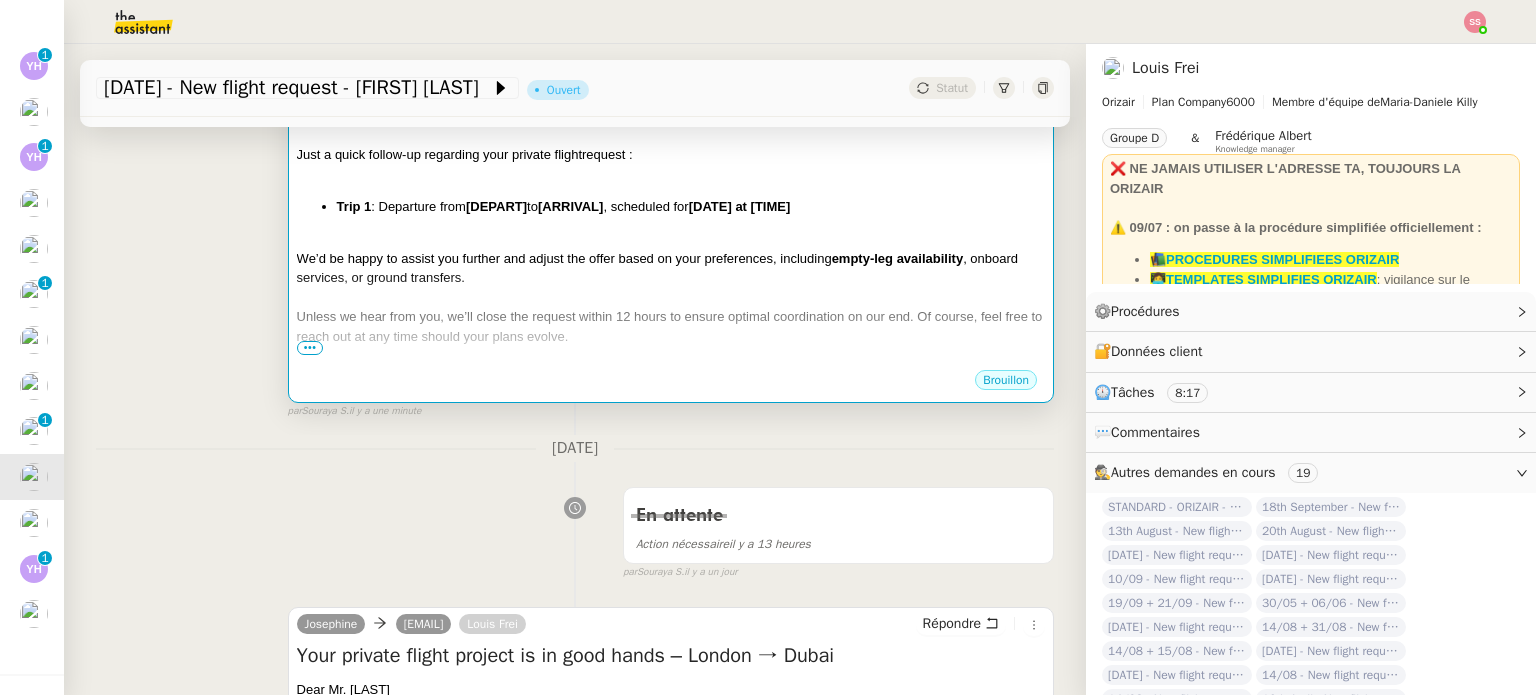 scroll, scrollTop: 400, scrollLeft: 0, axis: vertical 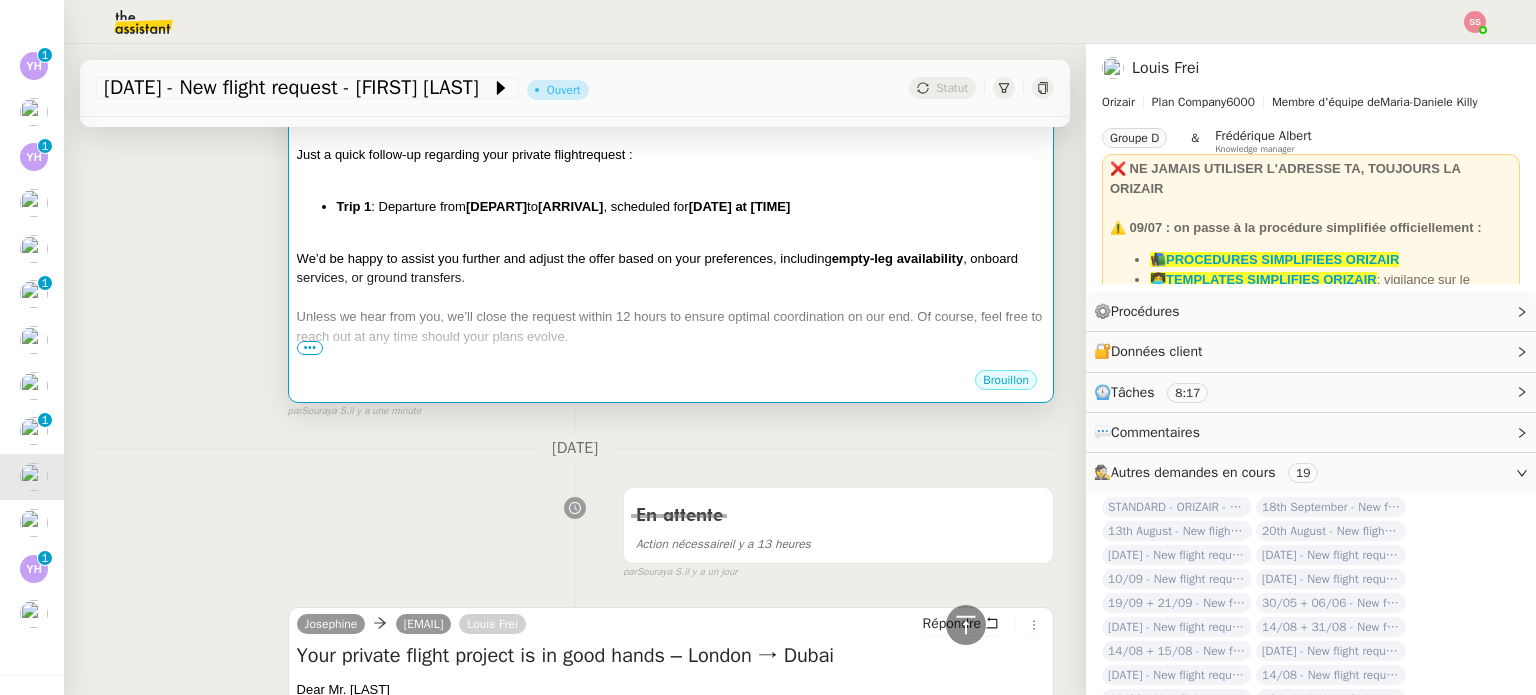 click on "Unless we hear from you, we’ll close the request within 12 hours to ensure optimal coordination on our end. Of course, feel free to reach out at any time should your plans evolve." at bounding box center (671, 326) 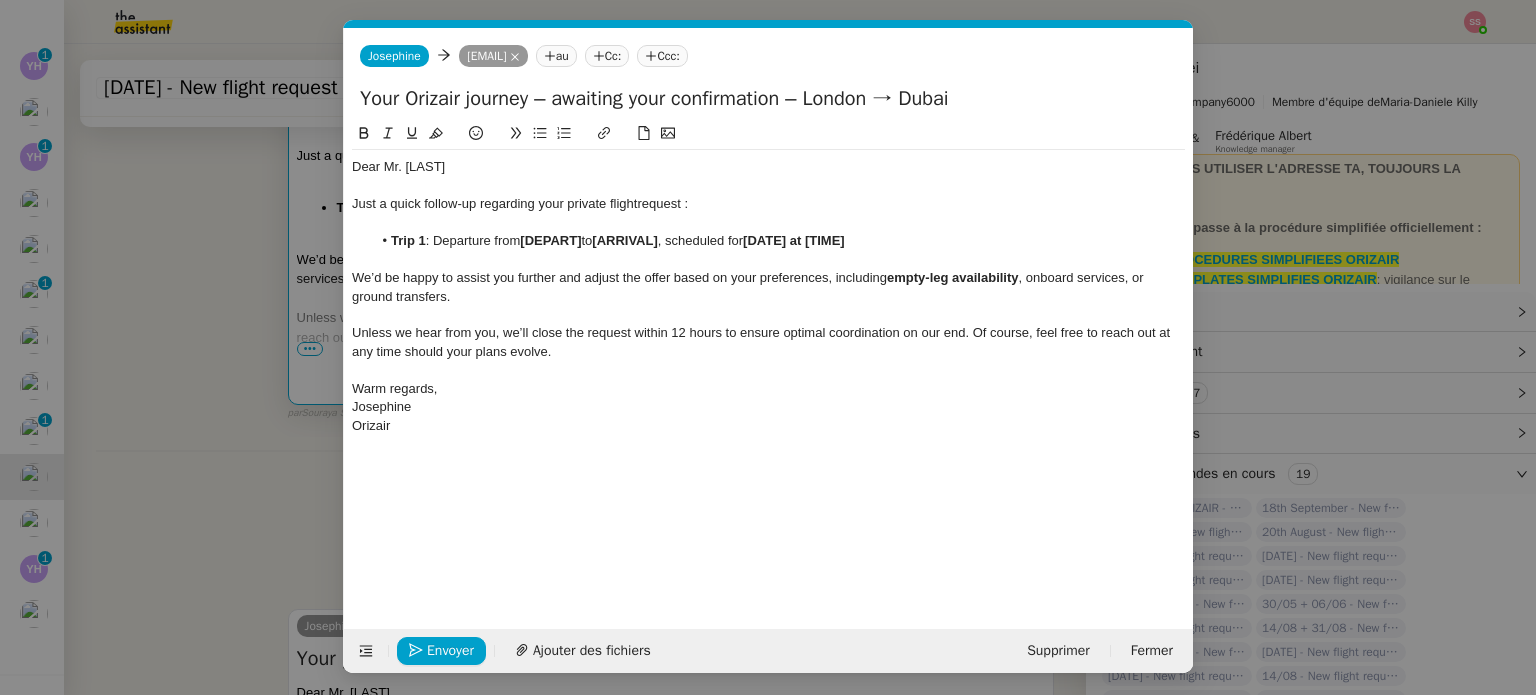 scroll, scrollTop: 0, scrollLeft: 86, axis: horizontal 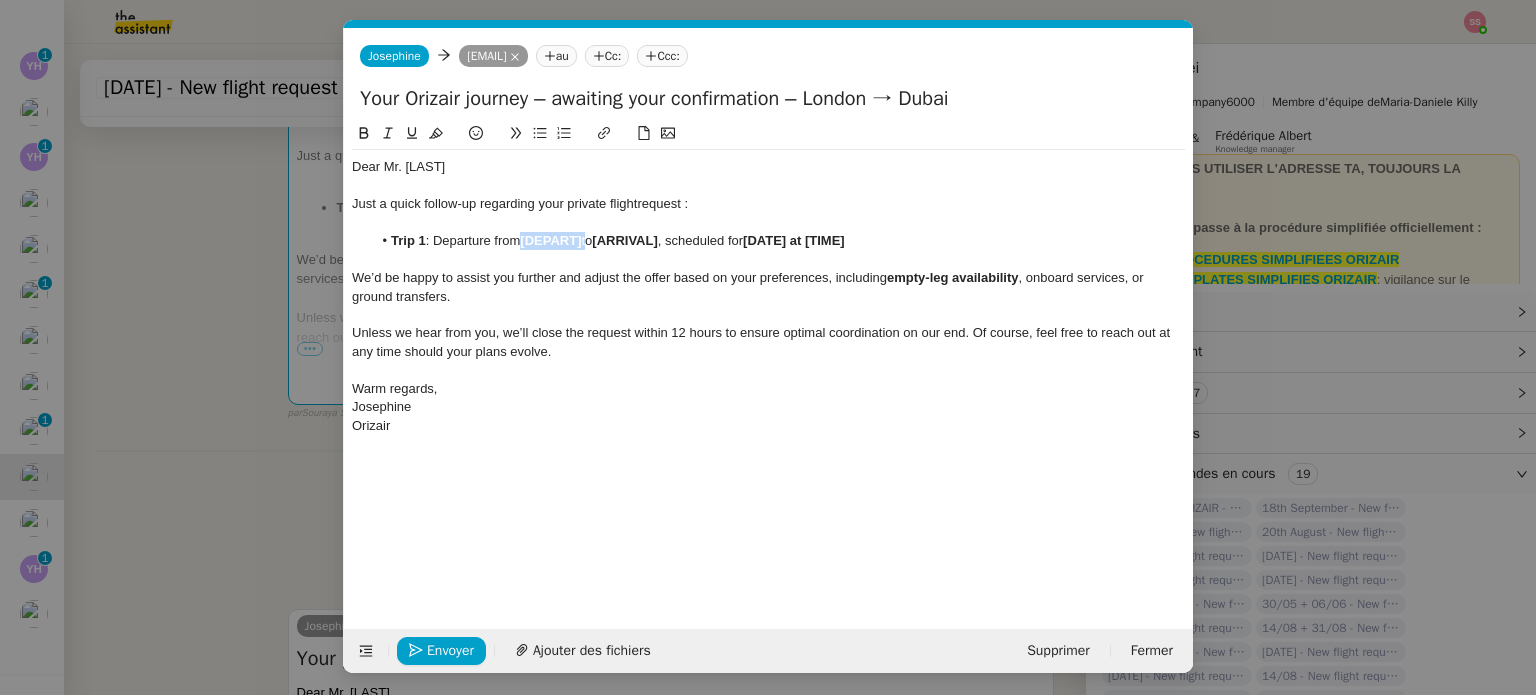 drag, startPoint x: 588, startPoint y: 241, endPoint x: 522, endPoint y: 242, distance: 66.007576 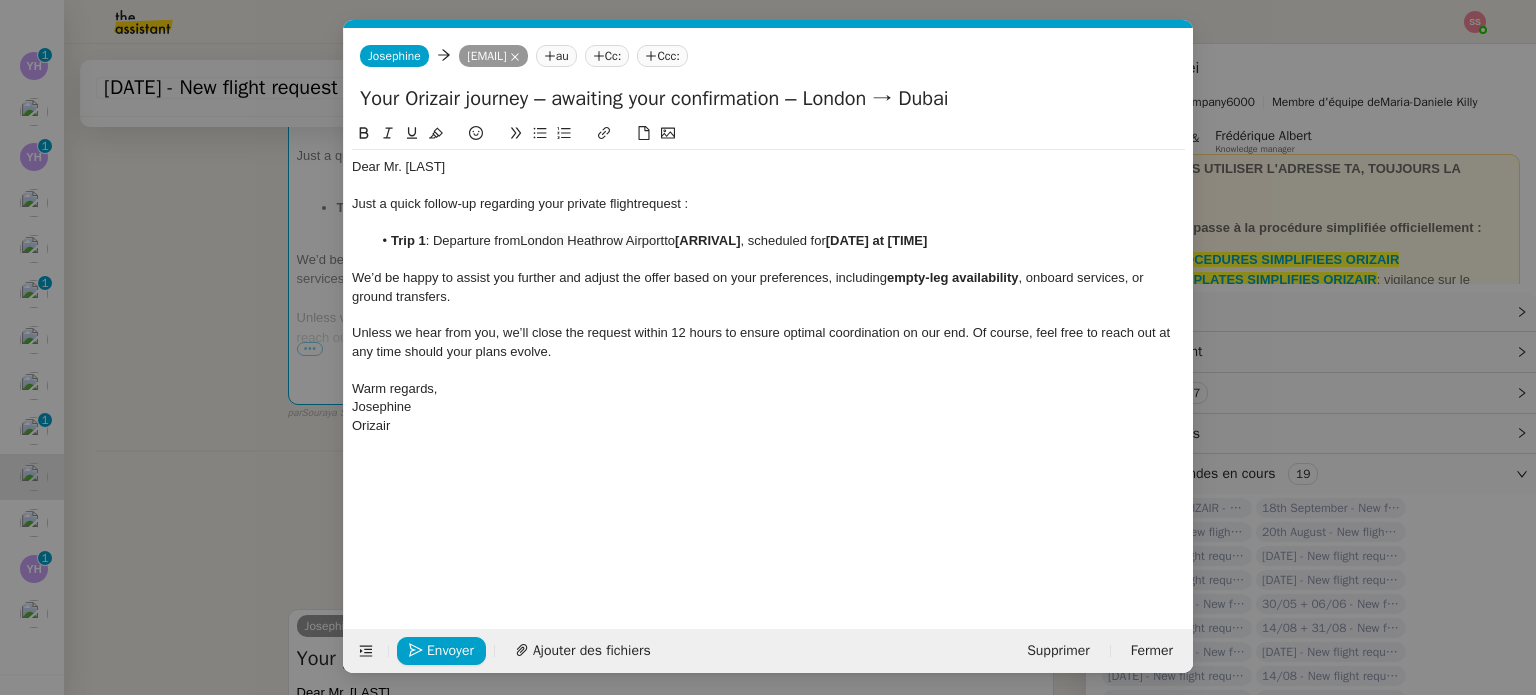 scroll, scrollTop: 0, scrollLeft: 0, axis: both 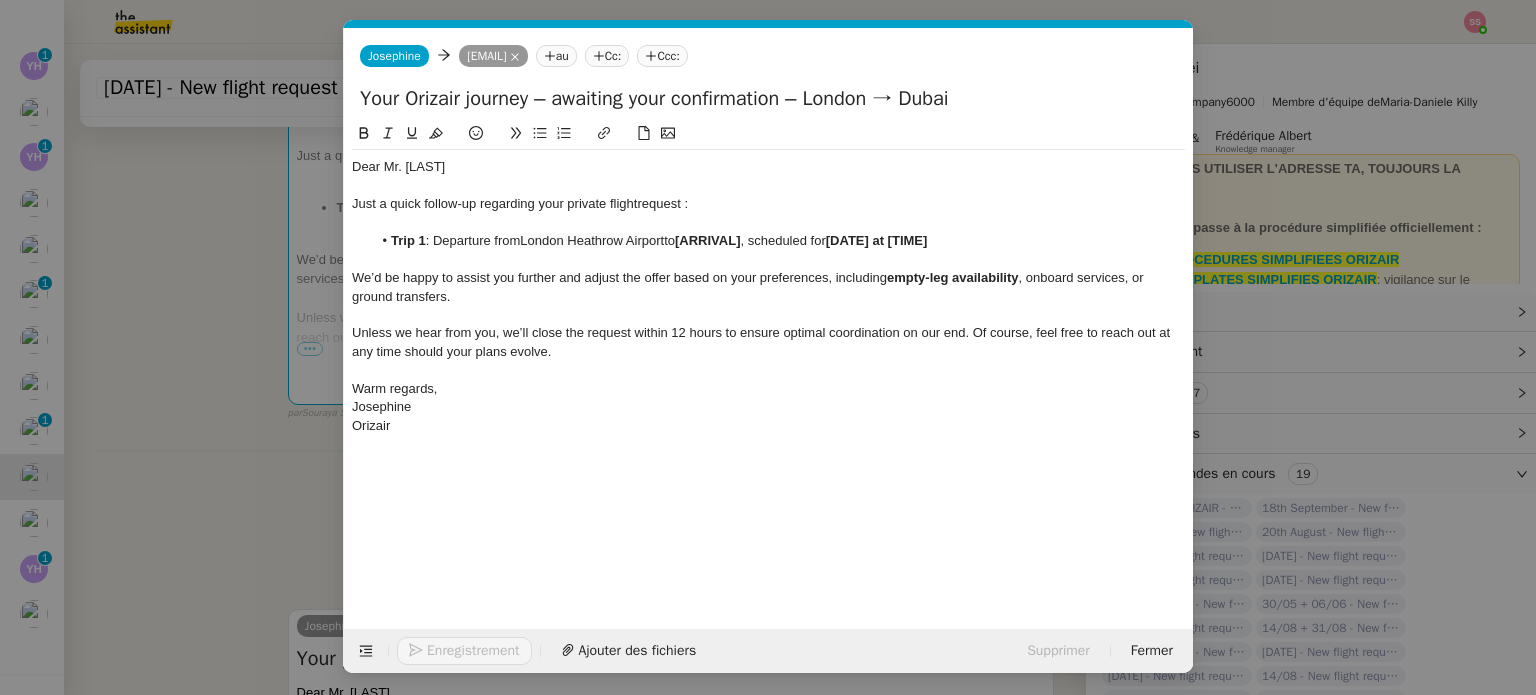 click on "relance Service Relance  Bon de Commande LBP    A utiliser dans le cadre de la procédure de  relance  des bons de commande TA -  RELANCE  CLIENT (EN)    Relance r un client lorsqu'il n'a pas répondu à un précédent message ✈️Orizair -  Relance  client (FR)    à utiliser pour orizair, première  relance  en français  Louis Frei TA -  RELANCE  CLIENT    Relance r un client lorsqu'il n'a pas répondu à un précédent message UMENTO -  RELANCE  GROUPE J+7    A utiliser dans le cadre de la procédure d'organisation de dîner MENTO -  RELANCE  GROUPE J+14    A utiliser dans le cadre de la procédure d'organisation de dîner ✈️Orizair -  Relance  client (EN)     à utiliser pour orizair,  relance  en anglais  Louis Frei 3ᵉ  relance  impayés ENG    2ᵉ  relance  impayés ENG    impayés  3ᵉ  relance  impayés FR    2ᵉ  relance  impayés FR    1ʳᵉ  relance  impayés FR    ✈️ Orizair -  Relance  après envoi devis client (EN)    relance r le client pour son devis en anglais." at bounding box center [768, 347] 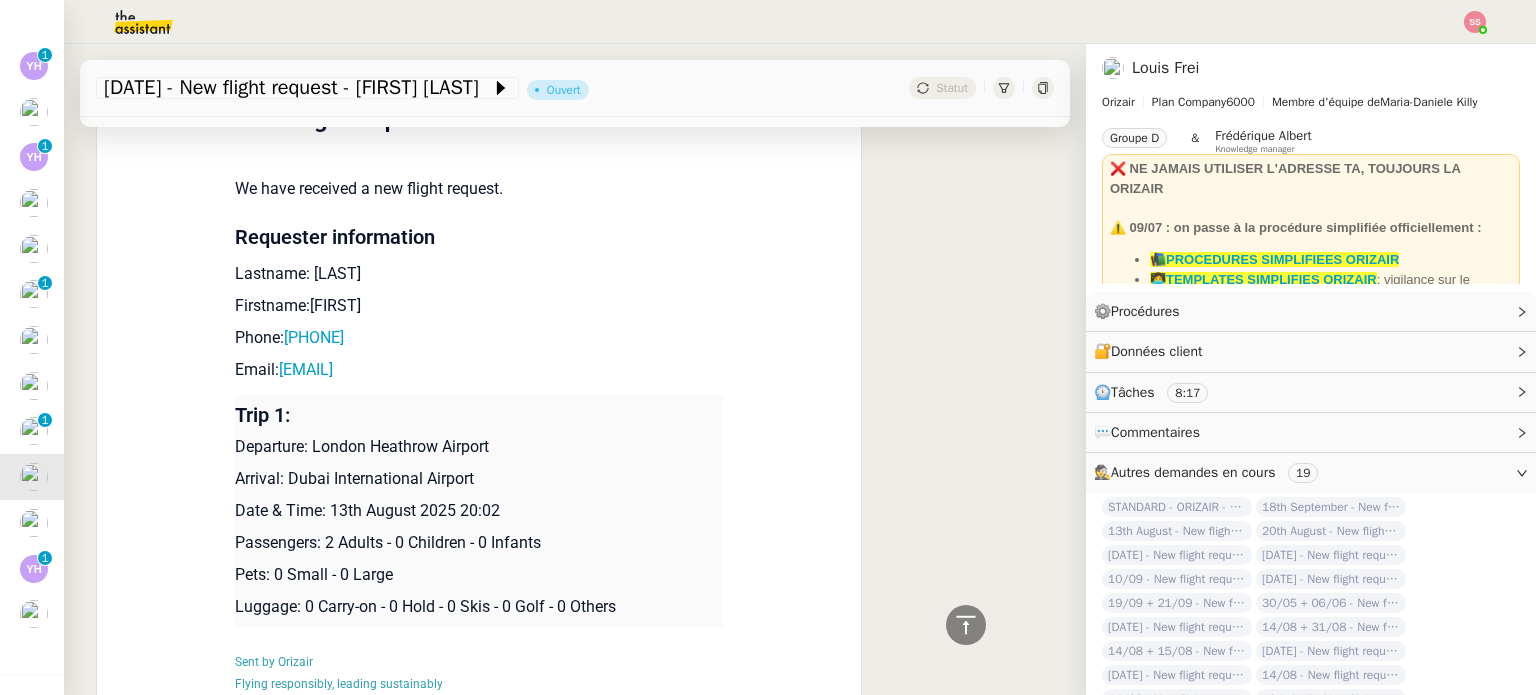 scroll, scrollTop: 1800, scrollLeft: 0, axis: vertical 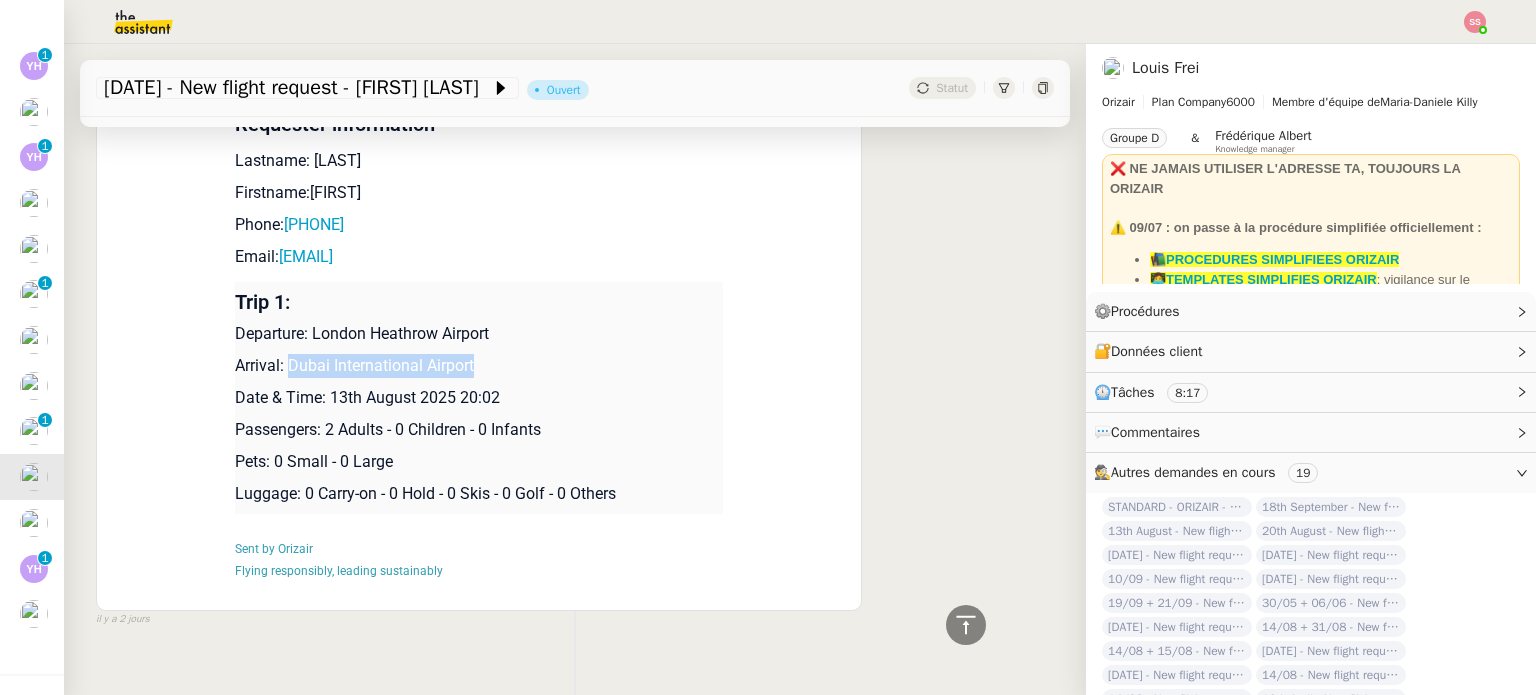 drag, startPoint x: 477, startPoint y: 369, endPoint x: 276, endPoint y: 365, distance: 201.0398 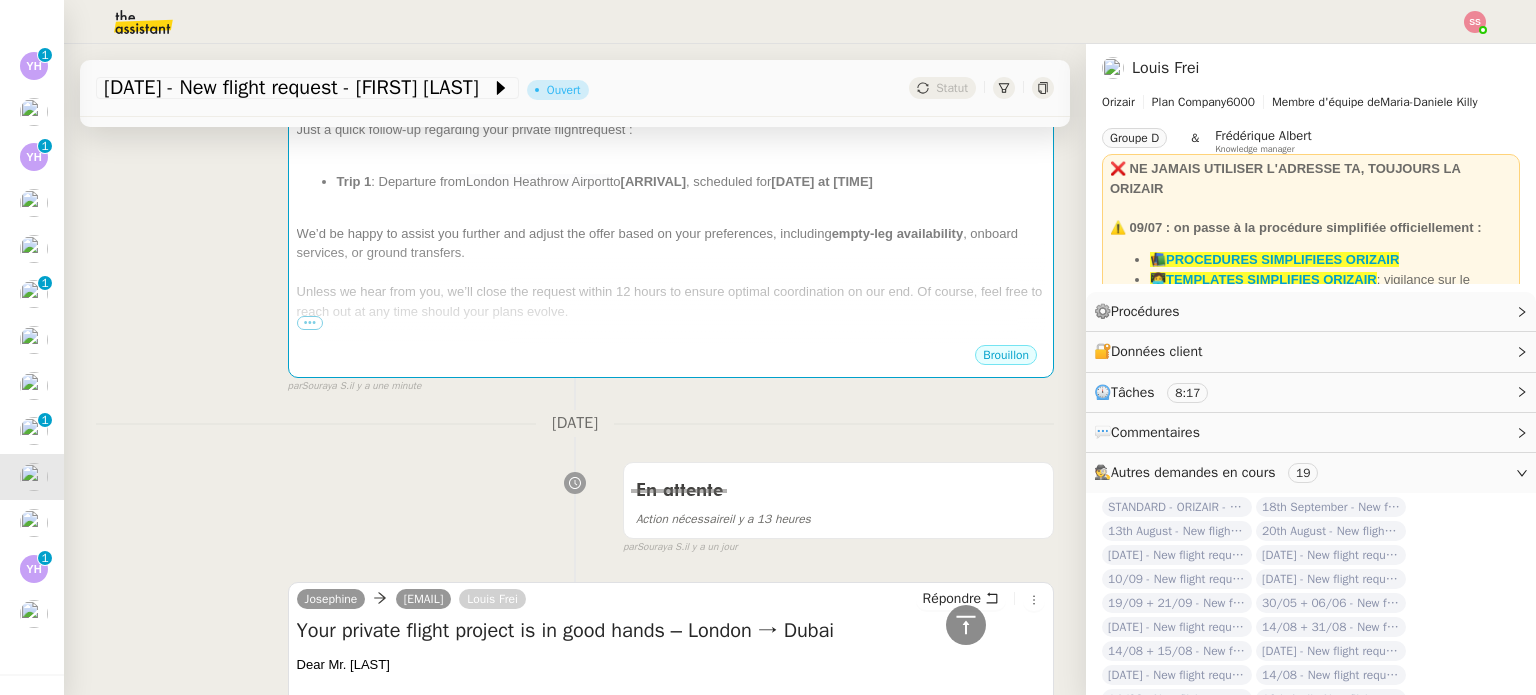 scroll, scrollTop: 300, scrollLeft: 0, axis: vertical 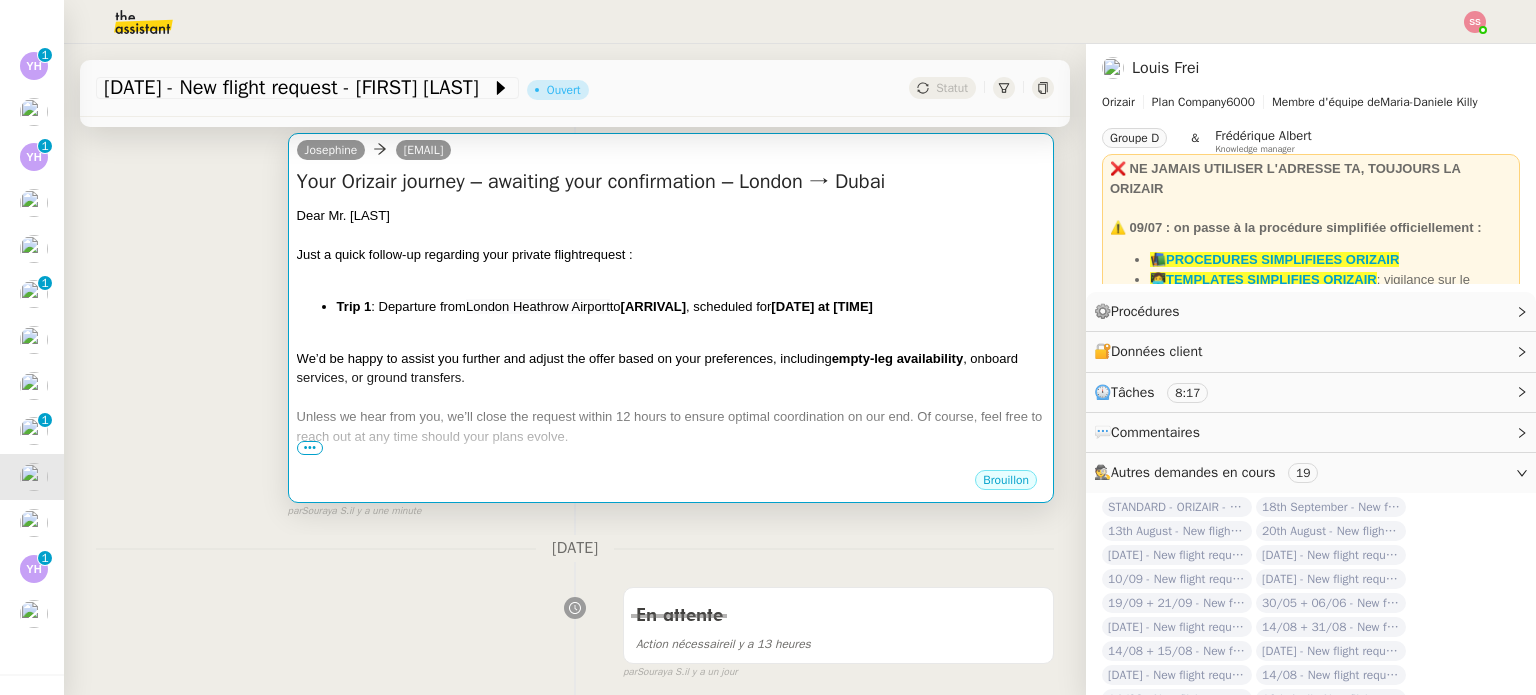 click on "Trip 1 : Departure from   London Heathrow Airport  to  [ARRIVAL] , scheduled for  [DATE] at [TIME]" at bounding box center [691, 307] 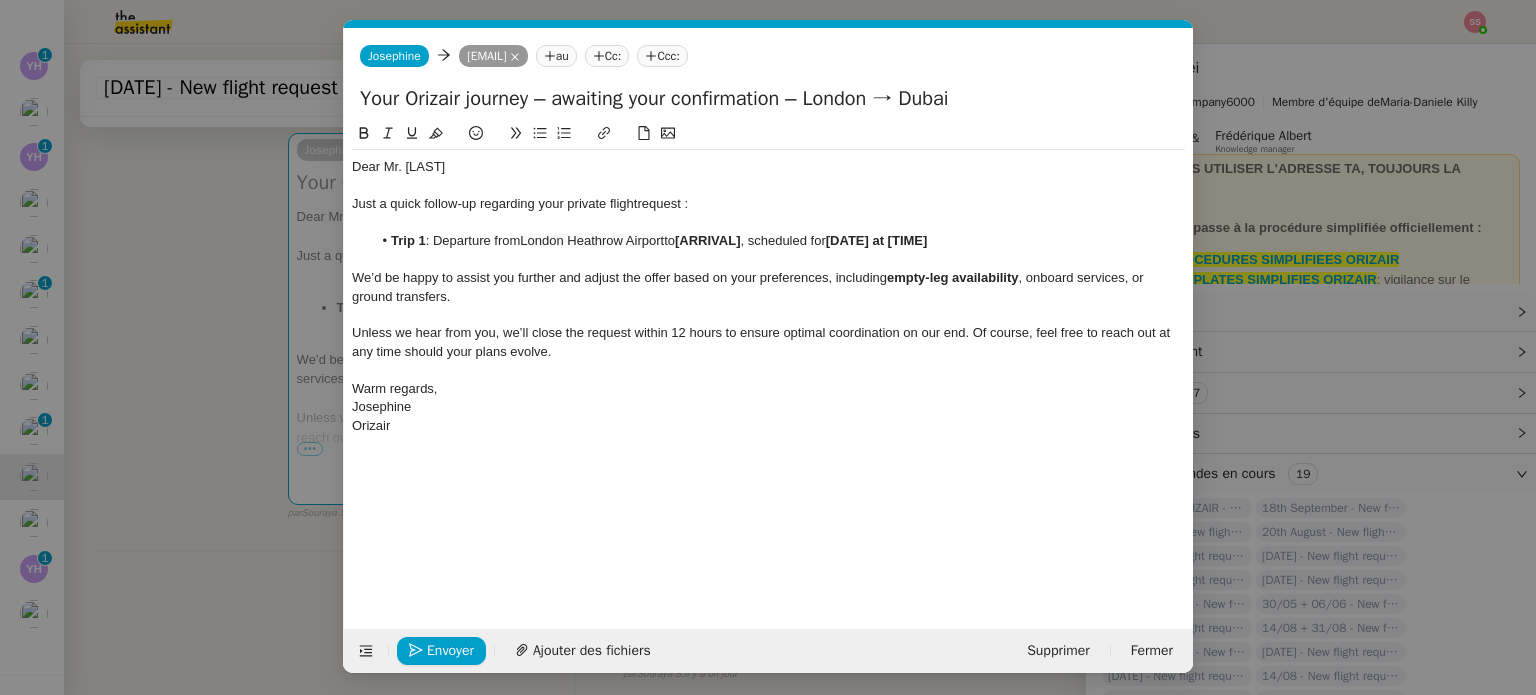 scroll, scrollTop: 0, scrollLeft: 86, axis: horizontal 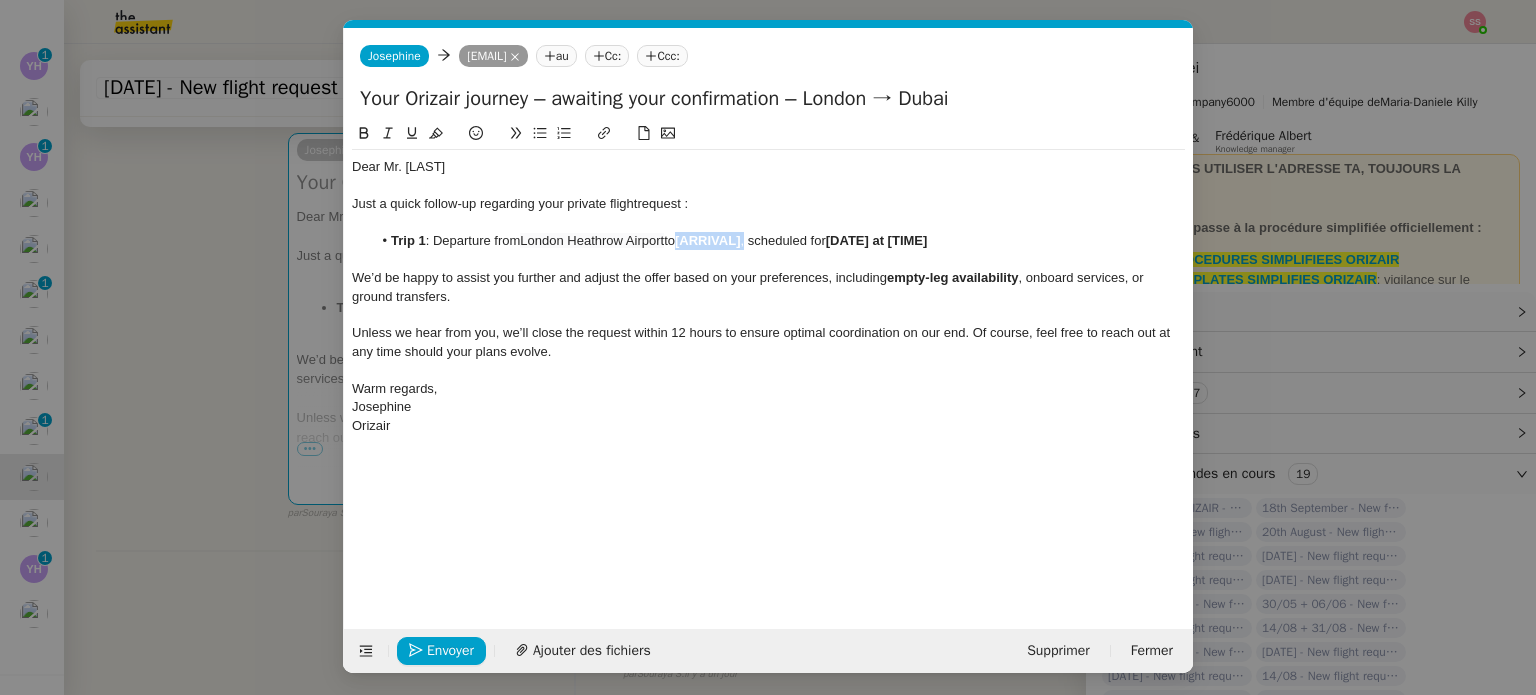 drag, startPoint x: 757, startPoint y: 235, endPoint x: 689, endPoint y: 239, distance: 68.117546 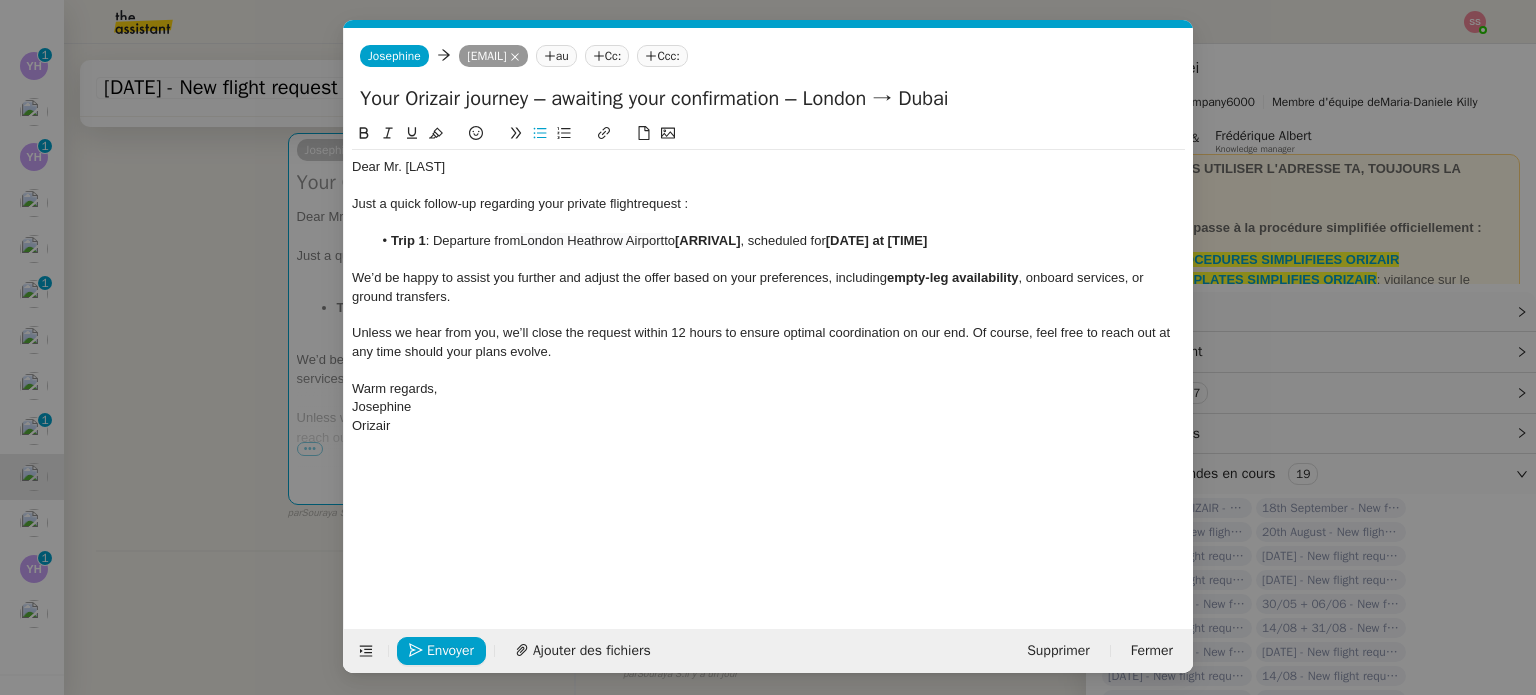 scroll, scrollTop: 0, scrollLeft: 0, axis: both 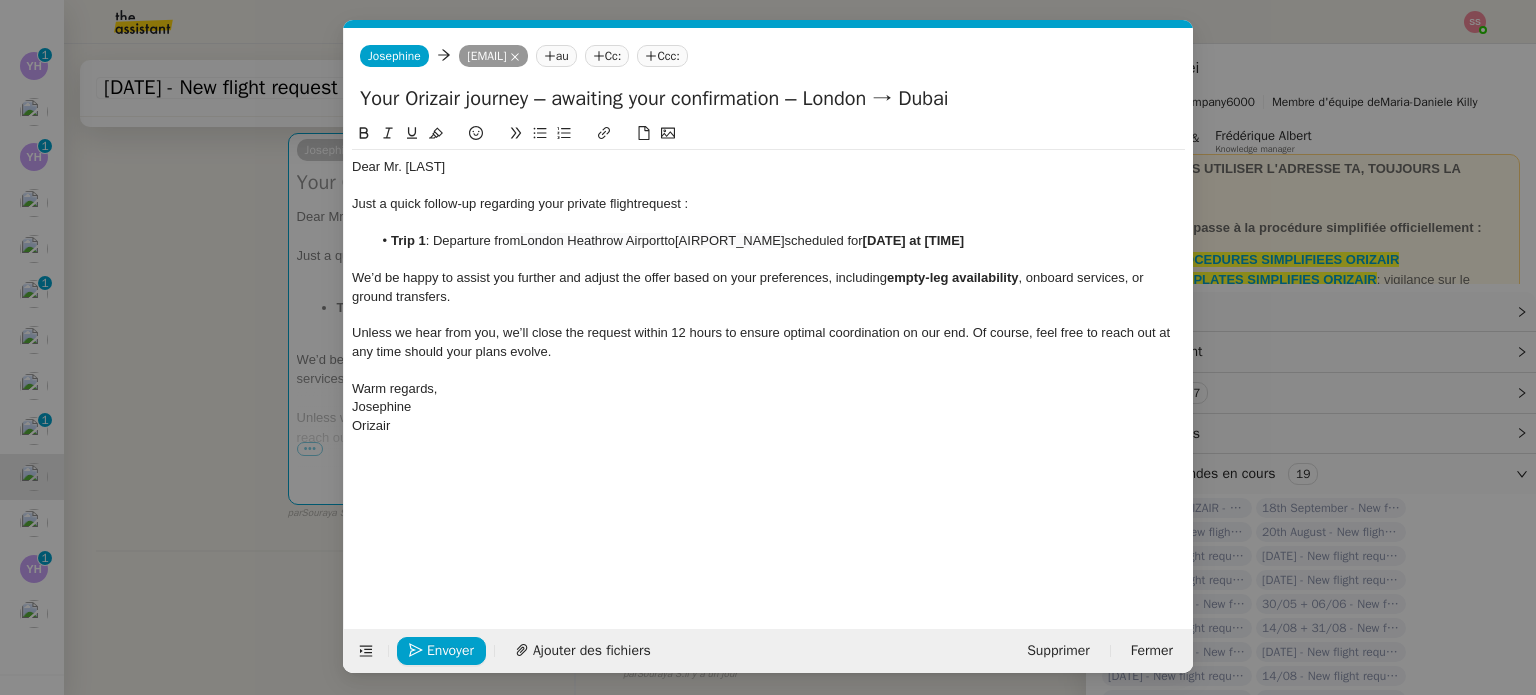 type 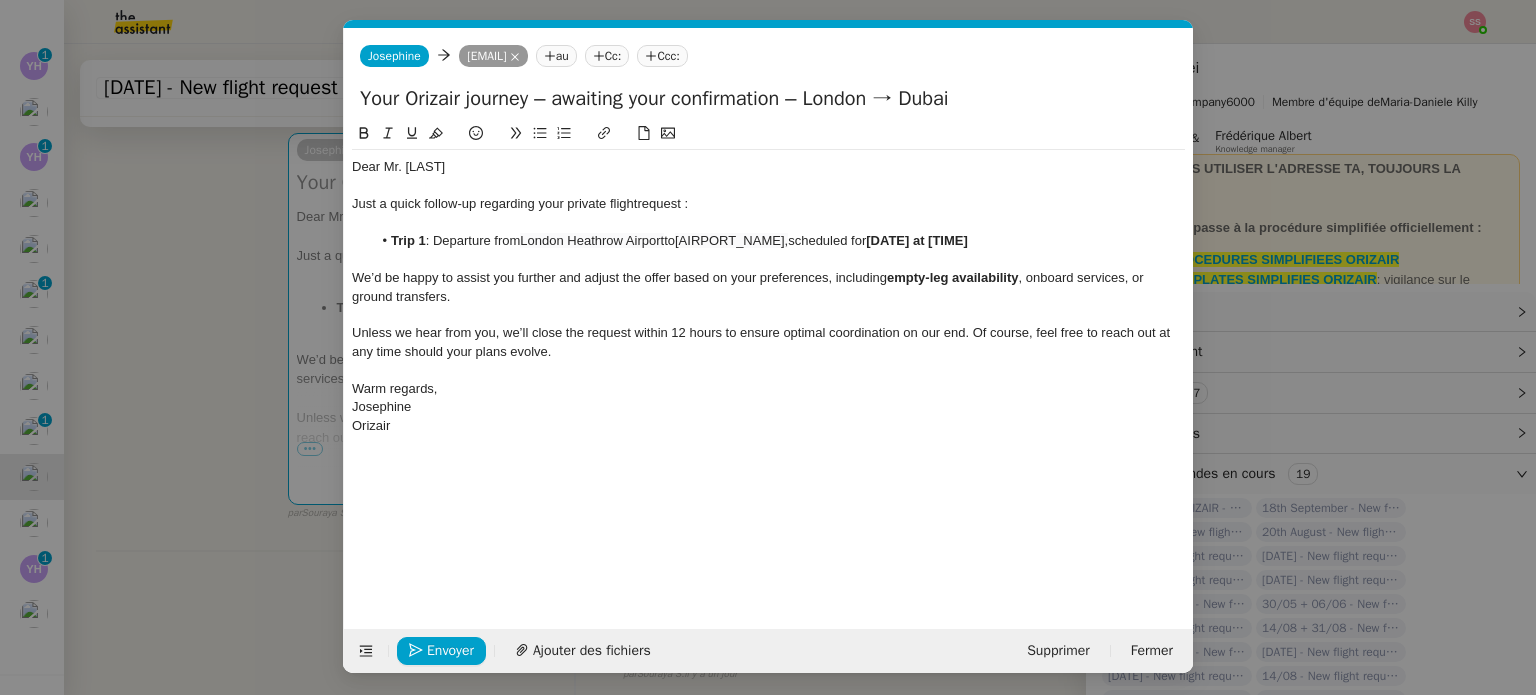 click on "relance Service Relance  Bon de Commande LBP    A utiliser dans le cadre de la procédure de  relance  des bons de commande TA -  RELANCE  CLIENT (EN)    Relance r un client lorsqu'il n'a pas répondu à un précédent message ✈️Orizair -  Relance  client (FR)    à utiliser pour orizair, première  relance  en français  Louis Frei TA -  RELANCE  CLIENT    Relance r un client lorsqu'il n'a pas répondu à un précédent message UMENTO -  RELANCE  GROUPE J+7    A utiliser dans le cadre de la procédure d'organisation de dîner MENTO -  RELANCE  GROUPE J+14    A utiliser dans le cadre de la procédure d'organisation de dîner ✈️Orizair -  Relance  client (EN)     à utiliser pour orizair,  relance  en anglais  Louis Frei 3ᵉ  relance  impayés ENG    2ᵉ  relance  impayés ENG    impayés  3ᵉ  relance  impayés FR    2ᵉ  relance  impayés FR    1ʳᵉ  relance  impayés FR    ✈️ Orizair -  Relance  après envoi devis client (EN)    relance r le client pour son devis en anglais." at bounding box center (768, 347) 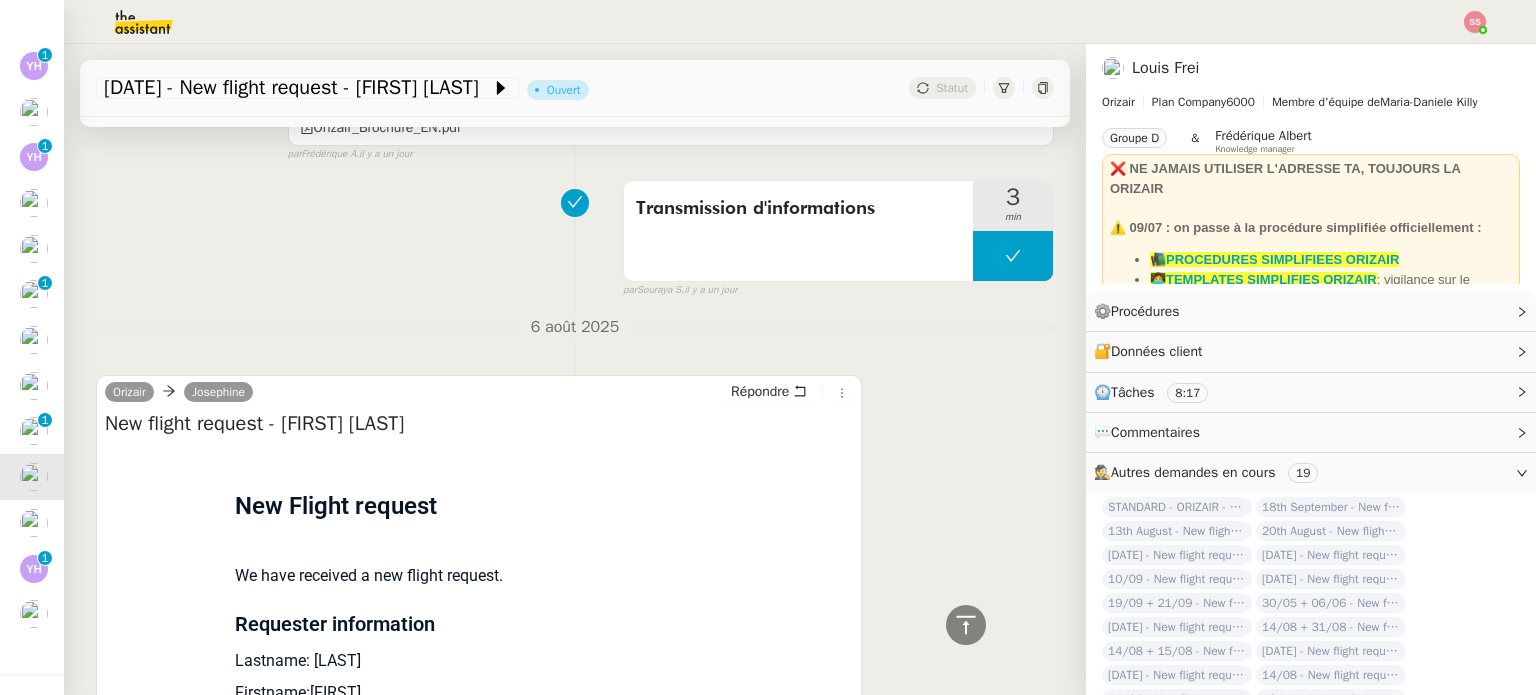 scroll, scrollTop: 1842, scrollLeft: 0, axis: vertical 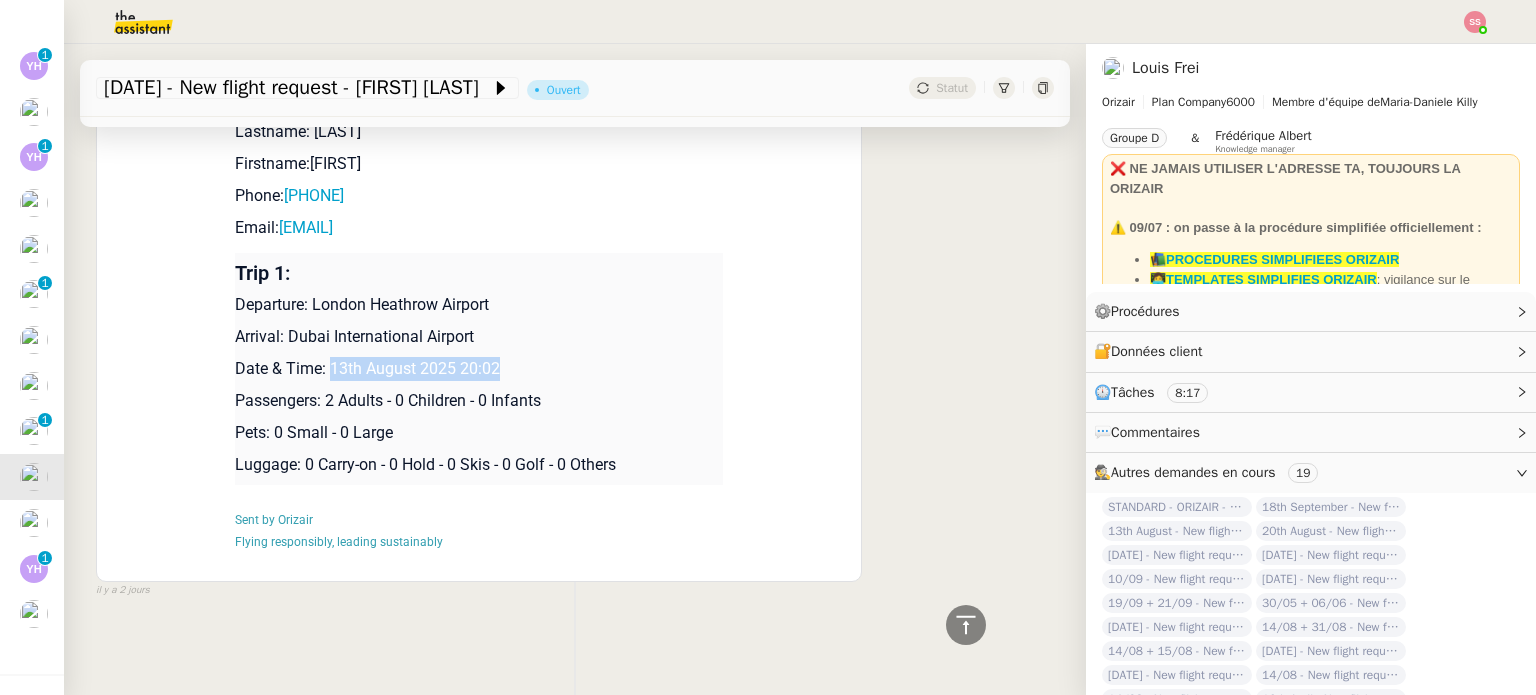 drag, startPoint x: 324, startPoint y: 362, endPoint x: 537, endPoint y: 370, distance: 213.15018 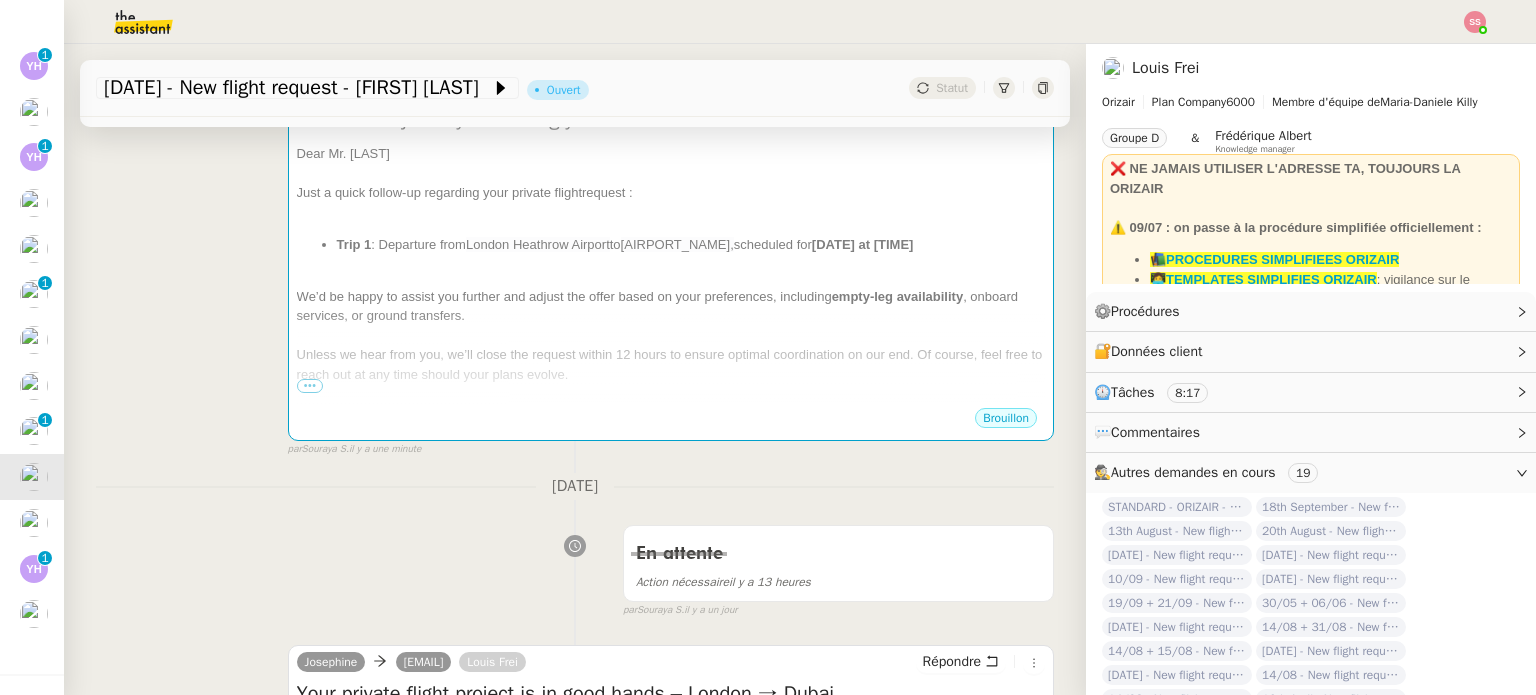 scroll, scrollTop: 342, scrollLeft: 0, axis: vertical 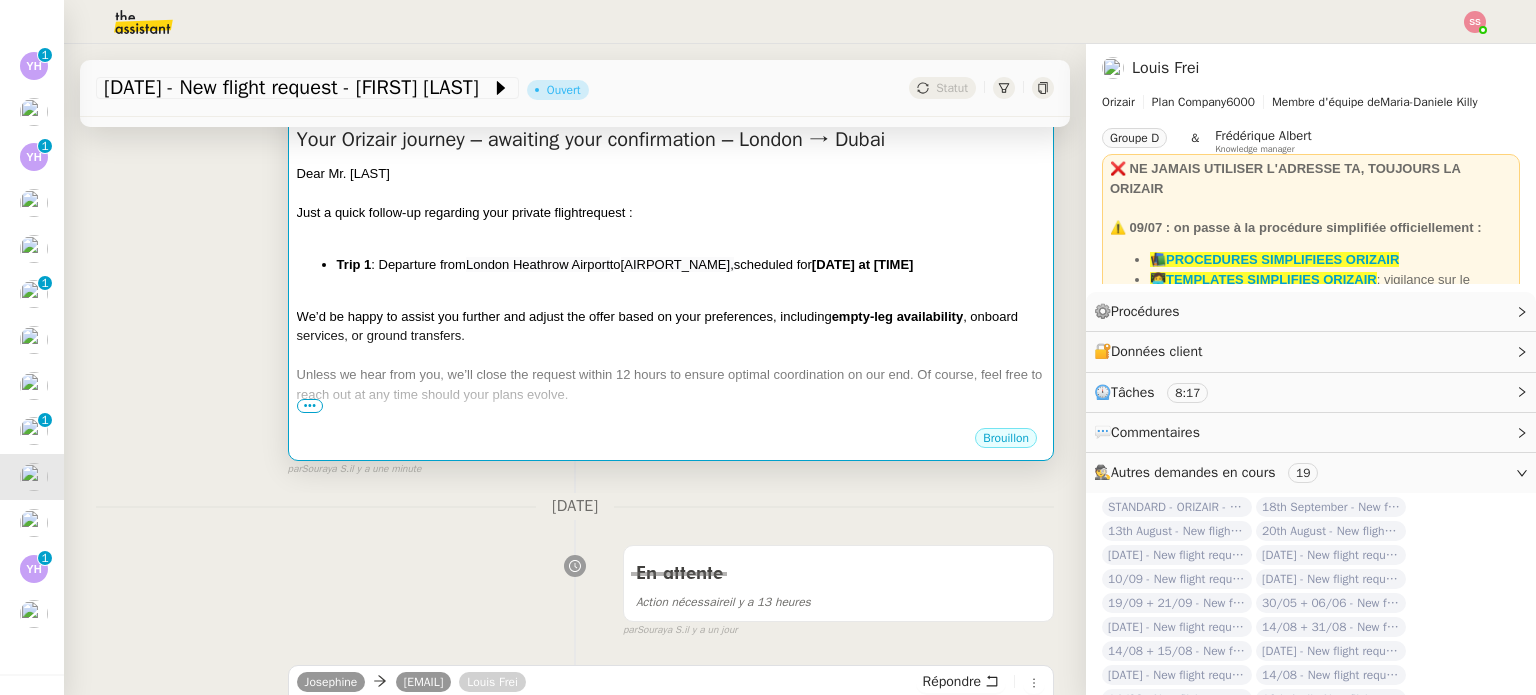 click at bounding box center [671, 297] 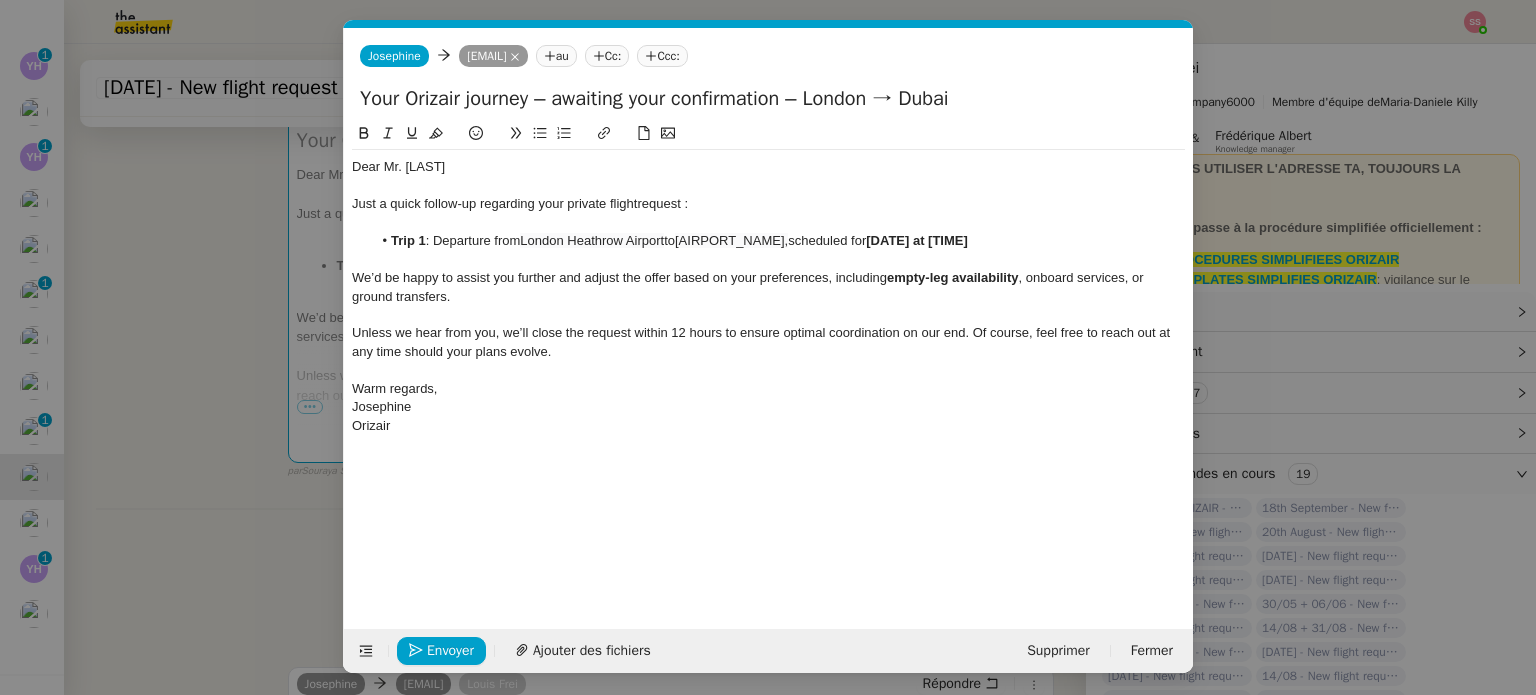 scroll, scrollTop: 0, scrollLeft: 86, axis: horizontal 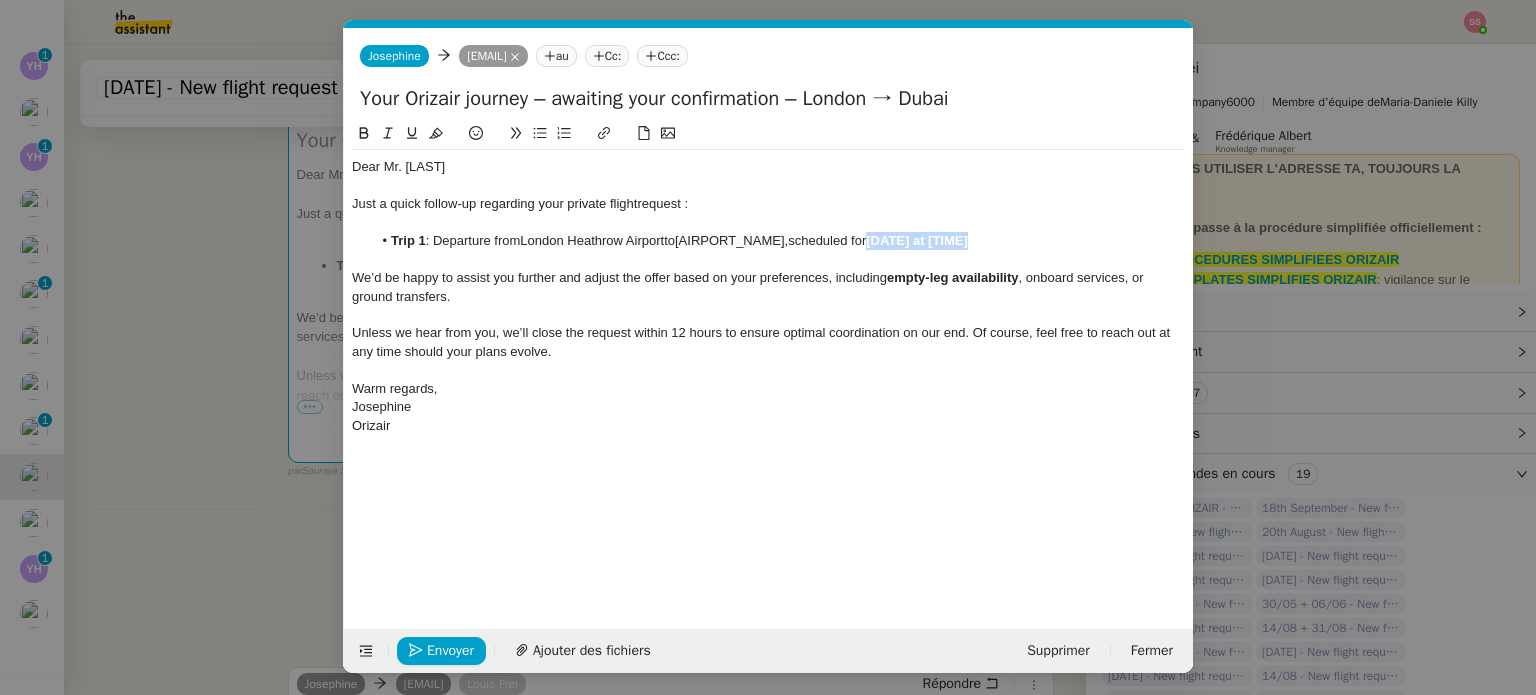 drag, startPoint x: 1046, startPoint y: 243, endPoint x: 927, endPoint y: 239, distance: 119.06721 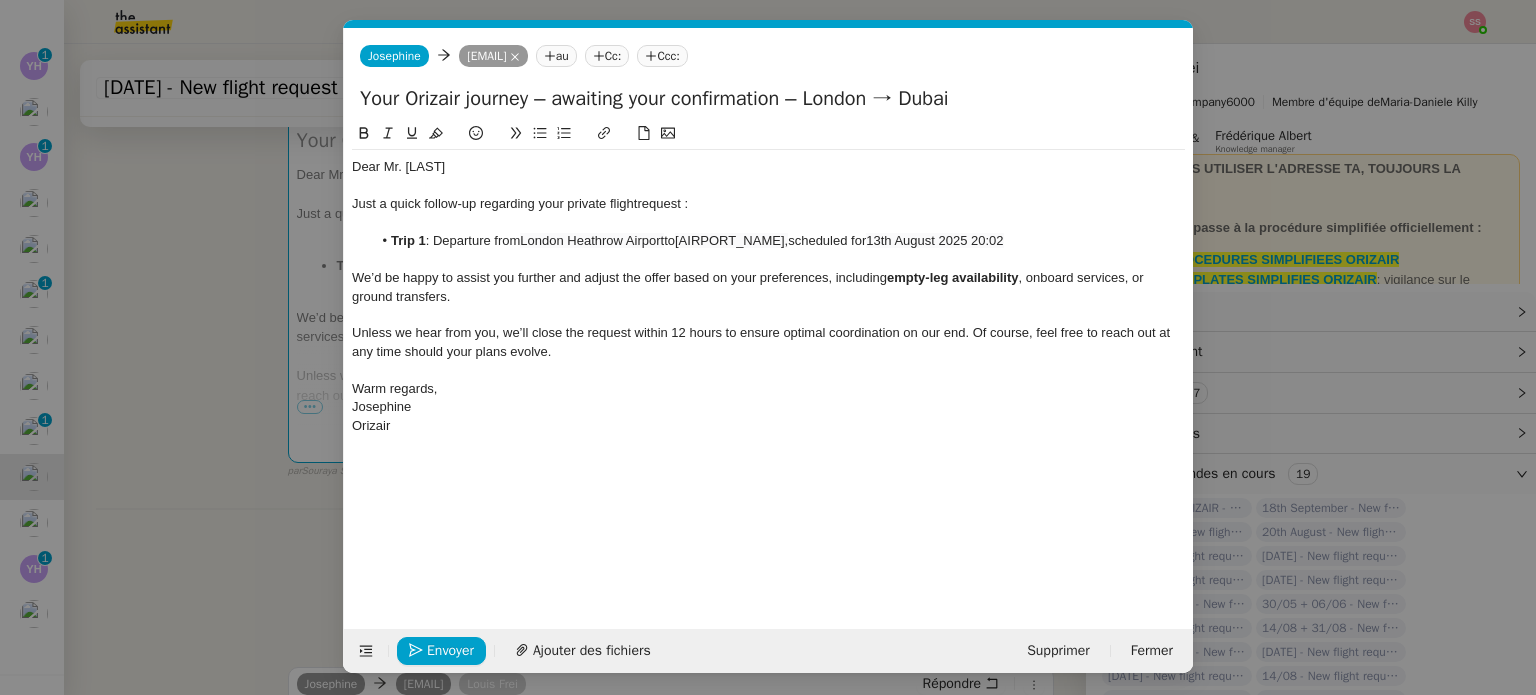 scroll, scrollTop: 0, scrollLeft: 0, axis: both 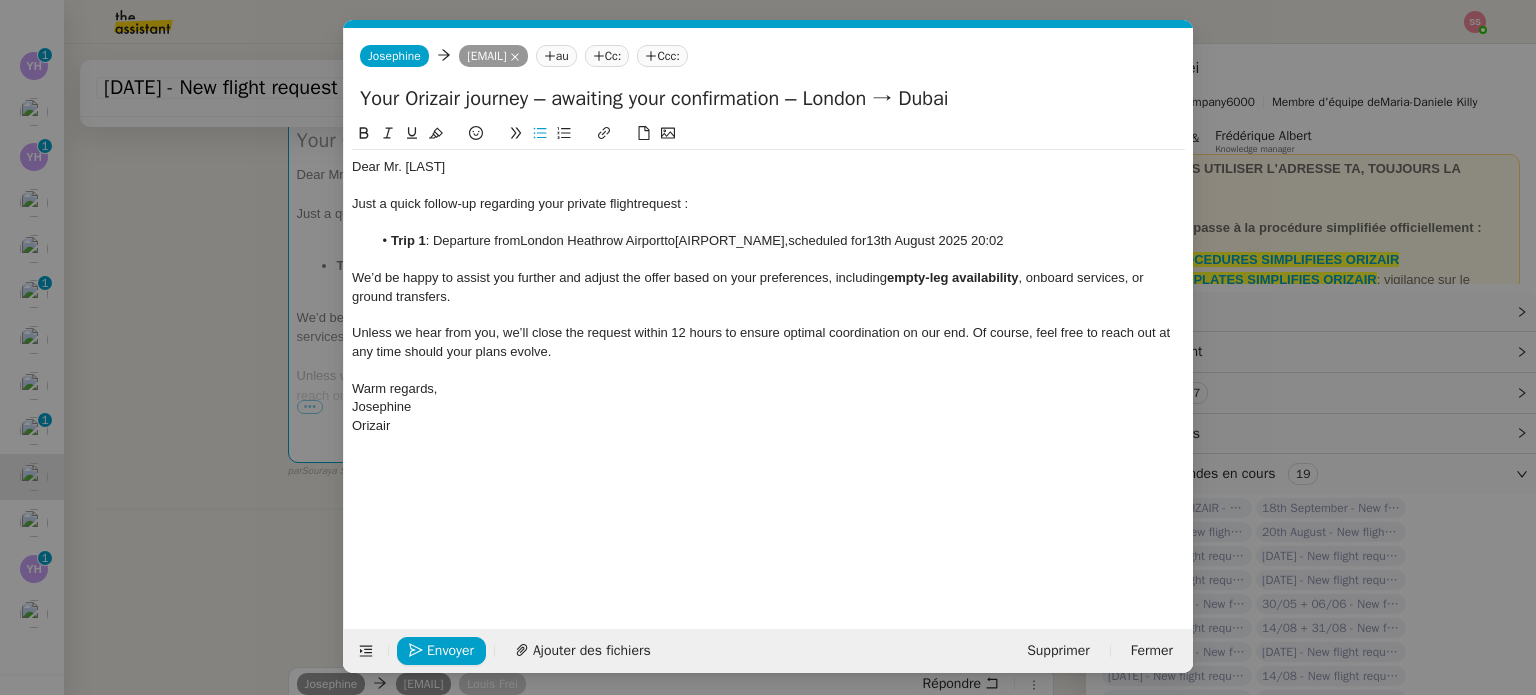 click on "Supprimer les doubles espaces" 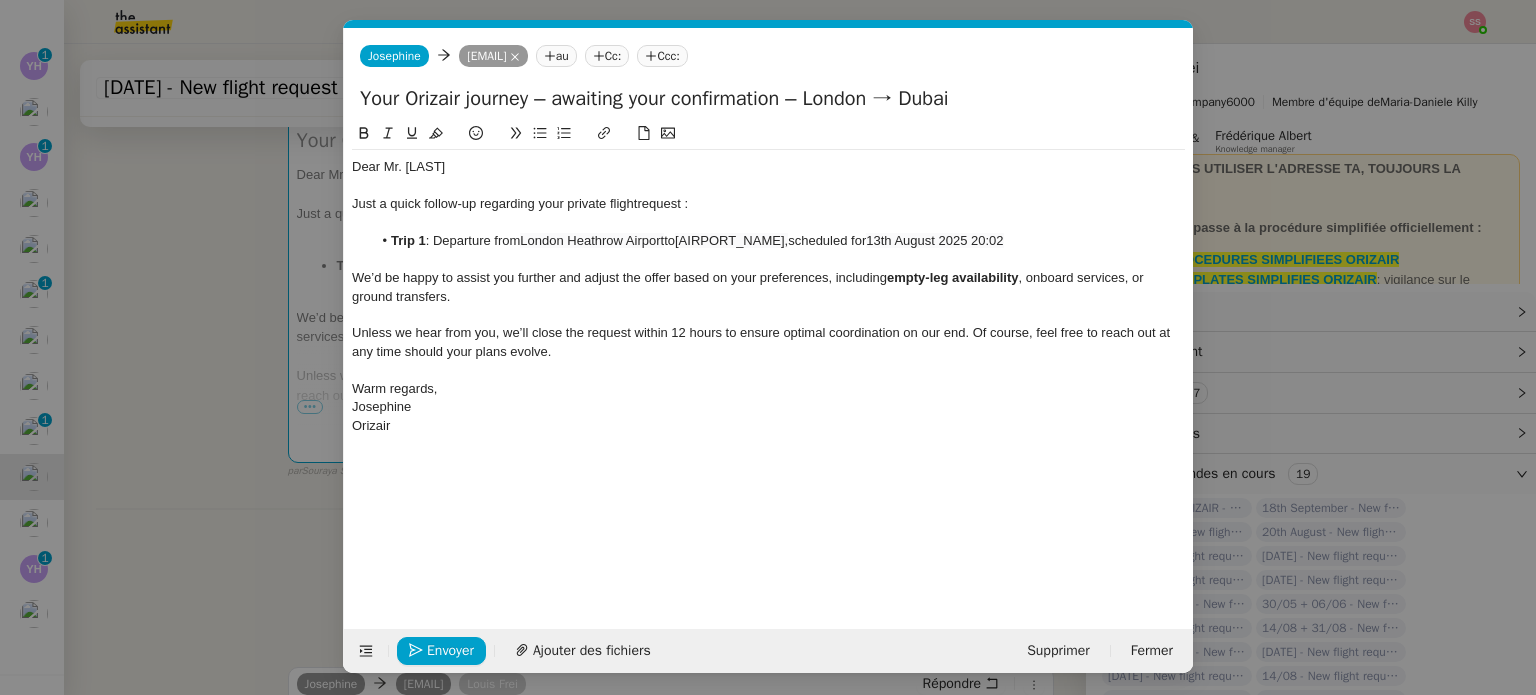 click on "Ccc:" 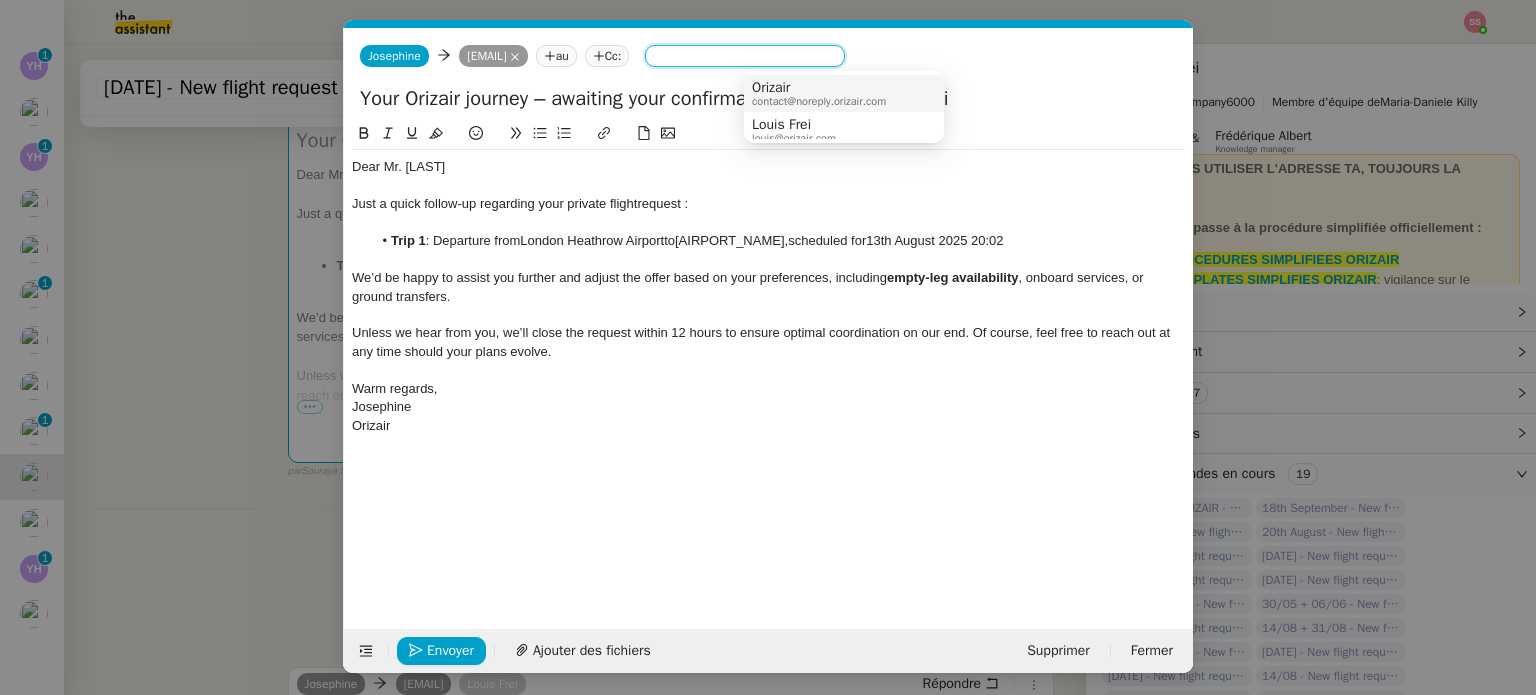 type on "l" 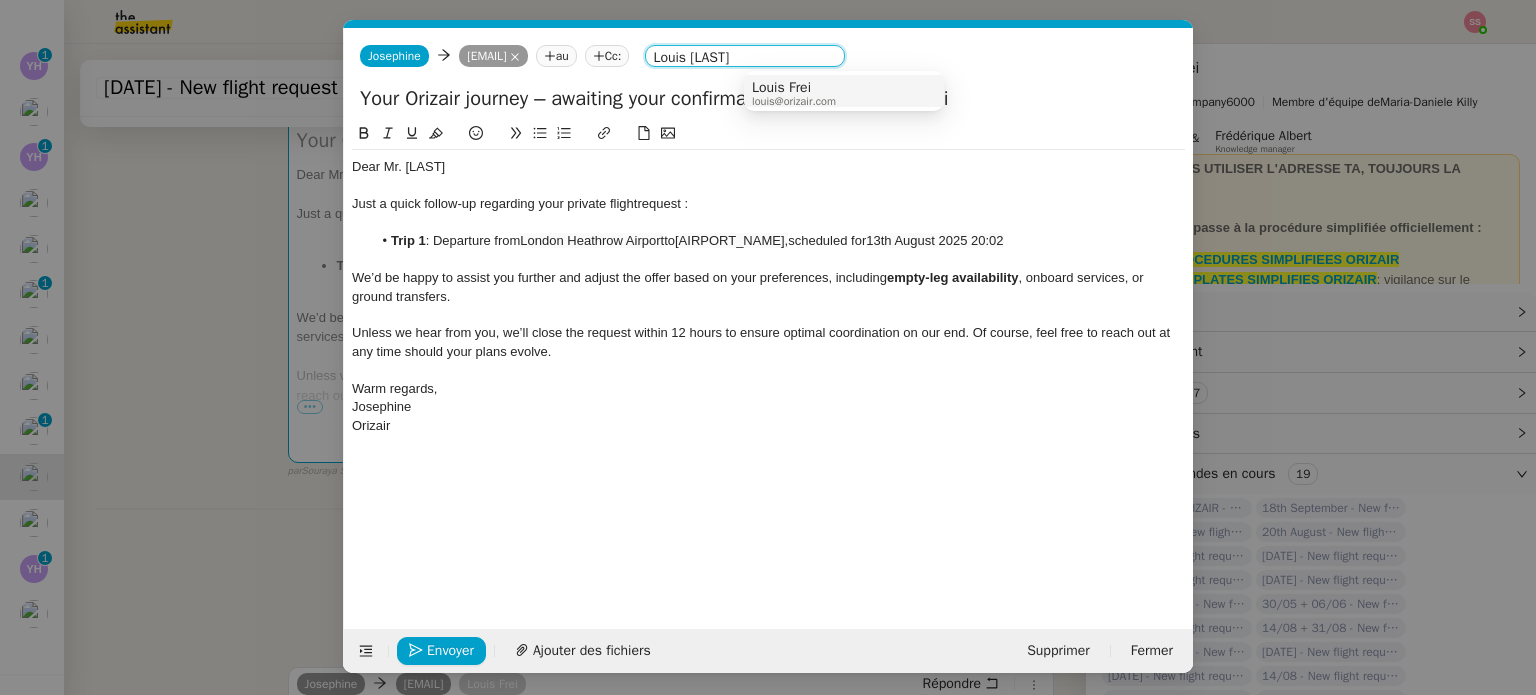 type on "Louis frei" 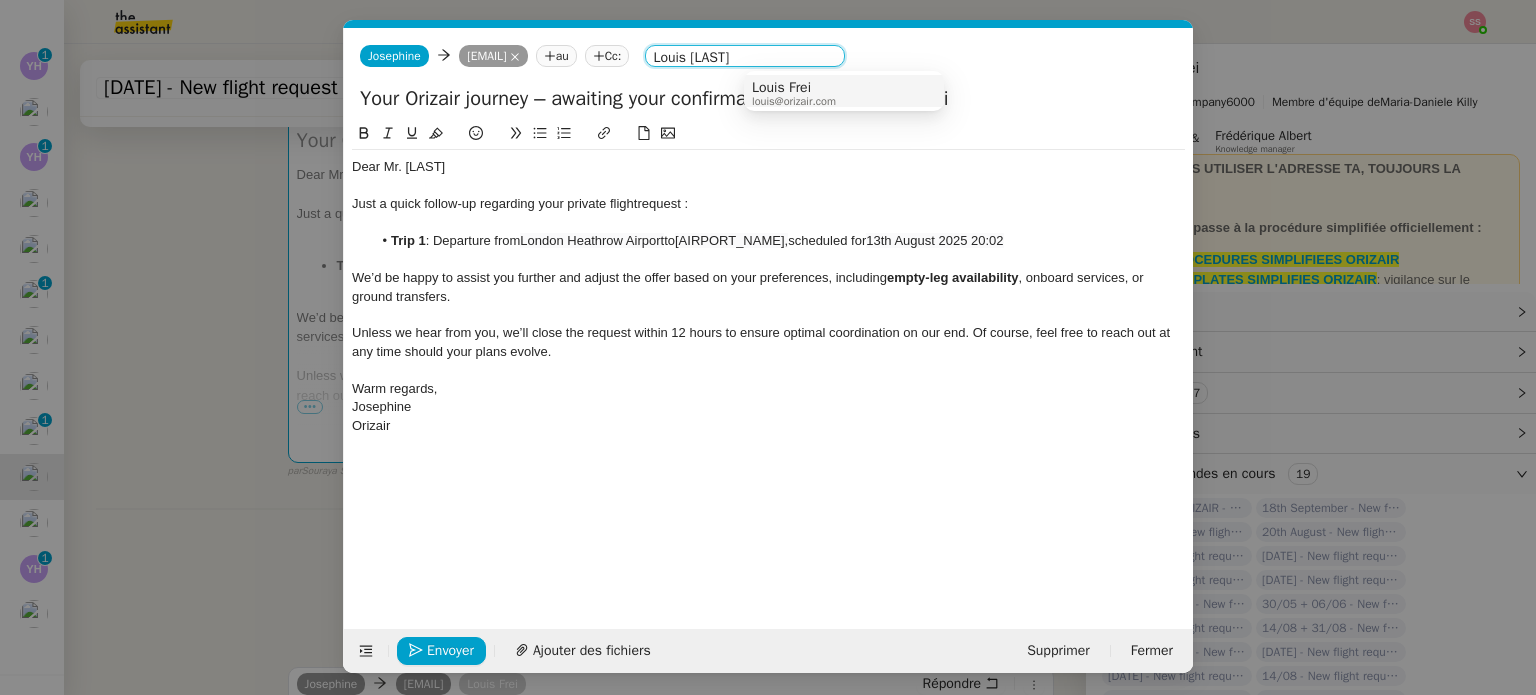 click on "Louis Frei" at bounding box center [794, 88] 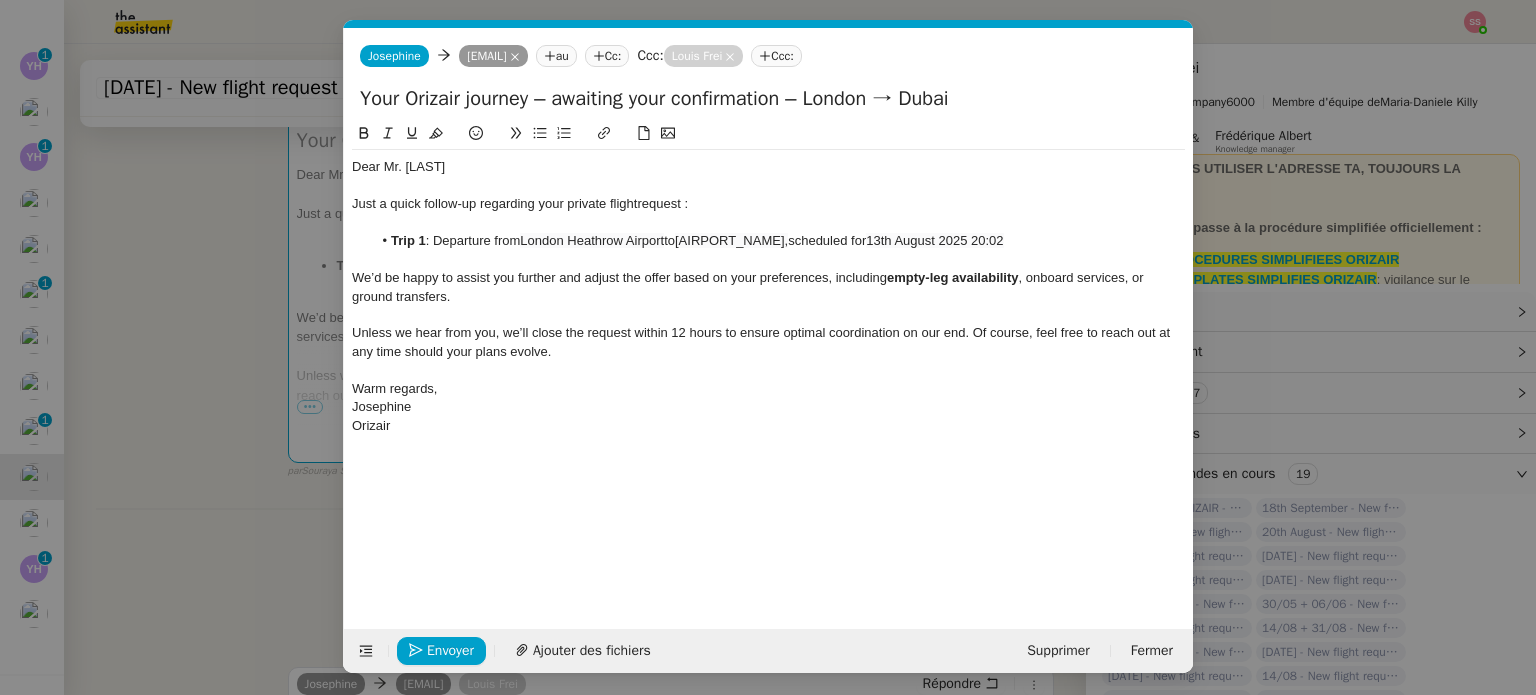 click on "We’d be happy to assist you further and adjust the offer based on your preferences, including  empty-leg availability , onboard services, or ground transfers." 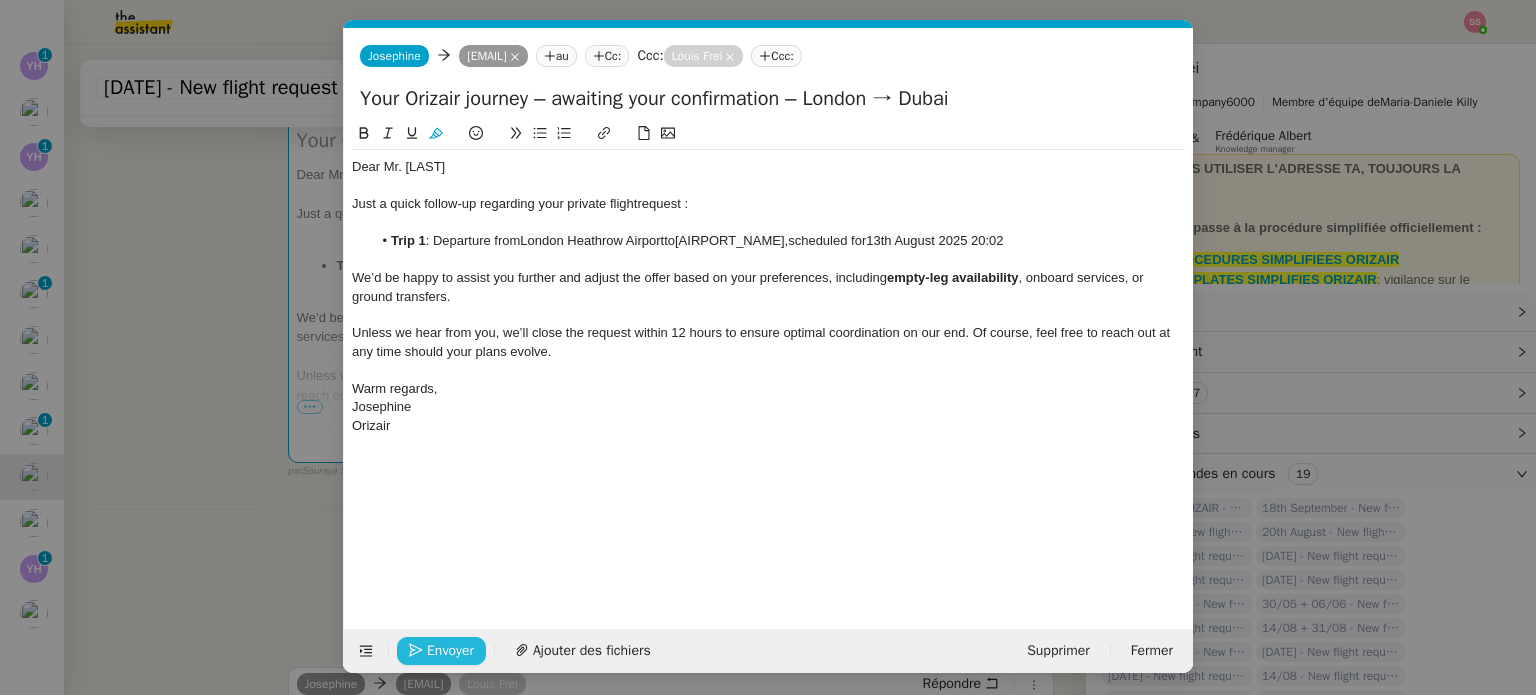 click on "Envoyer" 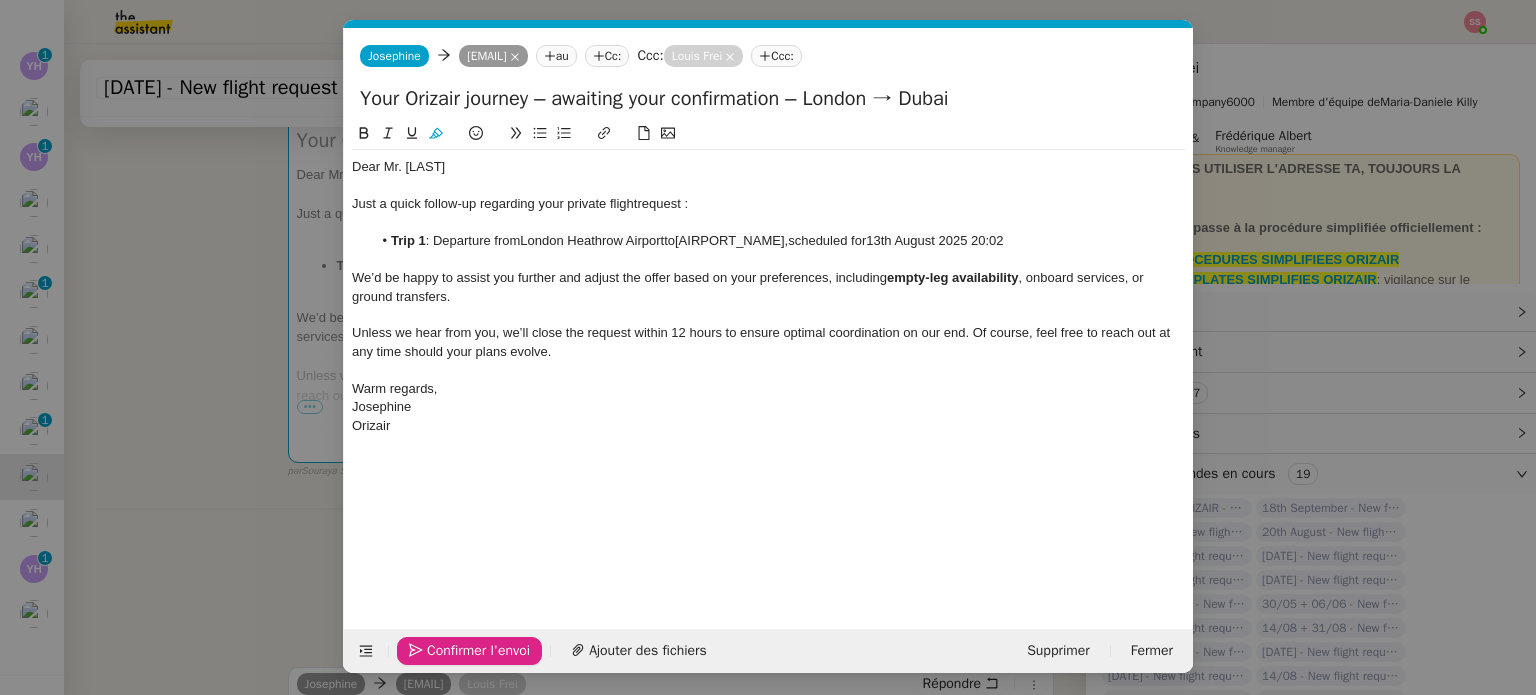 click on "Confirmer l'envoi" 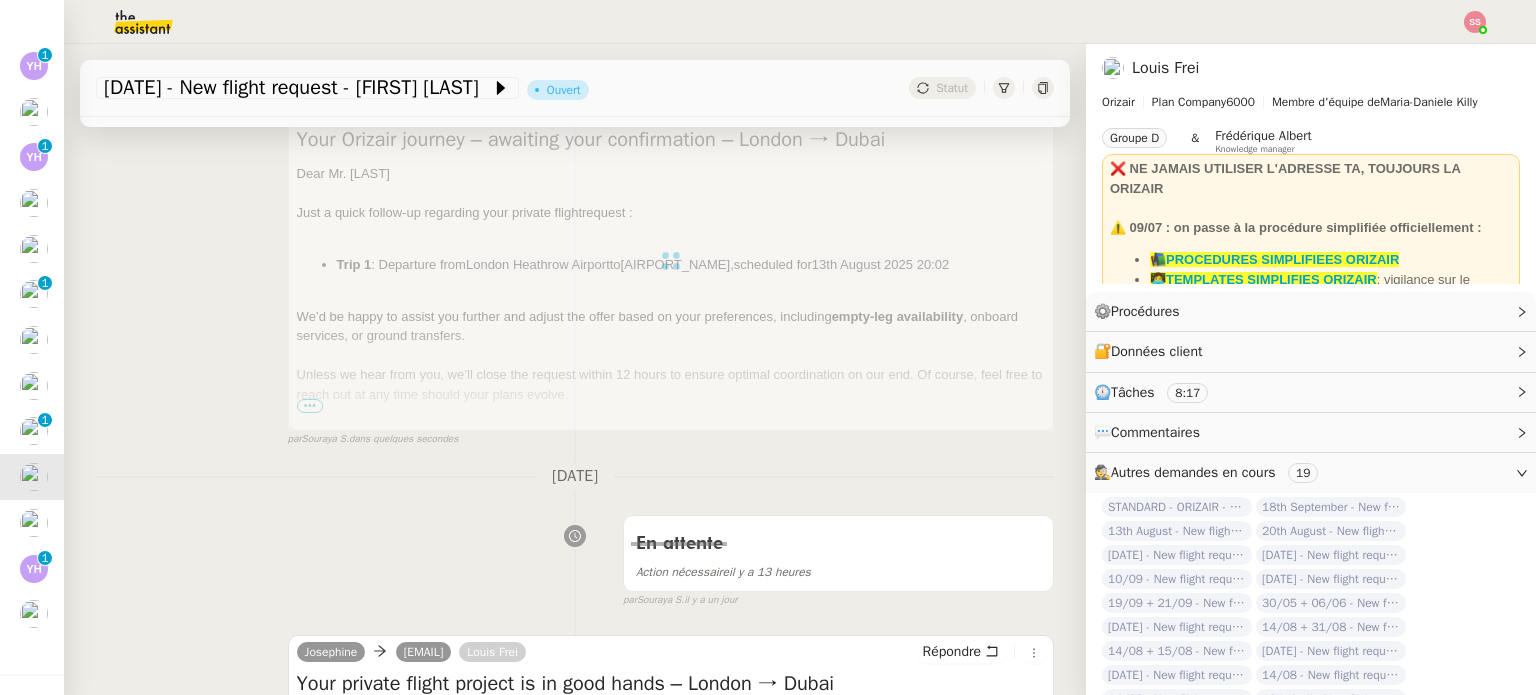 scroll, scrollTop: 0, scrollLeft: 0, axis: both 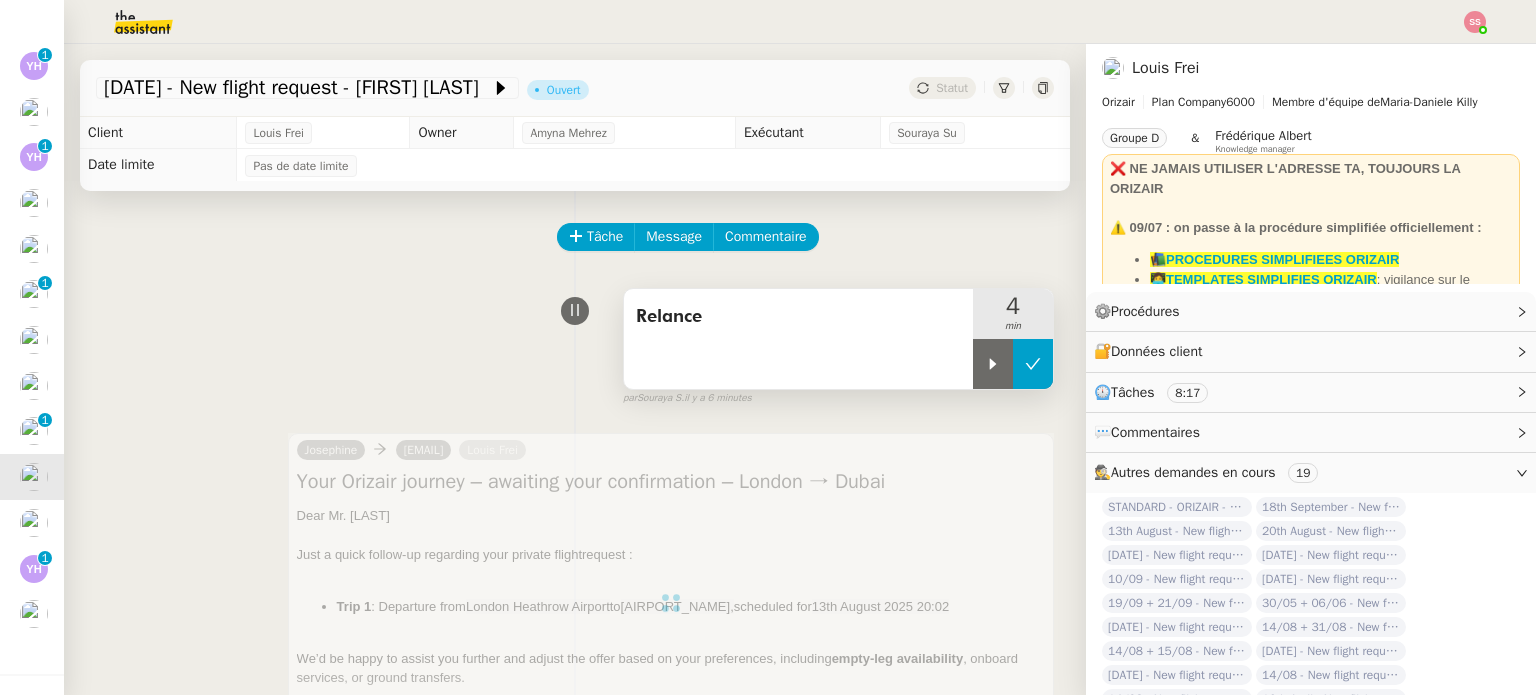 click 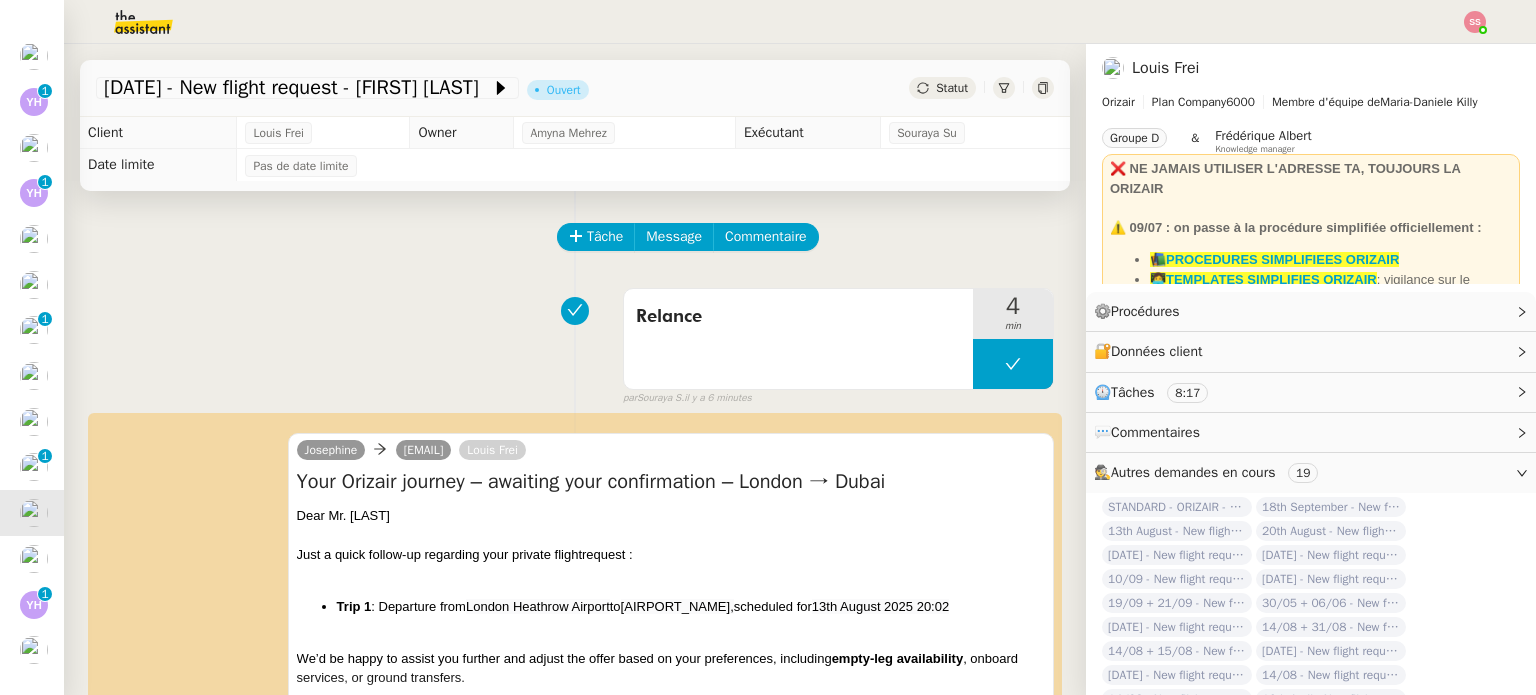 scroll, scrollTop: 373, scrollLeft: 0, axis: vertical 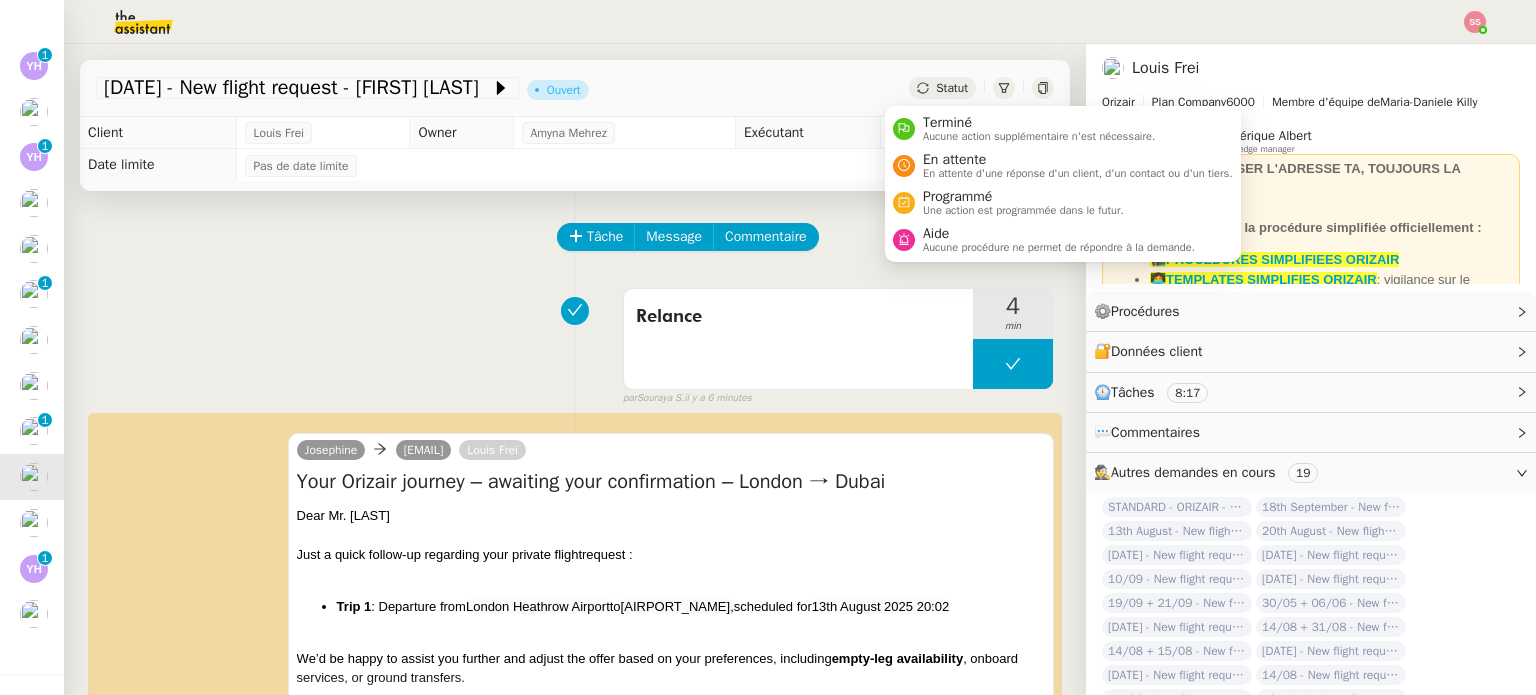 click on "Statut" 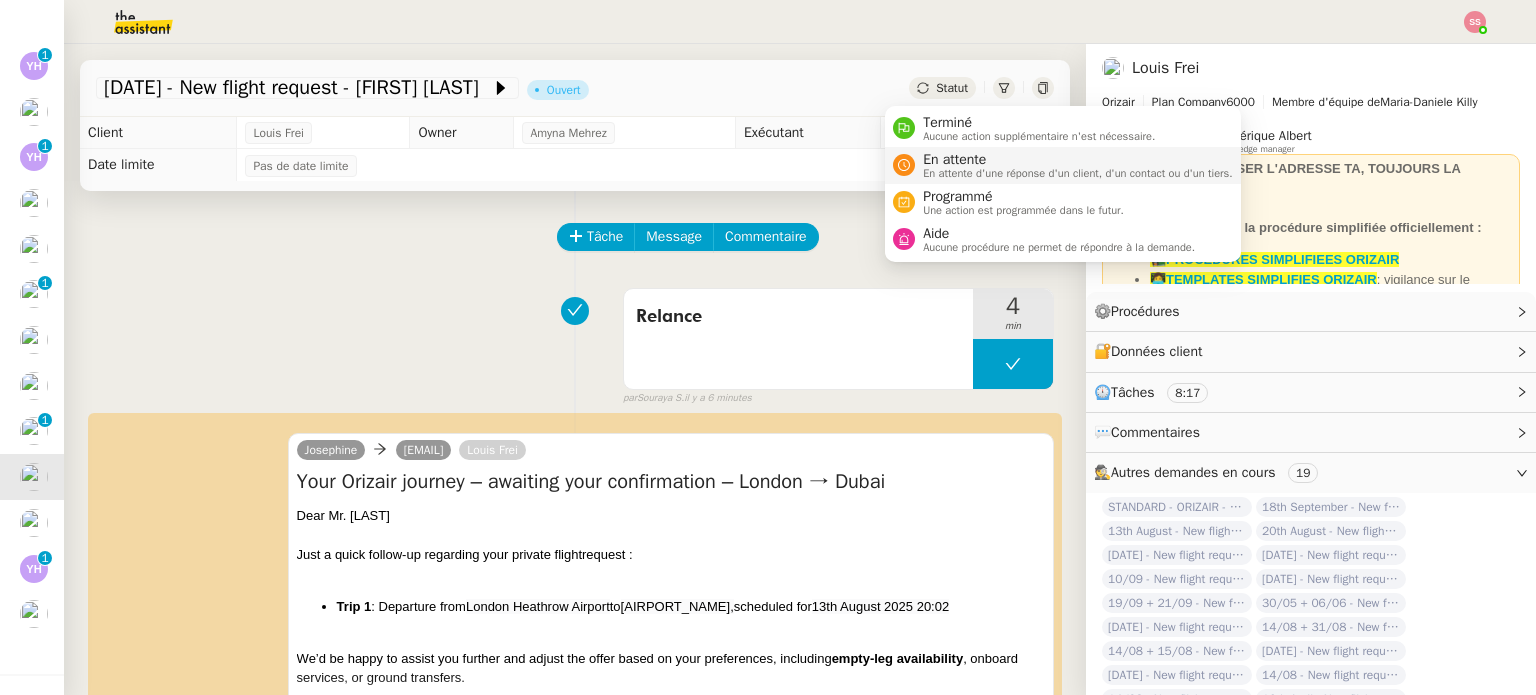 click on "En attente" at bounding box center (1078, 160) 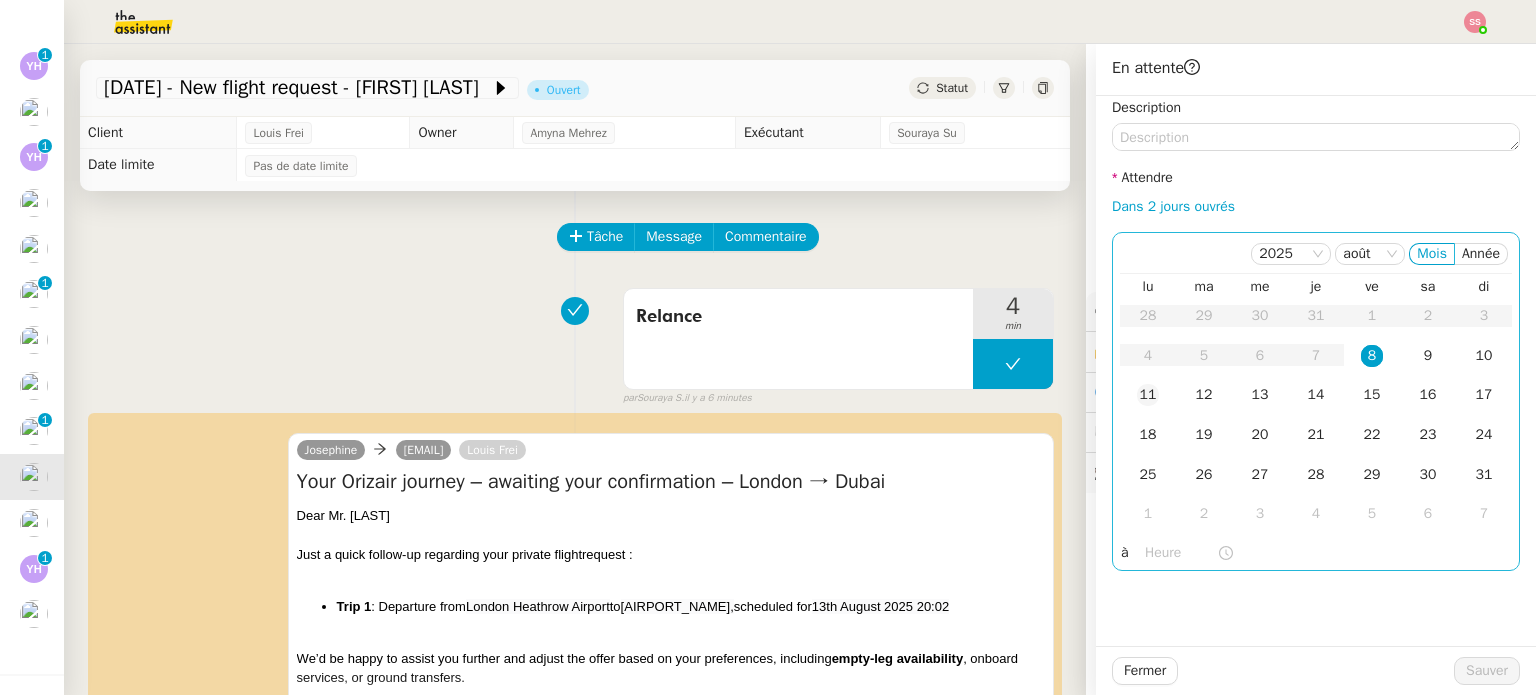 click on "11" 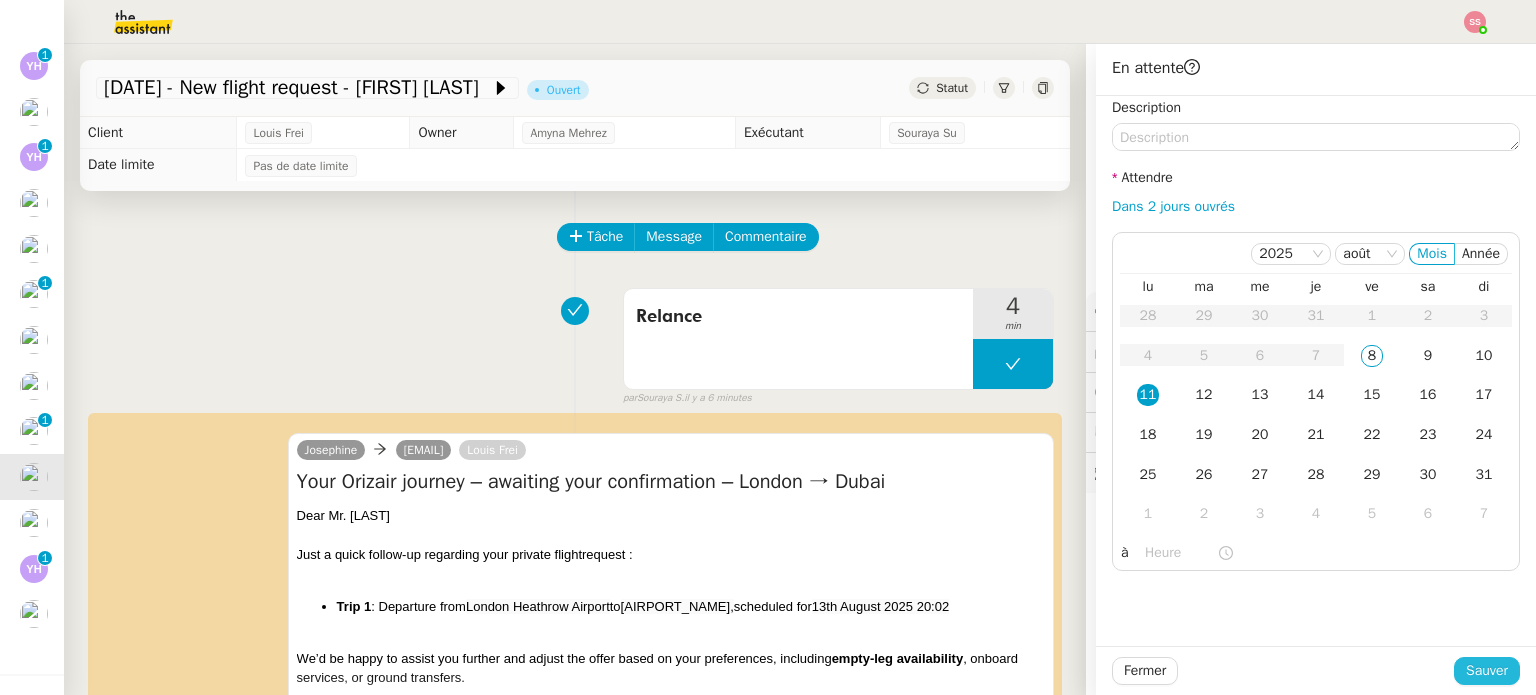 click on "Sauver" 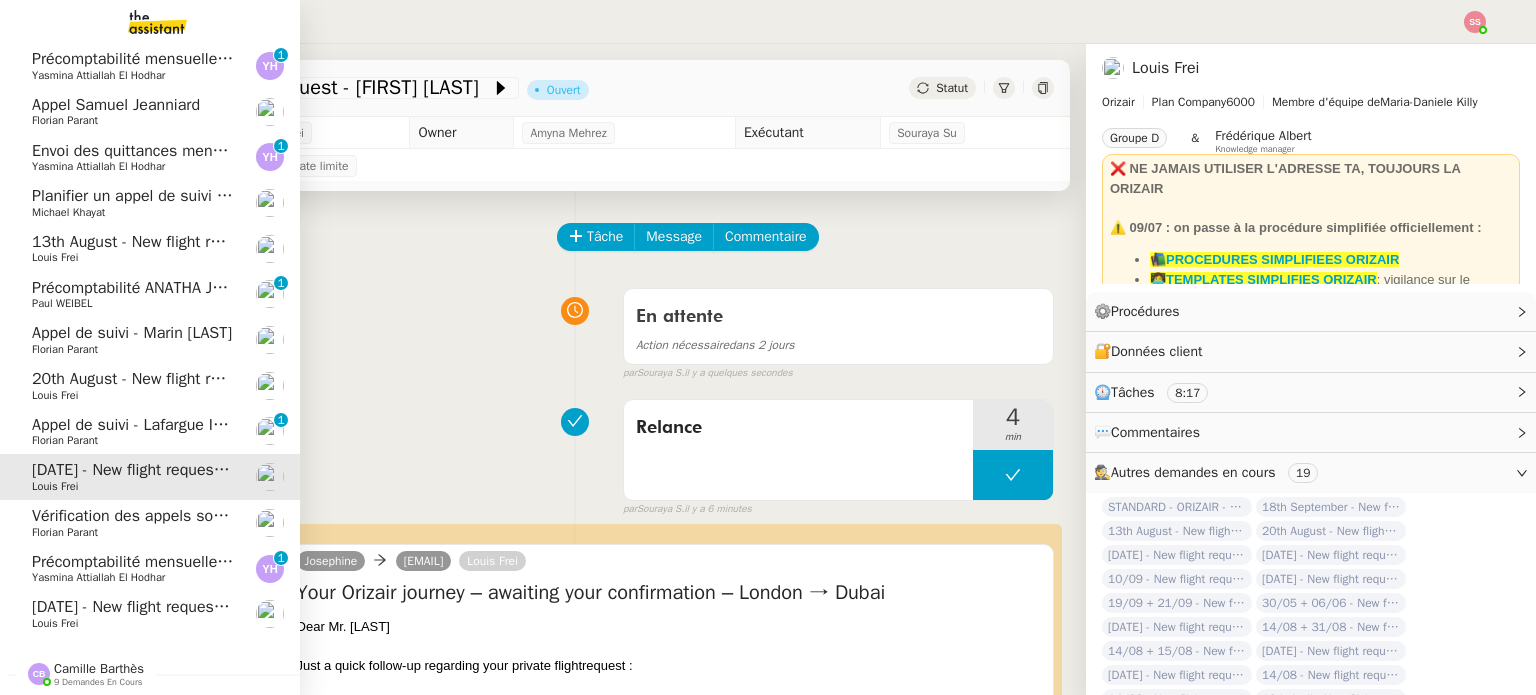 scroll, scrollTop: 328, scrollLeft: 0, axis: vertical 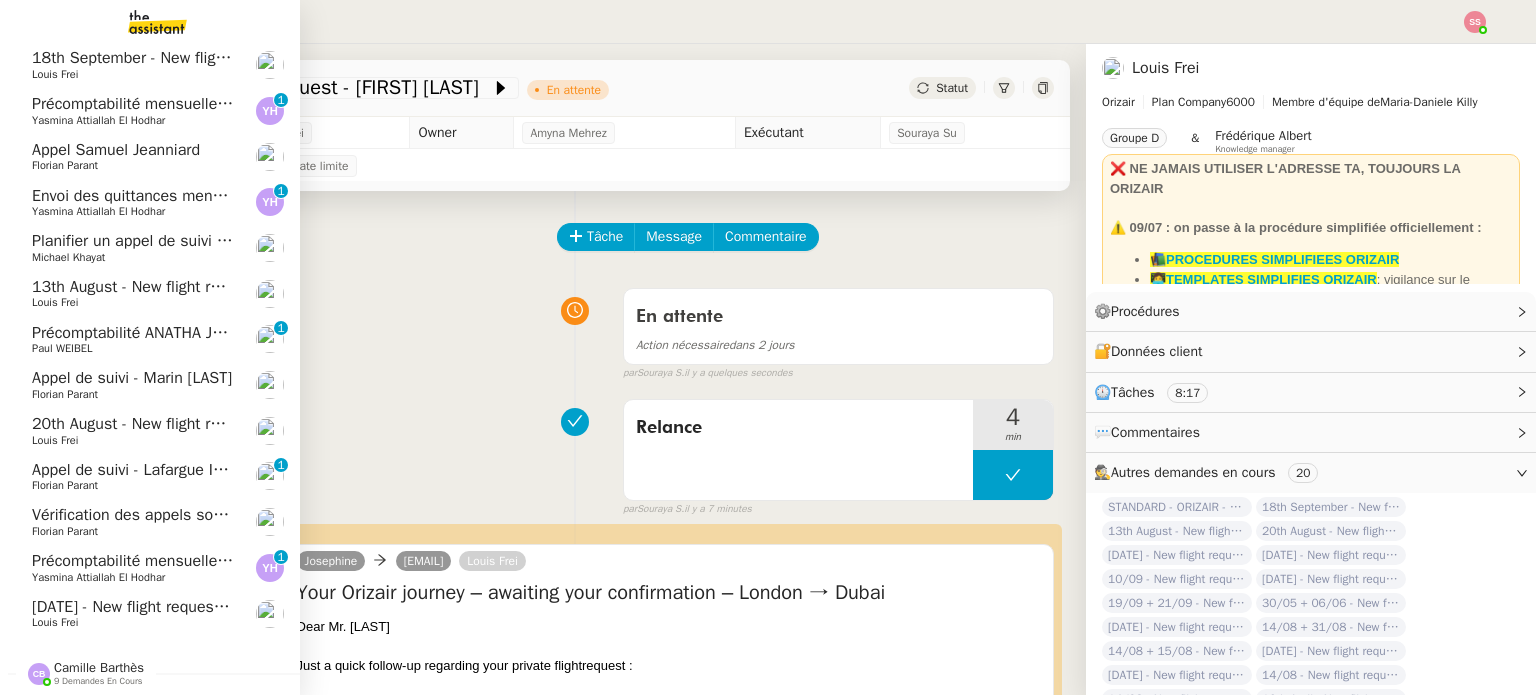 click on "[DATE]  - New flight request - [FIRST] [LAST]" 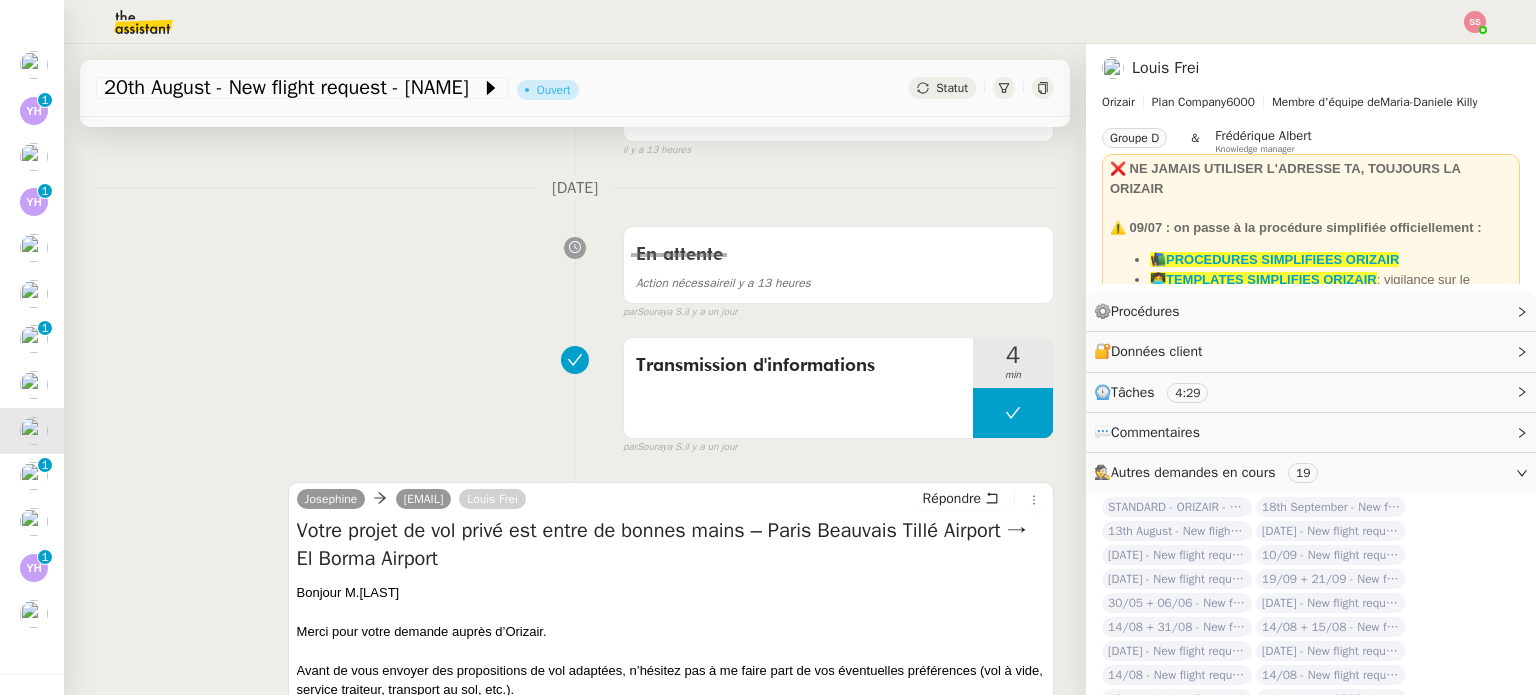 scroll, scrollTop: 300, scrollLeft: 0, axis: vertical 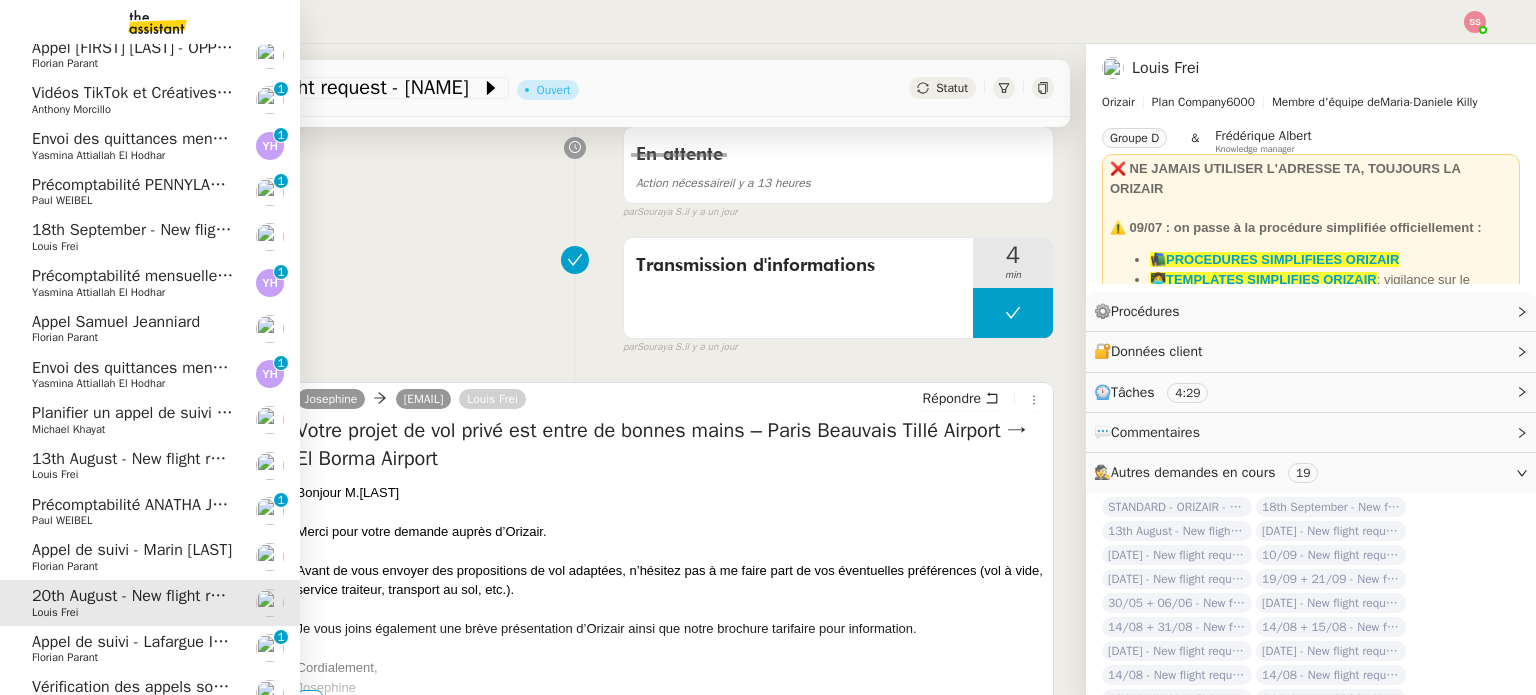 click on "13th August - New flight request - Mathias Heggelund" 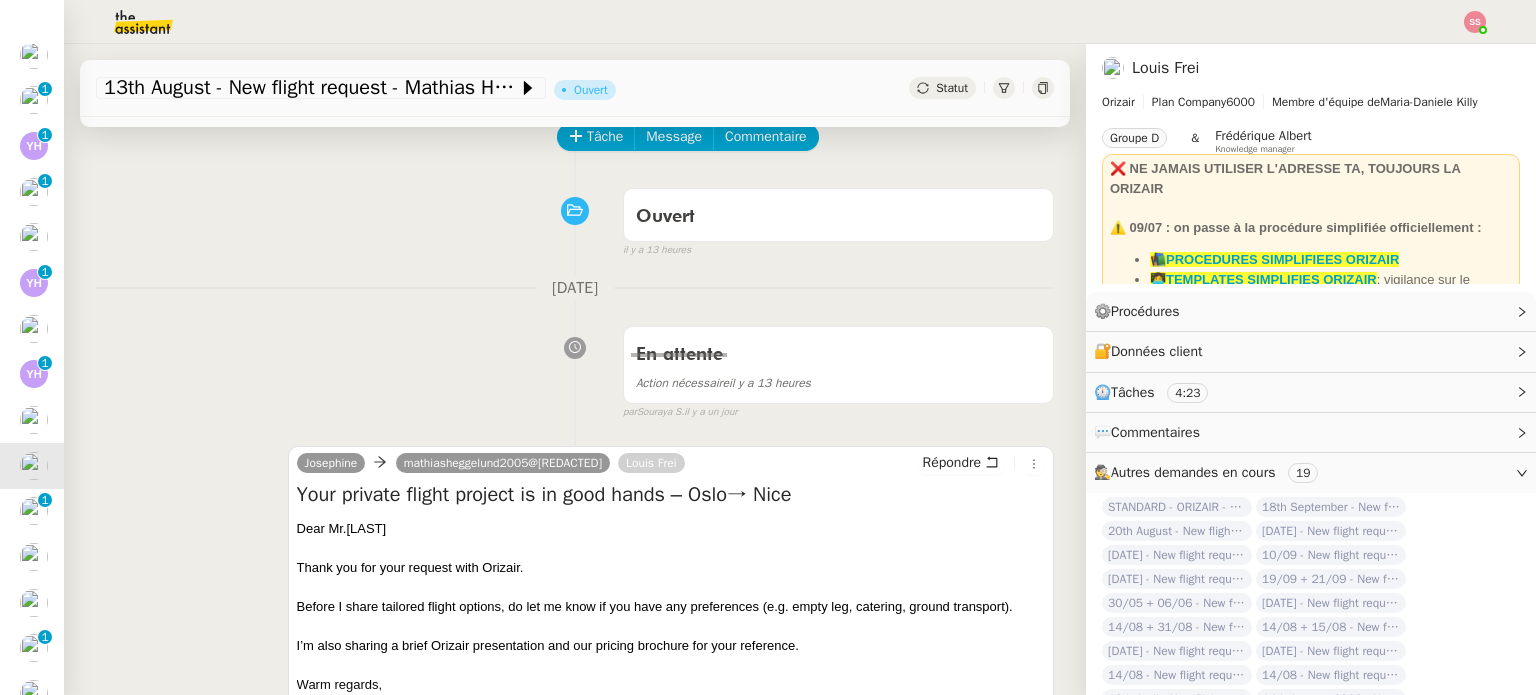 scroll, scrollTop: 0, scrollLeft: 0, axis: both 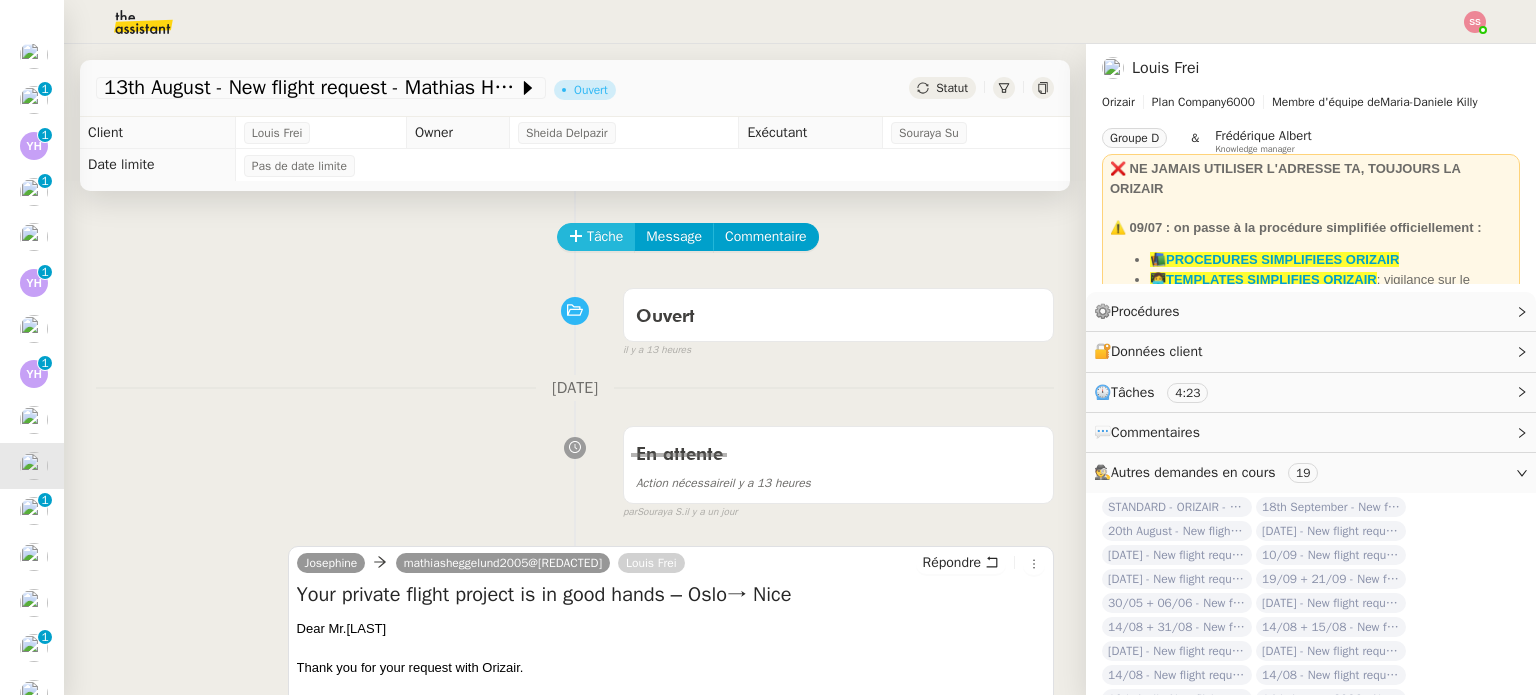 click on "Tâche" 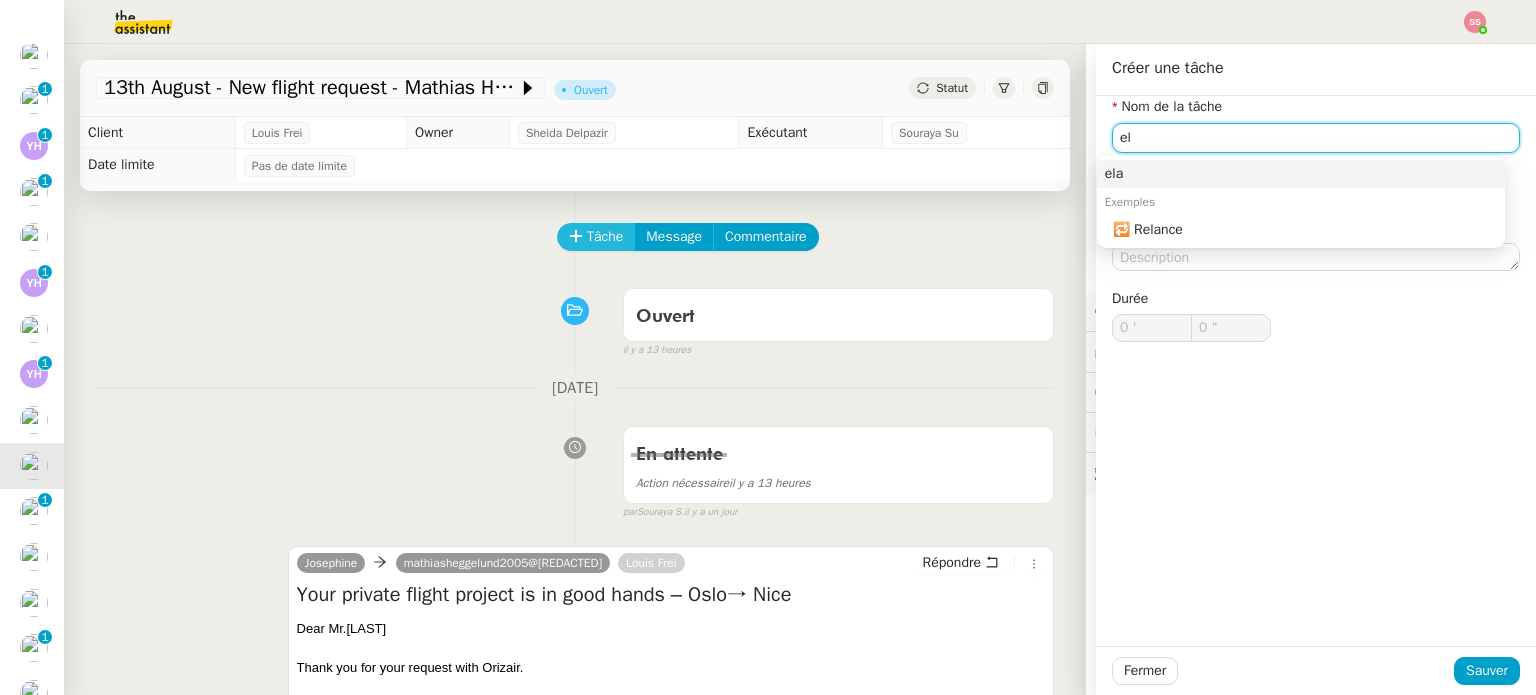 type on "e" 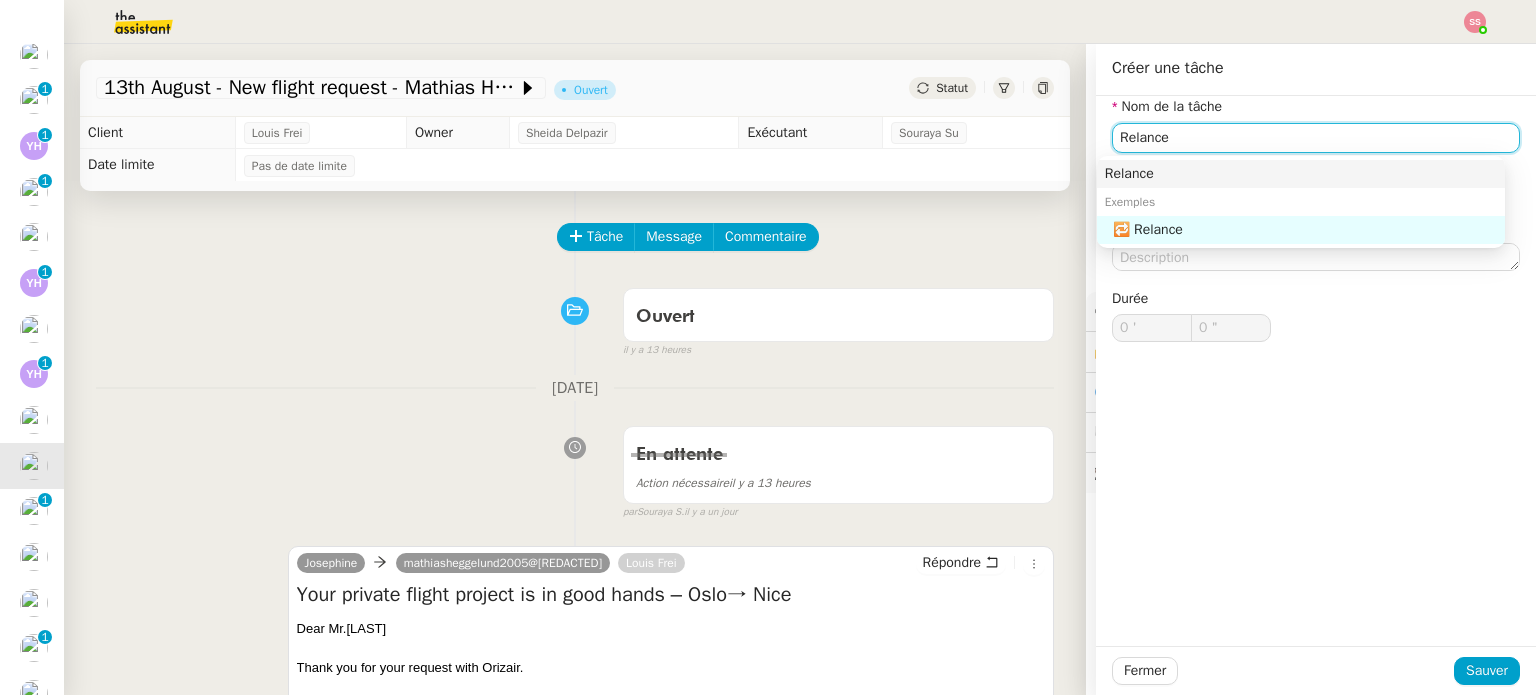 click on "Relance" at bounding box center [1301, 174] 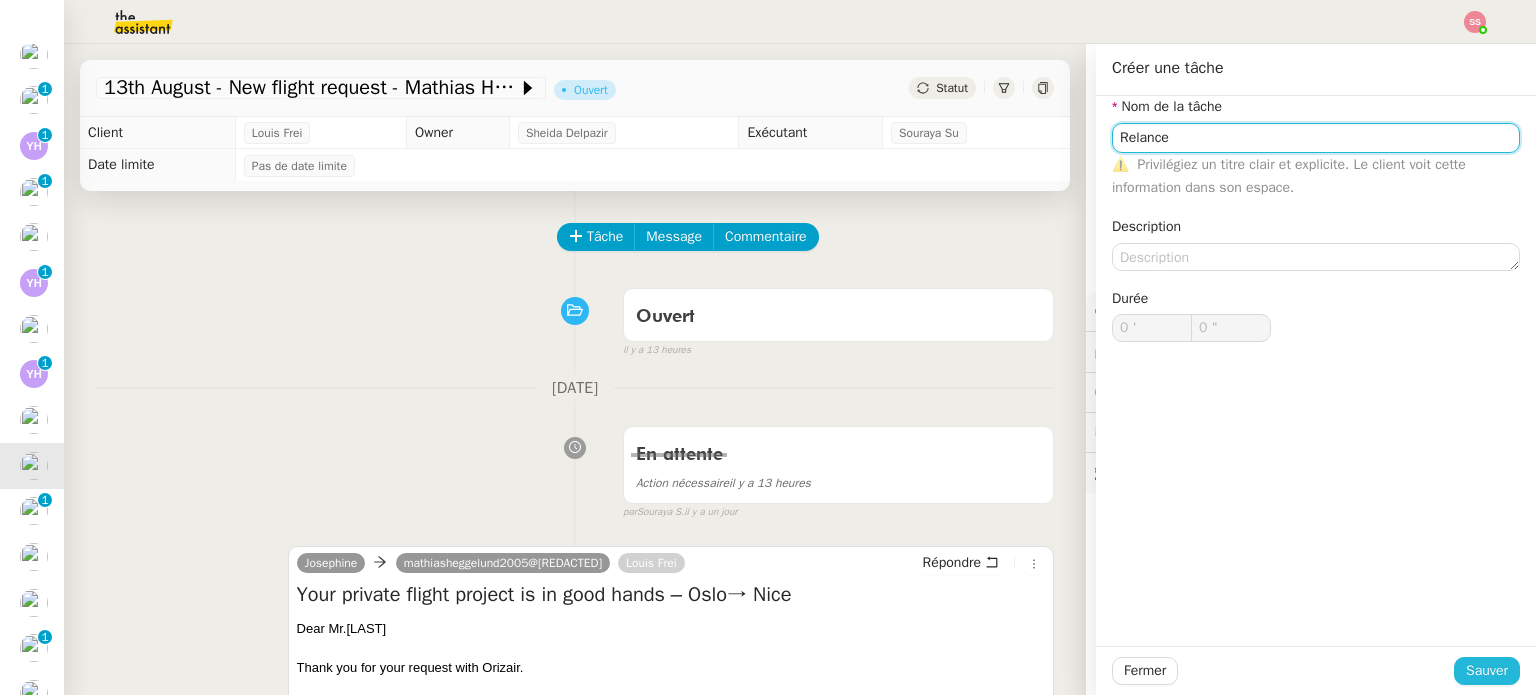 type on "Relance" 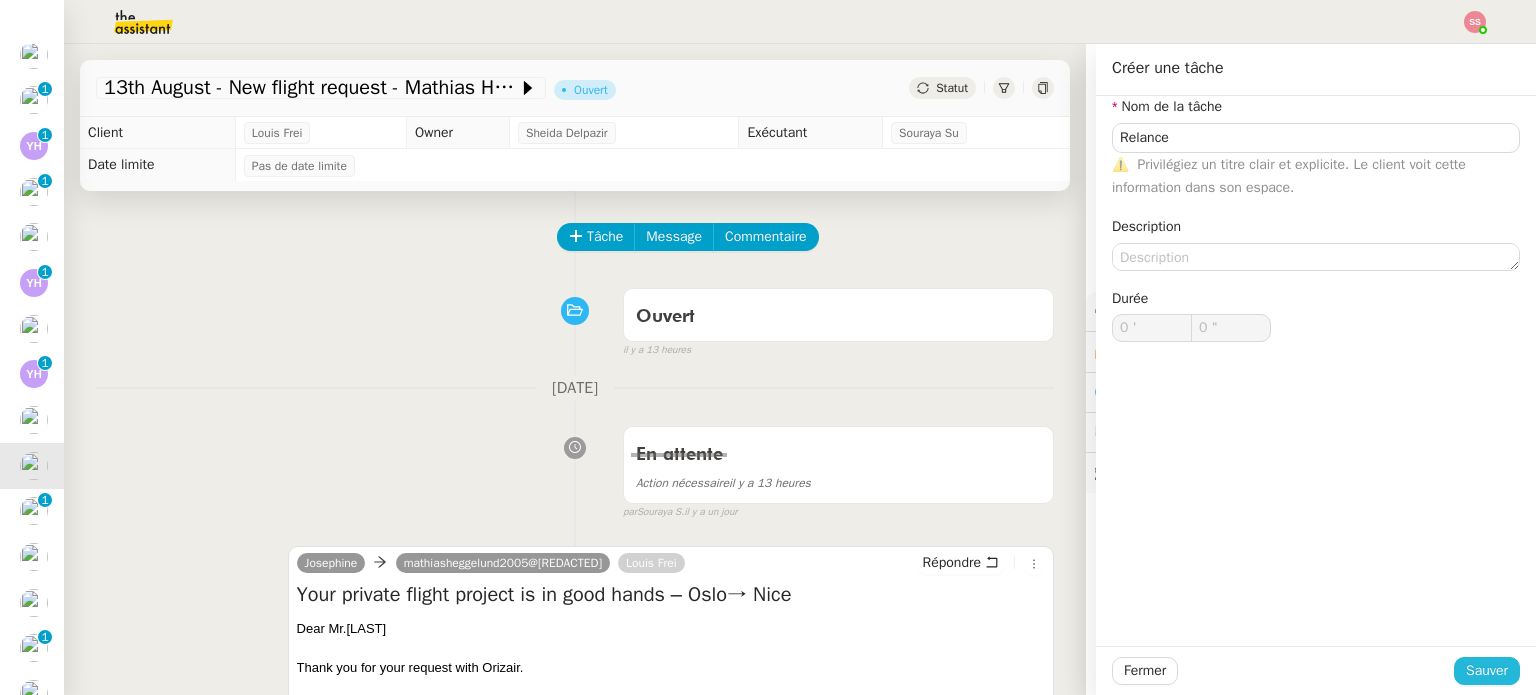 click on "Sauver" 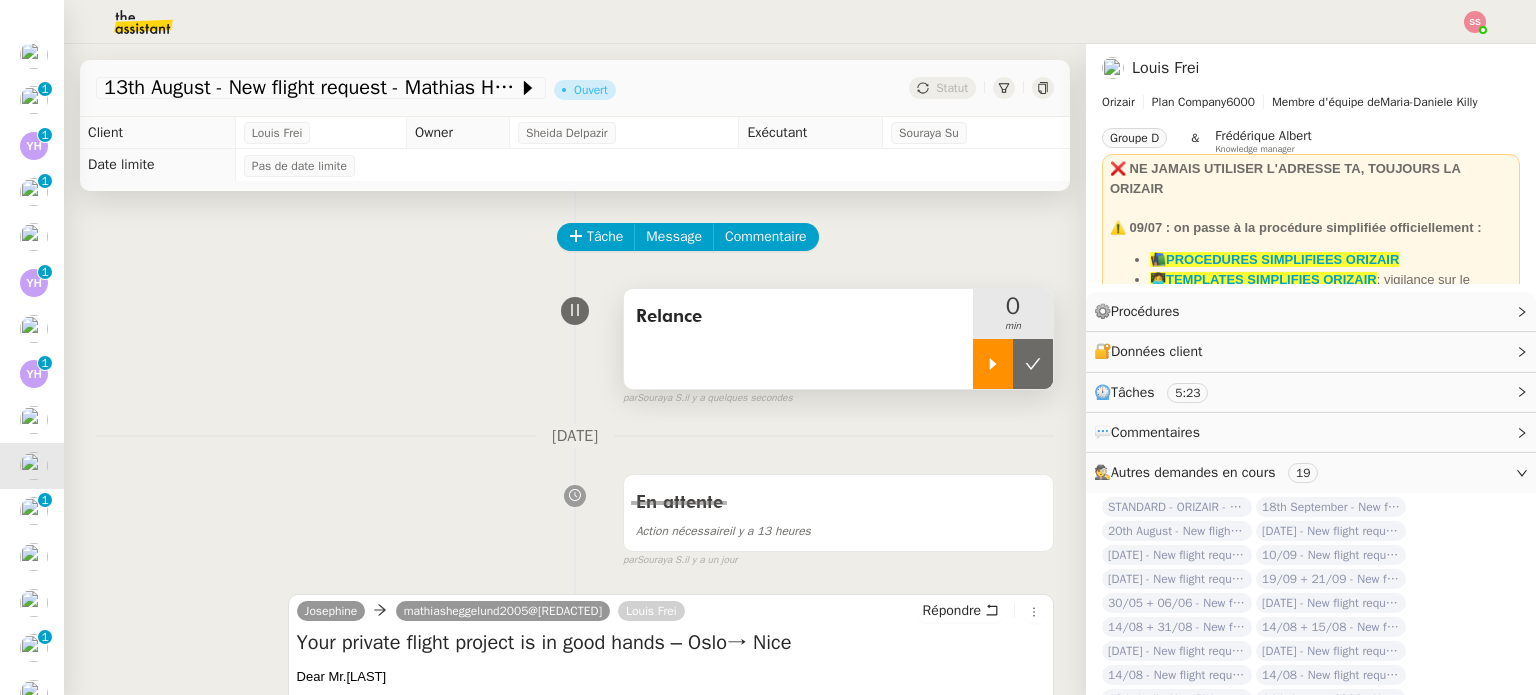 click at bounding box center (993, 364) 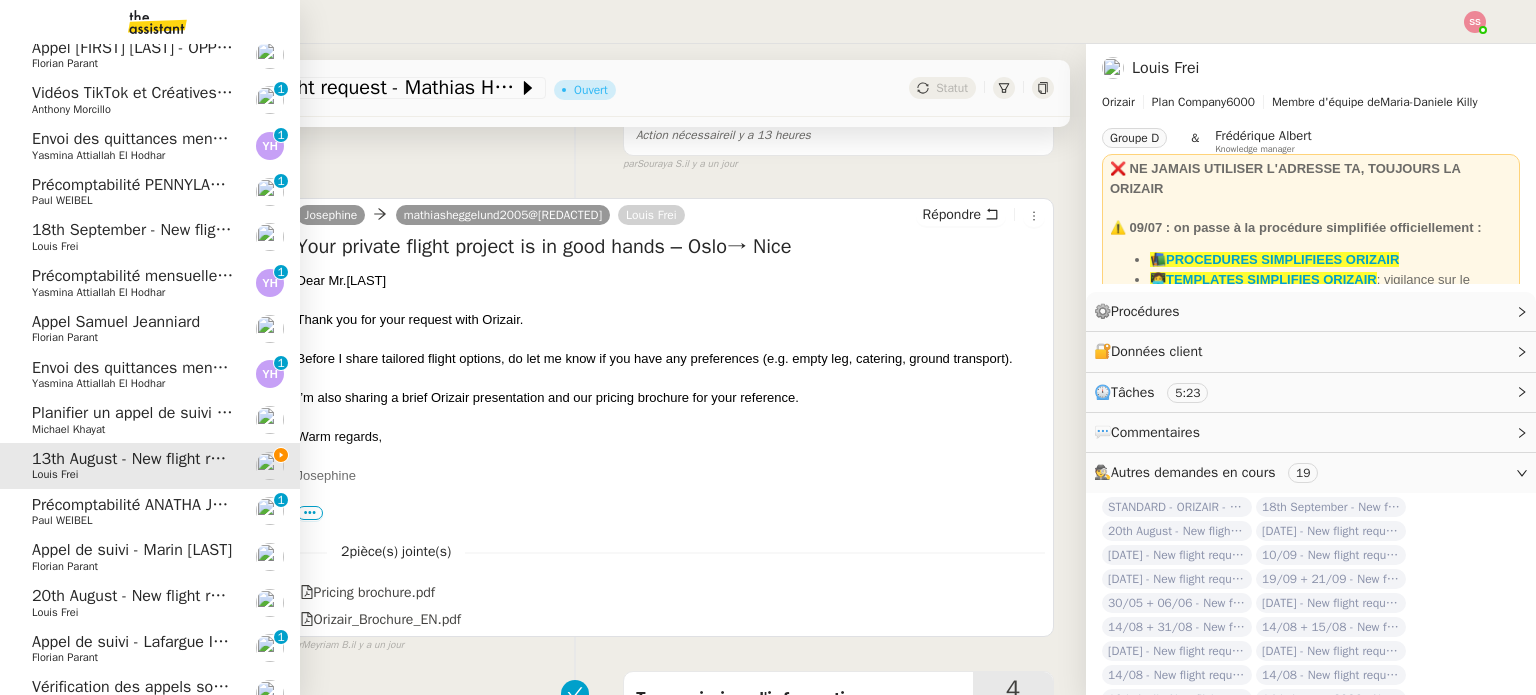 scroll, scrollTop: 400, scrollLeft: 0, axis: vertical 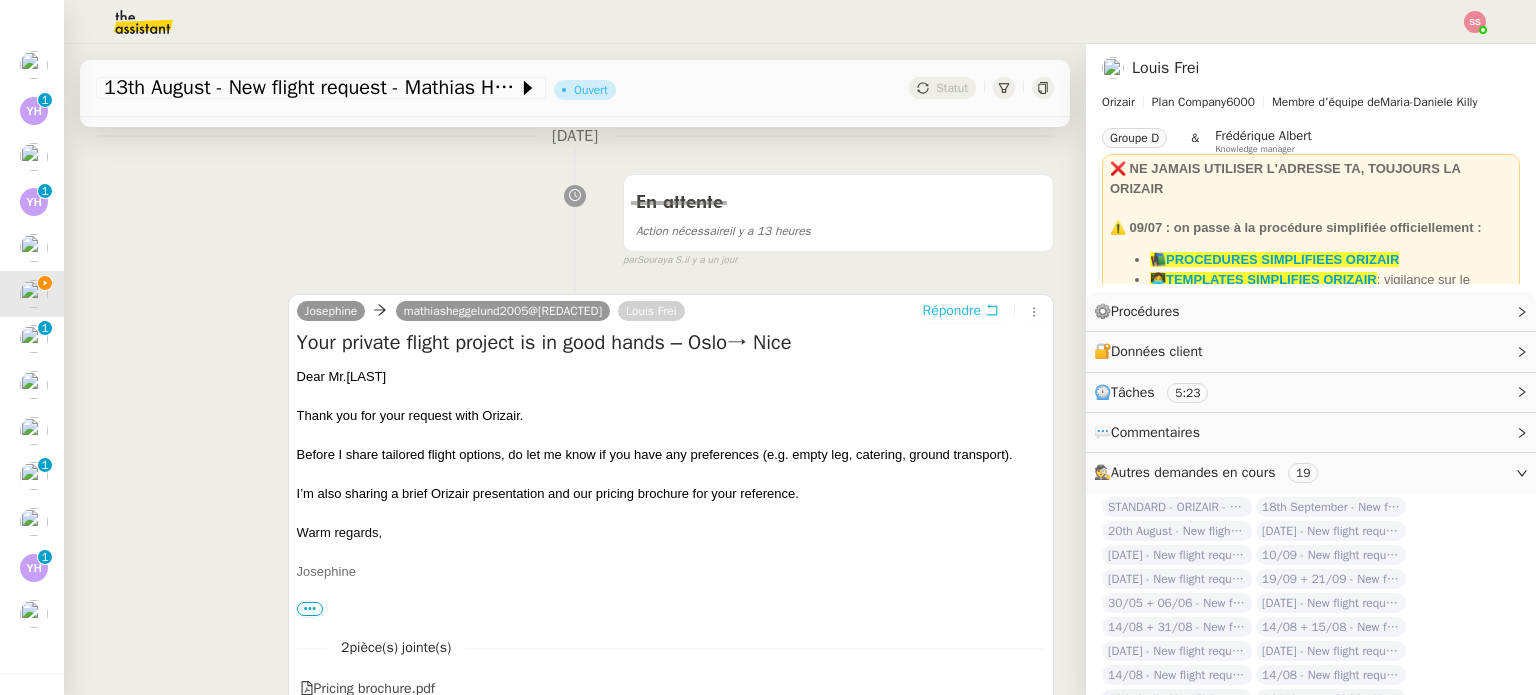 click on "Répondre" at bounding box center (952, 311) 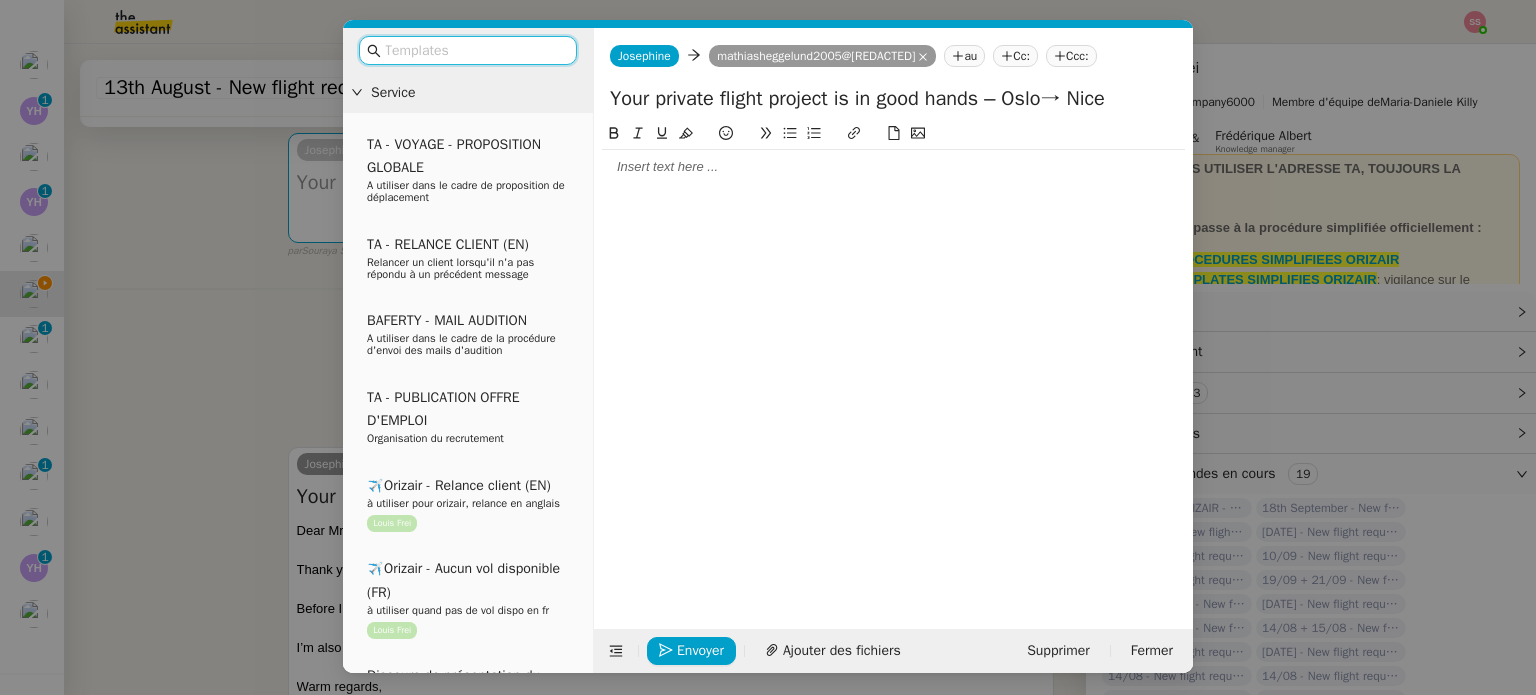 click at bounding box center [475, 50] 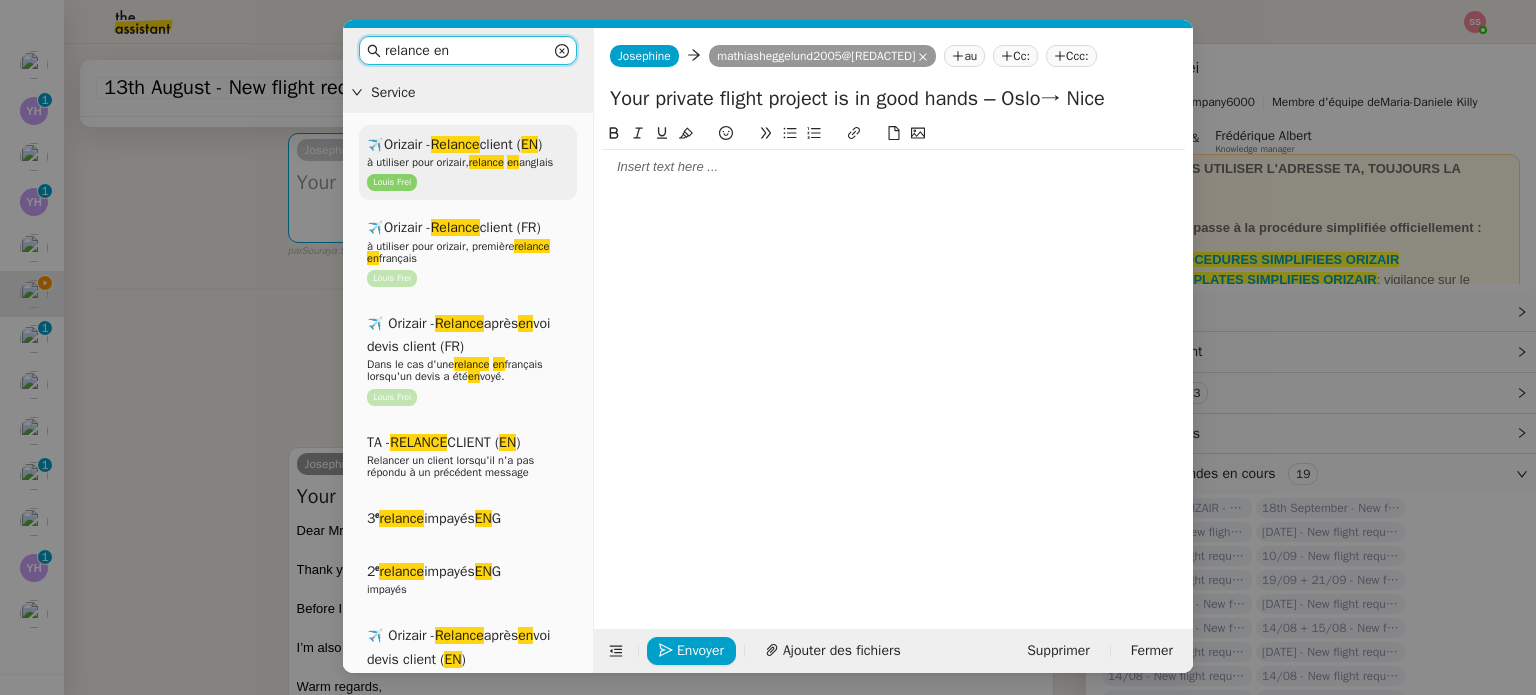 type on "relance en" 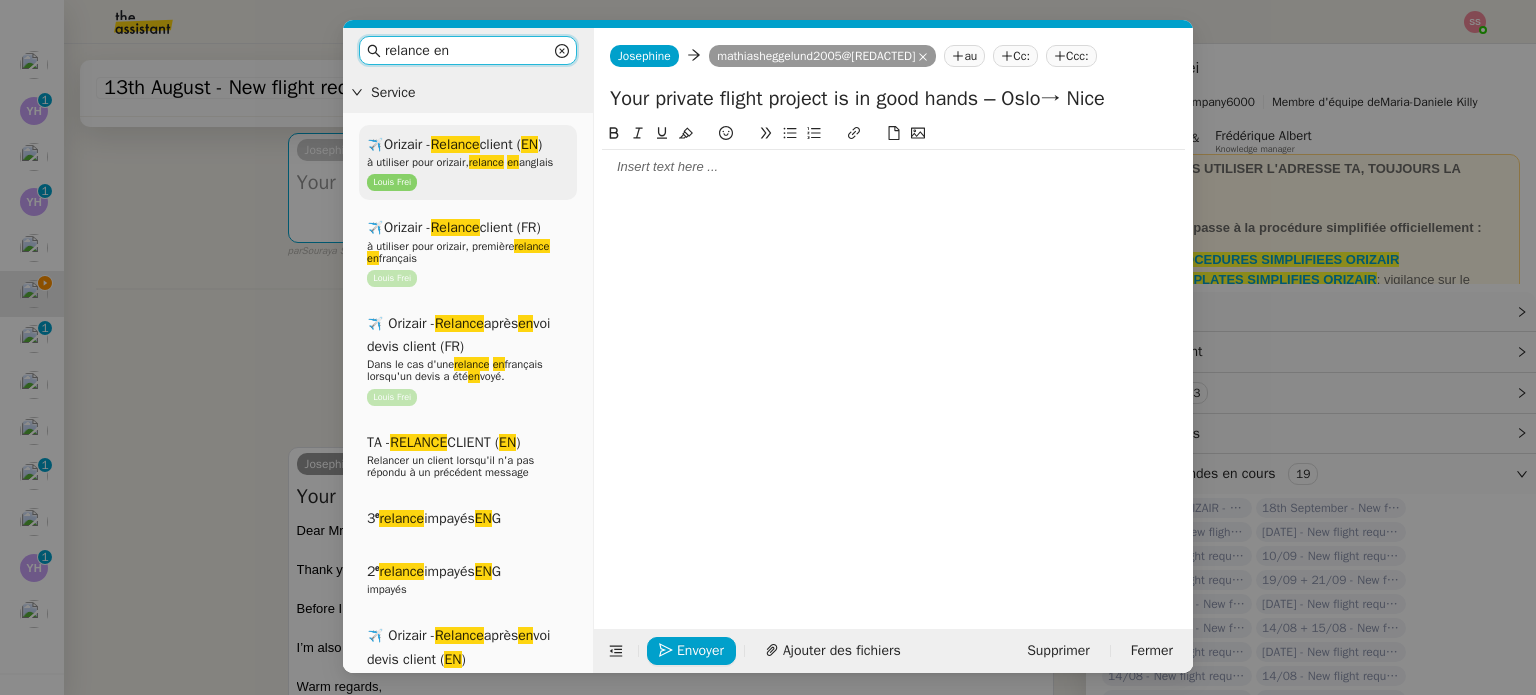 click on "à utiliser pour orizair,  relance   en  anglais" at bounding box center (460, 162) 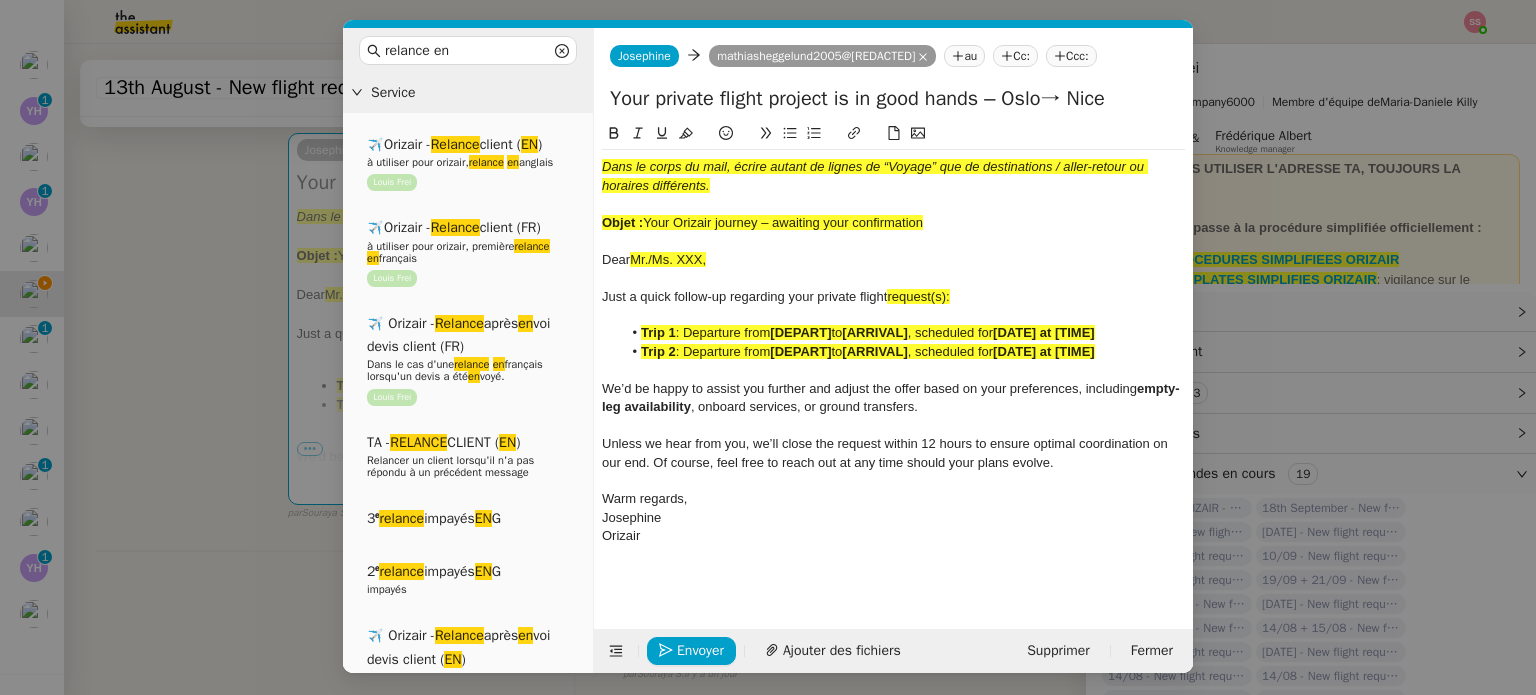 drag, startPoint x: 644, startPoint y: 217, endPoint x: 947, endPoint y: 228, distance: 303.19962 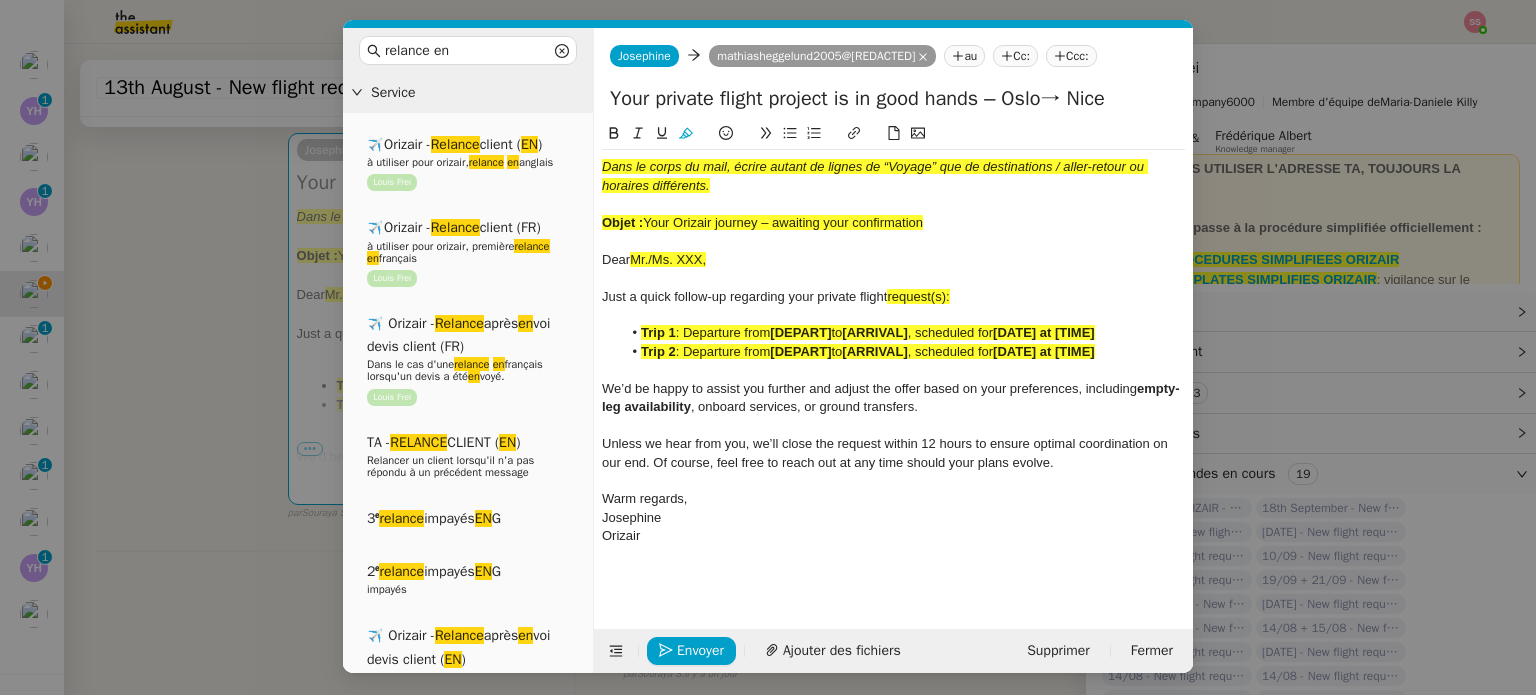drag, startPoint x: 1013, startPoint y: 97, endPoint x: 583, endPoint y: 116, distance: 430.41956 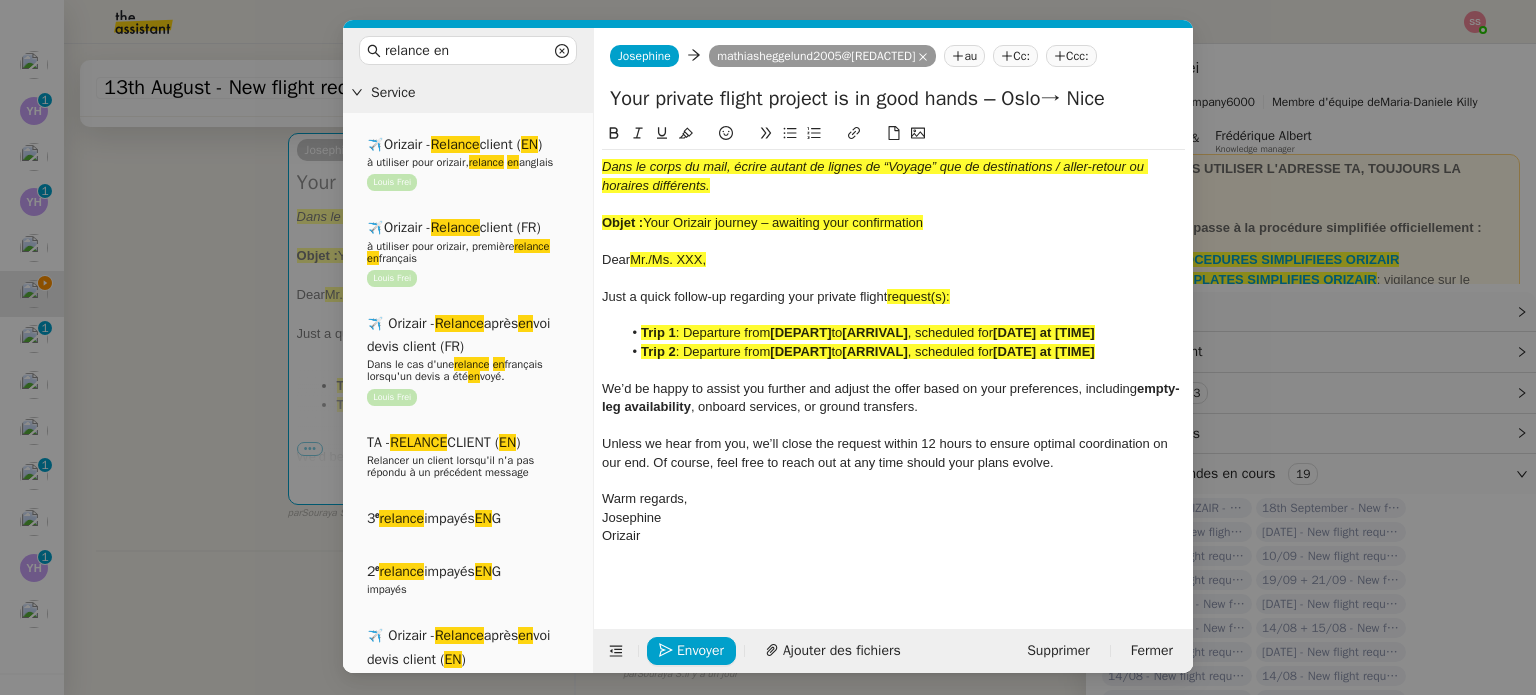 paste on "Orizair journey – awaiting your confirmation" 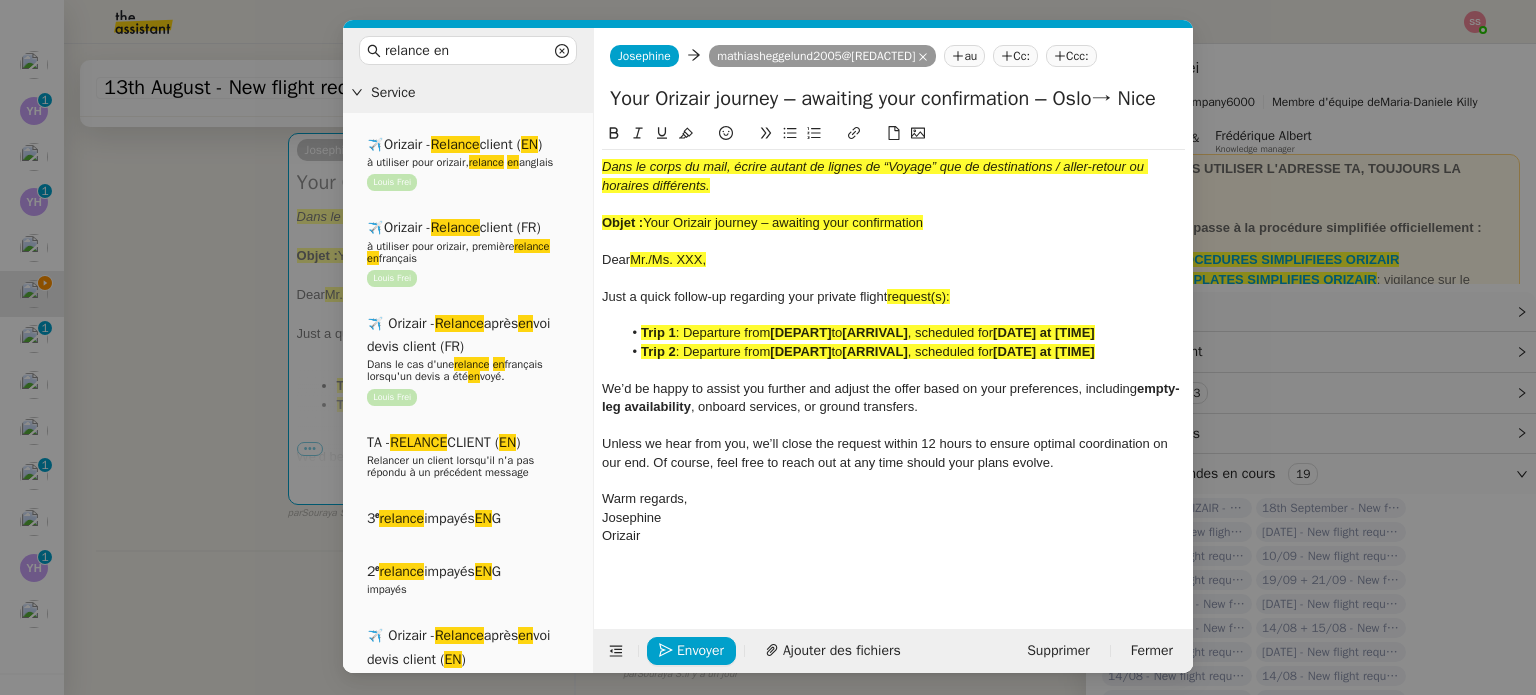 type on "Your Orizair journey – awaiting your confirmation – Oslo→ Nice" 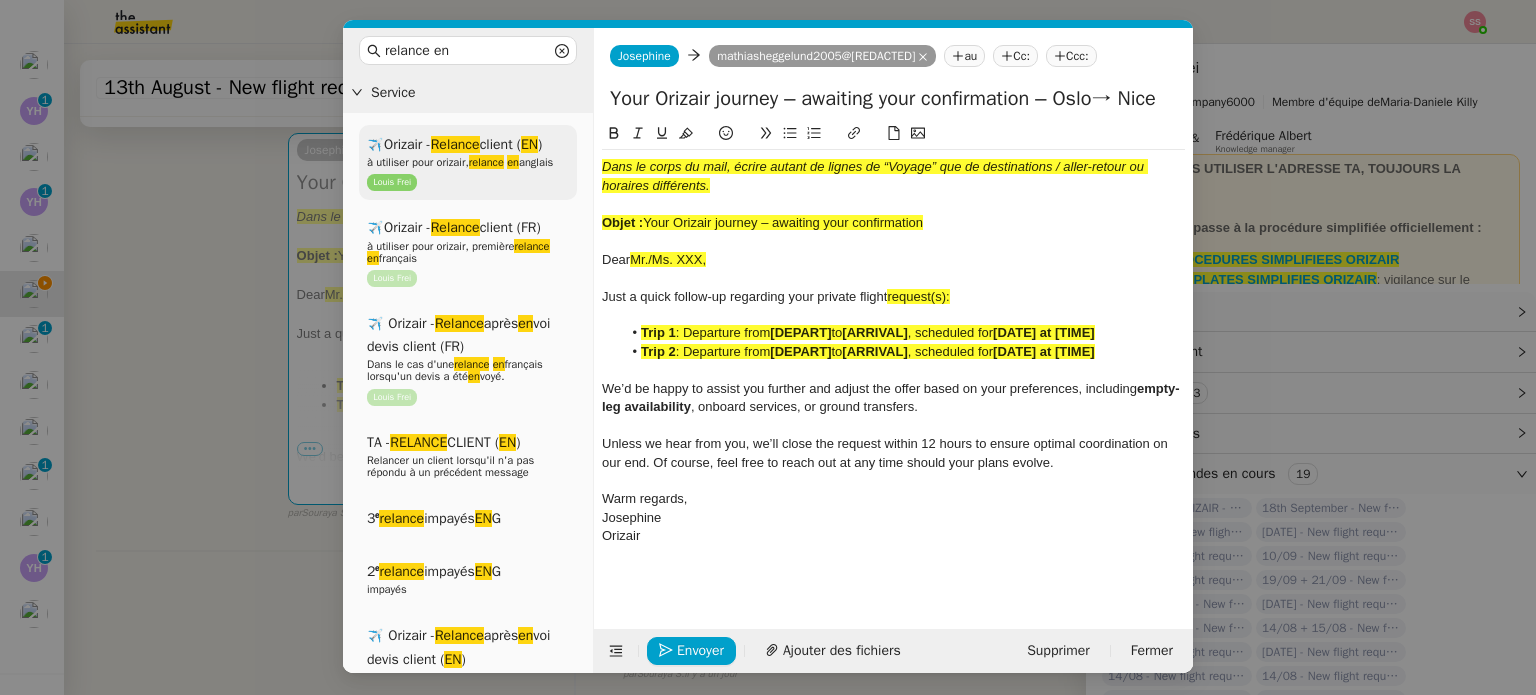 drag, startPoint x: 928, startPoint y: 227, endPoint x: 526, endPoint y: 125, distance: 414.73846 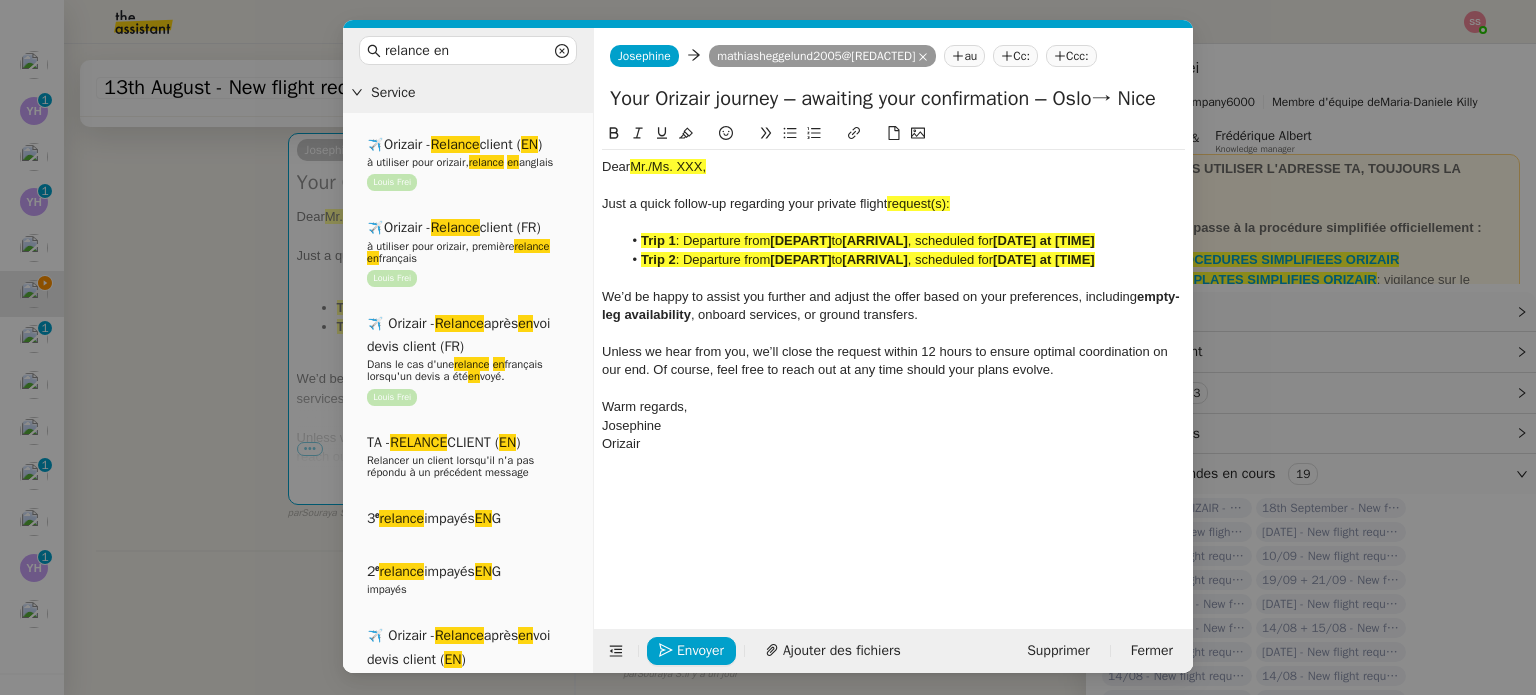 click on "relance en Service ✈️Orizair -  Relance  client ( EN )     à utiliser pour orizair,  relance   en  anglais  Louis Frei ✈️Orizair -  Relance  client (FR)    à utiliser pour orizair, première  relance   en  français  Louis Frei ✈️ Orizair -  Relance  après  en voi devis client (FR)    Dans le cas d'une  relance   en  français lorsqu'un devis a été  en voyé.  Louis Frei TA -  RELANCE  CLIENT ( EN )    Relancer un client lorsqu'il n'a pas répondu à un précédent message 3ᵉ  relance  impayés  EN G    2ᵉ  relance  impayés  EN G    impayés  ✈️ Orizair -  Relance  après  en voi devis client ( EN )    Il convient de dérouler la procédure lorsqu'il s'agit de relancer le client pour son devis  en  anglais.  Louis Frei TA - FIN  RELANCES  ( EN )    À utiliser après 3  relances  sans réponse  en  anglais  Common ✈️Orizair -  Relance  client ( EN )     à utiliser pour orizair,  relance   en  anglais  Louis Frei ✈️Orizair -  Relance  client (FR)    relance   en en" at bounding box center [768, 347] 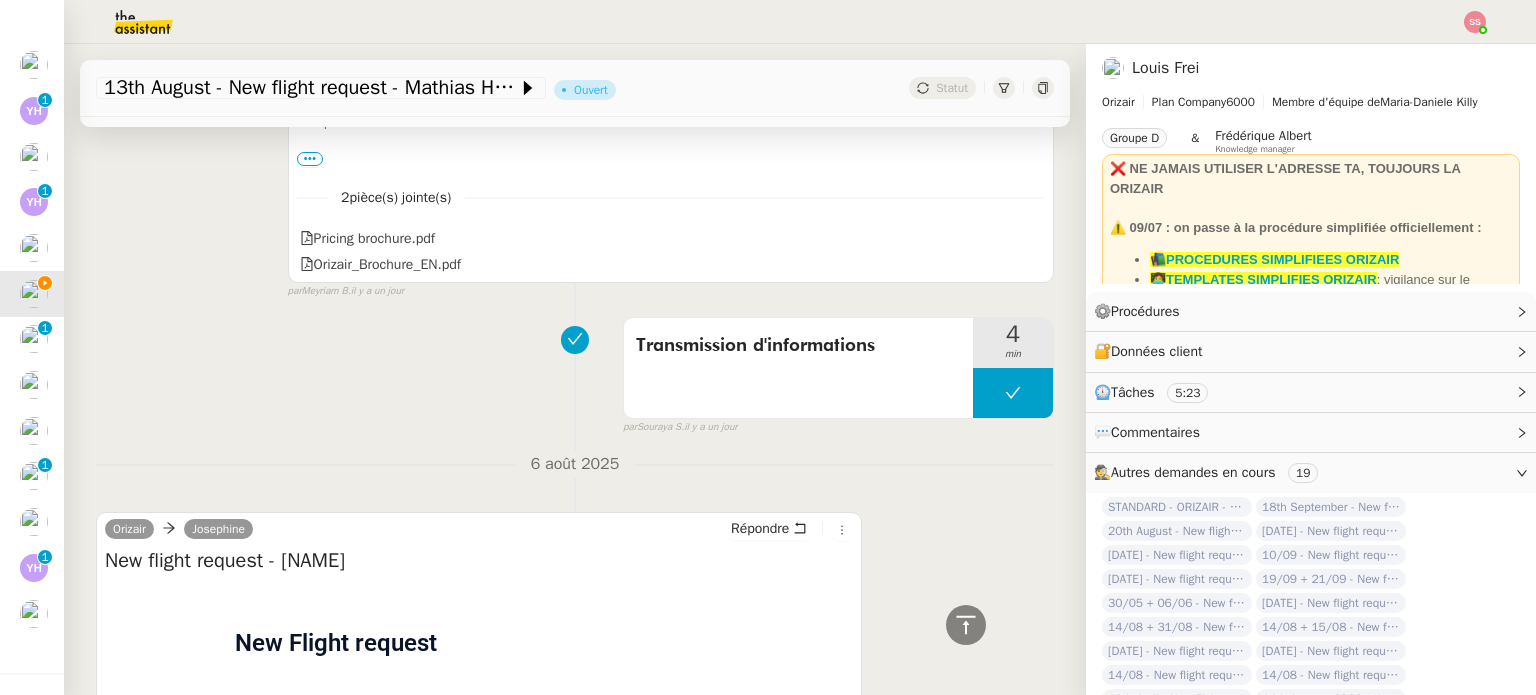 scroll, scrollTop: 1363, scrollLeft: 0, axis: vertical 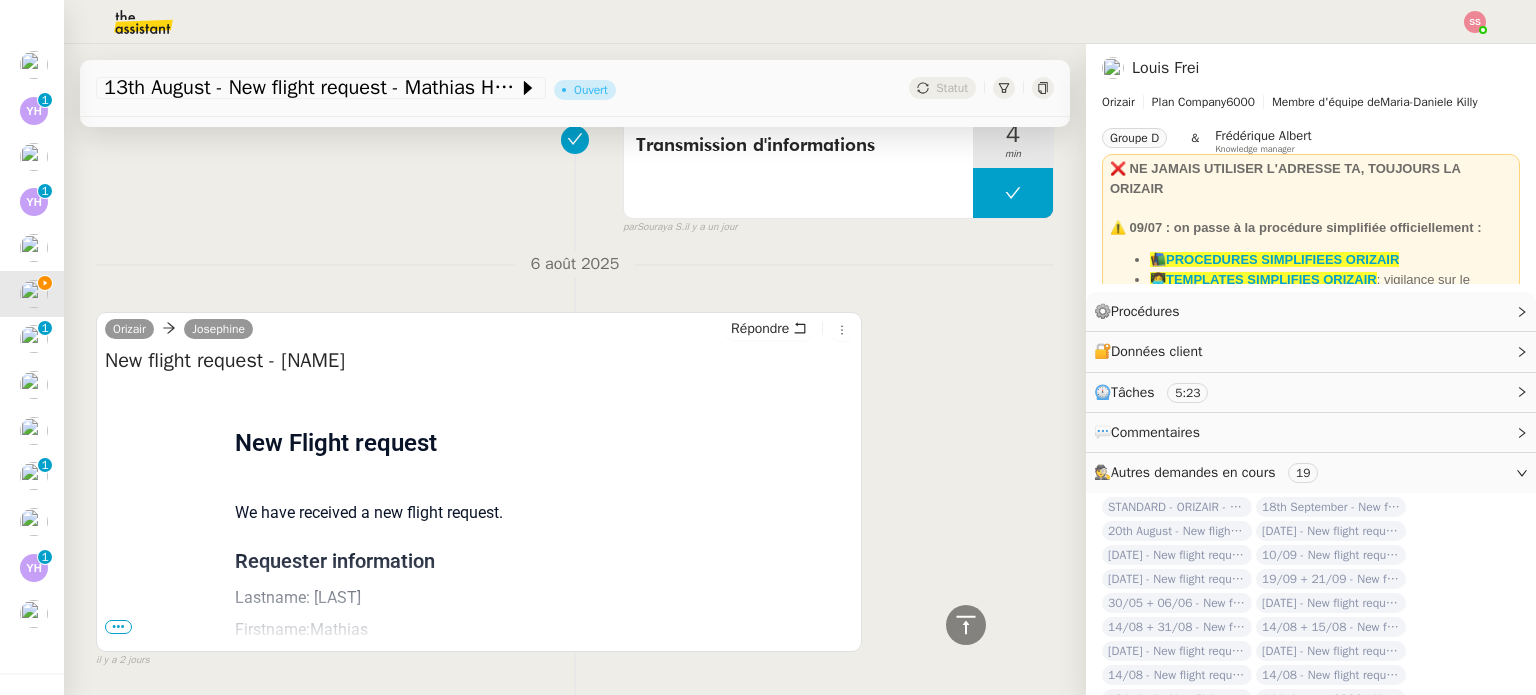 click on "•••" at bounding box center (118, 627) 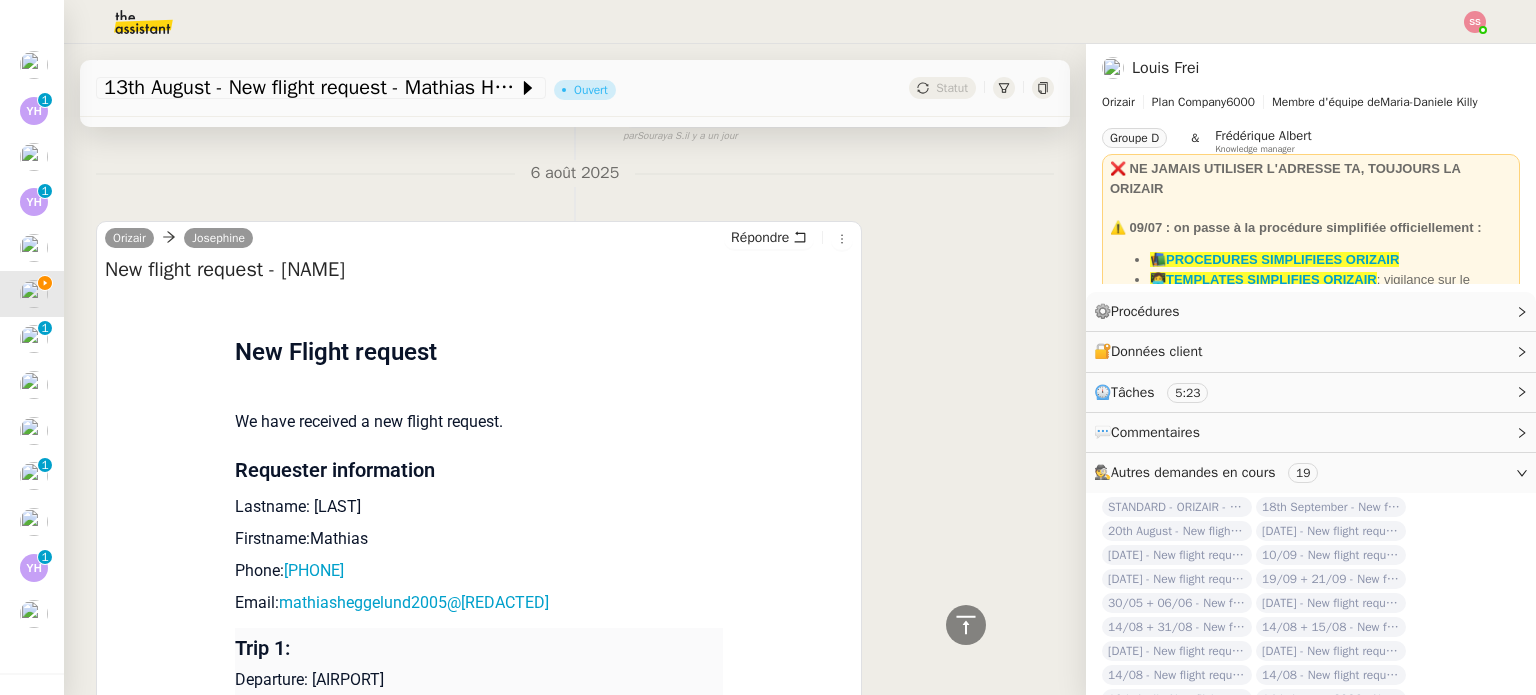 scroll, scrollTop: 1563, scrollLeft: 0, axis: vertical 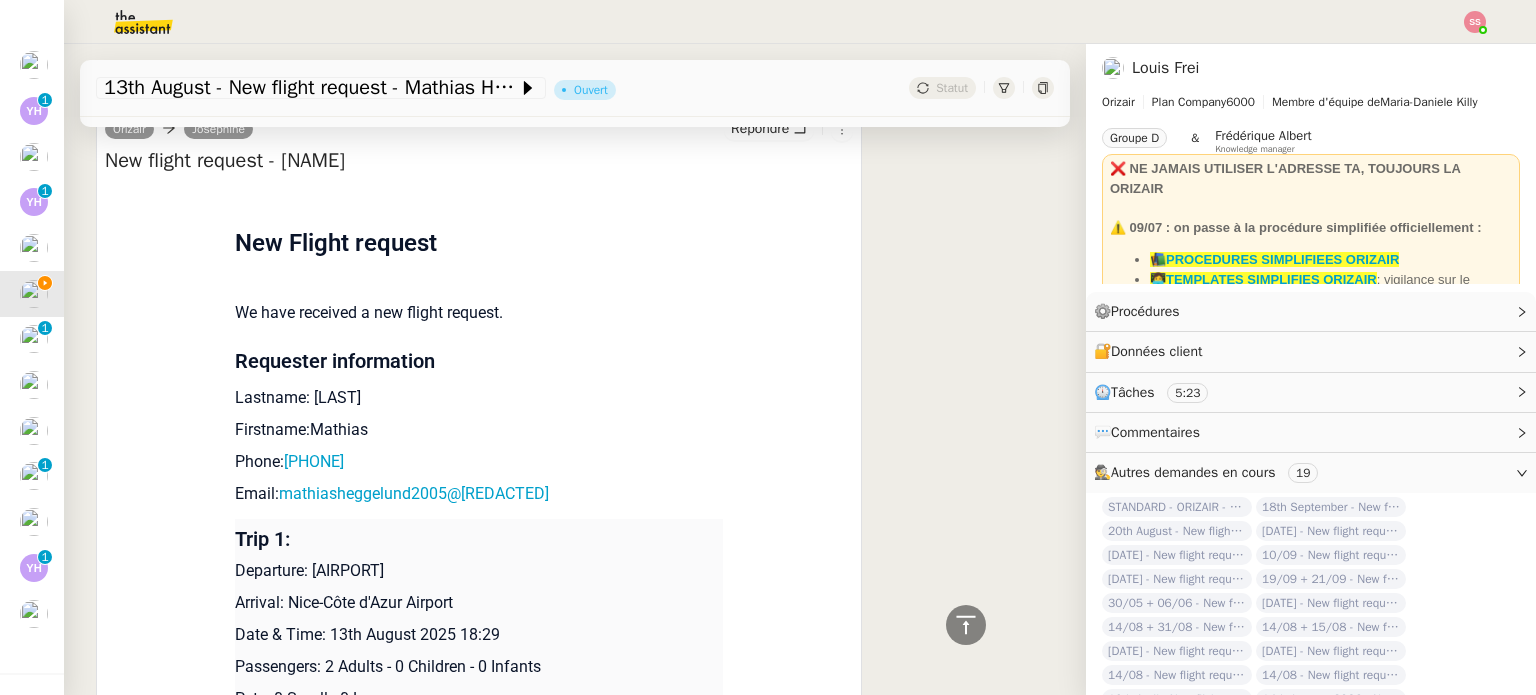 drag, startPoint x: 298, startPoint y: 403, endPoint x: 493, endPoint y: 403, distance: 195 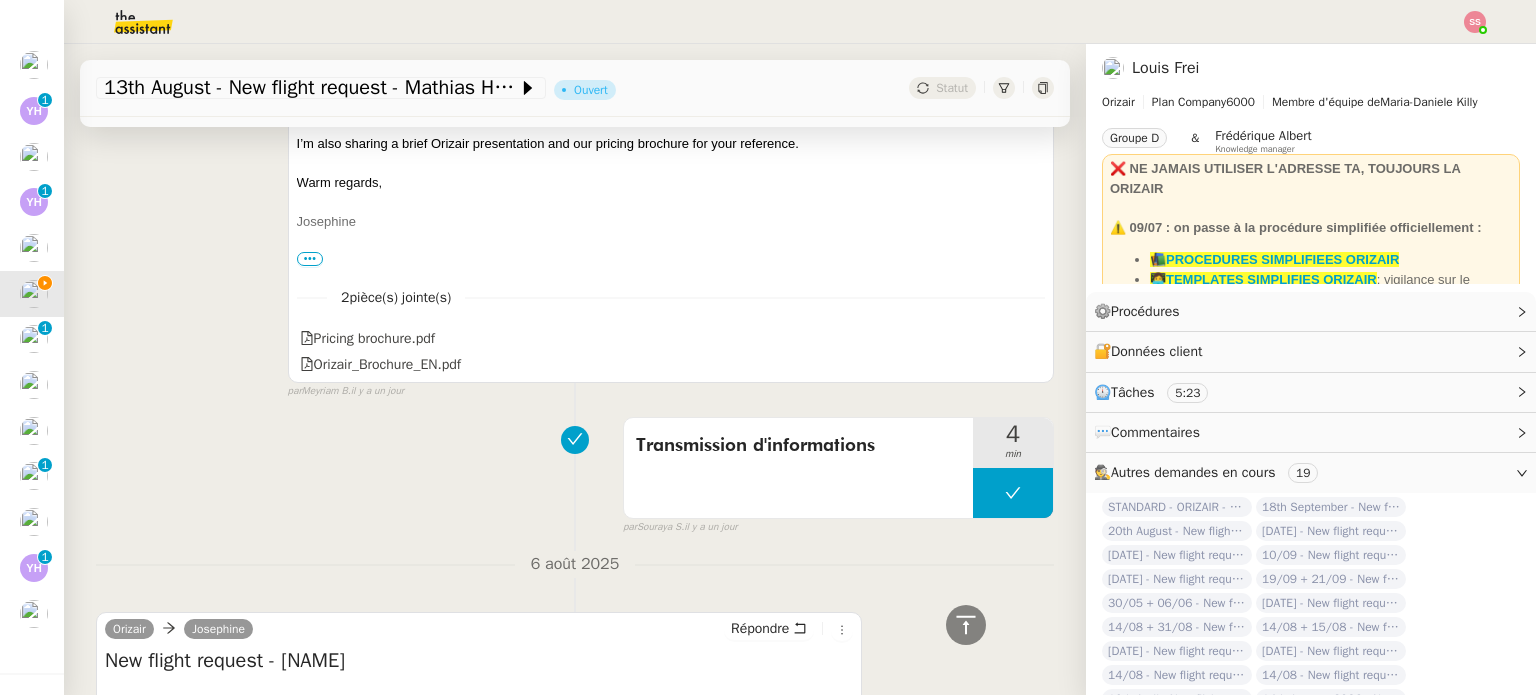 scroll, scrollTop: 663, scrollLeft: 0, axis: vertical 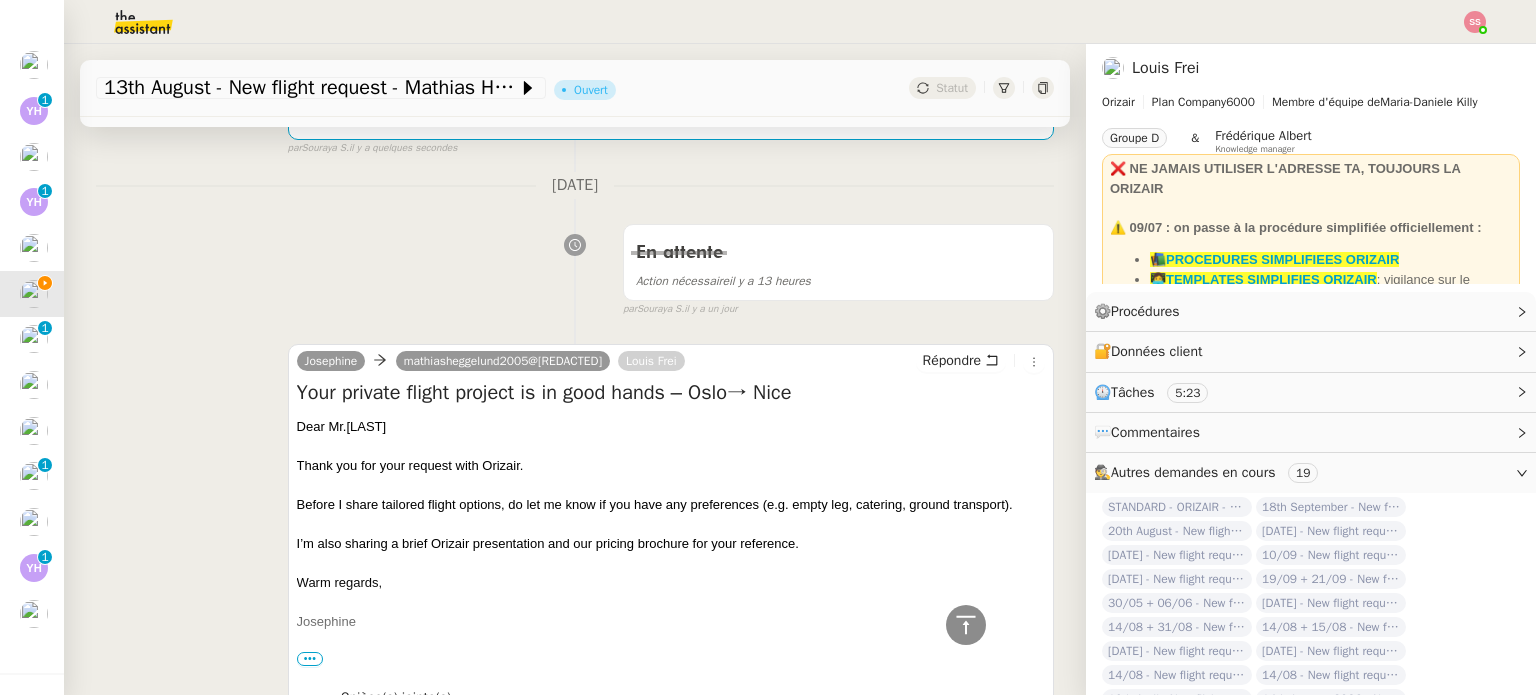 click on "Dear Mr.Heggelund" at bounding box center (671, 427) 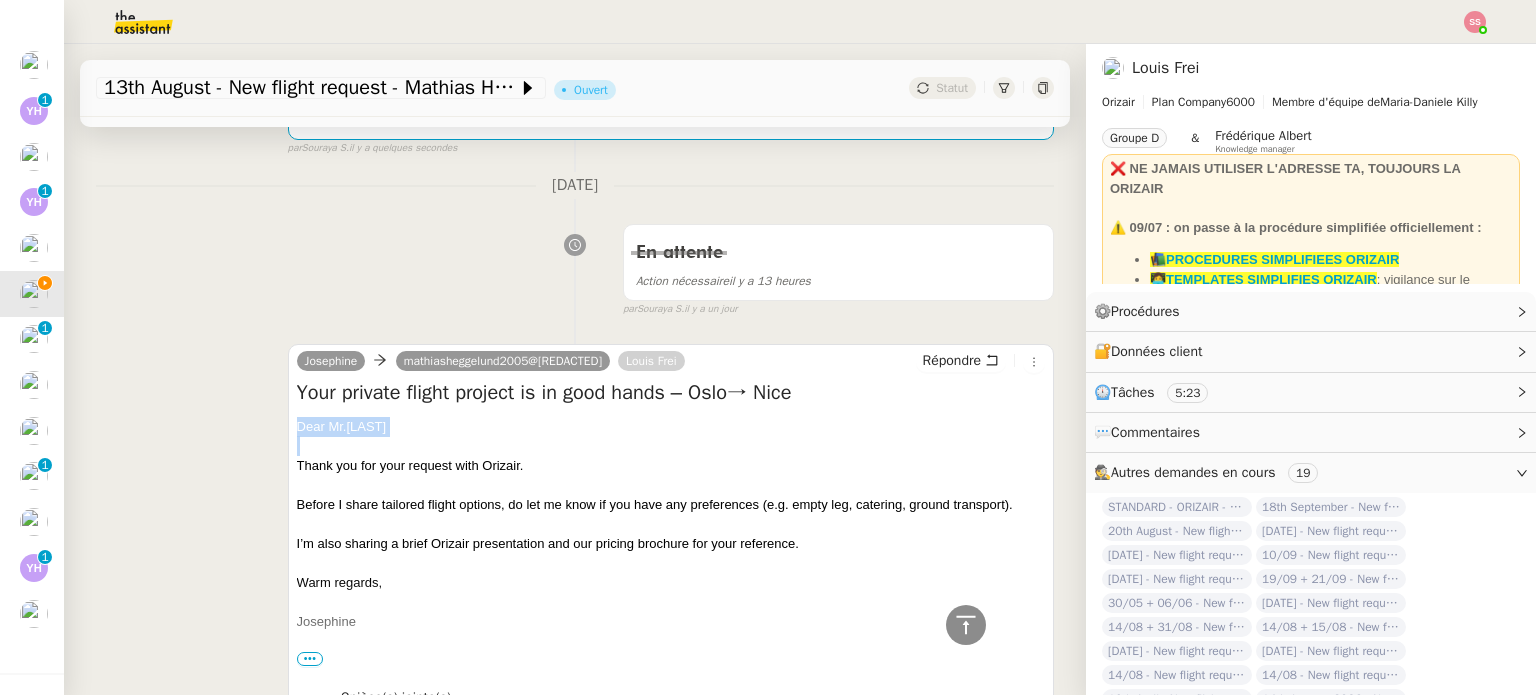 click on "Dear Mr.Heggelund" at bounding box center [671, 427] 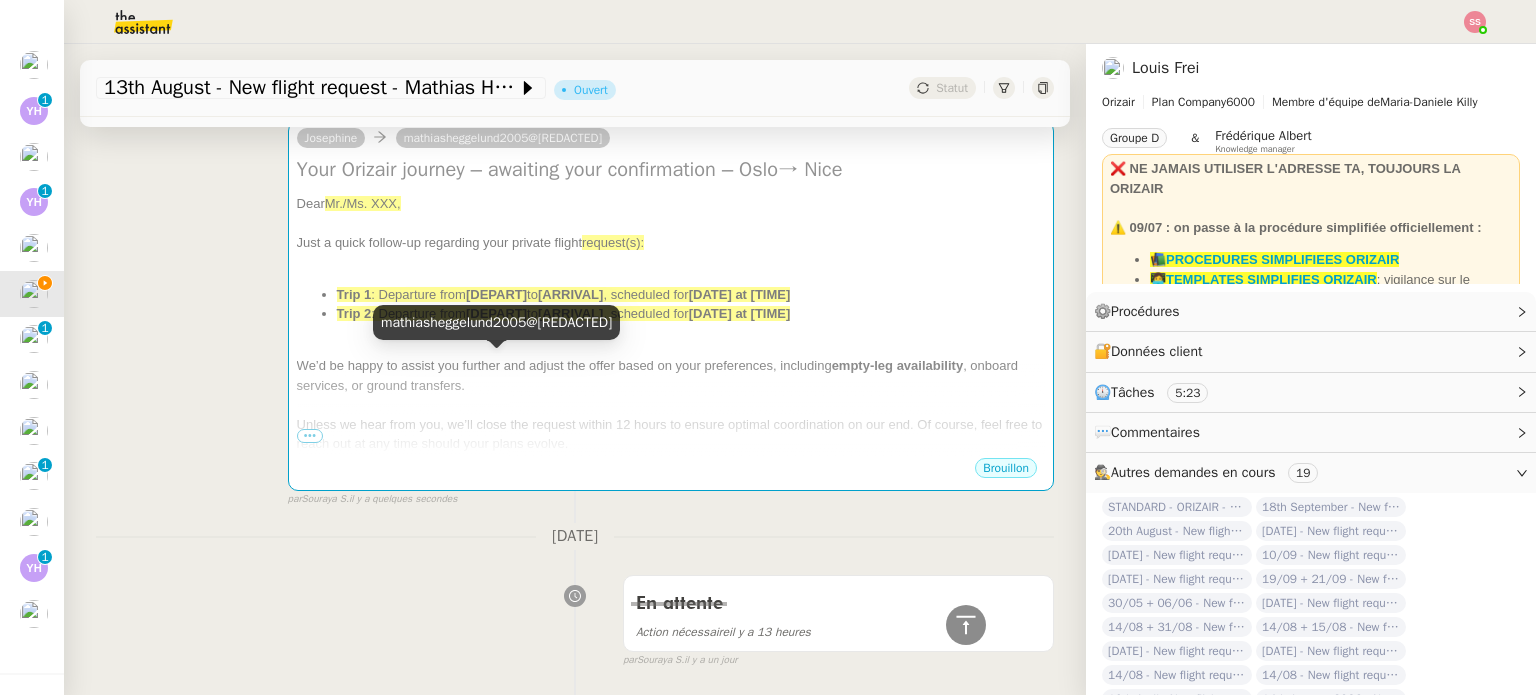 scroll, scrollTop: 63, scrollLeft: 0, axis: vertical 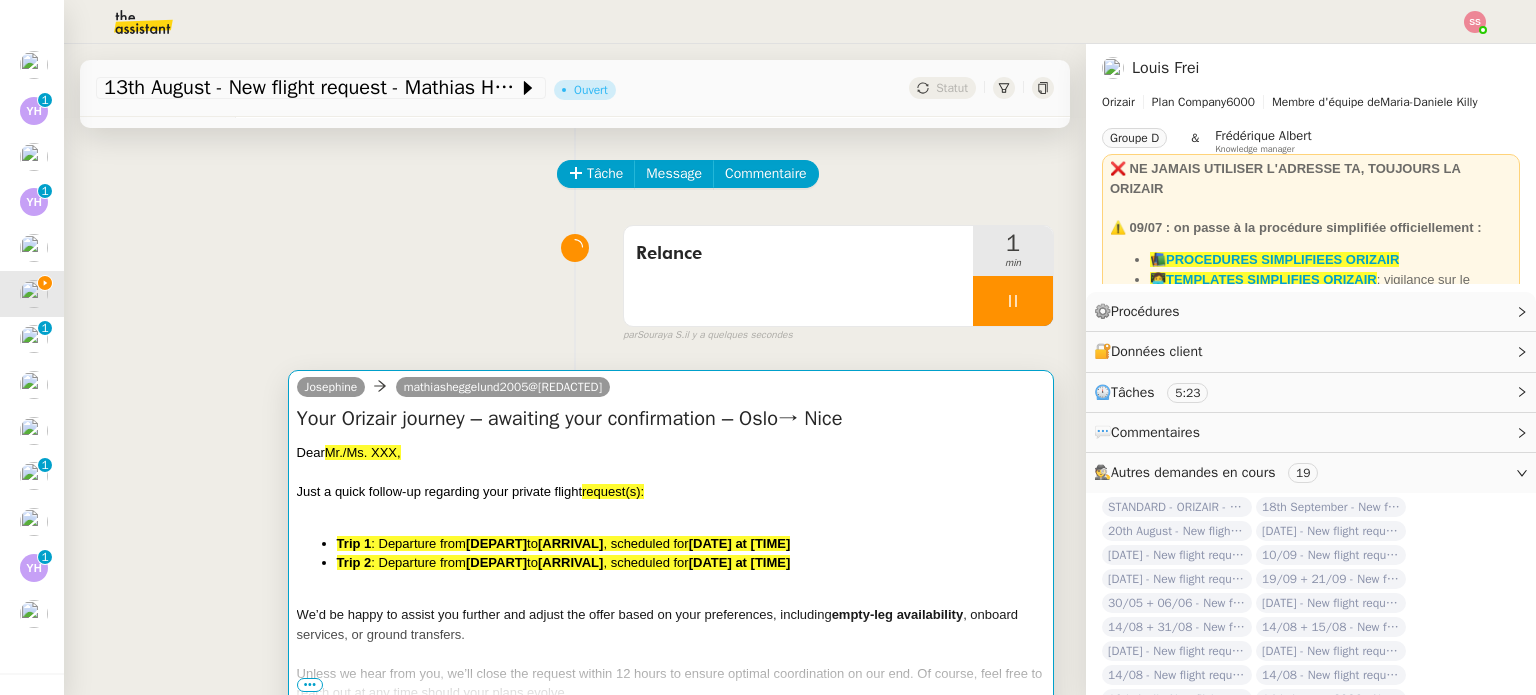 click on "Your Orizair journey – awaiting your confirmation – Oslo→ Nice" at bounding box center (671, 419) 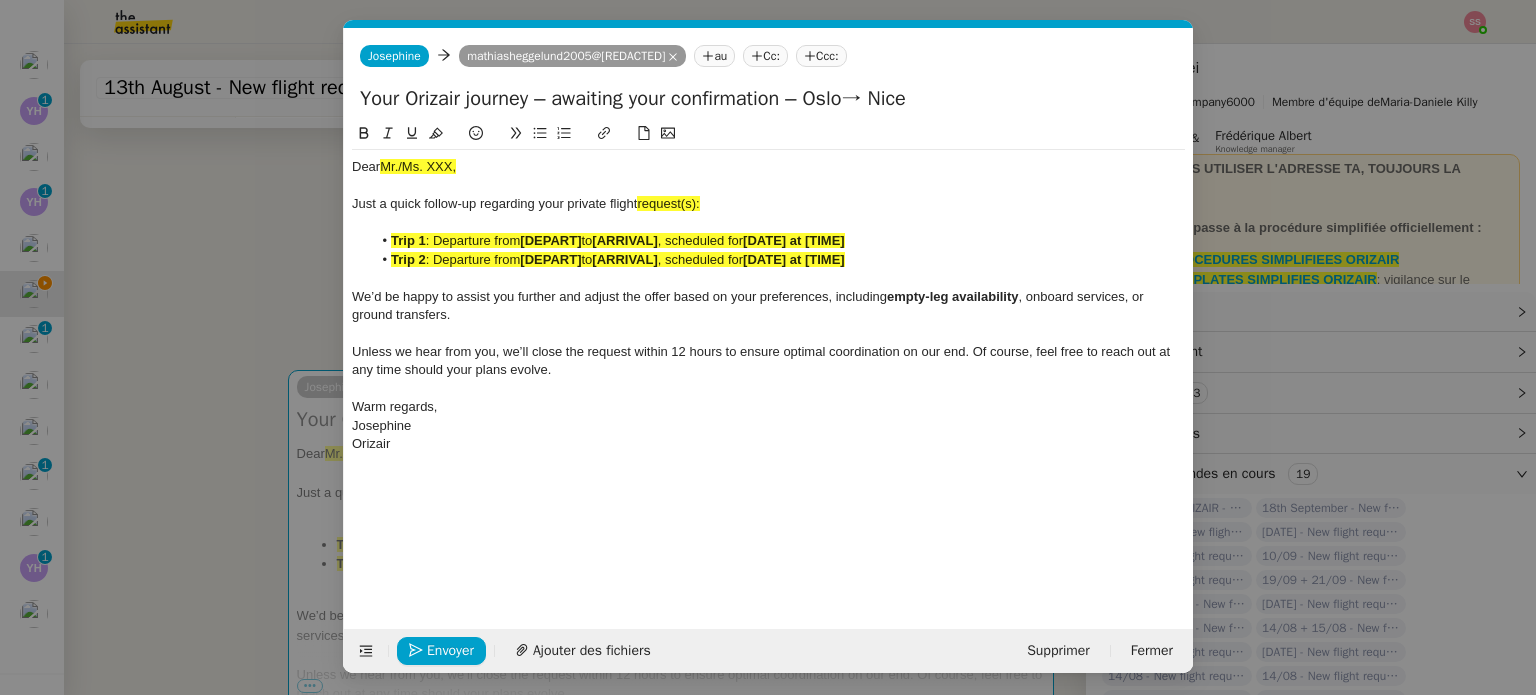 scroll, scrollTop: 0, scrollLeft: 105, axis: horizontal 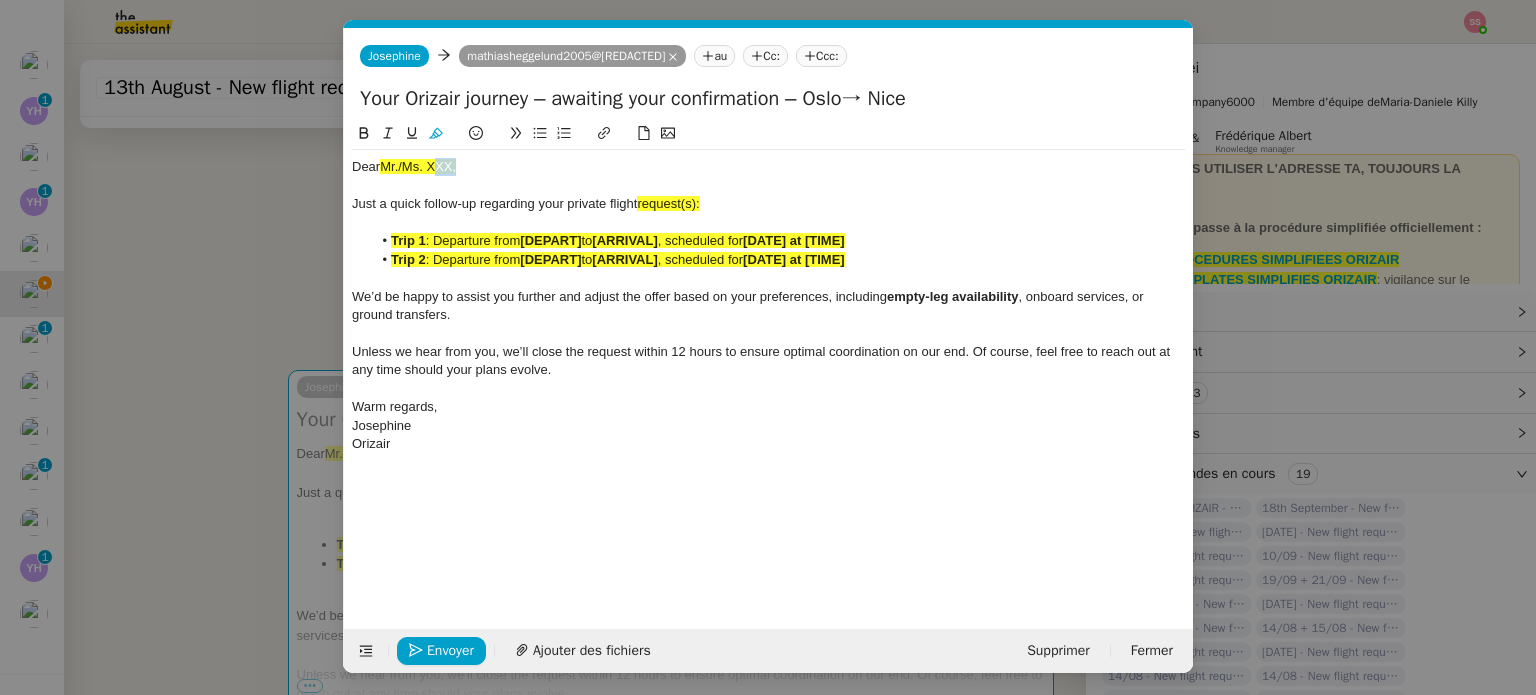 click on "Mr./Ms. XXX," 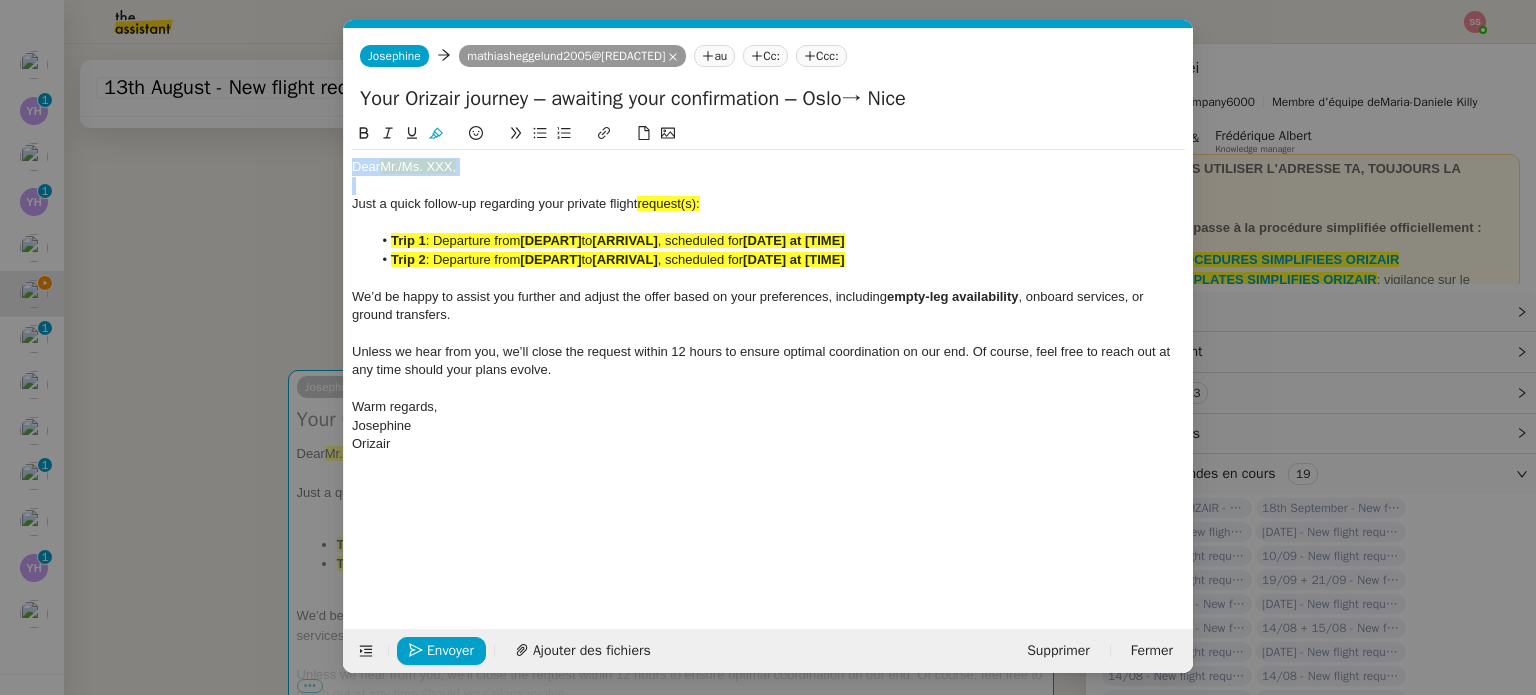 click on "Mr./Ms. XXX," 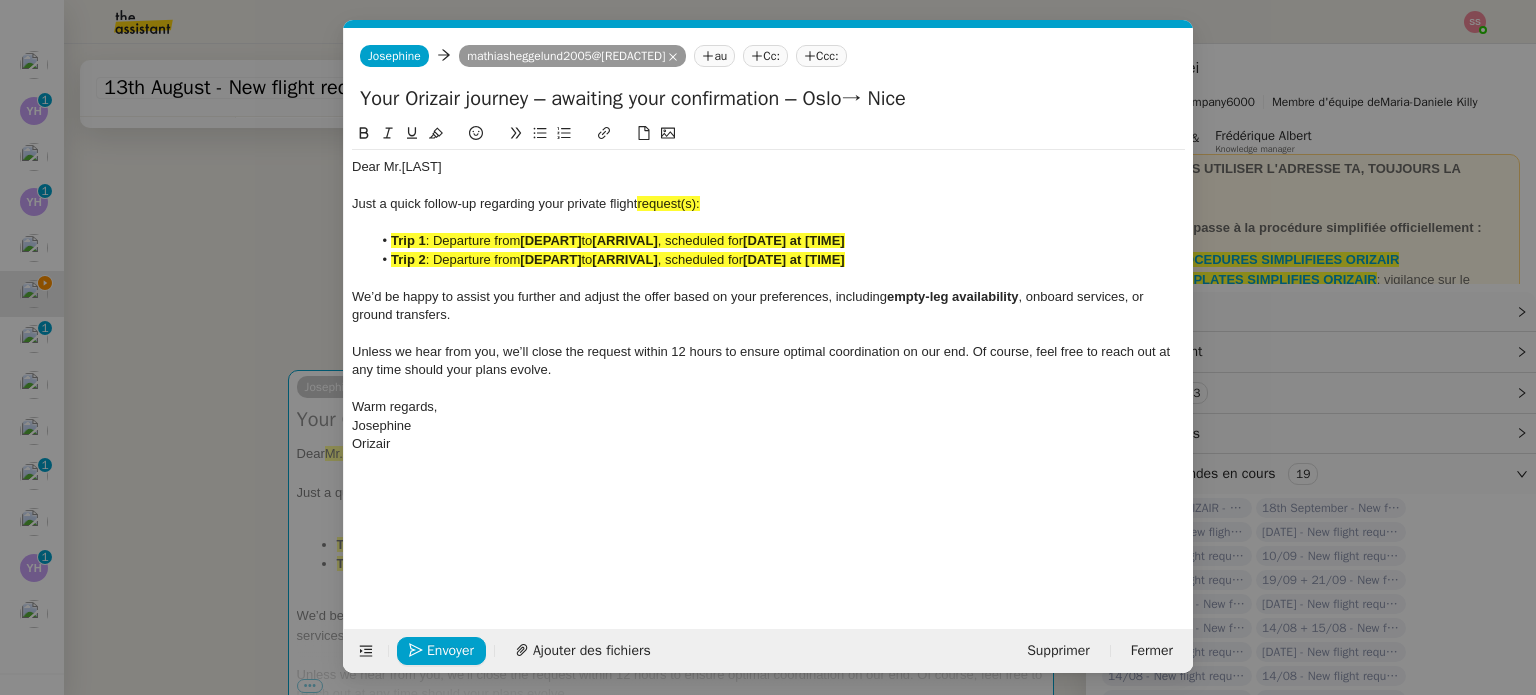 scroll, scrollTop: 0, scrollLeft: 0, axis: both 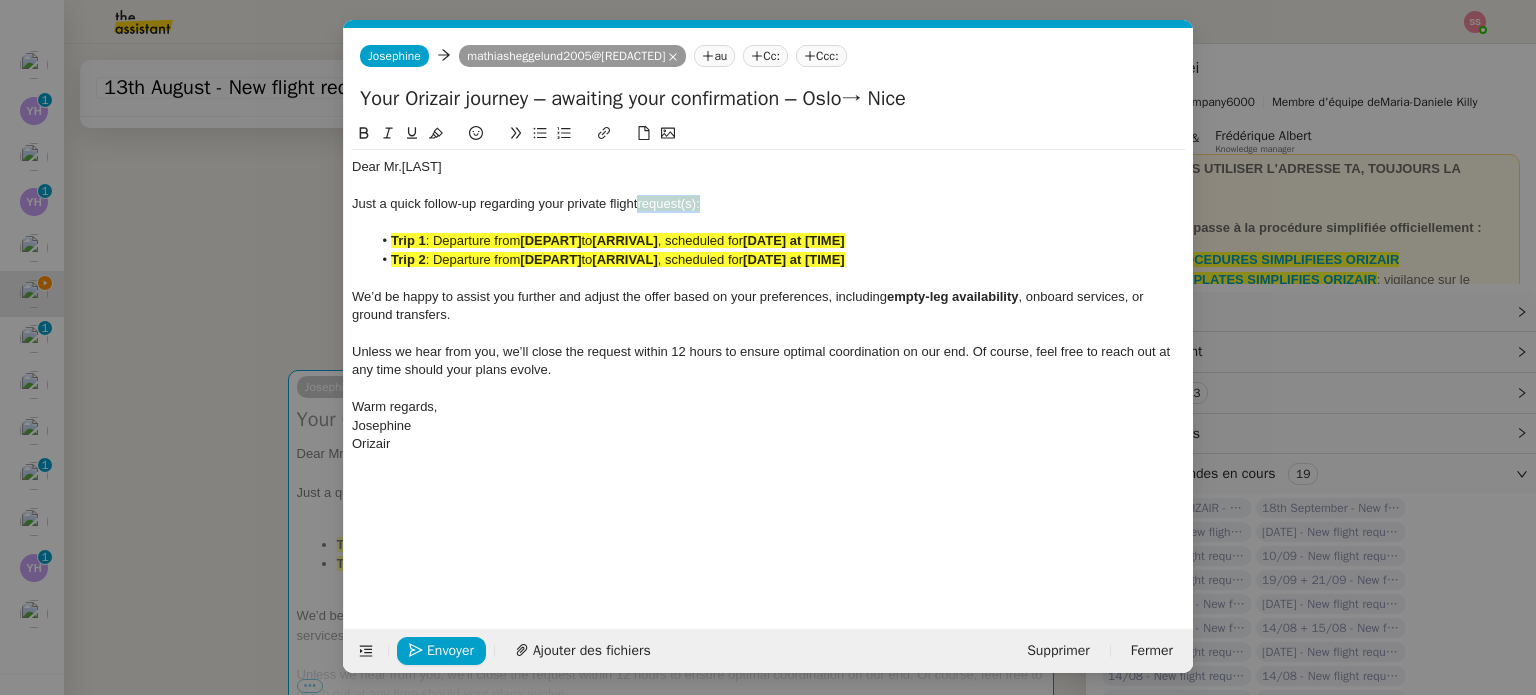 click 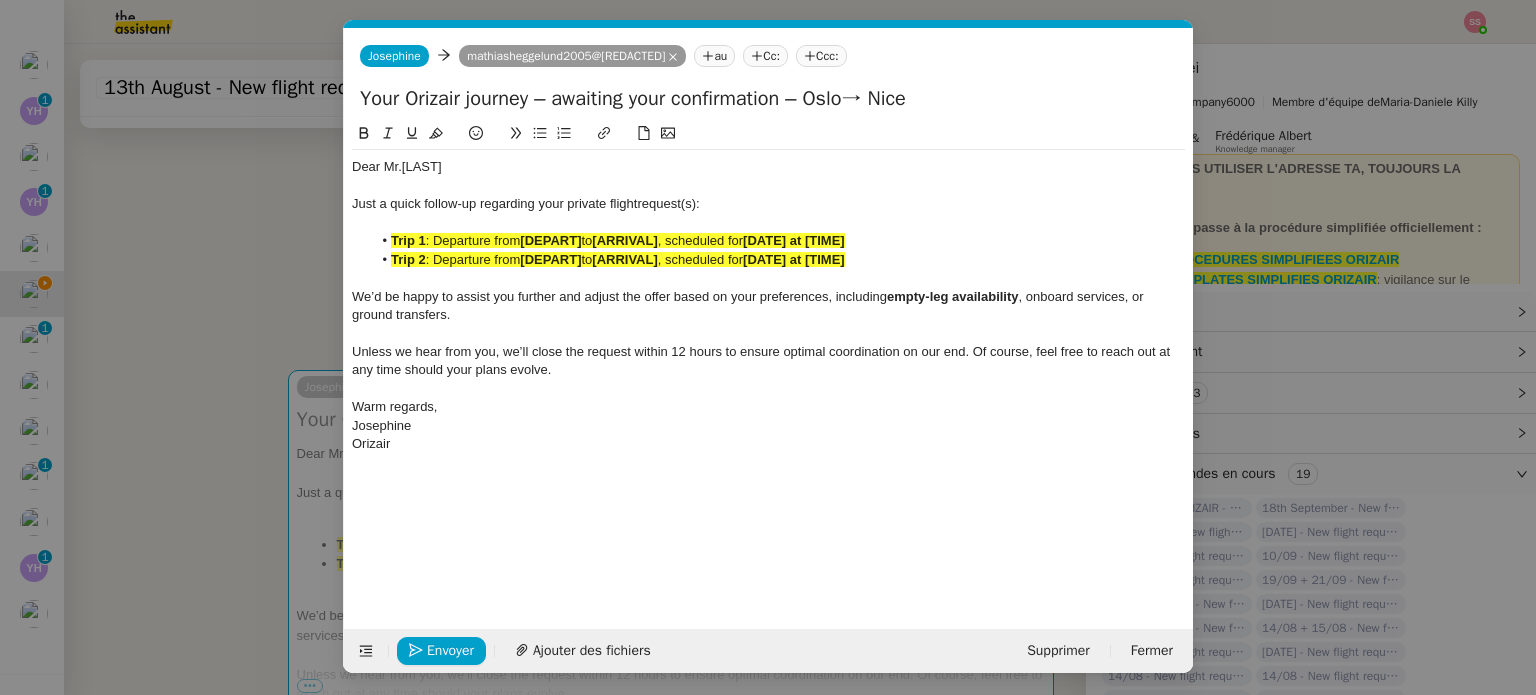 click on "Just a quick follow-up regarding your private flight  request(s):" 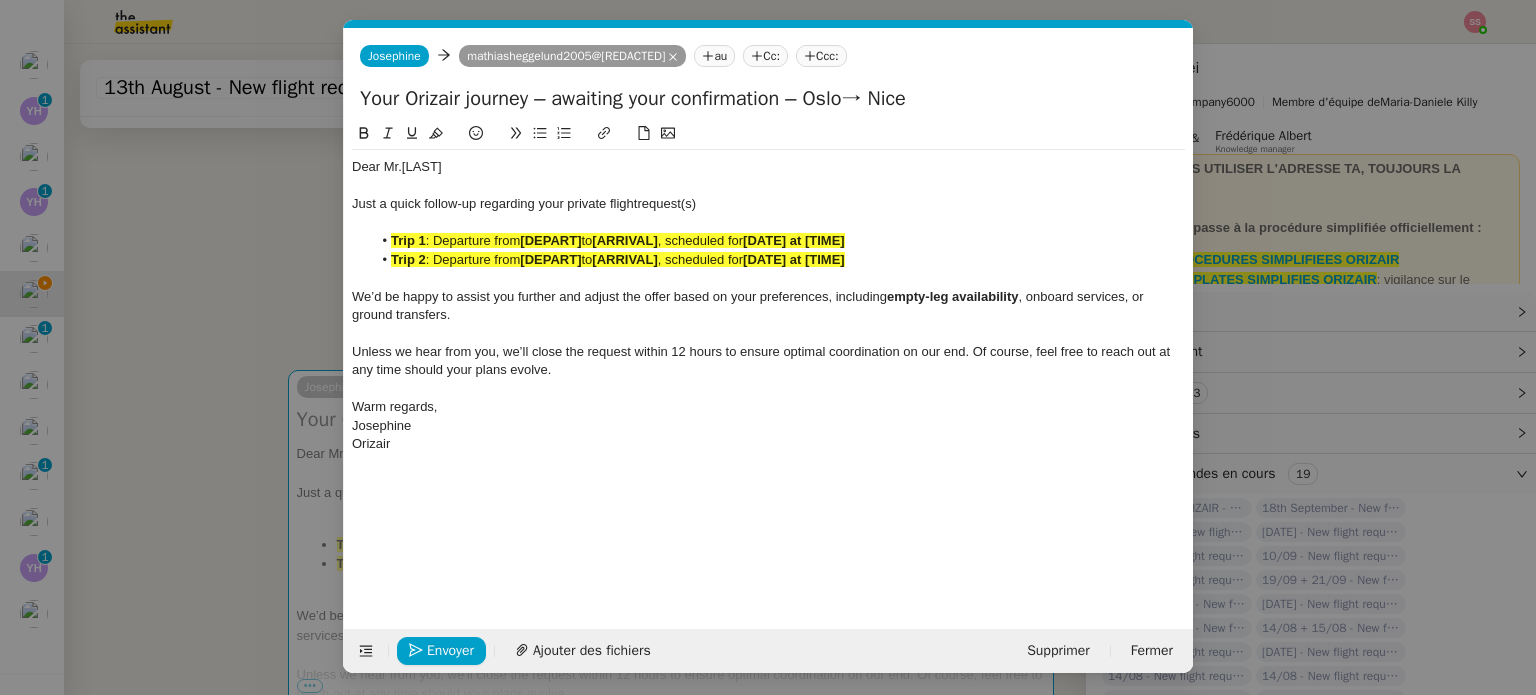 type 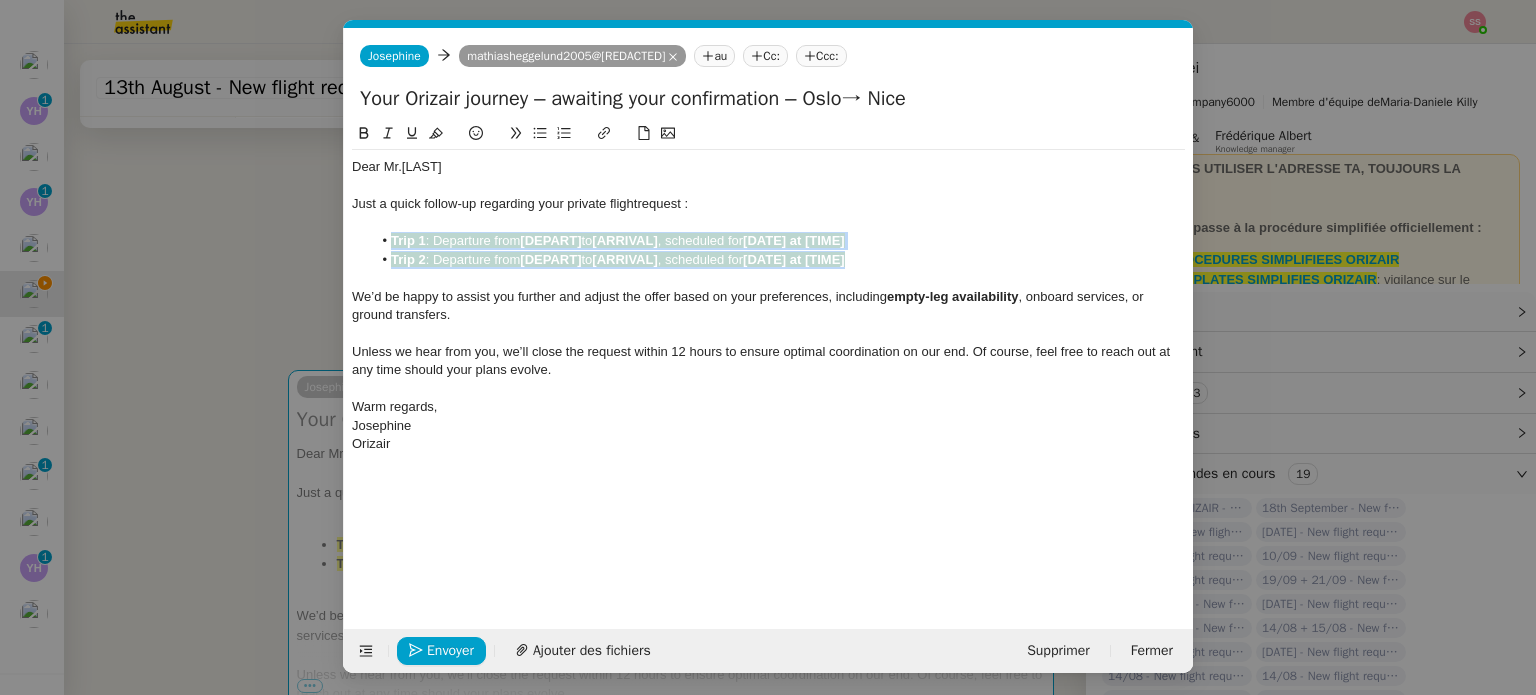 drag, startPoint x: 909, startPoint y: 255, endPoint x: 379, endPoint y: 237, distance: 530.30554 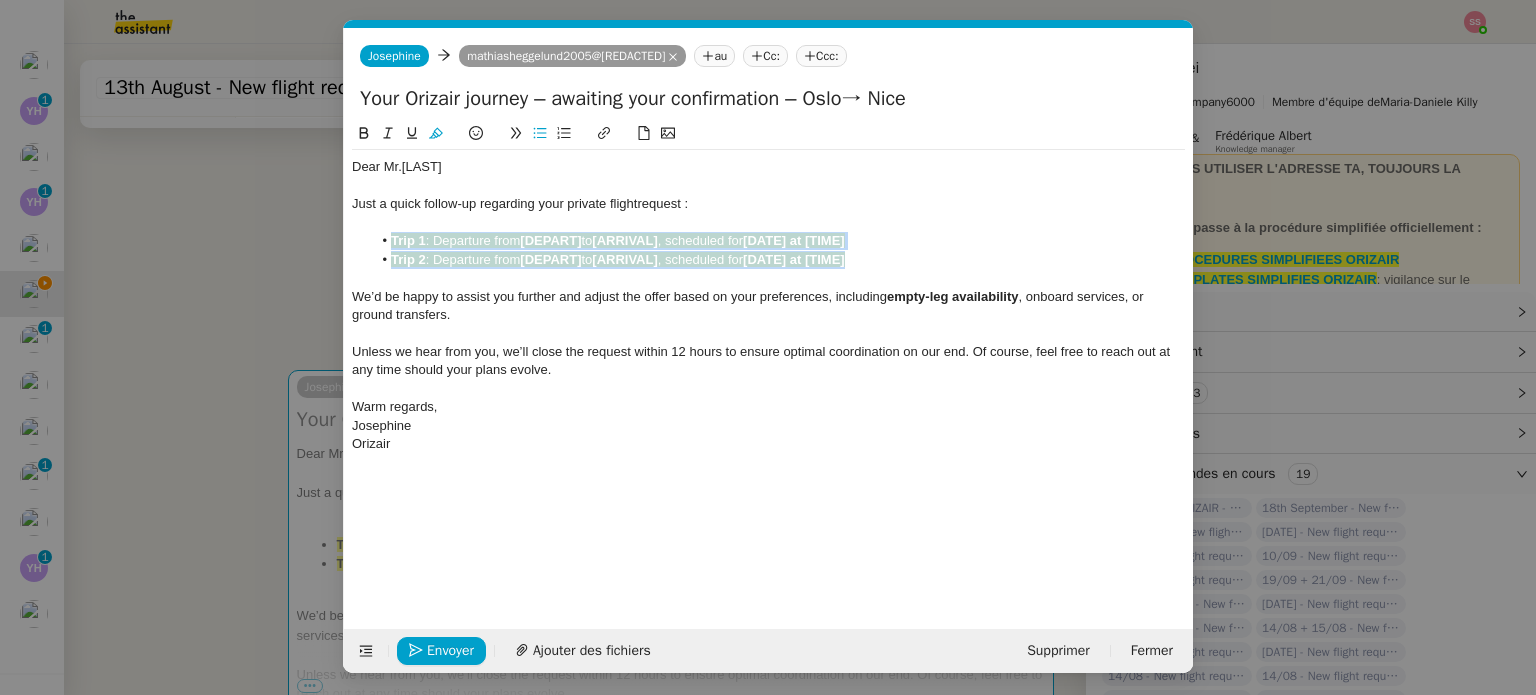 click 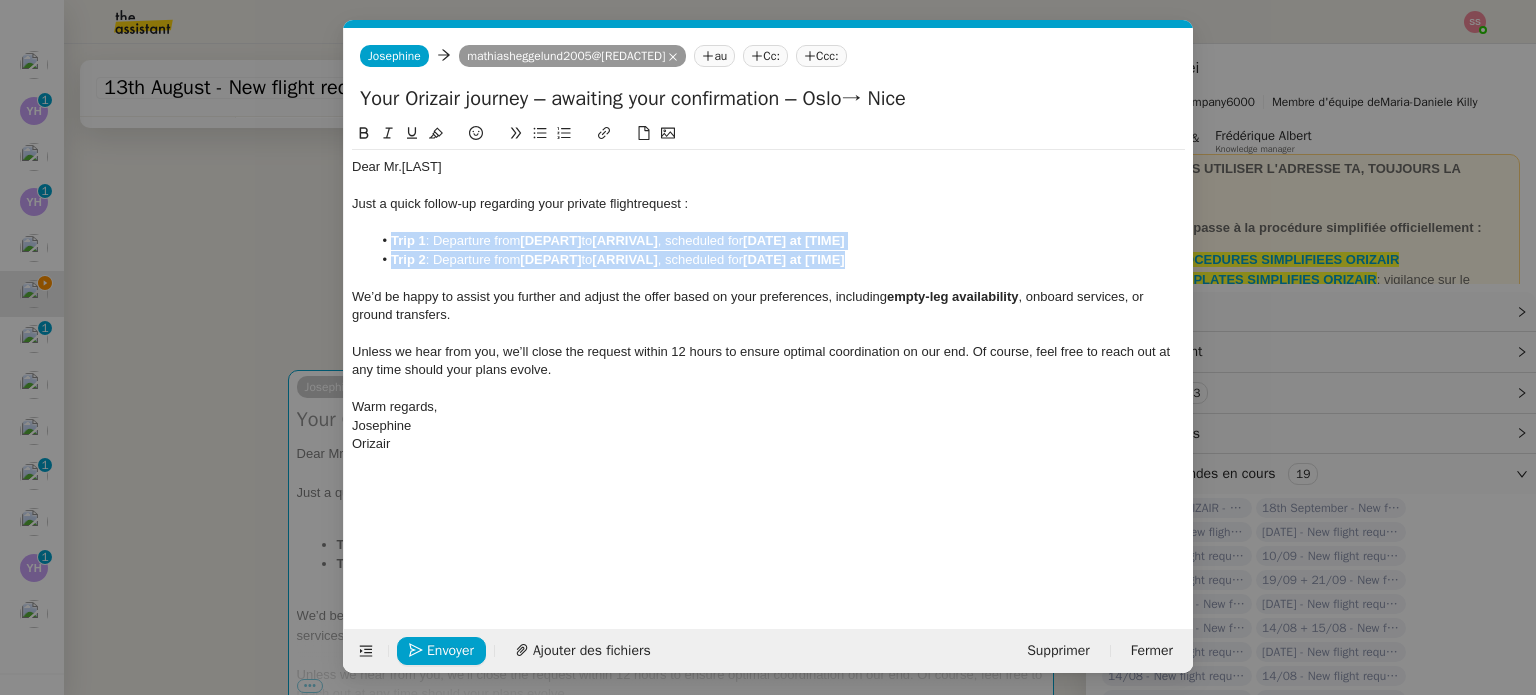 click on "[DEPART]" 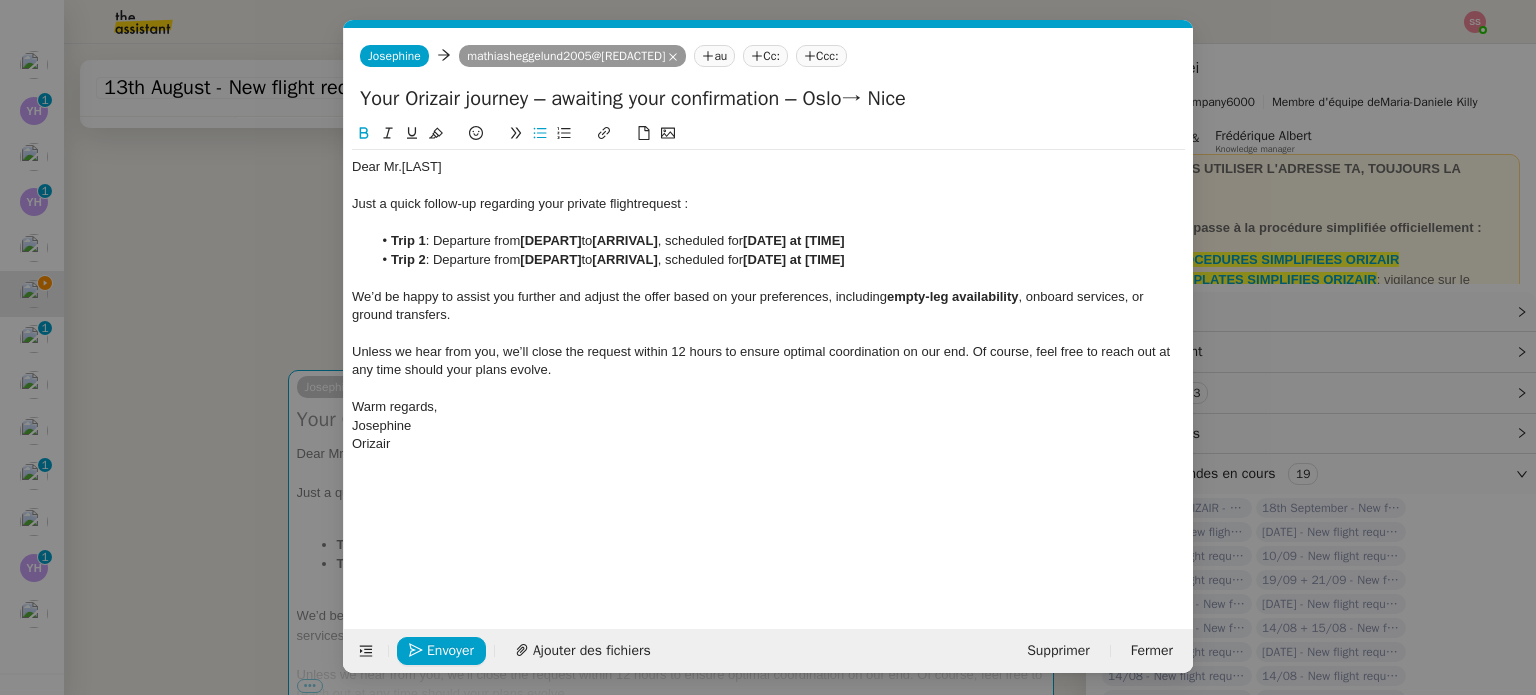 click on "[ARRIVAL]" 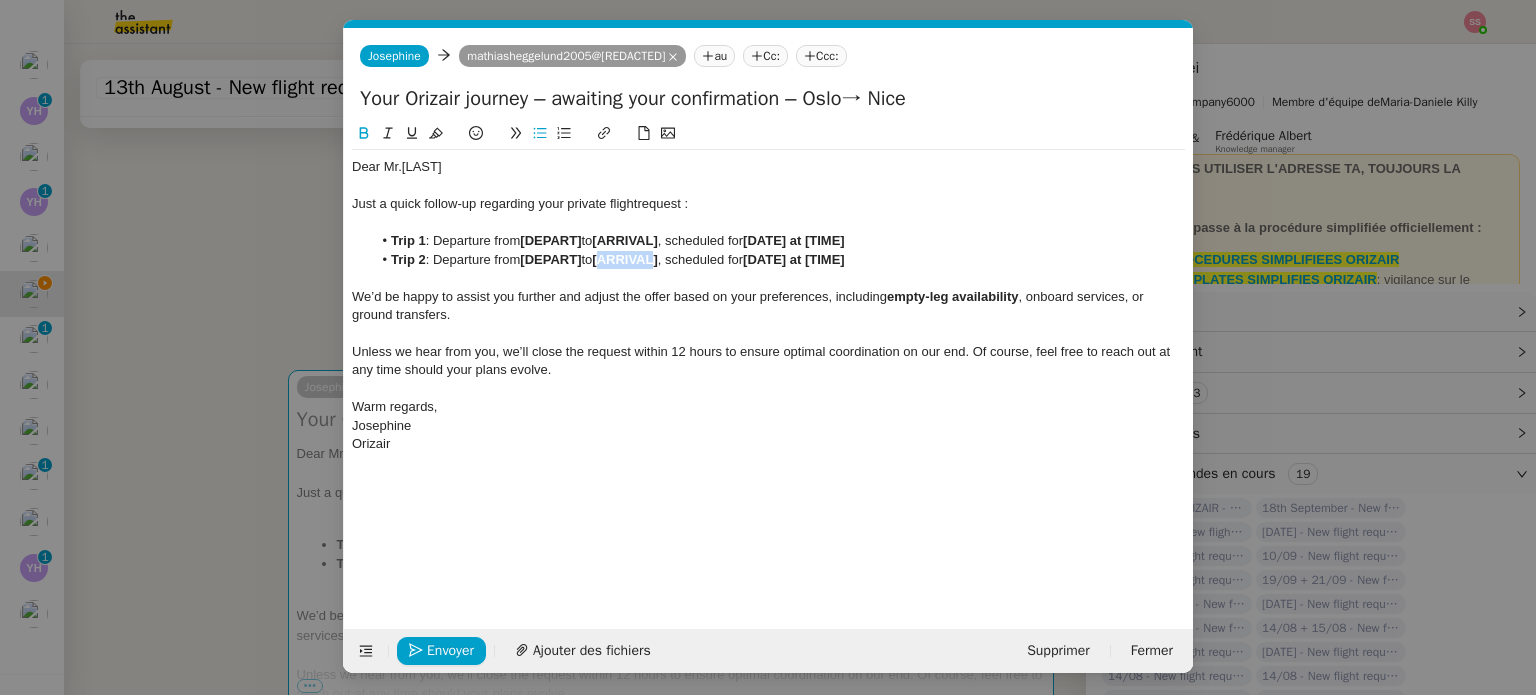 click on "[ARRIVAL]" 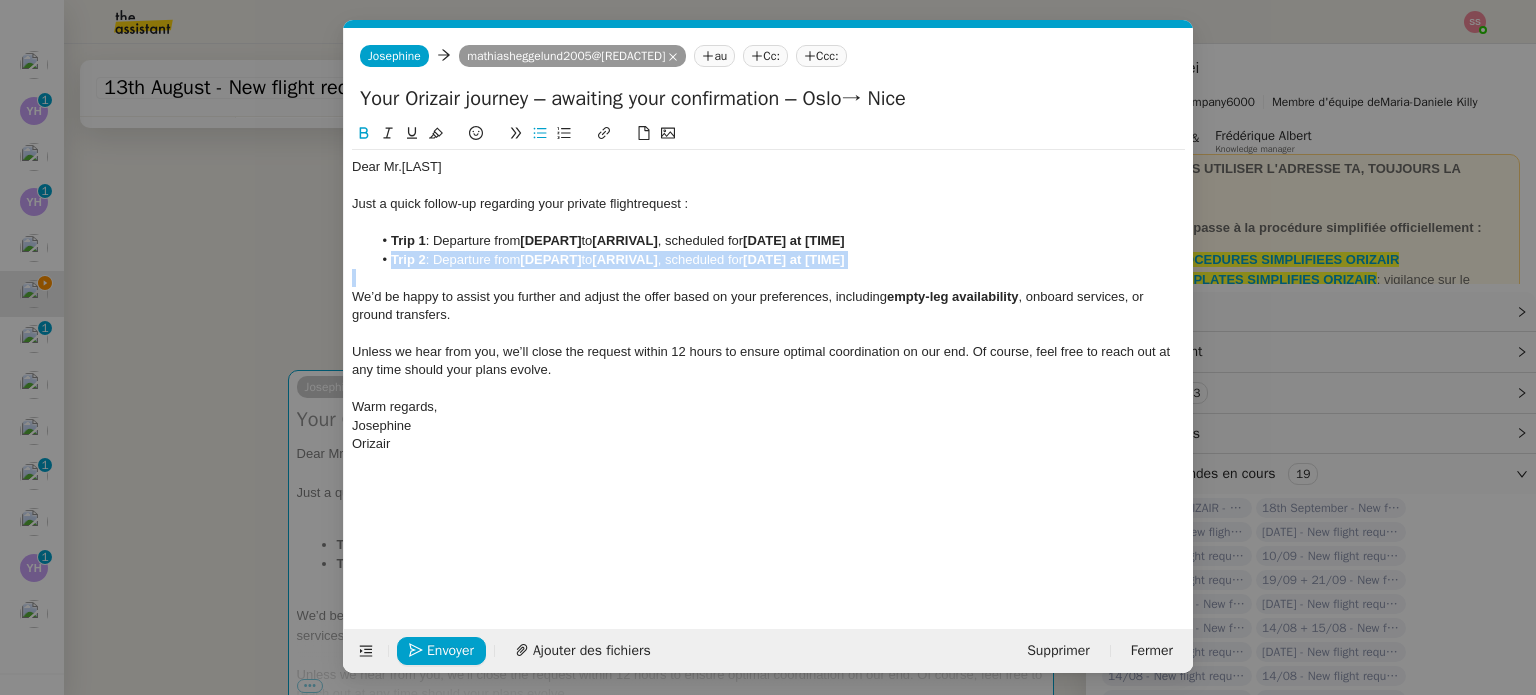 click on "[ARRIVAL]" 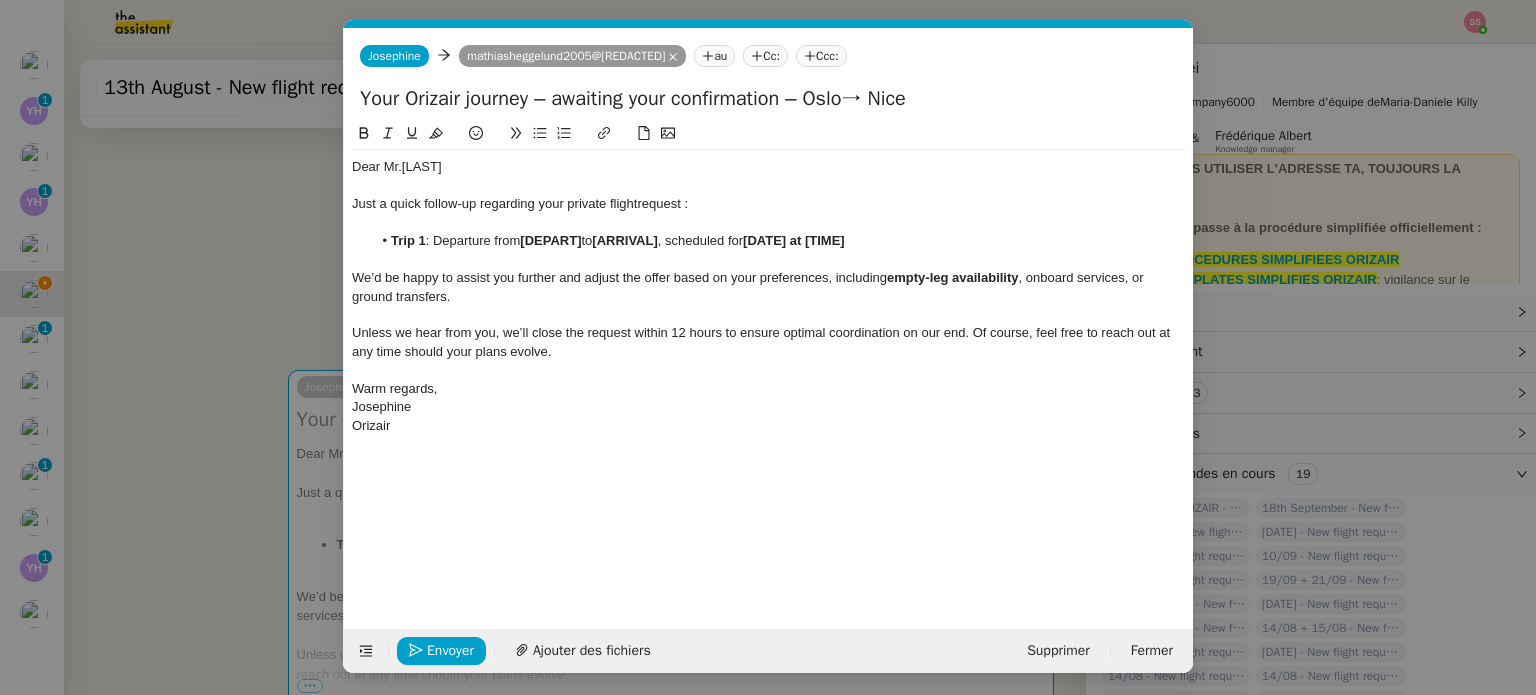 click on "relance en Service ✈️Orizair -  Relance  client ( EN )     à utiliser pour orizair,  relance   en  anglais  Louis Frei ✈️Orizair -  Relance  client (FR)    à utiliser pour orizair, première  relance   en  français  Louis Frei ✈️ Orizair -  Relance  après  en voi devis client (FR)    Dans le cas d'une  relance   en  français lorsqu'un devis a été  en voyé.  Louis Frei TA -  RELANCE  CLIENT ( EN )    Relancer un client lorsqu'il n'a pas répondu à un précédent message 3ᵉ  relance  impayés  EN G    2ᵉ  relance  impayés  EN G    impayés  ✈️ Orizair -  Relance  après  en voi devis client ( EN )    Il convient de dérouler la procédure lorsqu'il s'agit de relancer le client pour son devis  en  anglais.  Louis Frei TA - FIN  RELANCES  ( EN )    À utiliser après 3  relances  sans réponse  en  anglais  Common ✈️Orizair -  Relance  client ( EN )     à utiliser pour orizair,  relance   en  anglais  Louis Frei ✈️Orizair -  Relance  client (FR)    relance   en en" at bounding box center [768, 347] 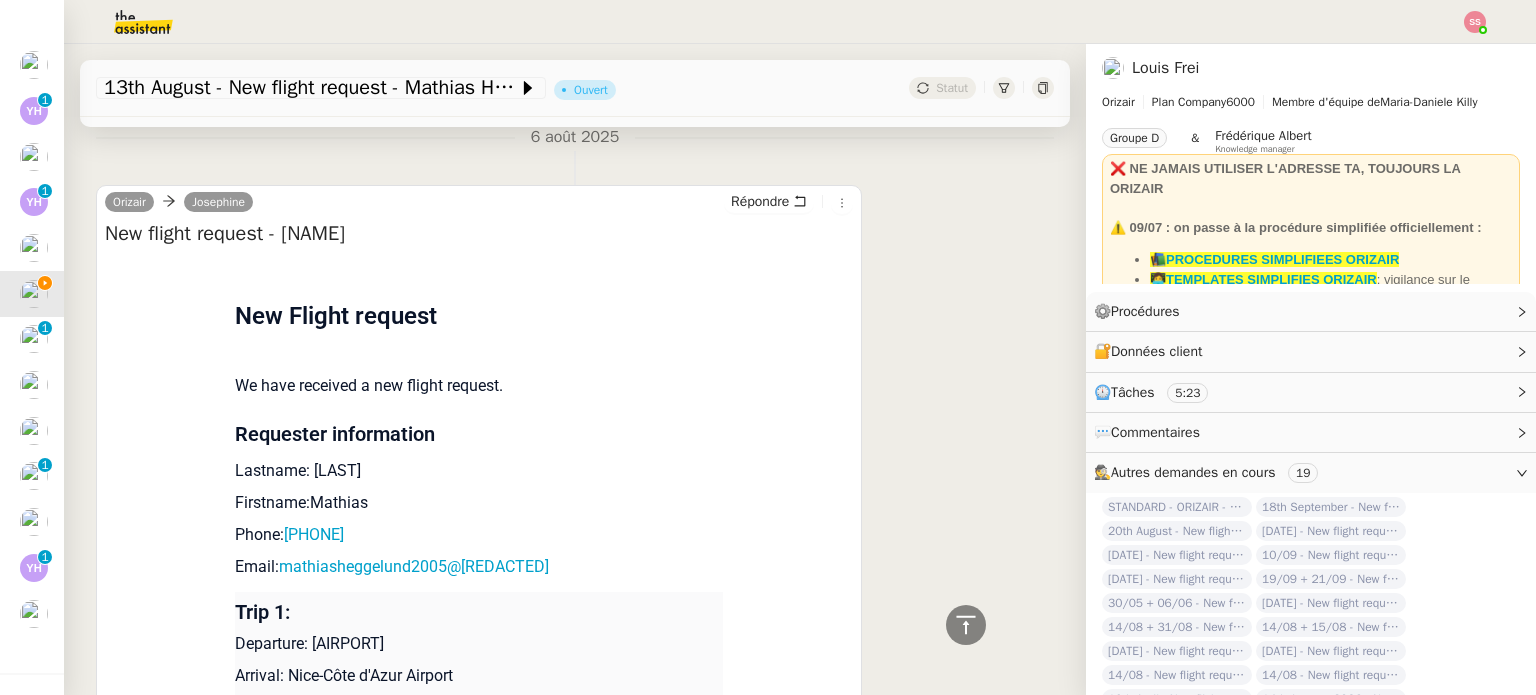 scroll, scrollTop: 1663, scrollLeft: 0, axis: vertical 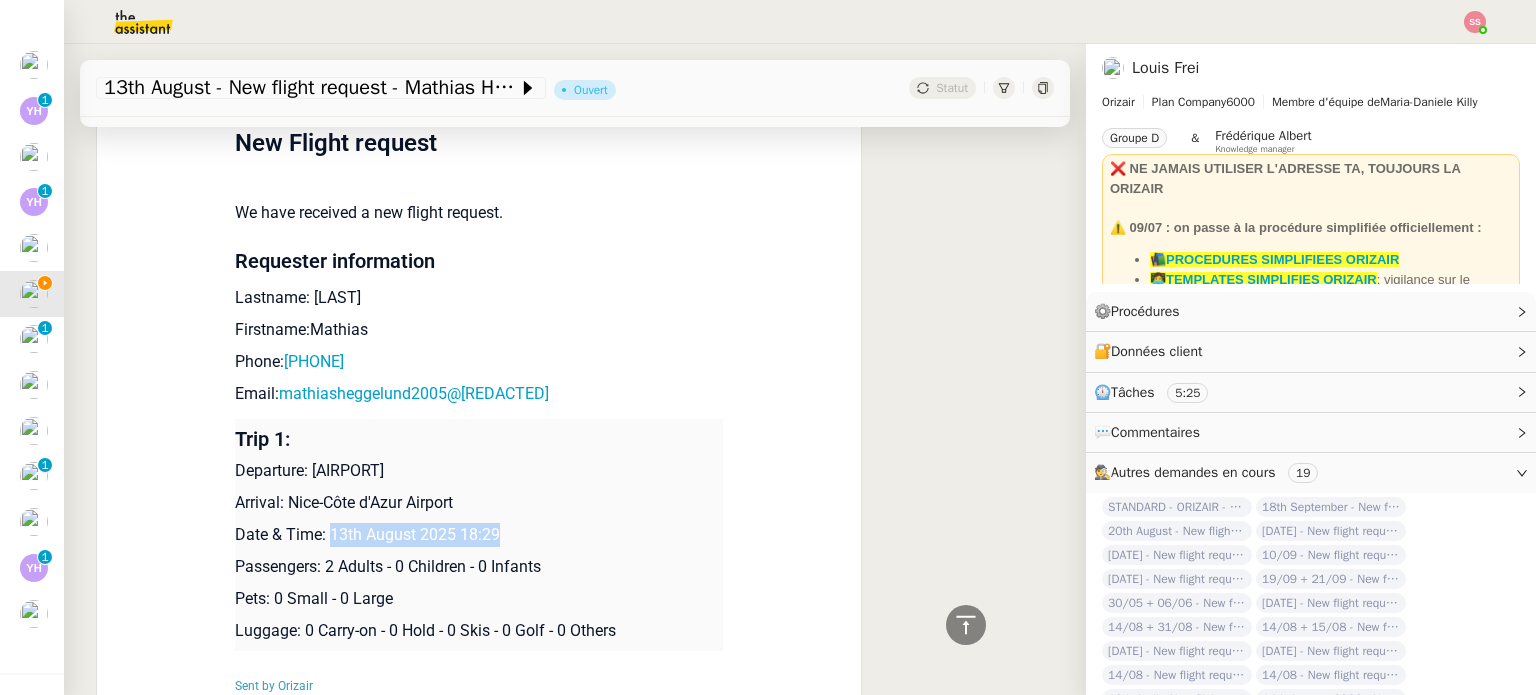 drag, startPoint x: 518, startPoint y: 526, endPoint x: 324, endPoint y: 531, distance: 194.06442 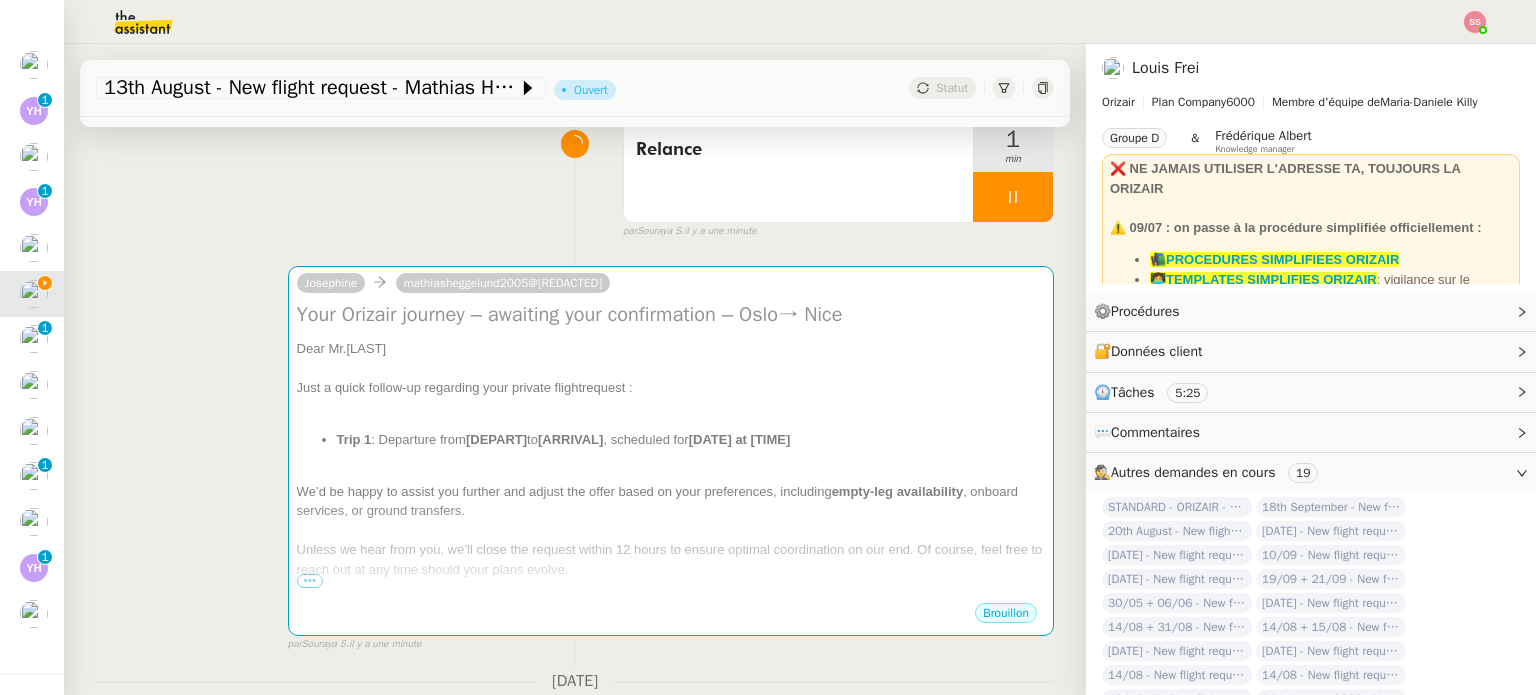 scroll, scrollTop: 0, scrollLeft: 0, axis: both 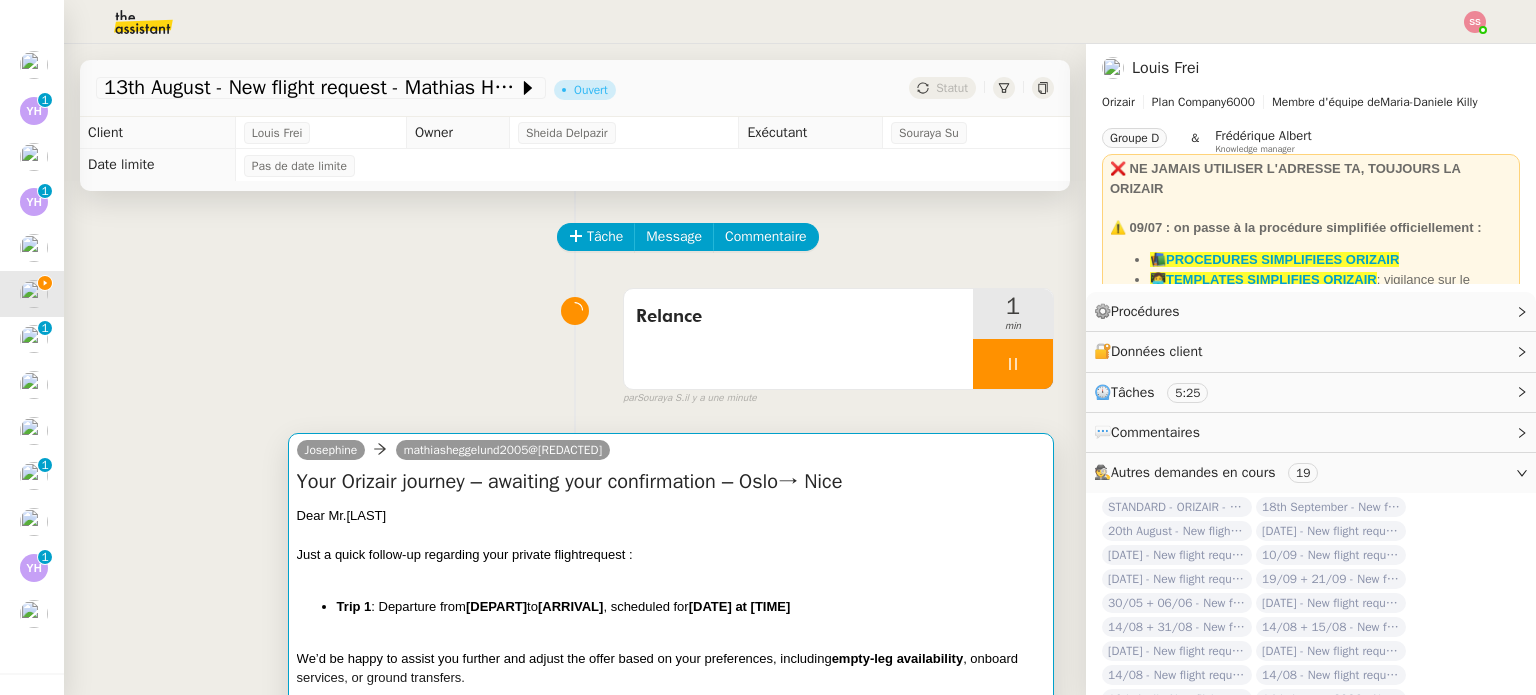 click on "Dear Mr.Heggelund" at bounding box center (671, 516) 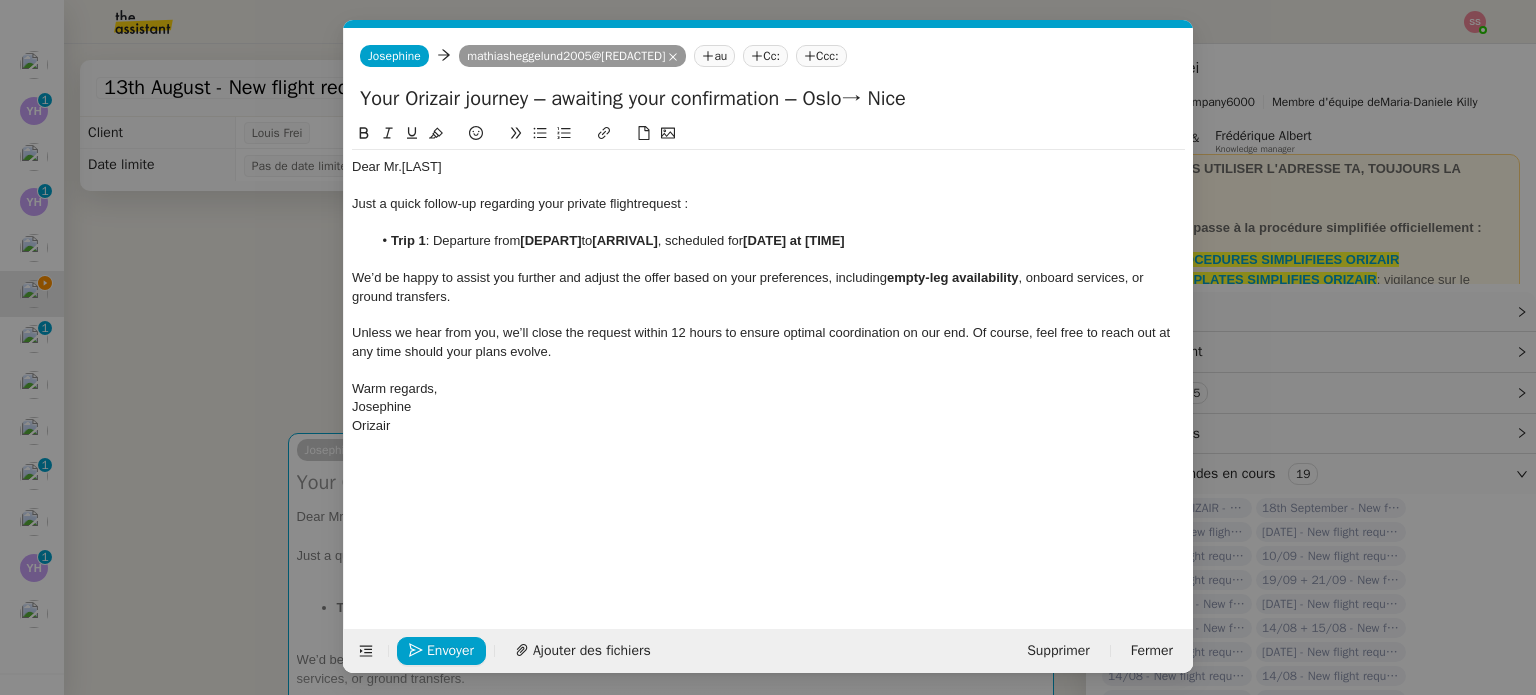 scroll, scrollTop: 0, scrollLeft: 105, axis: horizontal 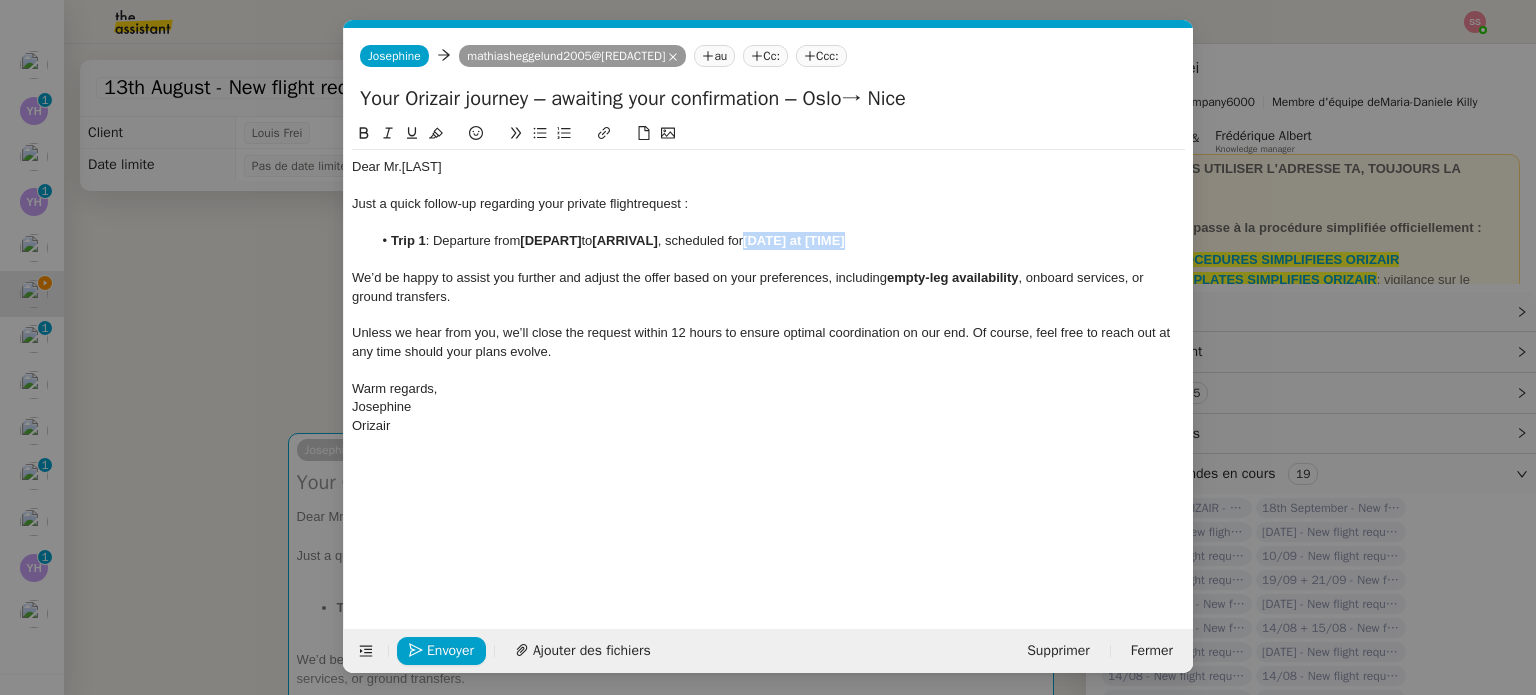 drag, startPoint x: 806, startPoint y: 243, endPoint x: 759, endPoint y: 243, distance: 47 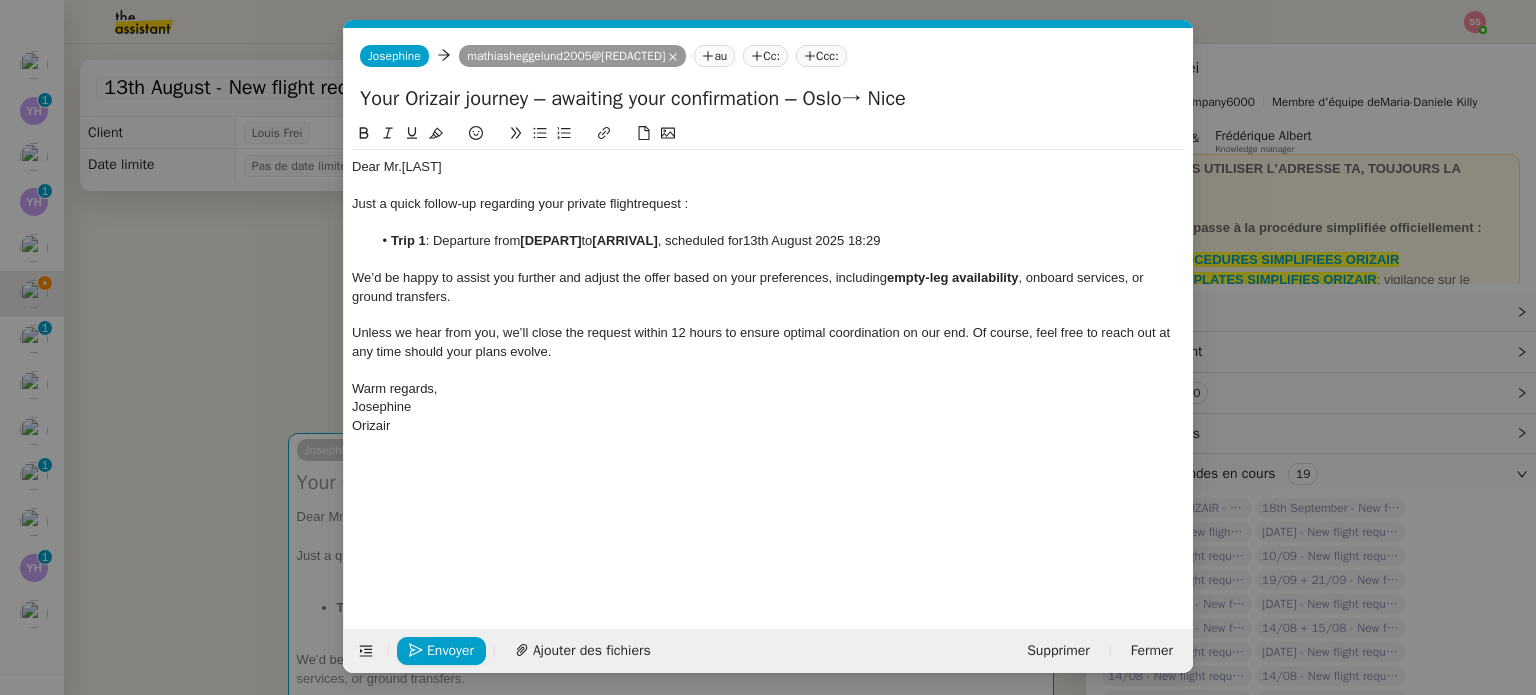 scroll, scrollTop: 0, scrollLeft: 0, axis: both 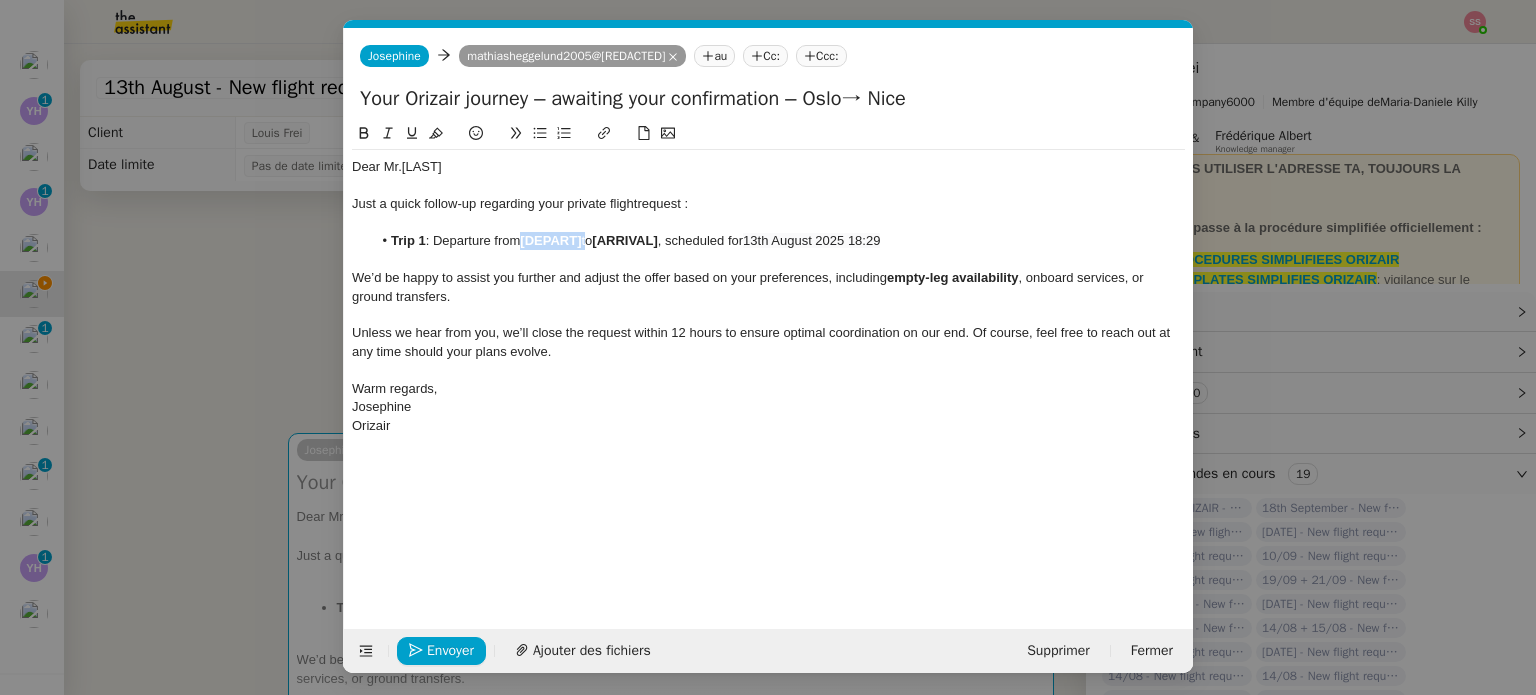 drag, startPoint x: 589, startPoint y: 238, endPoint x: 525, endPoint y: 239, distance: 64.00781 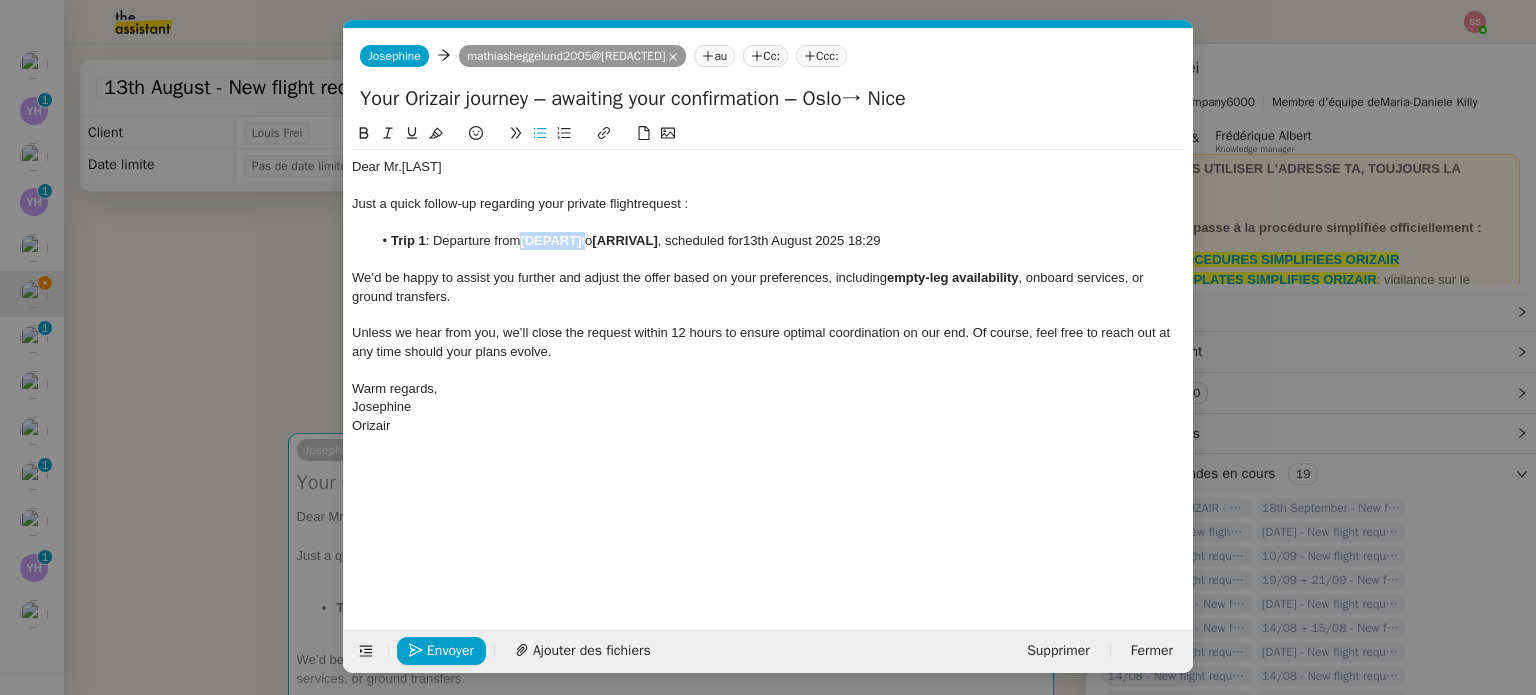 type 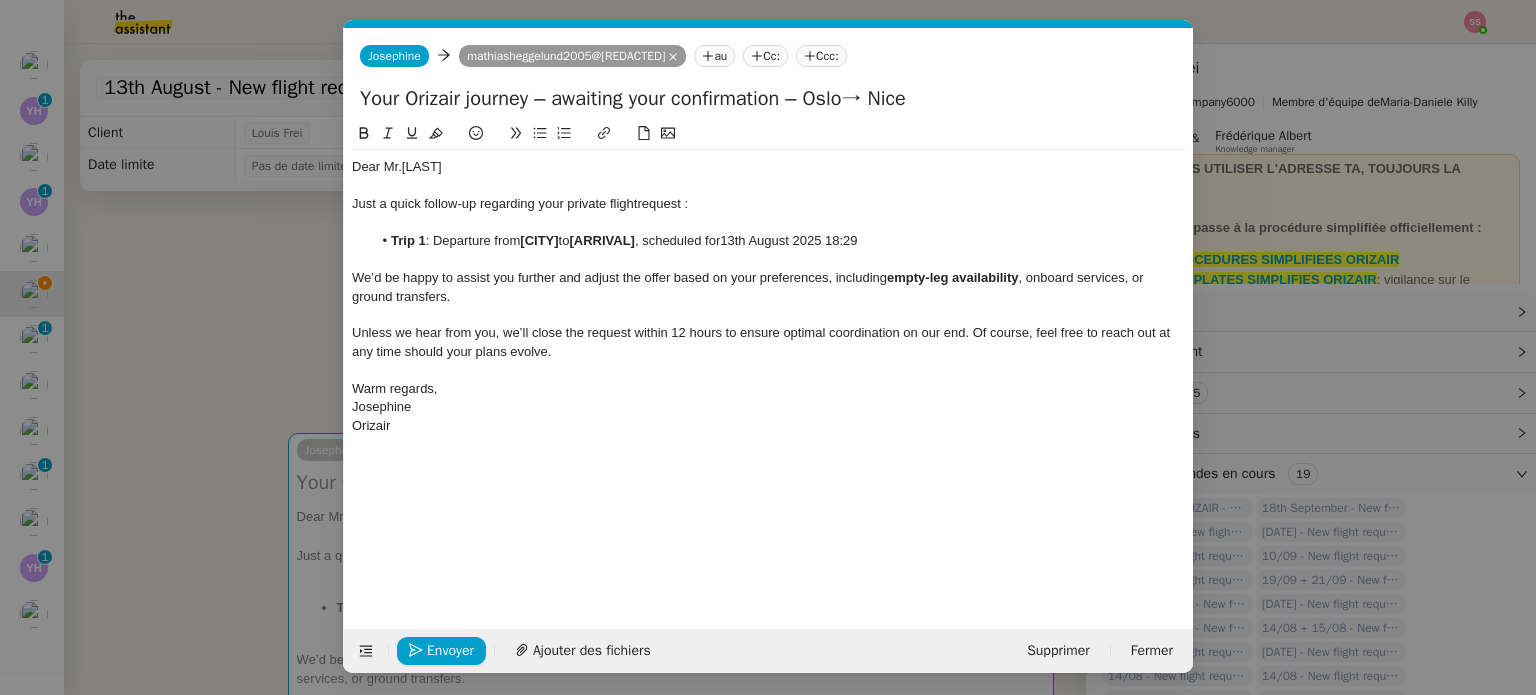 click on "[ARRIVAL]" 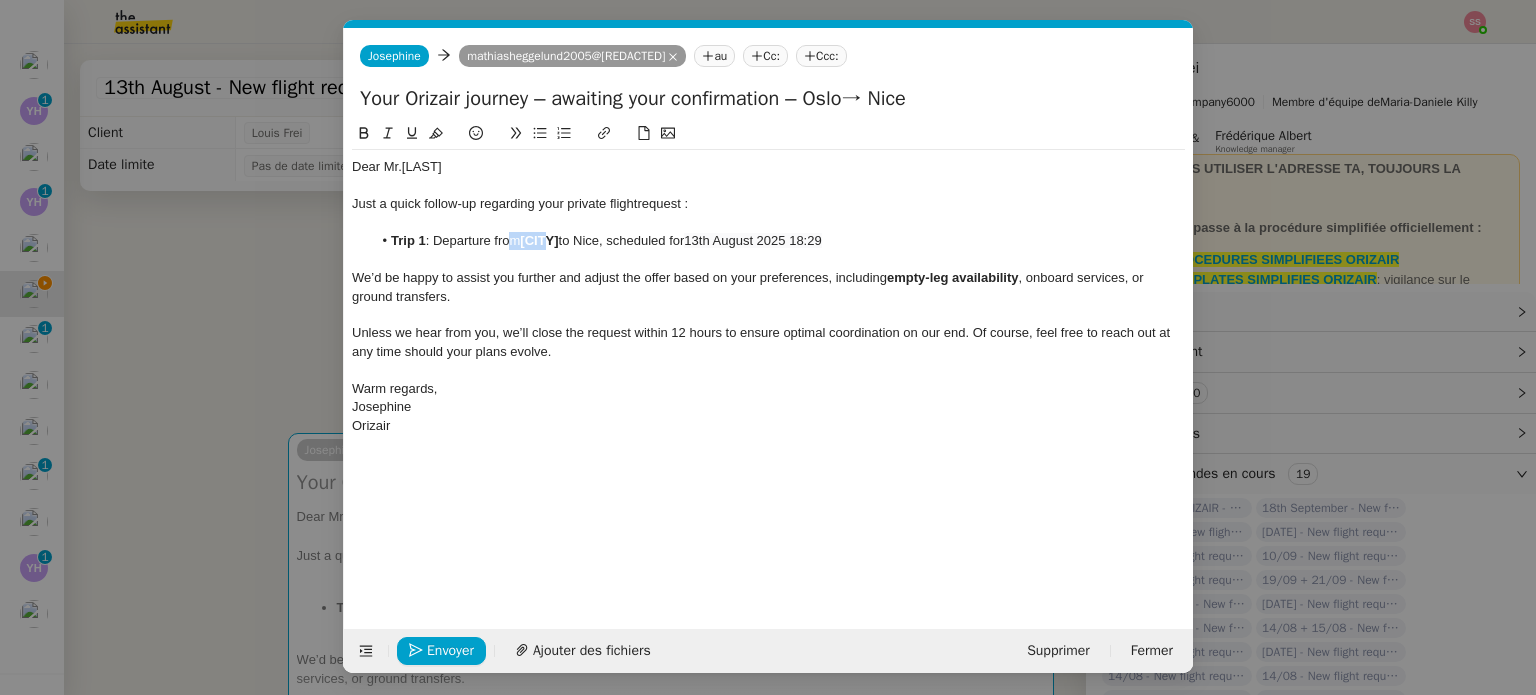 drag, startPoint x: 550, startPoint y: 238, endPoint x: 509, endPoint y: 239, distance: 41.01219 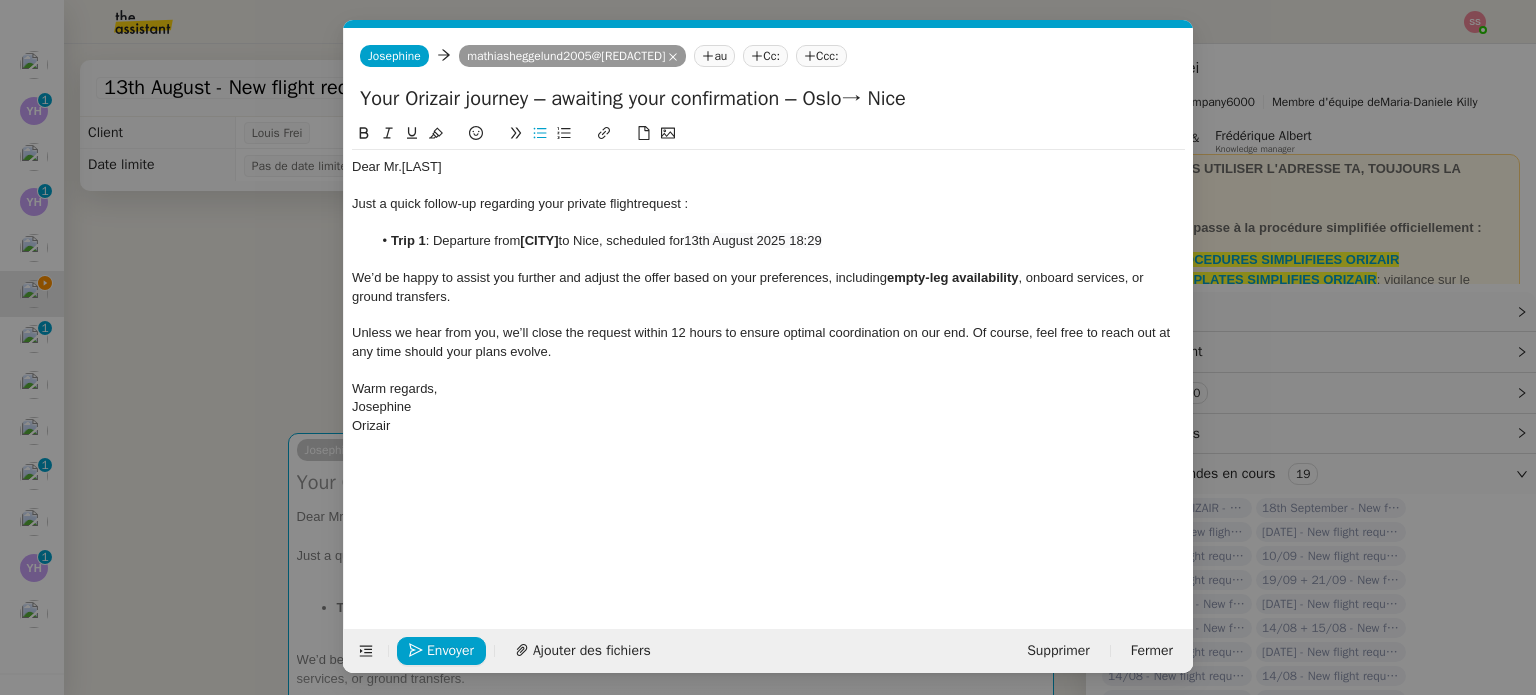 click on "Just a quick follow-up regarding your private flight" 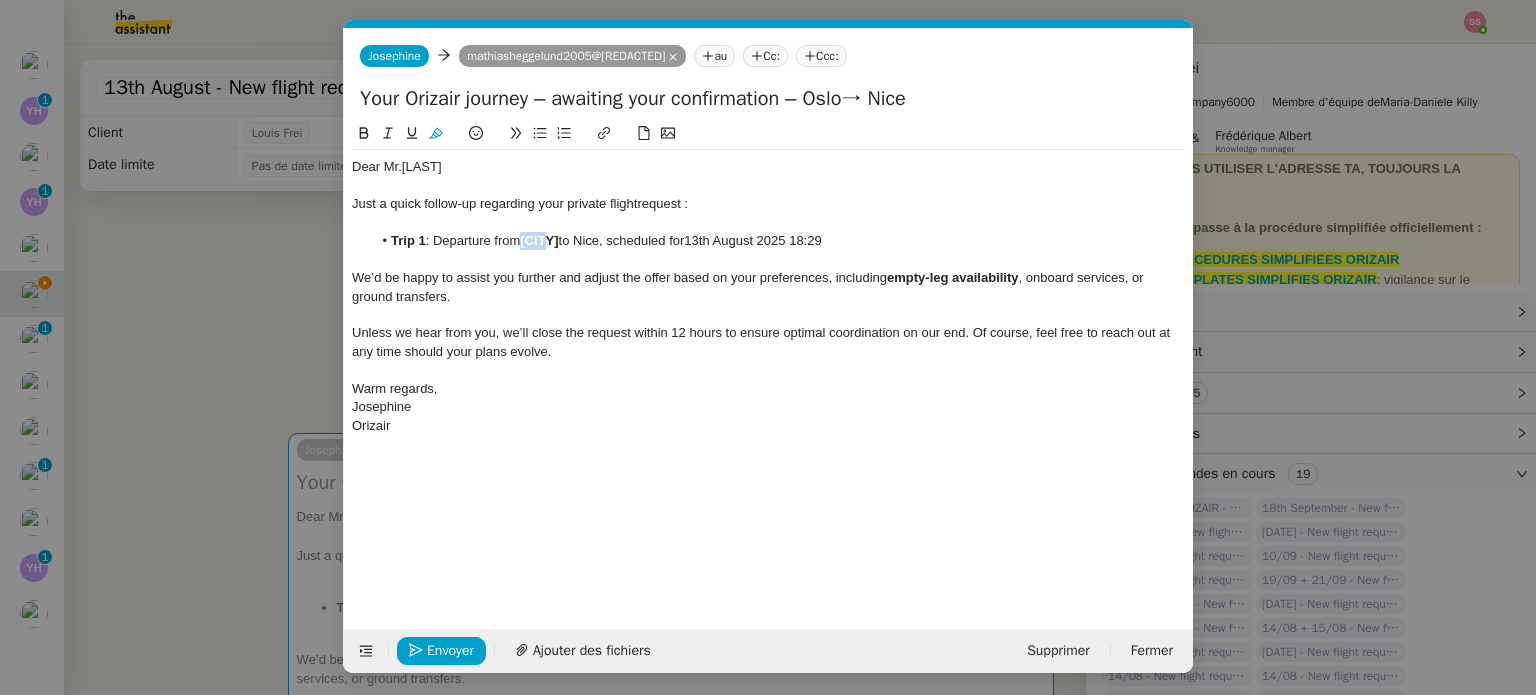 drag, startPoint x: 550, startPoint y: 242, endPoint x: 520, endPoint y: 239, distance: 30.149628 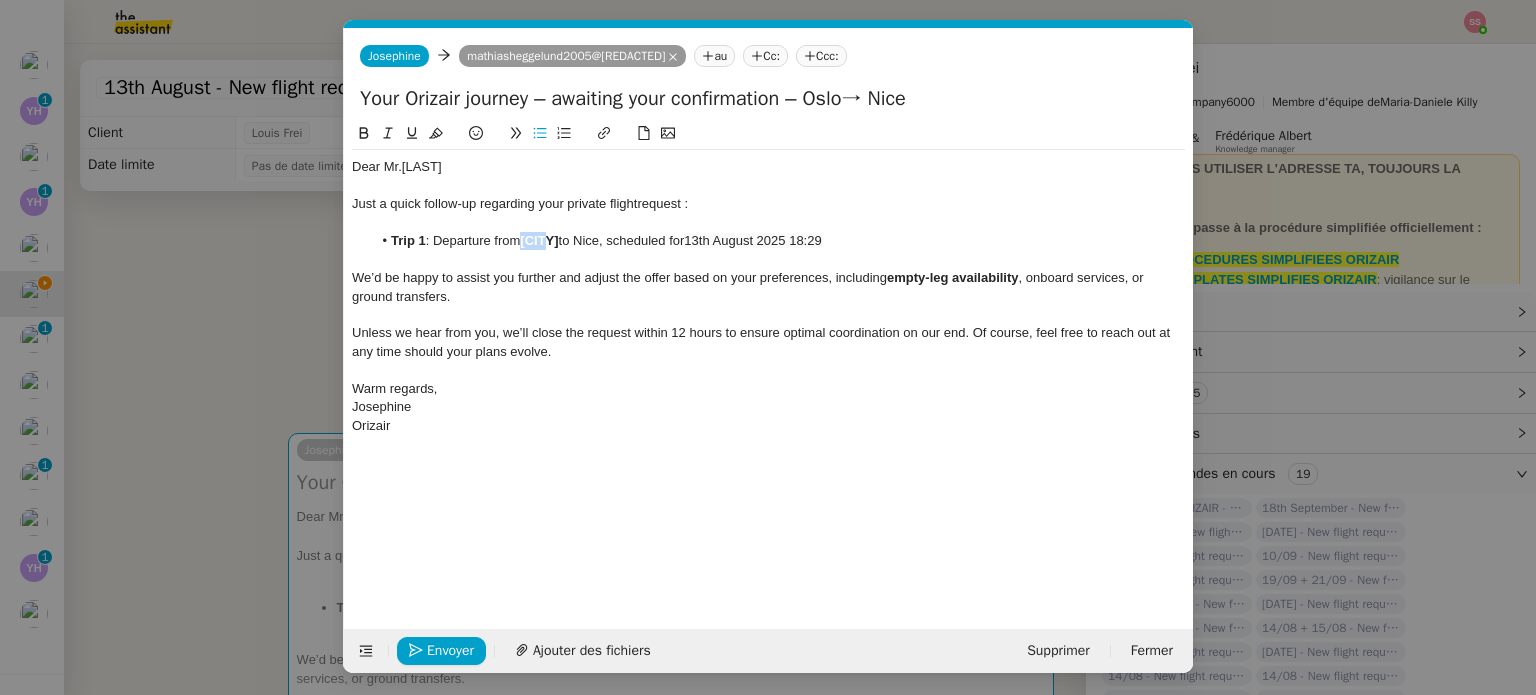 click 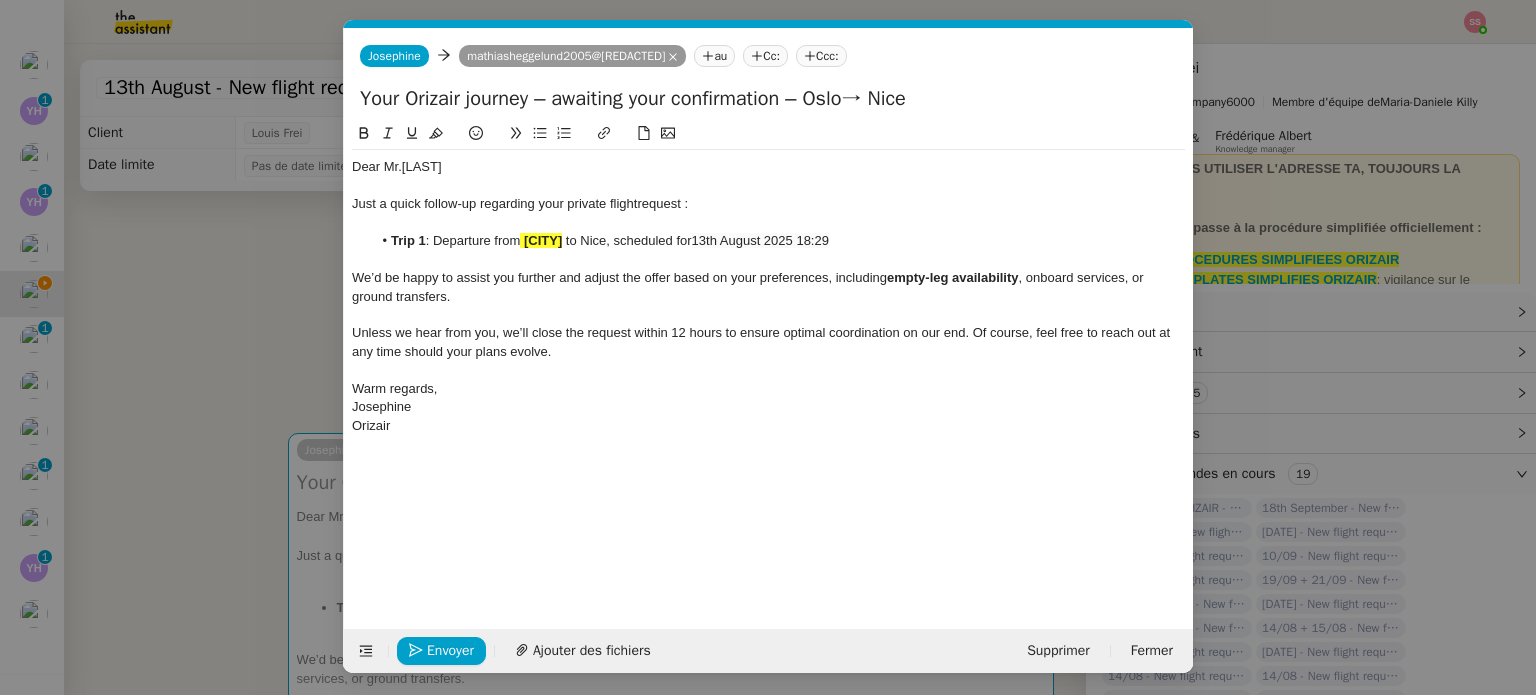 click on "Unless we hear from you, we’ll close the request within 12 hours to ensure optimal coordination on our end. Of course, feel free to reach out at any time should your plans evolve." 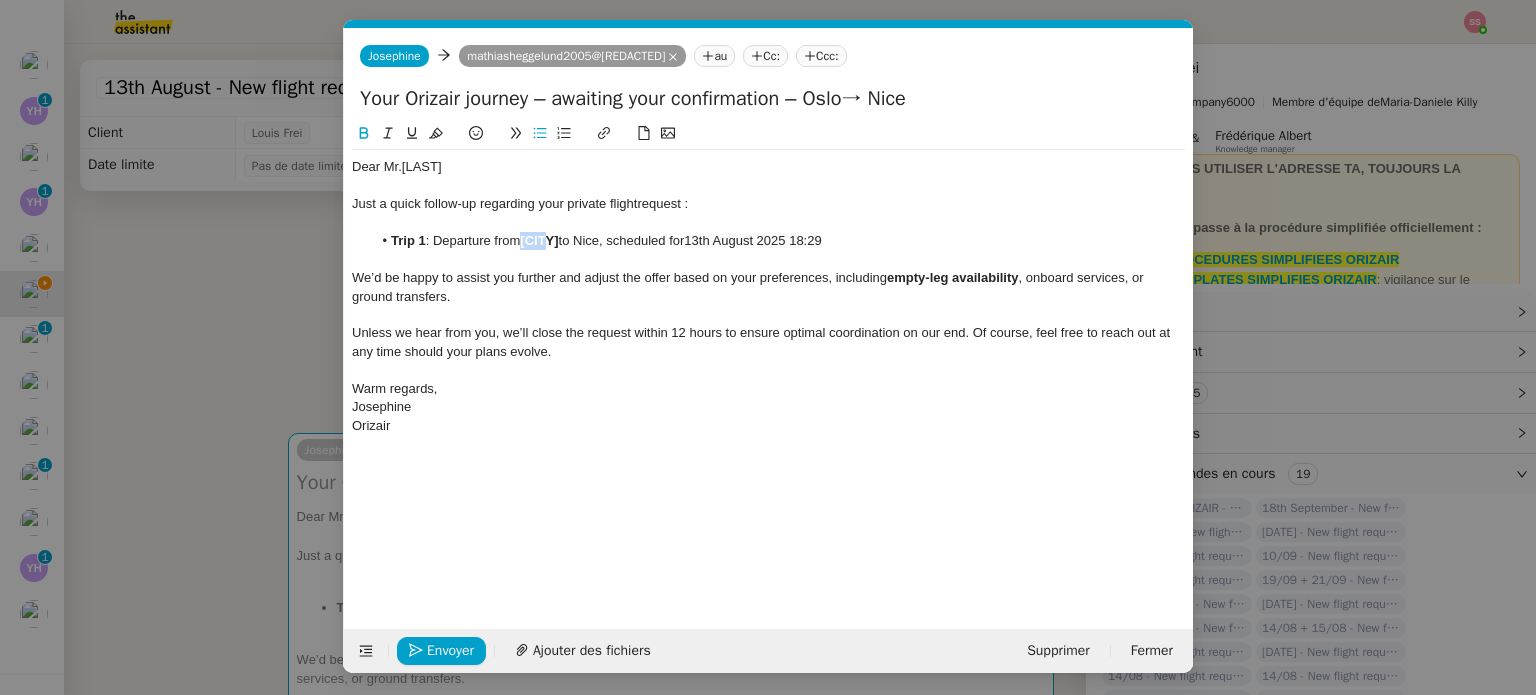 drag, startPoint x: 552, startPoint y: 237, endPoint x: 527, endPoint y: 239, distance: 25.079872 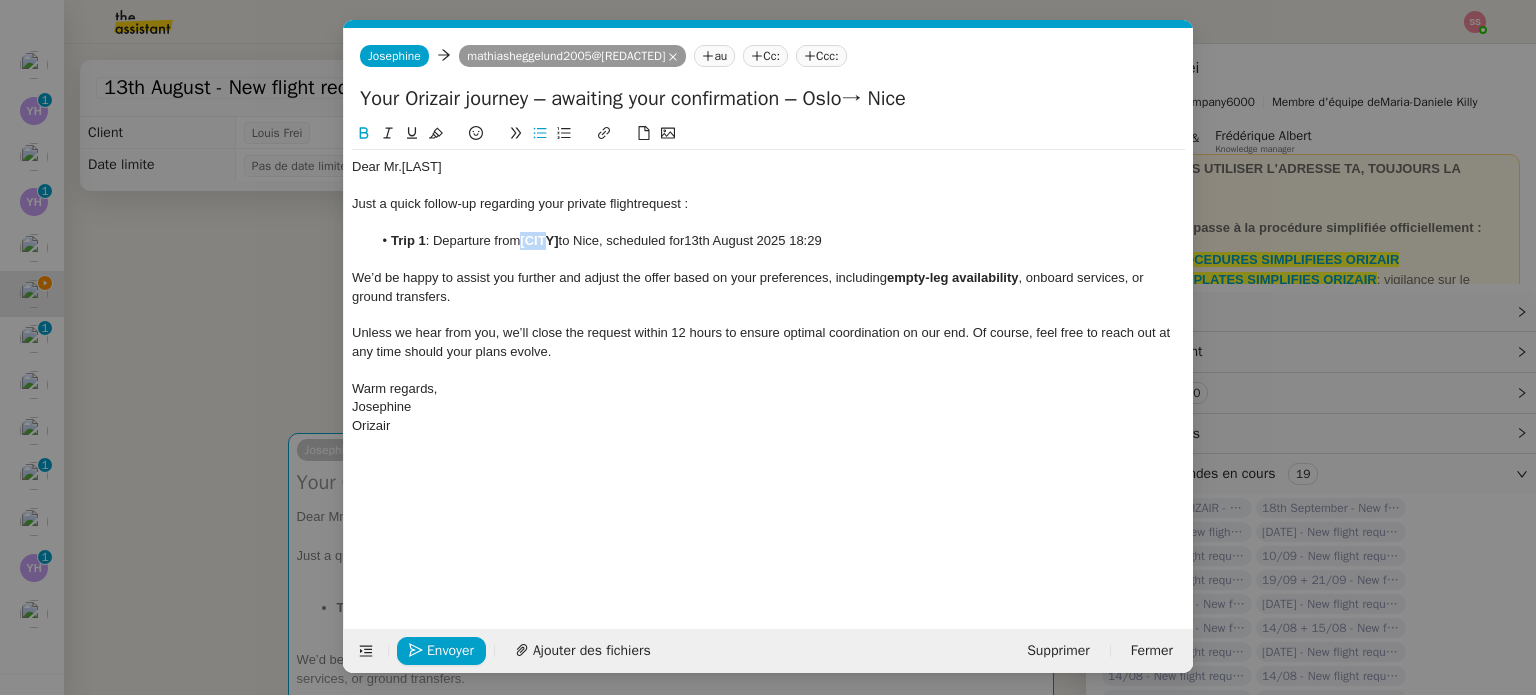 click 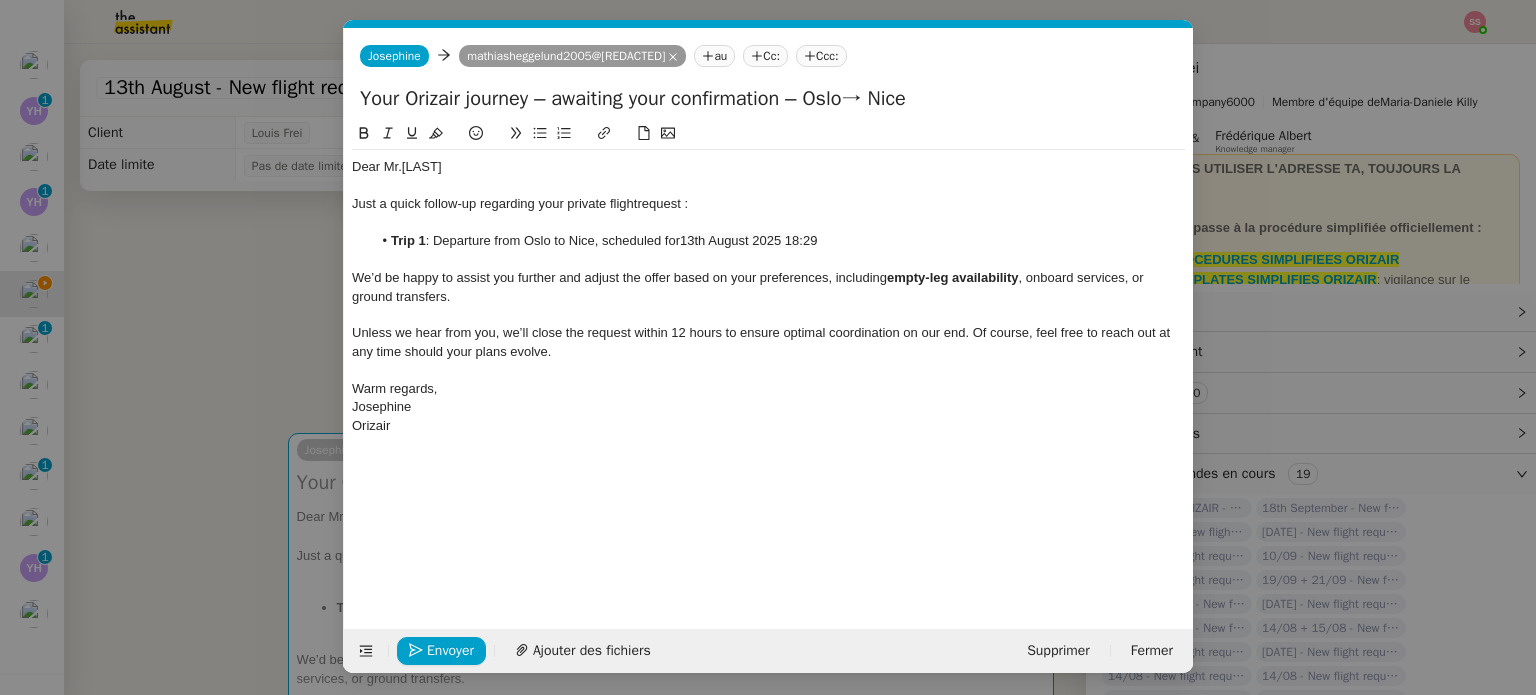click on "We’d be happy to assist you further and adjust the offer based on your preferences, including  empty-leg availability , onboard services, or ground transfers." 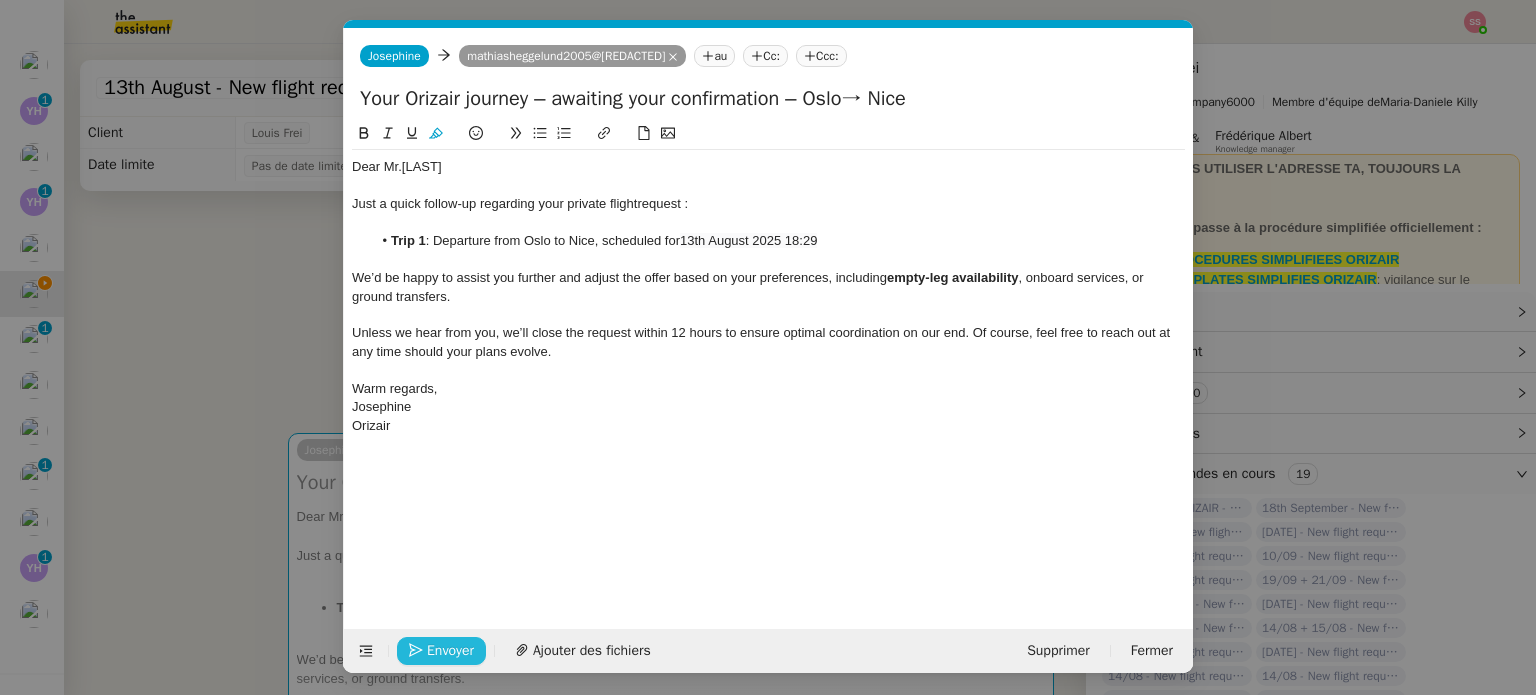 click on "Envoyer" 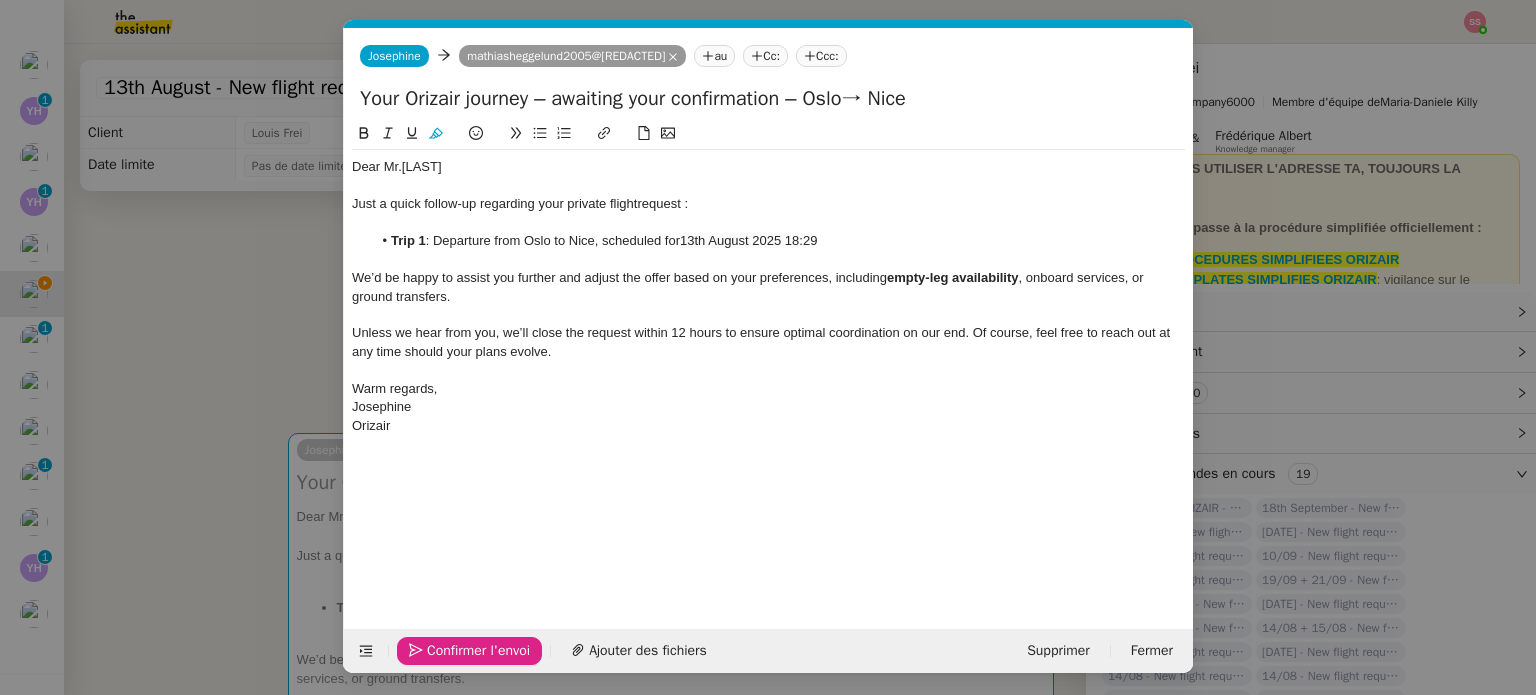 click on "Confirmer l'envoi" 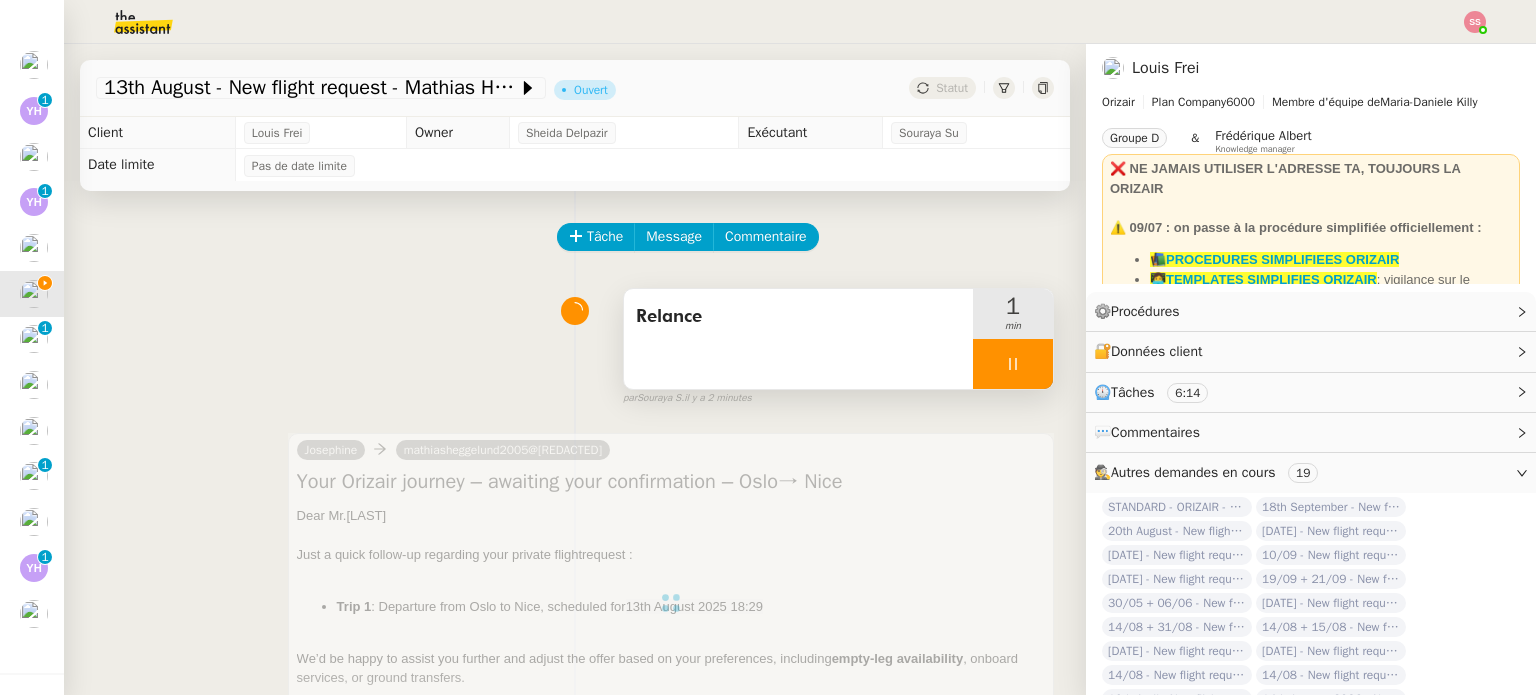 scroll, scrollTop: 282, scrollLeft: 0, axis: vertical 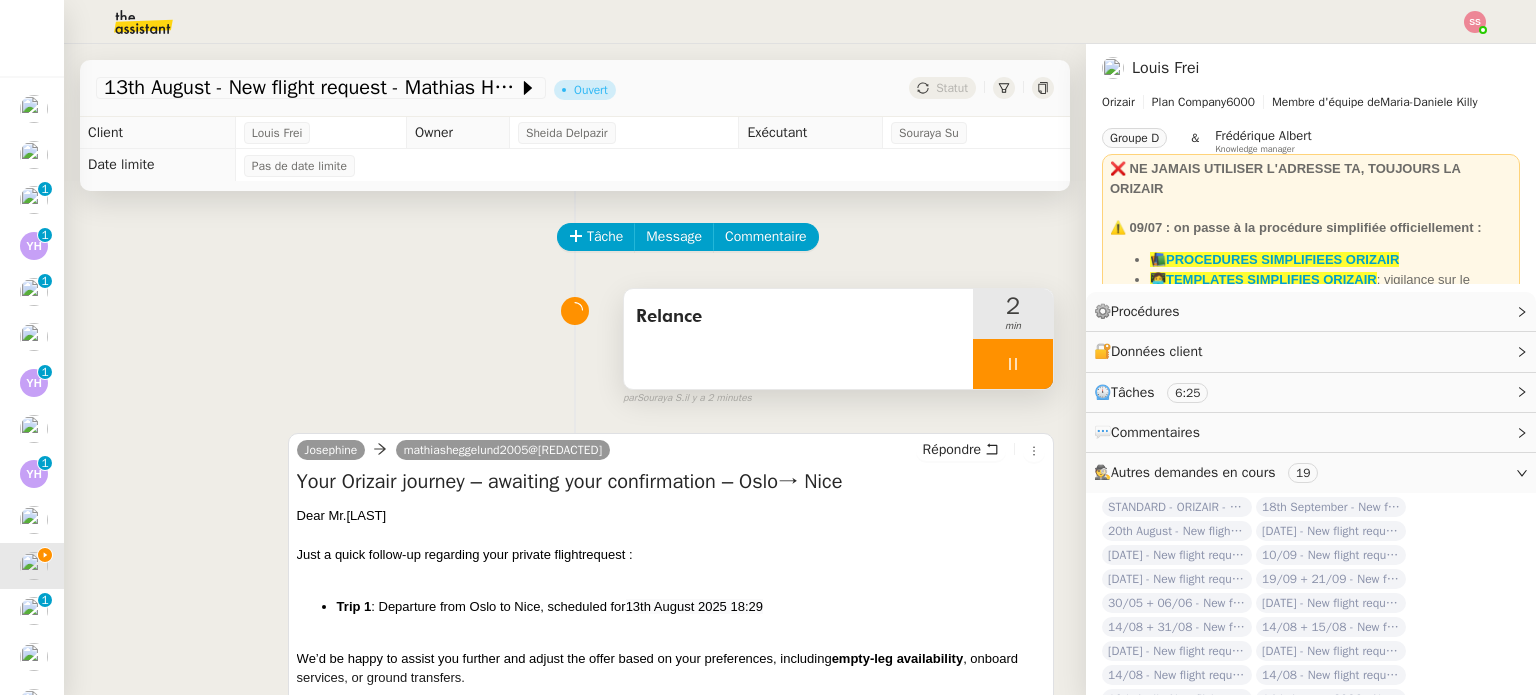 click at bounding box center [1013, 364] 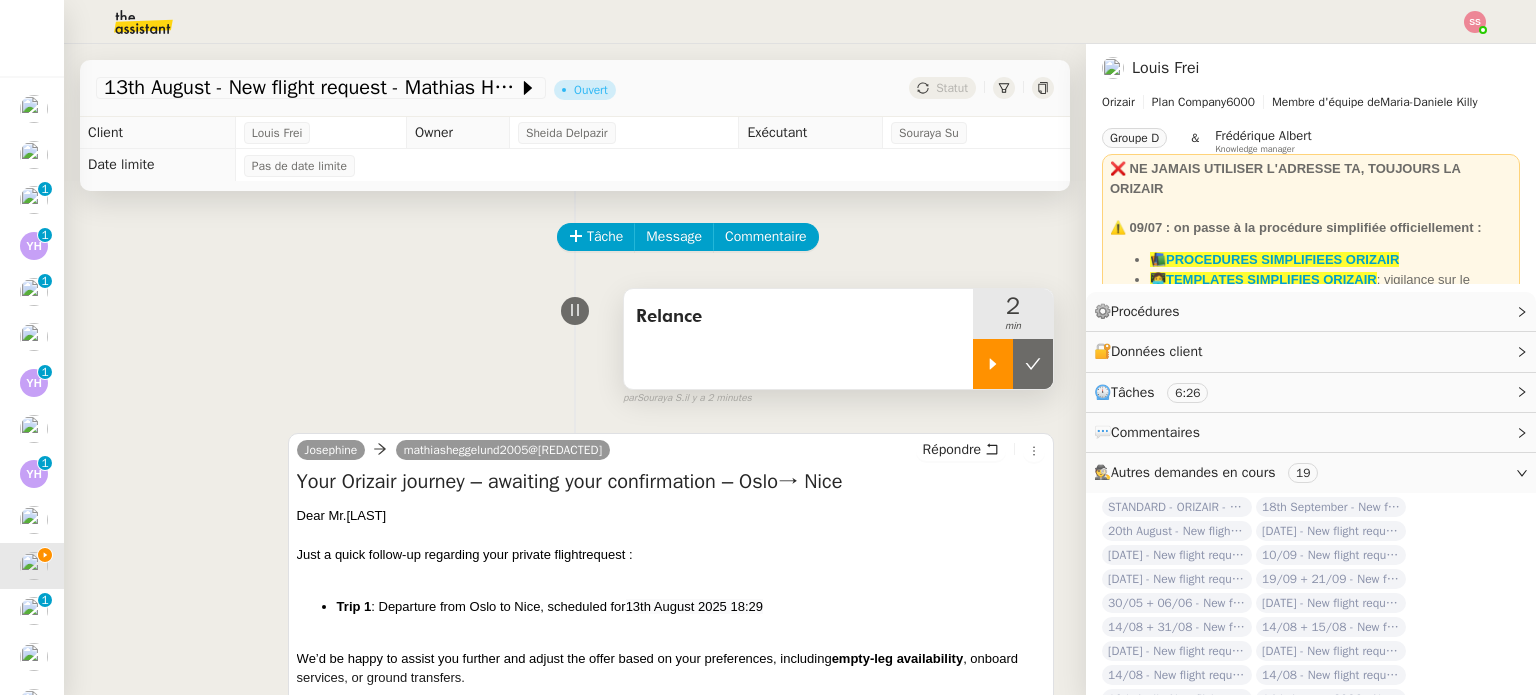 click 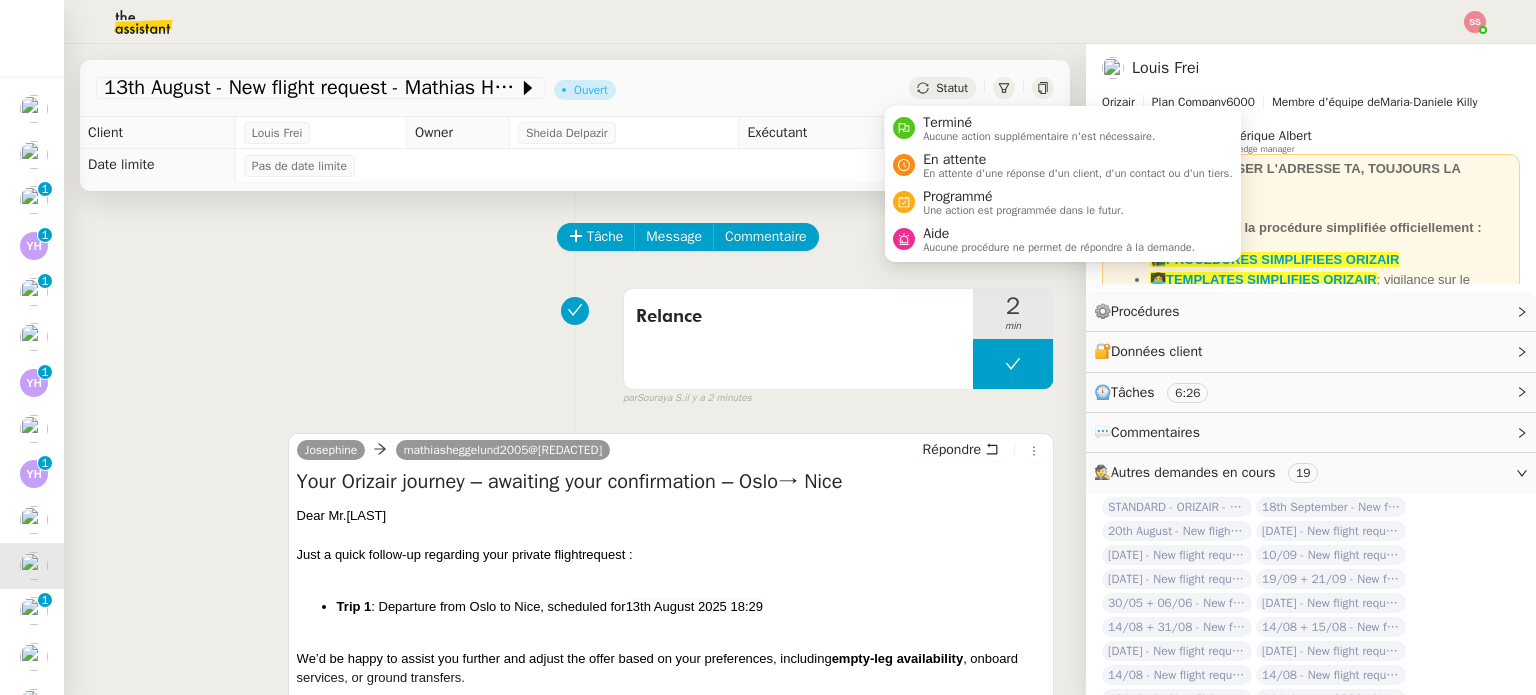 click on "Statut" 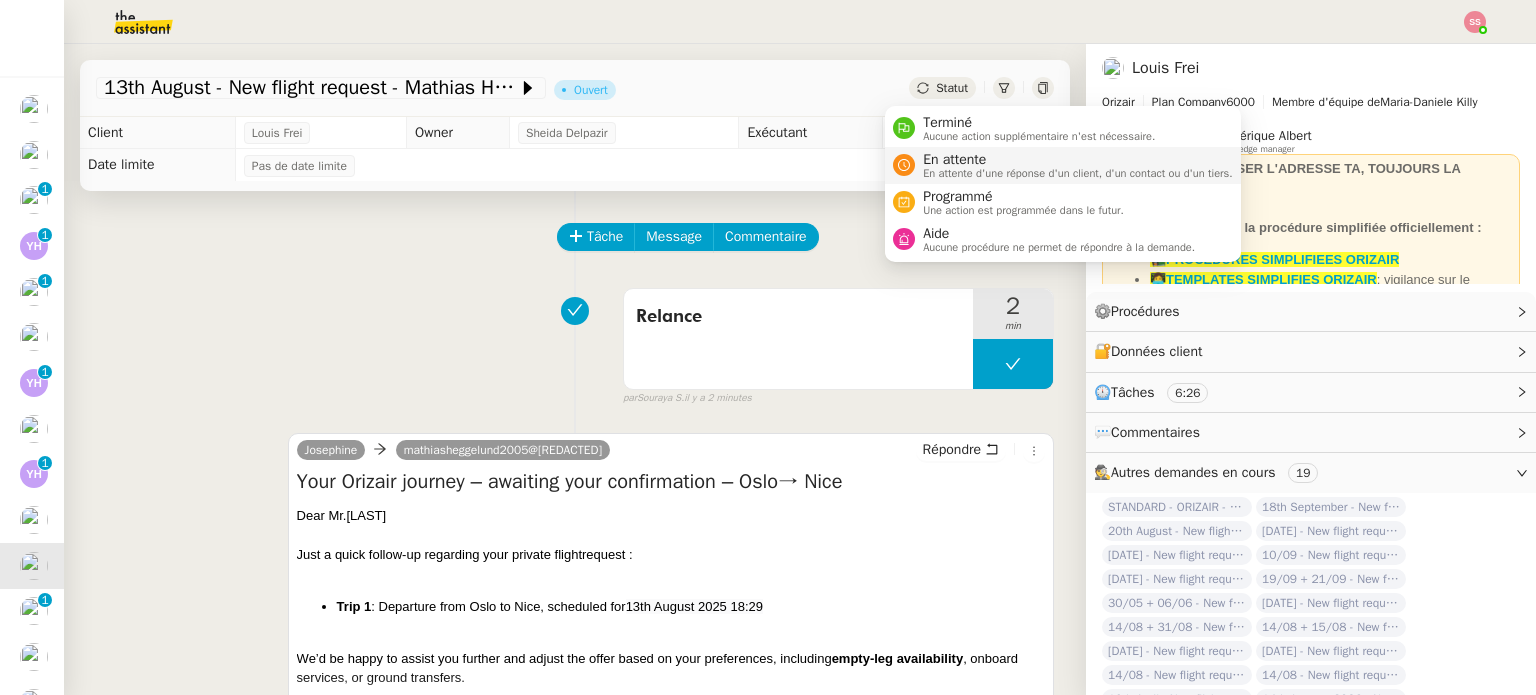 click on "En attente" at bounding box center (1078, 160) 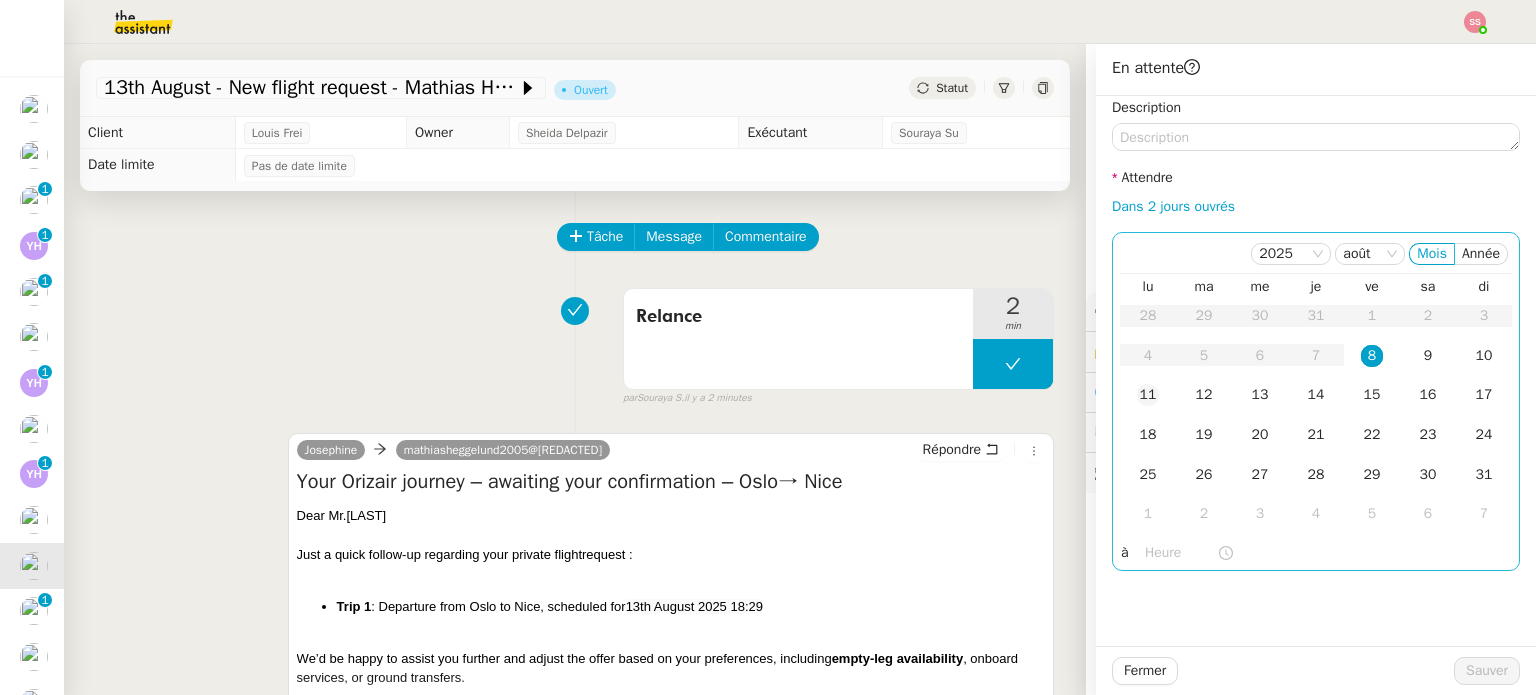 click on "11" 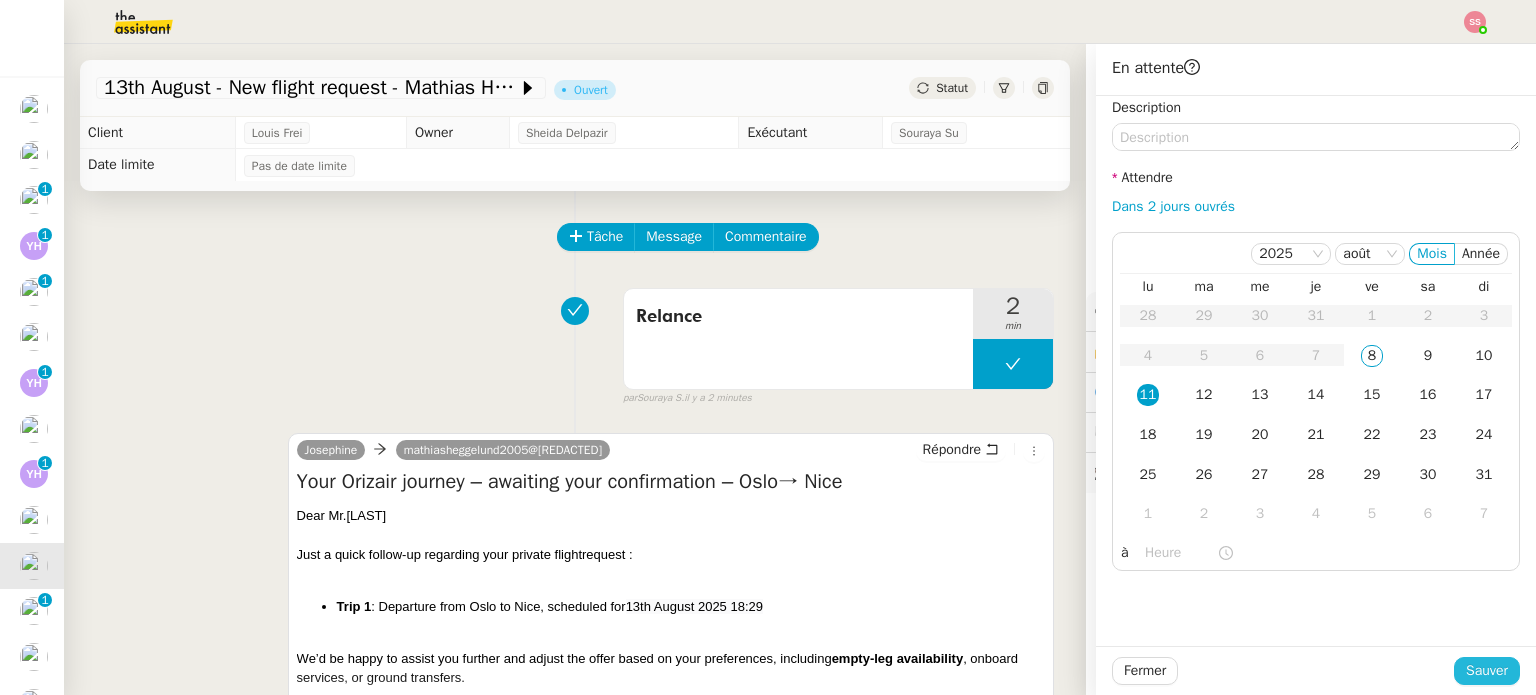 click on "Sauver" 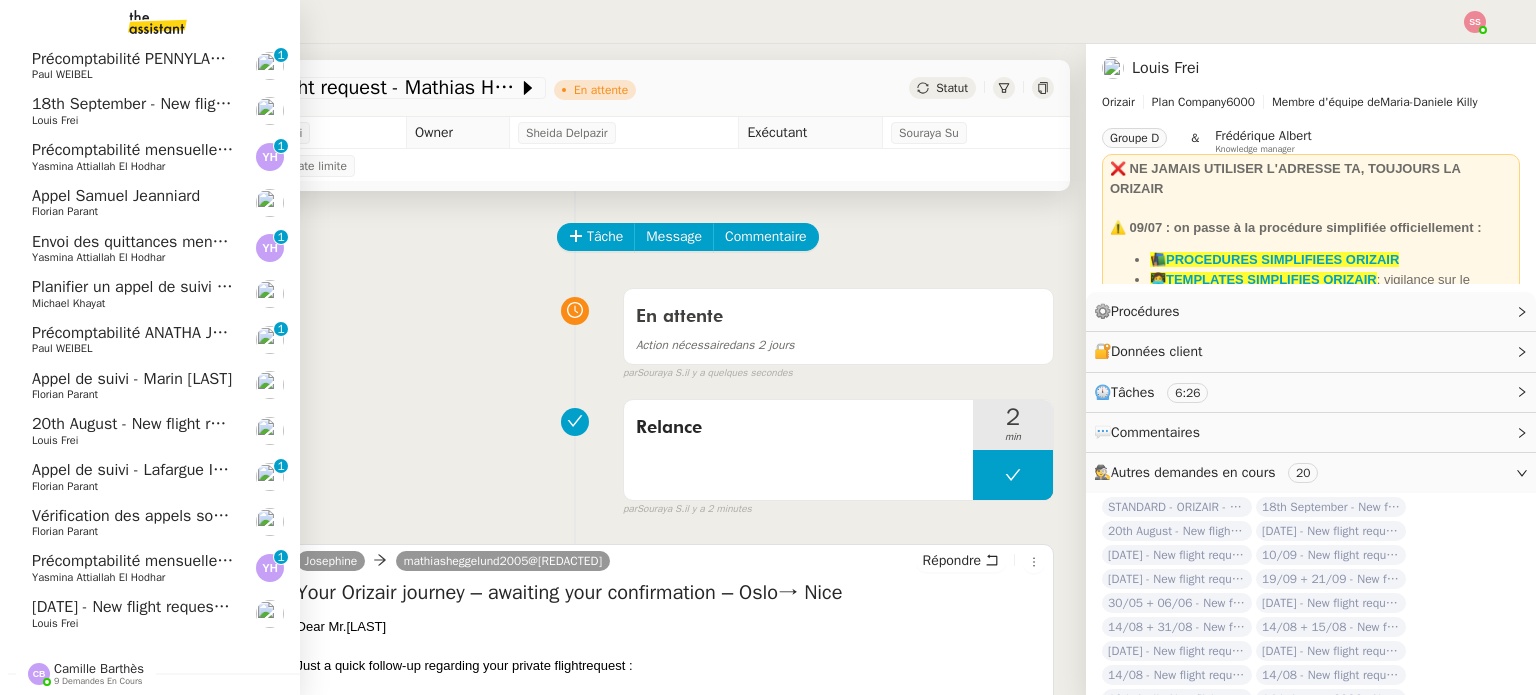 scroll, scrollTop: 236, scrollLeft: 0, axis: vertical 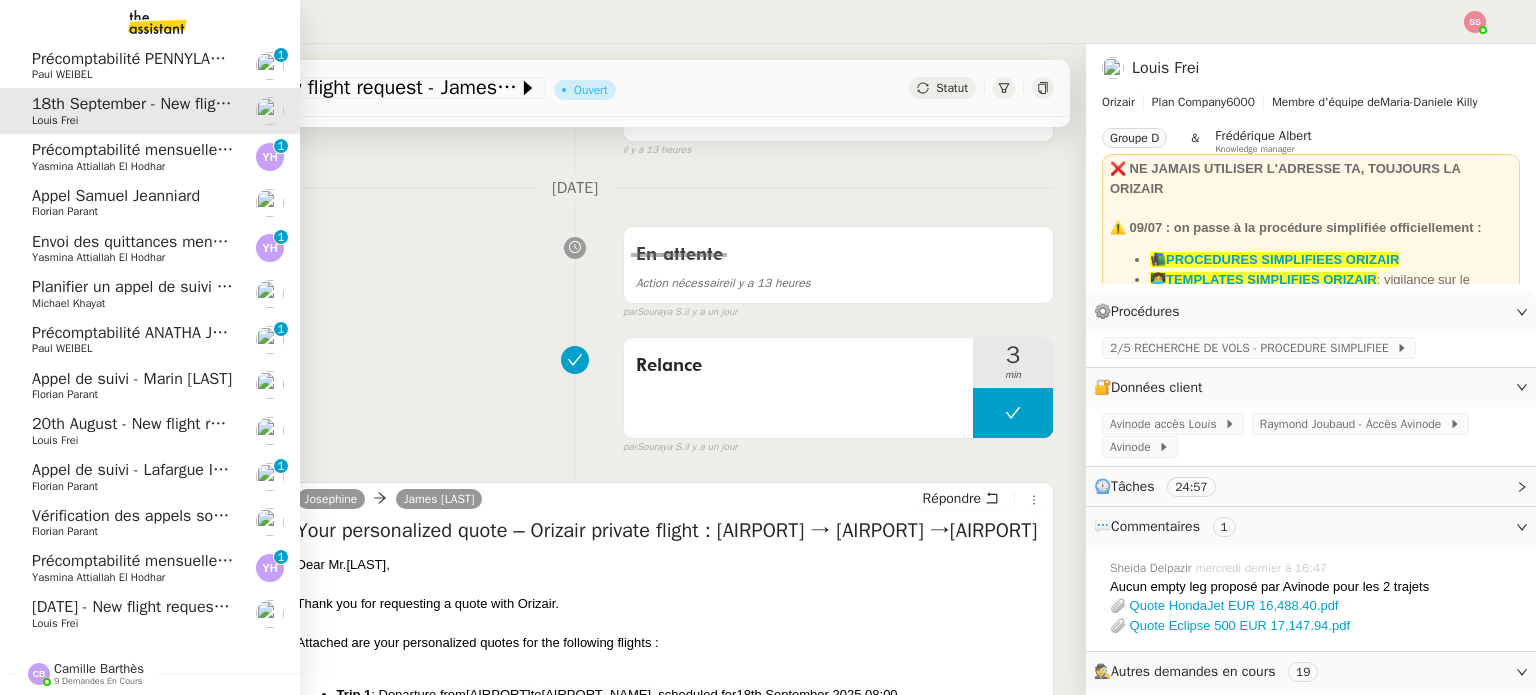 click on "[DAY] [MONTH] [YEAR] - New flight request - [FIRST] [LAST]" 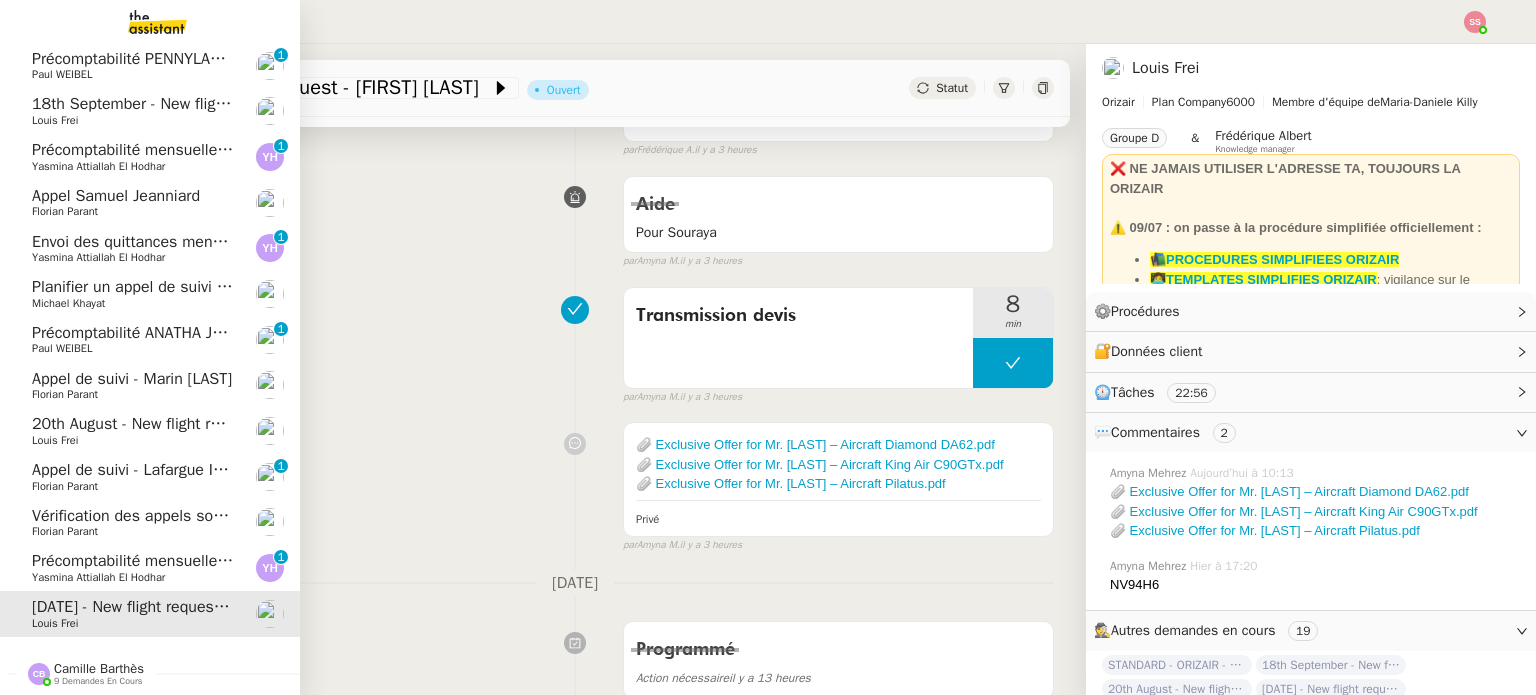 click on "[DATE]  - New flight request - [FIRST] [LAST]" 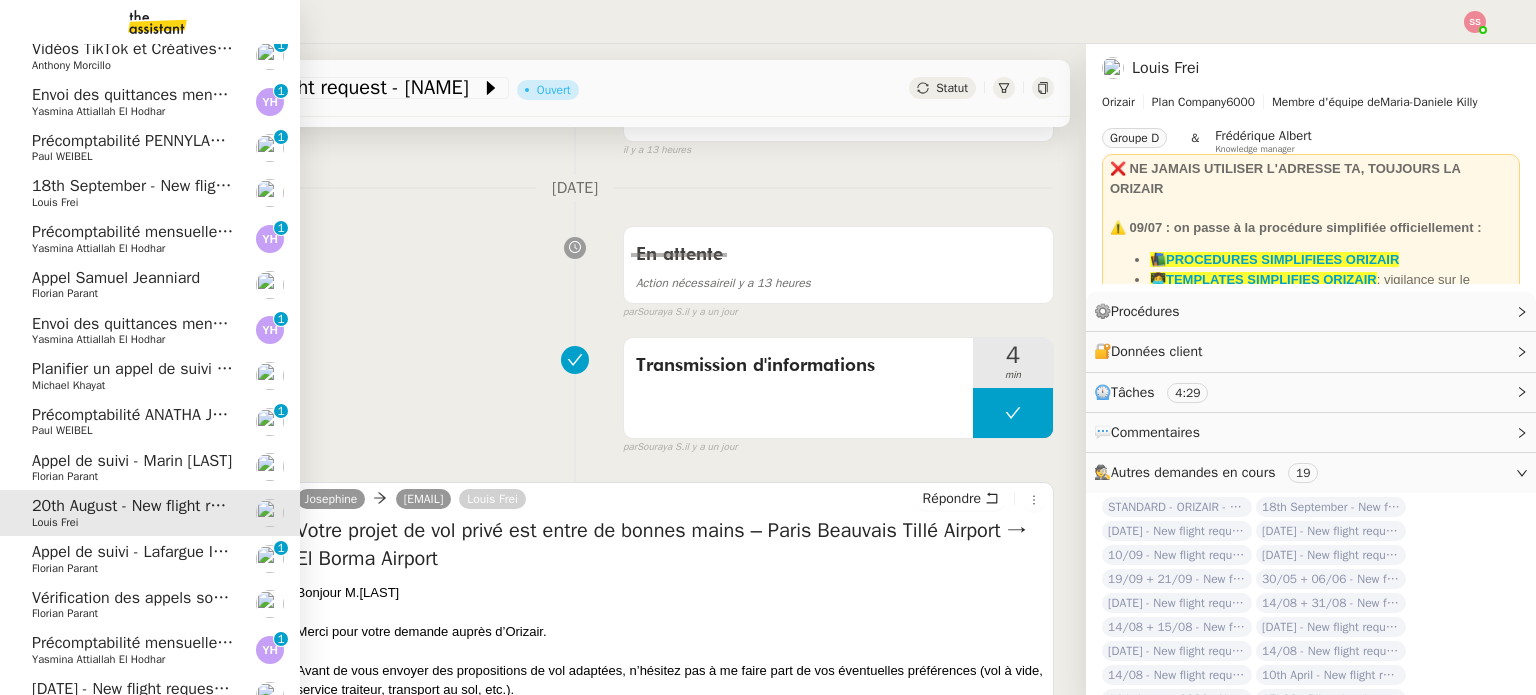 scroll, scrollTop: 36, scrollLeft: 0, axis: vertical 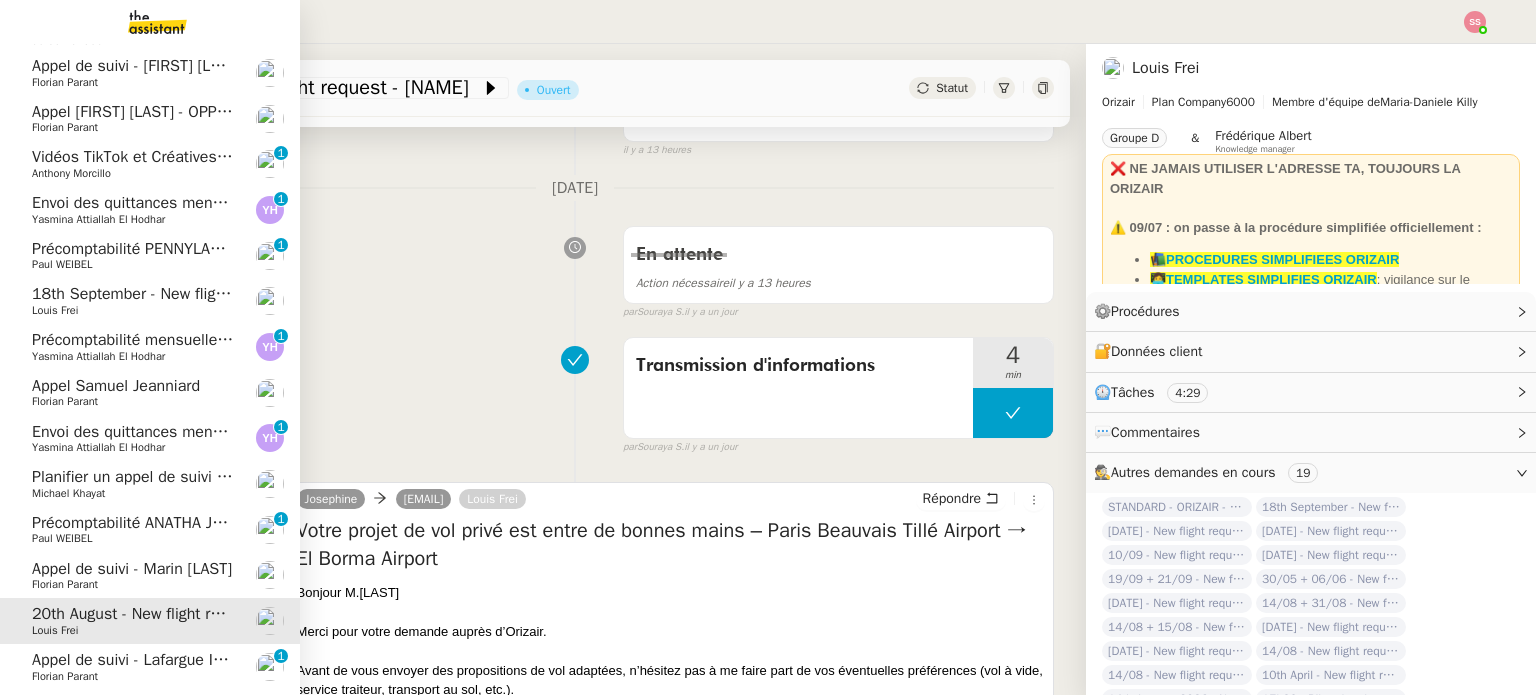 click on "[DATE]  - New flight request - [FIRST] [LAST]" 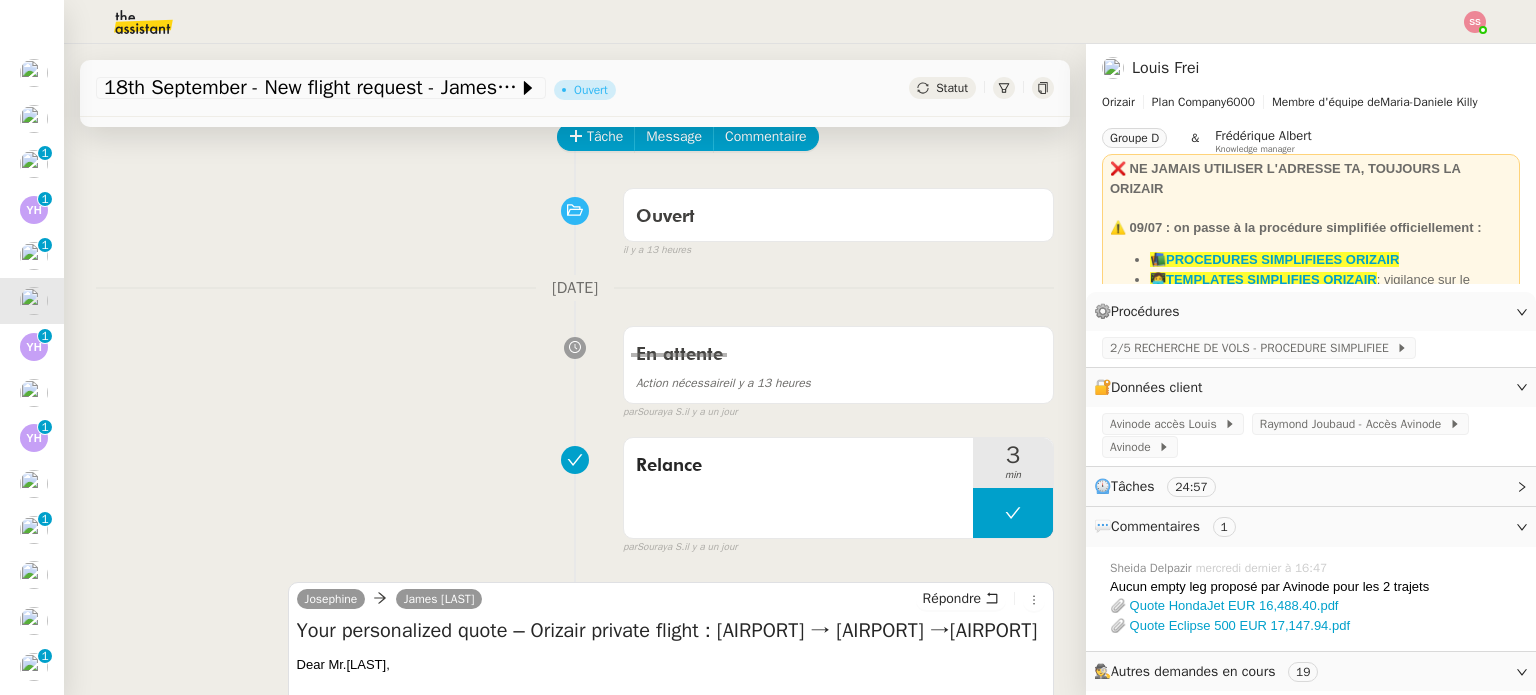 scroll, scrollTop: 100, scrollLeft: 0, axis: vertical 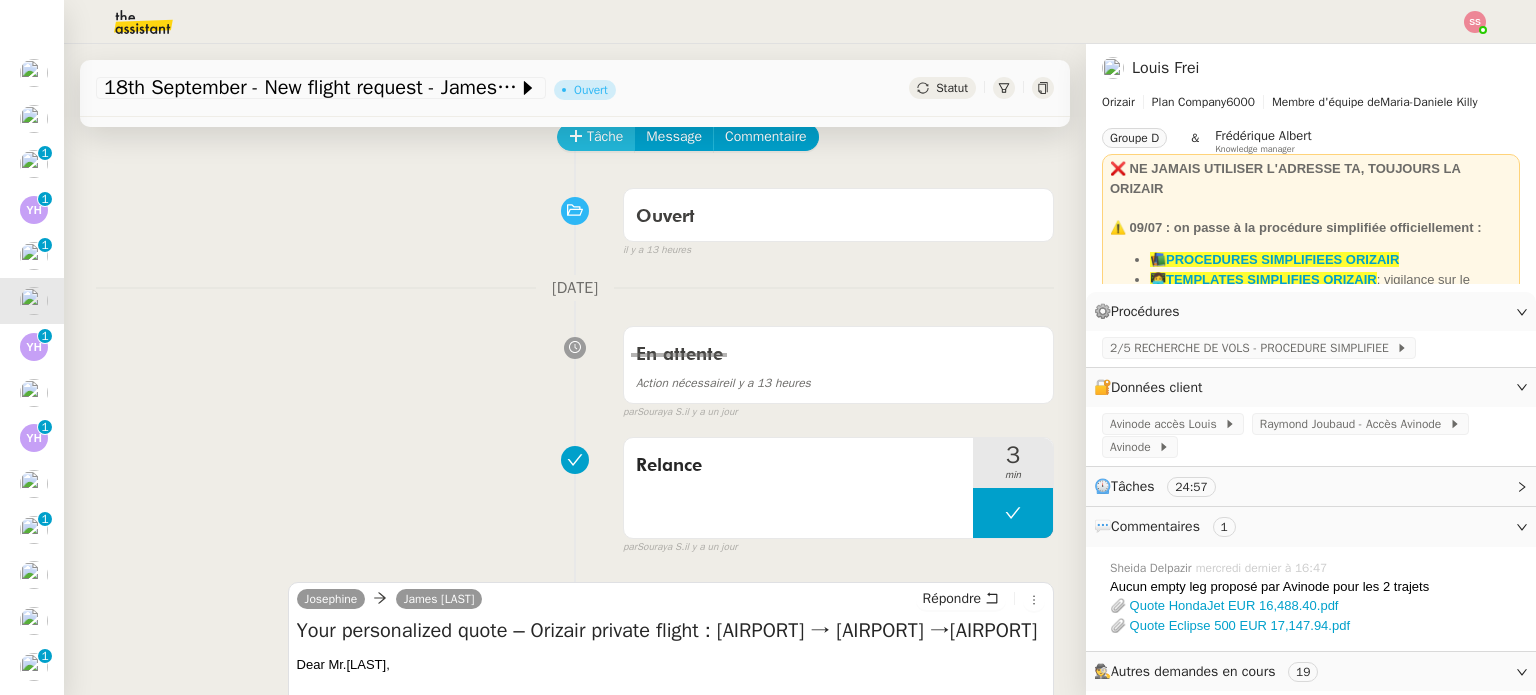 click on "Tâche" 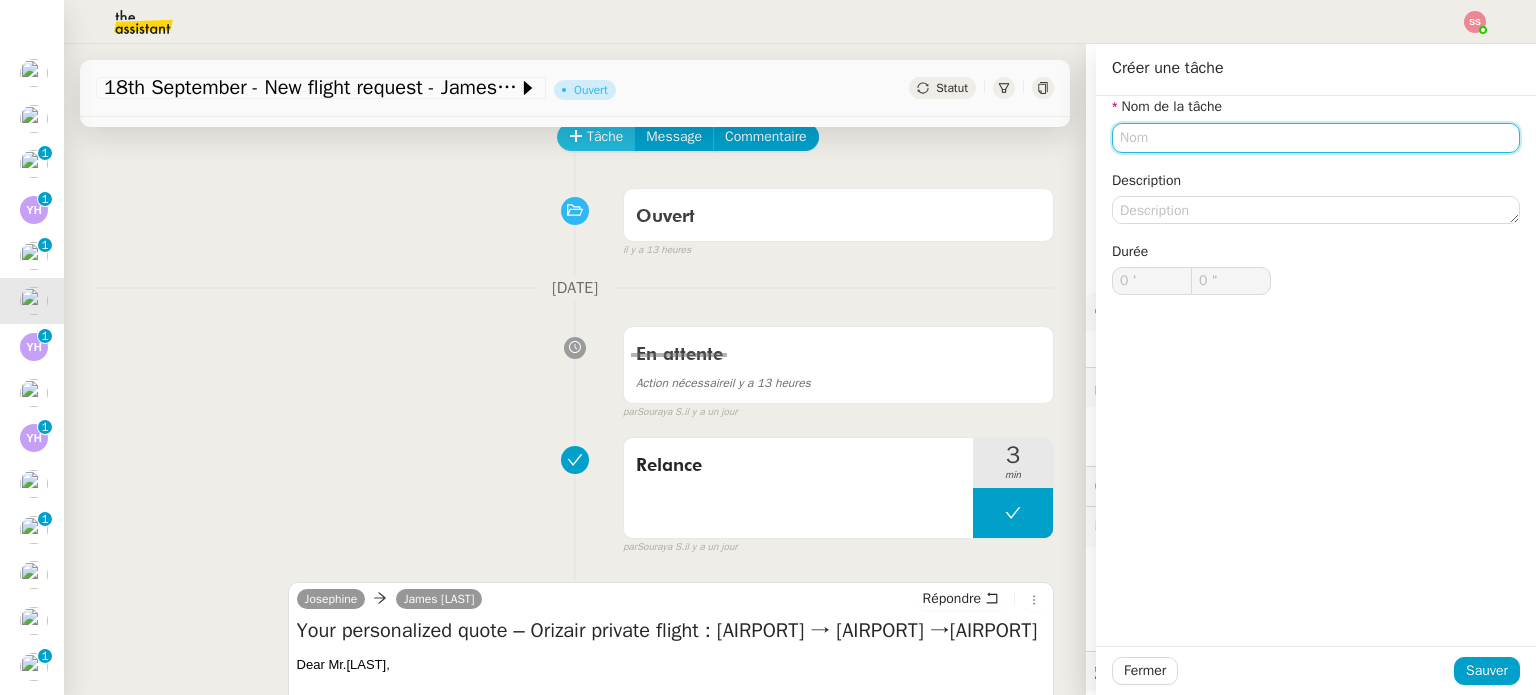 type on "r" 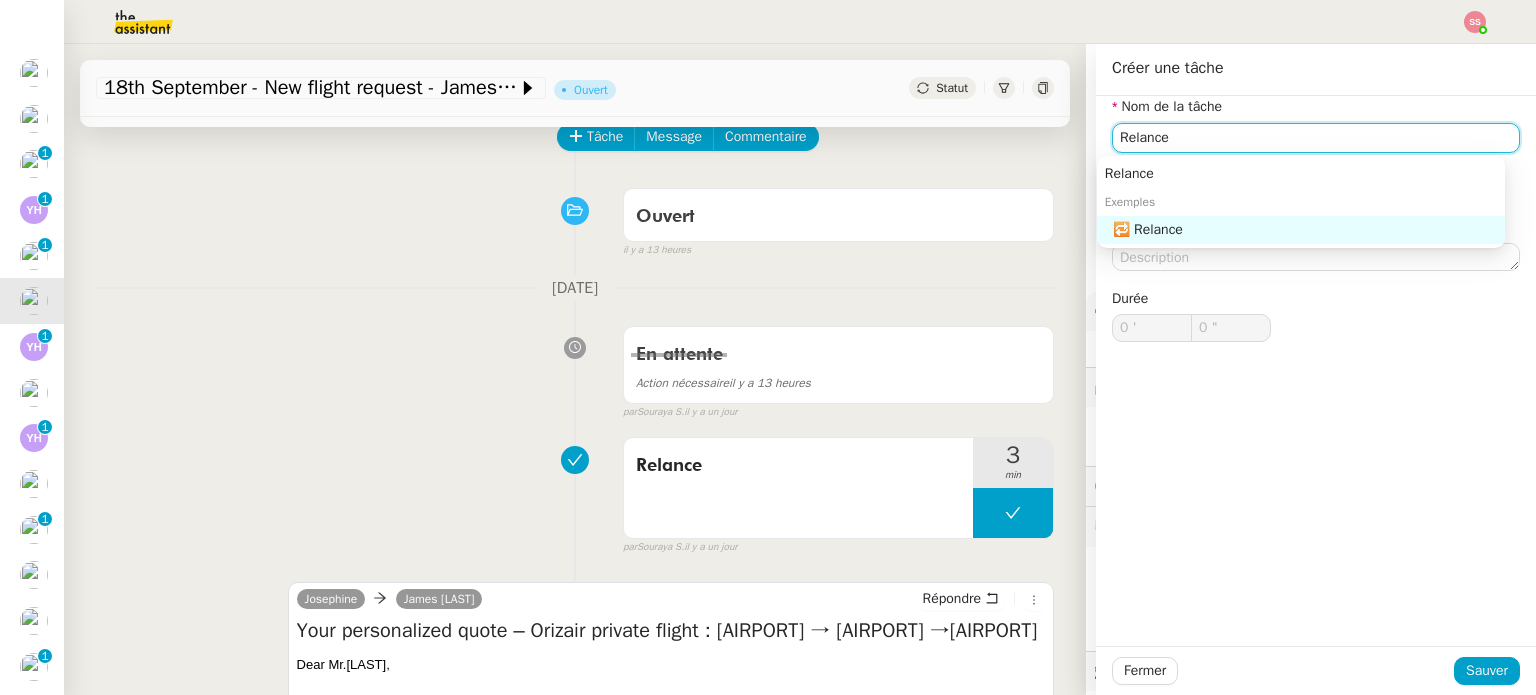 click on "🔁 Relance" 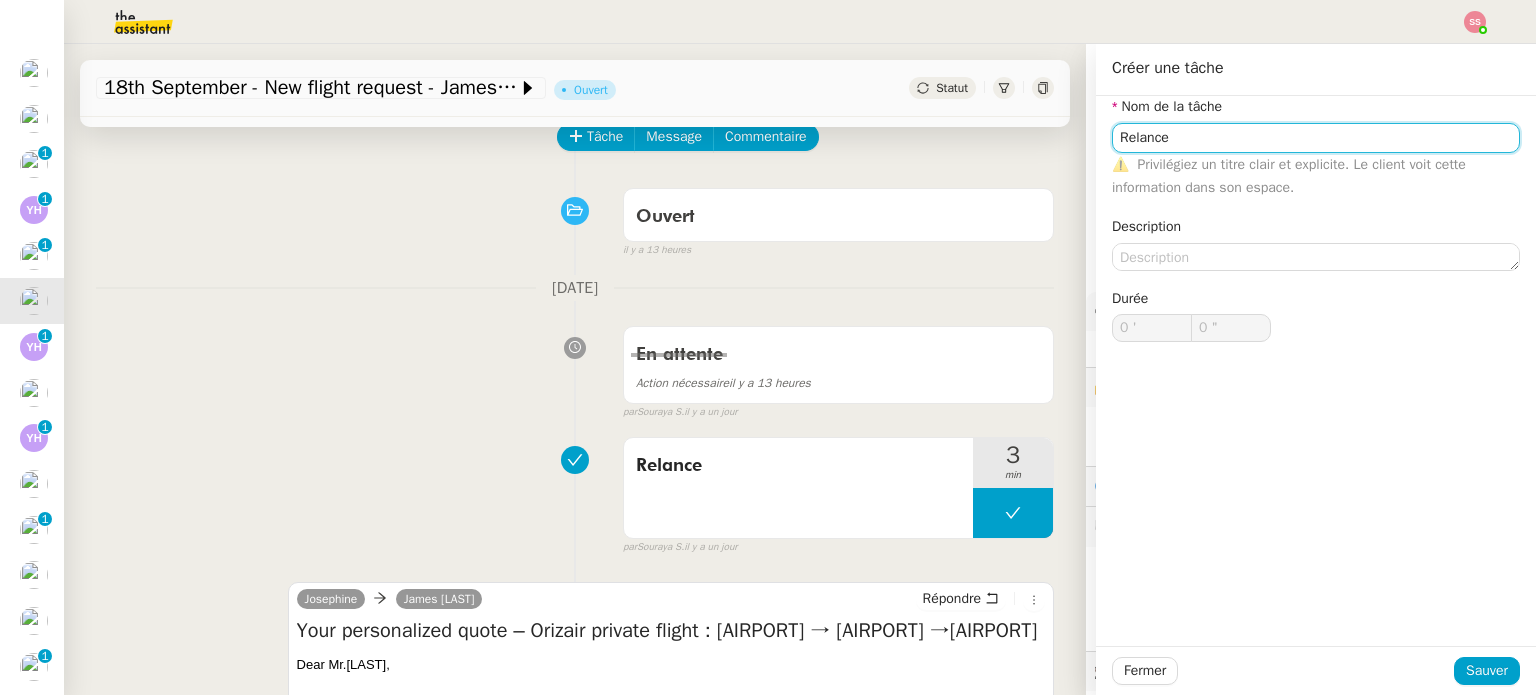 type on "Relance" 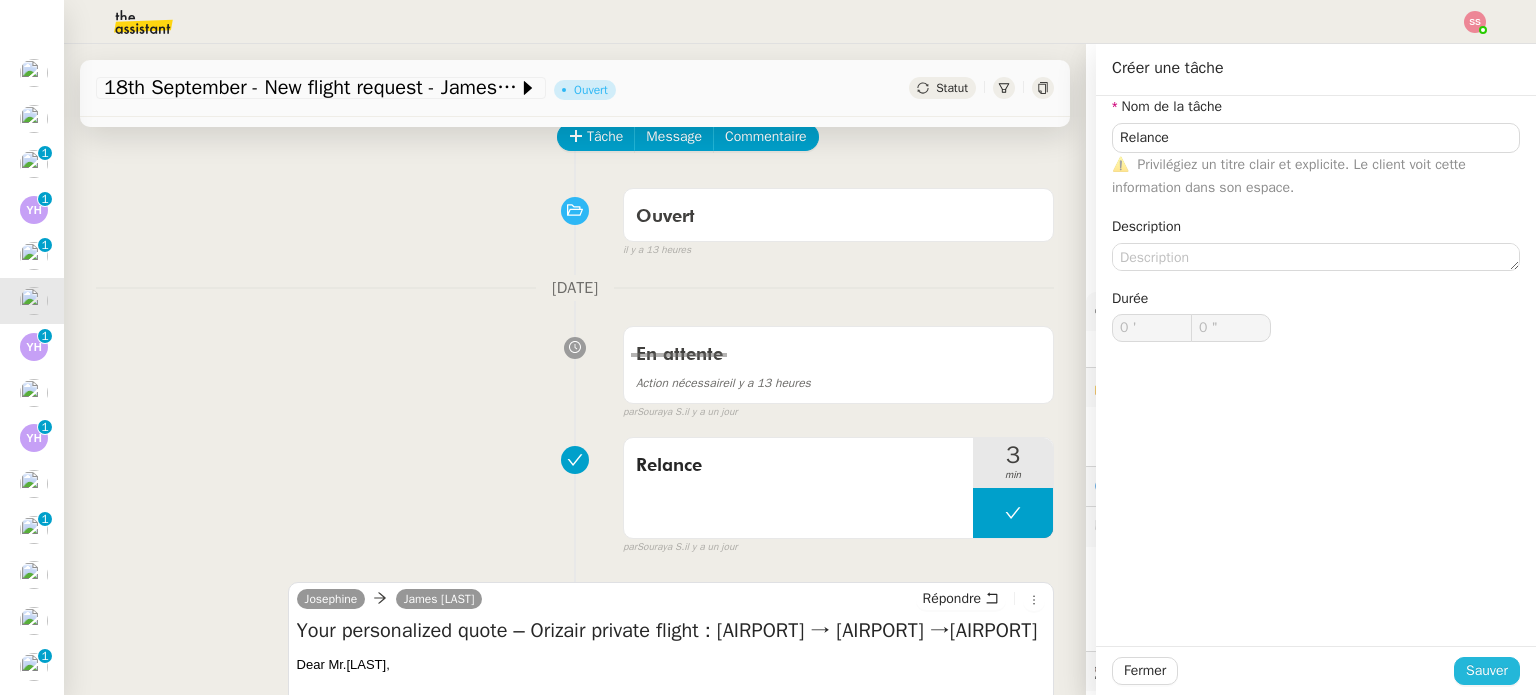 click on "Sauver" 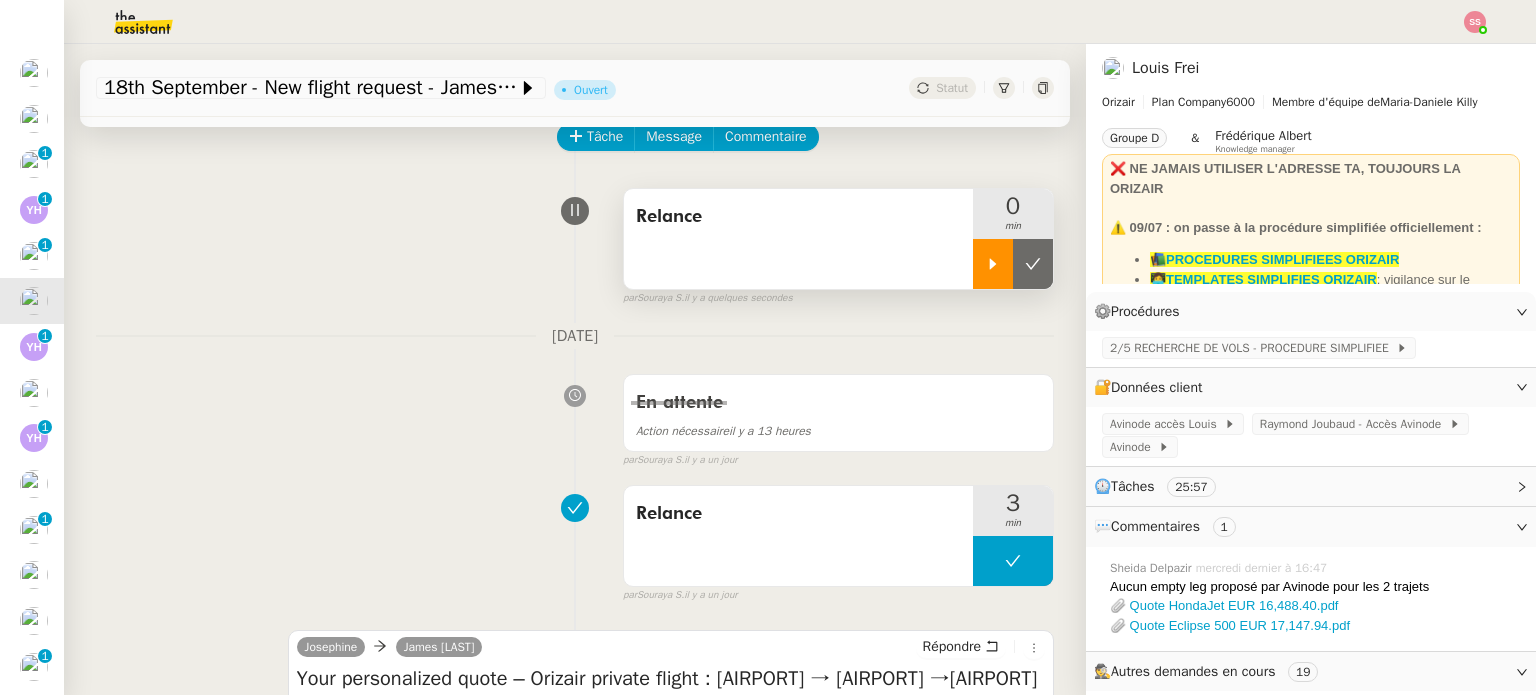 click at bounding box center (993, 264) 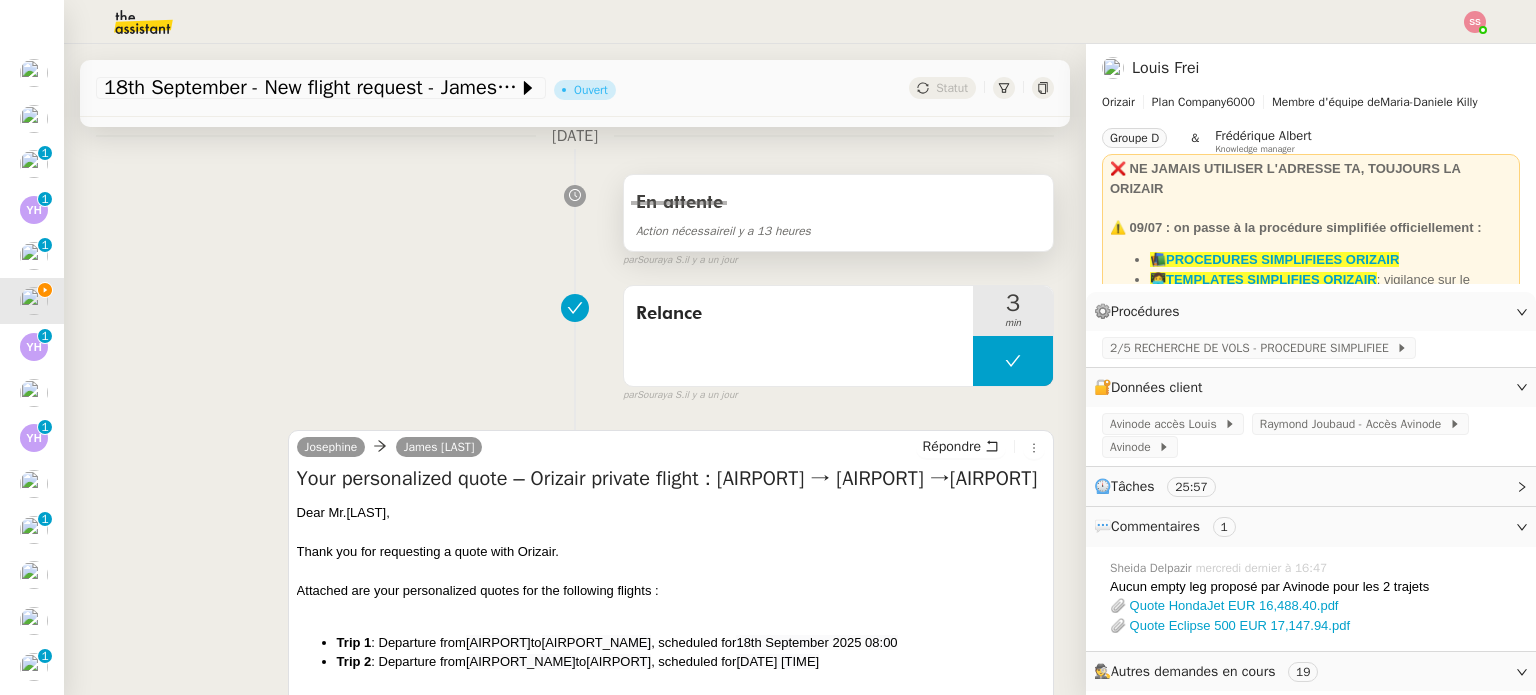 scroll, scrollTop: 700, scrollLeft: 0, axis: vertical 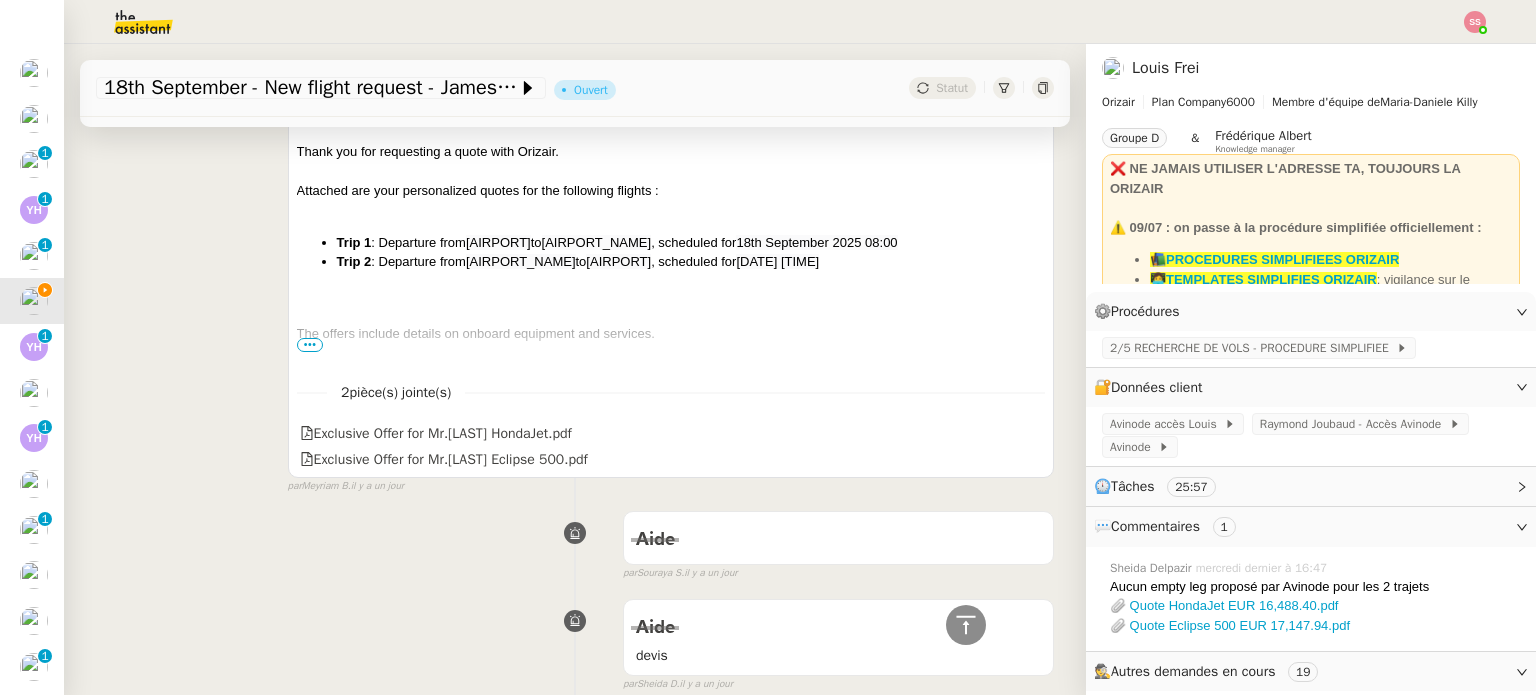 click on "•••" at bounding box center [310, 345] 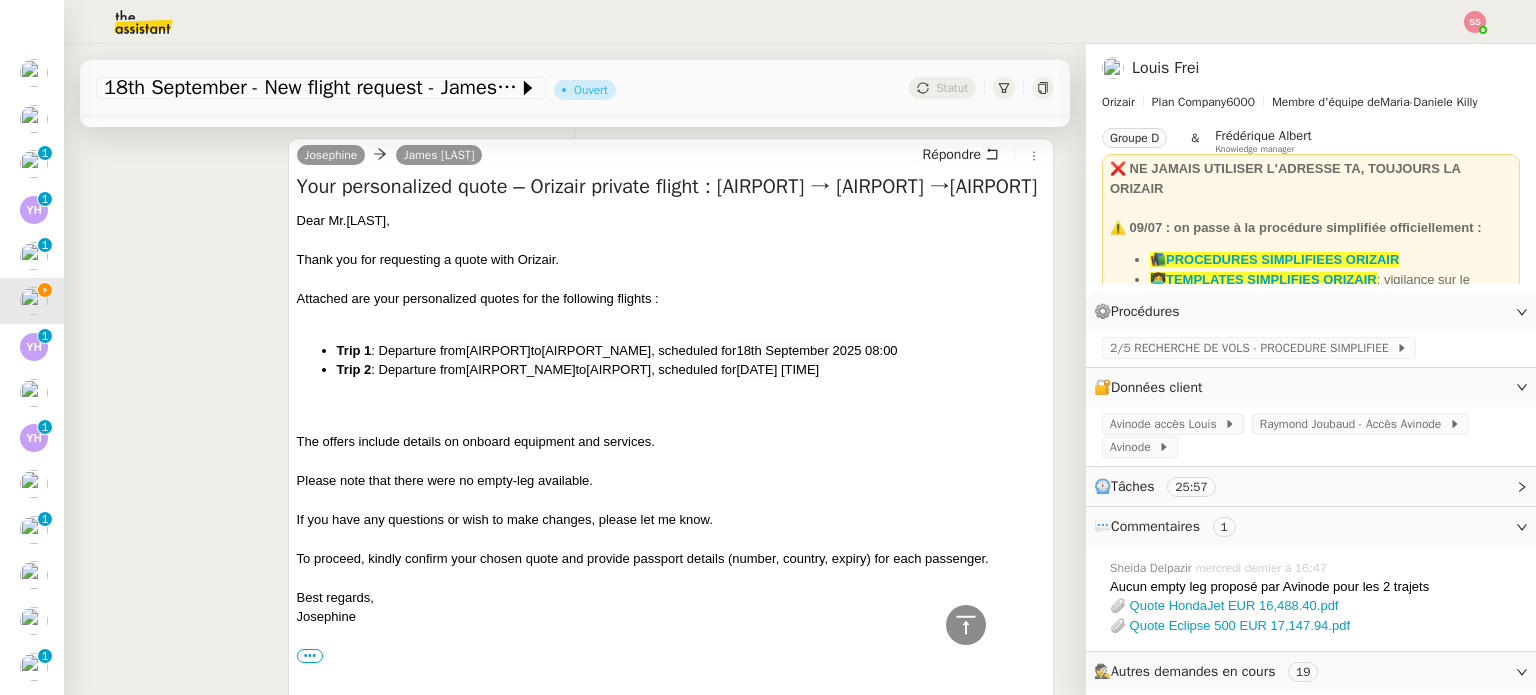 scroll, scrollTop: 400, scrollLeft: 0, axis: vertical 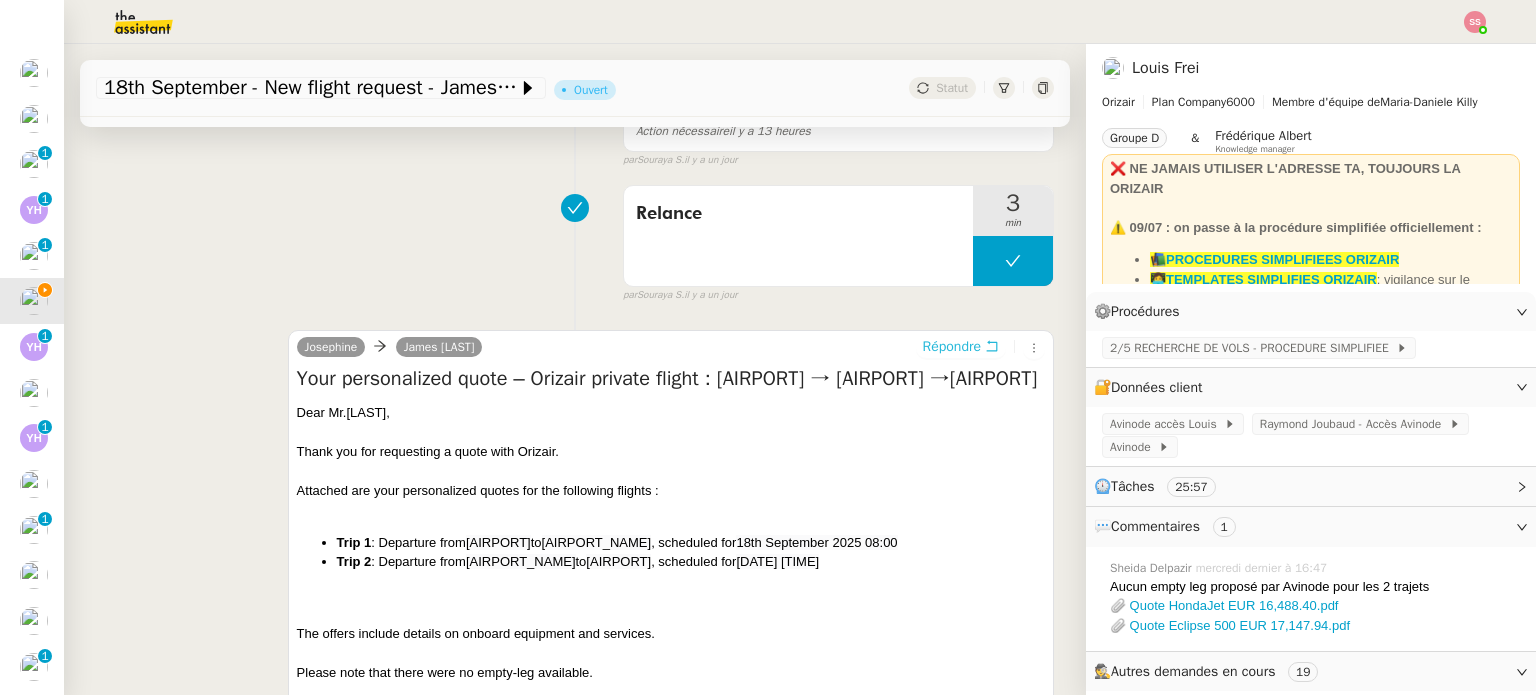 click on "Répondre" at bounding box center [952, 347] 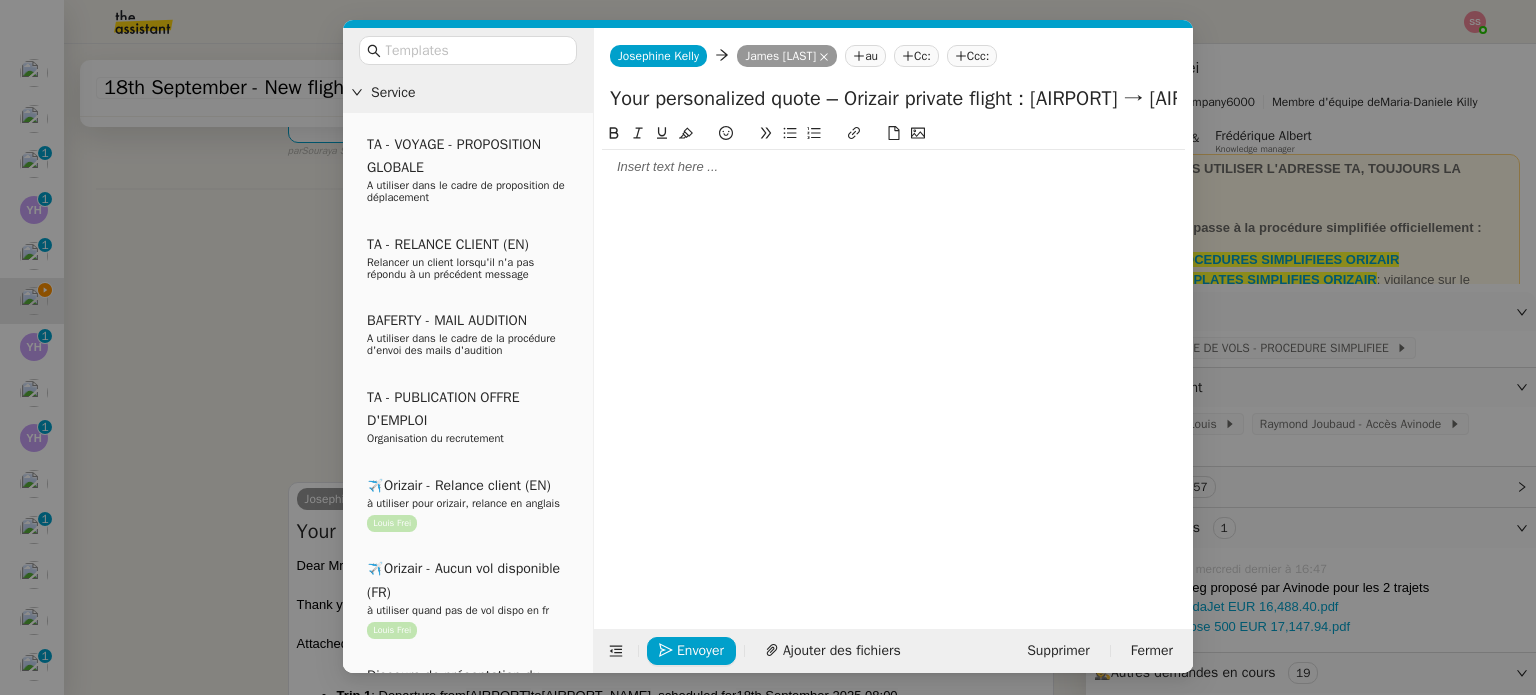 scroll, scrollTop: 581, scrollLeft: 0, axis: vertical 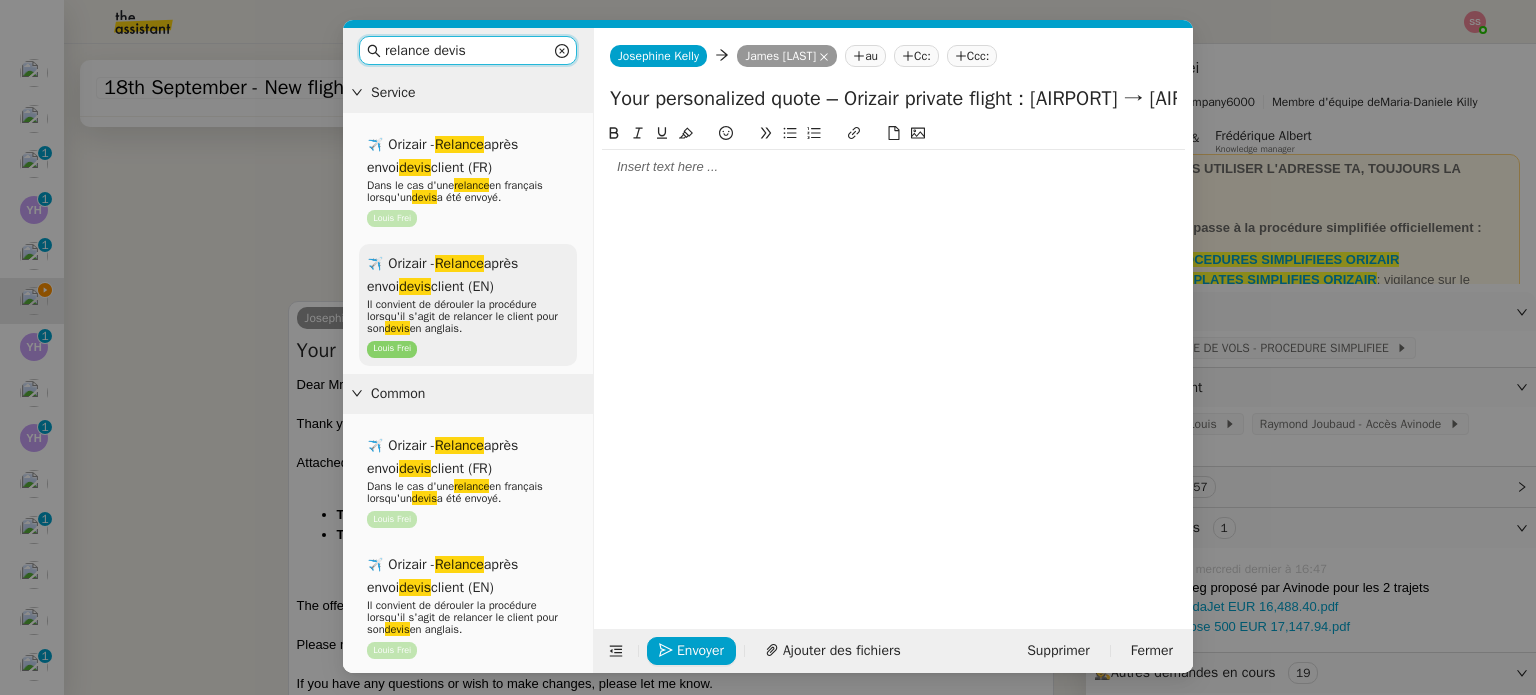 type on "relance devis" 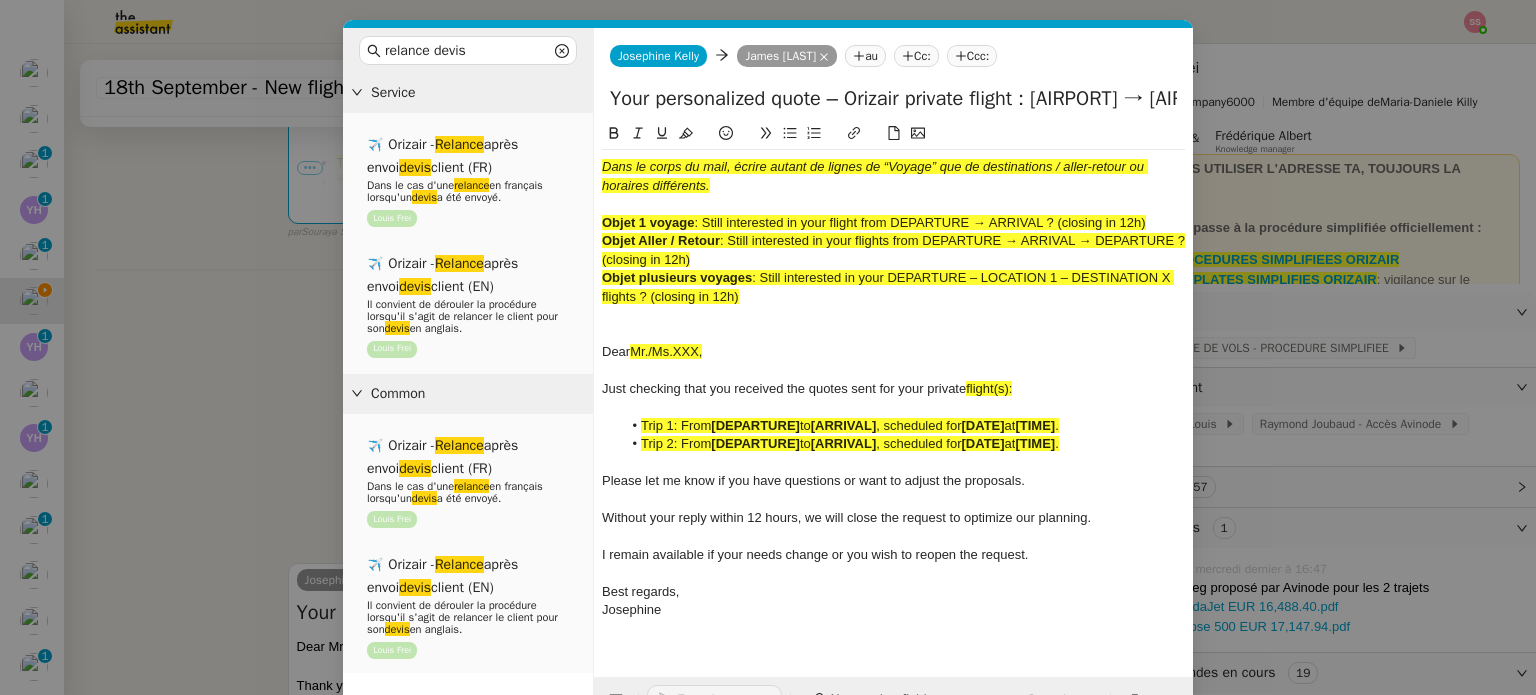 scroll, scrollTop: 816, scrollLeft: 0, axis: vertical 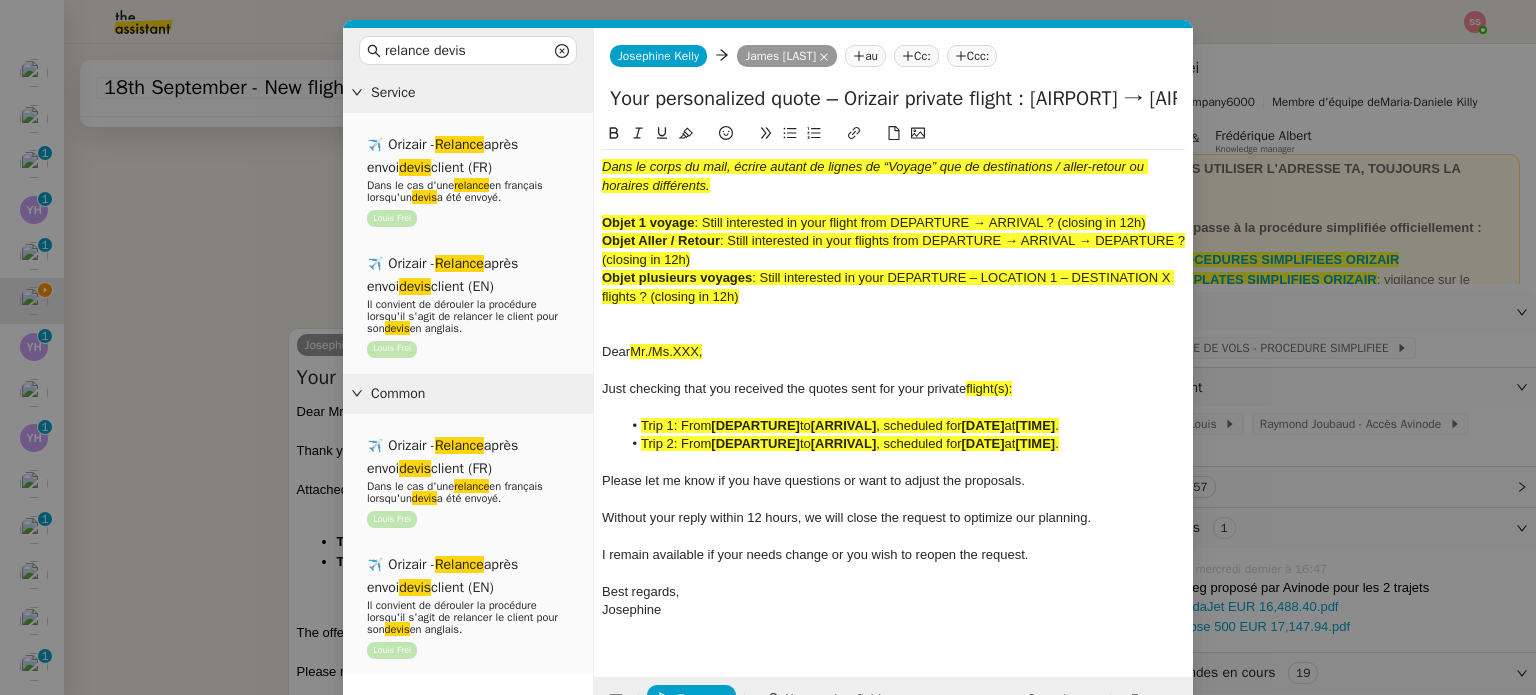 click on ": Still interested in your flight from DEPARTURE → ARRIVAL ? (closing in 12h)" 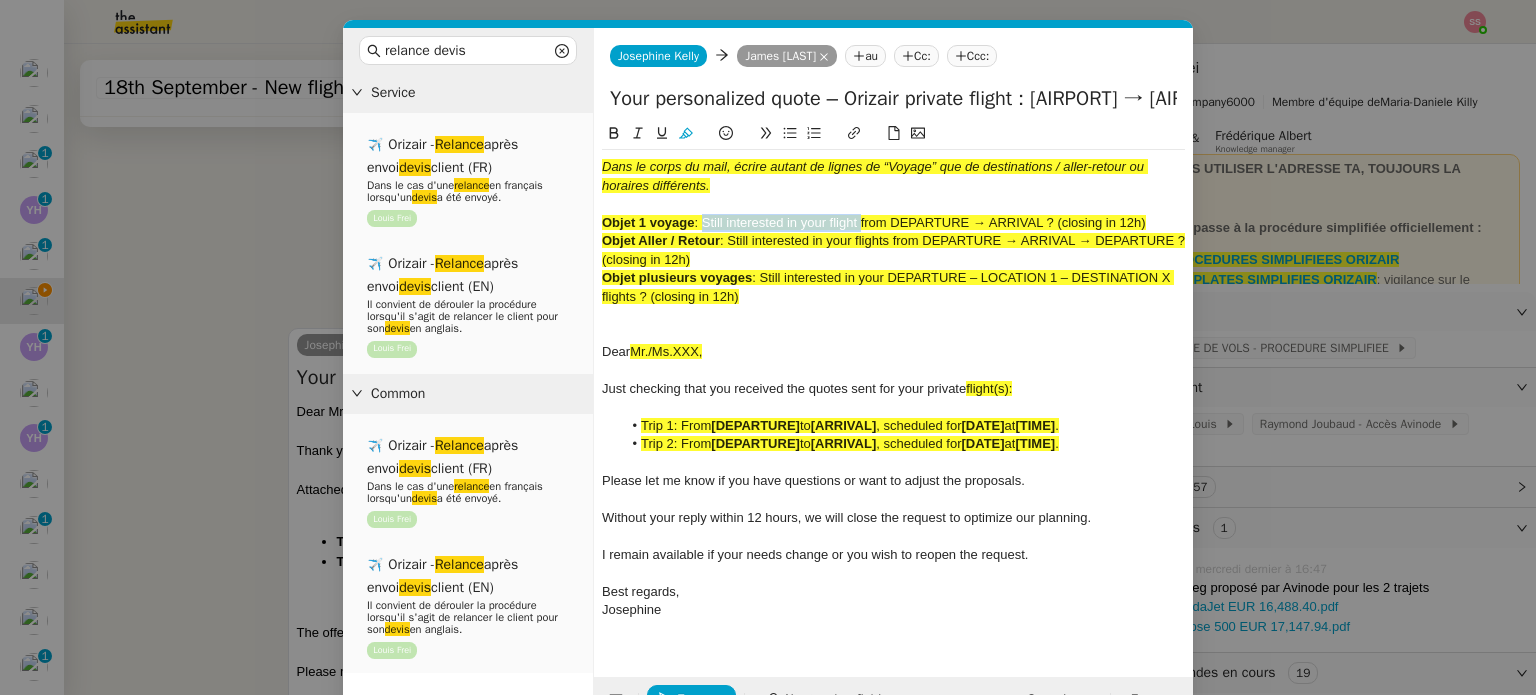drag, startPoint x: 703, startPoint y: 219, endPoint x: 860, endPoint y: 218, distance: 157.00319 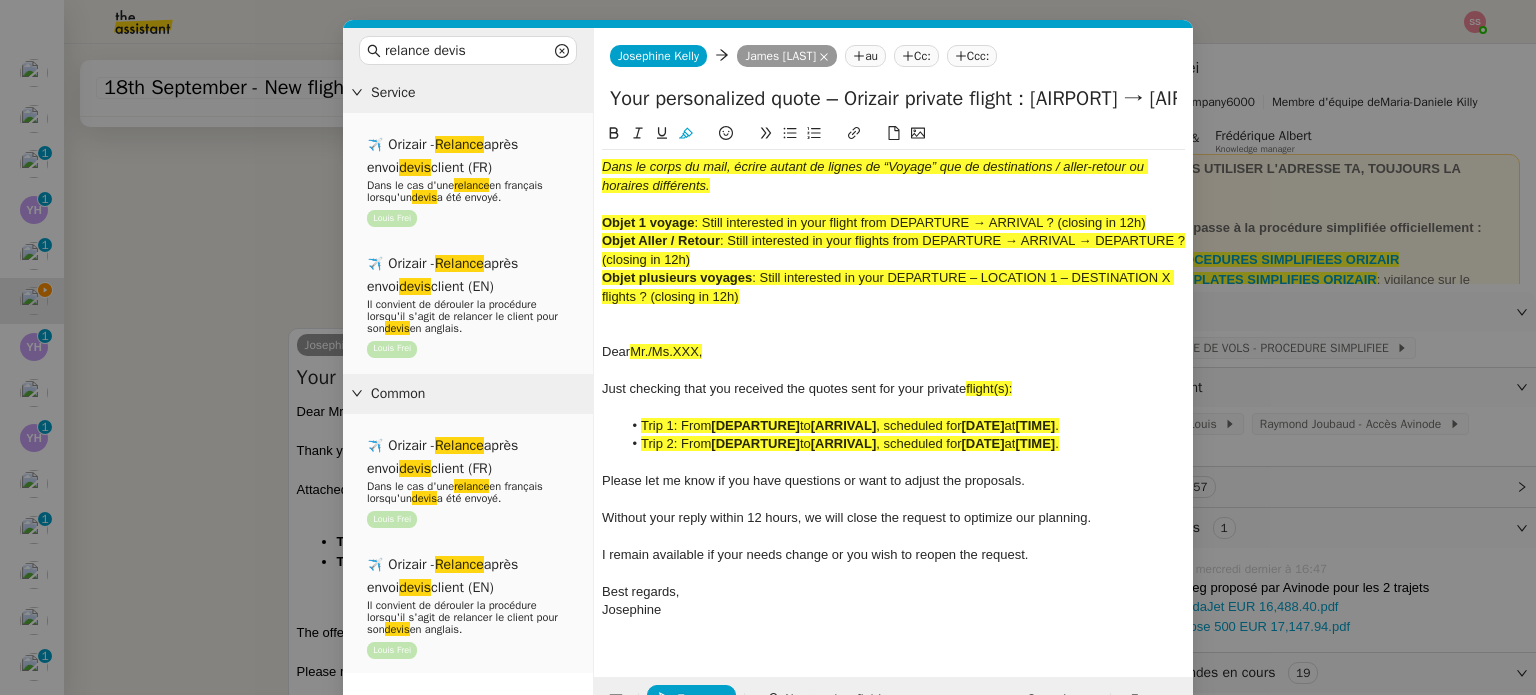 drag, startPoint x: 1049, startPoint y: 100, endPoint x: 581, endPoint y: 102, distance: 468.00427 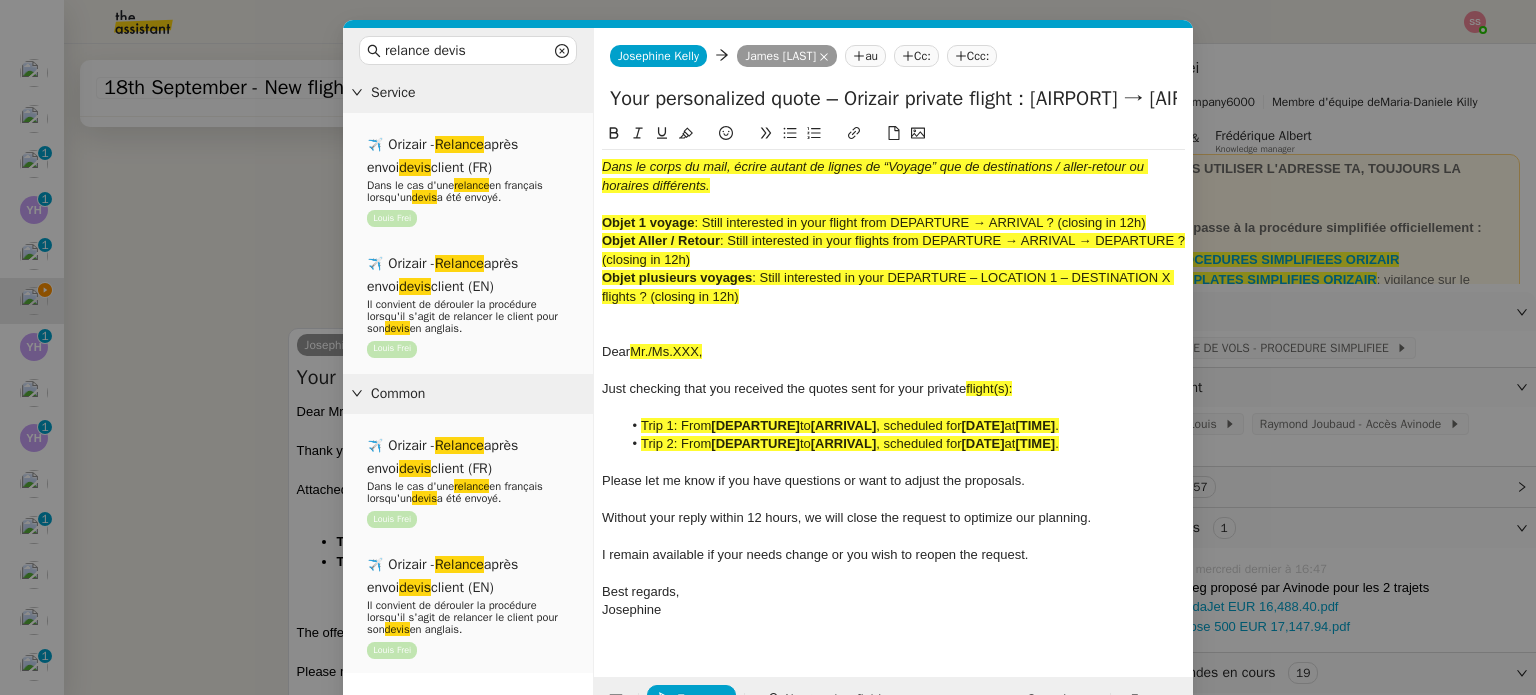 paste on "Still interested in your" 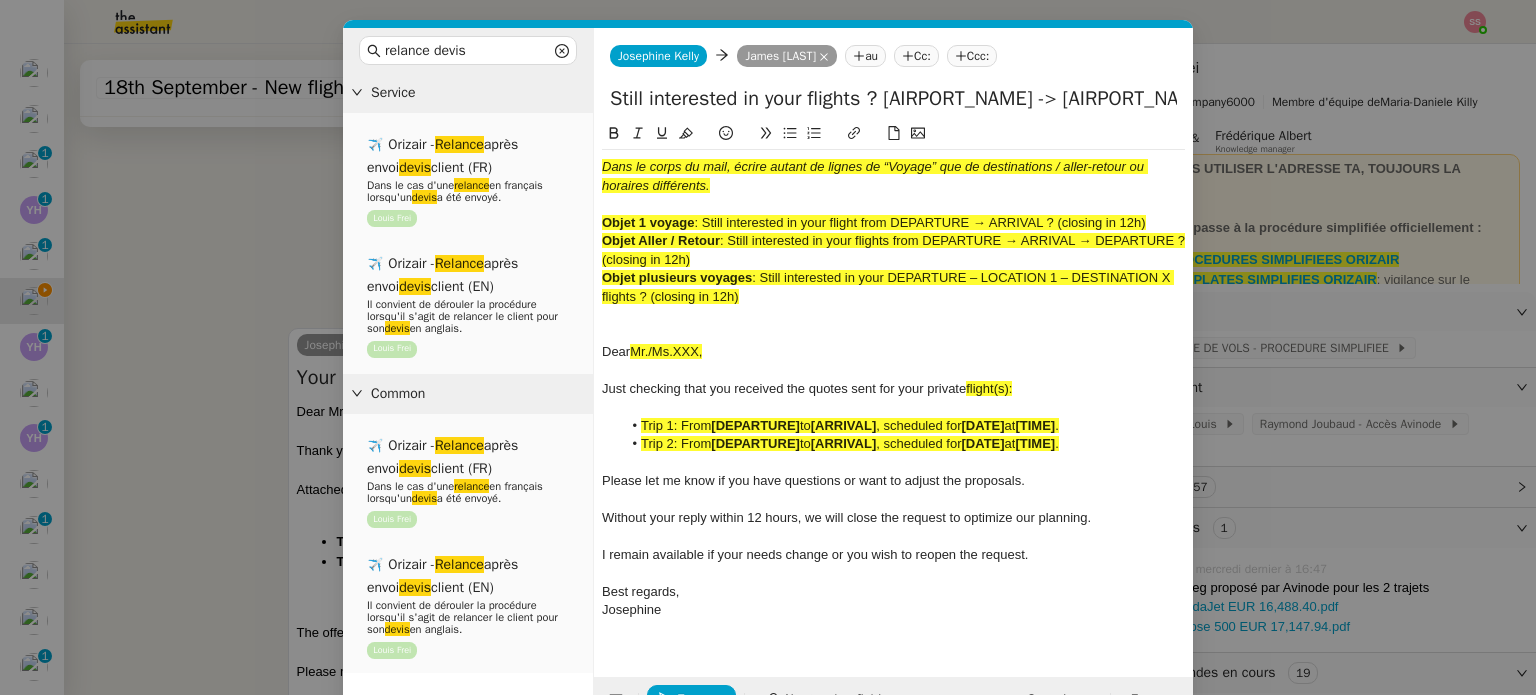 type on "Still interested in your flights ? East Midlands Airport → Cornwall Airport Newquay →East Midlands Airport" 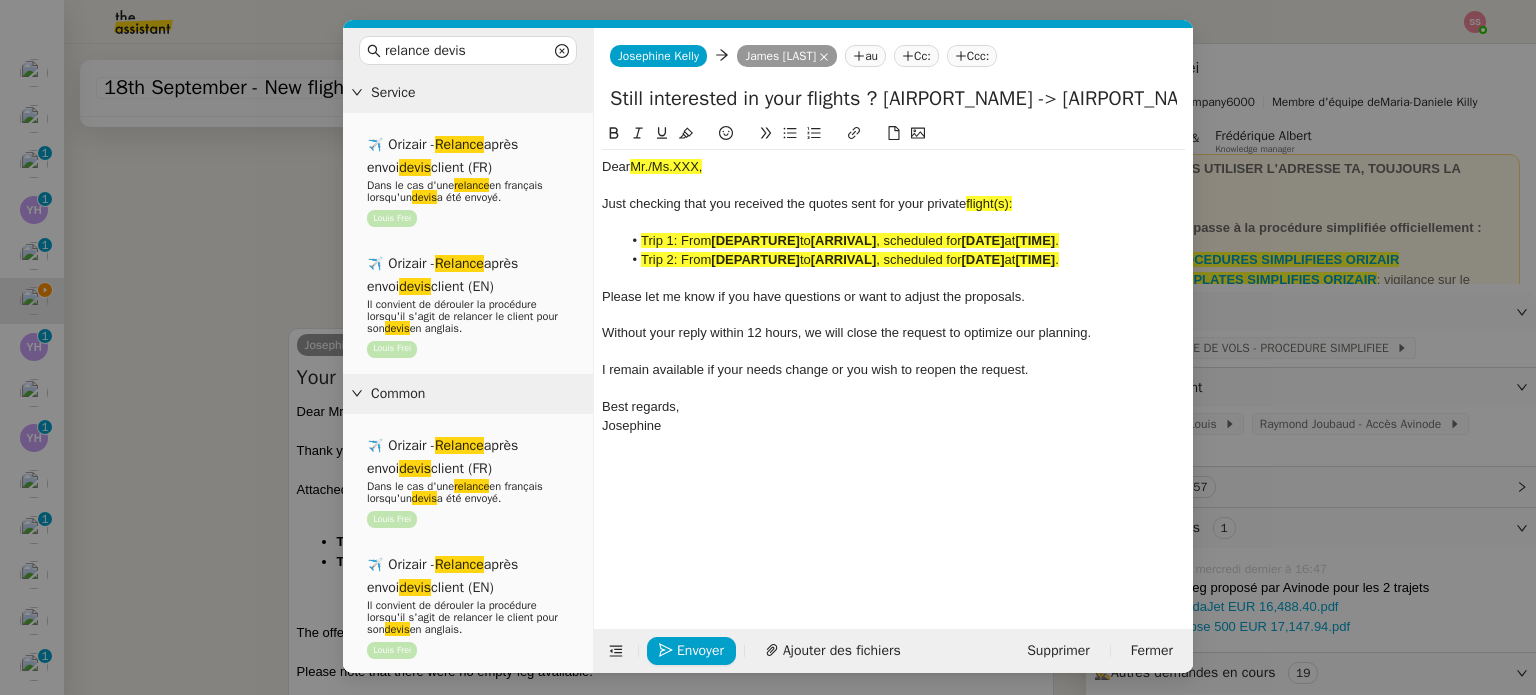 click on "relance devis Service ✈️ Orizair -  Relance  après envoi  devis  client (FR)    Dans le cas d'une  relance  en français lorsqu'un  devis  a été envoyé.  Louis Frei ✈️ Orizair -  Relance  après envoi  devis  client (EN)    Il convient de dérouler la procédure lorsqu'il s'agit de relancer le client pour son  devis  en anglais.  Louis Frei Common ✈️ Orizair -  Relance  après envoi  devis  client (FR)    Dans le cas d'une  relance  en français lorsqu'un  devis  a été envoyé.  Louis Frei ✈️ Orizair -  Relance  après envoi  devis  client (EN)    Il convient de dérouler la procédure lorsqu'il s'agit de relancer le client pour son  devis  en anglais.  Louis Frei Other No Templates Josephine Kelly Josephine Kelly     James Page
au
Cc:
Ccc:
Still interested in your flights ? East Midlands Airport → Cornwall Airport Newquay →East Midlands Airport         Dear  Mr./Ms.XXX, Just checking that you received the quotes sent for your private  flight(s): ﻿  to   at" at bounding box center [768, 347] 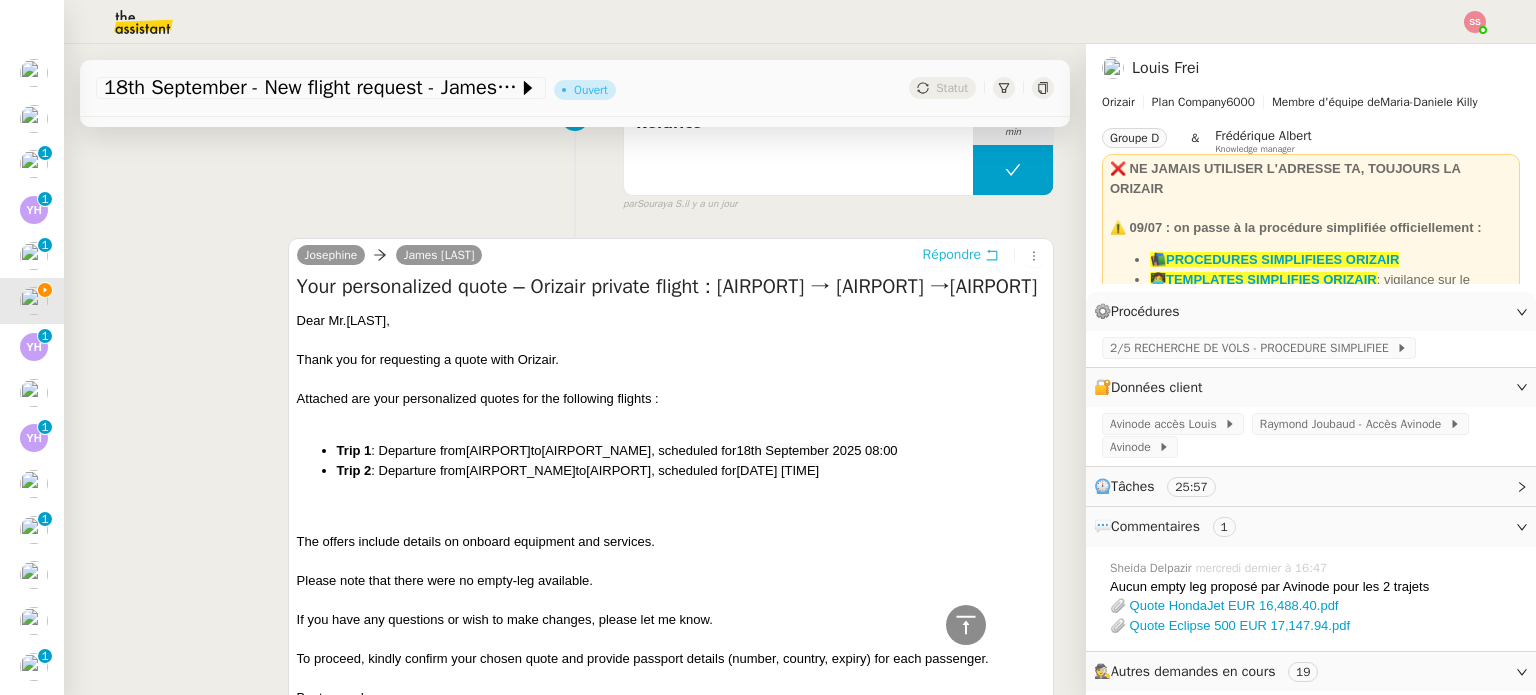 scroll, scrollTop: 913, scrollLeft: 0, axis: vertical 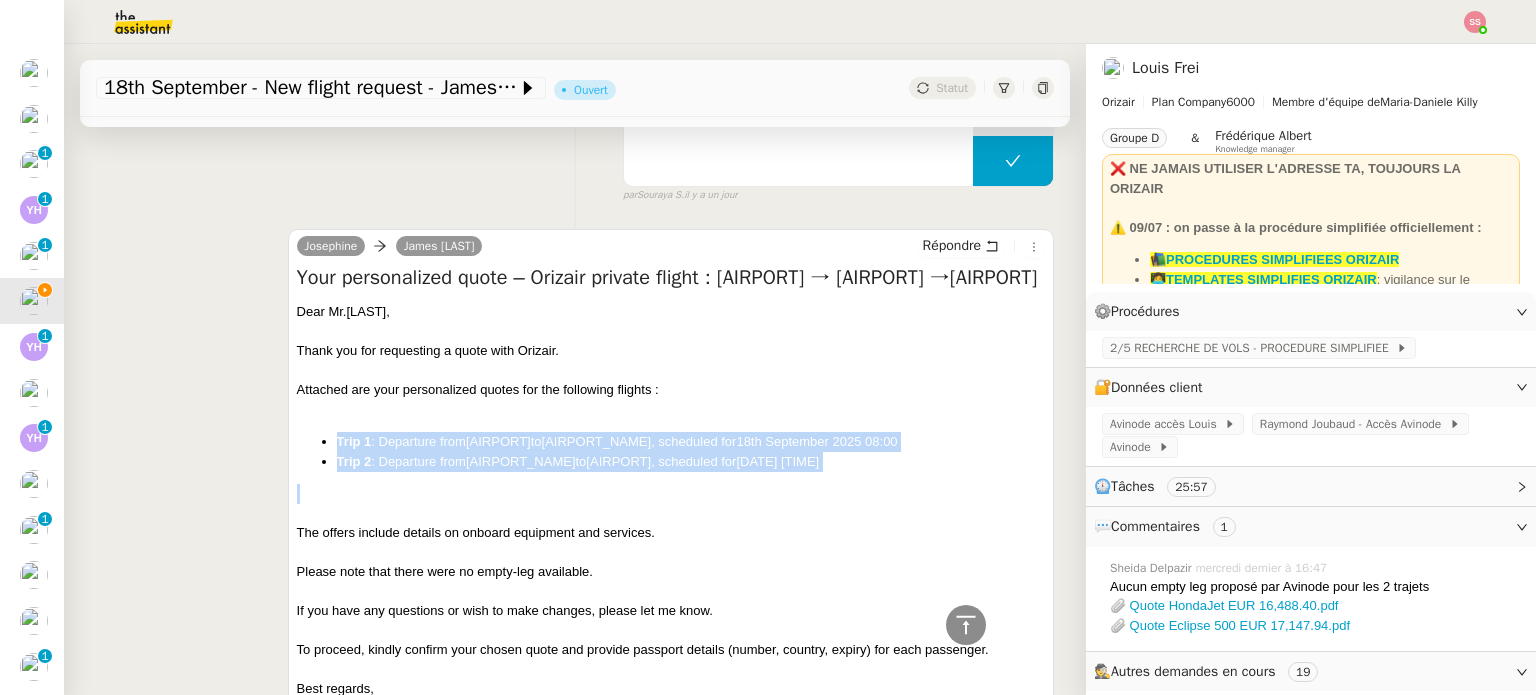 drag, startPoint x: 324, startPoint y: 464, endPoint x: 1005, endPoint y: 514, distance: 682.83307 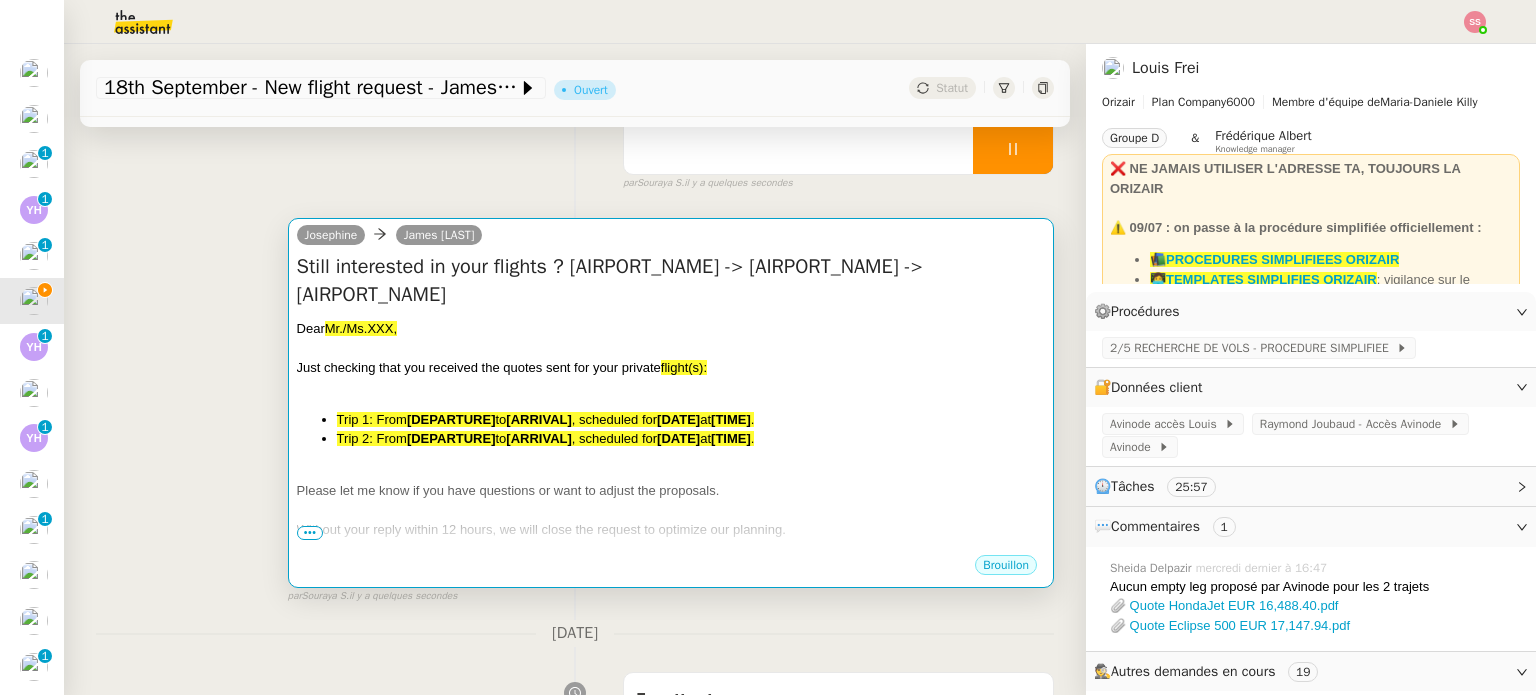 scroll, scrollTop: 213, scrollLeft: 0, axis: vertical 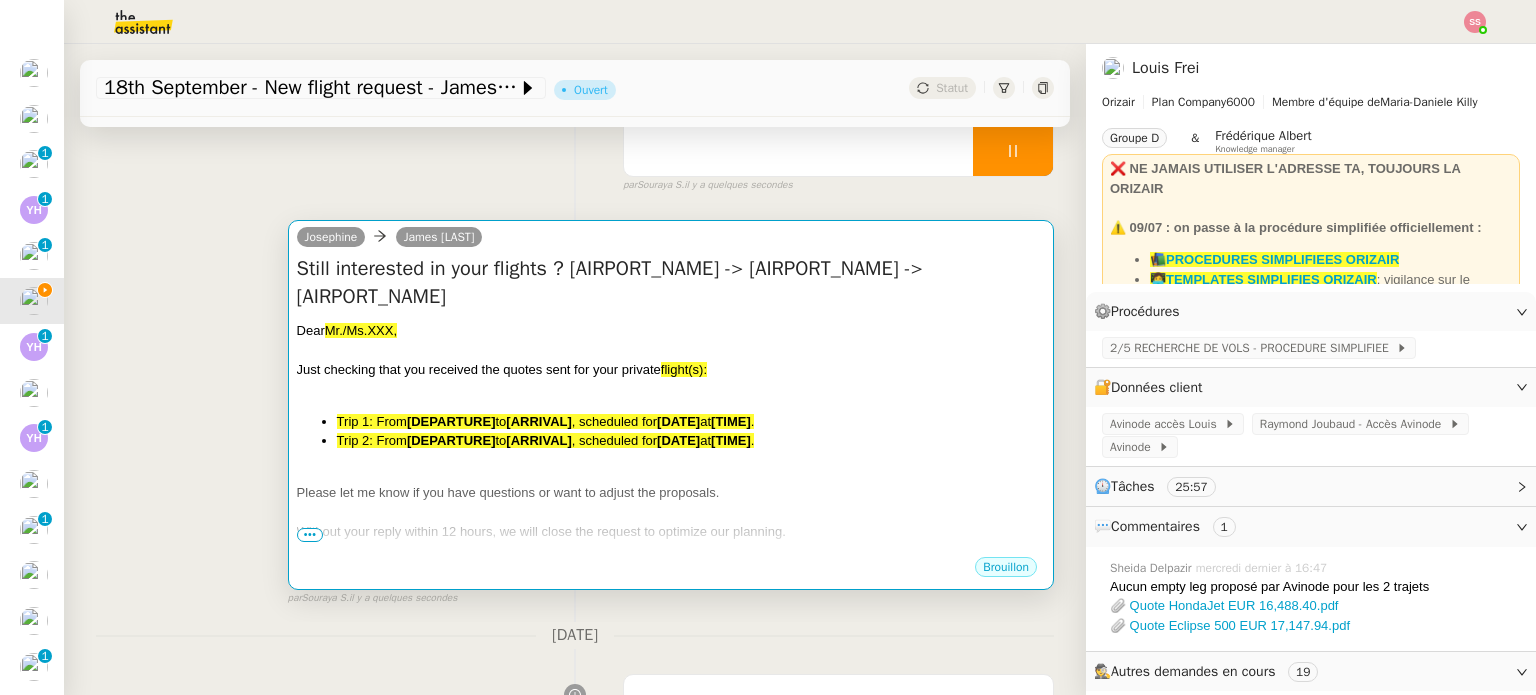 click on "Just checking that you received the quotes sent for your private" at bounding box center [479, 369] 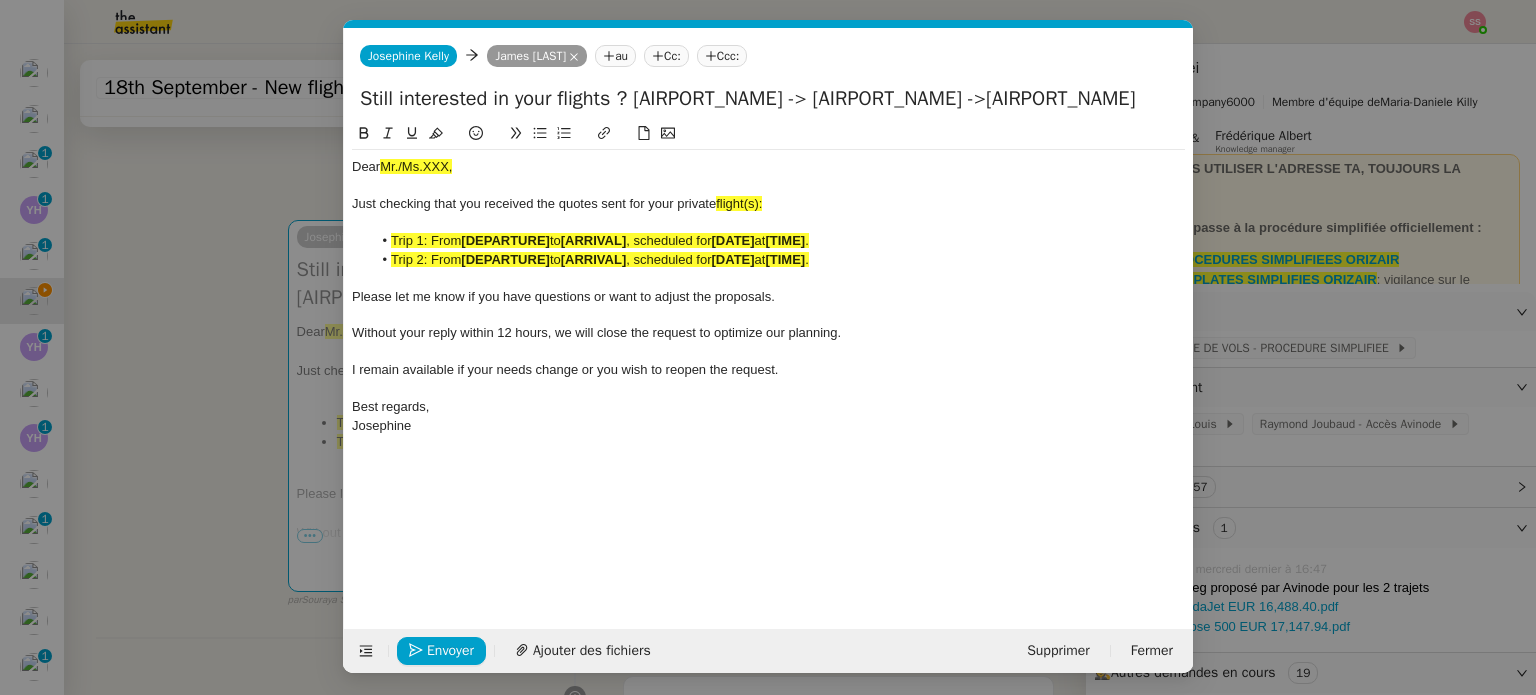 scroll, scrollTop: 0, scrollLeft: 121, axis: horizontal 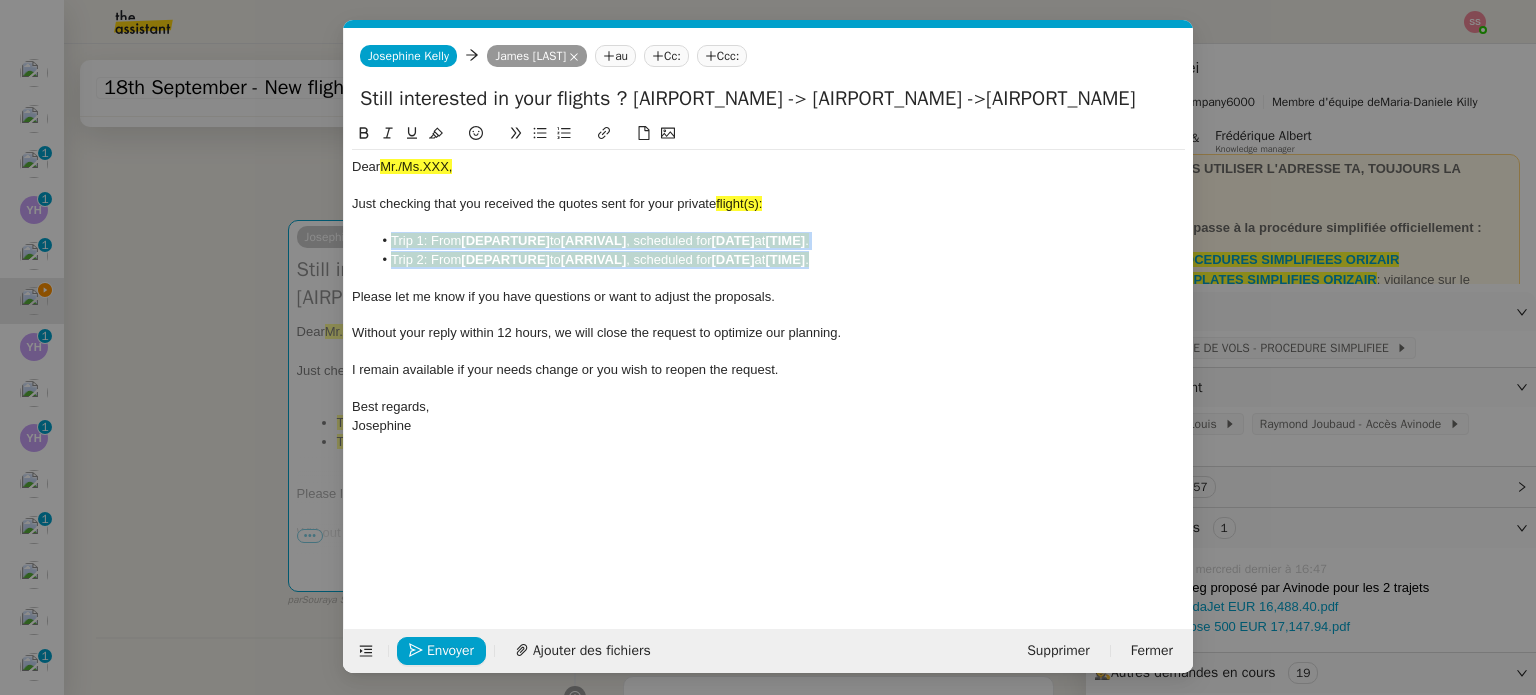 drag, startPoint x: 849, startPoint y: 263, endPoint x: 359, endPoint y: 239, distance: 490.5874 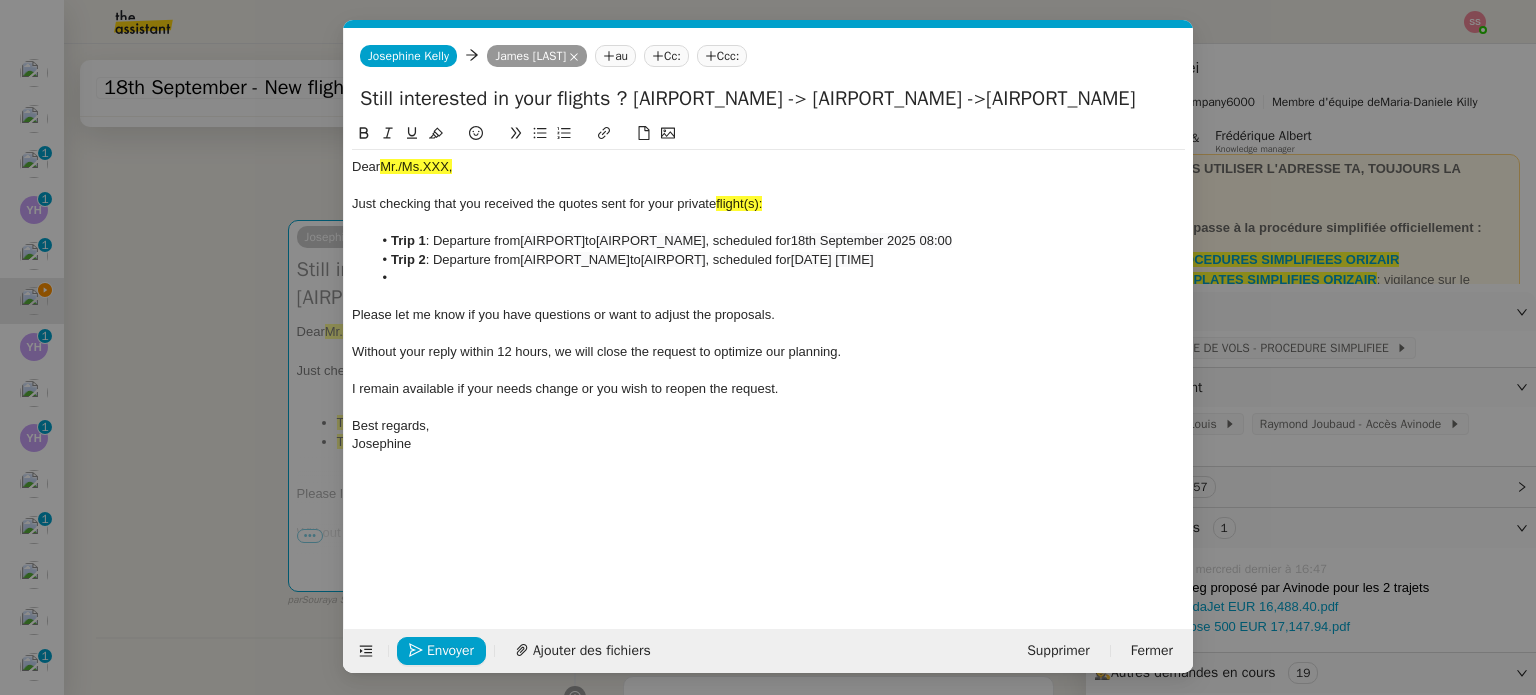 scroll, scrollTop: 0, scrollLeft: 0, axis: both 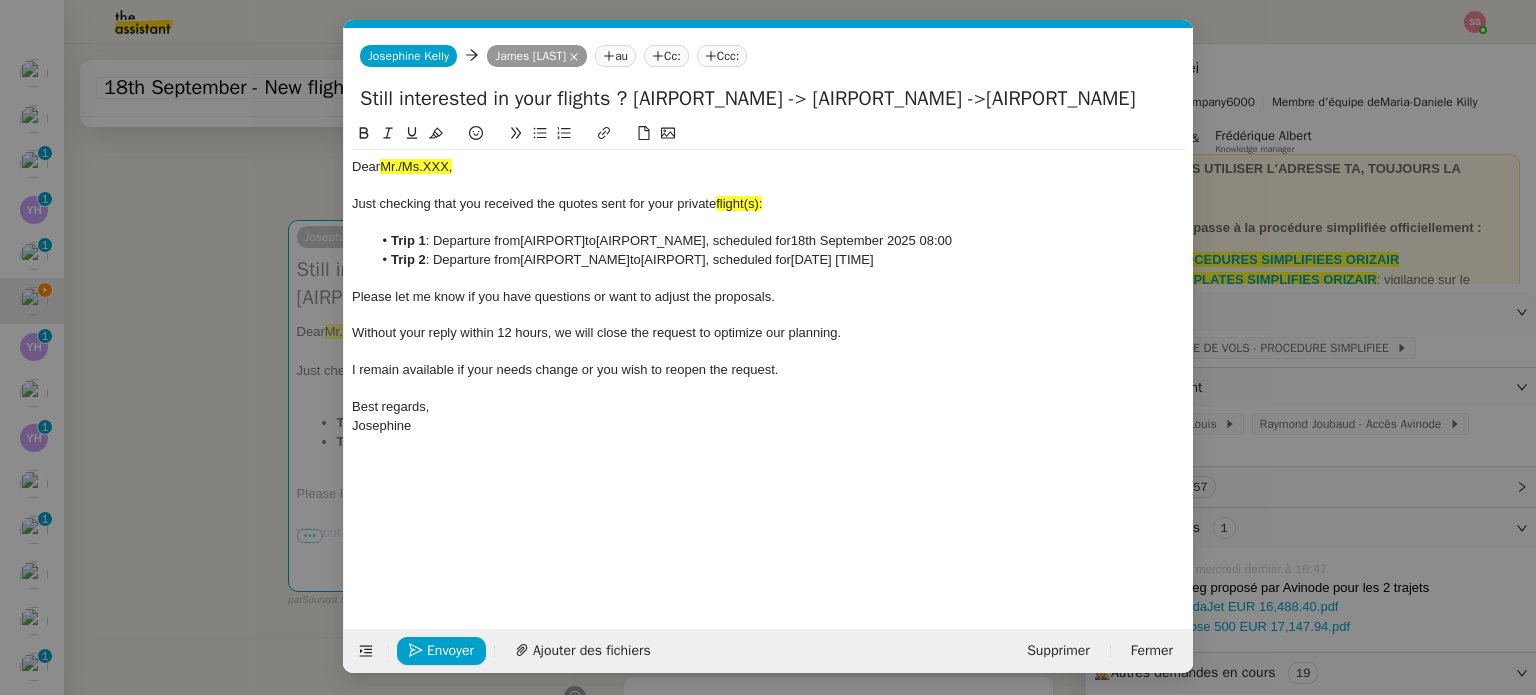drag, startPoint x: 765, startPoint y: 199, endPoint x: 752, endPoint y: 229, distance: 32.695564 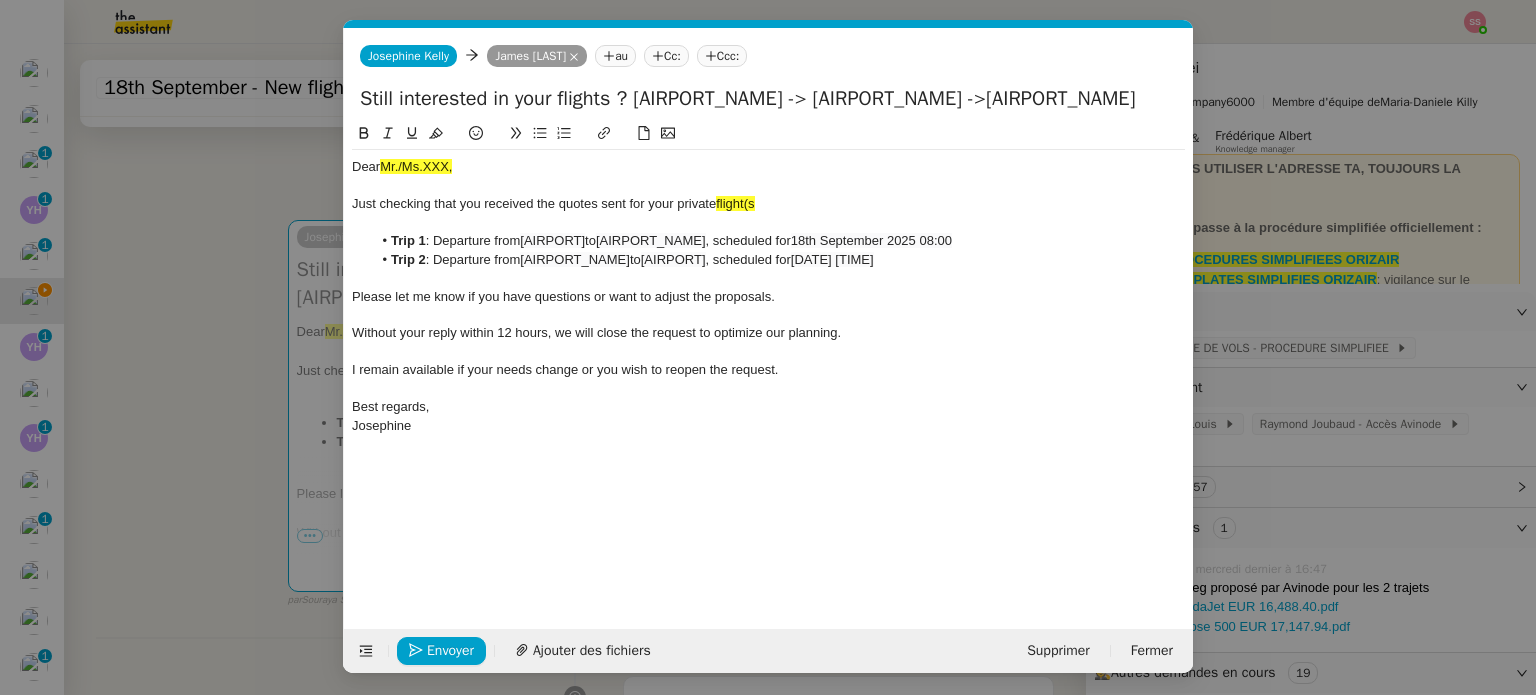 type 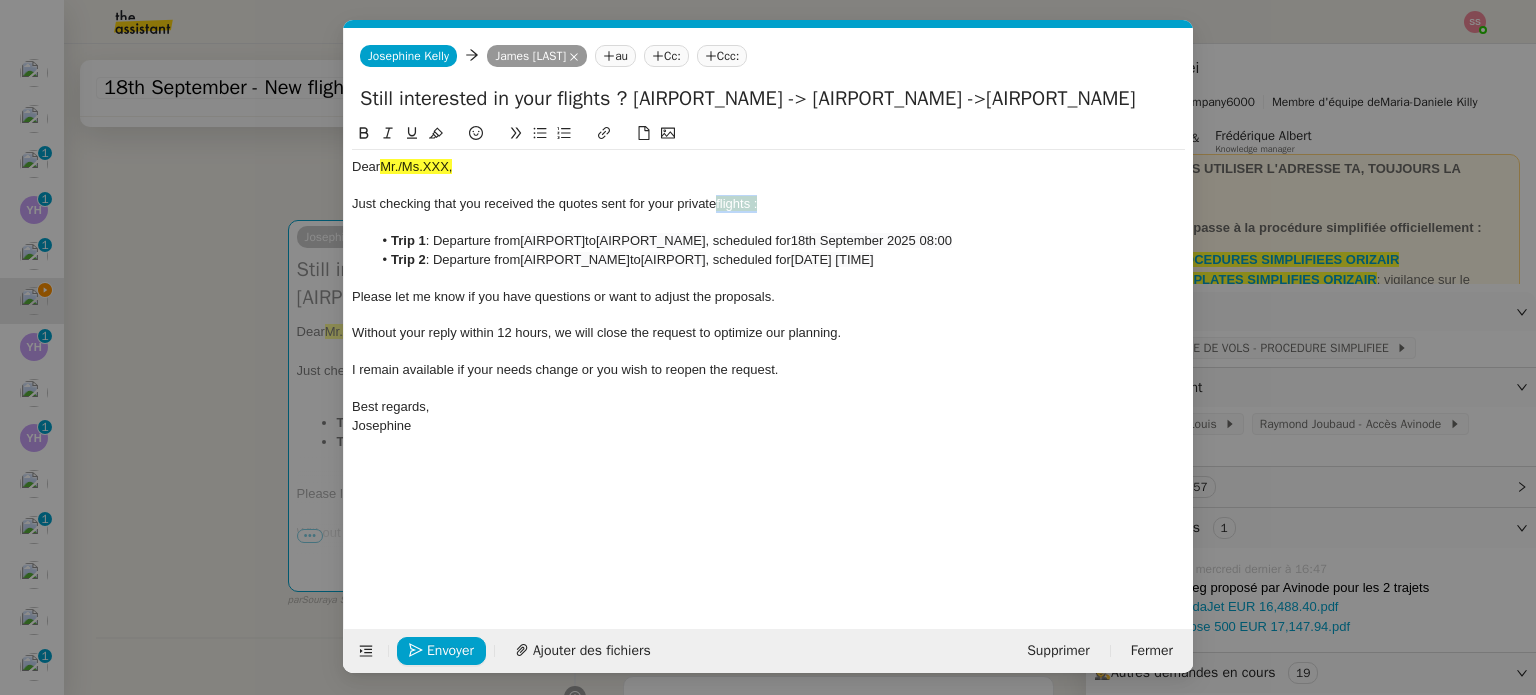 drag, startPoint x: 776, startPoint y: 197, endPoint x: 715, endPoint y: 198, distance: 61.008198 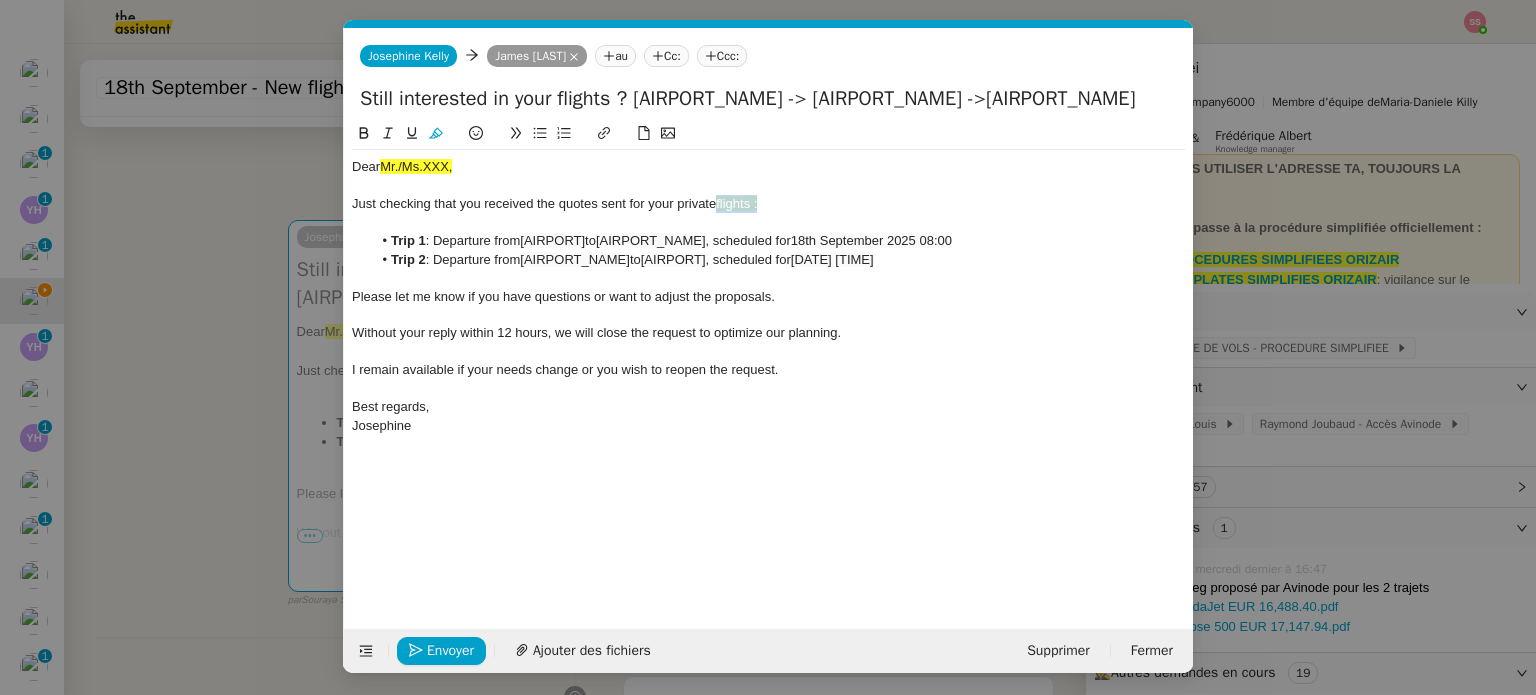 click 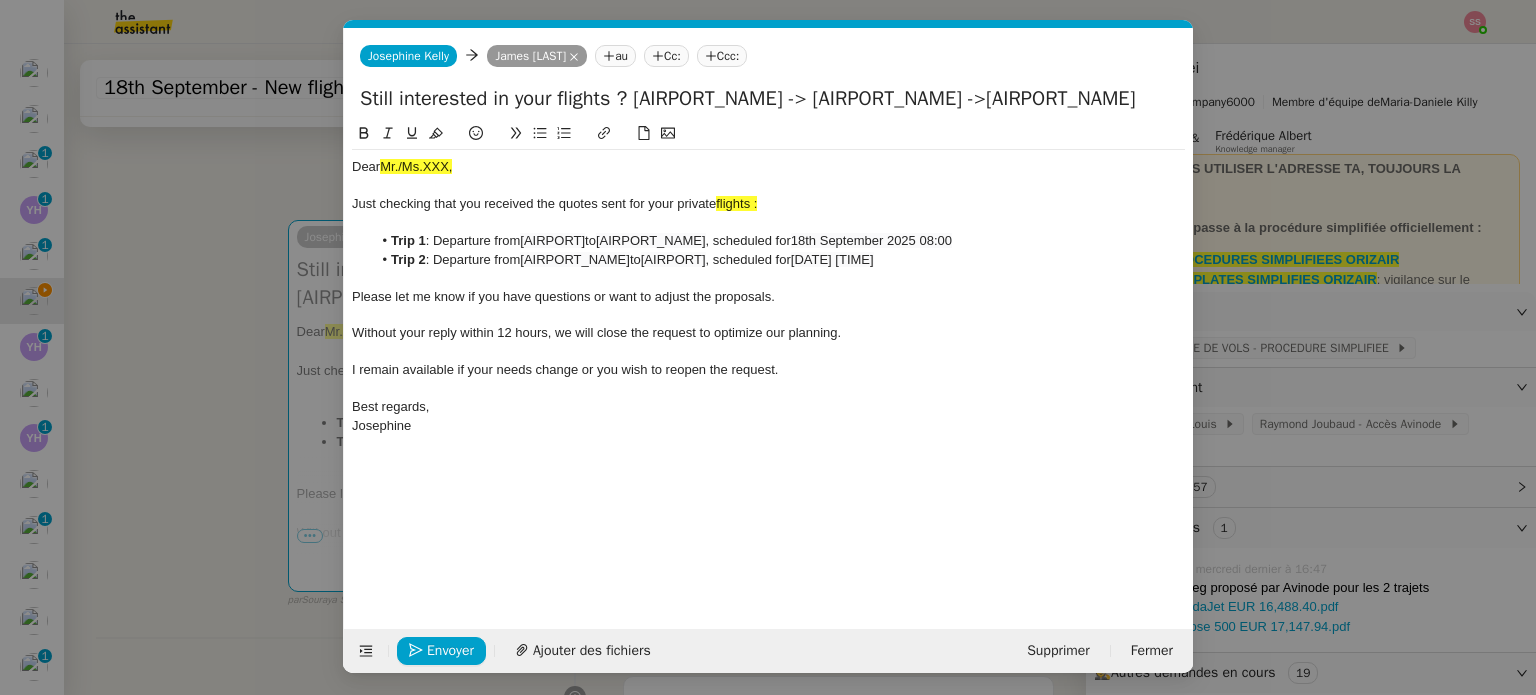 click on "relance devis Service ✈️ Orizair -  Relance  après envoi  devis  client (FR)    Dans le cas d'une  relance  en français lorsqu'un  devis  a été envoyé.  Louis Frei ✈️ Orizair -  Relance  après envoi  devis  client (EN)    Il convient de dérouler la procédure lorsqu'il s'agit de relancer le client pour son  devis  en anglais.  Louis Frei Common ✈️ Orizair -  Relance  après envoi  devis  client (FR)    Dans le cas d'une  relance  en français lorsqu'un  devis  a été envoyé.  Louis Frei ✈️ Orizair -  Relance  après envoi  devis  client (EN)    Il convient de dérouler la procédure lorsqu'il s'agit de relancer le client pour son  devis  en anglais.  Louis Frei Other No Templates Josephine Kelly Josephine Kelly     James Page
au
Cc:
Ccc:
Still interested in your flights ? East Midlands Airport → Cornwall Airport Newquay →East Midlands Airport         Dear  Mr./Ms.XXX, Just checking that you received the quotes sent for your private  flights : ﻿ Trip 1" at bounding box center [768, 347] 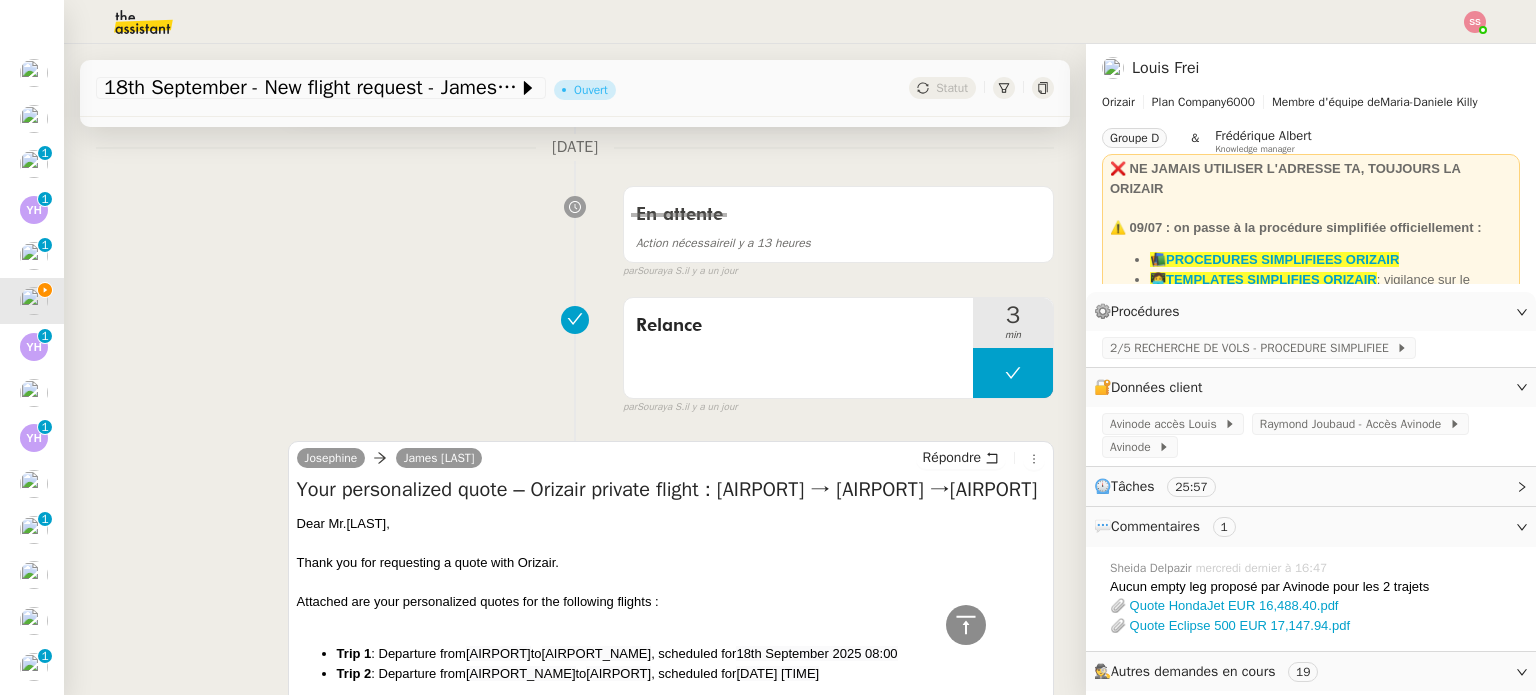 scroll, scrollTop: 713, scrollLeft: 0, axis: vertical 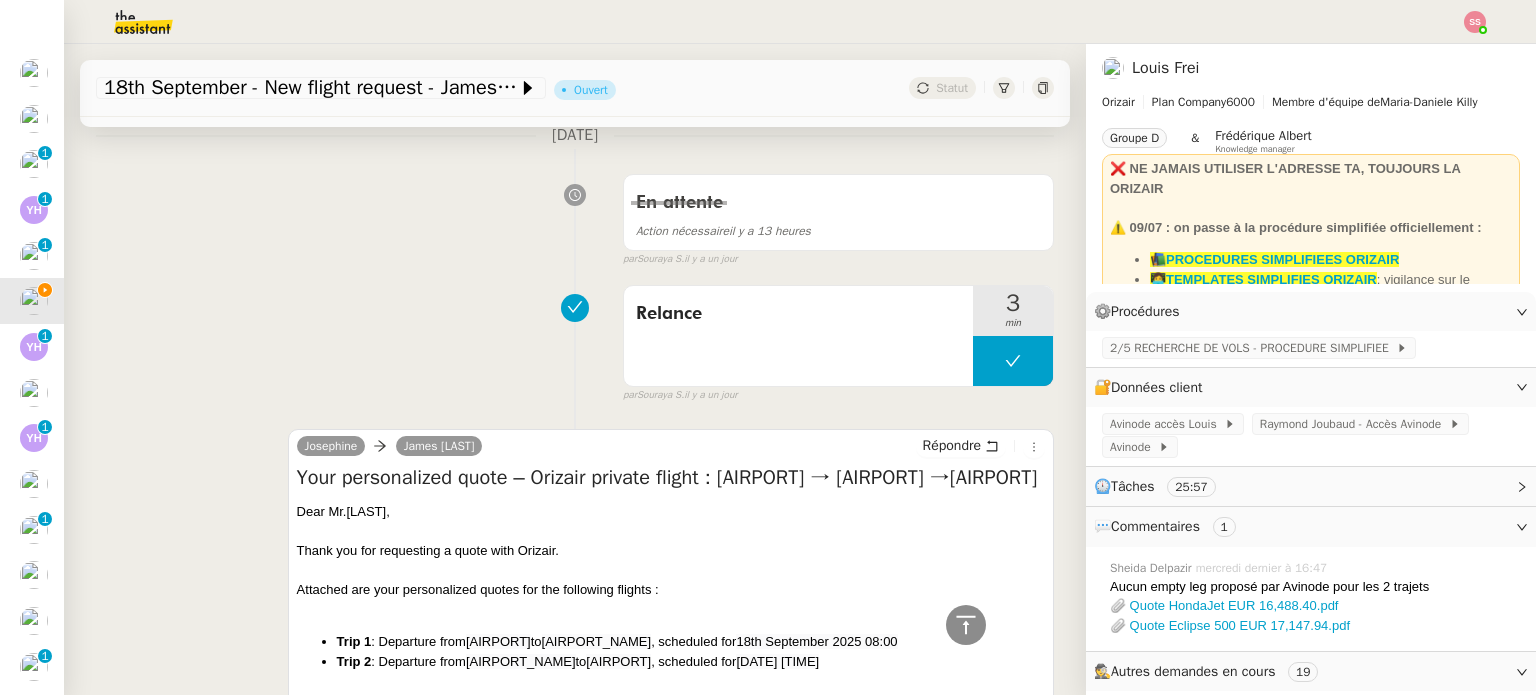 click on "Dear Mr.[LAST]," at bounding box center (671, 512) 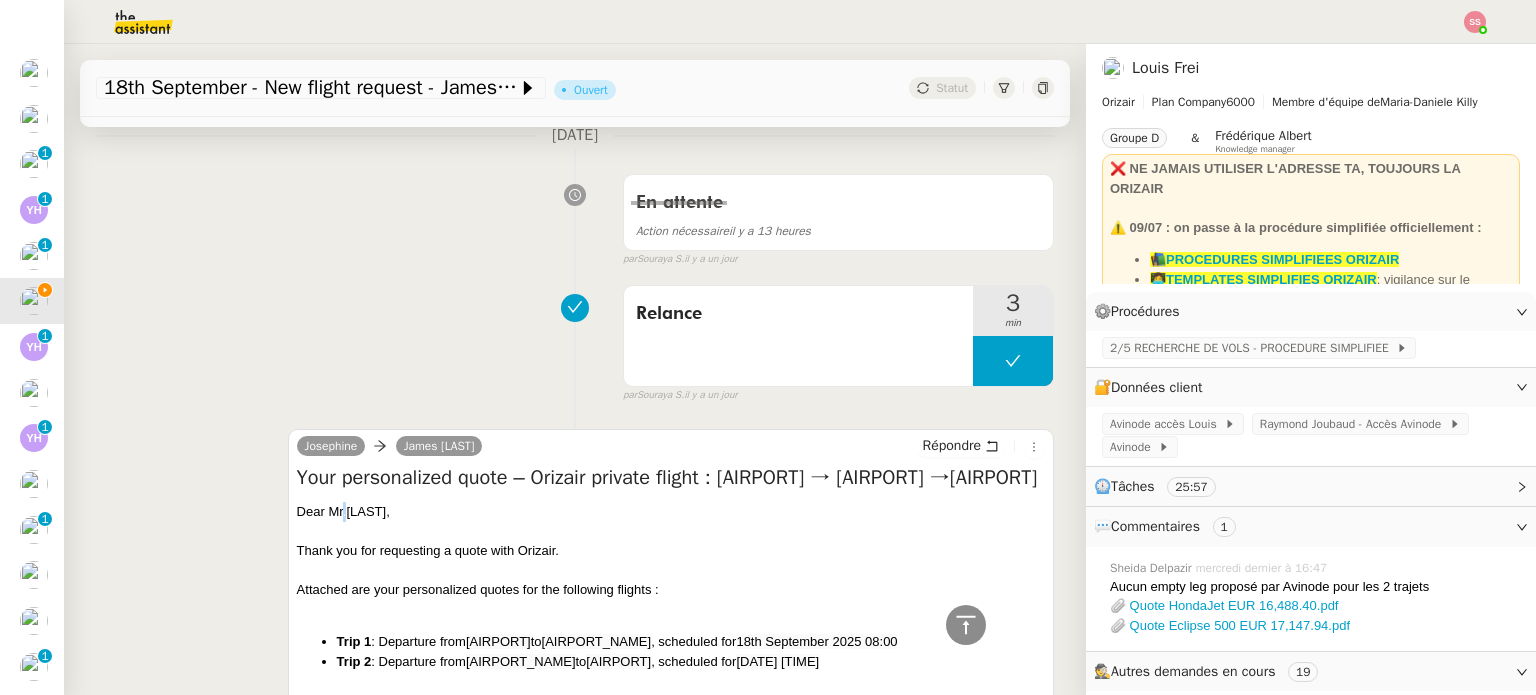 click on "Dear Mr.[LAST]," at bounding box center (671, 512) 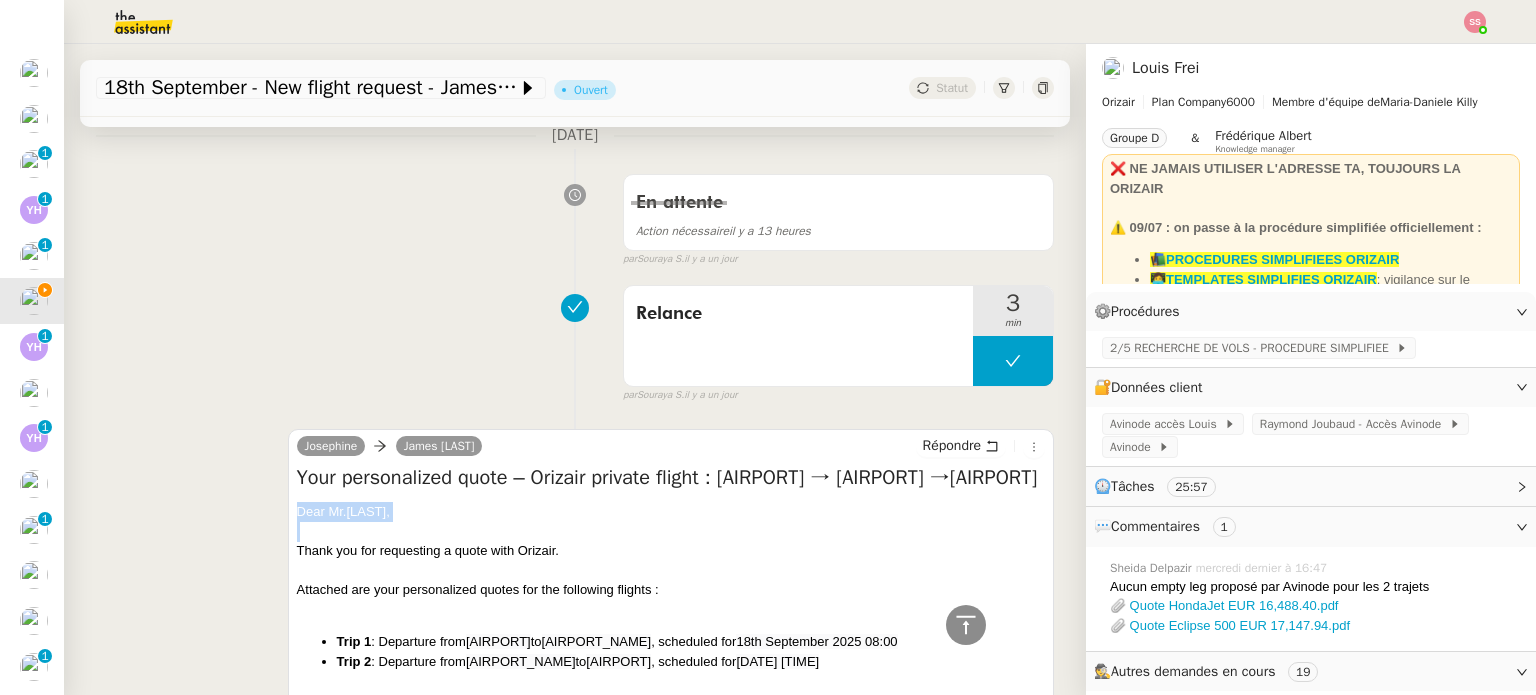click on "Dear Mr.[LAST]," at bounding box center (671, 512) 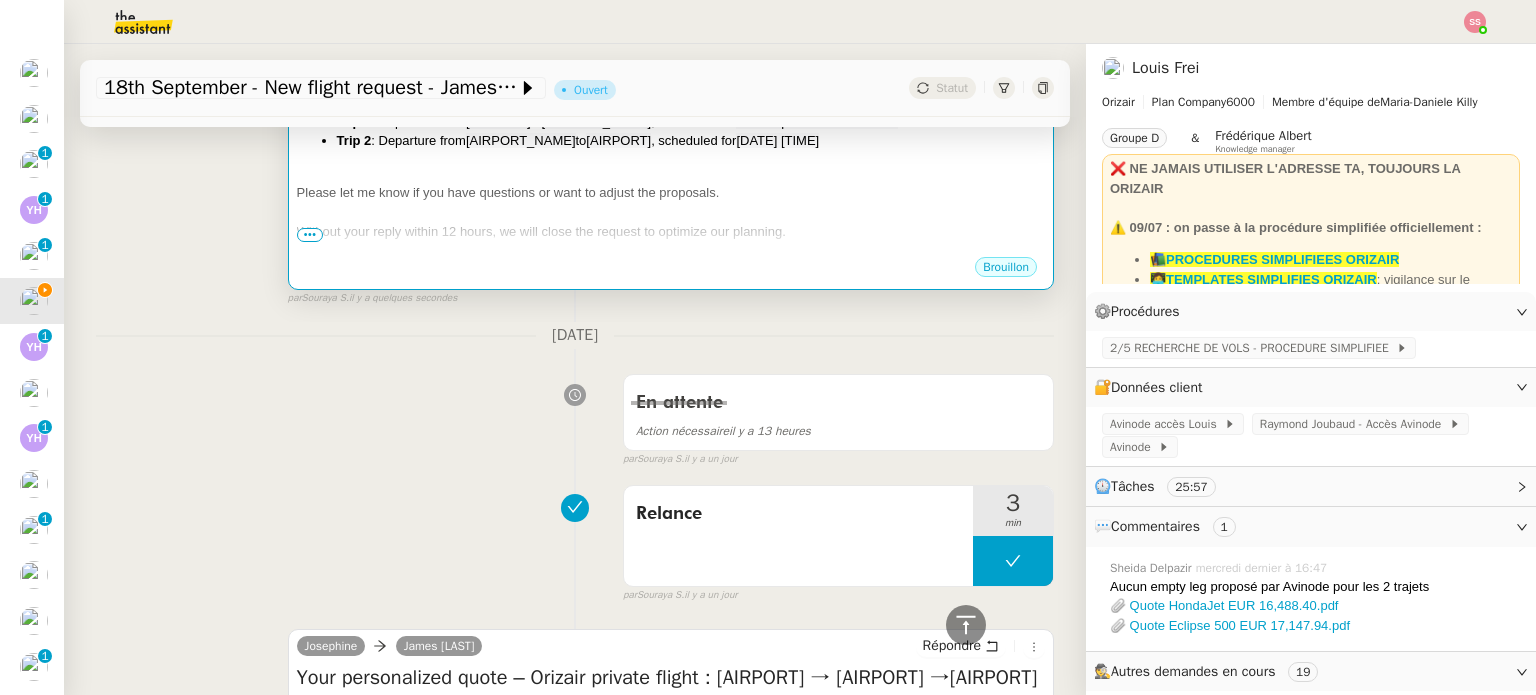 click on "Please let me know if you have questions or want to adjust the proposals." at bounding box center (508, 192) 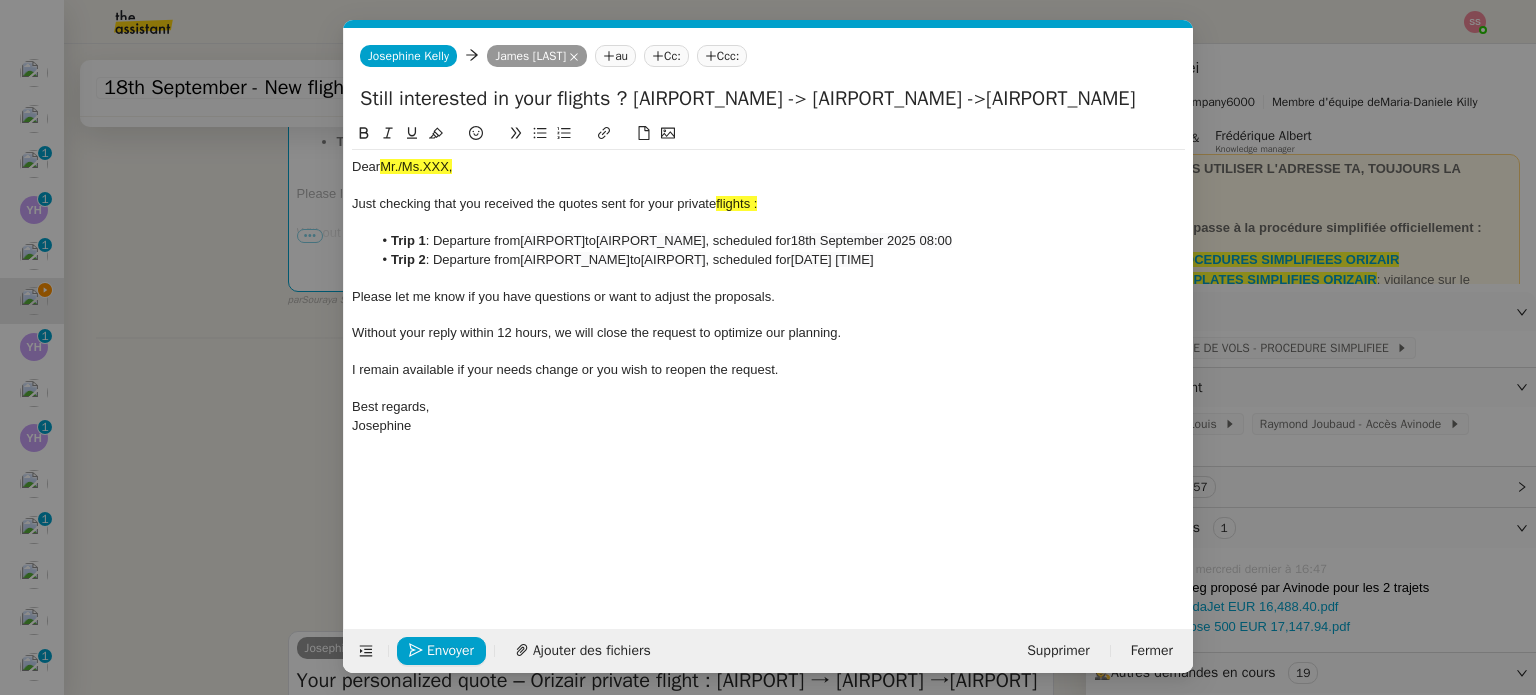 scroll, scrollTop: 514, scrollLeft: 0, axis: vertical 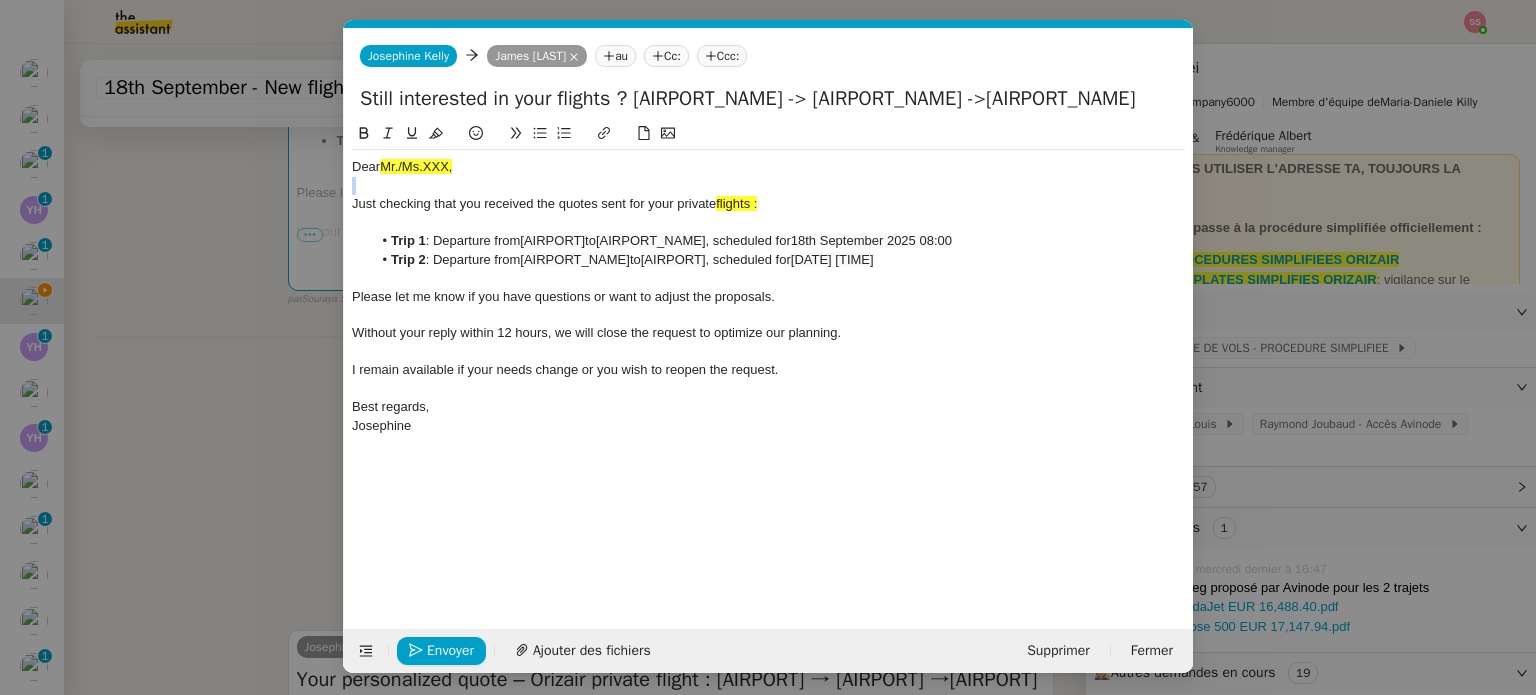 drag, startPoint x: 460, startPoint y: 162, endPoint x: 206, endPoint y: 187, distance: 255.22736 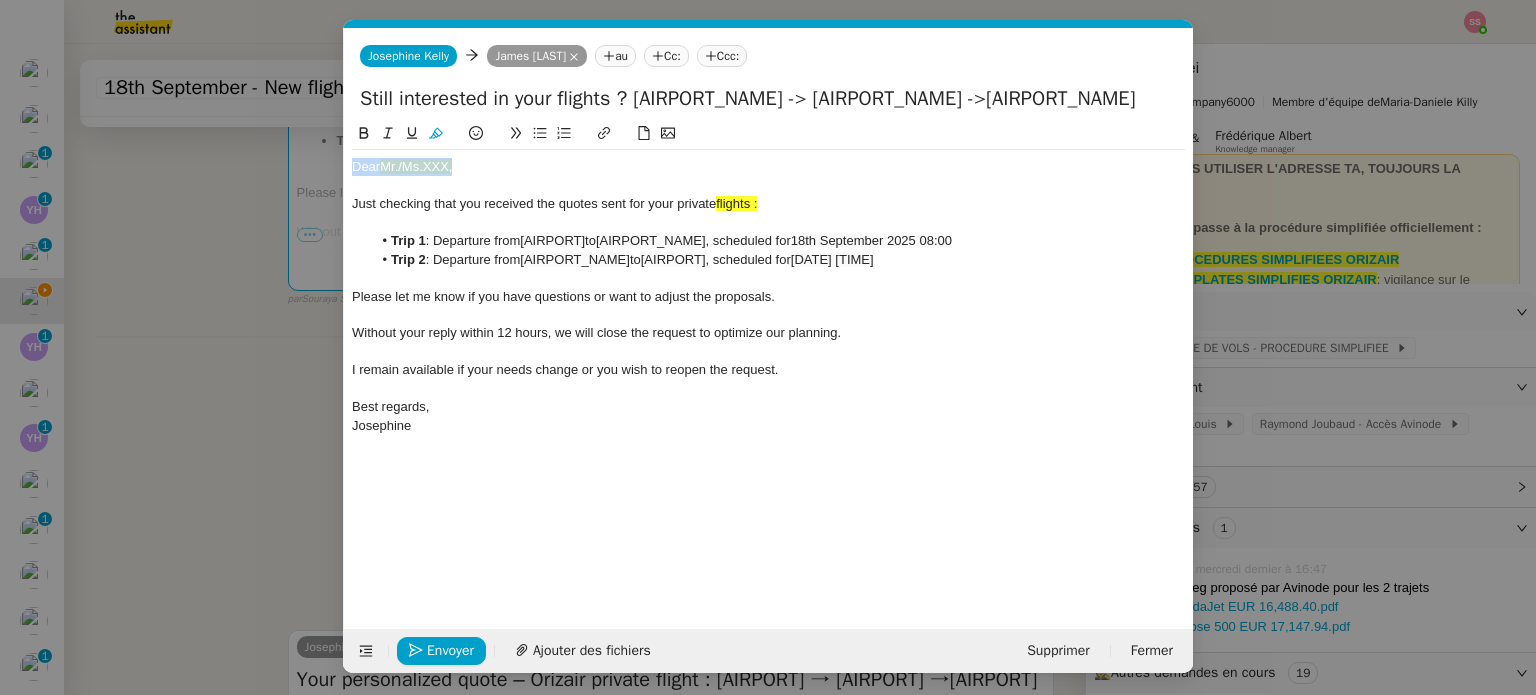 drag, startPoint x: 468, startPoint y: 167, endPoint x: 293, endPoint y: 167, distance: 175 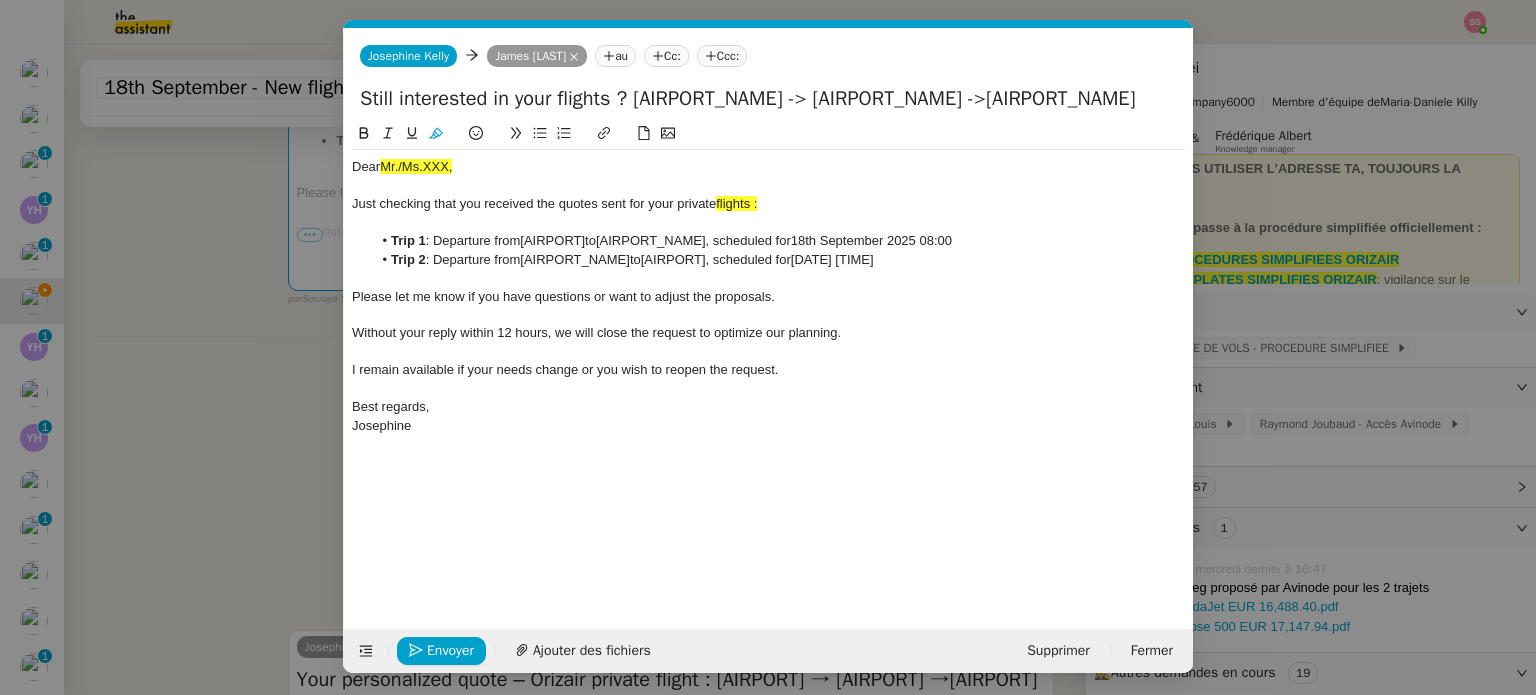scroll, scrollTop: 0, scrollLeft: 0, axis: both 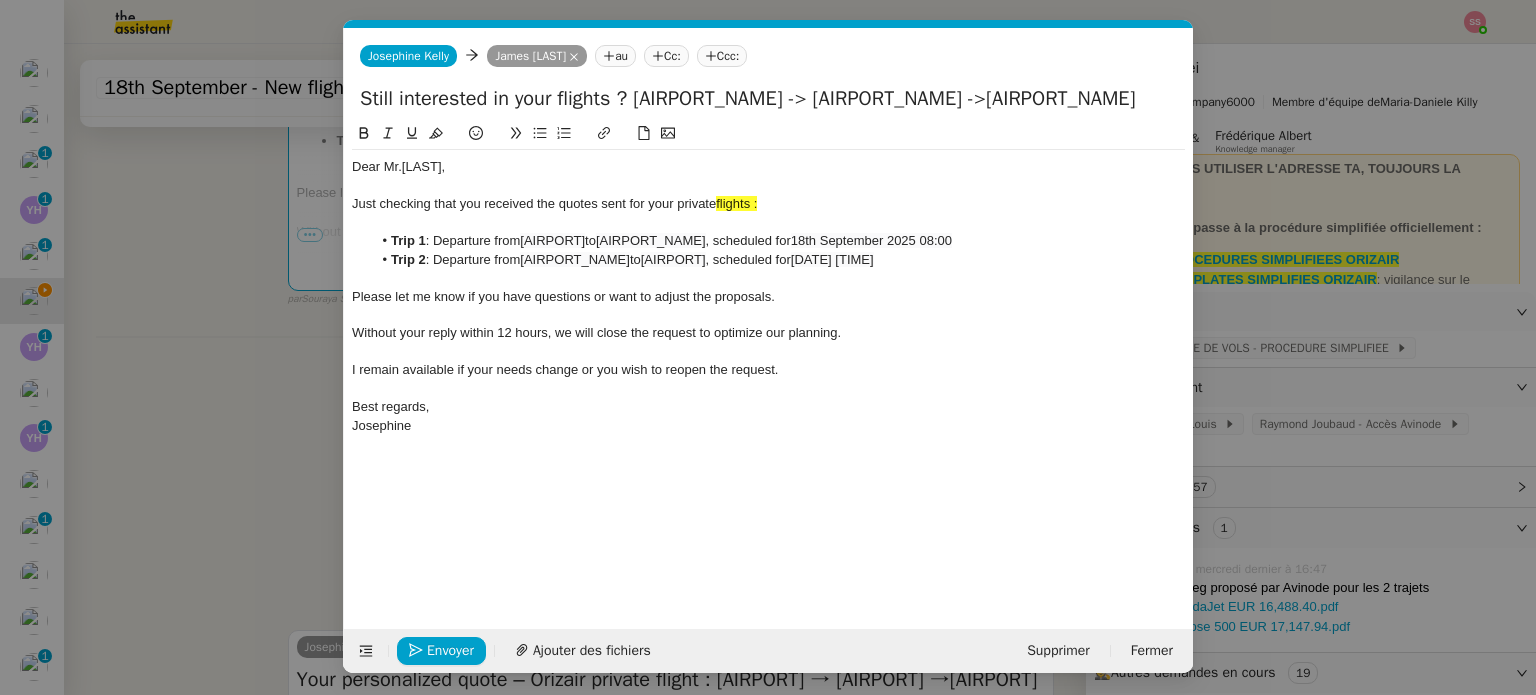drag, startPoint x: 768, startPoint y: 202, endPoint x: 717, endPoint y: 199, distance: 51.088158 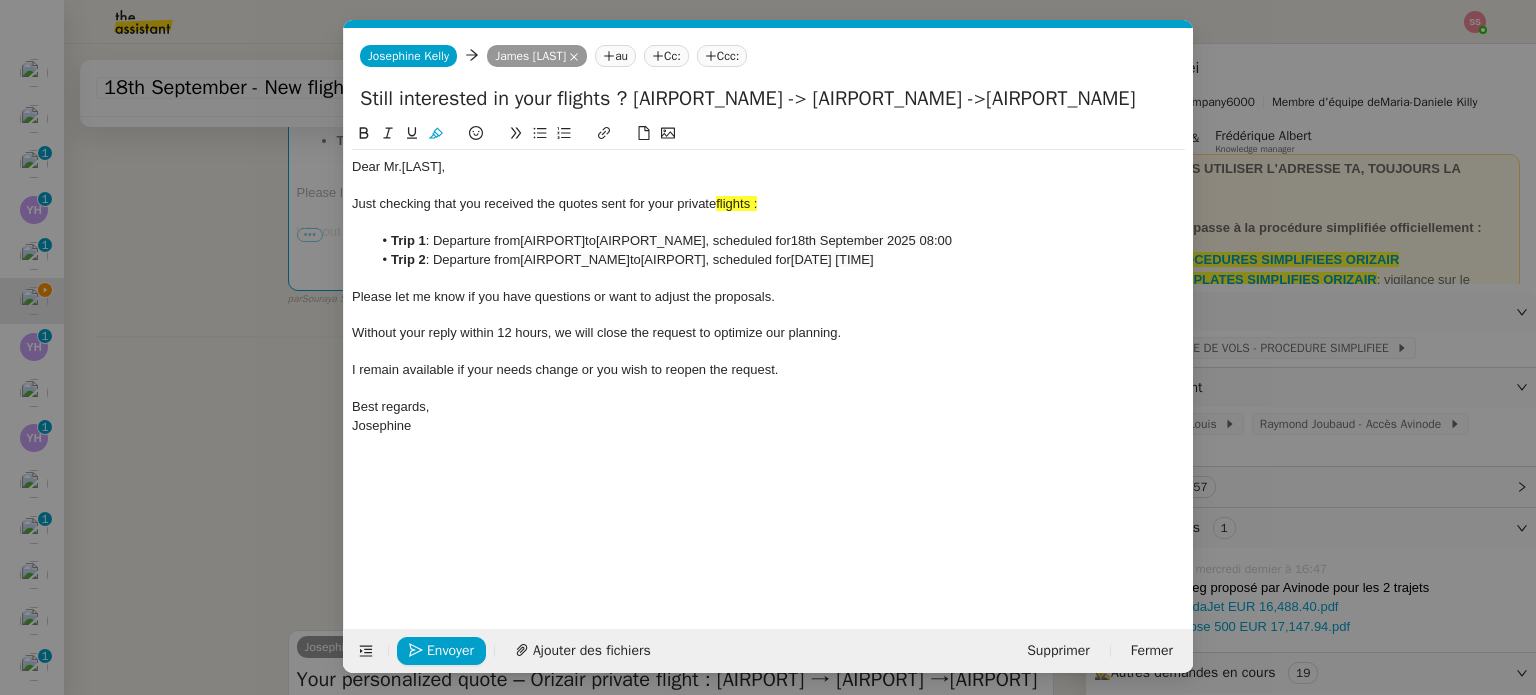 click 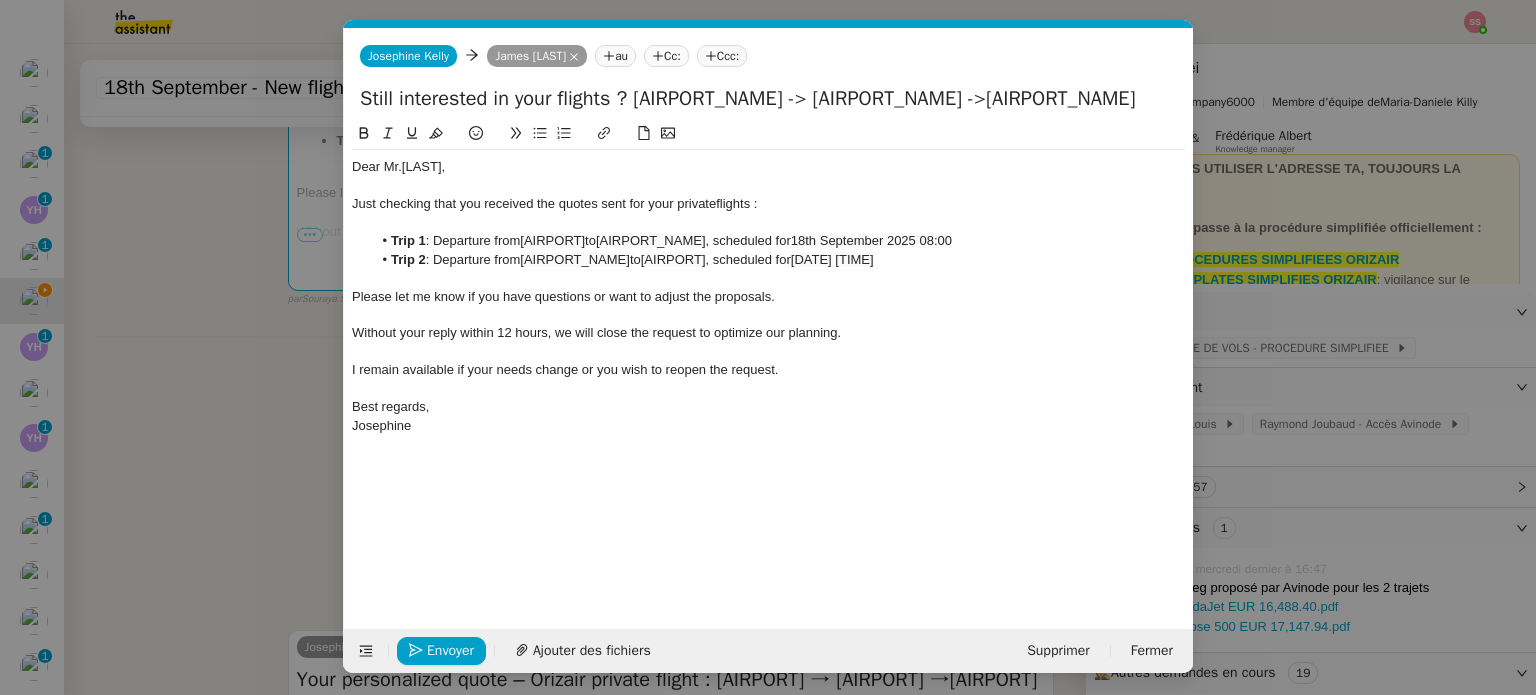 click 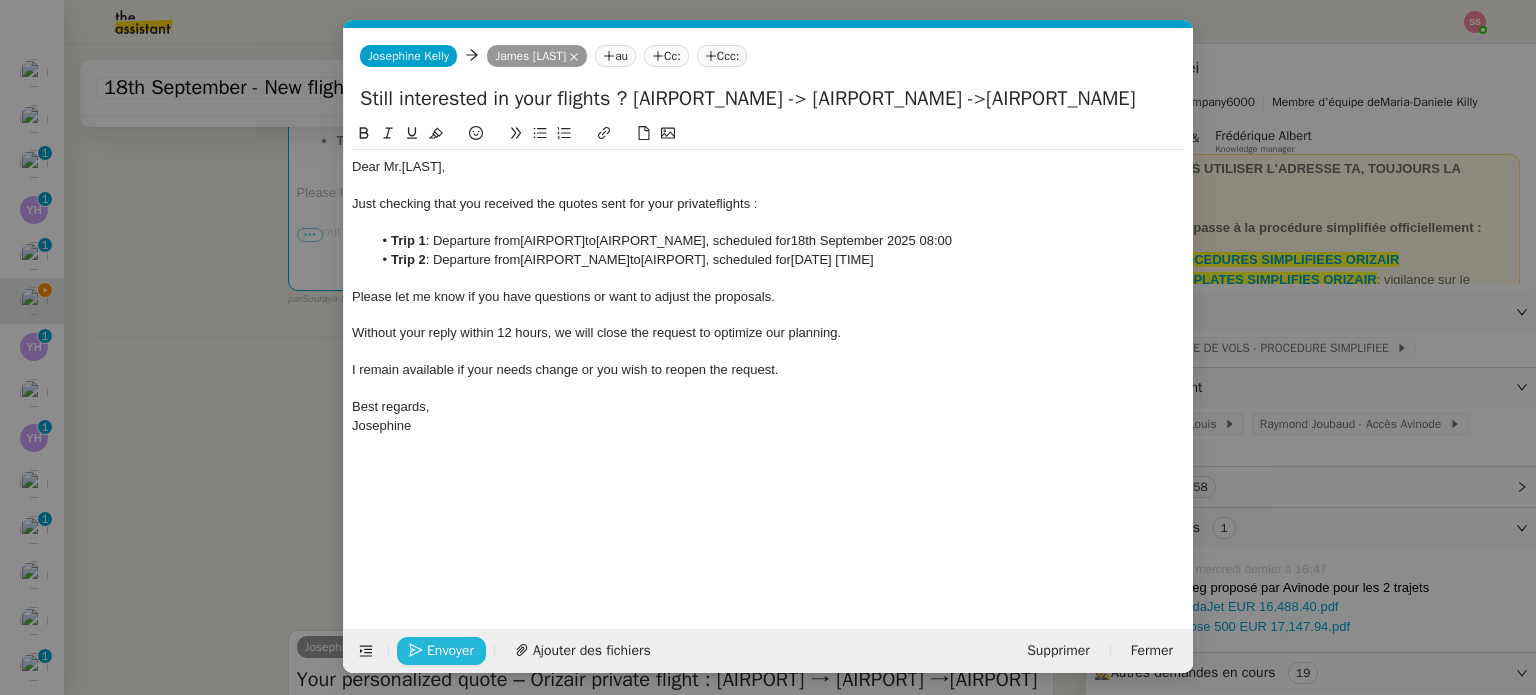 click on "Envoyer" 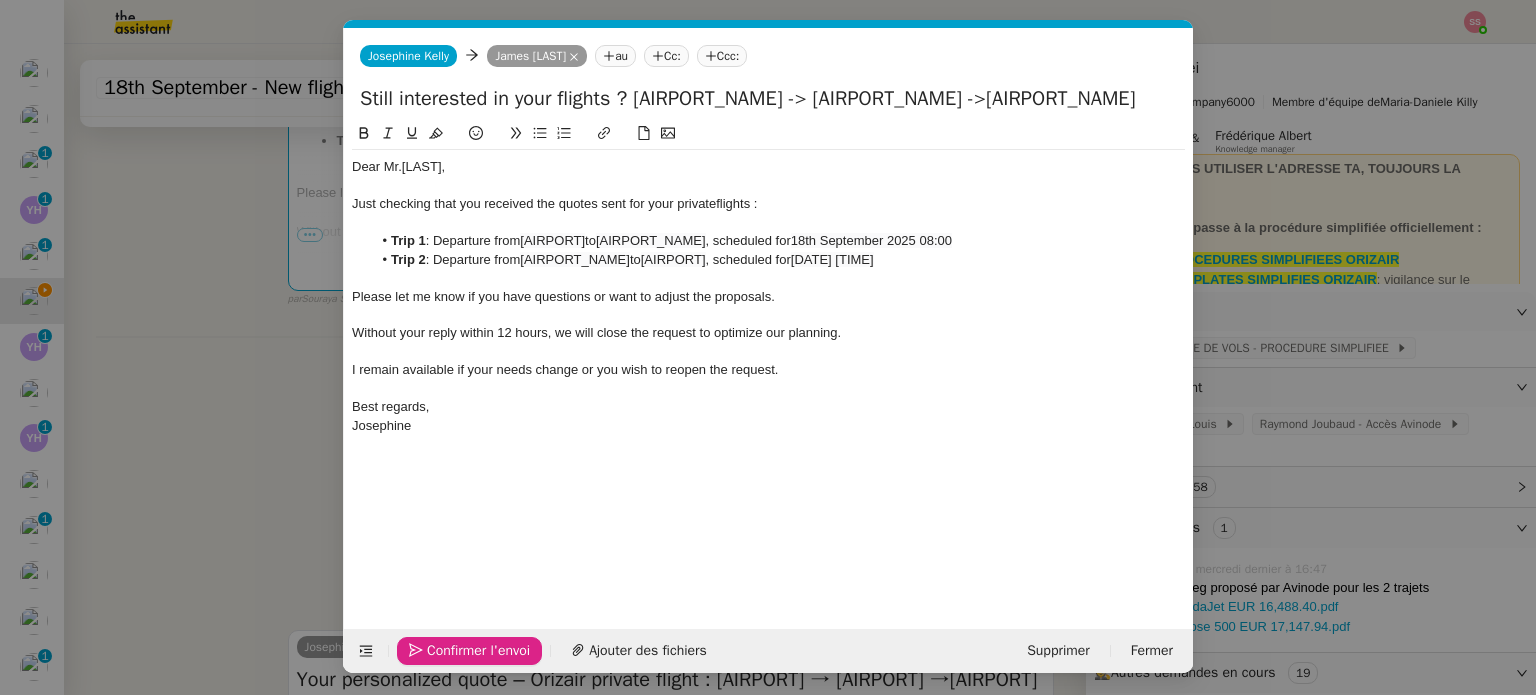 click on "Confirmer l'envoi" 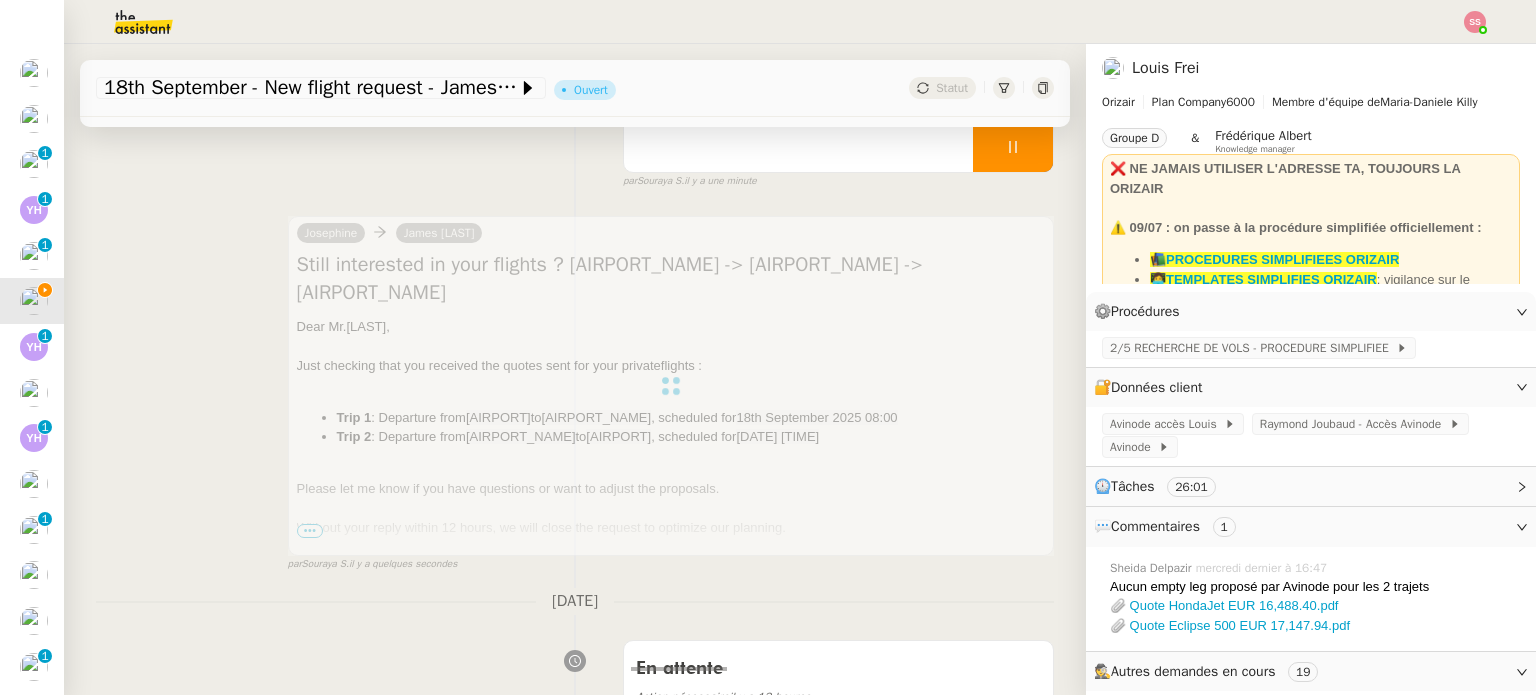scroll, scrollTop: 213, scrollLeft: 0, axis: vertical 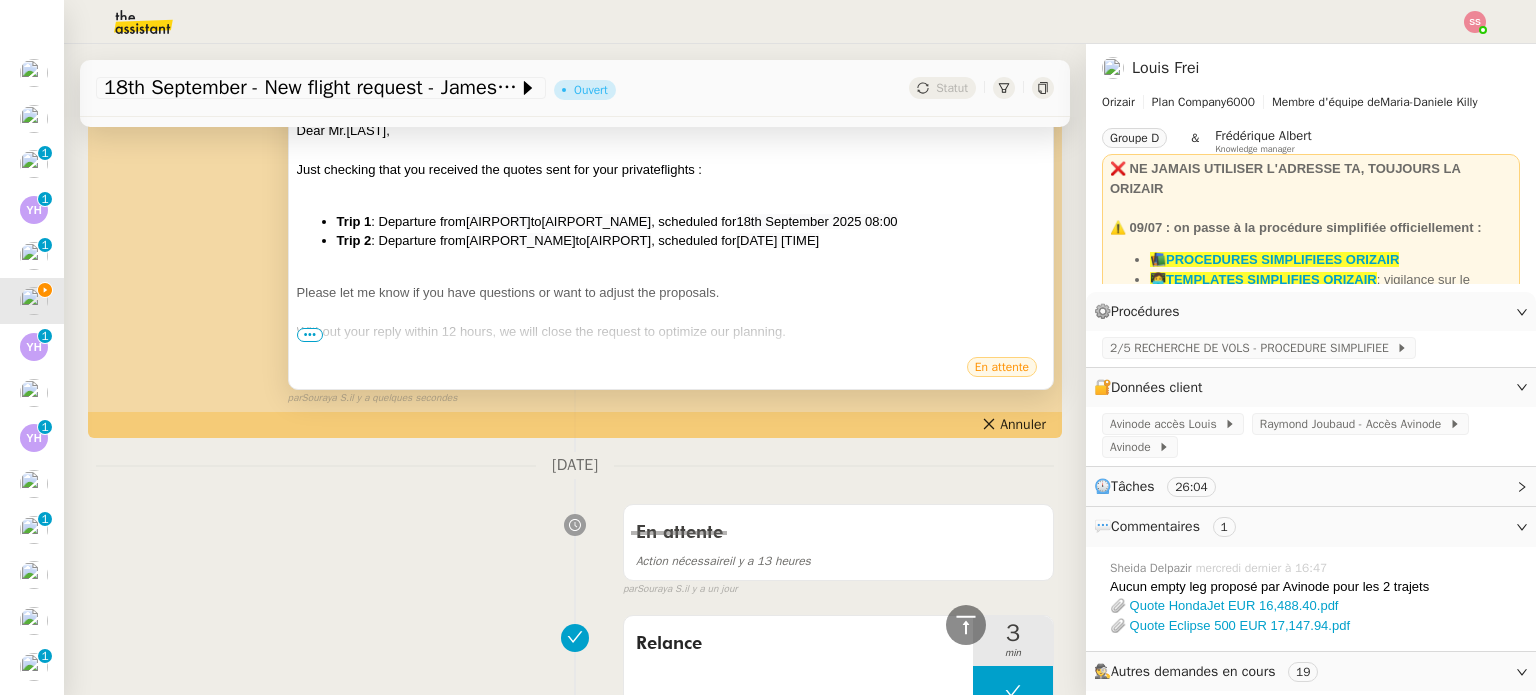 click on "•••" at bounding box center (310, 335) 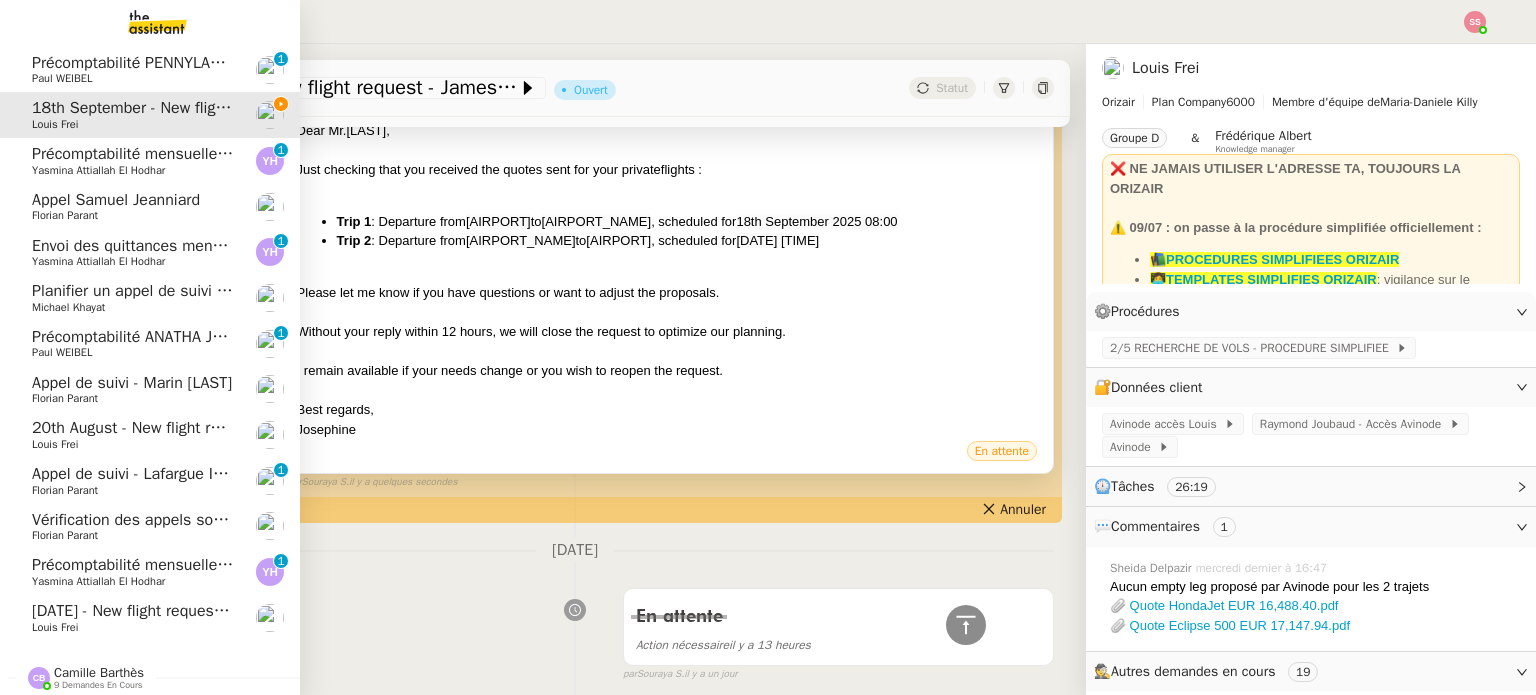 scroll, scrollTop: 282, scrollLeft: 0, axis: vertical 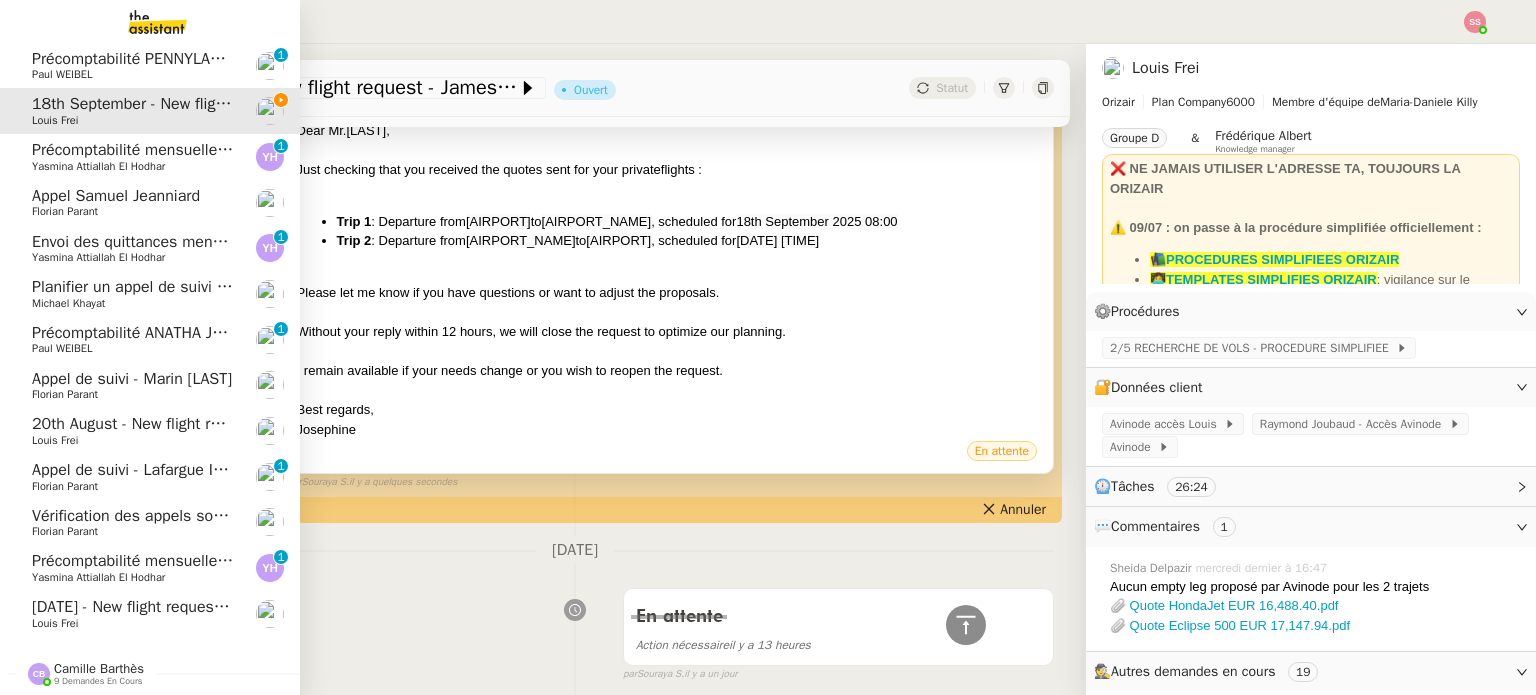 click on "Camille Barthès" 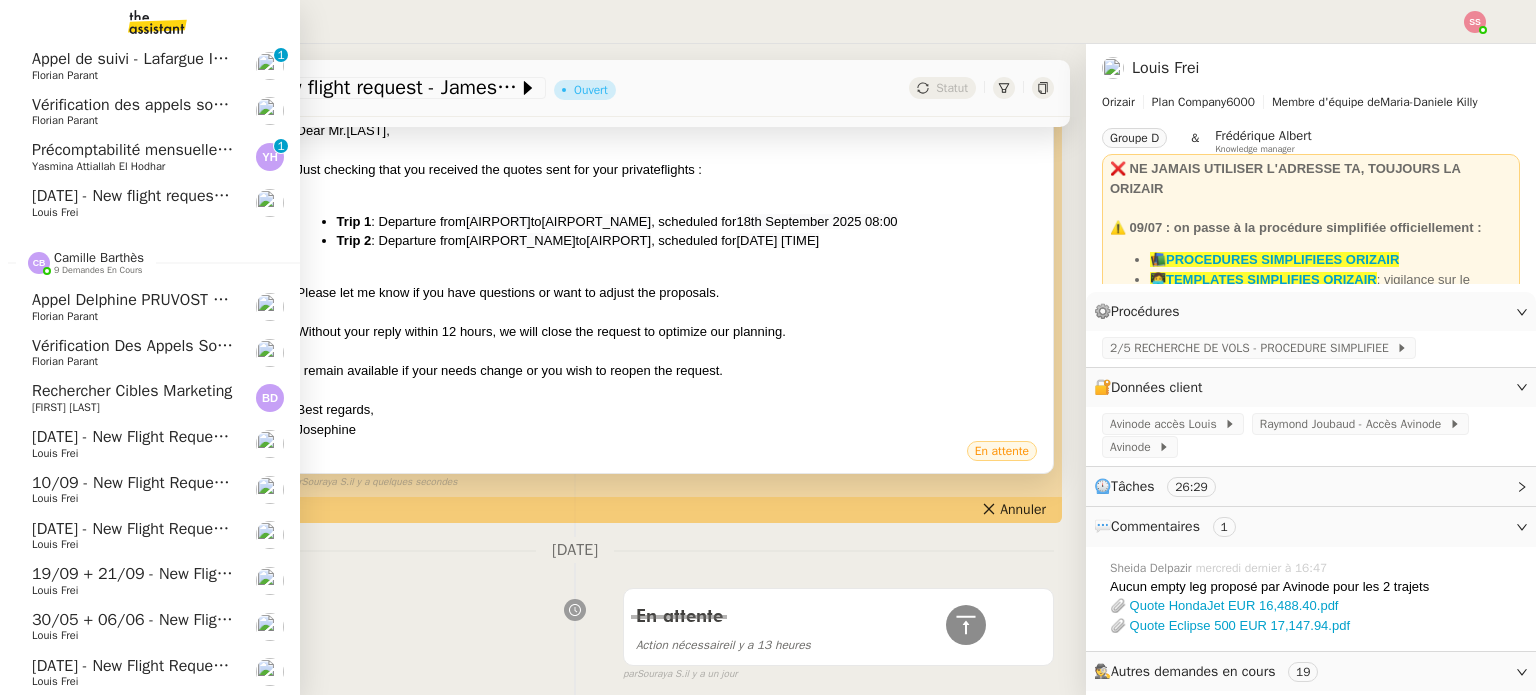 scroll, scrollTop: 693, scrollLeft: 0, axis: vertical 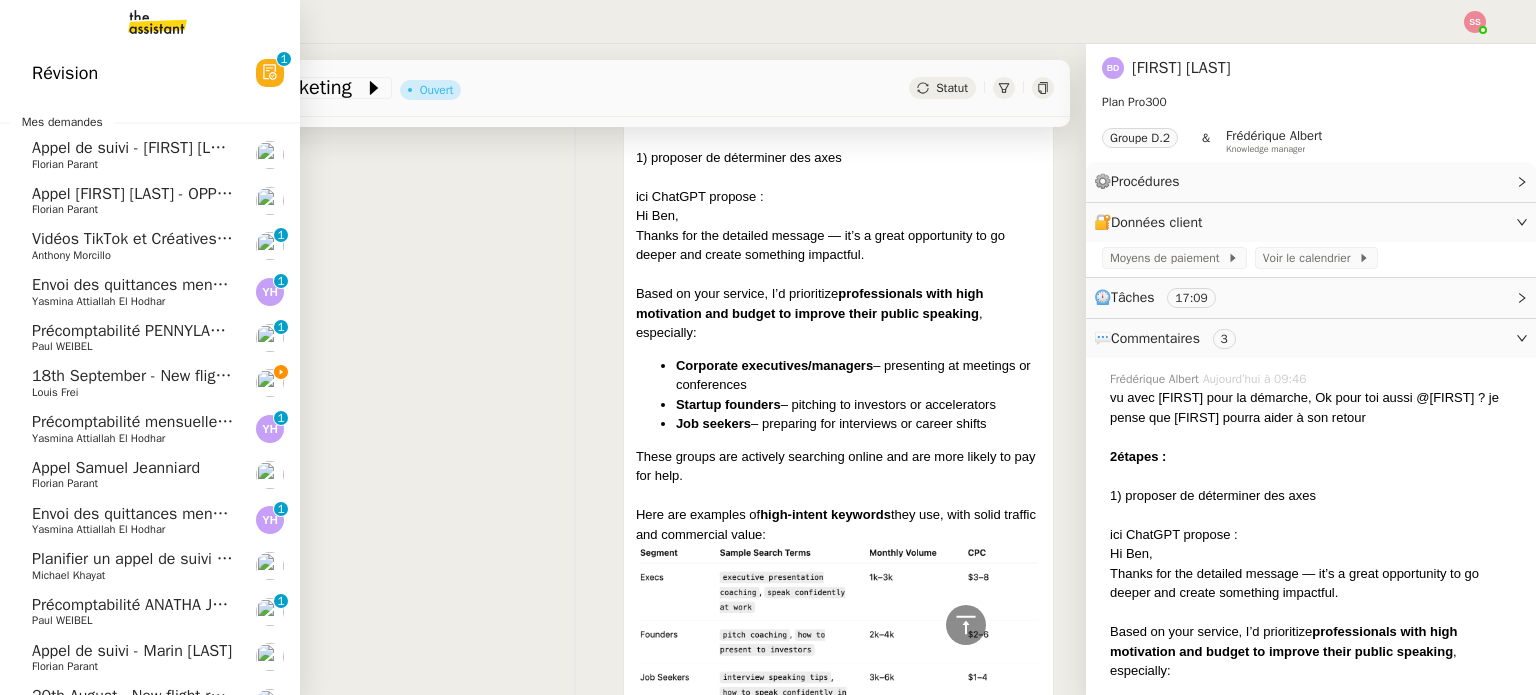 click on "Louis Frei" 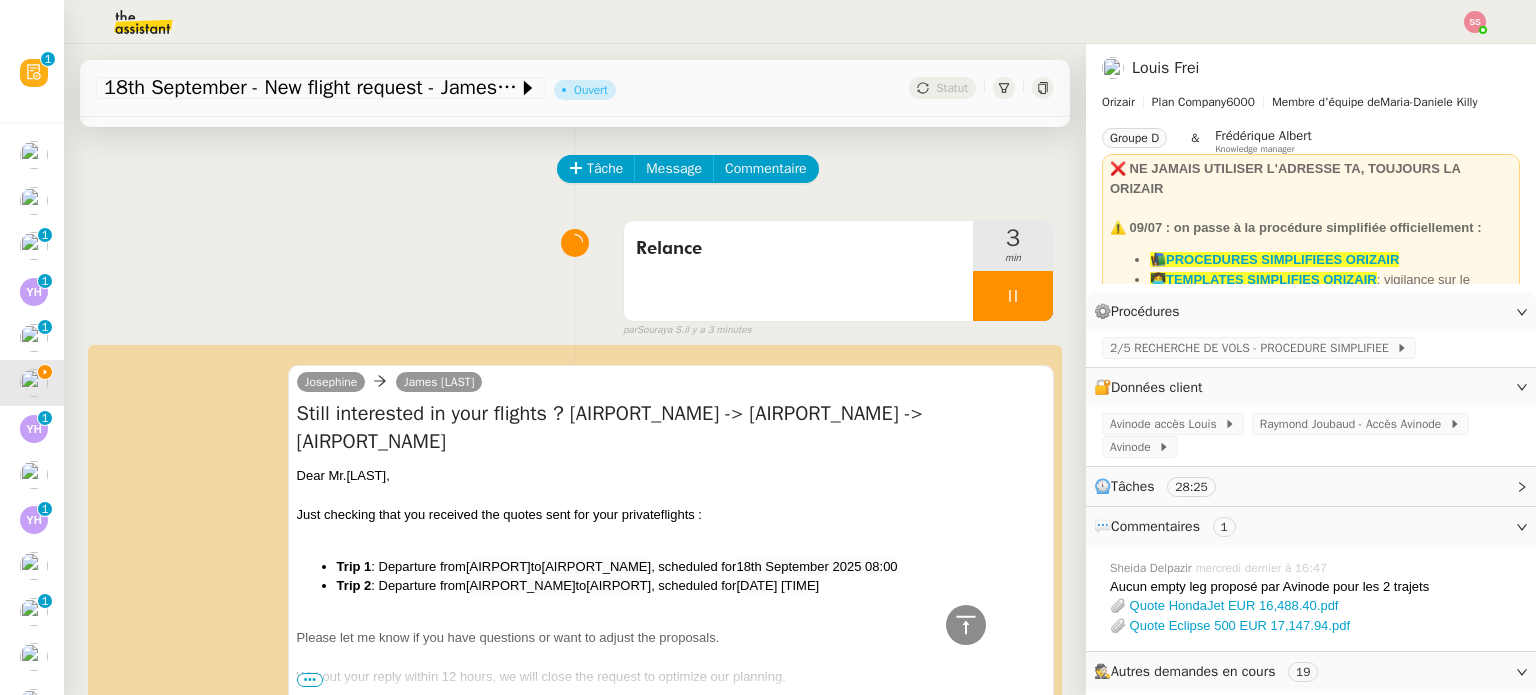 scroll, scrollTop: 0, scrollLeft: 0, axis: both 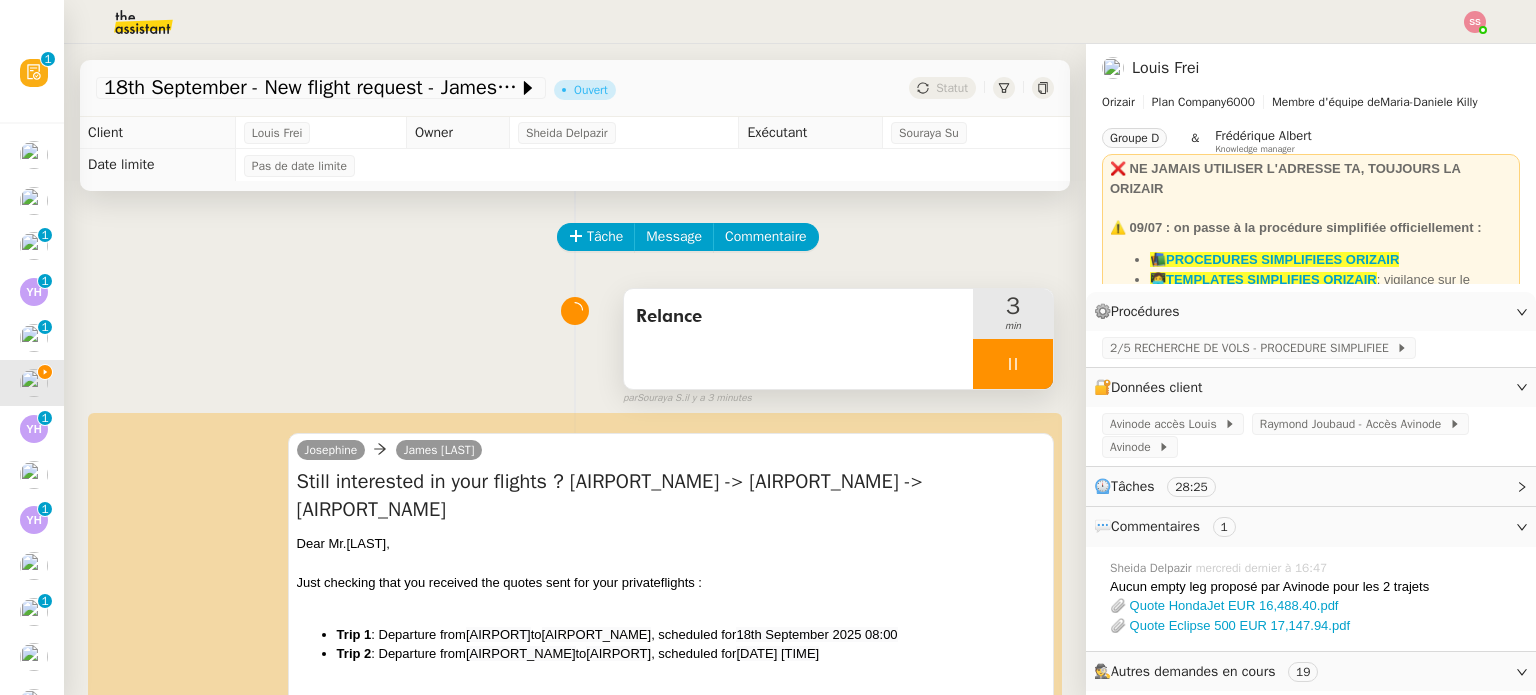 click at bounding box center [1013, 364] 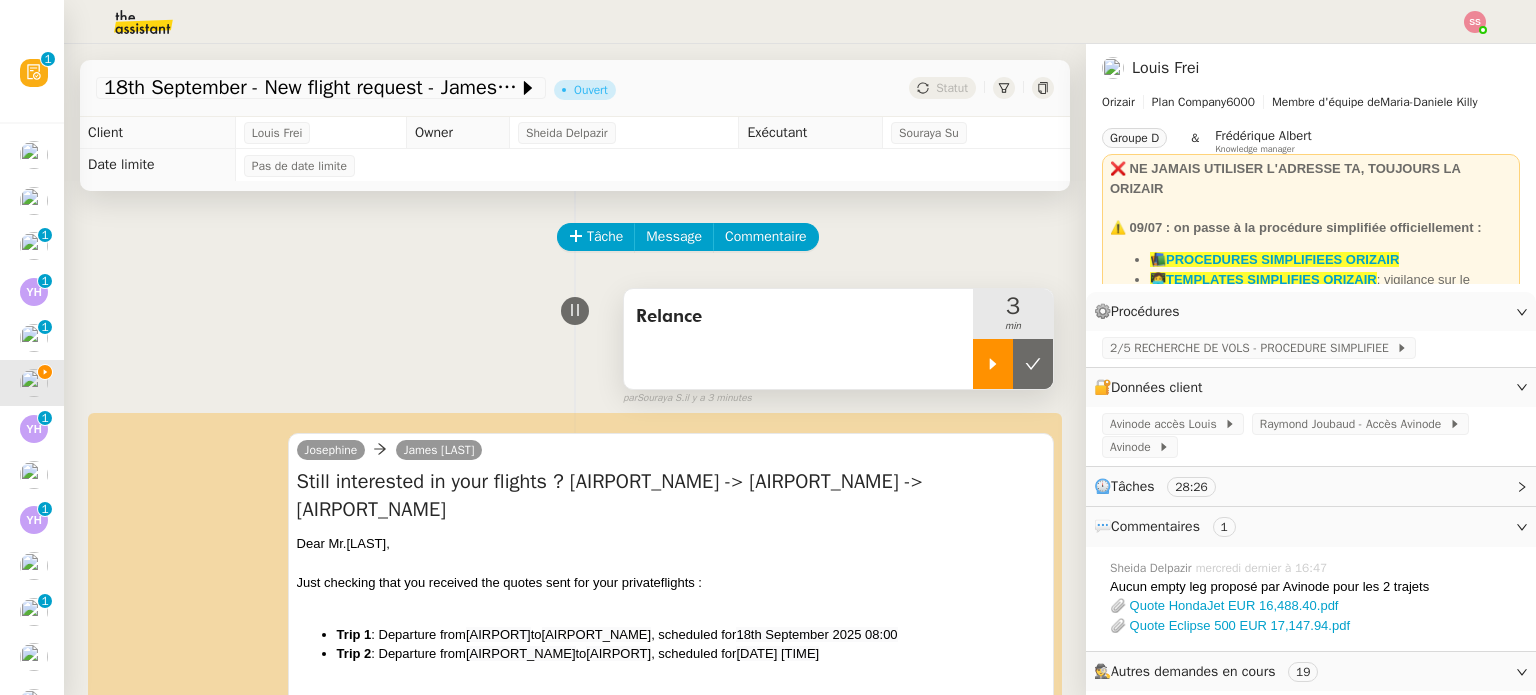 click at bounding box center (1033, 364) 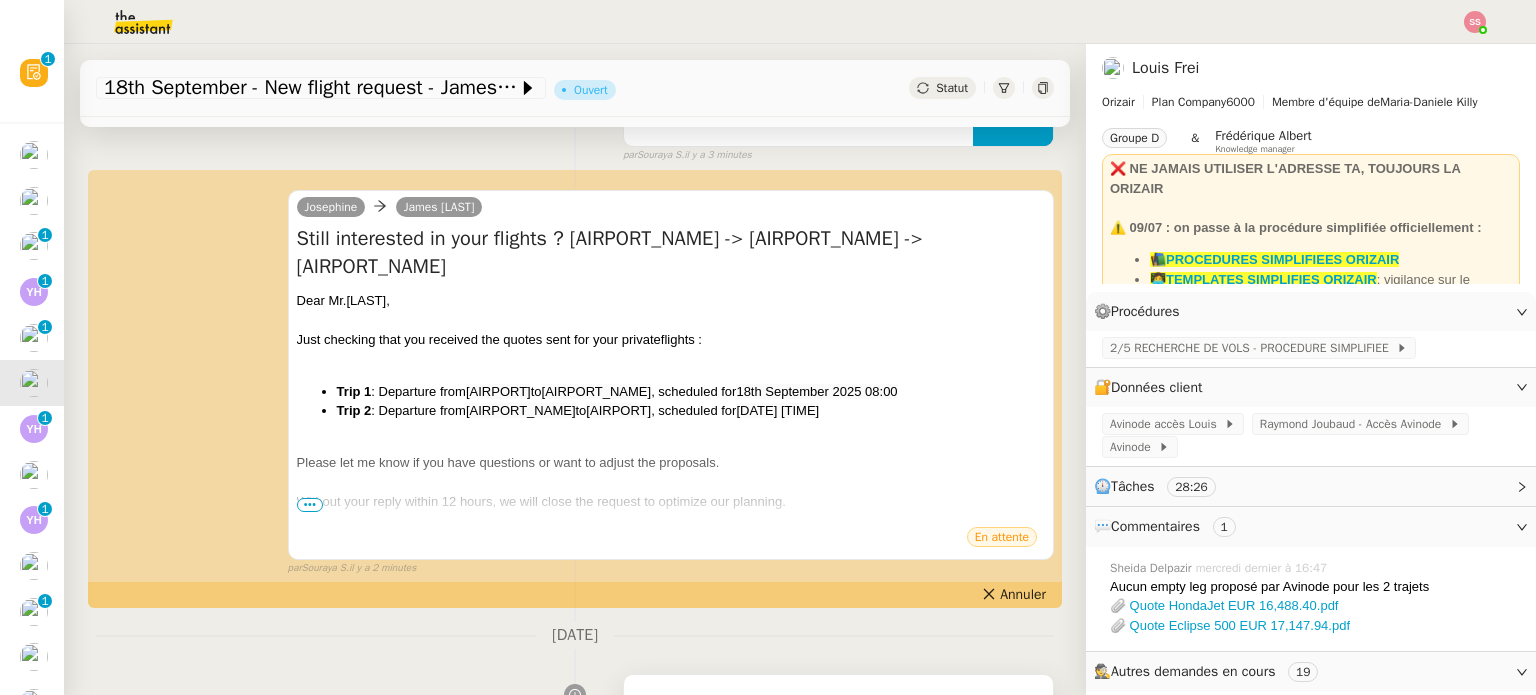 scroll, scrollTop: 500, scrollLeft: 0, axis: vertical 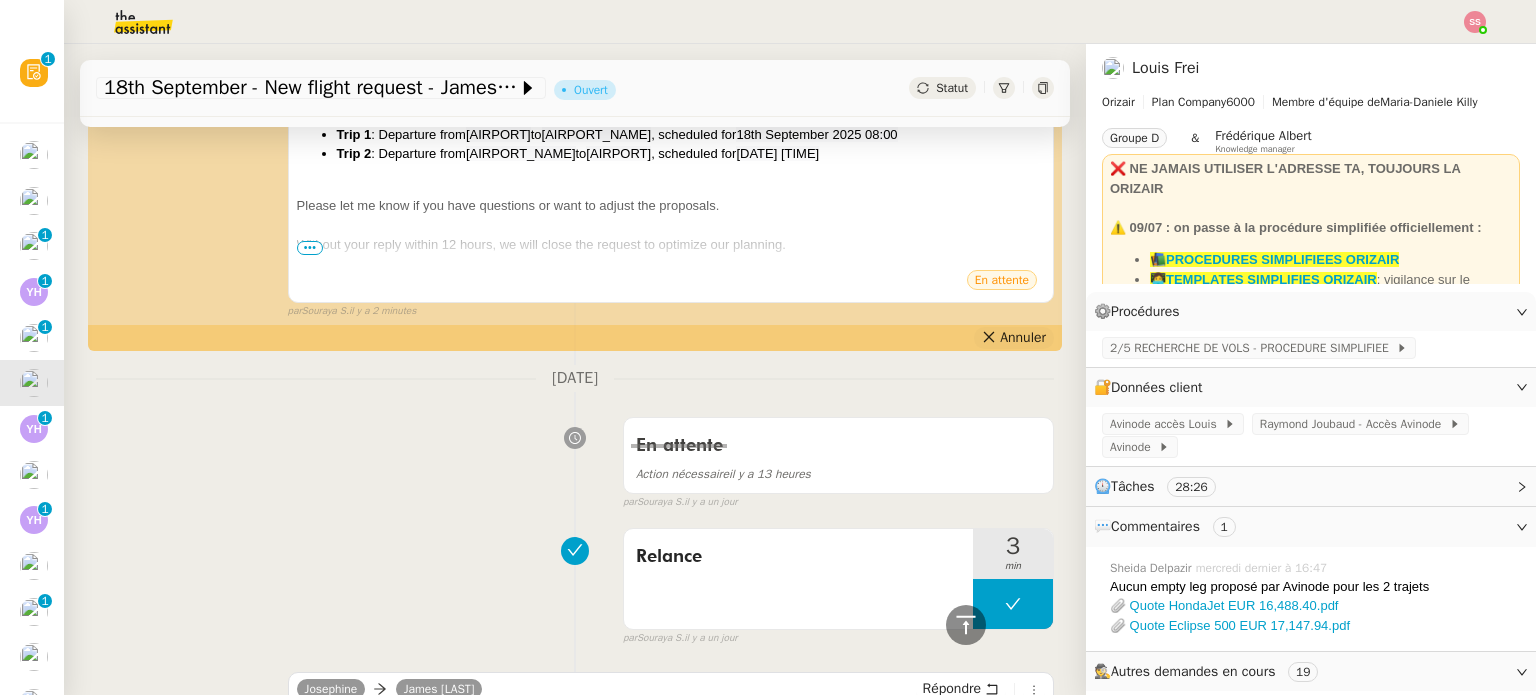 click on "Annuler" at bounding box center (1023, 338) 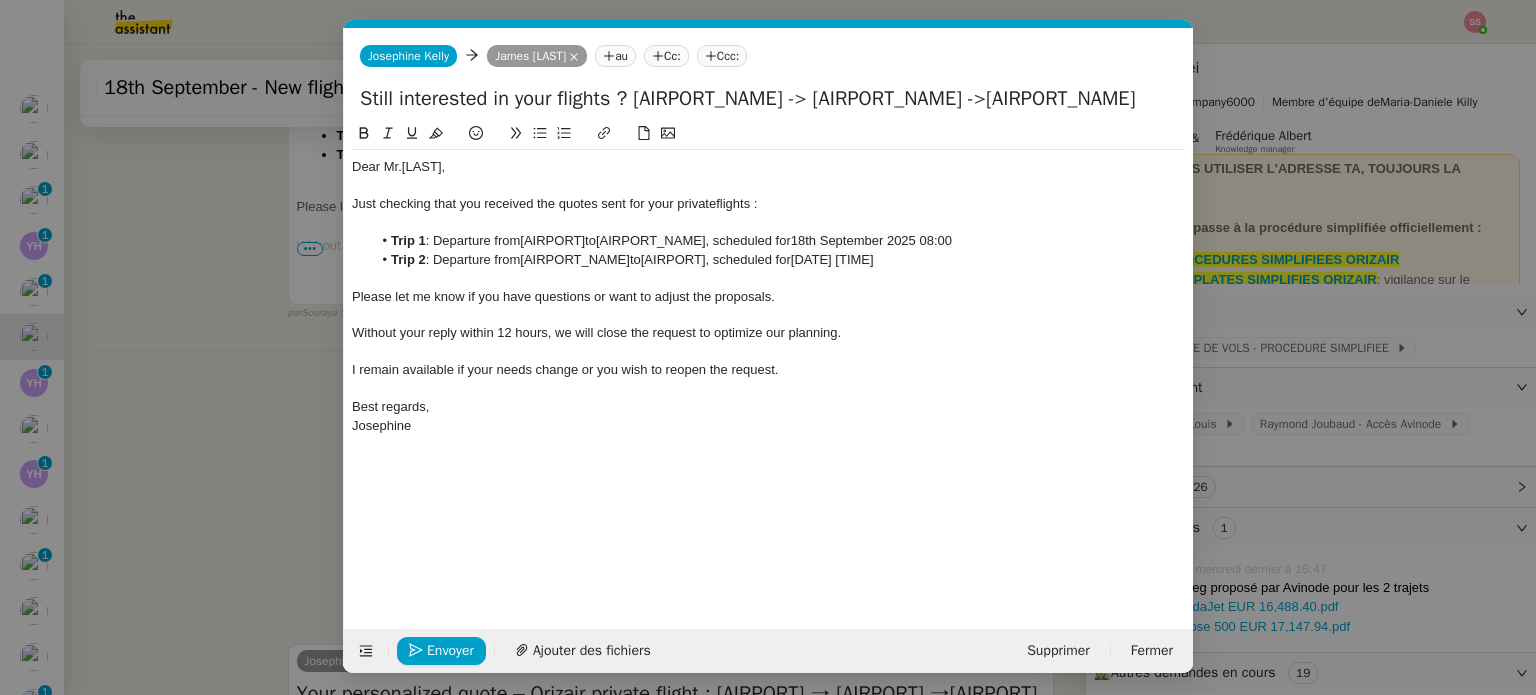 scroll, scrollTop: 500, scrollLeft: 0, axis: vertical 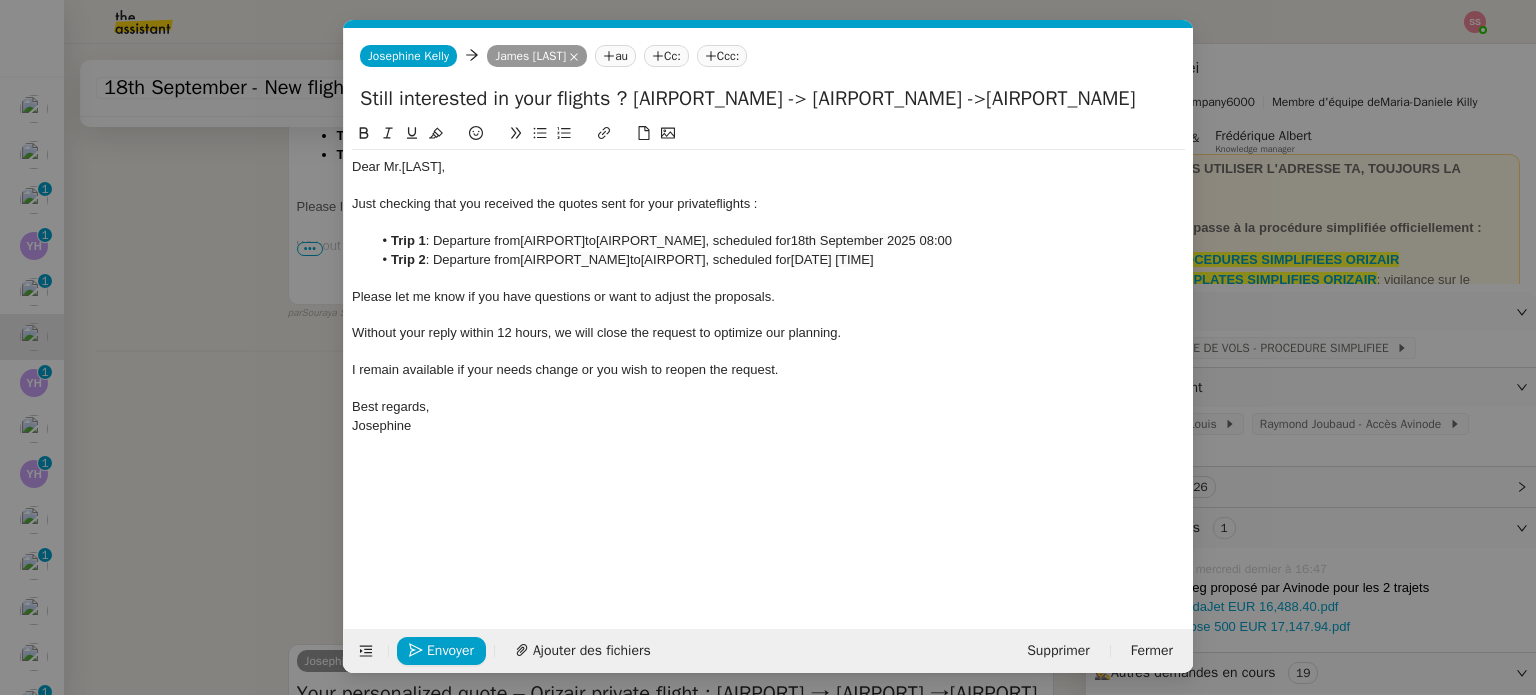 click 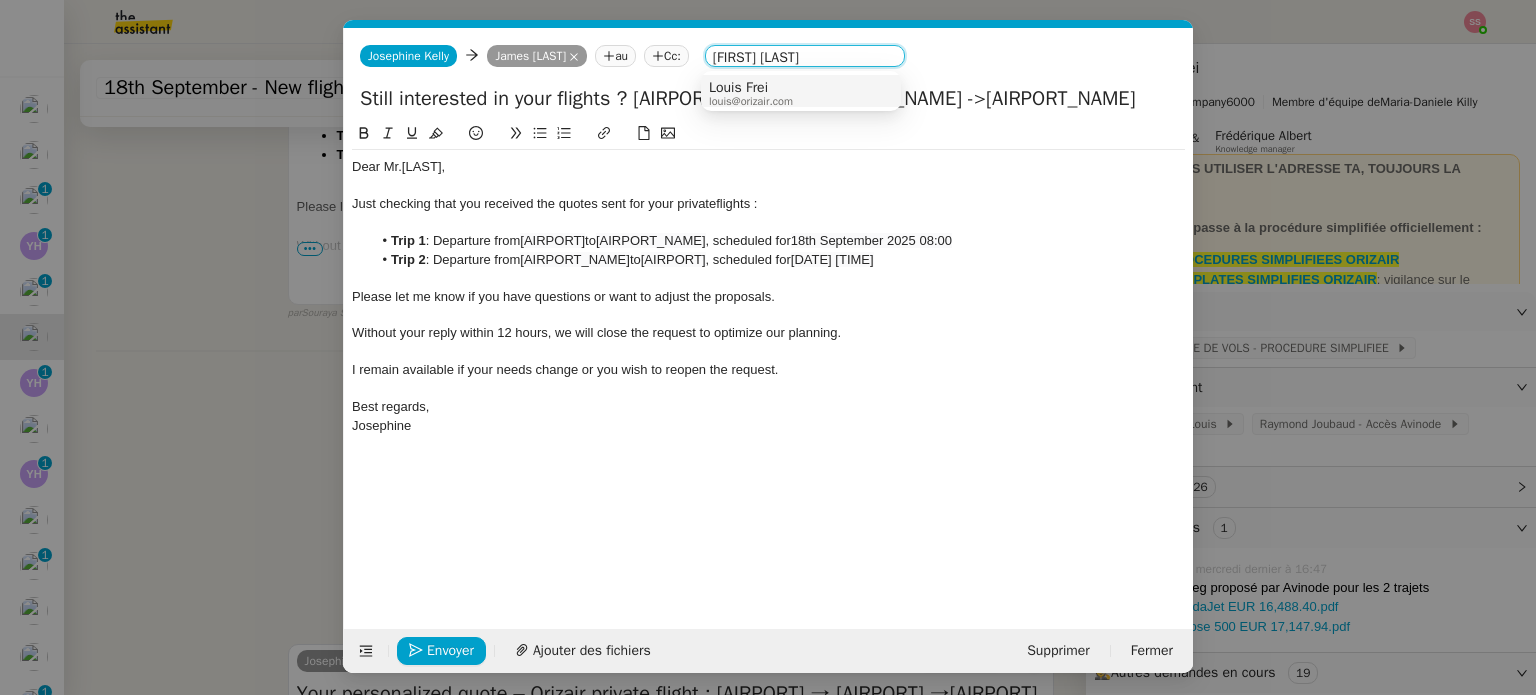 type on "louis frei" 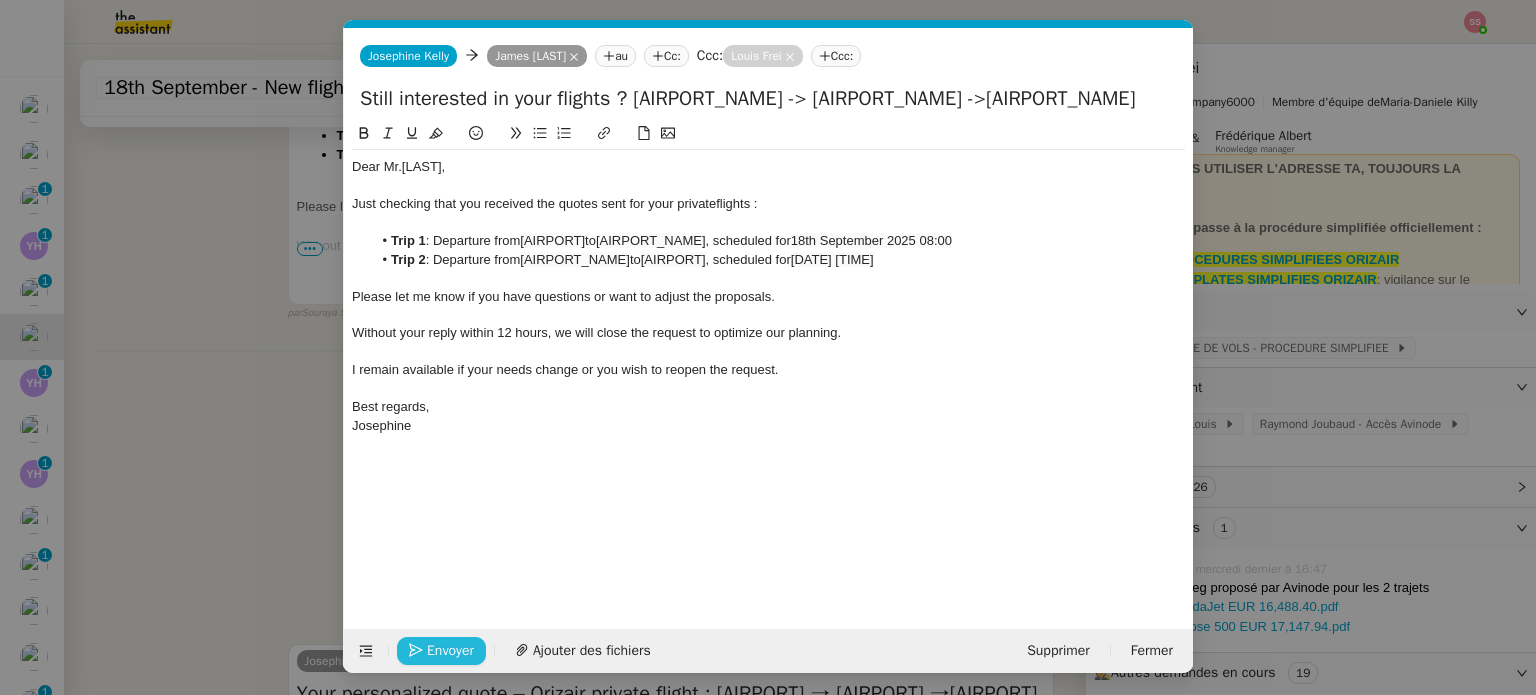 click on "Envoyer" 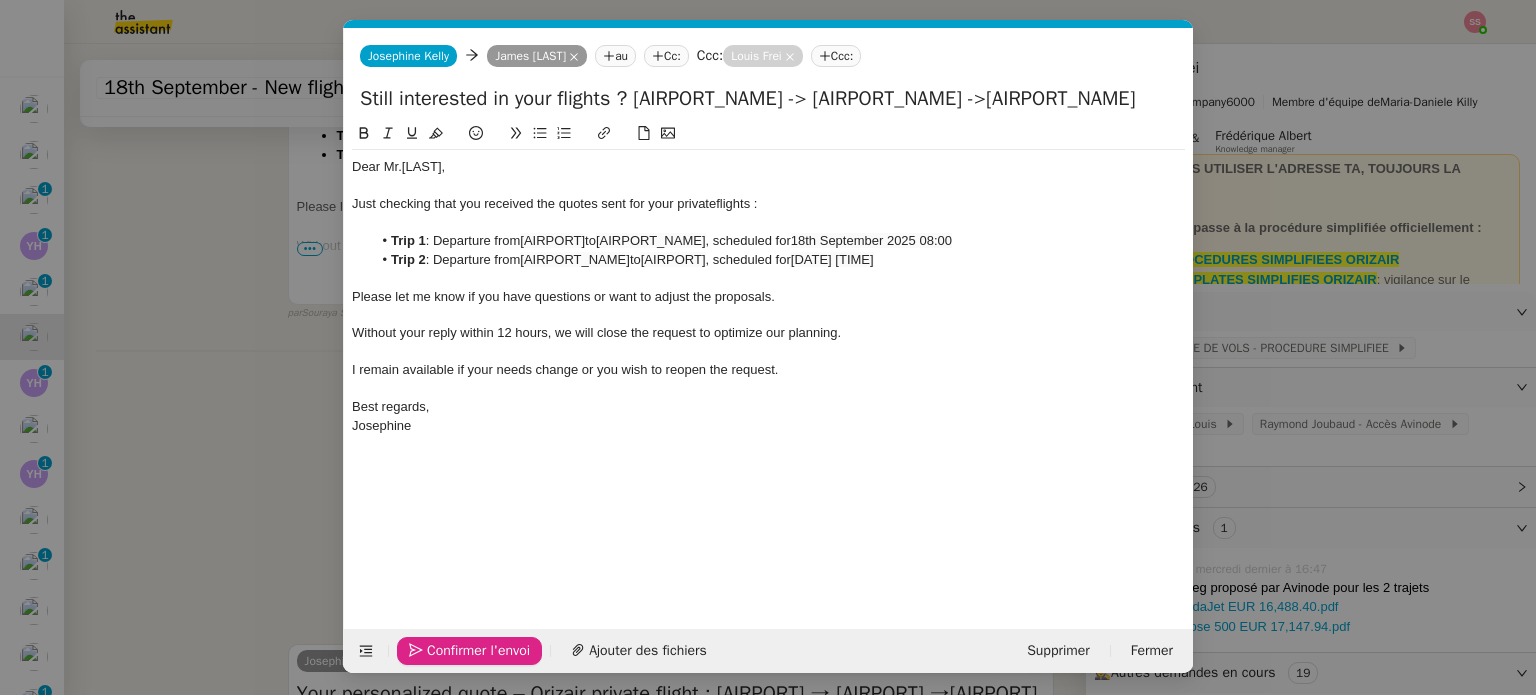 click on "Confirmer l'envoi" 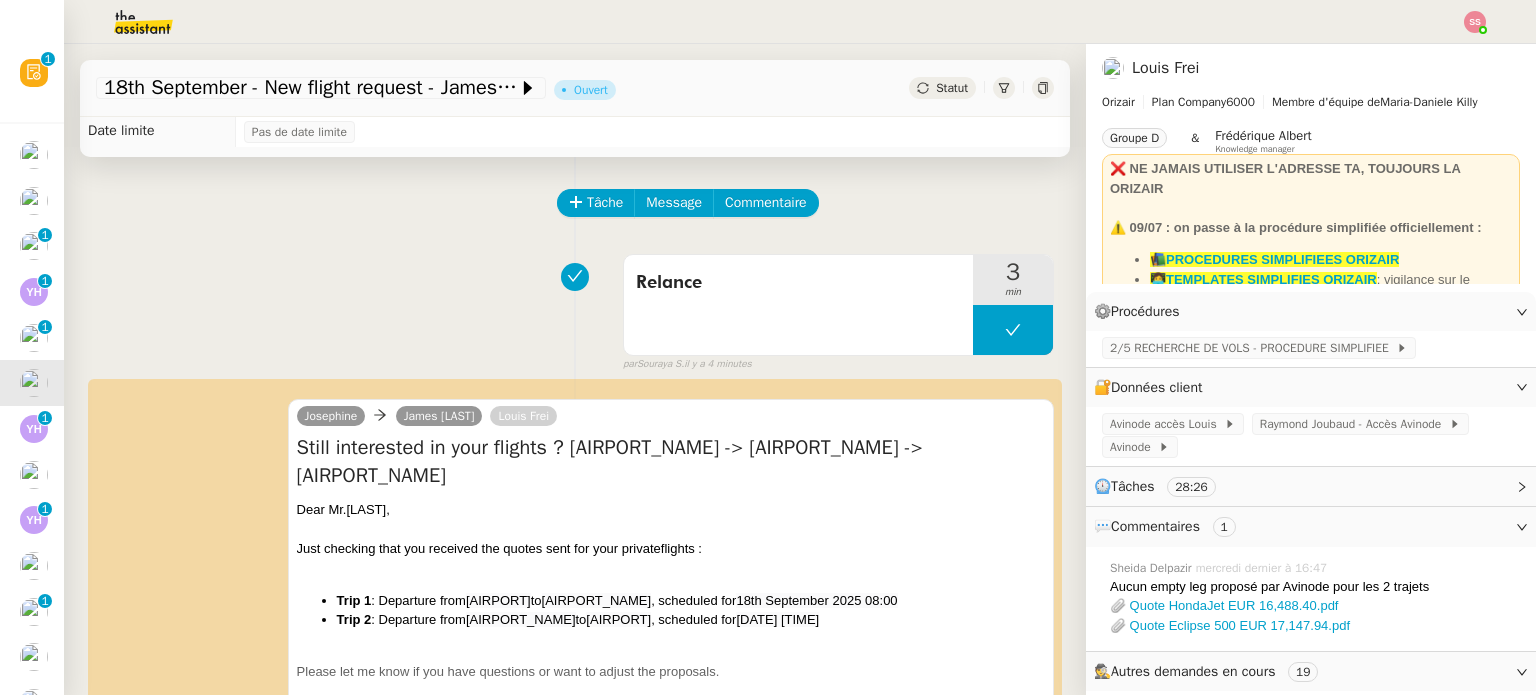 scroll, scrollTop: 0, scrollLeft: 0, axis: both 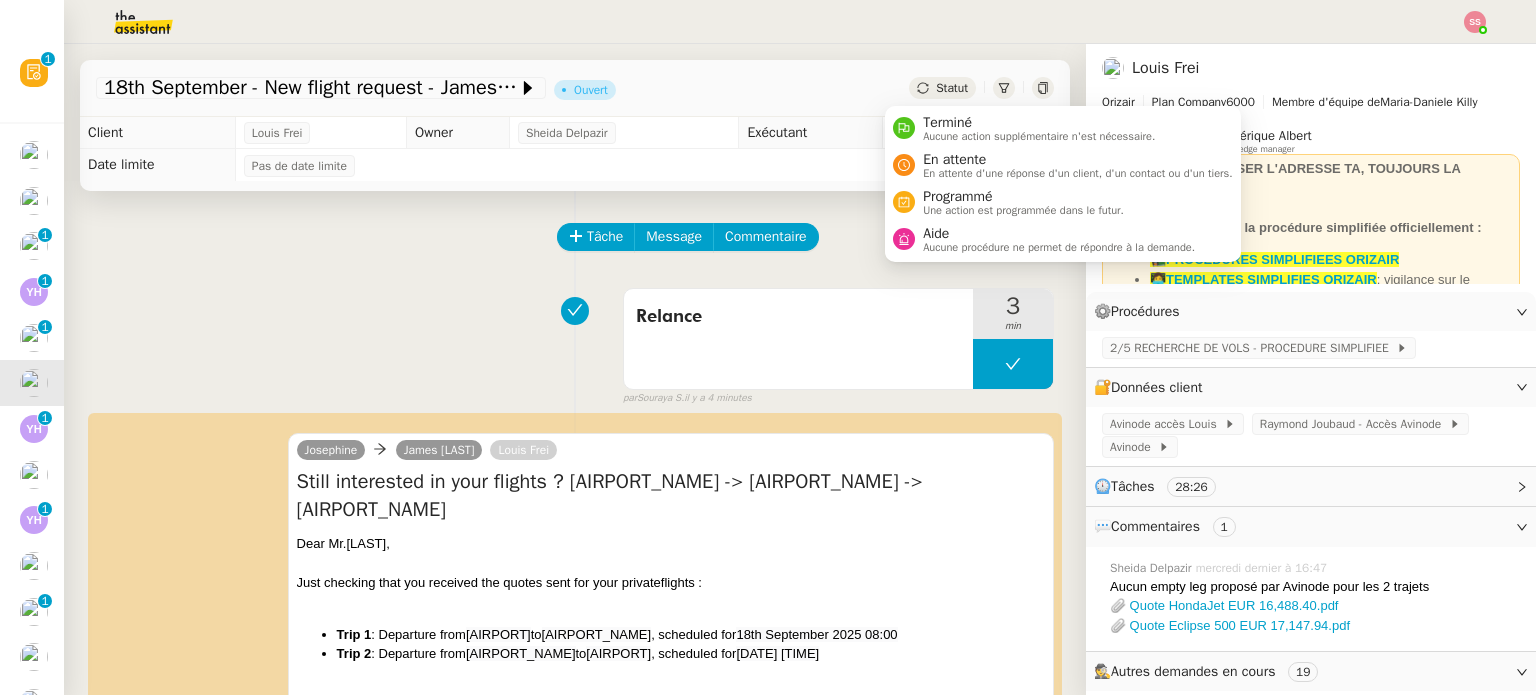 click on "Statut" 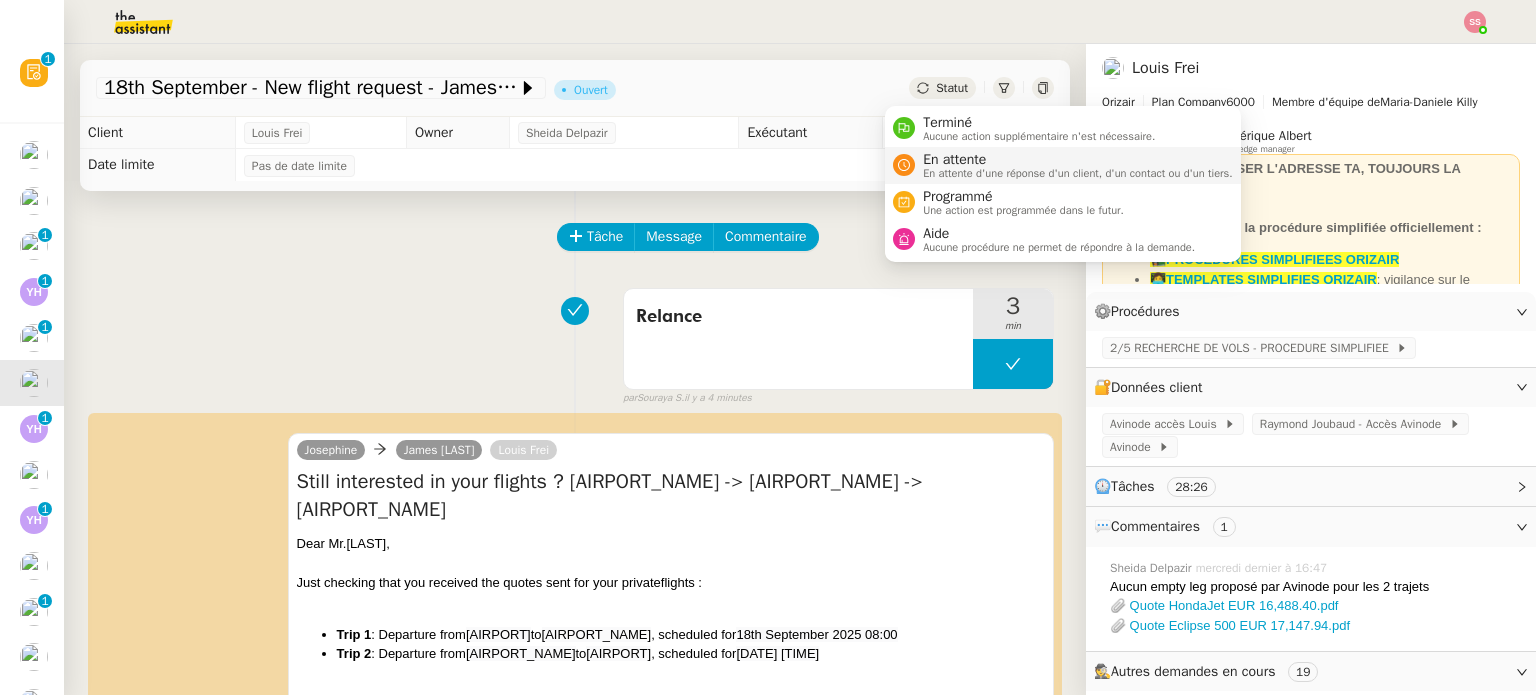 click on "En attente" at bounding box center [1078, 160] 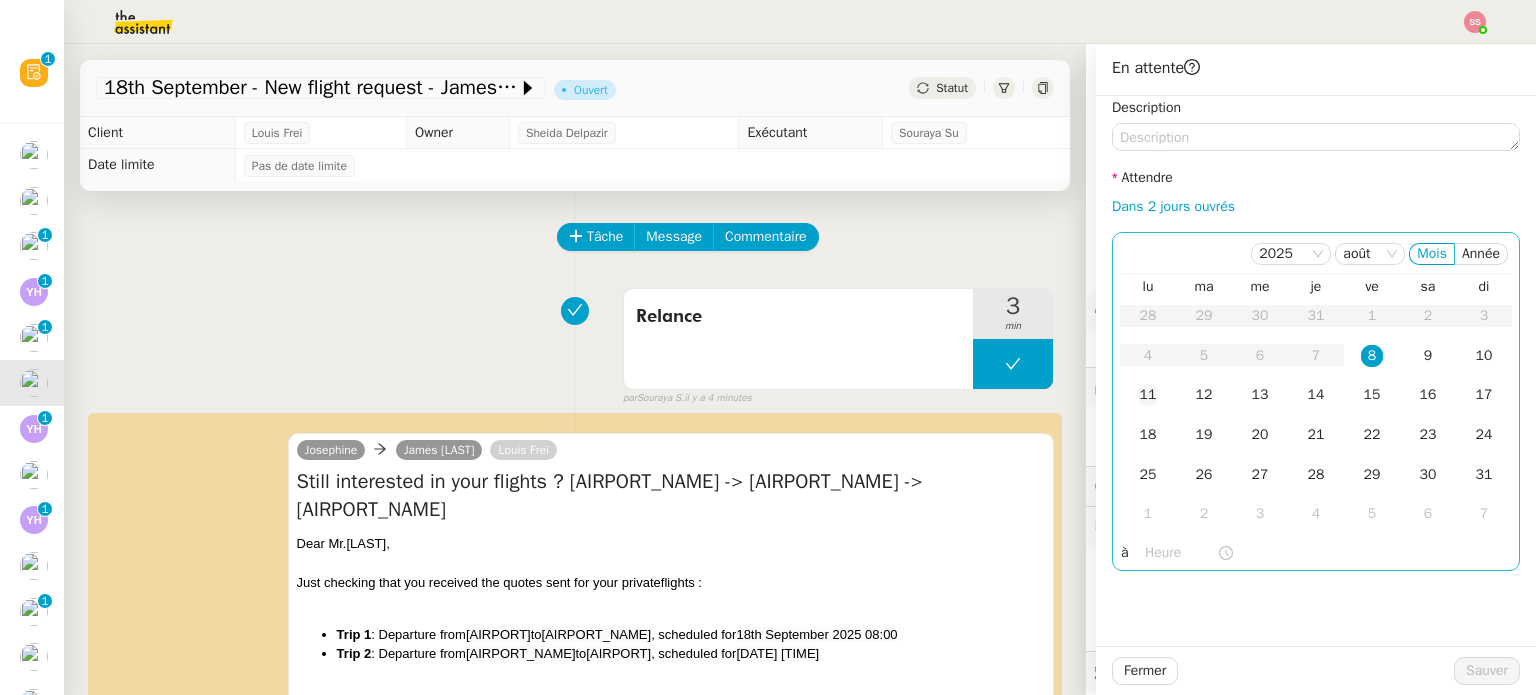click on "11" 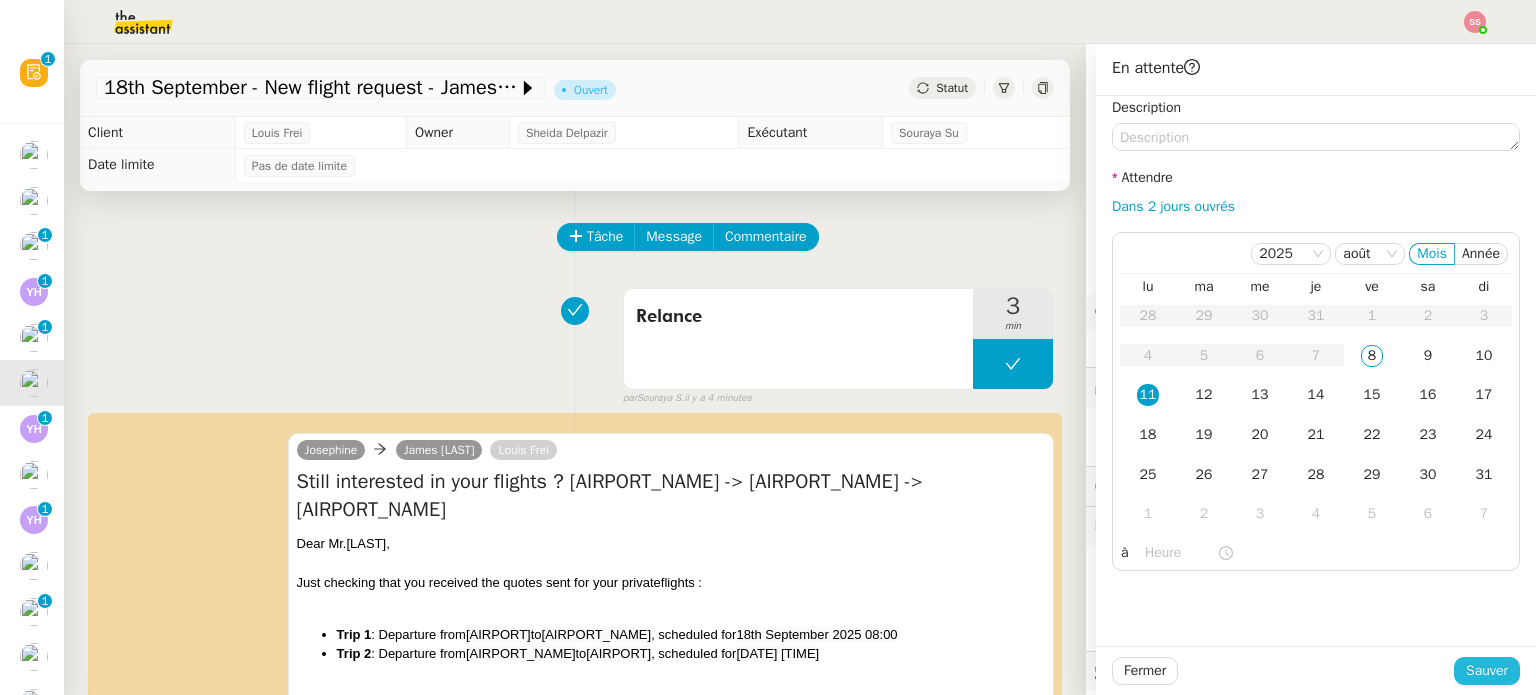 click on "Sauver" 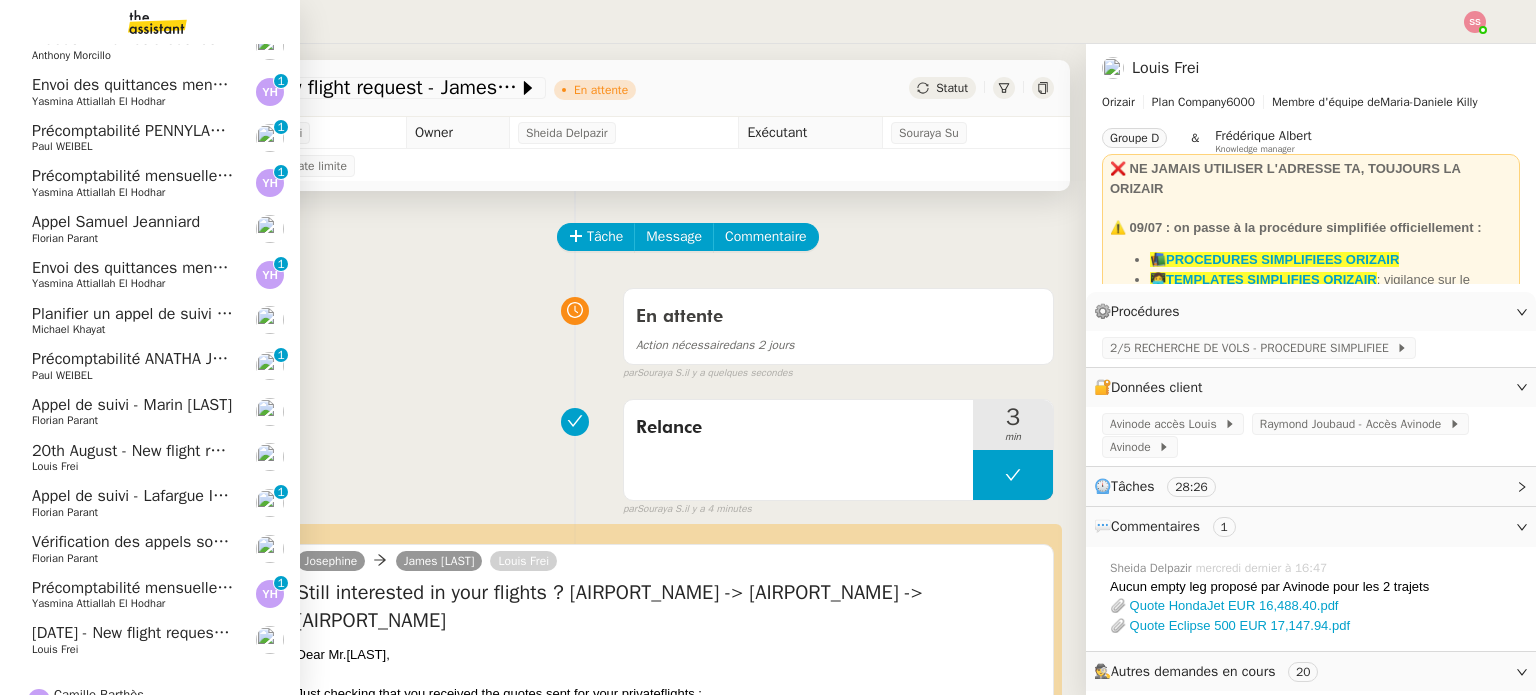 scroll, scrollTop: 400, scrollLeft: 0, axis: vertical 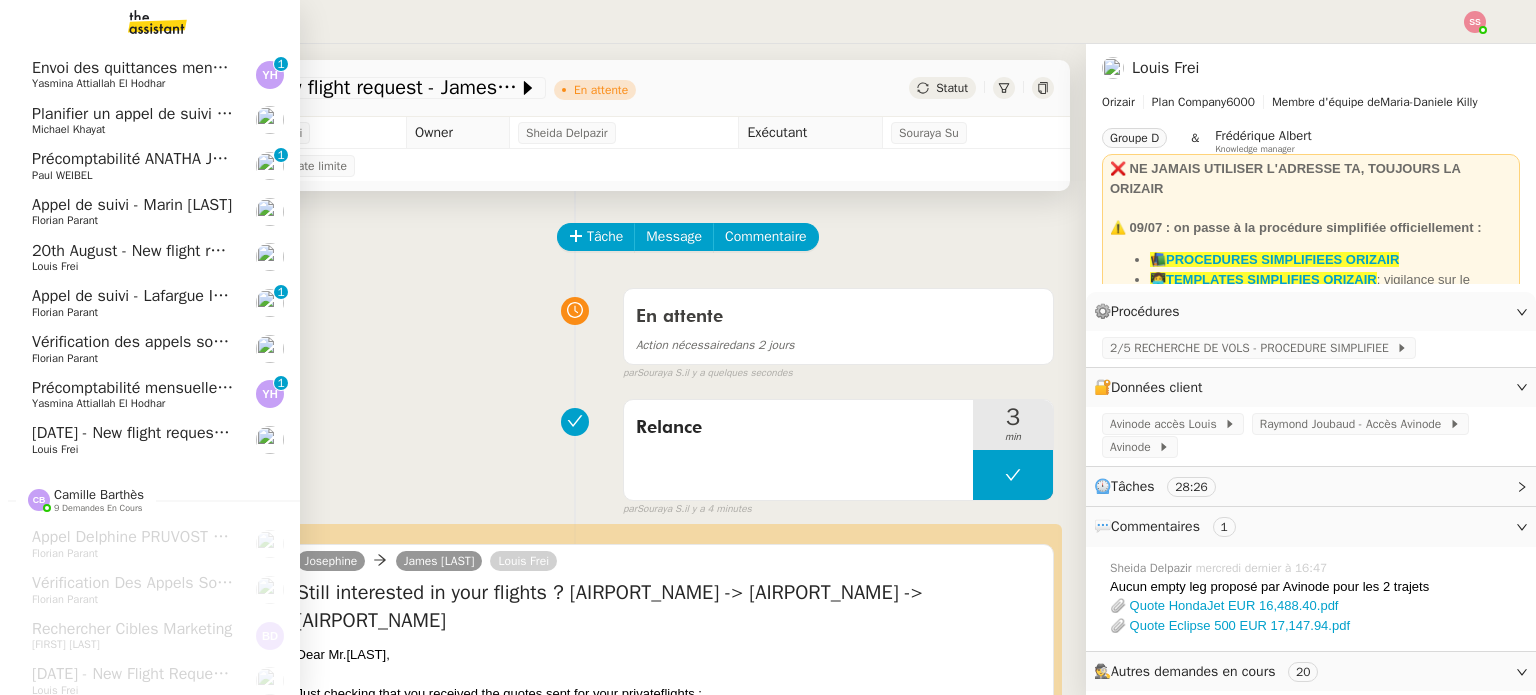 click on "[DAY] [MONTH] [YEAR] - New flight request - [FIRST] [LAST]" 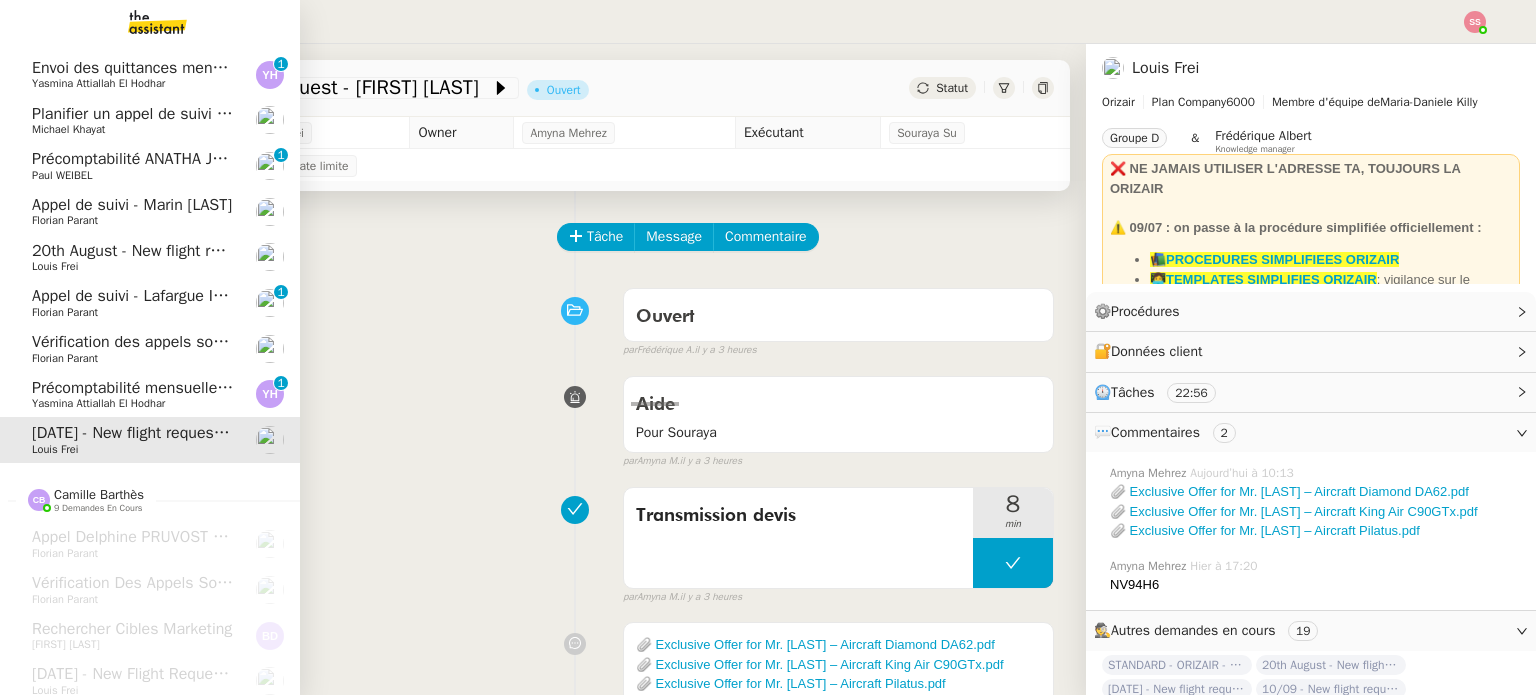 click on "[DATE]  - New flight request - [FIRST] [LAST]" 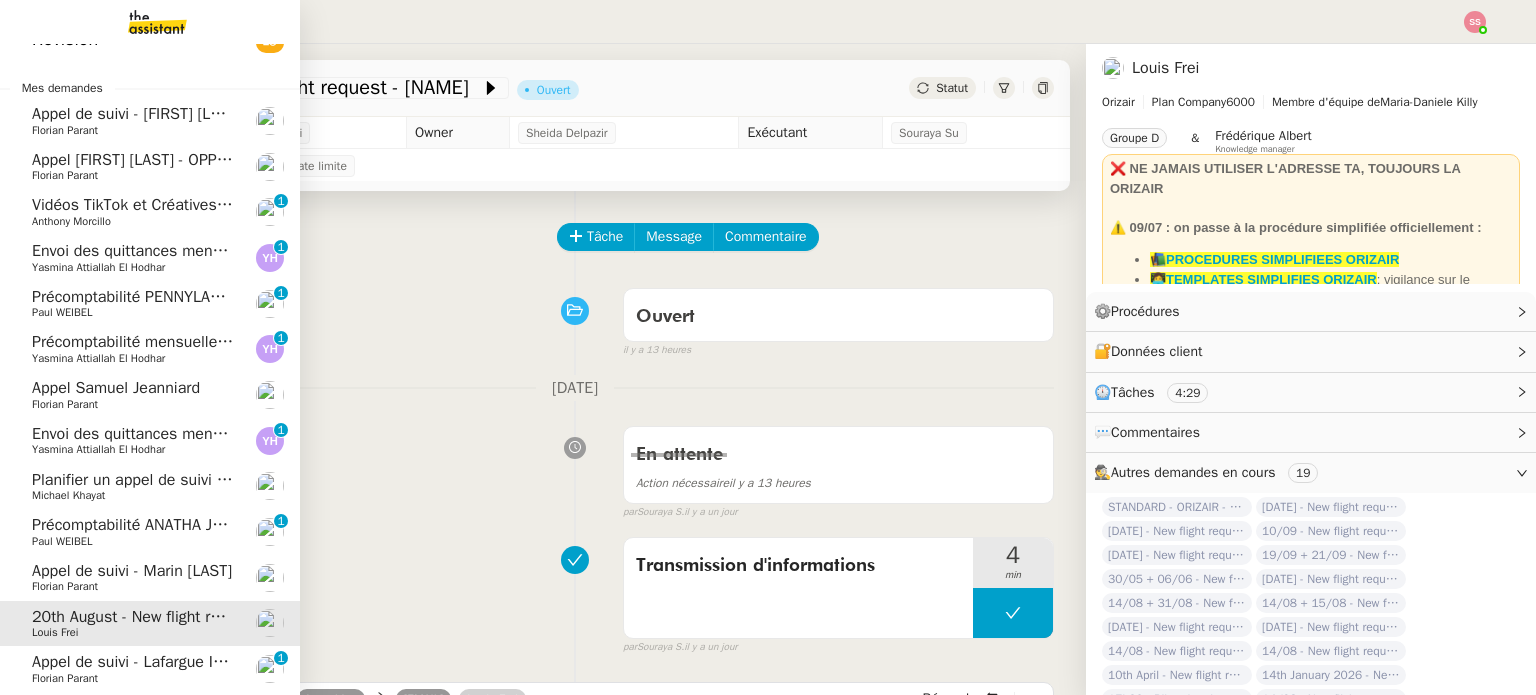 scroll, scrollTop: 0, scrollLeft: 0, axis: both 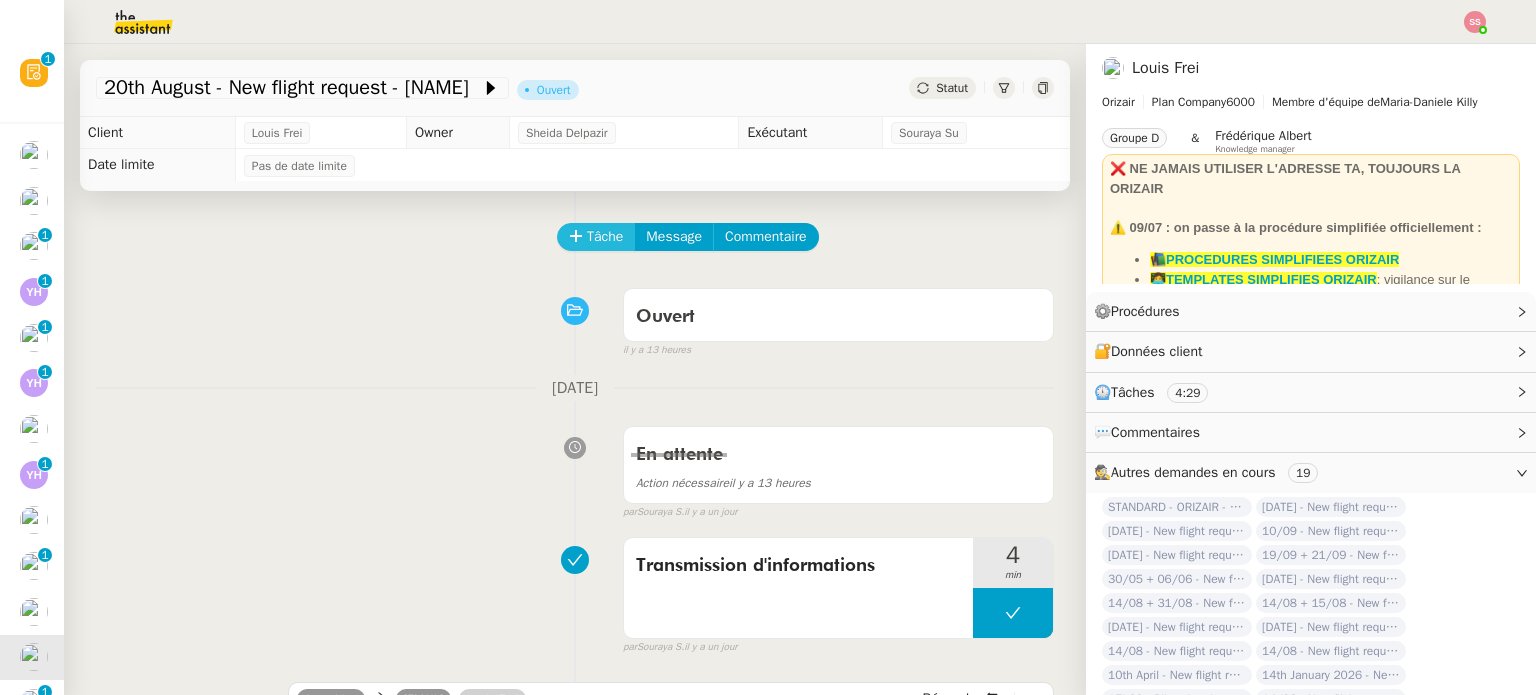 click on "Tâche" 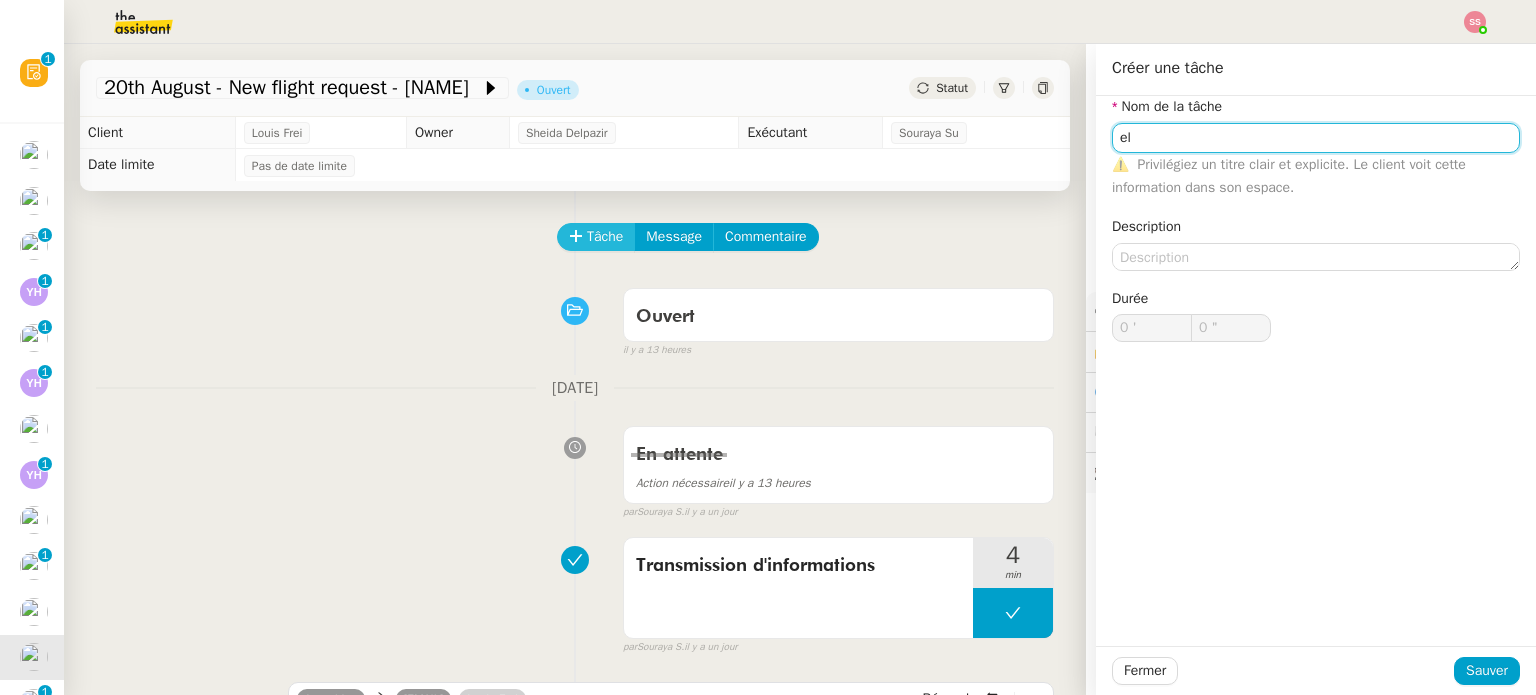 type on "e" 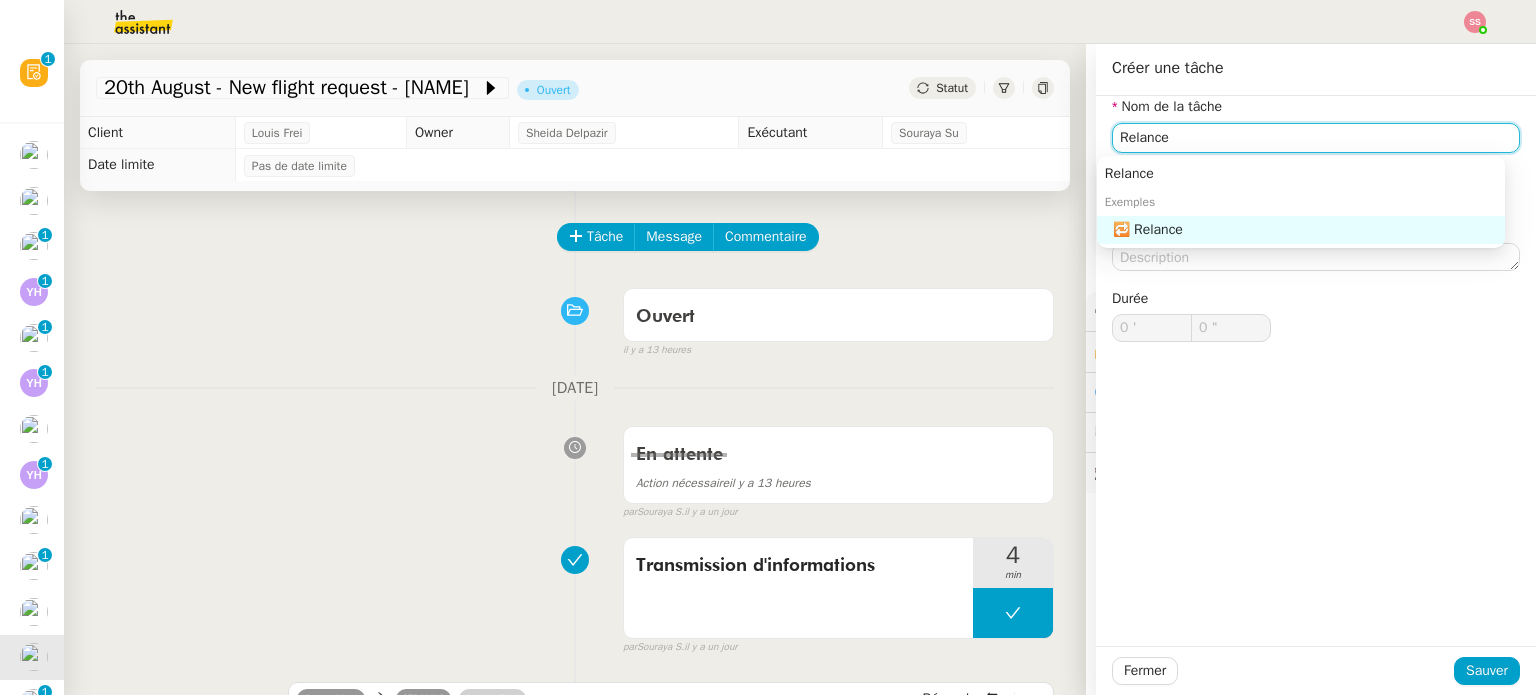 type on "Relance" 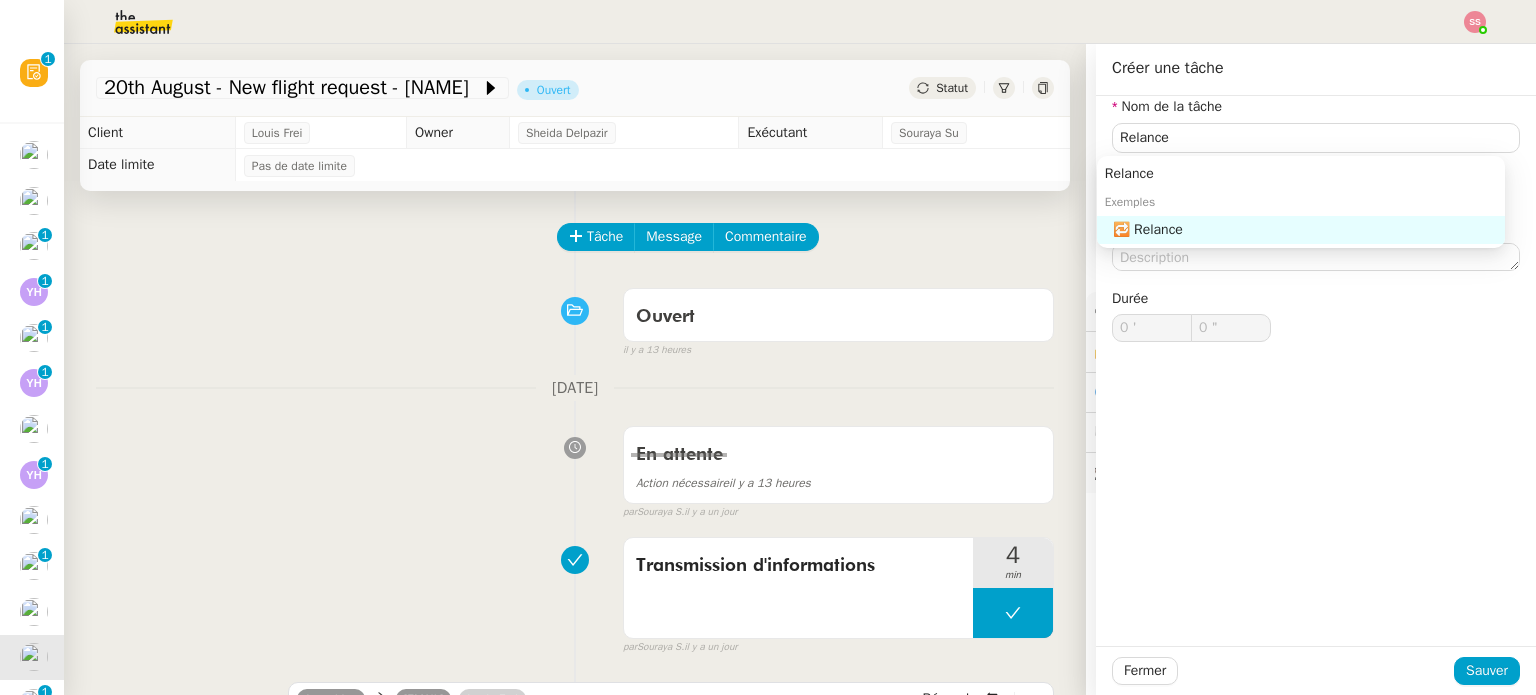 click on "Relance  Exemples  🔁 Relance" at bounding box center (1301, 202) 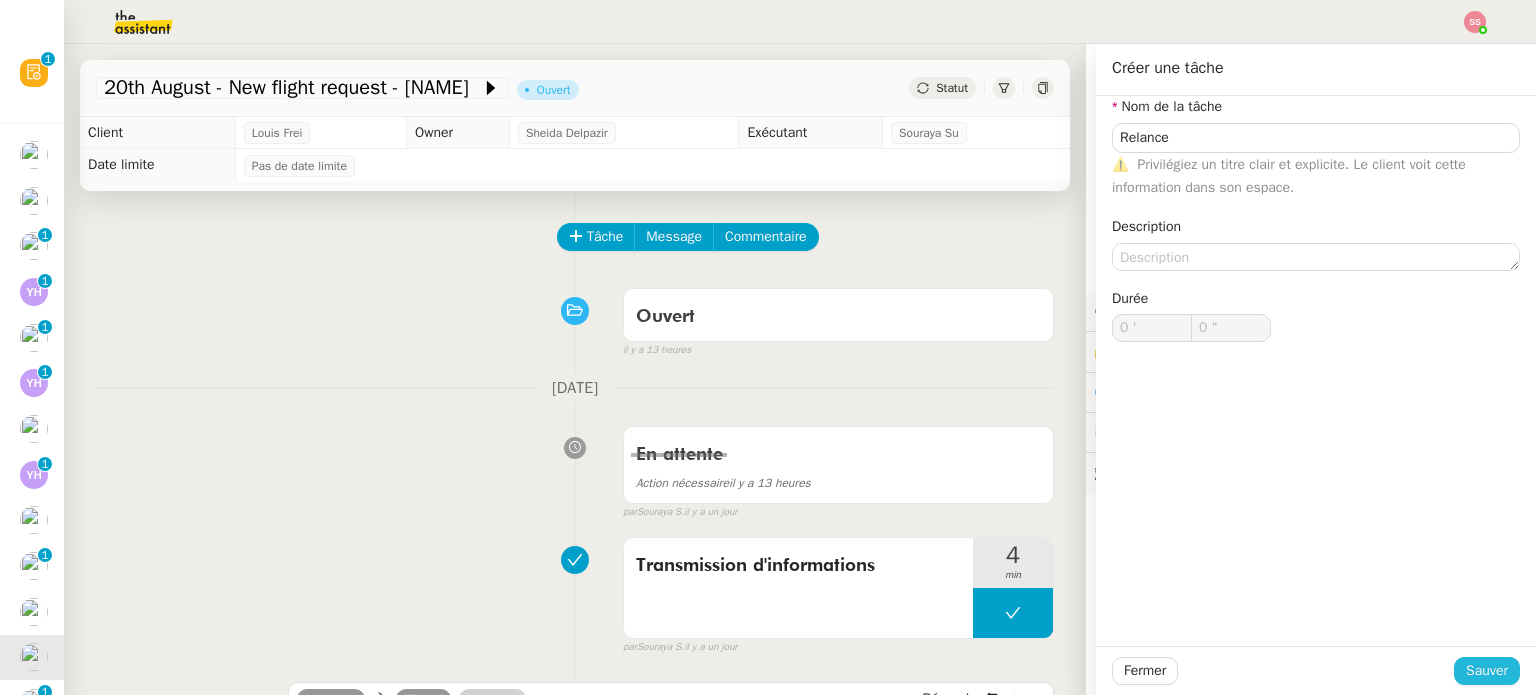 click on "Sauver" 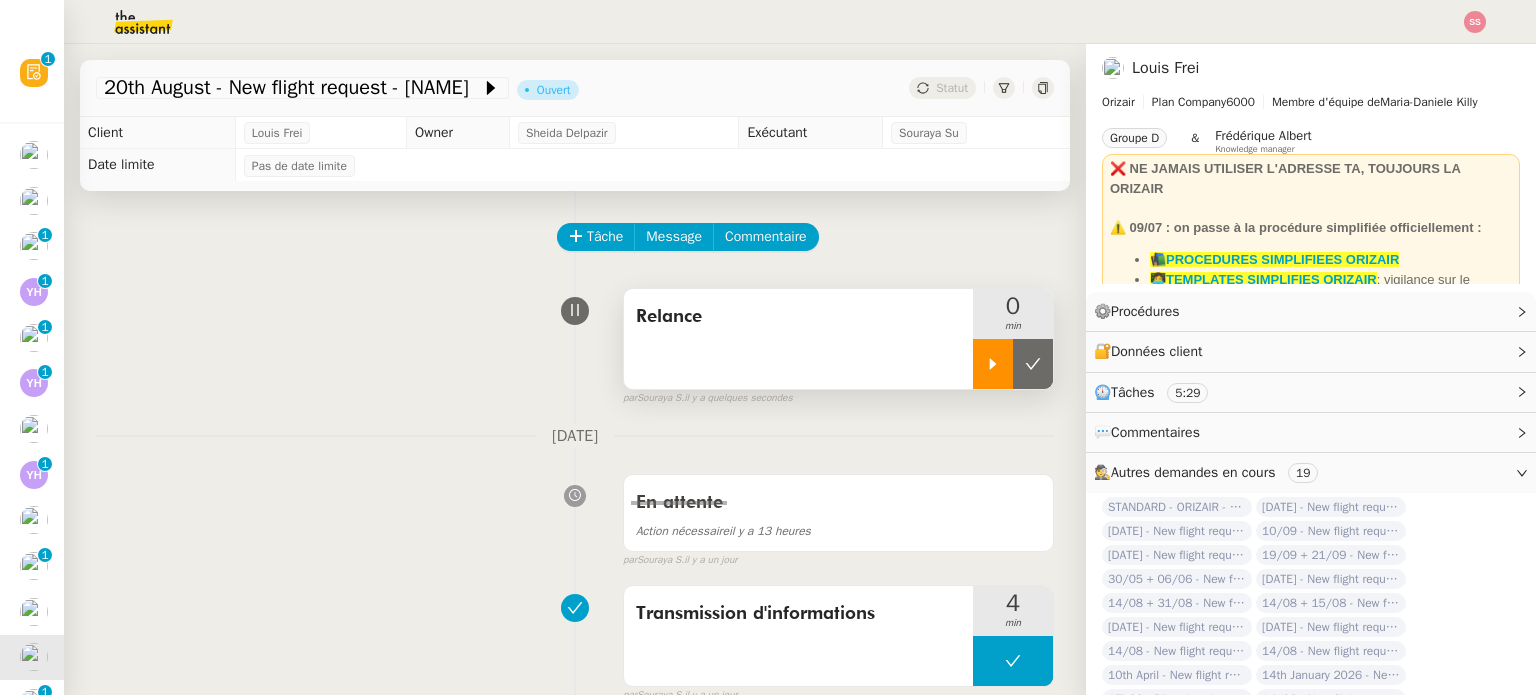 click 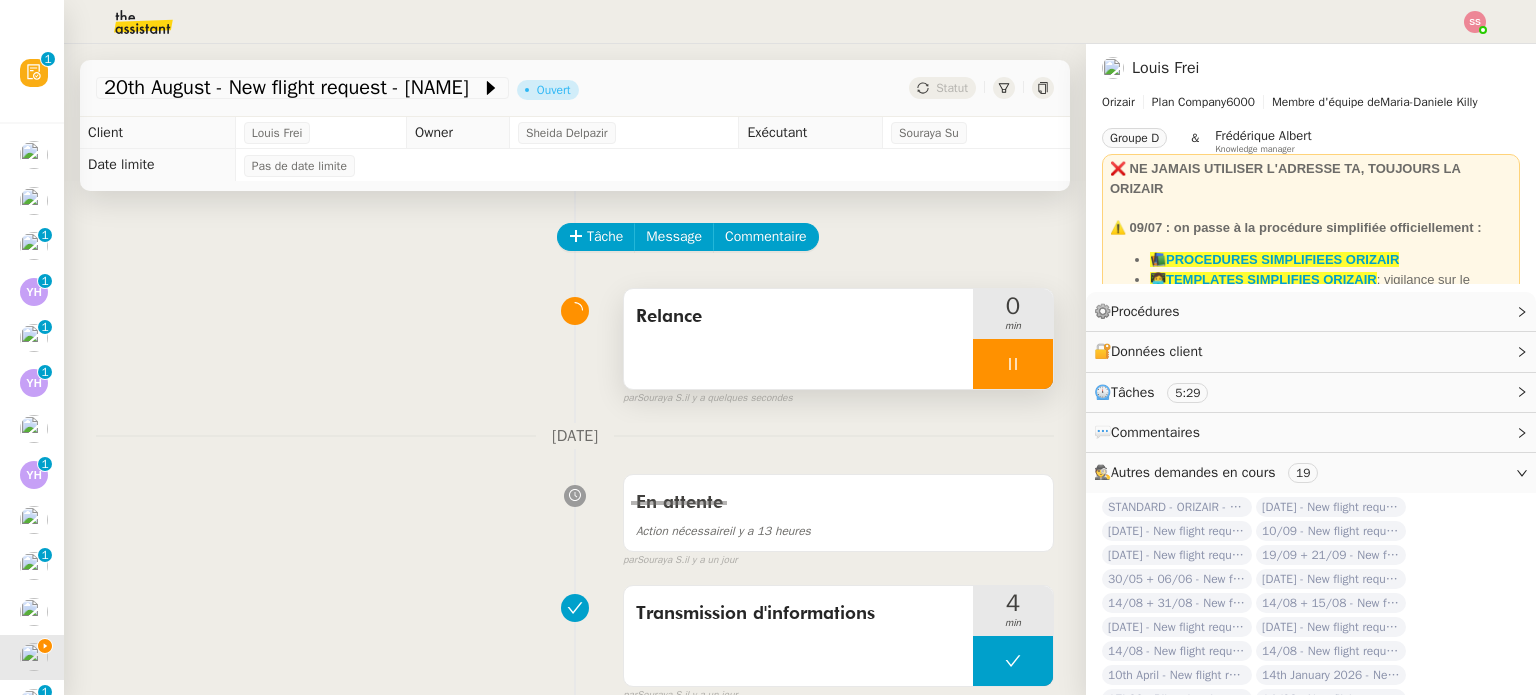 click 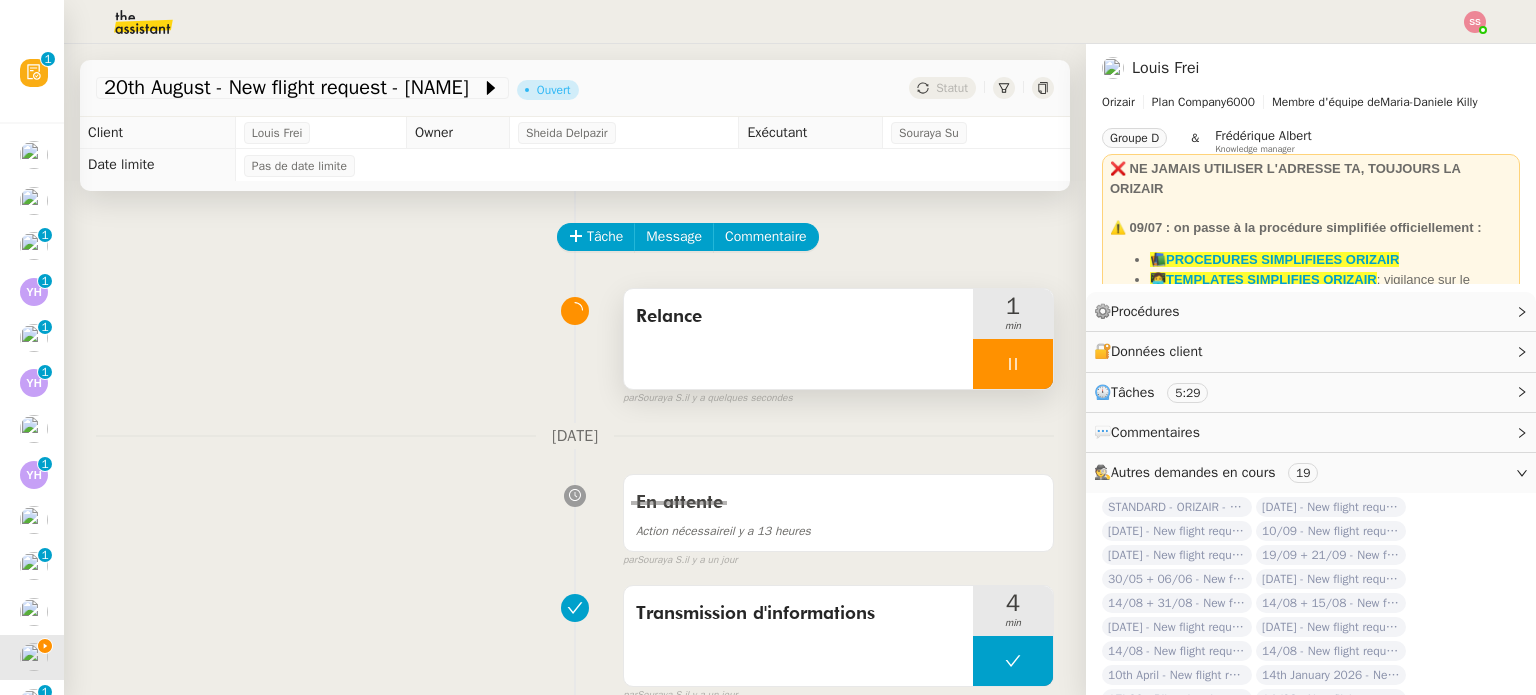 click on "Louis Frei" 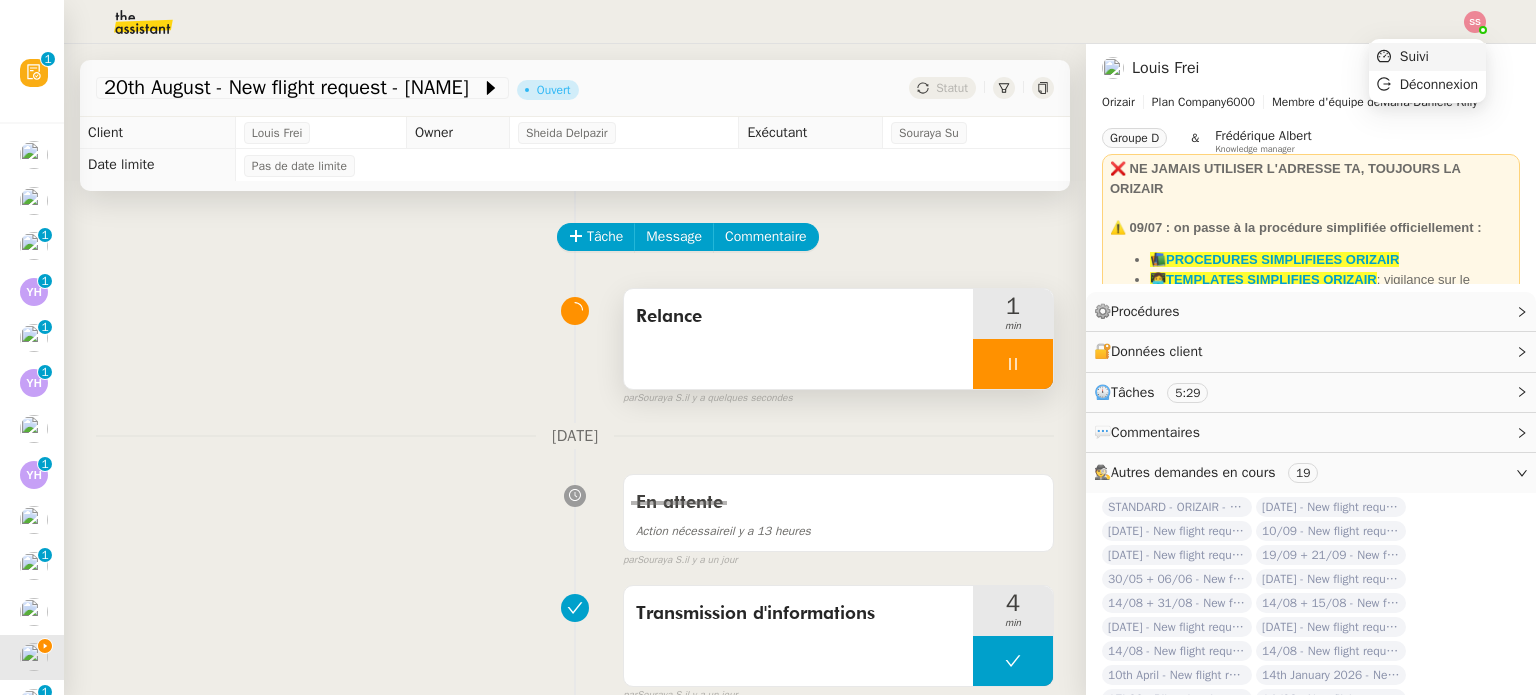 click on "Suivi" at bounding box center (1427, 57) 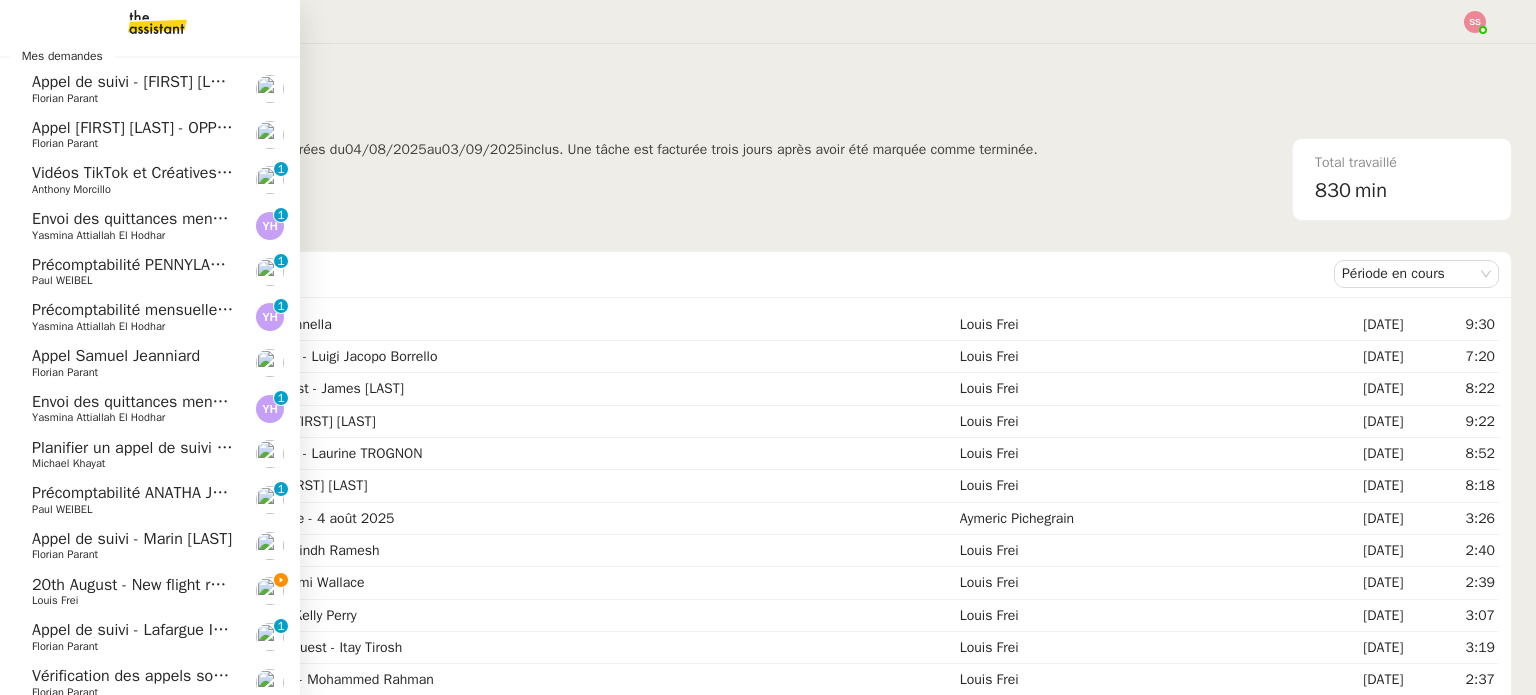 scroll, scrollTop: 100, scrollLeft: 0, axis: vertical 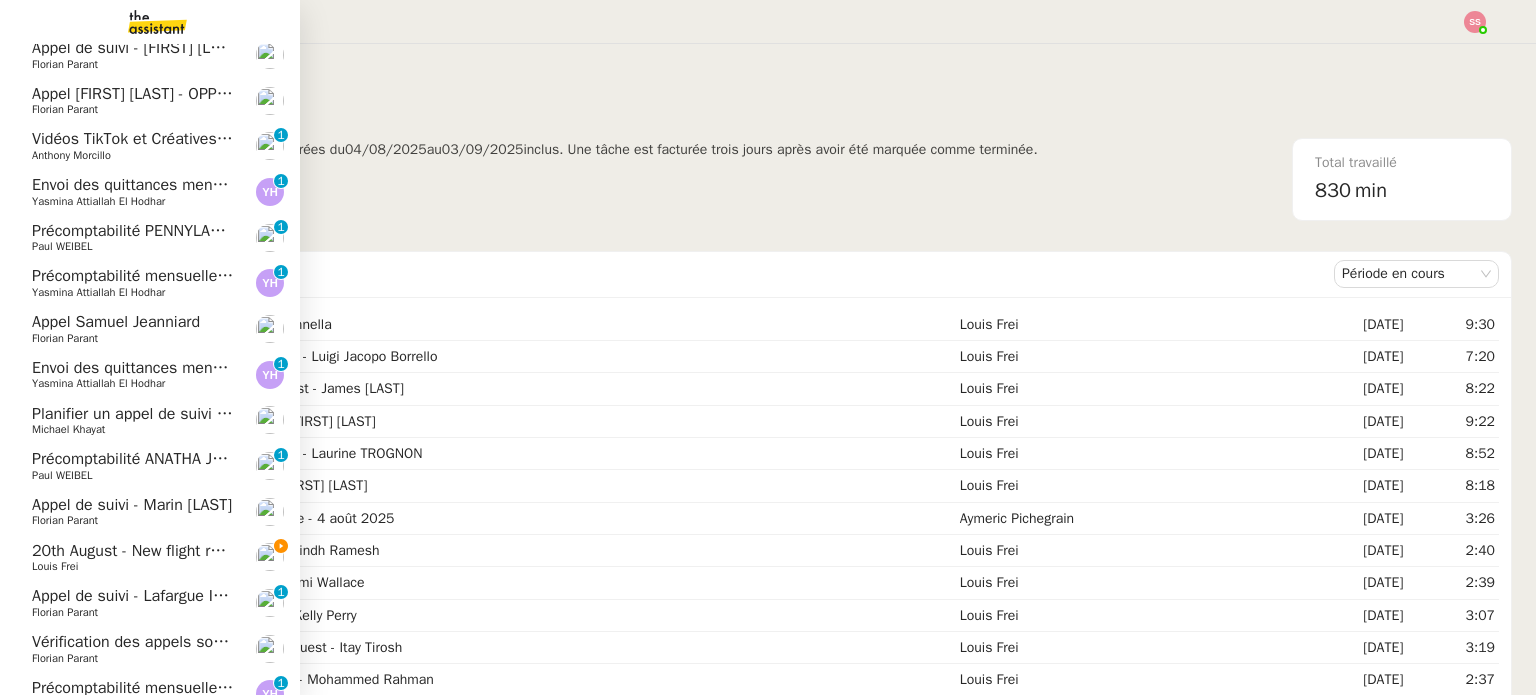 click on "[DATE]  - New flight request - [FIRST] [LAST]" 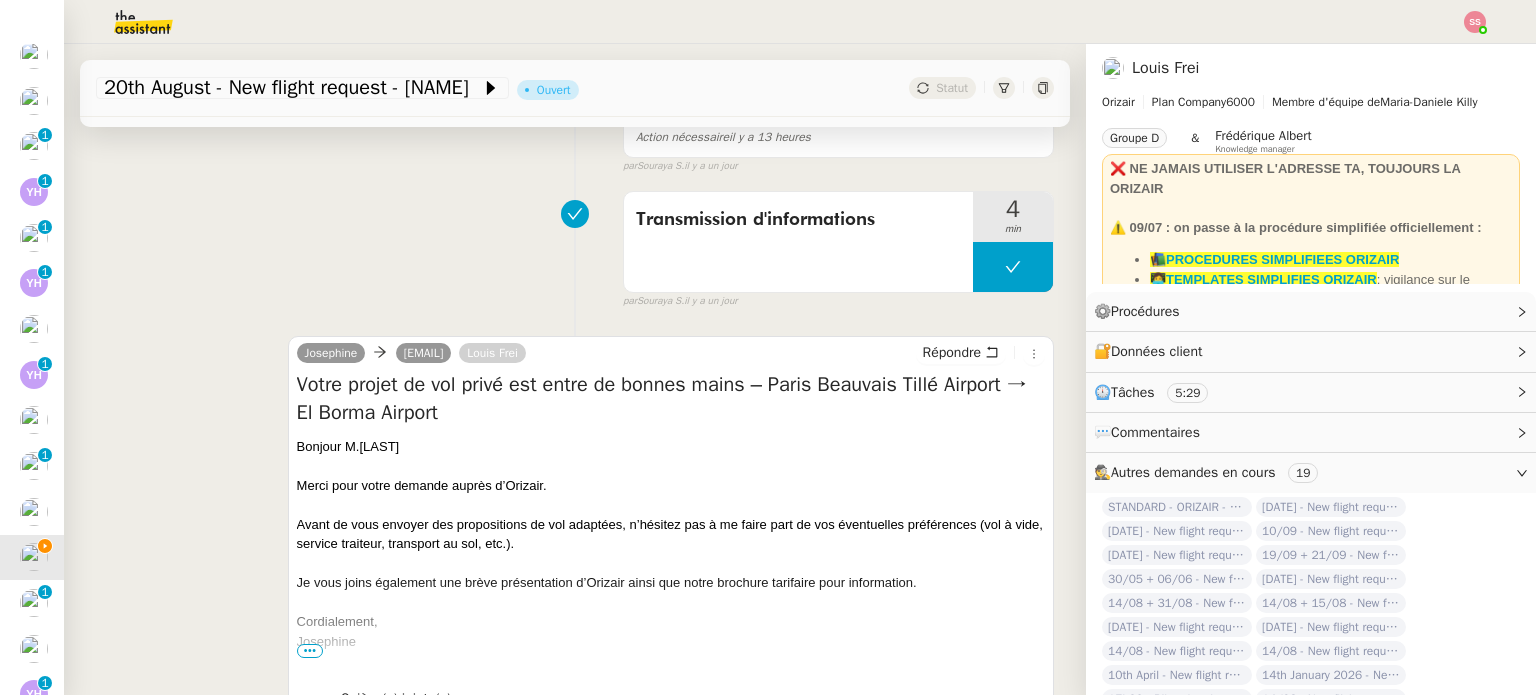 scroll, scrollTop: 400, scrollLeft: 0, axis: vertical 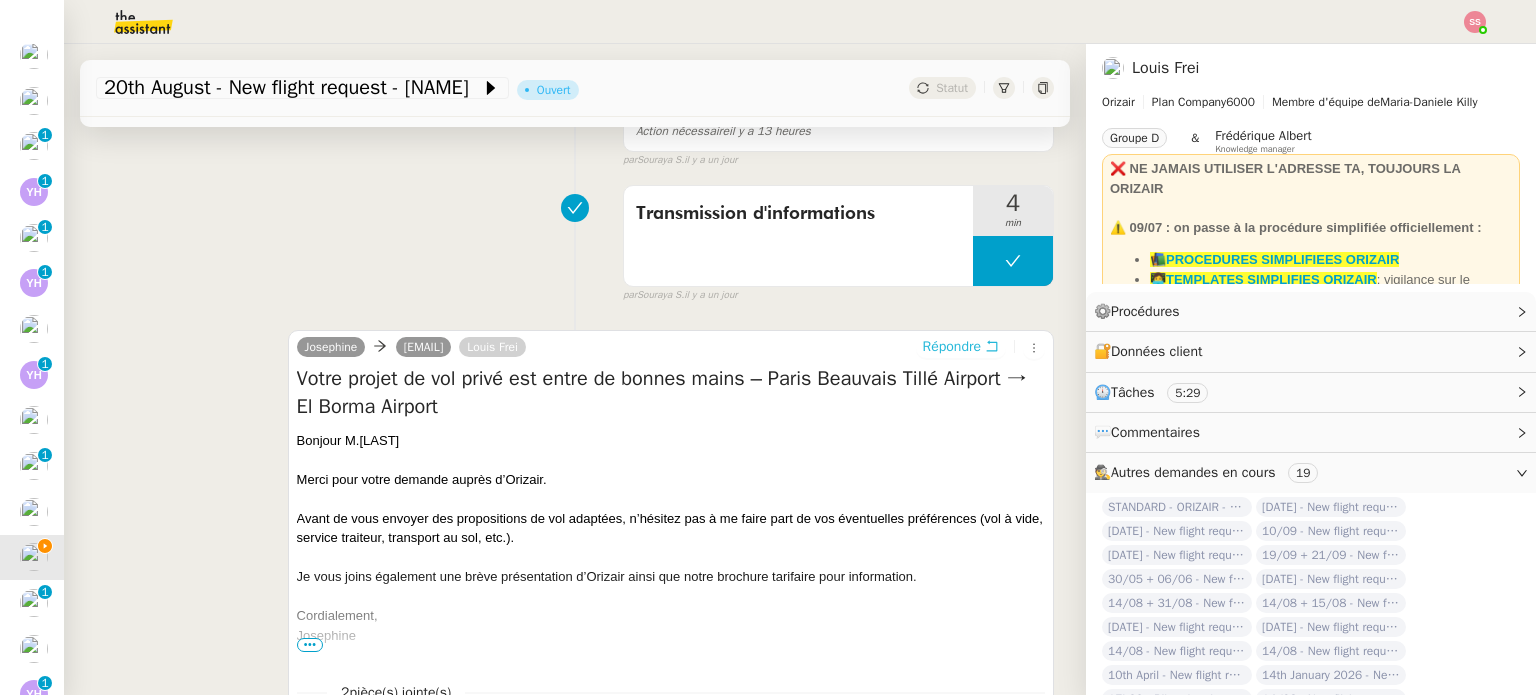 click on "Répondre" at bounding box center [952, 347] 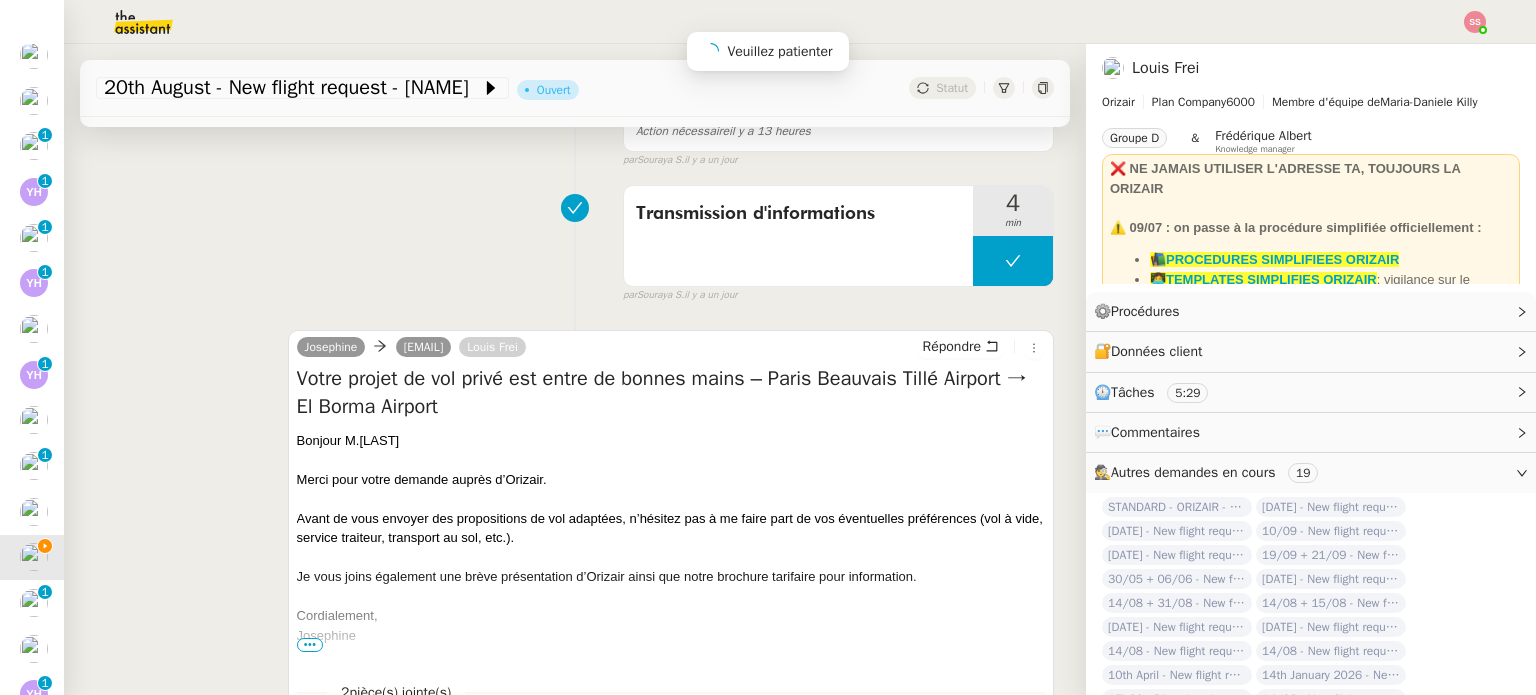 scroll, scrollTop: 581, scrollLeft: 0, axis: vertical 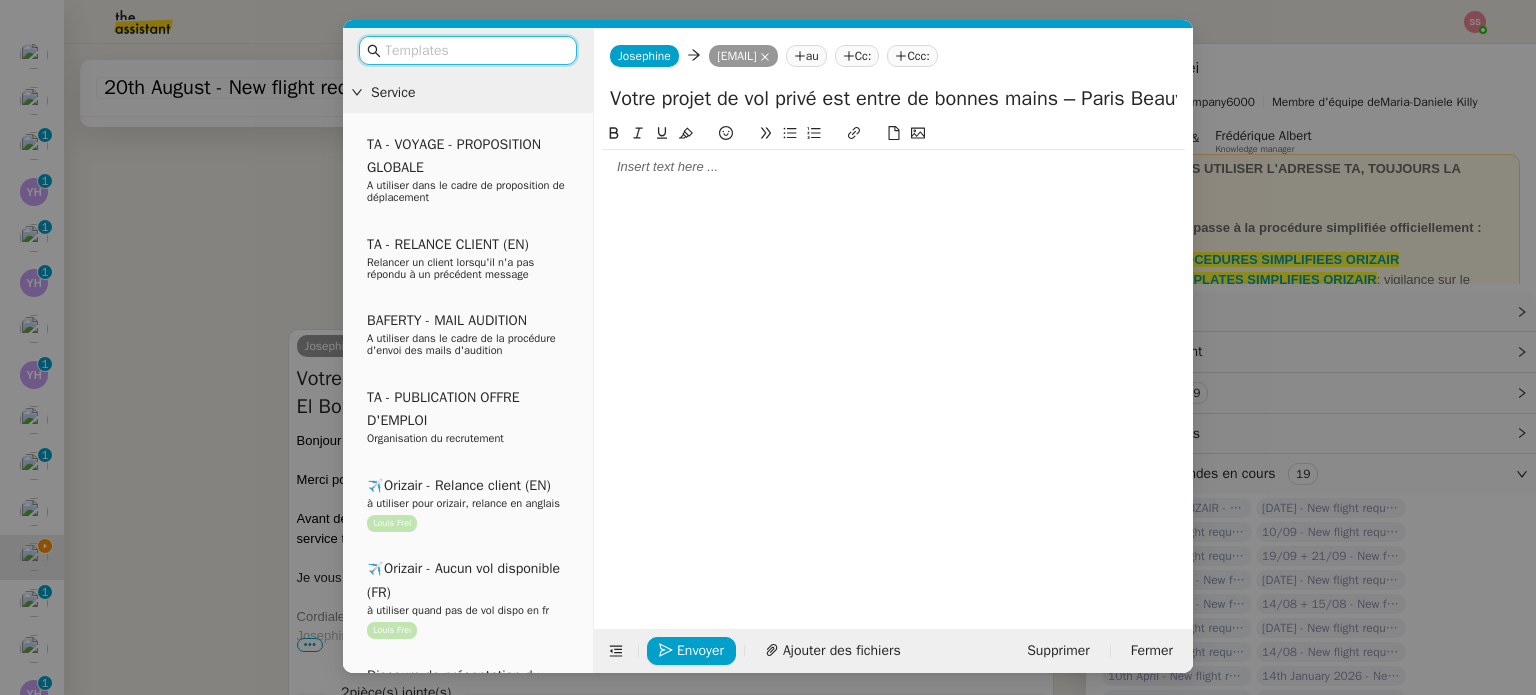 click on "Ccc:" 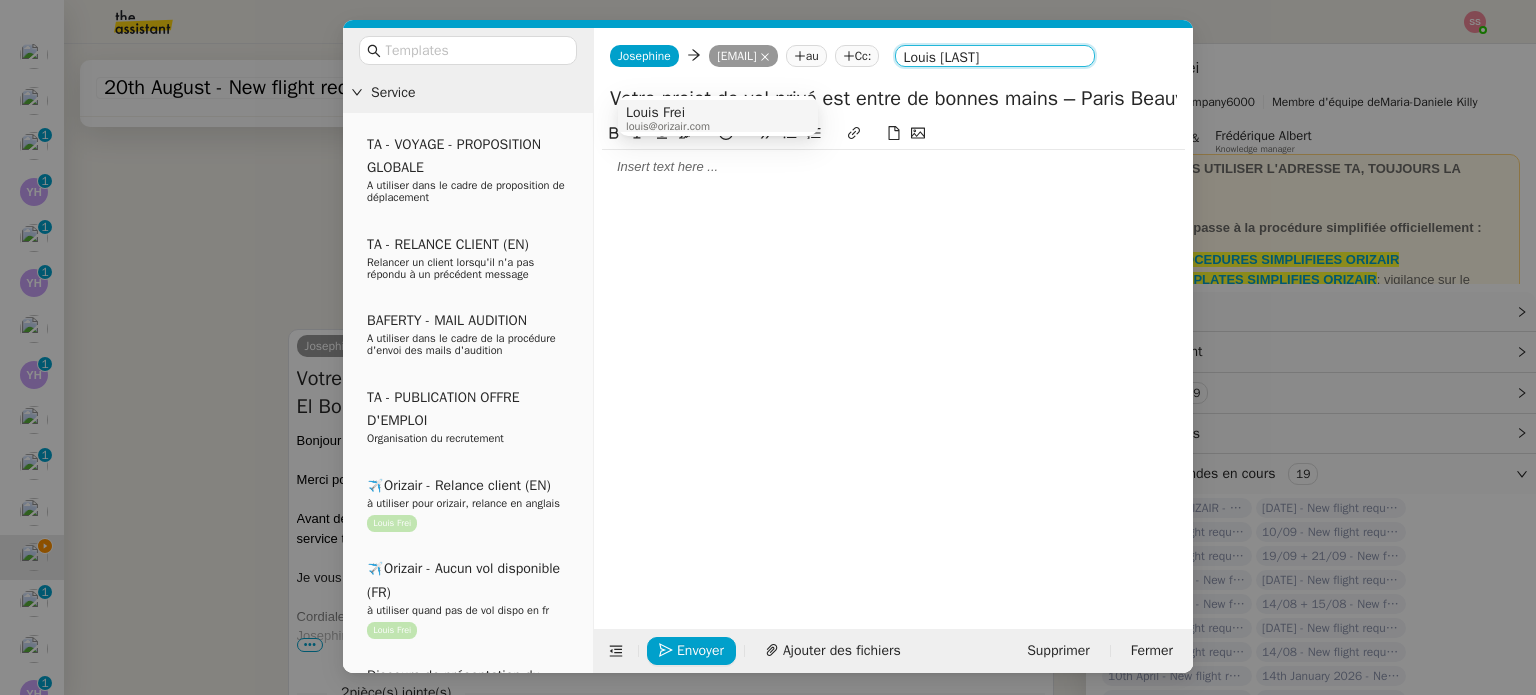 type on "Louis frei" 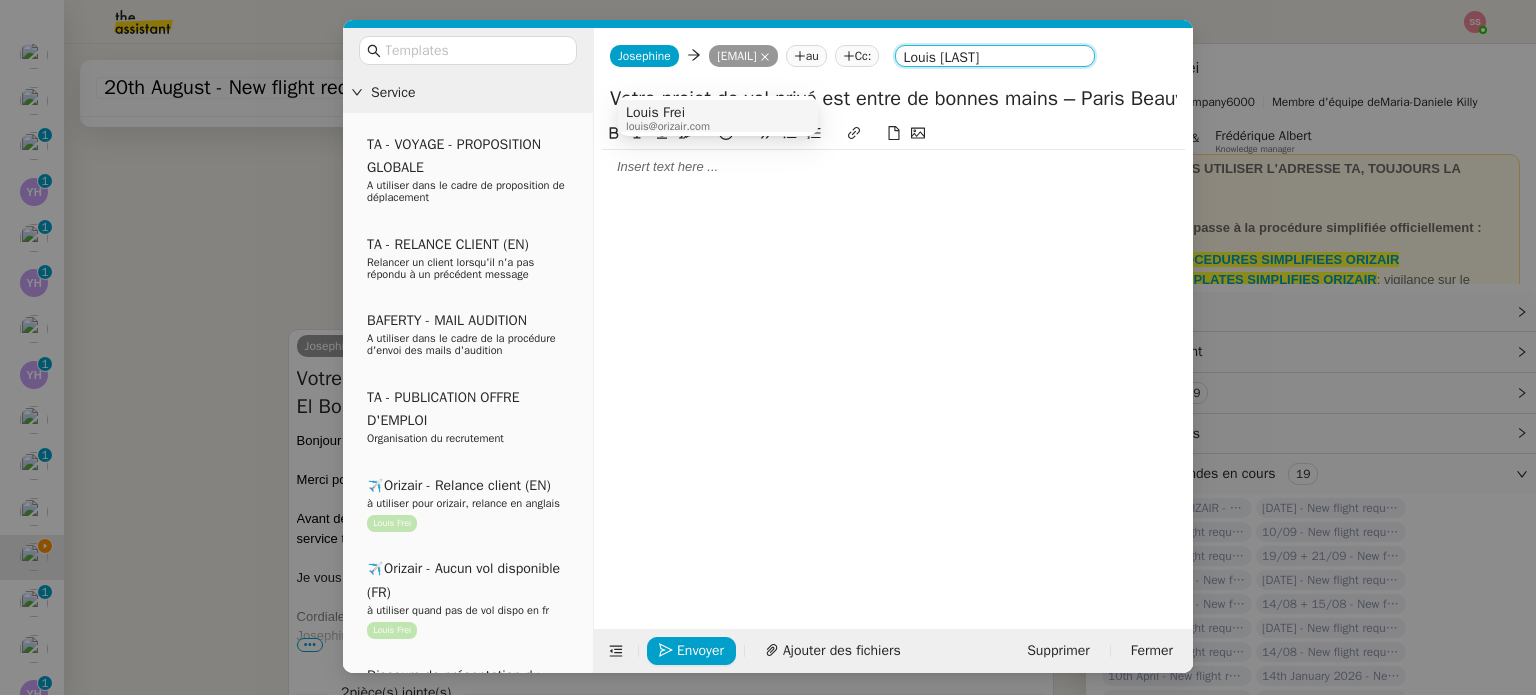 click on "Louis Frei louis@orizair.com" at bounding box center [718, 116] 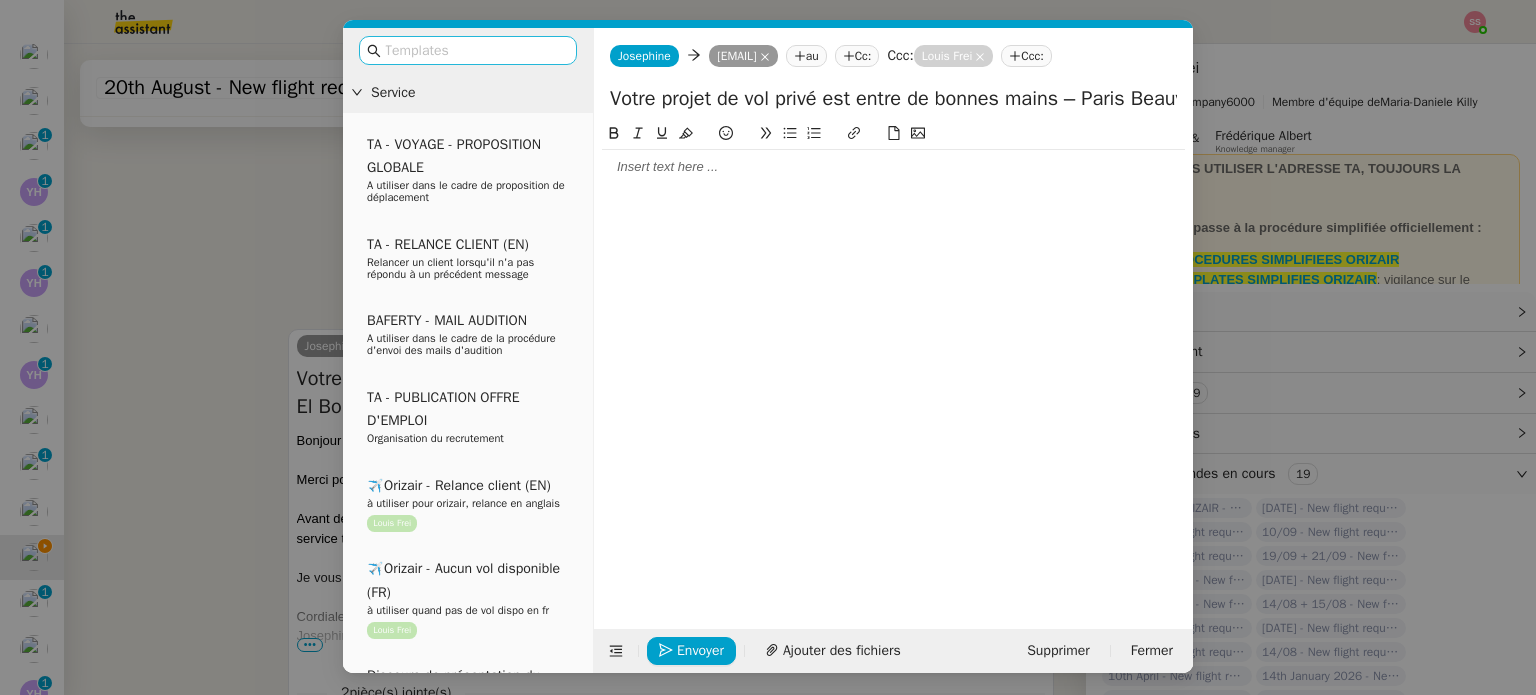 click at bounding box center [475, 50] 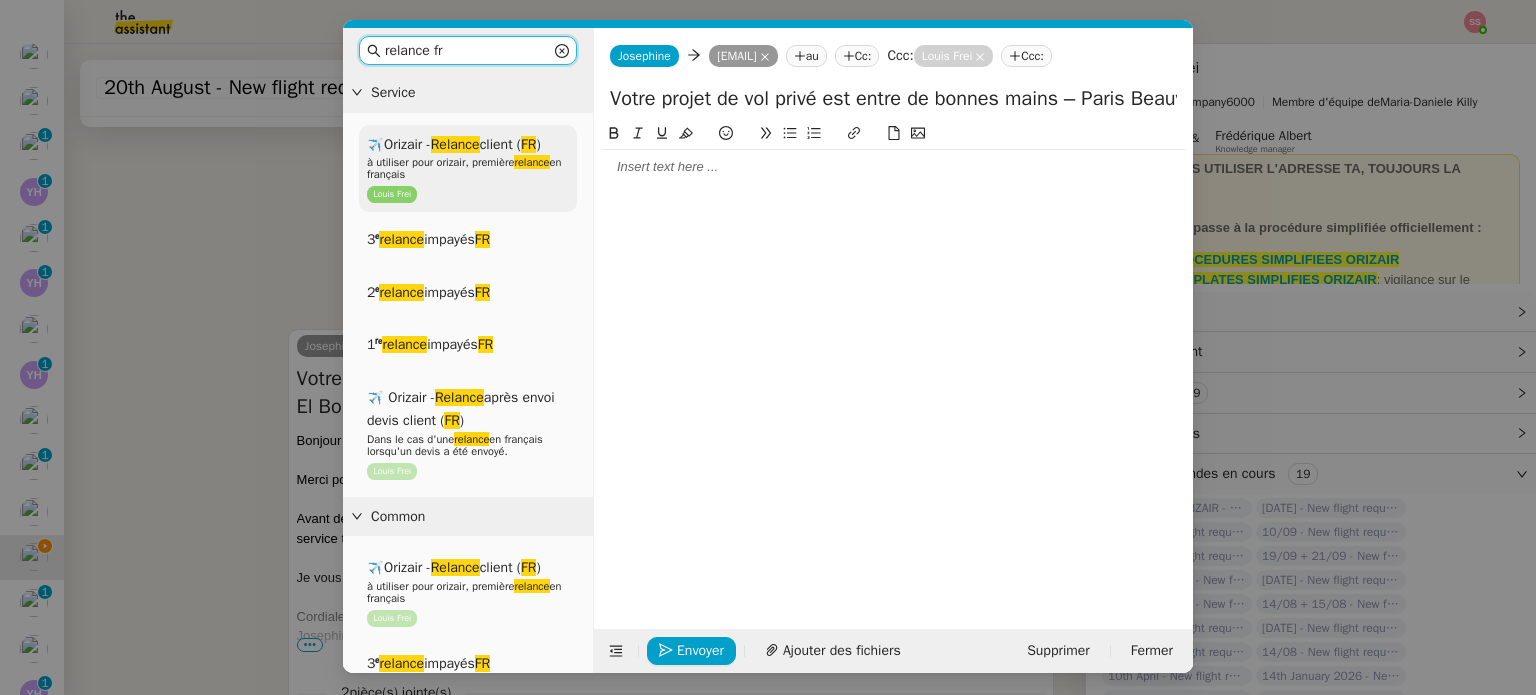type on "relance fr" 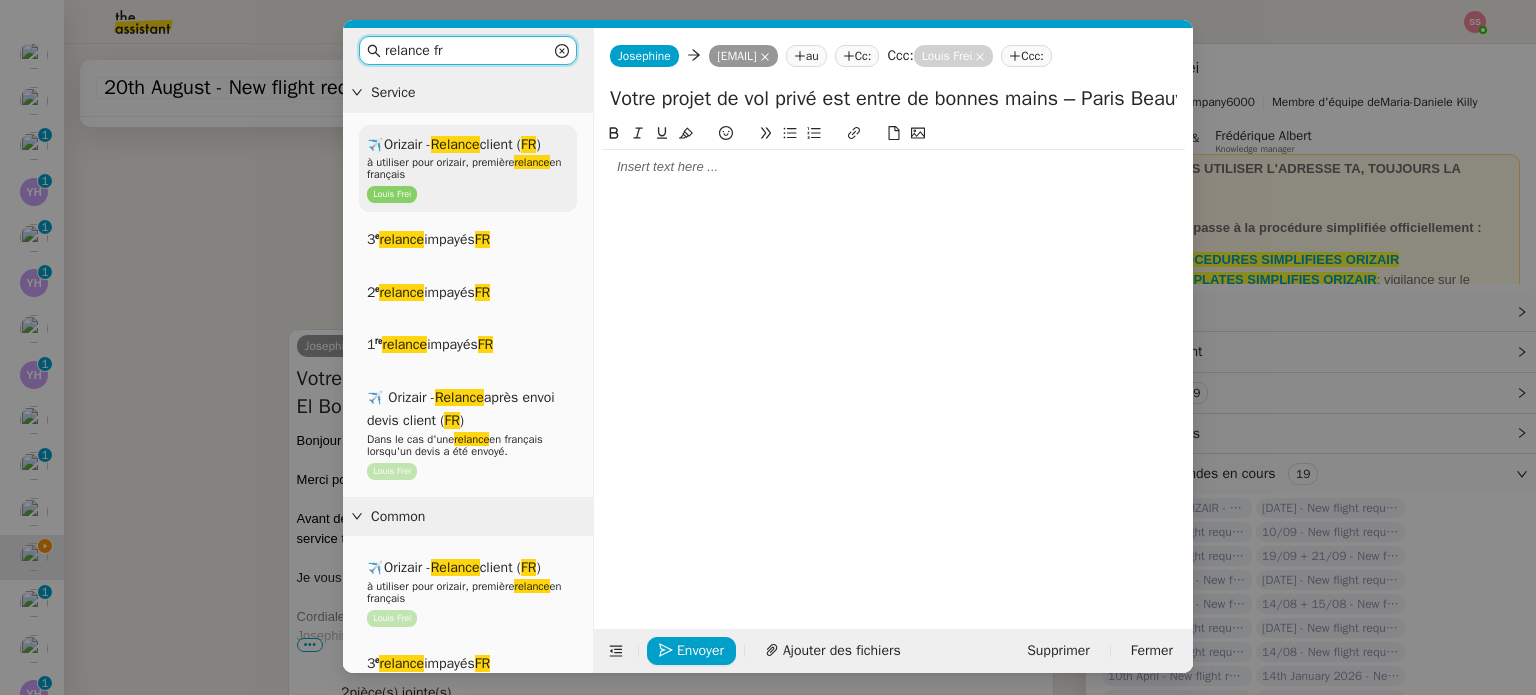 click on "Relance" at bounding box center (455, 144) 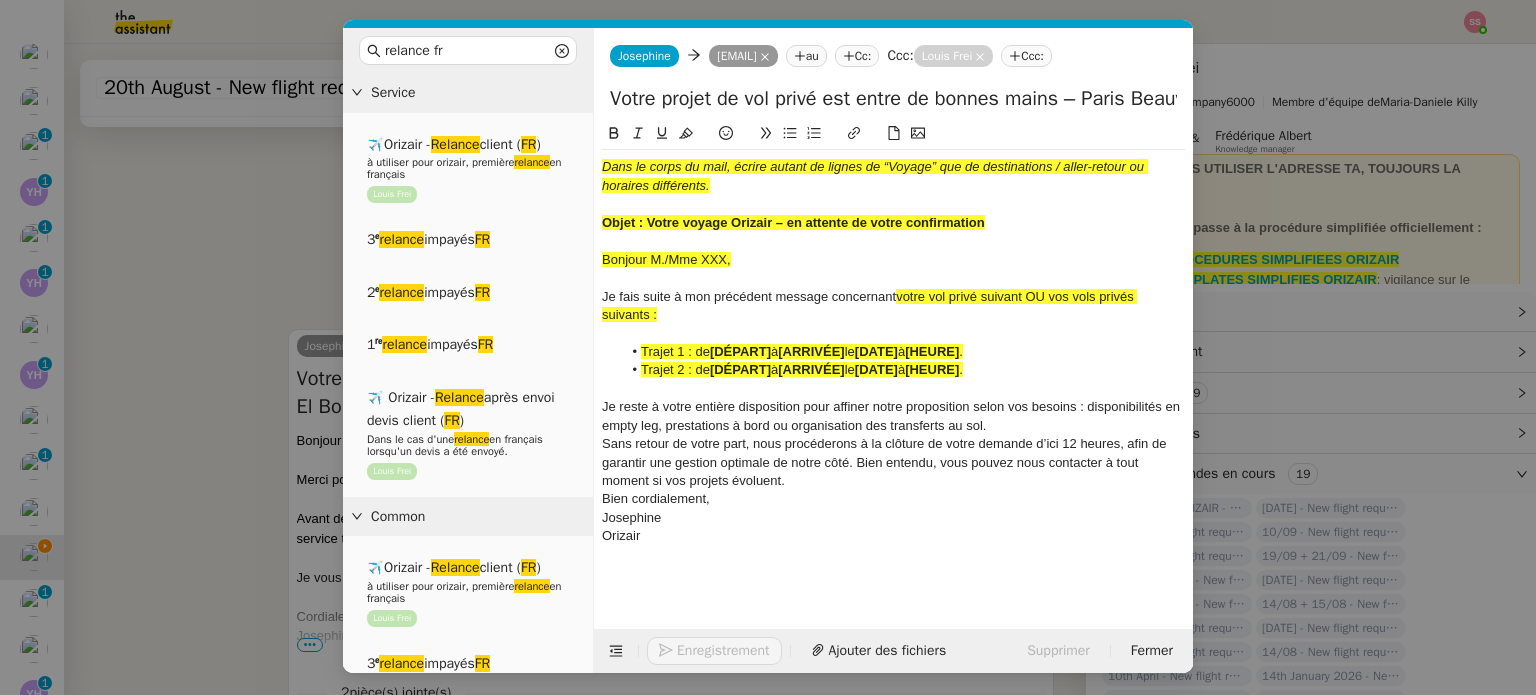 scroll, scrollTop: 816, scrollLeft: 0, axis: vertical 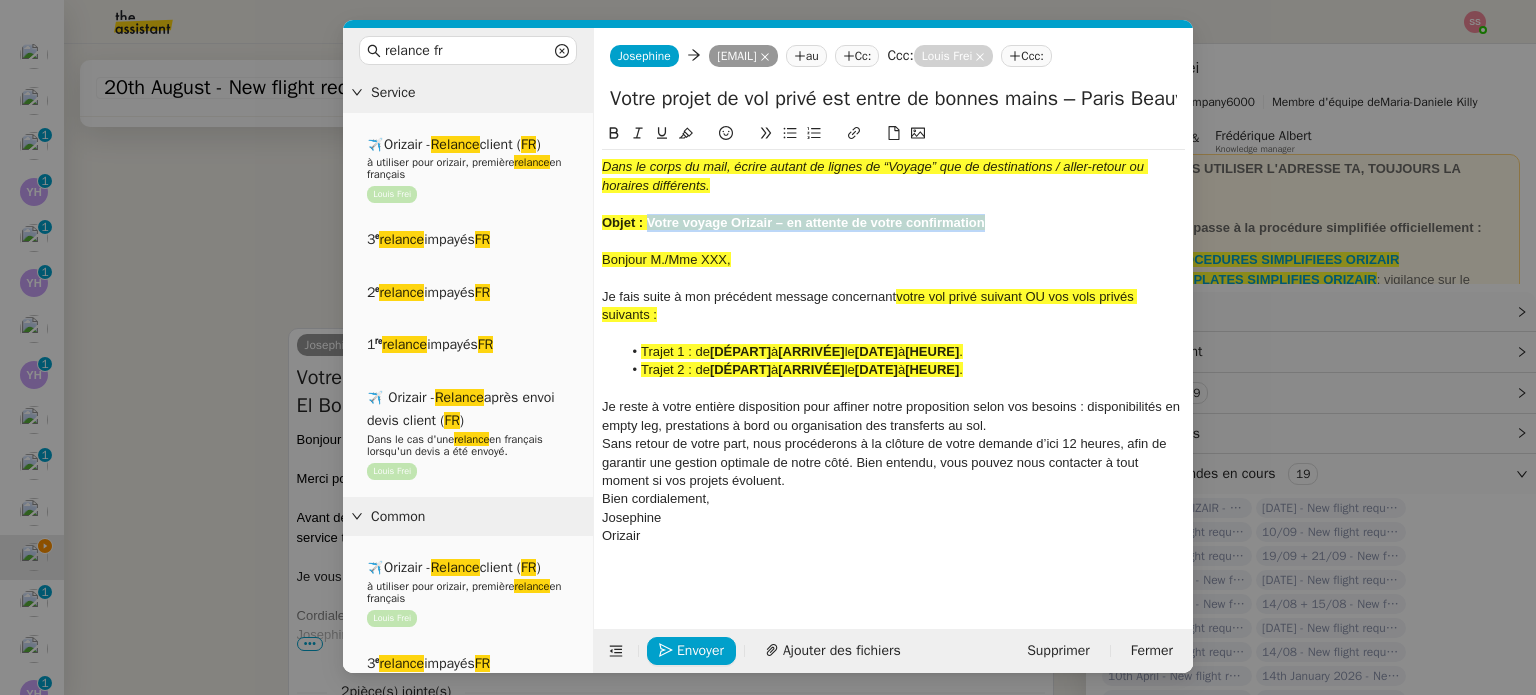drag, startPoint x: 644, startPoint y: 243, endPoint x: 1034, endPoint y: 239, distance: 390.0205 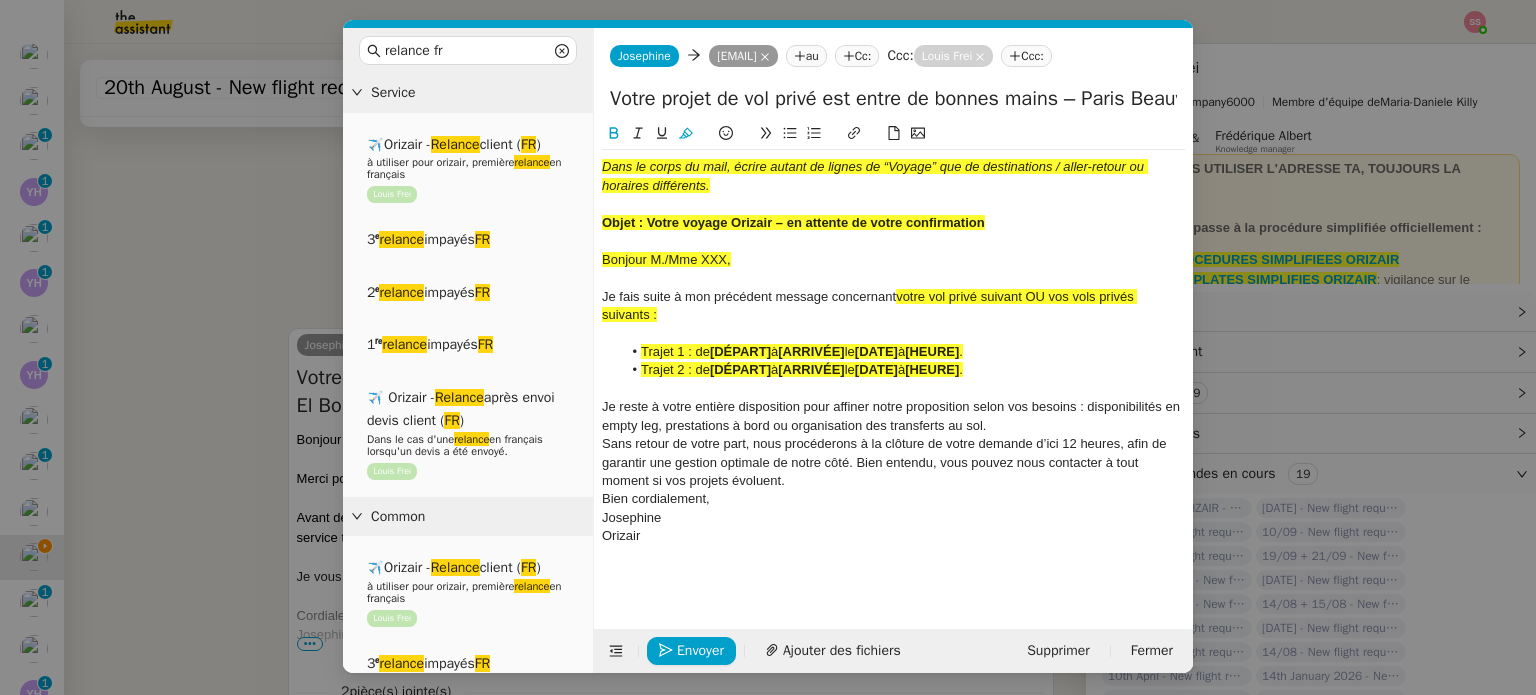 drag, startPoint x: 1091, startPoint y: 123, endPoint x: 357, endPoint y: 119, distance: 734.0109 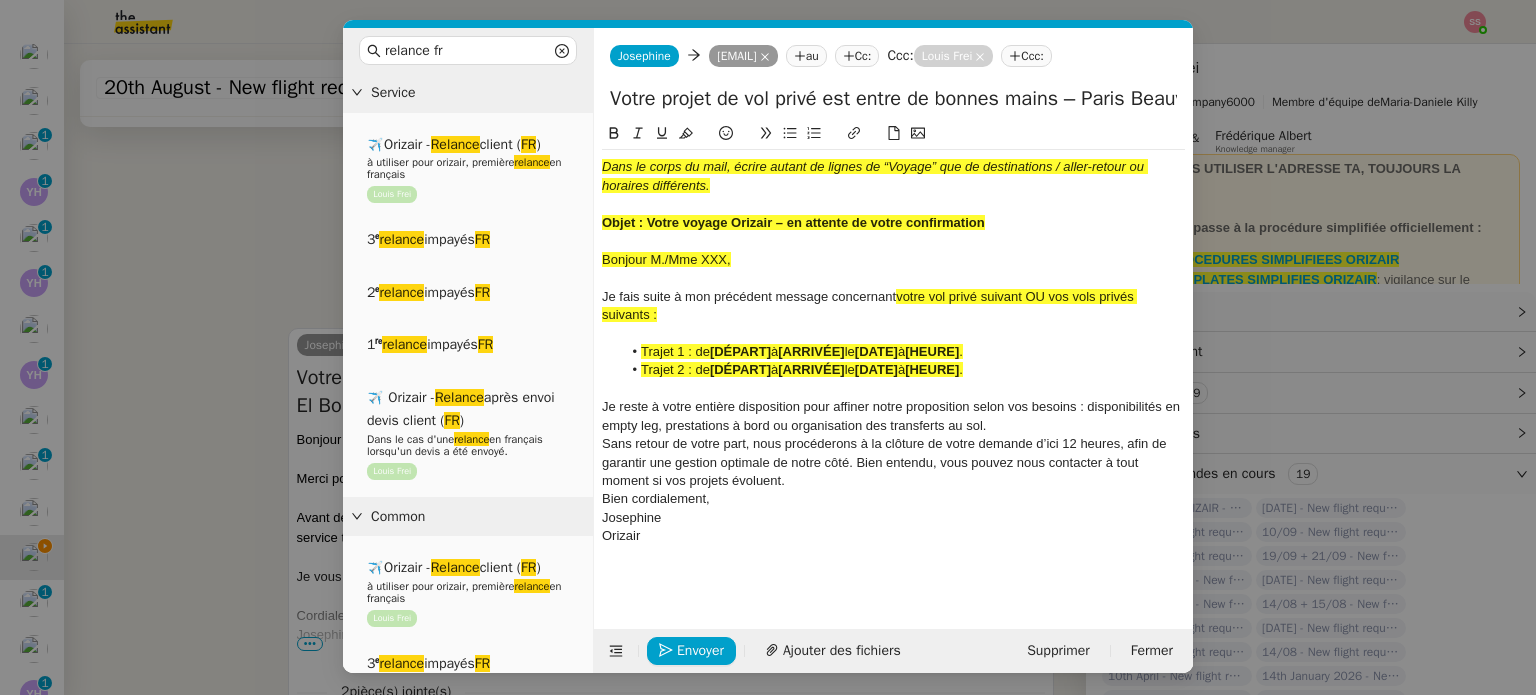 paste on "voyage Orizair – en attente de votre confirmation" 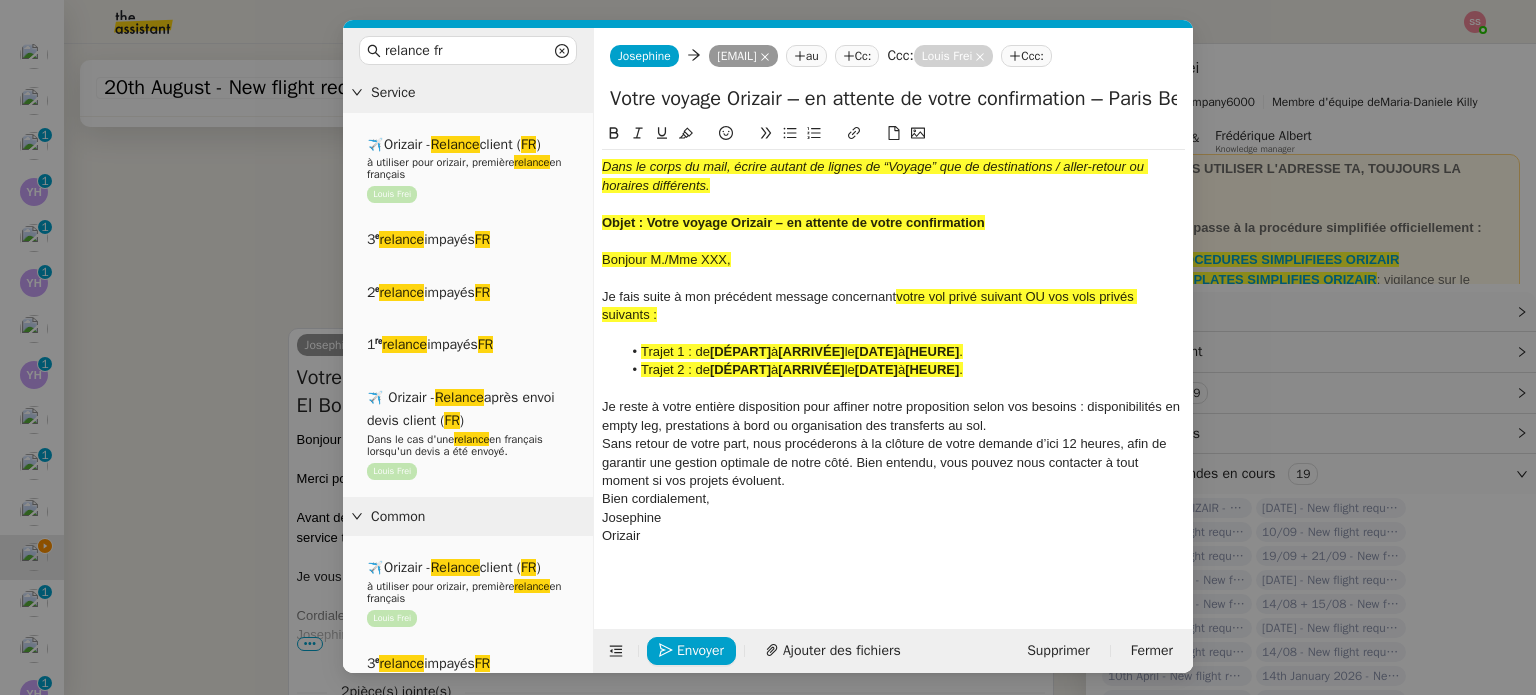 type on "Votre voyage Orizair – en attente de votre confirmation – Paris Beauvais Tillé Airport → El Borma Airport" 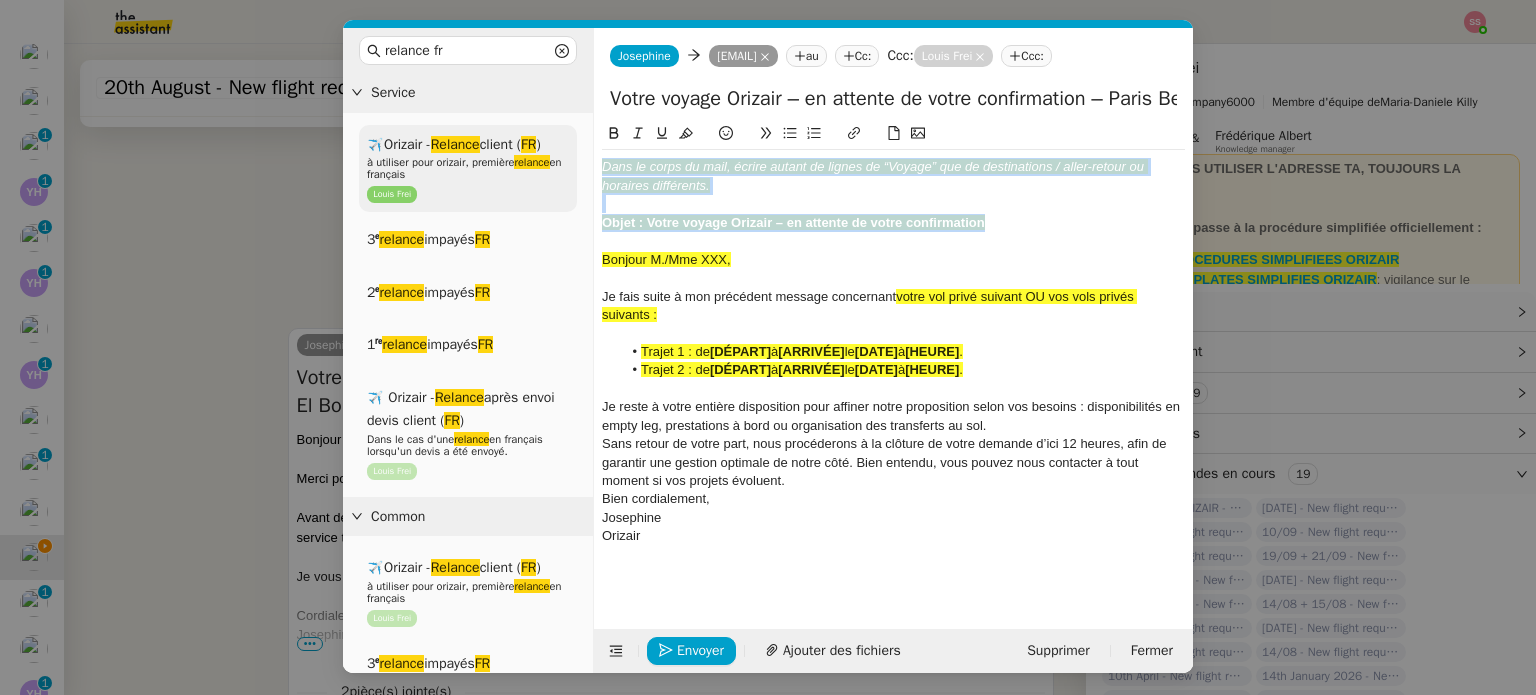 drag, startPoint x: 1014, startPoint y: 248, endPoint x: 460, endPoint y: 125, distance: 567.4901 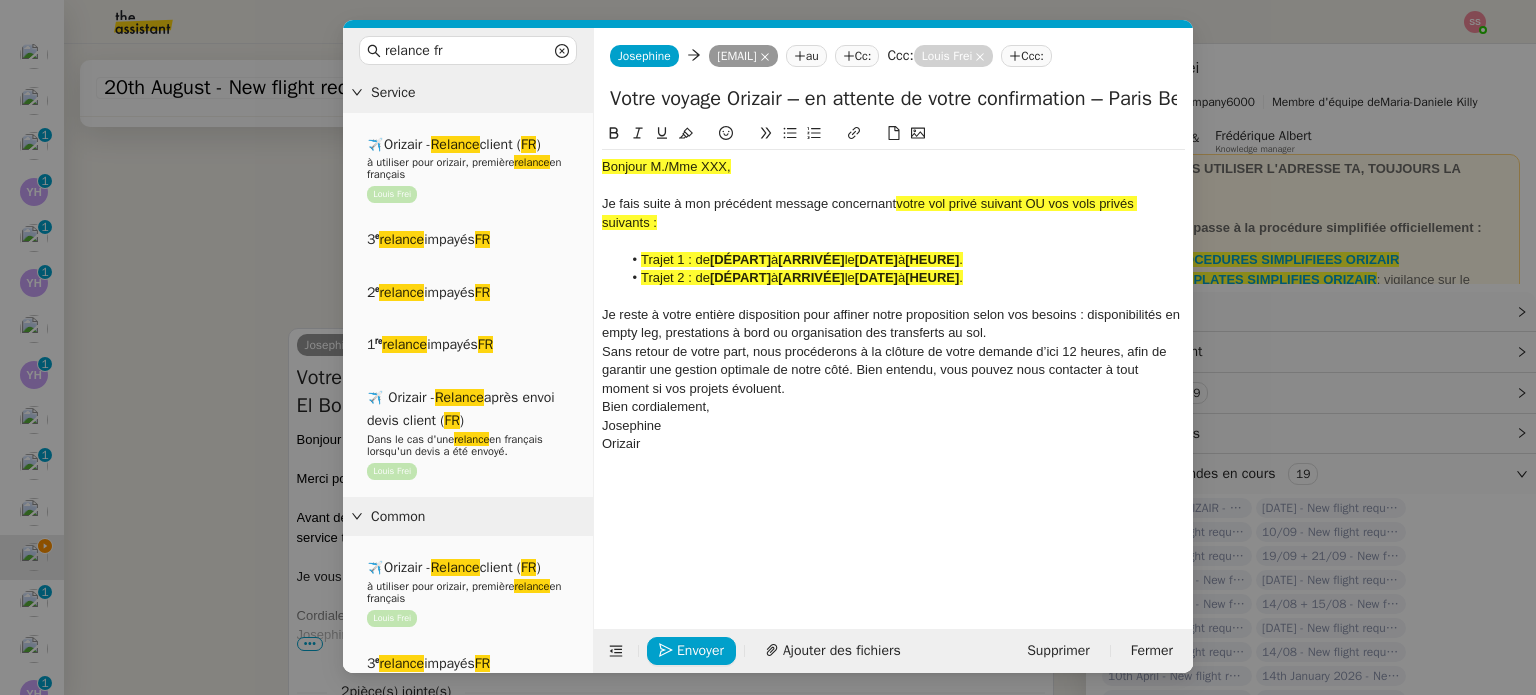 drag, startPoint x: 124, startPoint y: 321, endPoint x: 293, endPoint y: 385, distance: 180.71248 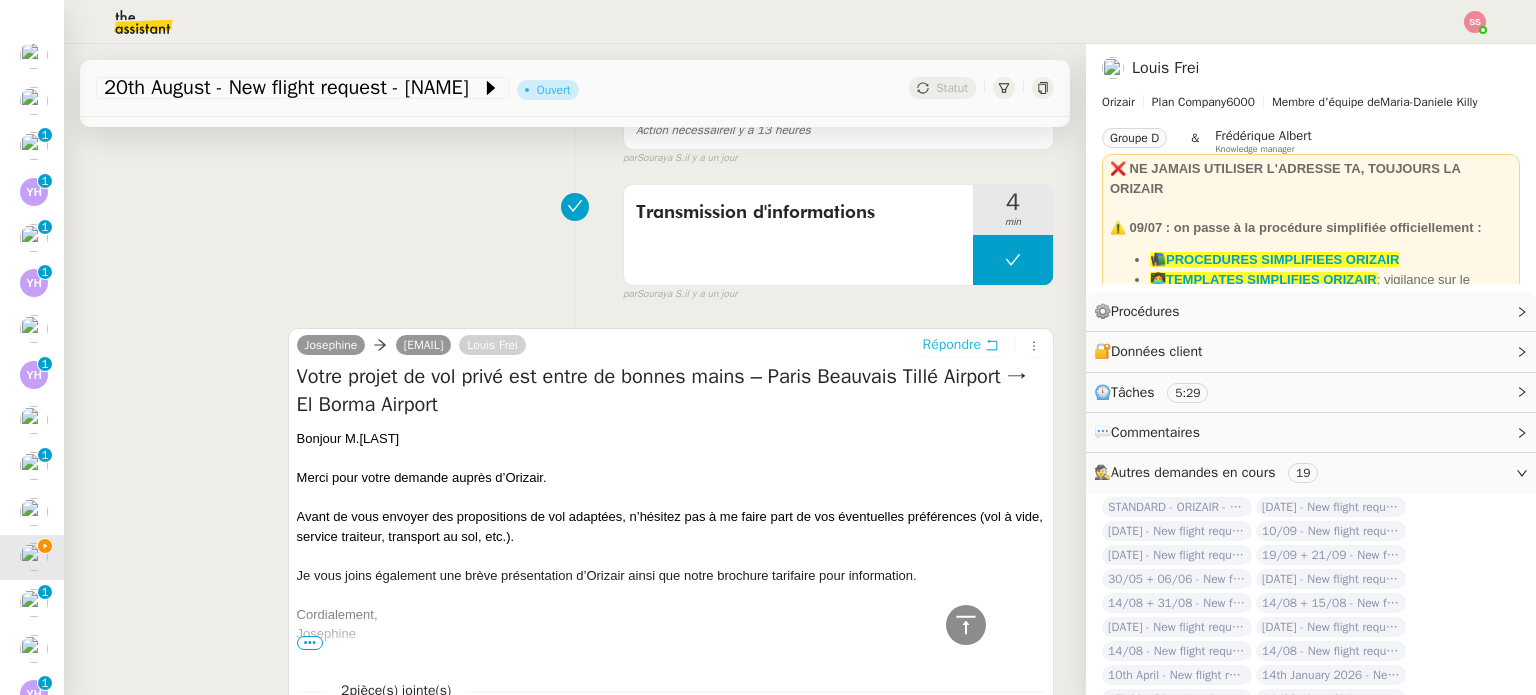 scroll, scrollTop: 813, scrollLeft: 0, axis: vertical 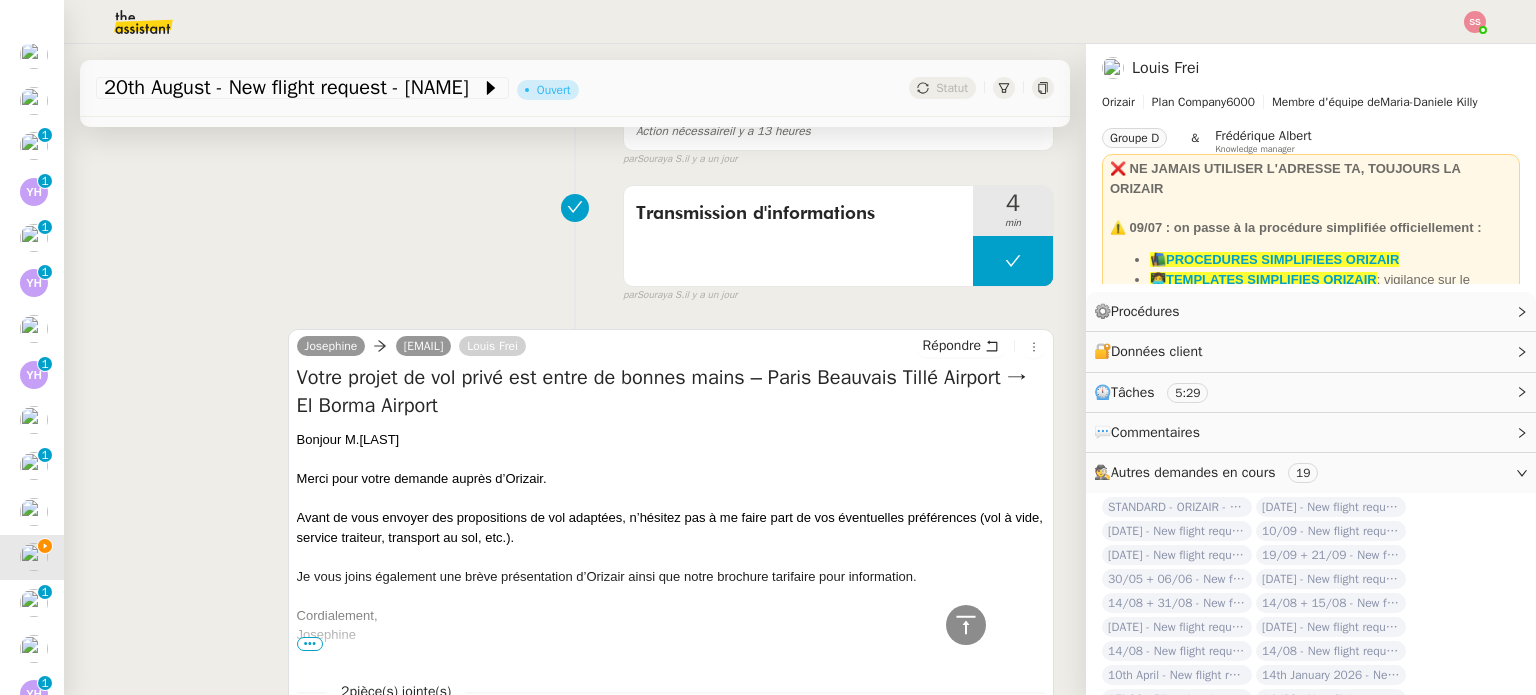 click on "Bonjour M.Marzouki" at bounding box center [671, 440] 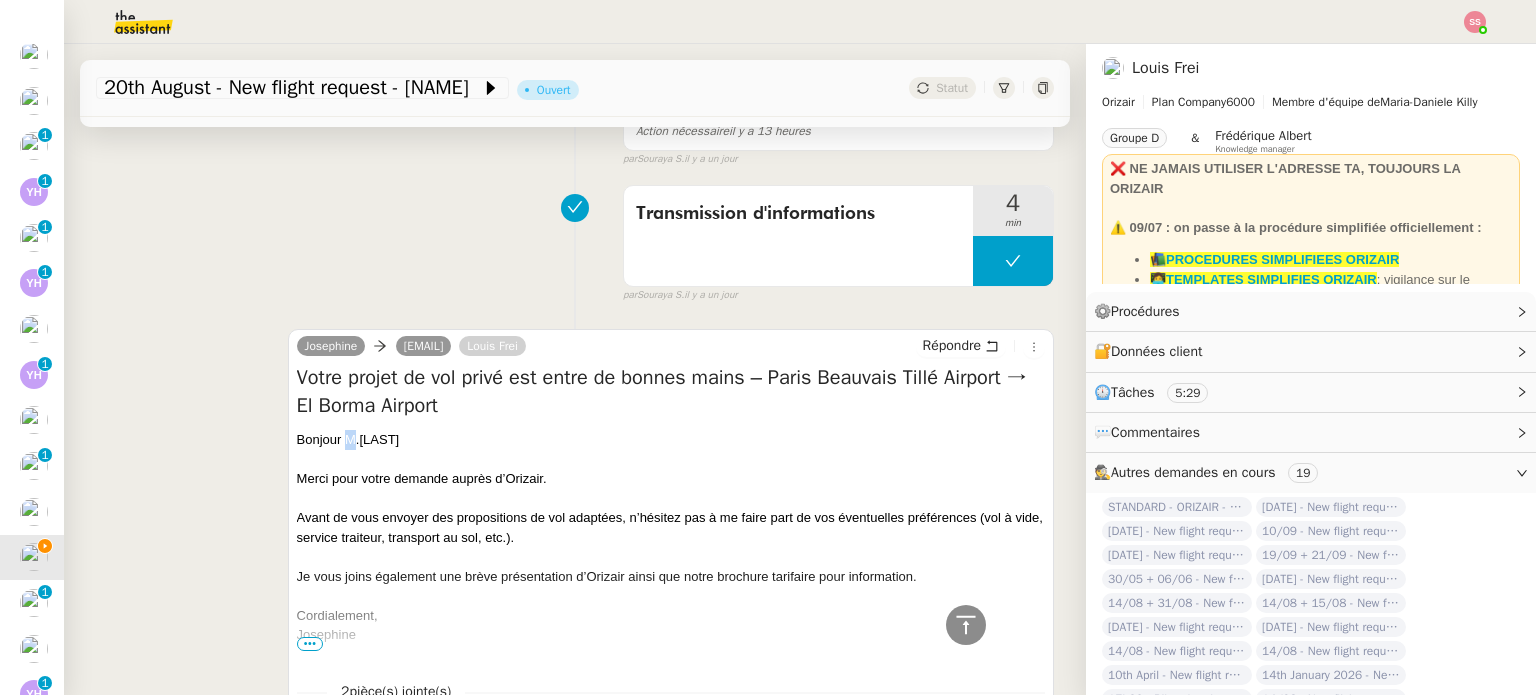 click on "Bonjour M.Marzouki" at bounding box center (671, 440) 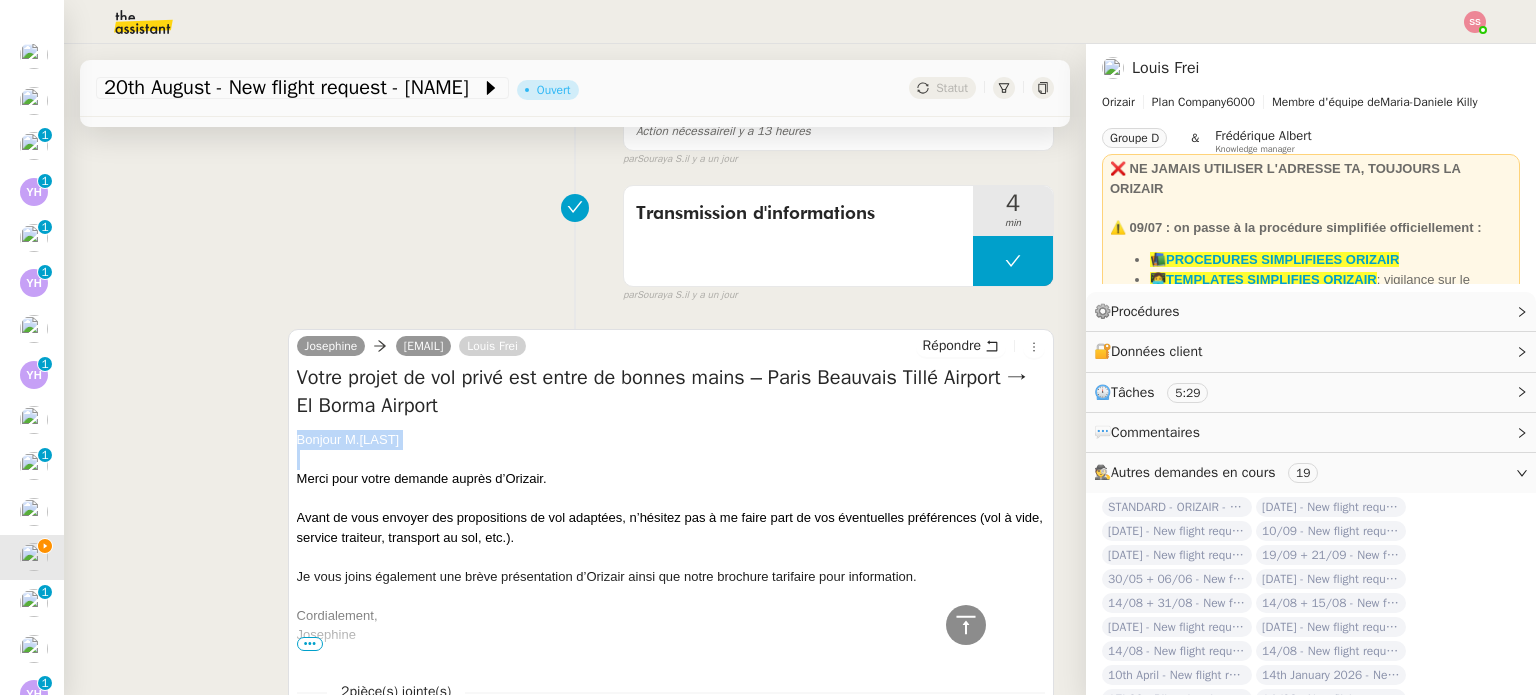 click on "Bonjour M.Marzouki" at bounding box center [671, 440] 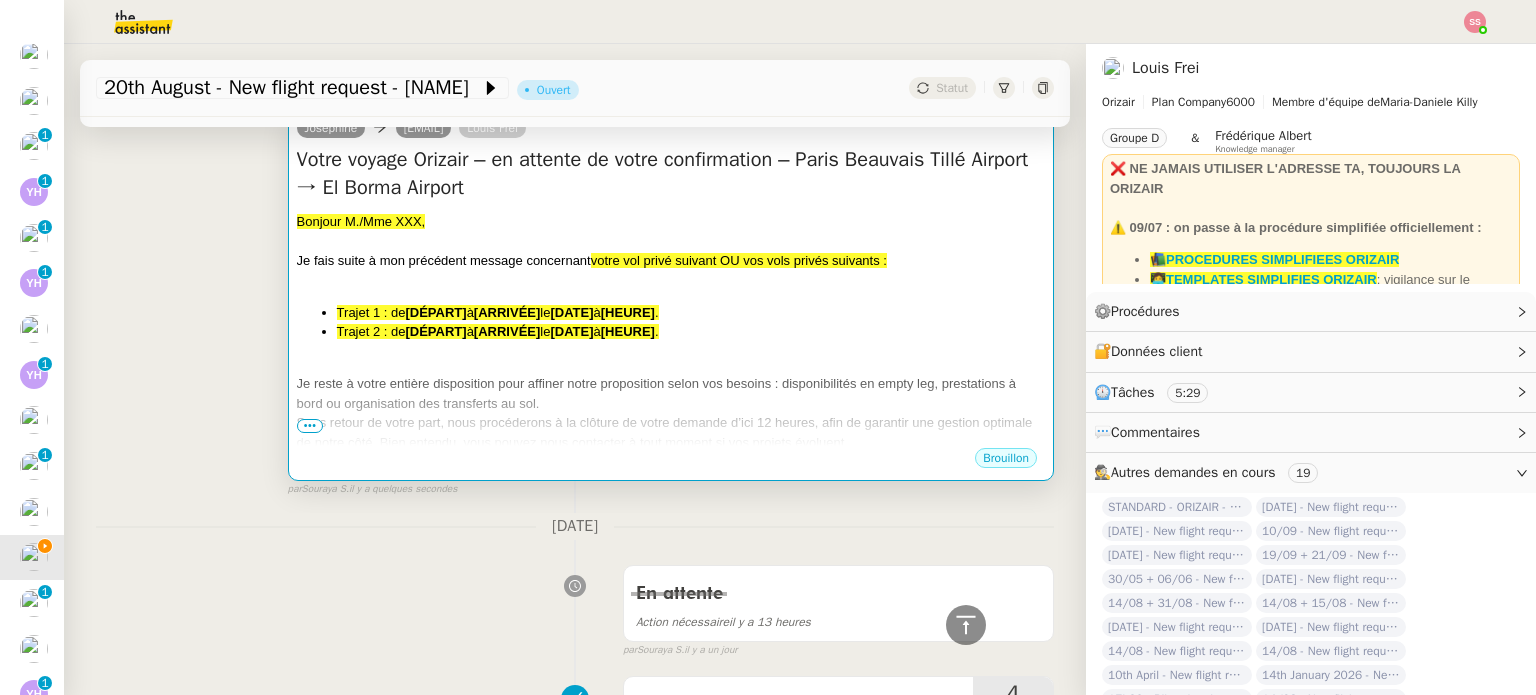scroll, scrollTop: 213, scrollLeft: 0, axis: vertical 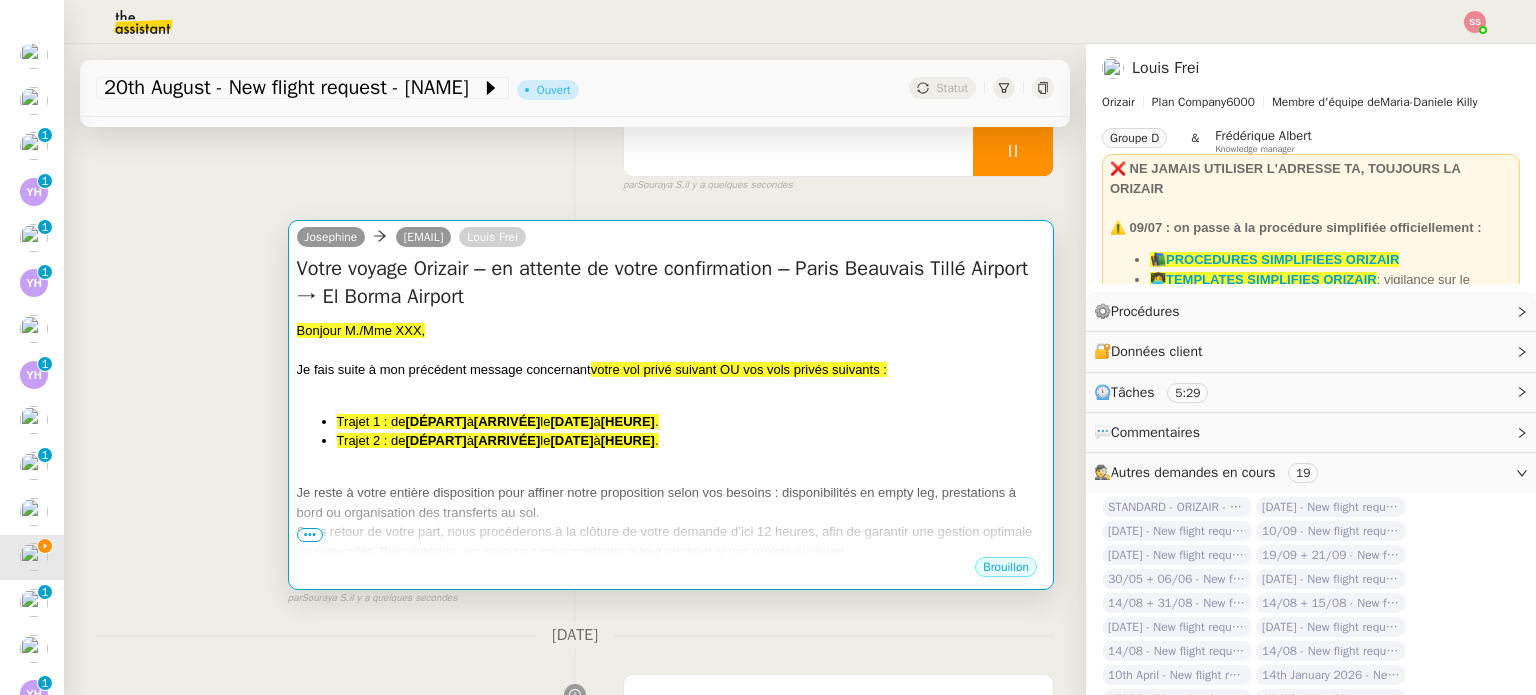click at bounding box center [671, 350] 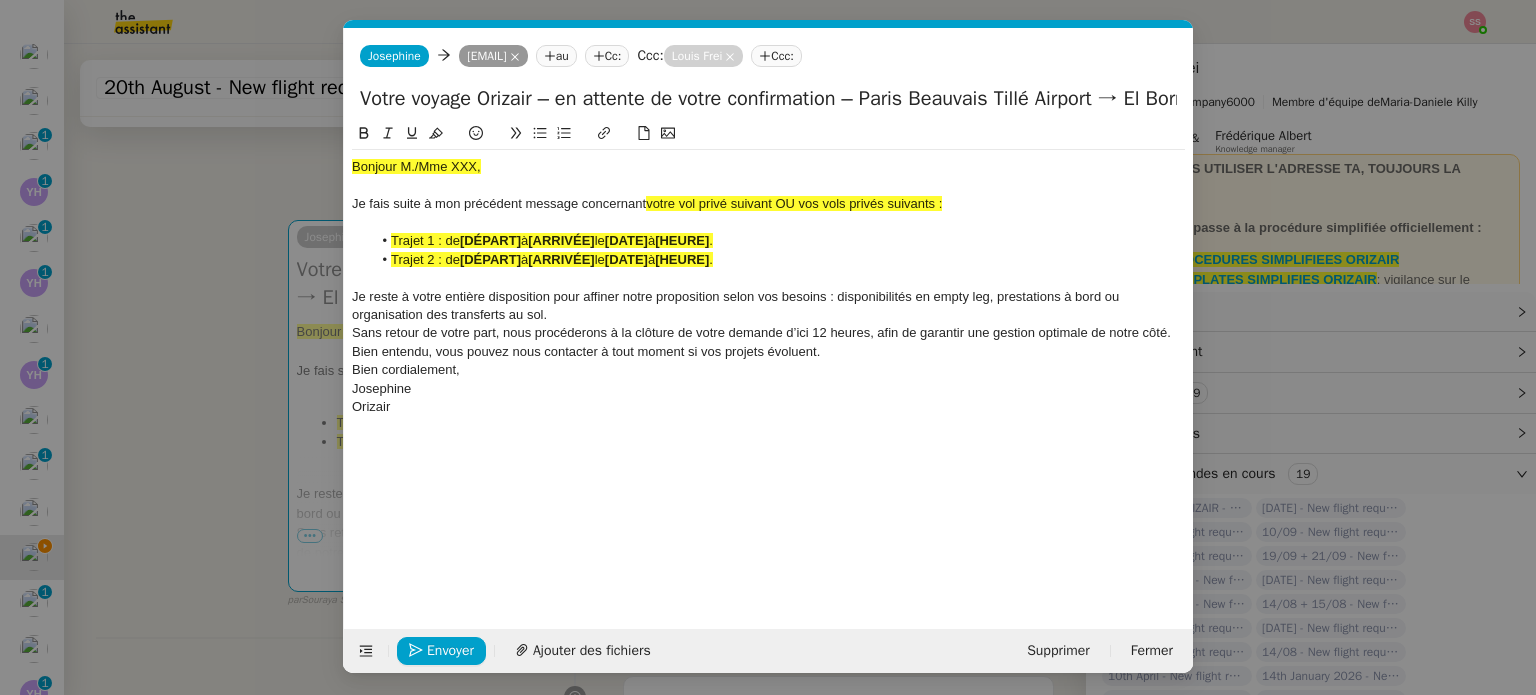 scroll, scrollTop: 0, scrollLeft: 99, axis: horizontal 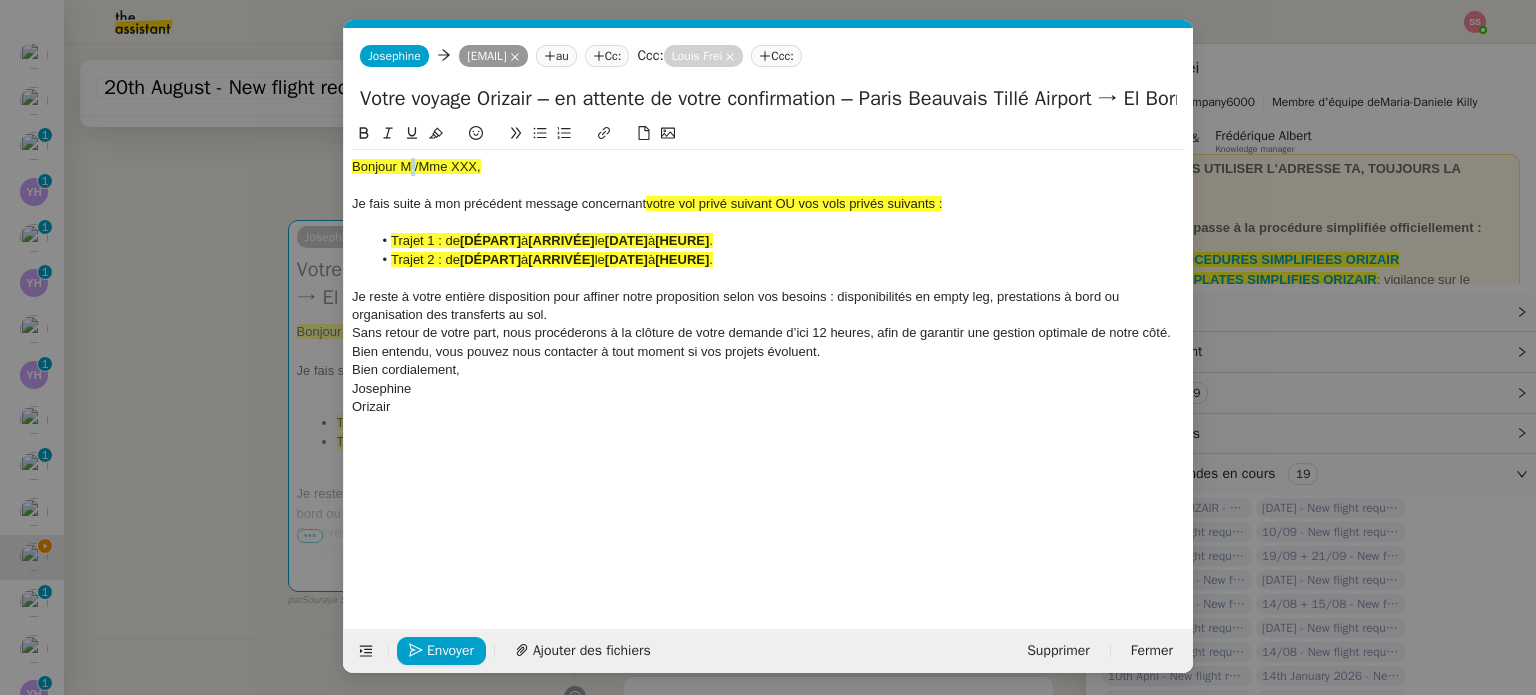 click on "Bonjour M./Mme XXX," 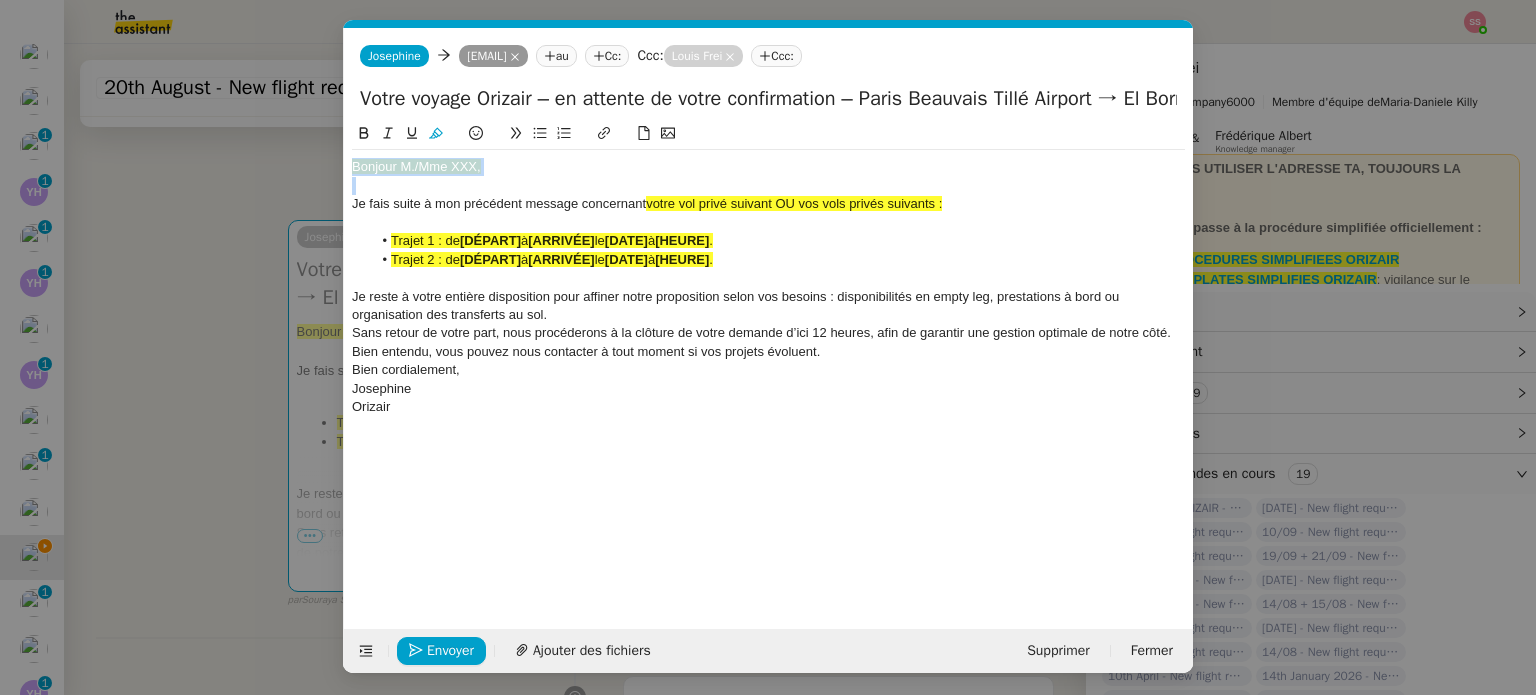 click on "Bonjour M./Mme XXX," 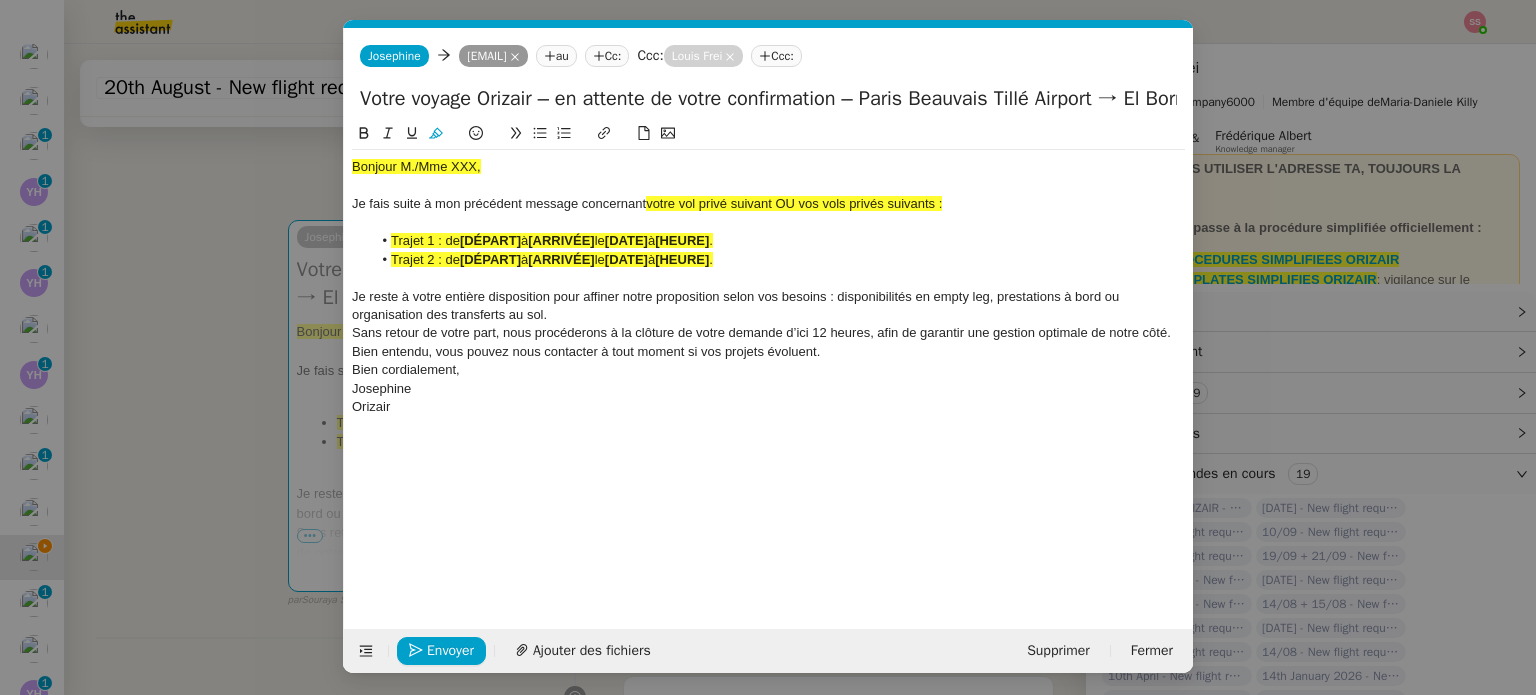 scroll, scrollTop: 0, scrollLeft: 0, axis: both 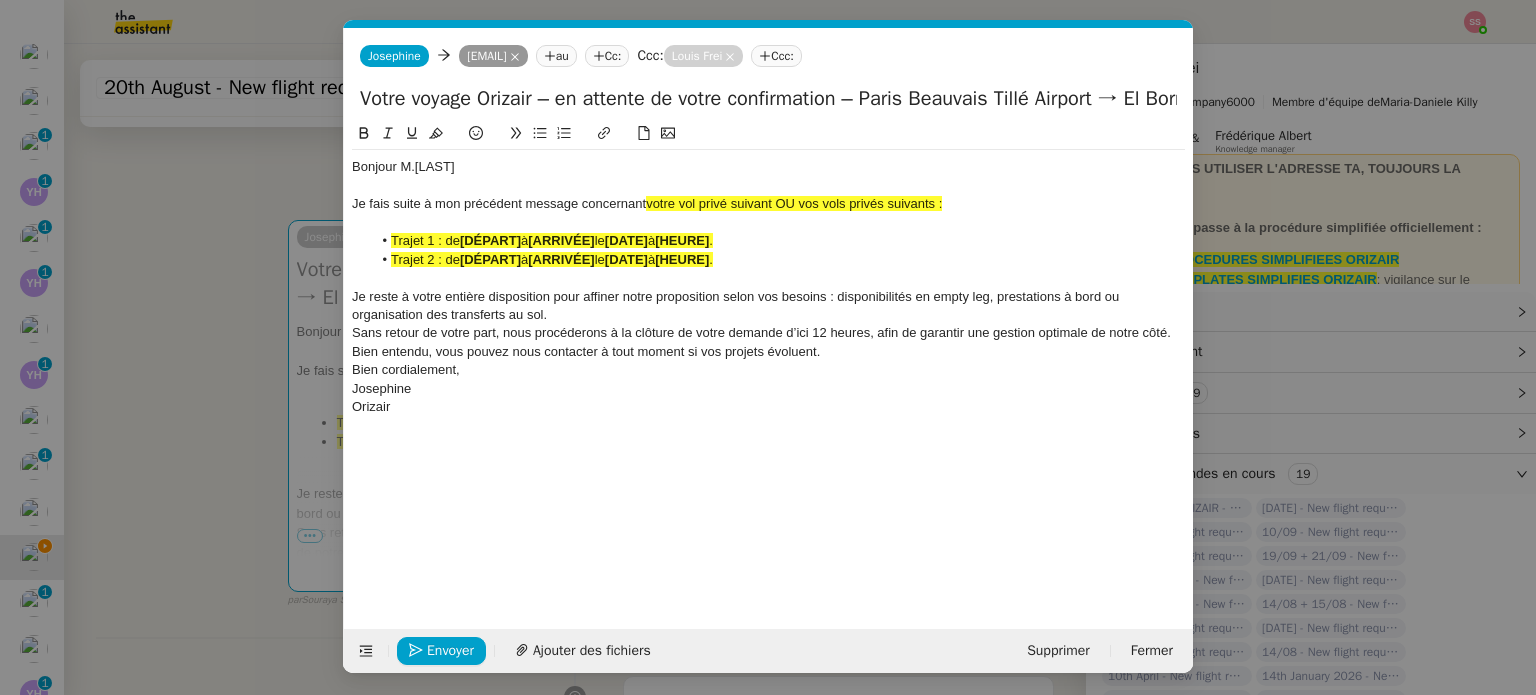 drag, startPoint x: 1012, startPoint y: 202, endPoint x: 647, endPoint y: 199, distance: 365.01233 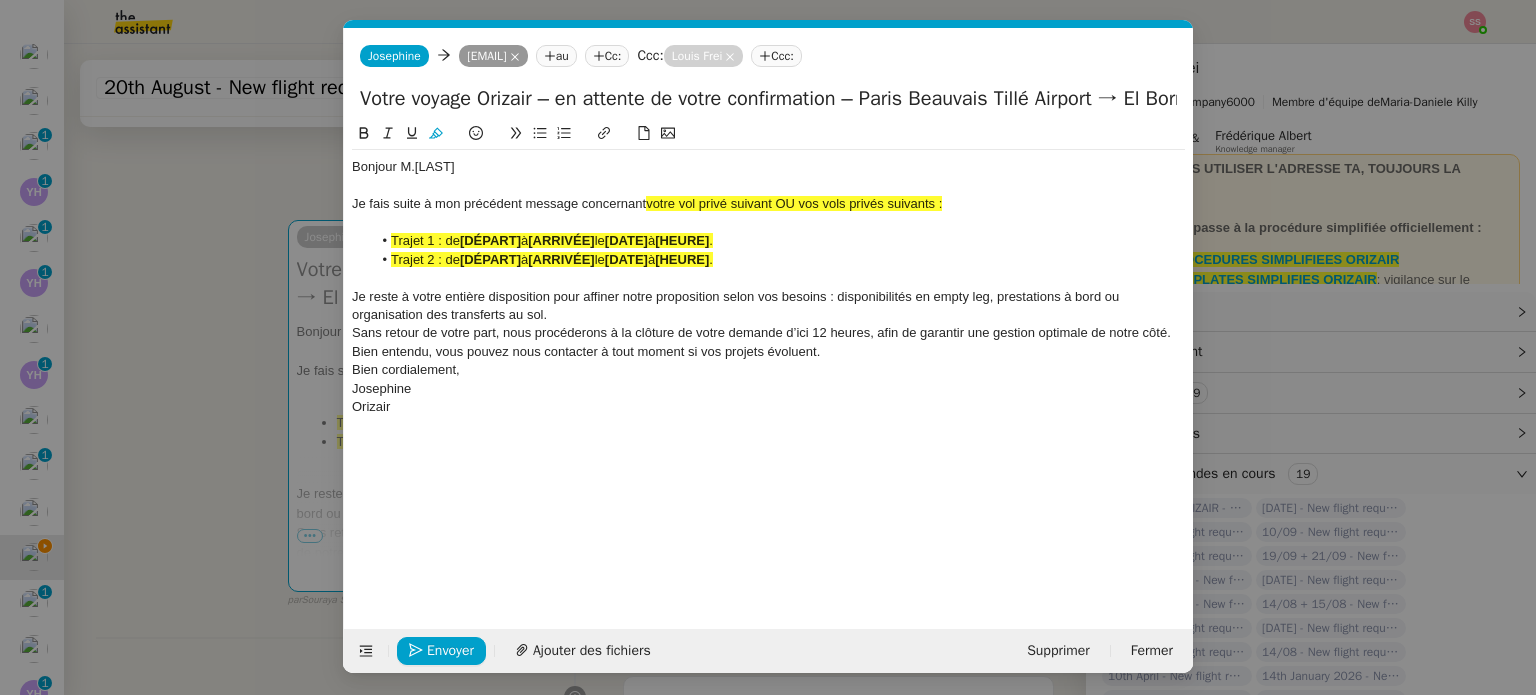 click 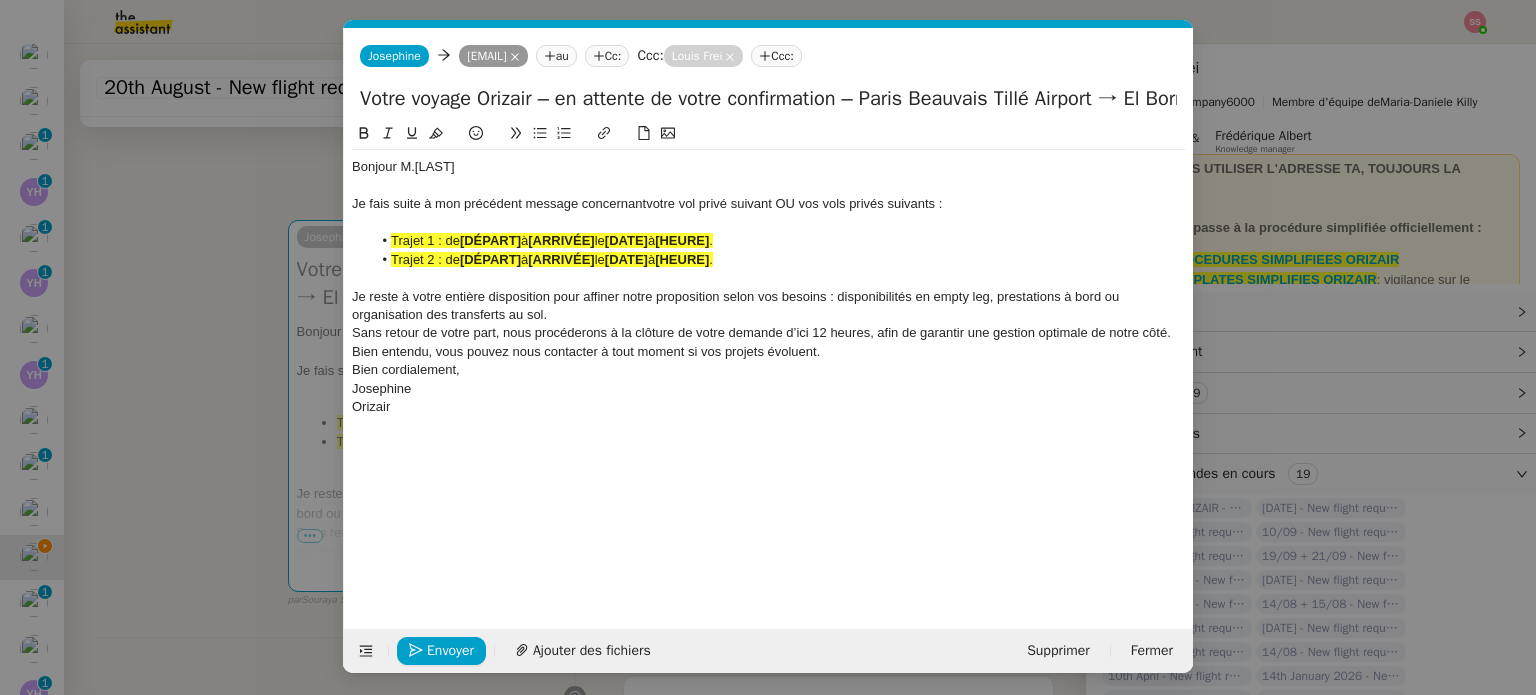 click on "Trajet 1 : de  [DÉPART]  à  [ARRIVÉE]  le  [DATE]  à  [HEURE] ." 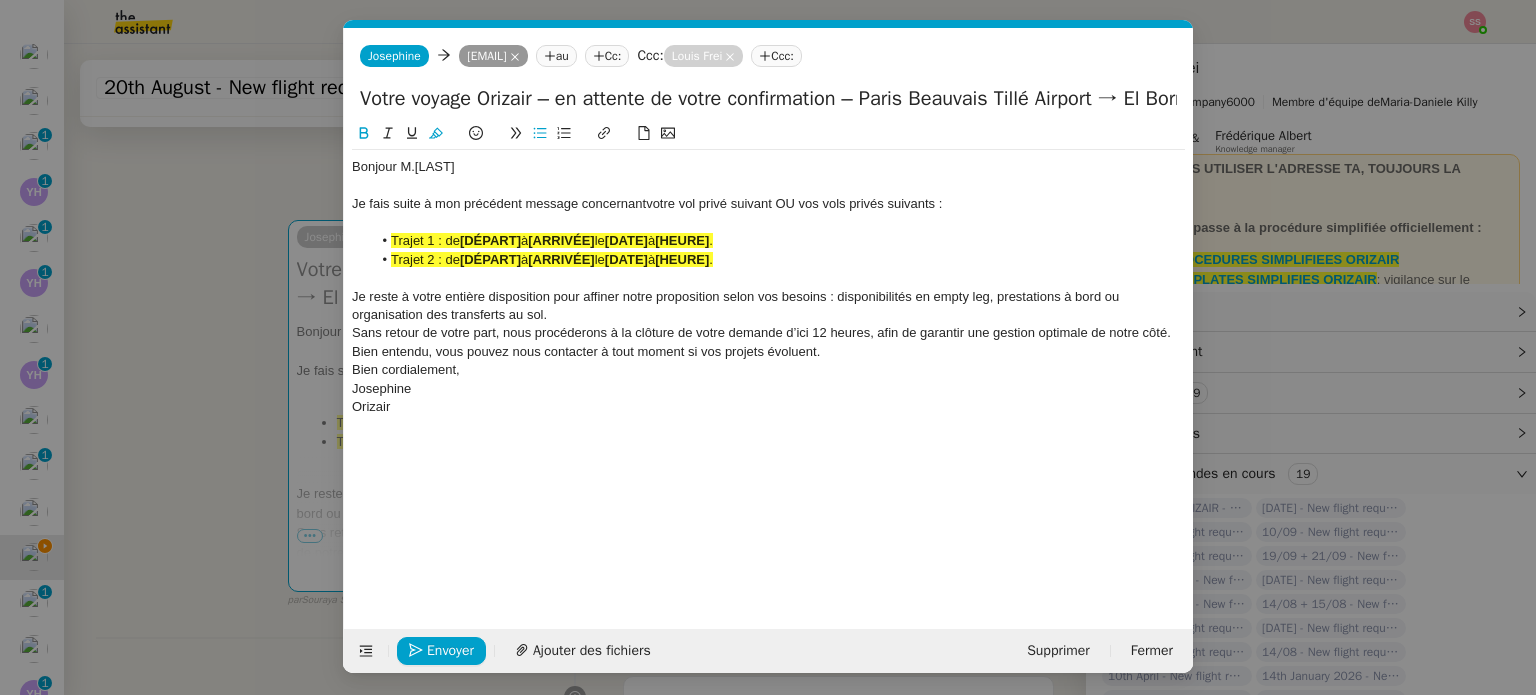 drag, startPoint x: 947, startPoint y: 201, endPoint x: 783, endPoint y: 199, distance: 164.01219 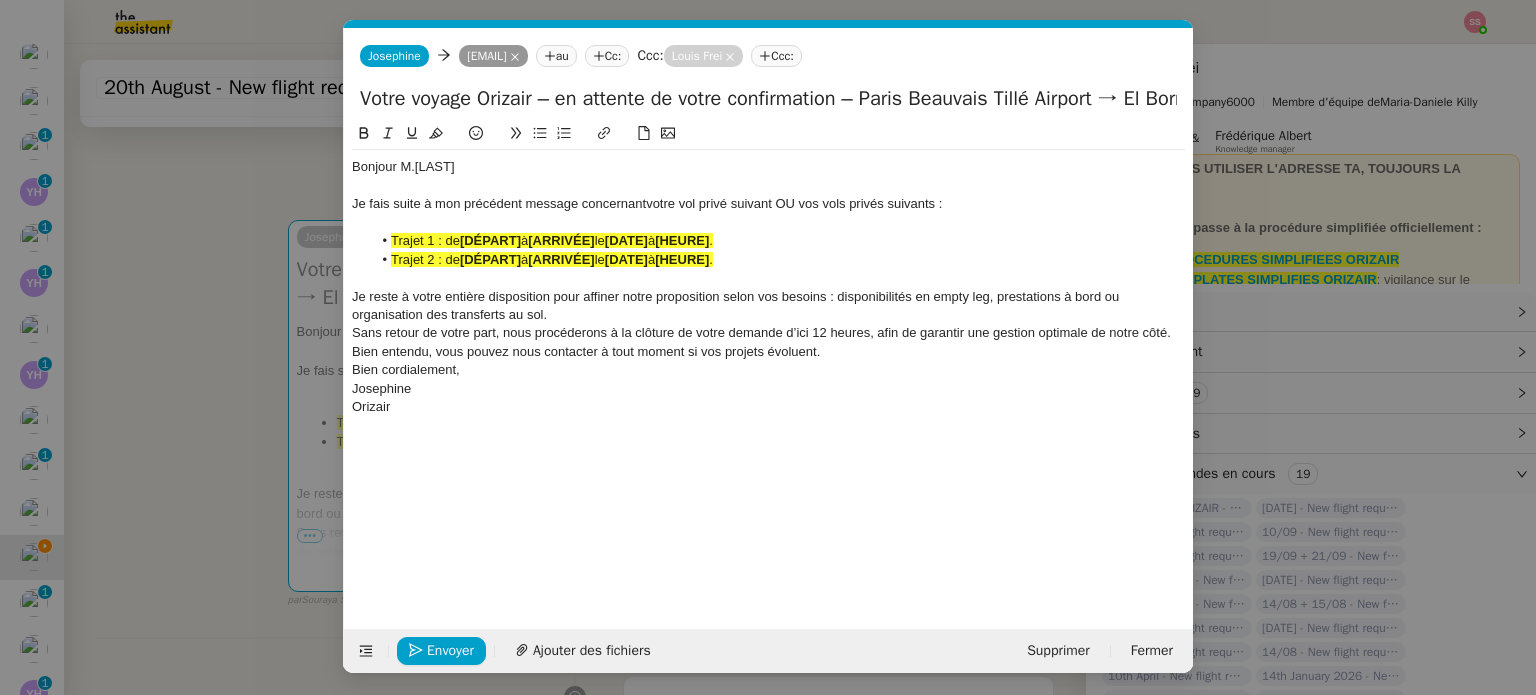 type 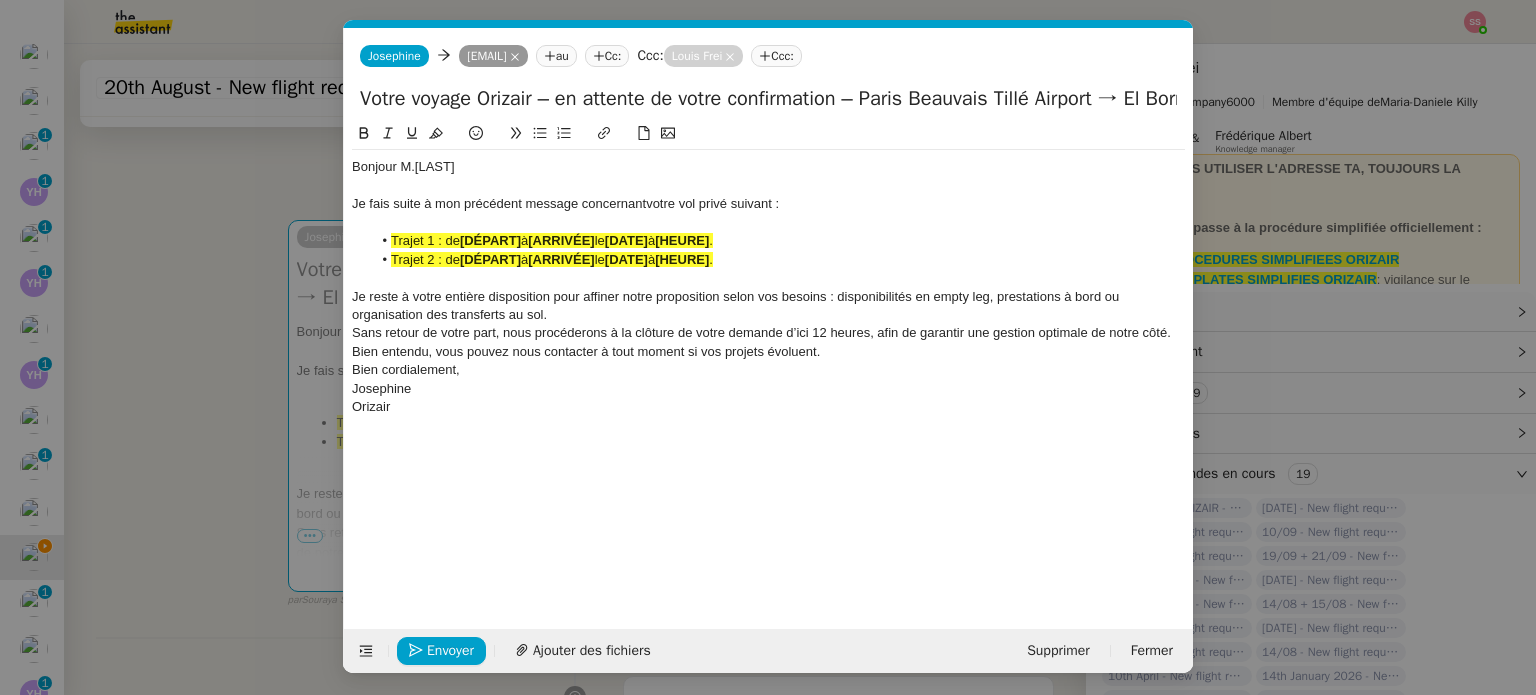 click on "[HEURE]" 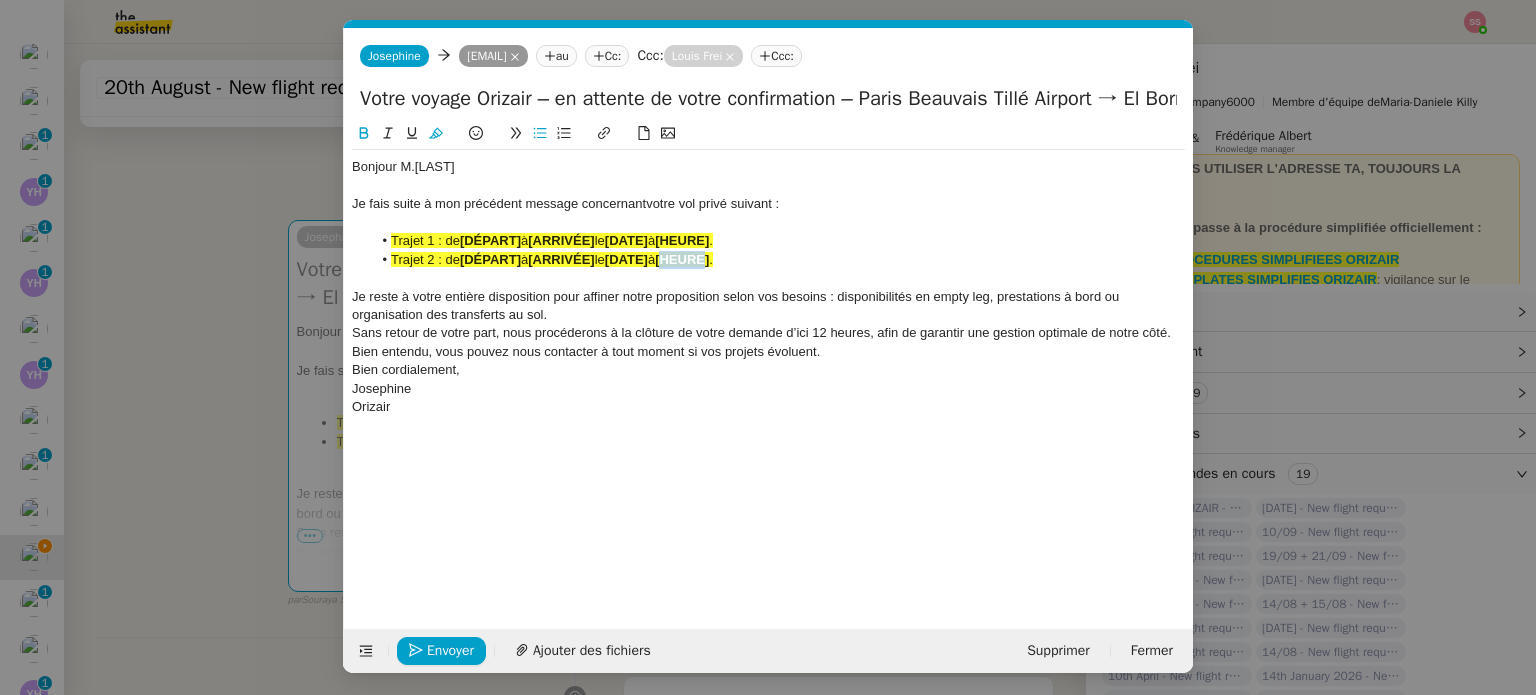 click on "[HEURE]" 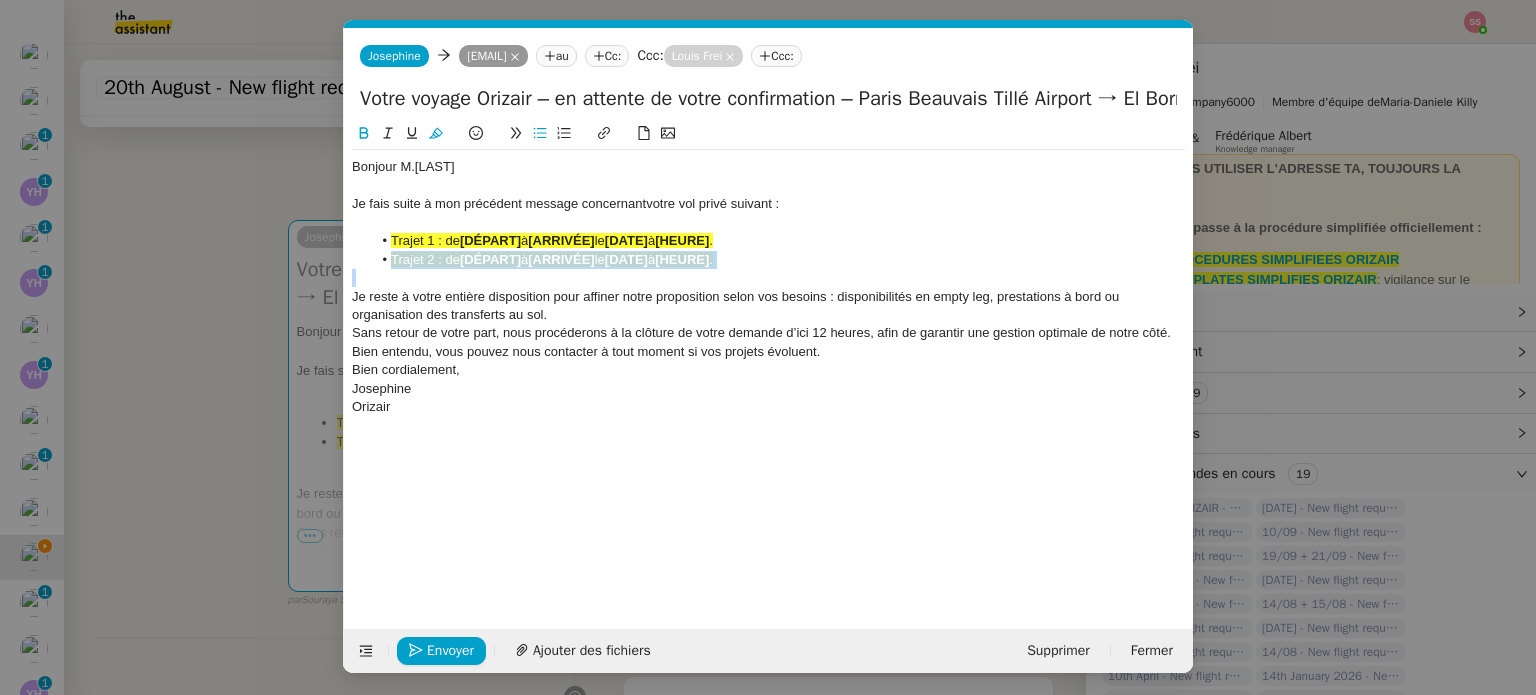 click on "[HEURE]" 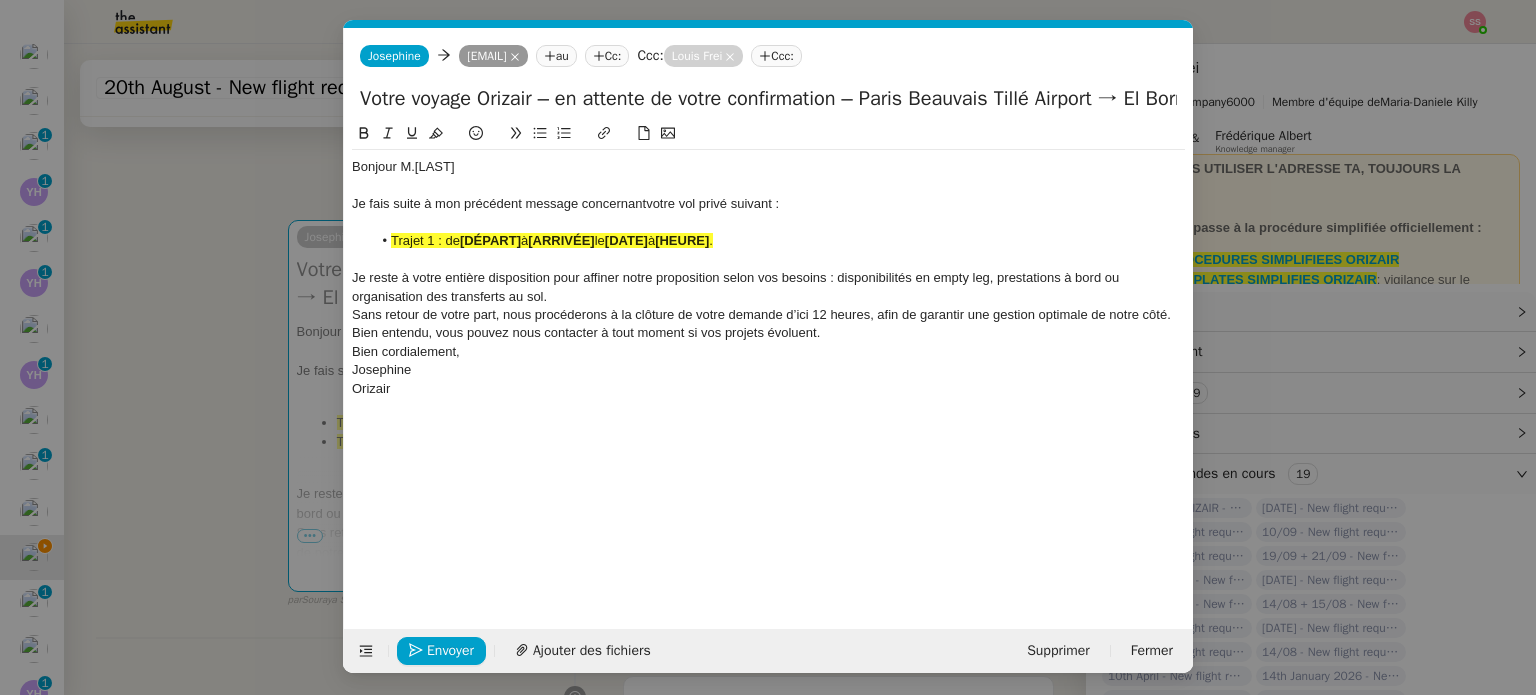 click on "Je reste à votre entière disposition pour affiner notre proposition selon vos besoins : disponibilités en empty leg, prestations à bord ou organisation des transferts au sol." 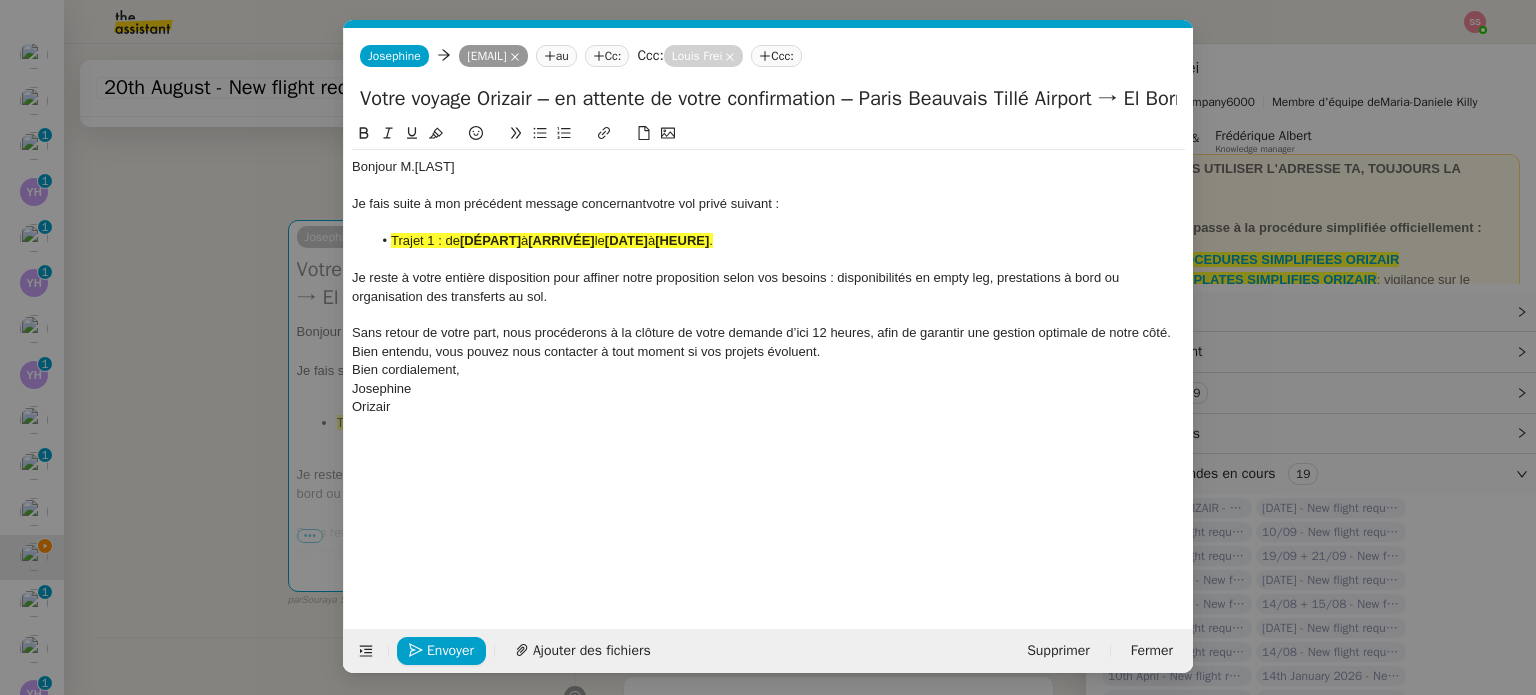 click on "Sans retour de votre part, nous procéderons à la clôture de votre demande d’ici 12 heures, afin de garantir une gestion optimale de notre côté. Bien entendu, vous pouvez nous contacter à tout moment si vos projets évoluent." 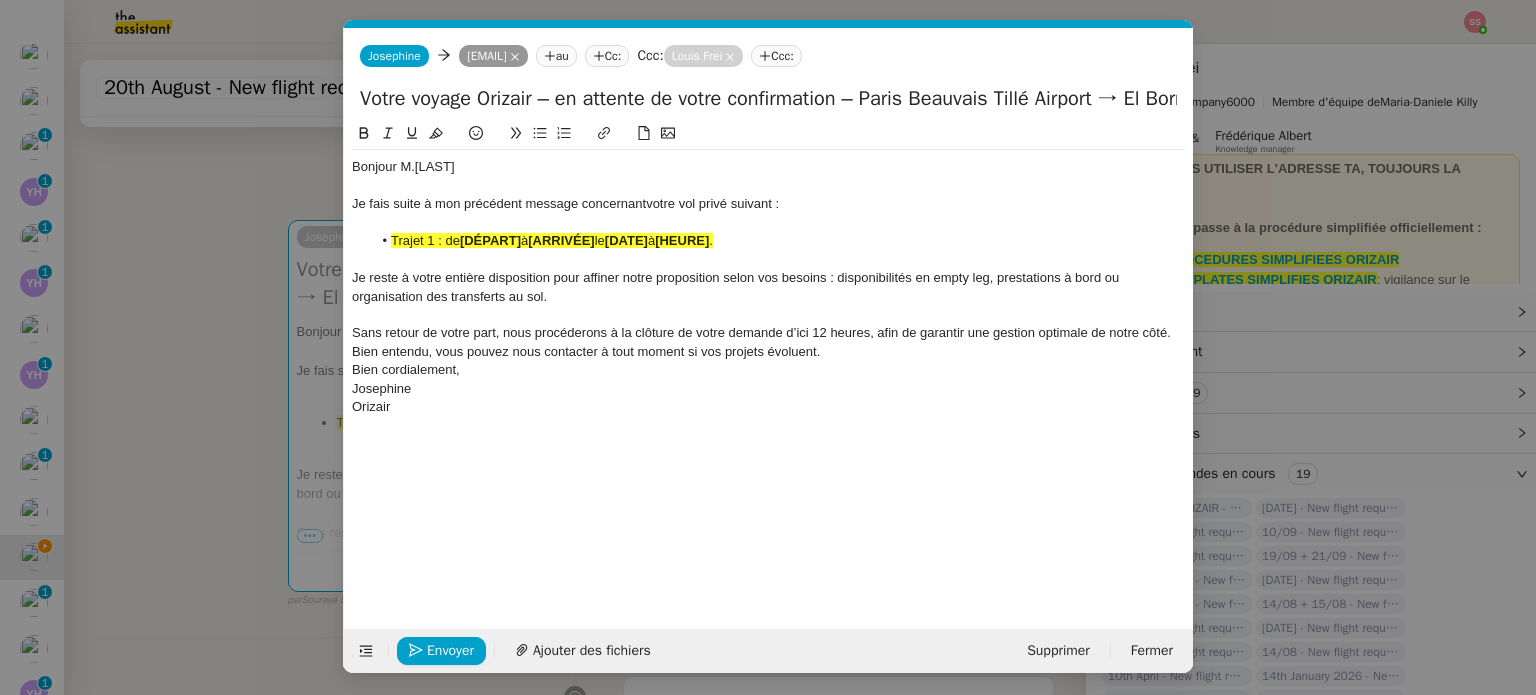 click on "Sans retour de votre part, nous procéderons à la clôture de votre demande d’ici 12 he ﻿ ures, afin de garantir une gestion optimale de notre côté. Bien entendu, vous pouvez nous contacter à tout moment si vos projets évoluent." 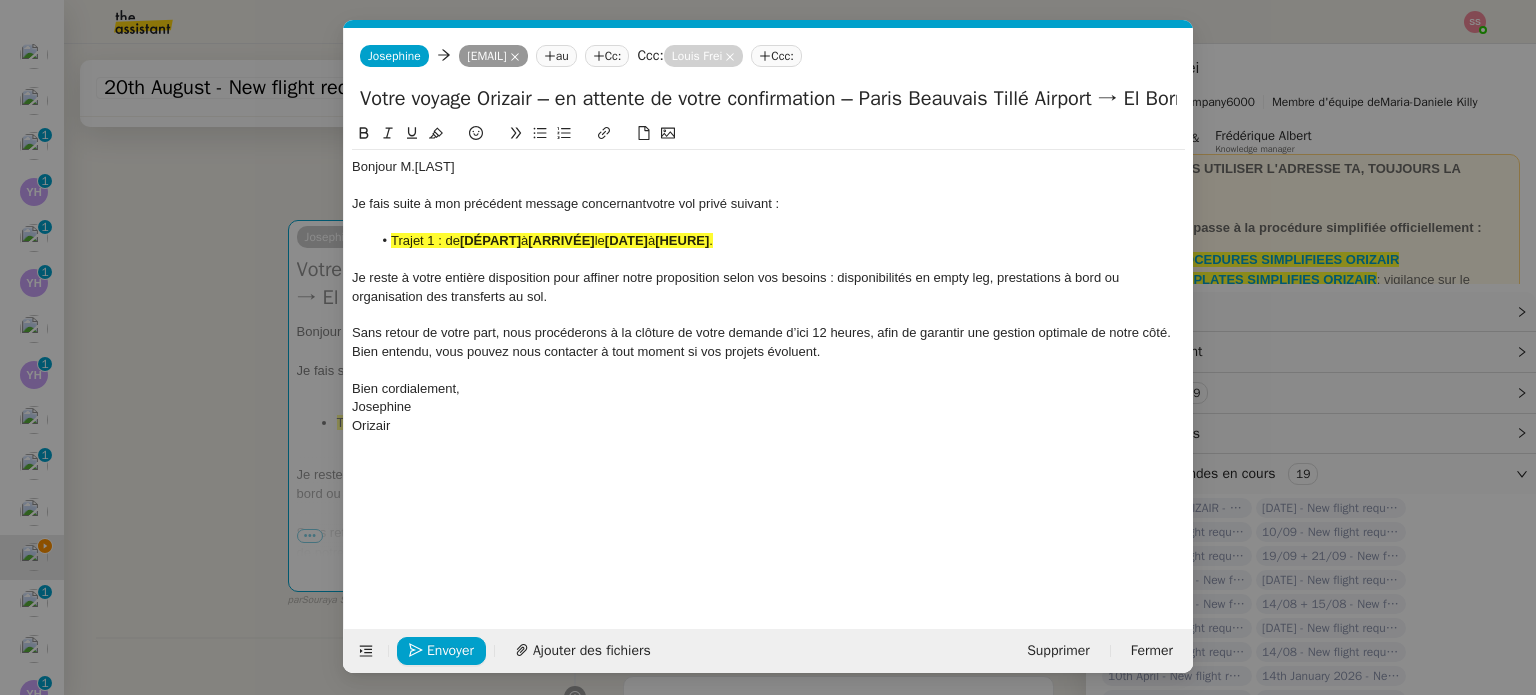 click on "relance fr Service ✈️Orizair -  Relance  client ( FR )    à utiliser pour orizair, première  relance  en français  Louis Frei 3ᵉ  relance  impayés  FR    2ᵉ  relance  impayés  FR    1ʳᵉ  relance  impayés  FR    ✈️ Orizair -  Relance  après envoi devis client ( FR )    Dans le cas d'une  relance  en français lorsqu'un devis a été envoyé.  Louis Frei Common ✈️Orizair -  Relance  client ( FR )    à utiliser pour orizair, première  relance  en français  Louis Frei 3ᵉ  relance  impayés  FR    2ᵉ  relance  impayés  FR    1ʳᵉ  relance  impayés  FR    ✈️ Orizair -  Relance  après envoi devis client ( FR )    Dans le cas d'une  relance  en français lorsqu'un devis a été envoyé.  Louis Frei Other No Templates Josephine Josephine     shamsmarzouki02@gmail.com
au
Cc:
Ccc:  Louis Frei
Ccc:
Votre voyage Orizair – en attente de votre confirmation – Paris Beauvais Tillé Airport → El Borma Airport         Bonjour M.Marzouki Trajet 1 : de" at bounding box center [768, 347] 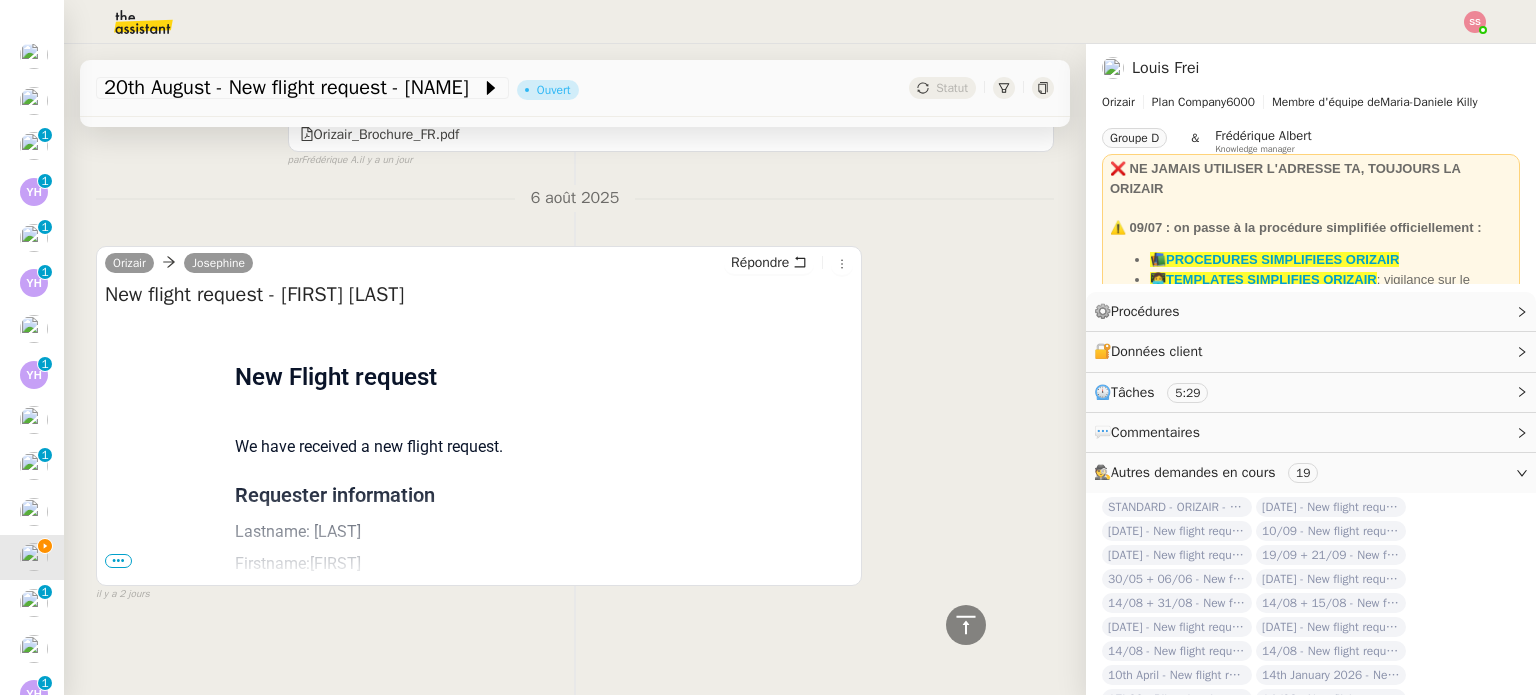 scroll, scrollTop: 1455, scrollLeft: 0, axis: vertical 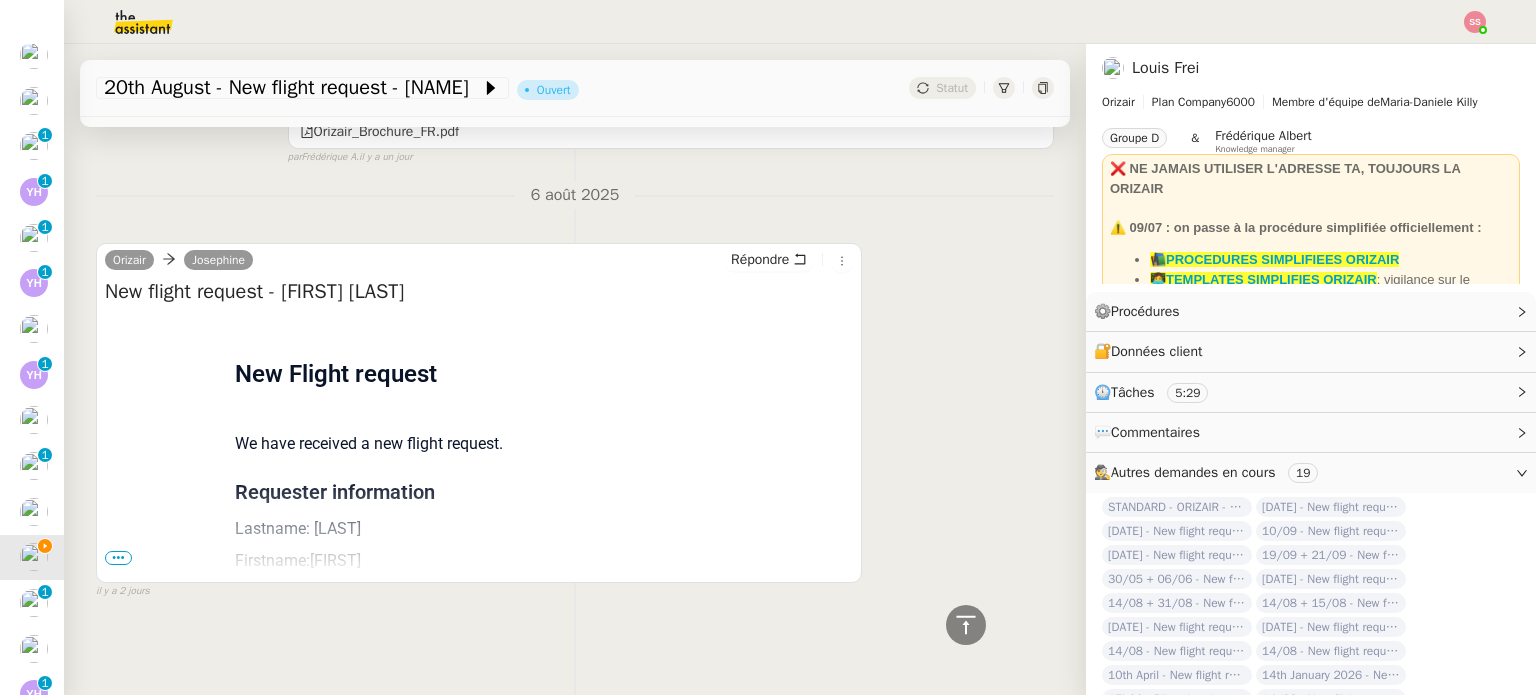 click on "•••" at bounding box center (118, 558) 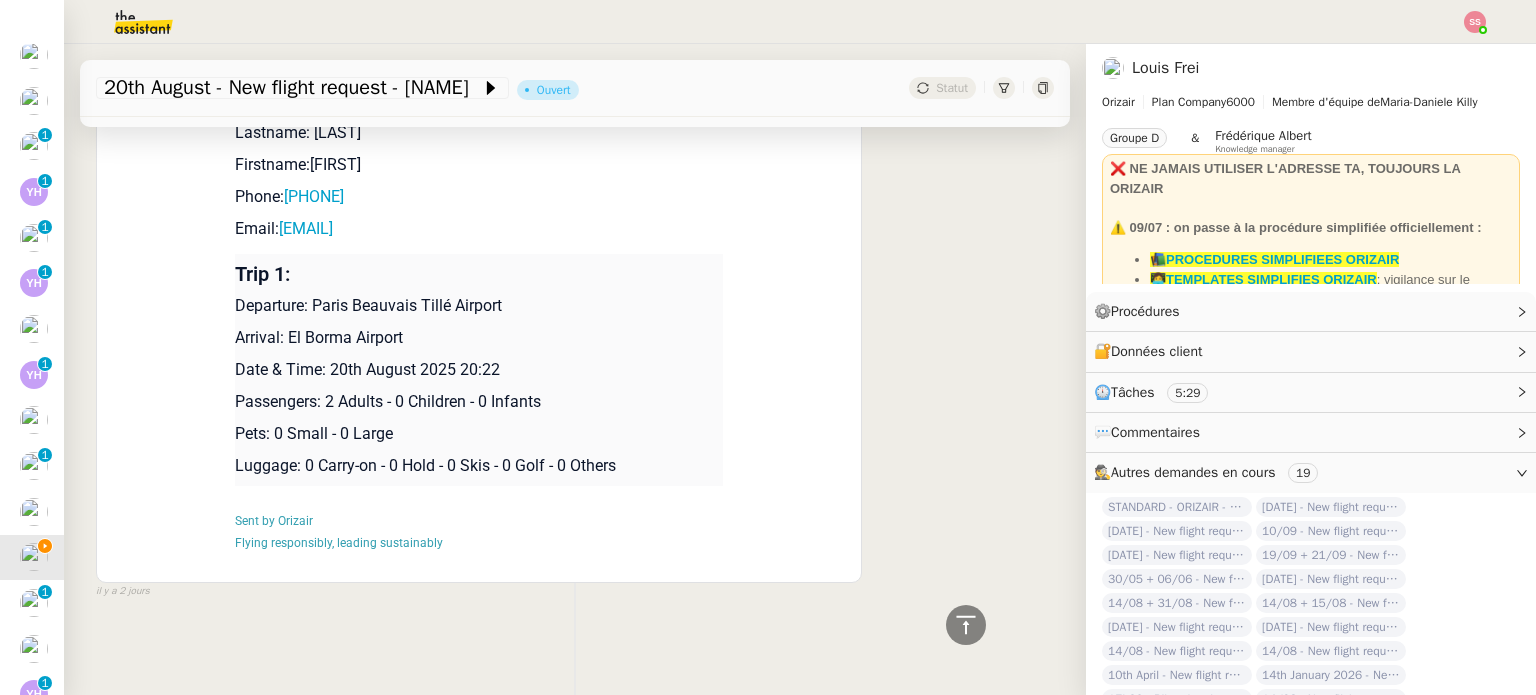 scroll, scrollTop: 1851, scrollLeft: 0, axis: vertical 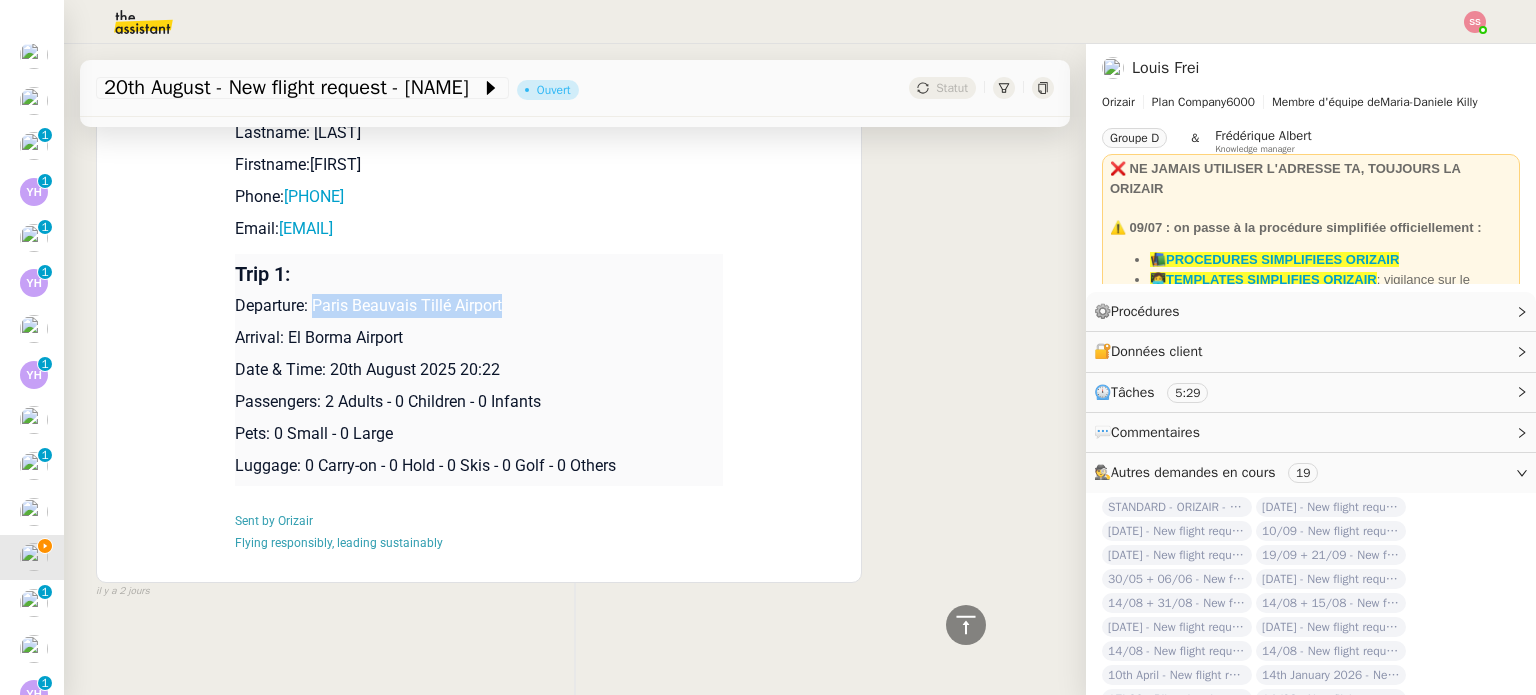 drag, startPoint x: 465, startPoint y: 297, endPoint x: 307, endPoint y: 293, distance: 158.05063 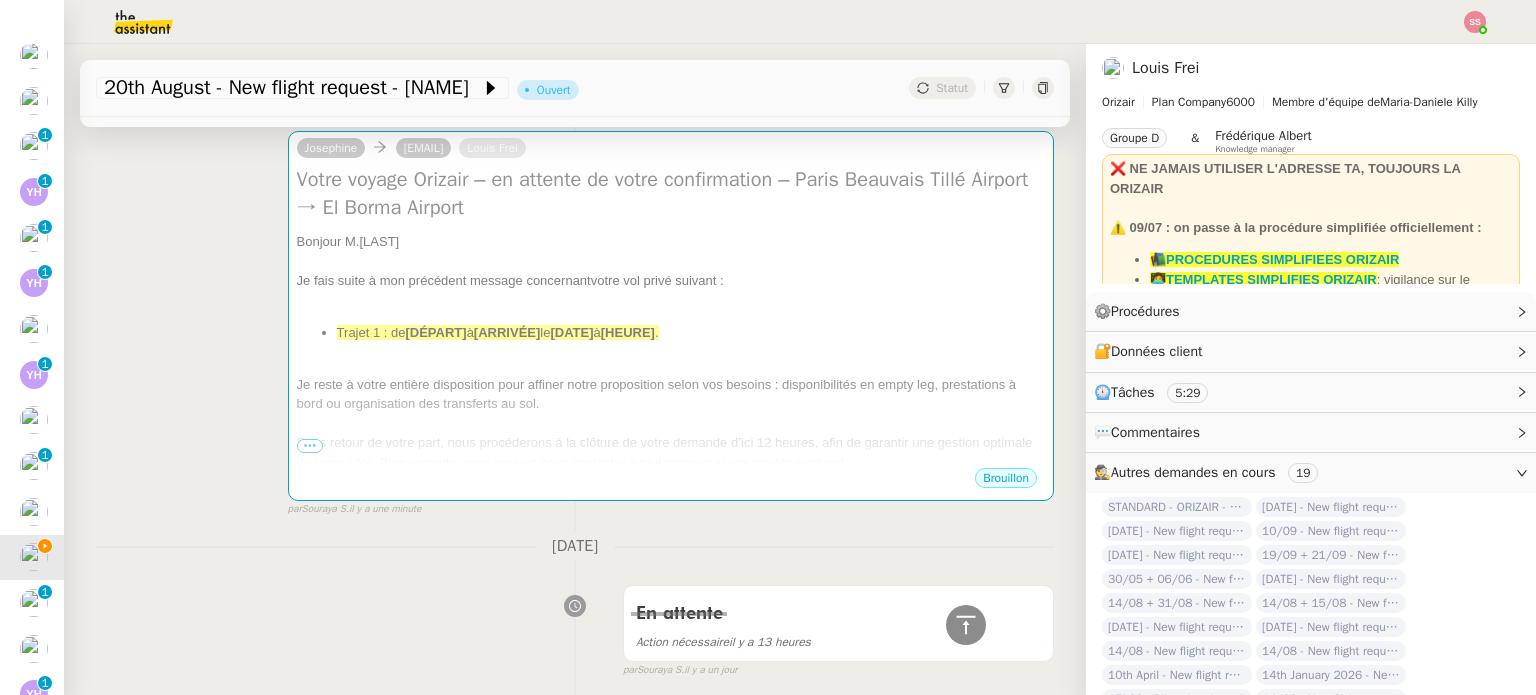 scroll, scrollTop: 151, scrollLeft: 0, axis: vertical 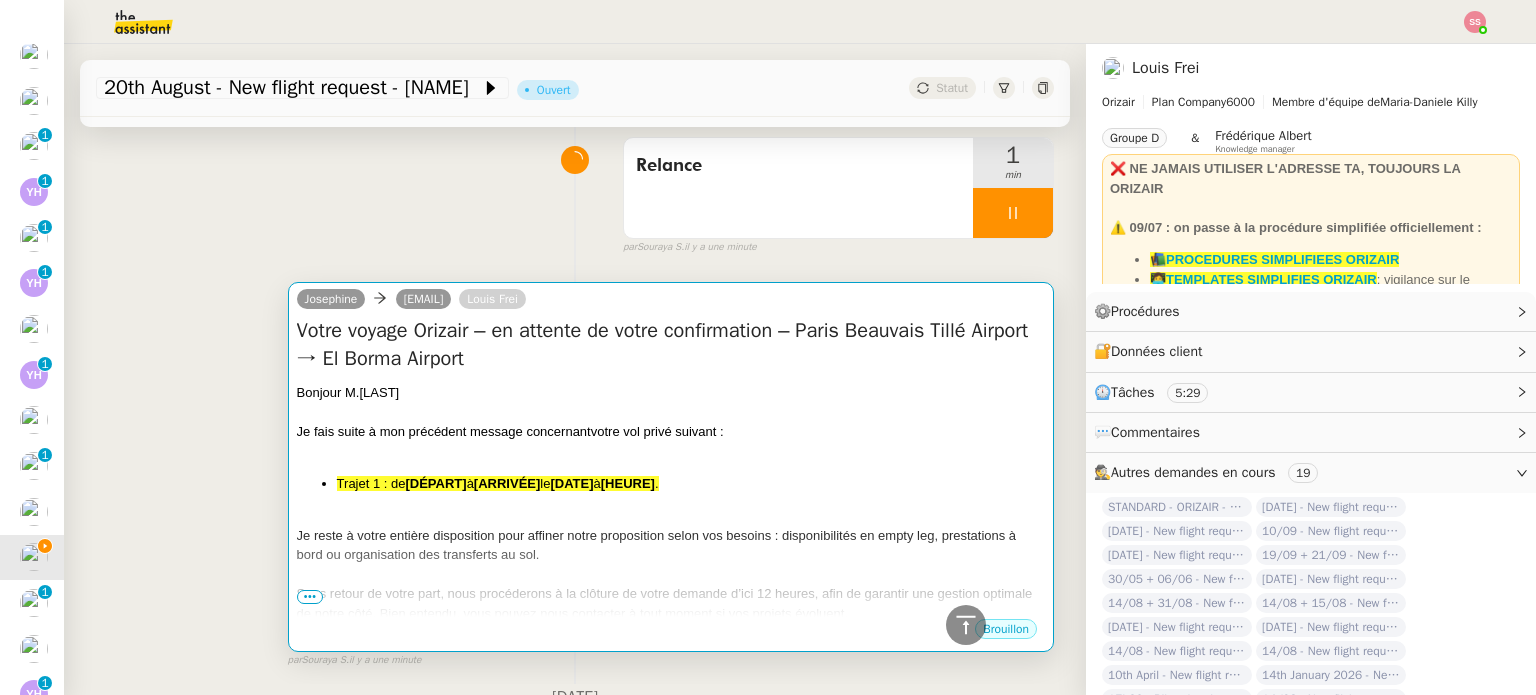 click at bounding box center [671, 451] 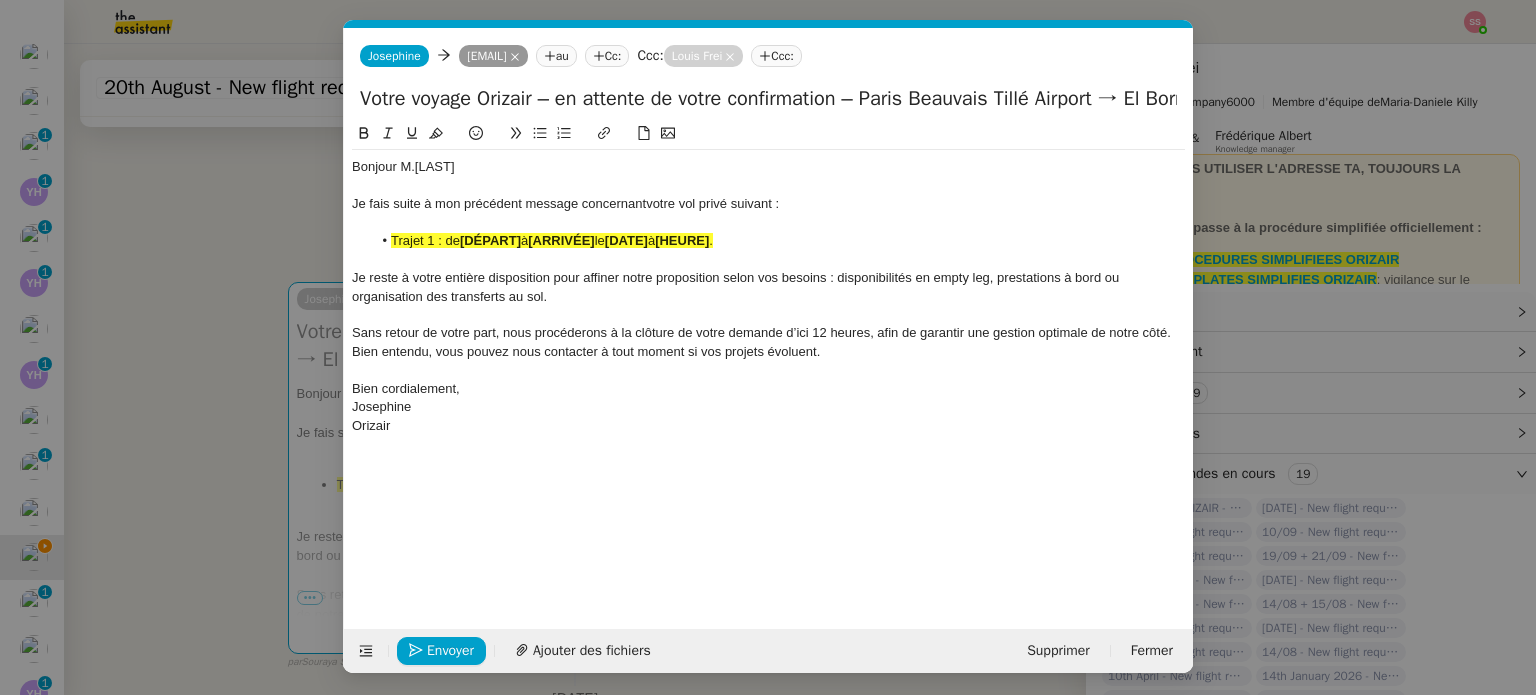 scroll, scrollTop: 0, scrollLeft: 99, axis: horizontal 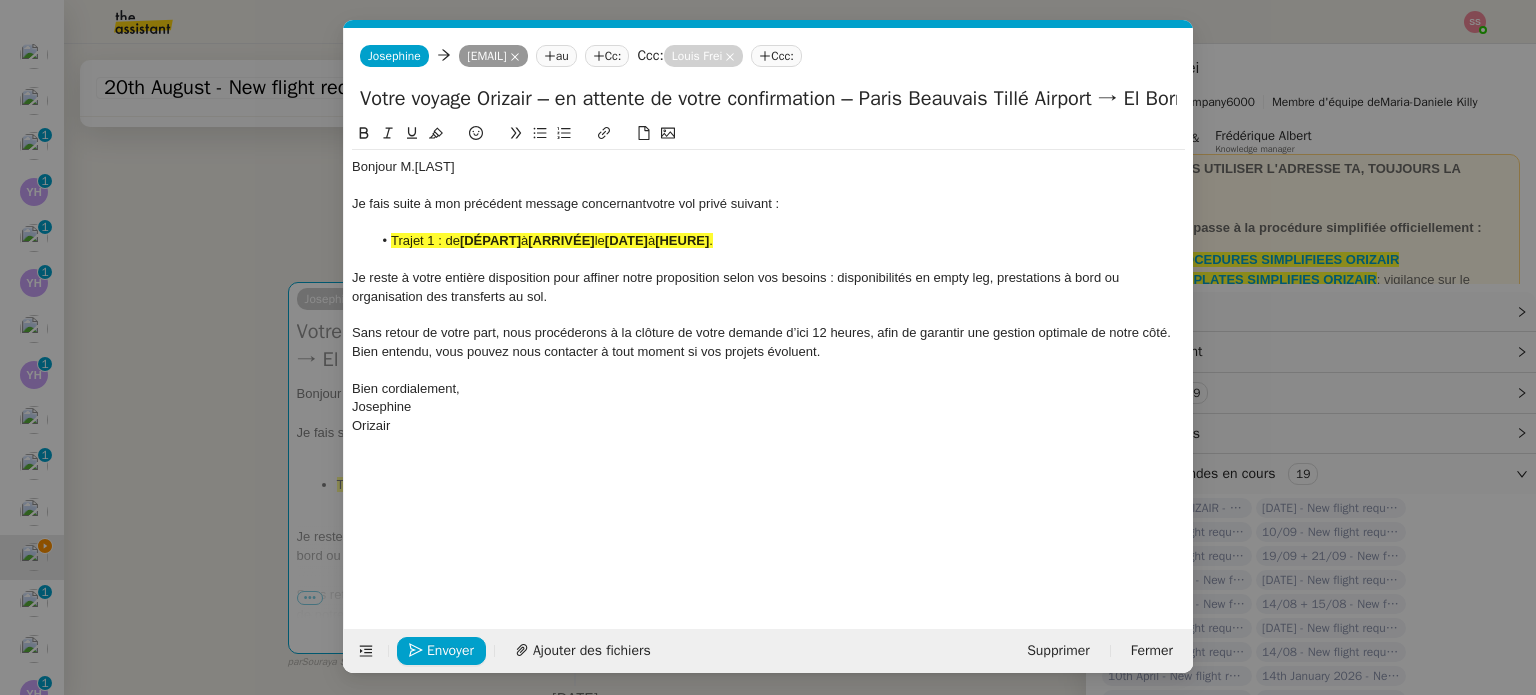 click on "à" 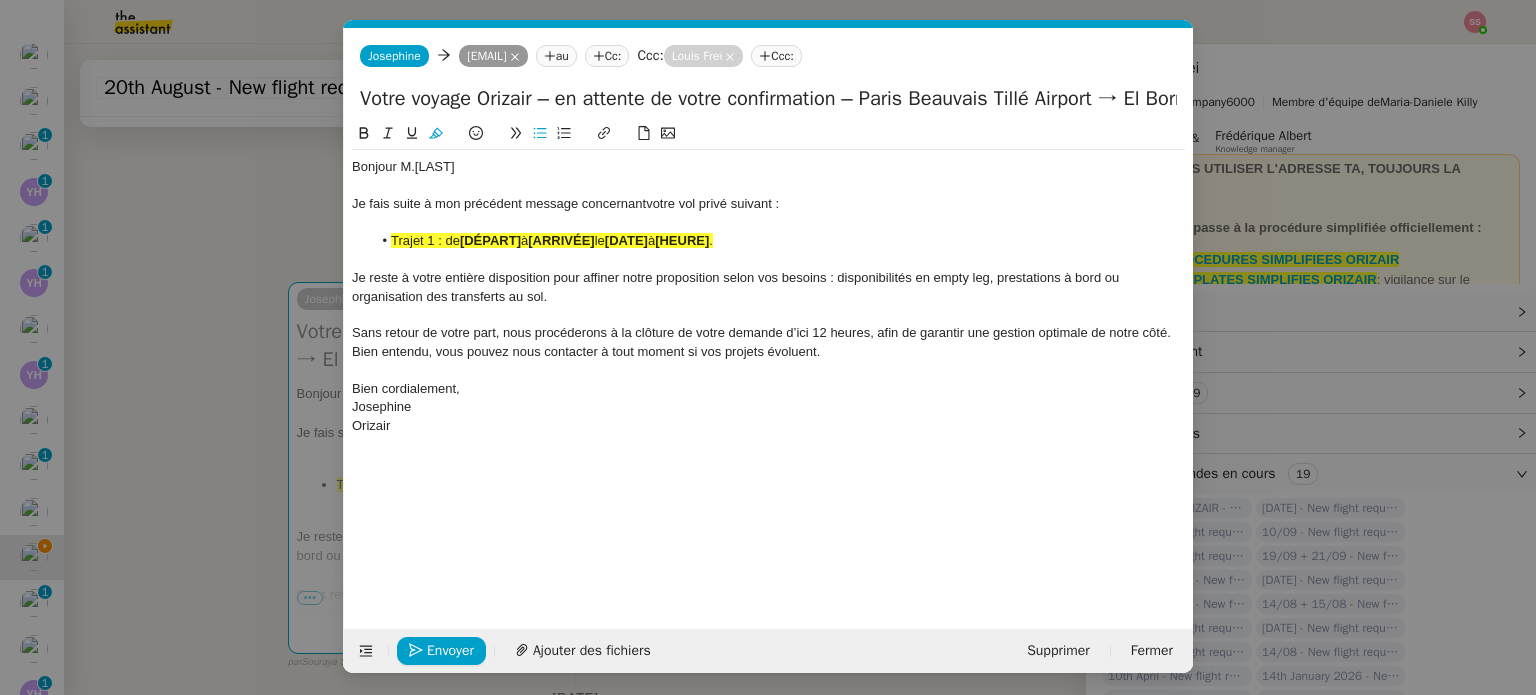 click on "à" 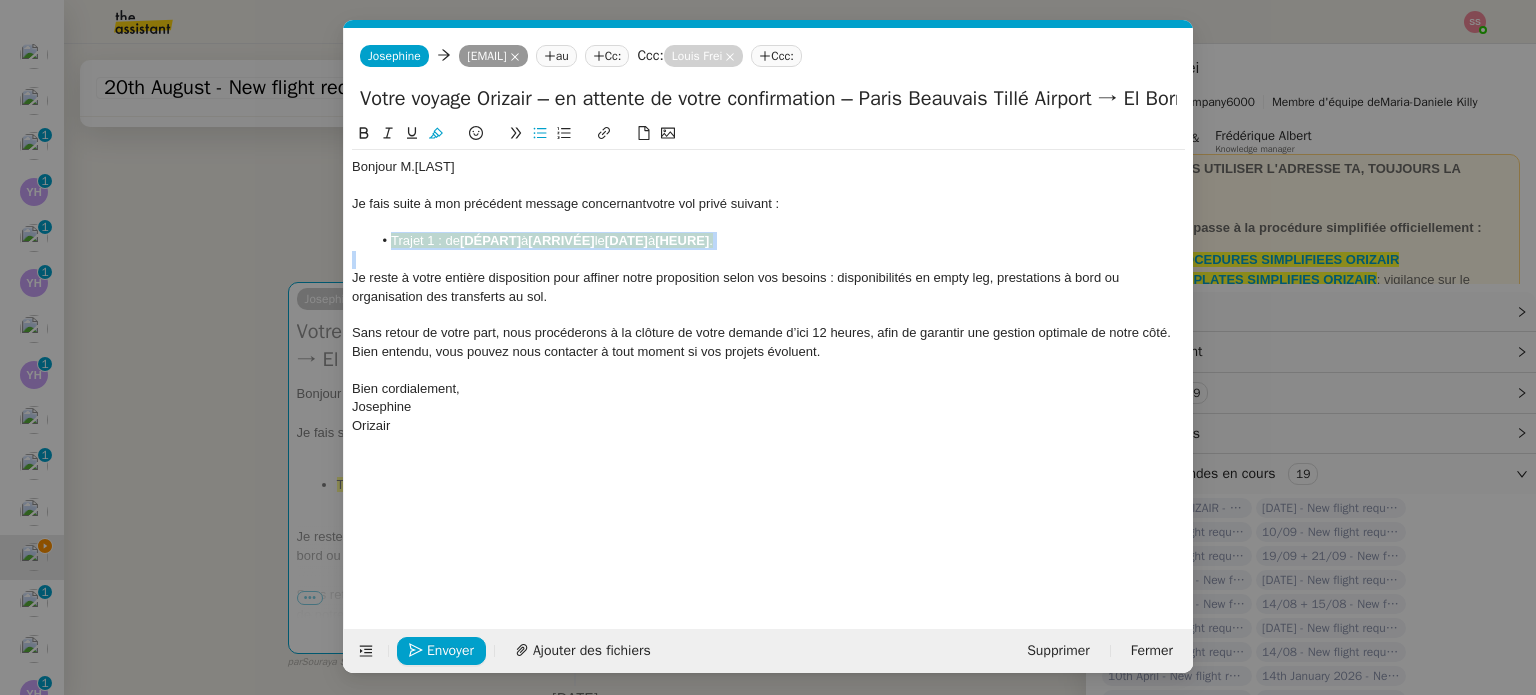 click on "à" 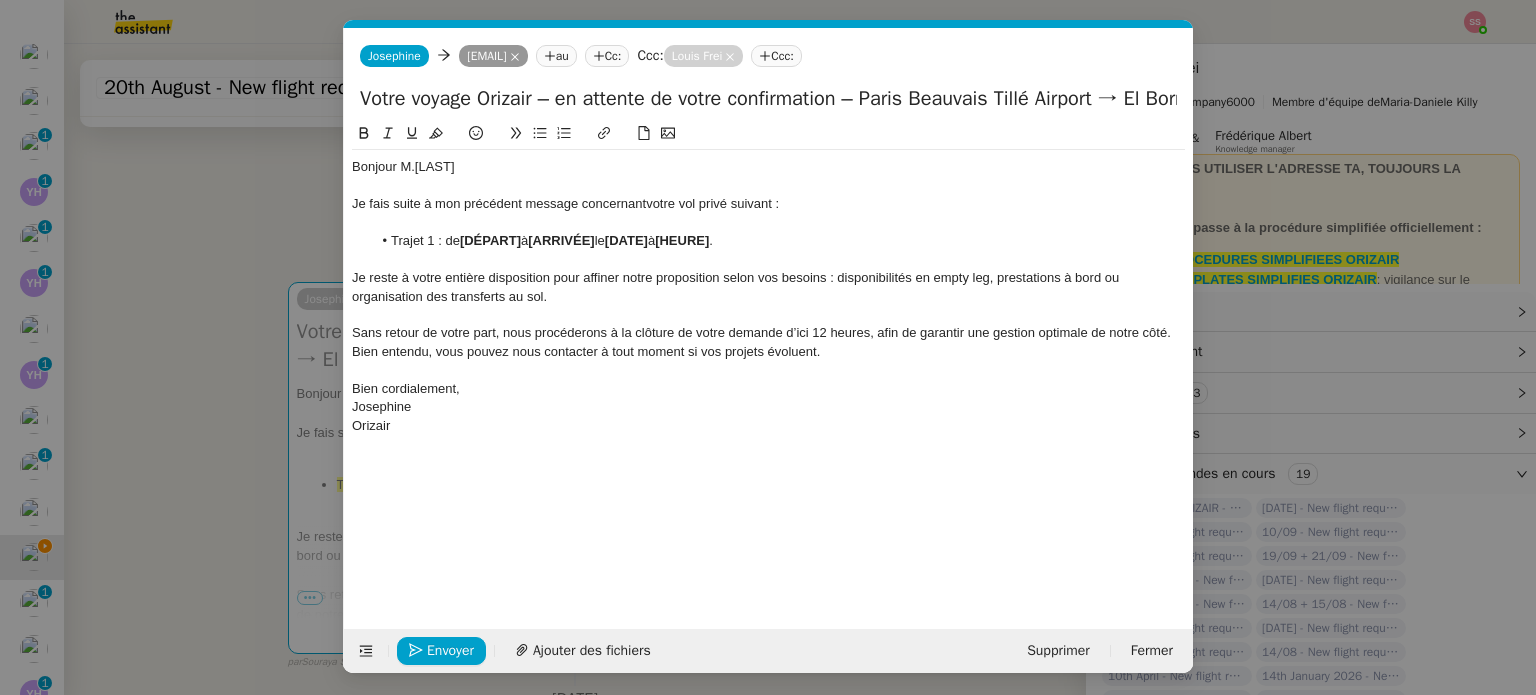 click on "Je reste à votre entière disposition pour affiner notre proposition selon vos besoins : disponibilités en empty leg, prestations à bord ou organisation des transferts au sol." 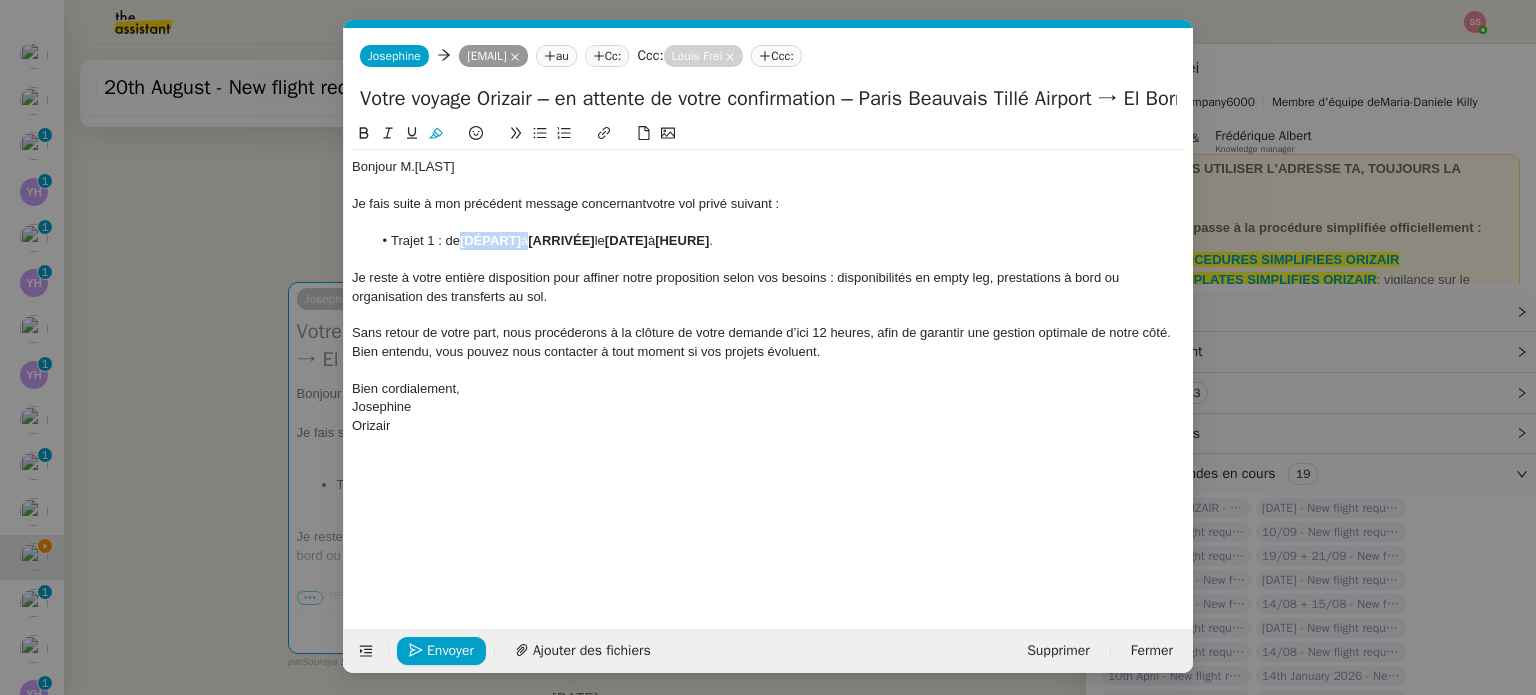 drag, startPoint x: 527, startPoint y: 239, endPoint x: 464, endPoint y: 239, distance: 63 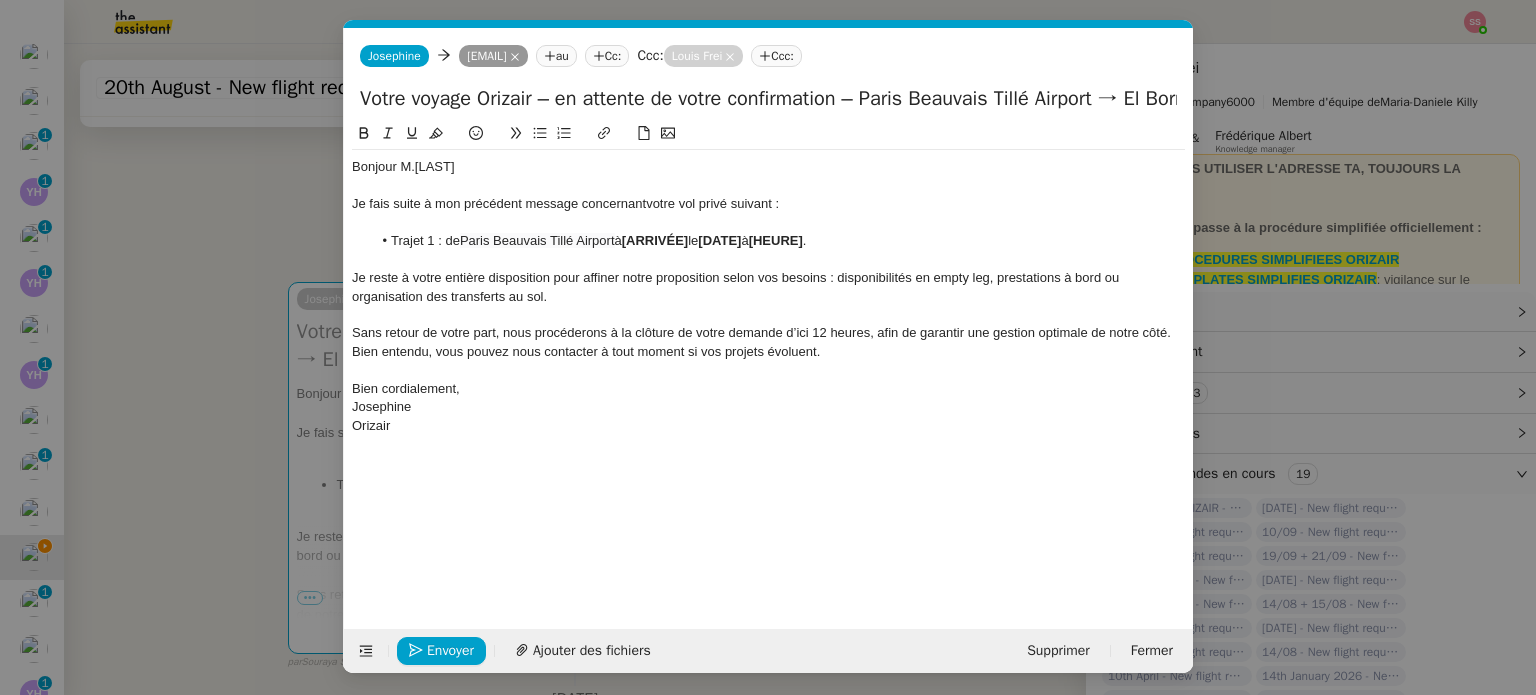 scroll, scrollTop: 0, scrollLeft: 0, axis: both 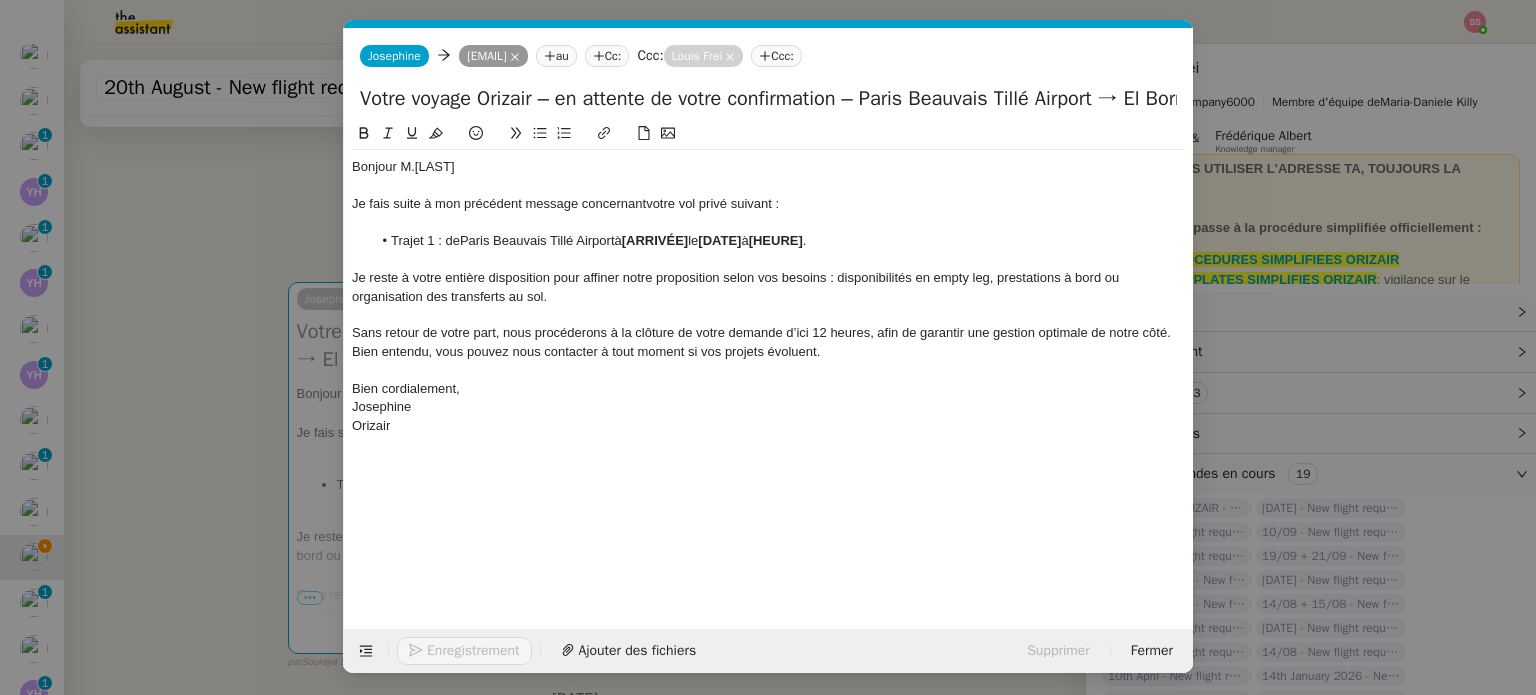 click on "relance fr Service ✈️Orizair -  Relance  client ( FR )    à utiliser pour orizair, première  relance  en français  Louis Frei 3ᵉ  relance  impayés  FR    2ᵉ  relance  impayés  FR    1ʳᵉ  relance  impayés  FR    ✈️ Orizair -  Relance  après envoi devis client ( FR )    Dans le cas d'une  relance  en français lorsqu'un devis a été envoyé.  Louis Frei Common ✈️Orizair -  Relance  client ( FR )    à utiliser pour orizair, première  relance  en français  Louis Frei 3ᵉ  relance  impayés  FR    2ᵉ  relance  impayés  FR    1ʳᵉ  relance  impayés  FR    ✈️ Orizair -  Relance  après envoi devis client ( FR )    Dans le cas d'une  relance  en français lorsqu'un devis a été envoyé.  Louis Frei Other No Templates Josephine Josephine     shamsmarzouki02@gmail.com
au
Cc:
Ccc:  Louis Frei
Ccc:
Votre voyage Orizair – en attente de votre confirmation – Paris Beauvais Tillé Airport → El Borma Airport         Bonjour M.Marzouki Trajet 1 : de" at bounding box center [768, 347] 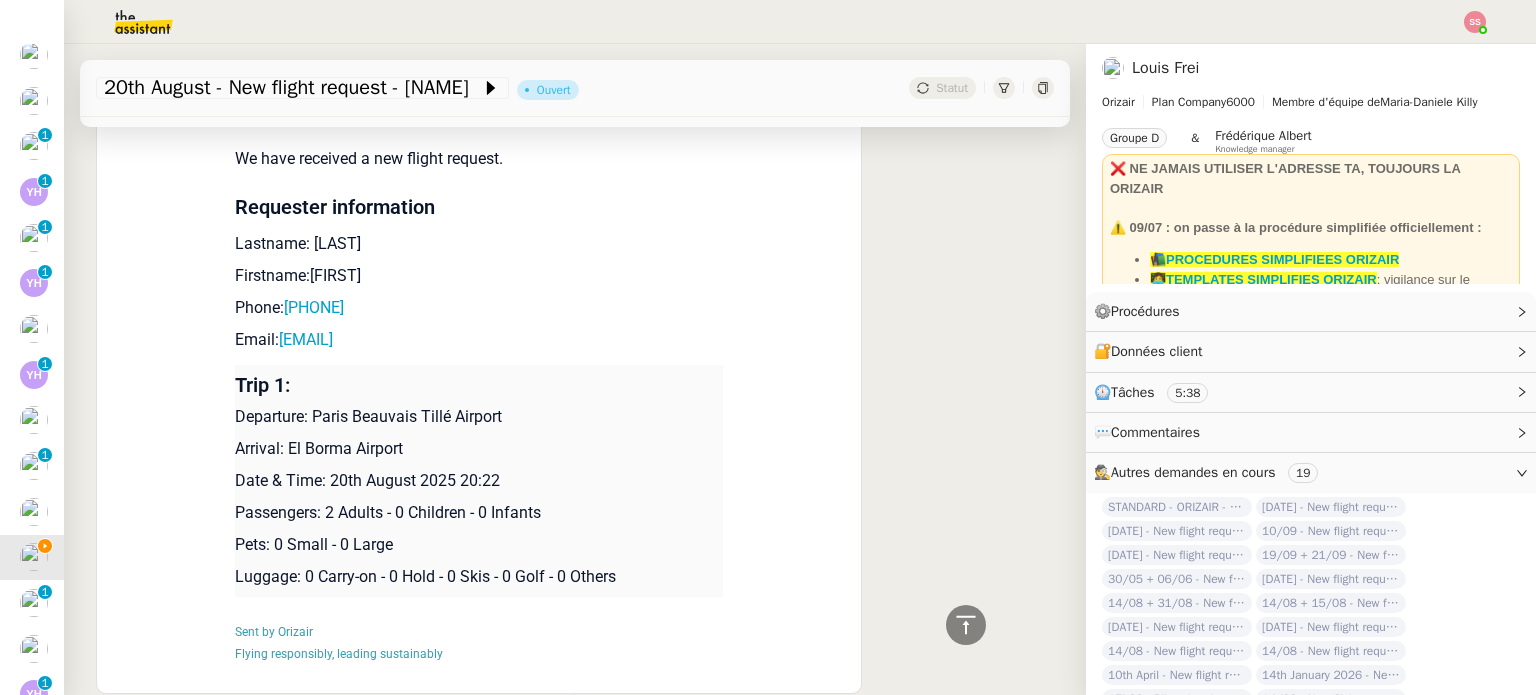 scroll, scrollTop: 1851, scrollLeft: 0, axis: vertical 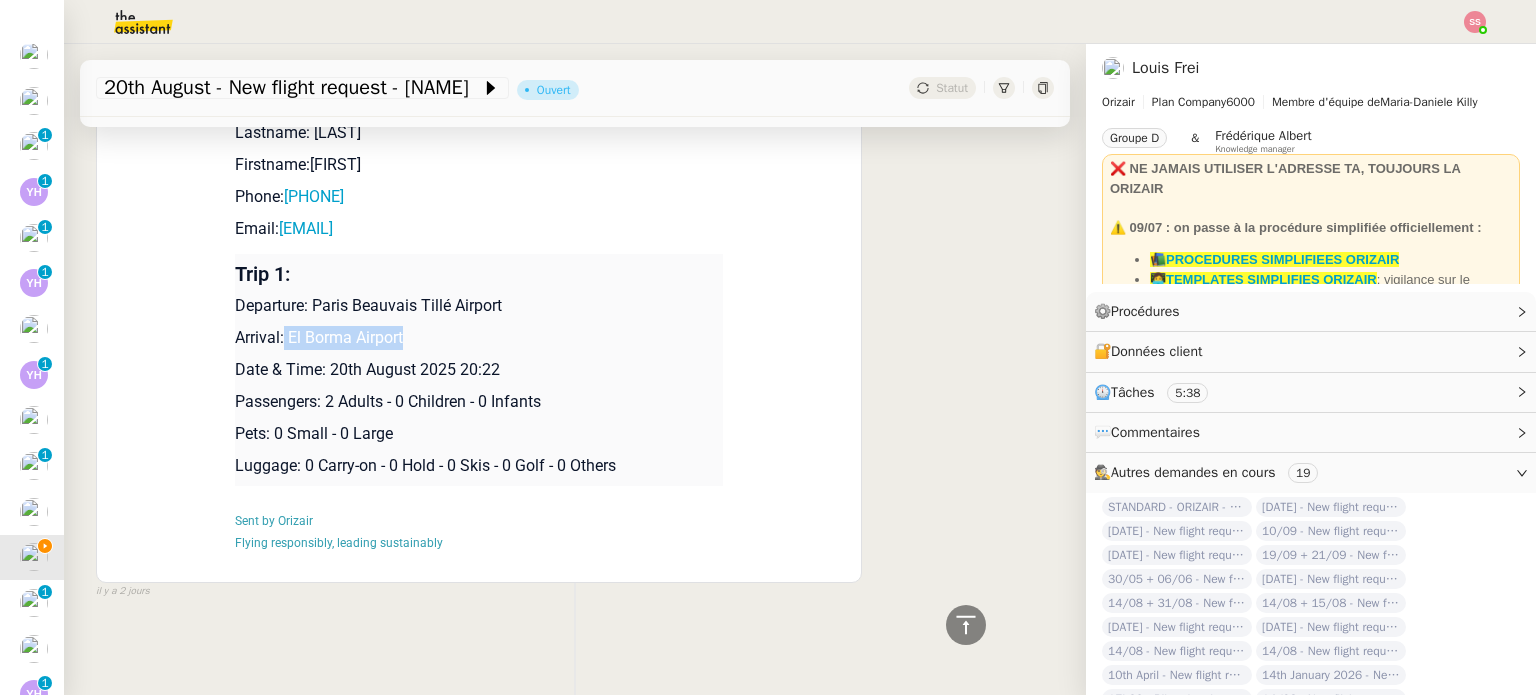 drag, startPoint x: 275, startPoint y: 323, endPoint x: 462, endPoint y: 309, distance: 187.52333 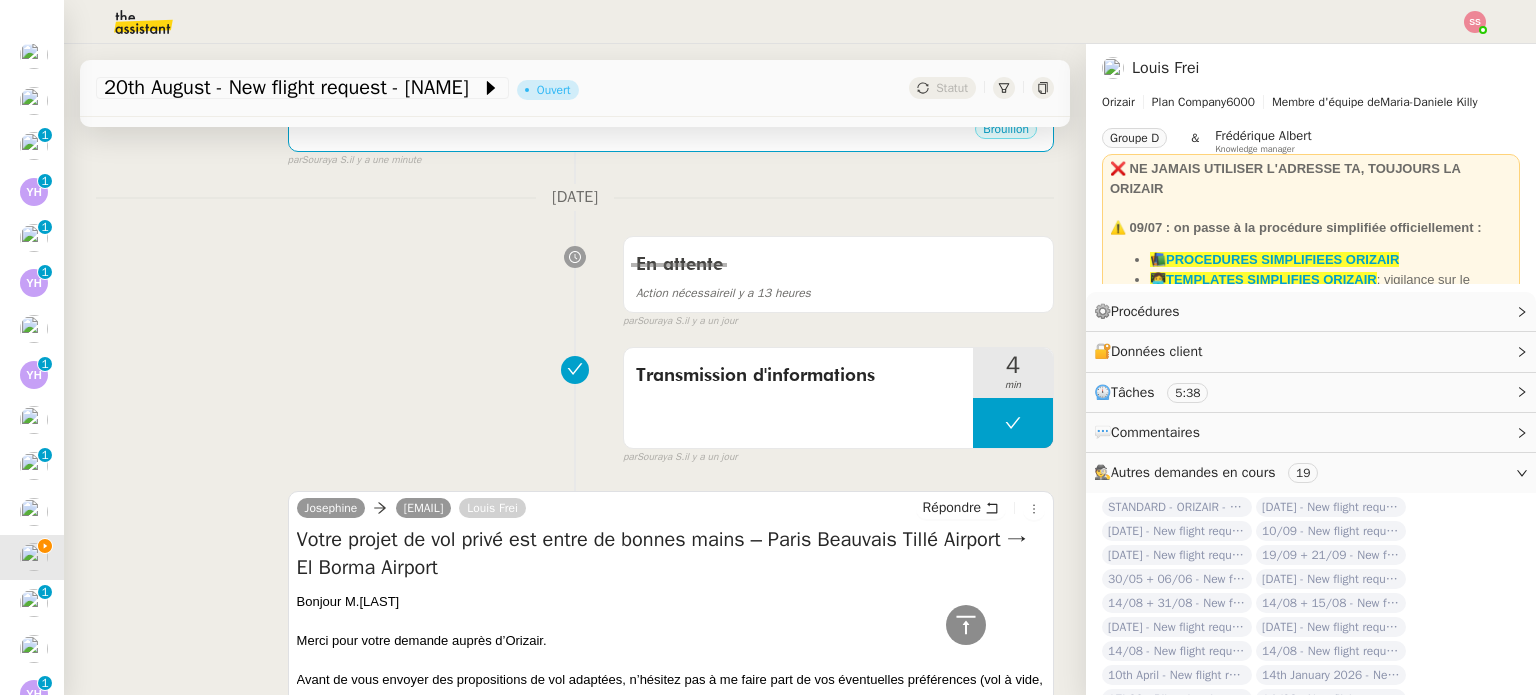 scroll, scrollTop: 251, scrollLeft: 0, axis: vertical 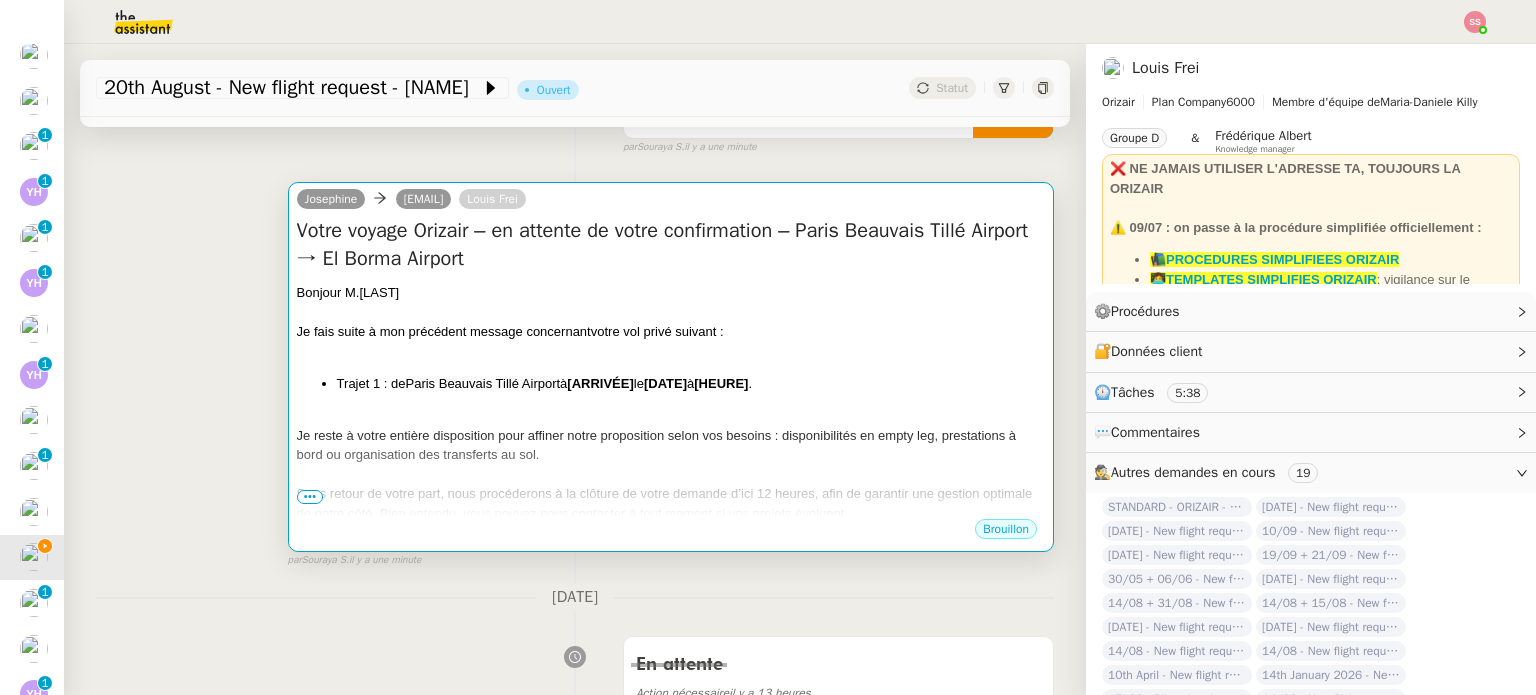 click on "Je fais suite à mon précédent message concernant  votre vol privé suivant :" at bounding box center [671, 332] 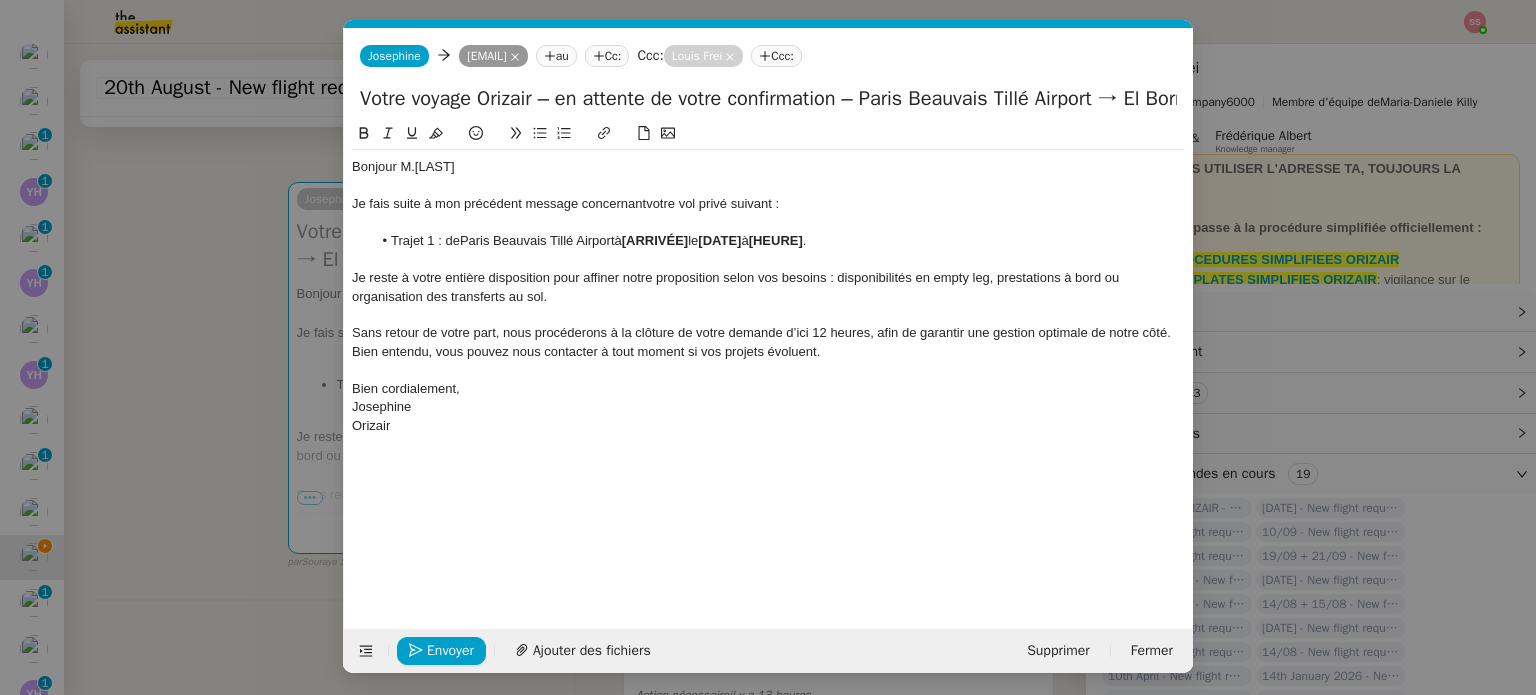 scroll, scrollTop: 0, scrollLeft: 99, axis: horizontal 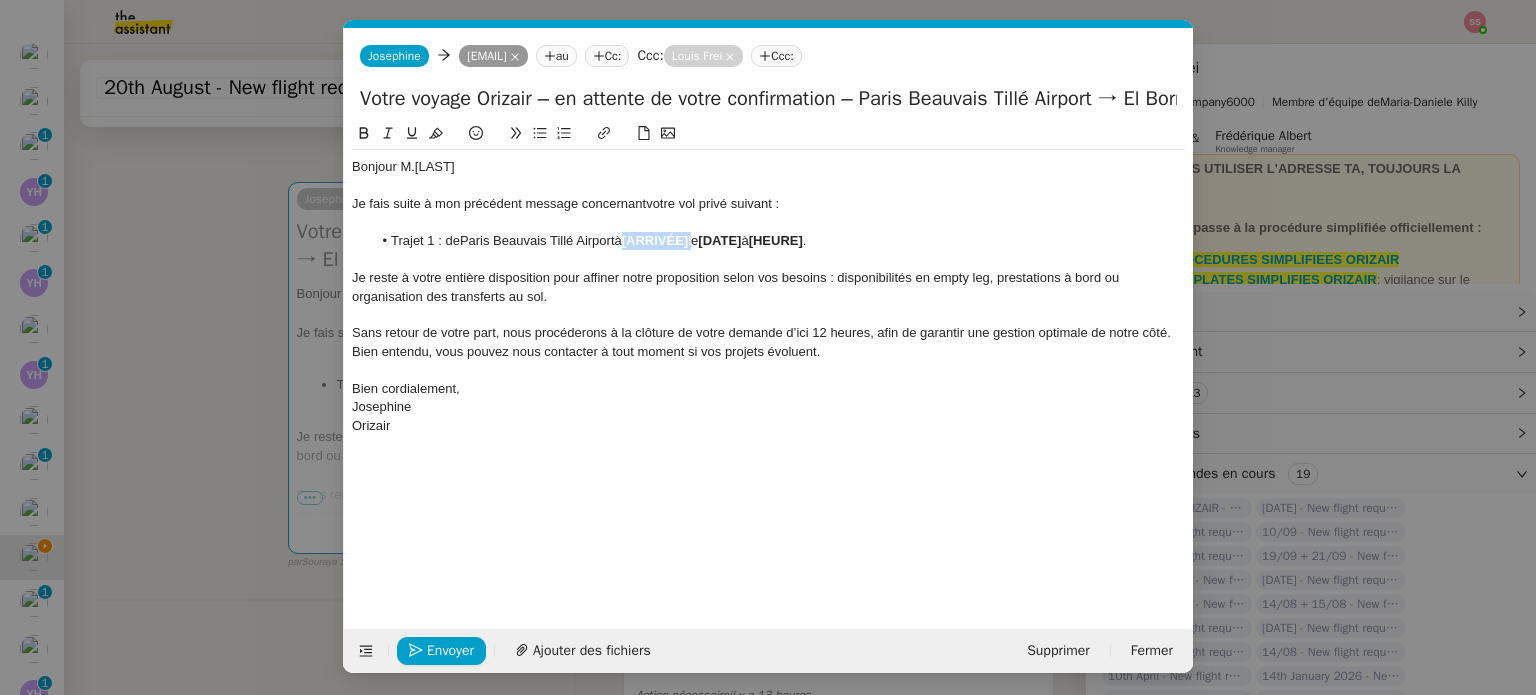 drag, startPoint x: 702, startPoint y: 241, endPoint x: 634, endPoint y: 239, distance: 68.0294 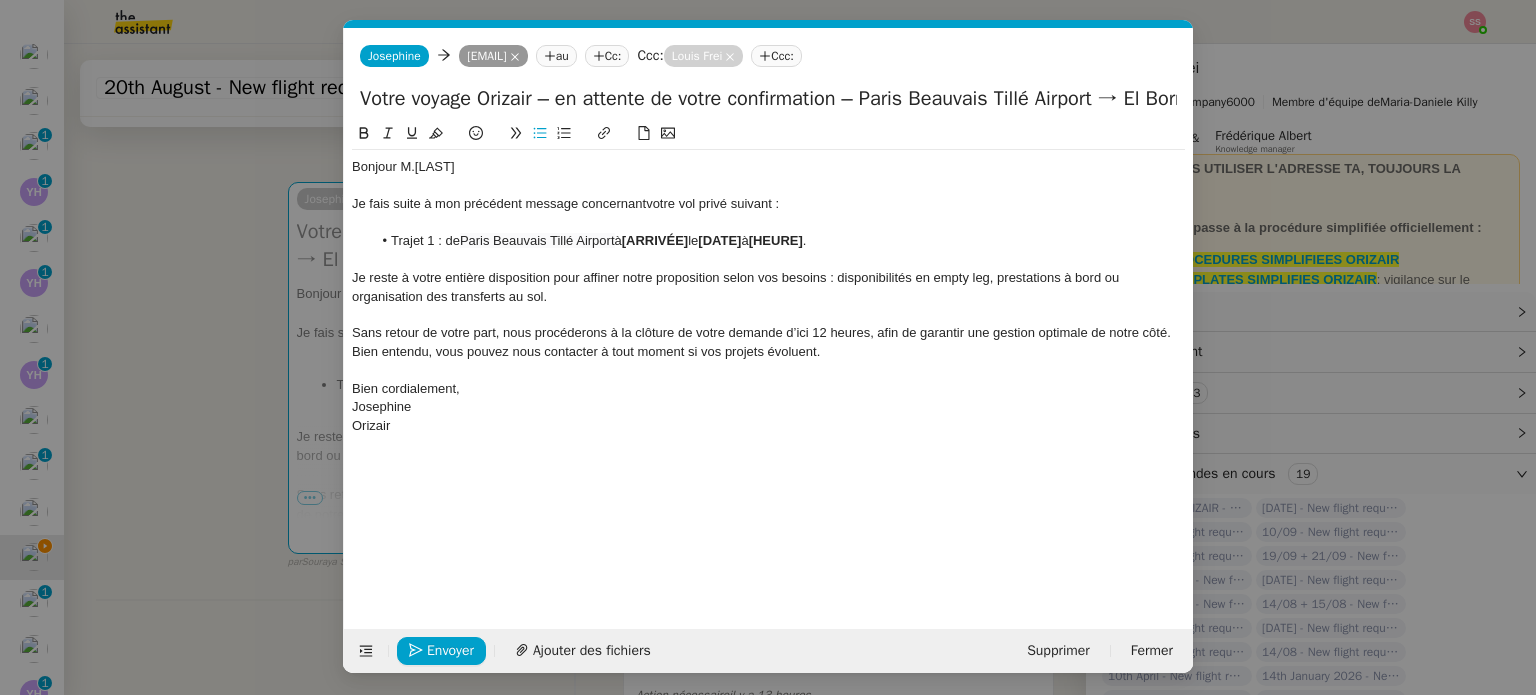 scroll, scrollTop: 0, scrollLeft: 0, axis: both 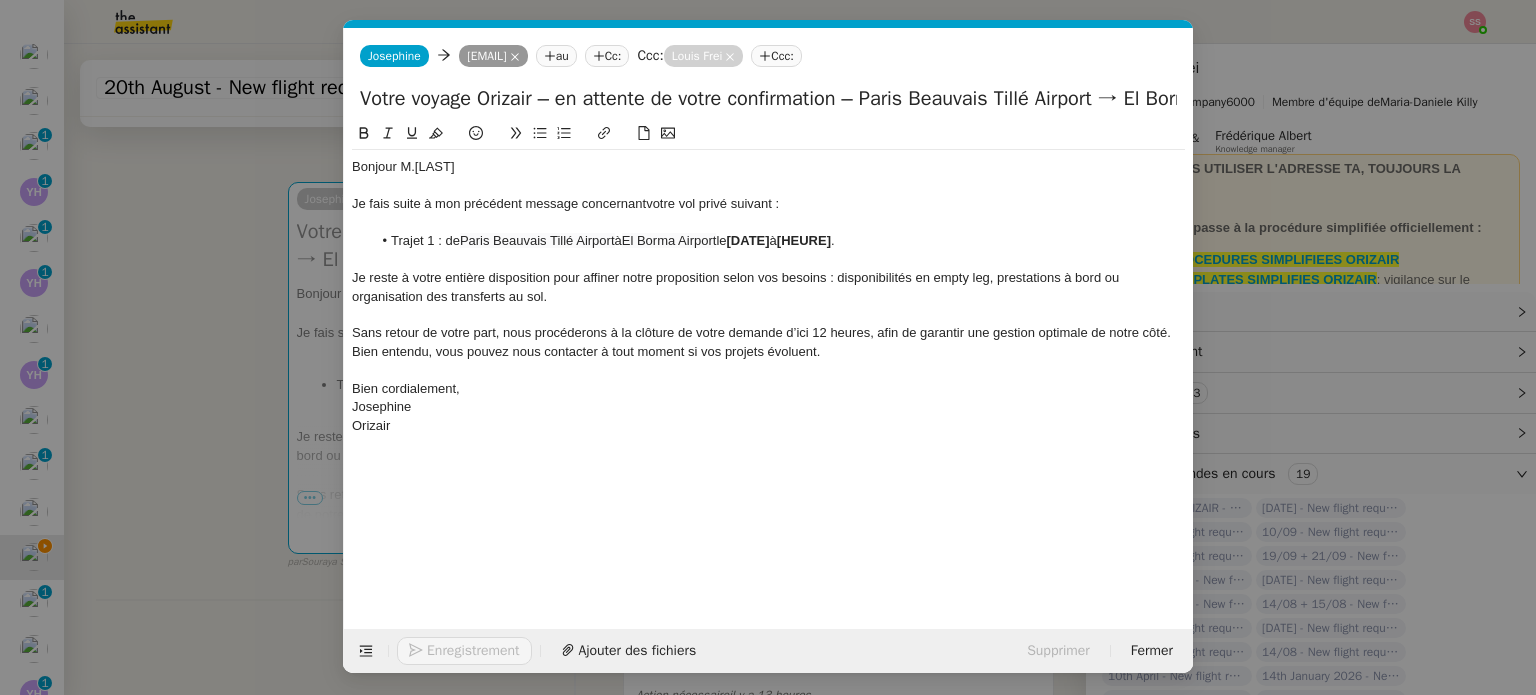 type 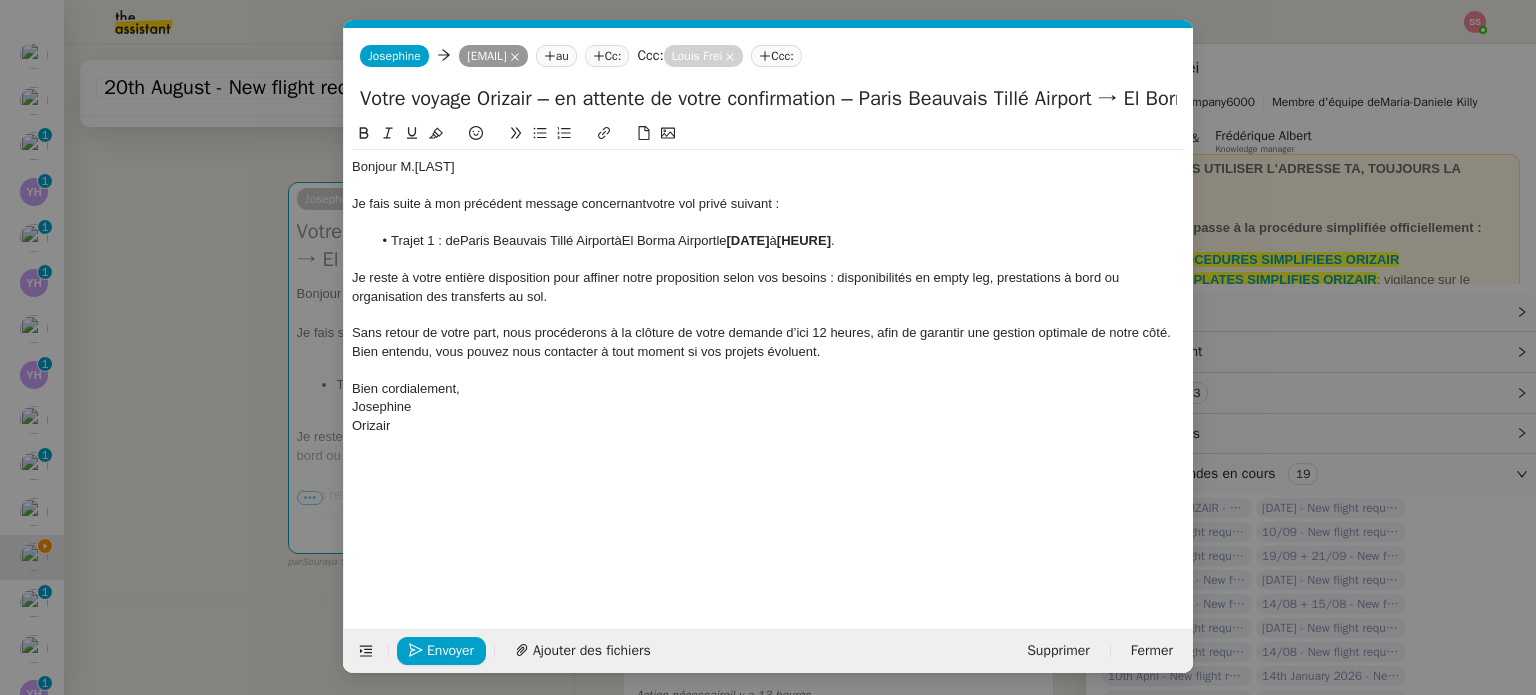 click on "relance fr Service ✈️Orizair -  Relance  client ( FR )    à utiliser pour orizair, première  relance  en français  Louis Frei 3ᵉ  relance  impayés  FR    2ᵉ  relance  impayés  FR    1ʳᵉ  relance  impayés  FR    ✈️ Orizair -  Relance  après envoi devis client ( FR )    Dans le cas d'une  relance  en français lorsqu'un devis a été envoyé.  Louis Frei Common ✈️Orizair -  Relance  client ( FR )    à utiliser pour orizair, première  relance  en français  Louis Frei 3ᵉ  relance  impayés  FR    2ᵉ  relance  impayés  FR    1ʳᵉ  relance  impayés  FR    ✈️ Orizair -  Relance  après envoi devis client ( FR )    Dans le cas d'une  relance  en français lorsqu'un devis a été envoyé.  Louis Frei Other No Templates Josephine Josephine     shamsmarzouki02@gmail.com
au
Cc:
Ccc:  Louis Frei
Ccc:
Votre voyage Orizair – en attente de votre confirmation – Paris Beauvais Tillé Airport → El Borma Airport         Bonjour M.Marzouki Trajet 1 : de" at bounding box center [768, 347] 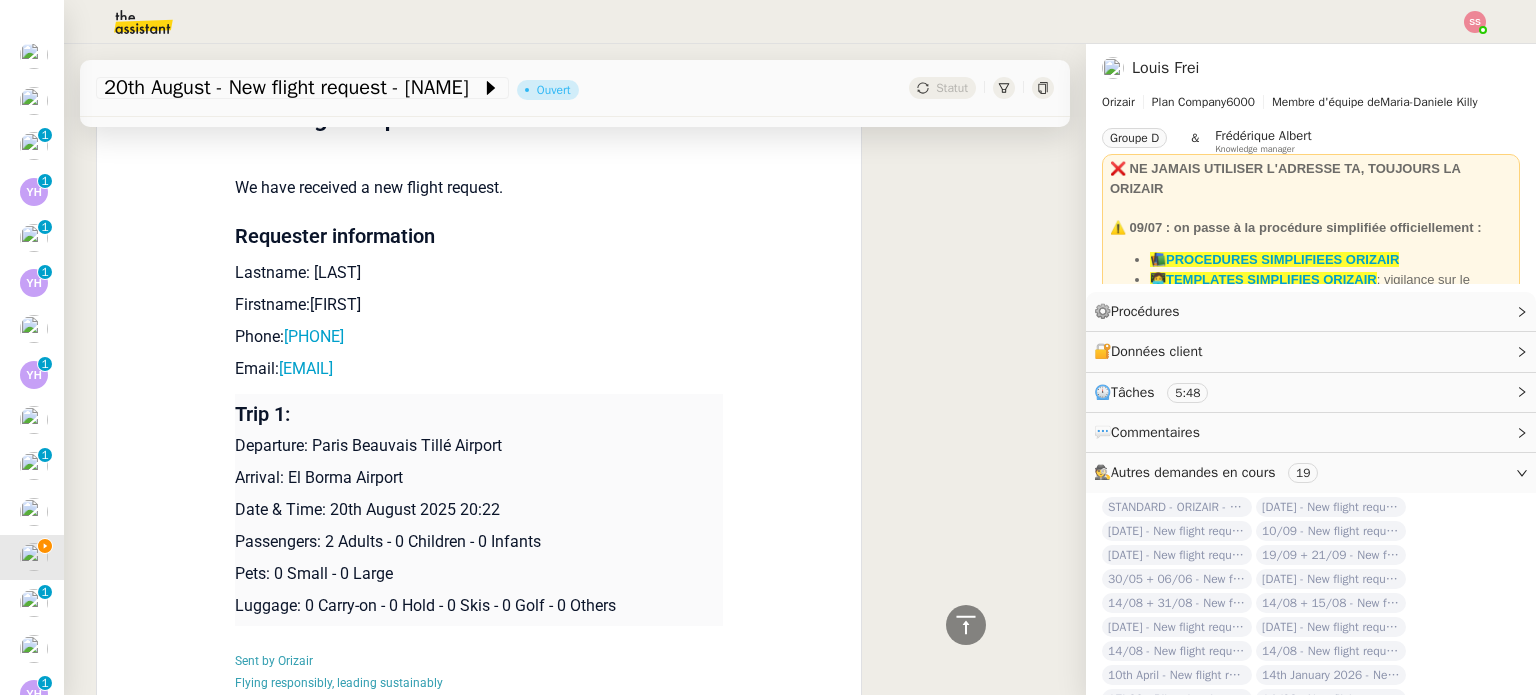 scroll, scrollTop: 1751, scrollLeft: 0, axis: vertical 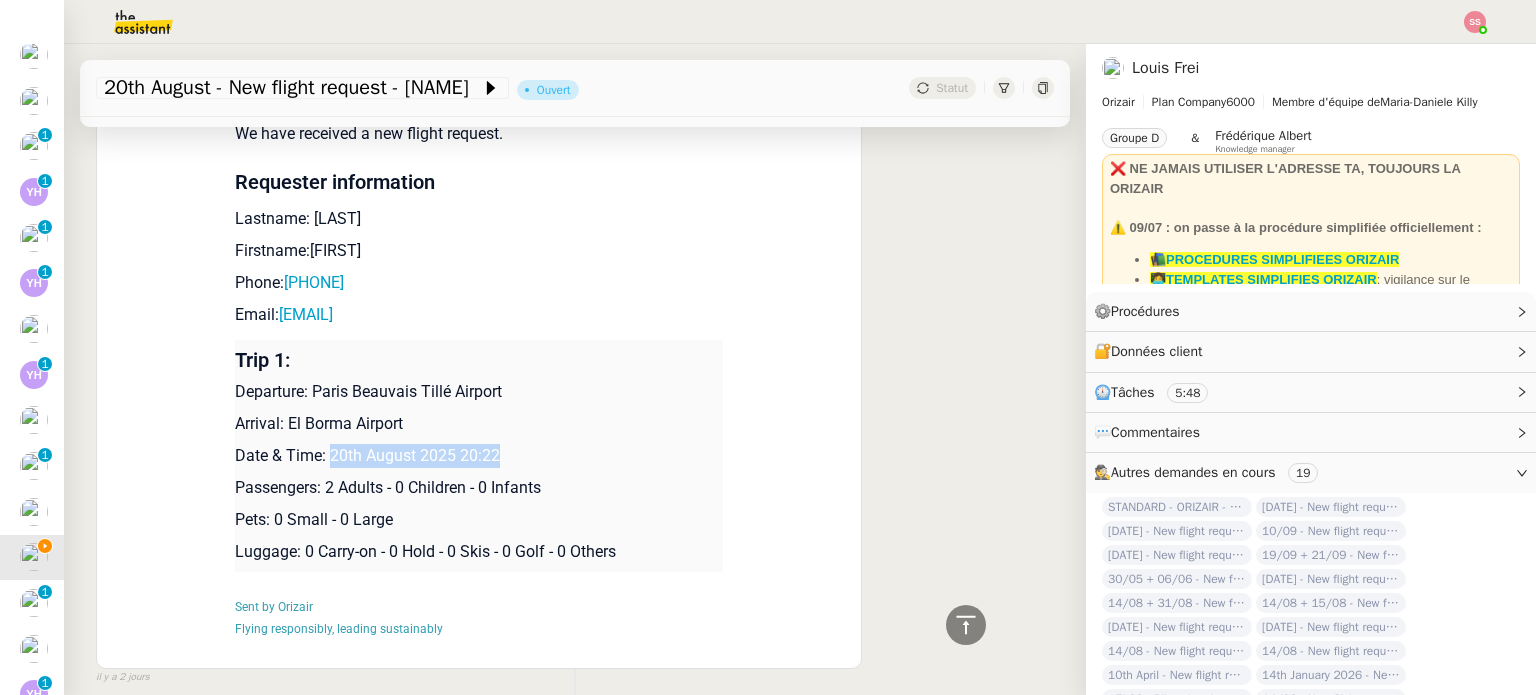 drag, startPoint x: 518, startPoint y: 452, endPoint x: 322, endPoint y: 455, distance: 196.02296 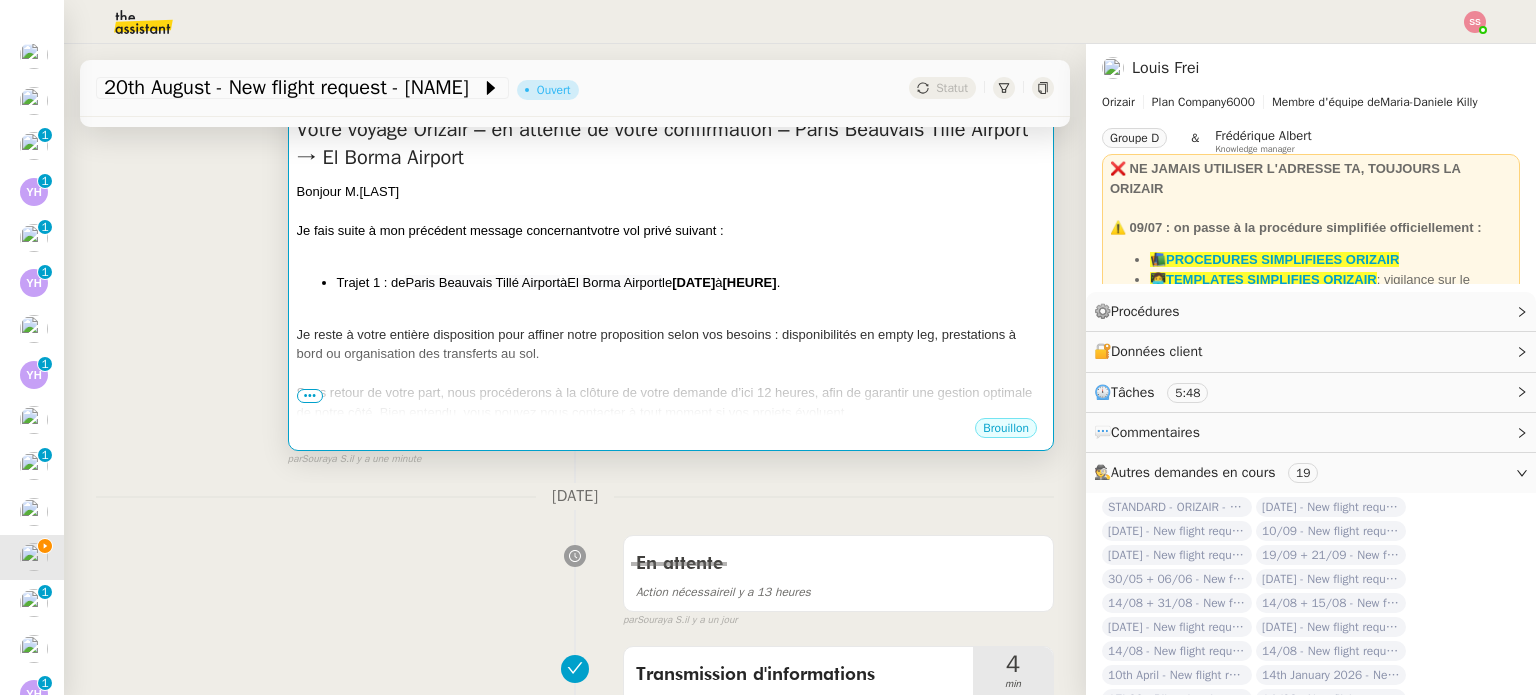 scroll, scrollTop: 351, scrollLeft: 0, axis: vertical 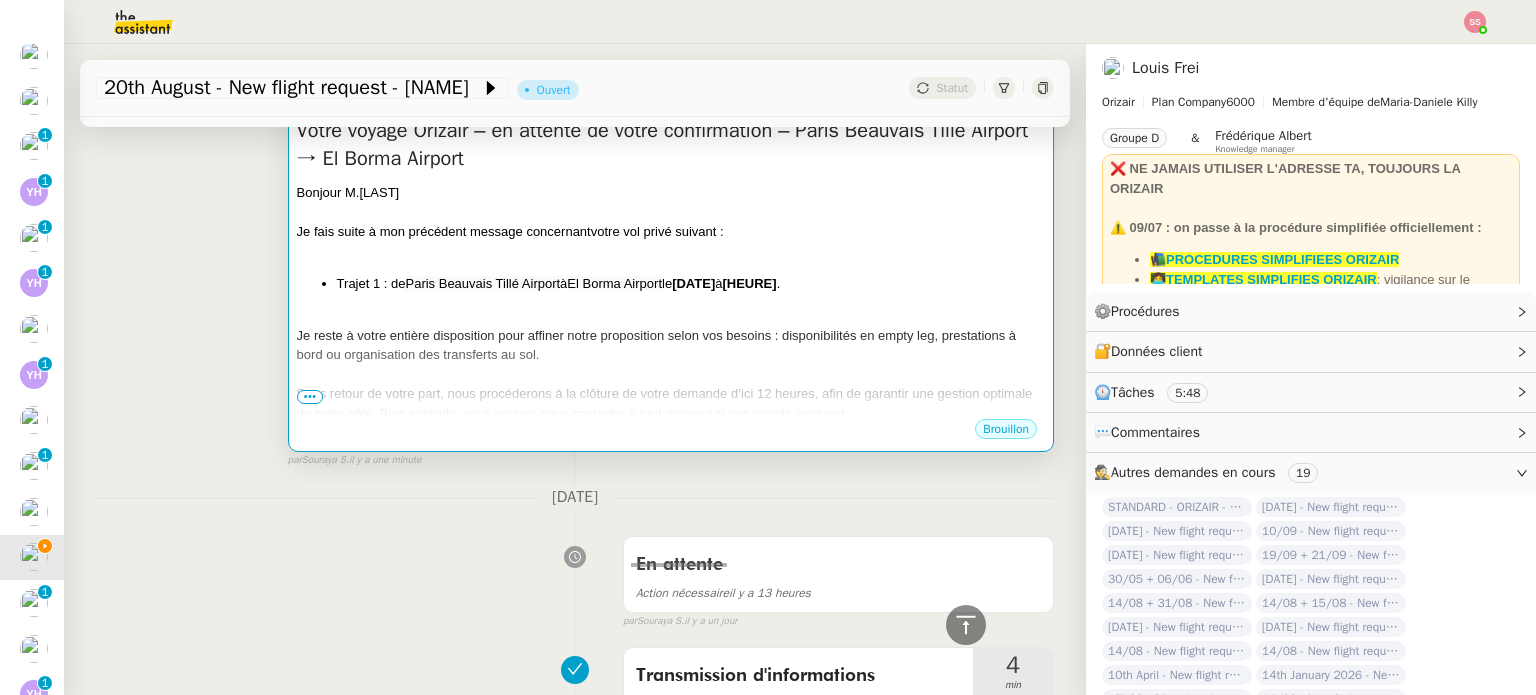 click on "Je reste à votre entière disposition pour affiner notre proposition selon vos besoins : disponibilités en empty leg, prestations à bord ou organisation des transferts au sol." at bounding box center (671, 345) 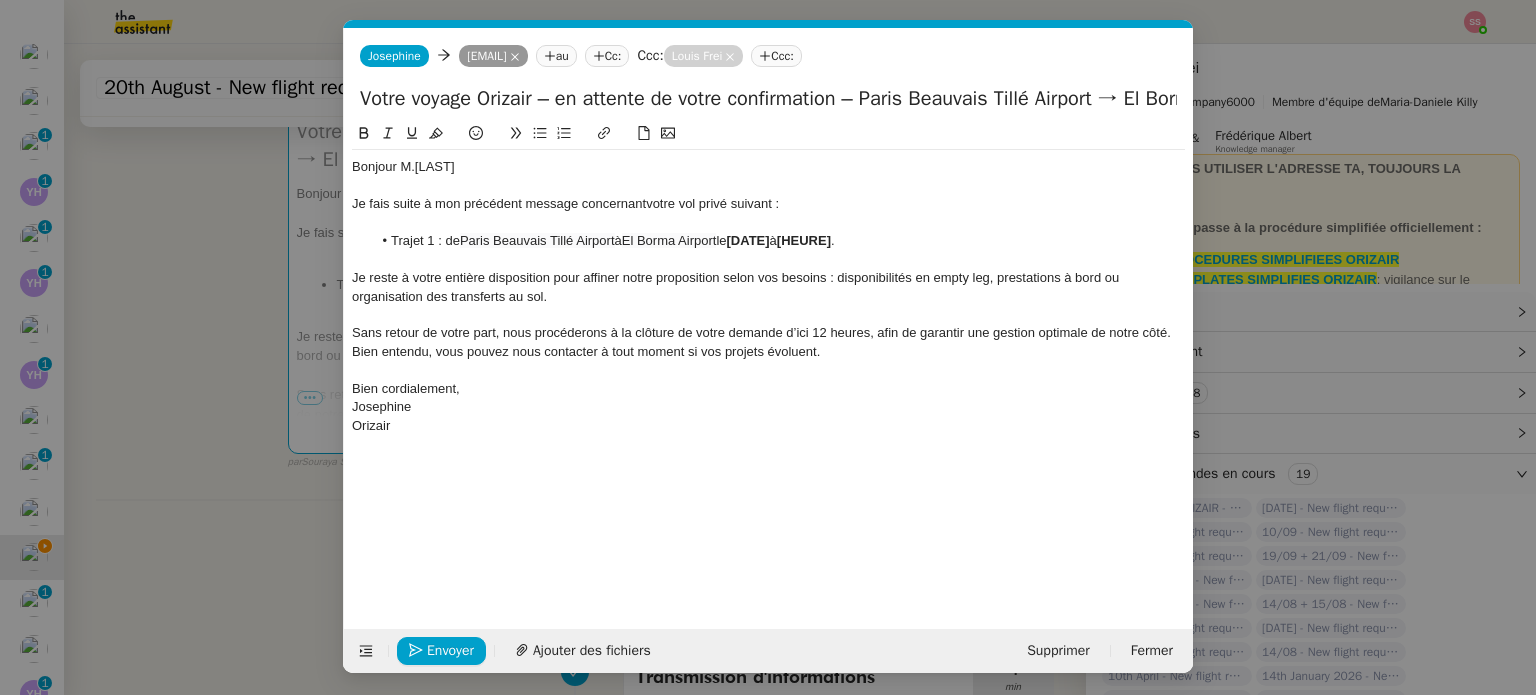scroll, scrollTop: 0, scrollLeft: 99, axis: horizontal 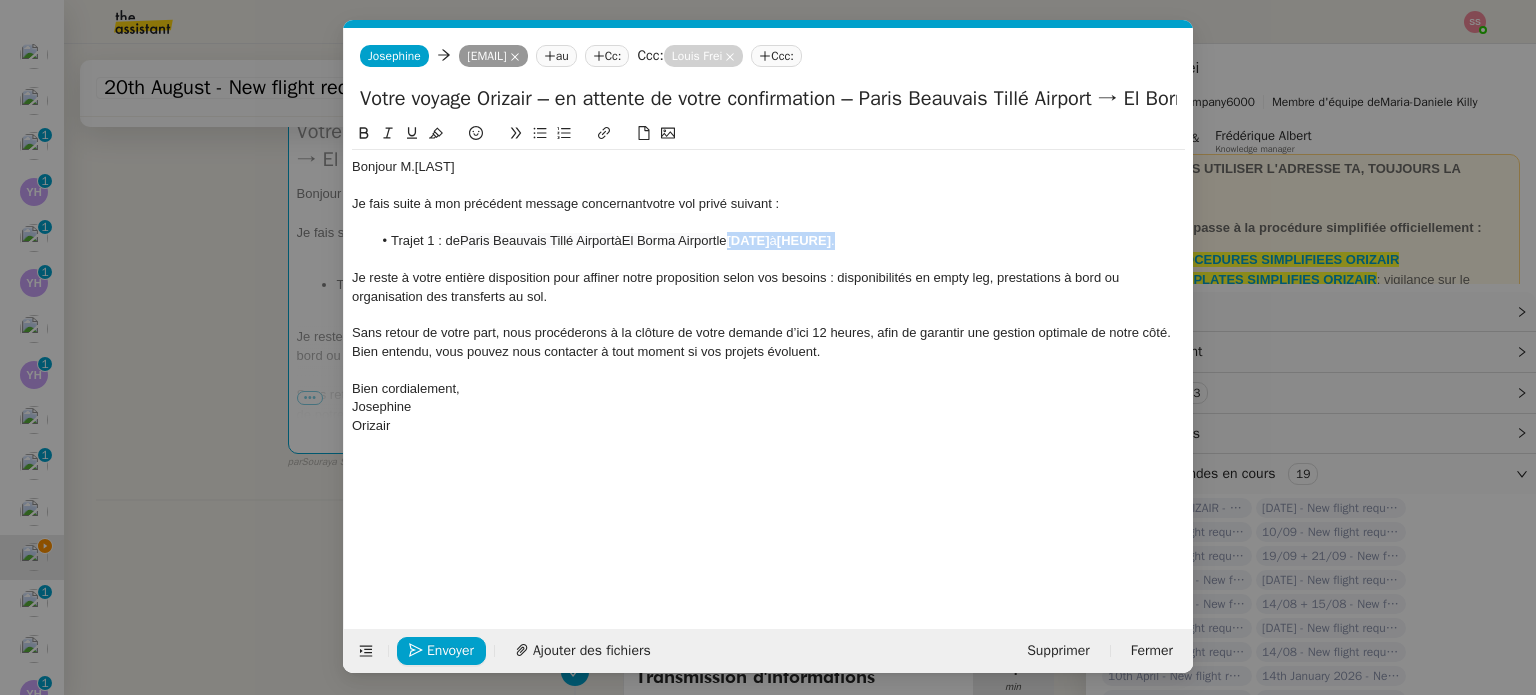 drag, startPoint x: 872, startPoint y: 239, endPoint x: 746, endPoint y: 237, distance: 126.01587 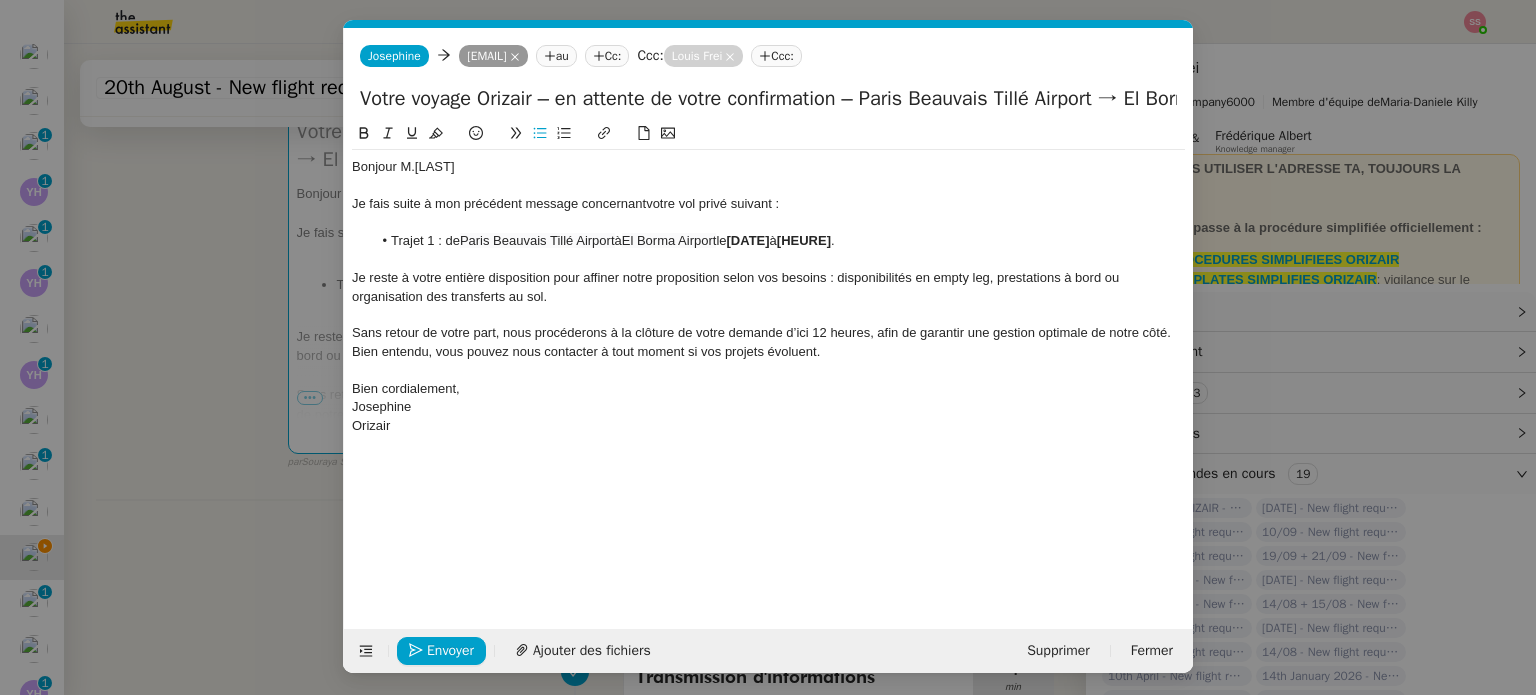 scroll, scrollTop: 0, scrollLeft: 0, axis: both 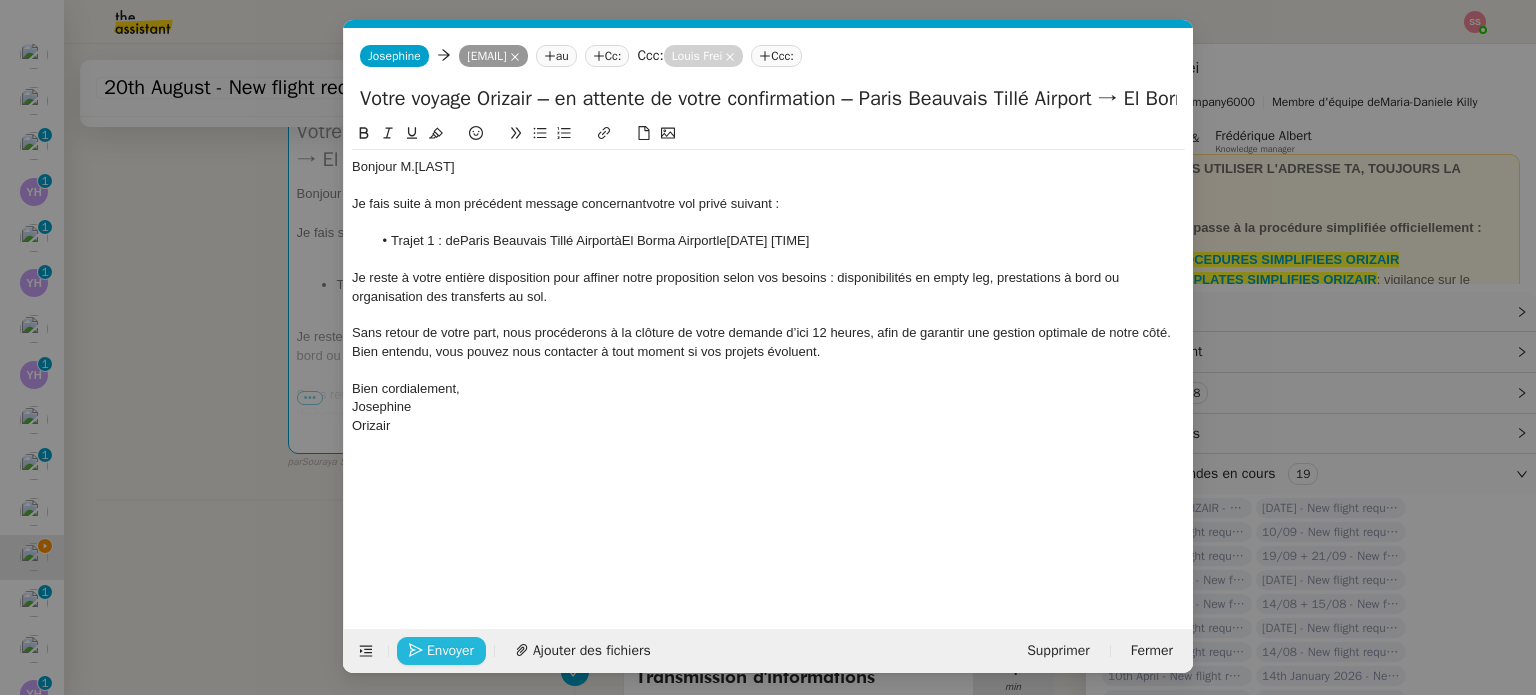 click on "Envoyer" 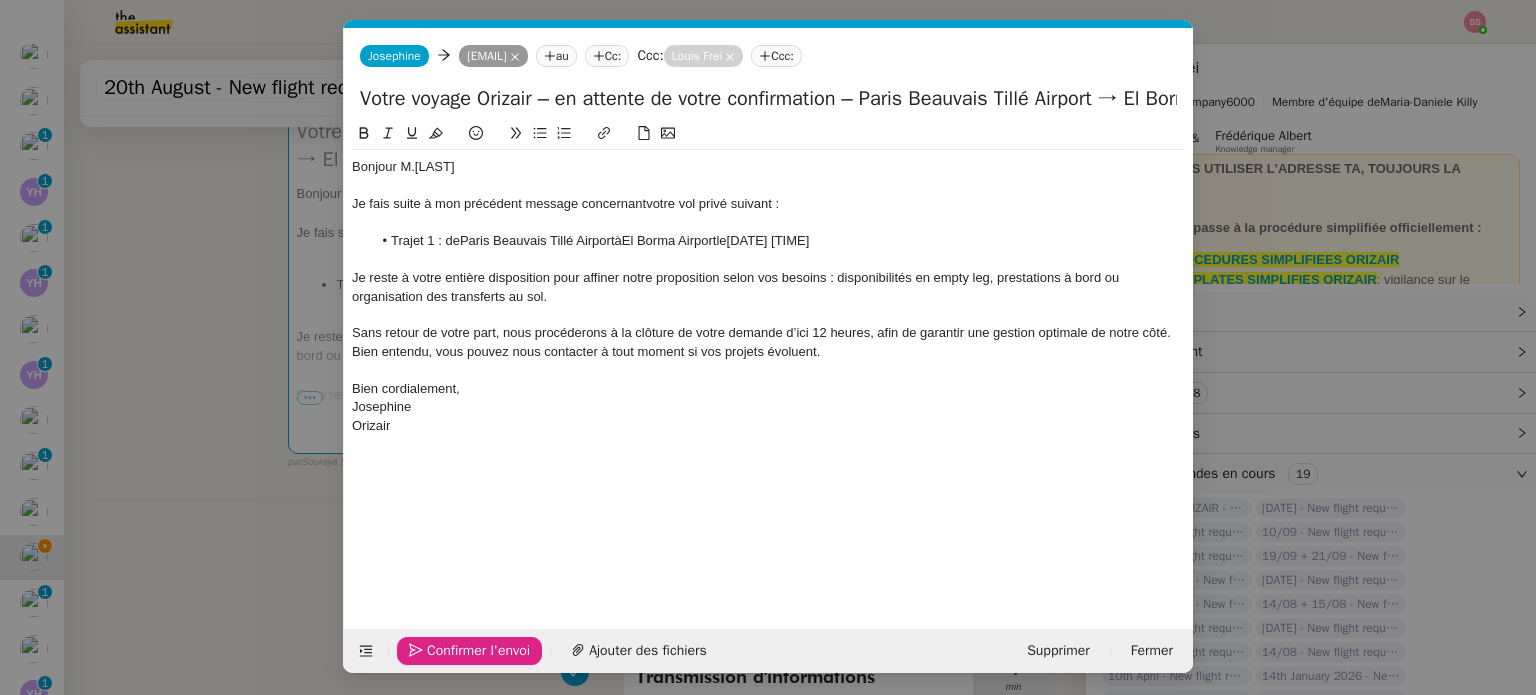 click on "Confirmer l'envoi" 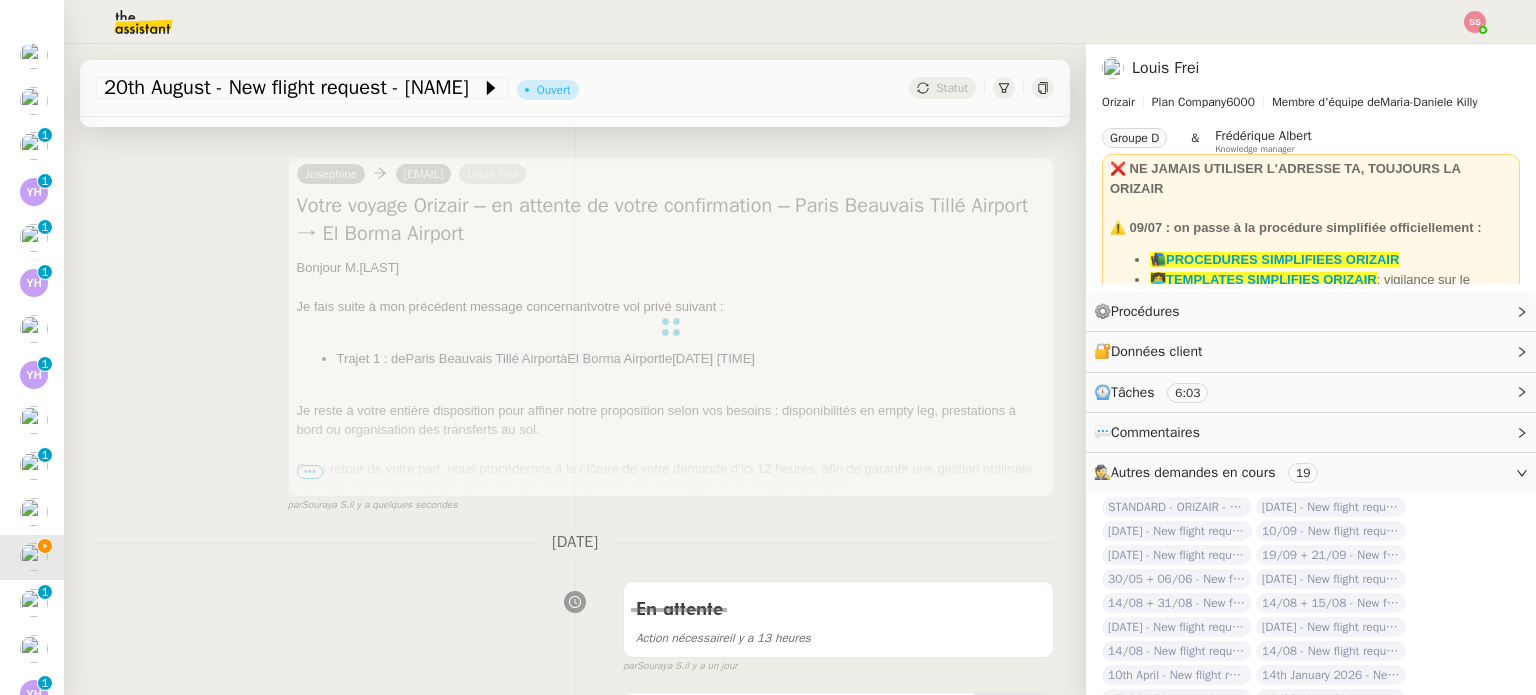 scroll, scrollTop: 51, scrollLeft: 0, axis: vertical 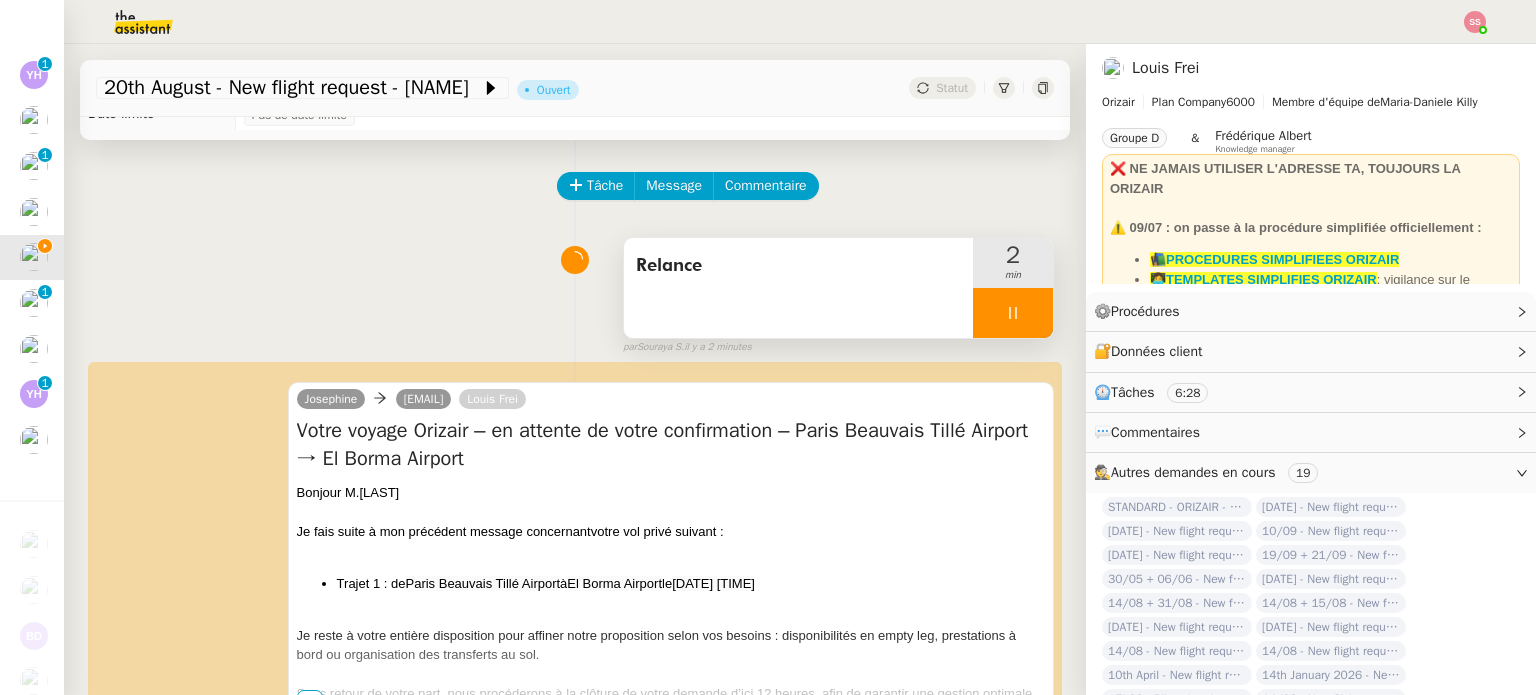 click at bounding box center [1013, 313] 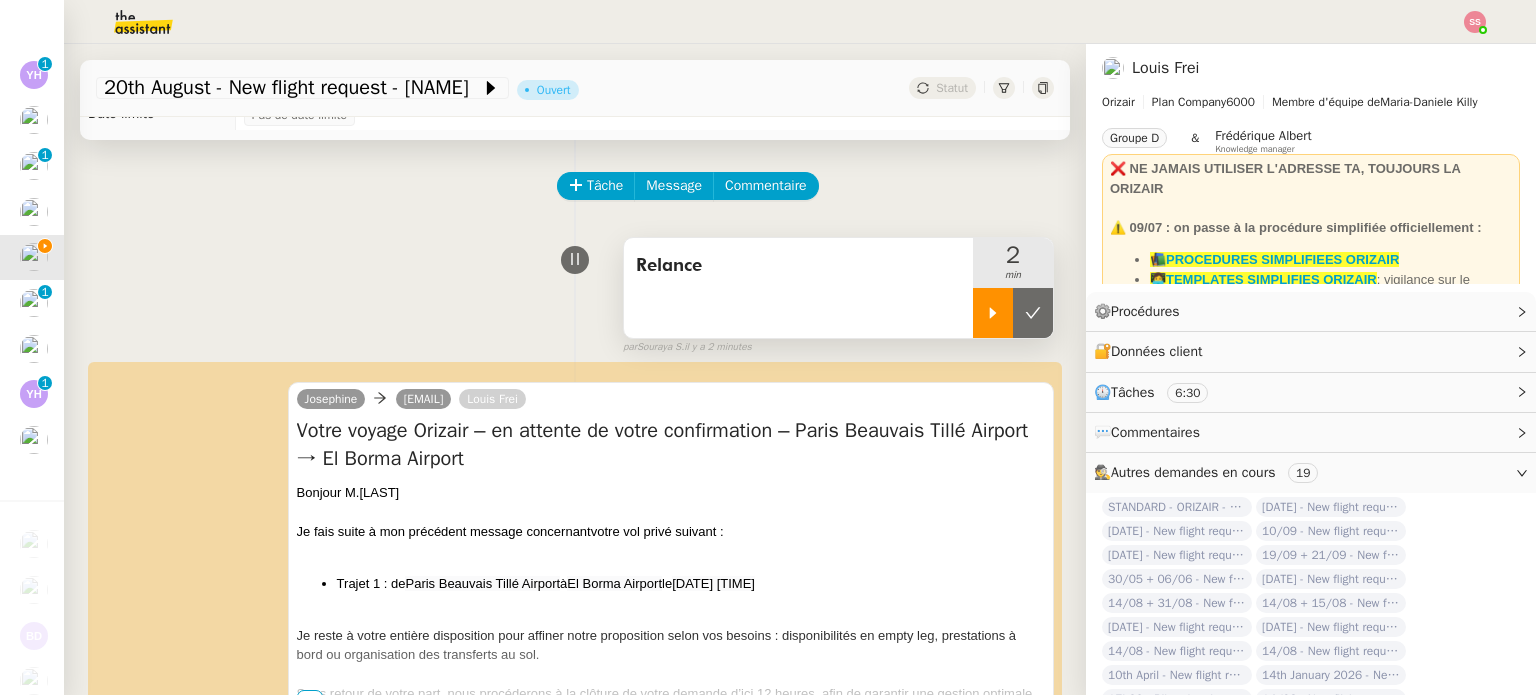 click at bounding box center (1033, 313) 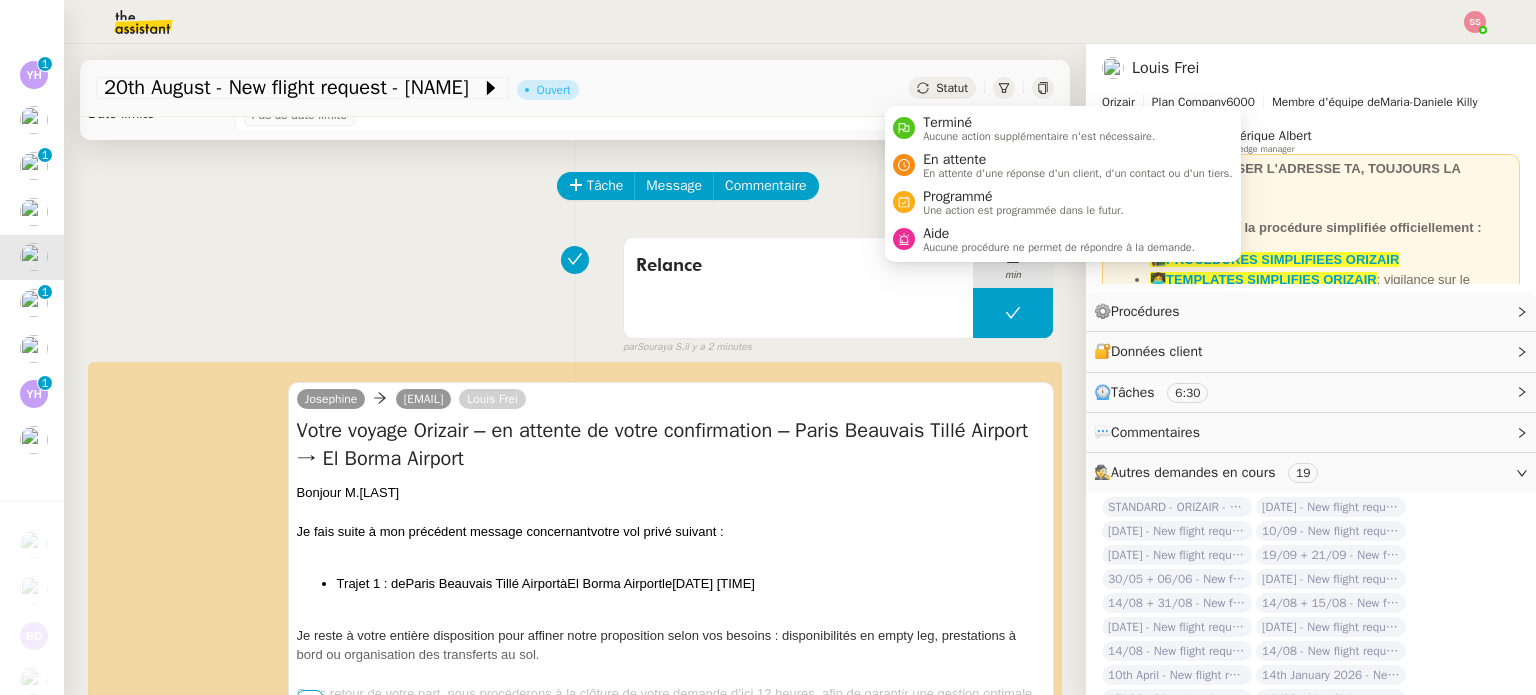 click on "Statut" 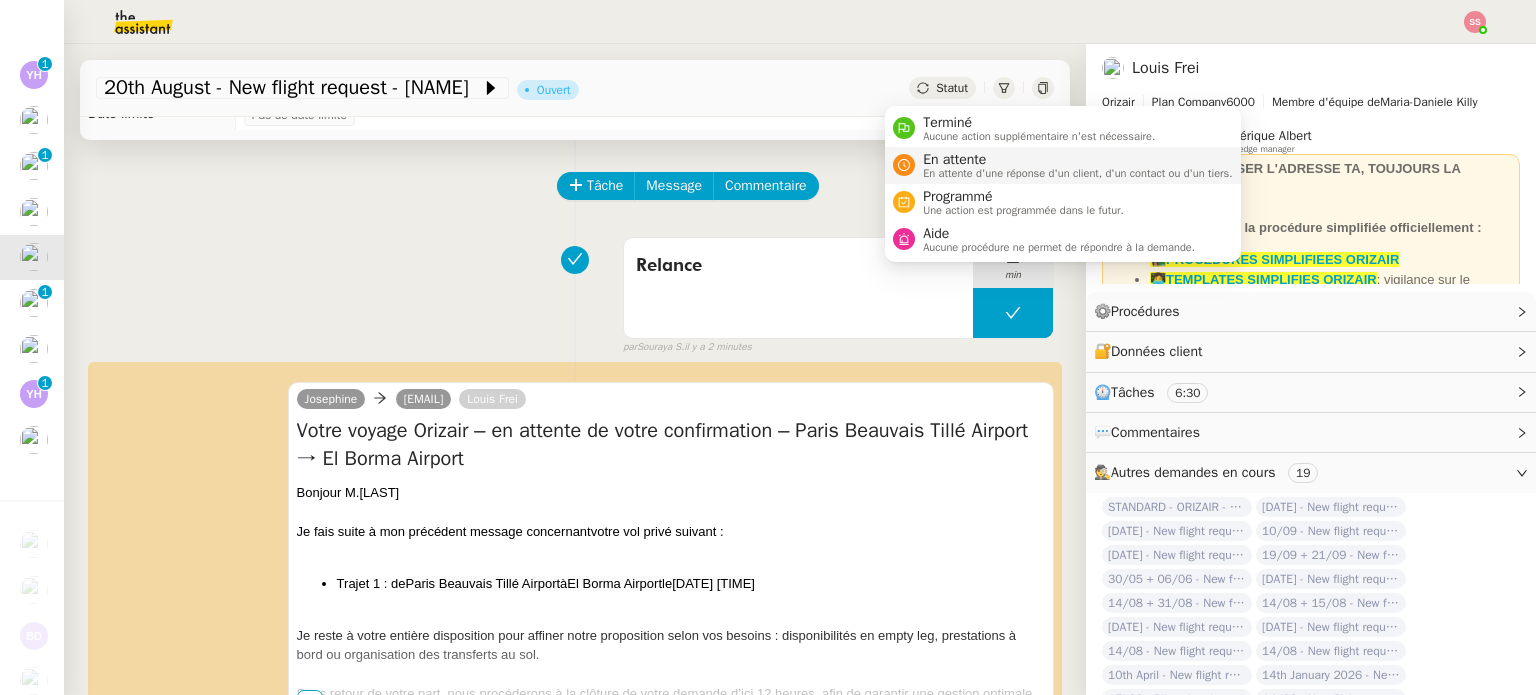 click on "En attente d'une réponse d'un client, d'un contact ou d'un tiers." at bounding box center [1078, 173] 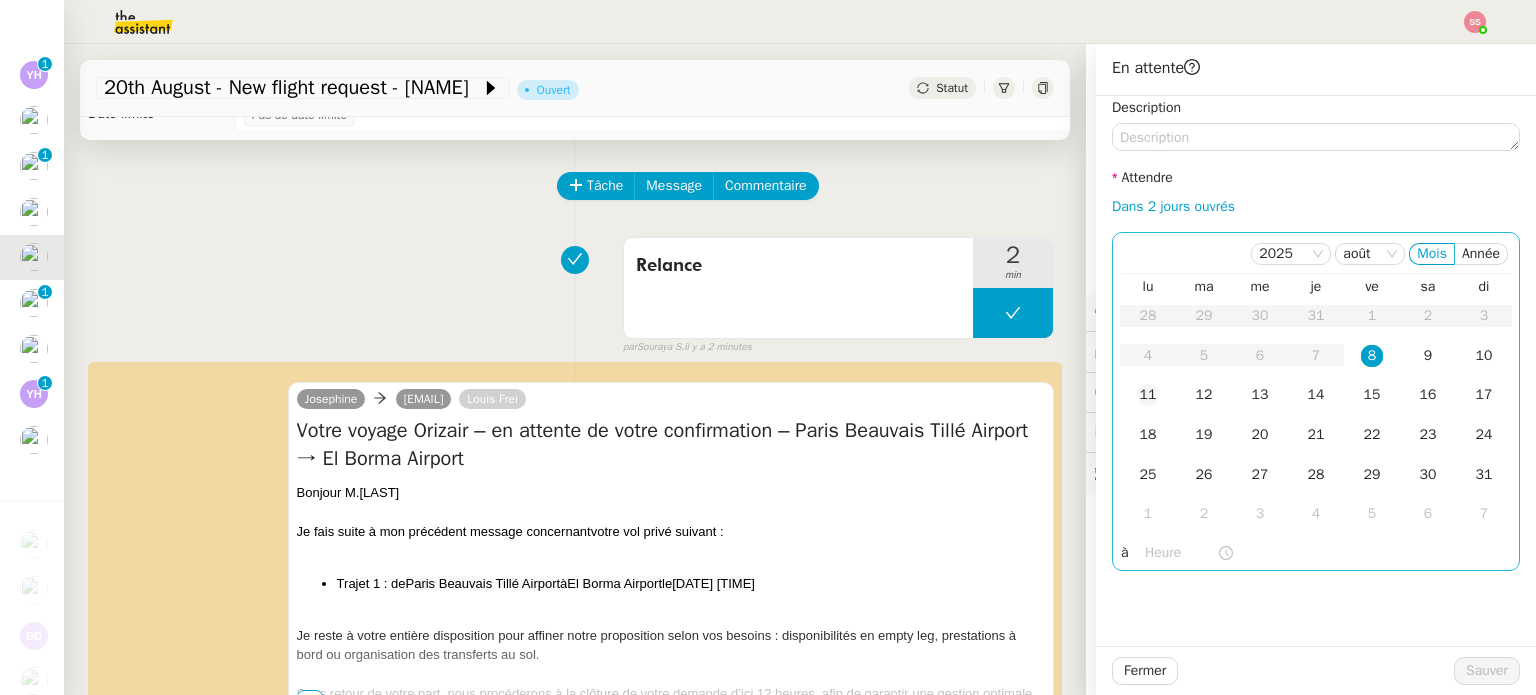 click on "11" 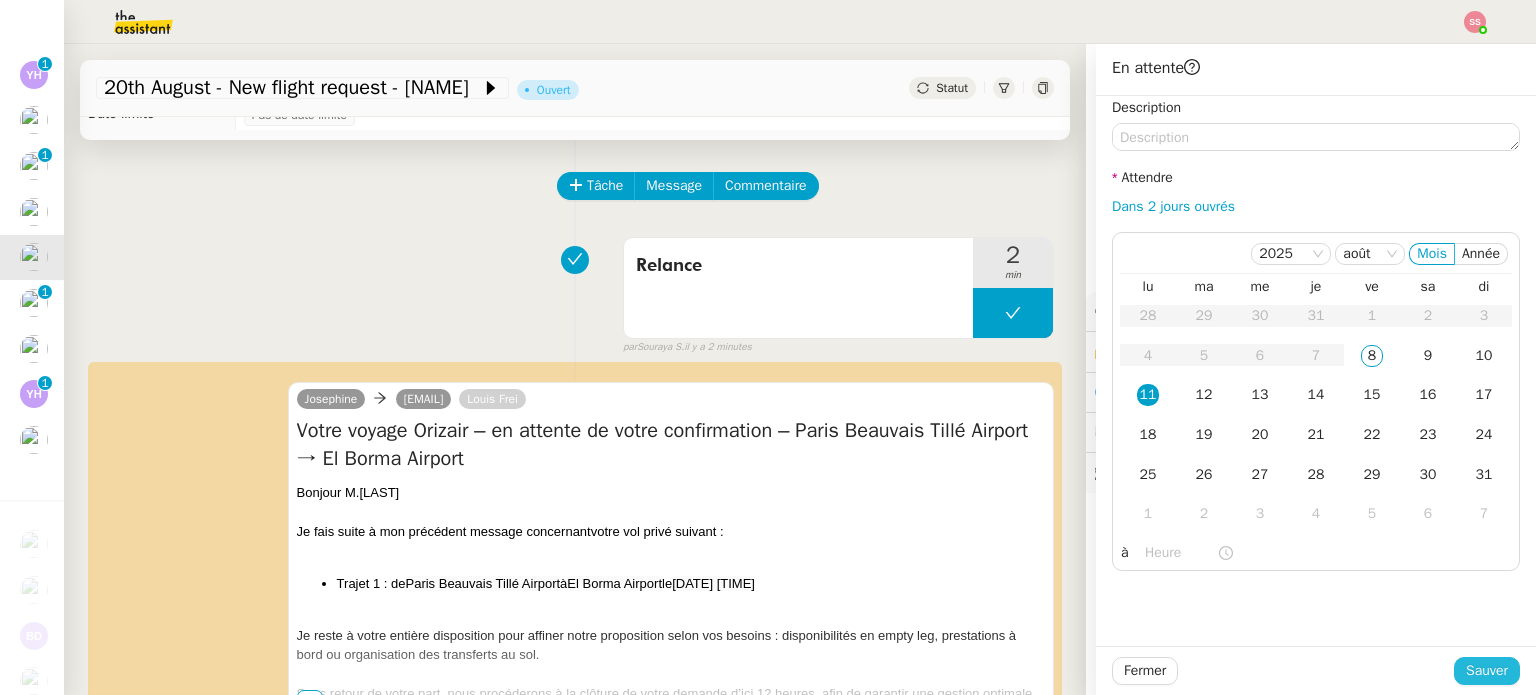 click on "Sauver" 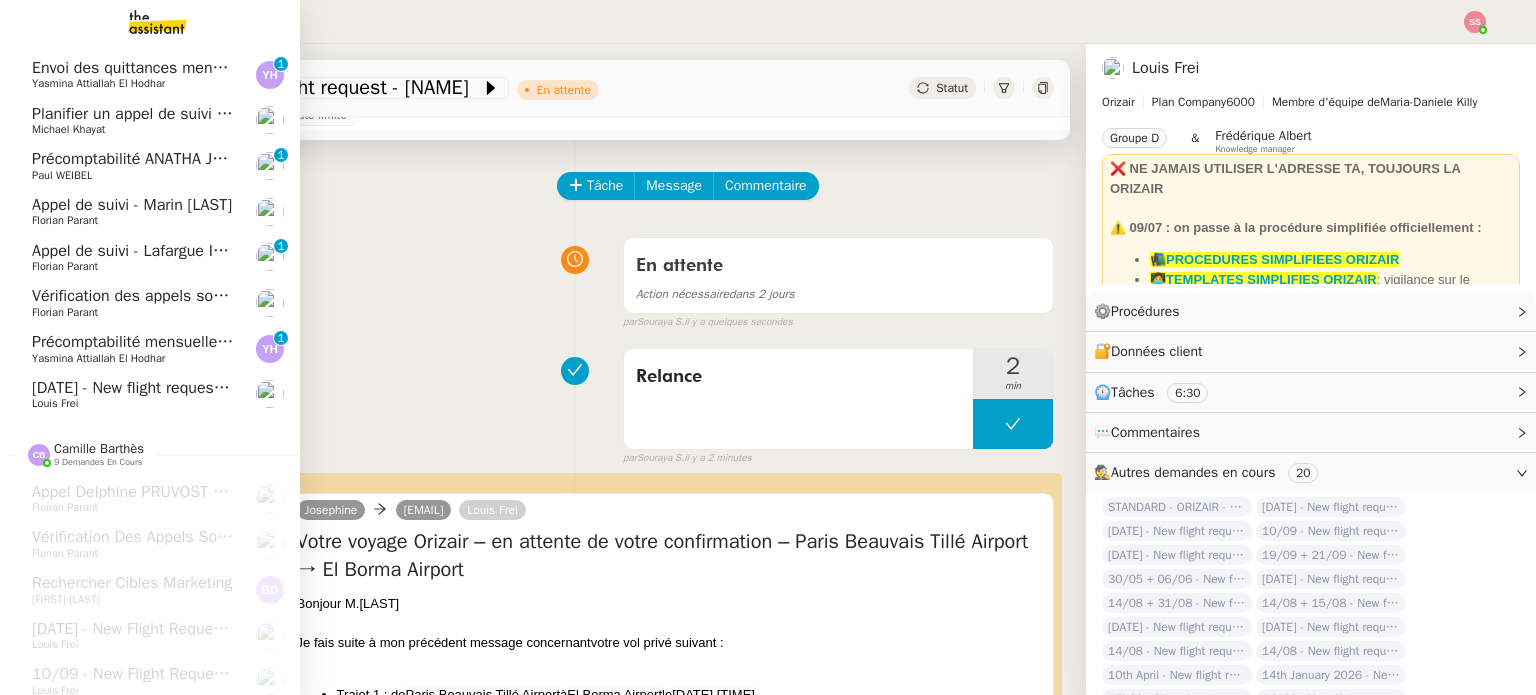 click on "Précomptabilité mensuelle - 4 août 2025" 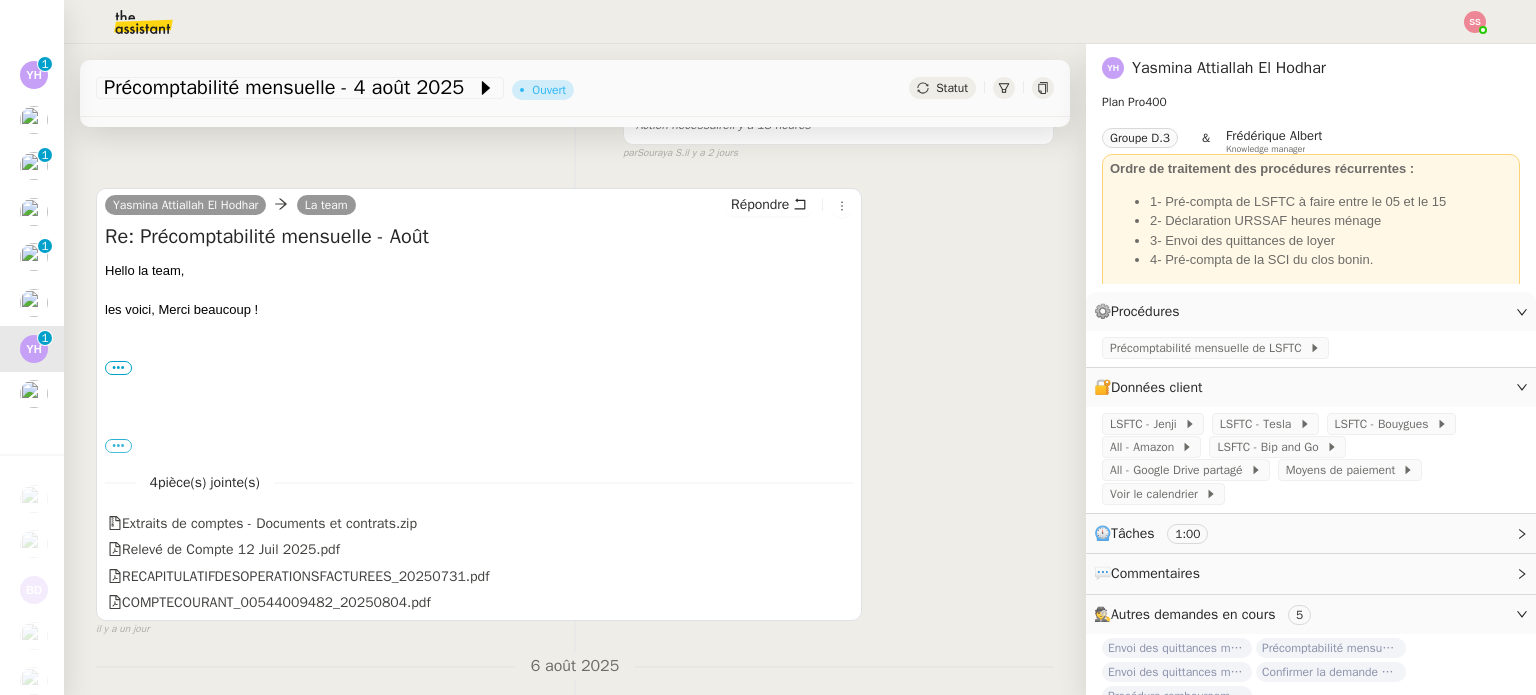 scroll, scrollTop: 551, scrollLeft: 0, axis: vertical 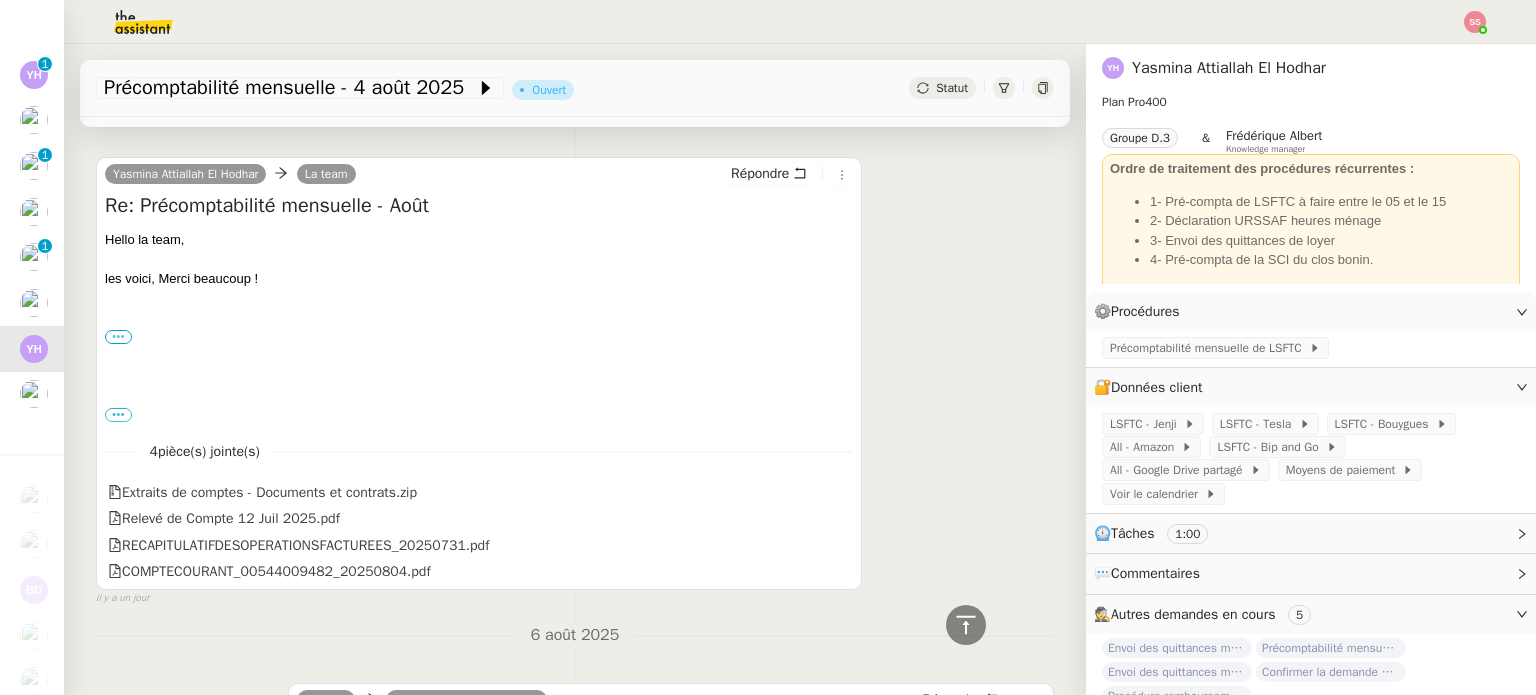 click on "•••" at bounding box center (118, 337) 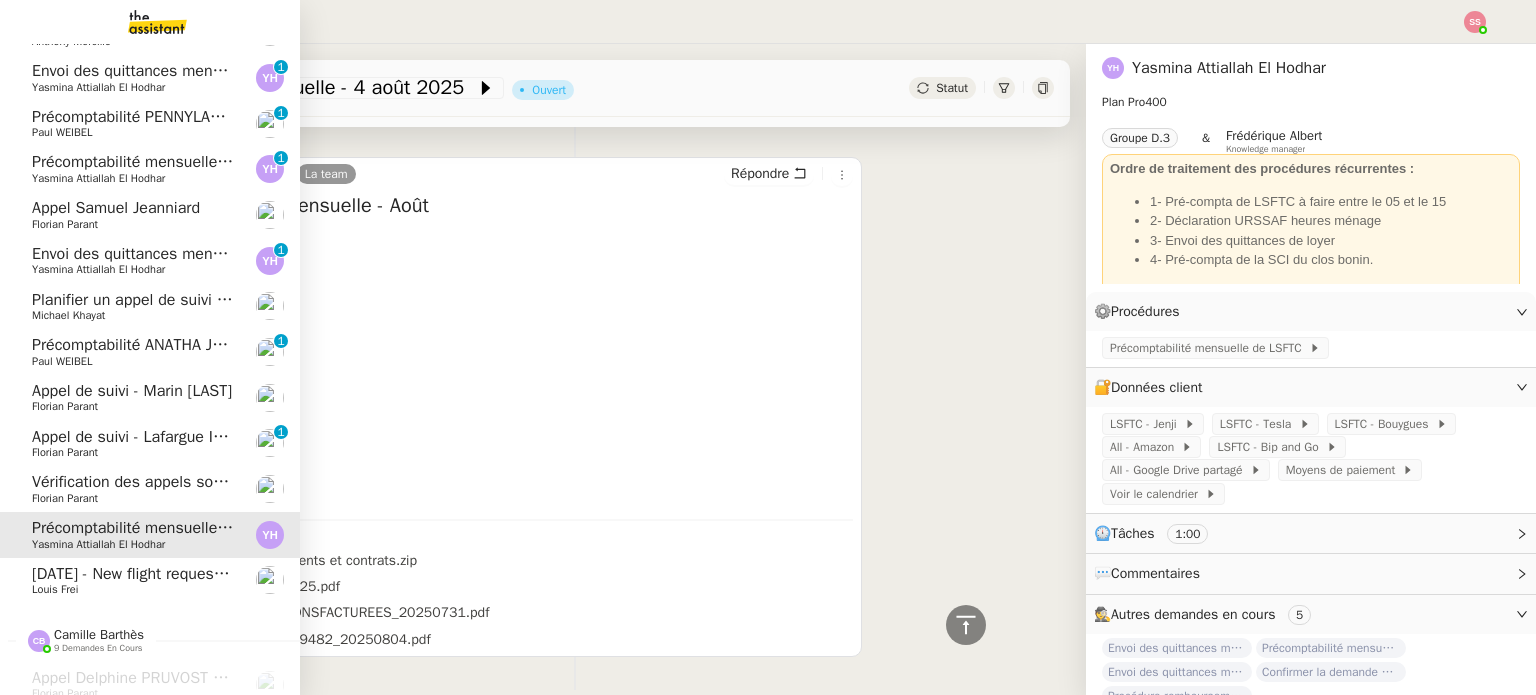 scroll, scrollTop: 100, scrollLeft: 0, axis: vertical 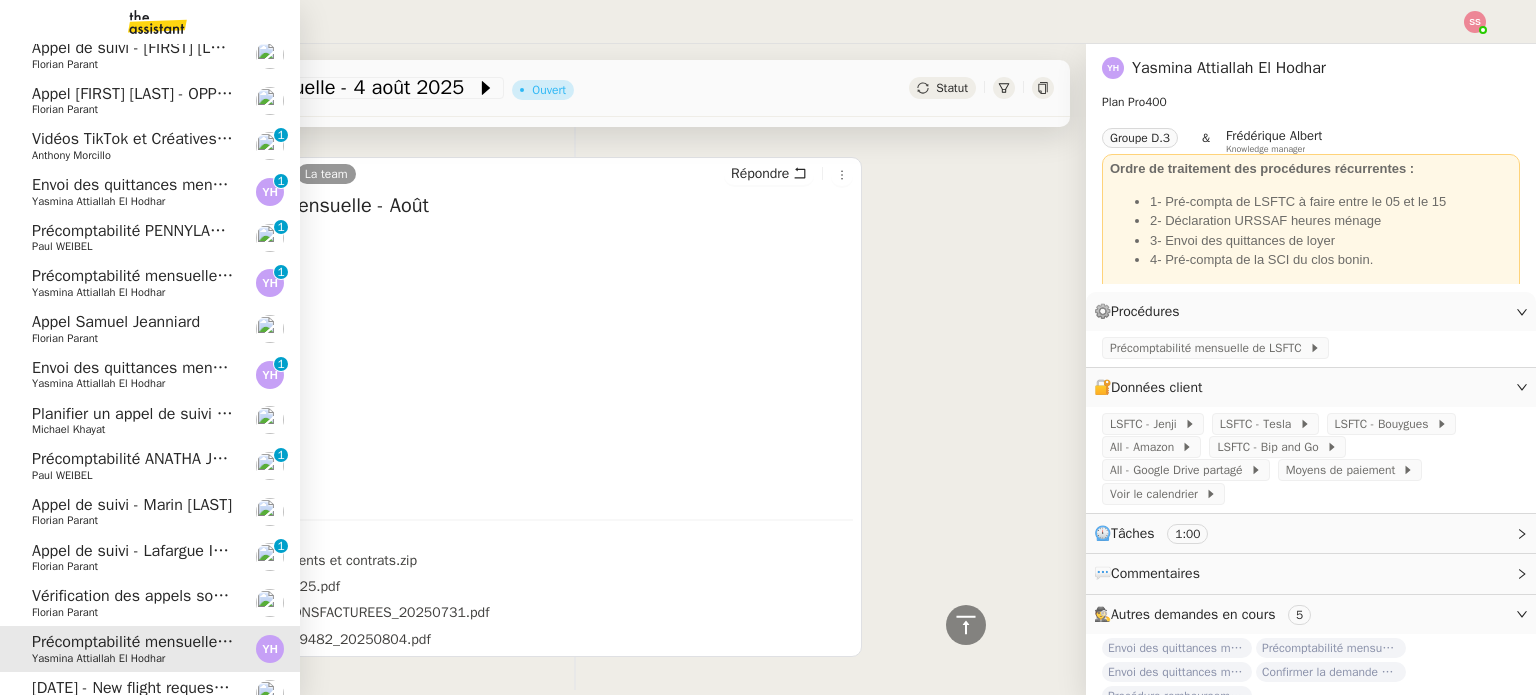 click on "Envoi des quittances mensuelles - [DATE]" 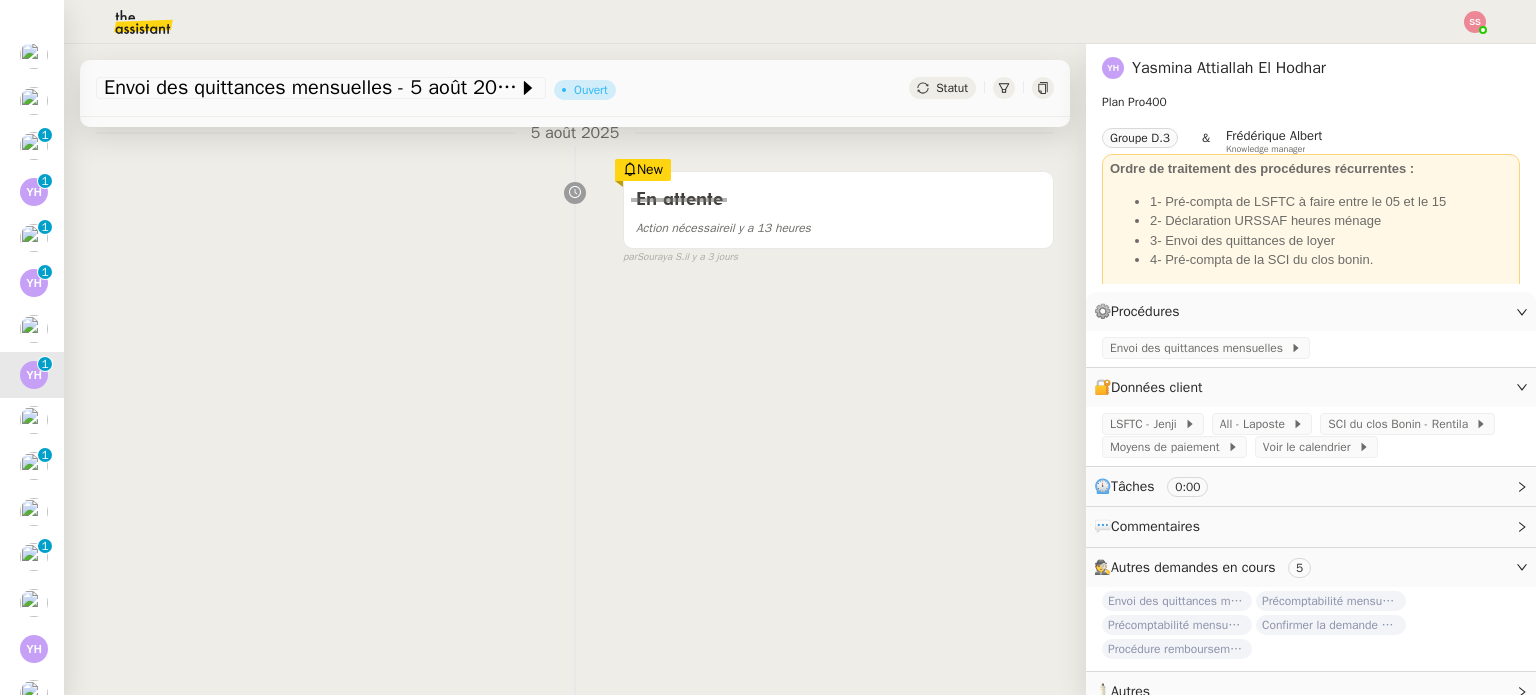 scroll, scrollTop: 0, scrollLeft: 0, axis: both 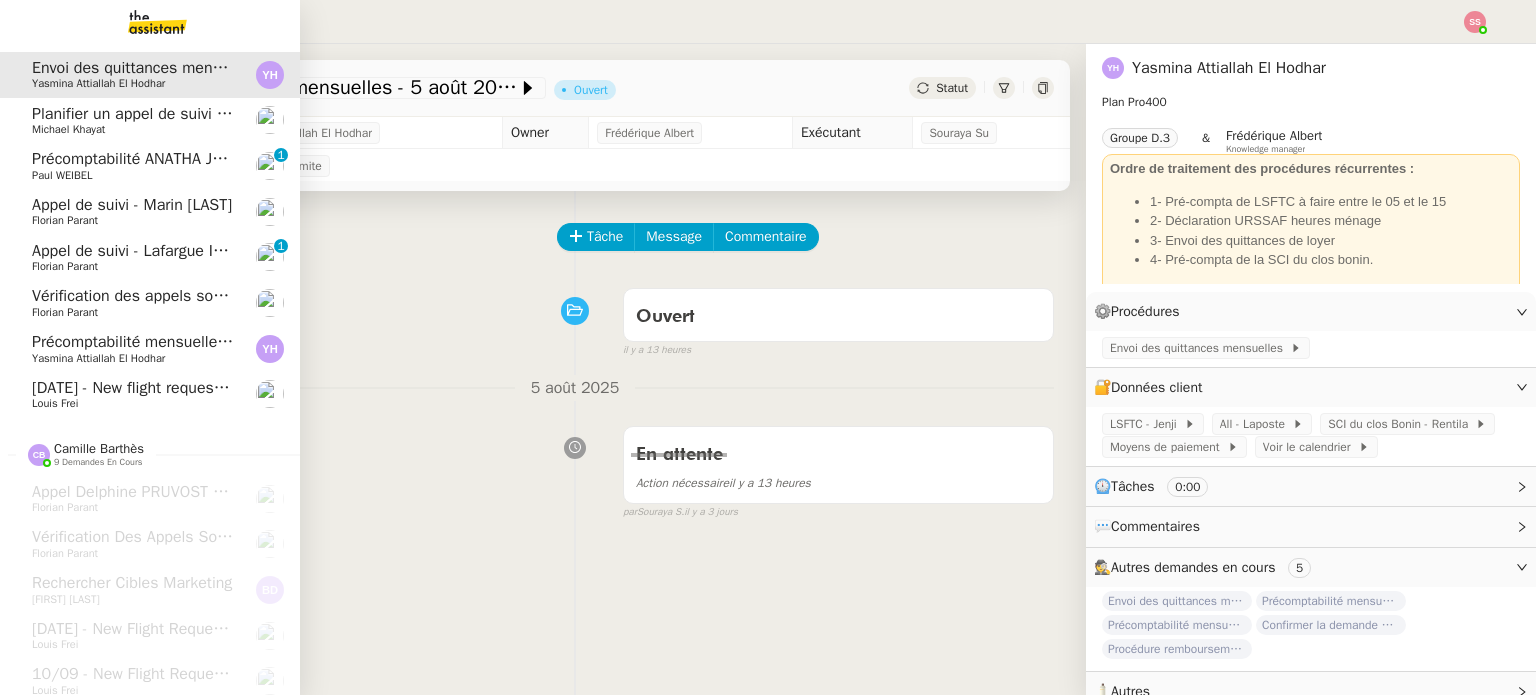 click on "Louis Frei" 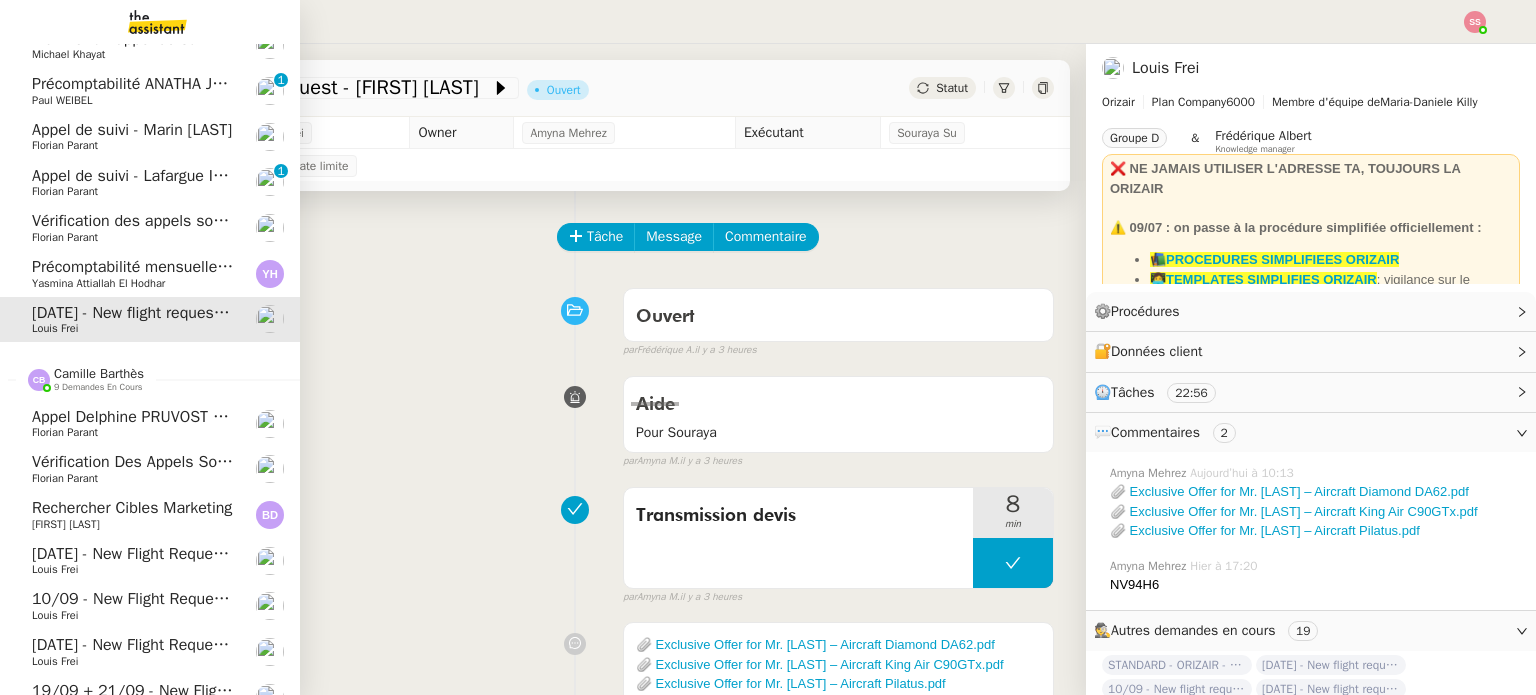 scroll, scrollTop: 602, scrollLeft: 0, axis: vertical 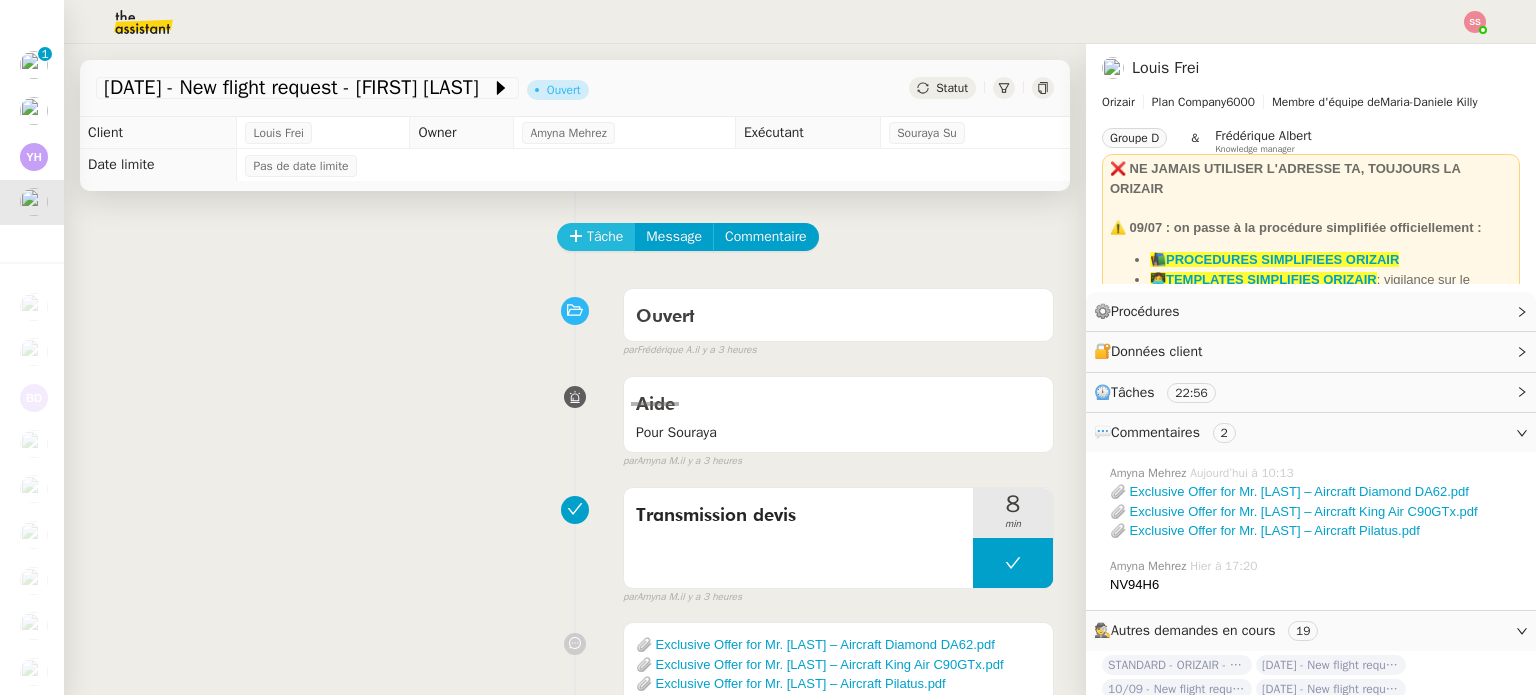 click on "Tâche" 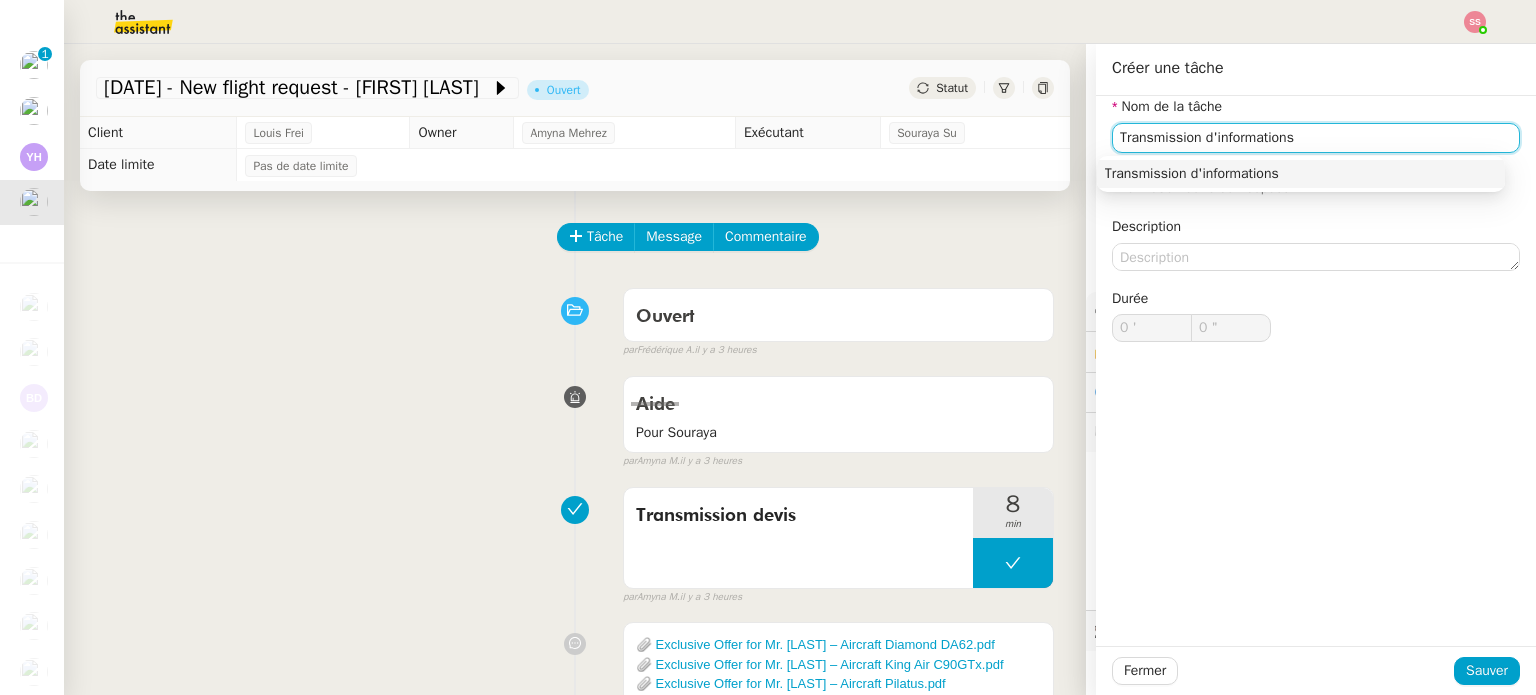 click on "Transmission d'informations" at bounding box center (1301, 174) 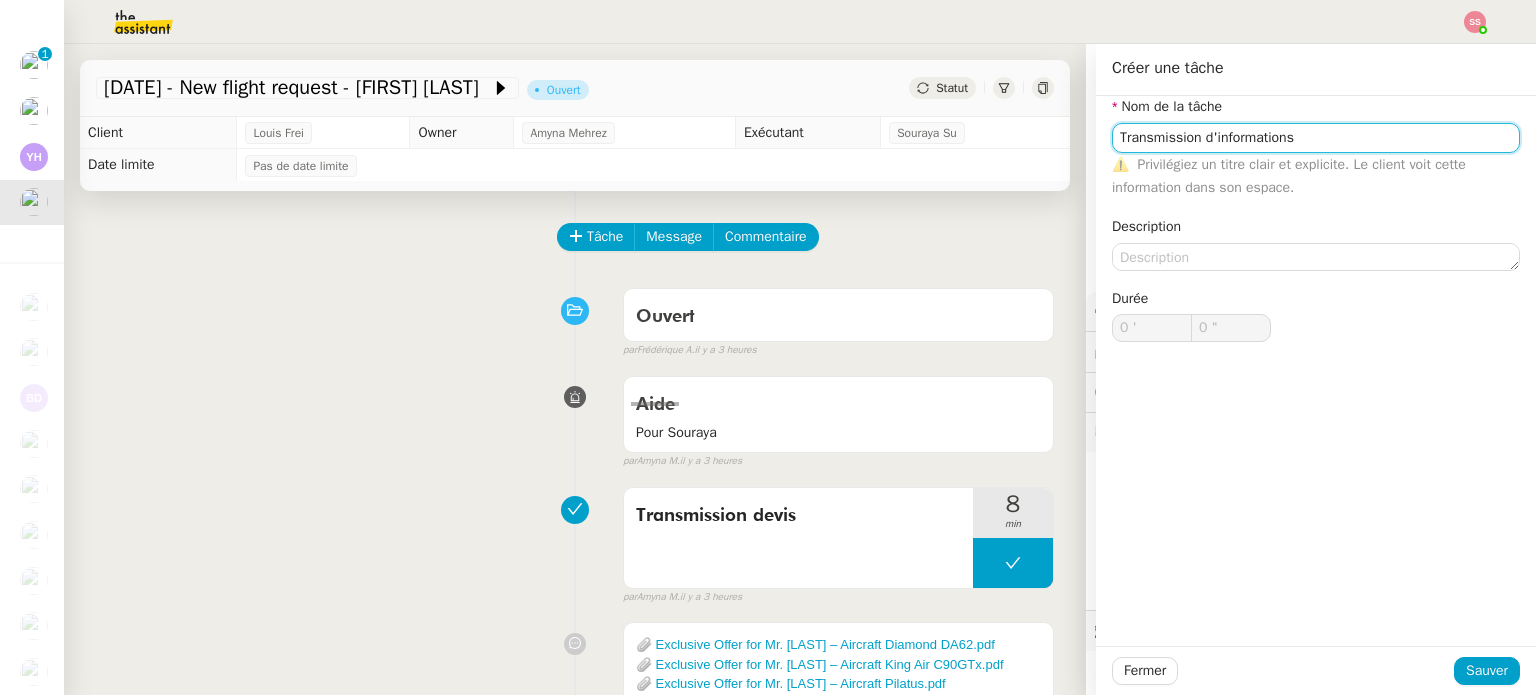 type on "Transmission d'informations" 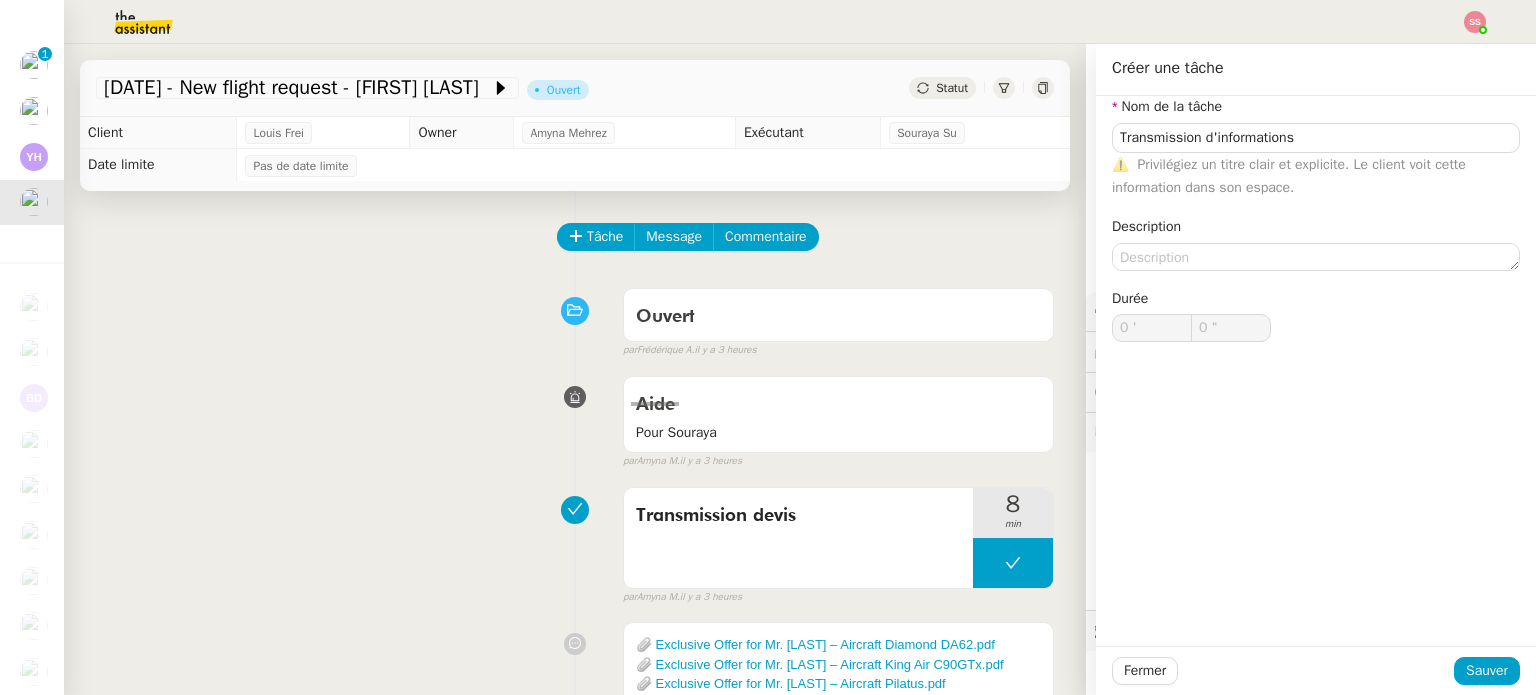 click on "Fermer Sauver" 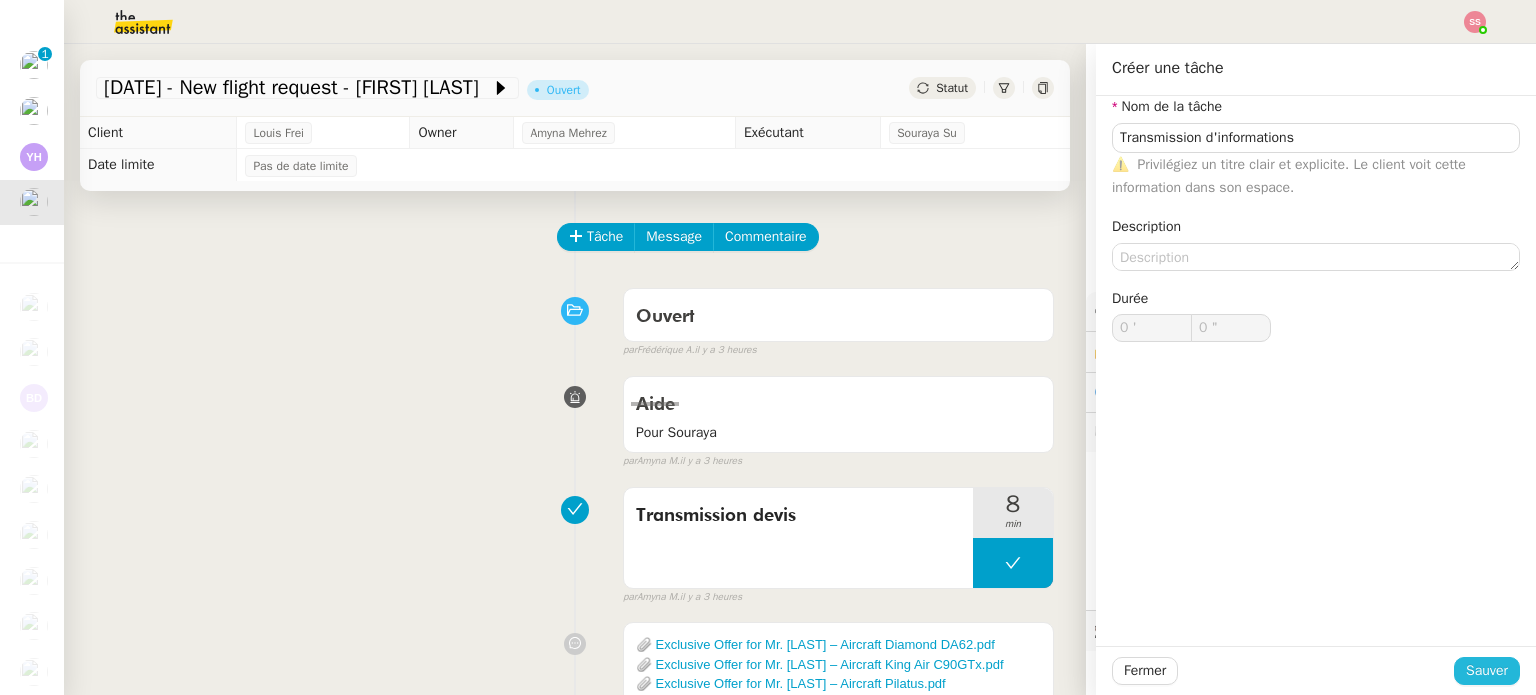 click on "Sauver" 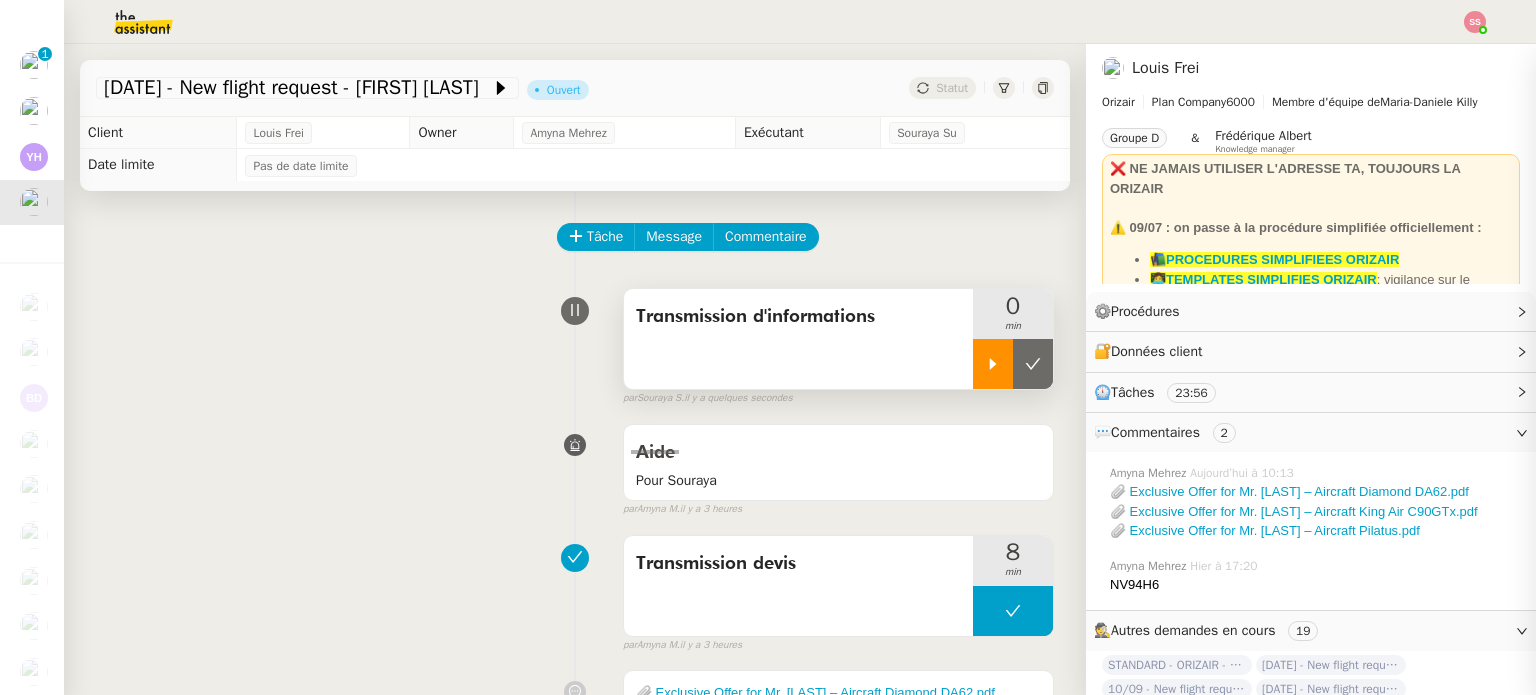 click at bounding box center [993, 364] 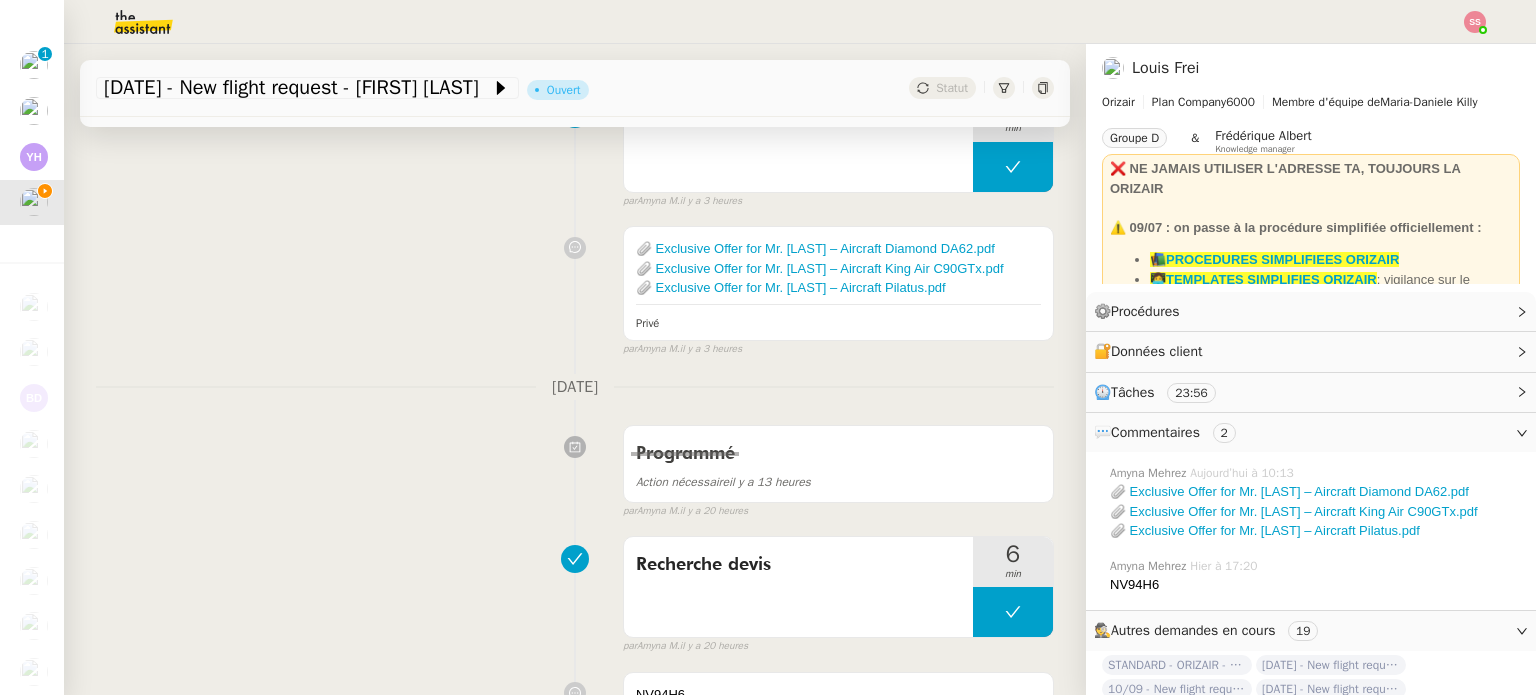 scroll, scrollTop: 500, scrollLeft: 0, axis: vertical 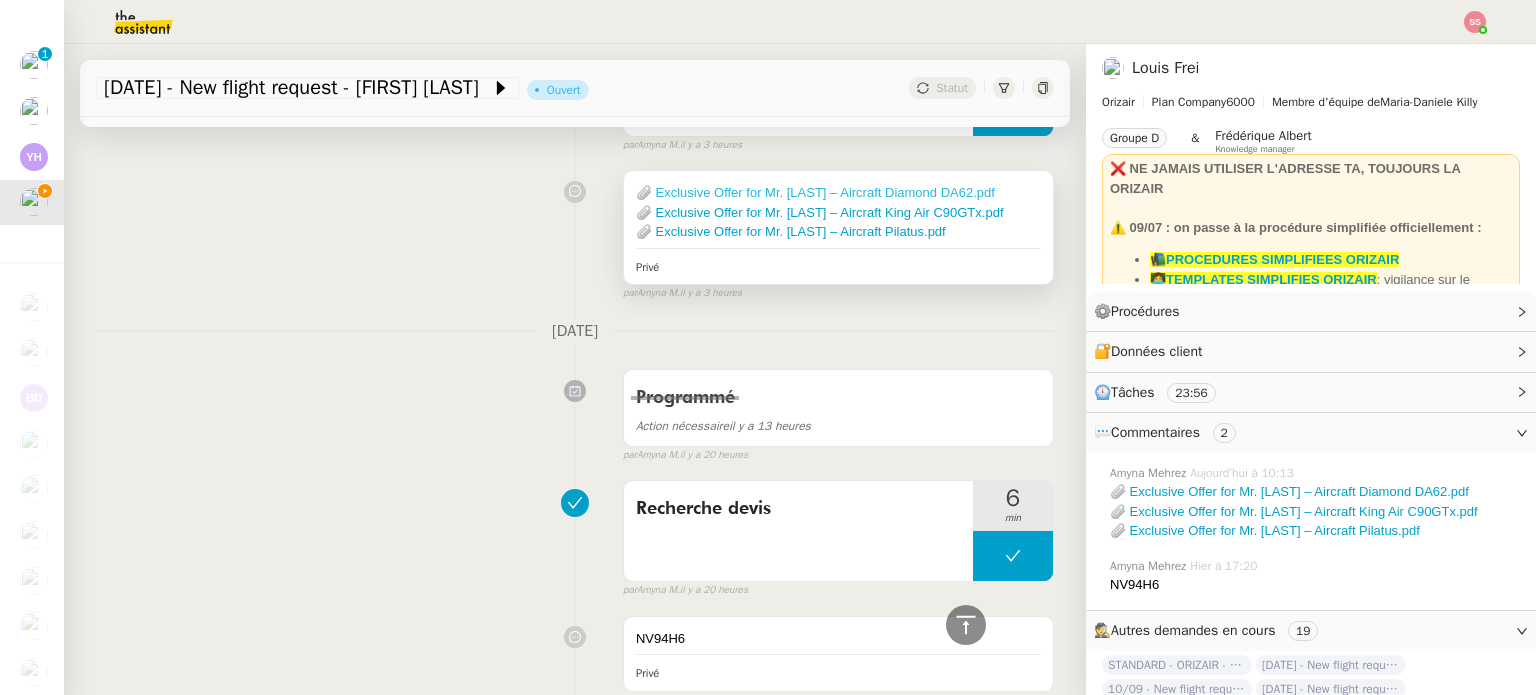 click on "📎 Exclusive Offer for Mr. [LAST] – Aircraft Diamond DA62.pdf" at bounding box center (815, 192) 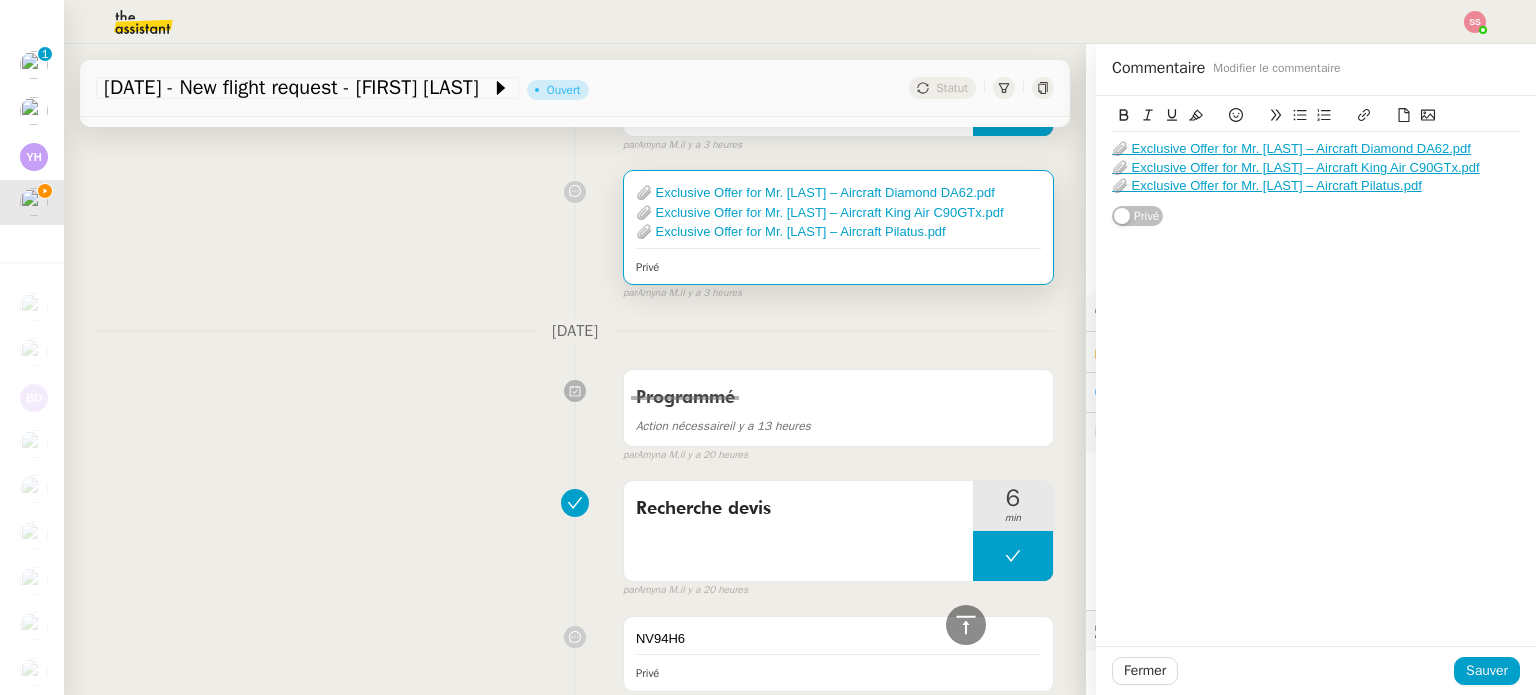 drag, startPoint x: 1233, startPoint y: 263, endPoint x: 1245, endPoint y: 245, distance: 21.633308 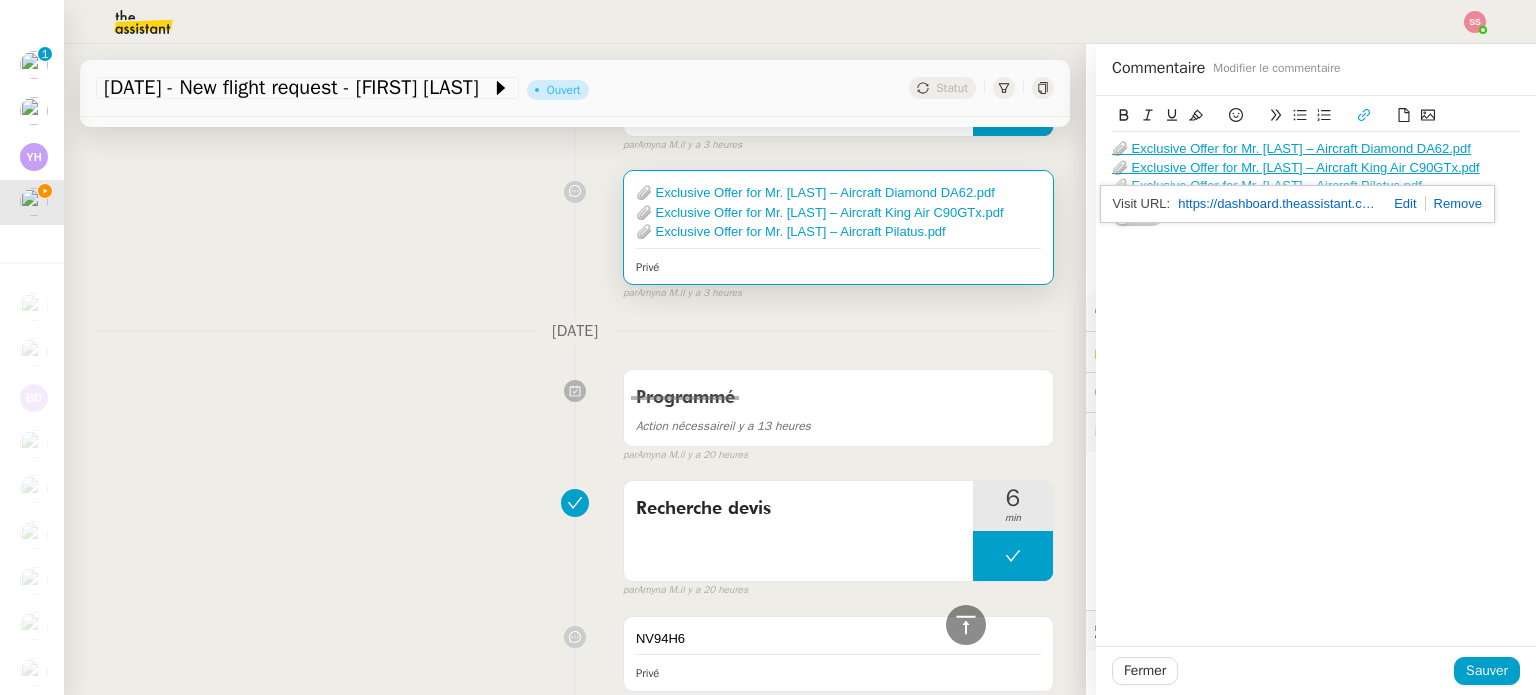 click on "https://dashboard.theassistant.com/file/Rdj1i13AZIhAxp7V6H3C" 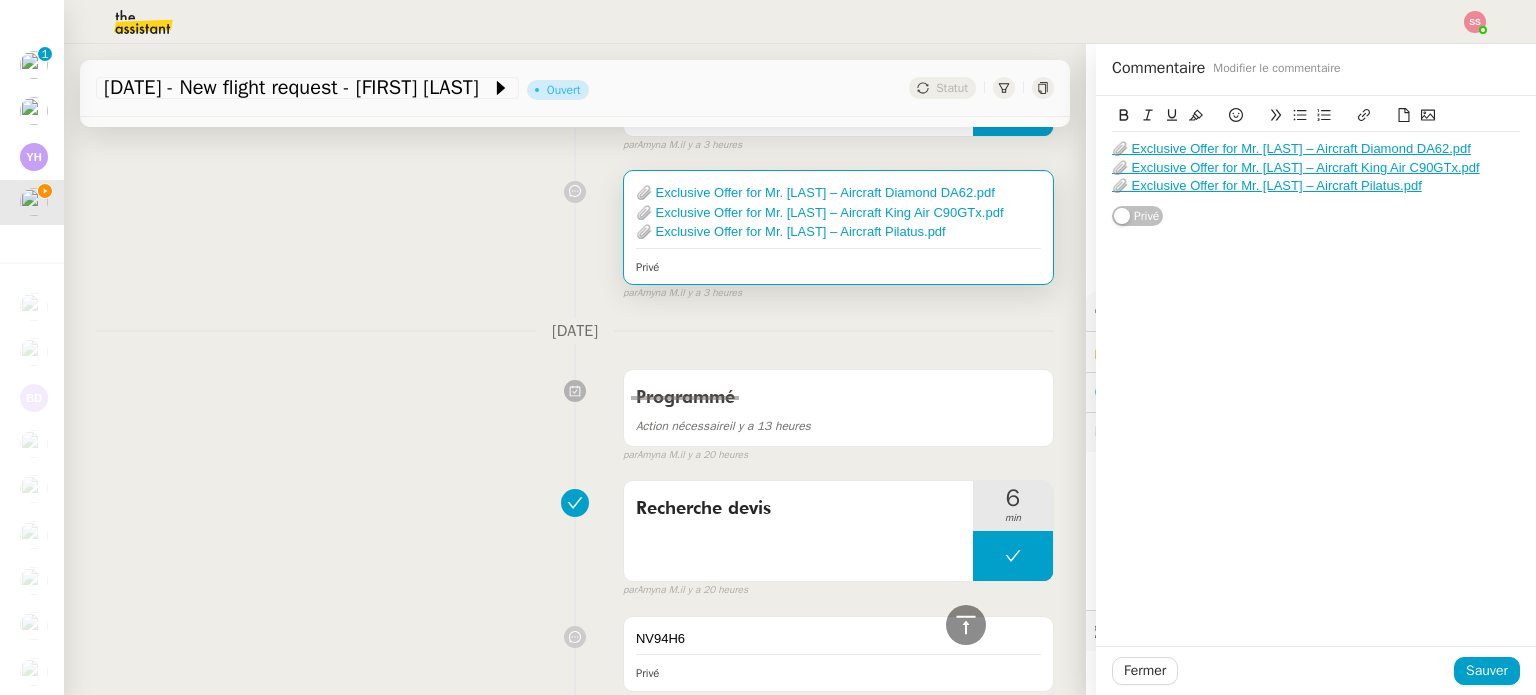 click on "📎 Exclusive Offer for Mr.[LAST] – Aircraft Pilatus.pdf" 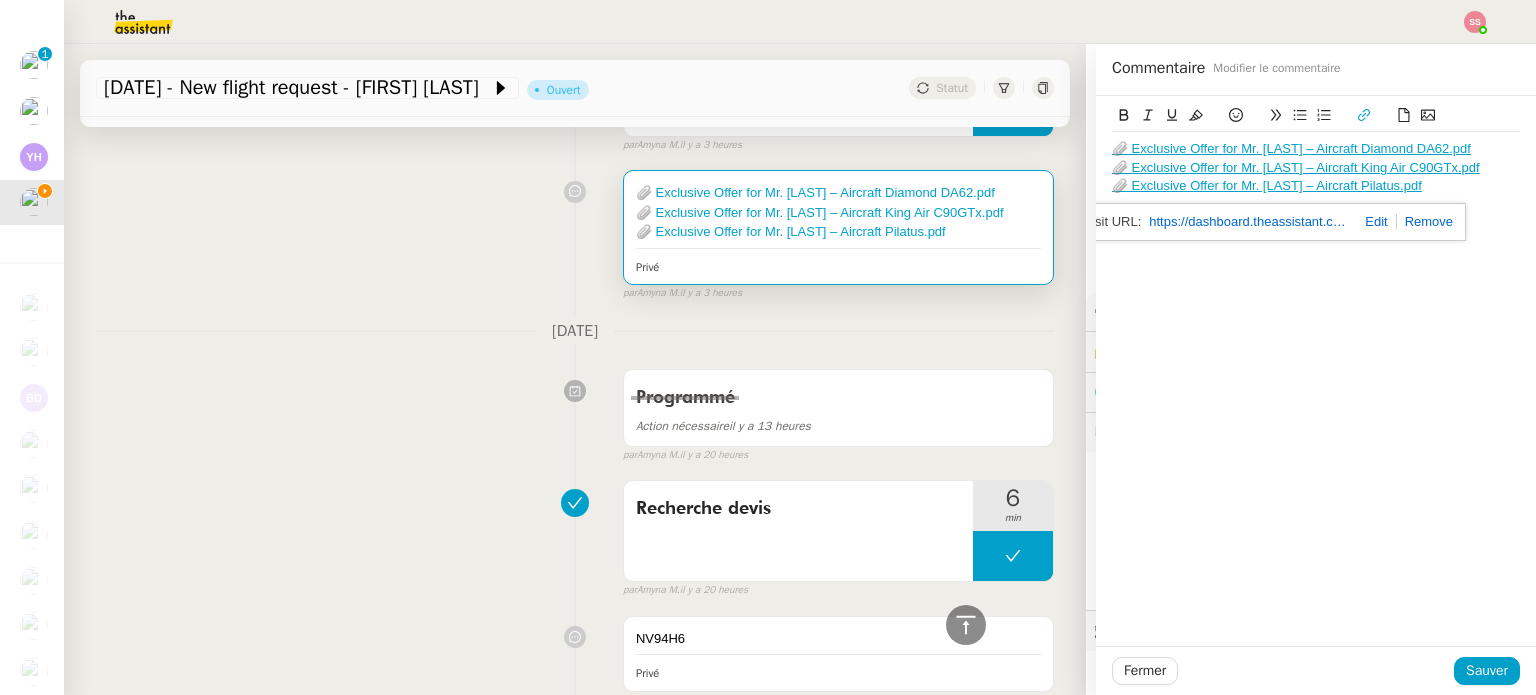 click on "📎 Exclusive Offer for Mr.[LAST] – Aircraft Pilatus.pdf" 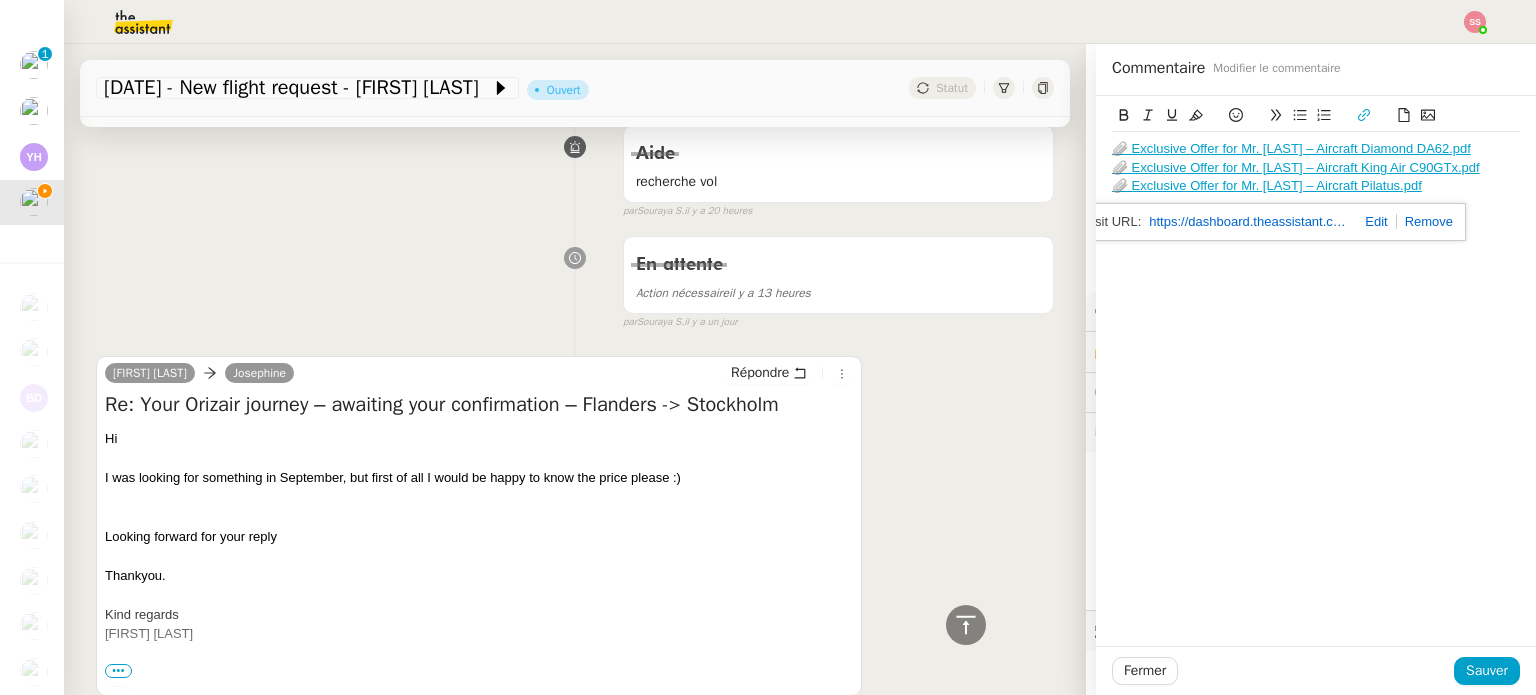 scroll, scrollTop: 1200, scrollLeft: 0, axis: vertical 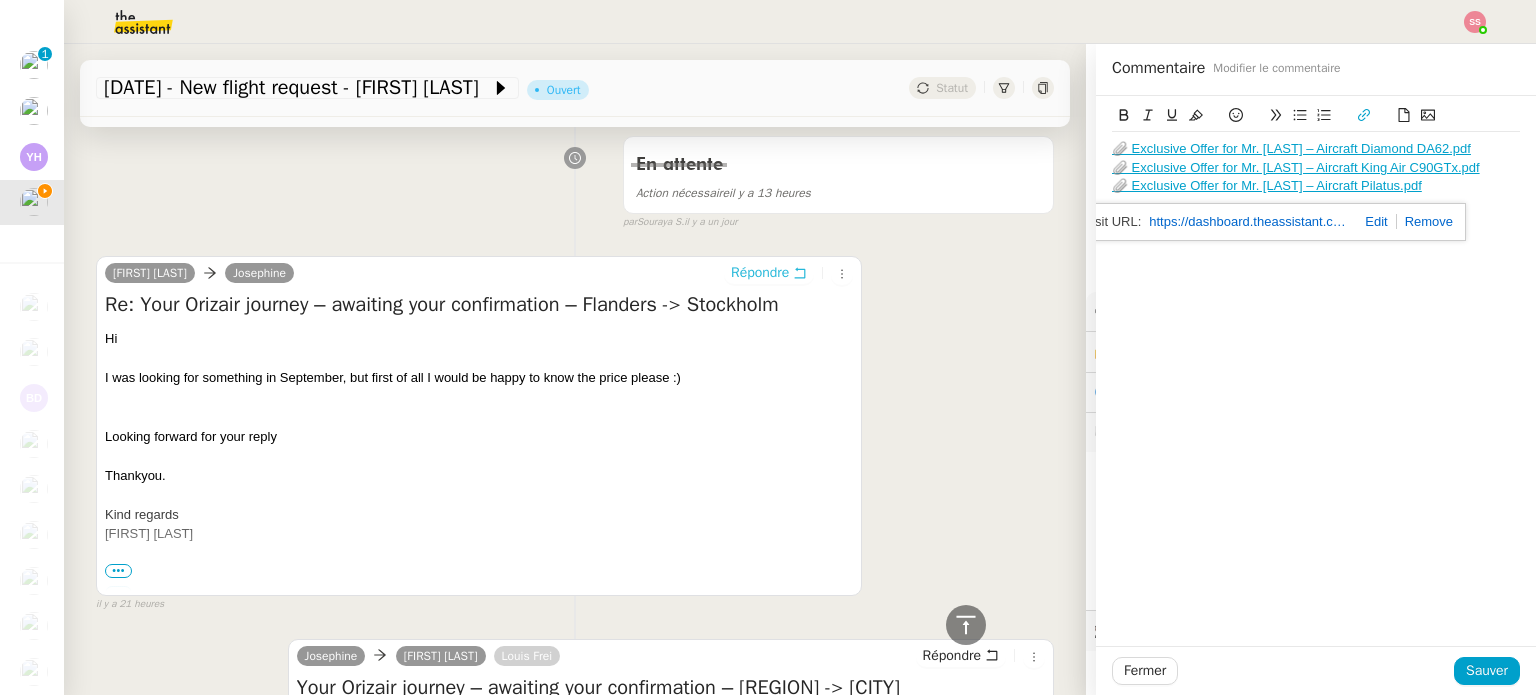 click on "Répondre" at bounding box center (760, 273) 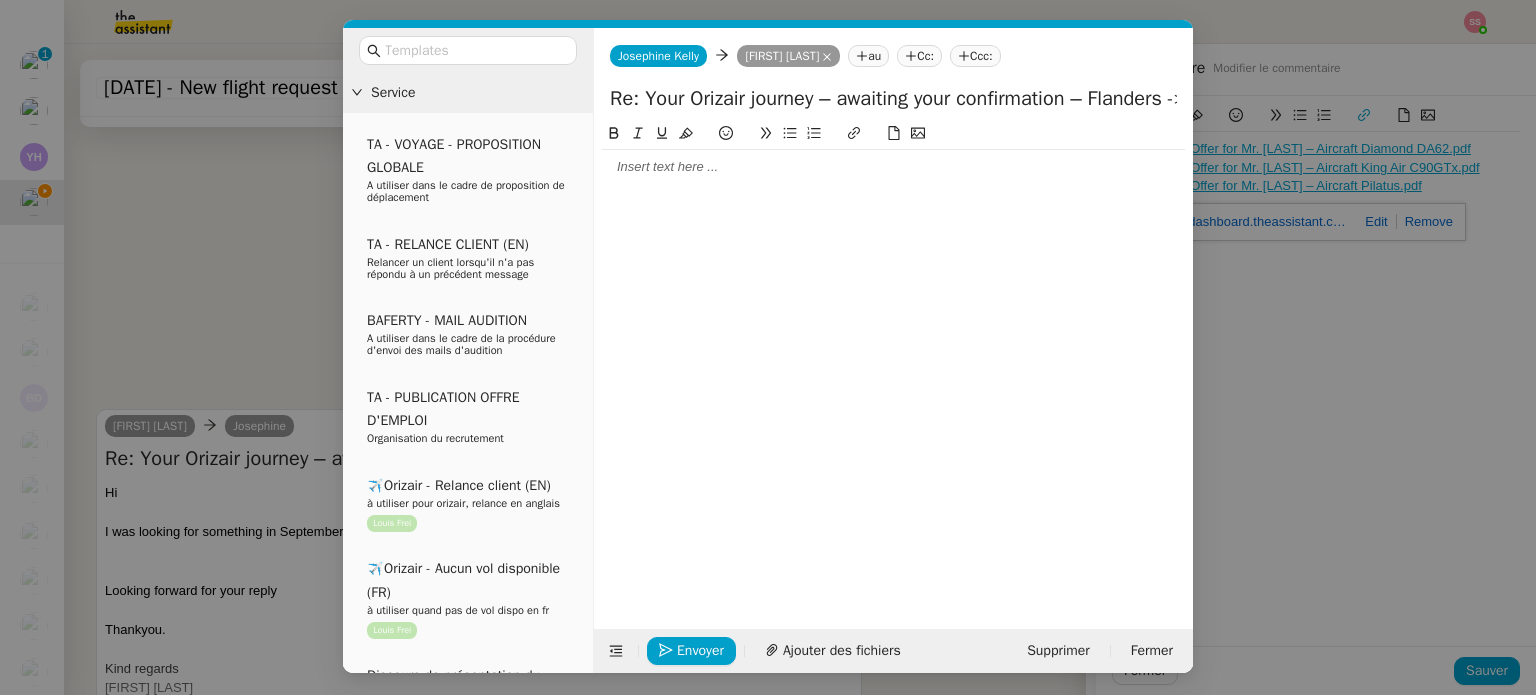 scroll, scrollTop: 1353, scrollLeft: 0, axis: vertical 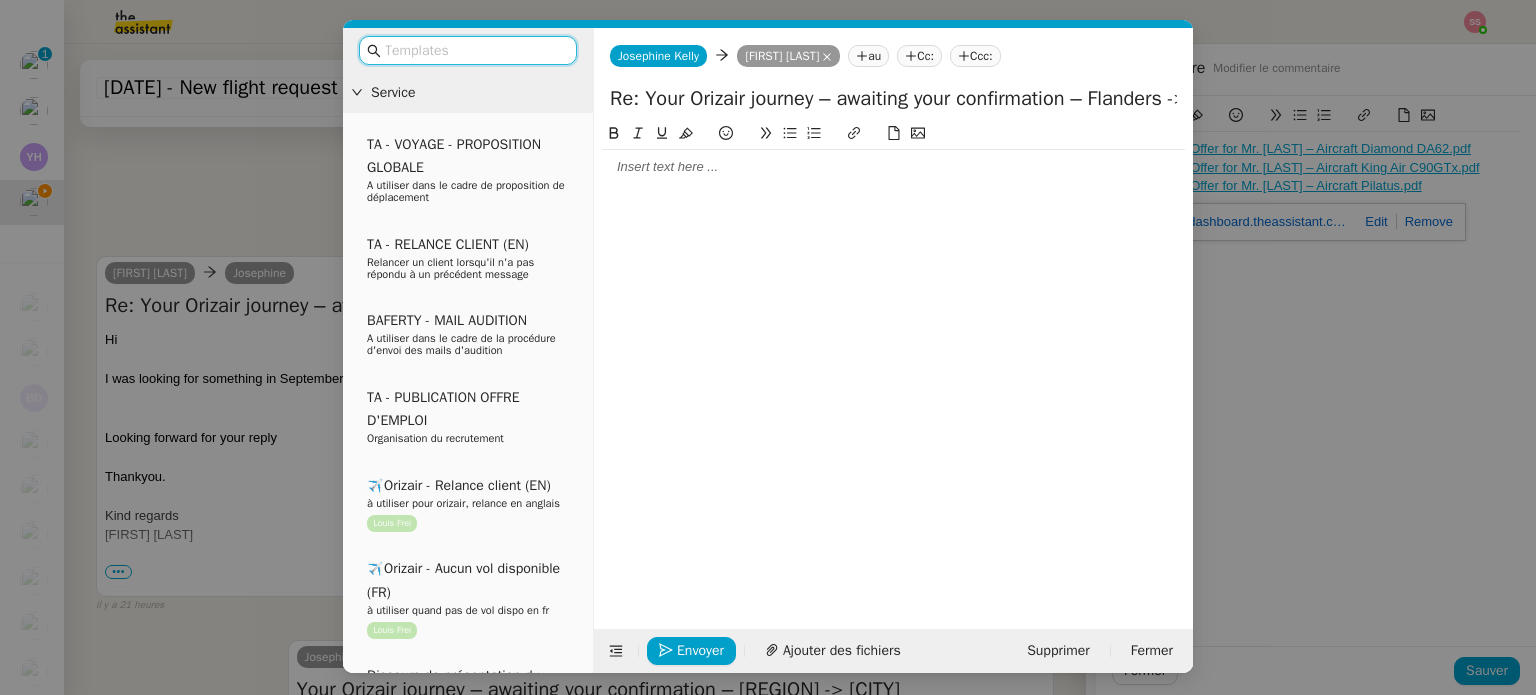 click at bounding box center (475, 50) 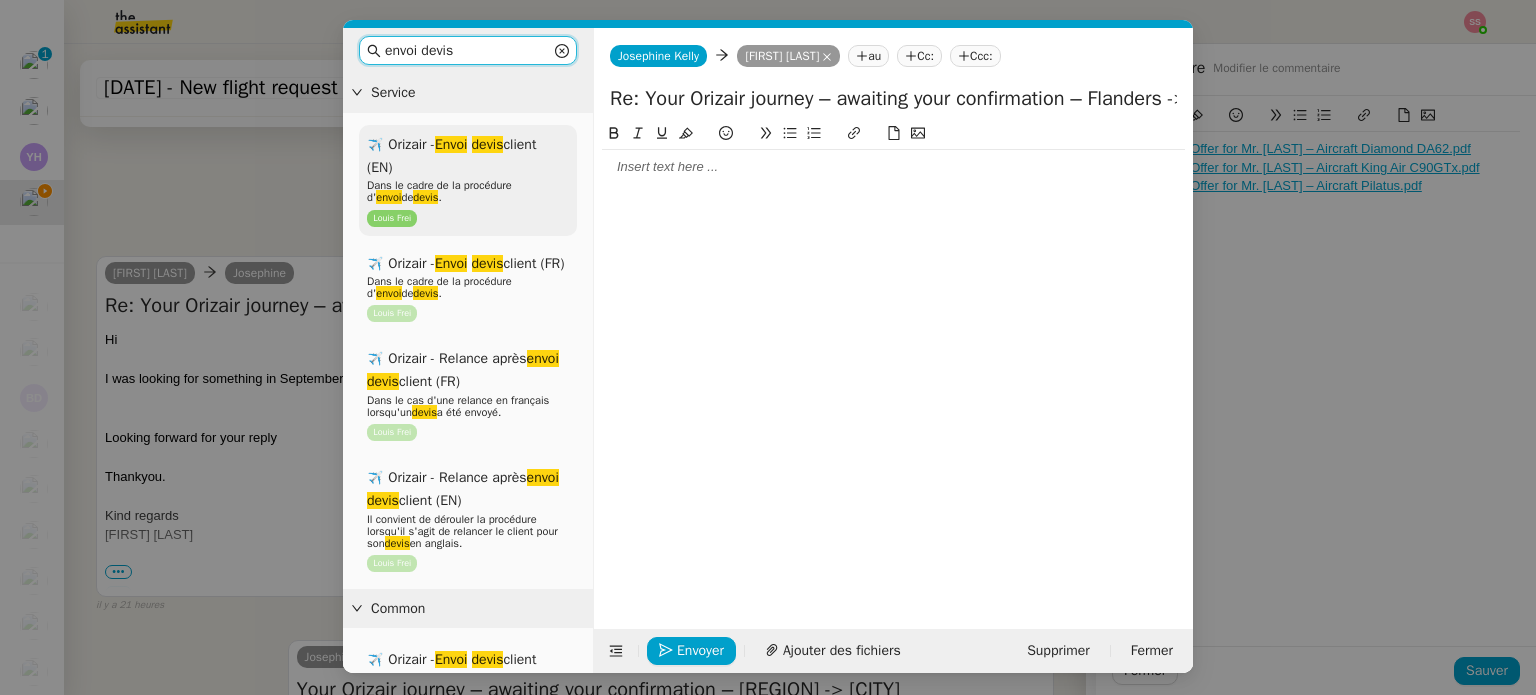 type on "envoi devis" 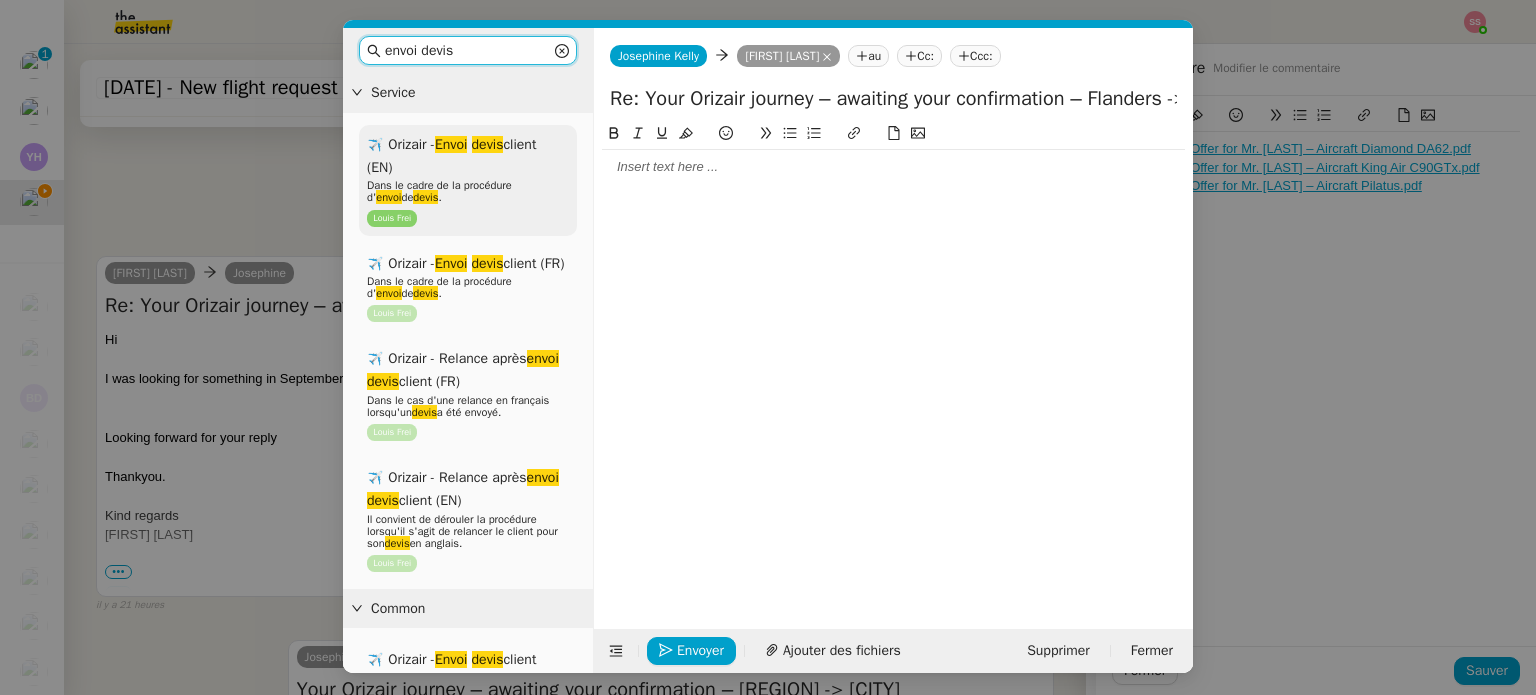 click on "✈️ Orizair -  Envoi   devis  client (EN)" at bounding box center [451, 156] 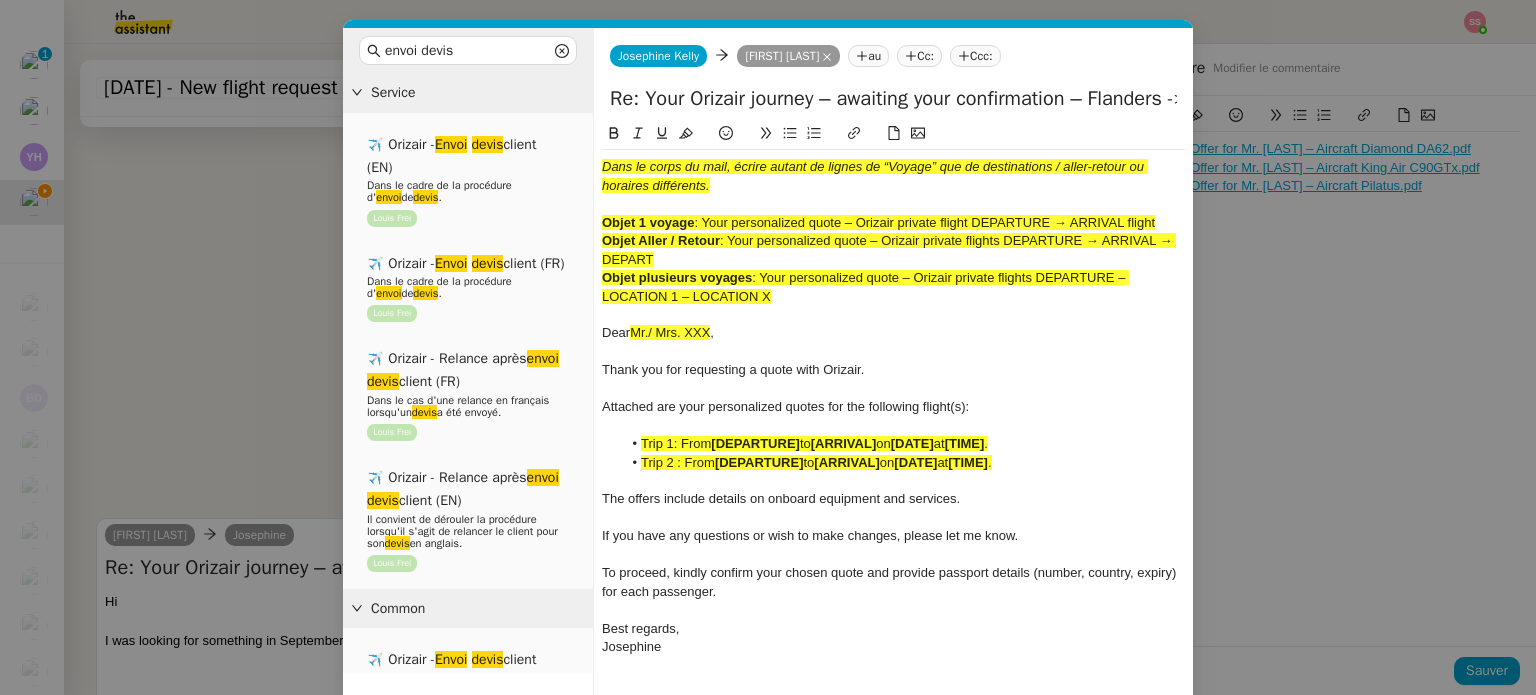scroll, scrollTop: 1616, scrollLeft: 0, axis: vertical 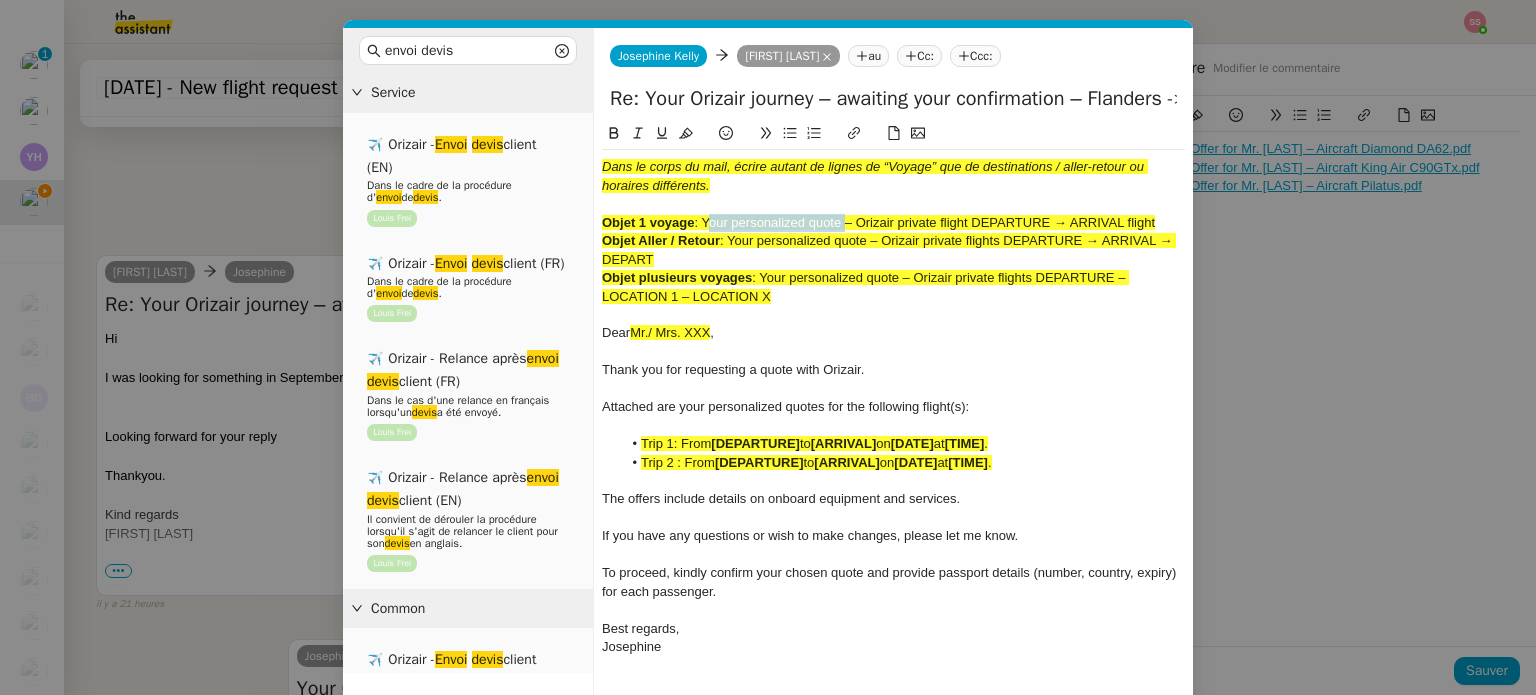 drag, startPoint x: 704, startPoint y: 217, endPoint x: 845, endPoint y: 222, distance: 141.08862 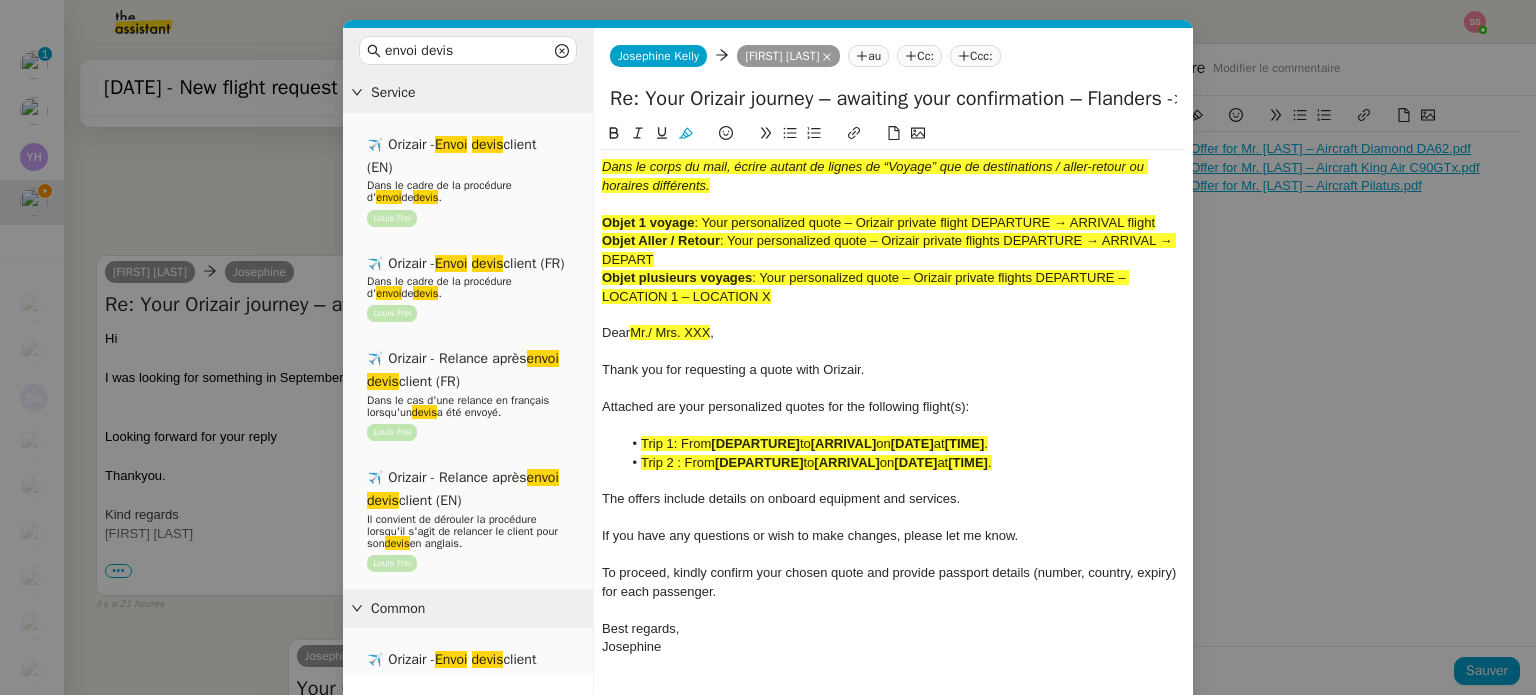 drag, startPoint x: 1116, startPoint y: 104, endPoint x: 492, endPoint y: 101, distance: 624.0072 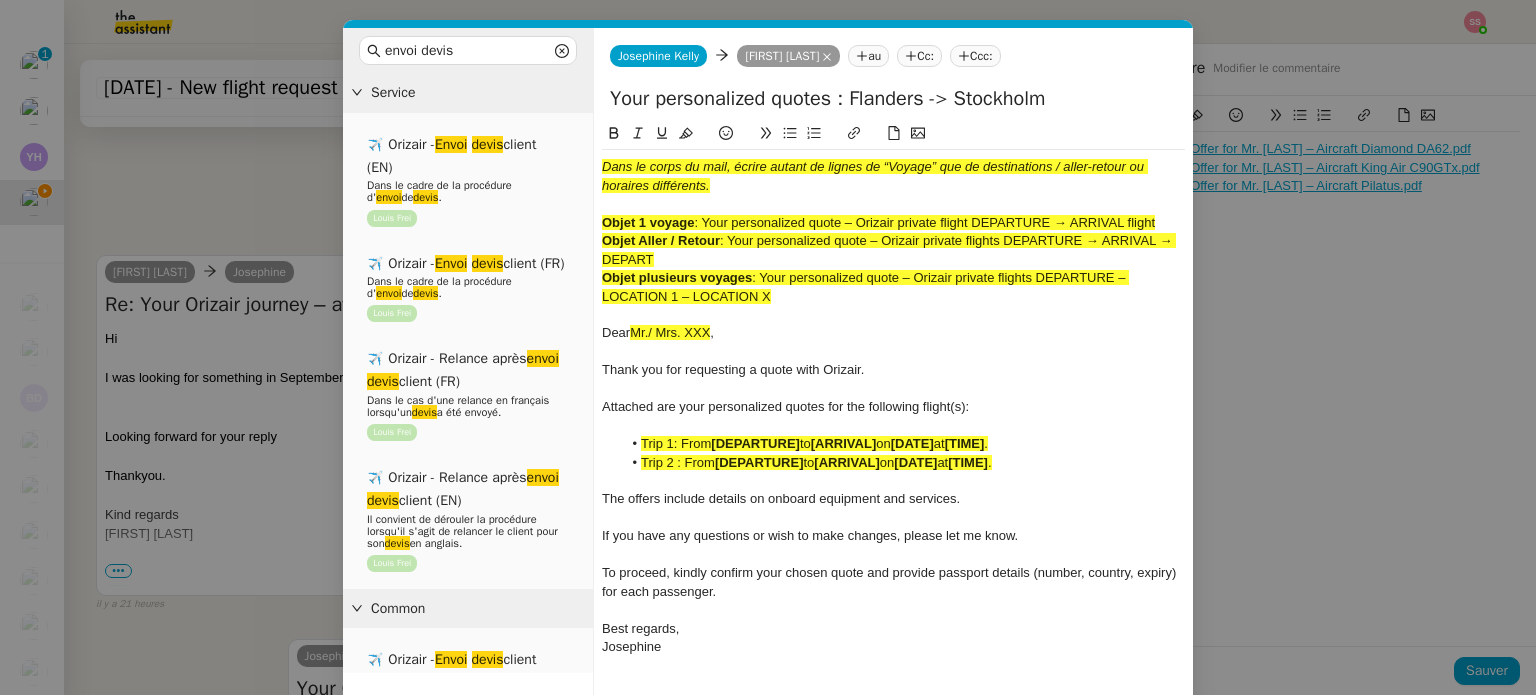 type on "Your personalized quotes : Flanders -> Stockholm" 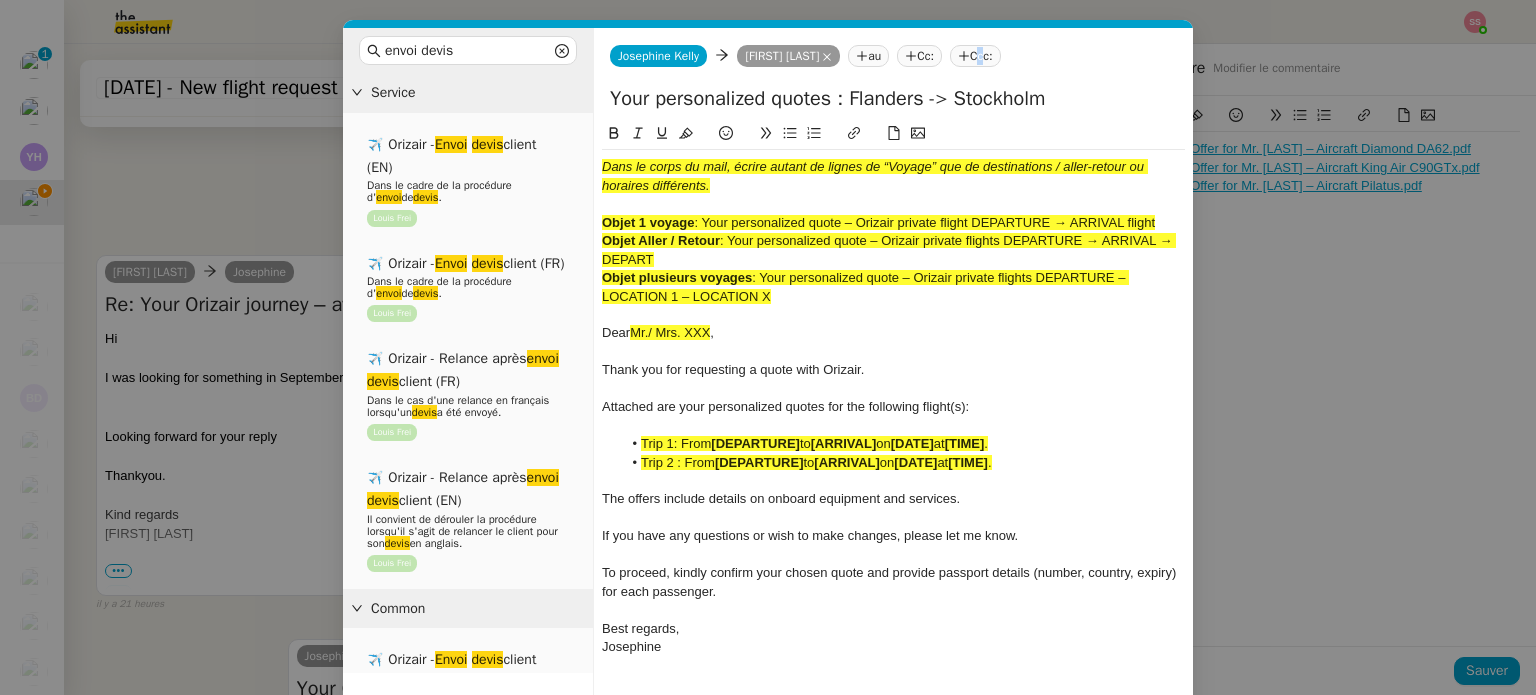 click on "Ccc:" 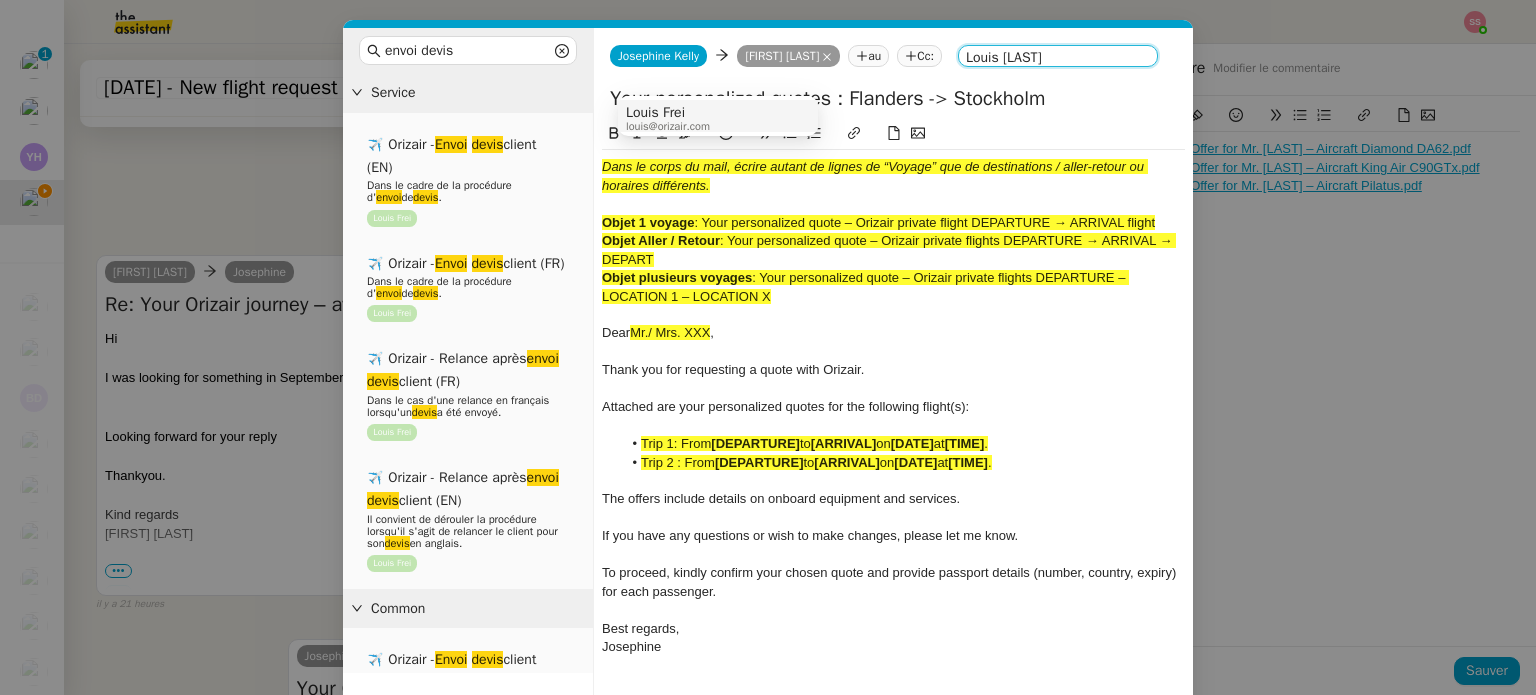type on "Louis frei" 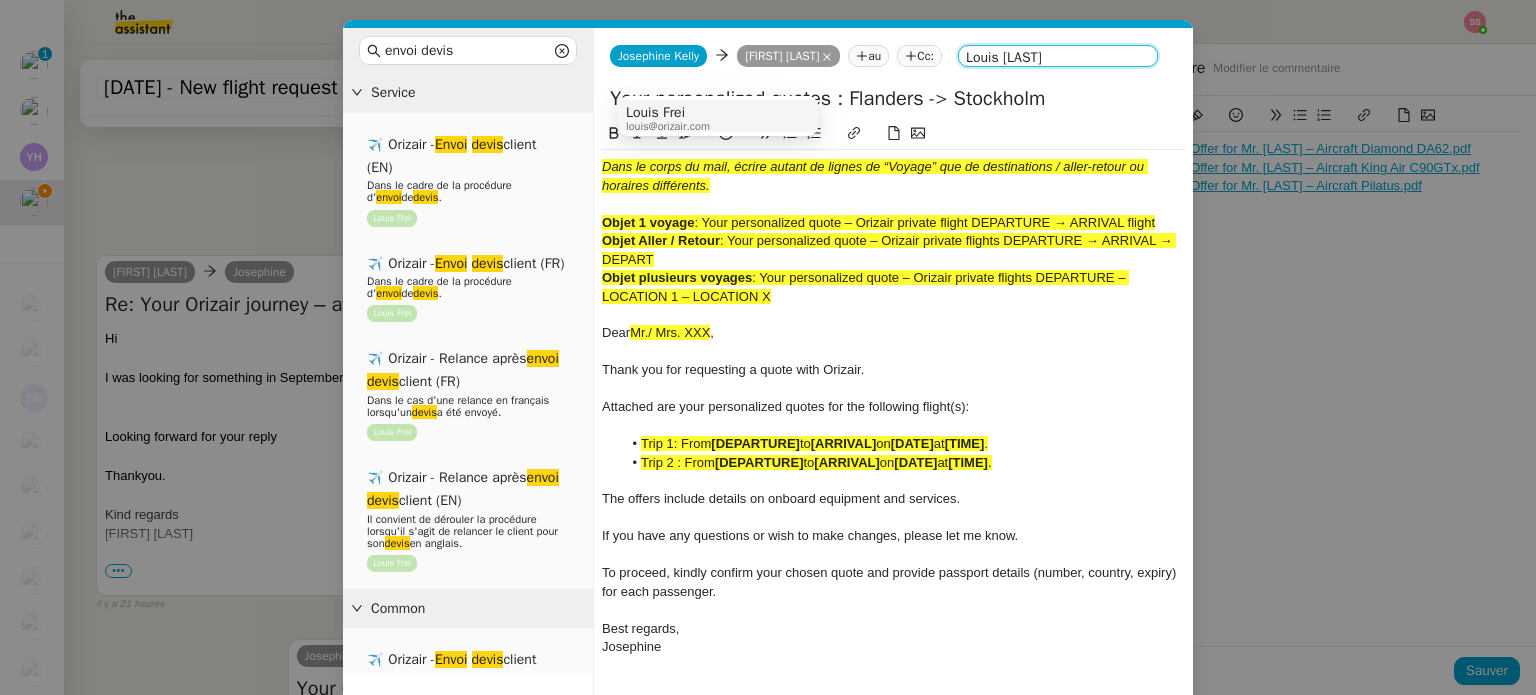 click on "Louis Frei louis@orizair.com" at bounding box center [718, 118] 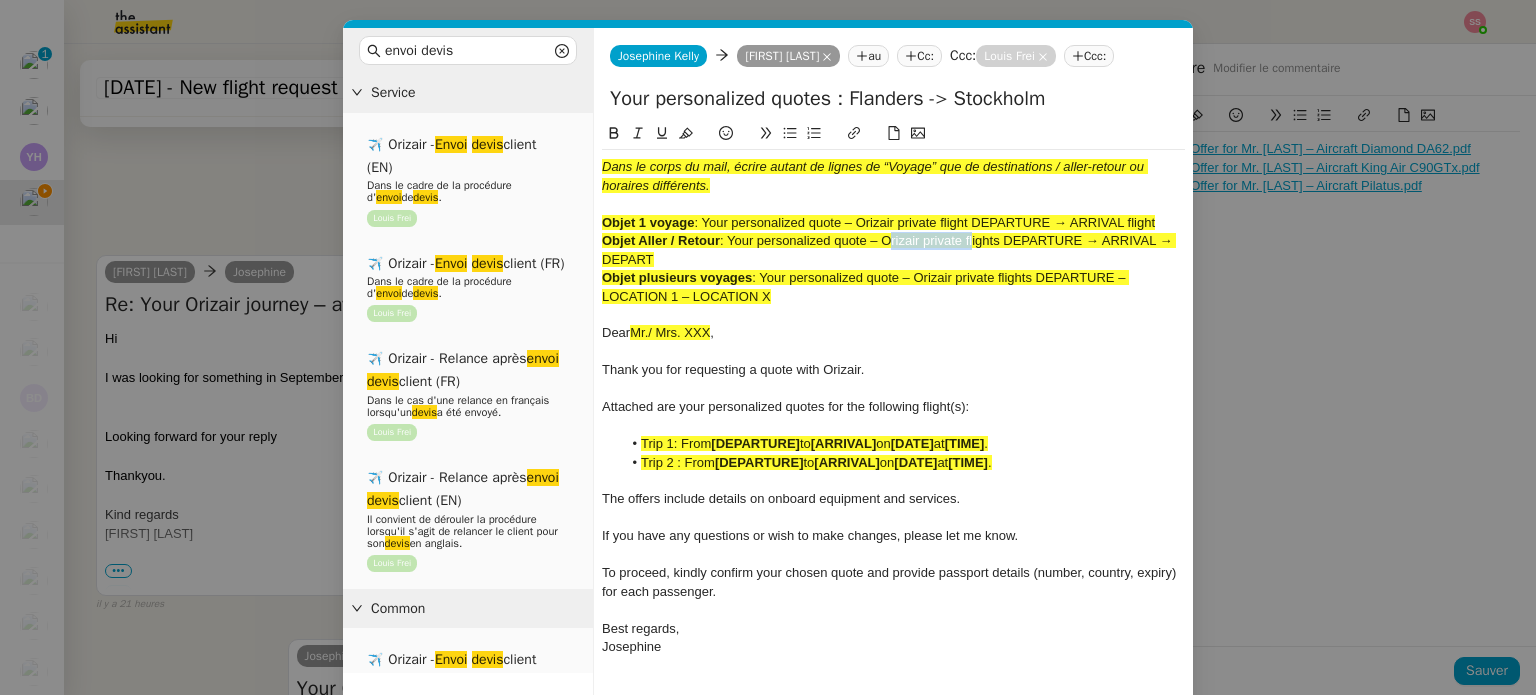 drag, startPoint x: 884, startPoint y: 237, endPoint x: 972, endPoint y: 234, distance: 88.051125 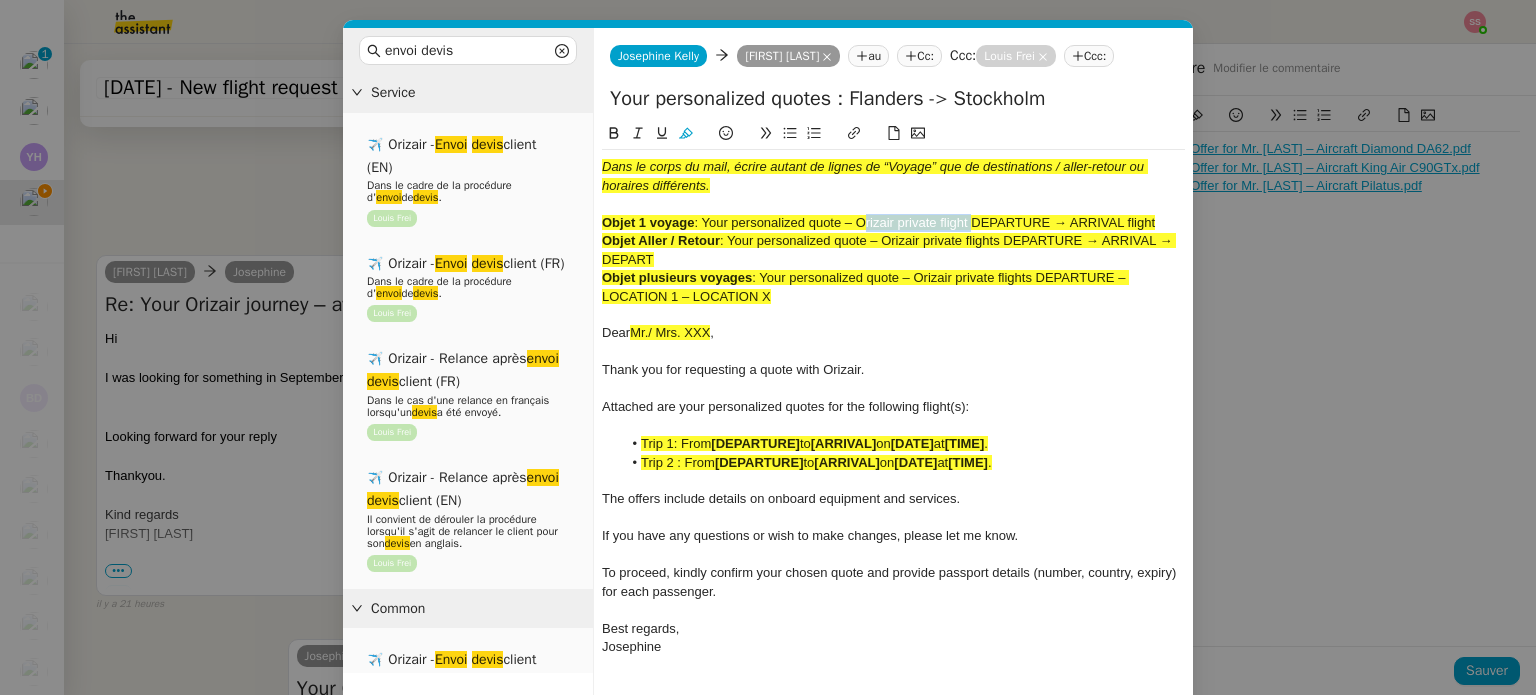drag, startPoint x: 972, startPoint y: 220, endPoint x: 861, endPoint y: 218, distance: 111.01801 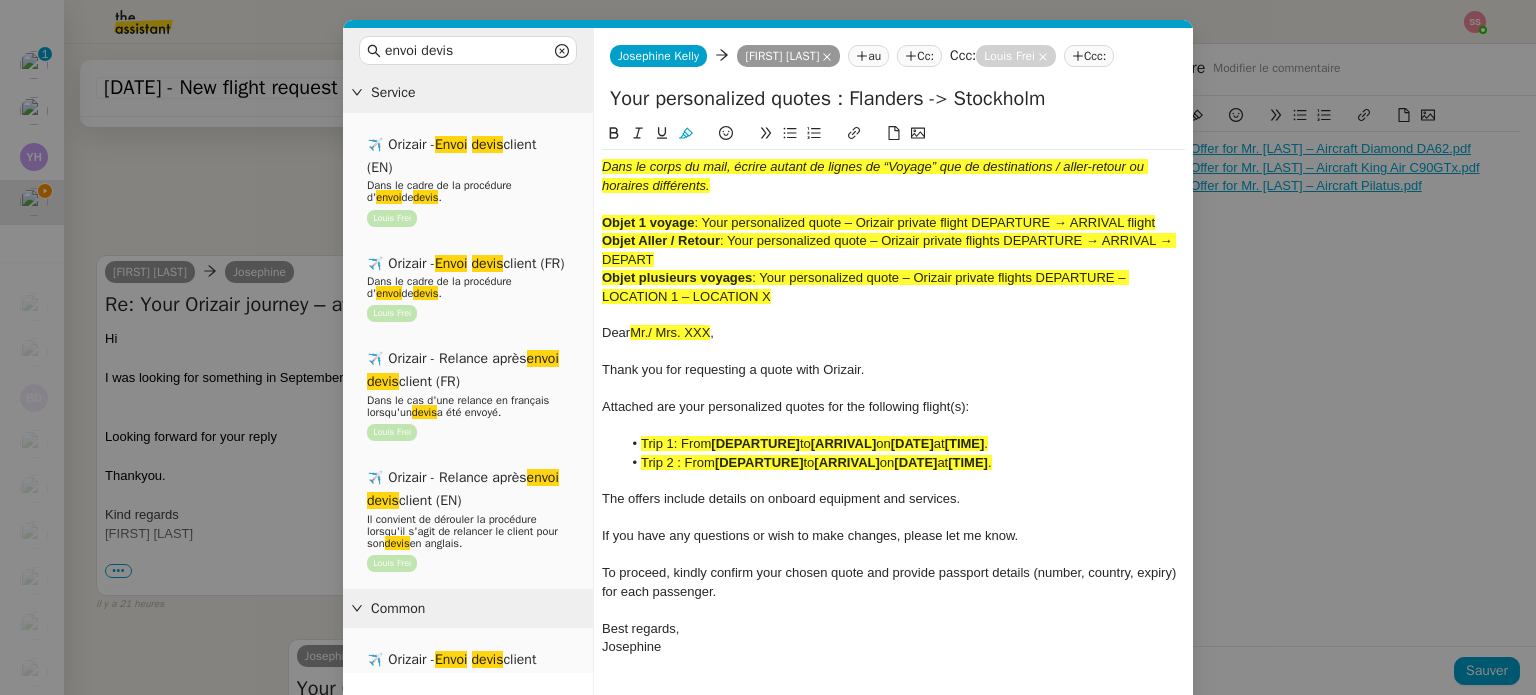 click on "Your personalized quotes : Flanders -> Stockholm" 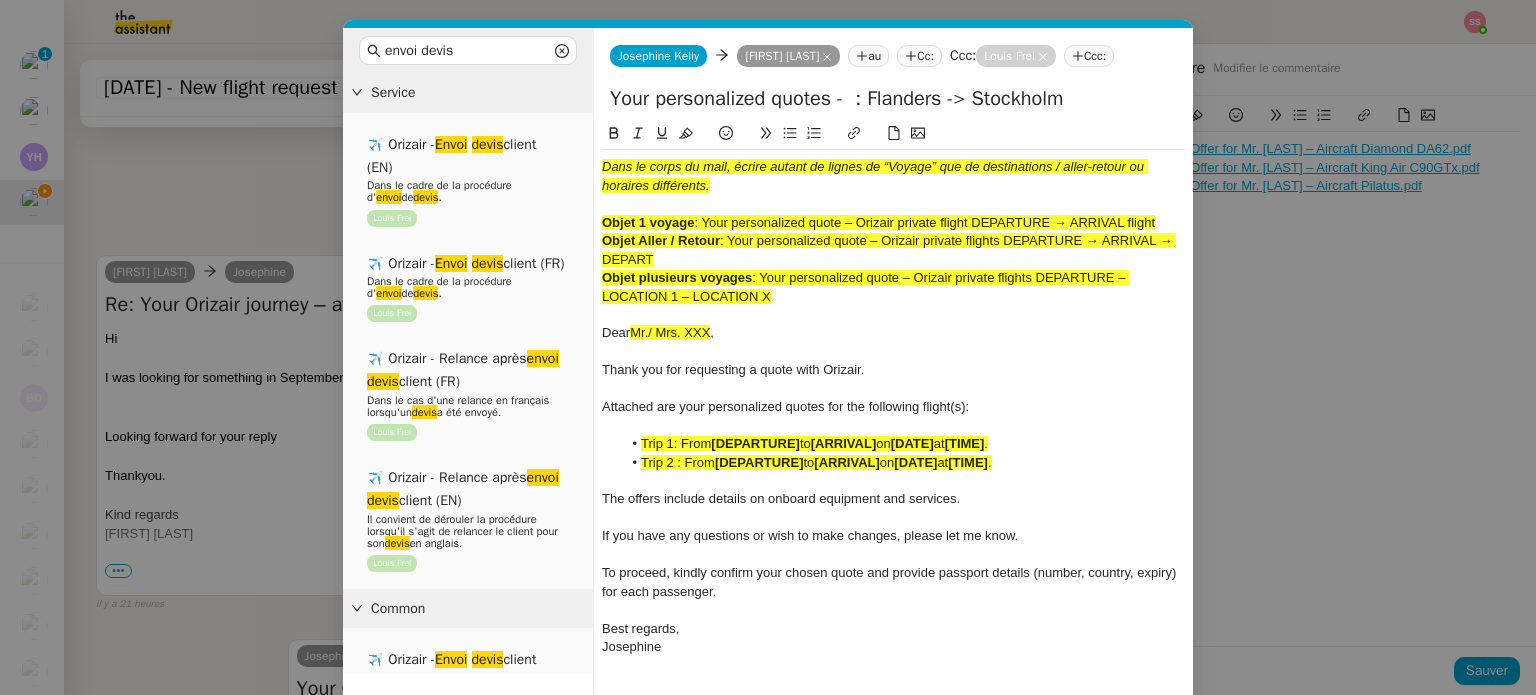 paste on "Orizair private flight" 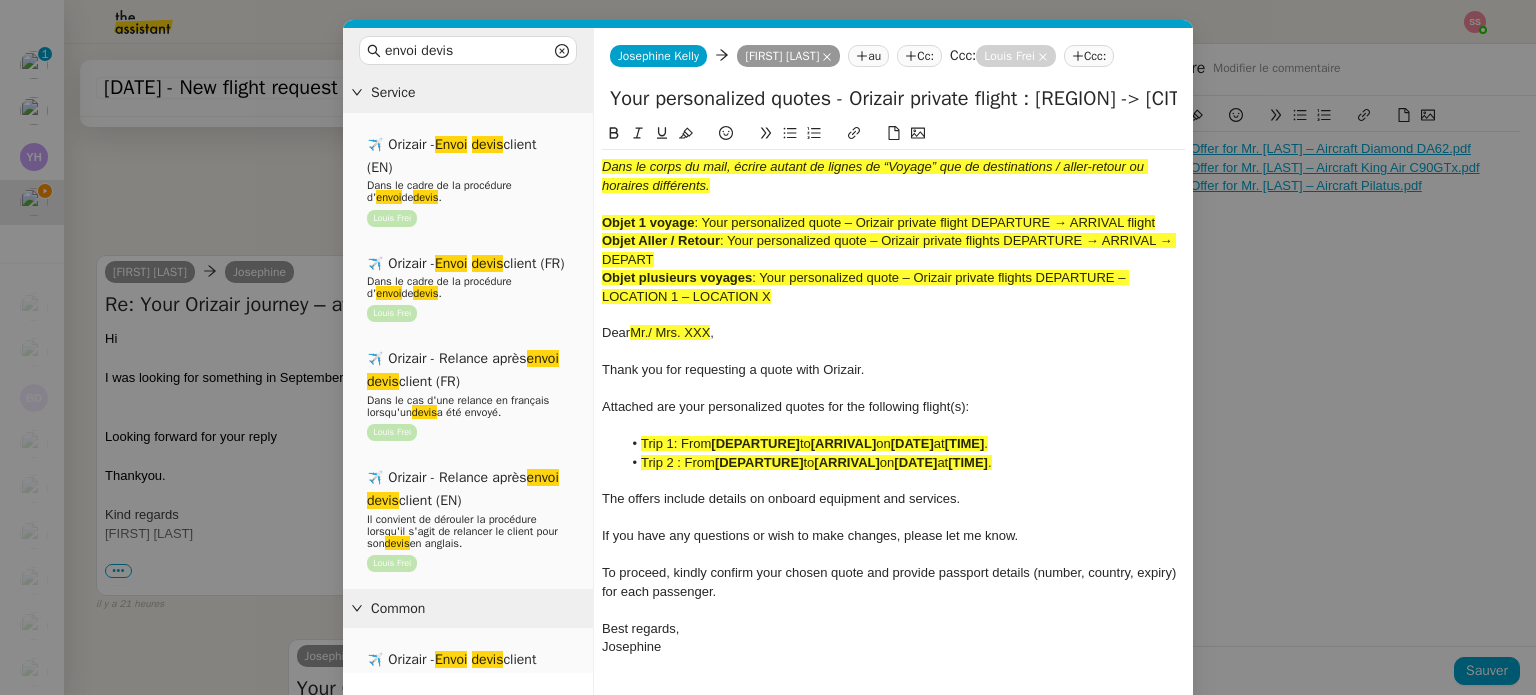 type on "Your personalized quotes - Orizair private flight : Flanders -> Stockholm" 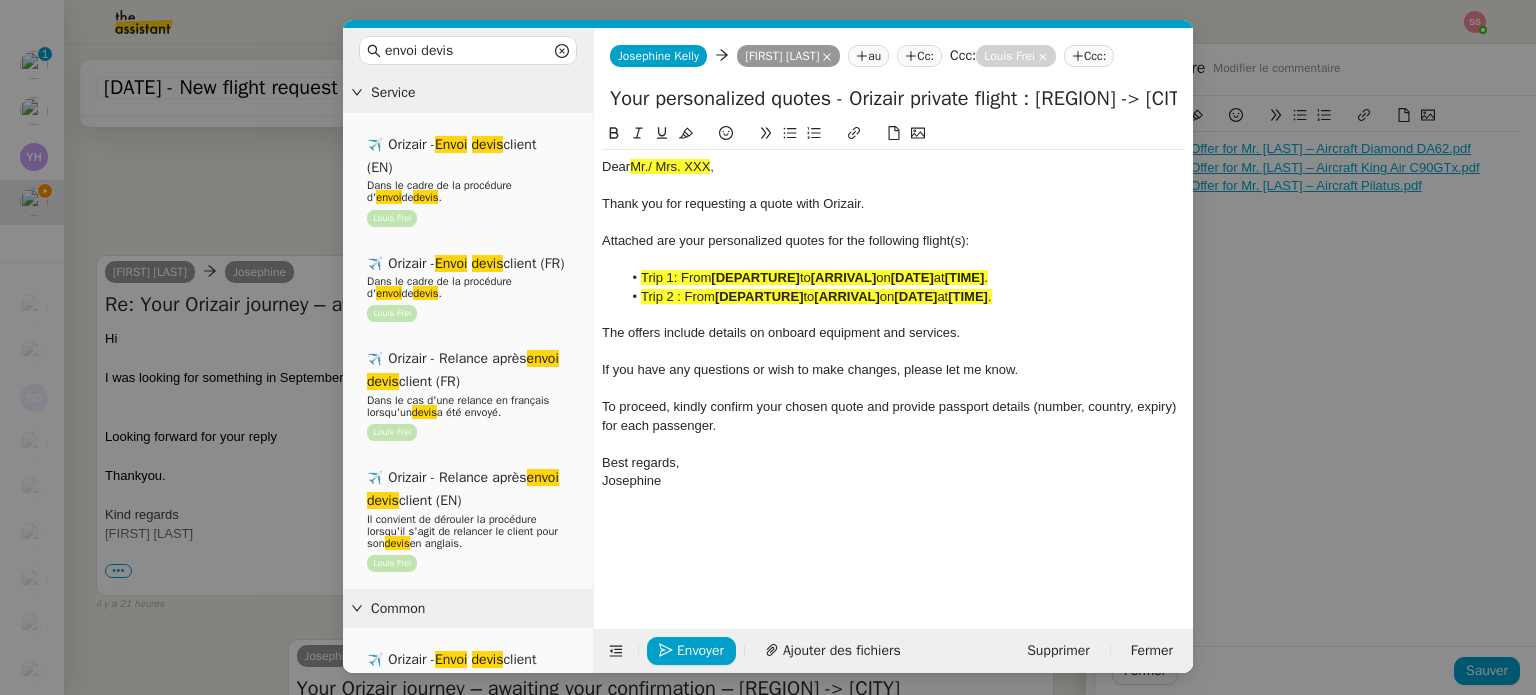 click on "envoi devis Service ✈️ Orizair -  Envoi   devis  client (EN)    Dans le cadre de la procédure d' envoi  de  devis .  Louis Frei ✈️ Orizair -  Envoi   devis  client (FR)    Dans le cadre de la procédure d' envoi  de  devis .  Louis Frei ✈️ Orizair - Relance après  envoi   devis  client (FR)    Dans le cas d'une relance en français lorsqu'un  devis  a été envoyé.  Louis Frei ✈️ Orizair - Relance après  envoi   devis  client (EN)    Il convient de dérouler la procédure lorsqu'il s'agit de relancer le client pour son  devis  en anglais.  Louis Frei Common ✈️ Orizair -  Envoi   devis  client (EN)    Dans le cadre de la procédure d' envoi  de  devis .  Louis Frei ✈️ Orizair -  Envoi   devis  client (FR)    Dans le cadre de la procédure d' envoi  de  devis .  Louis Frei ✈️ Orizair - Relance après  envoi   devis  client (FR)    Dans le cas d'une relance en français lorsqu'un  devis  a été envoyé.  Louis Frei ✈️ Orizair - Relance après  envoi   devis    devis" at bounding box center (768, 347) 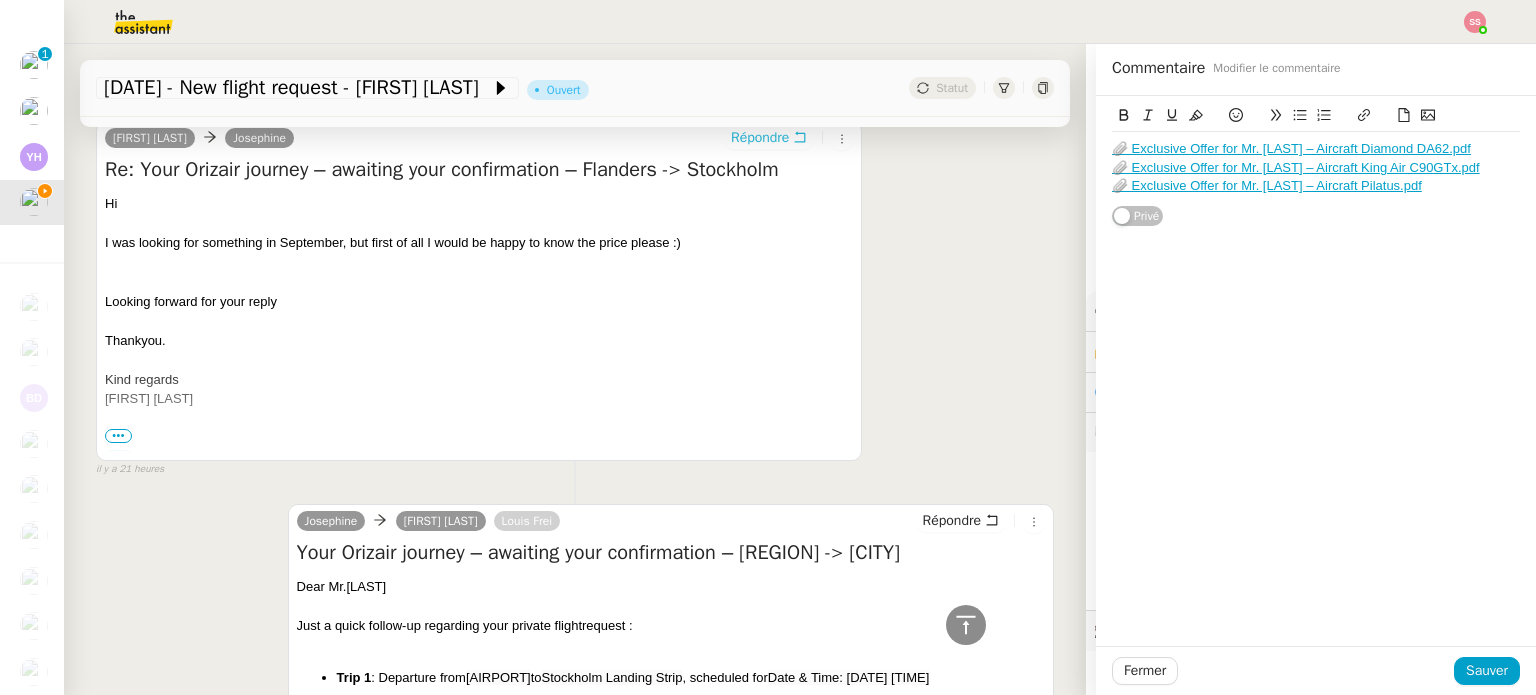 scroll, scrollTop: 1813, scrollLeft: 0, axis: vertical 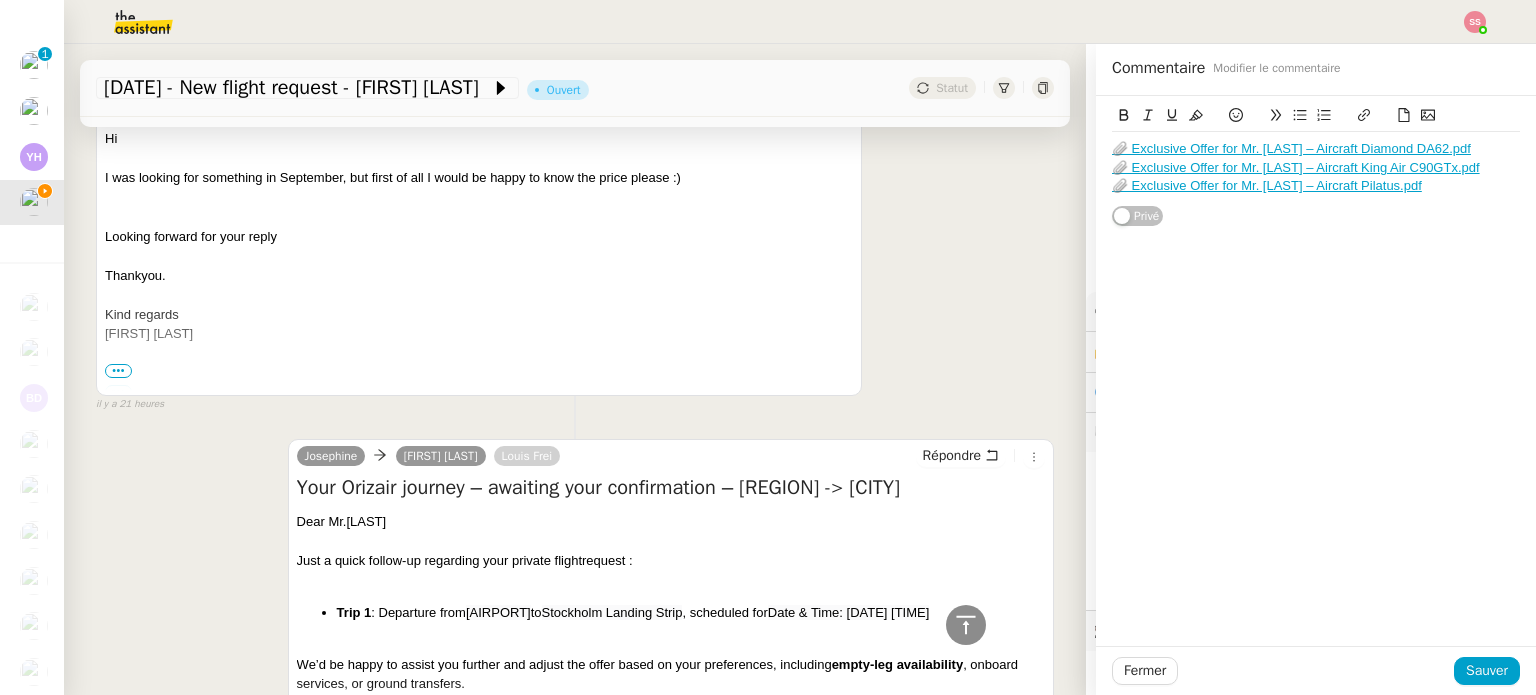 click on "Dear Mr.[LAST]" at bounding box center (671, 522) 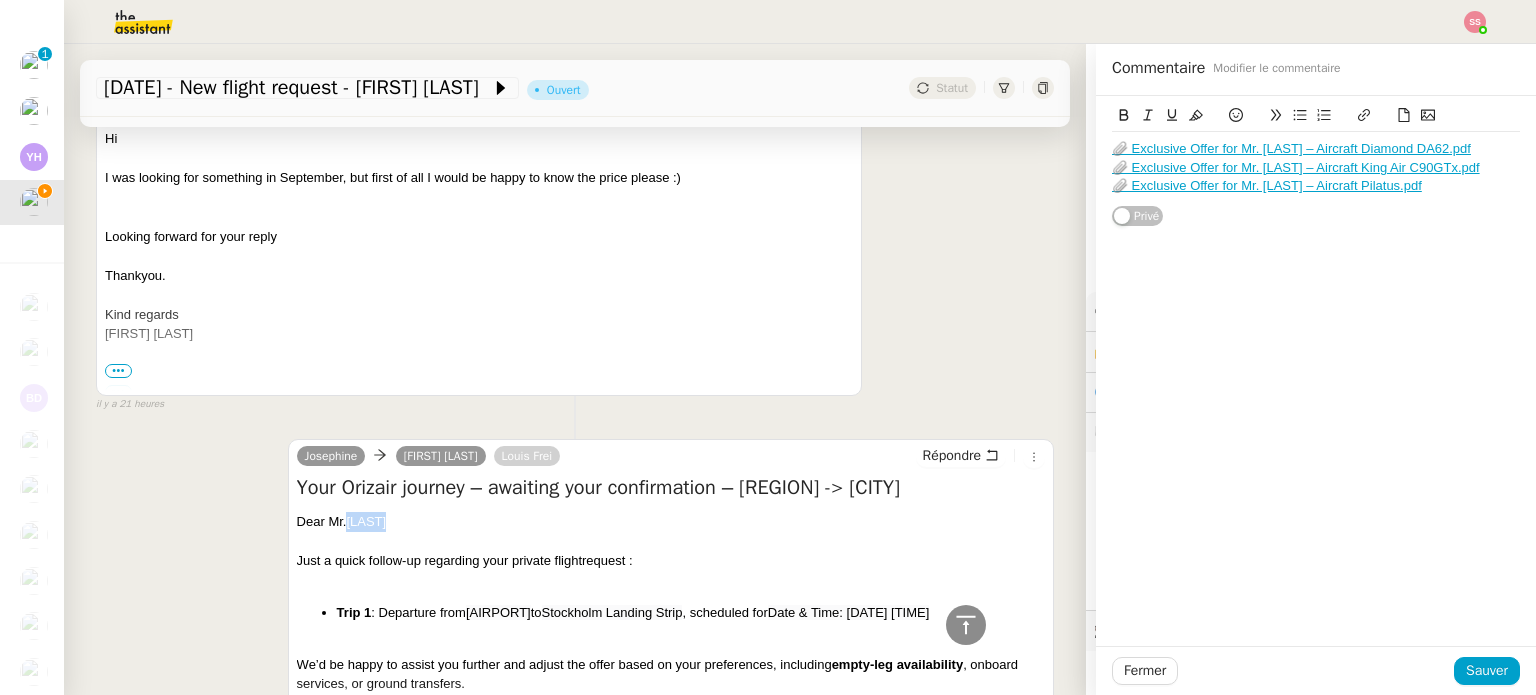 click on "Dear Mr.[LAST]" at bounding box center [671, 522] 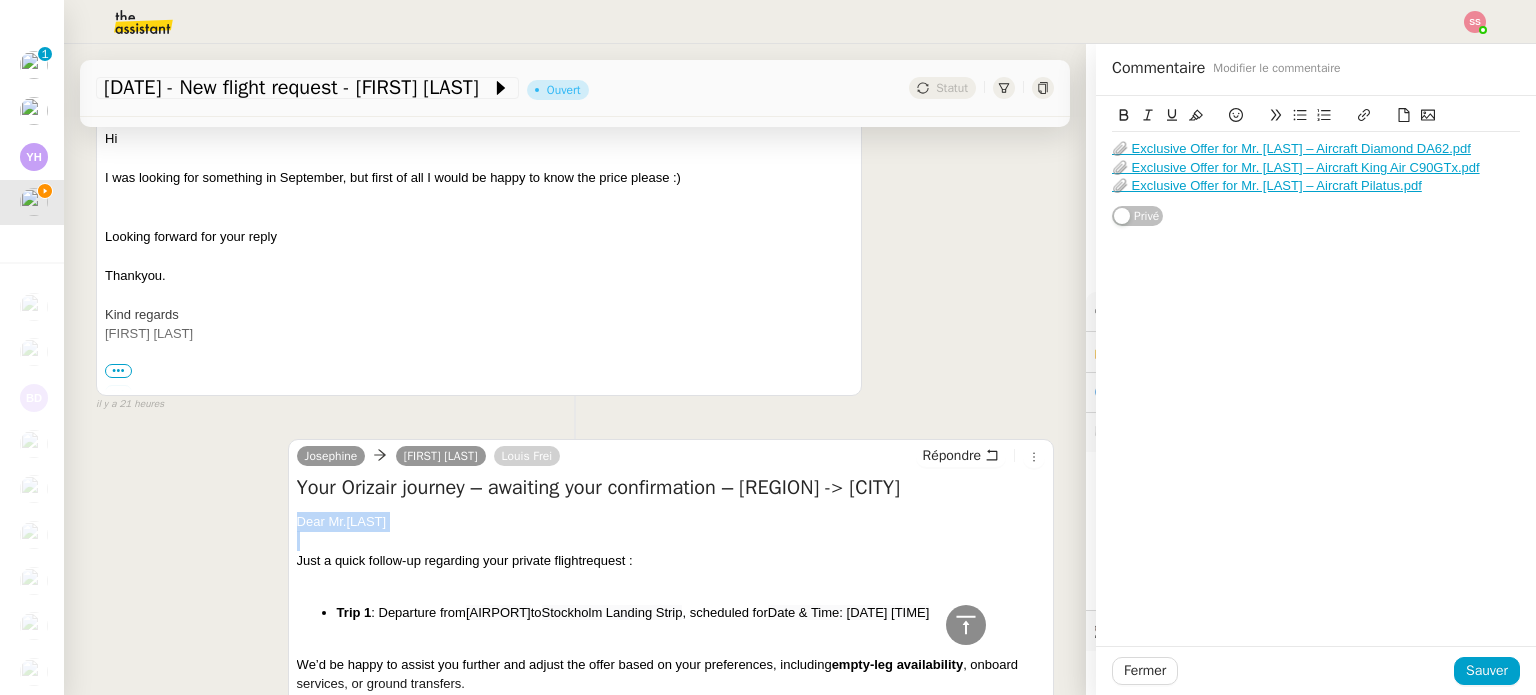 click on "Dear Mr.[LAST]" at bounding box center (671, 522) 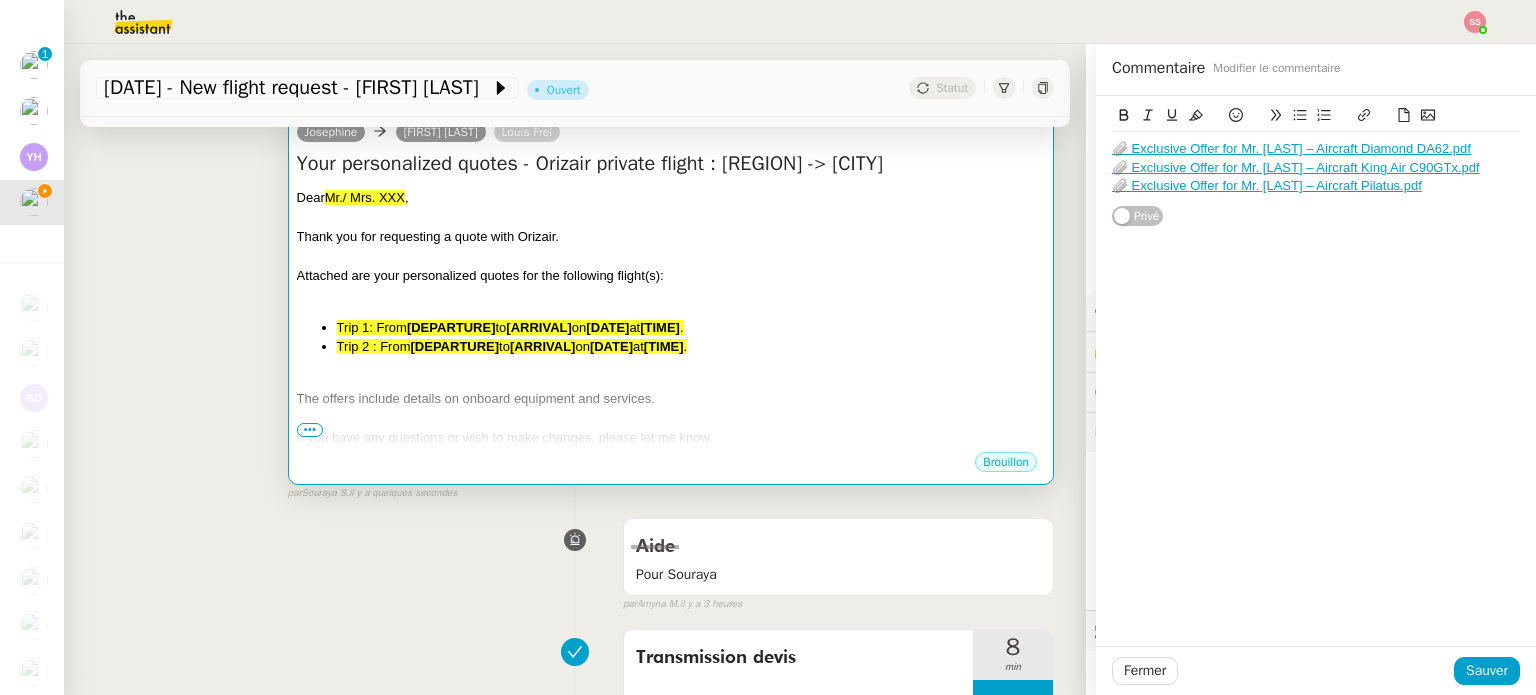 scroll, scrollTop: 313, scrollLeft: 0, axis: vertical 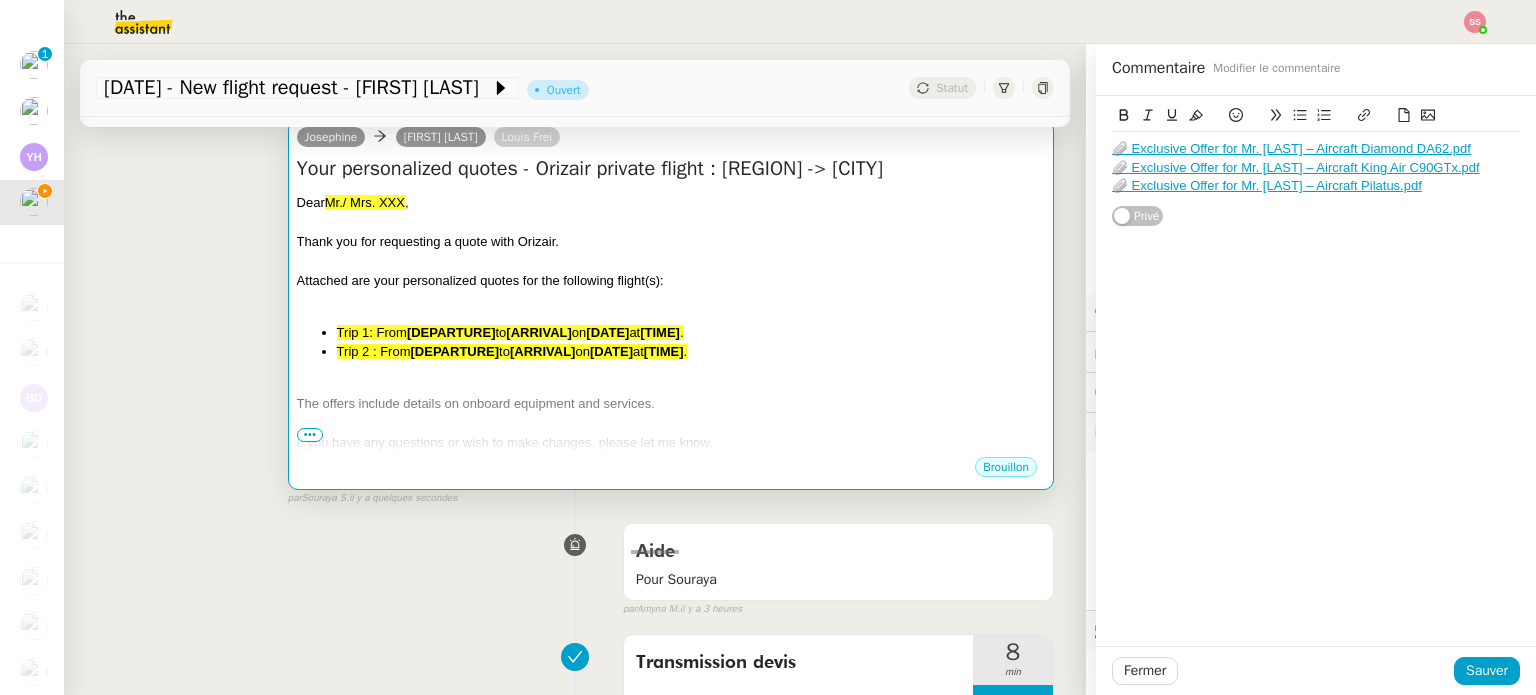 click on "Thank you for requesting a quote with Orizair." at bounding box center (671, 242) 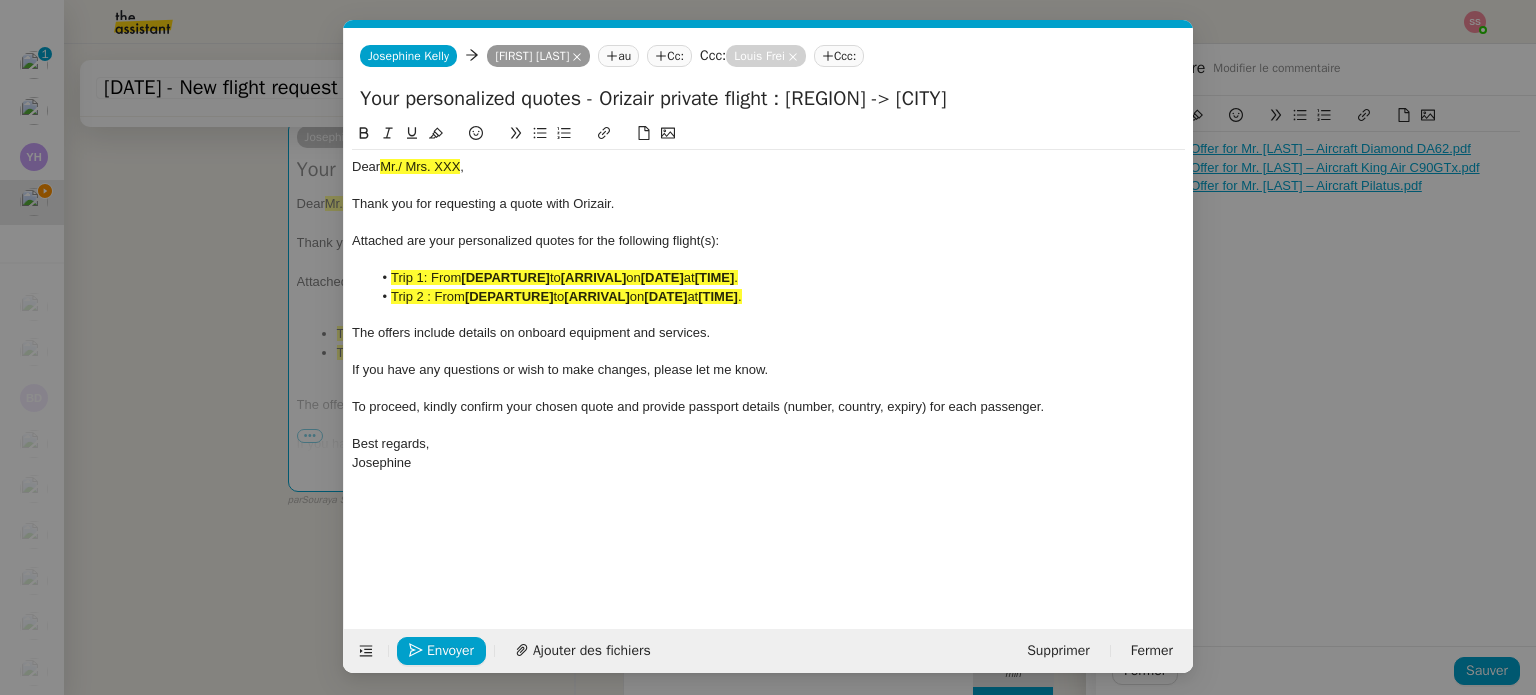 scroll, scrollTop: 0, scrollLeft: 111, axis: horizontal 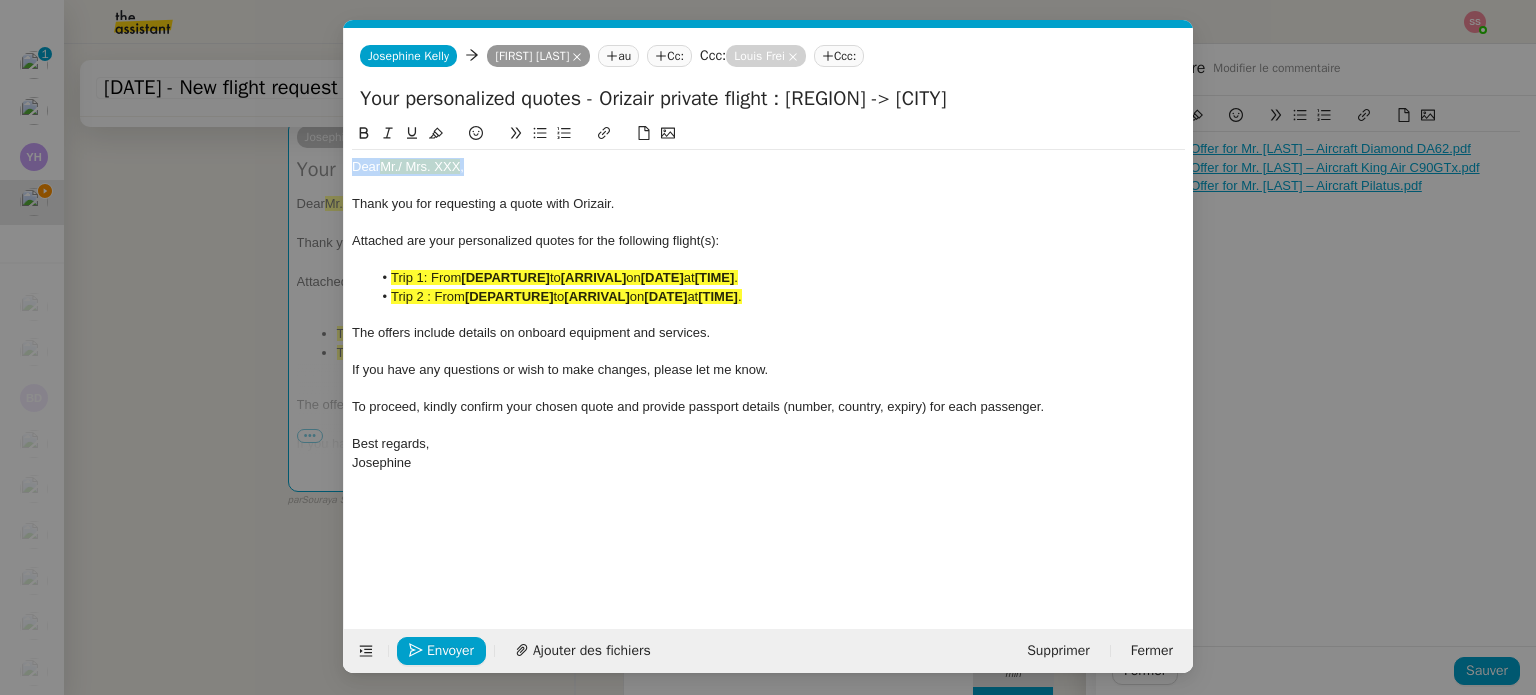 drag, startPoint x: 308, startPoint y: 167, endPoint x: 220, endPoint y: 165, distance: 88.02273 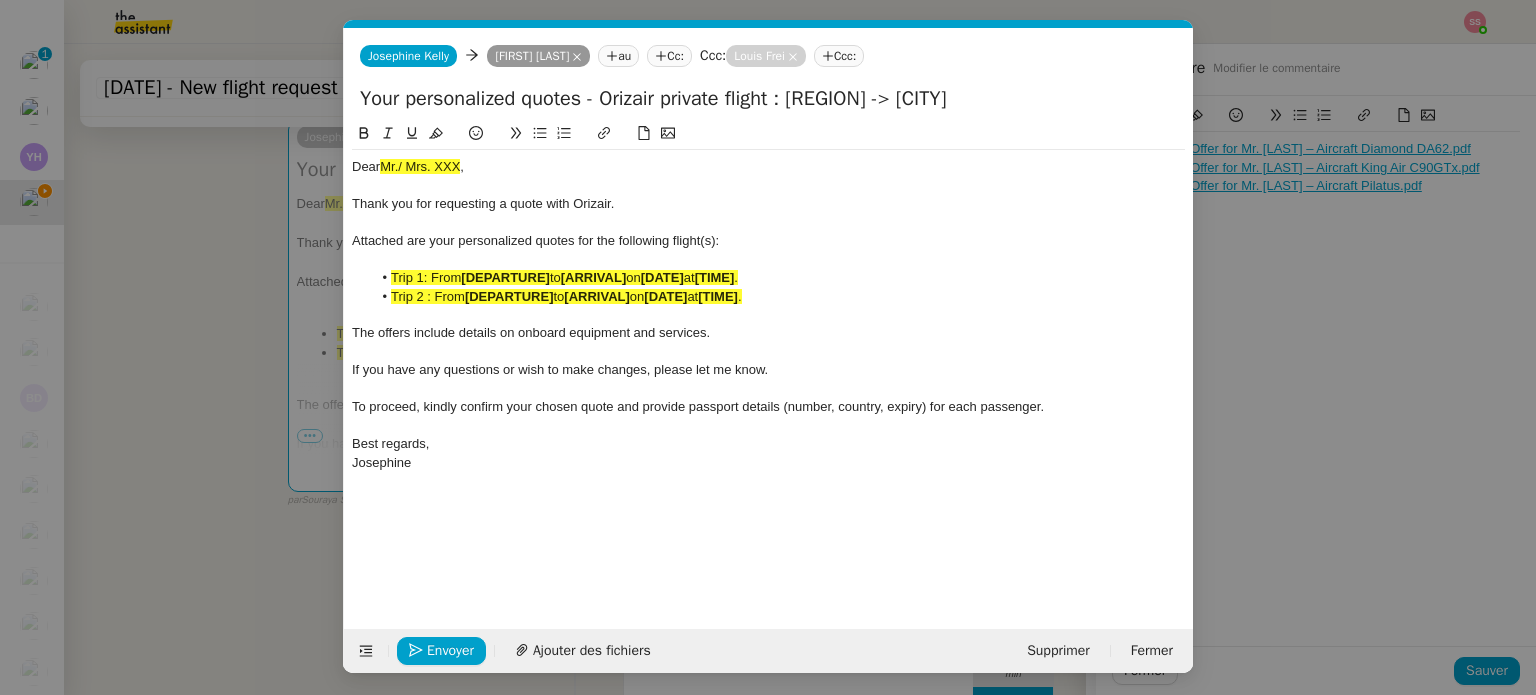 scroll, scrollTop: 0, scrollLeft: 0, axis: both 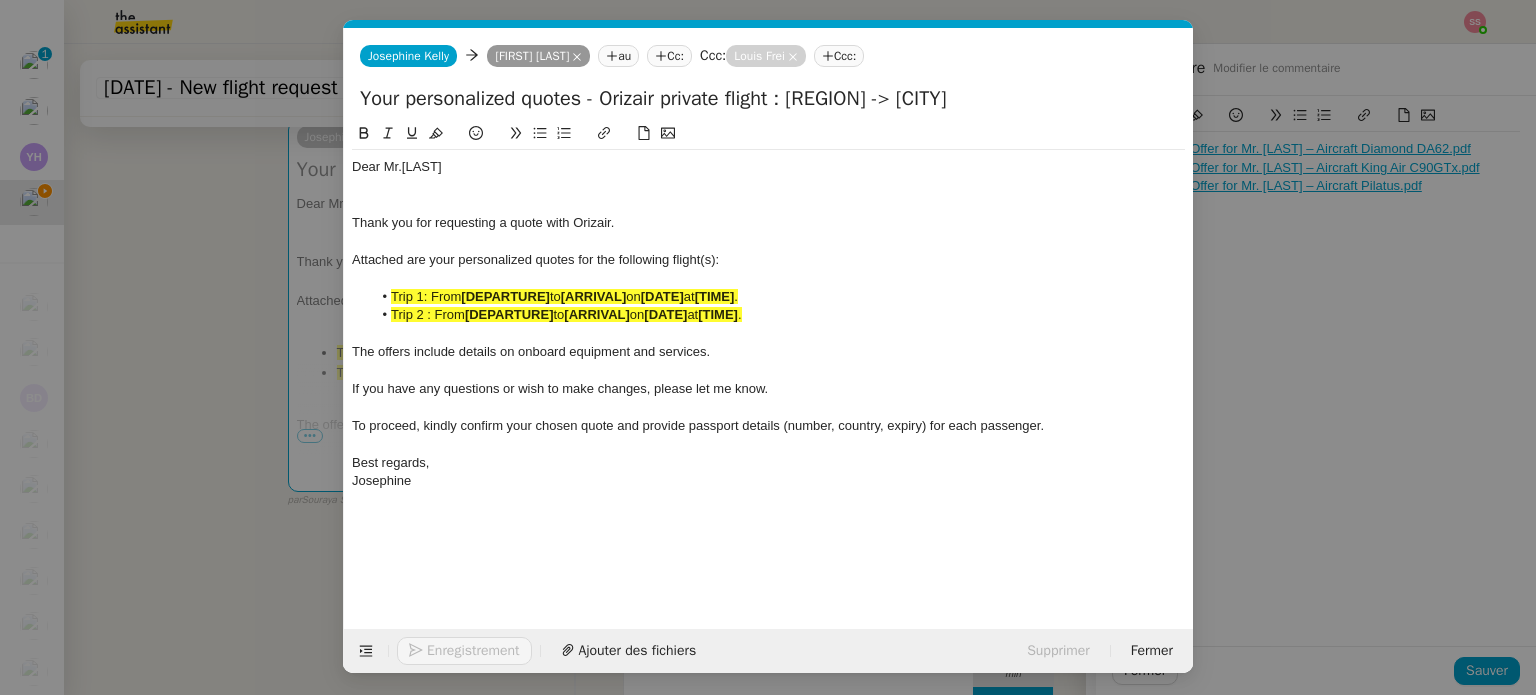 click on "[DEPARTURE]" 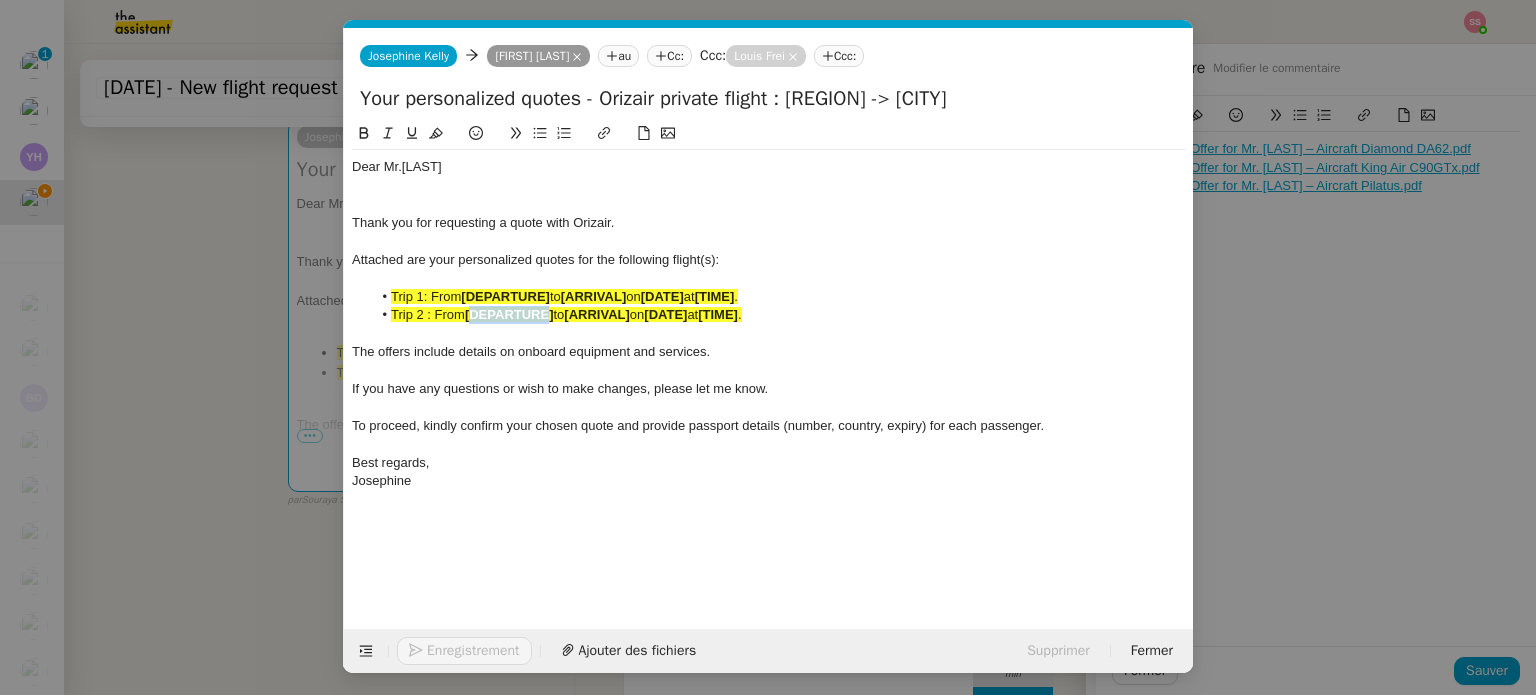 click on "[DEPARTURE]" 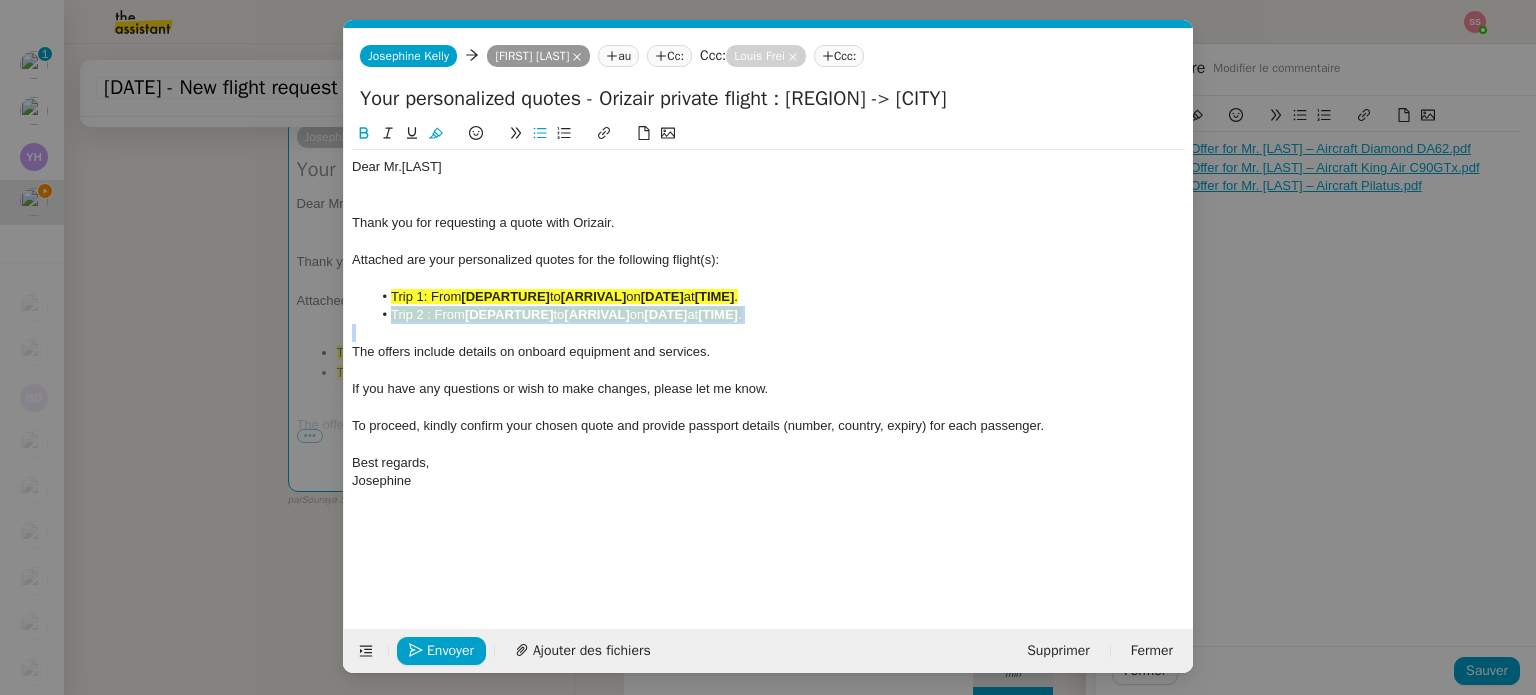 click on "[DEPARTURE]" 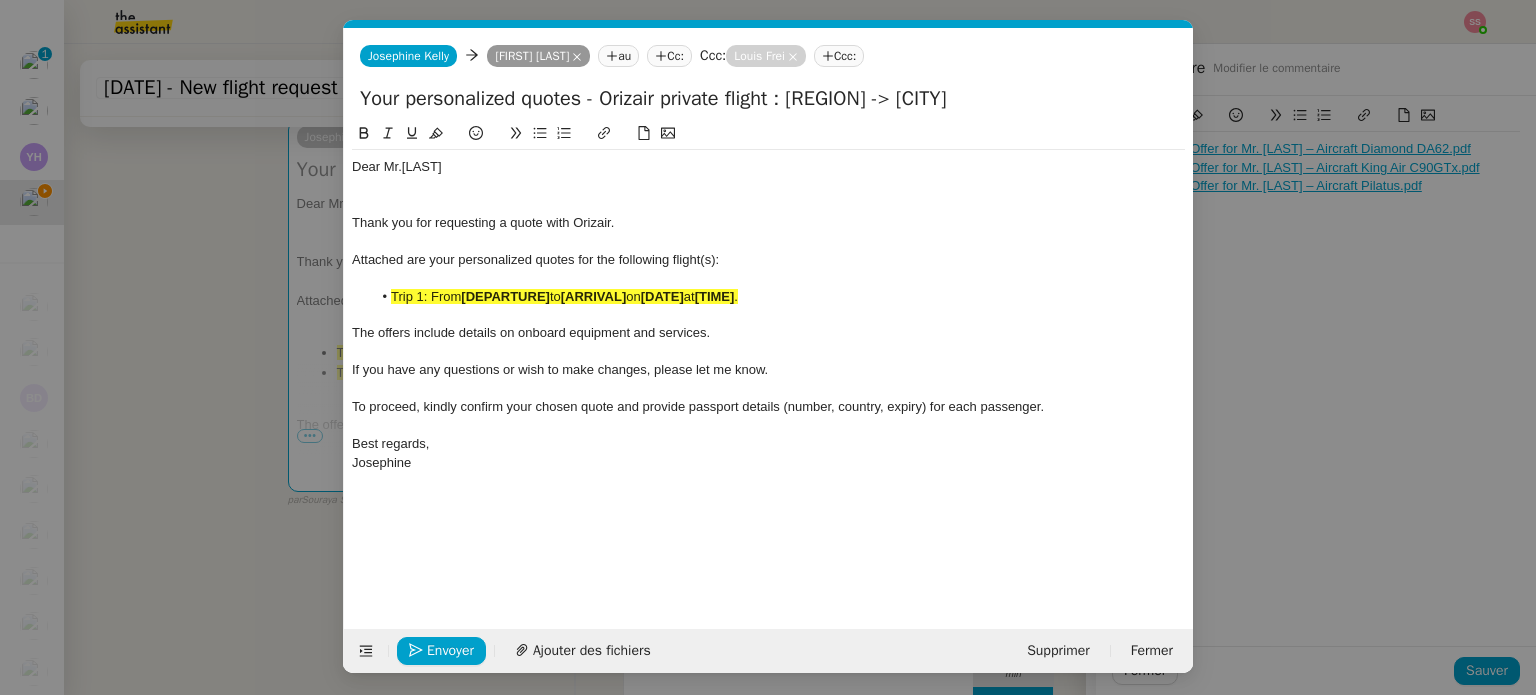 click on "envoi devis Service ✈️ Orizair -  Envoi   devis  client (EN)    Dans le cadre de la procédure d' envoi  de  devis .  Louis Frei ✈️ Orizair -  Envoi   devis  client (FR)    Dans le cadre de la procédure d' envoi  de  devis .  Louis Frei ✈️ Orizair - Relance après  envoi   devis  client (FR)    Dans le cas d'une relance en français lorsqu'un  devis  a été envoyé.  Louis Frei ✈️ Orizair - Relance après  envoi   devis  client (EN)    Il convient de dérouler la procédure lorsqu'il s'agit de relancer le client pour son  devis  en anglais.  Louis Frei Common ✈️ Orizair -  Envoi   devis  client (EN)    Dans le cadre de la procédure d' envoi  de  devis .  Louis Frei ✈️ Orizair -  Envoi   devis  client (FR)    Dans le cadre de la procédure d' envoi  de  devis .  Louis Frei ✈️ Orizair - Relance après  envoi   devis  client (FR)    Dans le cas d'une relance en français lorsqu'un  devis  a été envoyé.  Louis Frei ✈️ Orizair - Relance après  envoi   devis    devis" at bounding box center [768, 347] 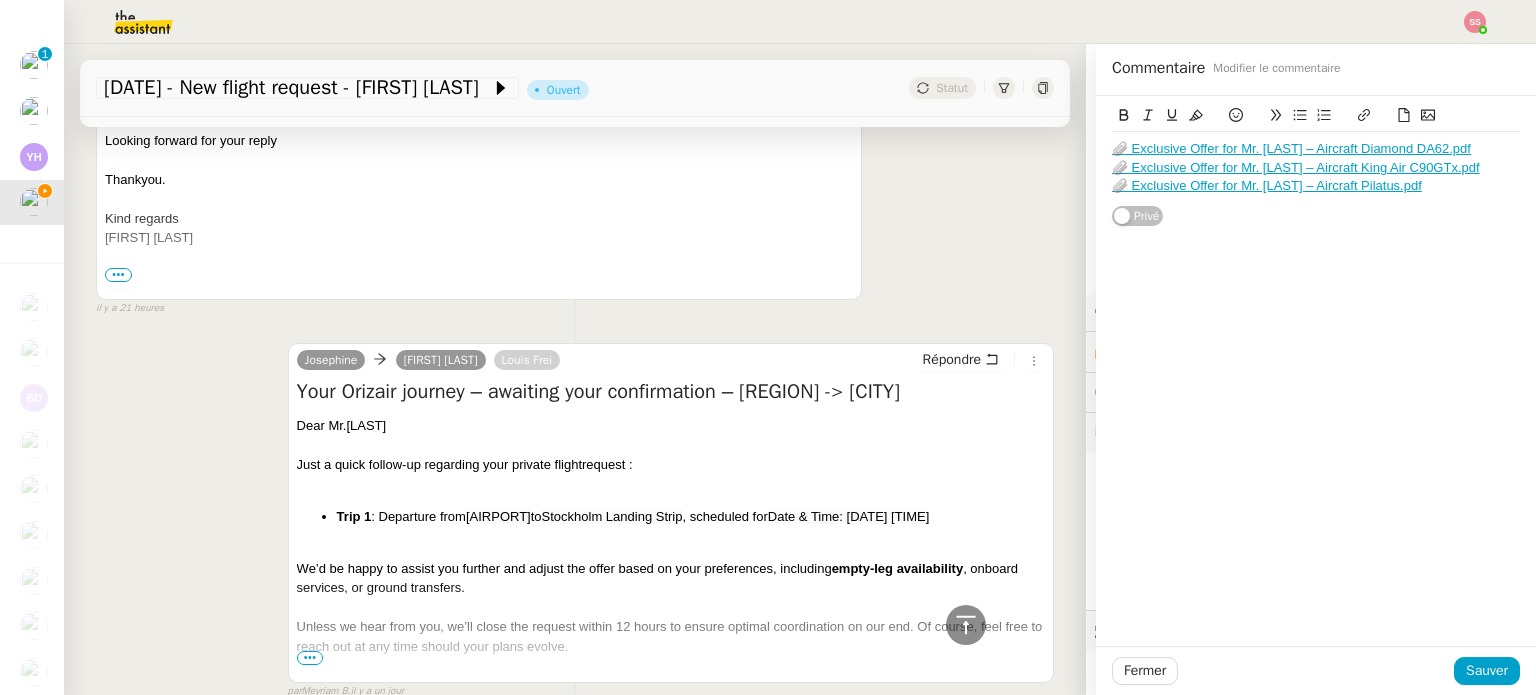 scroll, scrollTop: 2212, scrollLeft: 0, axis: vertical 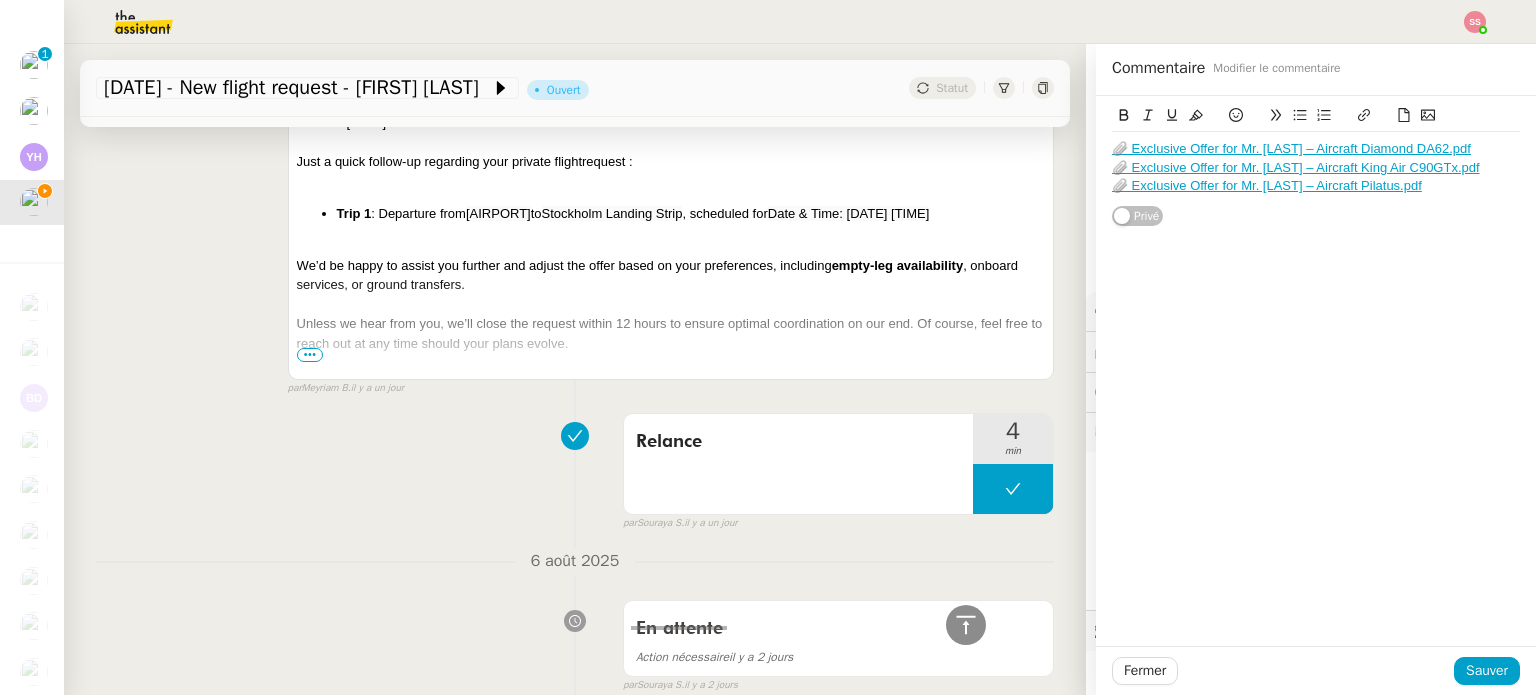 click on "Josephine      Georges Chikho   Louis Frei  Répondre Your Orizair journey – awaiting your confirmation – Flanders -> Stockholm
Dear Mr.Chikho Just a quick follow-up regarding your private flight  request : Trip 1 : Departure from  Flanders International Airport Kortrijk-Wevelgem  to  Stockholm Landing Strip , scheduled for  13th August 2025 10:31 We’d be happy to assist you further and adjust the offer based on your preferences, including  empty-leg availability , onboard services, or ground transfers. Unless we hear from you, we’ll close the request within 12 hours to ensure optimal coordination on our end. Of course, feel free to reach out at any time should your plans evolve. ﻿ Warm regards, Josephine Orizair
•••
Josephine
Support client  •  Orizair
josephine.k@orizair.com
-----" at bounding box center (575, 209) 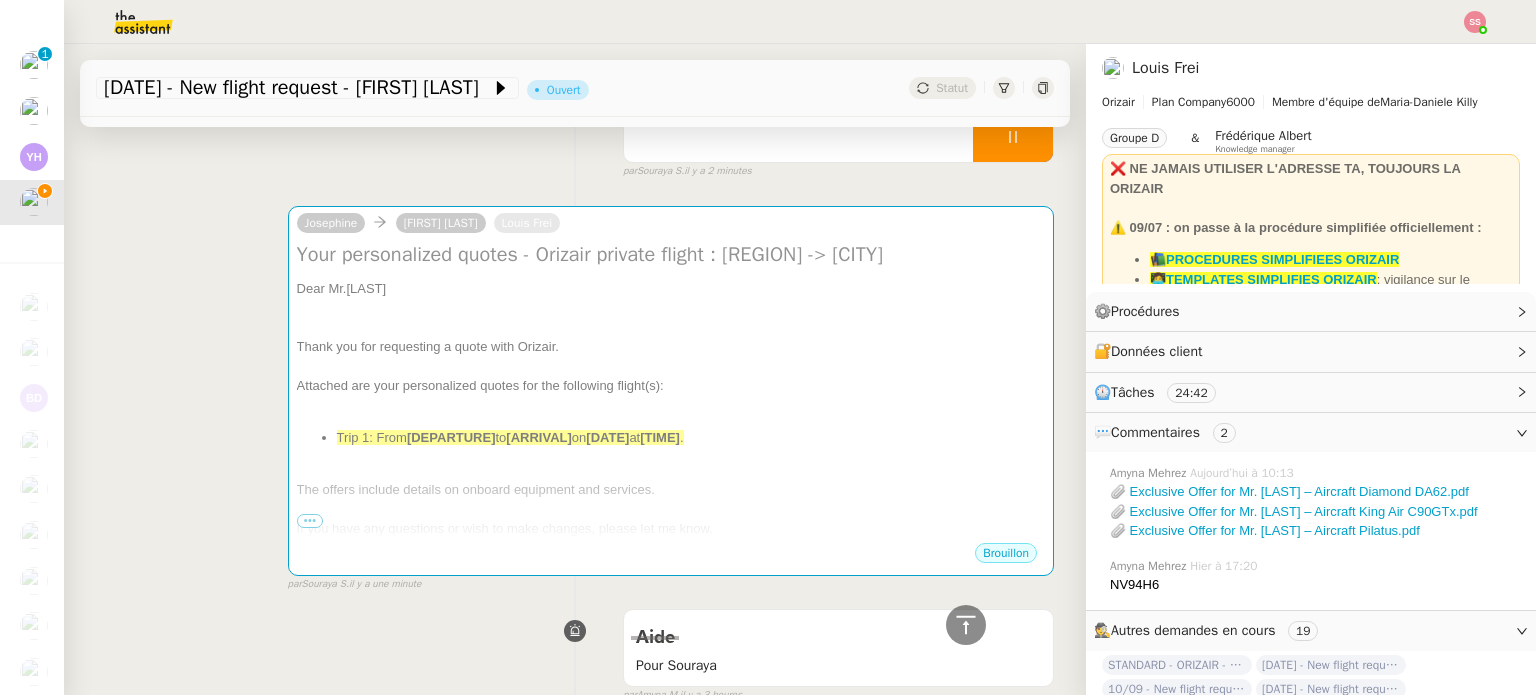 scroll, scrollTop: 112, scrollLeft: 0, axis: vertical 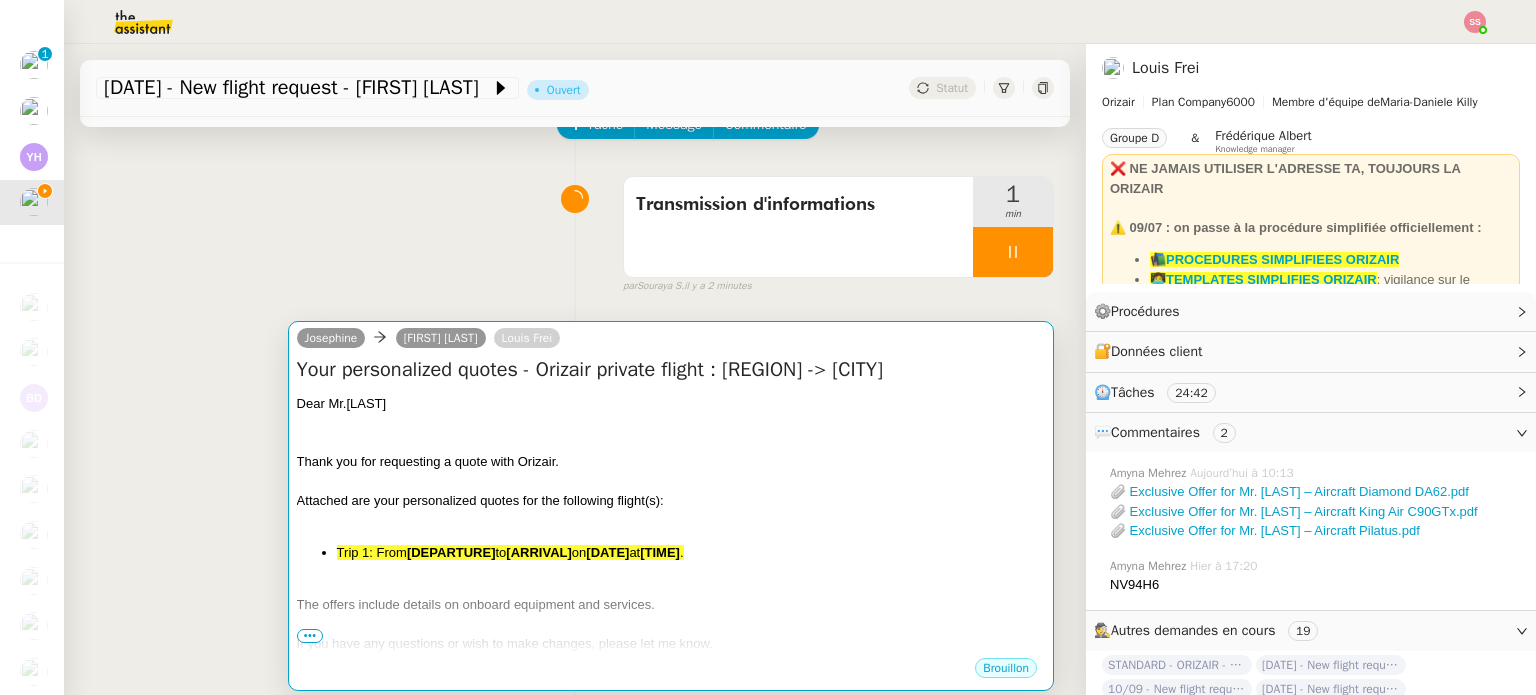 click at bounding box center [671, 443] 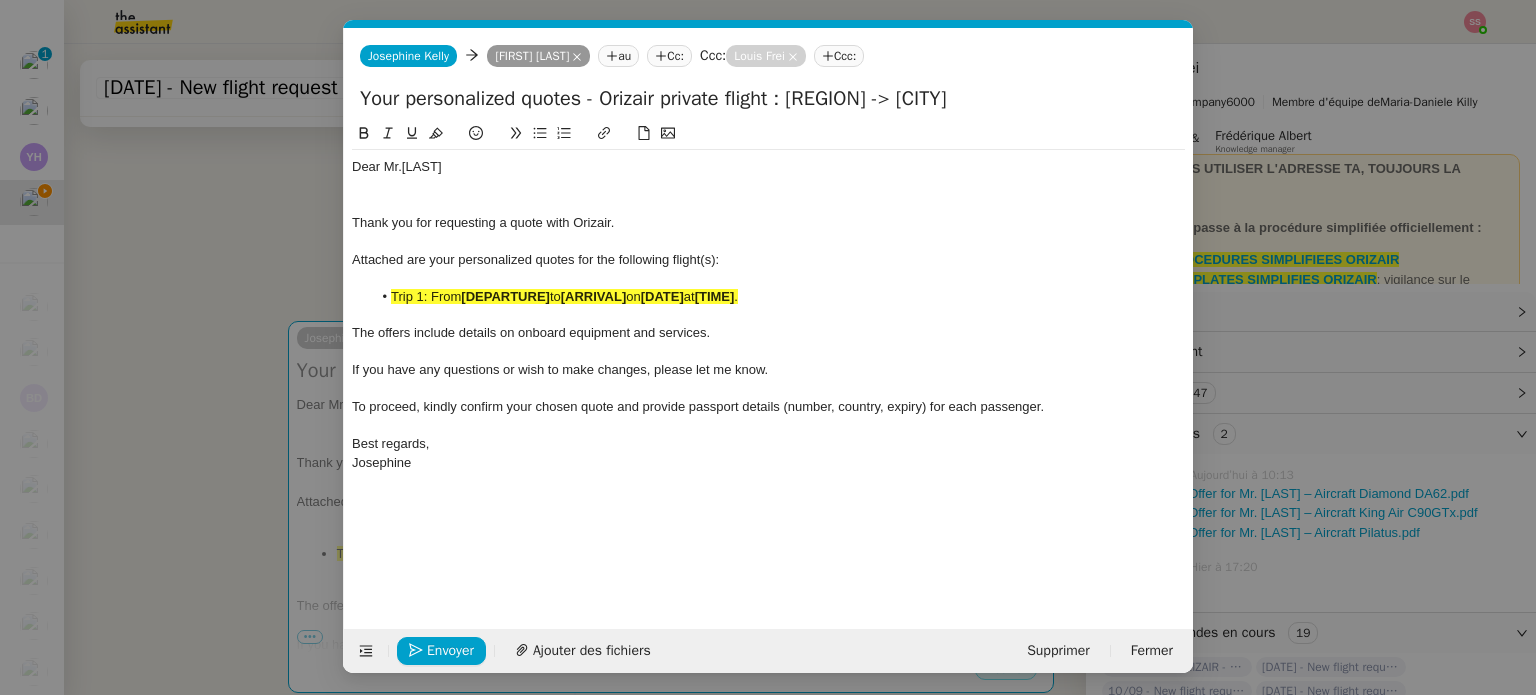 scroll, scrollTop: 0, scrollLeft: 111, axis: horizontal 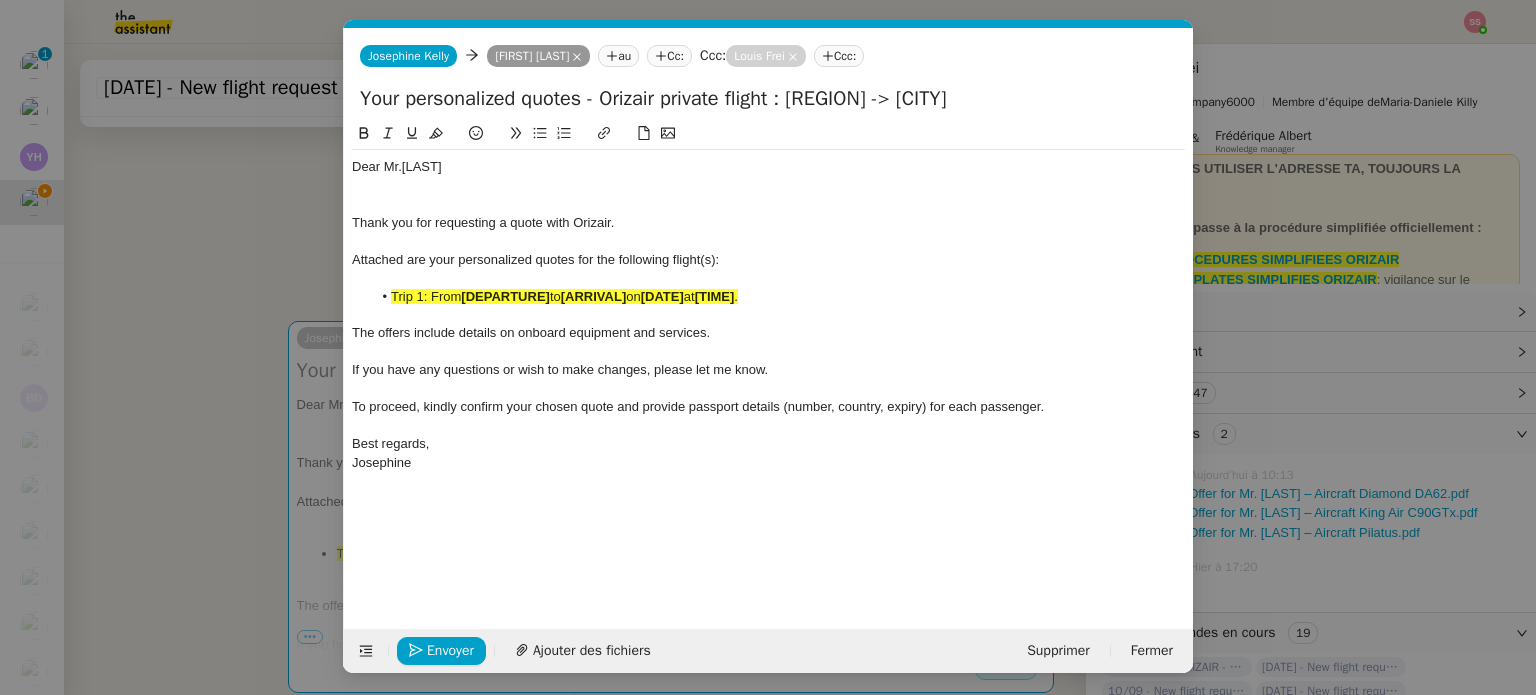 click on "envoi devis Service ✈️ Orizair -  Envoi   devis  client (EN)    Dans le cadre de la procédure d' envoi  de  devis .  Louis Frei ✈️ Orizair -  Envoi   devis  client (FR)    Dans le cadre de la procédure d' envoi  de  devis .  Louis Frei ✈️ Orizair - Relance après  envoi   devis  client (FR)    Dans le cas d'une relance en français lorsqu'un  devis  a été envoyé.  Louis Frei ✈️ Orizair - Relance après  envoi   devis  client (EN)    Il convient de dérouler la procédure lorsqu'il s'agit de relancer le client pour son  devis  en anglais.  Louis Frei Common ✈️ Orizair -  Envoi   devis  client (EN)    Dans le cadre de la procédure d' envoi  de  devis .  Louis Frei ✈️ Orizair -  Envoi   devis  client (FR)    Dans le cadre de la procédure d' envoi  de  devis .  Louis Frei ✈️ Orizair - Relance après  envoi   devis  client (FR)    Dans le cas d'une relance en français lorsqu'un  devis  a été envoyé.  Louis Frei ✈️ Orizair - Relance après  envoi   devis    devis" at bounding box center (768, 347) 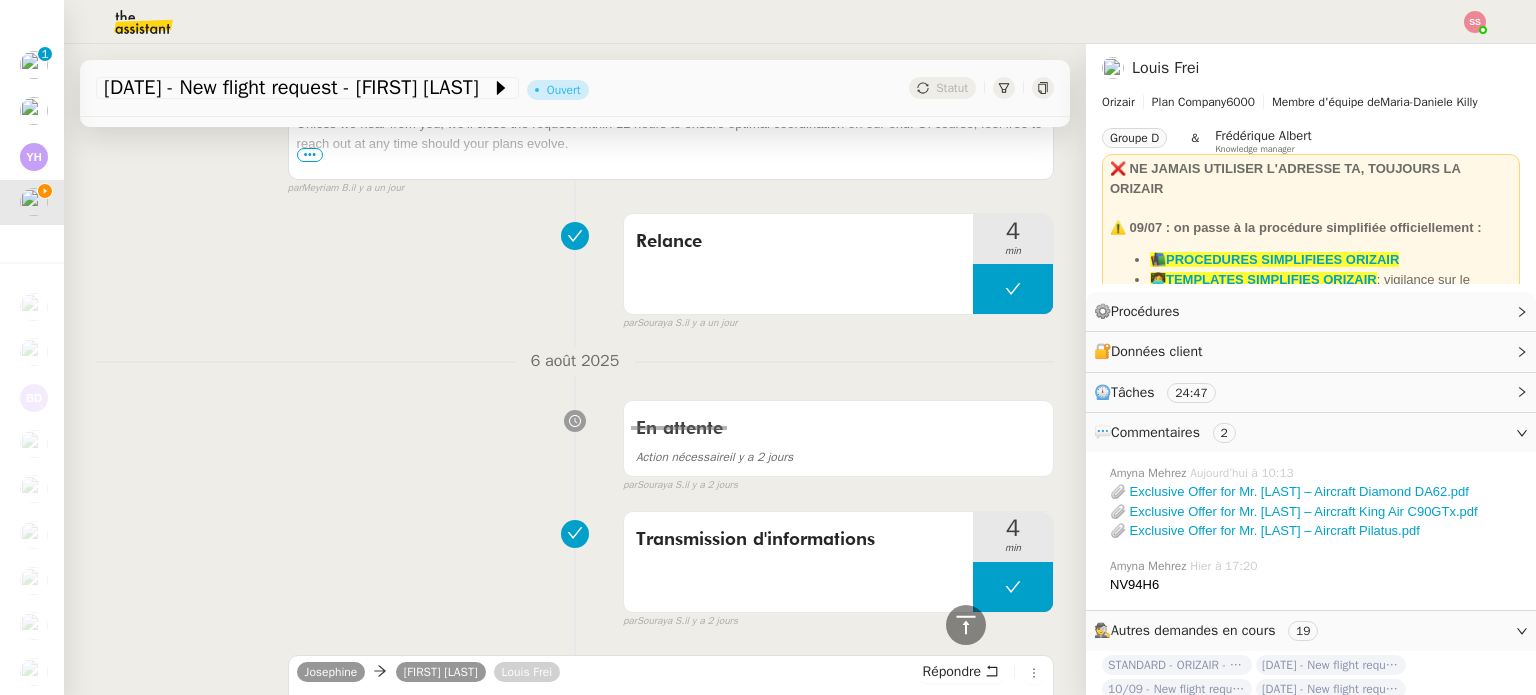 scroll, scrollTop: 2012, scrollLeft: 0, axis: vertical 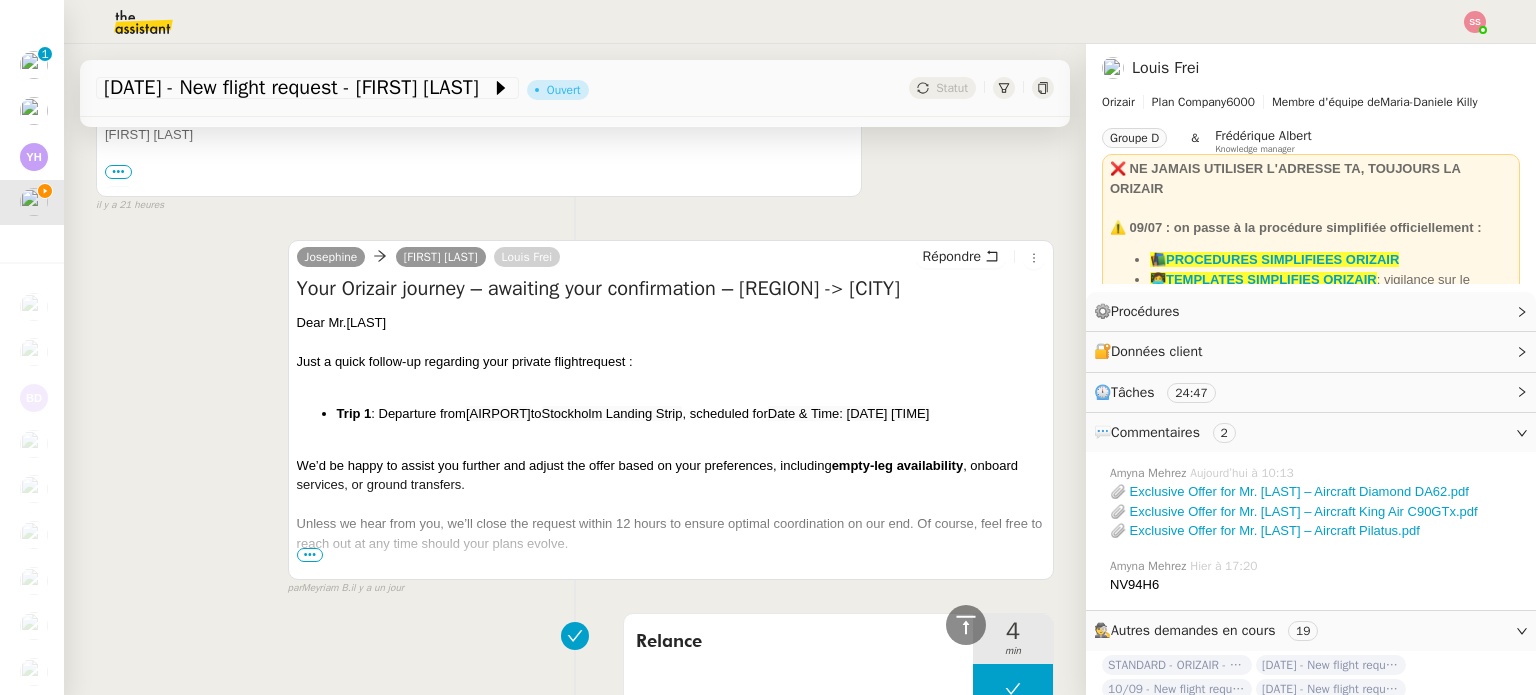 click on "Trip 1 : Departure from  Flanders International Airport Kortrijk-Wevelgem  to  Stockholm Landing Strip , scheduled for  13th August 2025 10:31" at bounding box center [691, 414] 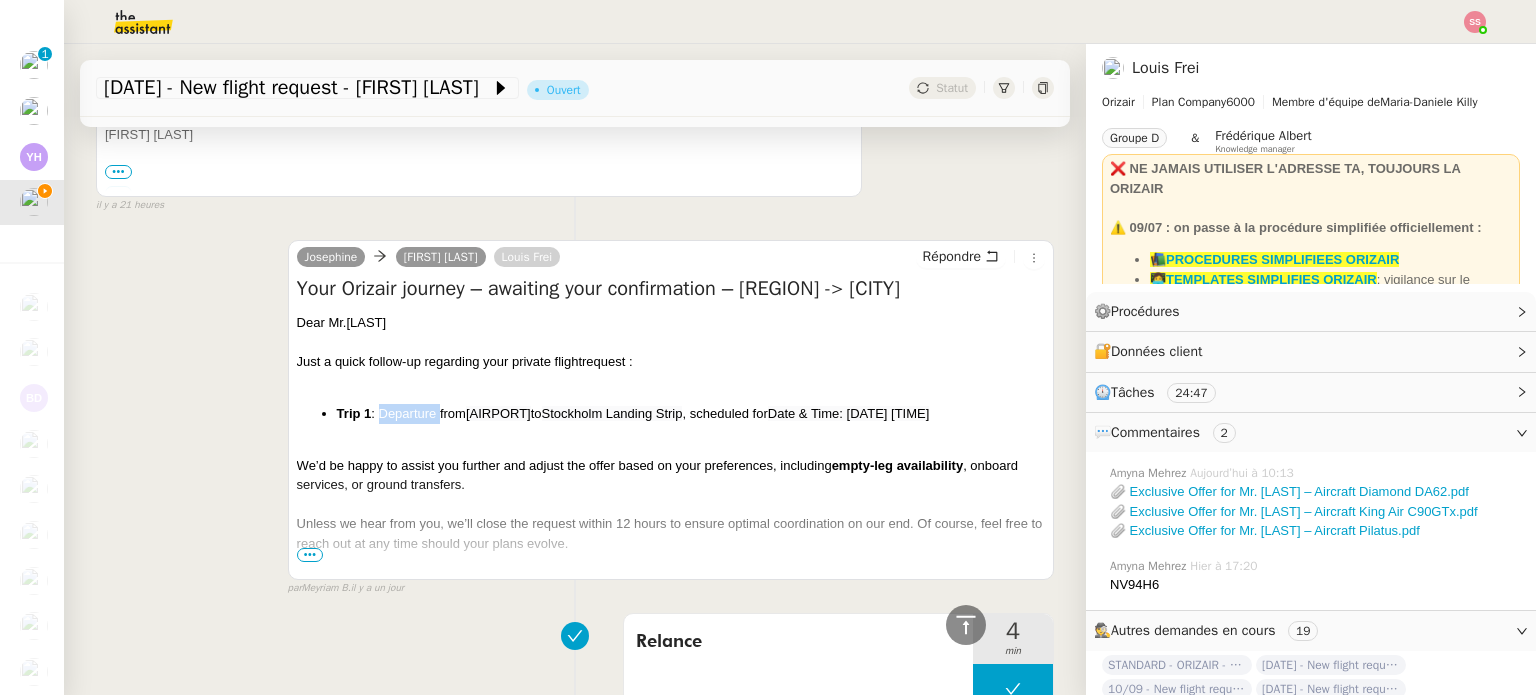 click on "Trip 1 : Departure from  Flanders International Airport Kortrijk-Wevelgem  to  Stockholm Landing Strip , scheduled for  13th August 2025 10:31" at bounding box center [691, 414] 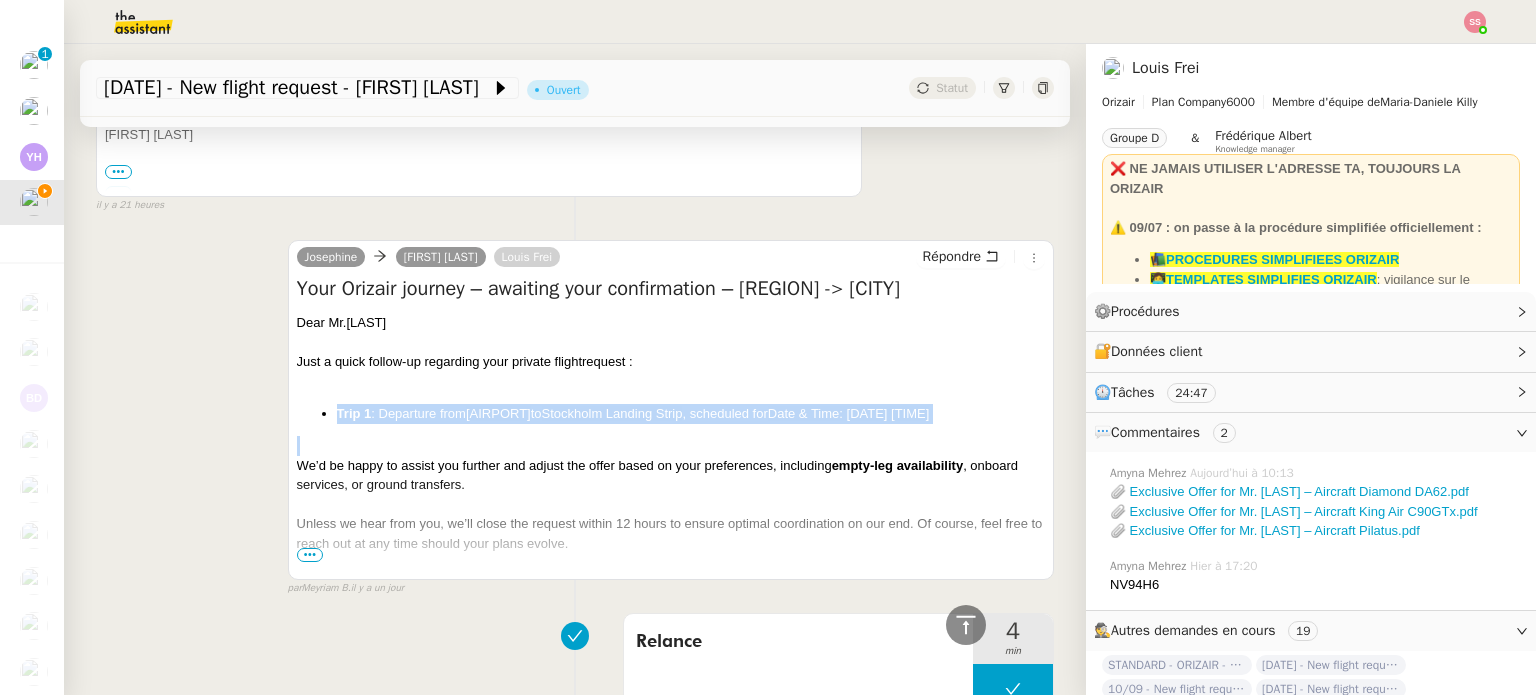 click on "Trip 1 : Departure from  Flanders International Airport Kortrijk-Wevelgem  to  Stockholm Landing Strip , scheduled for  13th August 2025 10:31" at bounding box center (691, 414) 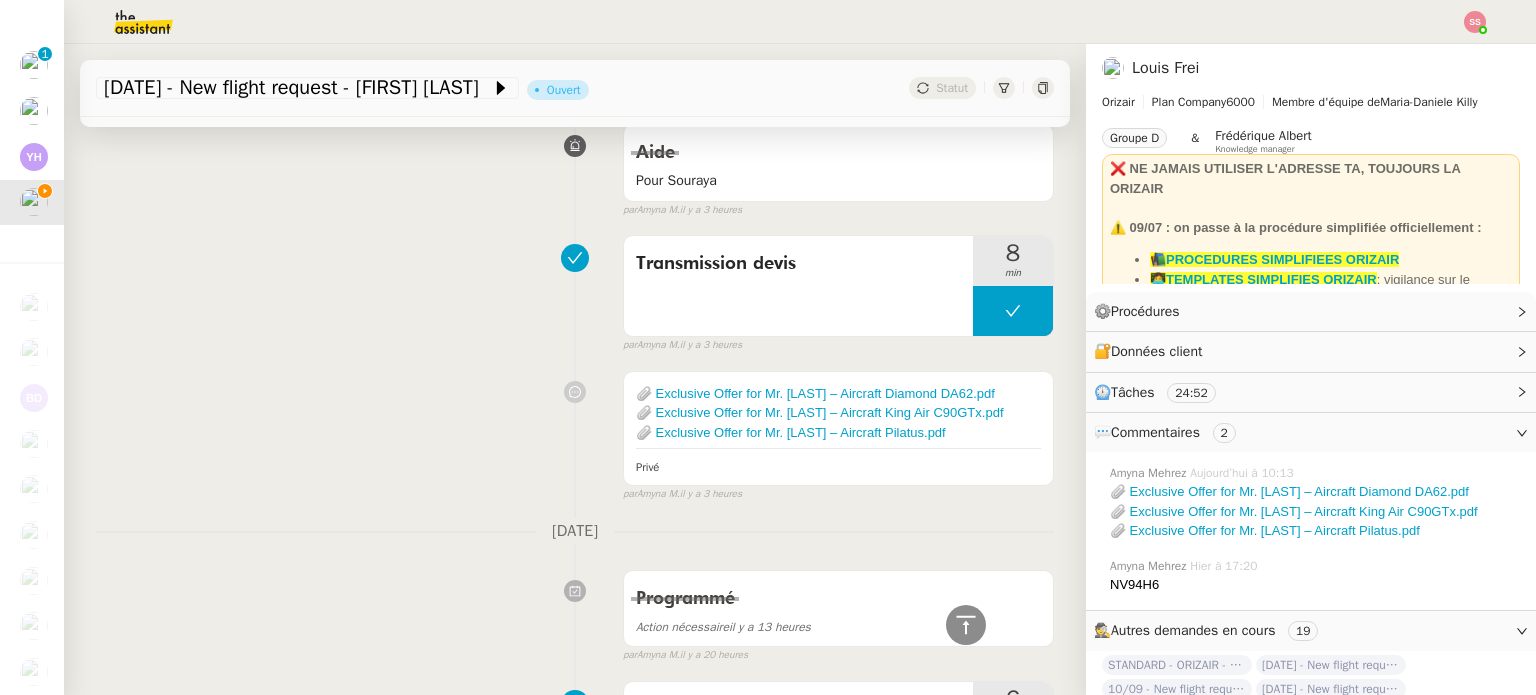 scroll, scrollTop: 212, scrollLeft: 0, axis: vertical 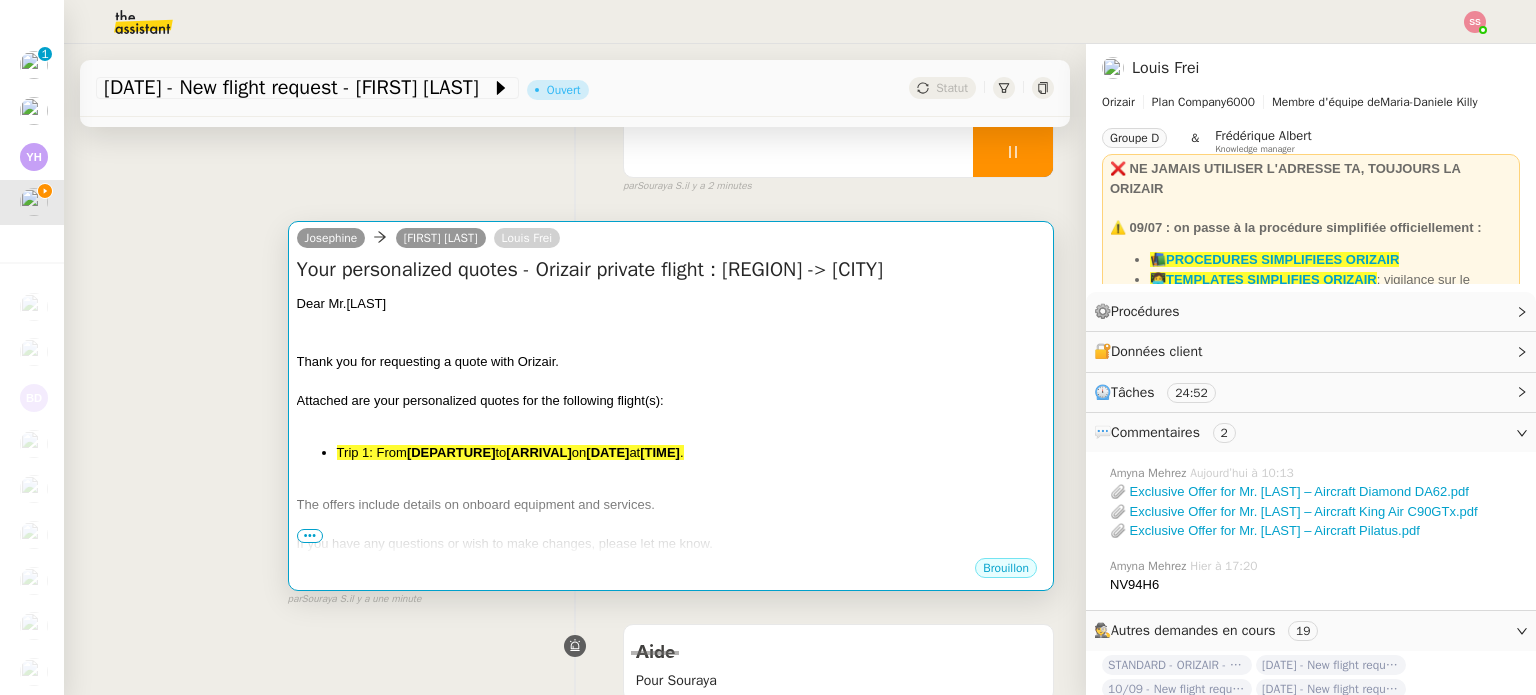 click on "Thank you for requesting a quote with Orizair." at bounding box center [671, 362] 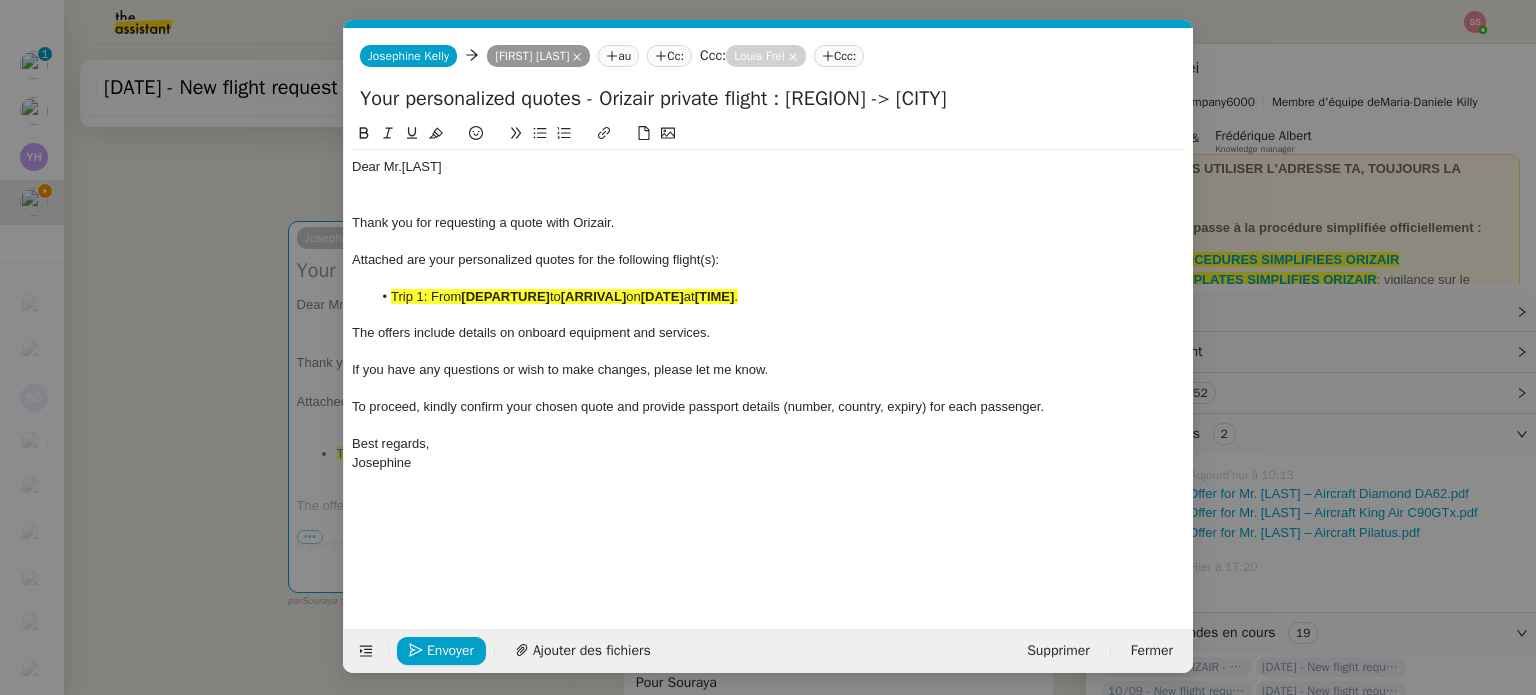 scroll, scrollTop: 0, scrollLeft: 111, axis: horizontal 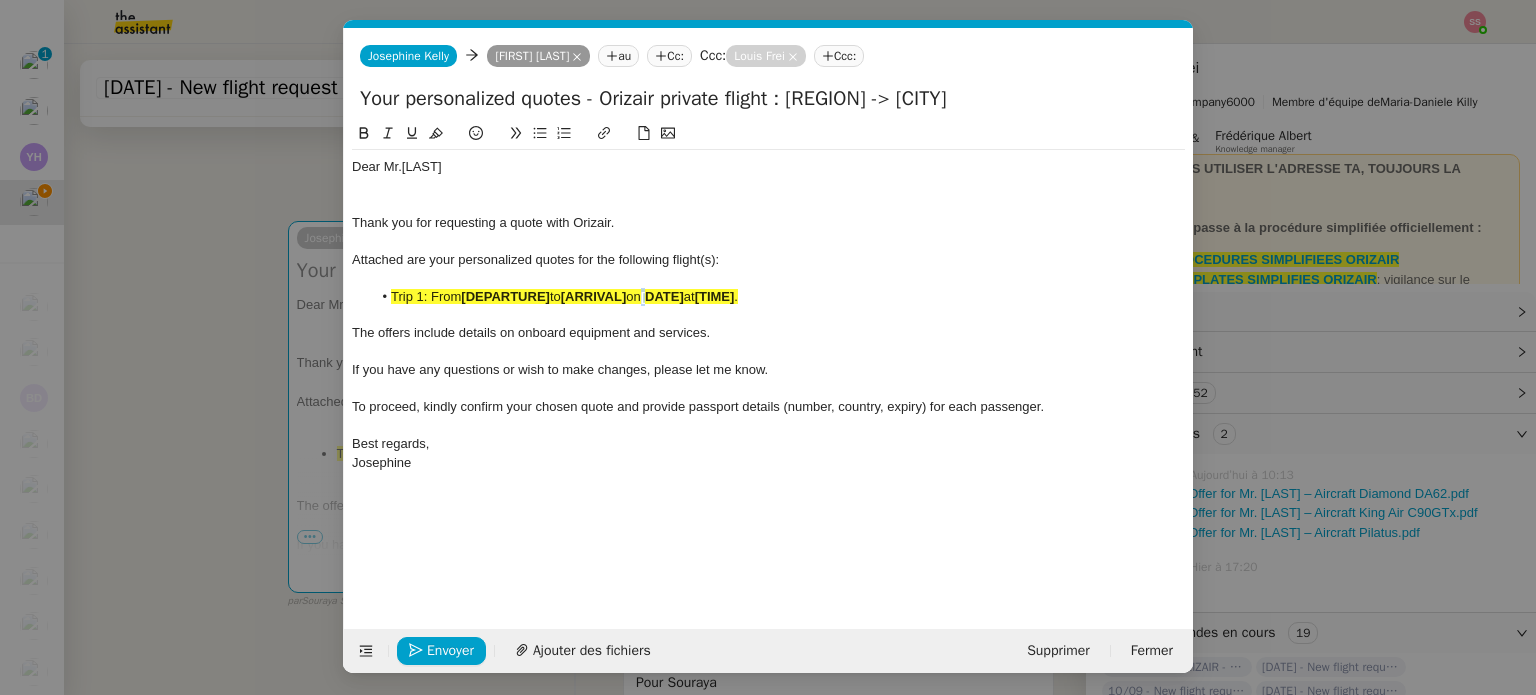 click on "on" 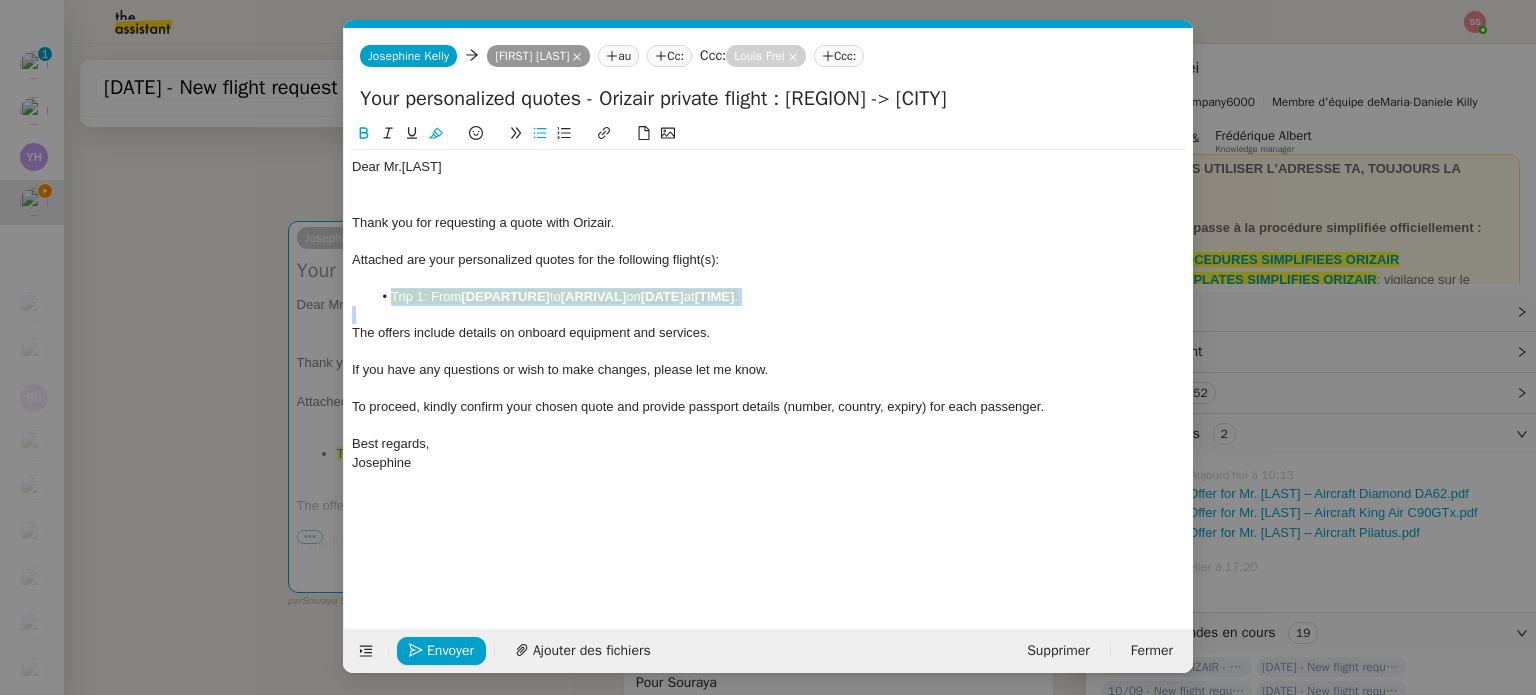 click on "on" 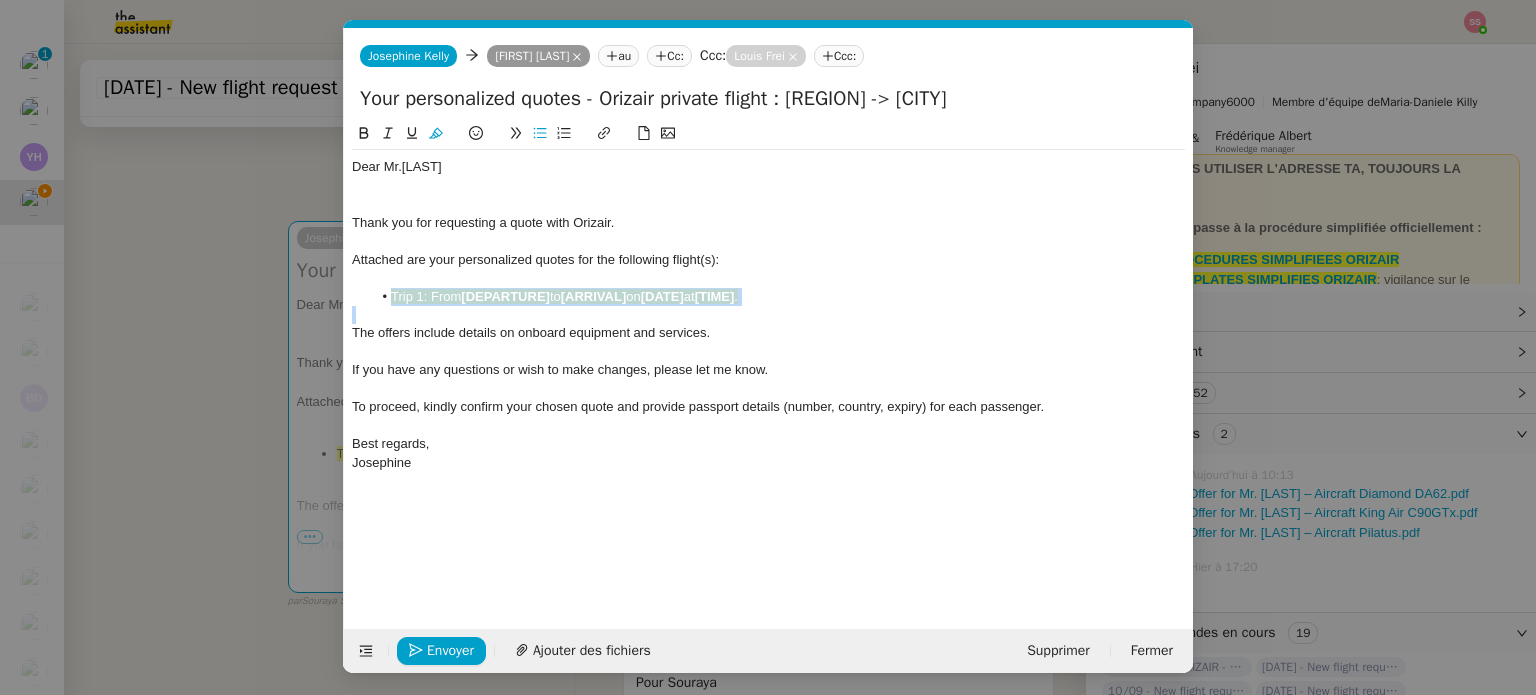 scroll, scrollTop: 0, scrollLeft: 0, axis: both 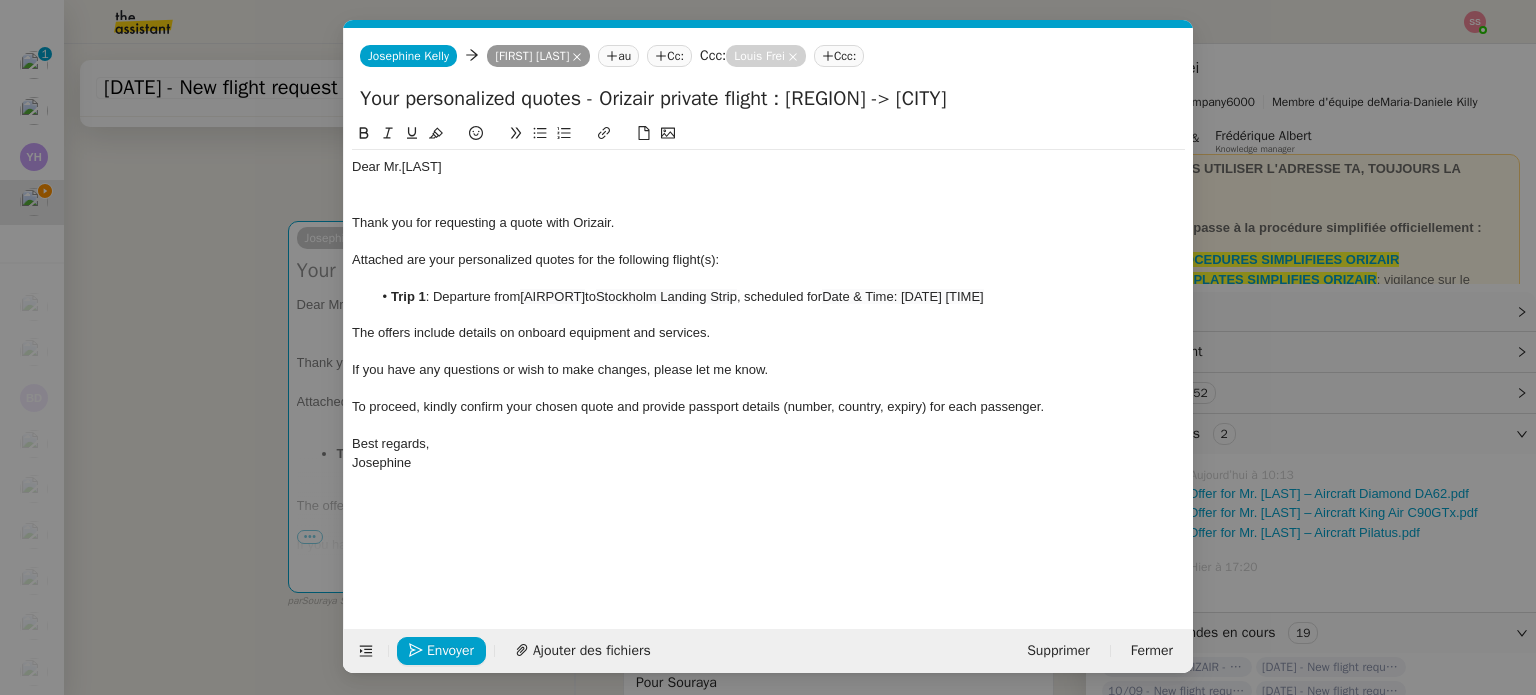 click on "Attached are your personalized quotes for the following flight(s):" 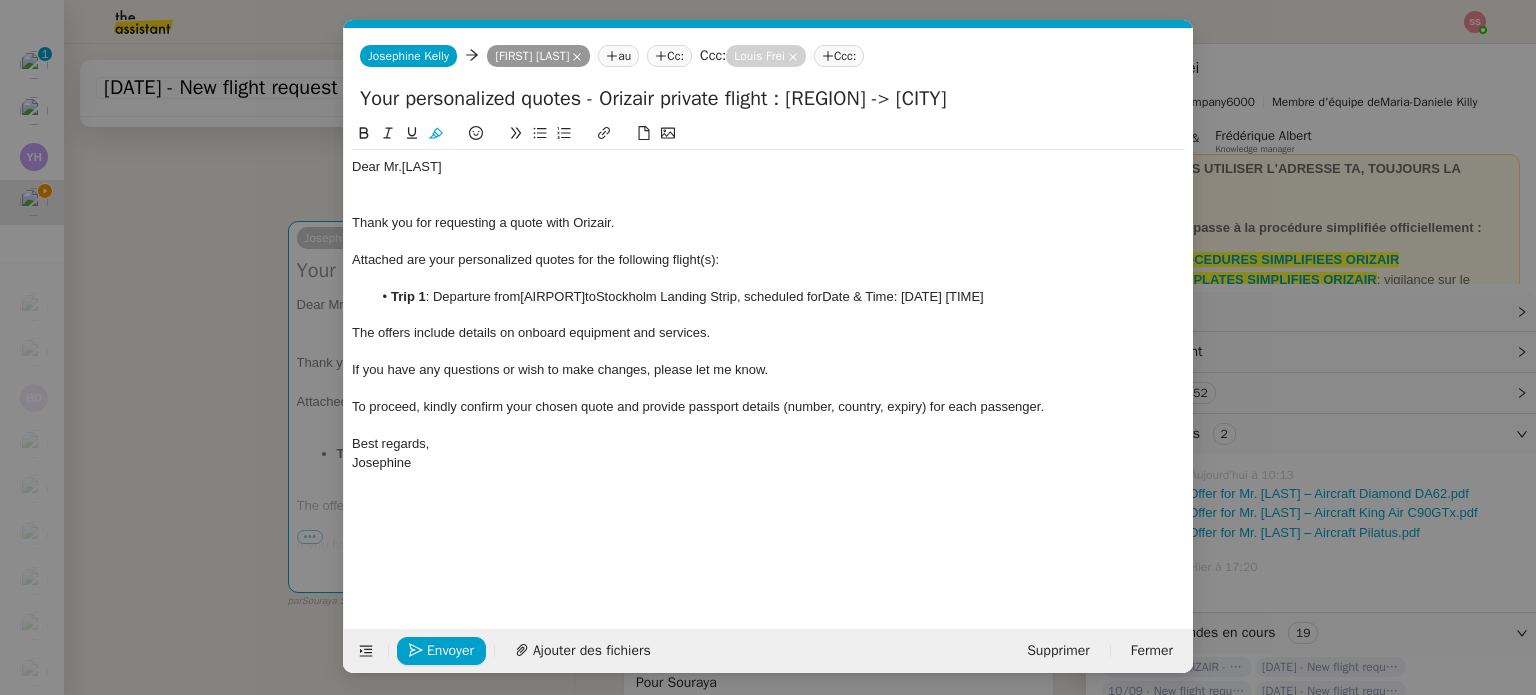 type 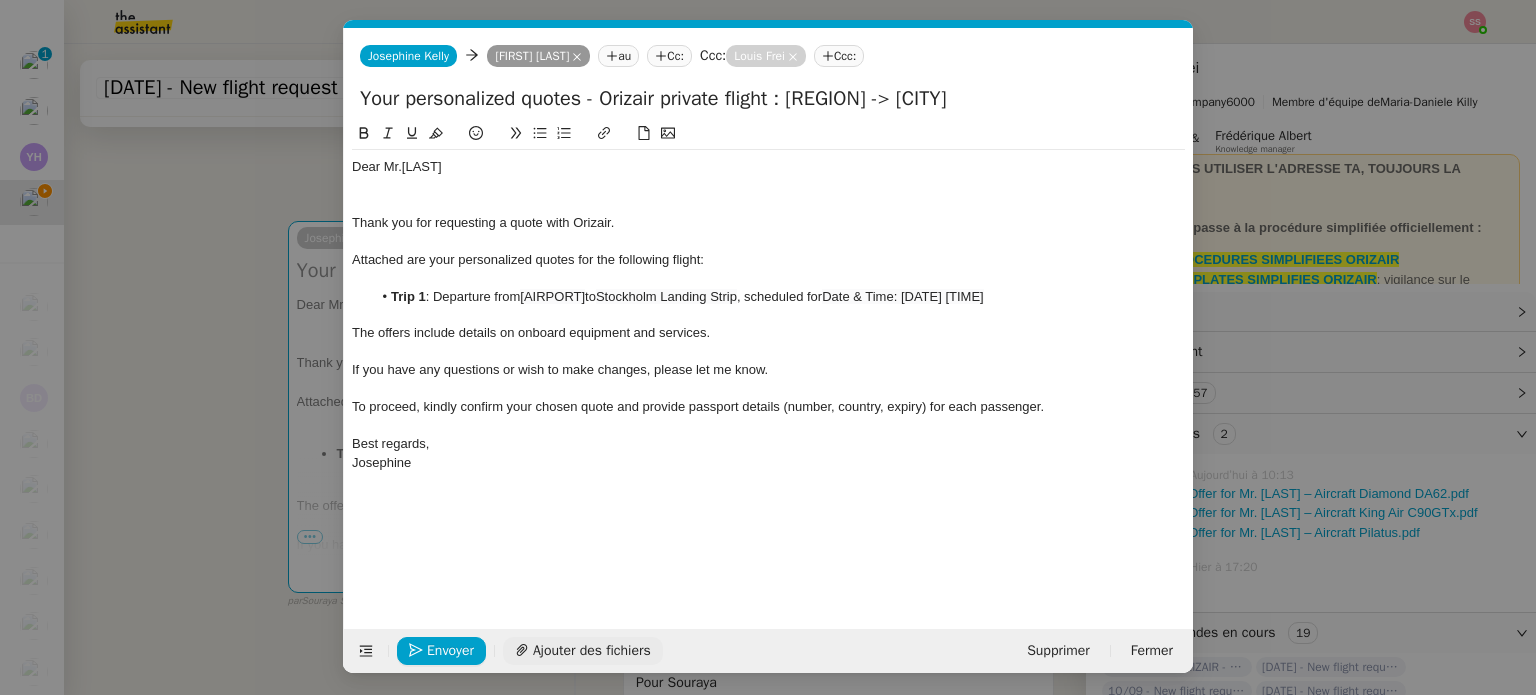 click on "Ajouter des fichiers" 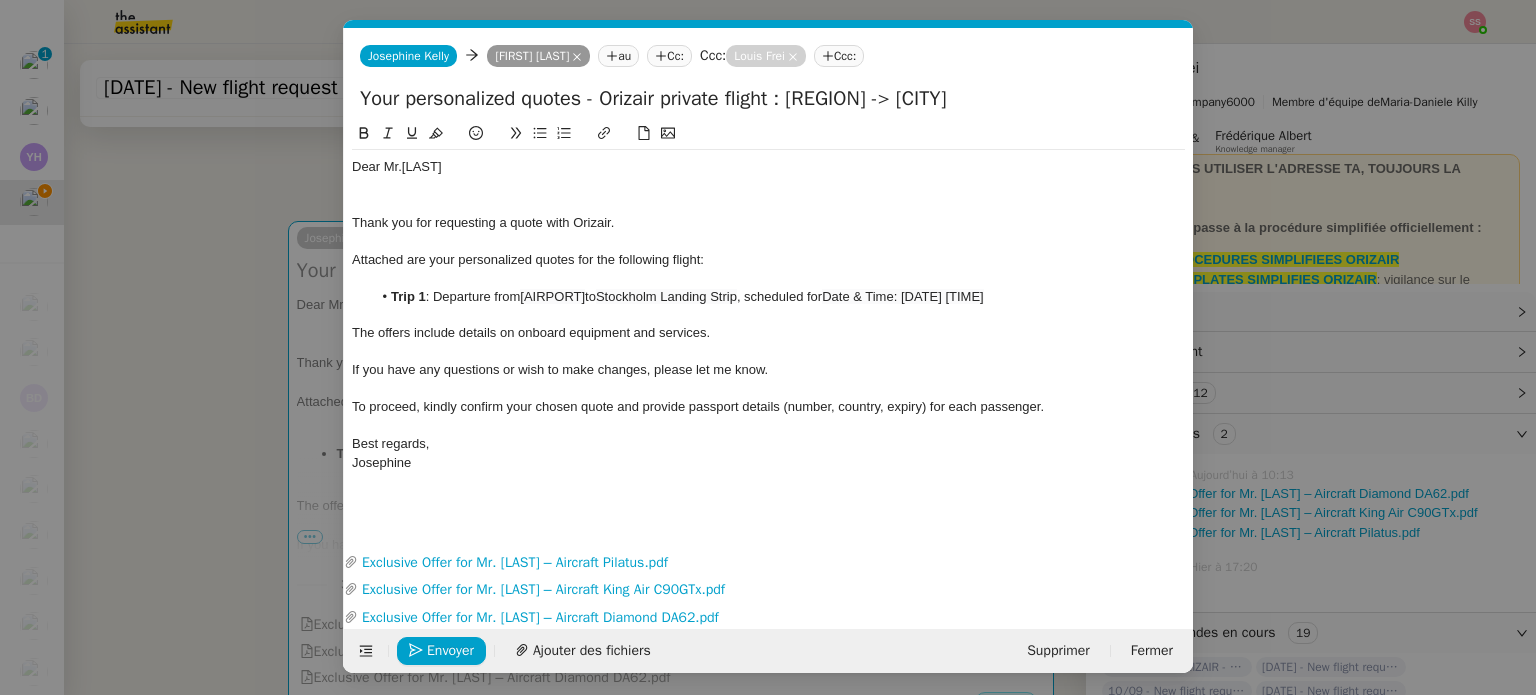 click on "If you have any questions or wish to make changes, please let me know." 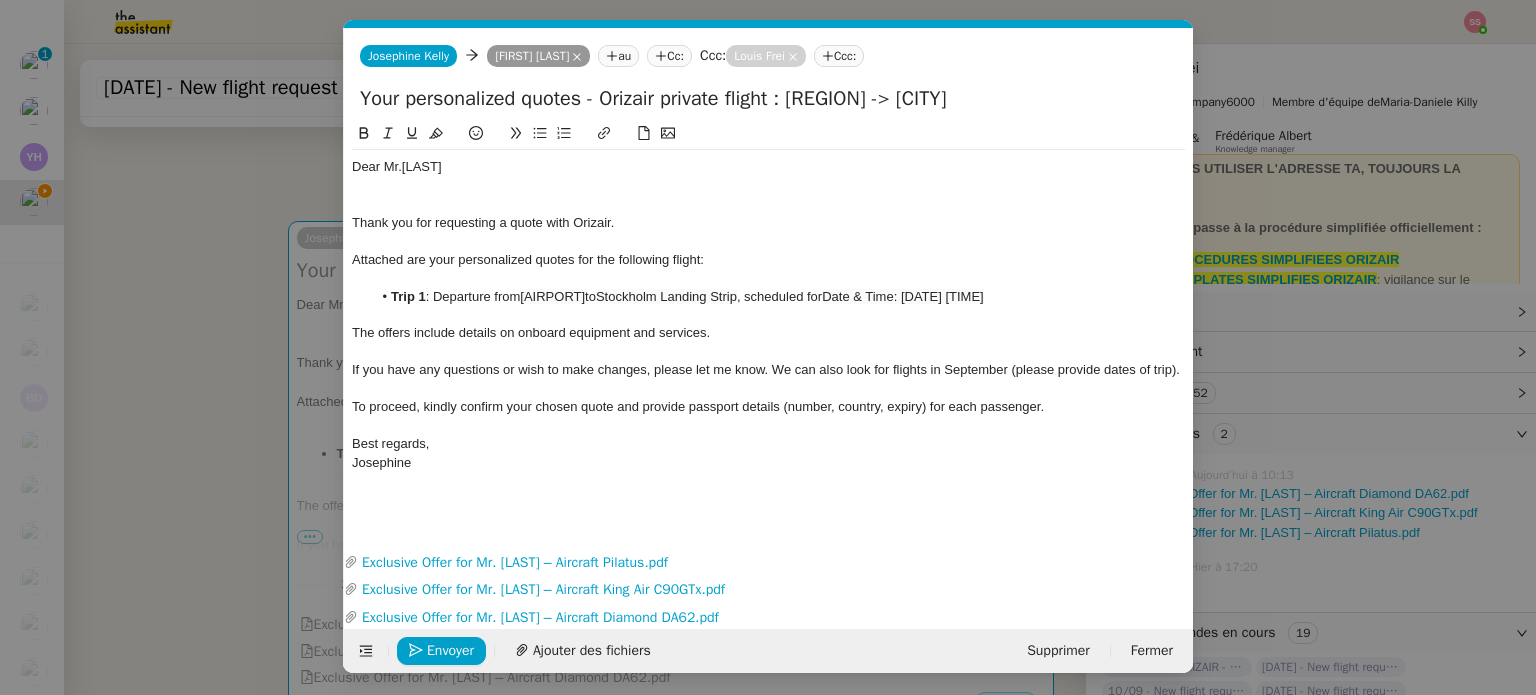 click on "If you have any questions or wish to make changes, please let me know. We can also look for flights in September (please provide dates of trip)." 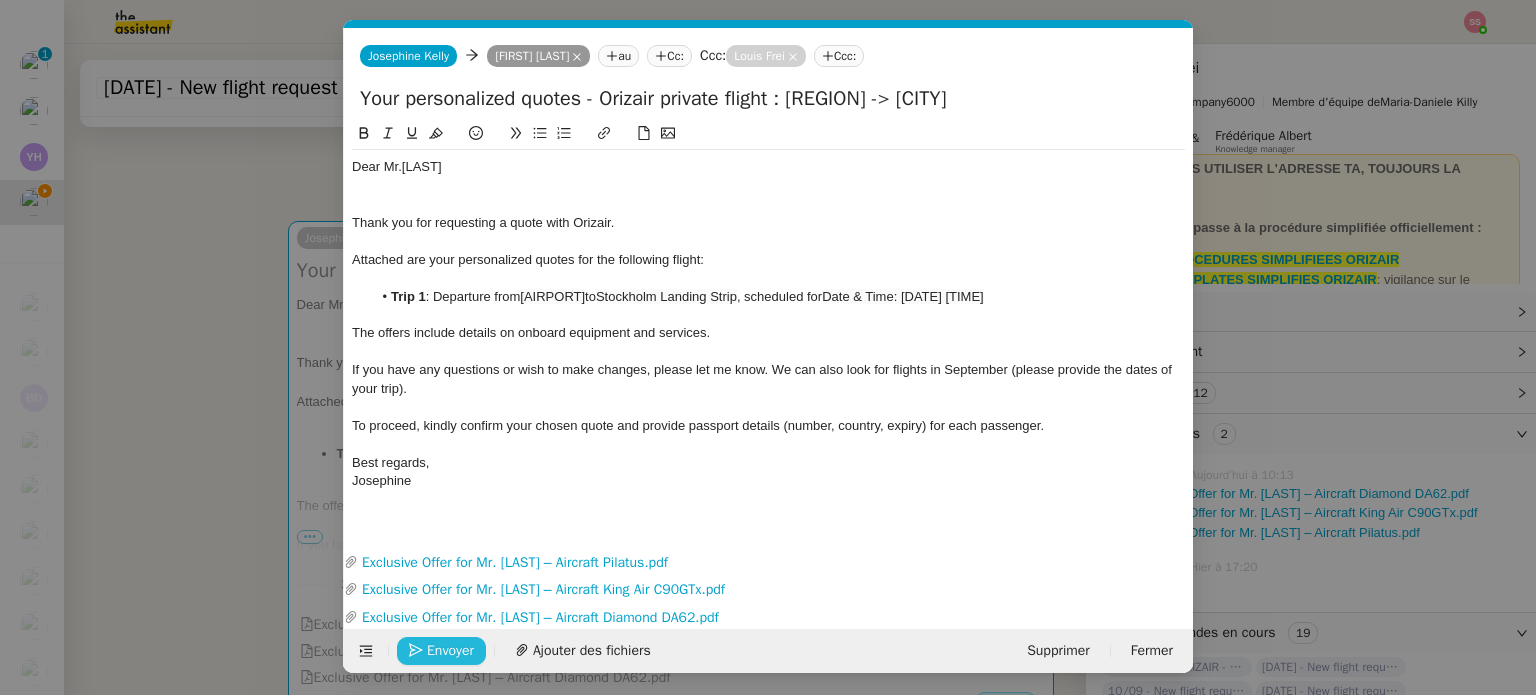 click on "Envoyer" 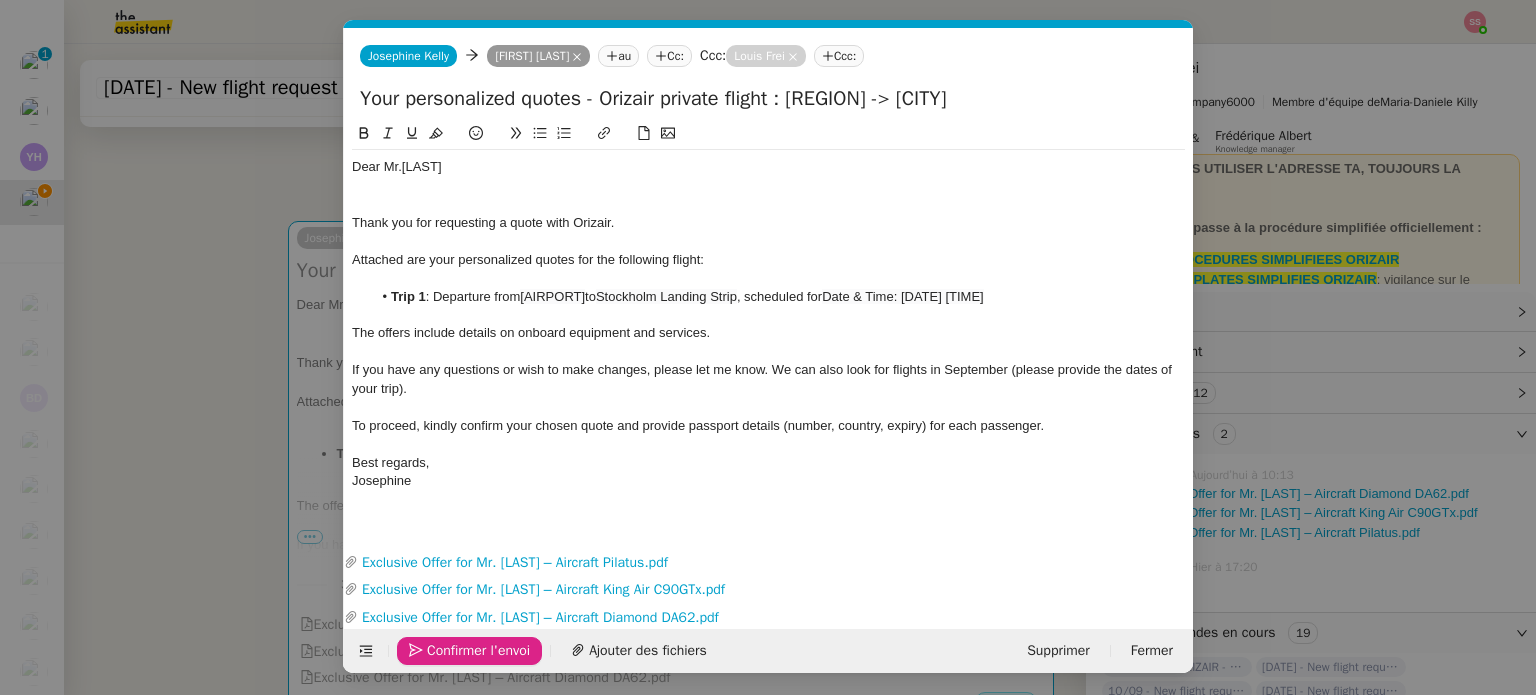 click on "Confirmer l'envoi" 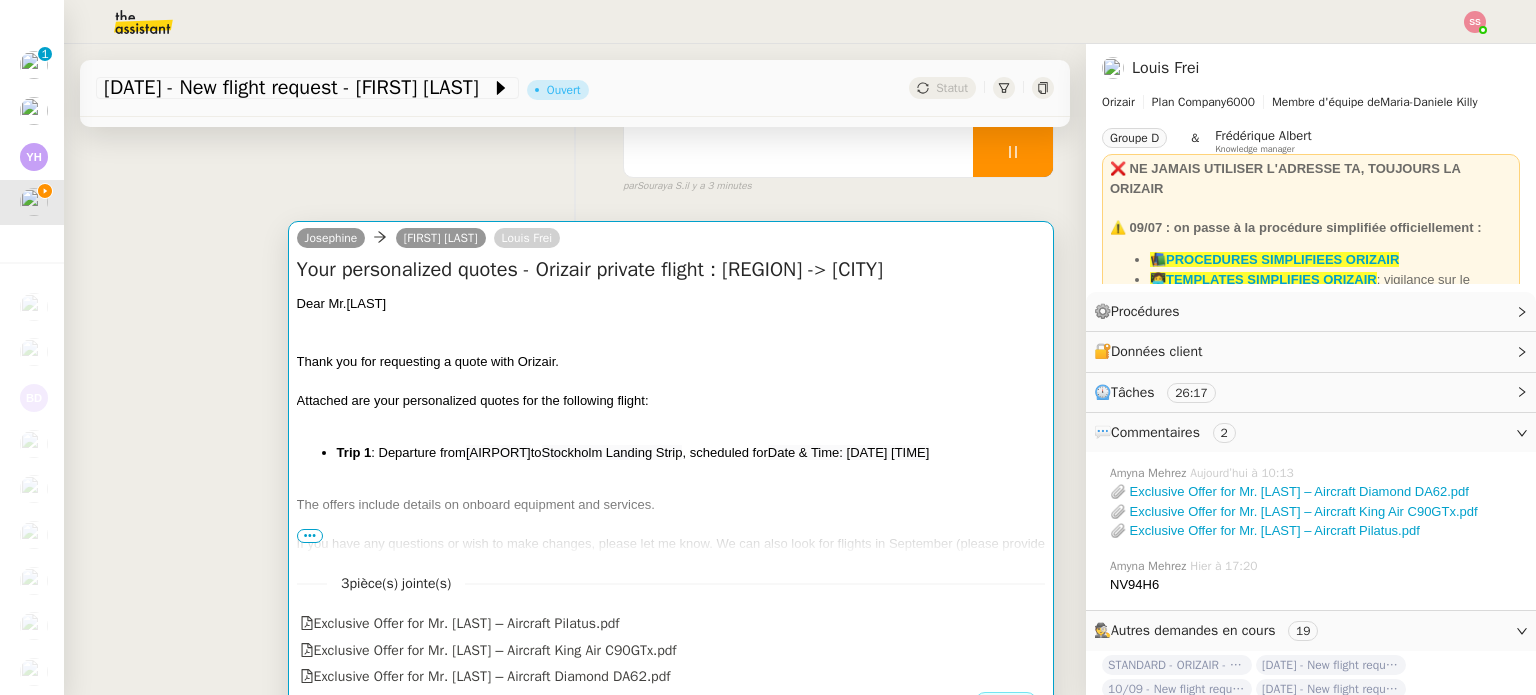 scroll, scrollTop: 0, scrollLeft: 0, axis: both 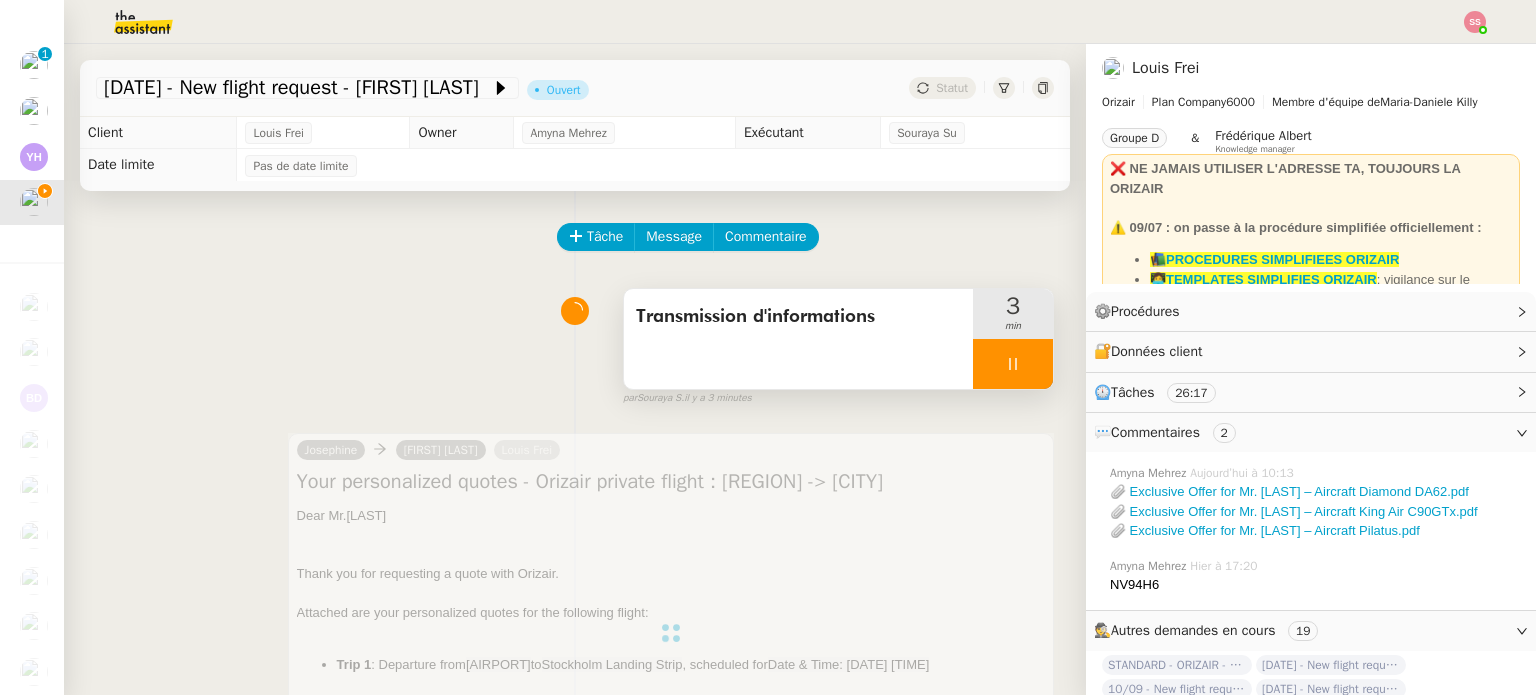 click at bounding box center [1013, 364] 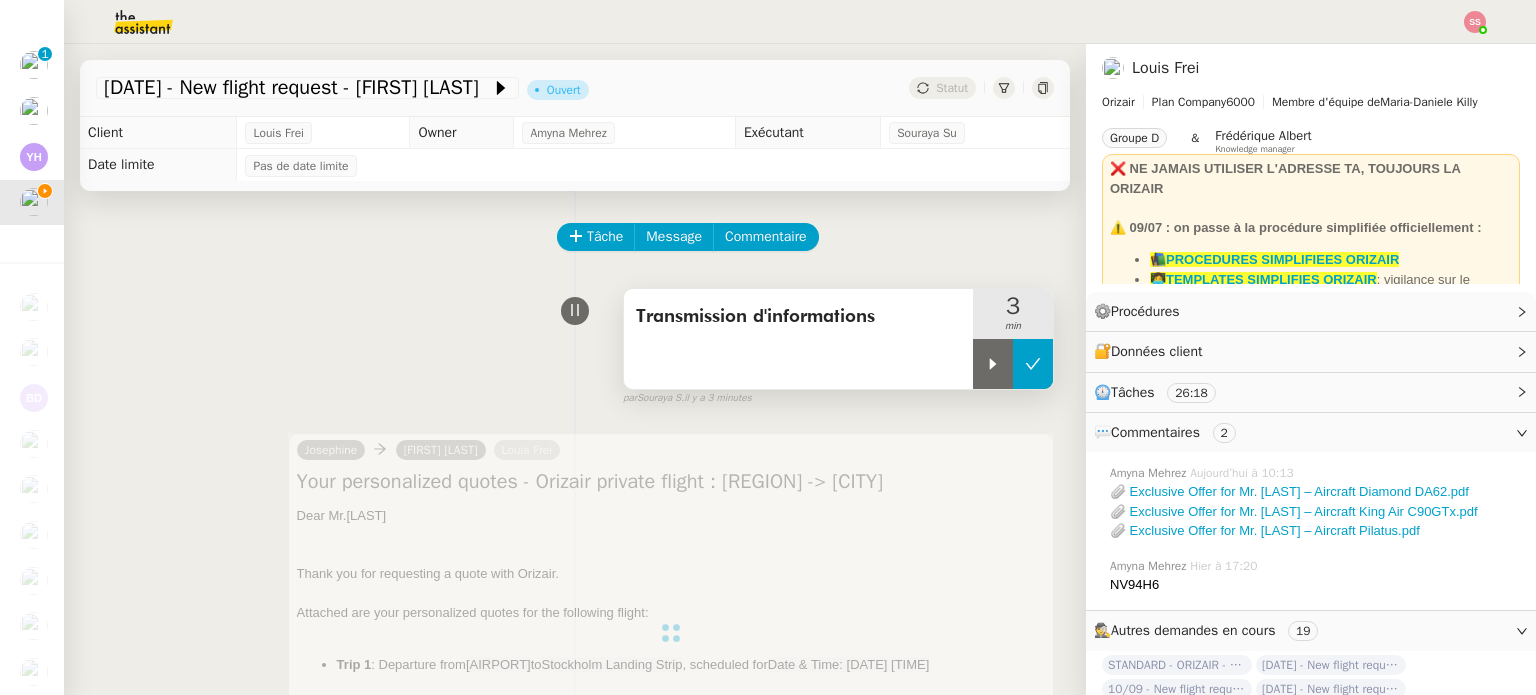 click 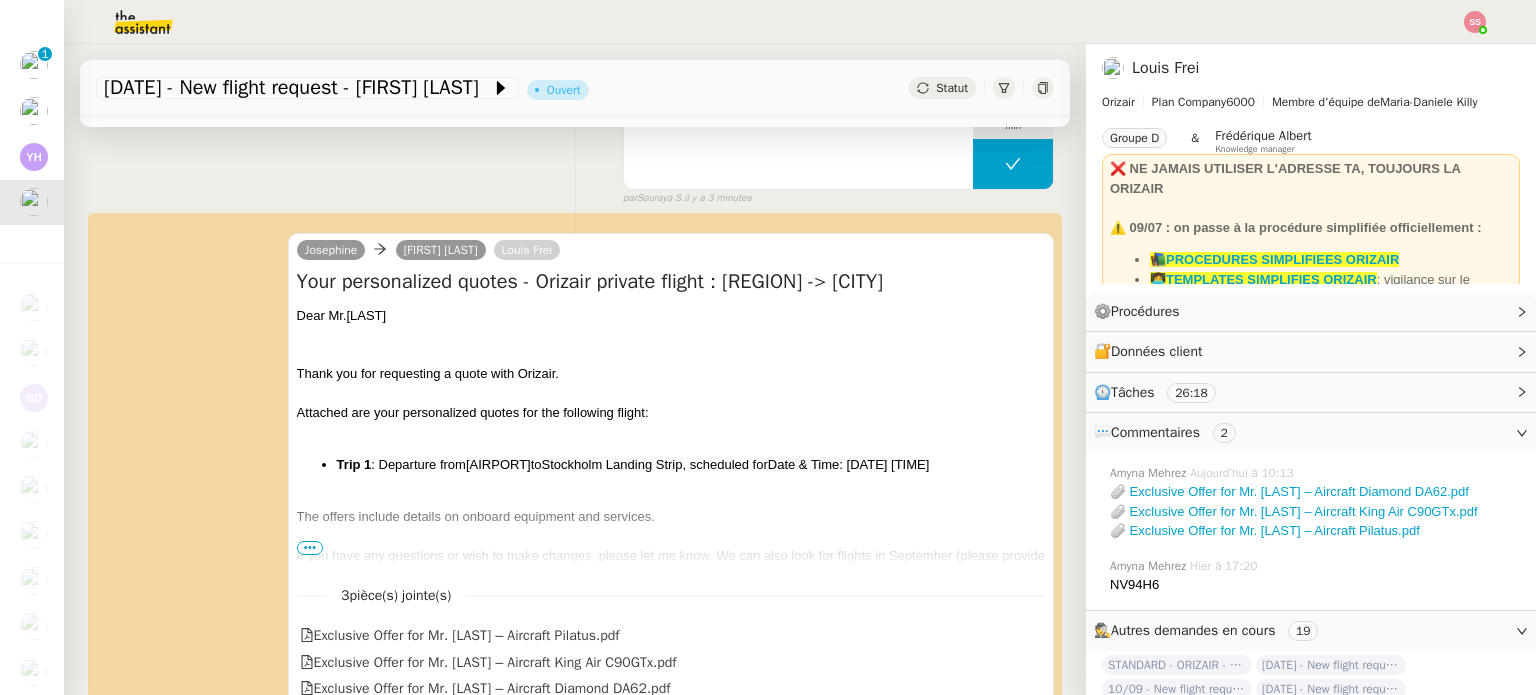 scroll, scrollTop: 300, scrollLeft: 0, axis: vertical 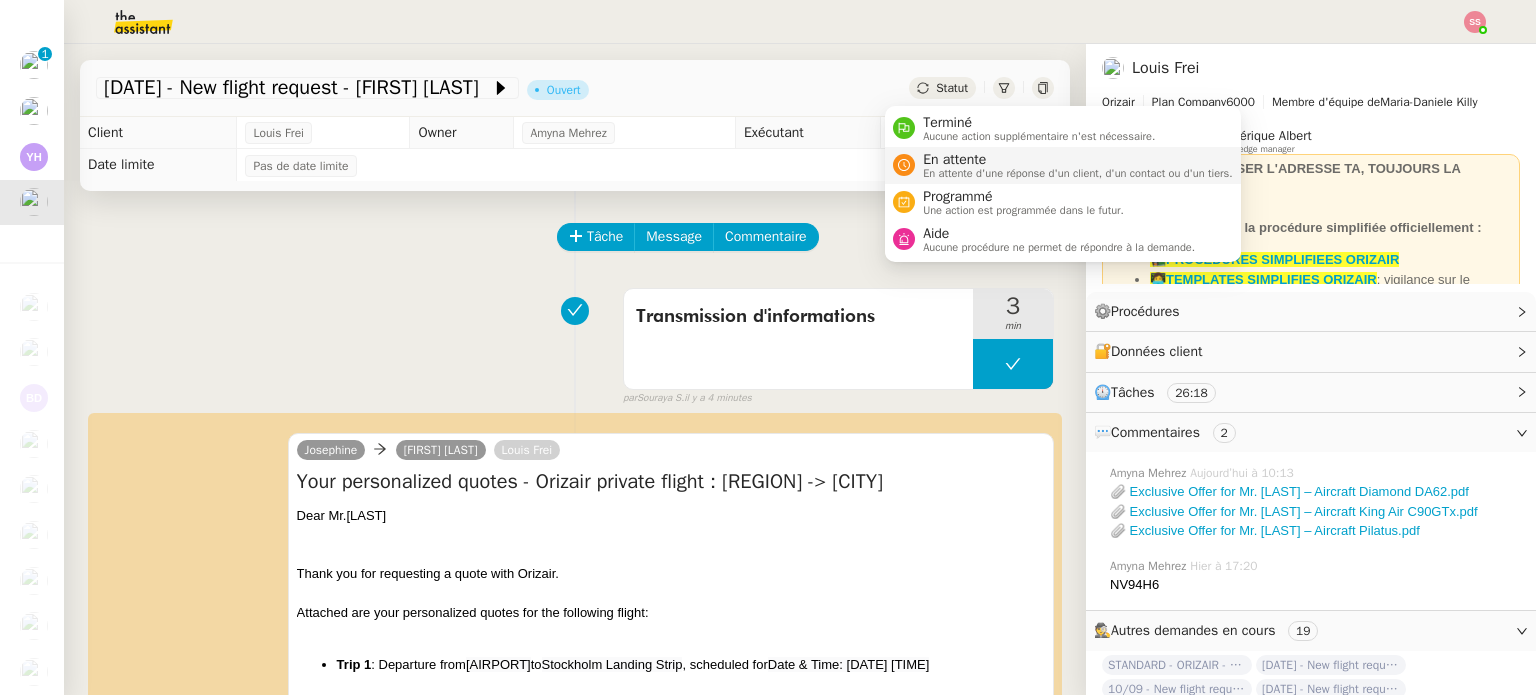 click on "En attente" at bounding box center [1078, 160] 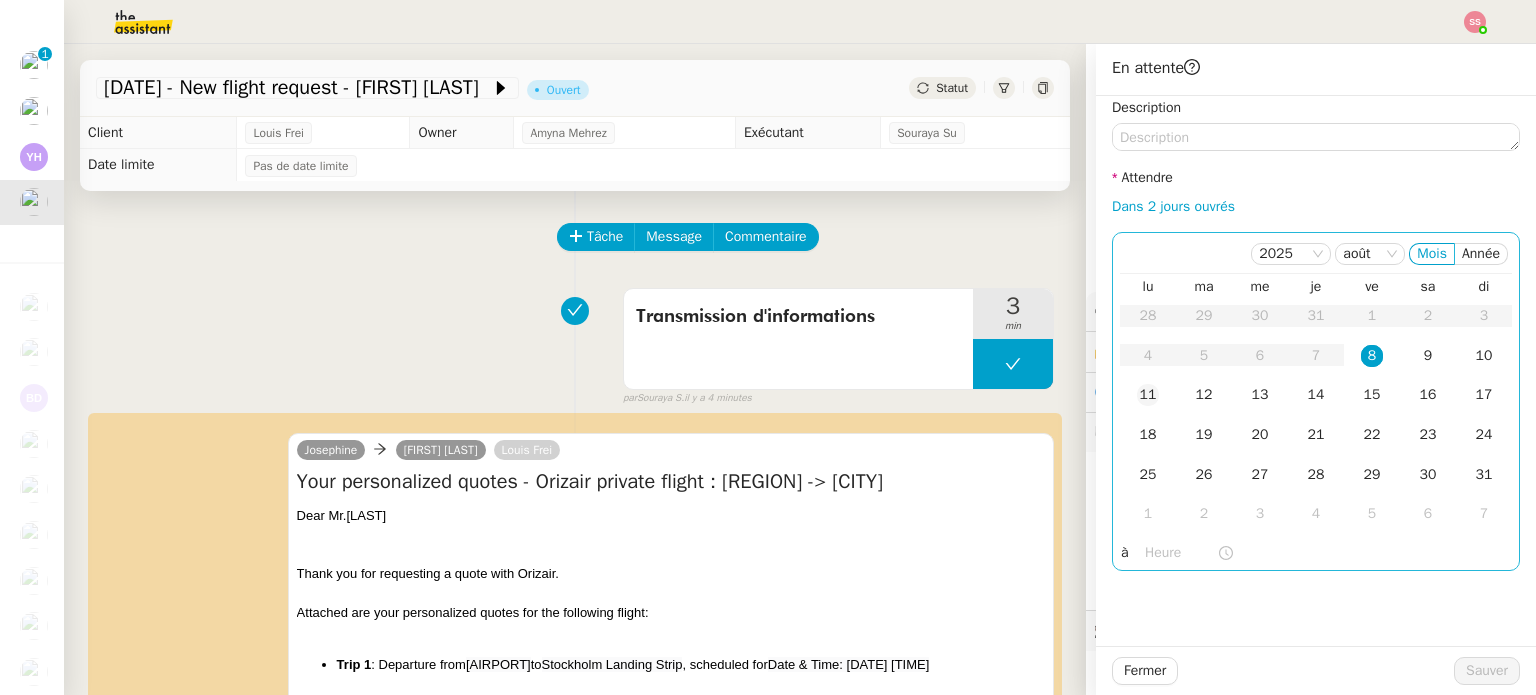 click on "11" 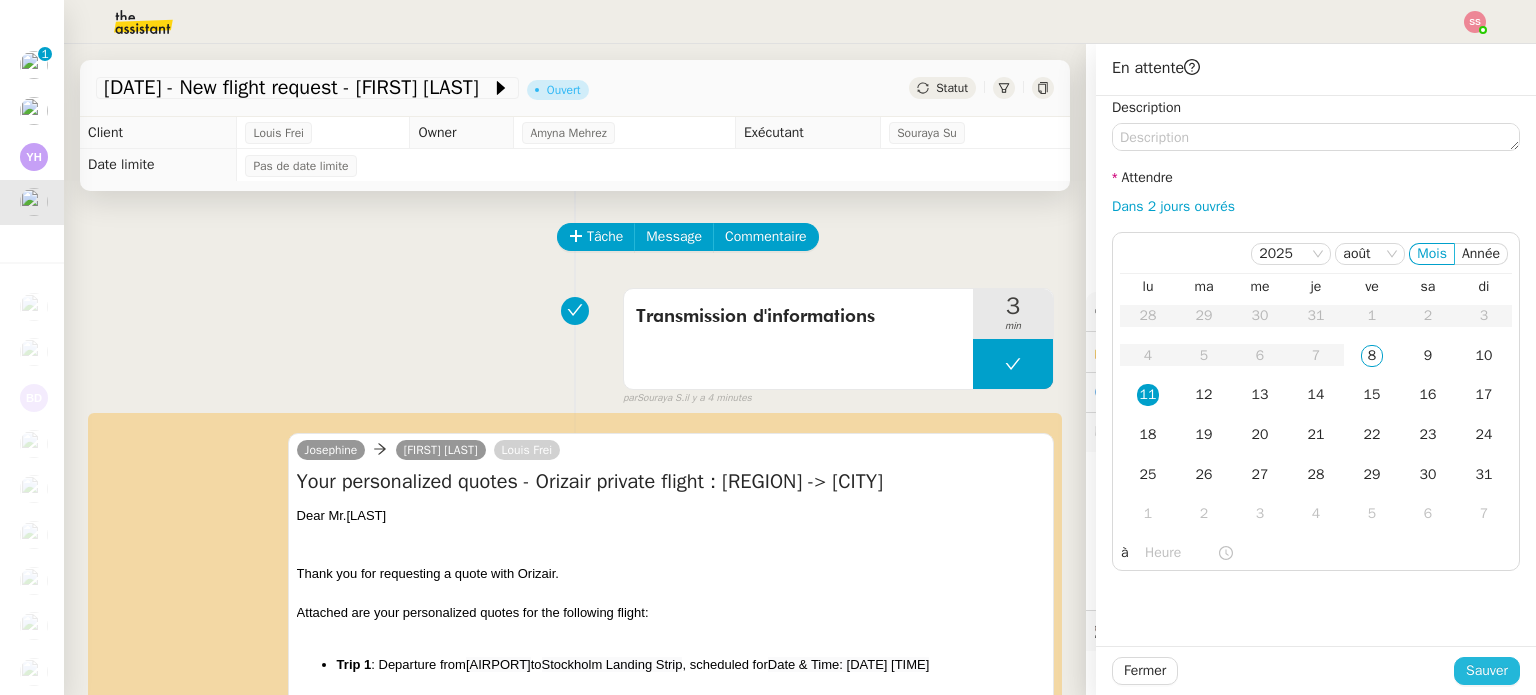 click on "Sauver" 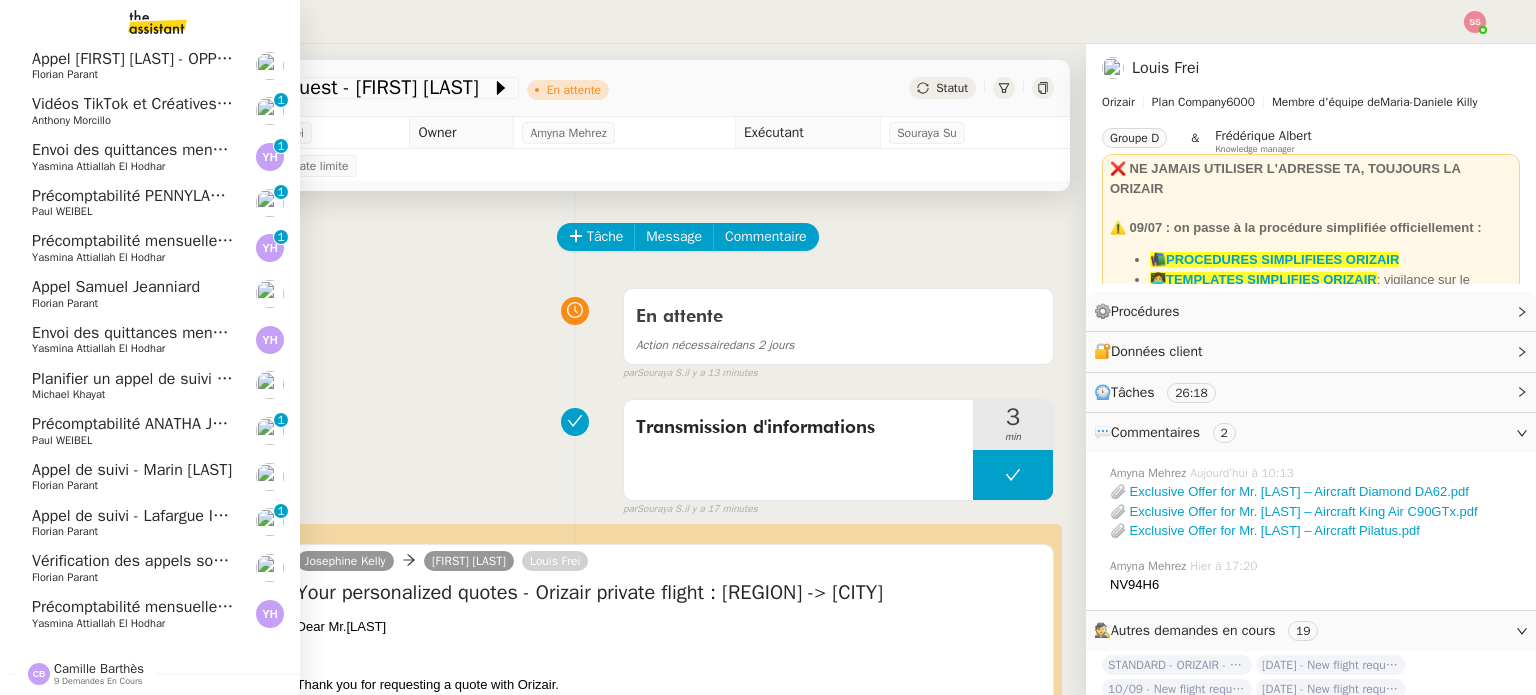scroll, scrollTop: 0, scrollLeft: 0, axis: both 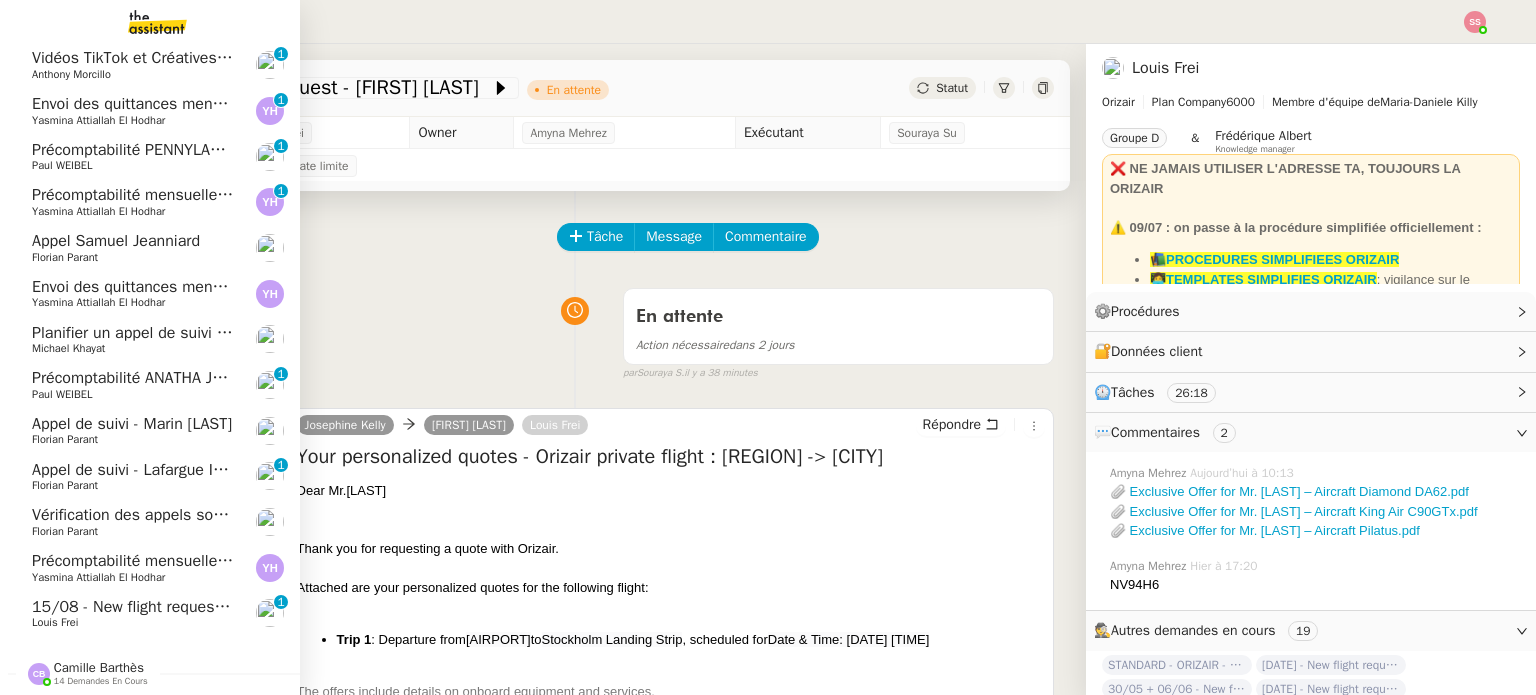 click on "15/08 - New flight request - Suhail Mohammed" 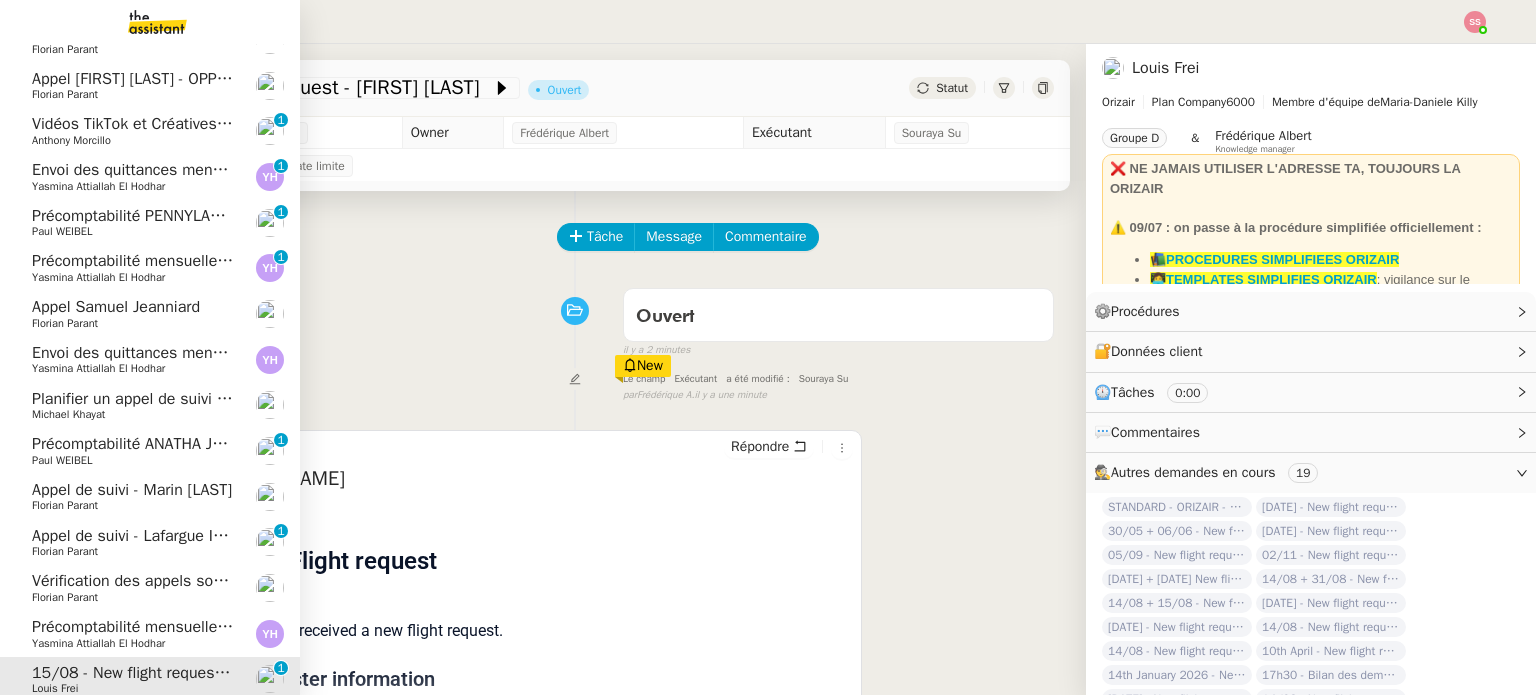 scroll, scrollTop: 0, scrollLeft: 0, axis: both 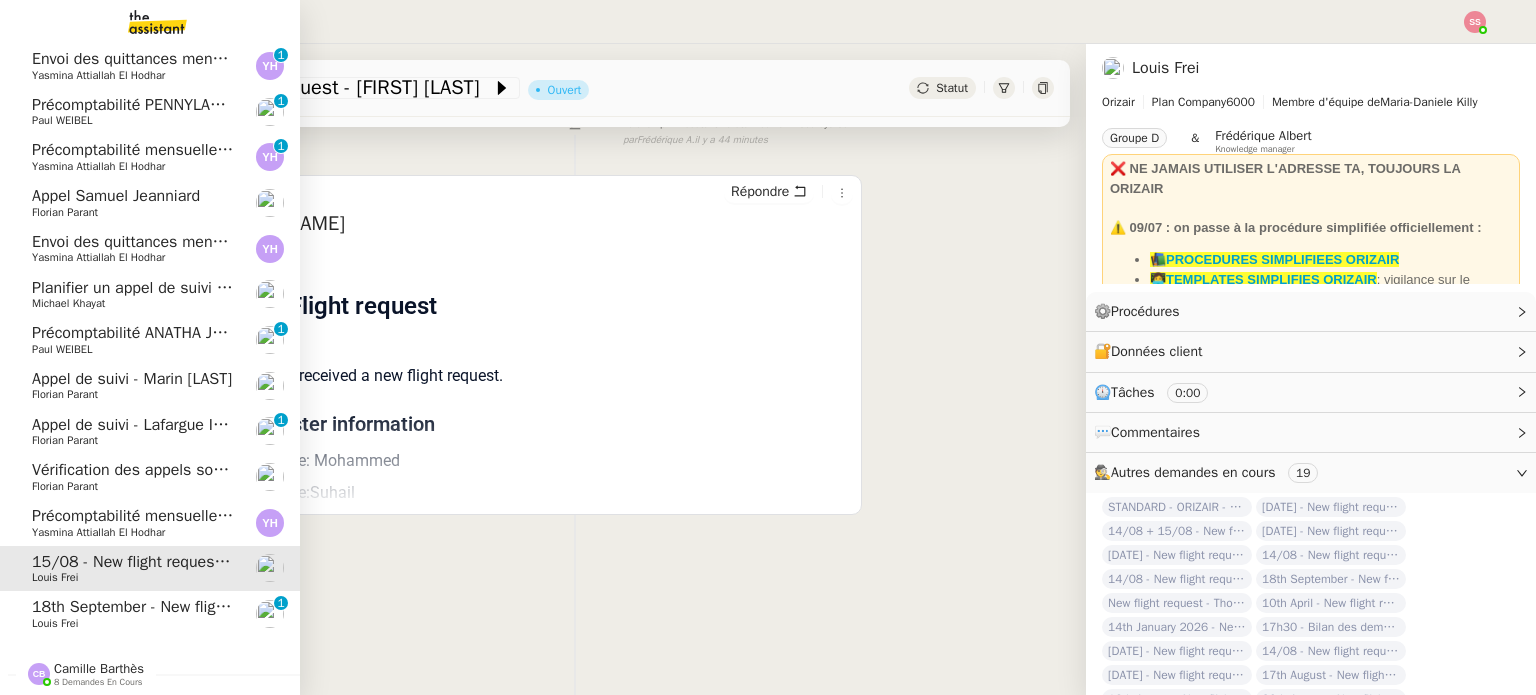 drag, startPoint x: 46, startPoint y: 605, endPoint x: 111, endPoint y: 575, distance: 71.5891 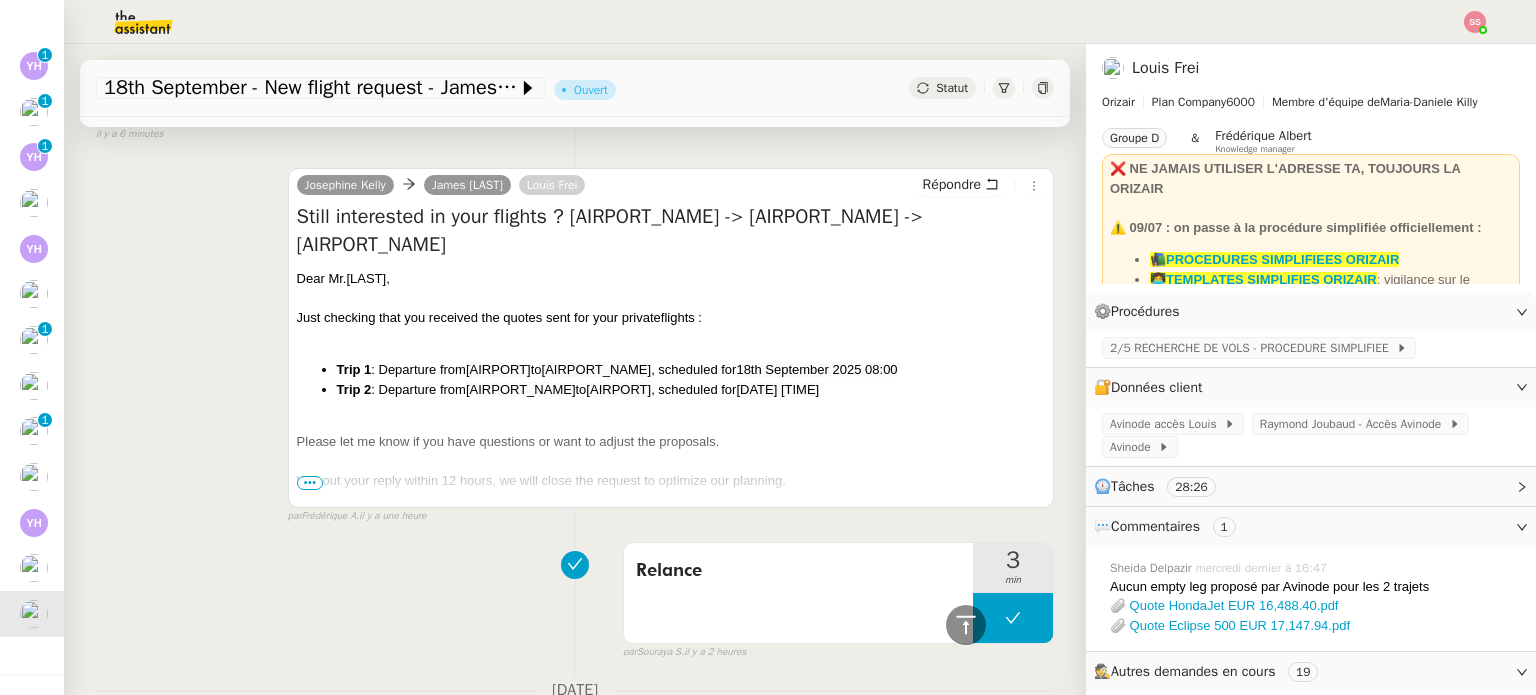 scroll, scrollTop: 200, scrollLeft: 0, axis: vertical 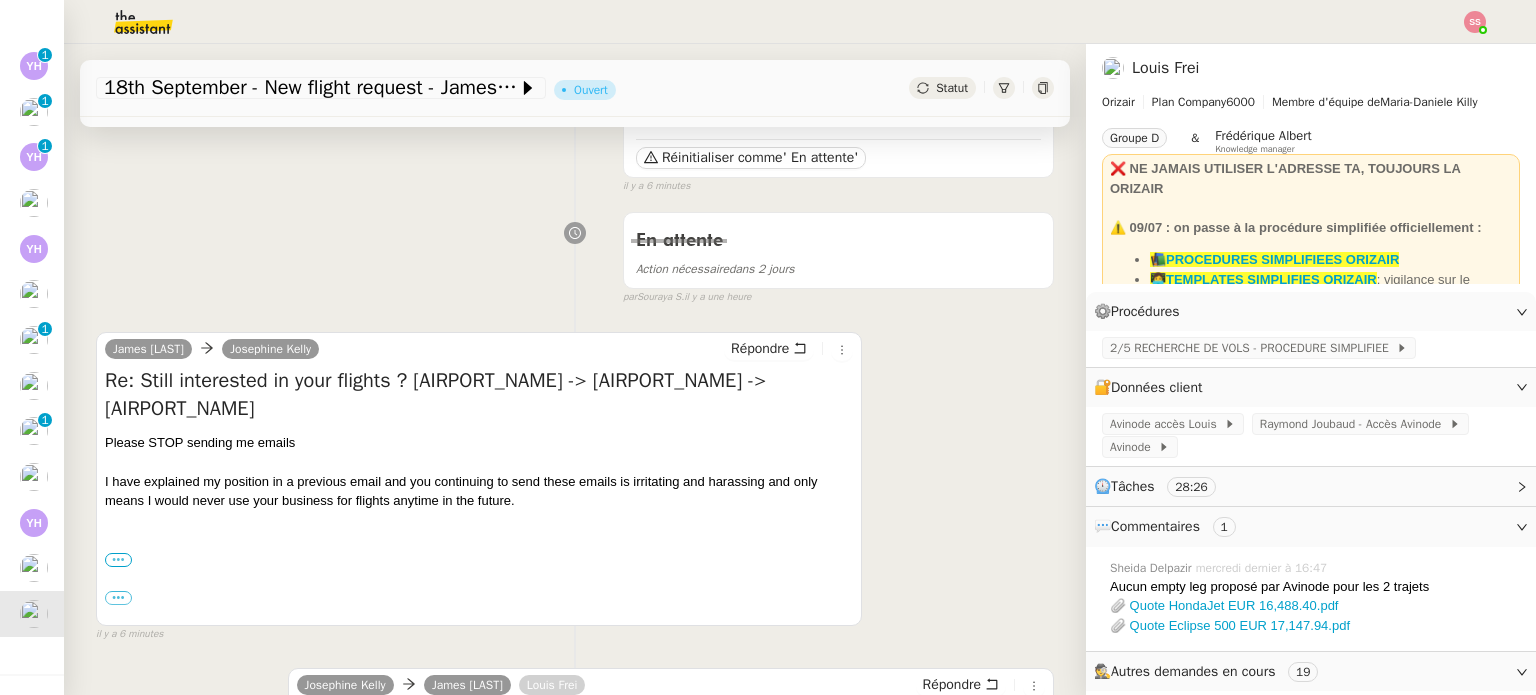 click on "•••" at bounding box center (118, 560) 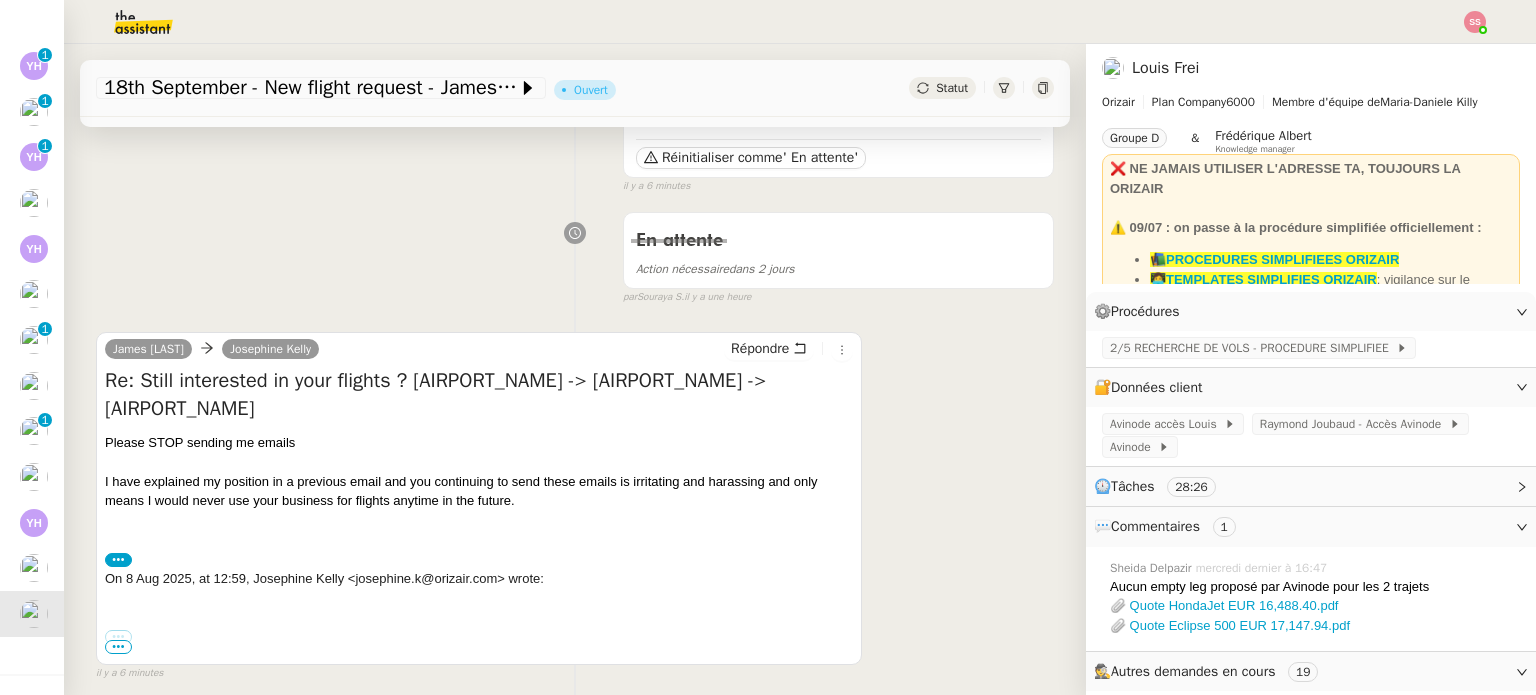 click on "•••" at bounding box center [118, 637] 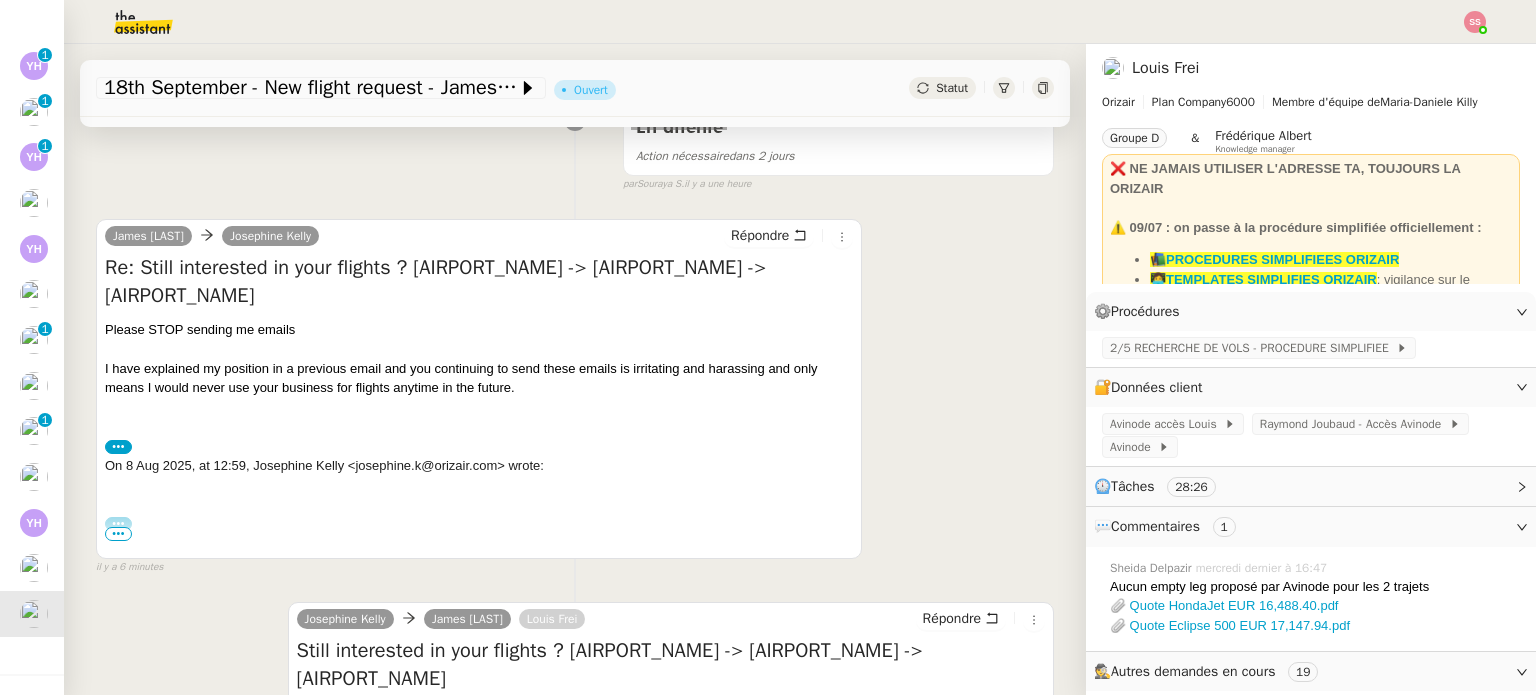scroll, scrollTop: 400, scrollLeft: 0, axis: vertical 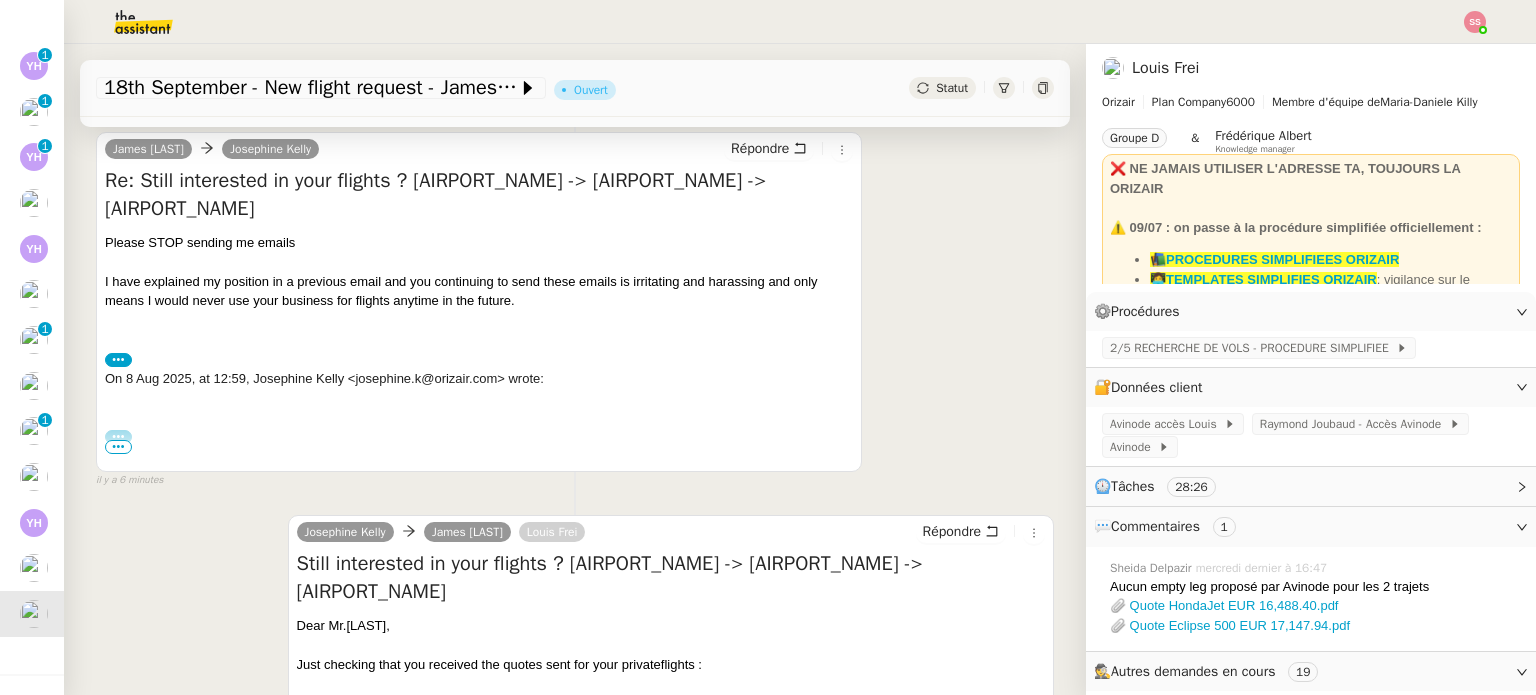click on "•••" at bounding box center (118, 447) 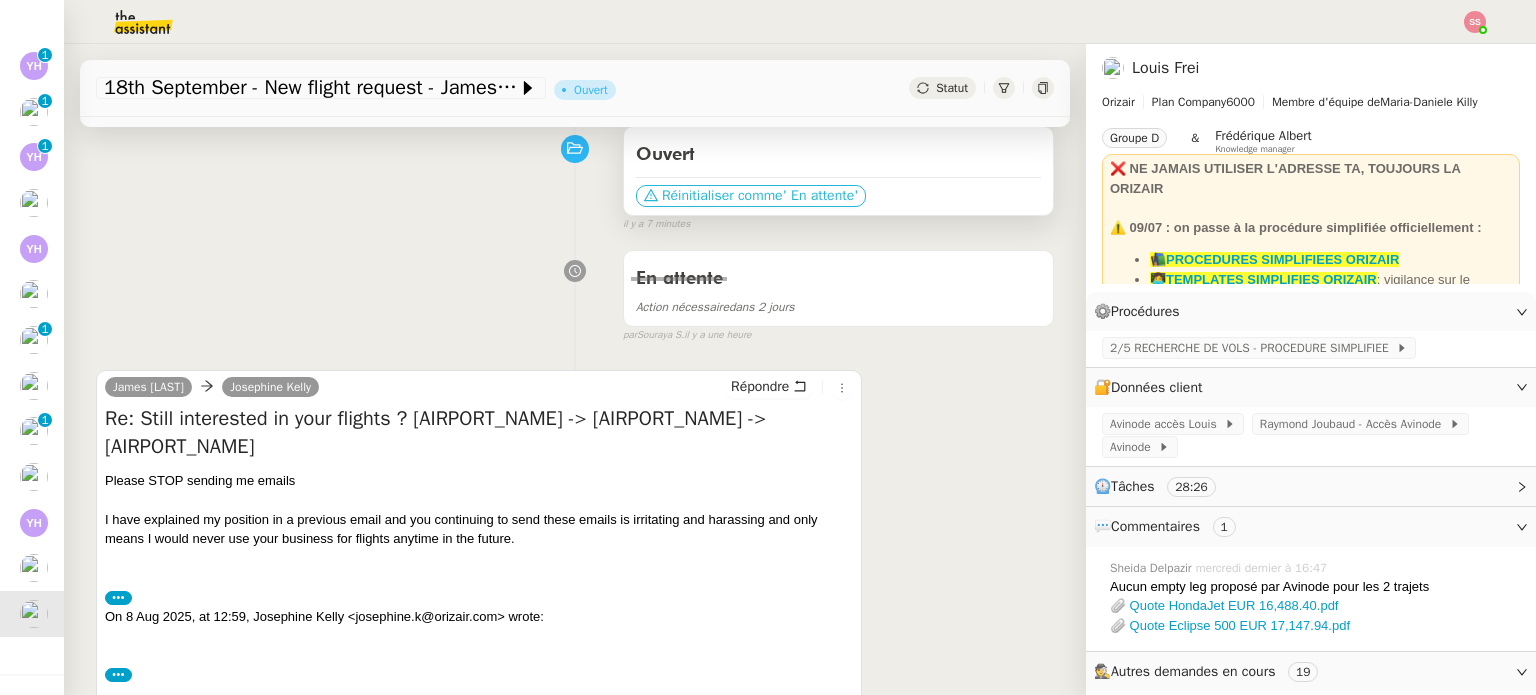 scroll, scrollTop: 0, scrollLeft: 0, axis: both 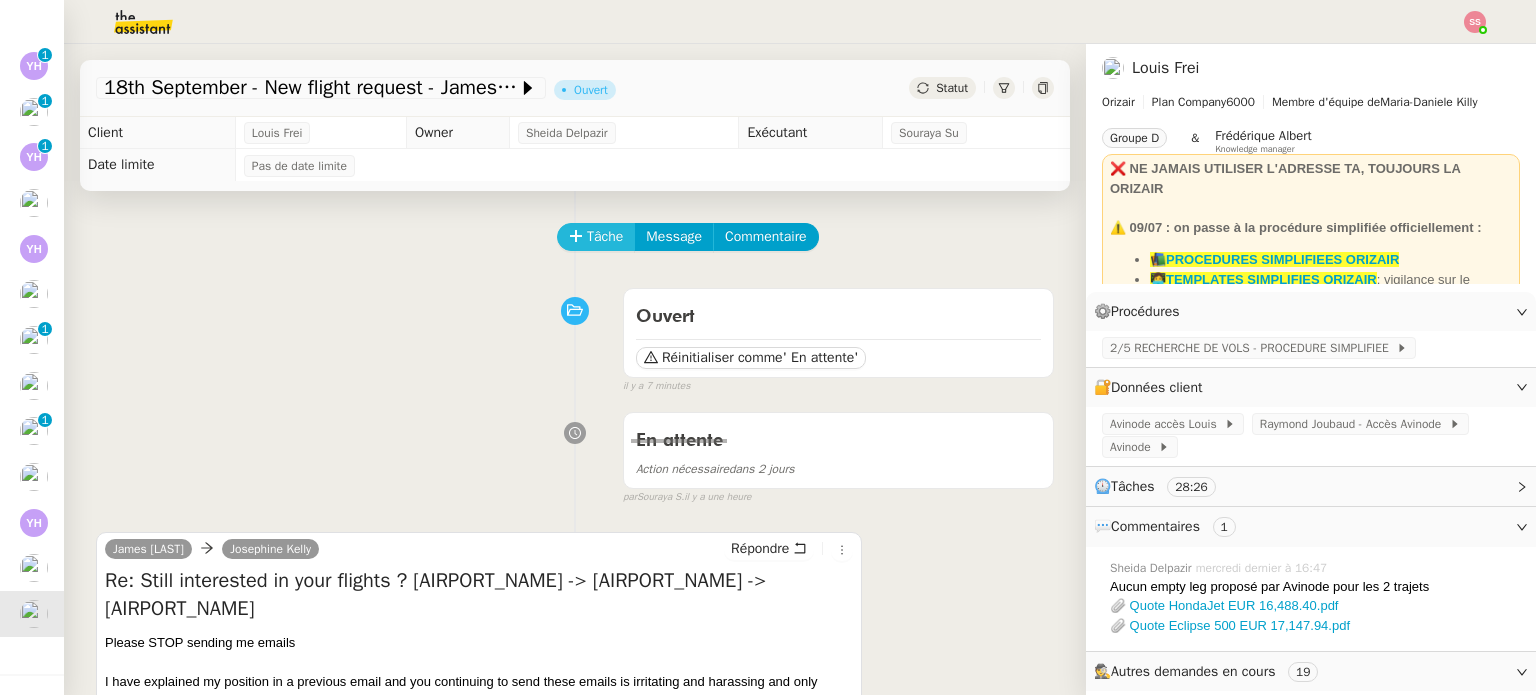 click on "Tâche" 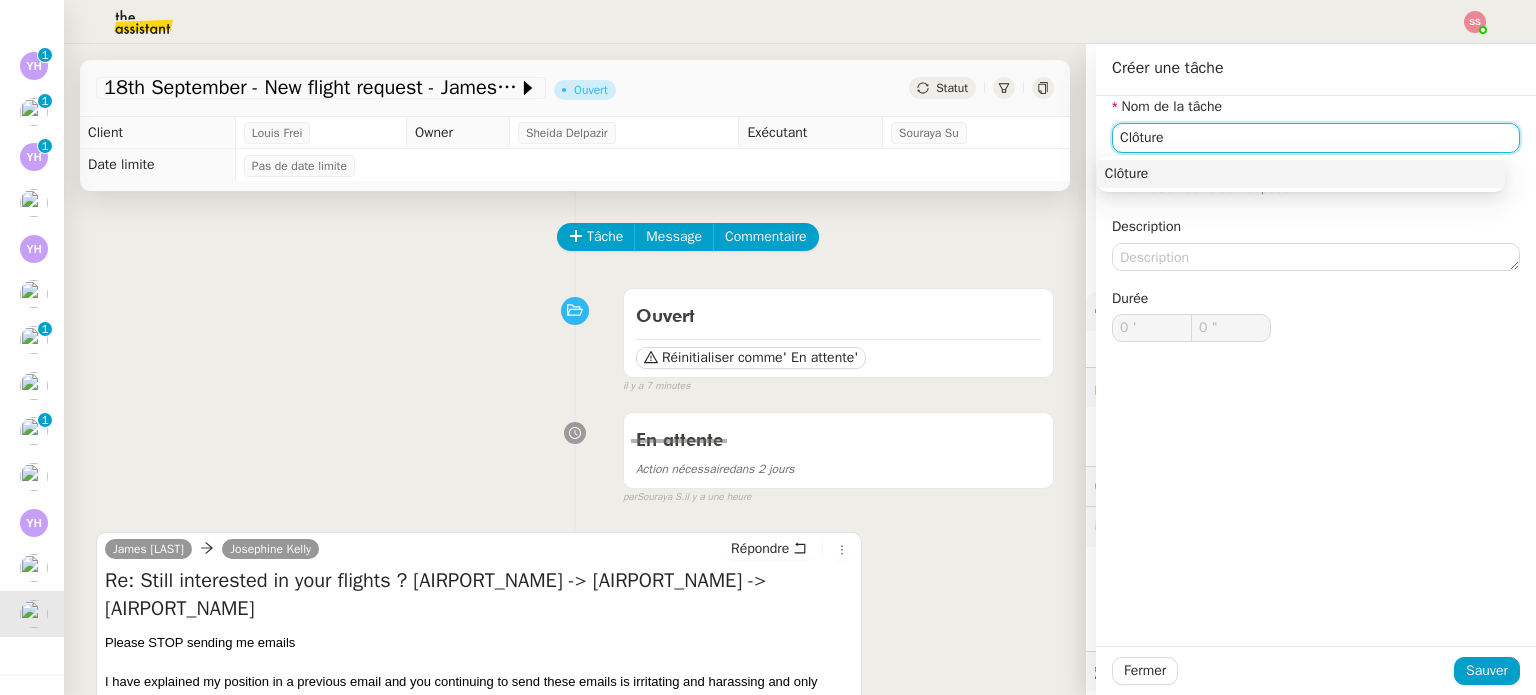 click on "Clôture" at bounding box center (1301, 174) 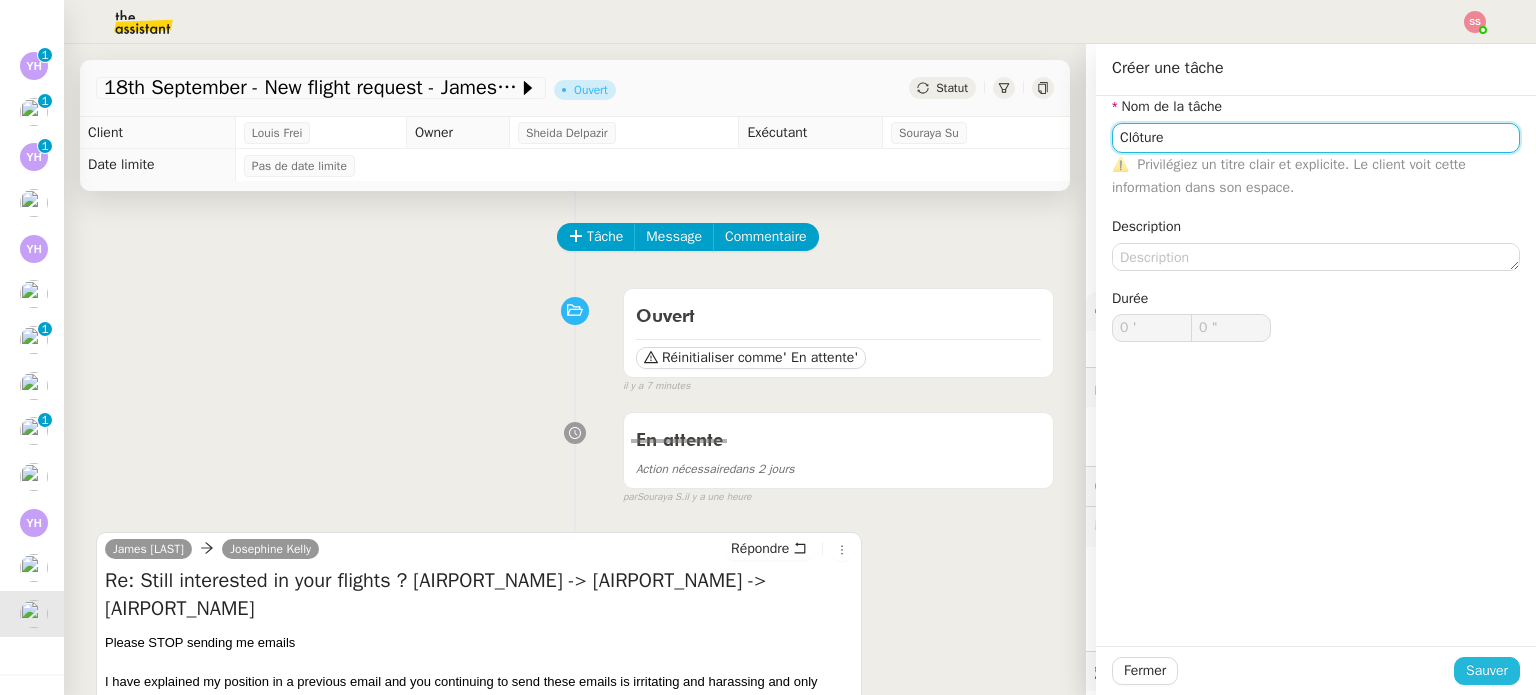 type on "Clôture" 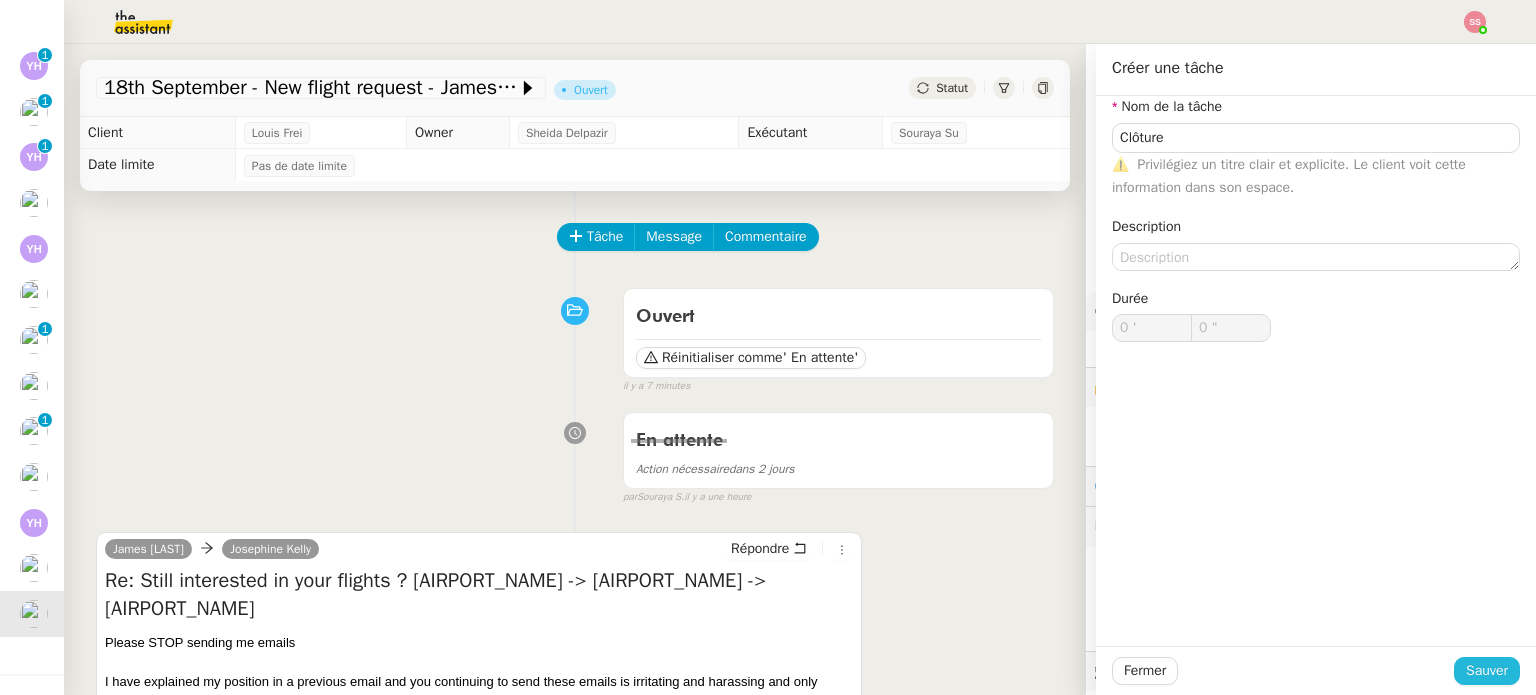 click on "Sauver" 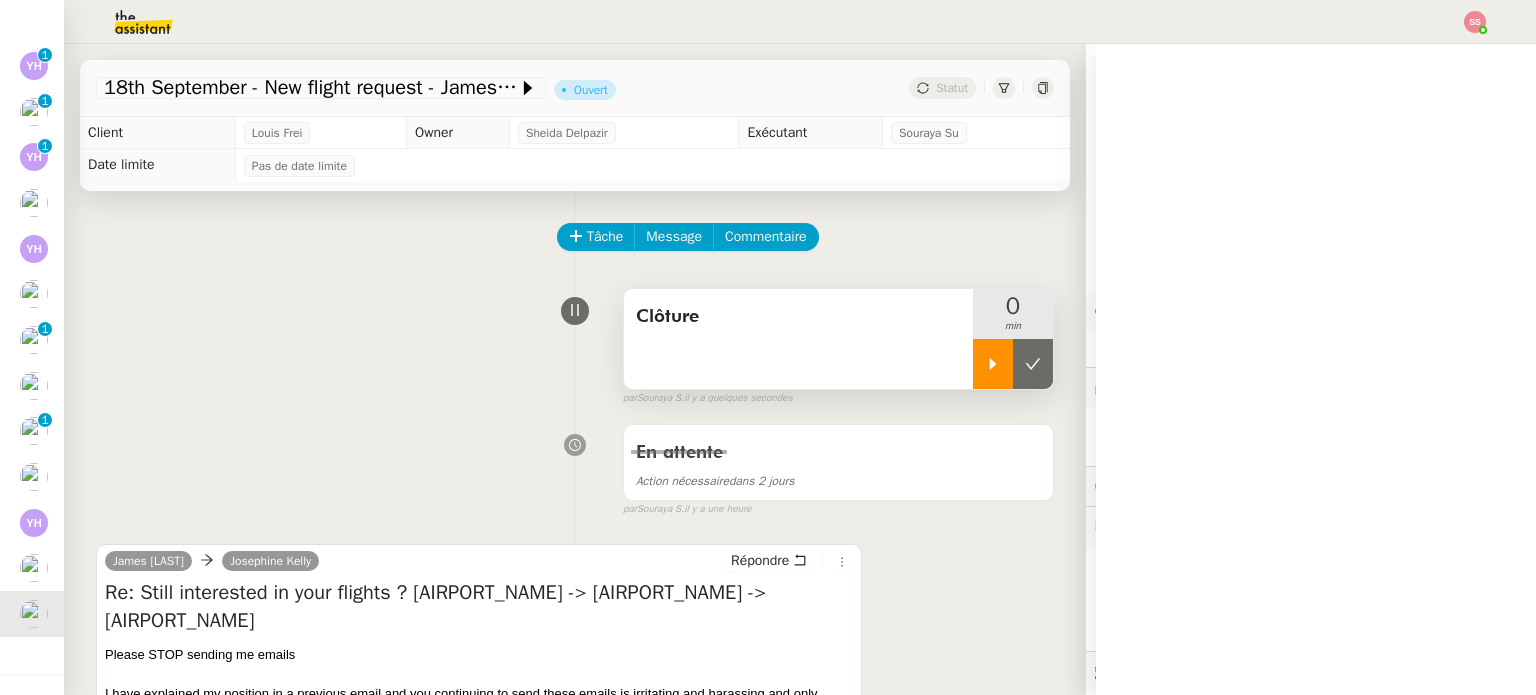 click 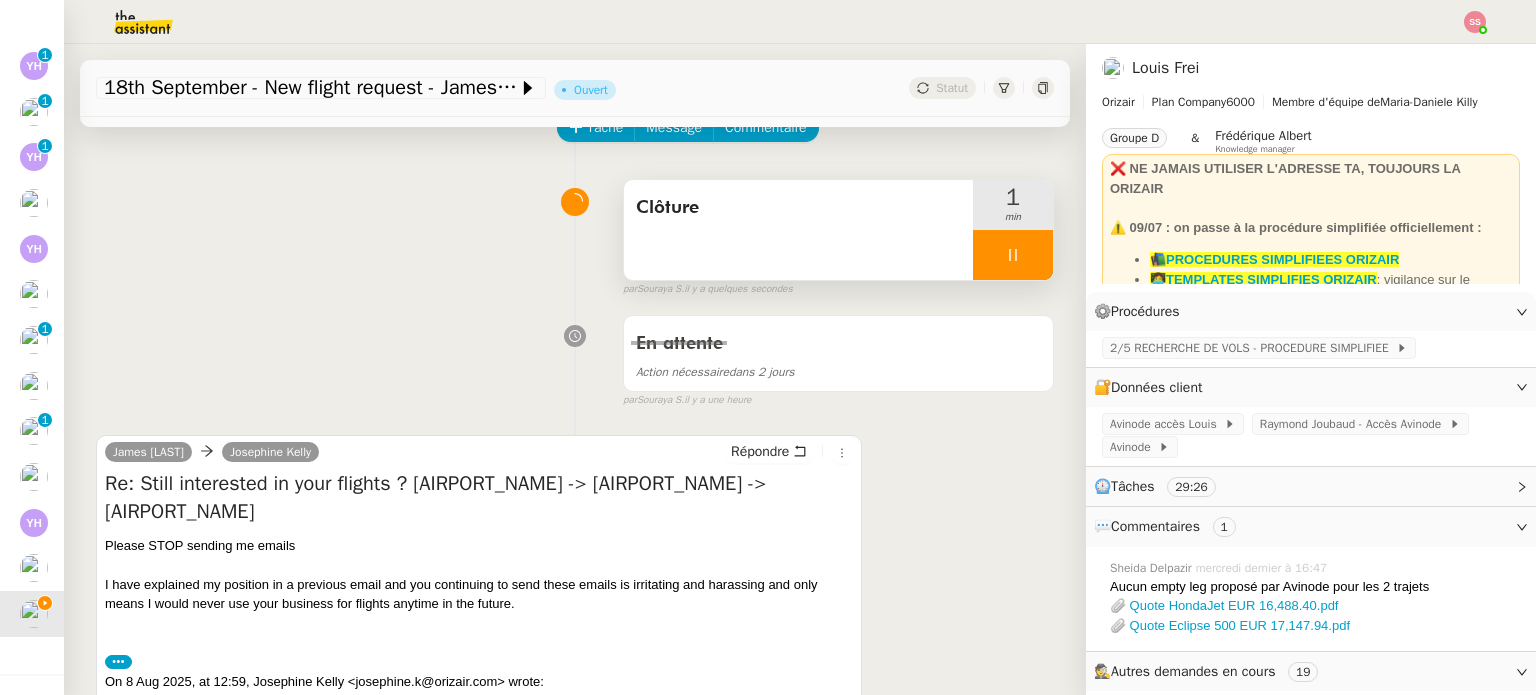 scroll, scrollTop: 0, scrollLeft: 0, axis: both 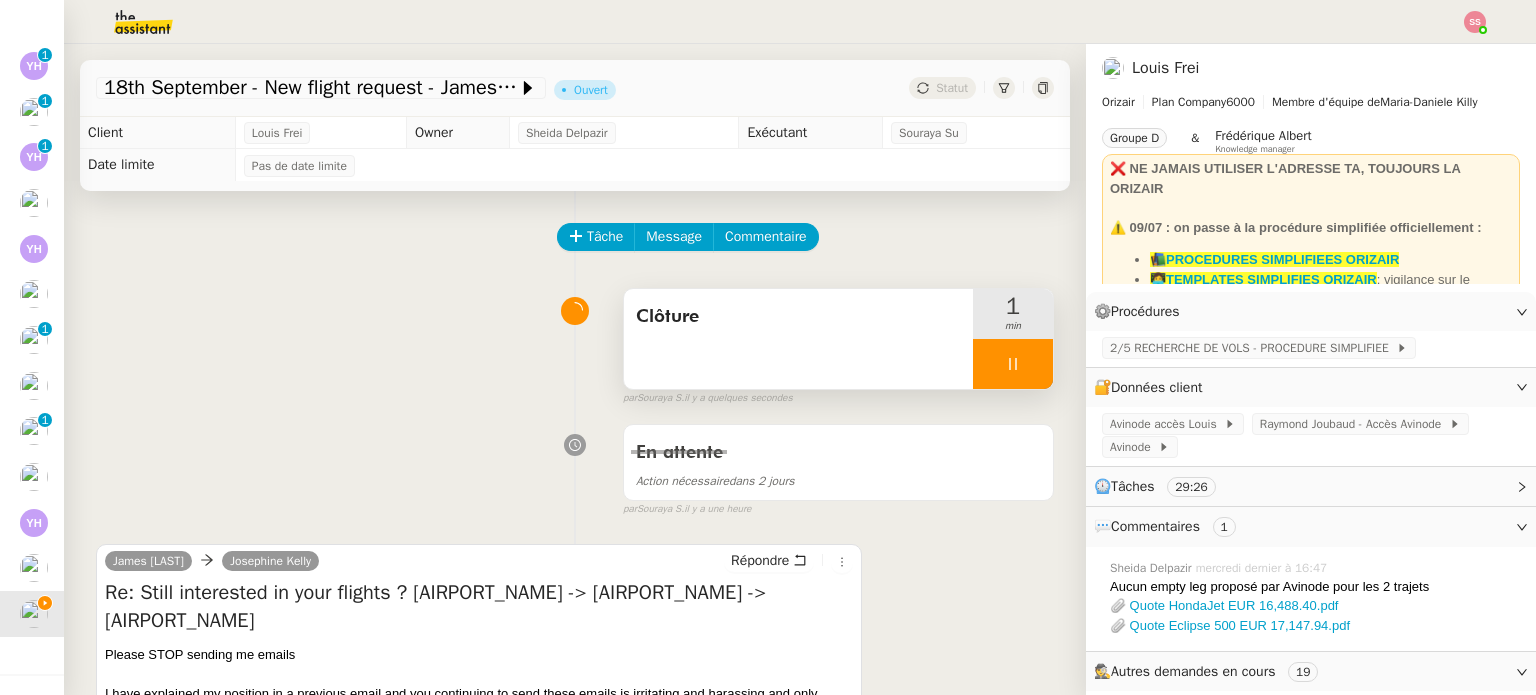 click at bounding box center (1013, 364) 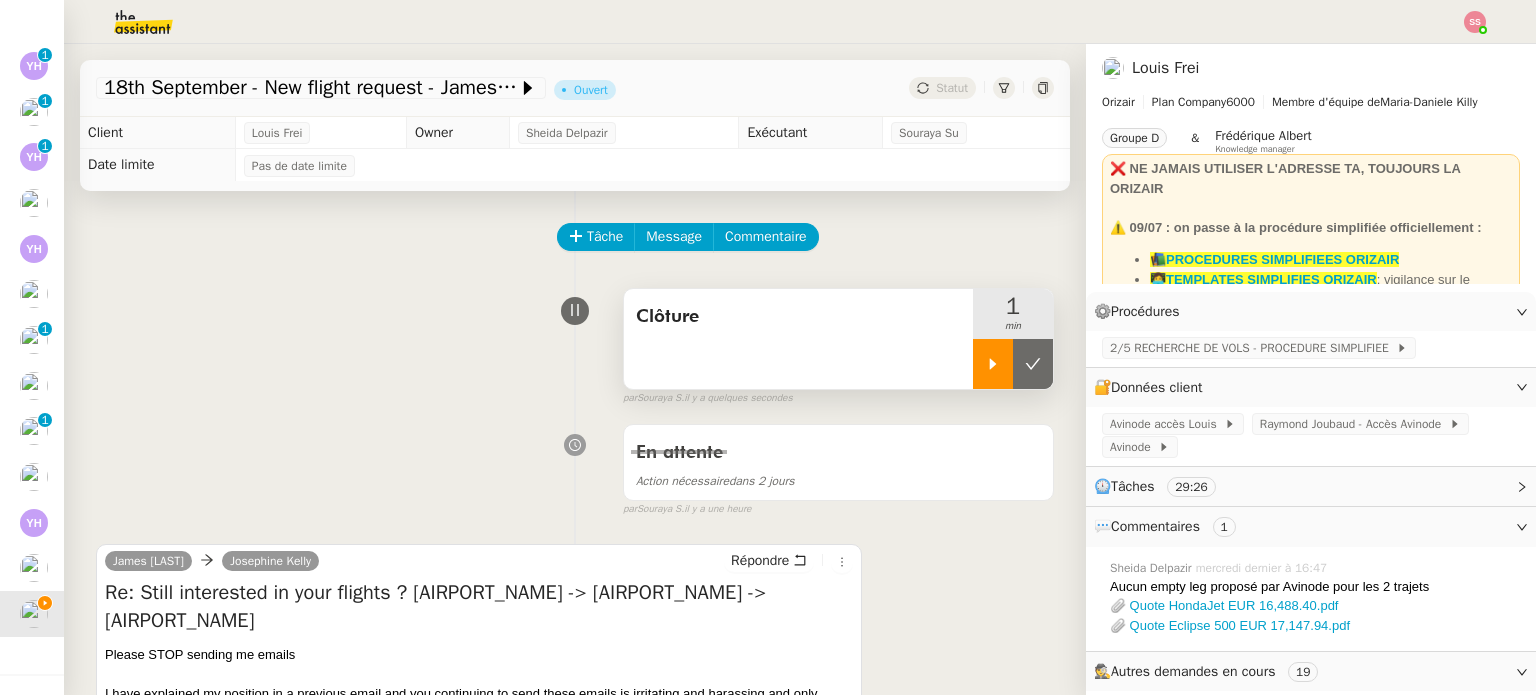 click 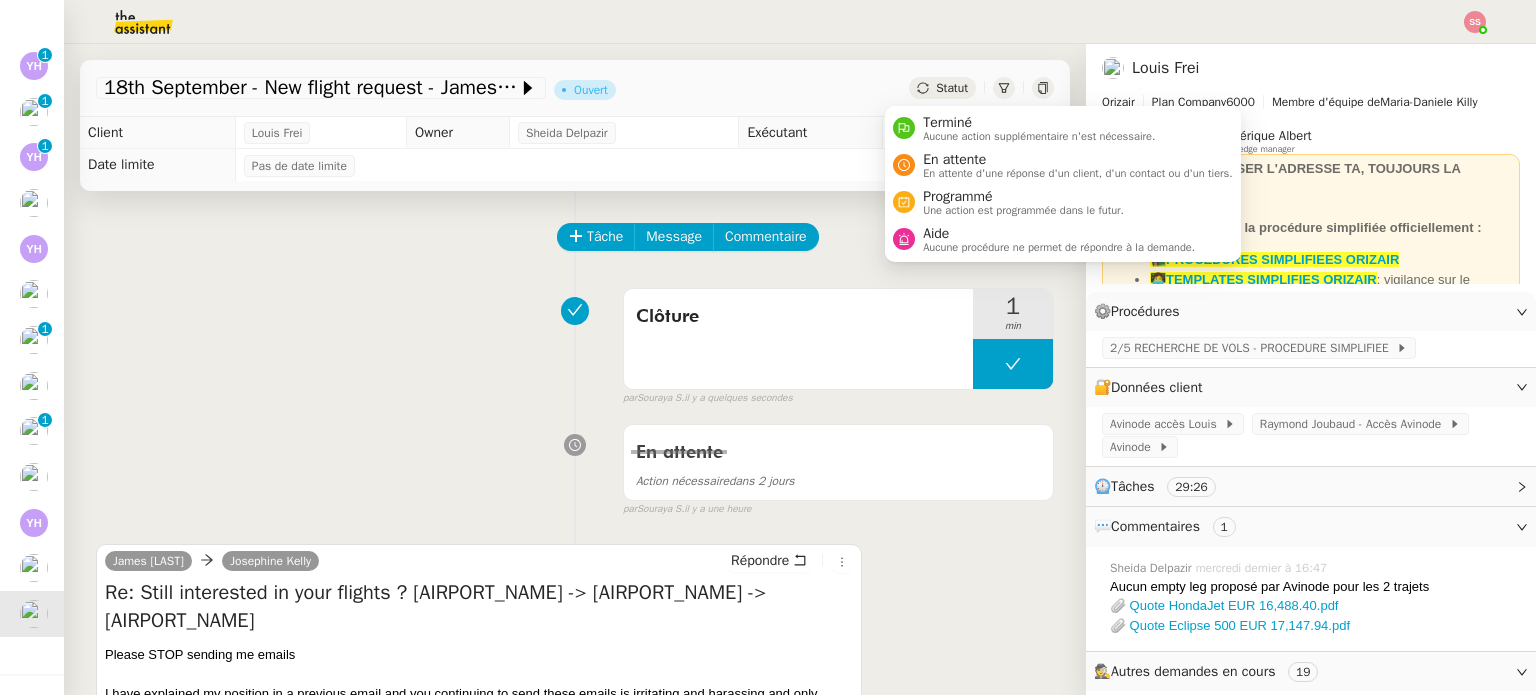 click on "Statut" 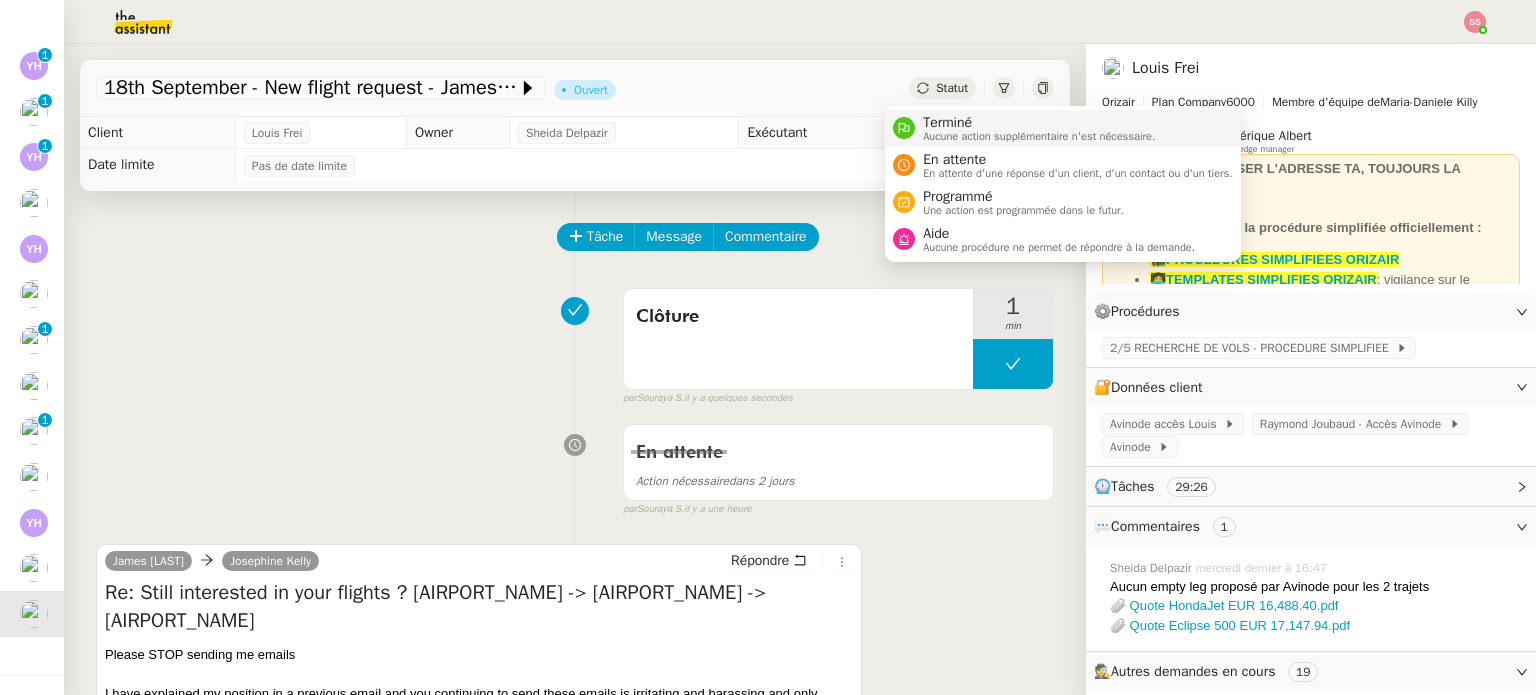 click on "Terminé" at bounding box center [1039, 123] 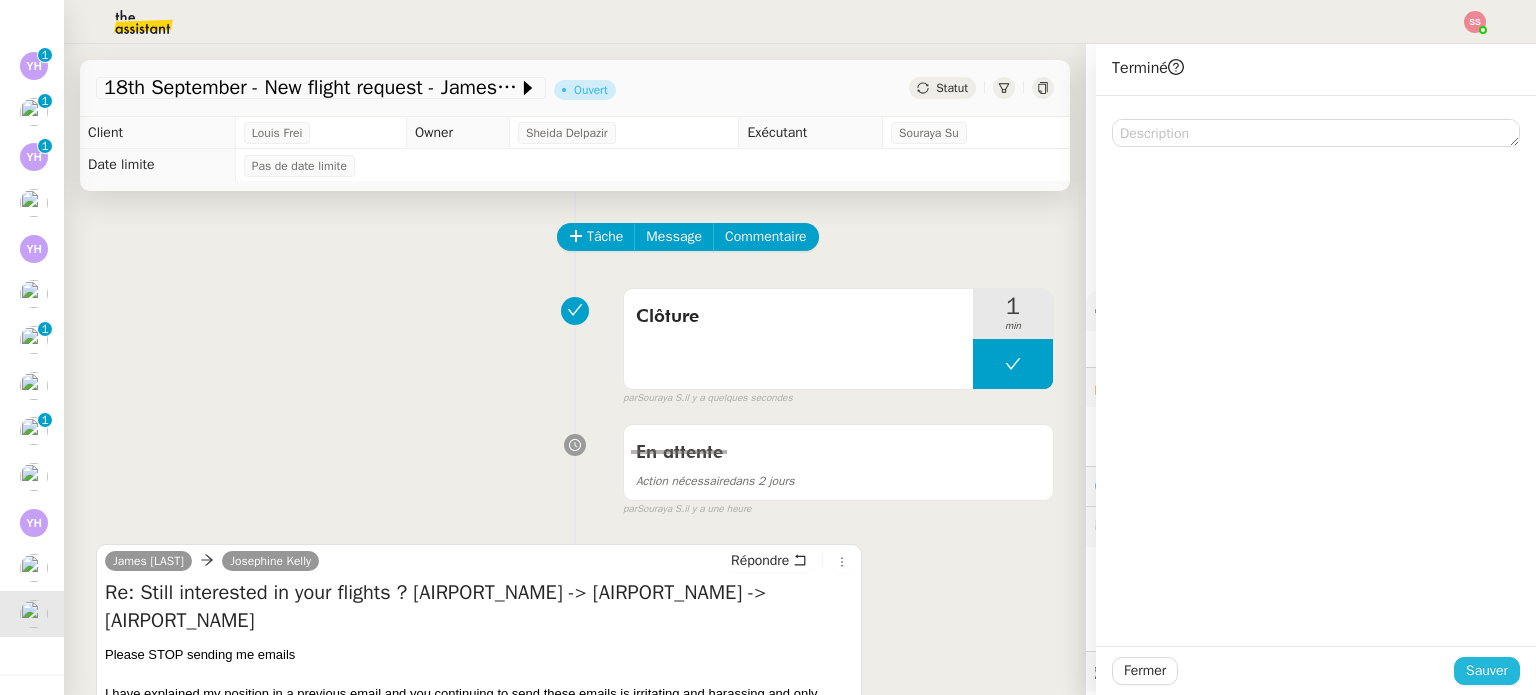 click on "Sauver" 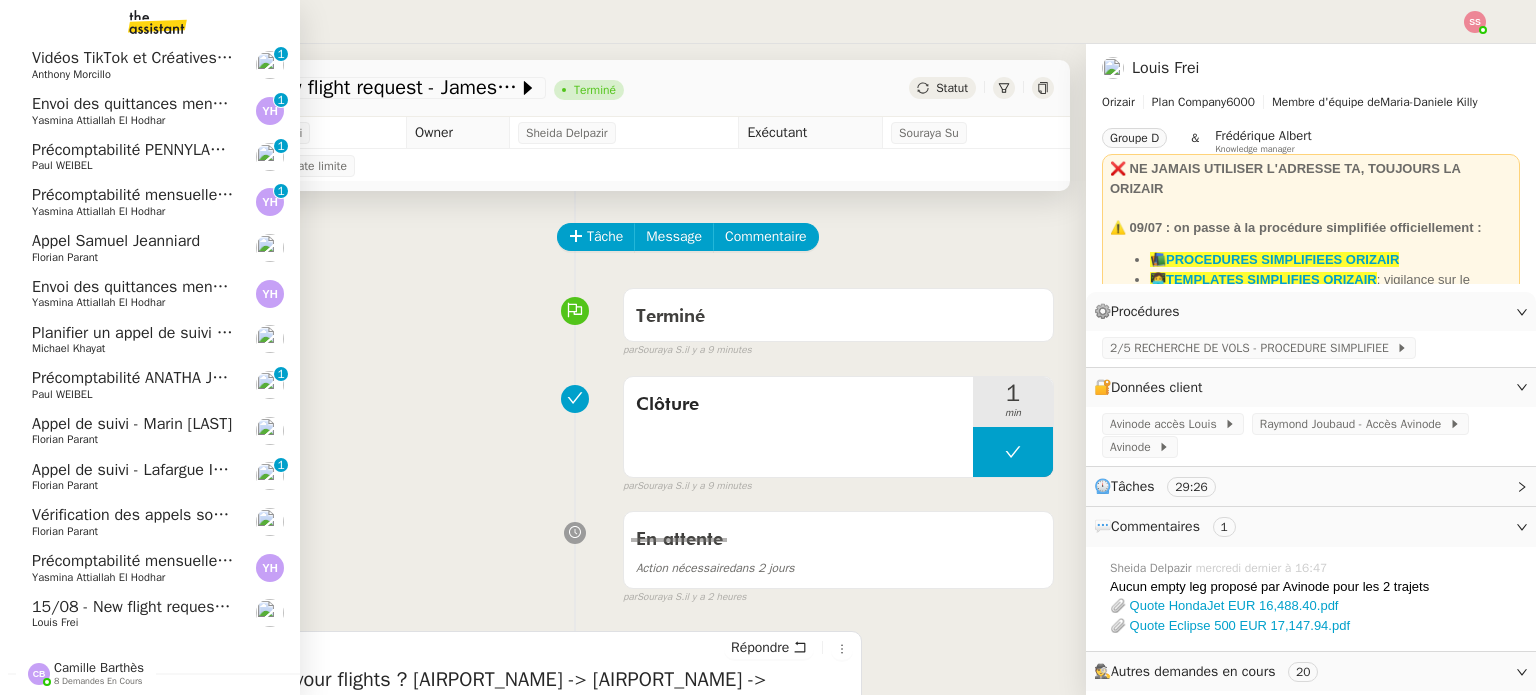 scroll, scrollTop: 44, scrollLeft: 0, axis: vertical 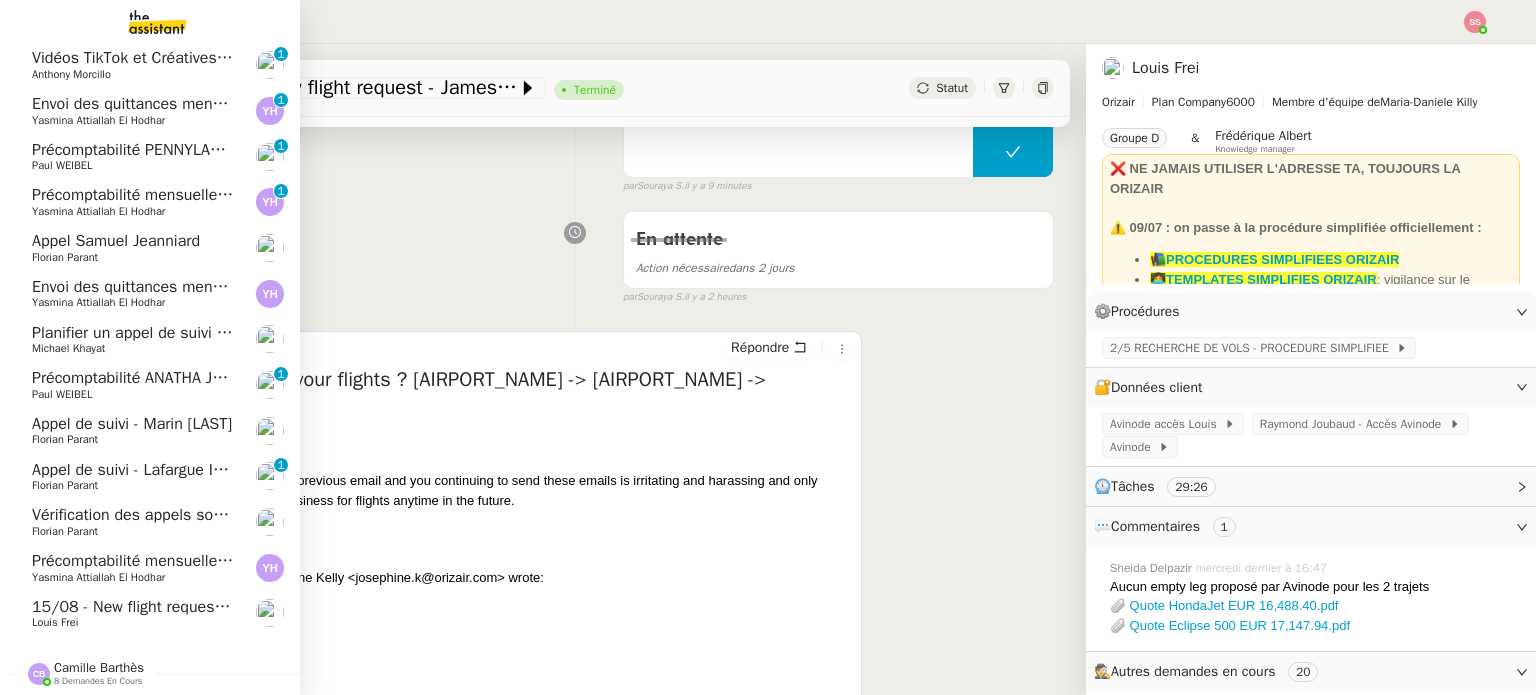 click on "15/08 - New flight request - Suhail Mohammed" 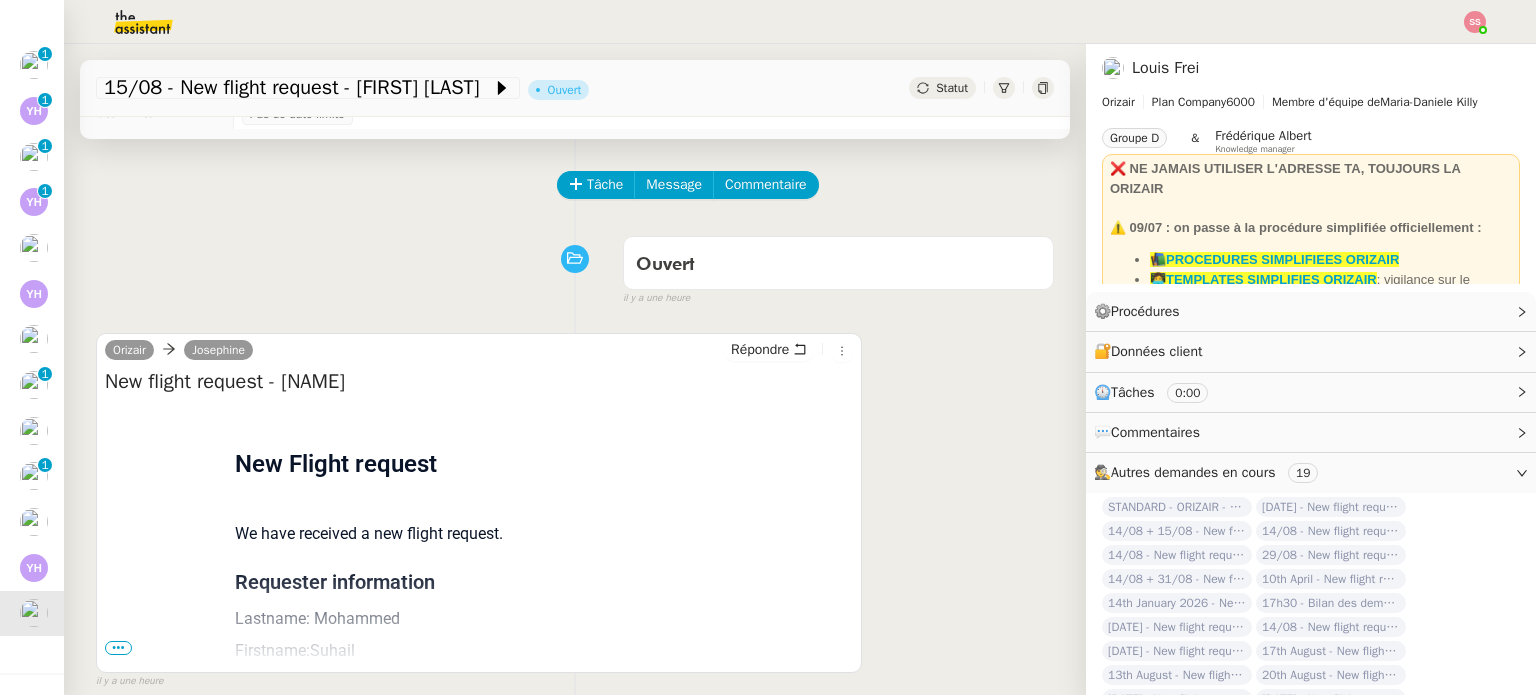 scroll, scrollTop: 0, scrollLeft: 0, axis: both 